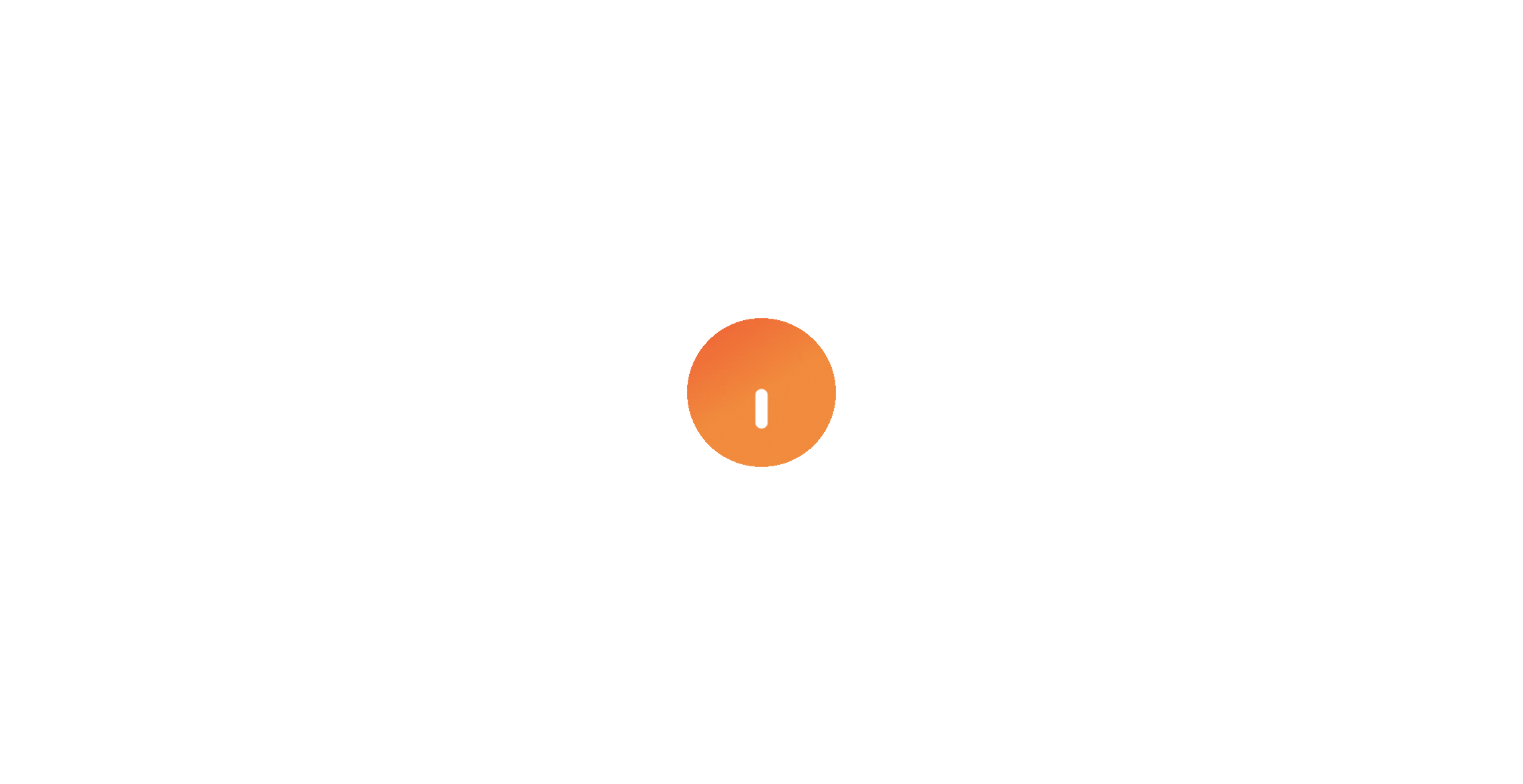 scroll, scrollTop: 0, scrollLeft: 0, axis: both 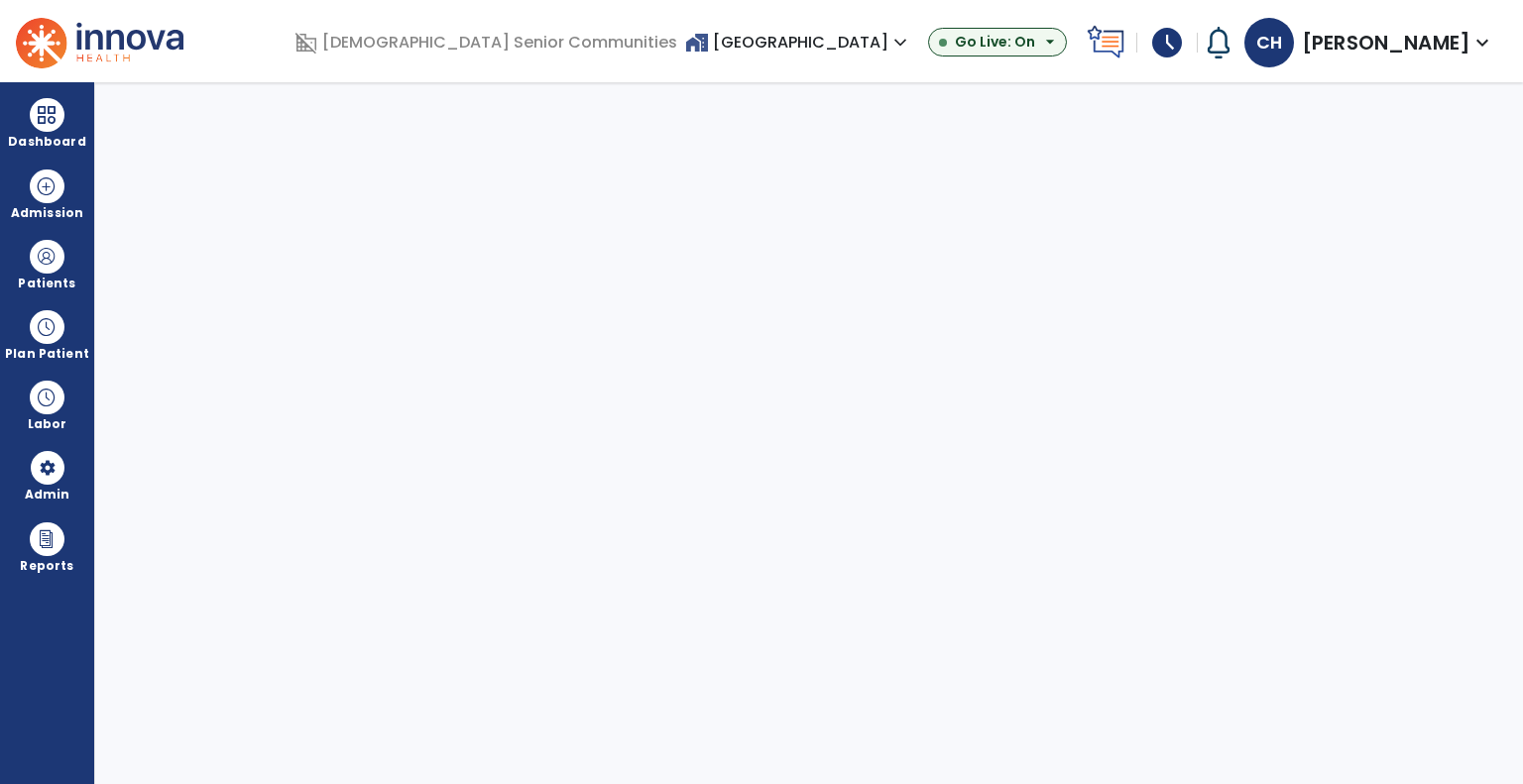 select on "***" 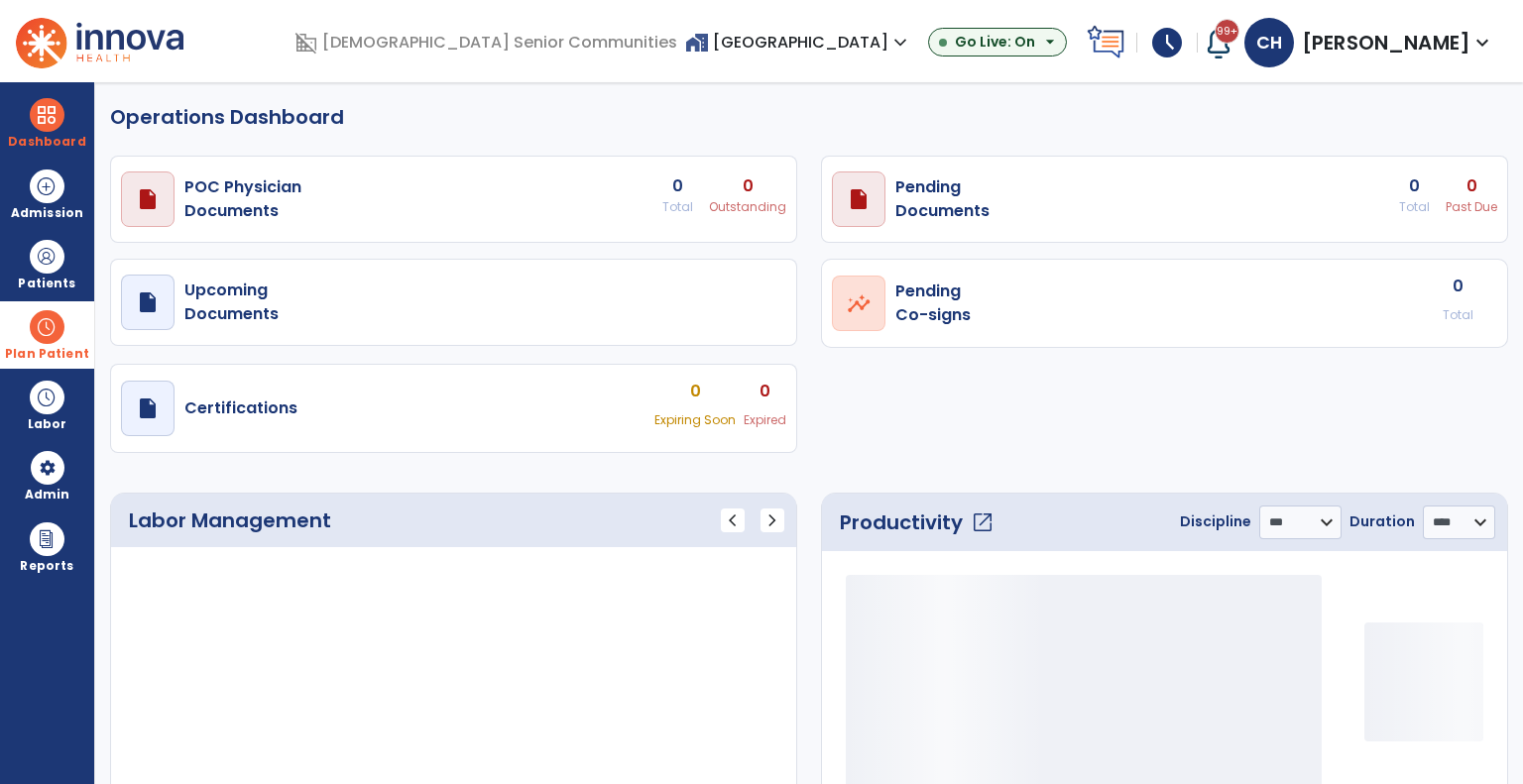 select on "***" 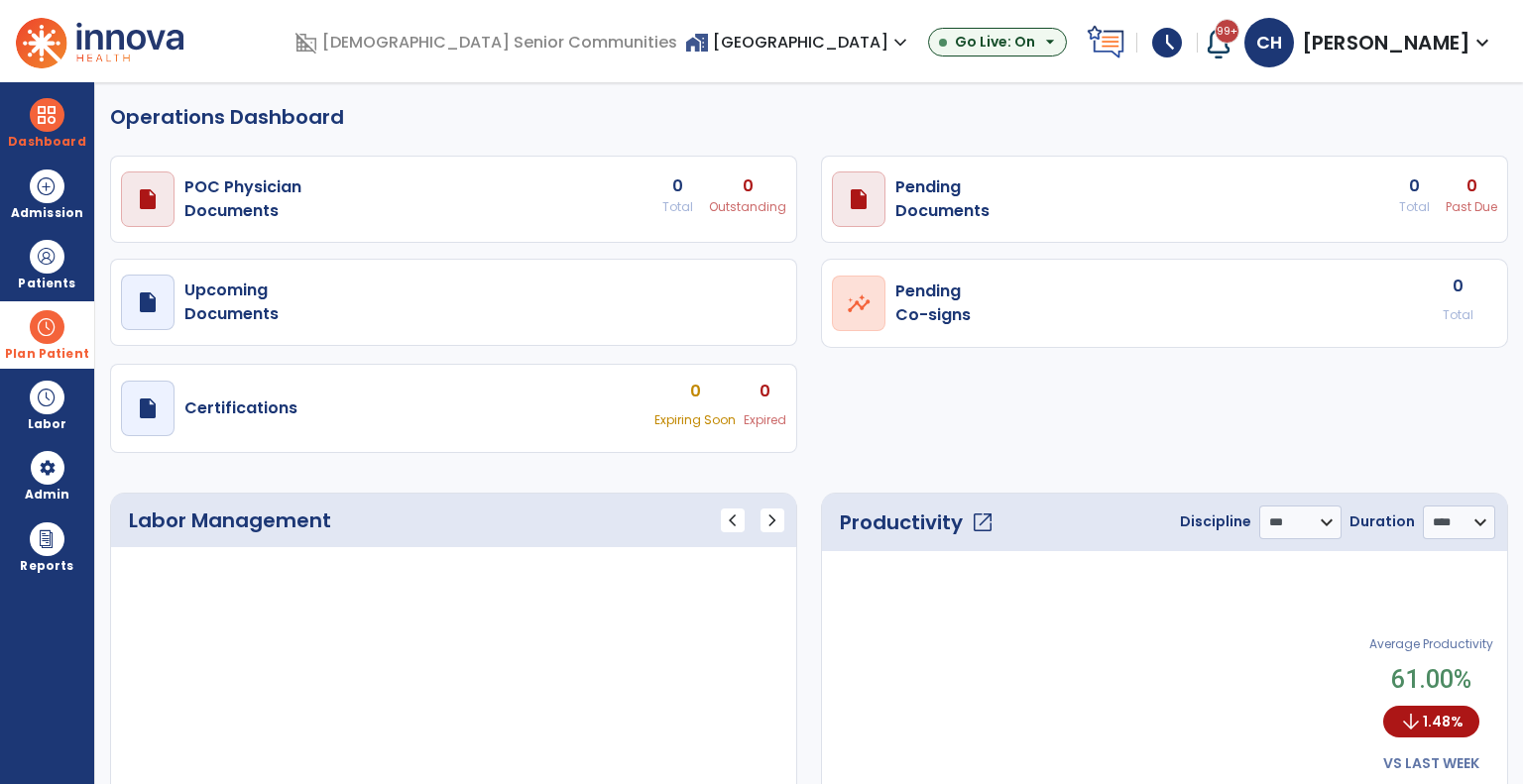 click on "Plan Patient" at bounding box center [47, 283] 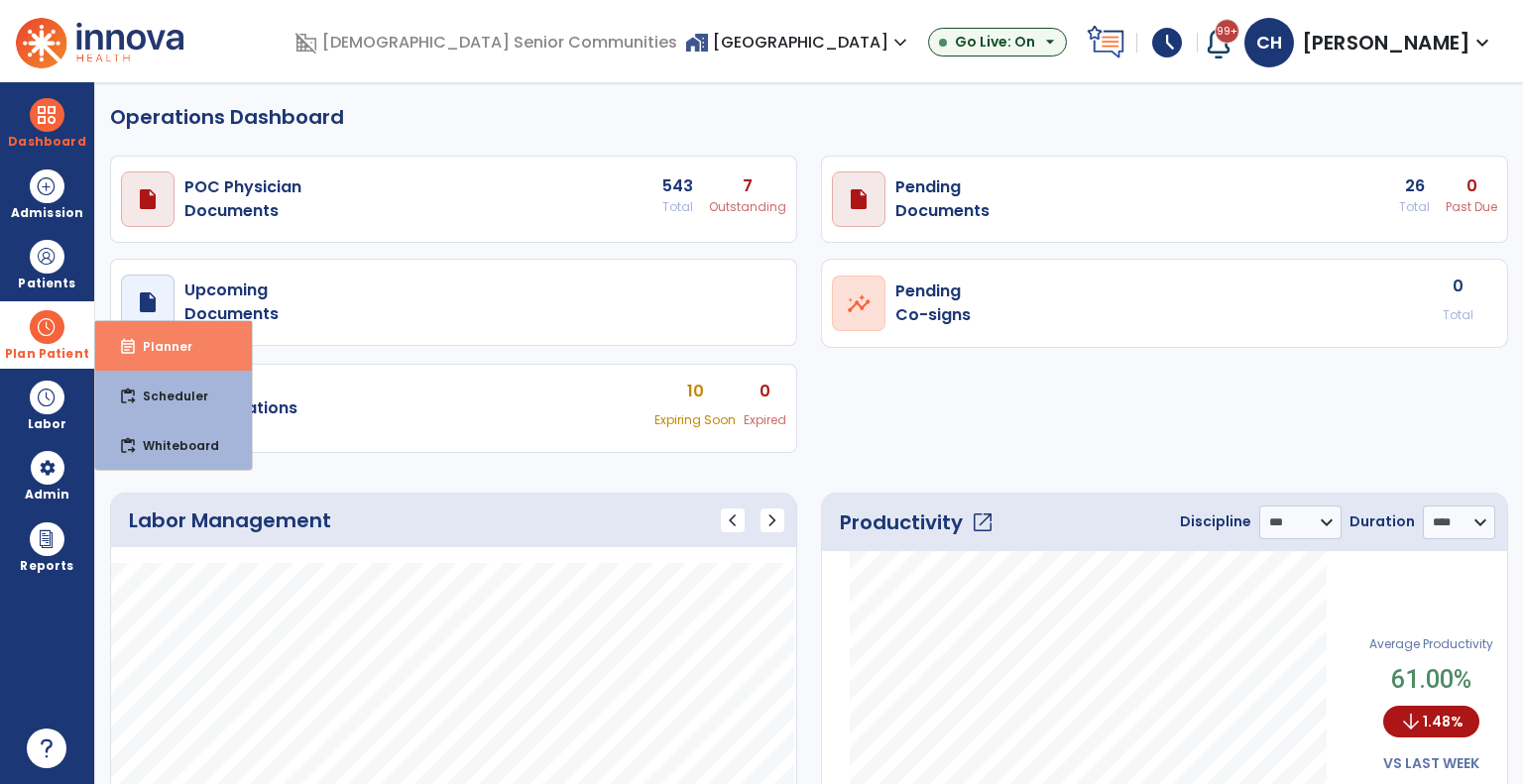 click on "event_note  Planner" at bounding box center (174, 346) 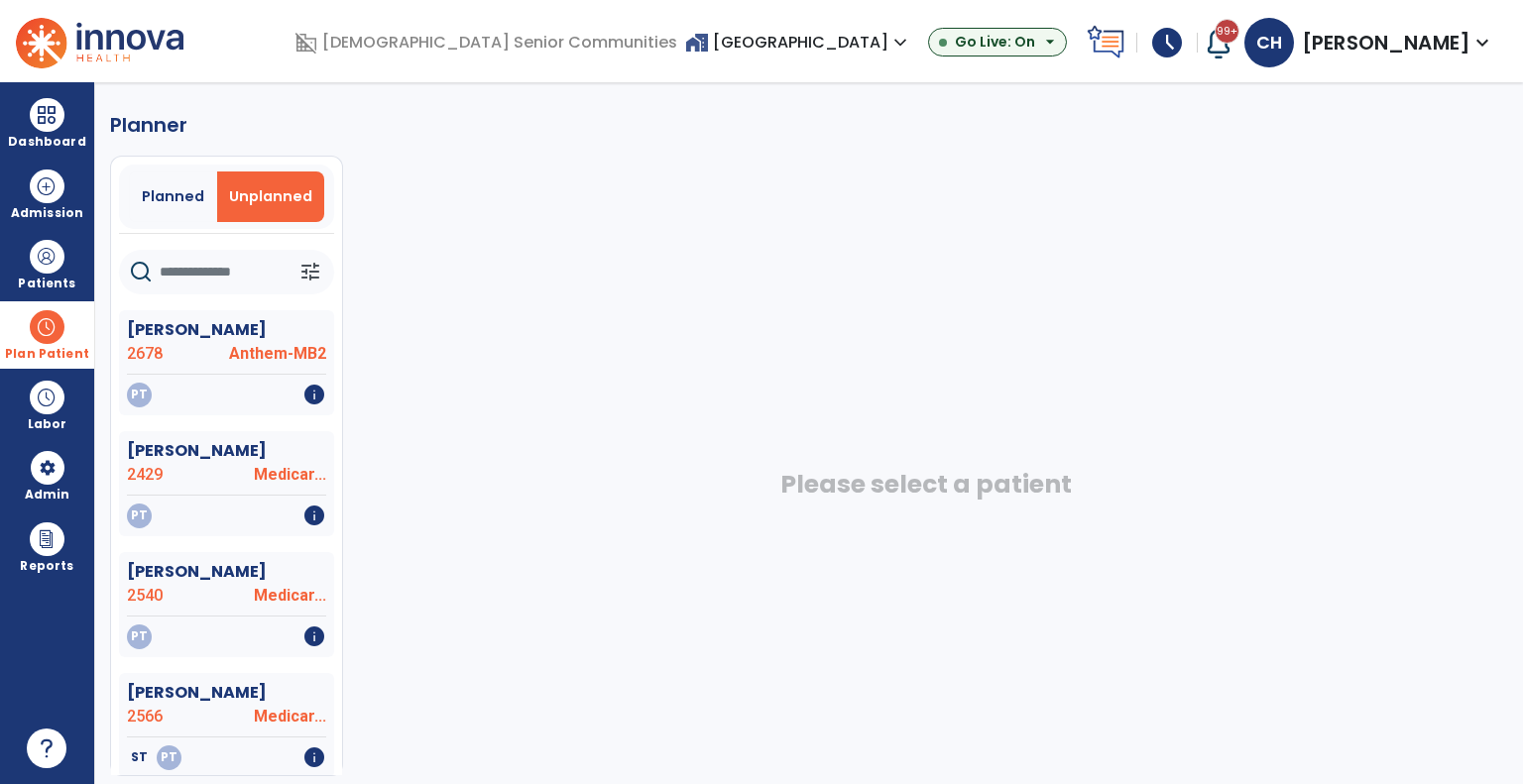 click on "Unplanned" at bounding box center [271, 196] 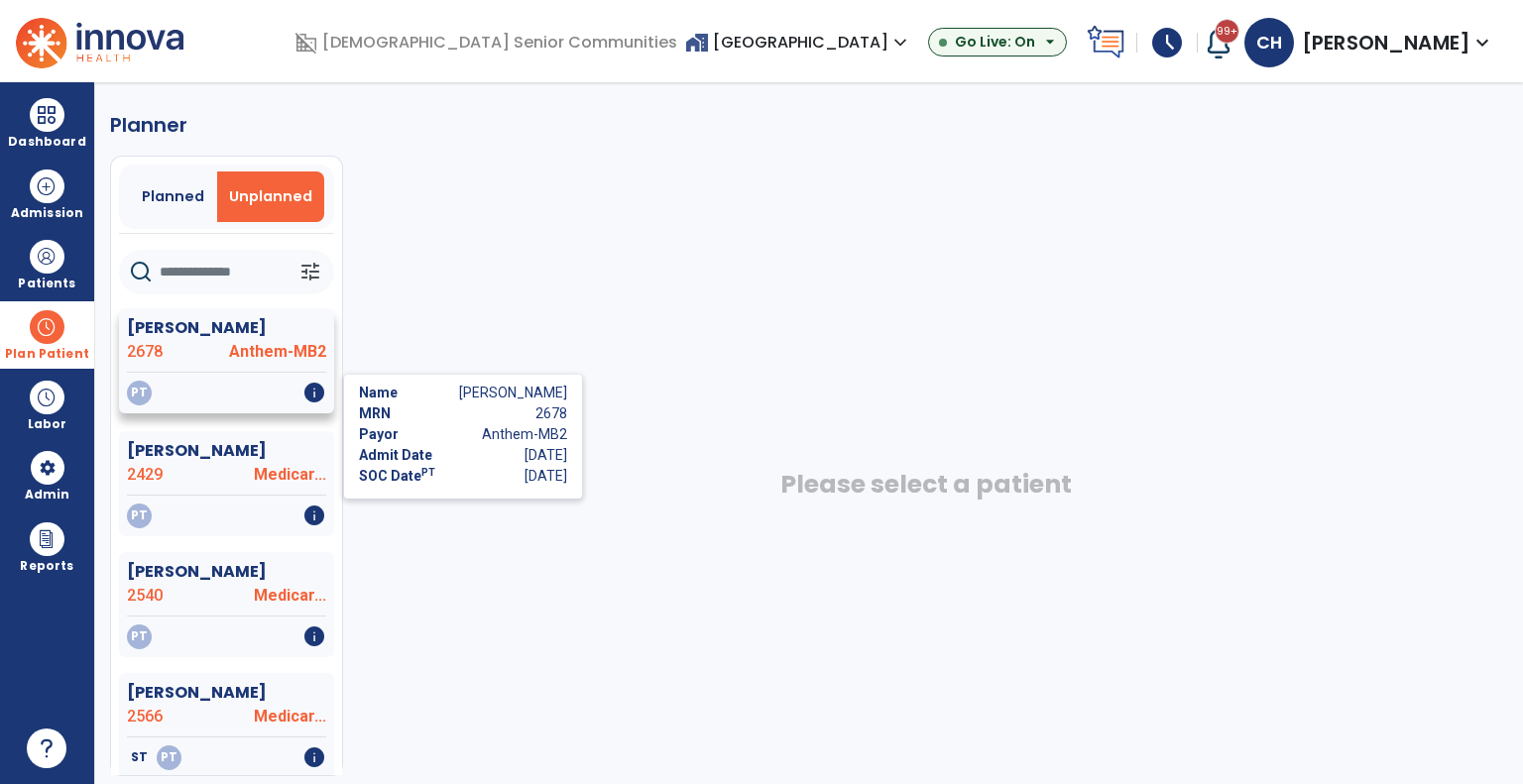 click on "info" 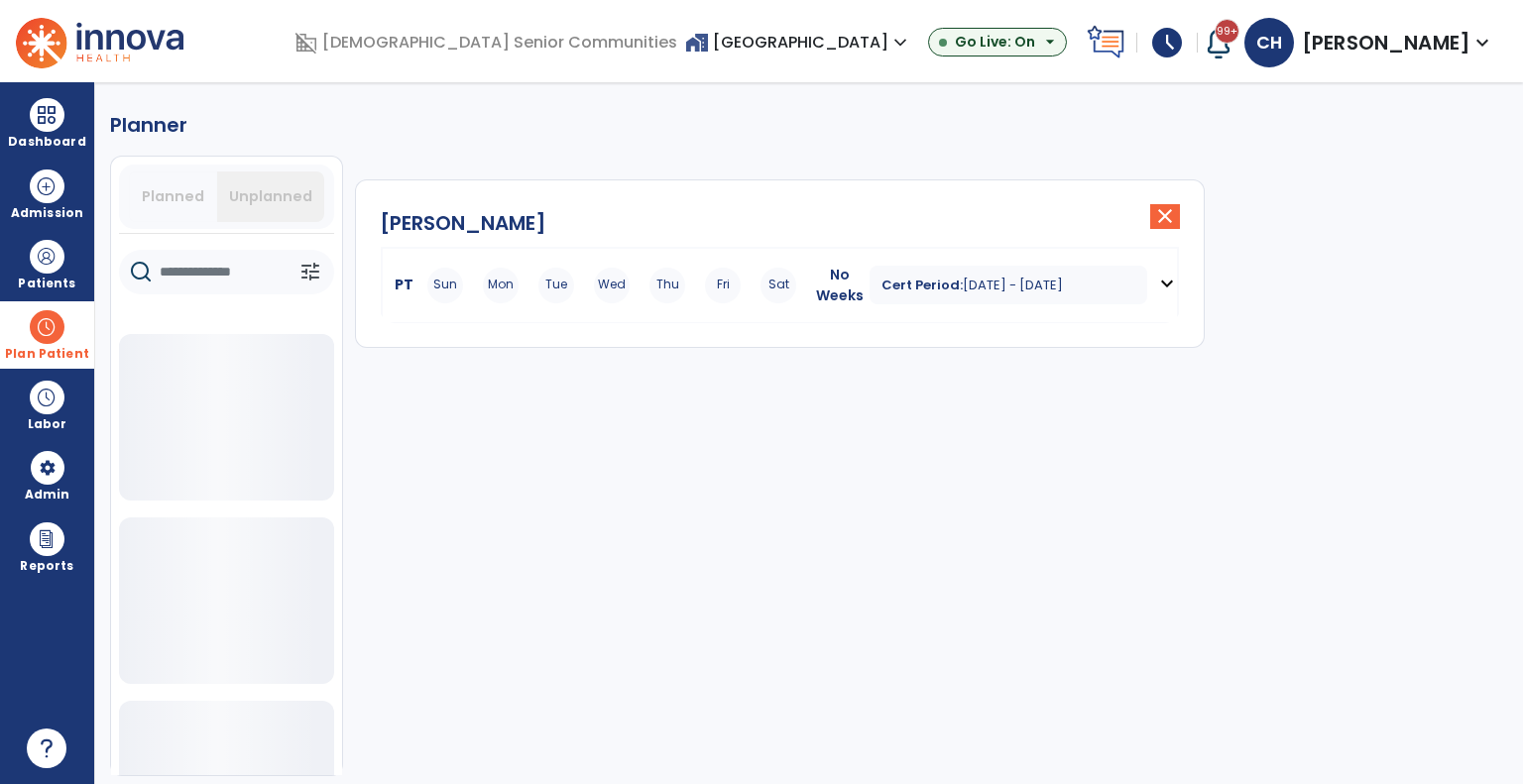 click on "Cert Period:  Jul 9, 2025 - Aug 19, 2025" at bounding box center (1008, 284) 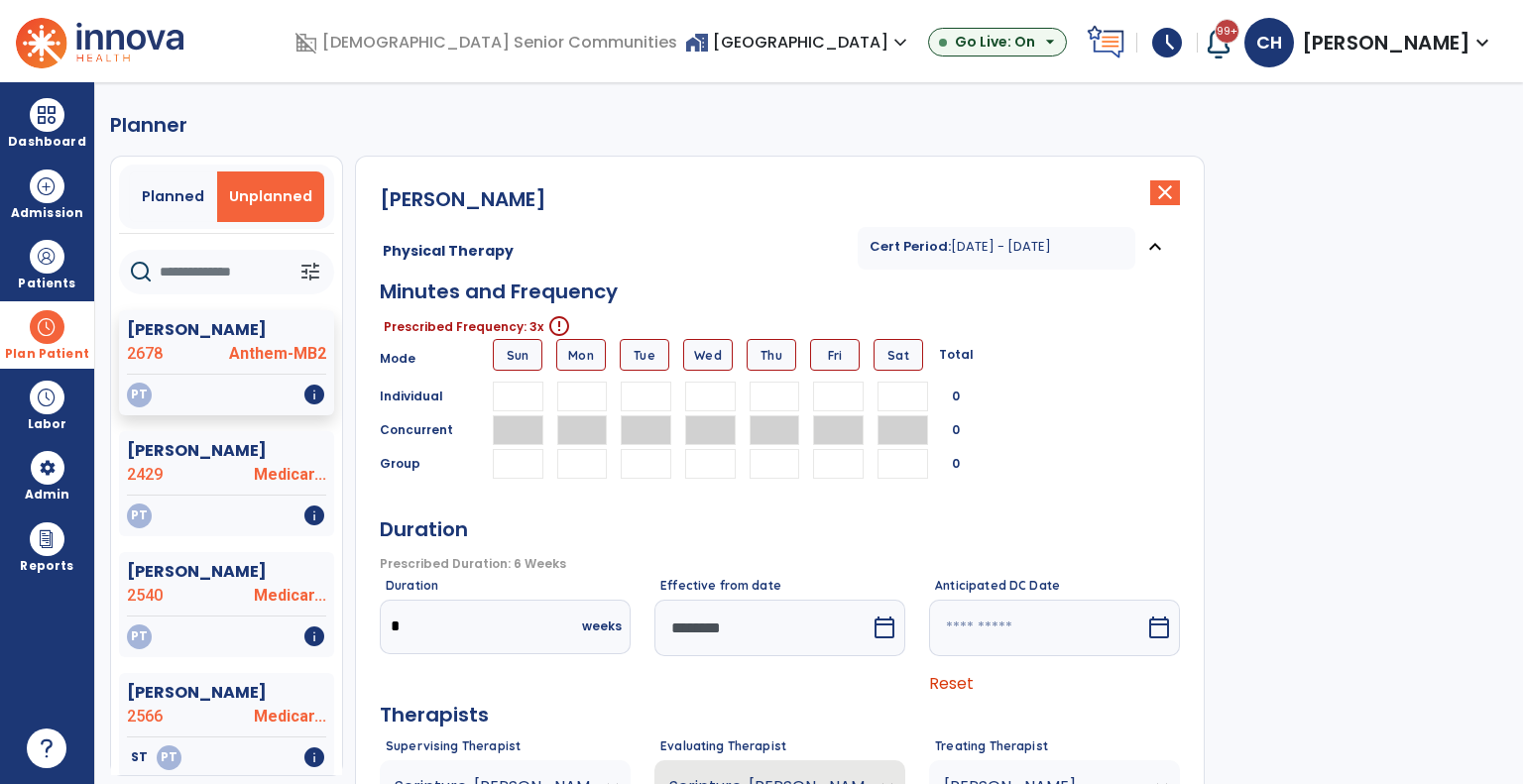 click at bounding box center [582, 396] 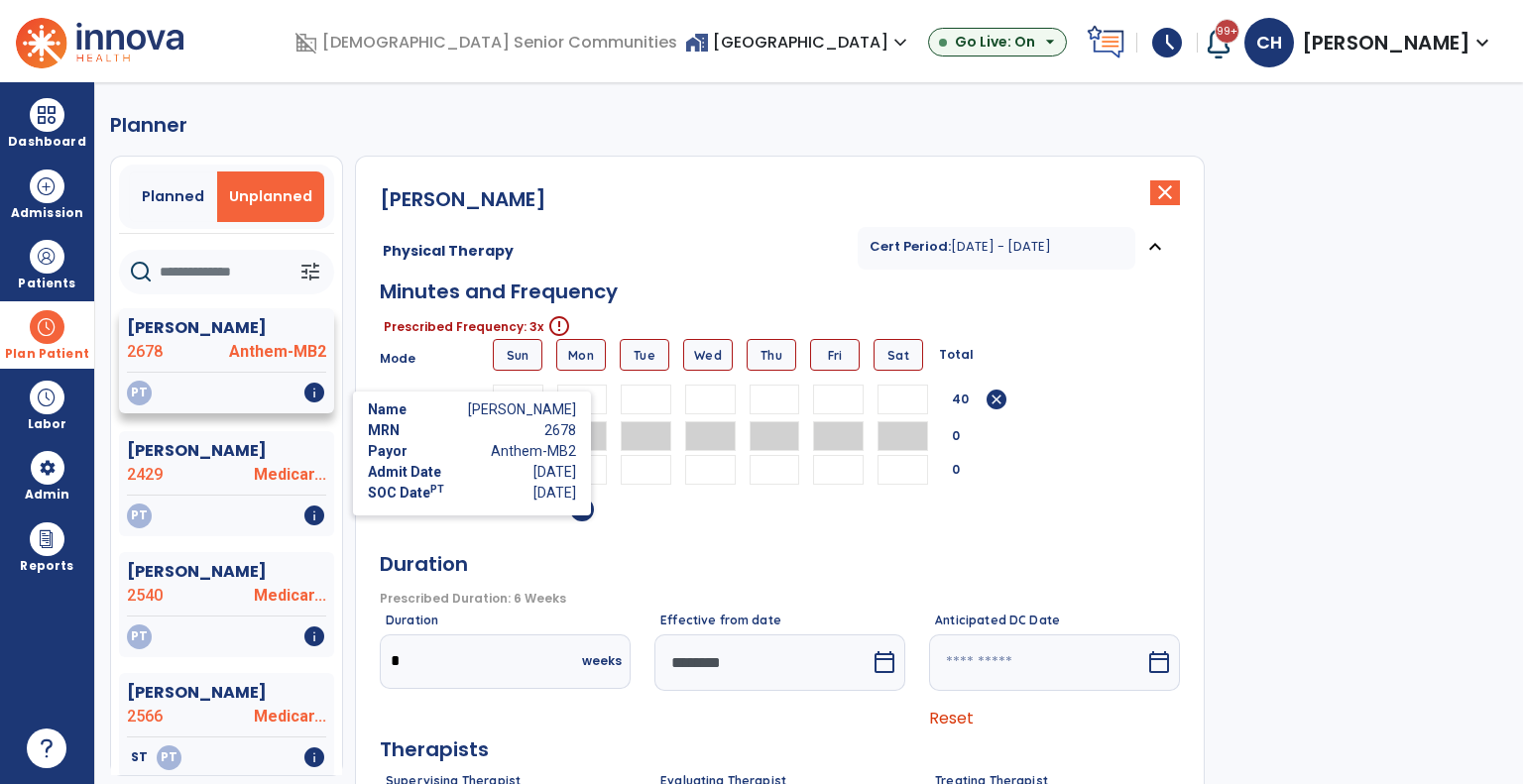 type on "**" 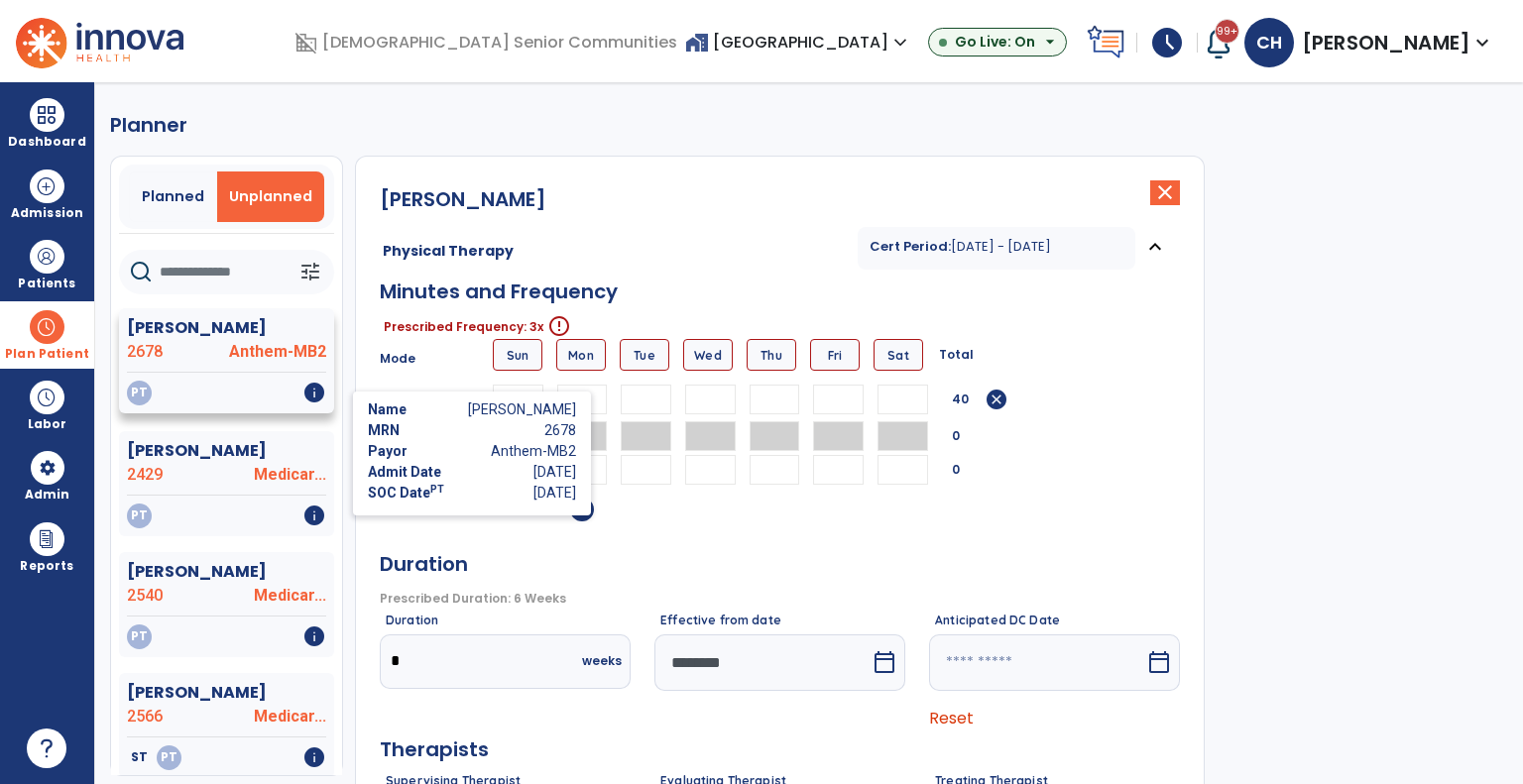type on "*" 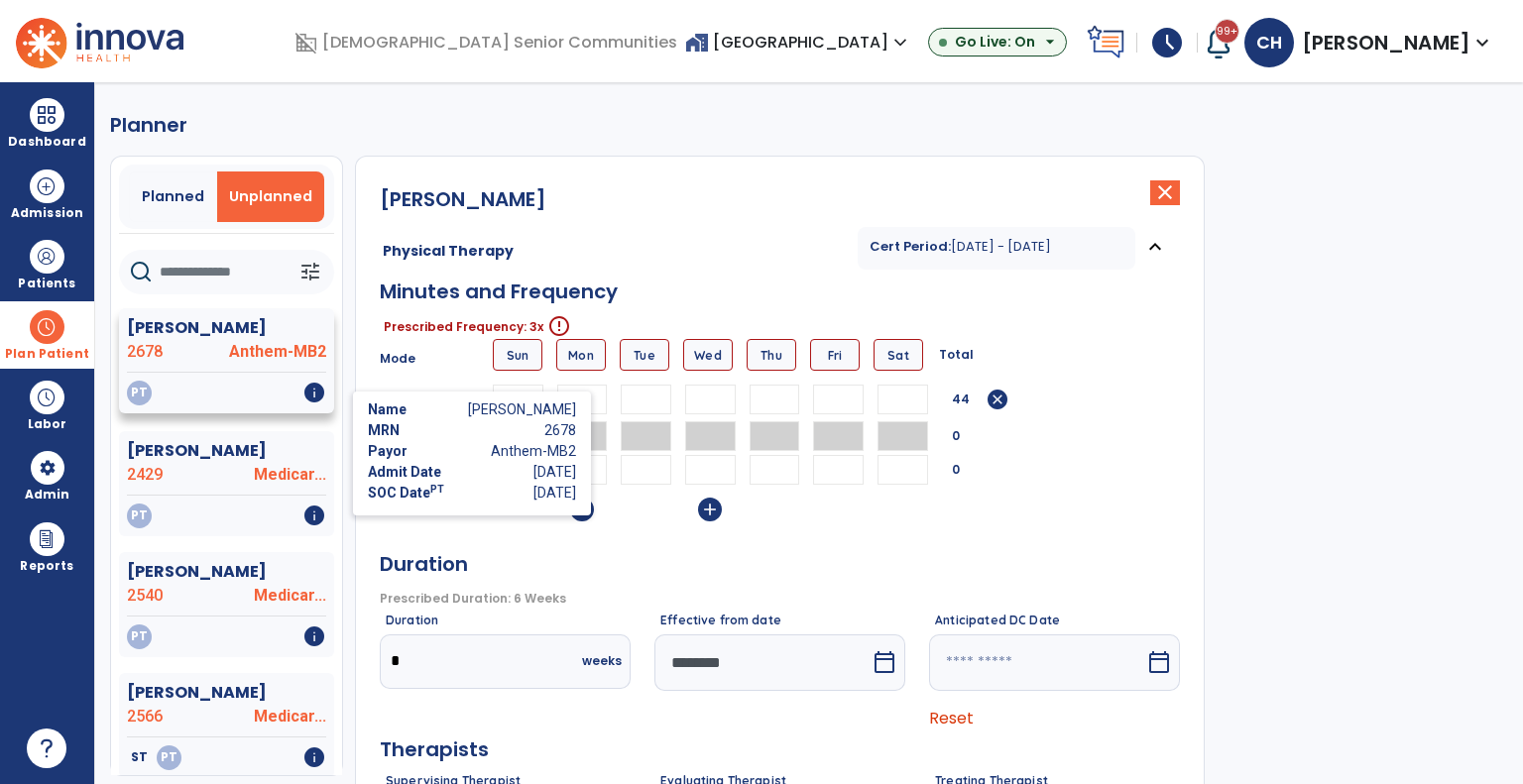type on "**" 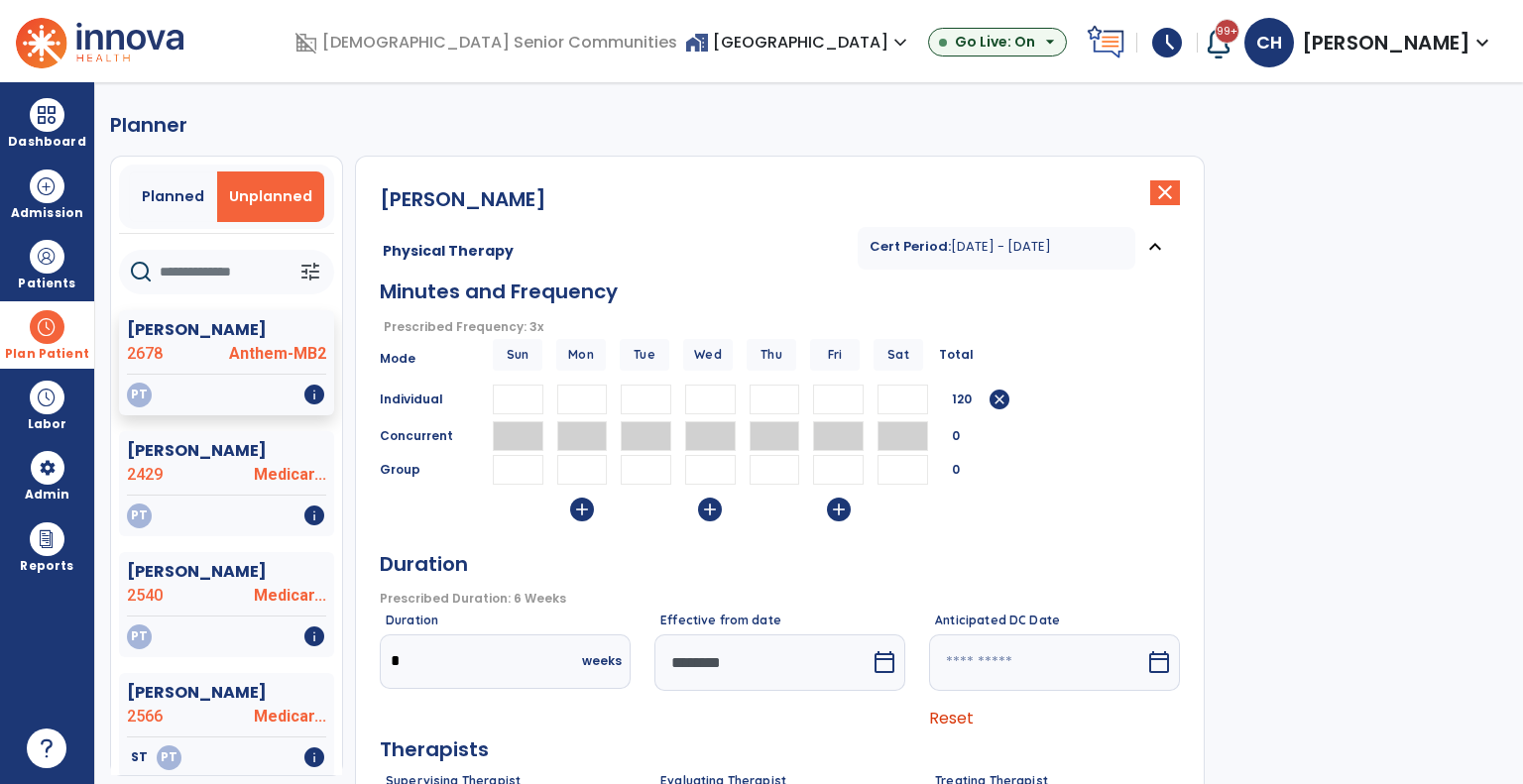 type on "**" 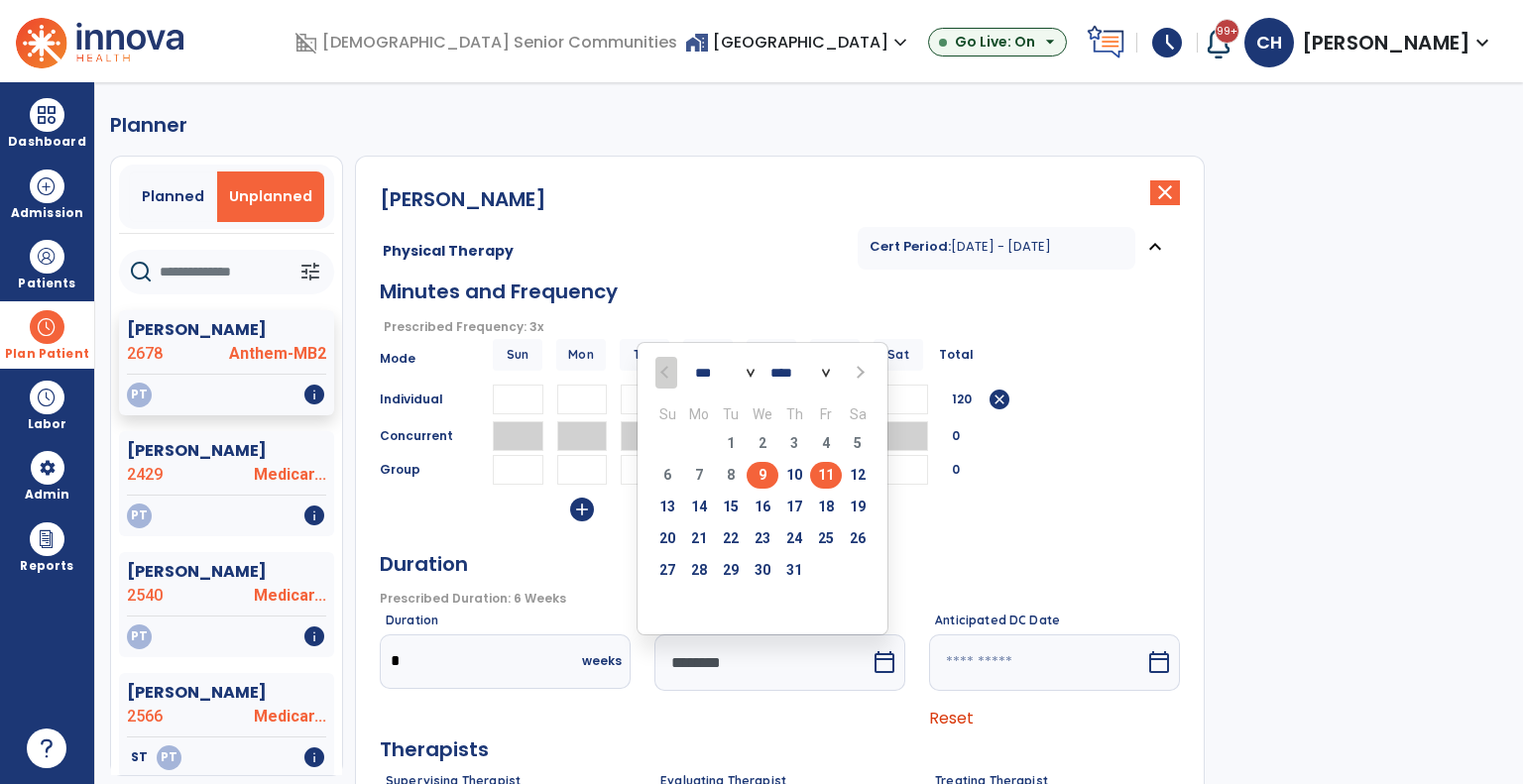 click on "6   7   8   9   10   11   12" at bounding box center [762, 478] 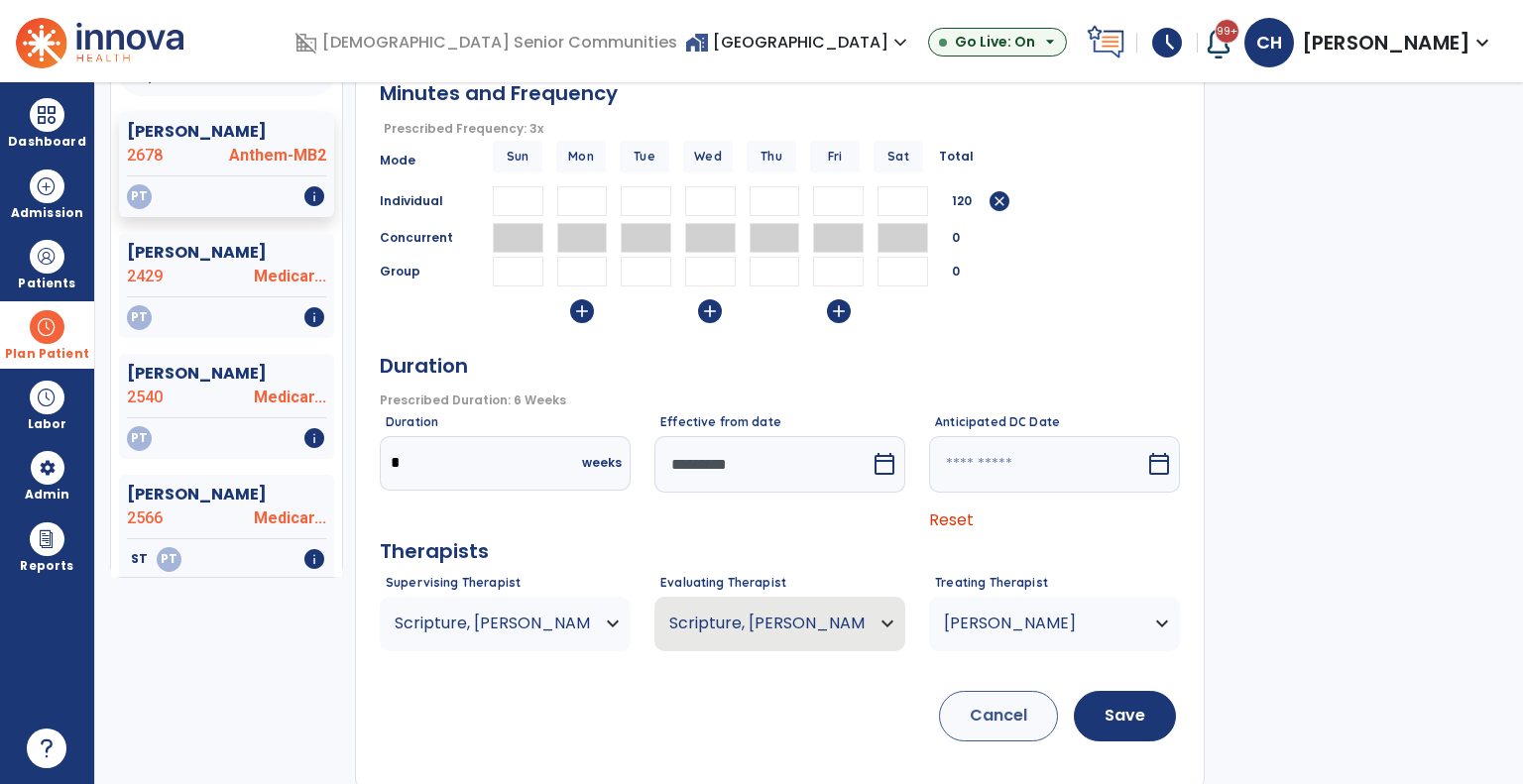 scroll, scrollTop: 202, scrollLeft: 0, axis: vertical 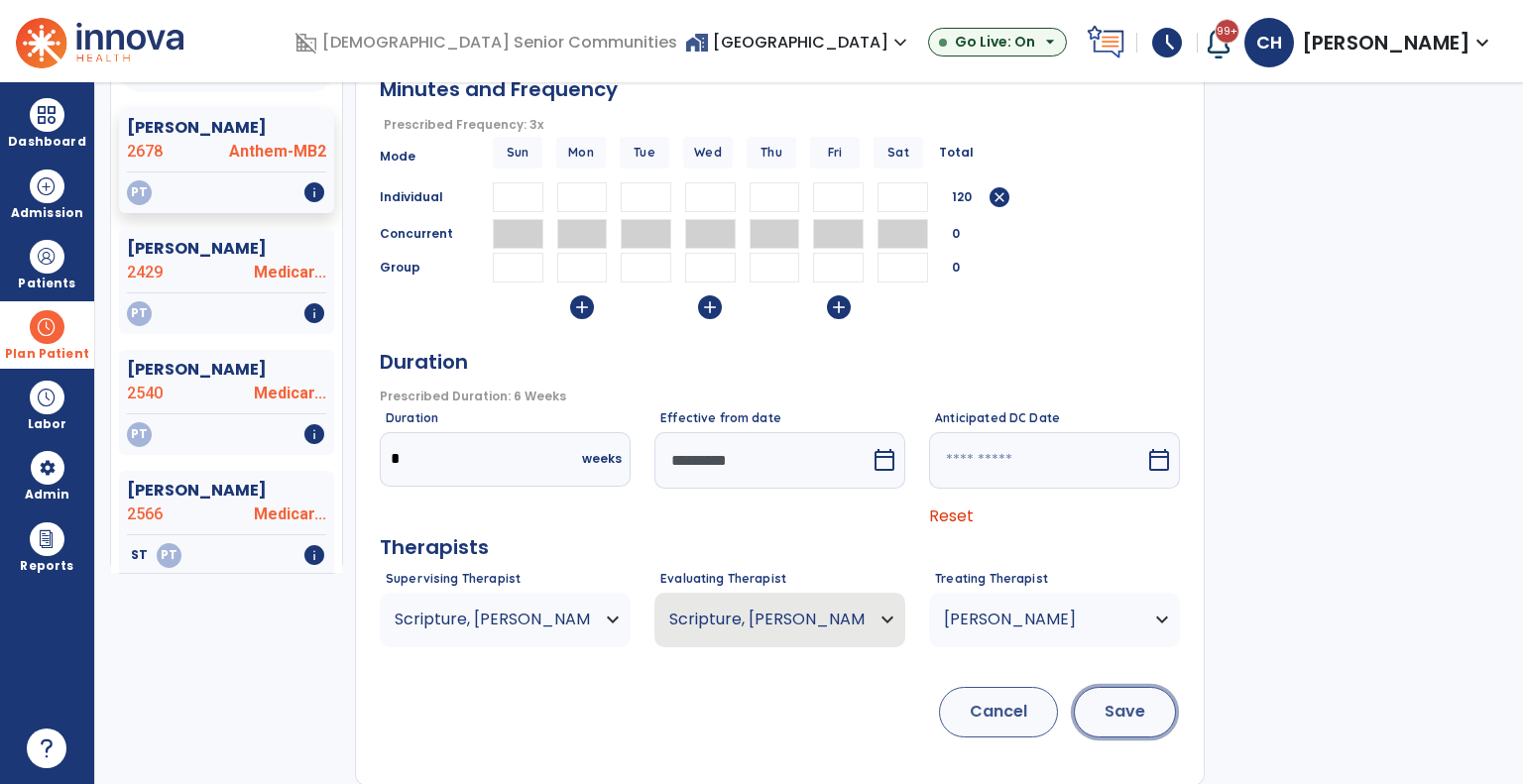 click on "Save" at bounding box center (1124, 712) 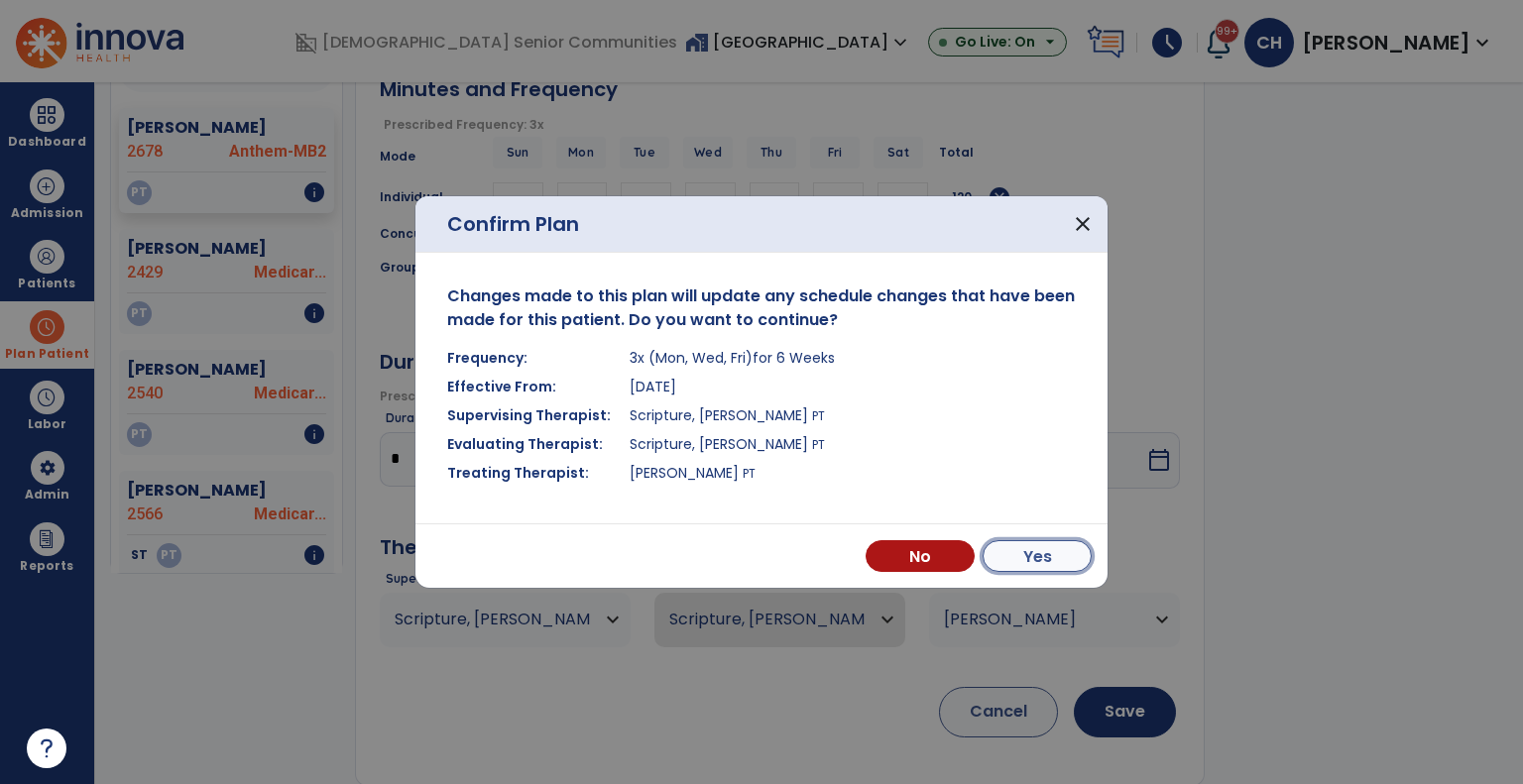 click on "Yes" at bounding box center (1037, 556) 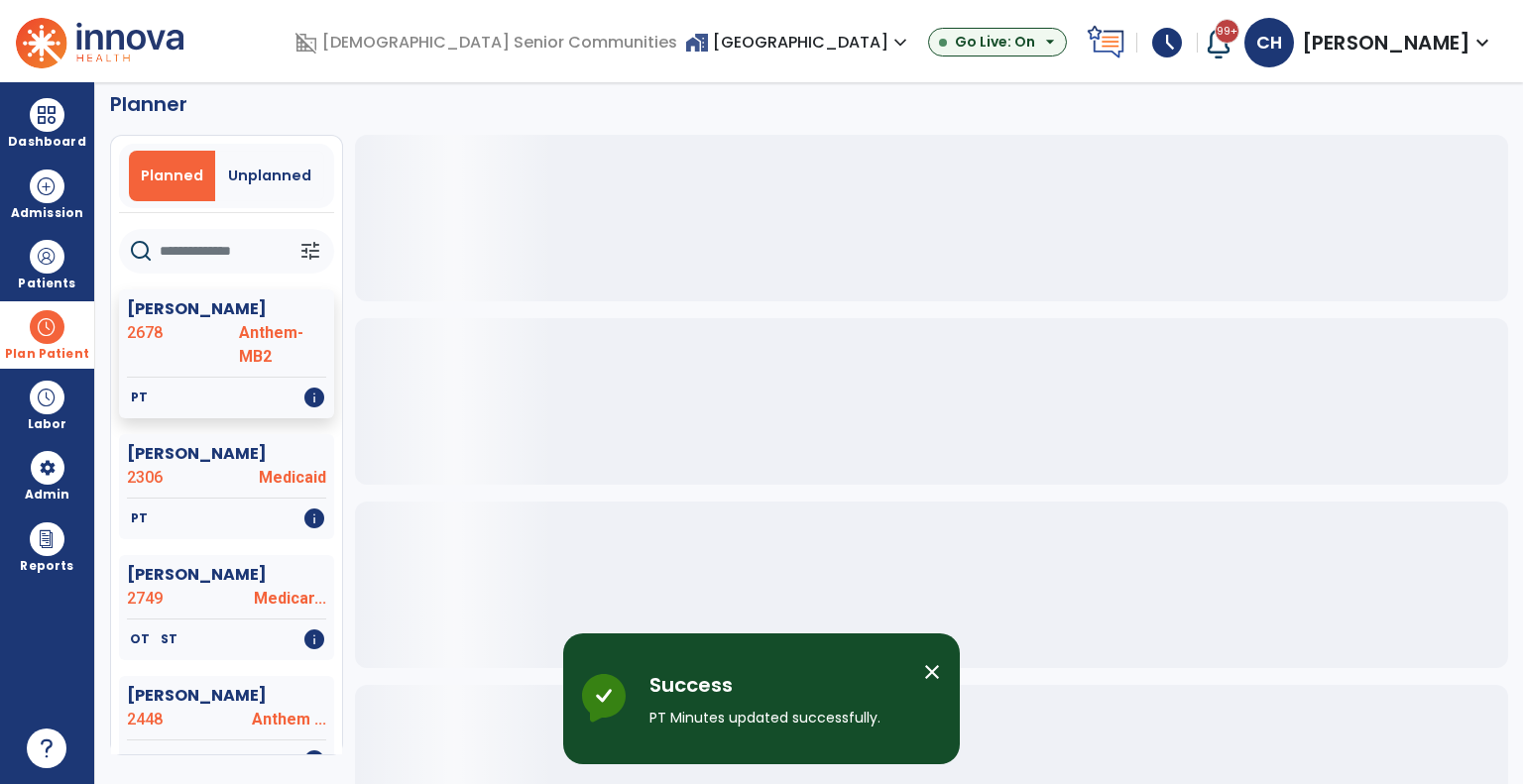 scroll, scrollTop: 0, scrollLeft: 0, axis: both 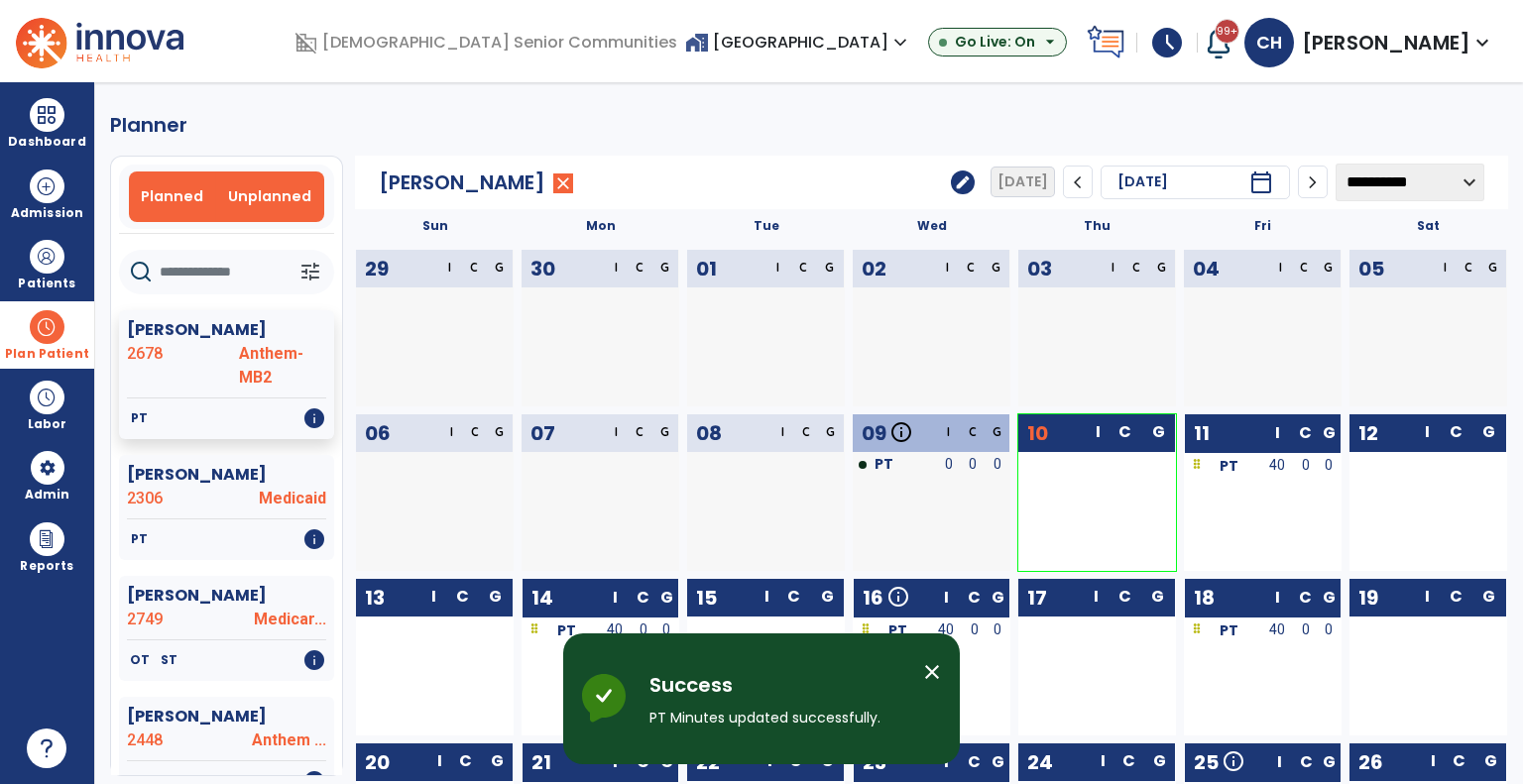 click on "Unplanned" at bounding box center [270, 196] 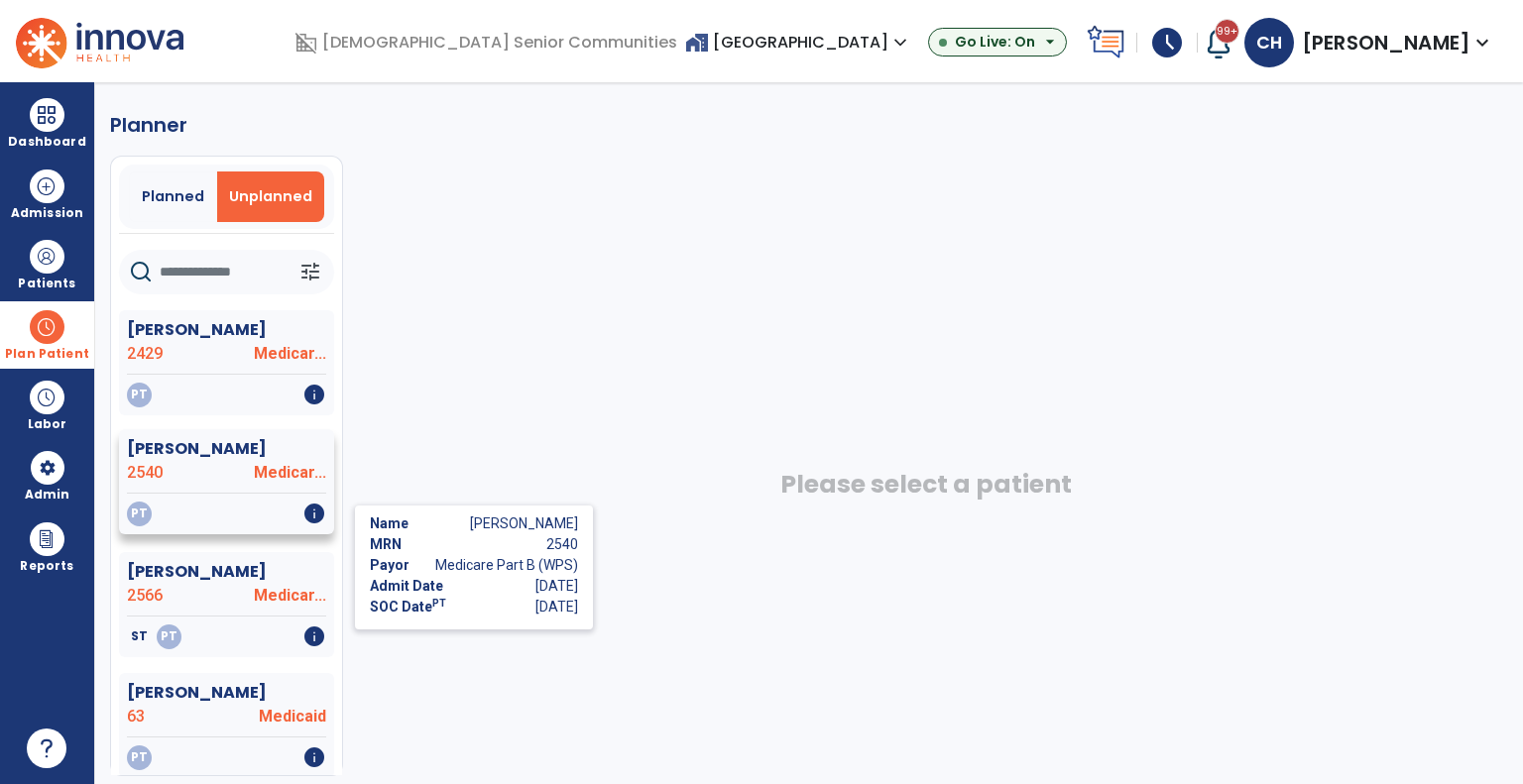 click on "info" 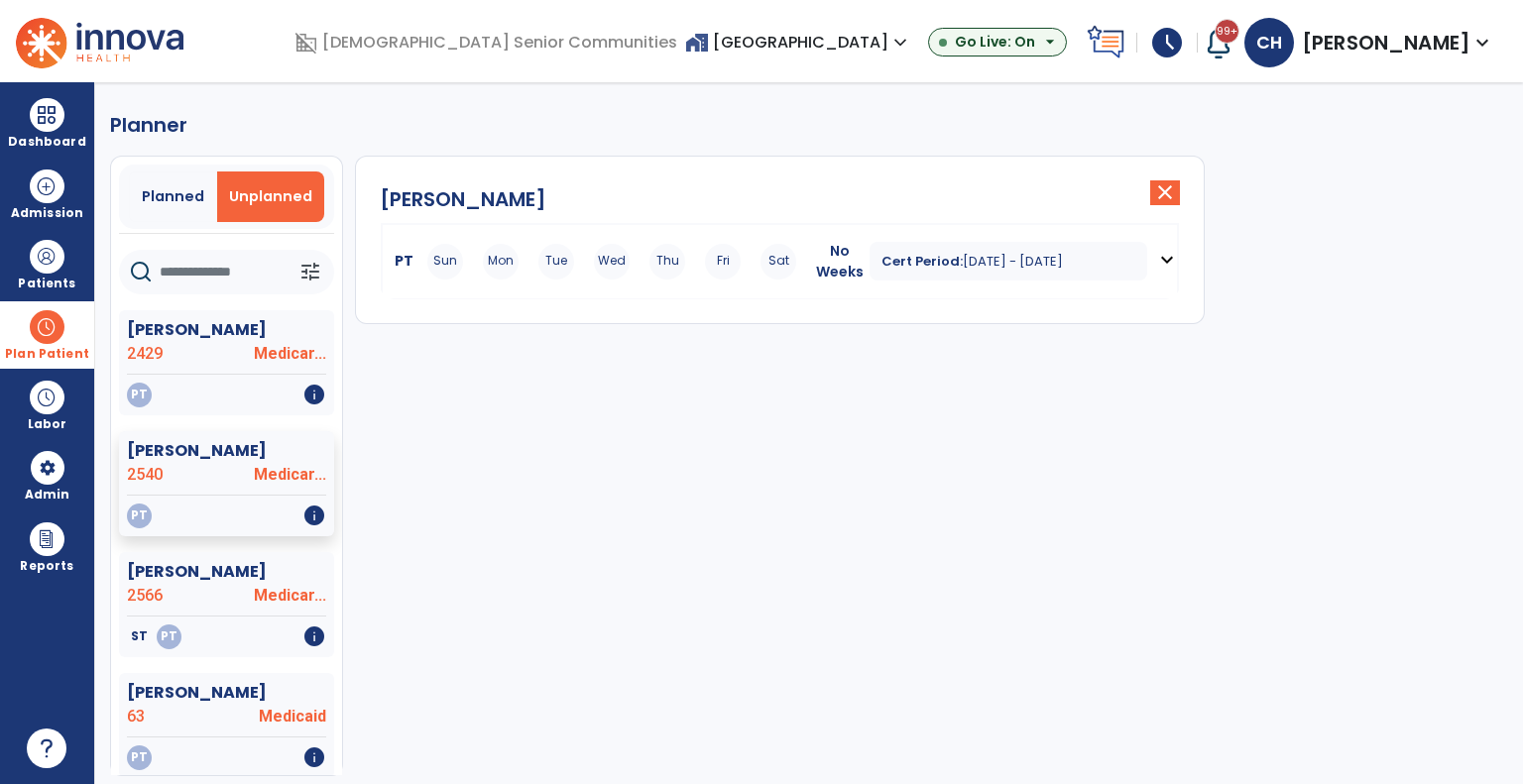 click on "Cert Period:" at bounding box center [922, 261] 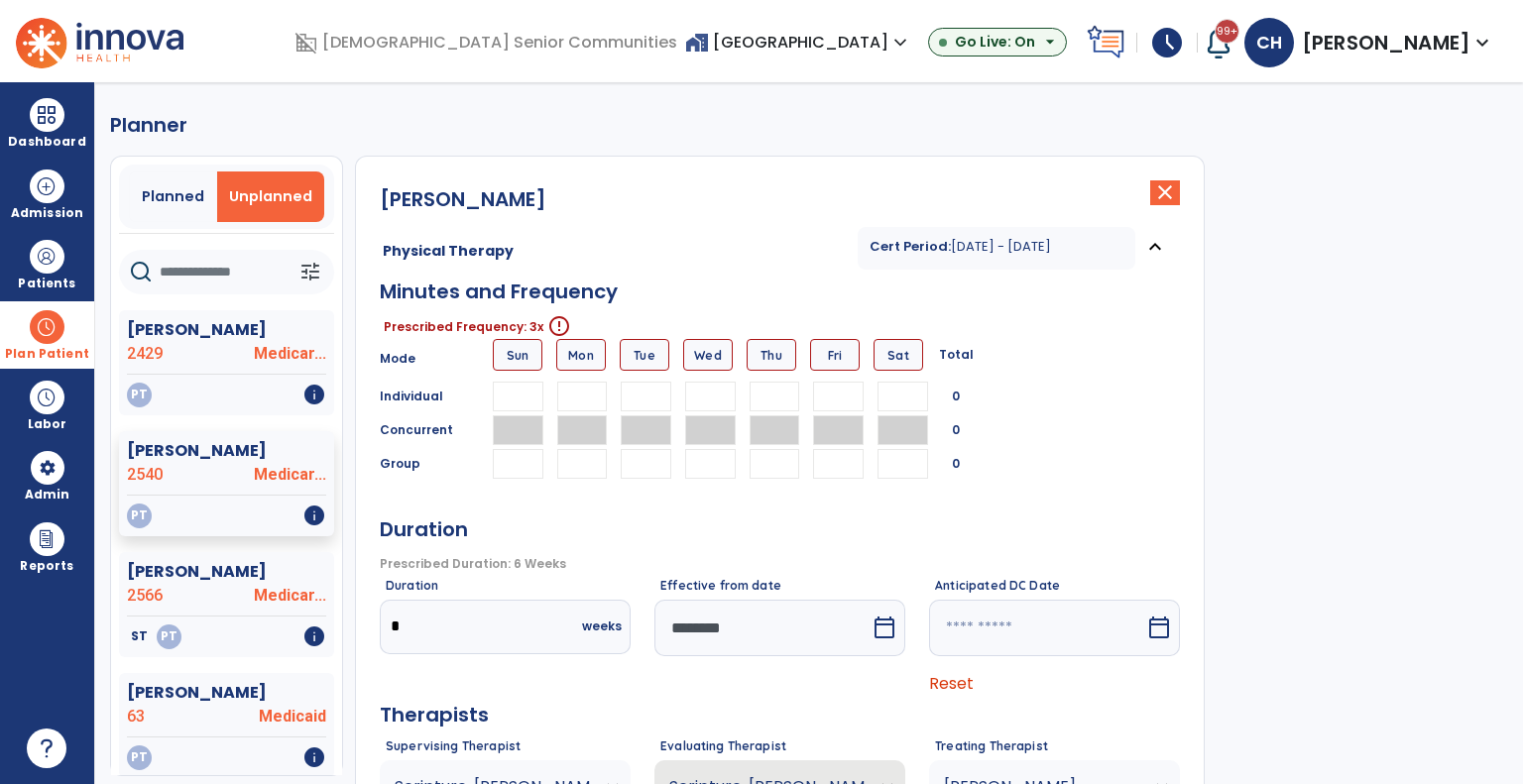 click at bounding box center (645, 396) 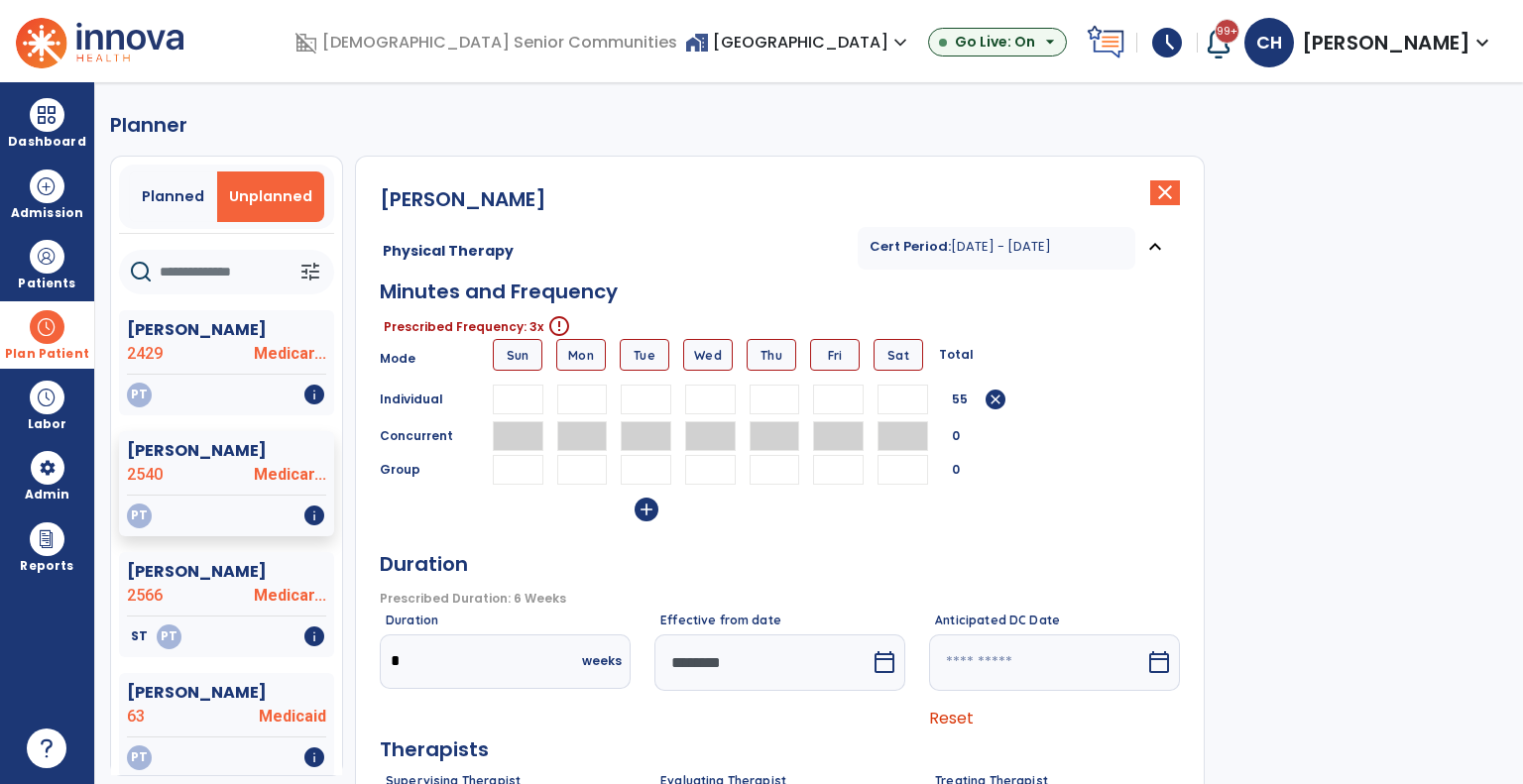 type on "**" 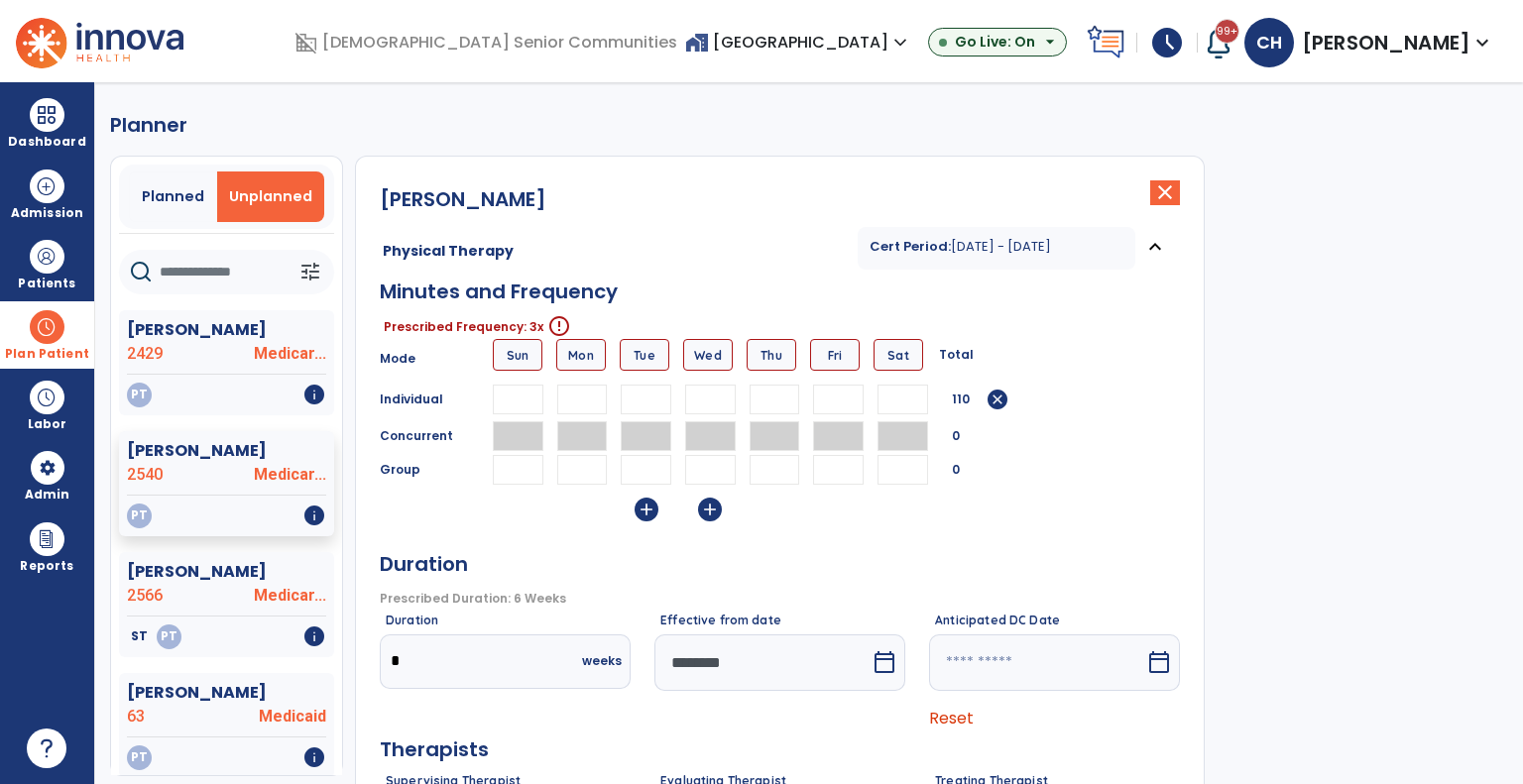 type on "**" 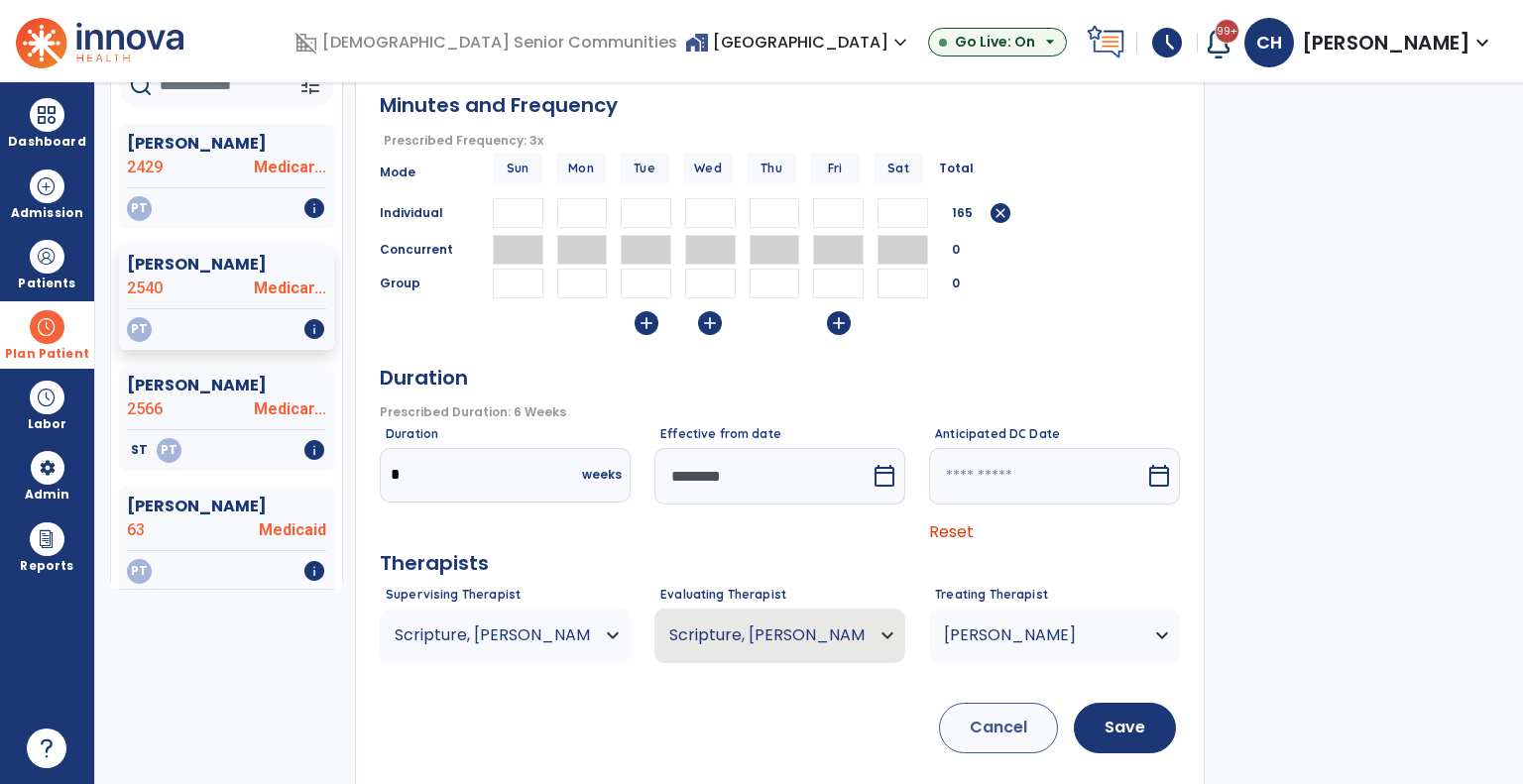 scroll, scrollTop: 202, scrollLeft: 0, axis: vertical 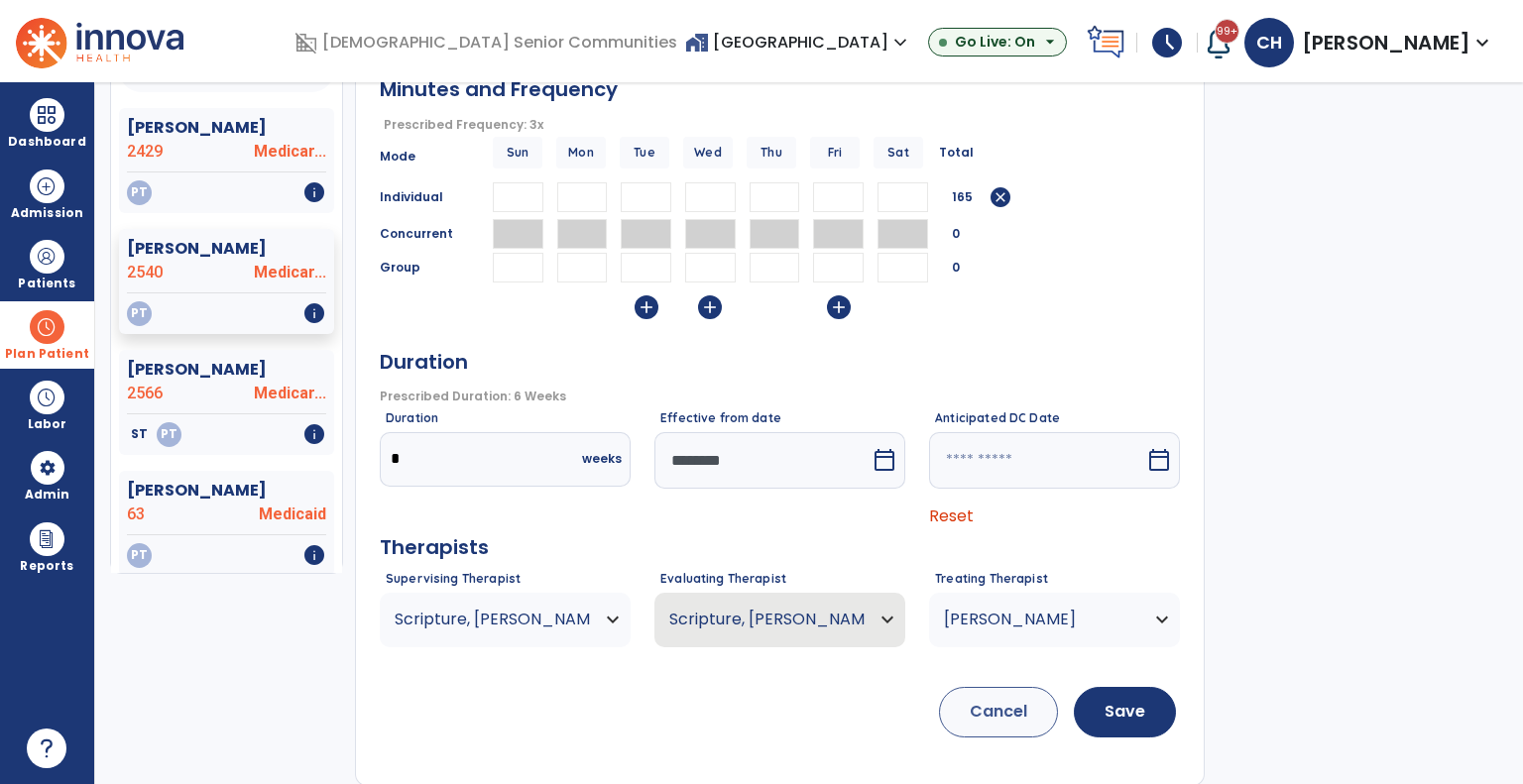 type on "**" 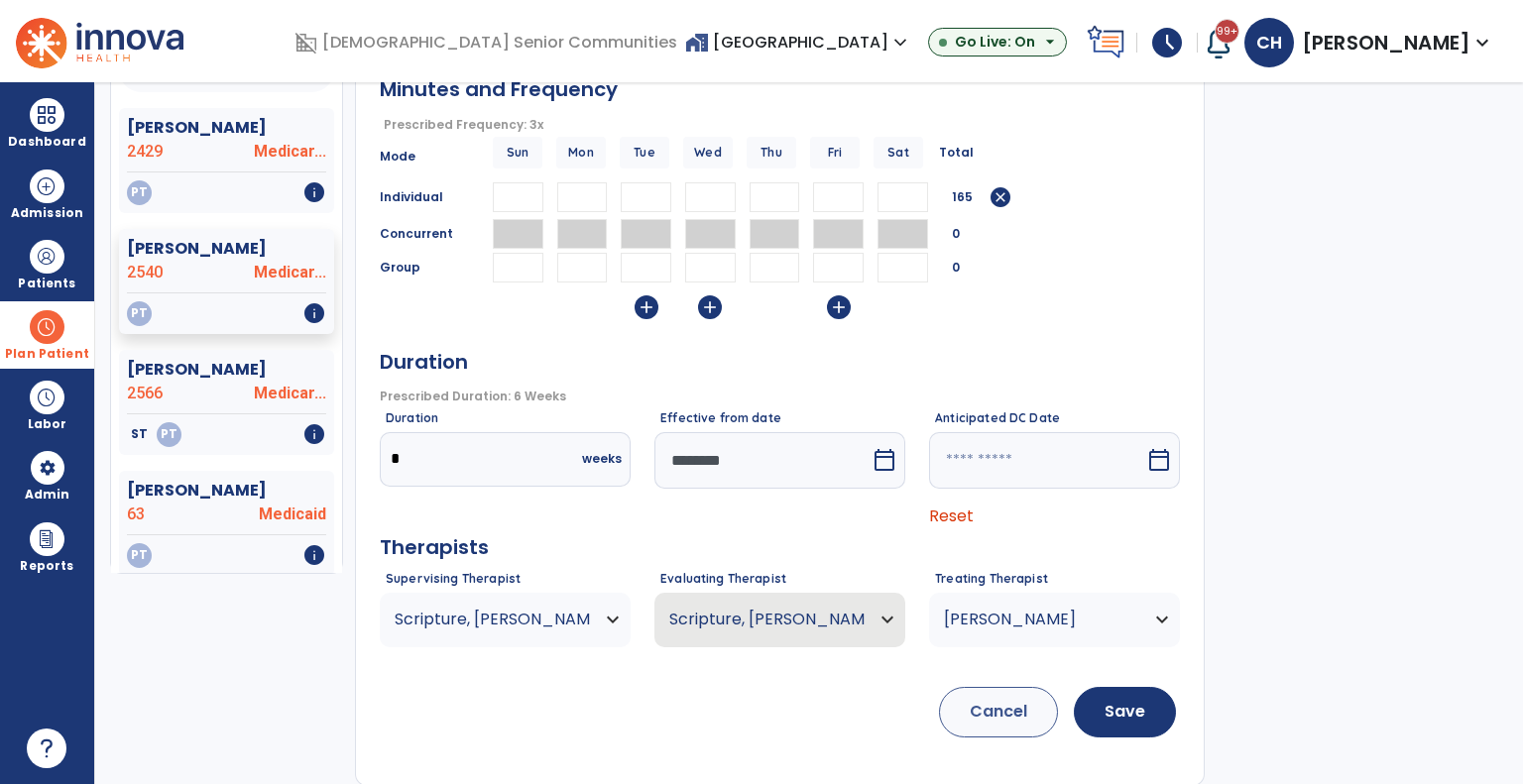 click on "********" at bounding box center [762, 460] 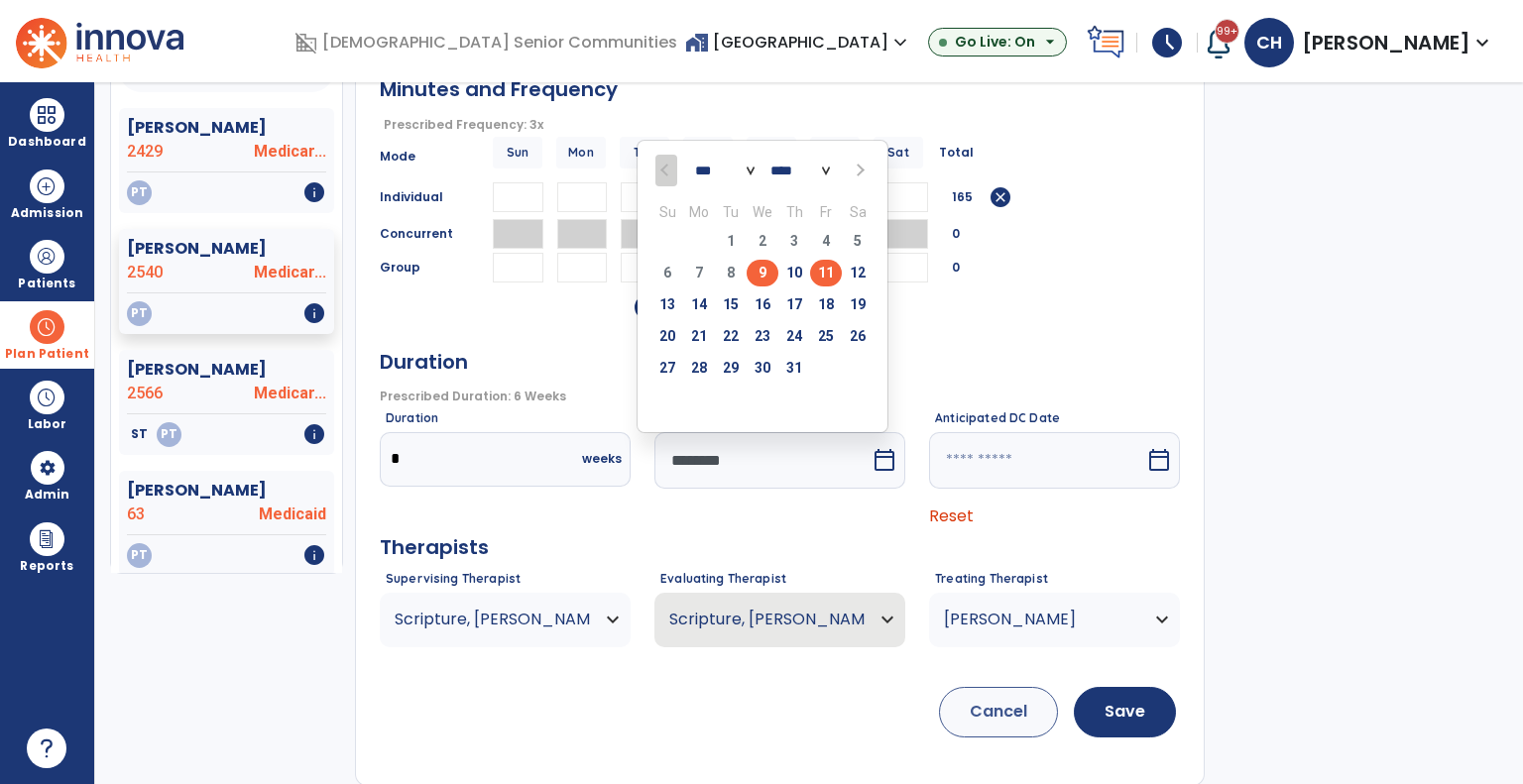 click on "11" at bounding box center (826, 273) 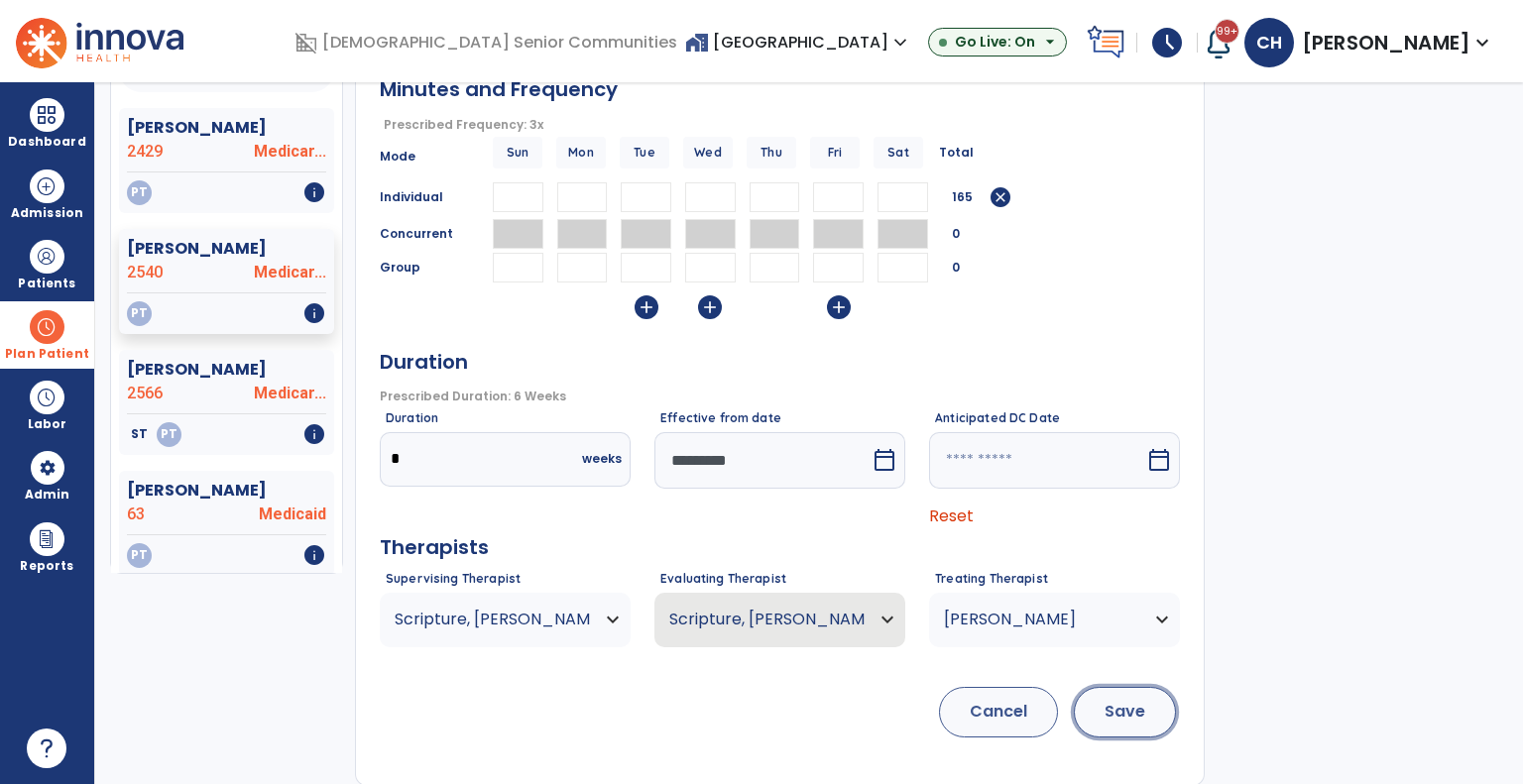 click on "Save" at bounding box center [1124, 712] 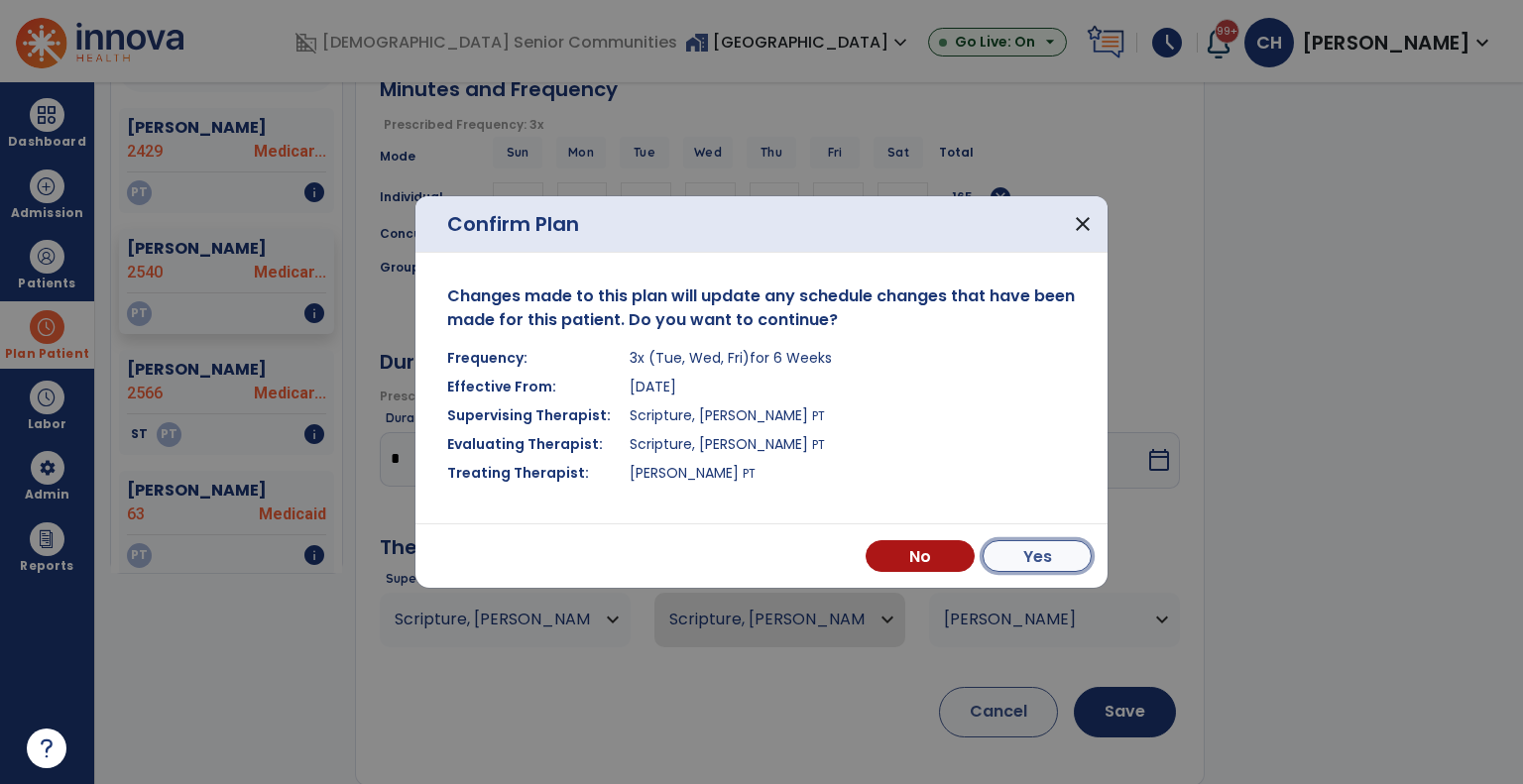 click on "Yes" at bounding box center [1037, 556] 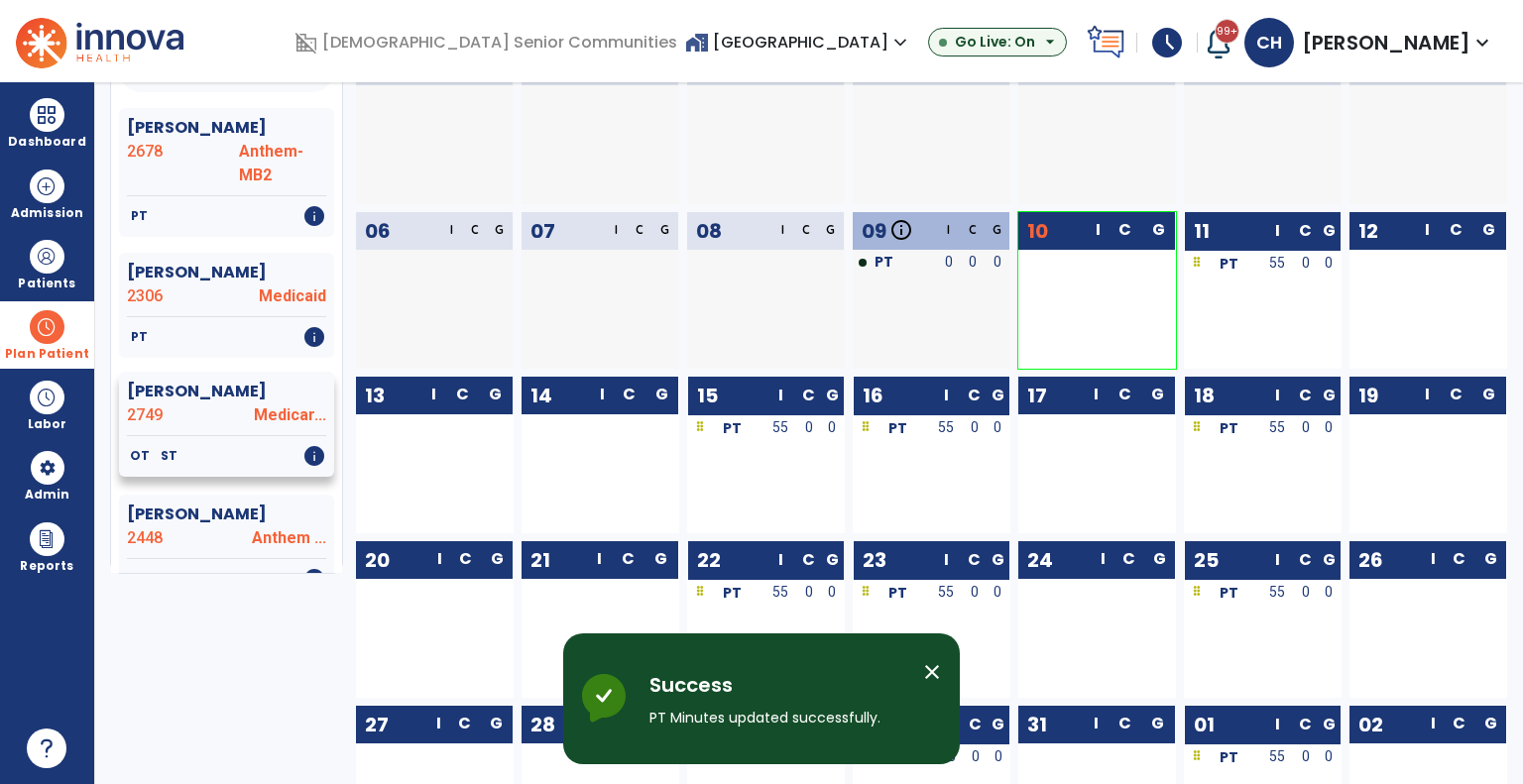 scroll, scrollTop: 0, scrollLeft: 0, axis: both 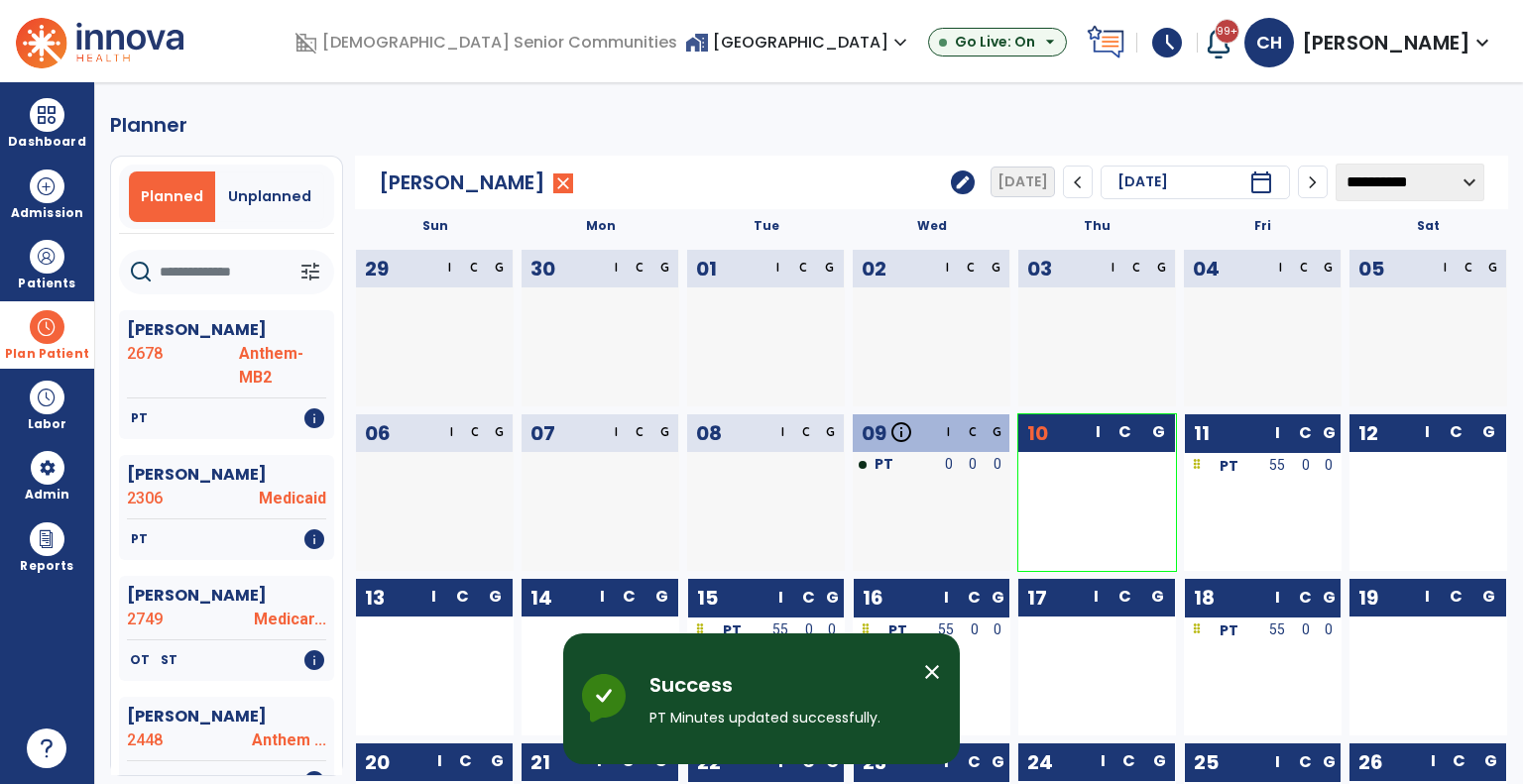 click on "Planner   Planned   Unplanned   tune   Aldworth, Joseph  2678 Anthem-MB2   PT   info   Brown, Robbin  2306 Medicaid   PT   info   Buell, Faye  2749 Medicar...   OT   ST   info   Carlson, Maxine  2448 Anthem ...   OT   PT   info   Christian, Richard  2540 Medicar...   PT   info   Debaun, Doneda  1845 Medicar...   PT   info   Derflinger, Carolyn  2640 Medicar...   OT   info   Everroad, Ronda  2769 Medicar...   PT   OT   info   Foree, Kristi  2114 Medicar...   OT   info   Gunter, Garold  2764 MB2 (WPS)   ST   info   Hartman, Gerald  2566 Medicar...   ST   PT   info   Hill, Beverly  2732 Medicar...   PT   ST   info   Hunter, Dale  2662 Medicar...   PT   info   Keihn, Aline  2767 MB2 (WPS)   PT   OT   info   Leonard, Mary  2484 Medicar...   PT   OT   info   Lloyd, Sadie  2456 Medicar...   OT   info   Louden, Larry  2423 Medicar...   OT   info   Matthews, Roberta  2594 UHC Com...   PT   info   Mckay, Violet  2613 UHC Com...   PT   info   Riggs, Margaret  2724 UHC Com...   OT   info   Rollins, Deborah  2700  OT" 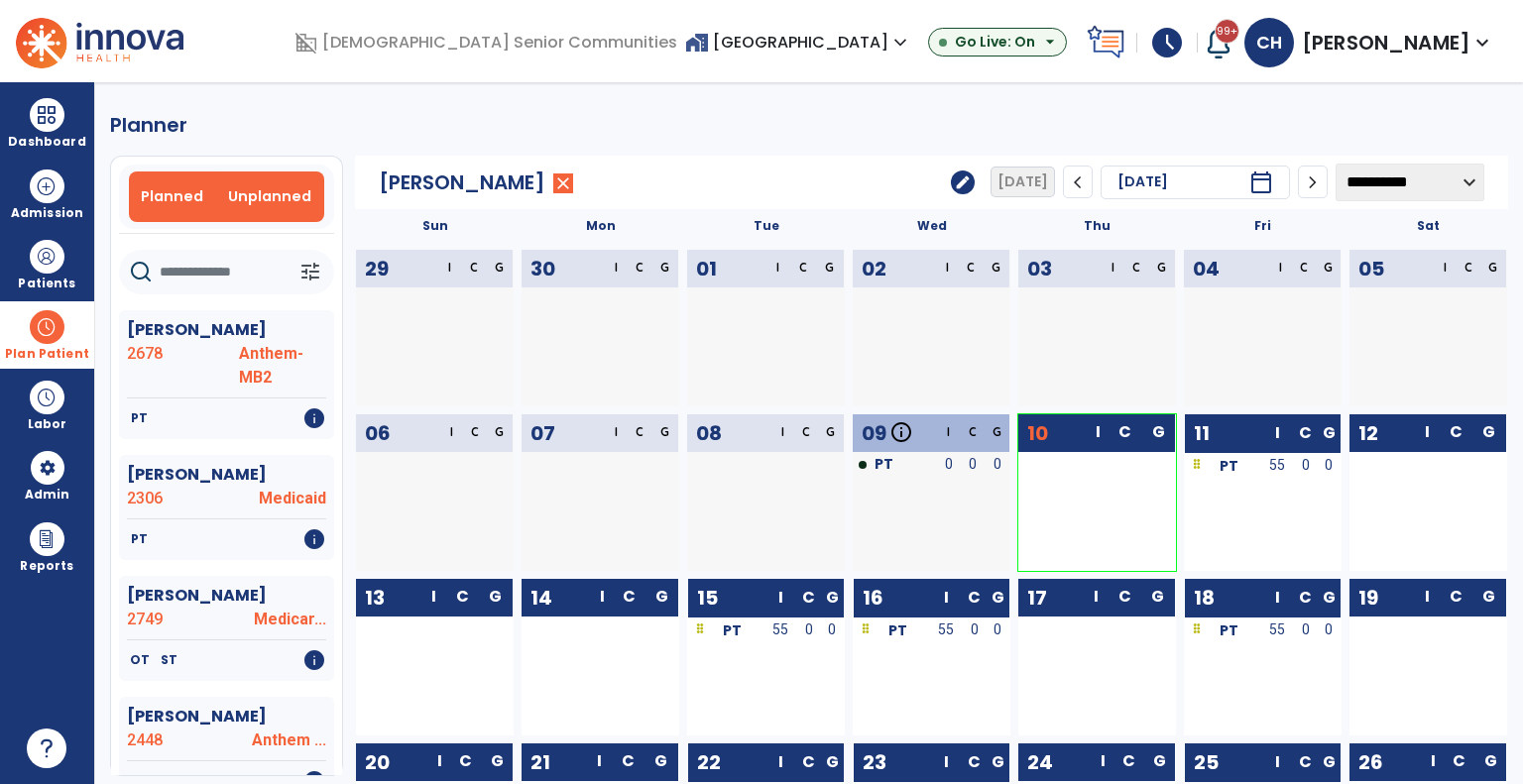 click on "Unplanned" at bounding box center (270, 196) 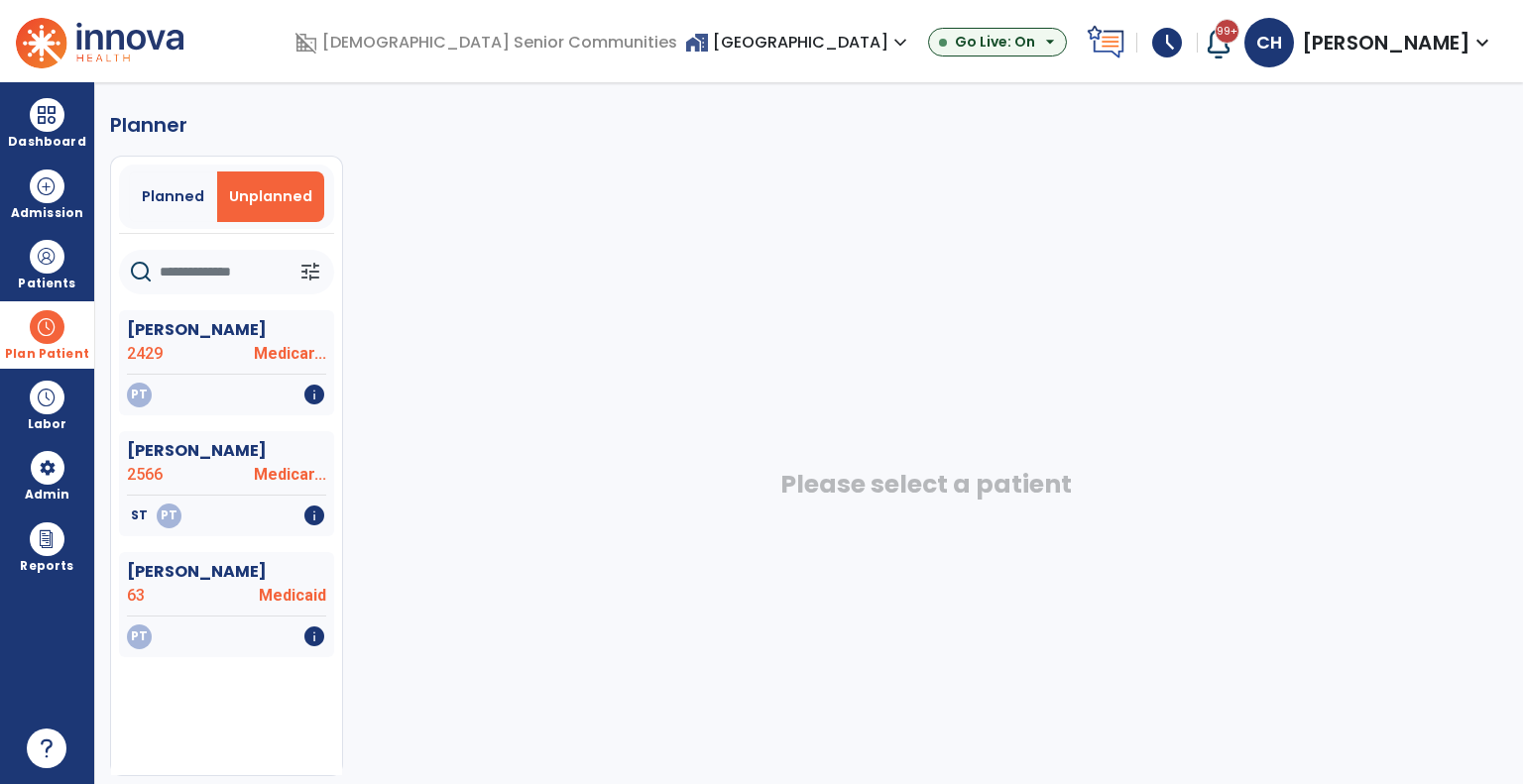 click on "Plan Patient" at bounding box center (47, 354) 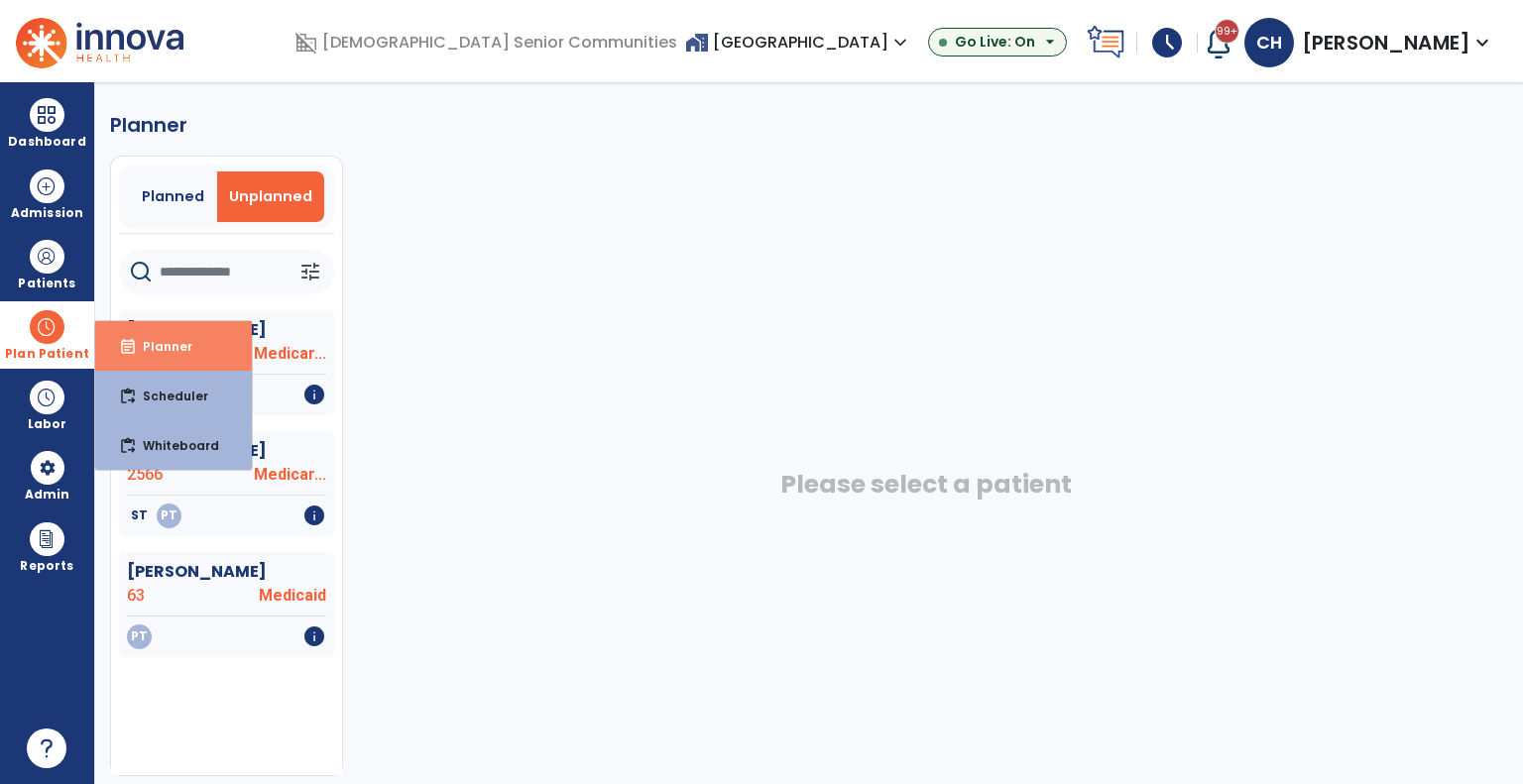 click on "event_note" at bounding box center [128, 347] 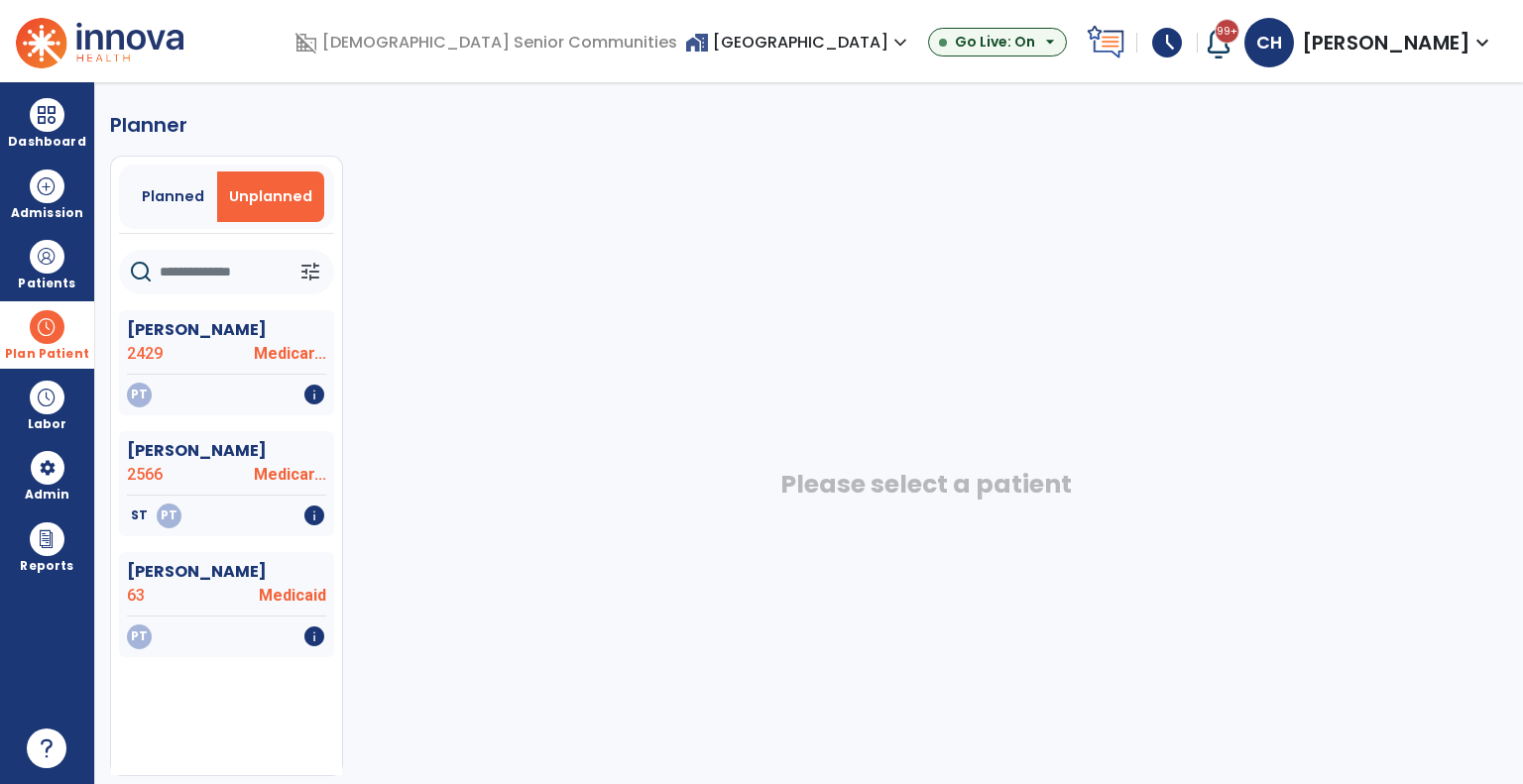click at bounding box center [47, 327] 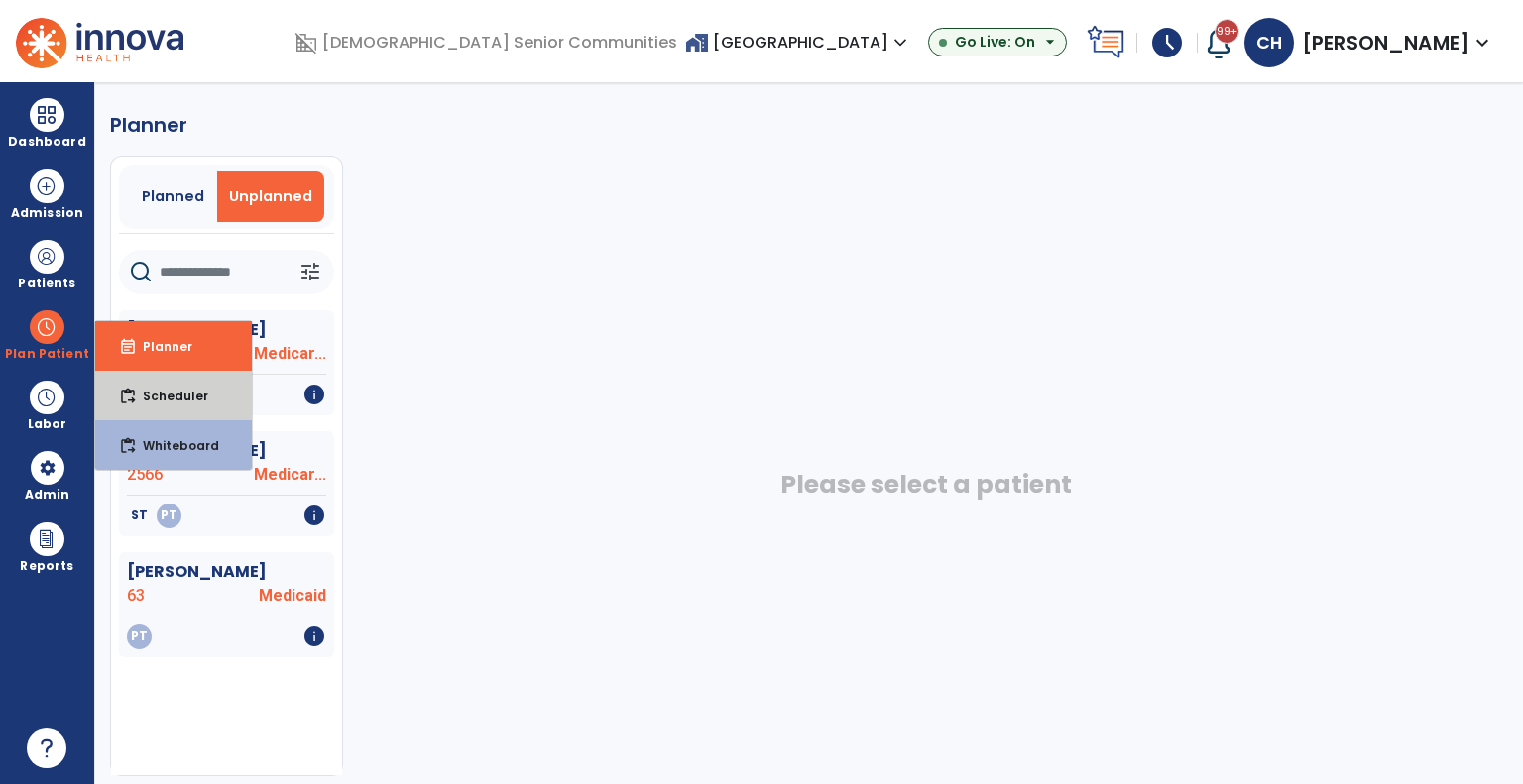click on "Scheduler" at bounding box center (168, 395) 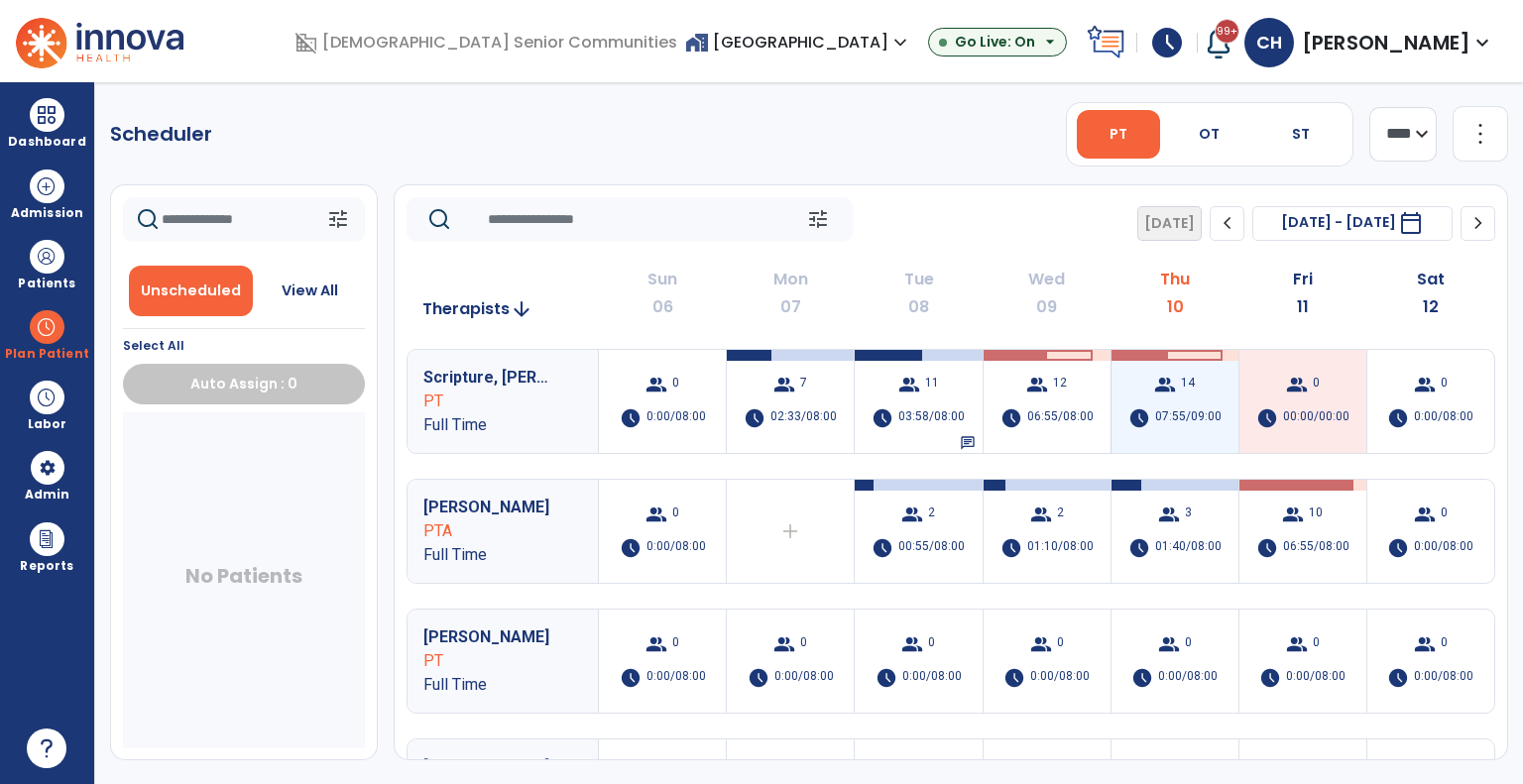 click on "07:55/09:00" at bounding box center [1188, 418] 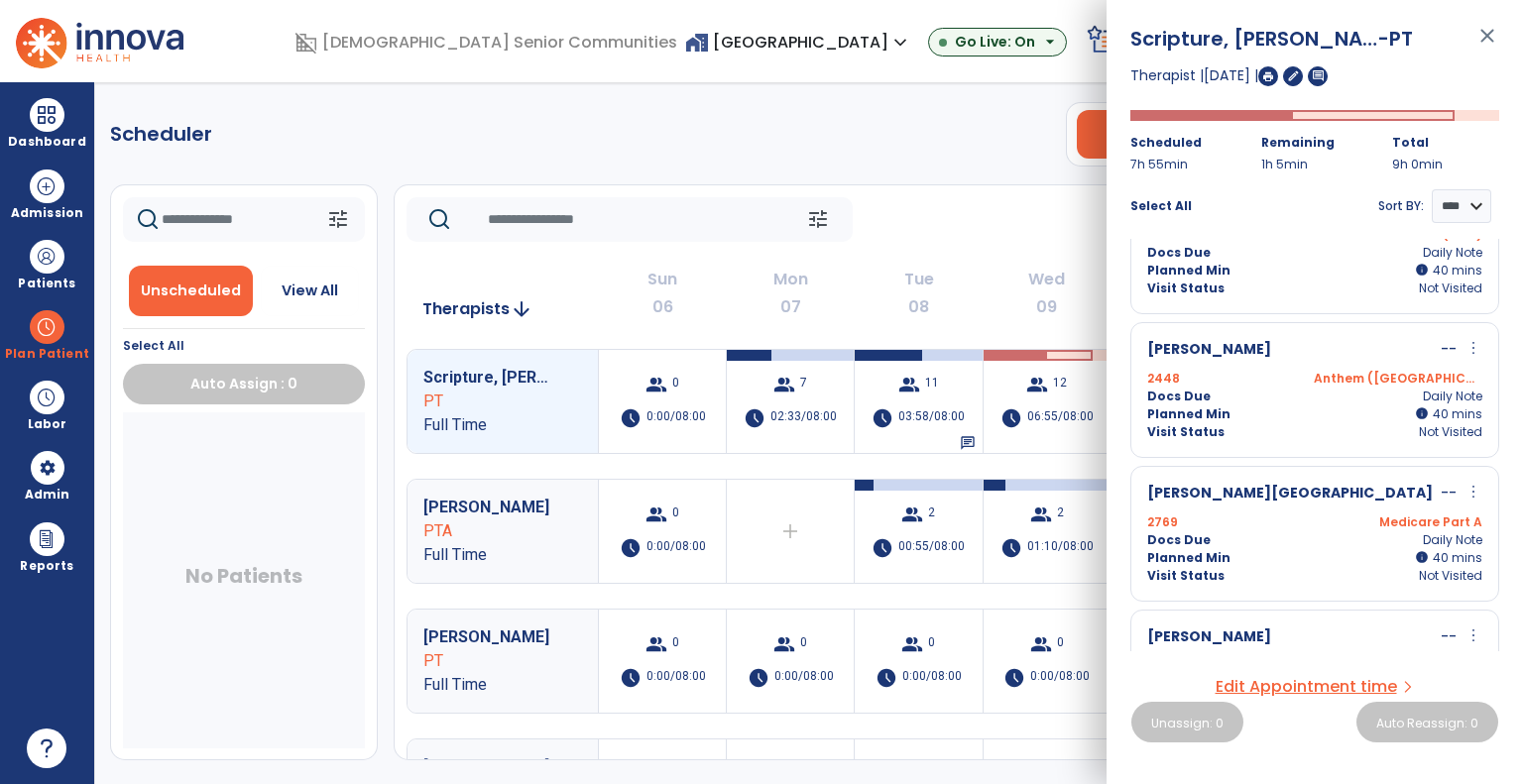 scroll, scrollTop: 0, scrollLeft: 0, axis: both 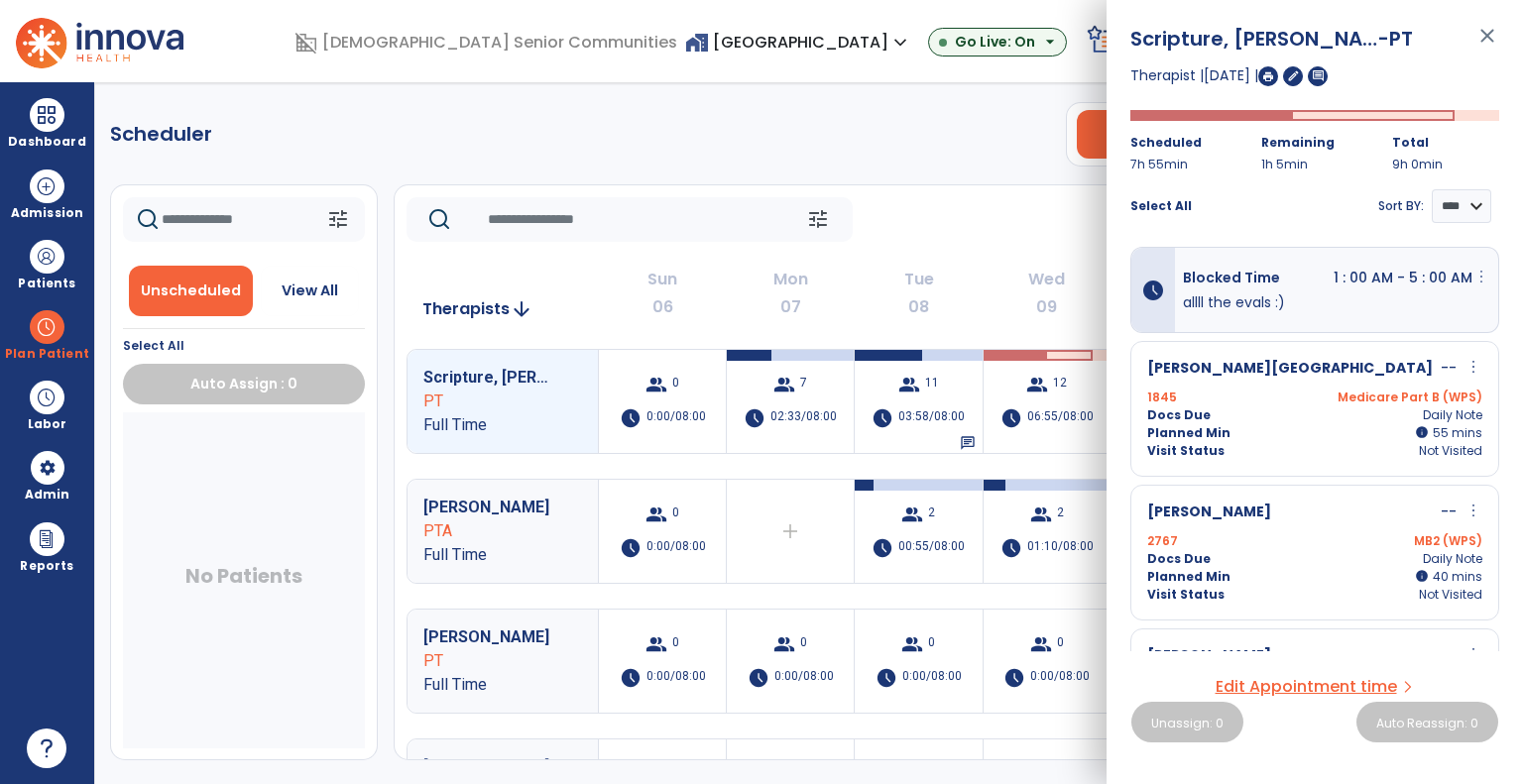 click on "more_vert" at bounding box center (1481, 277) 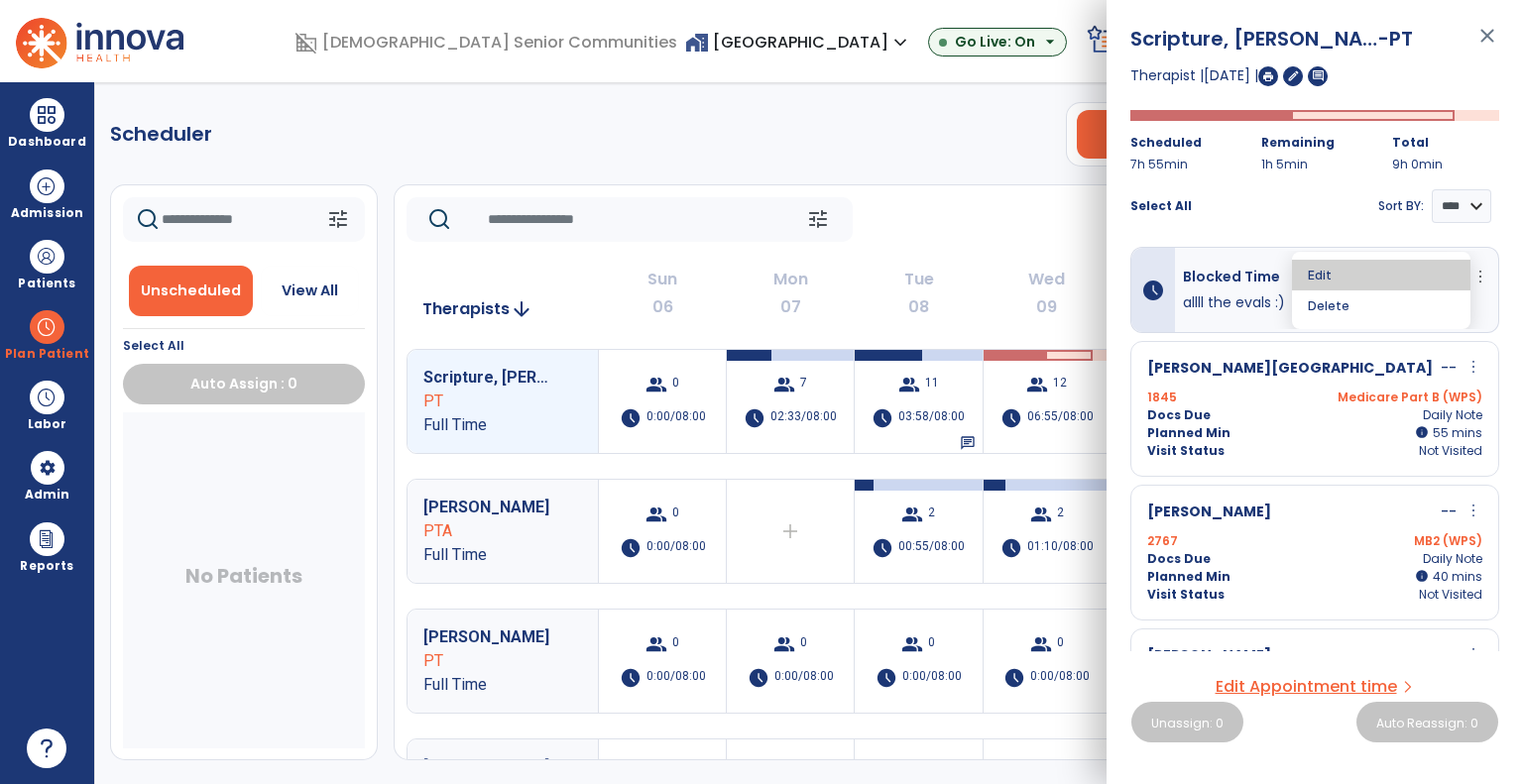 click on "Edit" at bounding box center [1381, 275] 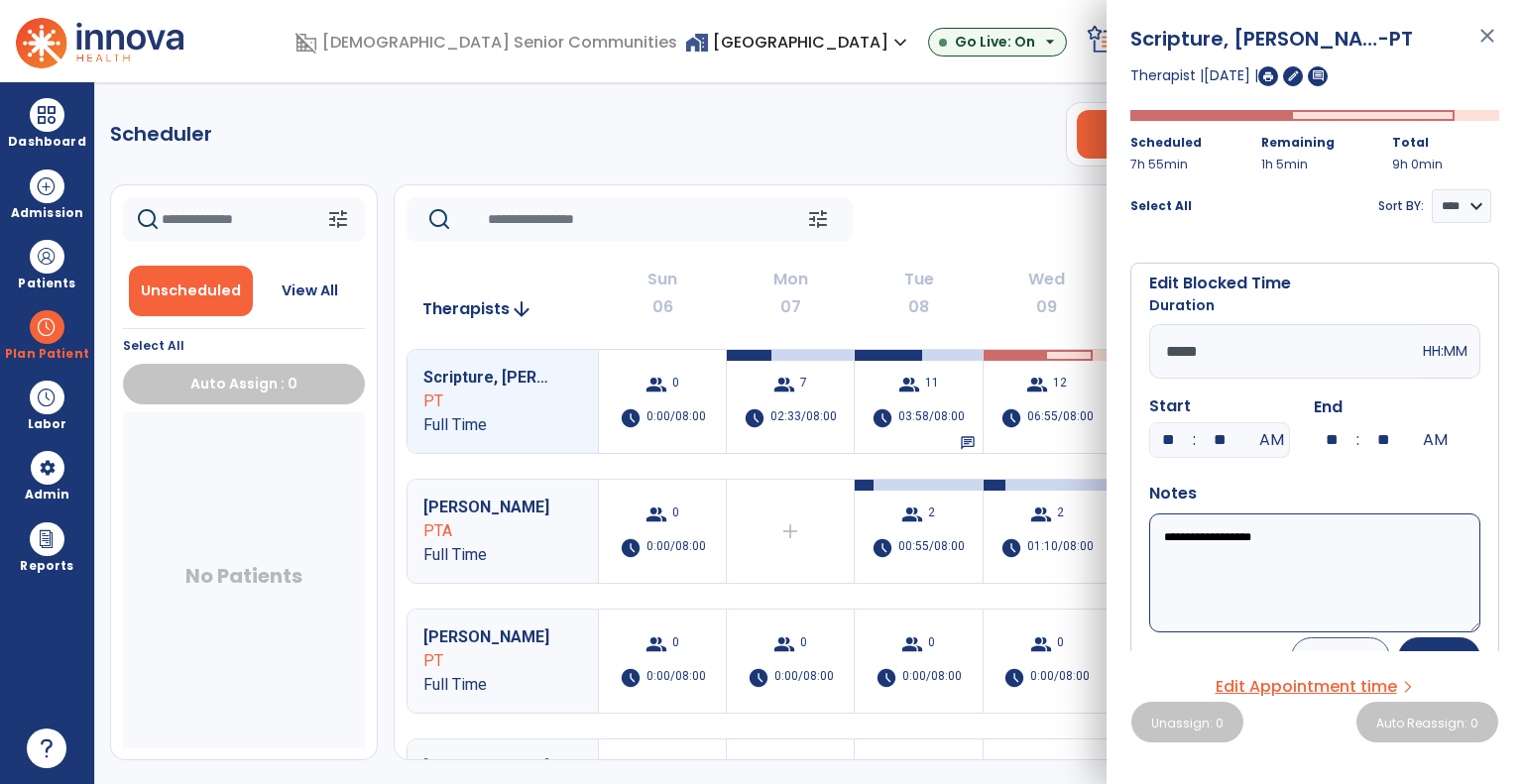 click on "*****" at bounding box center [1284, 351] 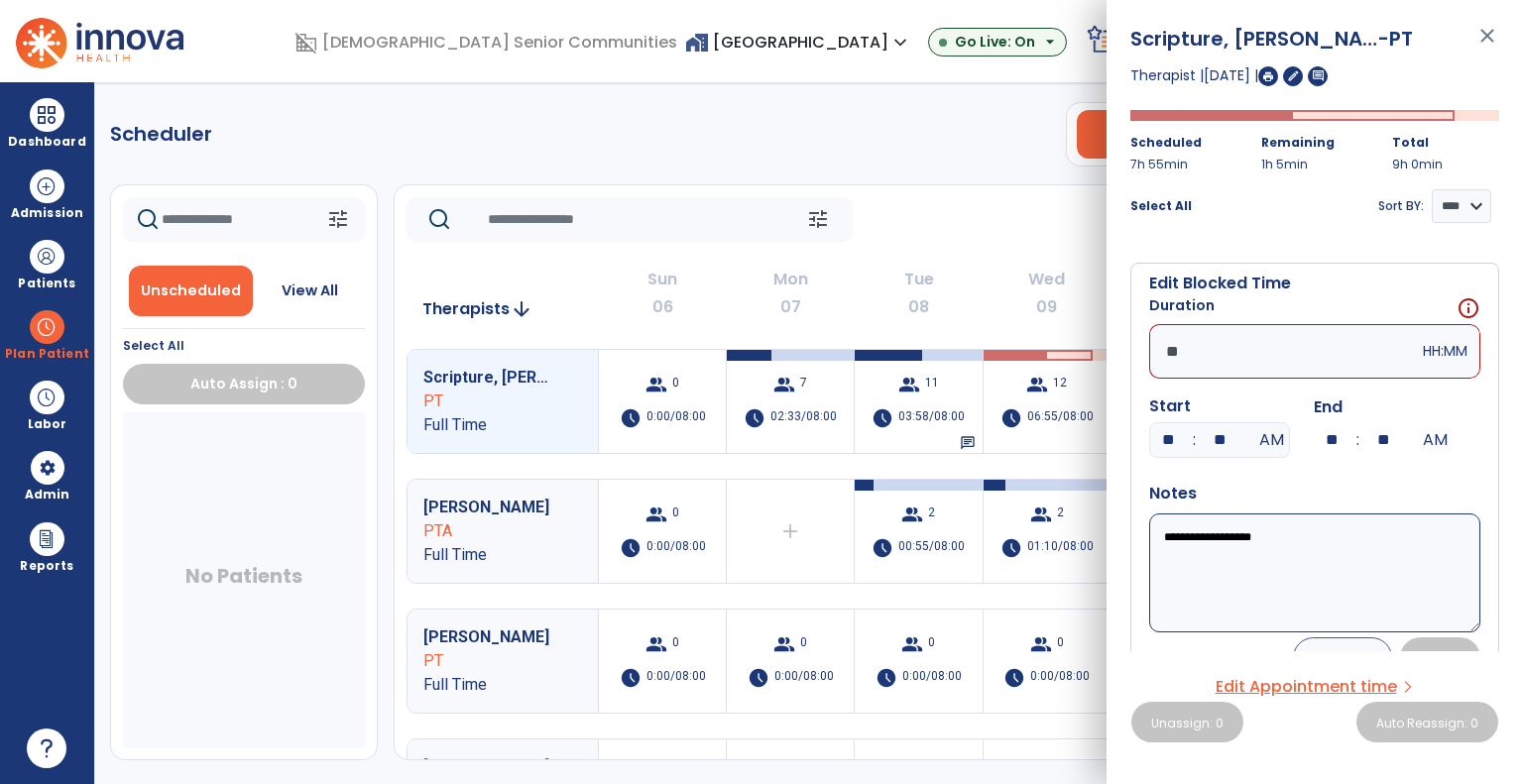 type on "*" 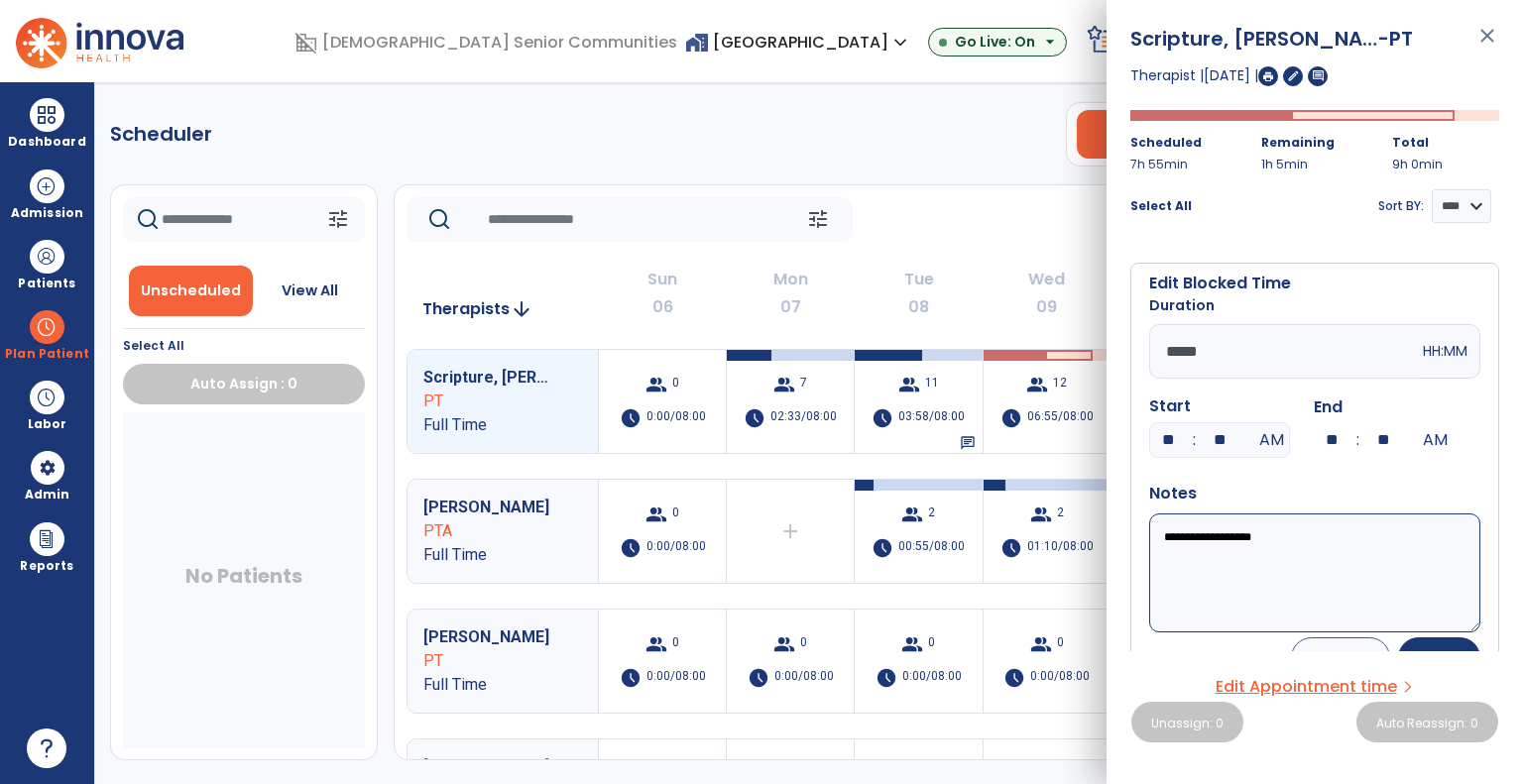 type on "*****" 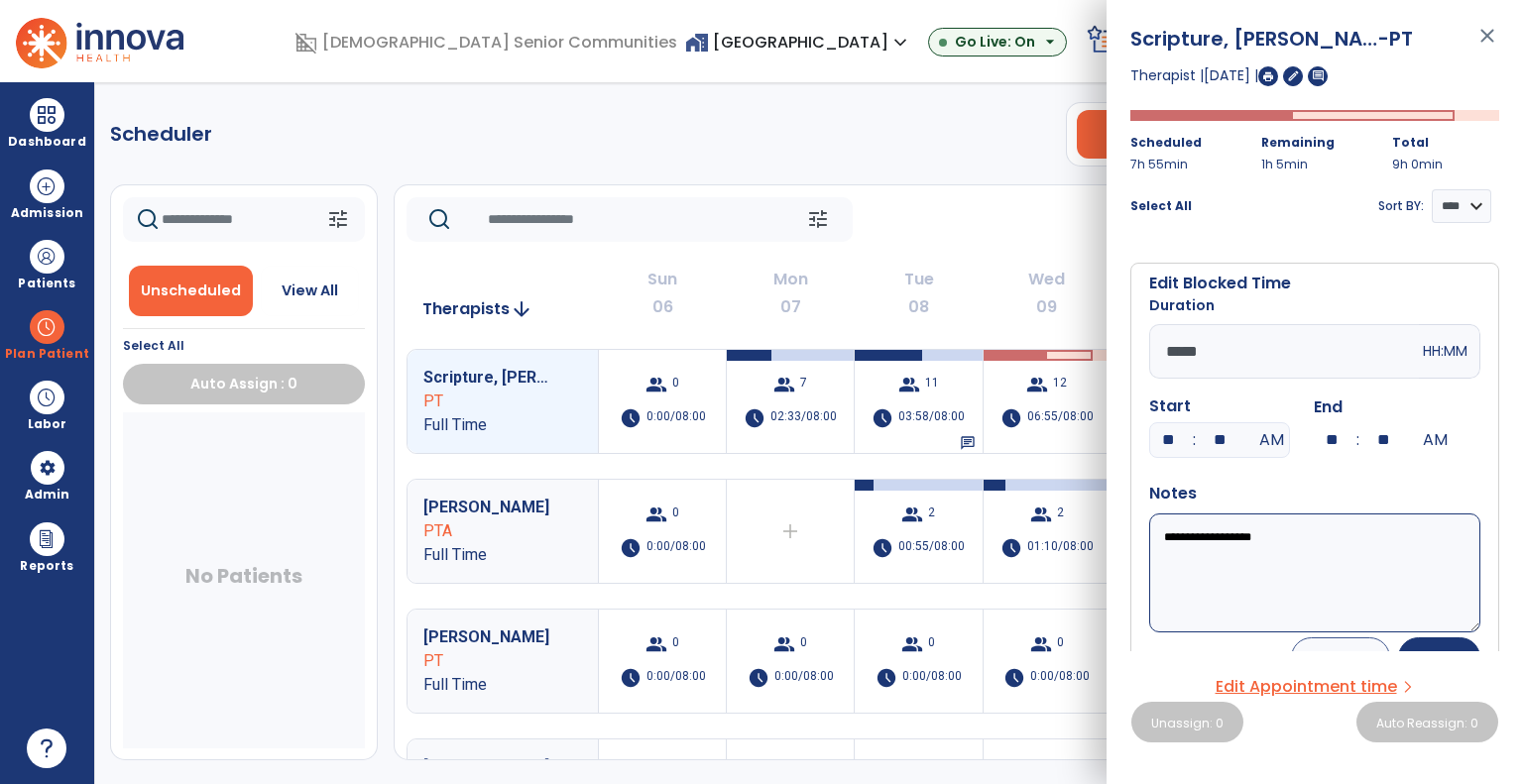 type on "**" 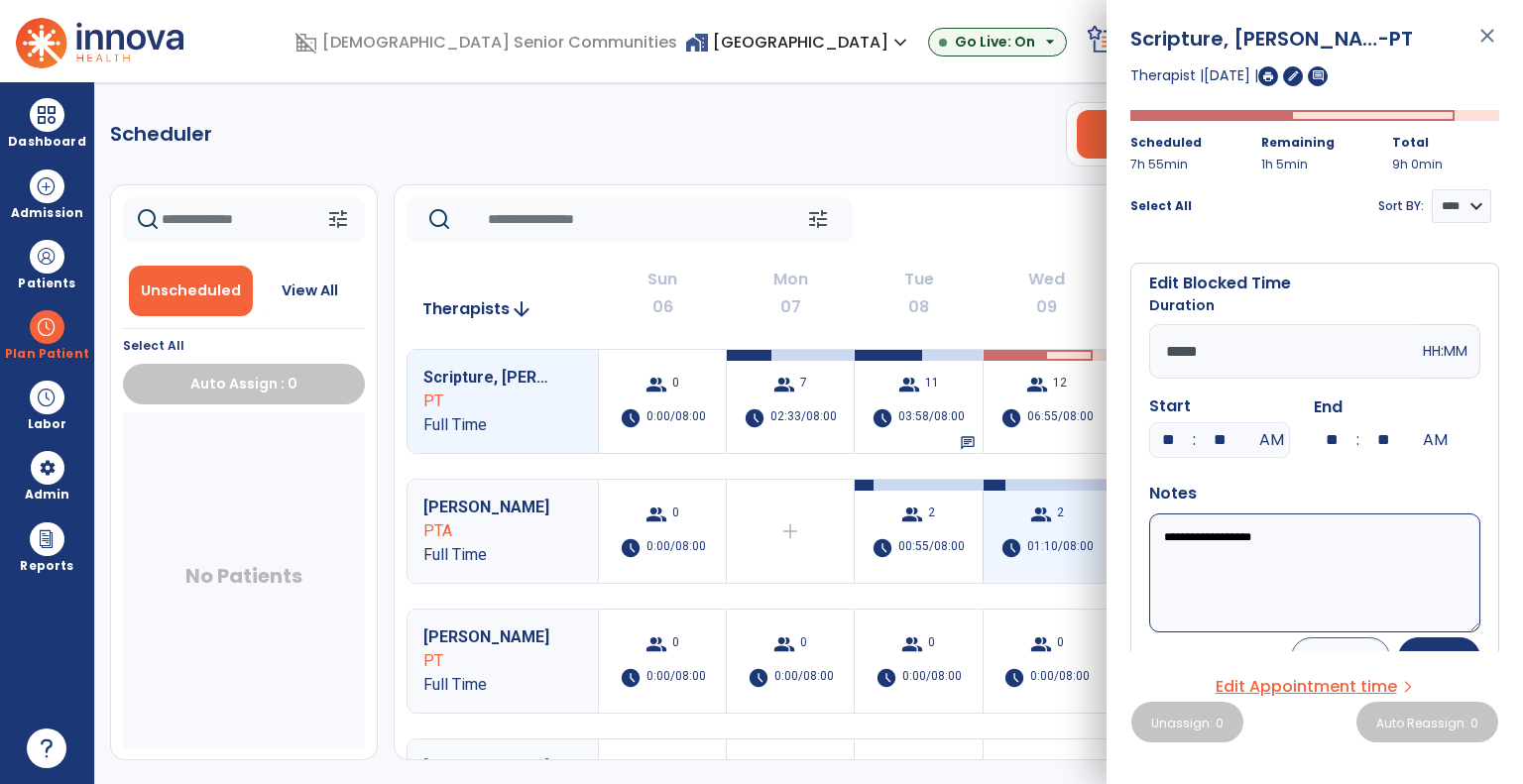 drag, startPoint x: 1273, startPoint y: 536, endPoint x: 1019, endPoint y: 529, distance: 254.09644 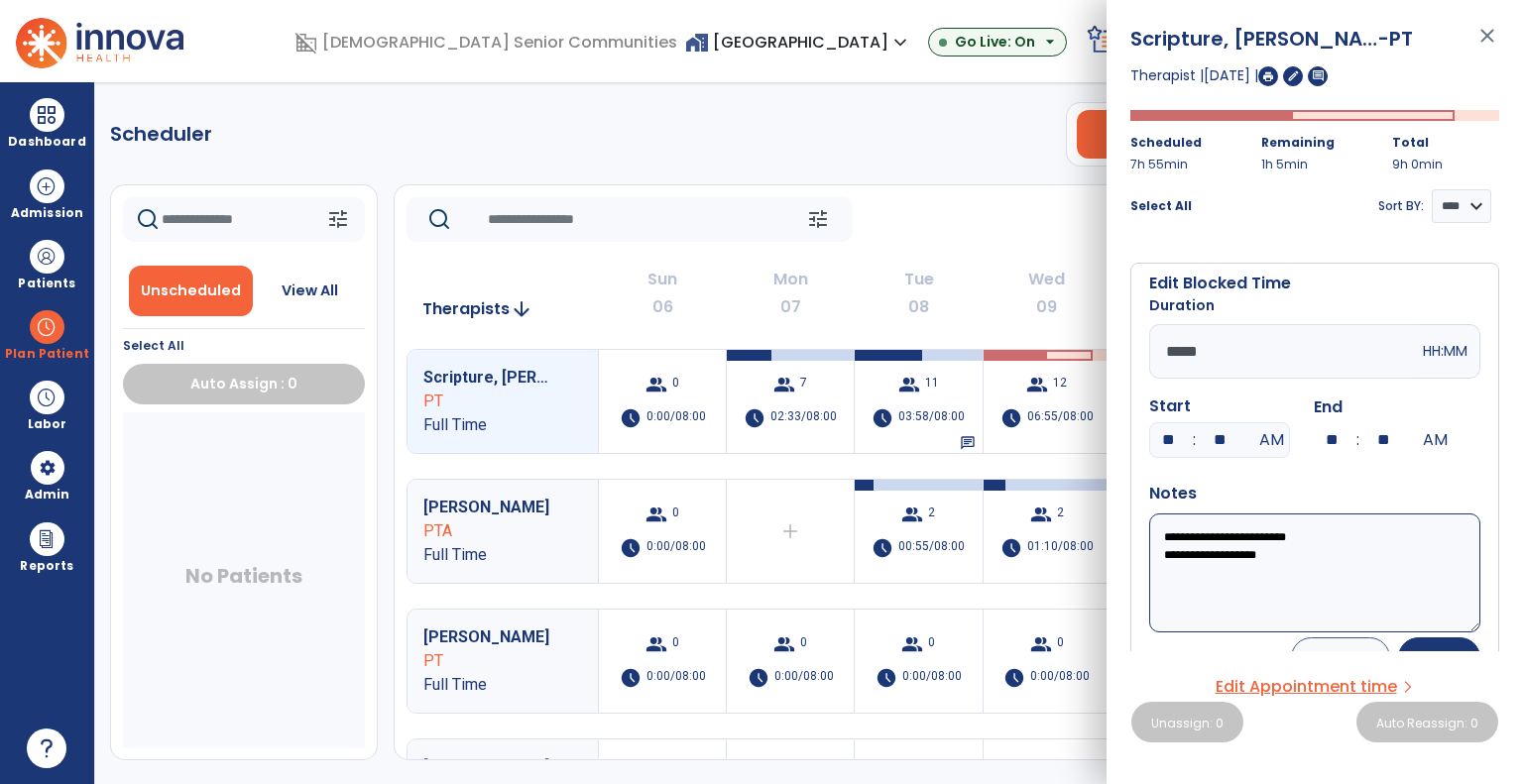 click on "**********" at bounding box center [1315, 573] 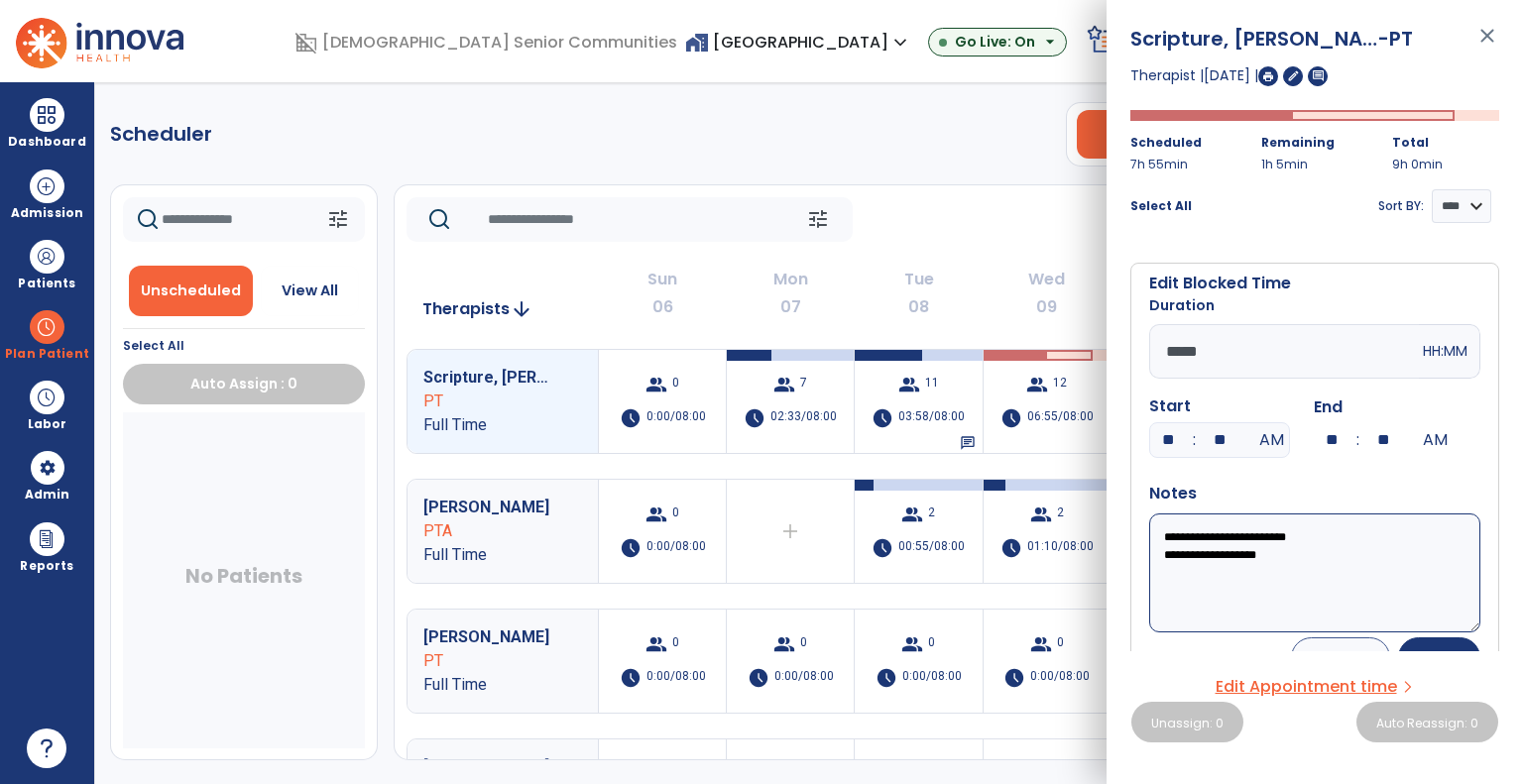 click on "*****" at bounding box center [1284, 351] 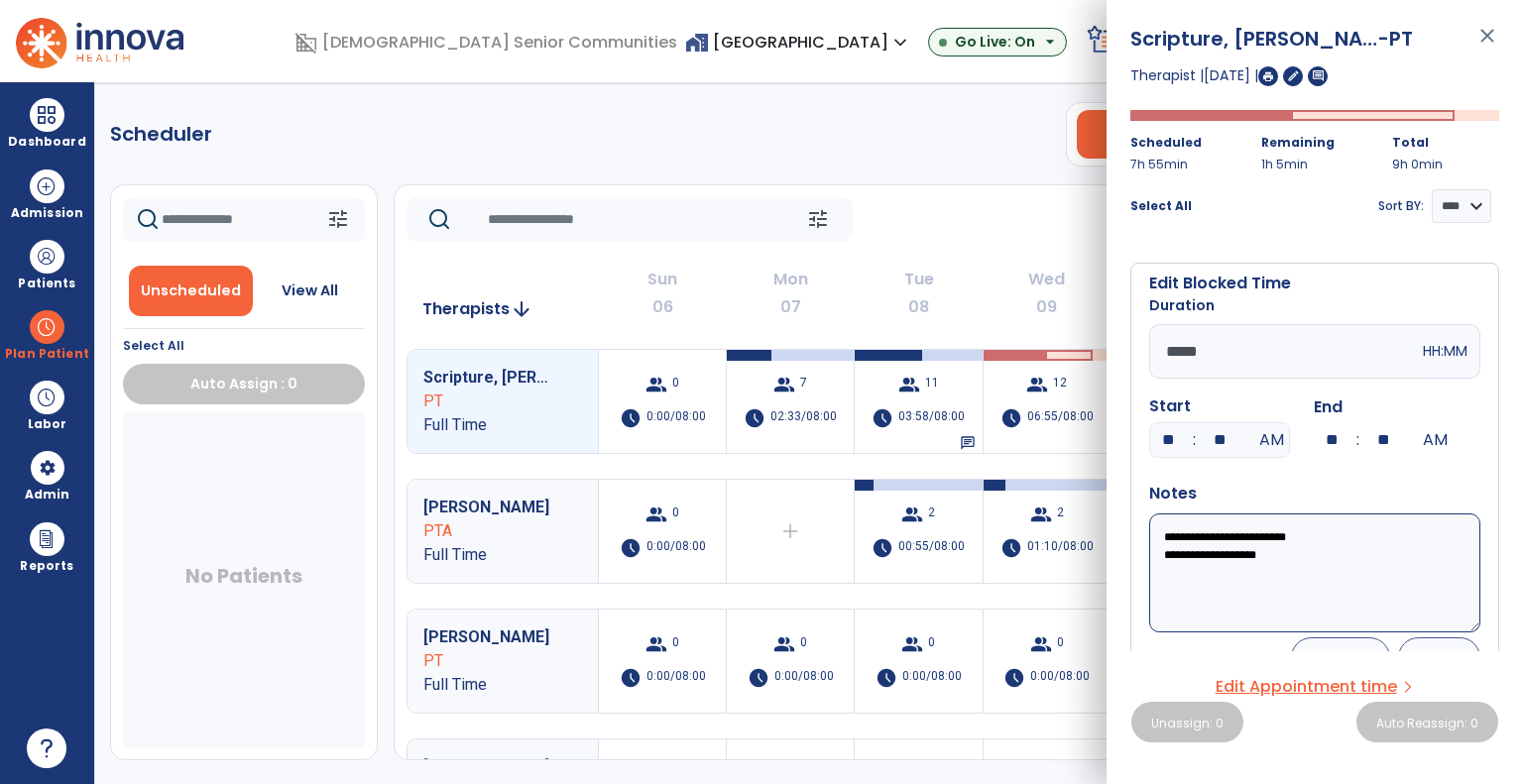 type on "*****" 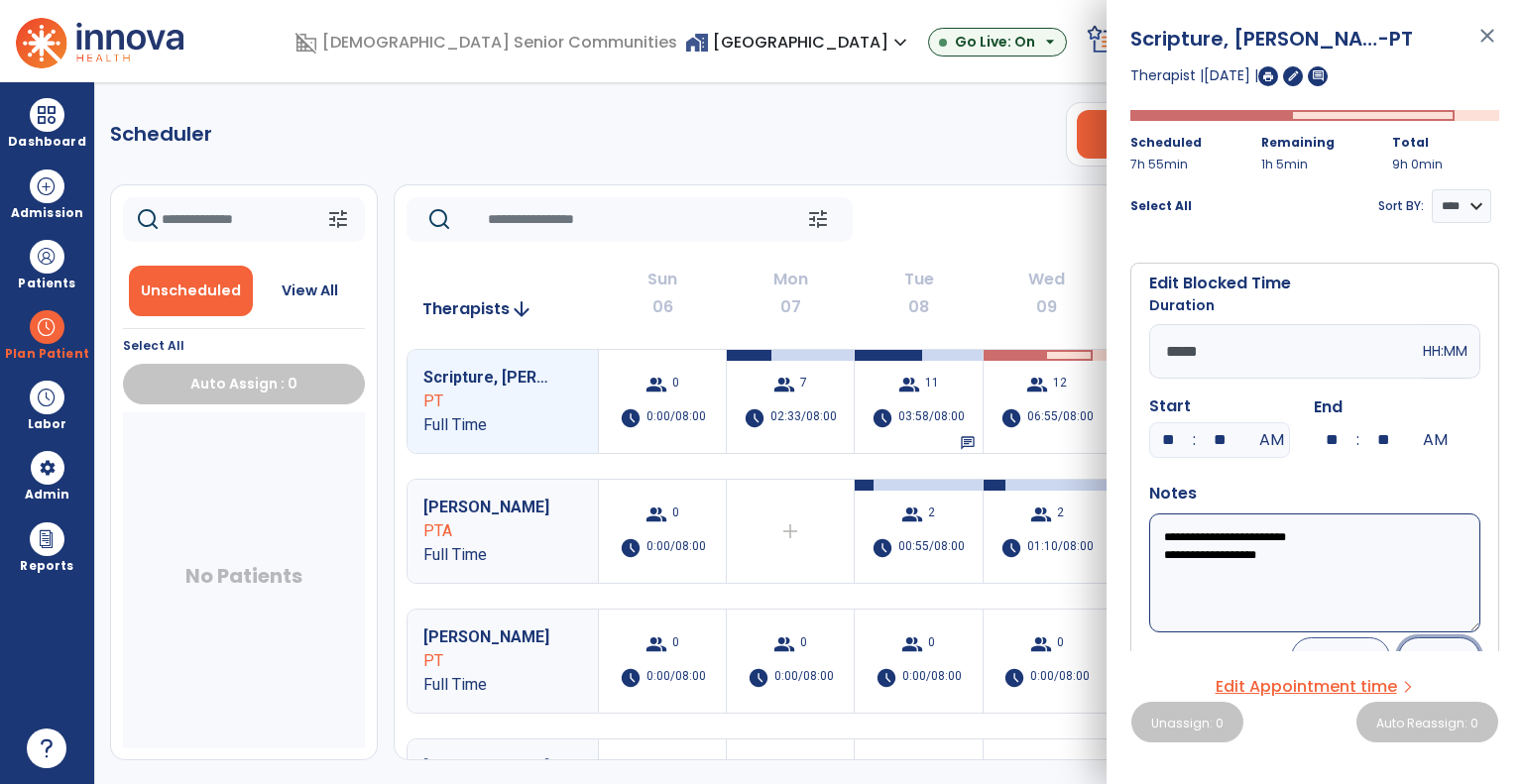 type on "**" 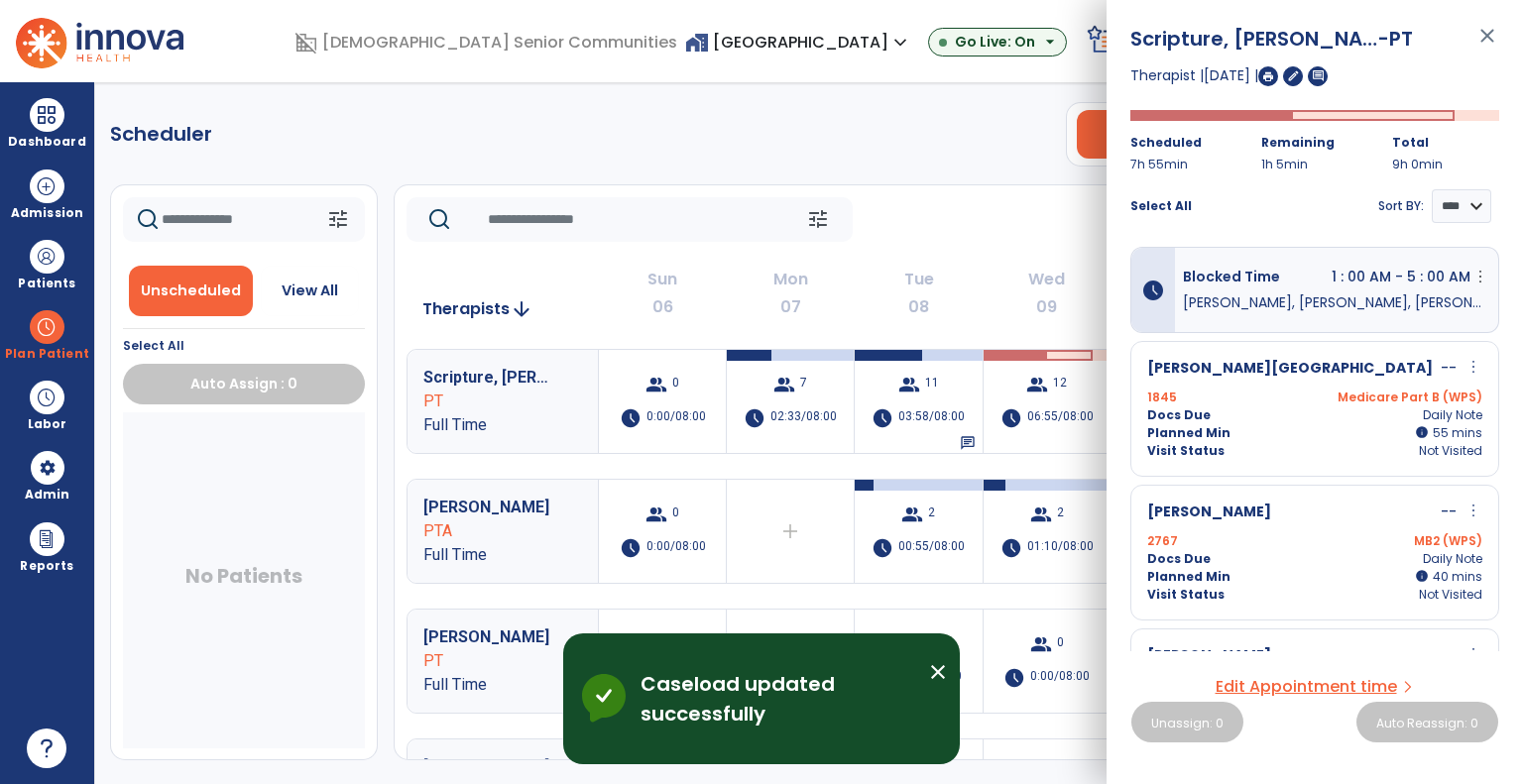 click on "tune   Today  chevron_left Jul 6, 2025 - Jul 12, 2025  *********  calendar_today  chevron_right" 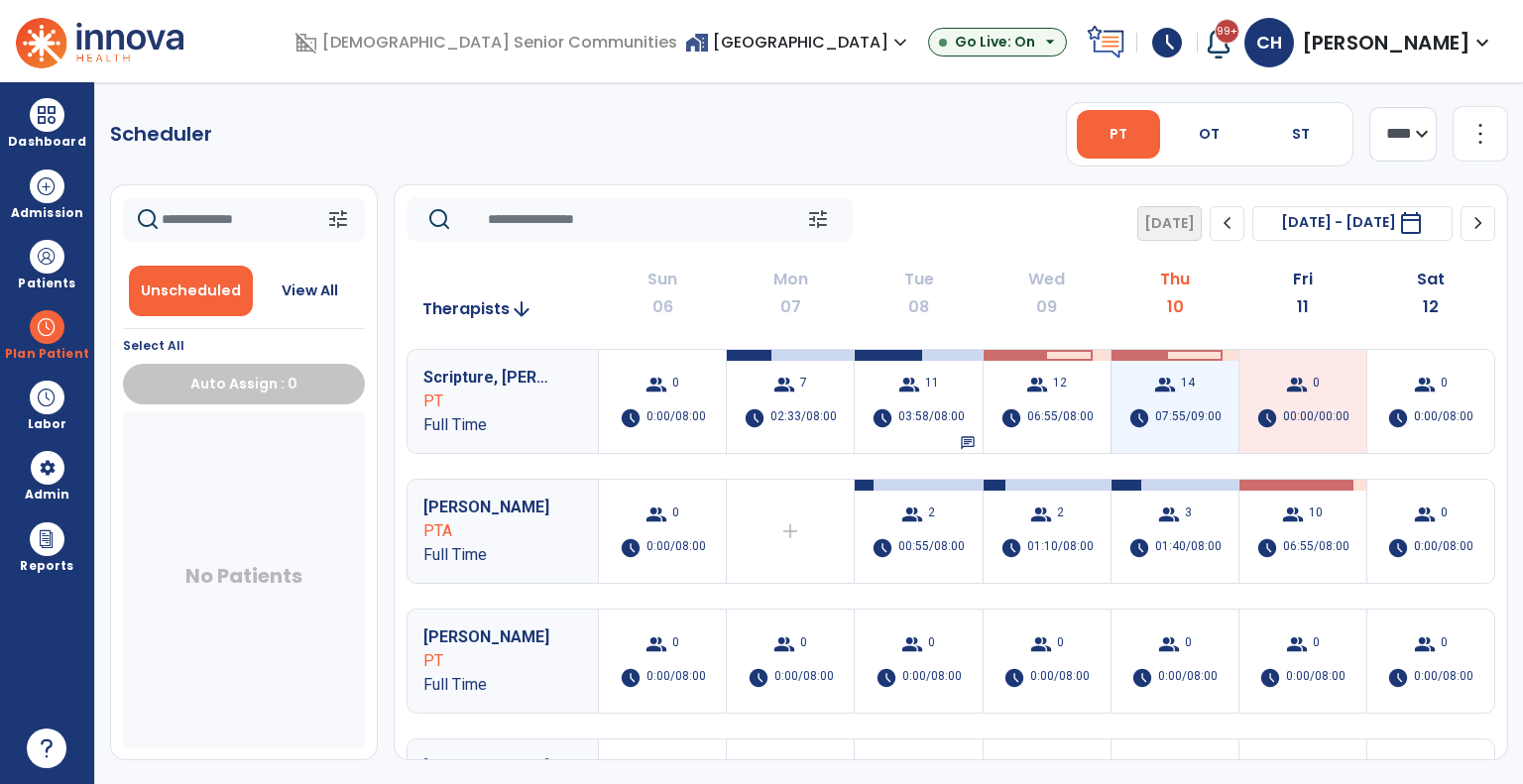 click on "group  14  schedule  07:55/09:00" at bounding box center [1175, 401] 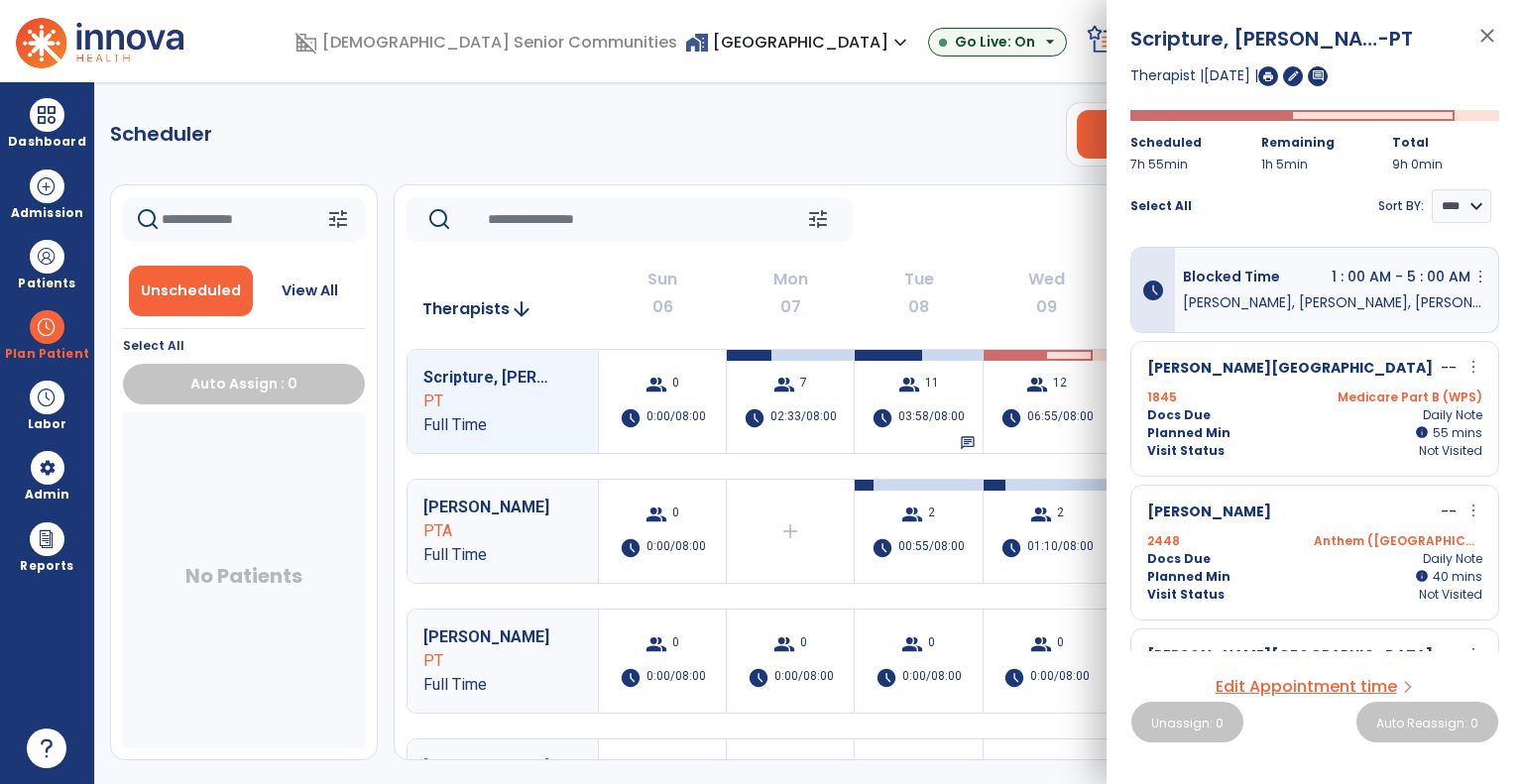 click on "tune   Today  chevron_left Jul 6, 2025 - Jul 12, 2025  *********  calendar_today  chevron_right" 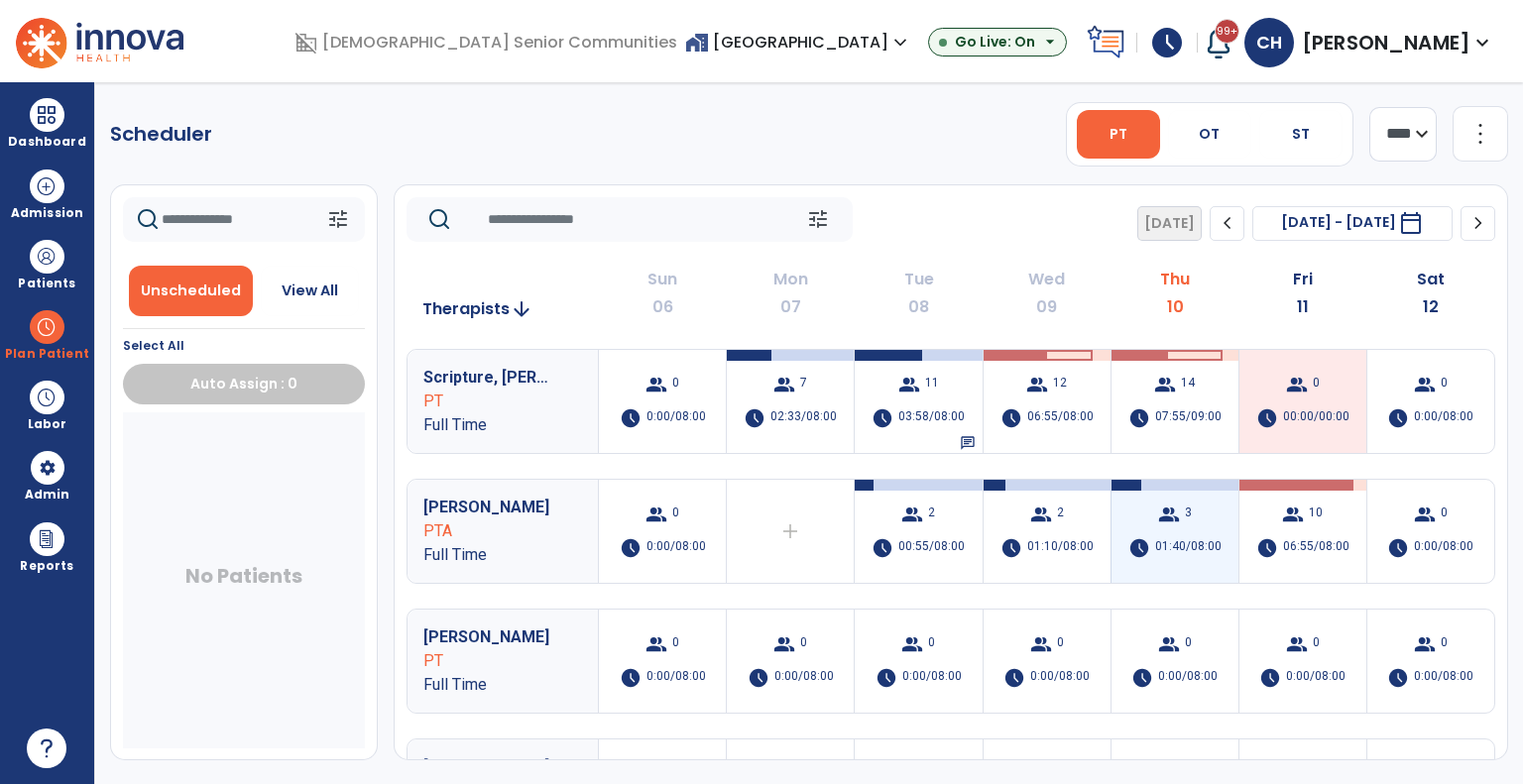 click on "group  3  schedule  01:40/08:00" at bounding box center [1175, 531] 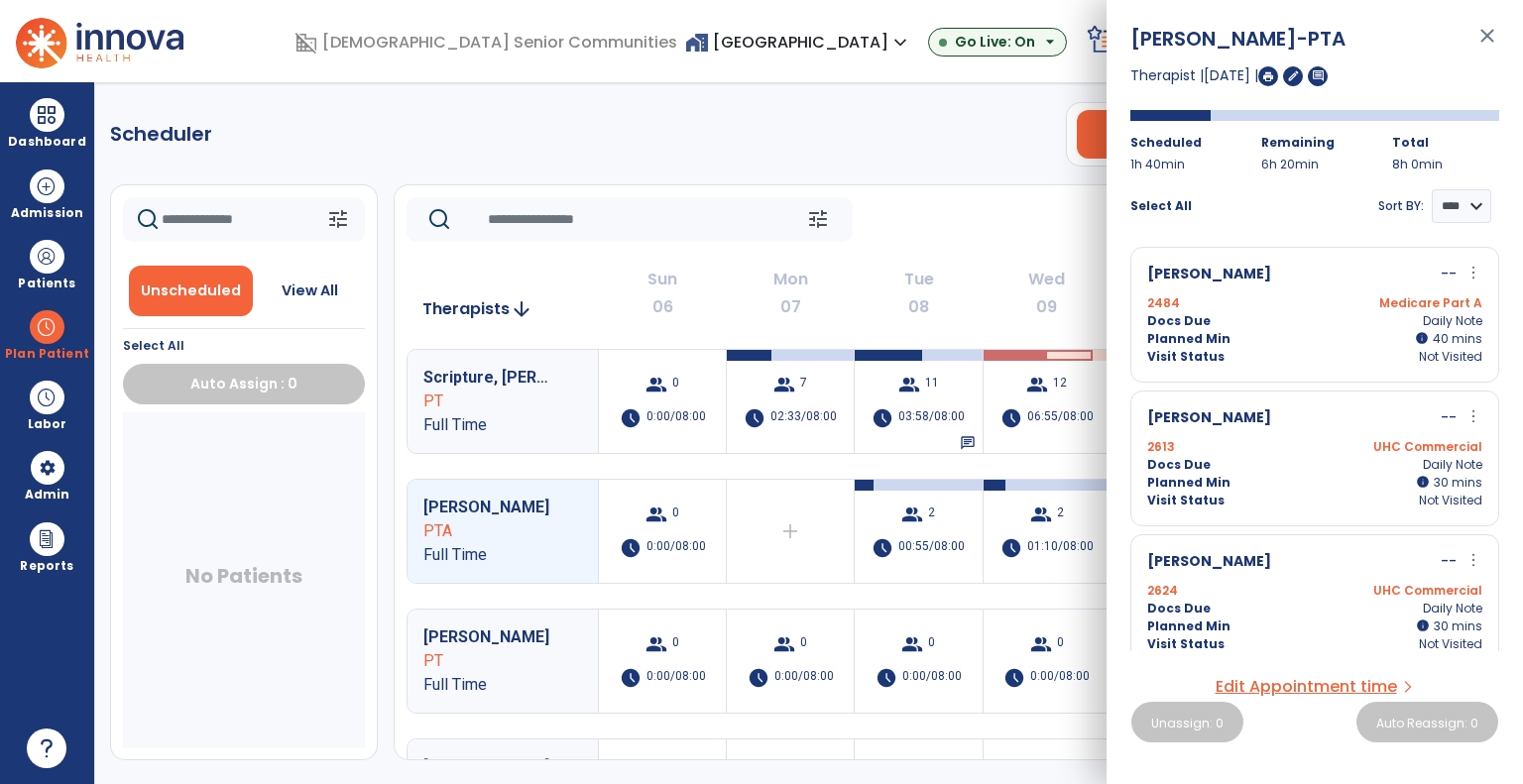 click on "Scheduler   PT   OT   ST  **** *** more_vert  Manage Labor   View All Therapists   Print" 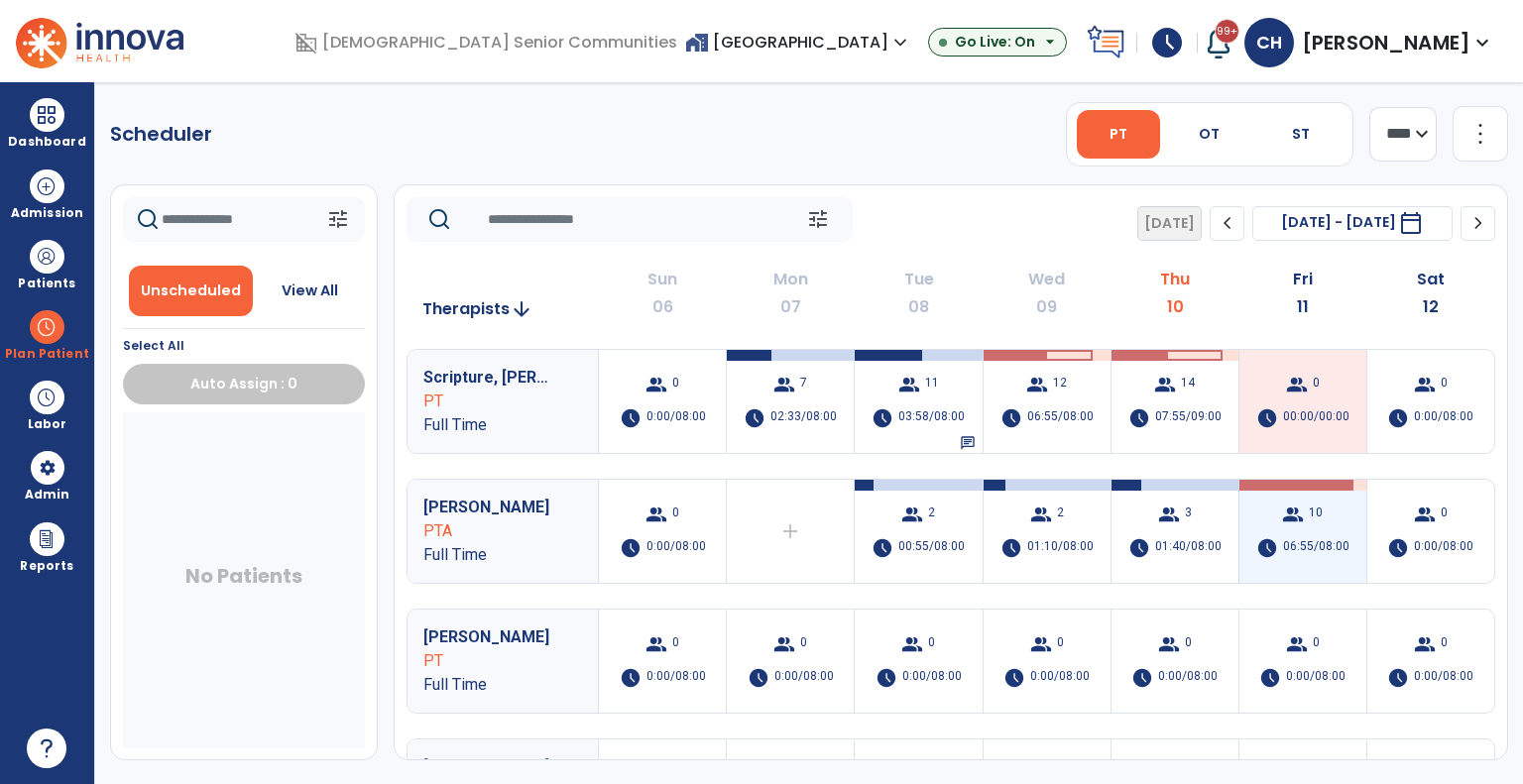 click on "06:55/08:00" at bounding box center (1316, 548) 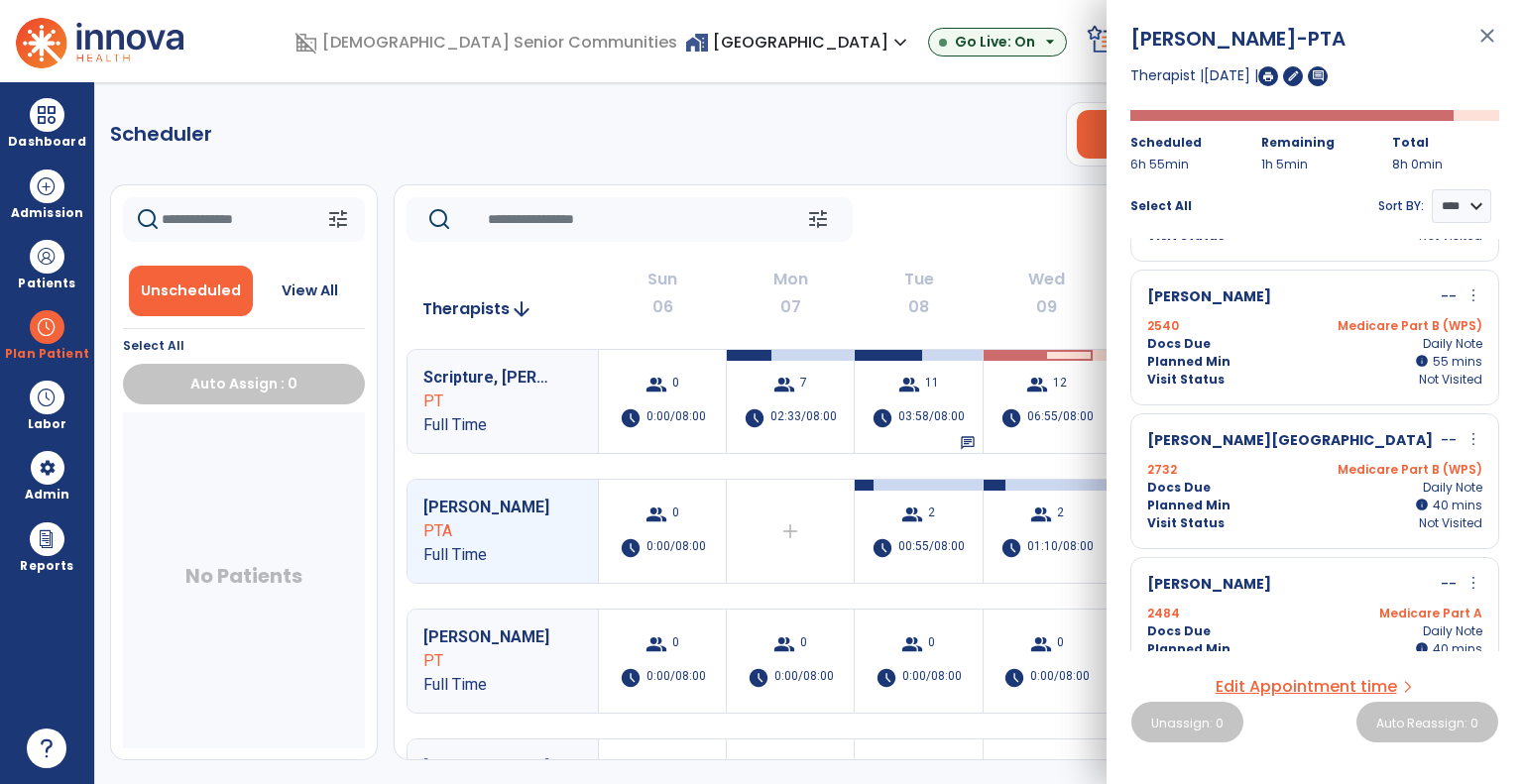 scroll, scrollTop: 0, scrollLeft: 0, axis: both 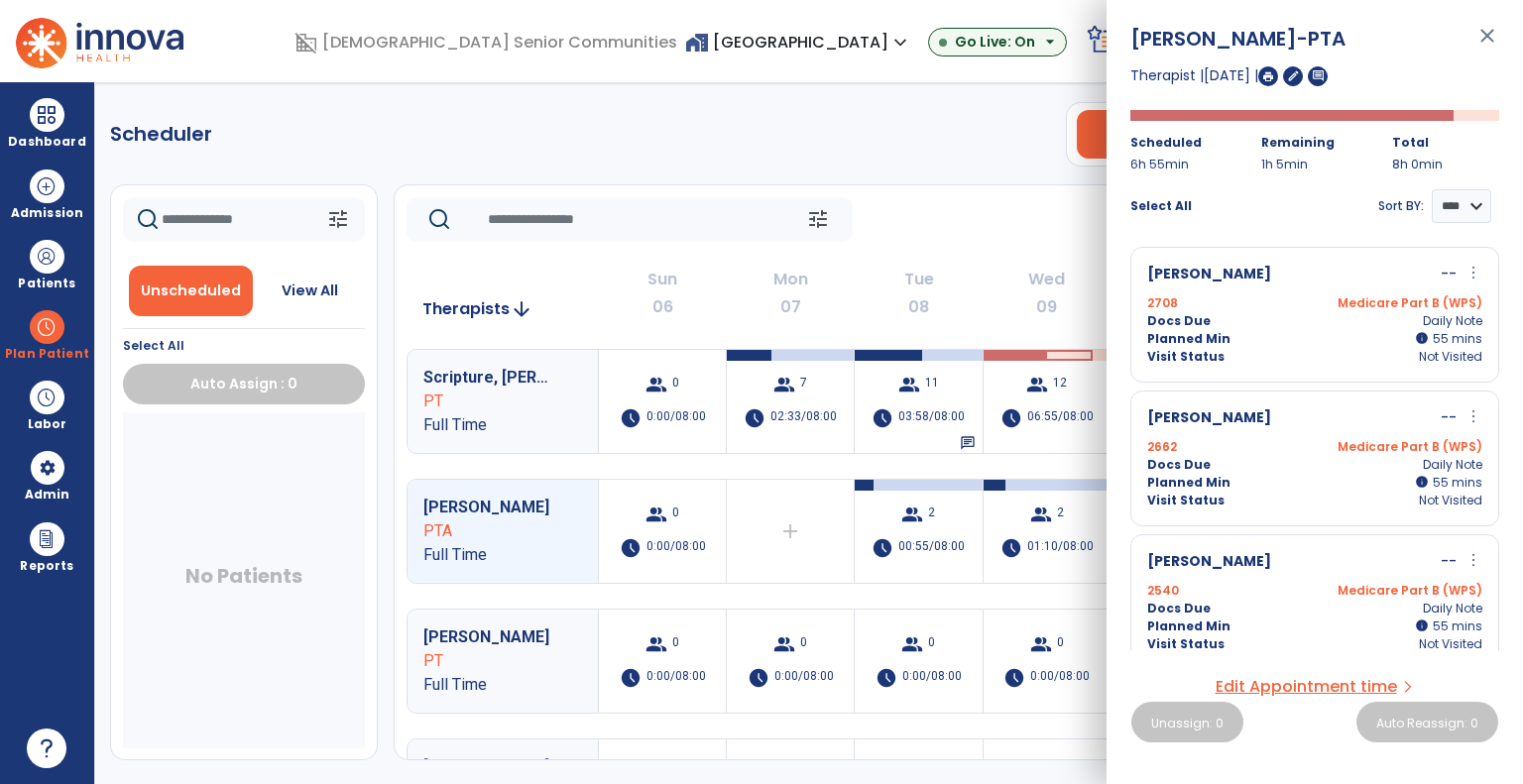 click on "tune   Today  chevron_left Jul 6, 2025 - Jul 12, 2025  *********  calendar_today  chevron_right" 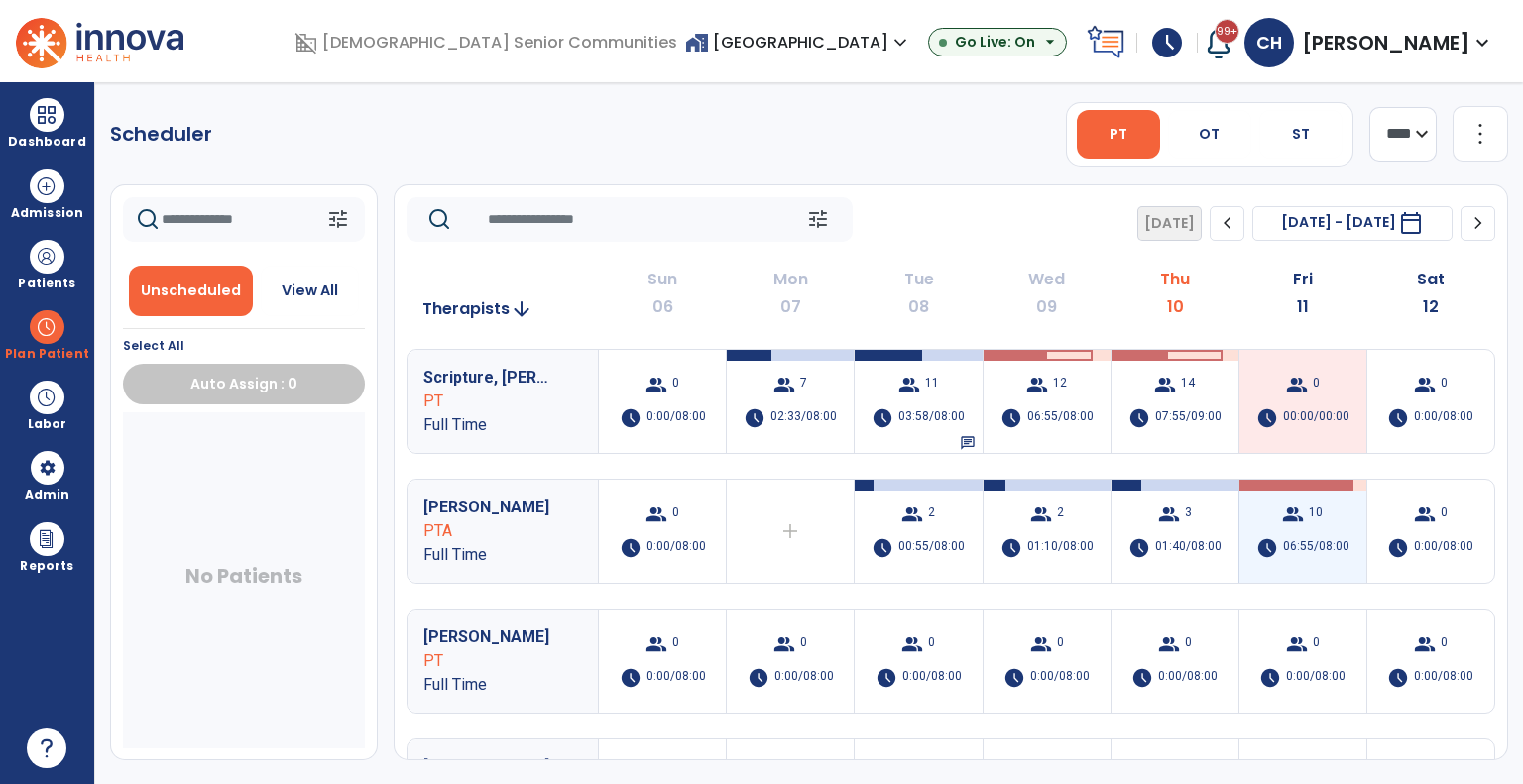 click on "group  10  schedule  06:55/08:00" at bounding box center (1303, 531) 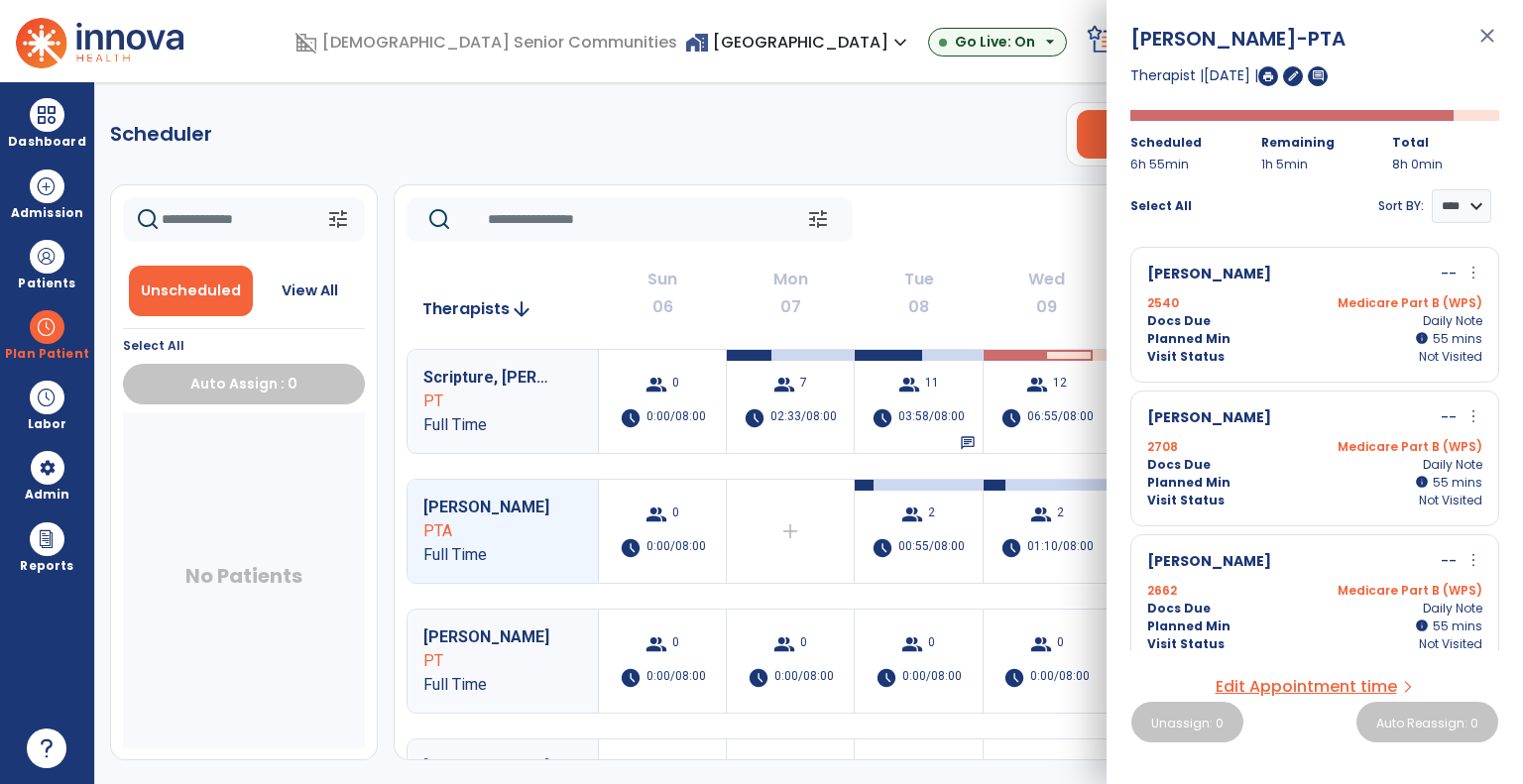 click on "more_vert" at bounding box center [1473, 416] 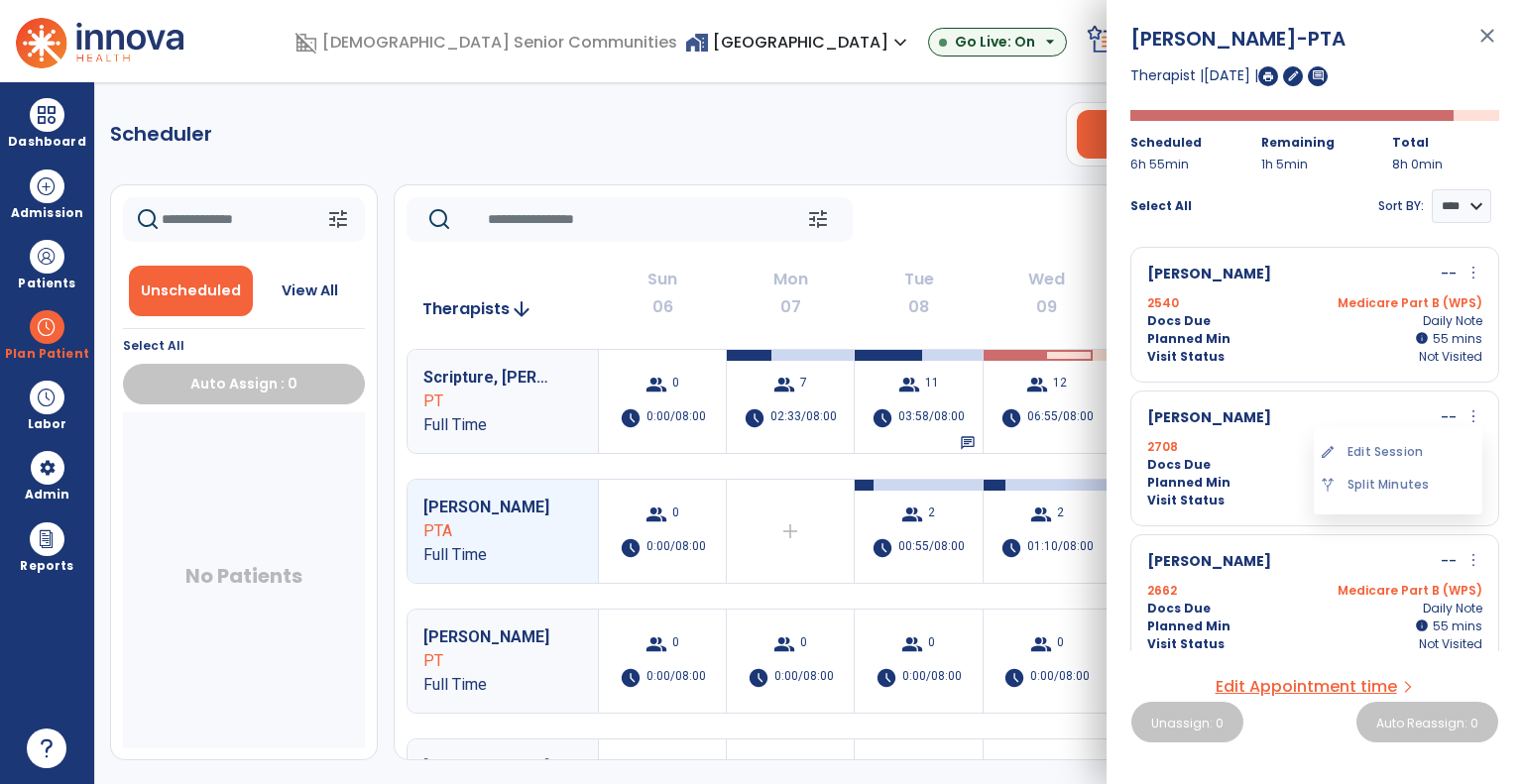 click on "tune   Today  chevron_left Jul 6, 2025 - Jul 12, 2025  *********  calendar_today  chevron_right" 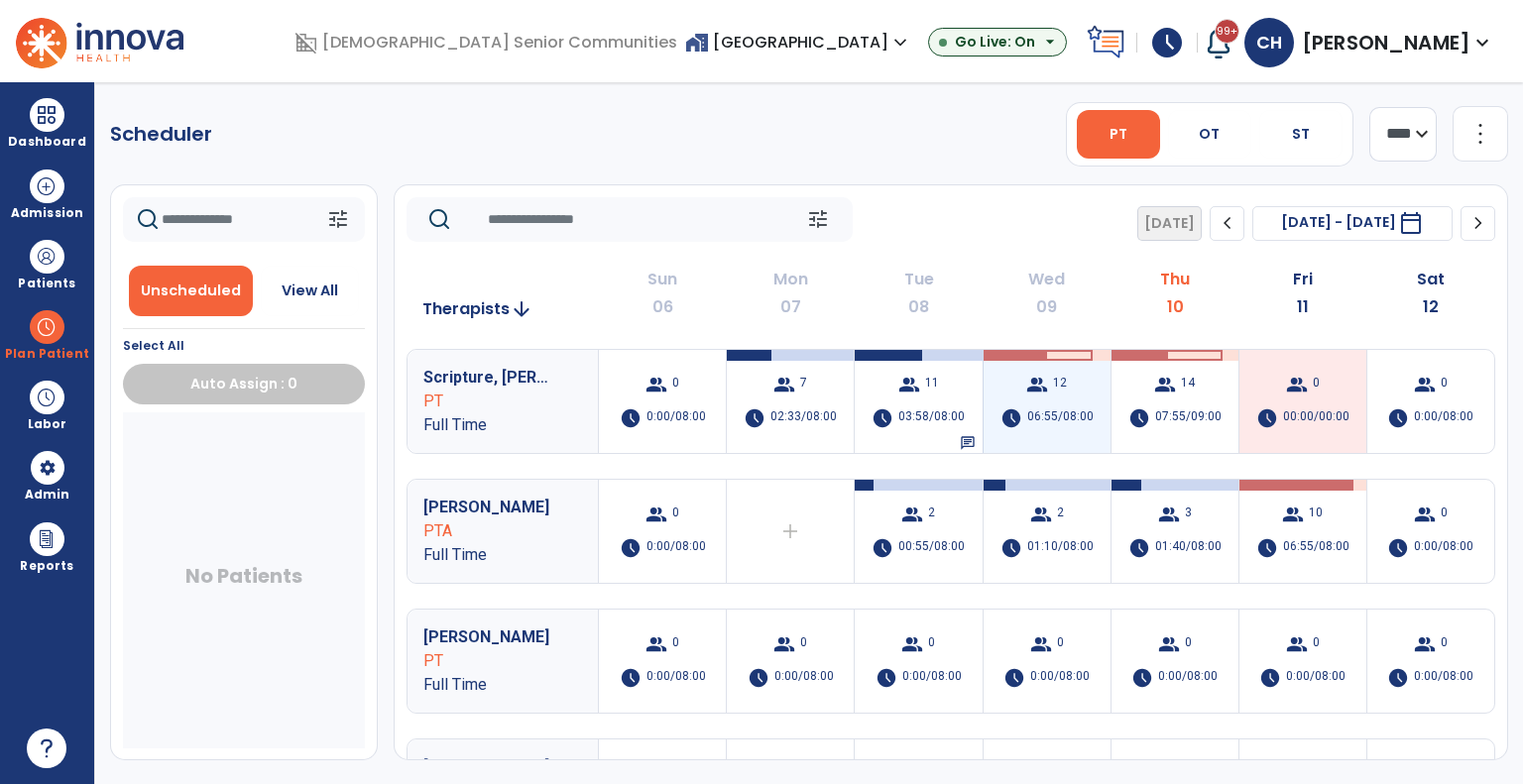click on "06:55/08:00" at bounding box center (1060, 418) 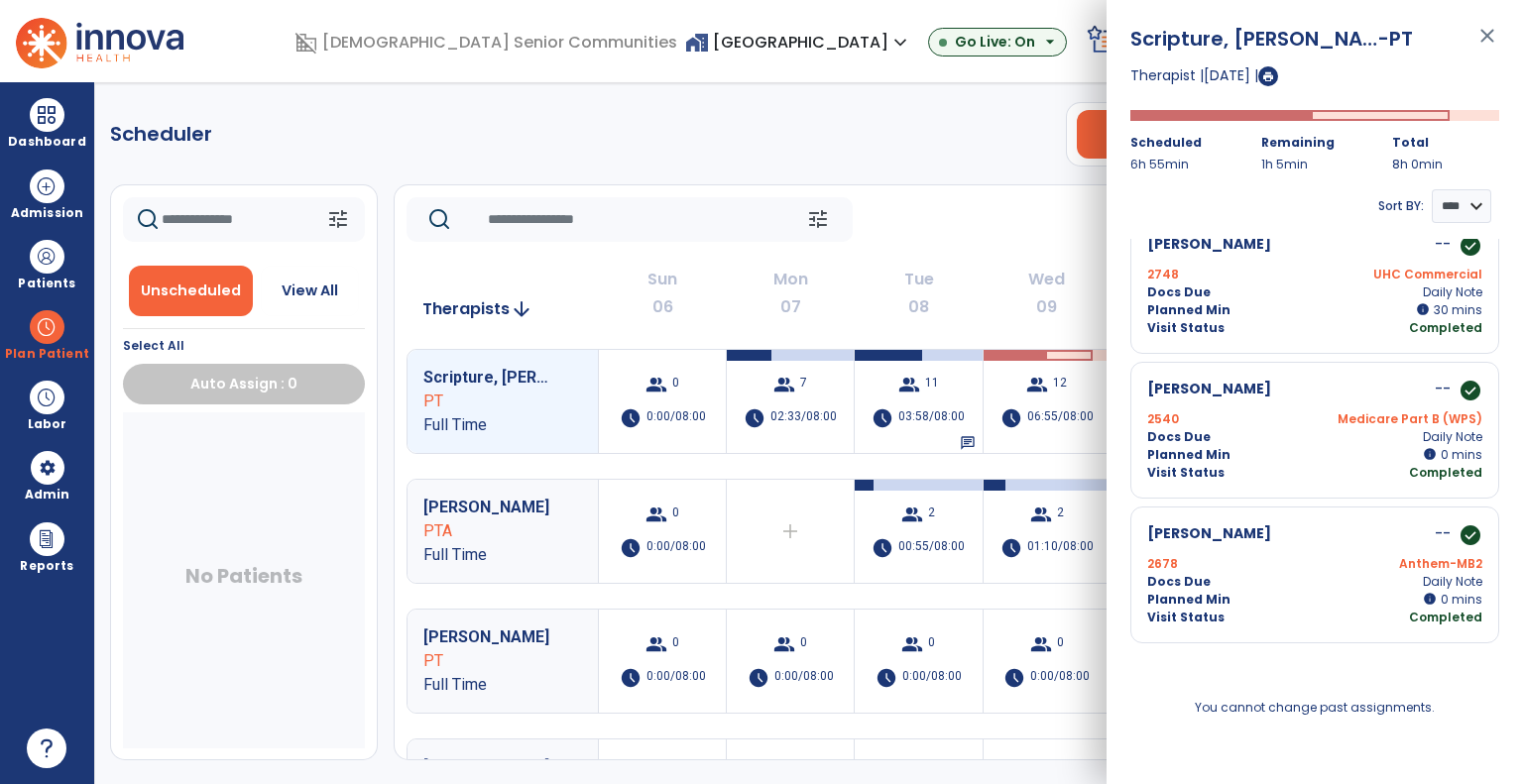 scroll, scrollTop: 892, scrollLeft: 0, axis: vertical 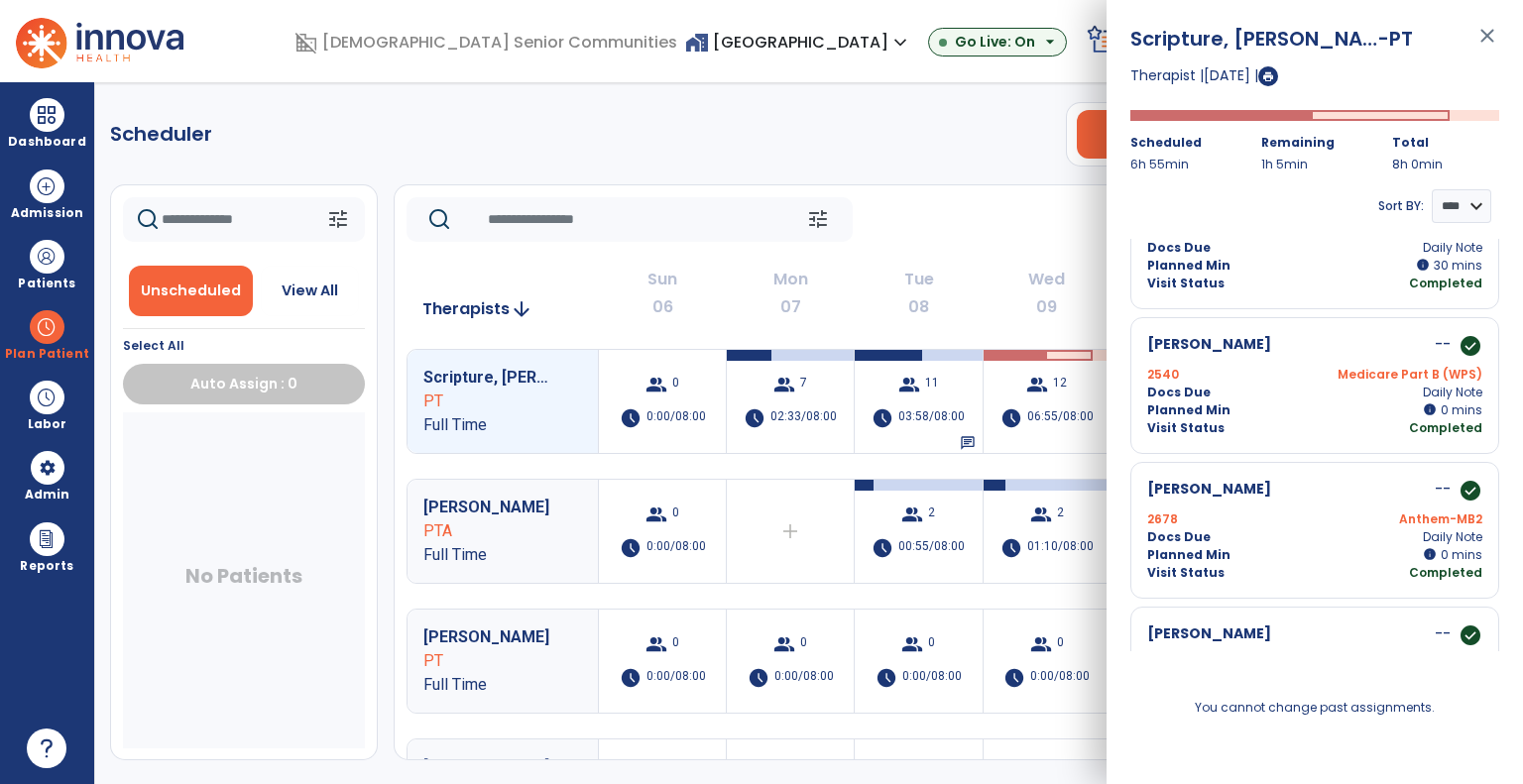 drag, startPoint x: 920, startPoint y: 162, endPoint x: 1025, endPoint y: 190, distance: 108.66922 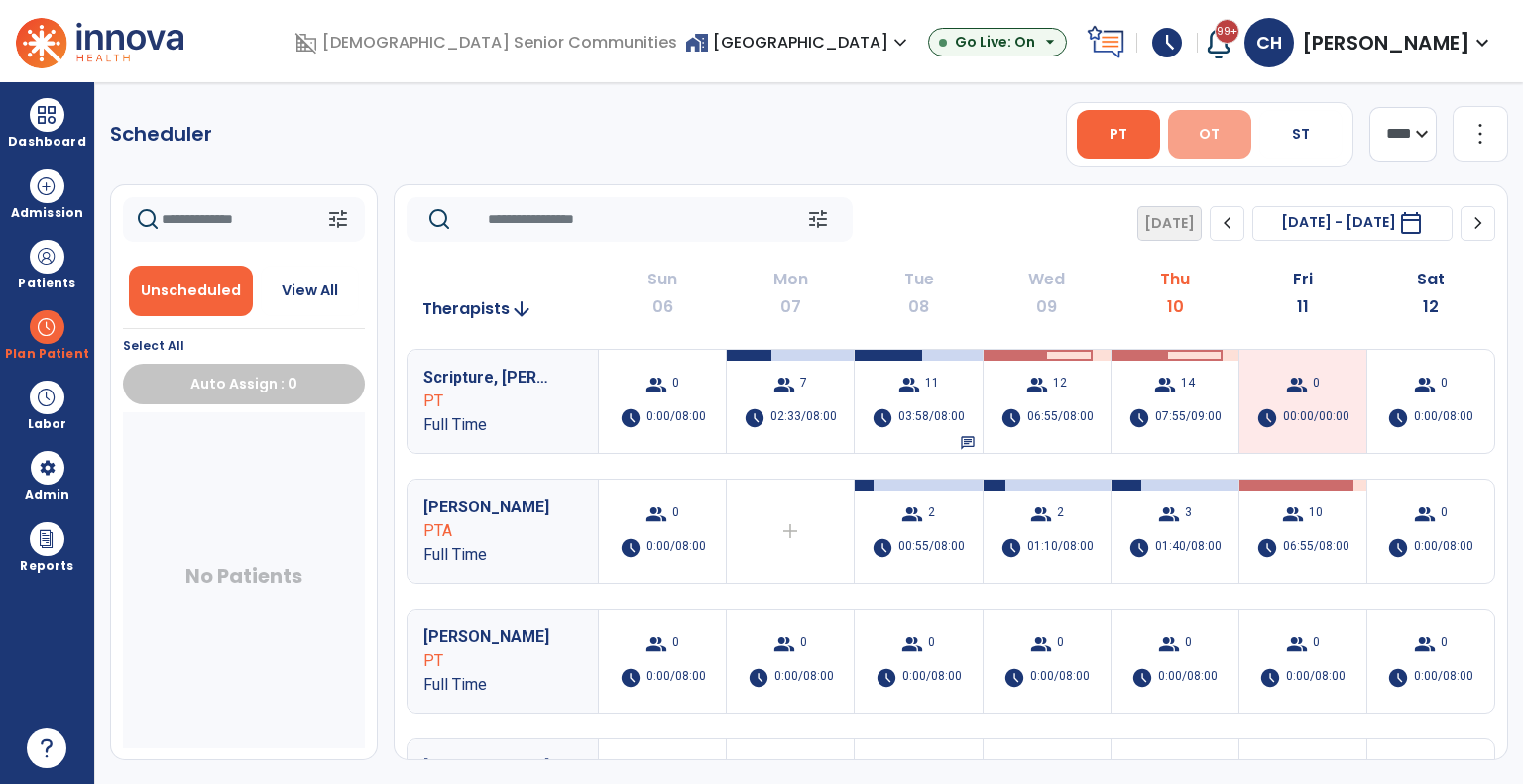 click on "OT" at bounding box center (1210, 134) 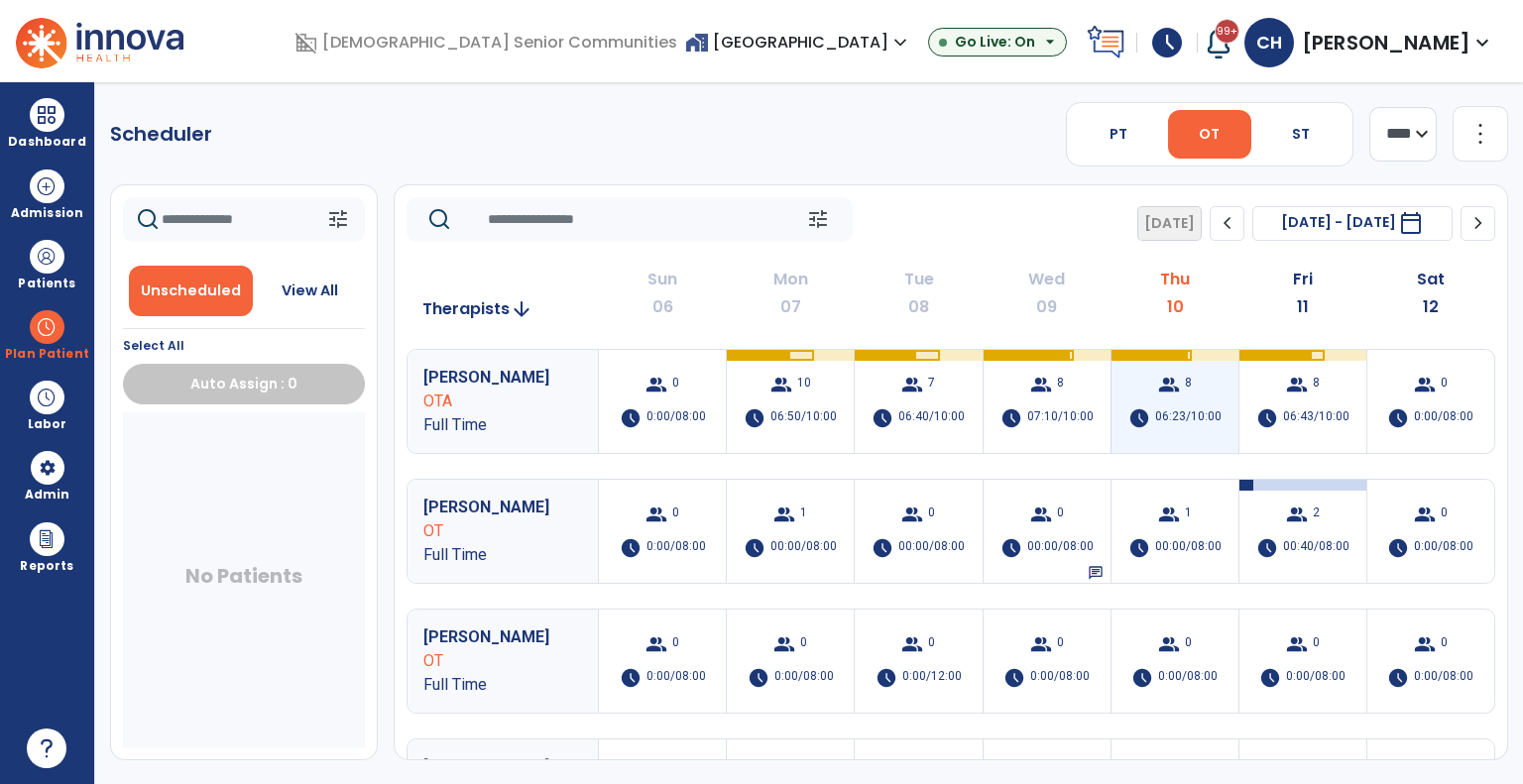 click on "06:23/10:00" at bounding box center [1188, 418] 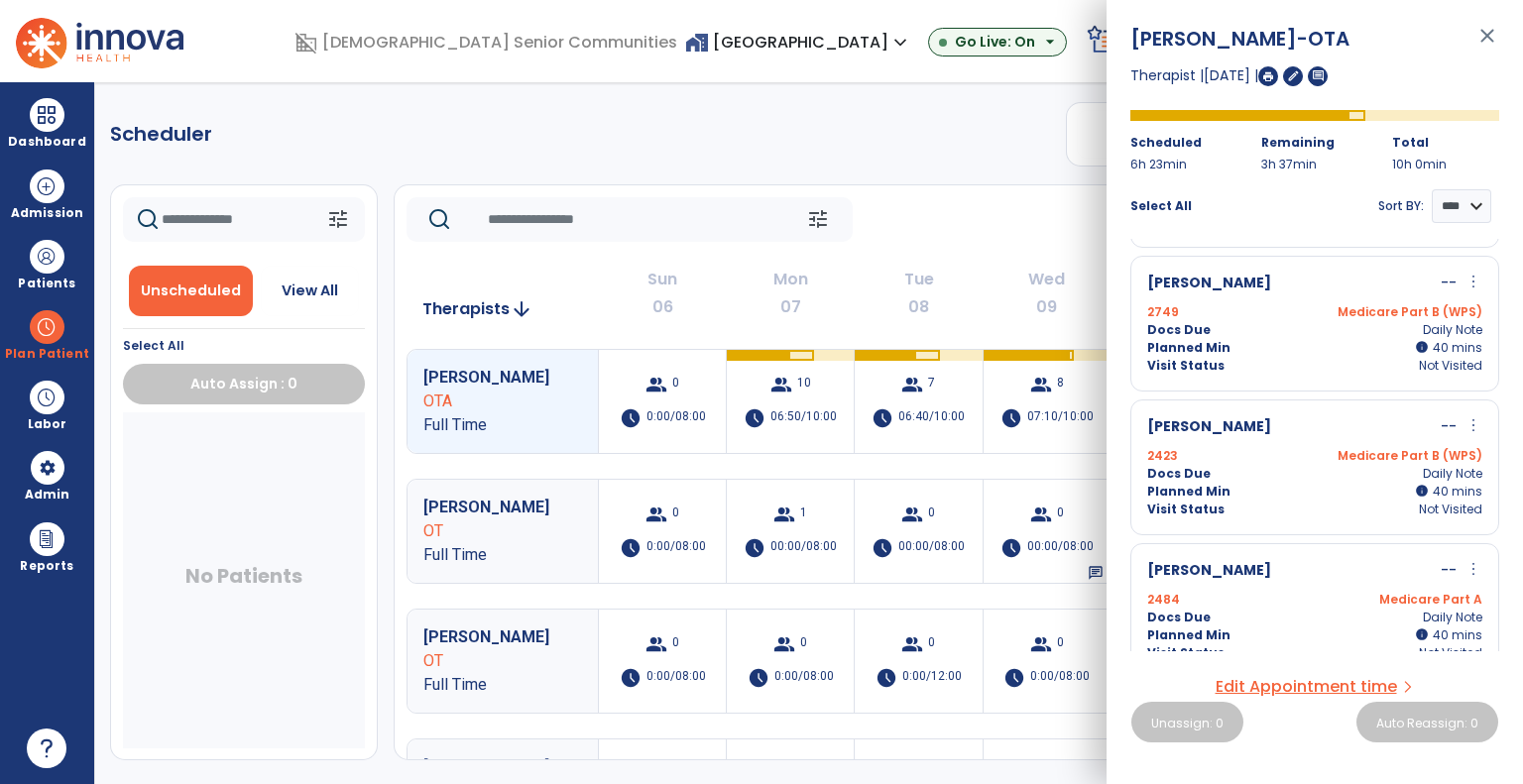 scroll, scrollTop: 694, scrollLeft: 0, axis: vertical 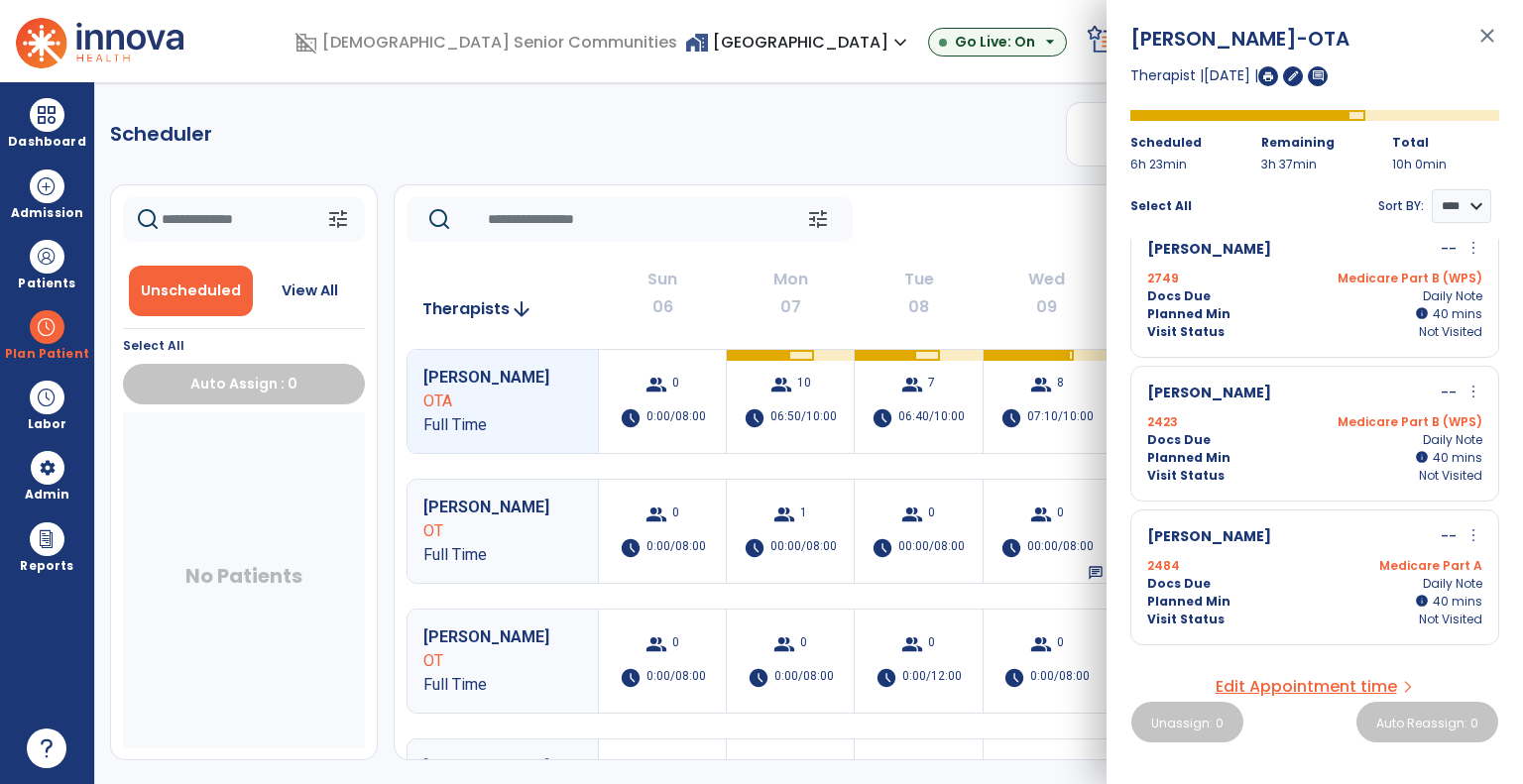 click on "more_vert" at bounding box center [1473, 248] 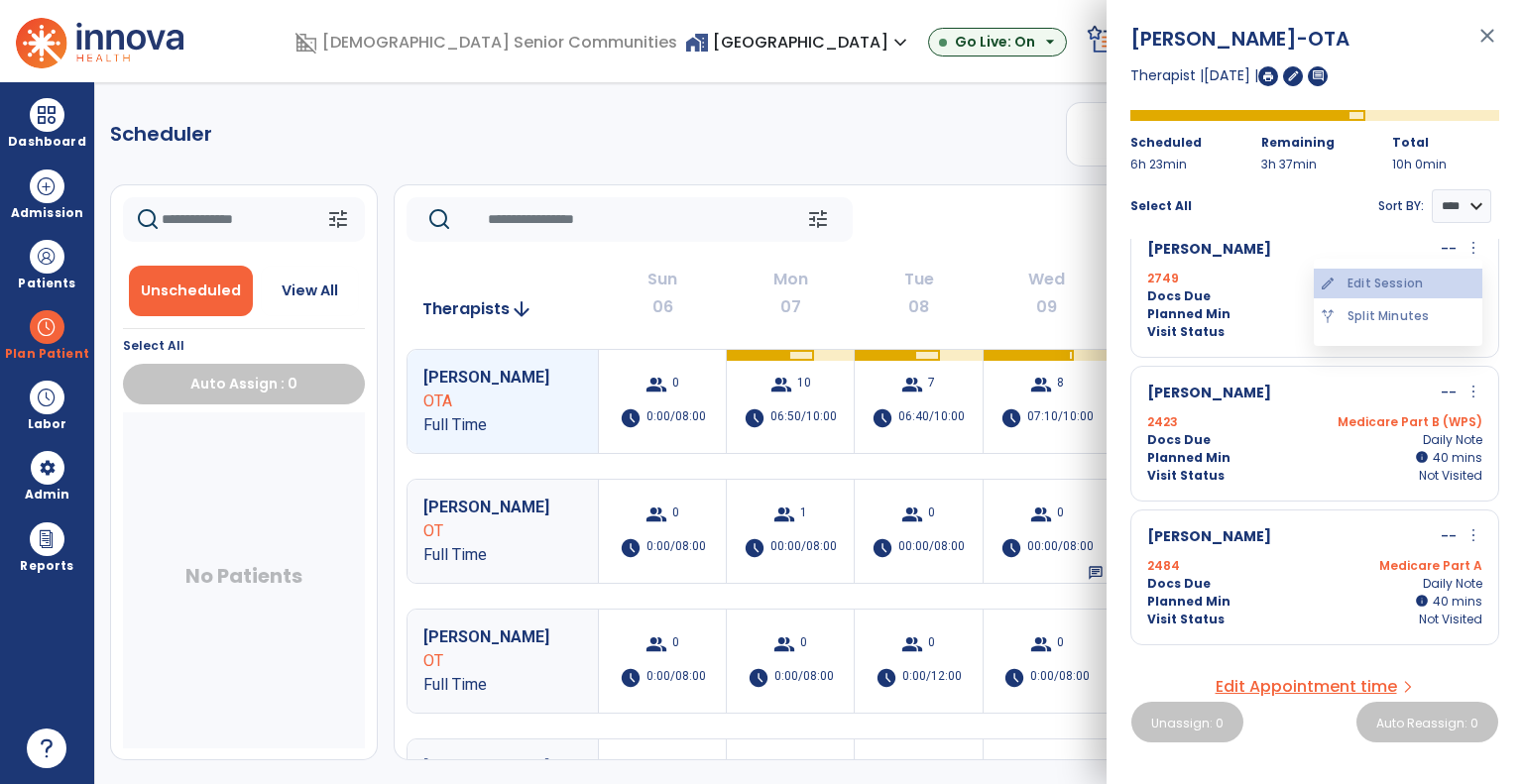 click on "edit   Edit Session" at bounding box center [1398, 283] 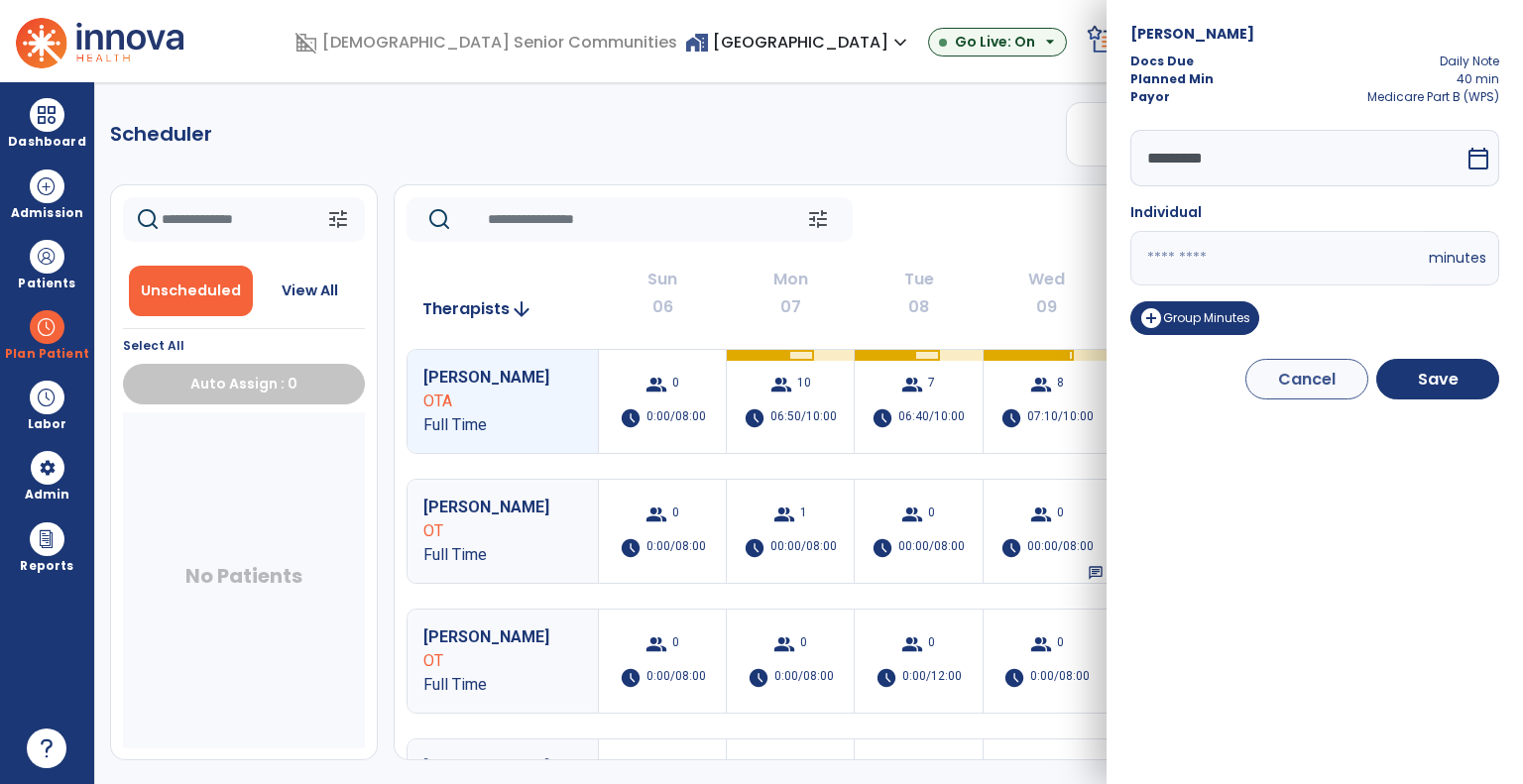 drag, startPoint x: 1263, startPoint y: 255, endPoint x: 912, endPoint y: 288, distance: 352.54787 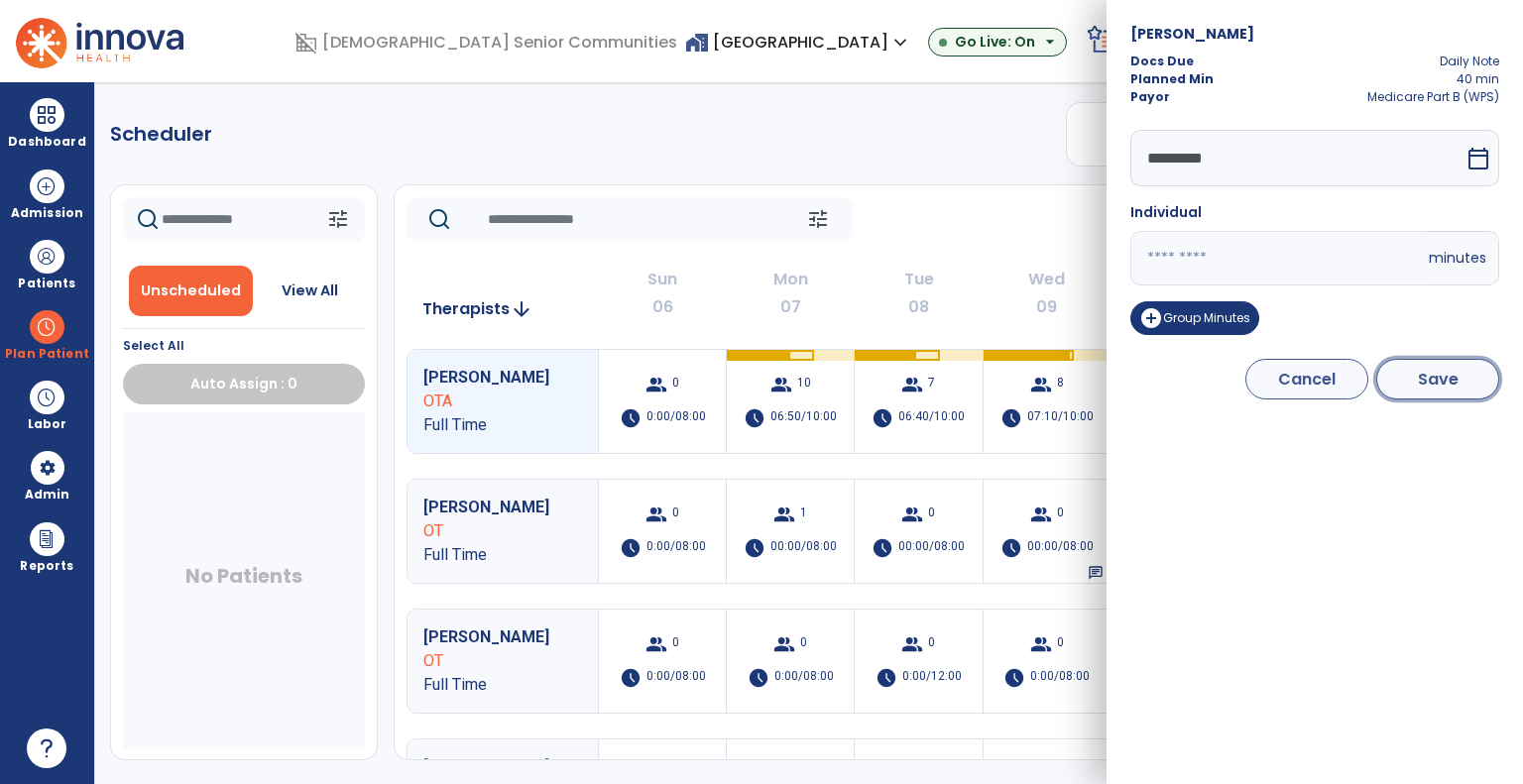 click on "Save" at bounding box center (1438, 379) 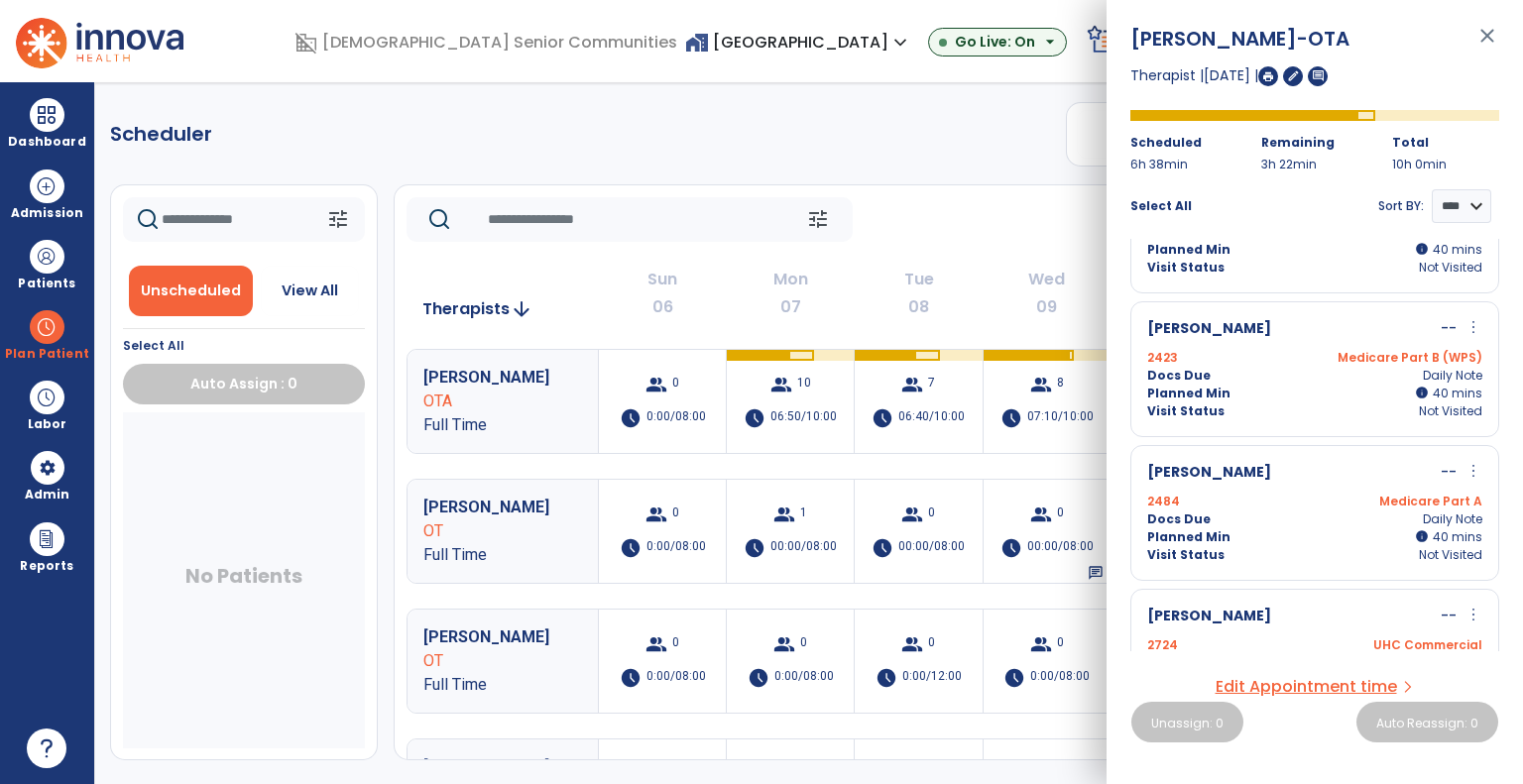 scroll, scrollTop: 793, scrollLeft: 0, axis: vertical 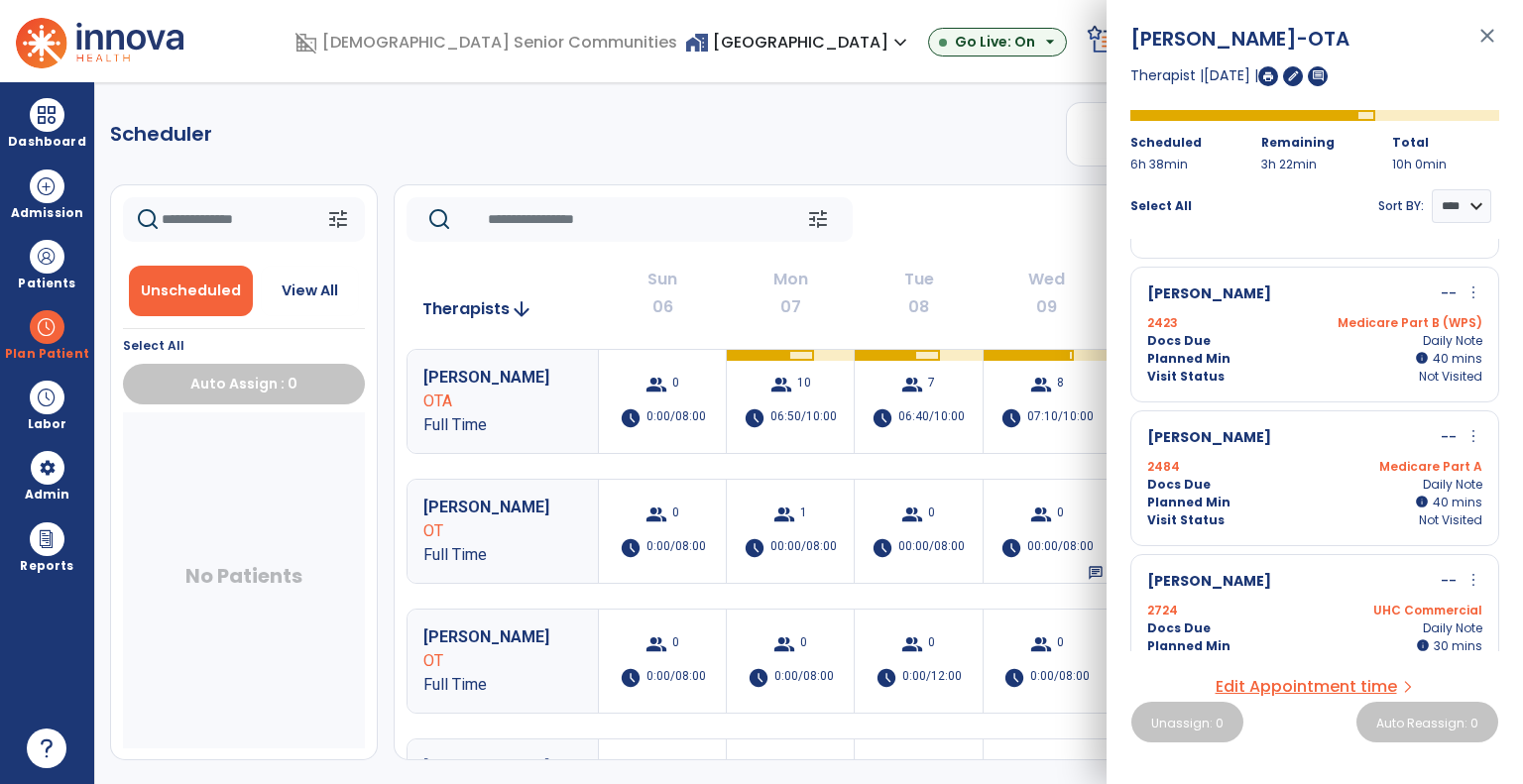 click on "more_vert" at bounding box center (1473, 292) 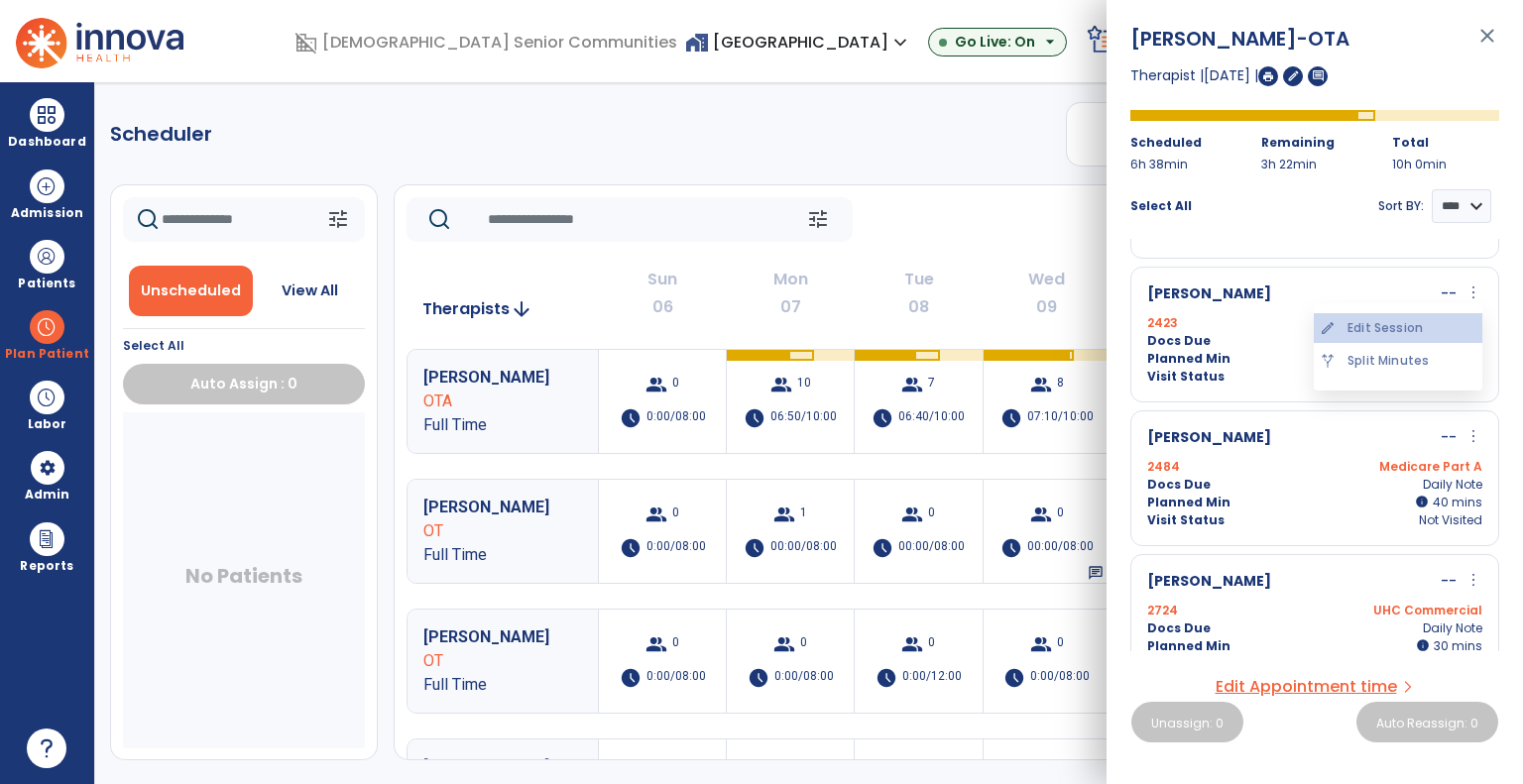 click on "edit   Edit Session" at bounding box center [1398, 328] 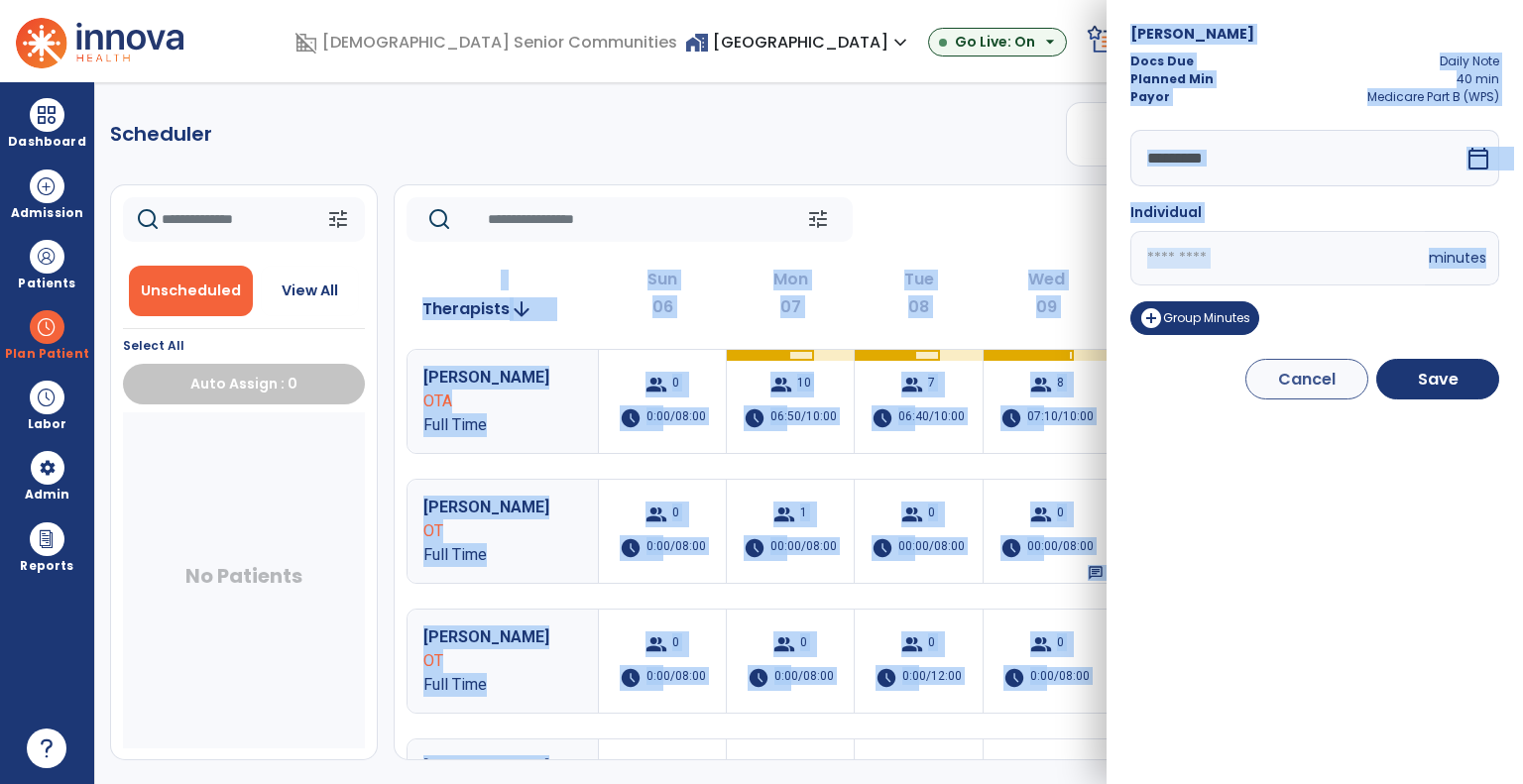 drag, startPoint x: 1277, startPoint y: 273, endPoint x: 1015, endPoint y: 200, distance: 271.97978 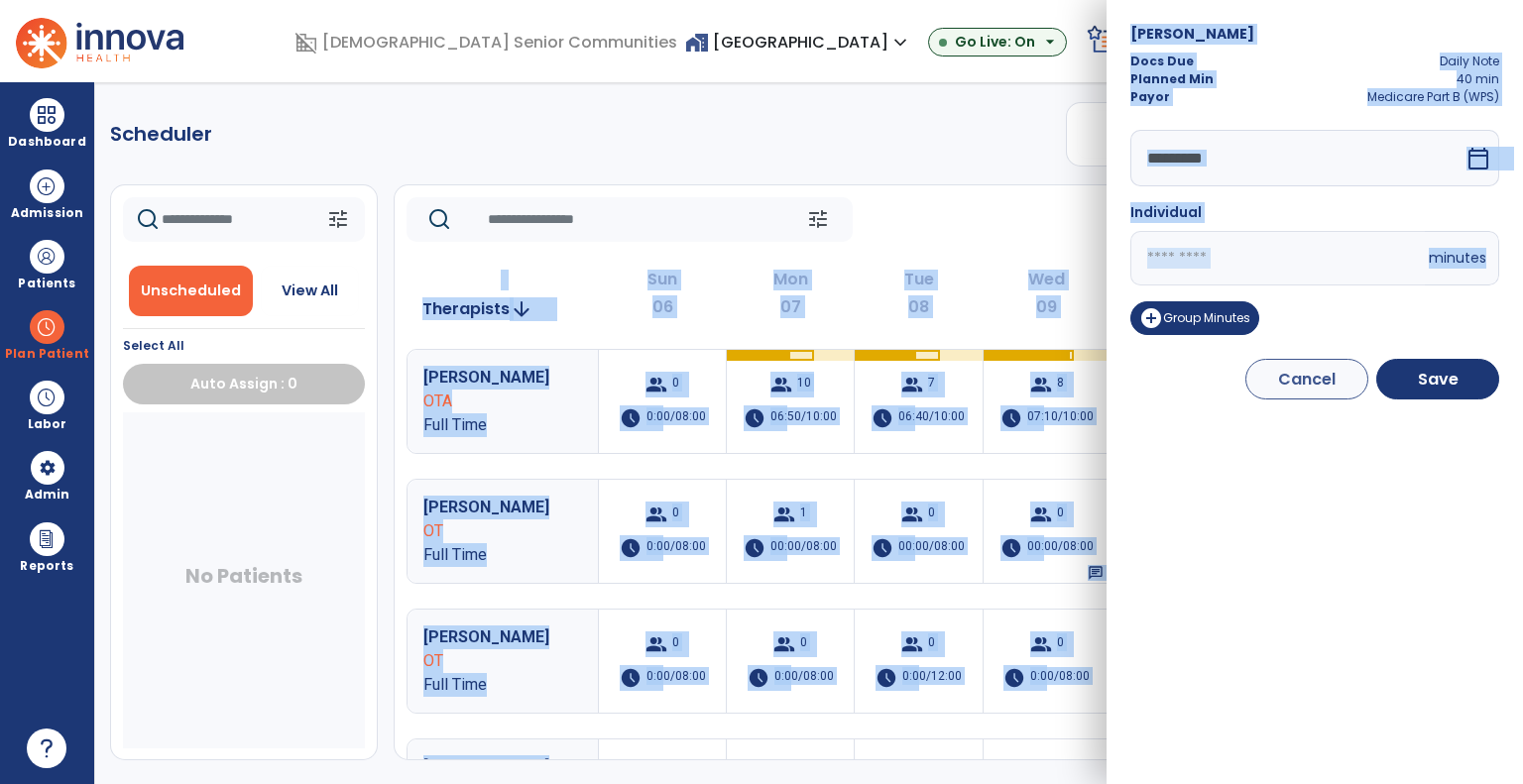 click on "**" at bounding box center [1277, 258] 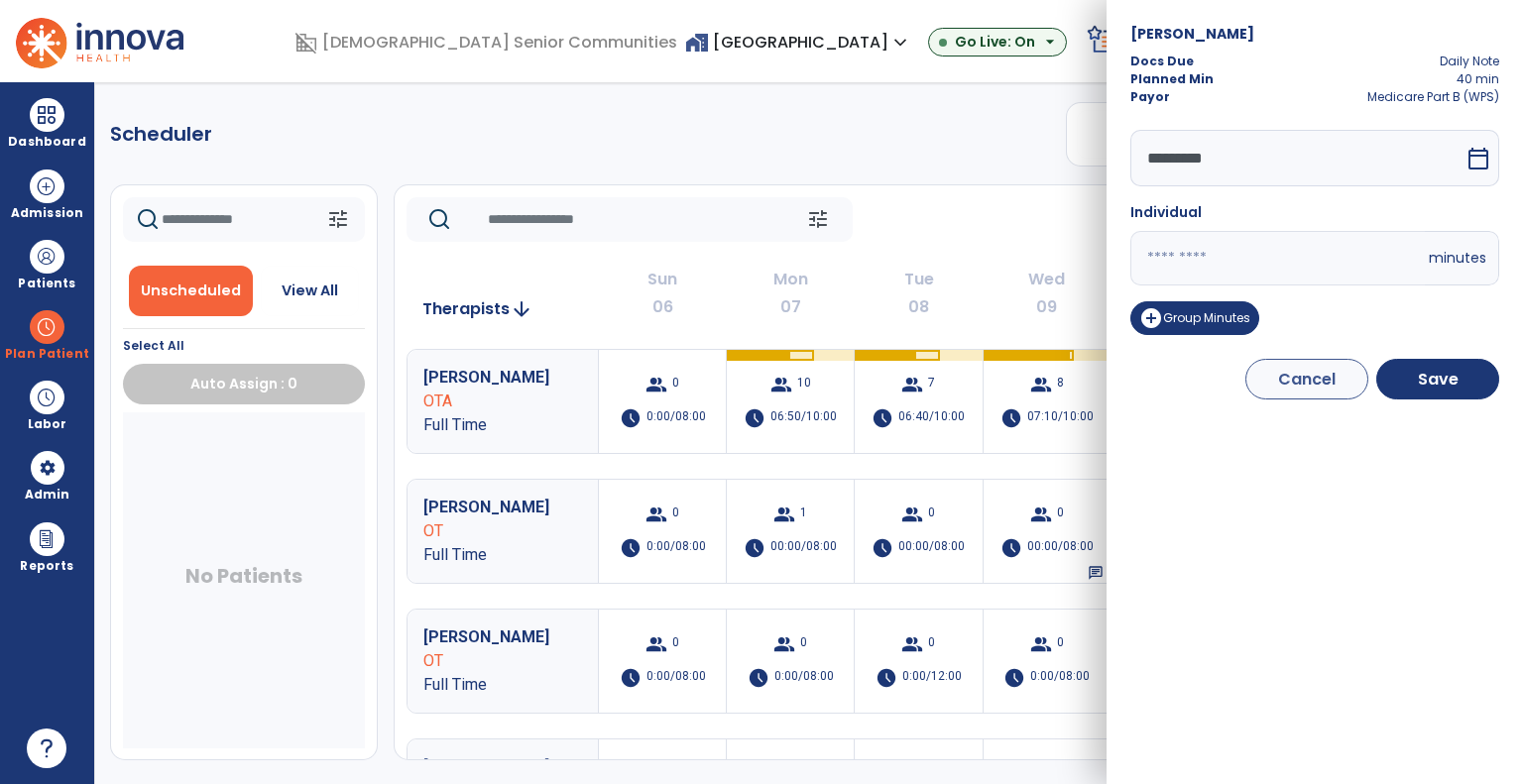 click on "**" at bounding box center (1277, 258) 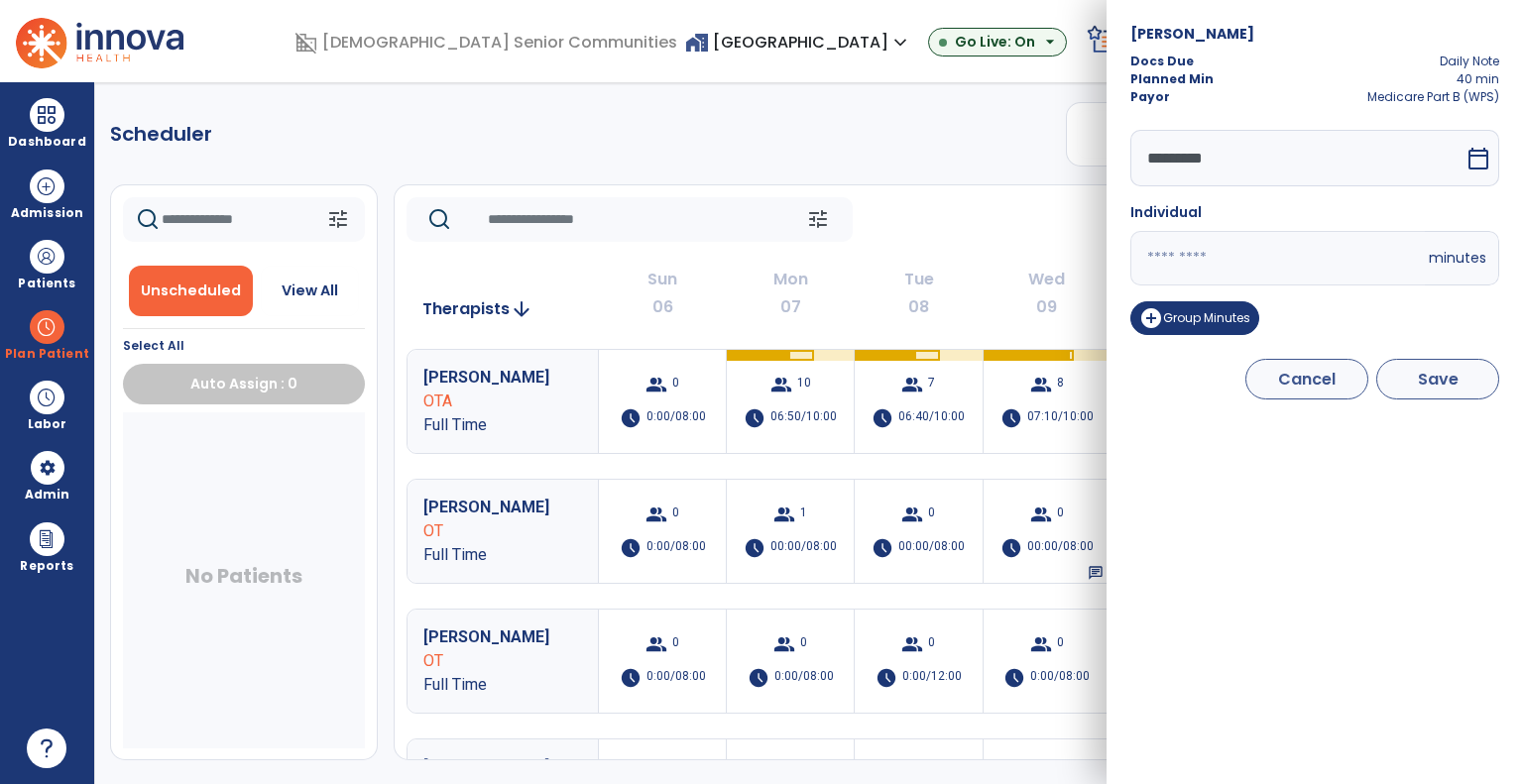 type on "**" 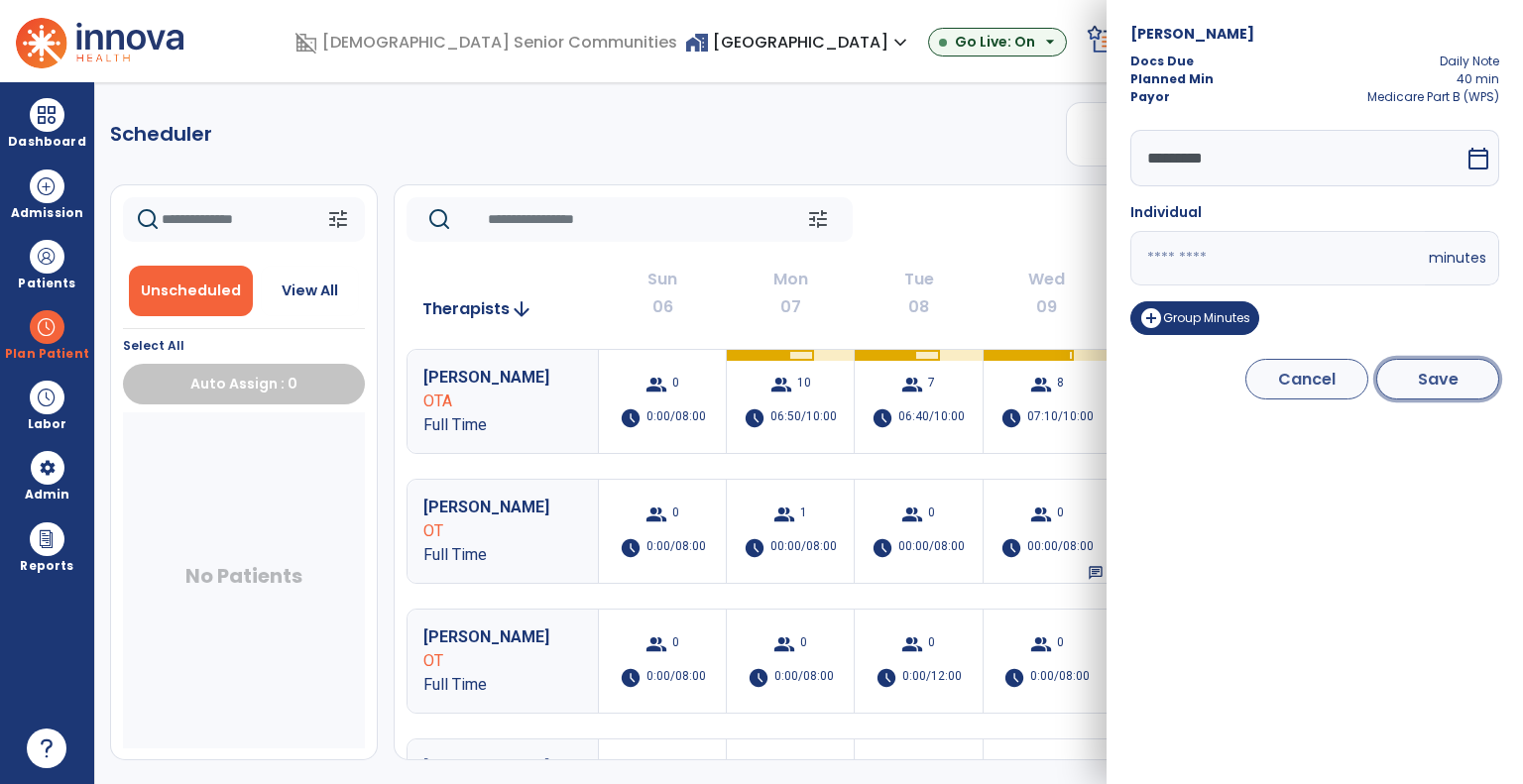 click on "Save" at bounding box center (1438, 379) 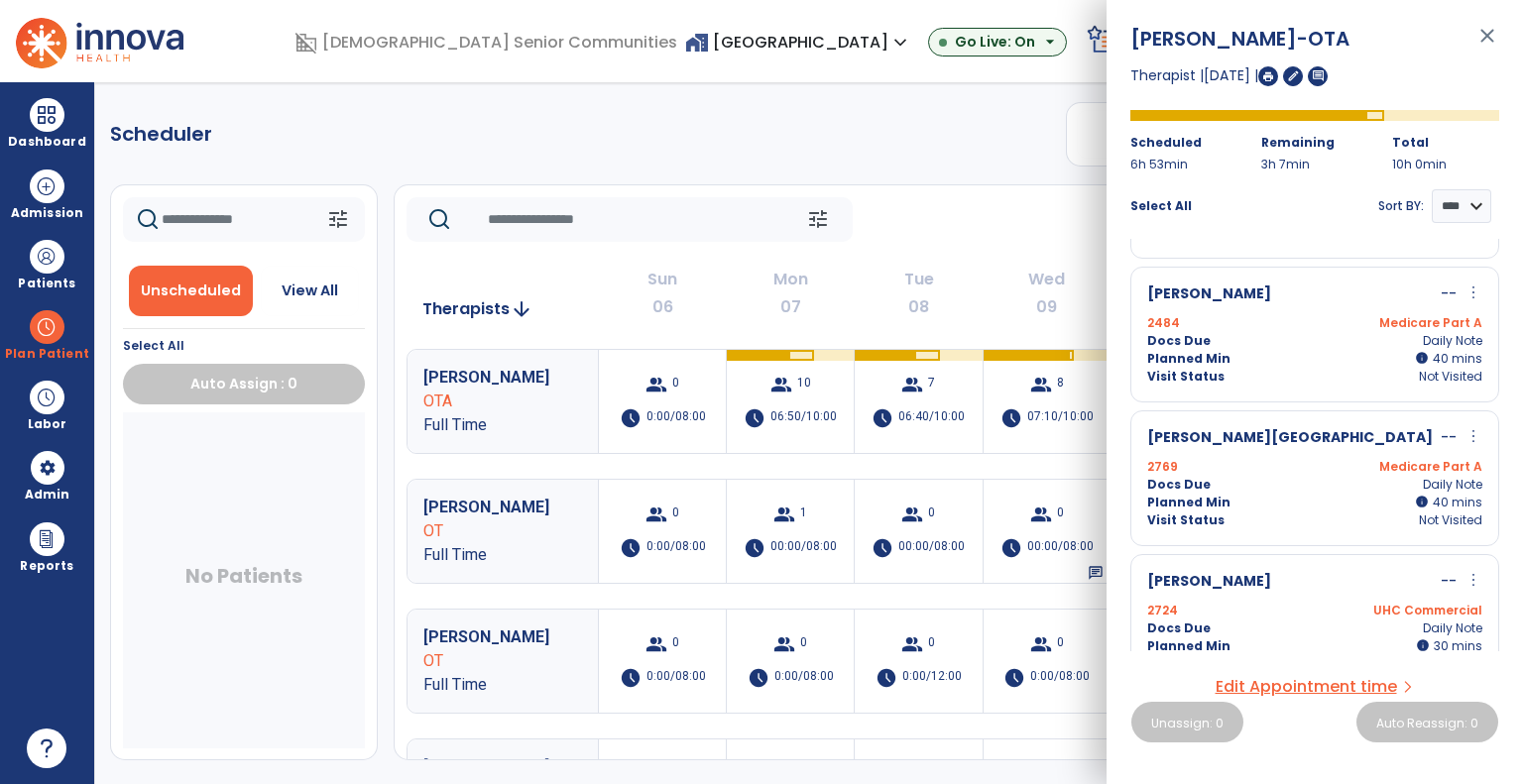 scroll, scrollTop: 826, scrollLeft: 0, axis: vertical 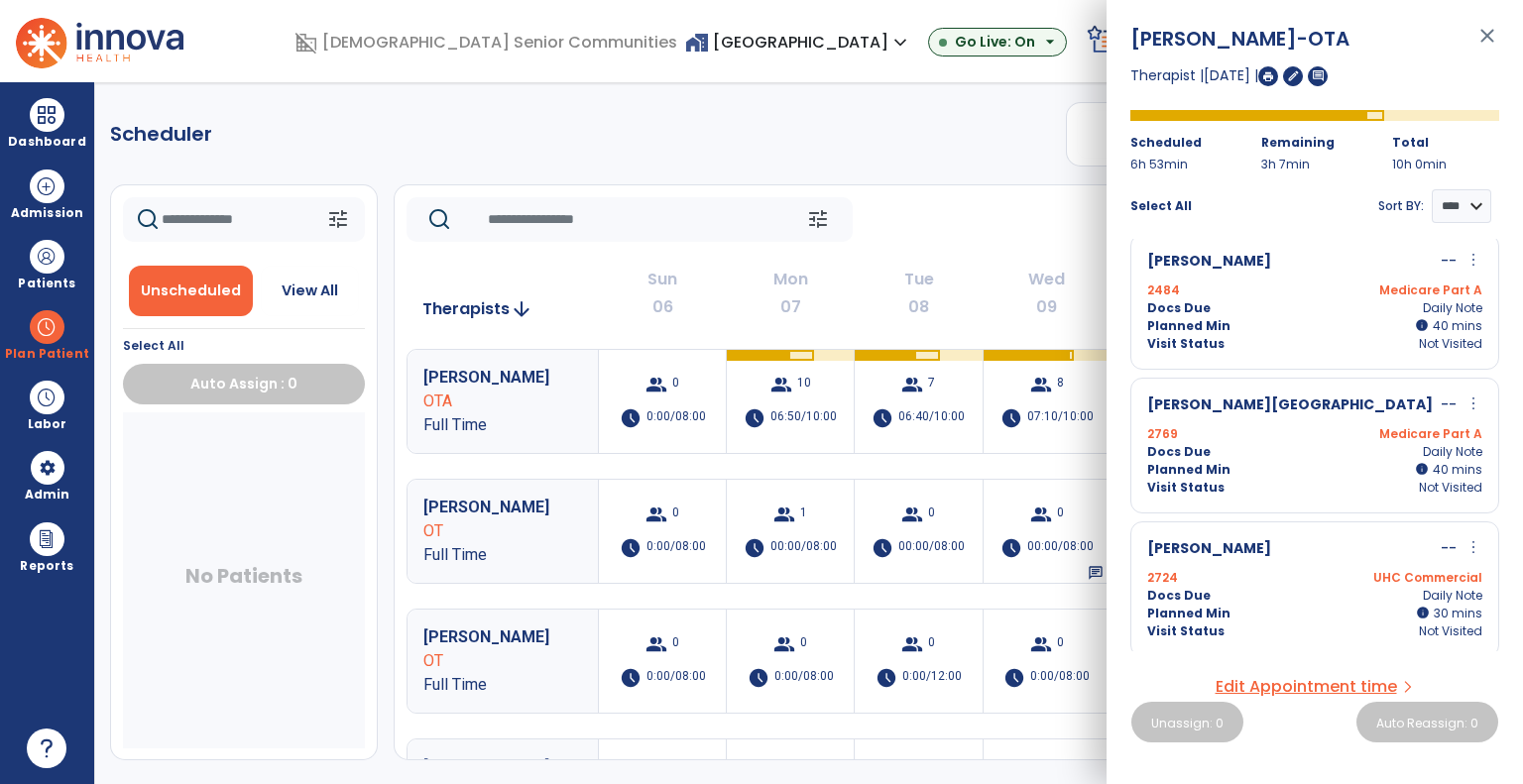 click on "more_vert" at bounding box center [1473, 260] 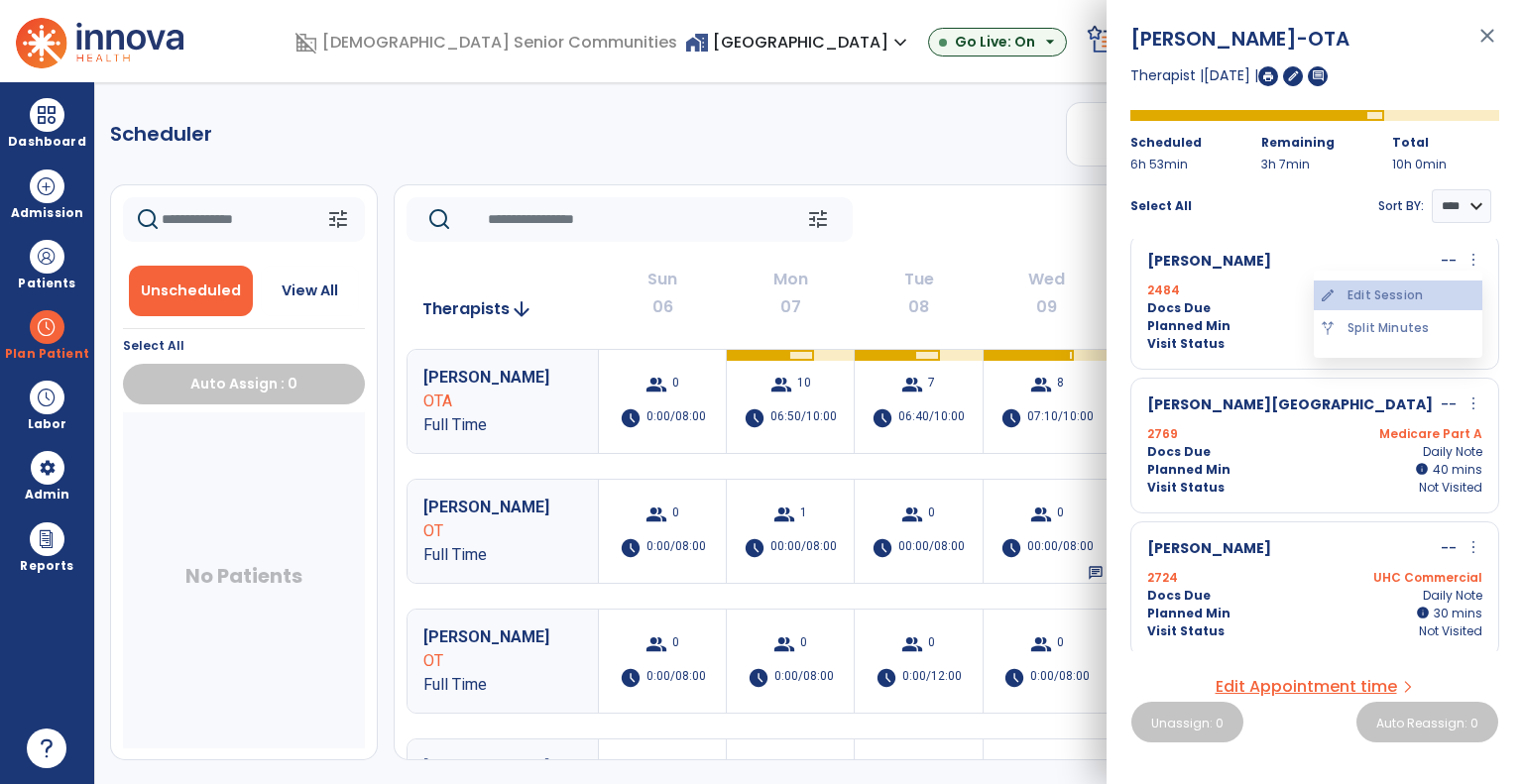 click on "edit   Edit Session" at bounding box center (1398, 295) 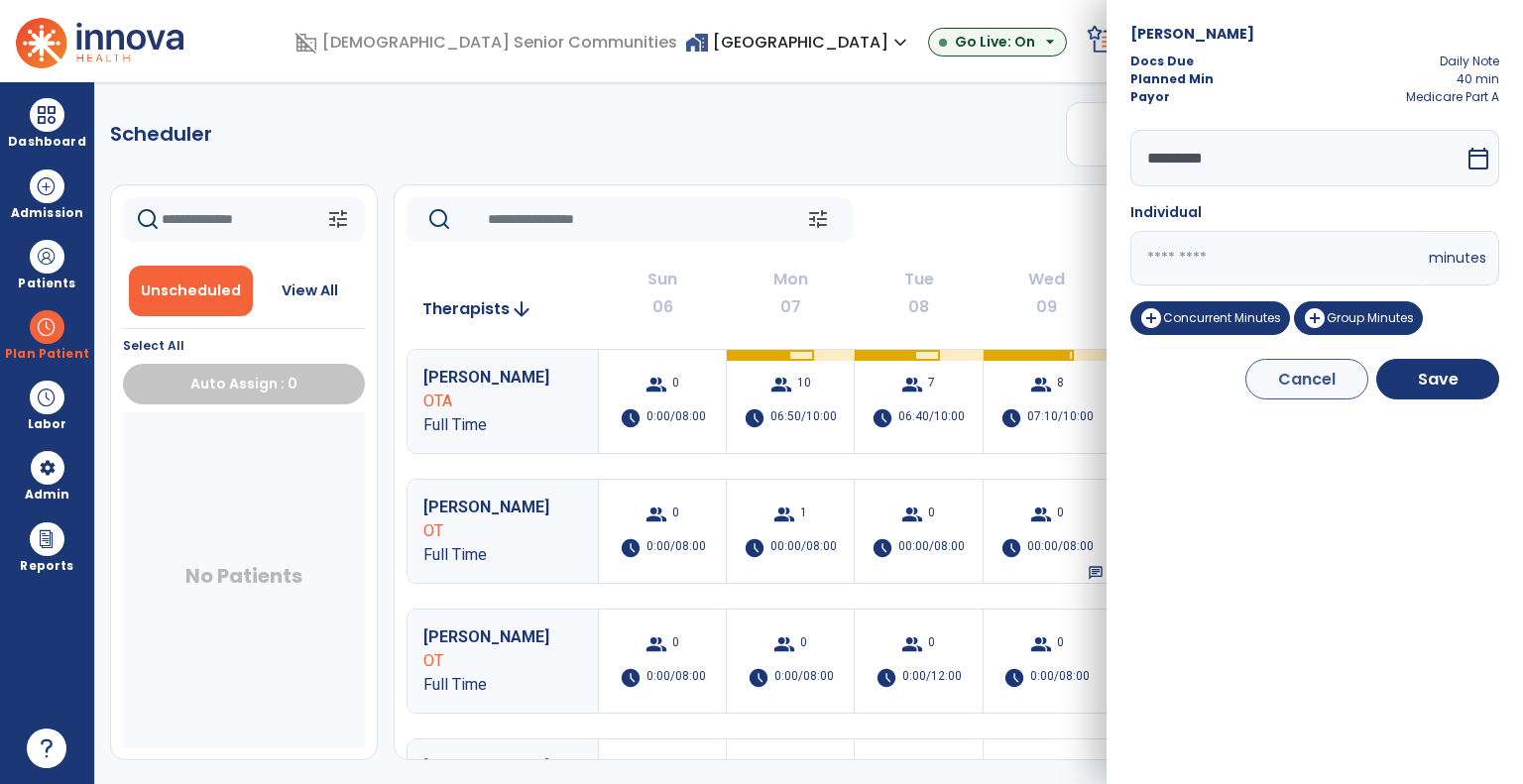 drag, startPoint x: 1320, startPoint y: 247, endPoint x: 897, endPoint y: 210, distance: 424.6151 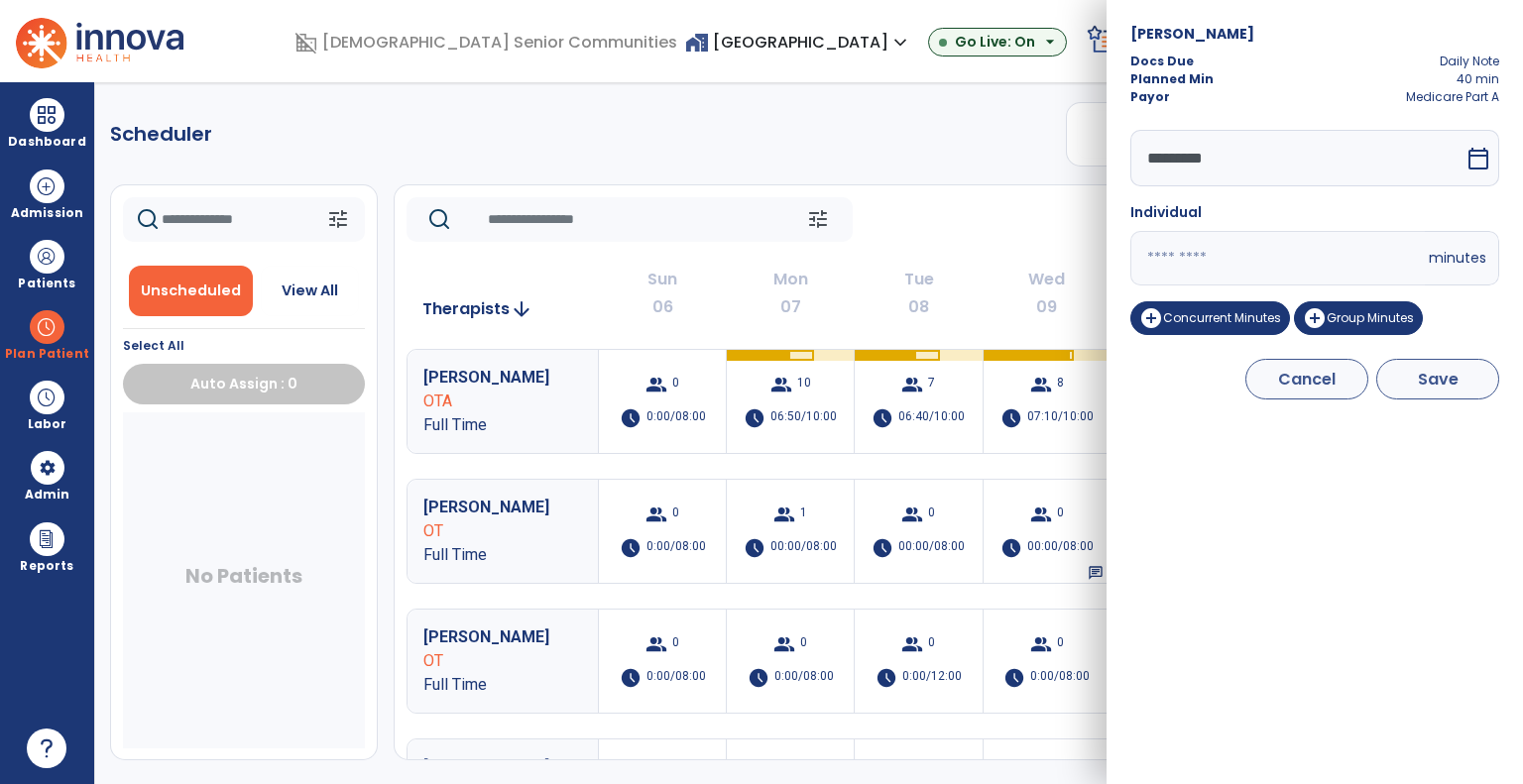 type on "**" 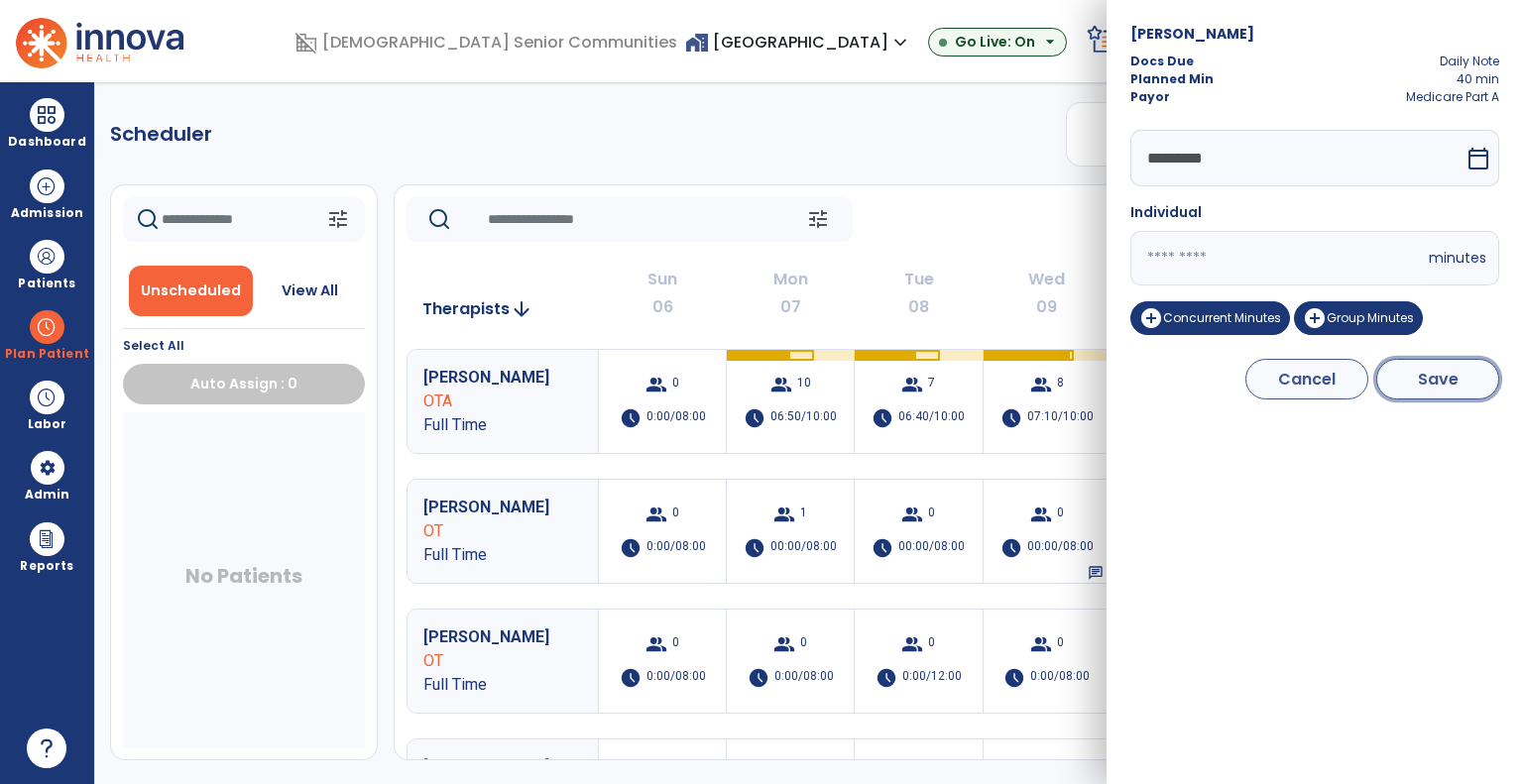 click on "Save" at bounding box center (1438, 379) 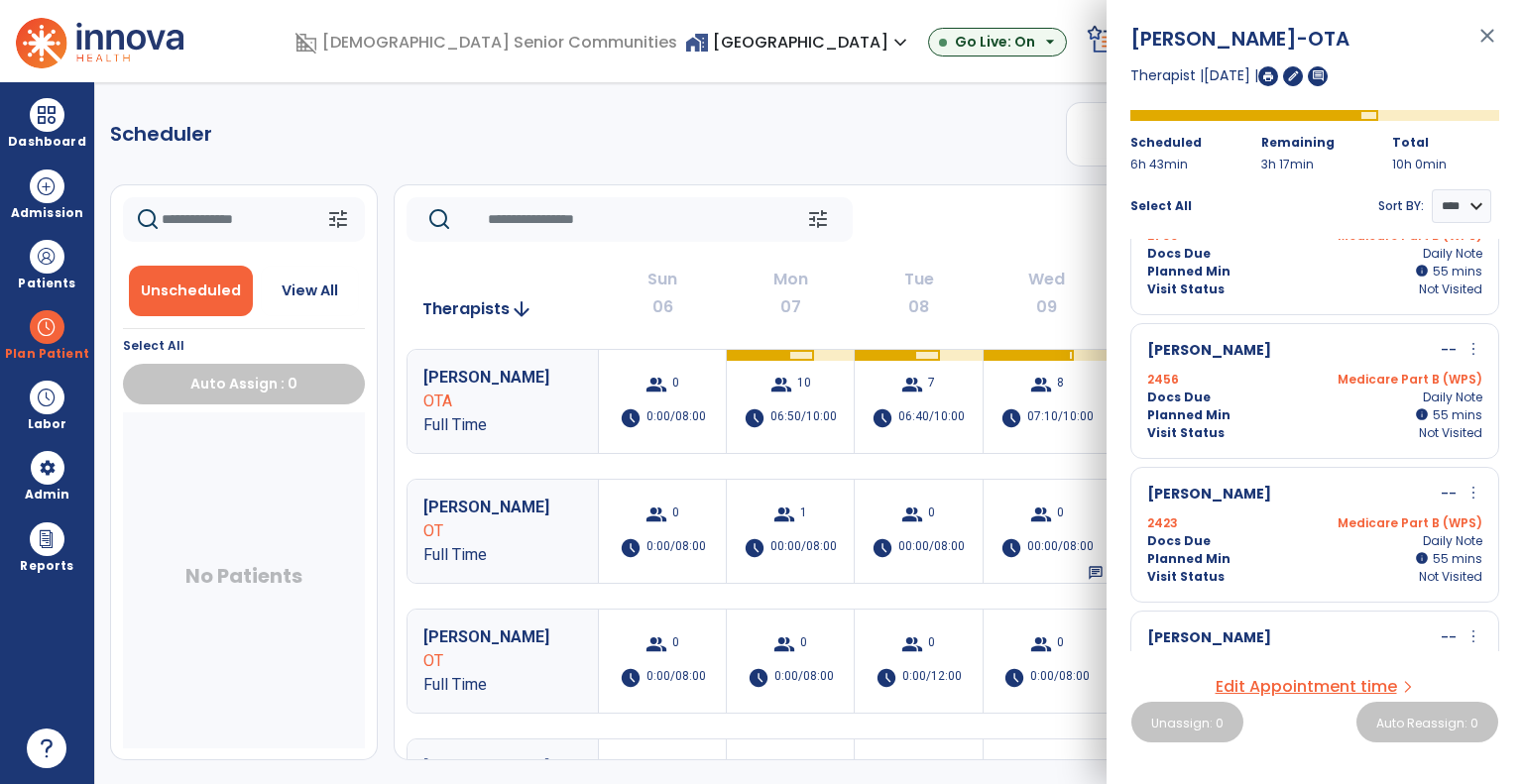 scroll, scrollTop: 132, scrollLeft: 0, axis: vertical 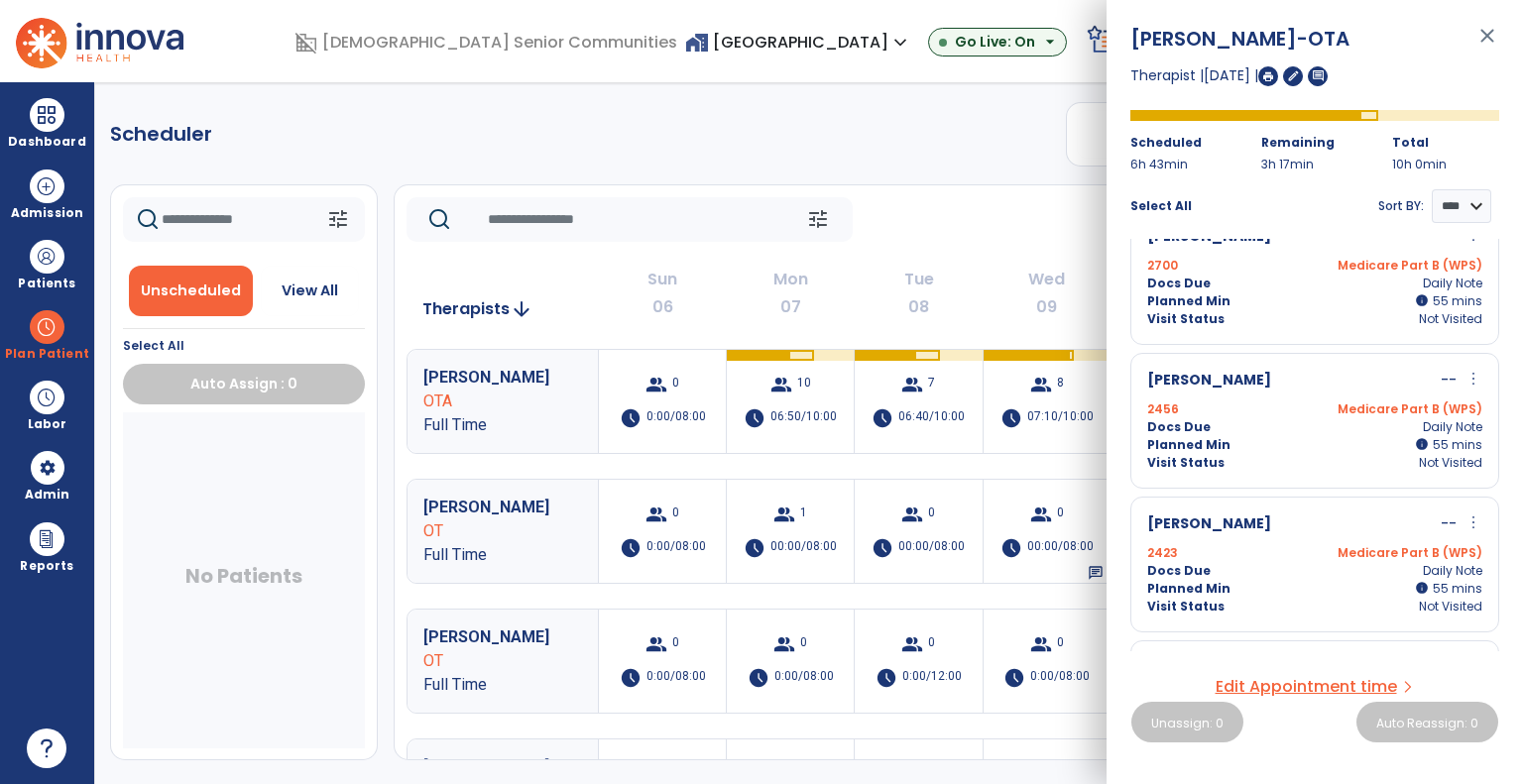 click on "tune   Today  chevron_left Jul 6, 2025 - Jul 12, 2025  *********  calendar_today  chevron_right" 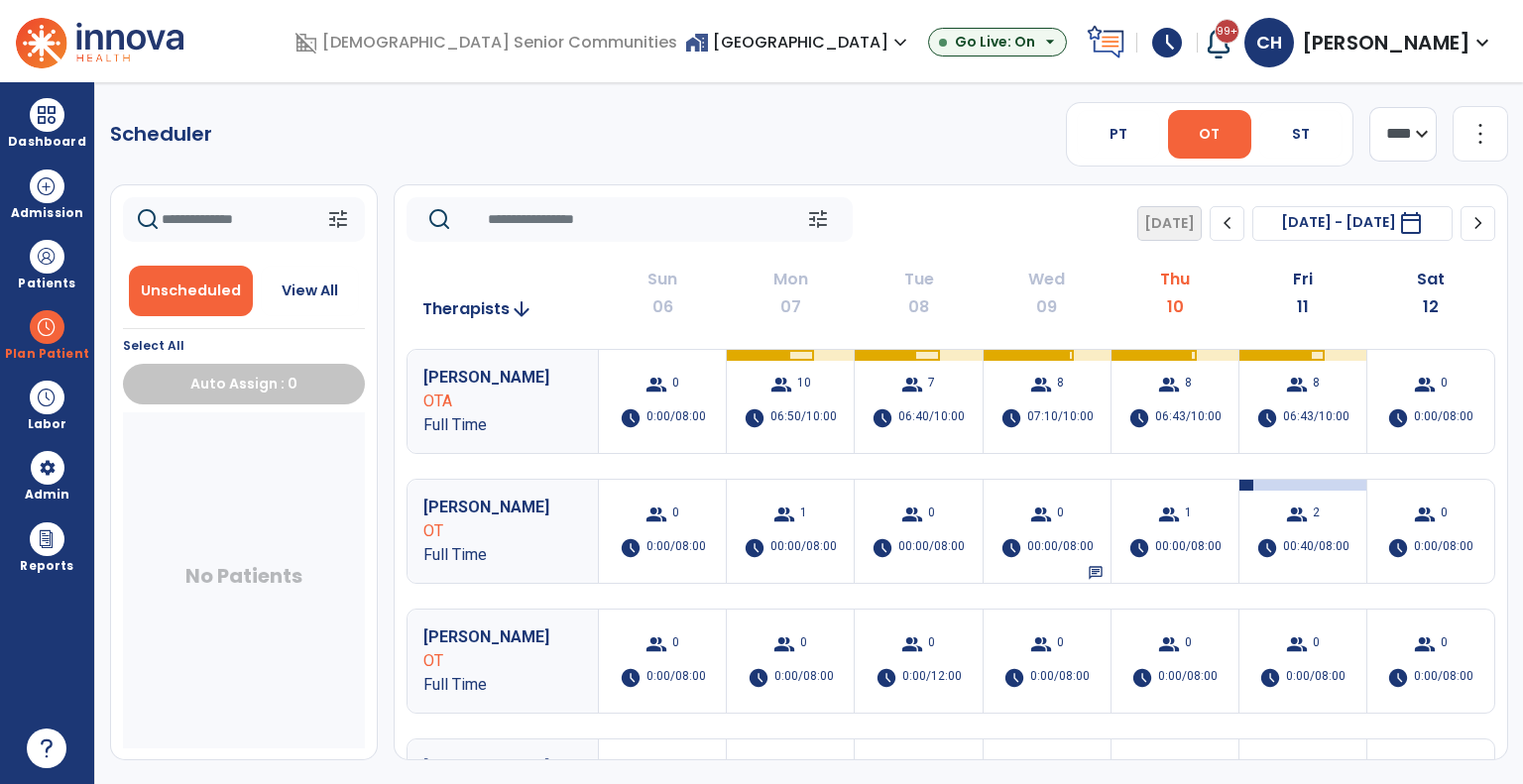 click on "more_vert" 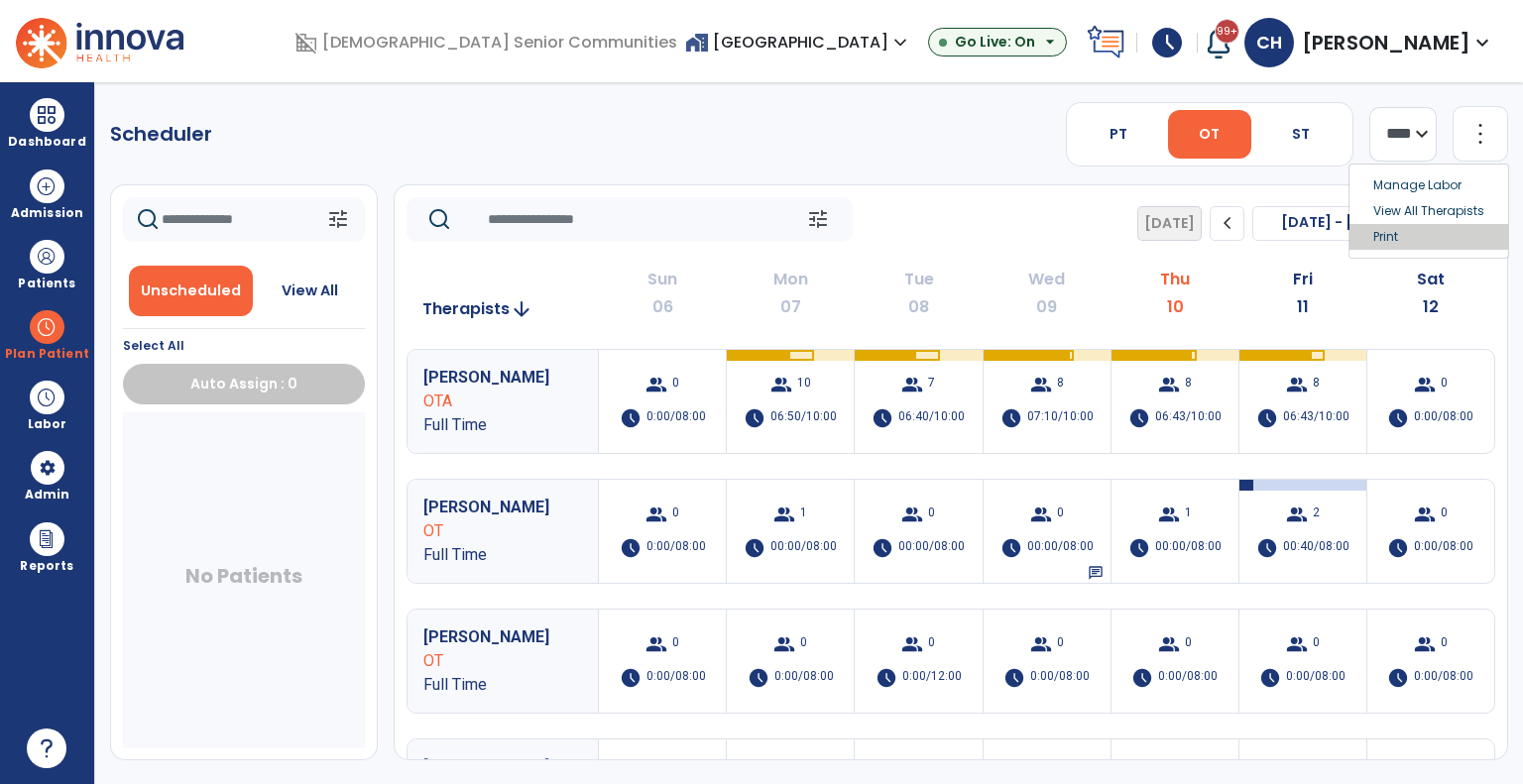click on "Print" at bounding box center (1429, 237) 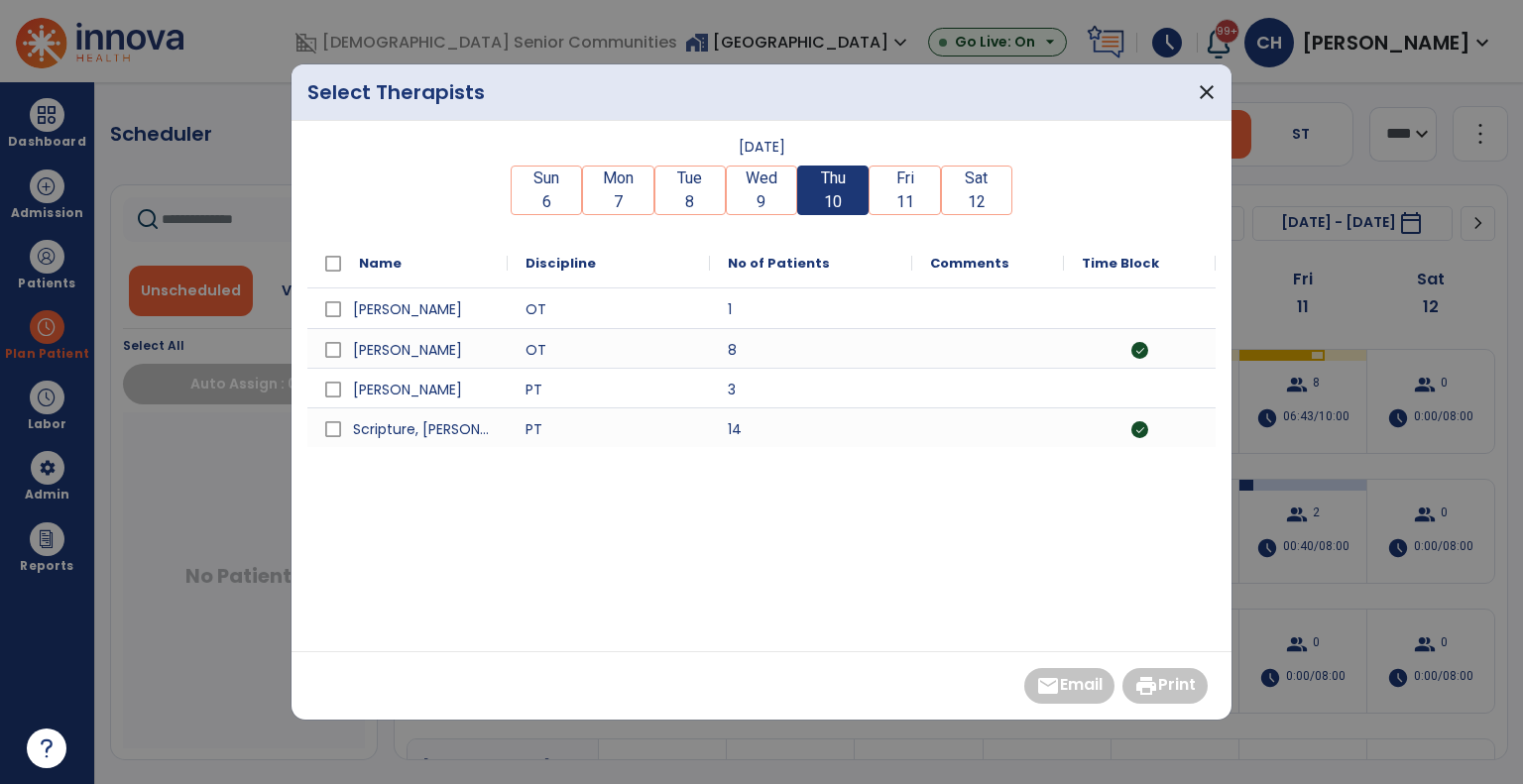 click on "Name" at bounding box center (408, 263) 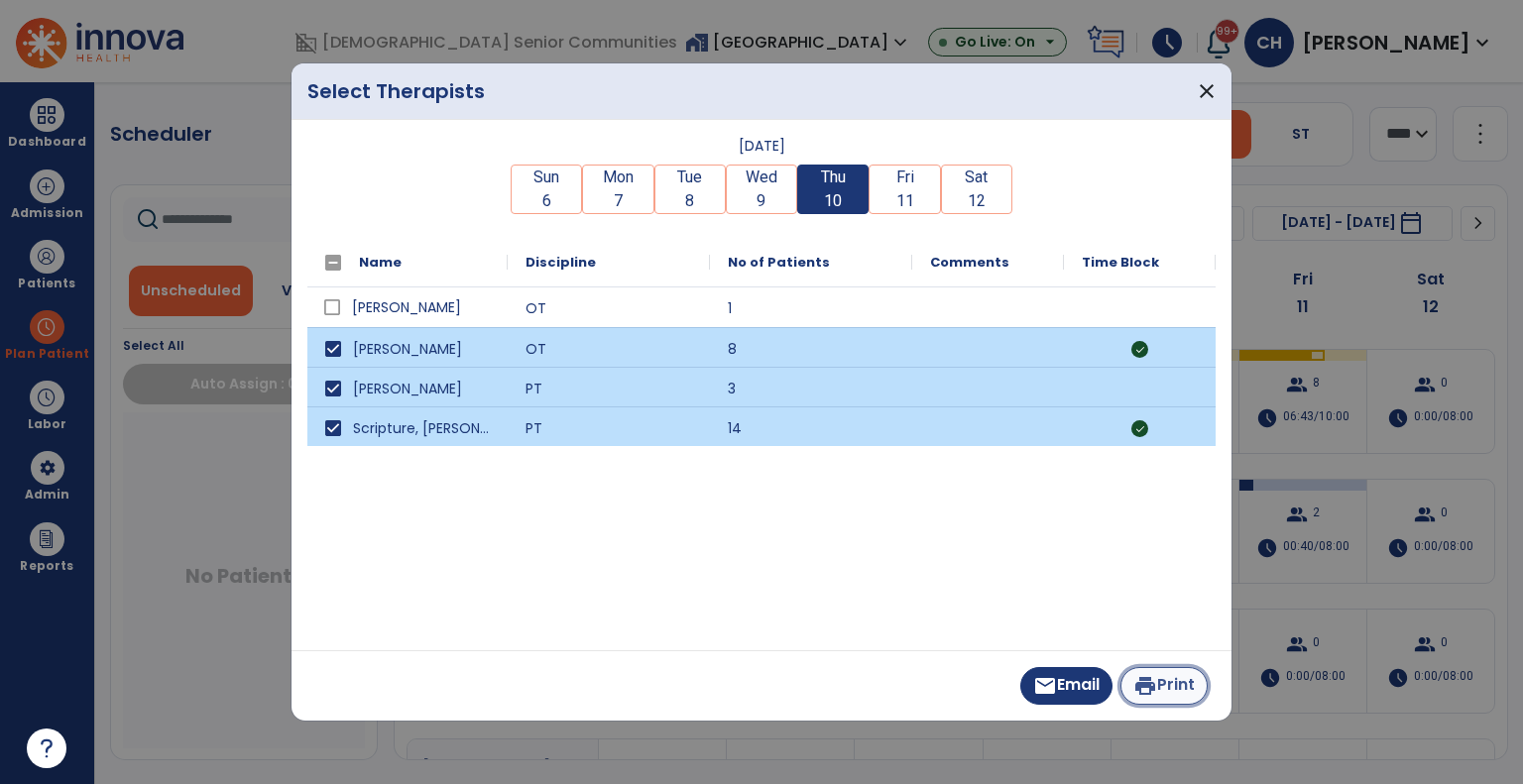 click on "print" at bounding box center (1145, 686) 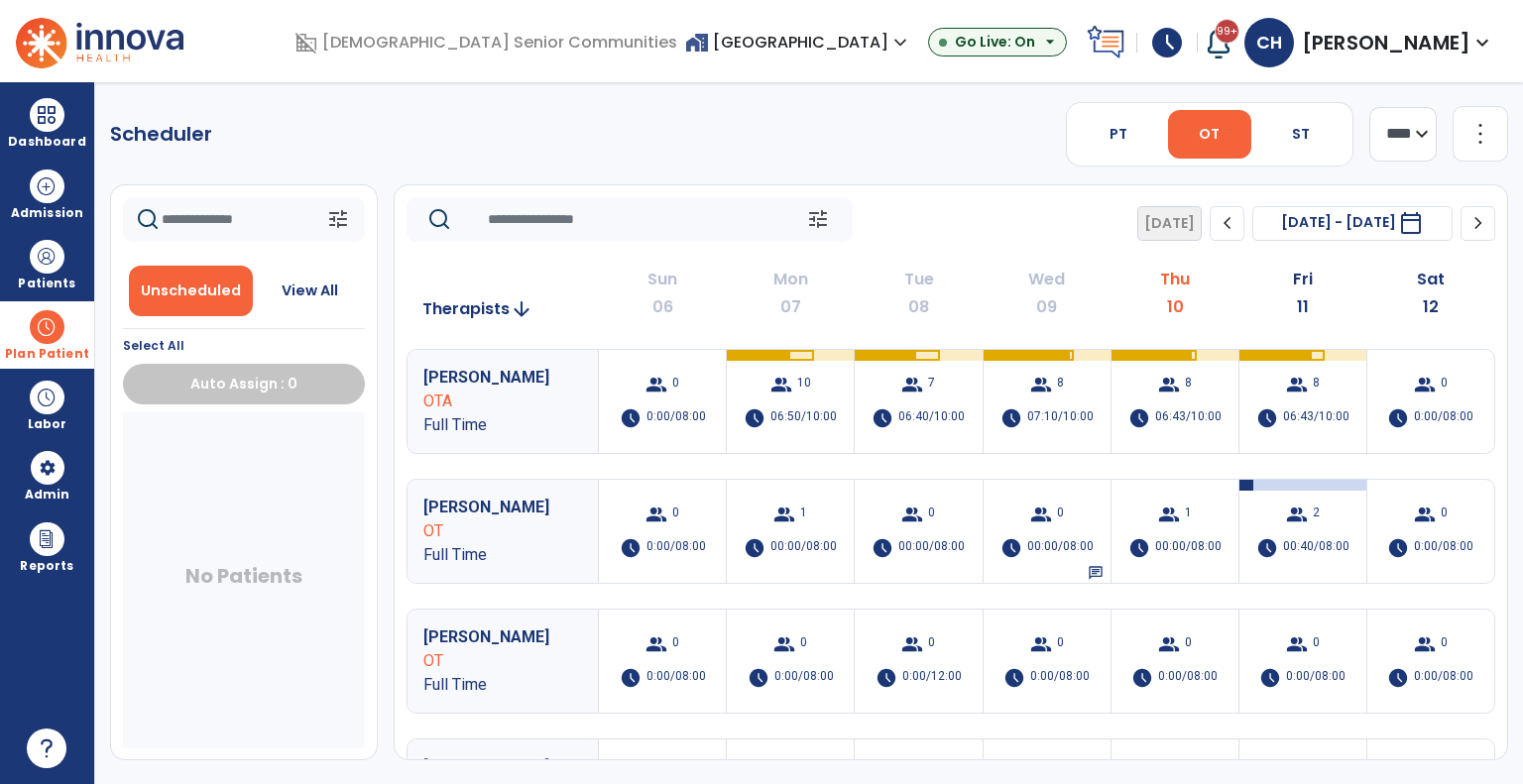 click on "Plan Patient" at bounding box center (47, 334) 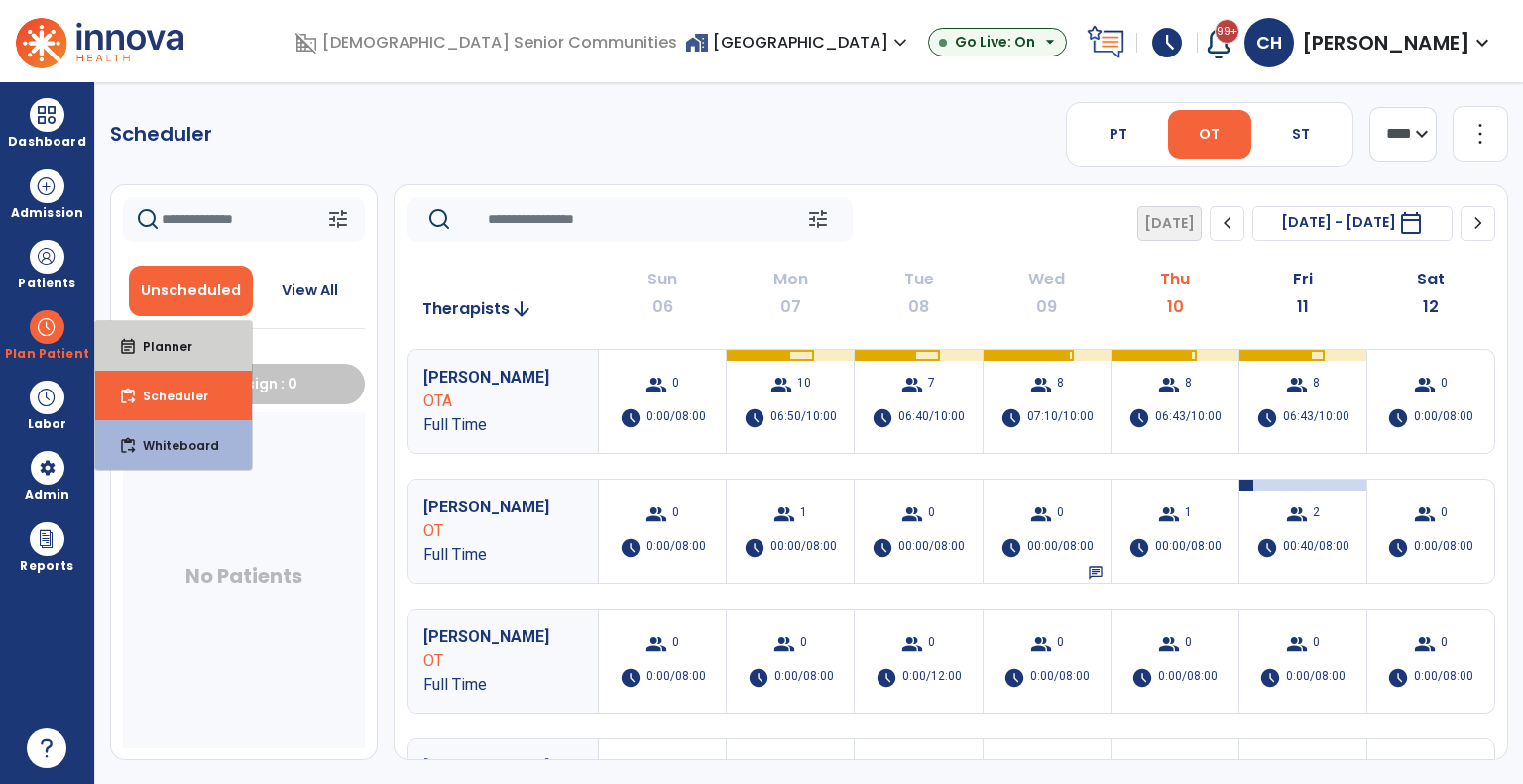 click on "Planner" at bounding box center (160, 346) 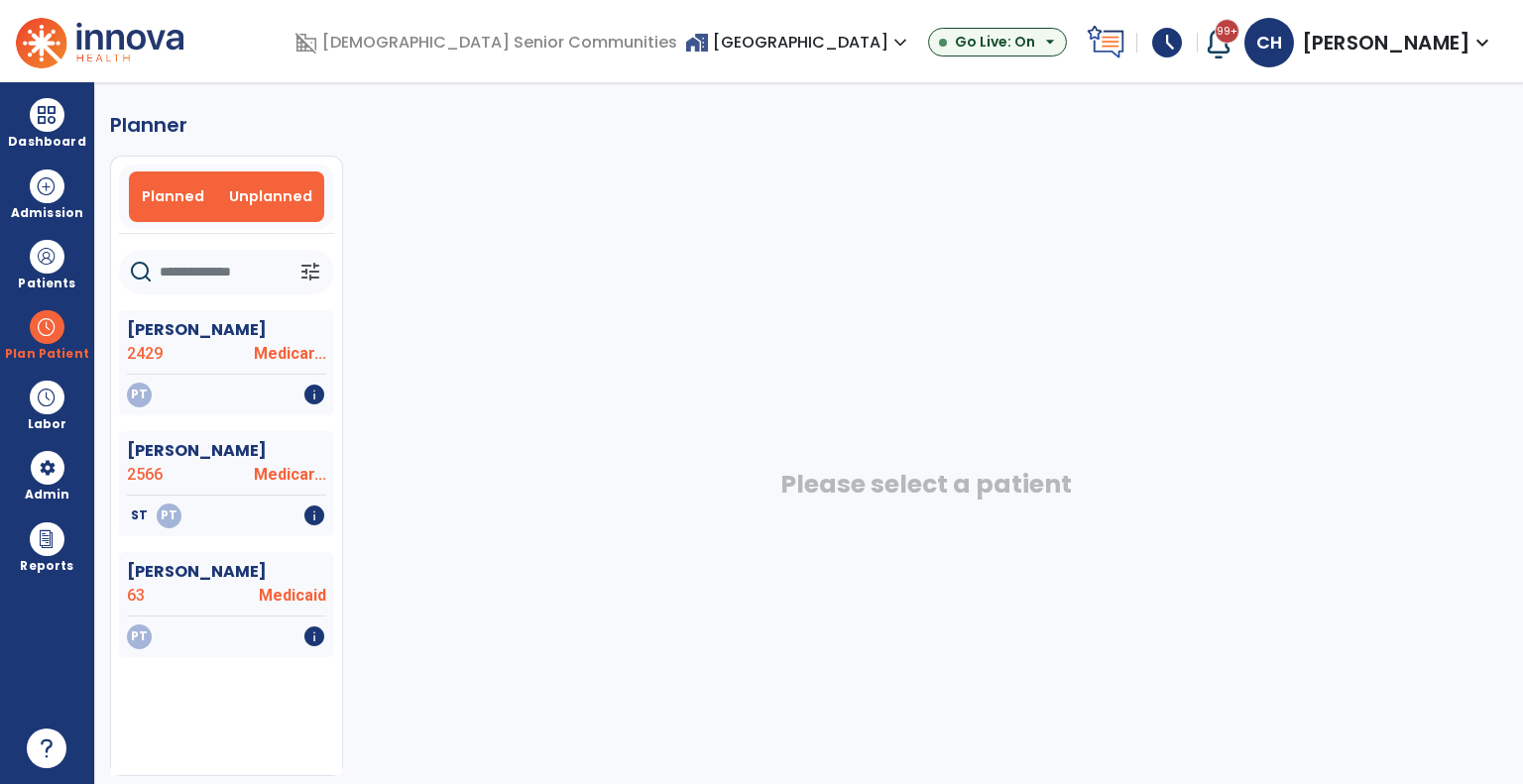 click on "Planned" at bounding box center (174, 196) 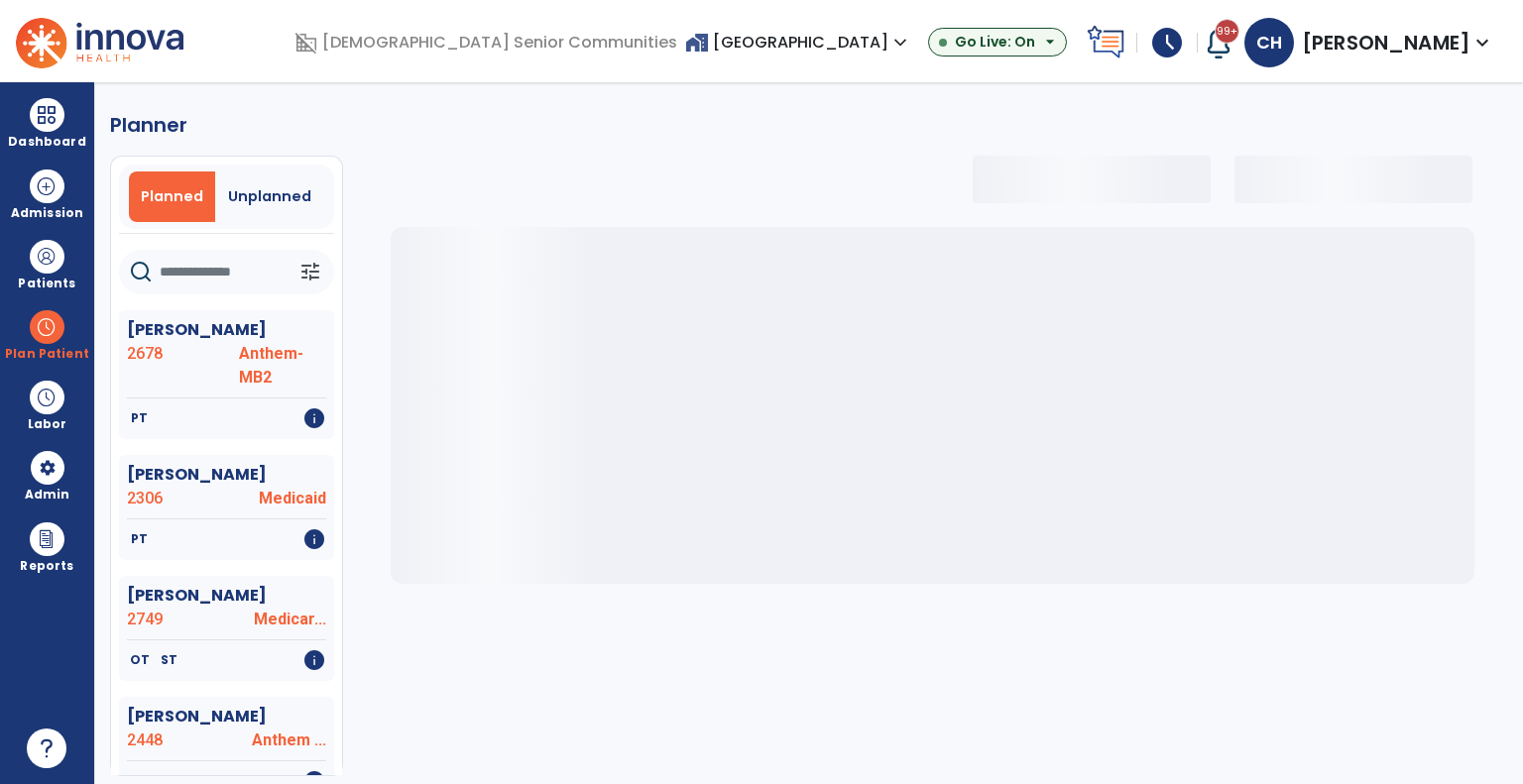 click 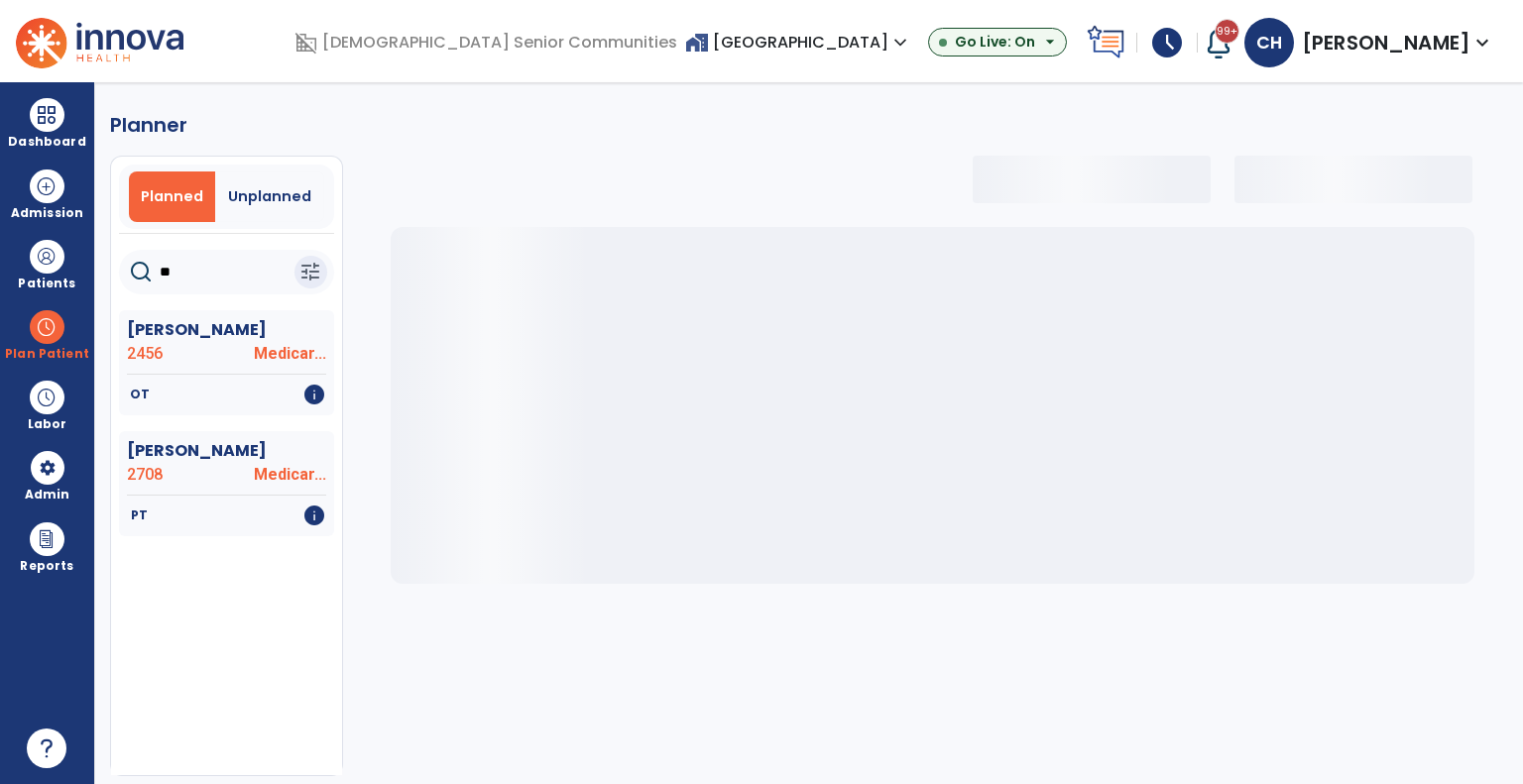 type on "***" 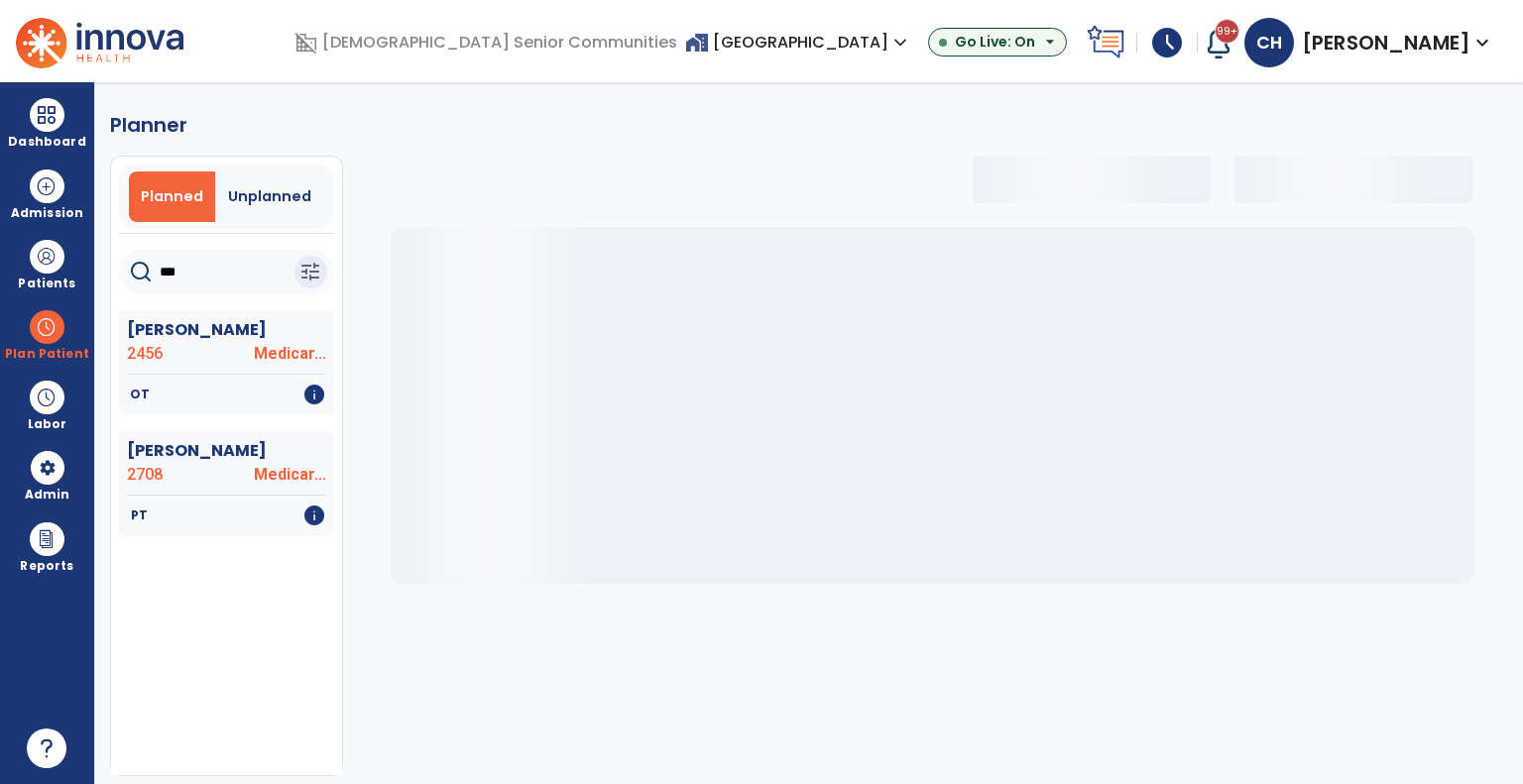 select on "***" 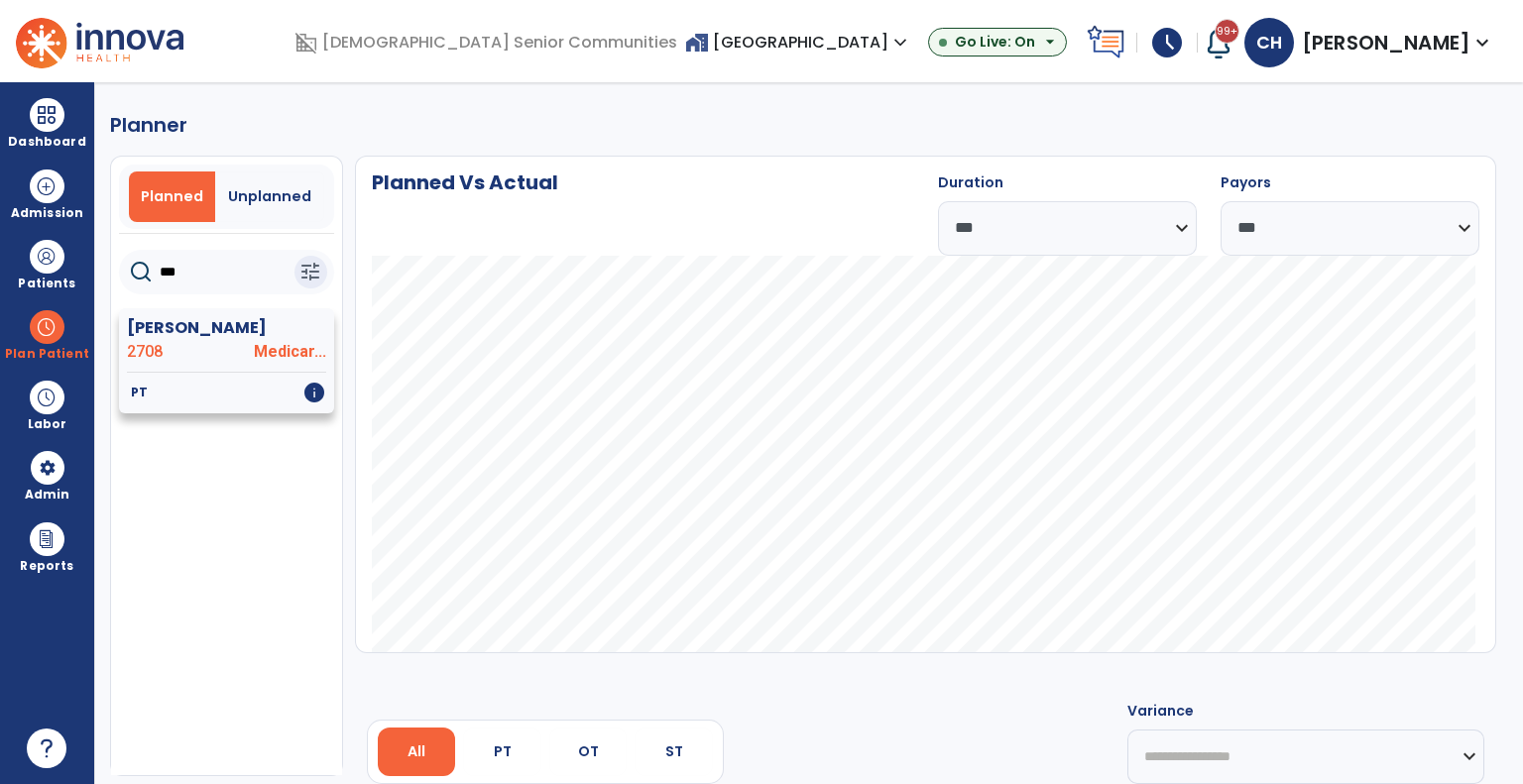 type on "***" 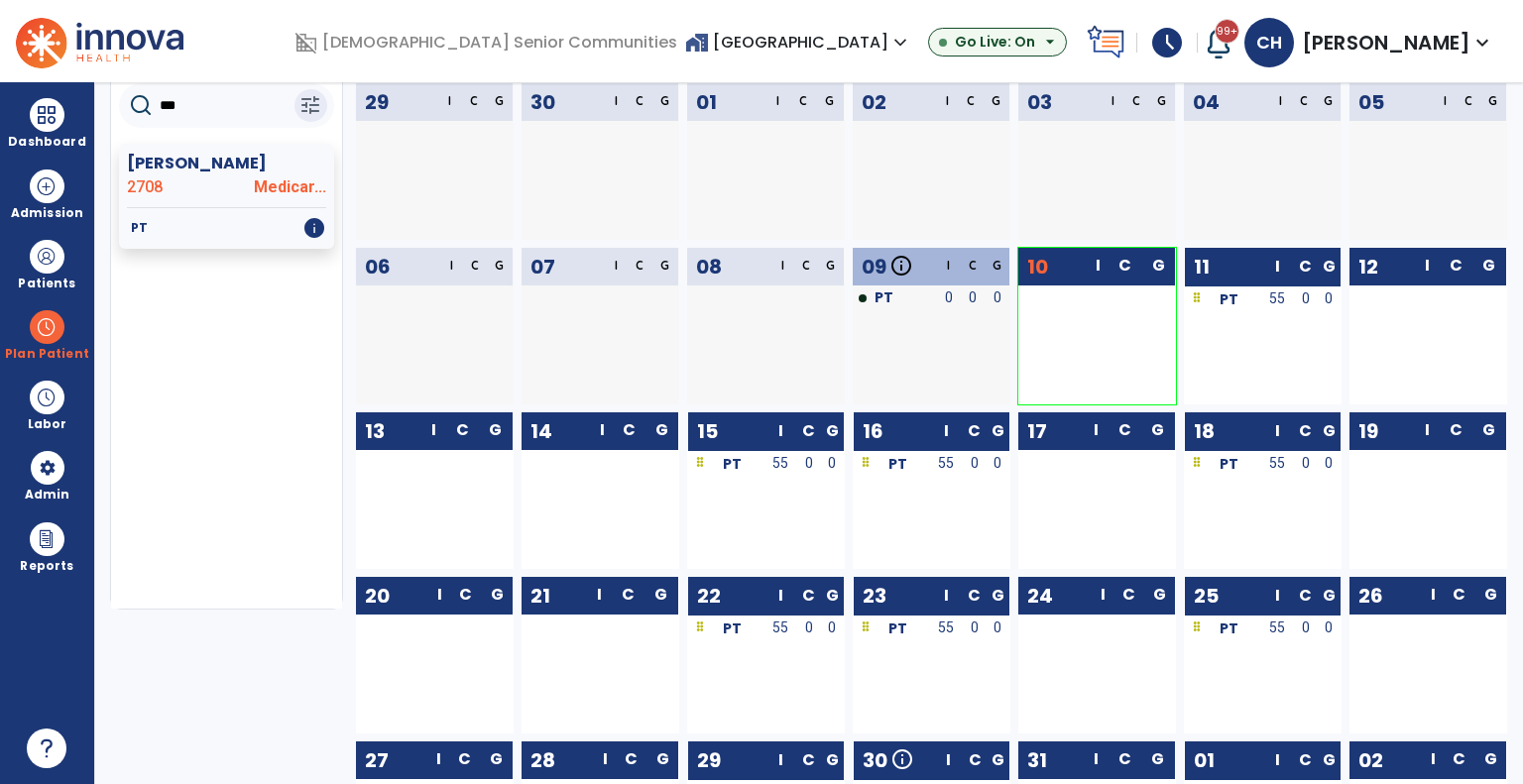 scroll, scrollTop: 198, scrollLeft: 0, axis: vertical 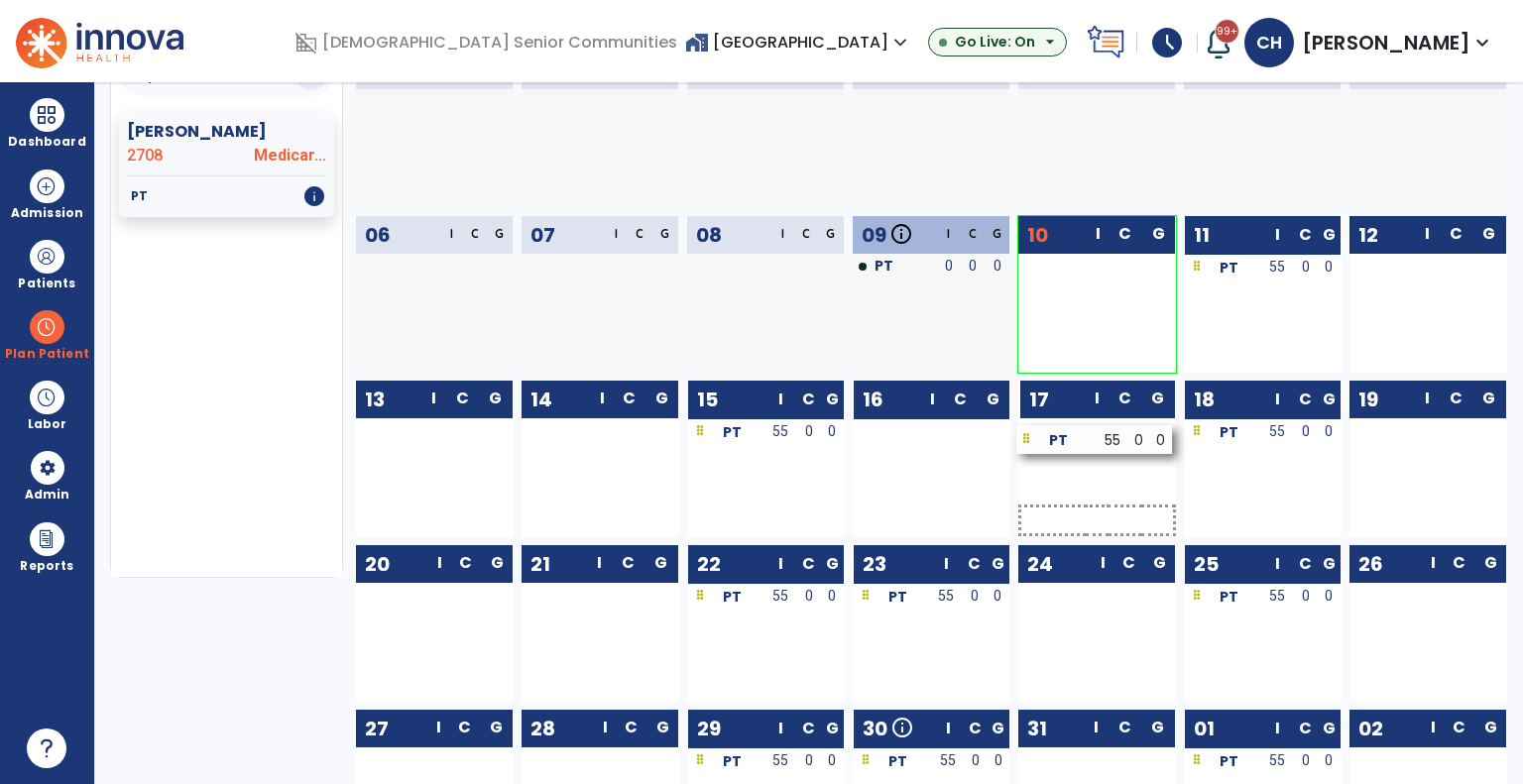 drag, startPoint x: 930, startPoint y: 440, endPoint x: 1094, endPoint y: 447, distance: 164.14932 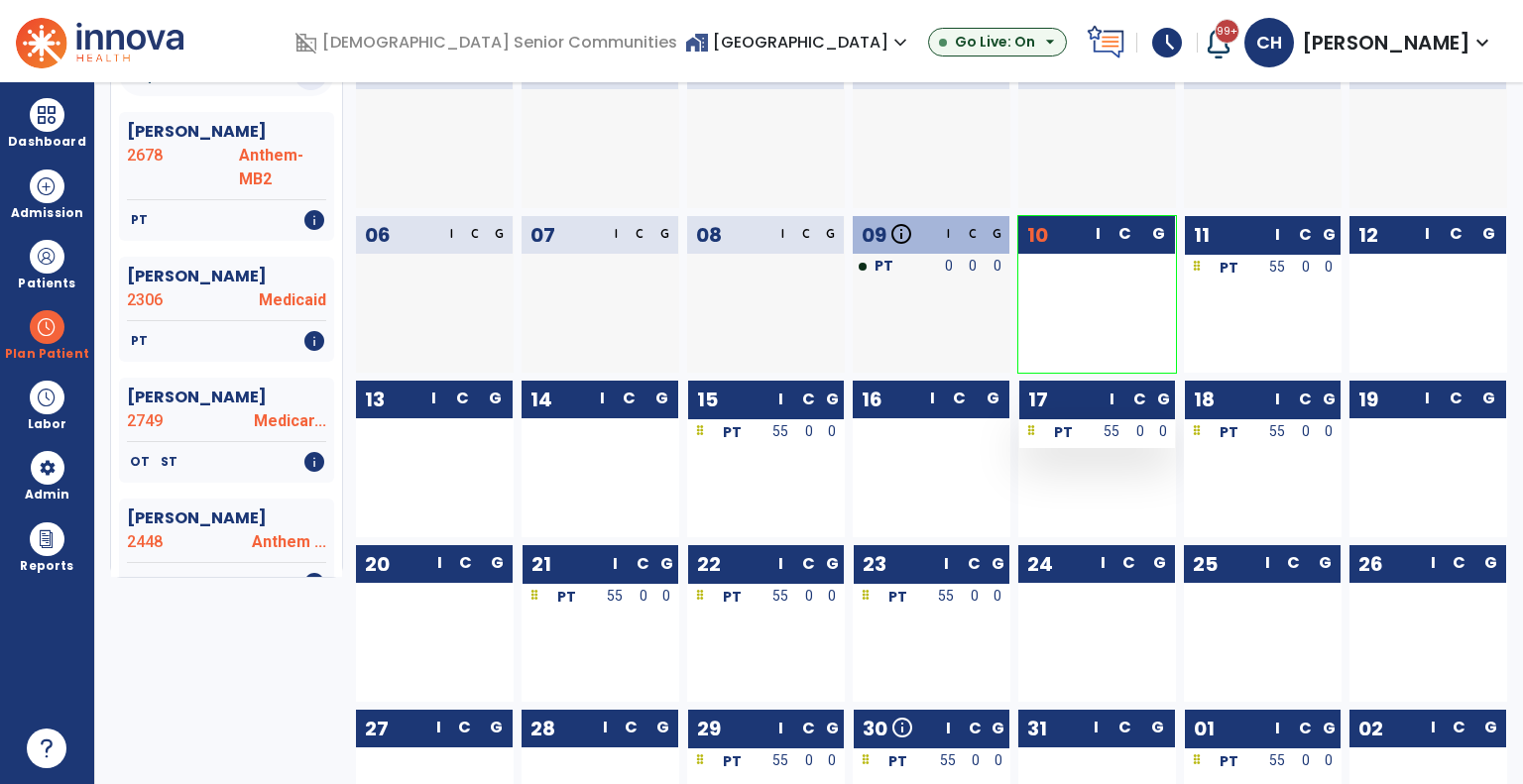 click on "55" at bounding box center (1113, 431) 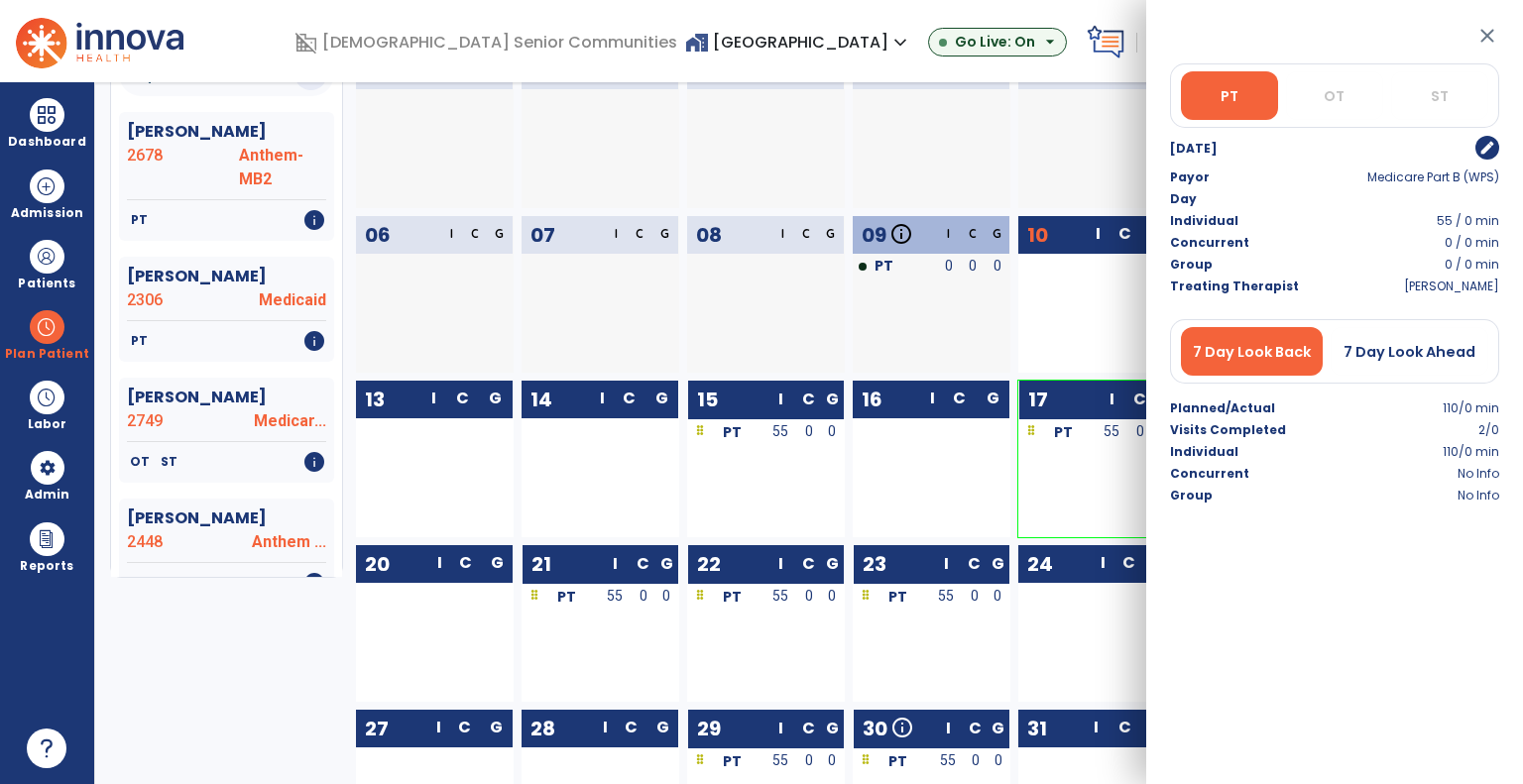 click on "edit" at bounding box center (1487, 148) 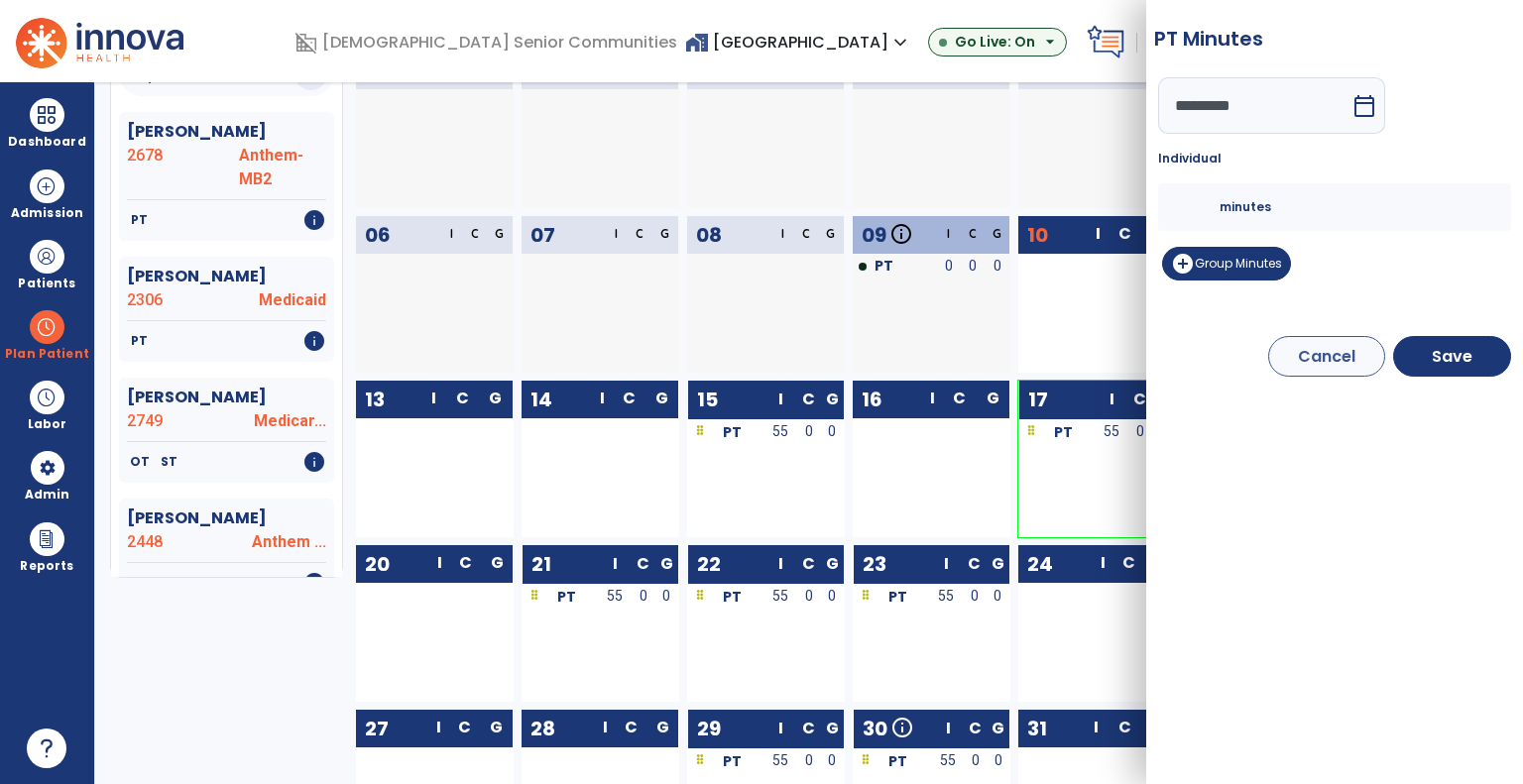 click on "**" at bounding box center [1196, 207] 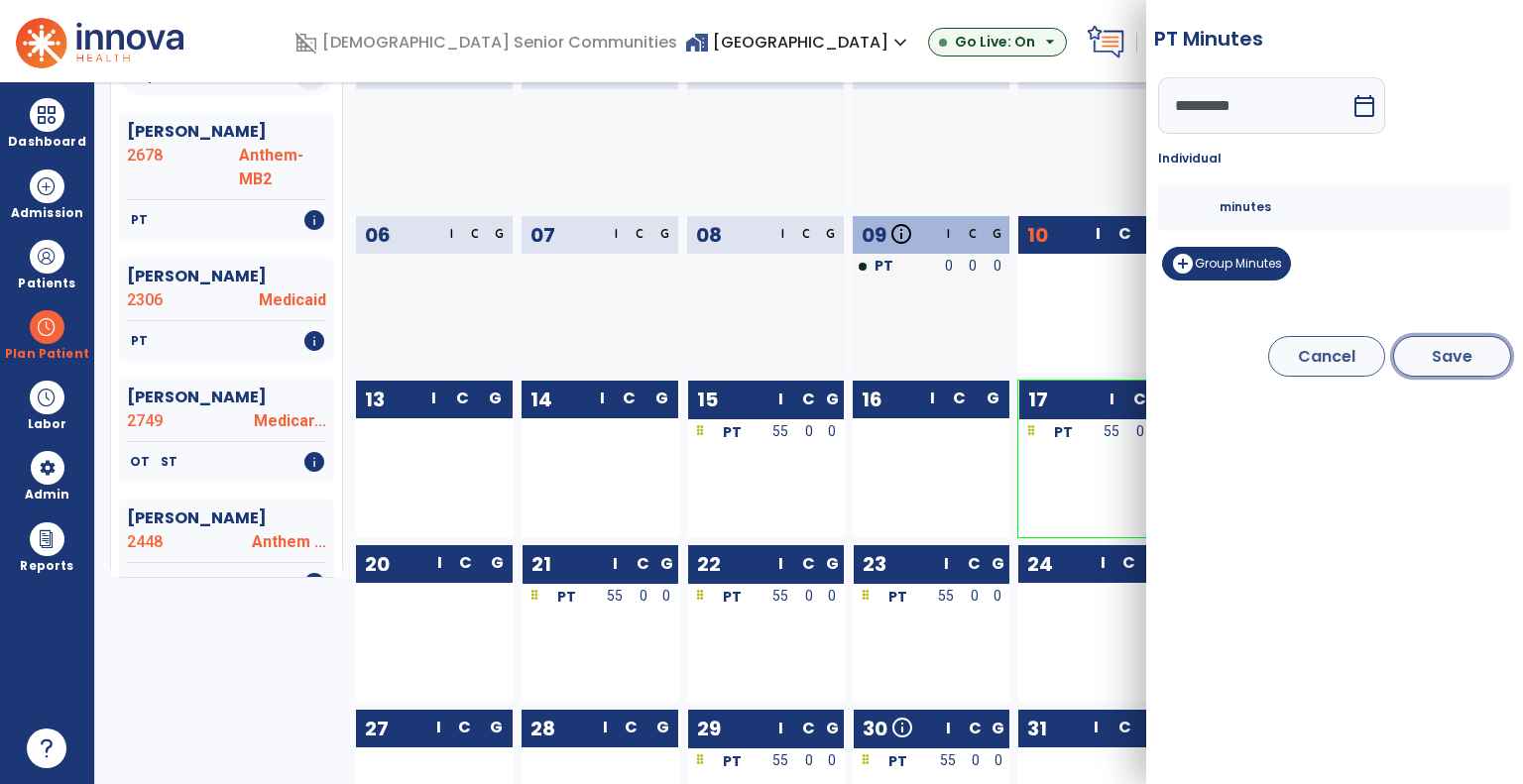 click on "Save" at bounding box center [1452, 356] 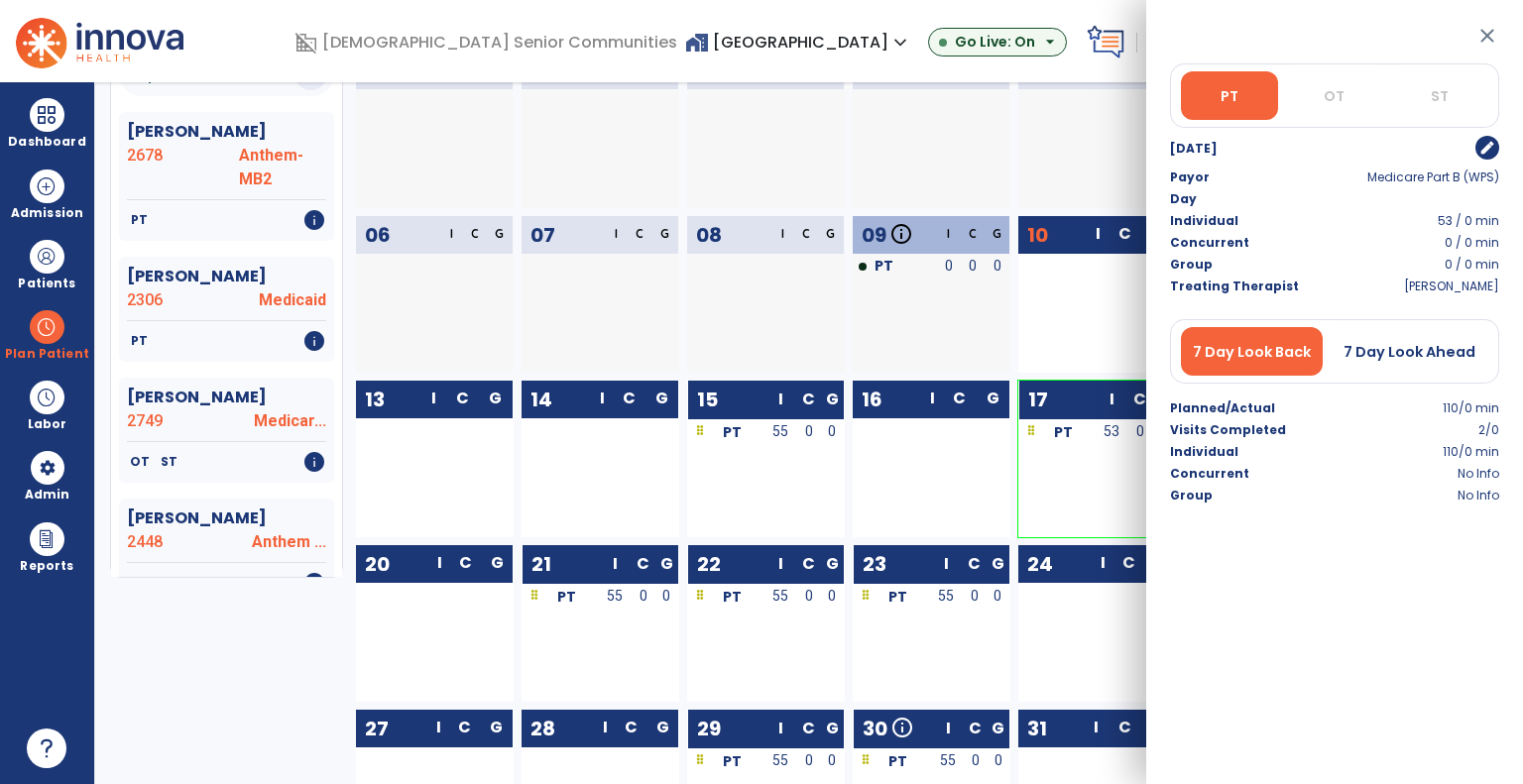 click on "02  I C G" 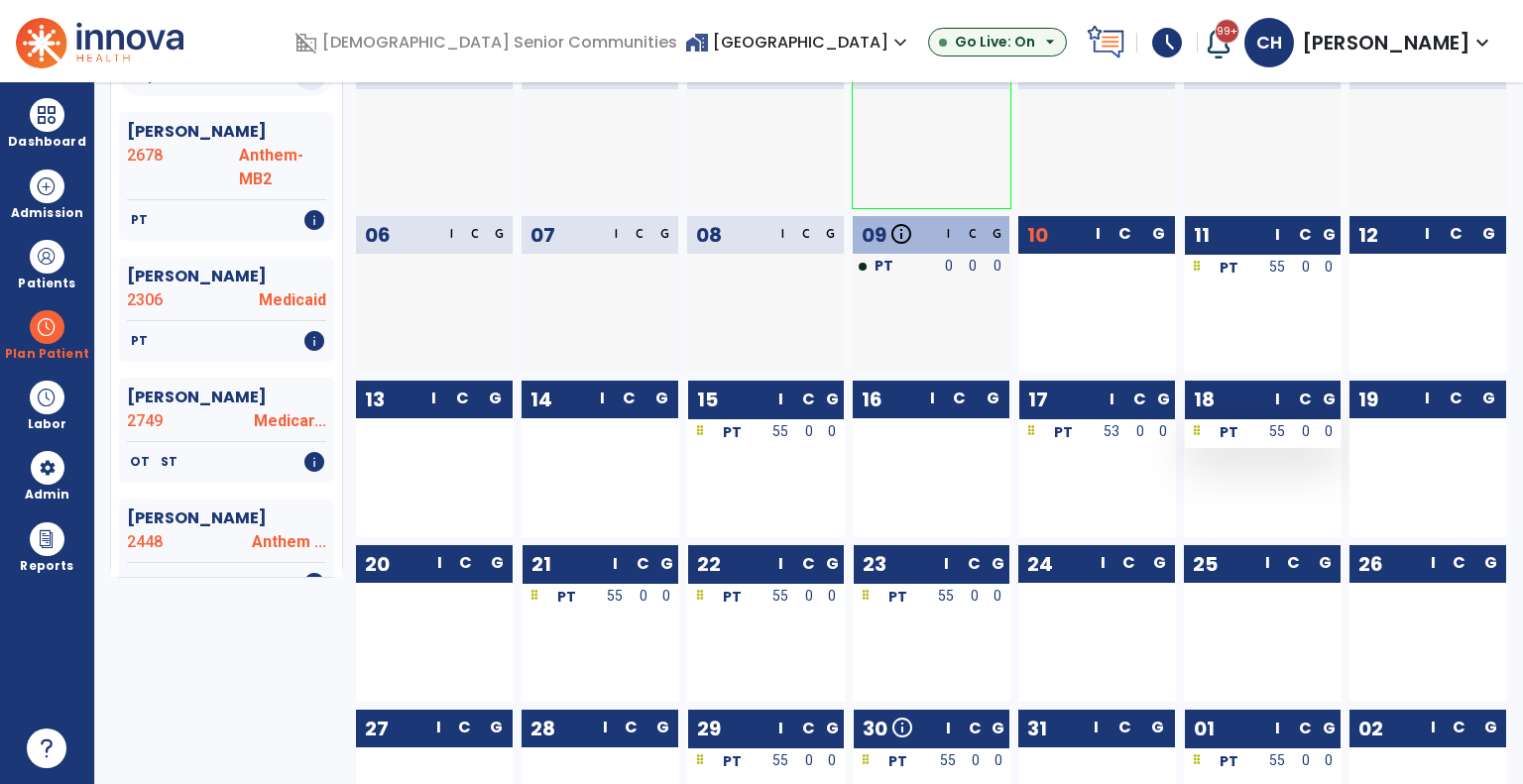click on "55" at bounding box center [1278, 431] 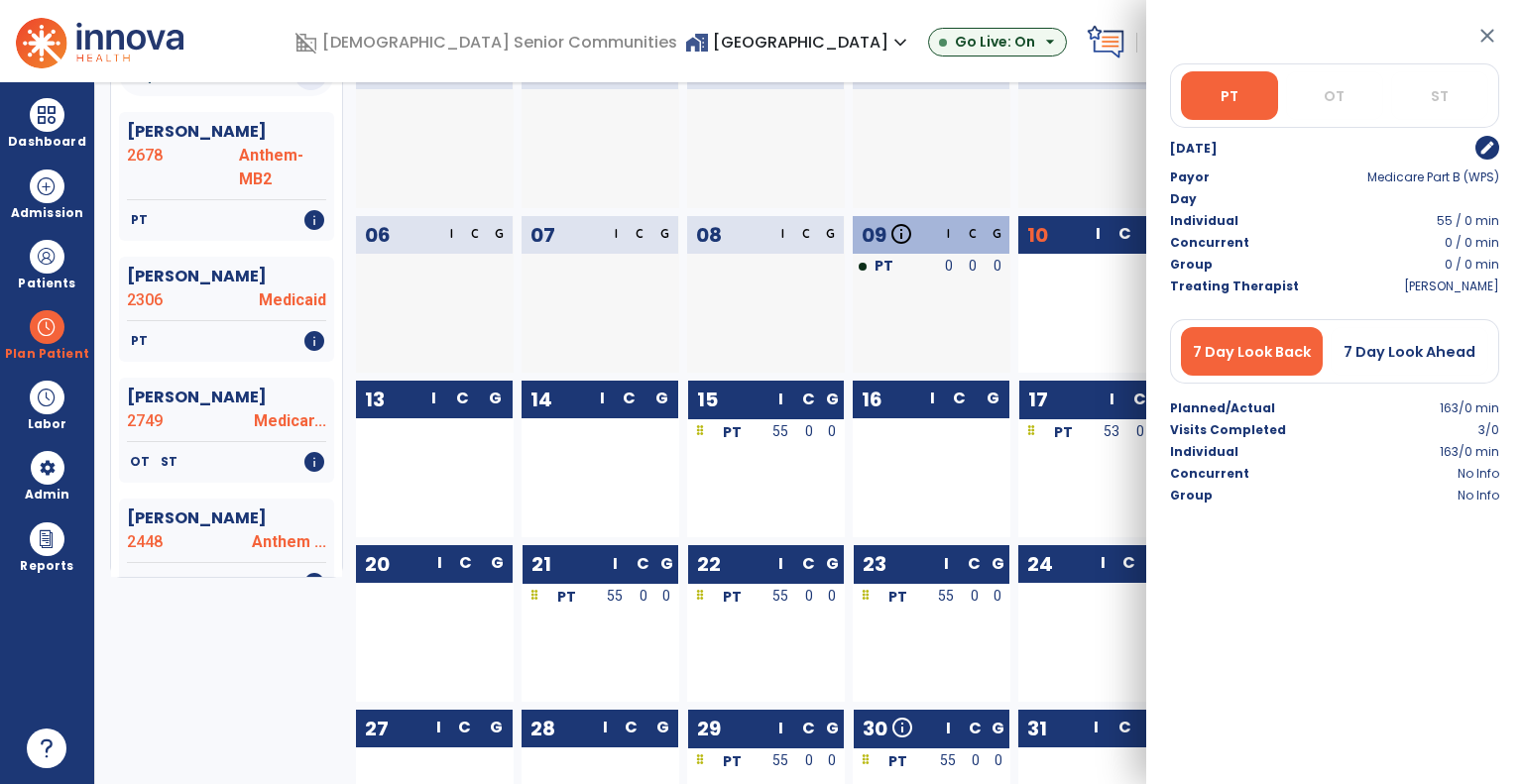 click on "close   PT   OT   ST  Jul 18, 2025  edit  Payor Medicare Part B (WPS) Day Individual  55 / 0 min  Concurrent  0 / 0 min  Group  0 / 0 min  Treating Therapist  Huntington, Courtney   7 Day Look Back   7 Day Look Ahead  Planned/Actual  163/0 min  Visits Completed  3/0  Individual  163/0 min  Concurrent  No Info  Group  No Info" at bounding box center (1335, 392) 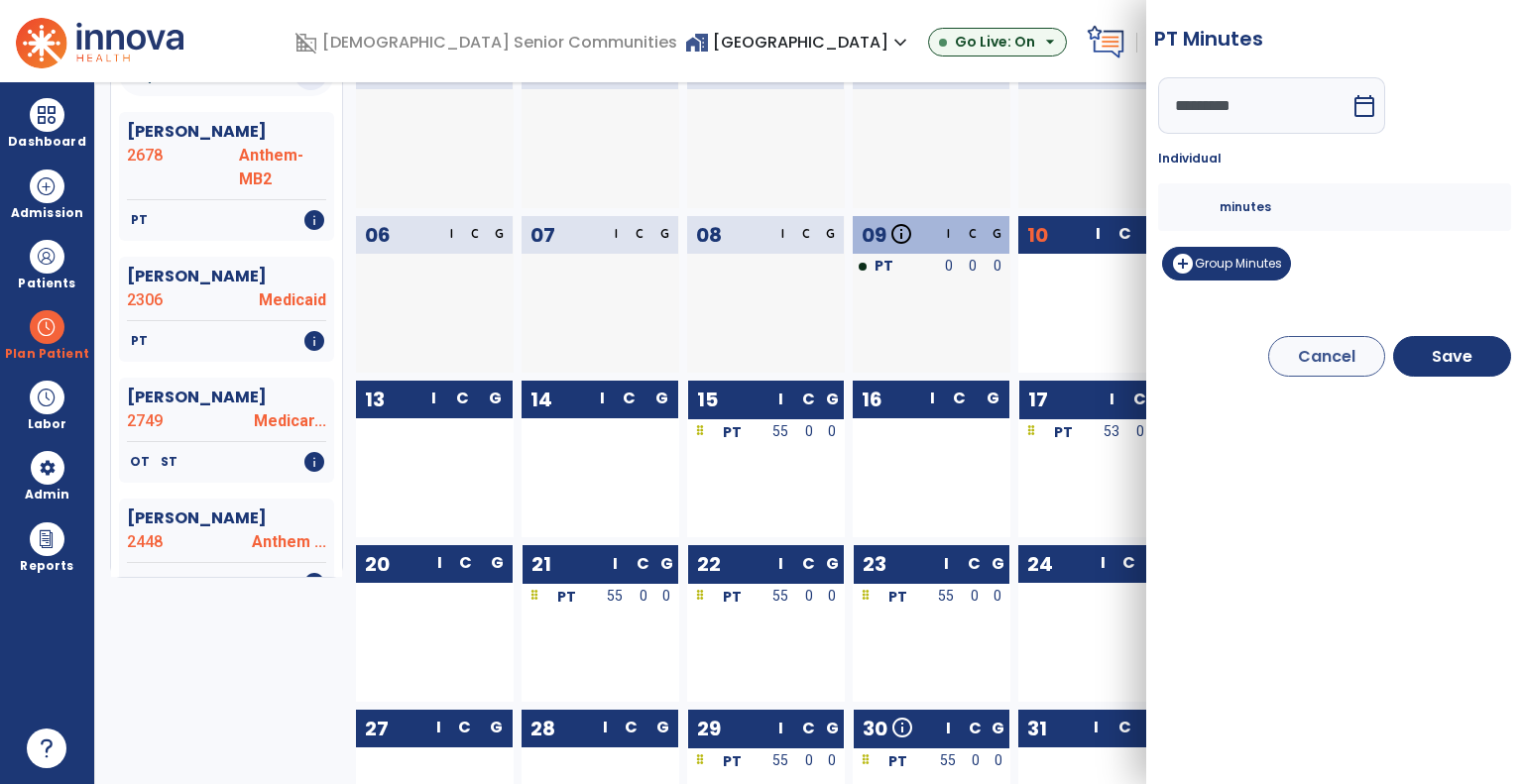 click on "**" at bounding box center [1196, 207] 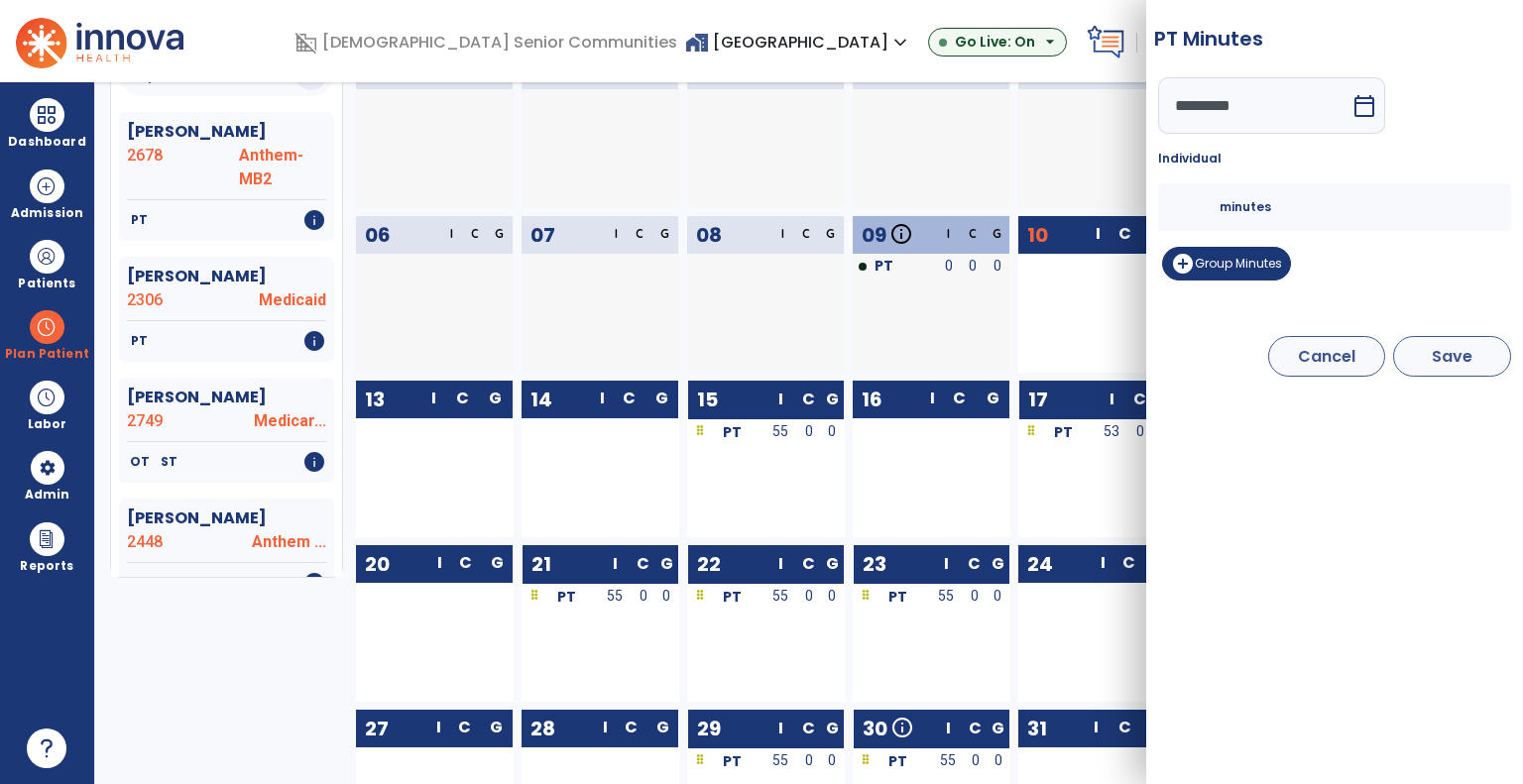 type on "**" 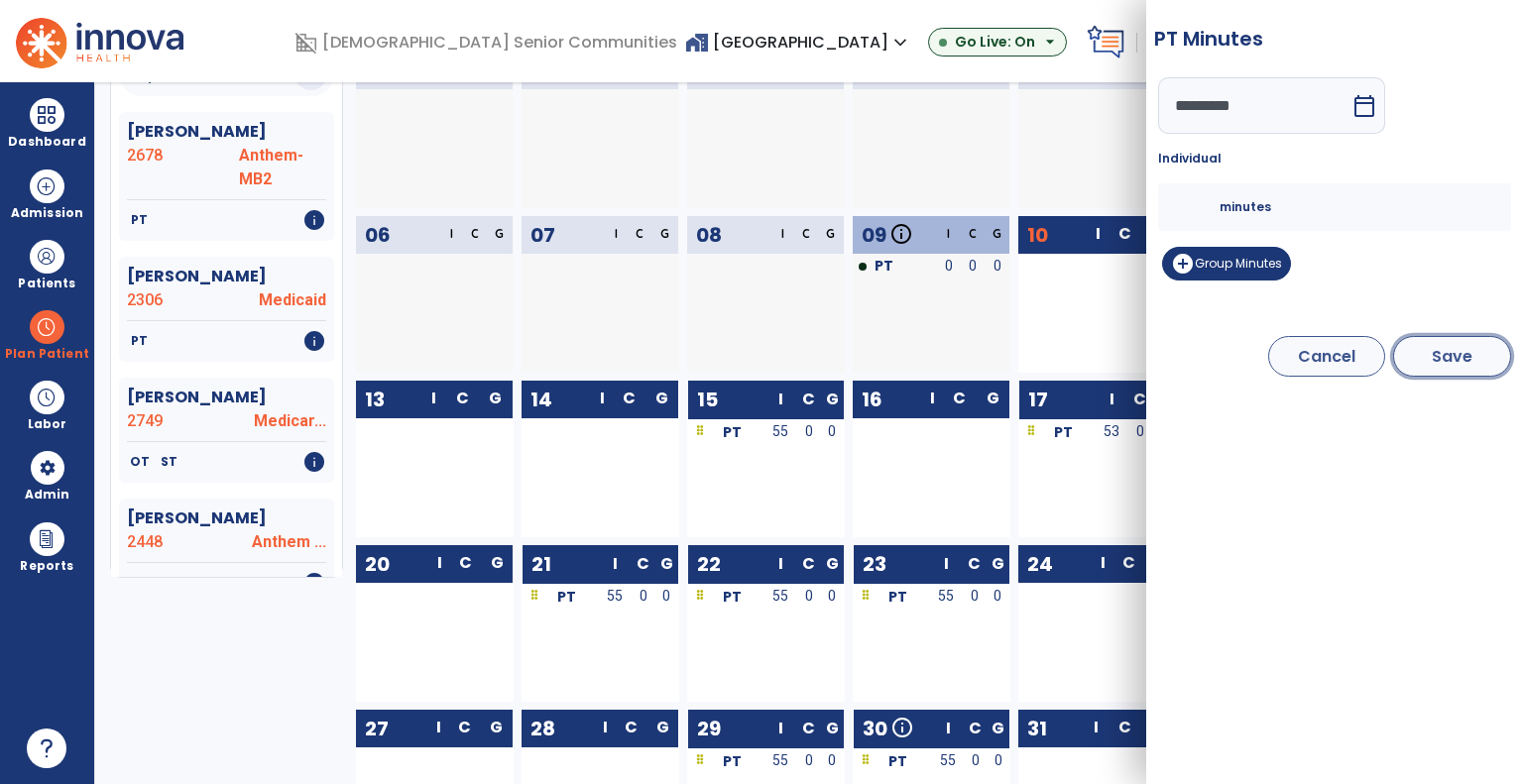click on "Save" at bounding box center (1452, 356) 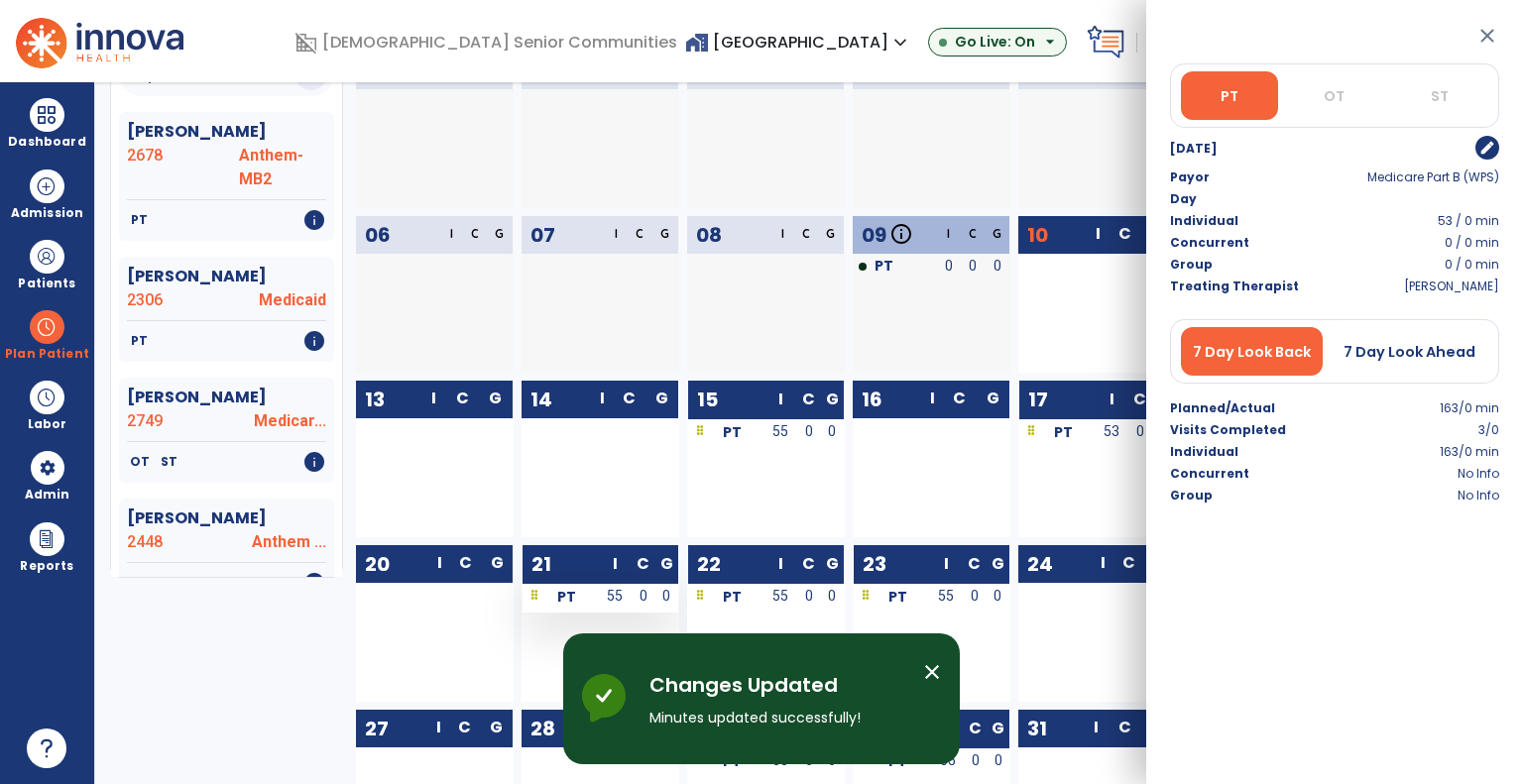 click on "55" at bounding box center (616, 598) 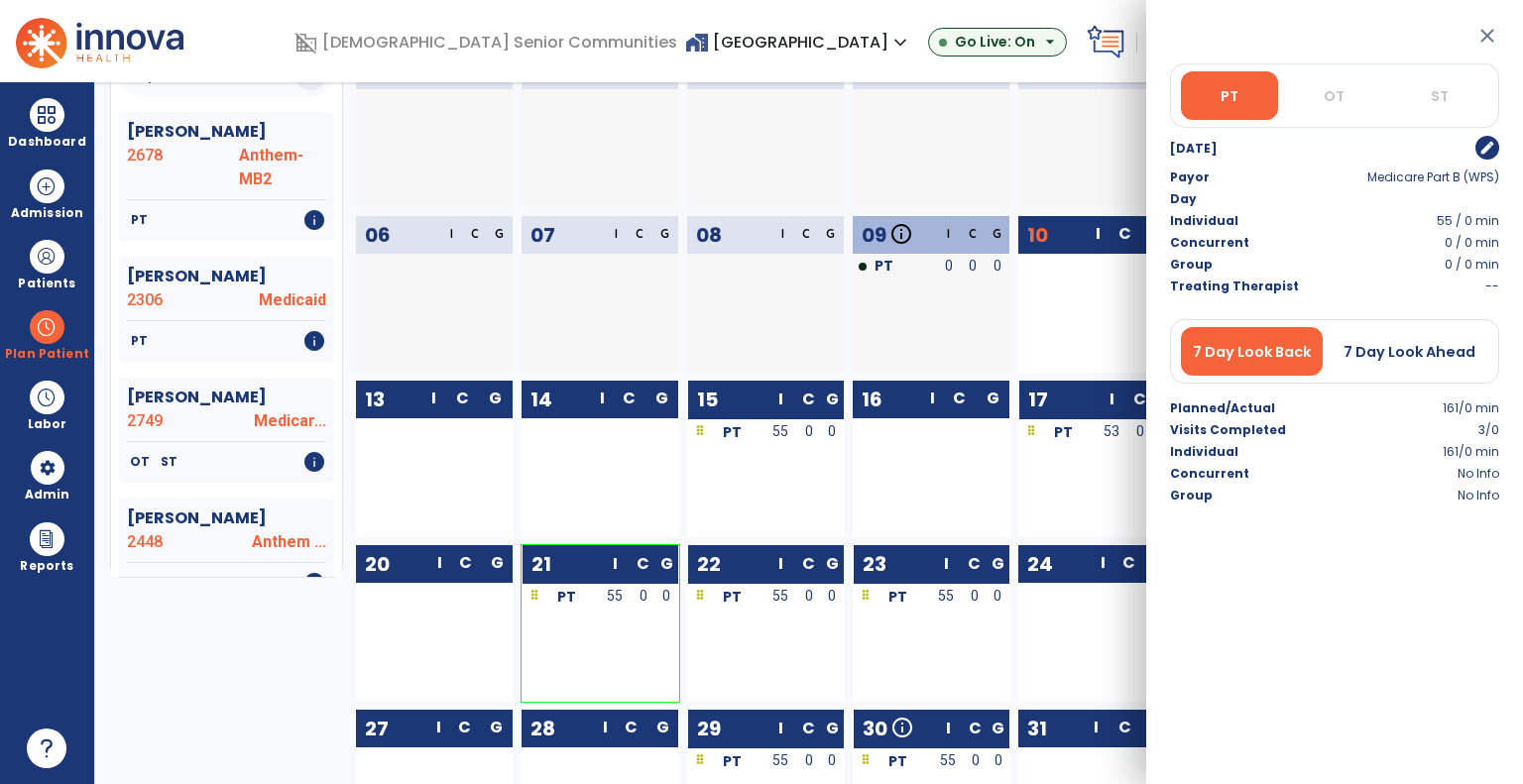 click on "edit" at bounding box center [1487, 148] 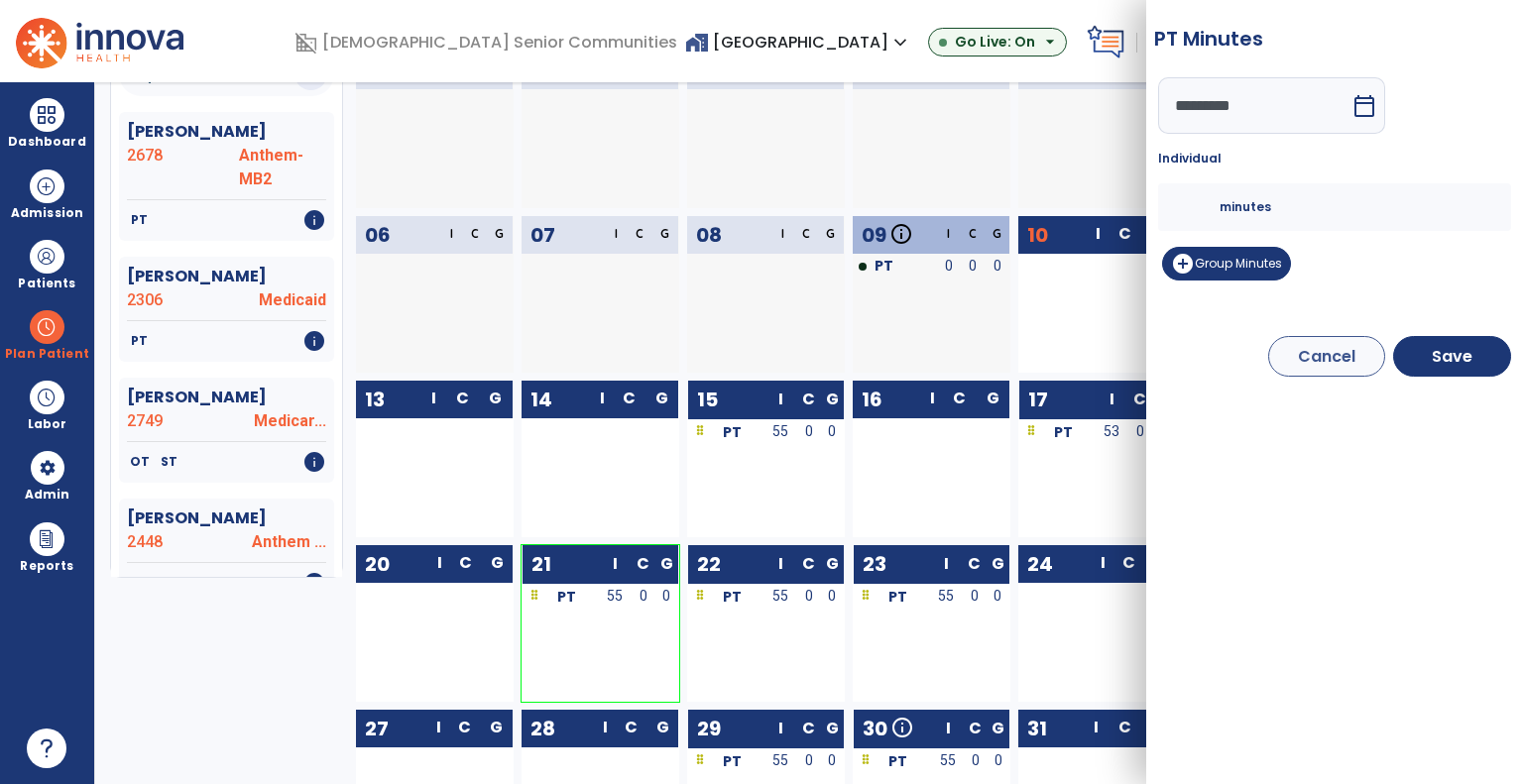 click on "**" at bounding box center [1196, 207] 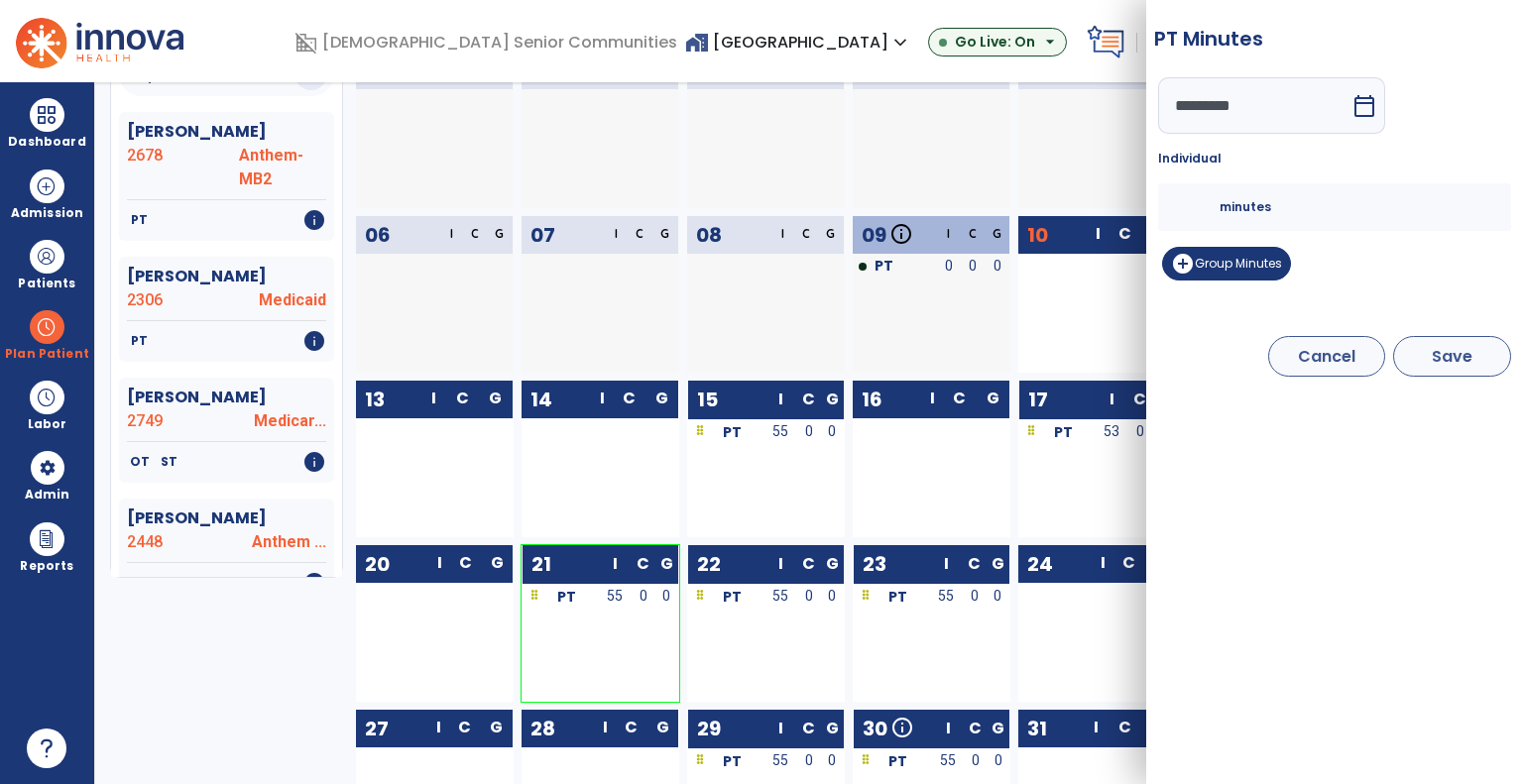 type on "**" 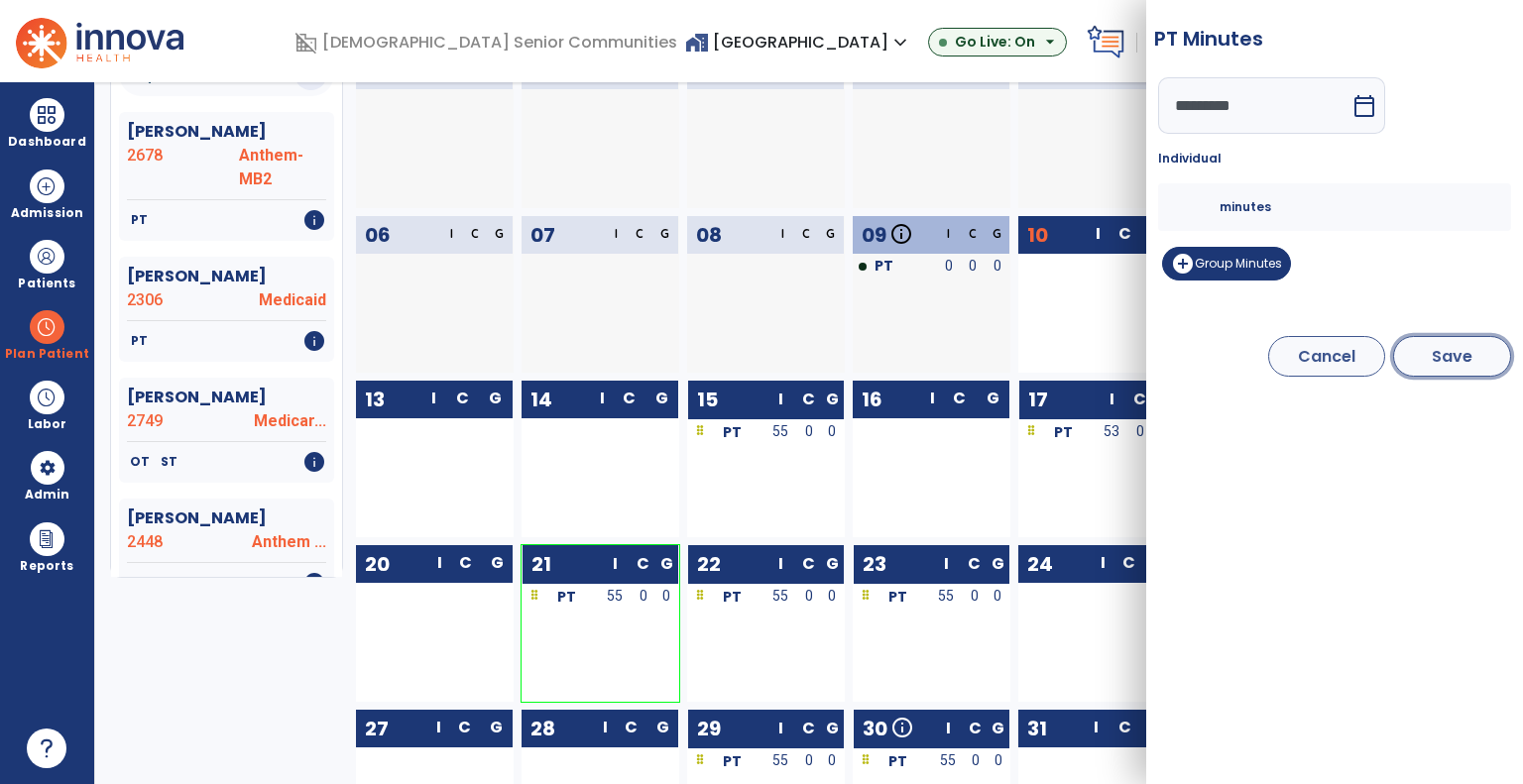 click on "Save" at bounding box center (1452, 356) 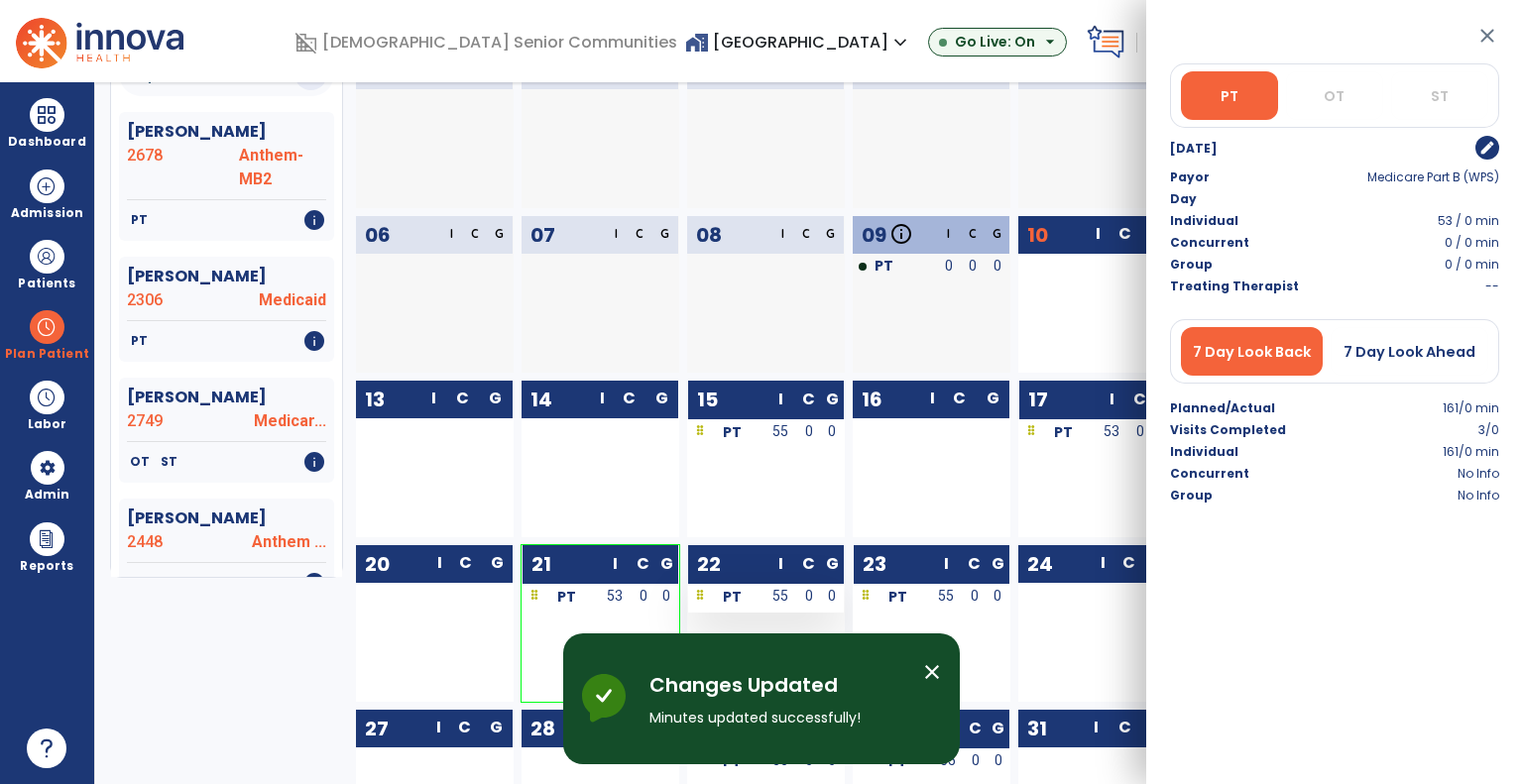 click on "55" at bounding box center (781, 596) 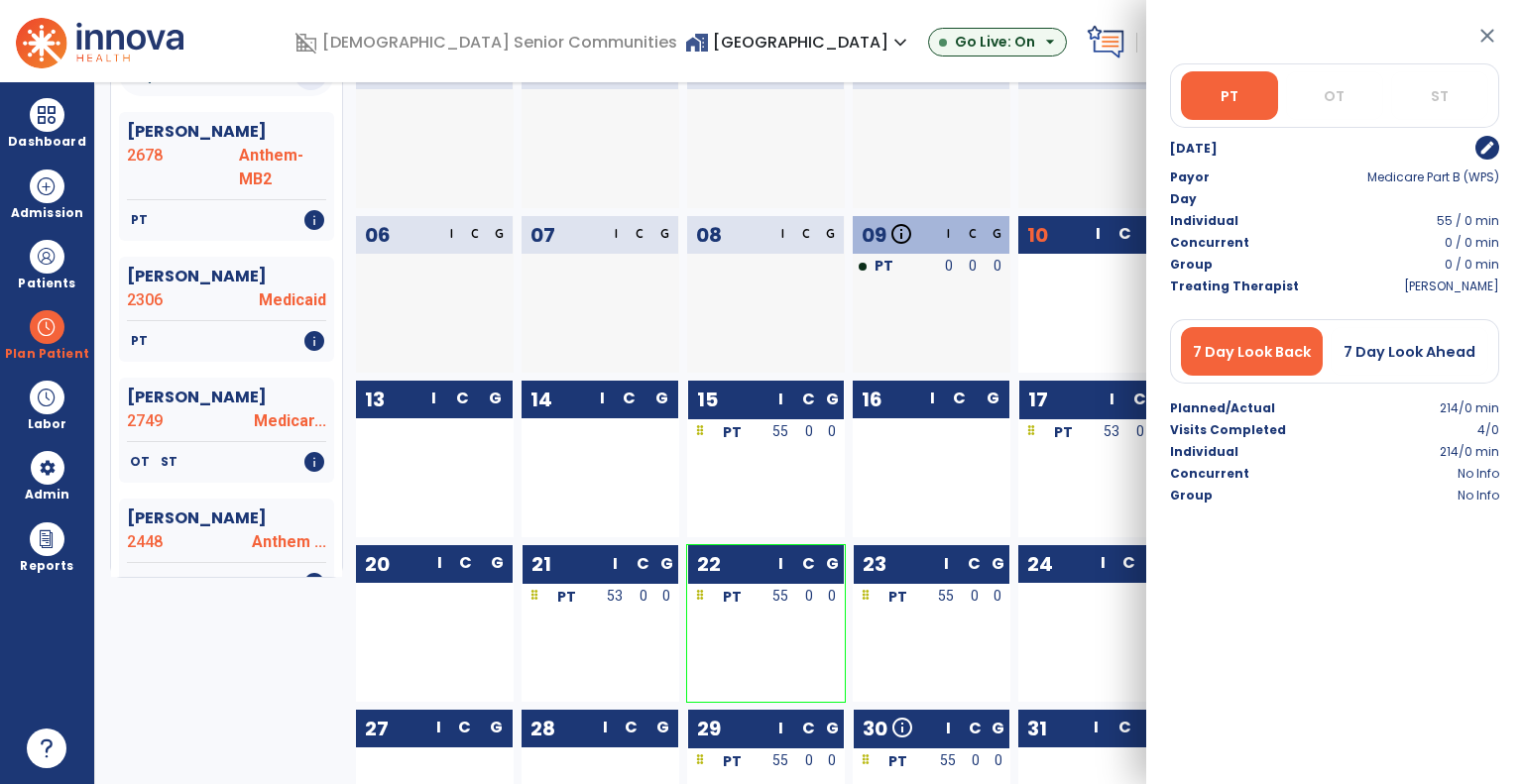 click on "edit" at bounding box center [1487, 148] 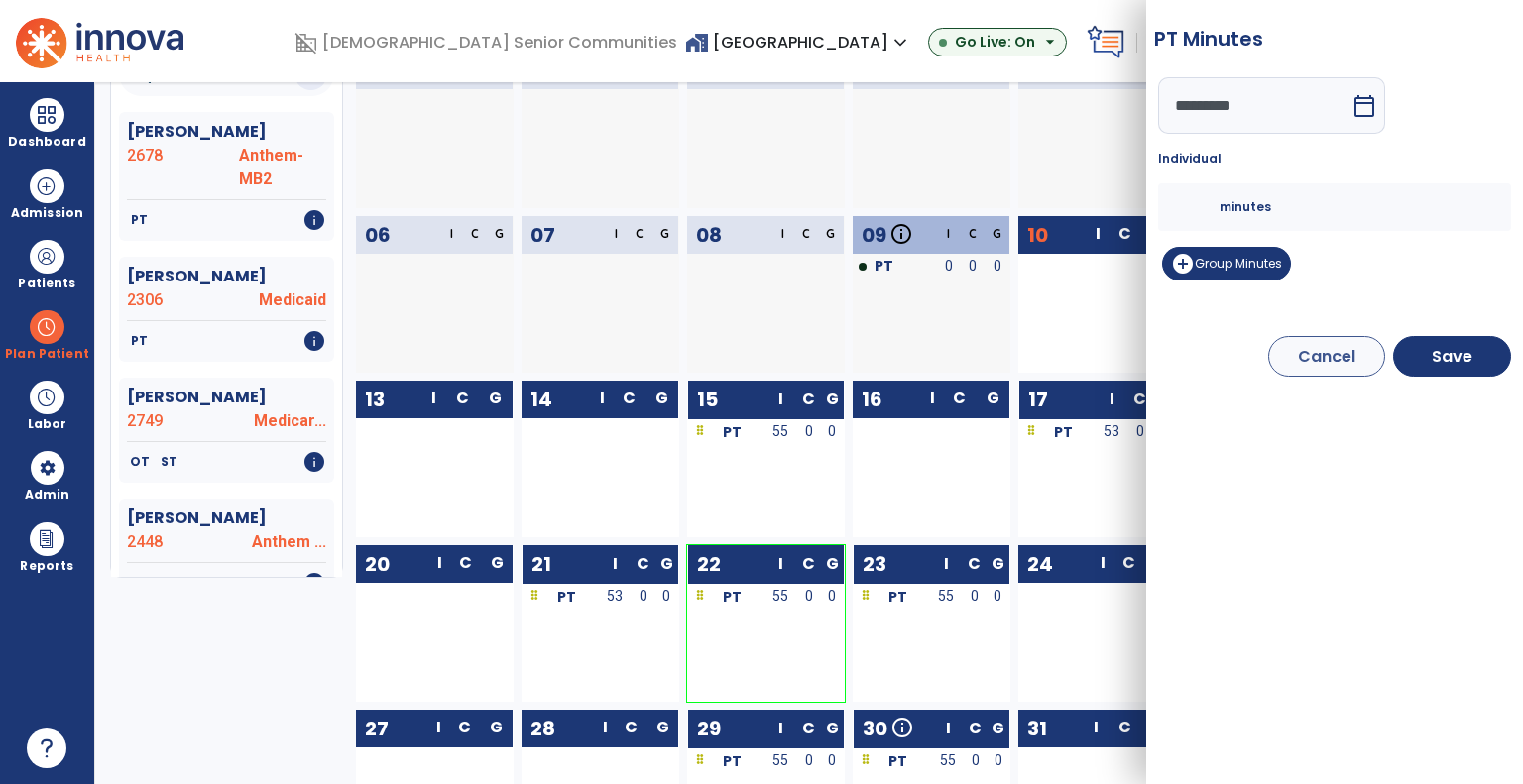 click on "minutes" at bounding box center (1245, 207) 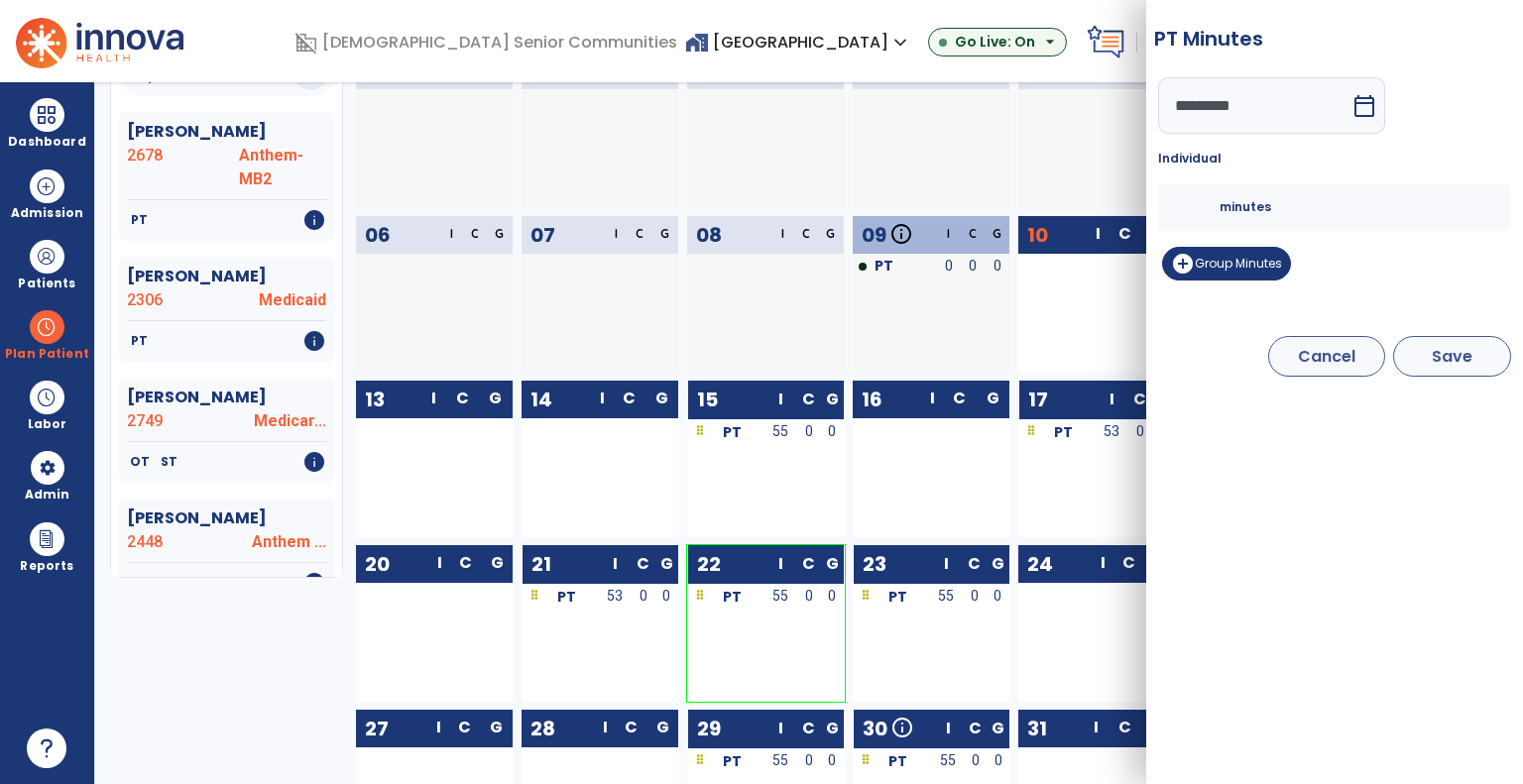 type on "**" 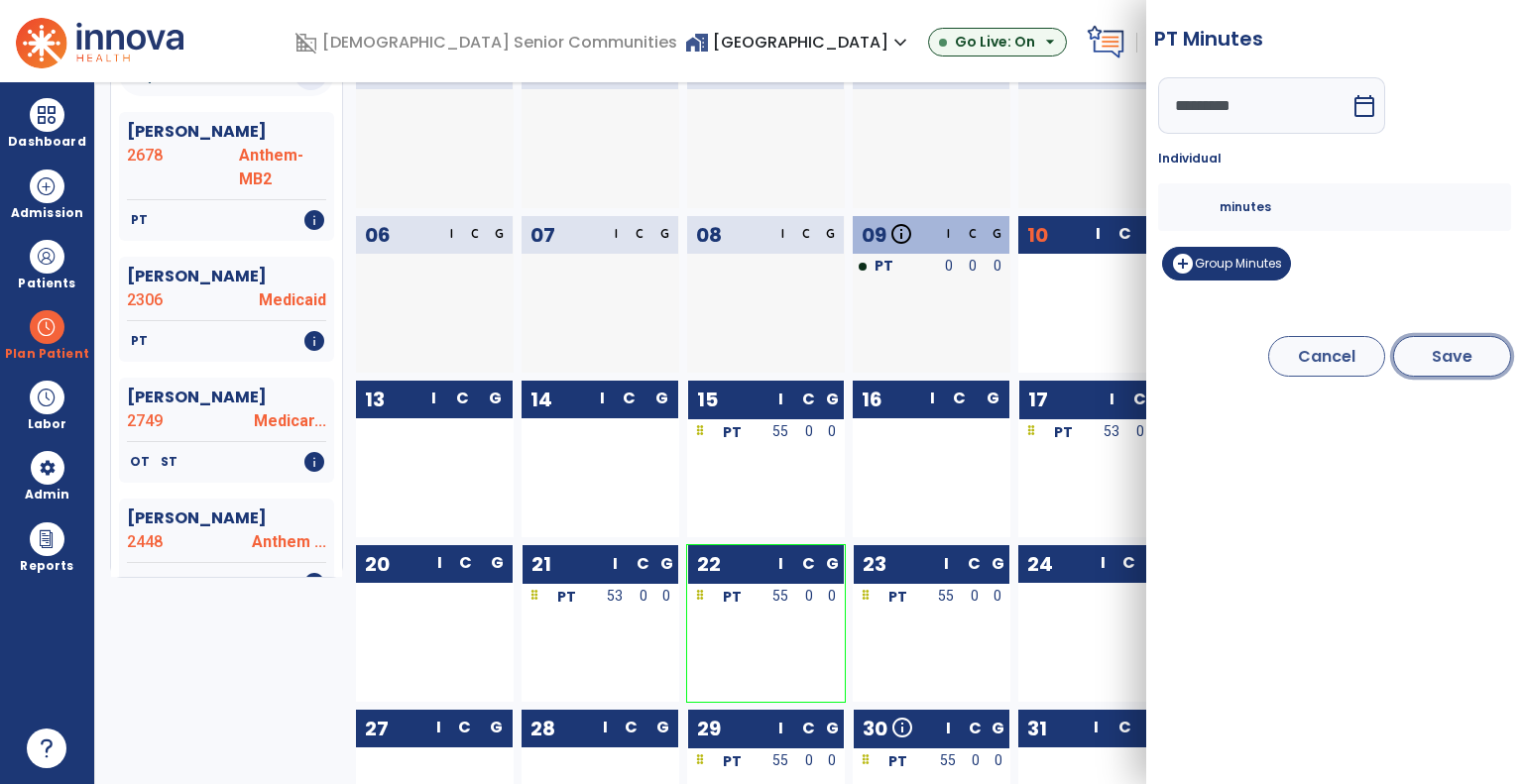 click on "Save" at bounding box center [1452, 356] 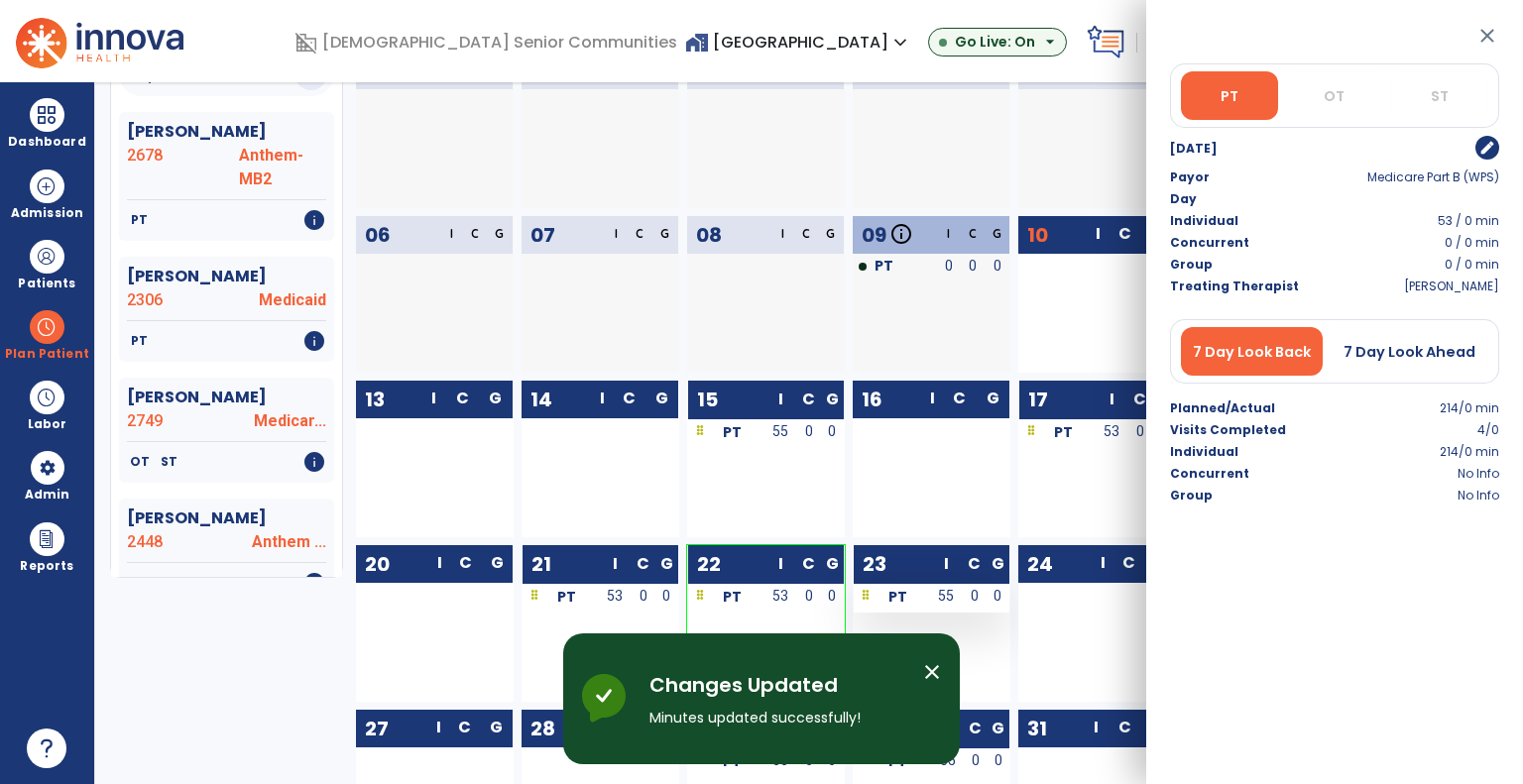click on "55" at bounding box center (947, 598) 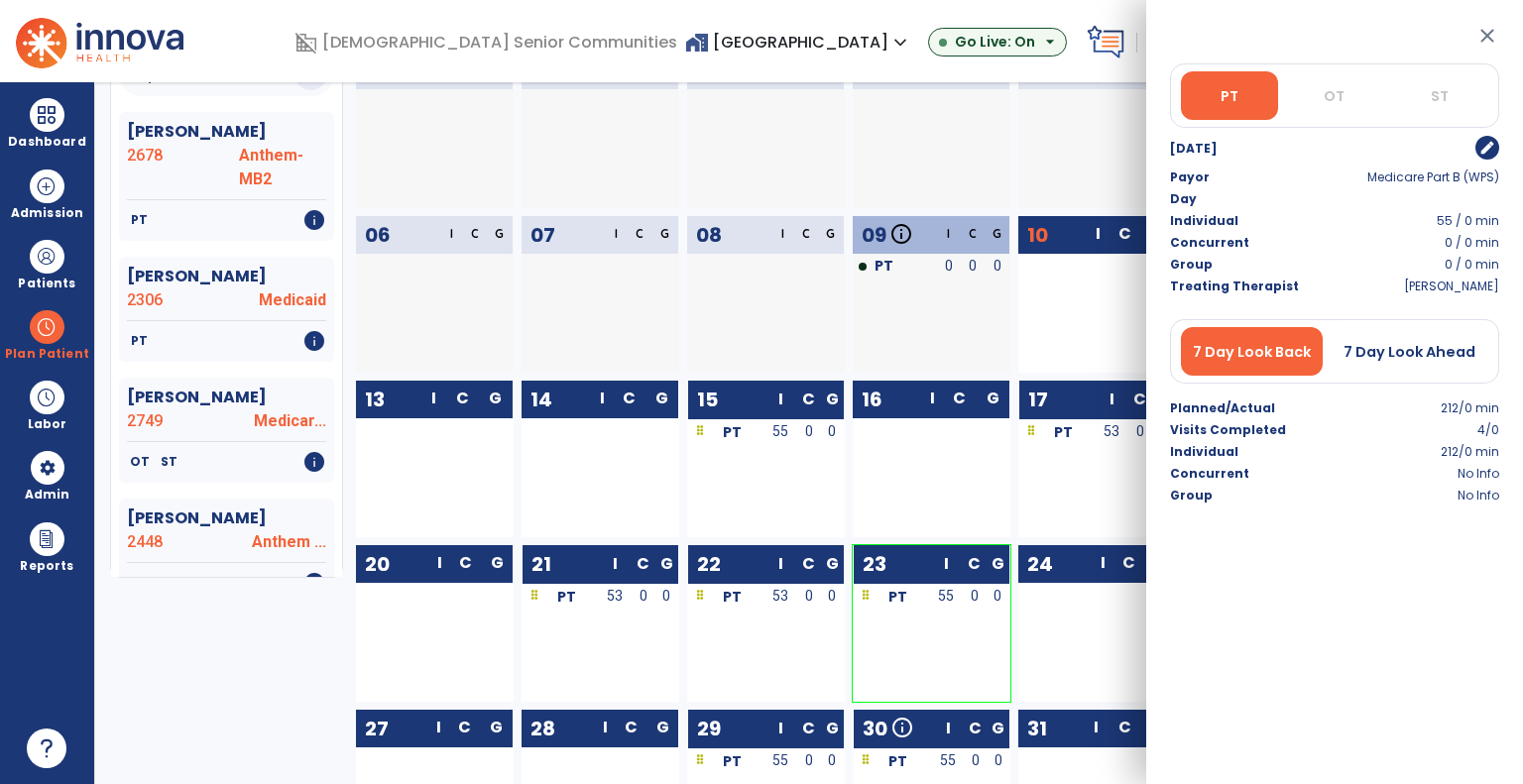 click on "edit" at bounding box center [1487, 148] 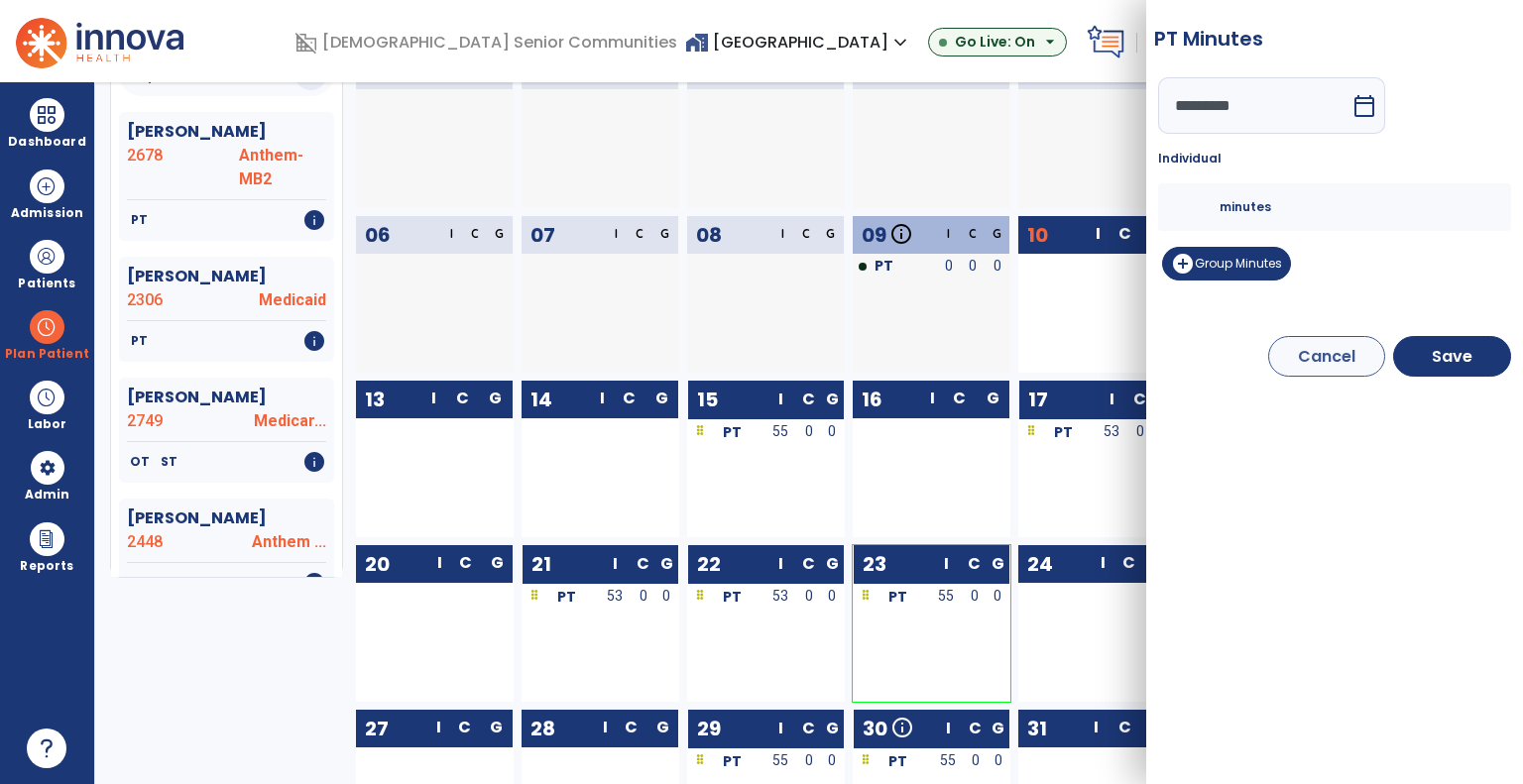 click on "**" at bounding box center [1196, 207] 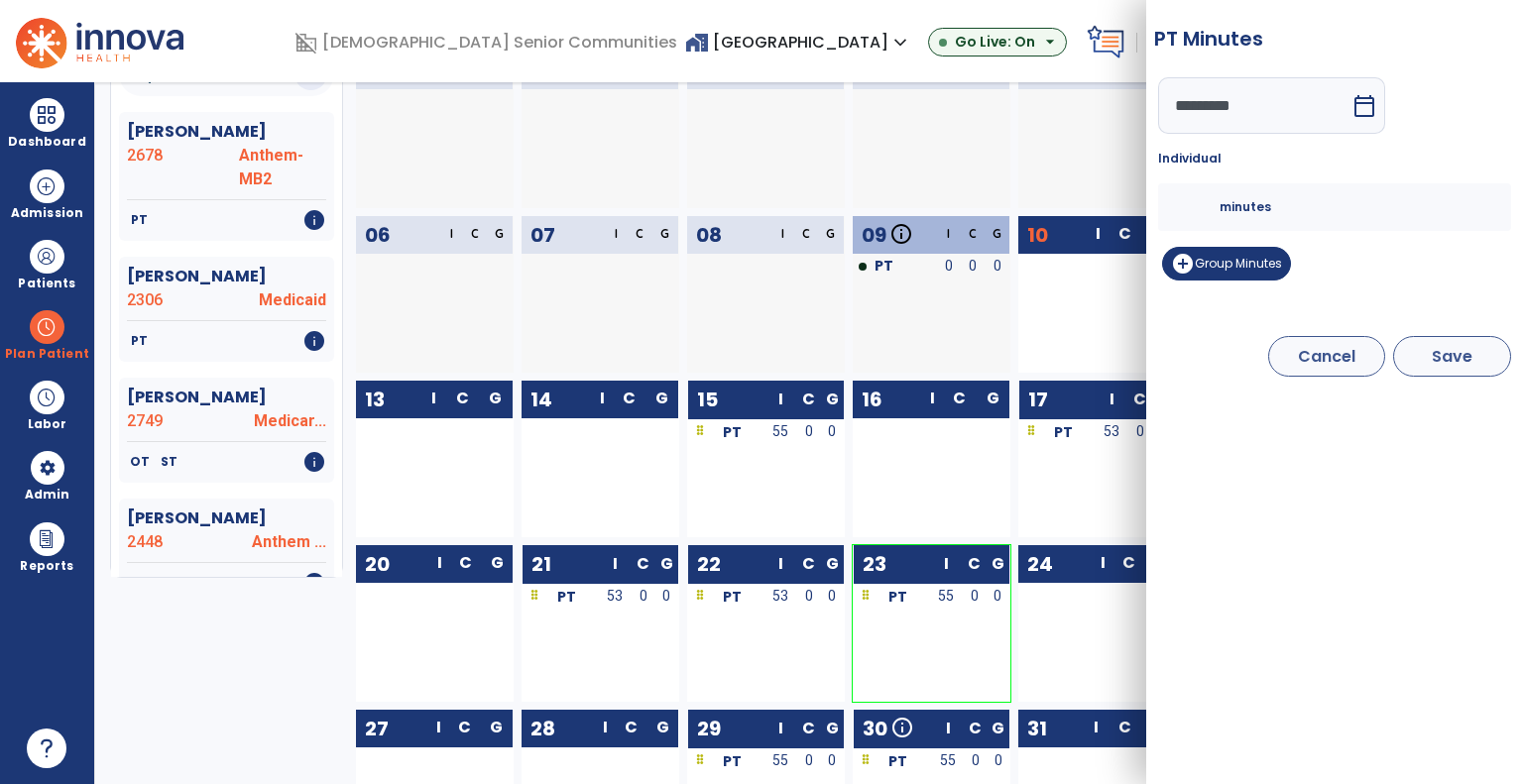 type on "**" 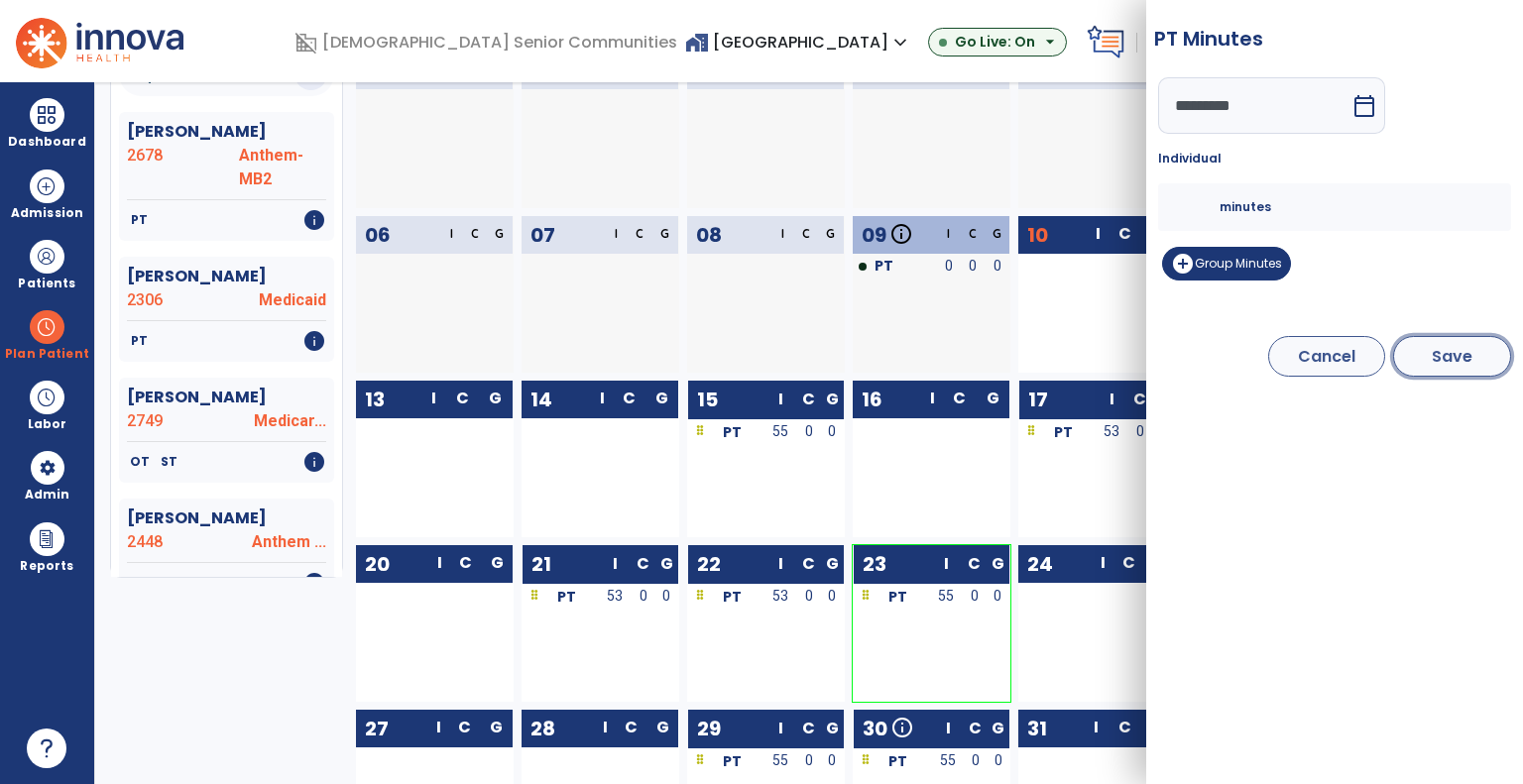 click on "Save" at bounding box center [1452, 356] 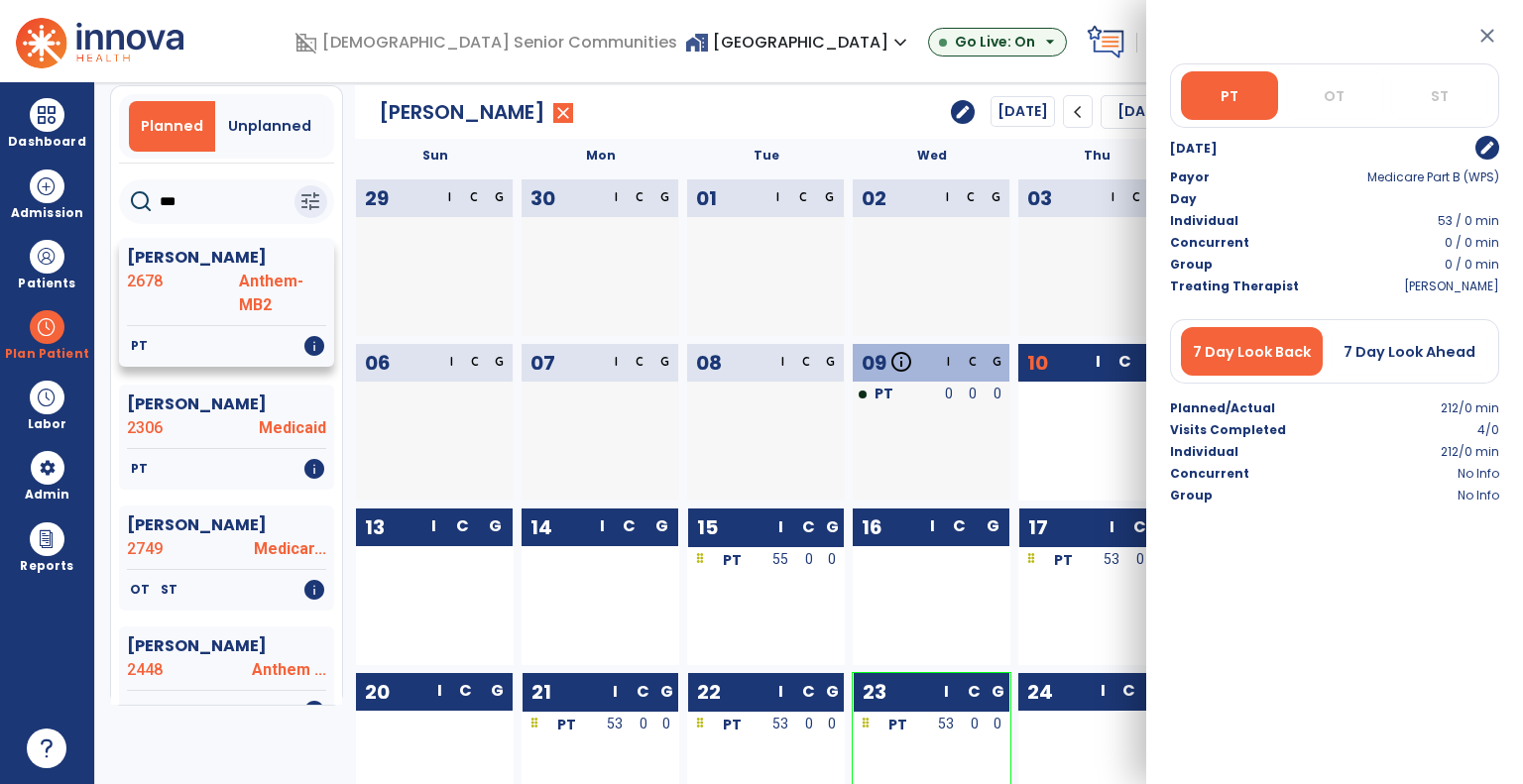 scroll, scrollTop: 0, scrollLeft: 0, axis: both 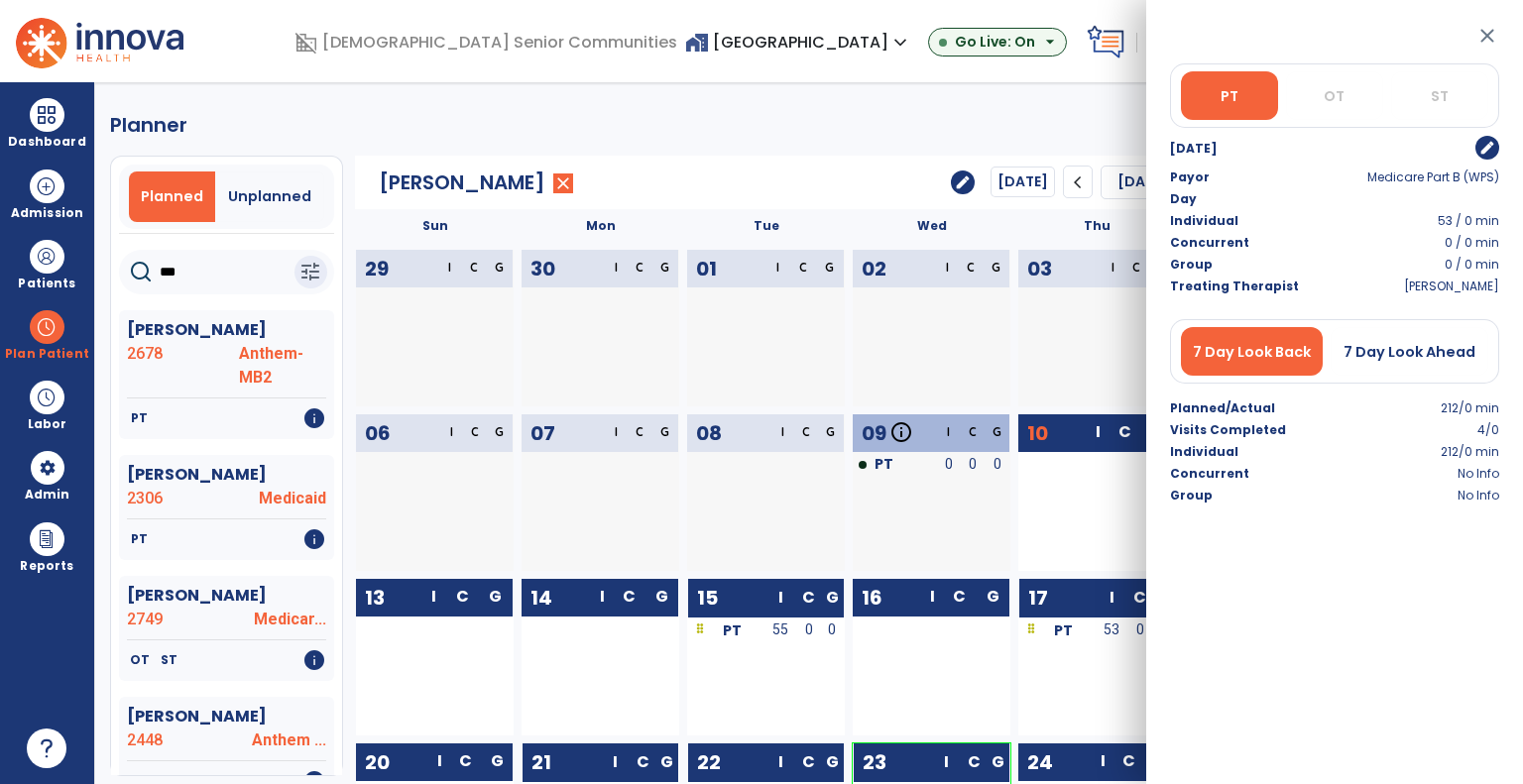click on "***" 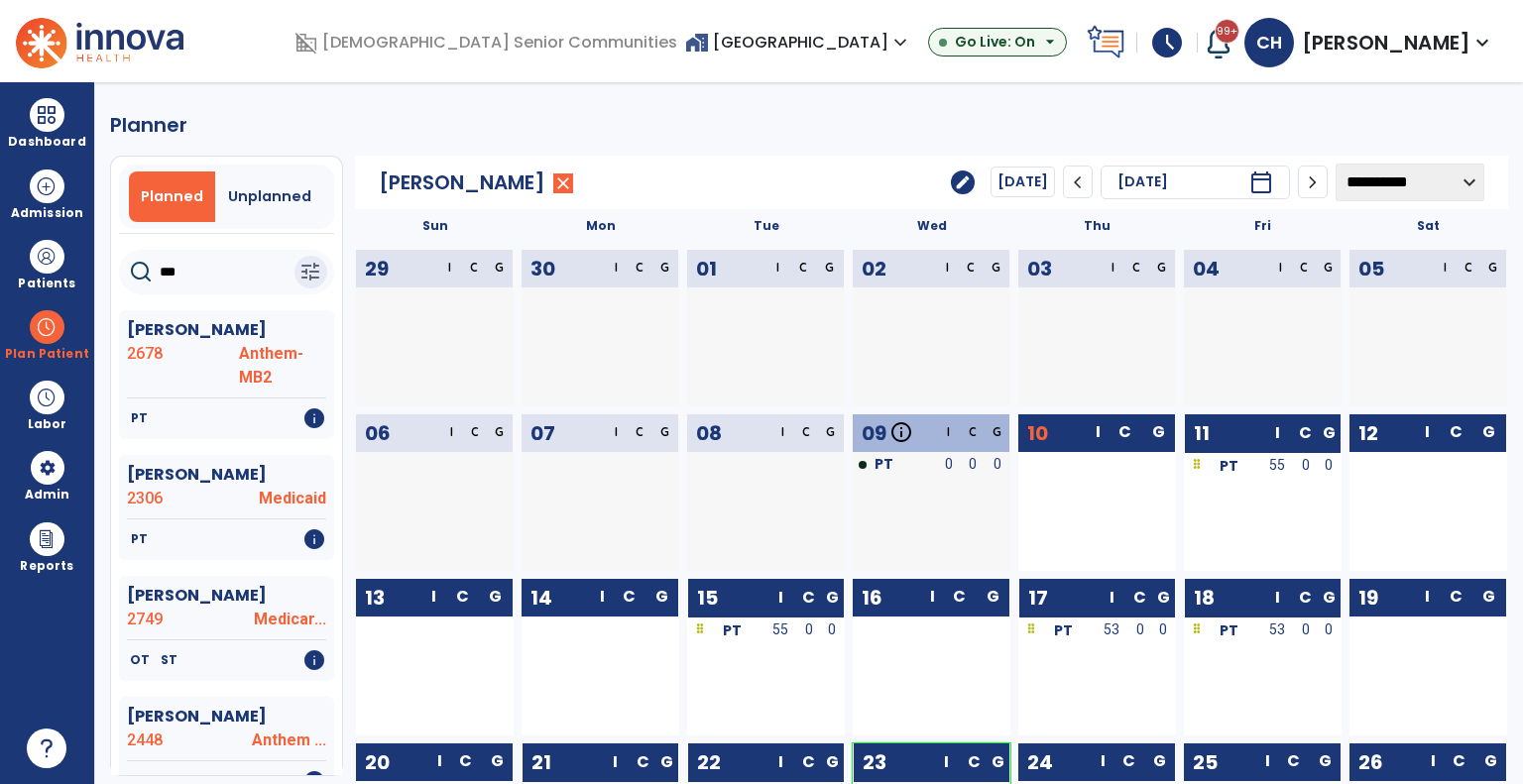 click on "***" 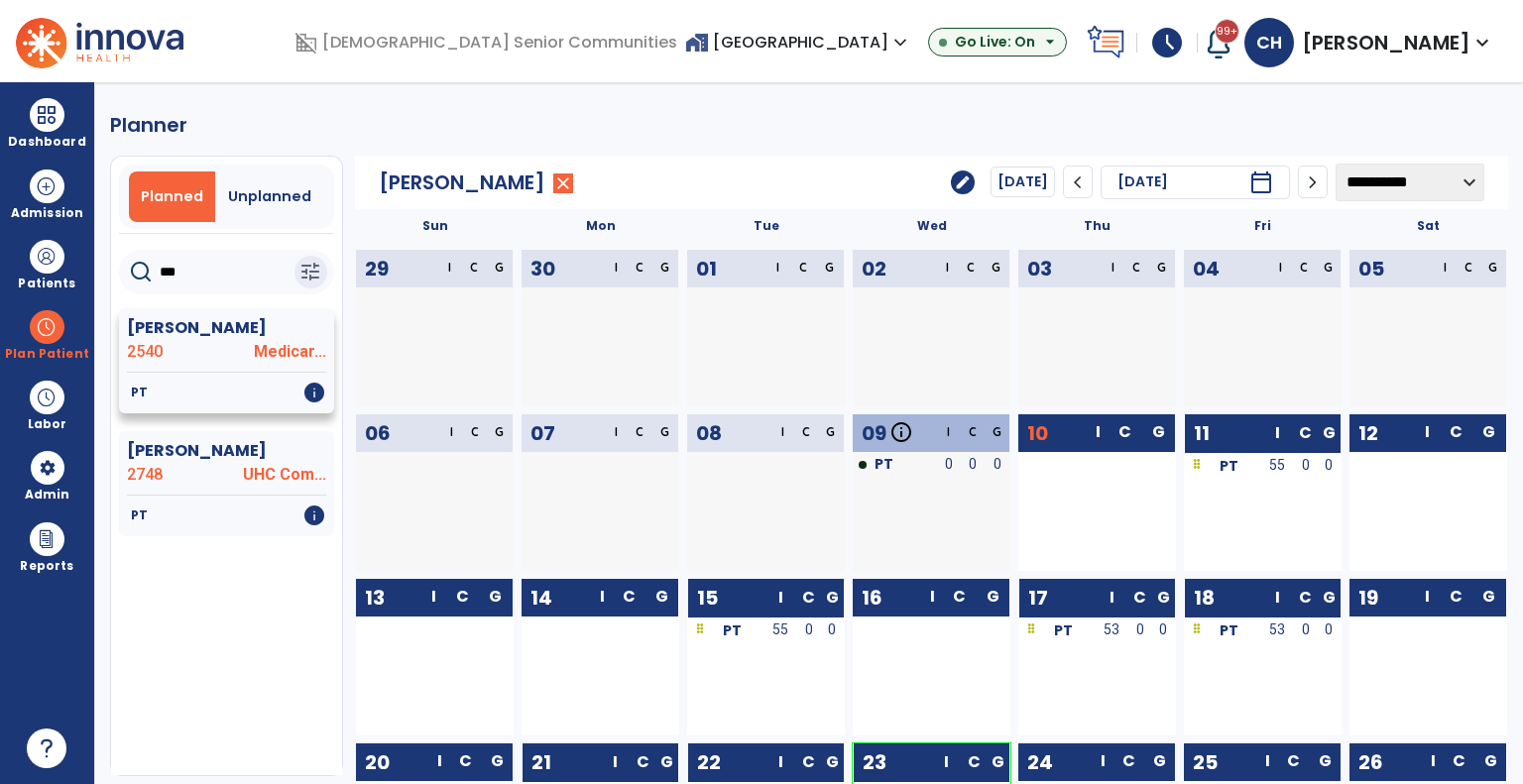 type on "***" 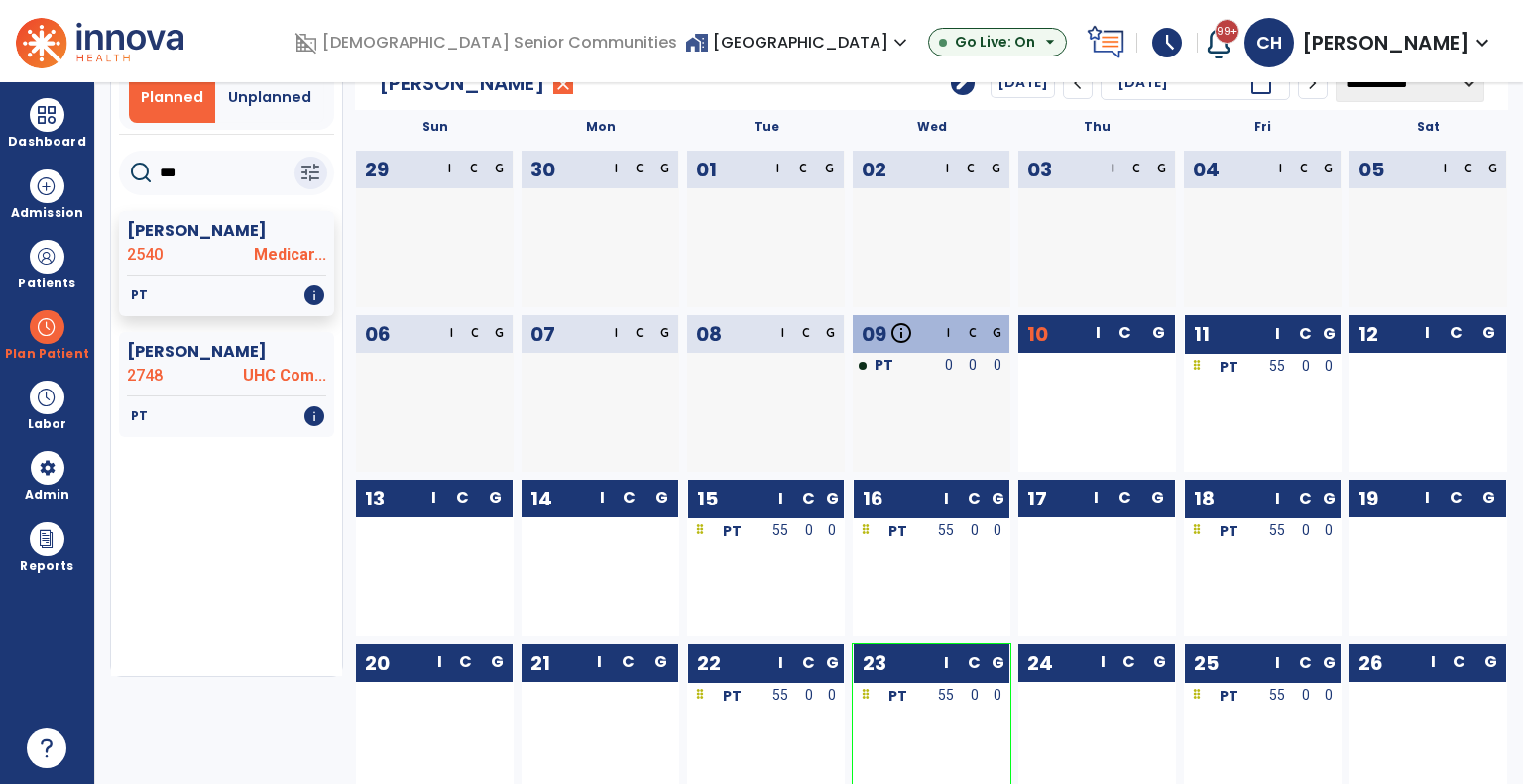 scroll, scrollTop: 280, scrollLeft: 0, axis: vertical 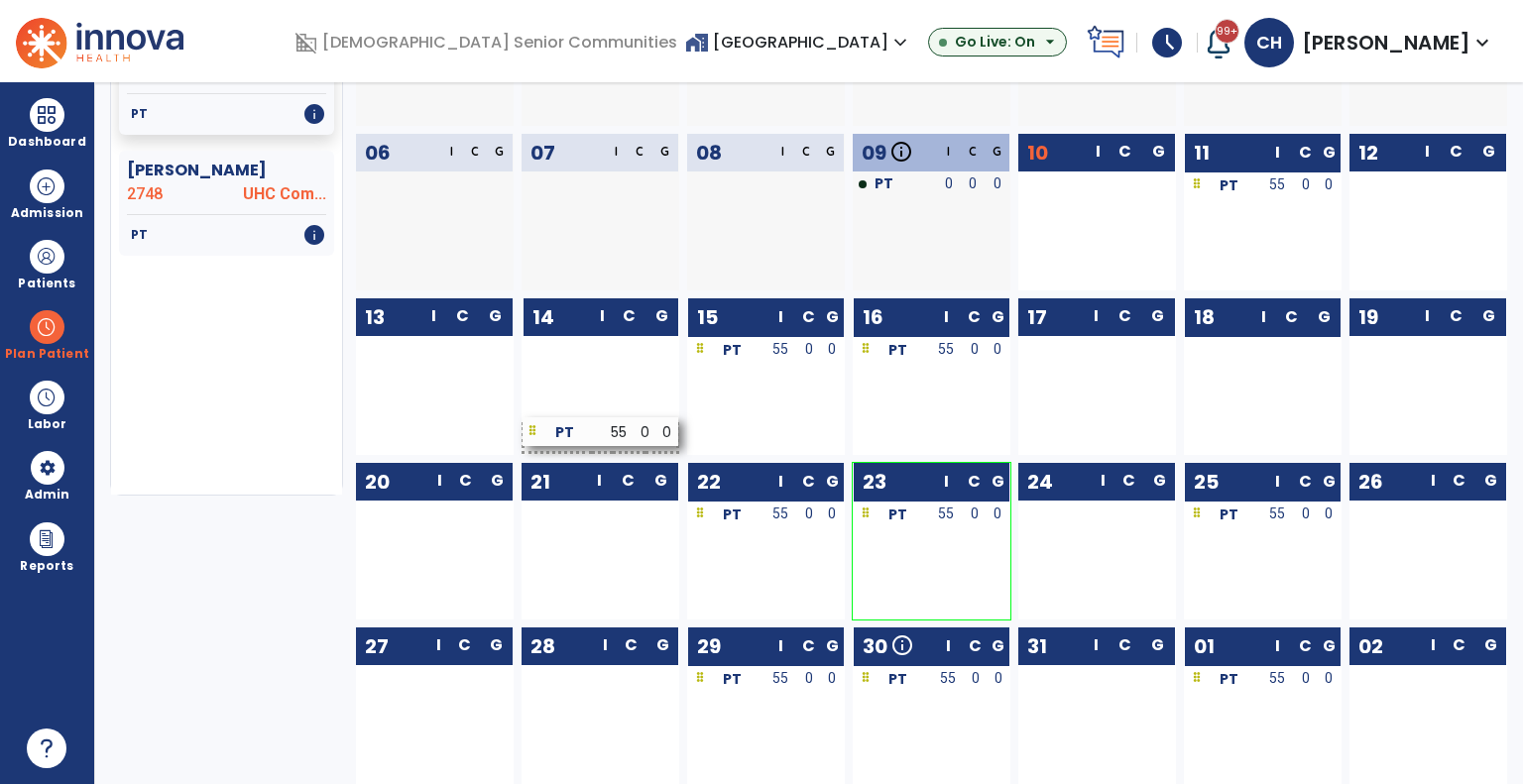 drag, startPoint x: 1252, startPoint y: 355, endPoint x: 591, endPoint y: 436, distance: 665.9444 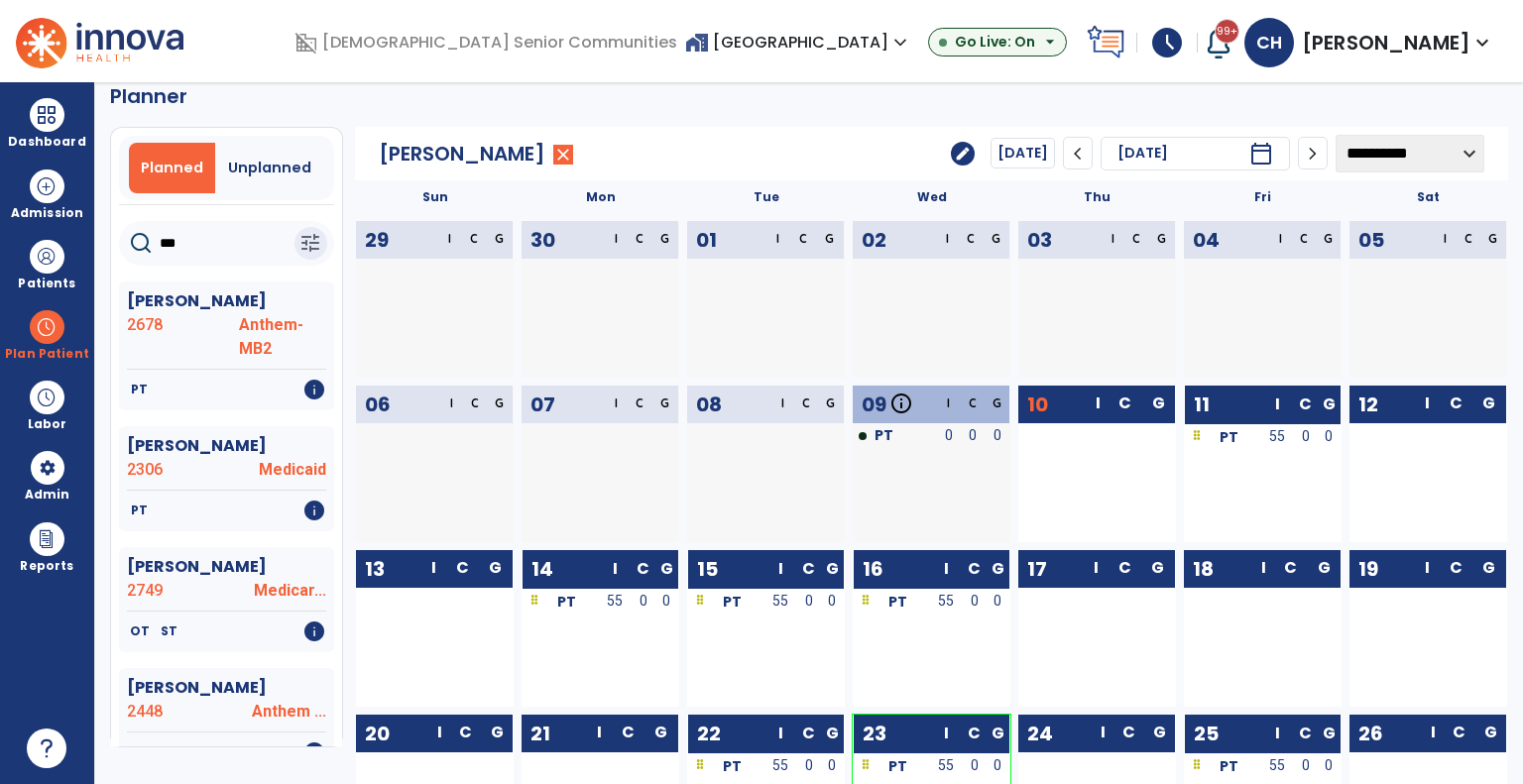 scroll, scrollTop: 0, scrollLeft: 0, axis: both 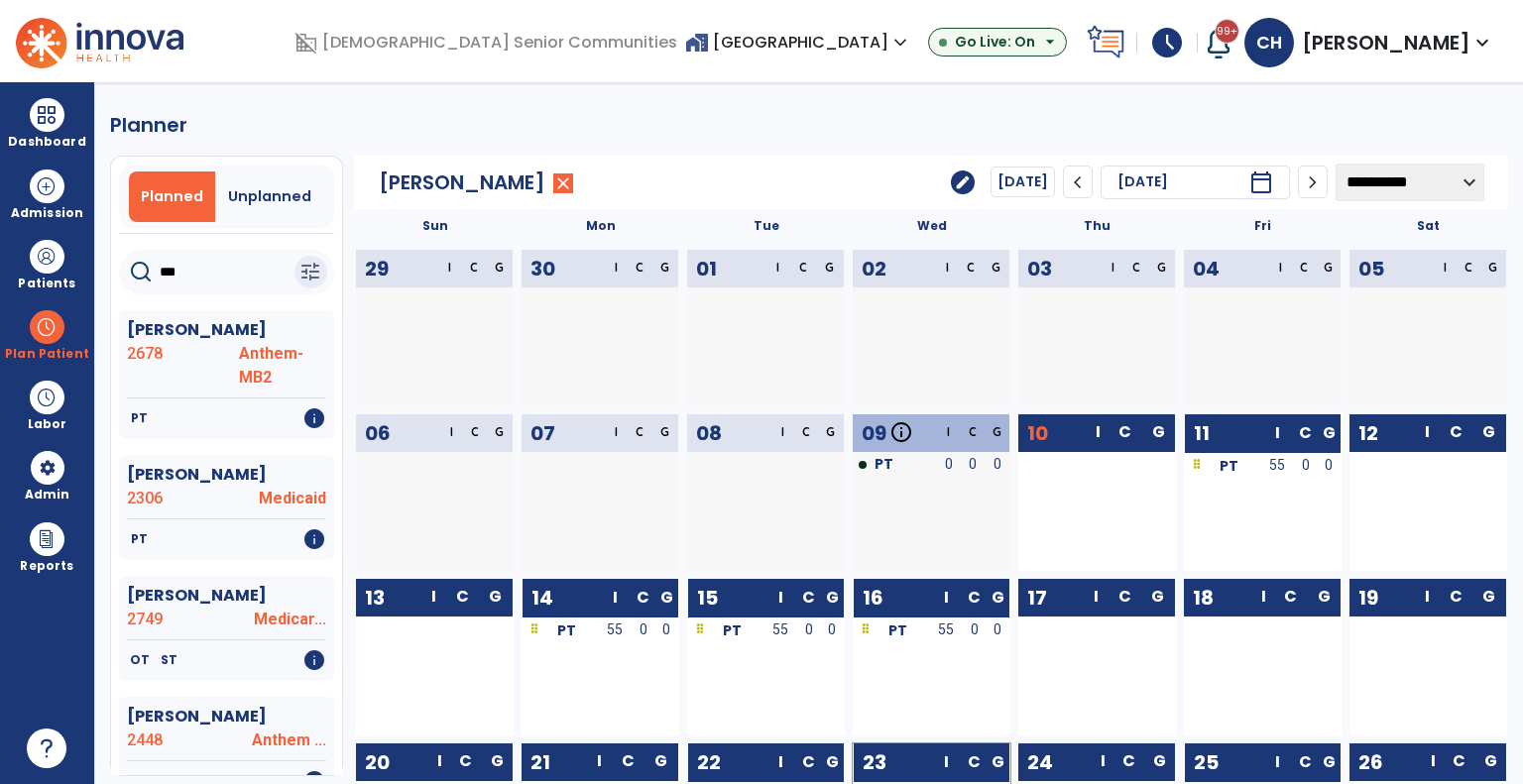 click on "edit" 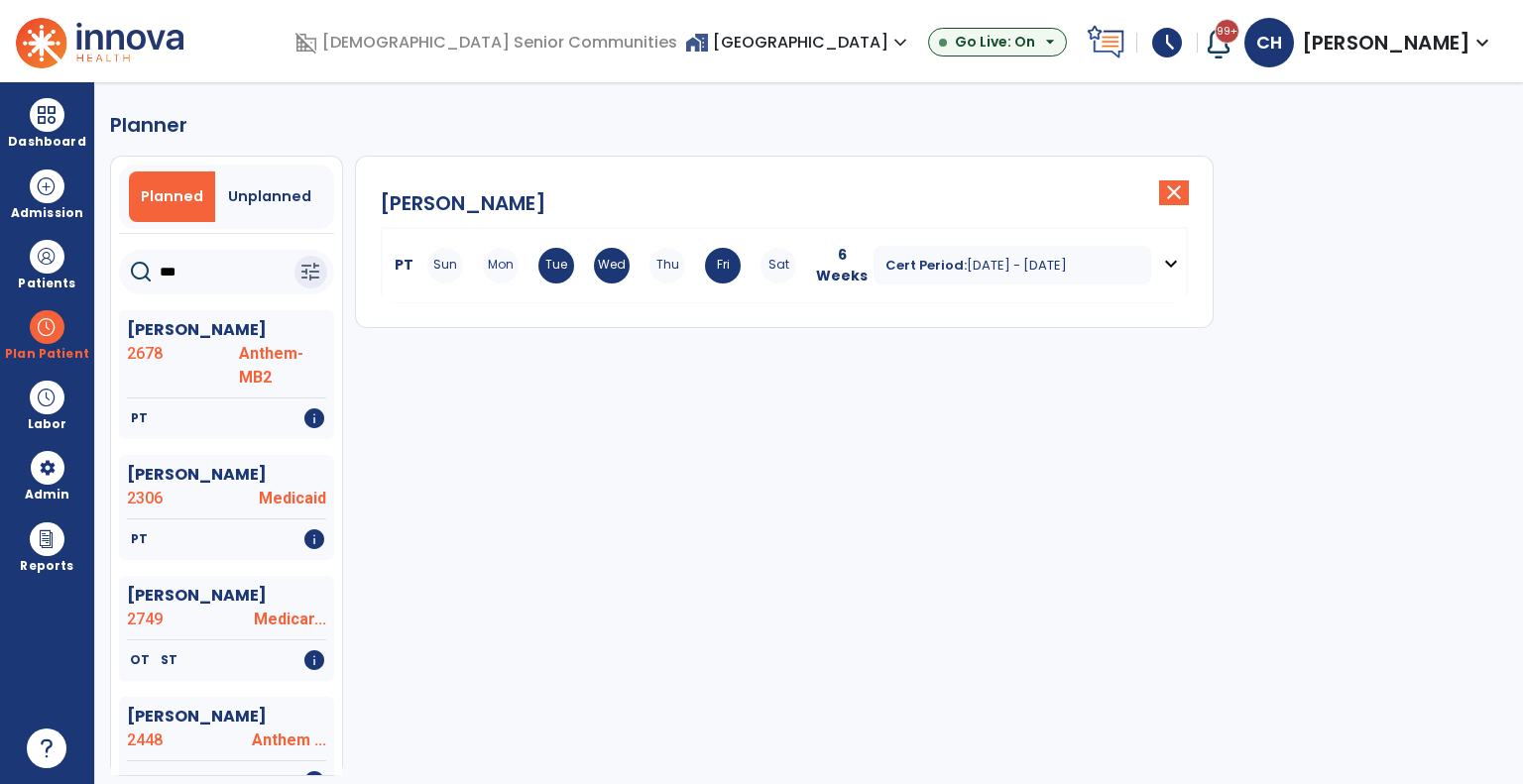 click on "Cert Period:" at bounding box center (926, 265) 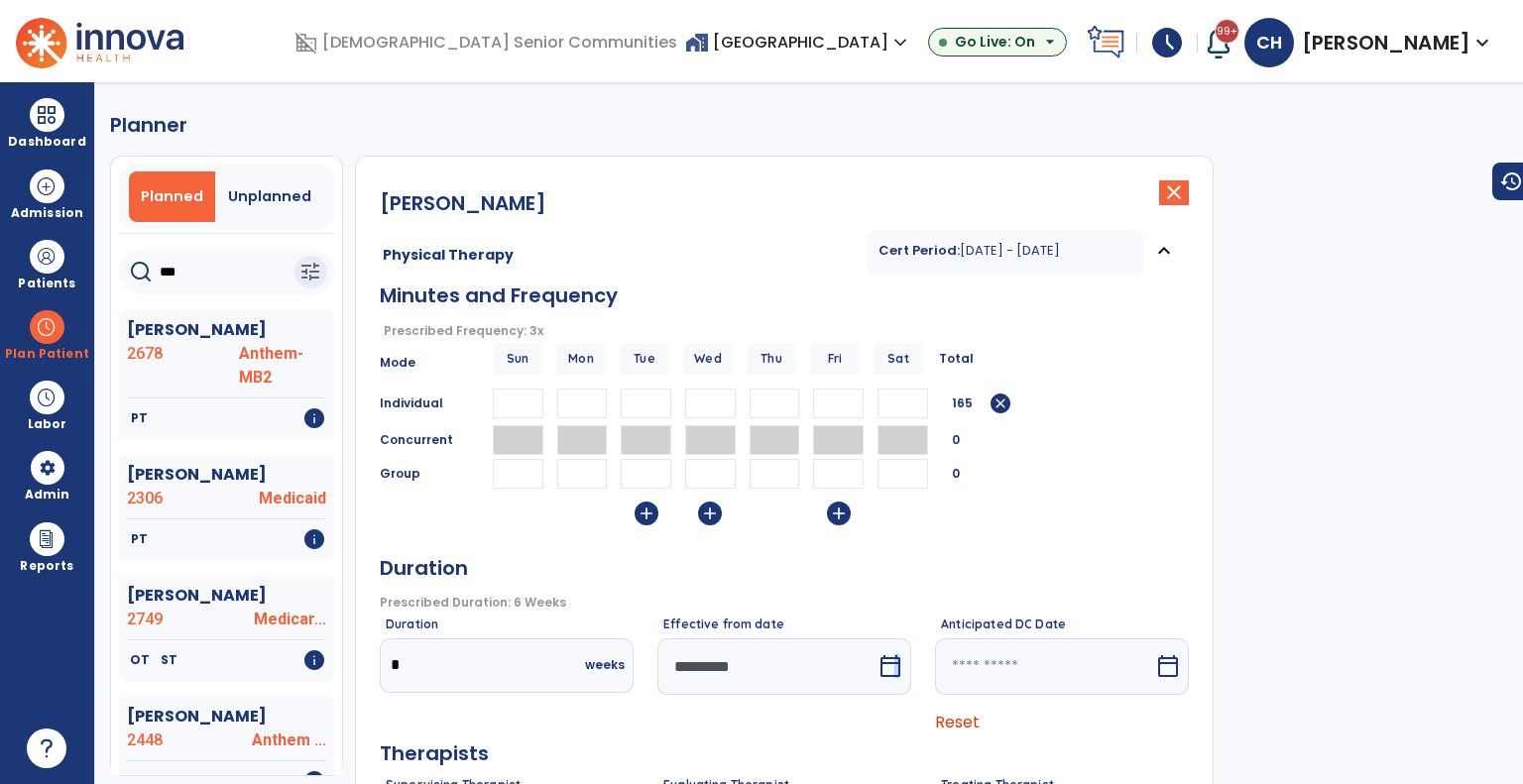 click on "calendar_today" at bounding box center [890, 666] 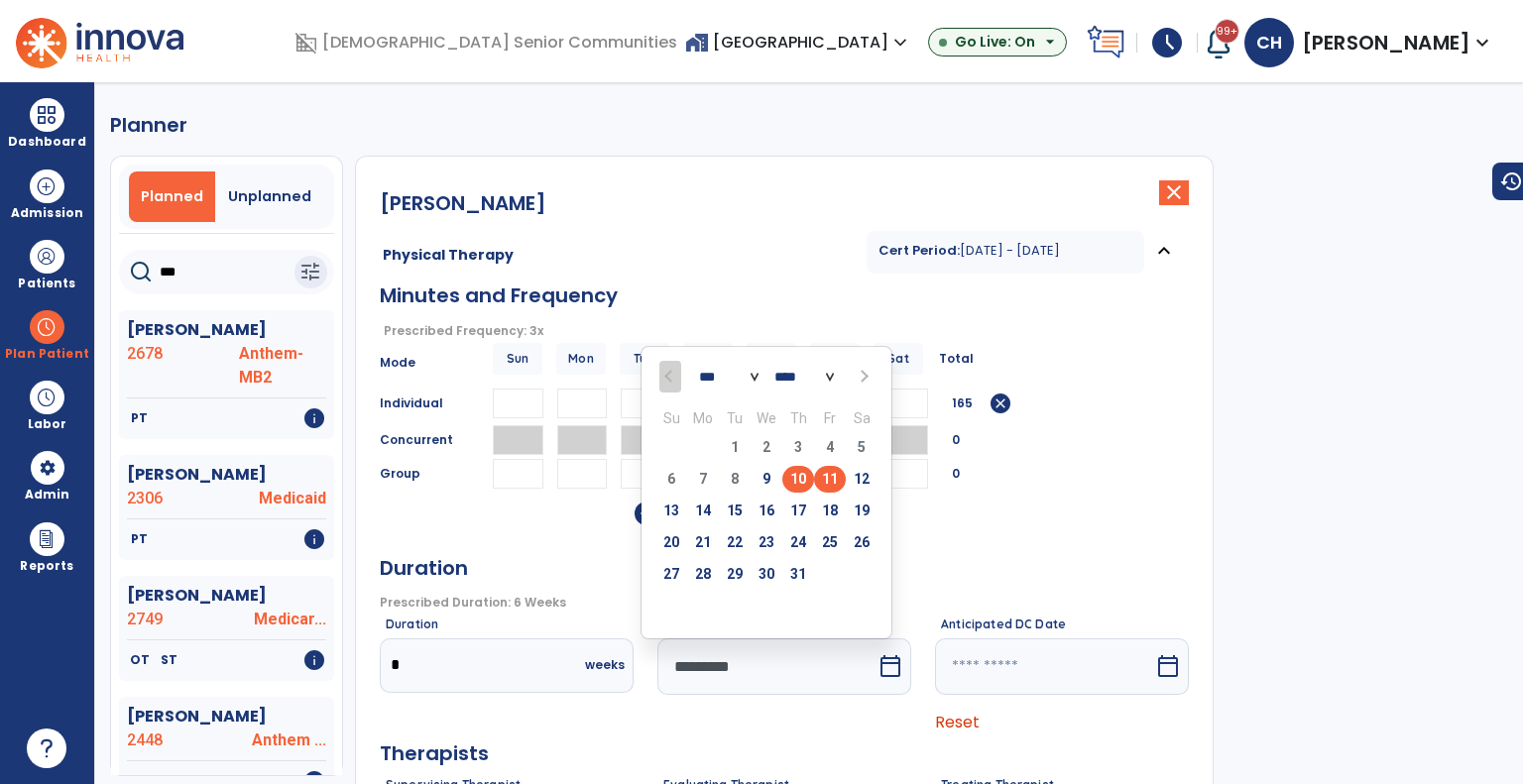 click on "10" at bounding box center (798, 479) 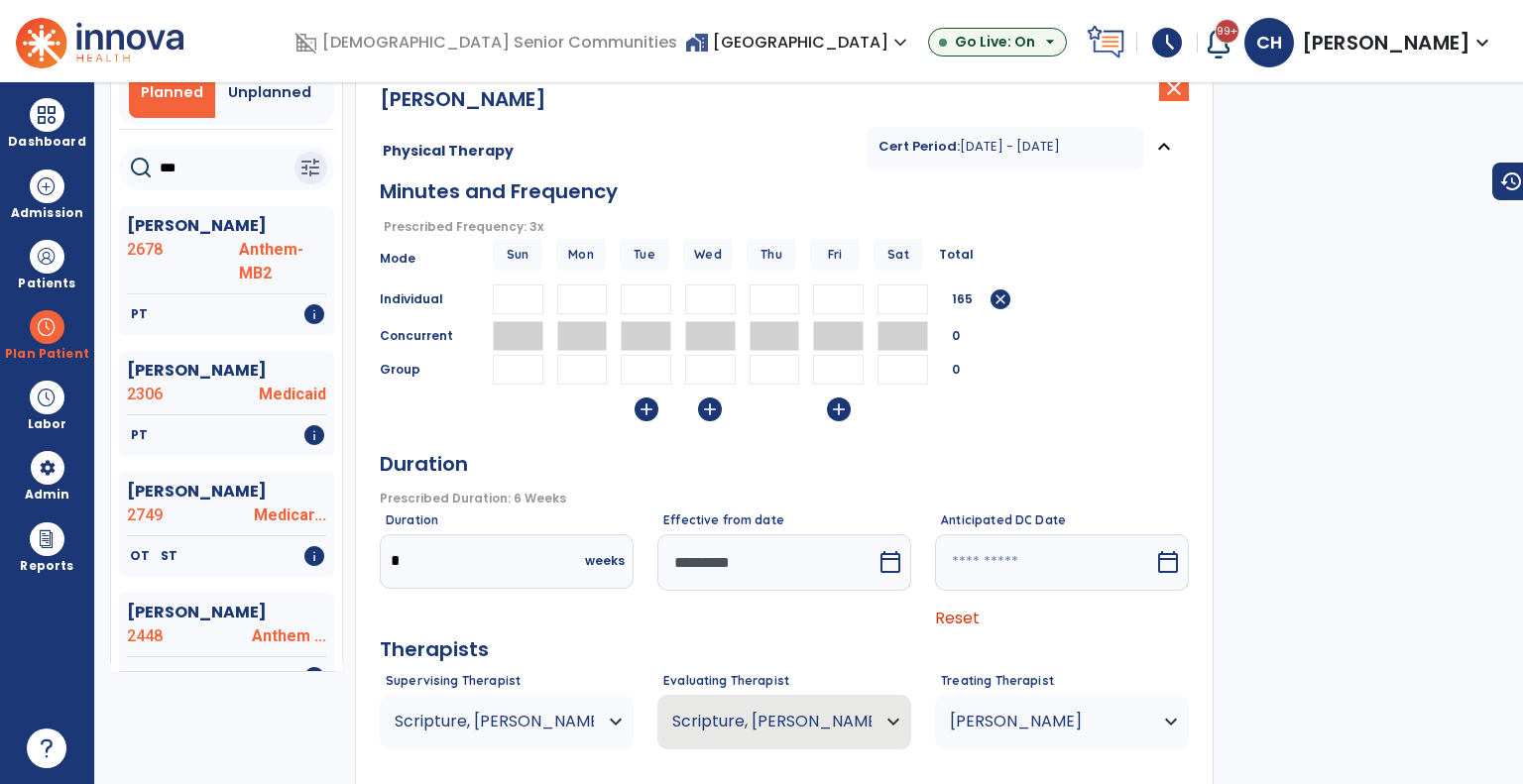 scroll, scrollTop: 206, scrollLeft: 0, axis: vertical 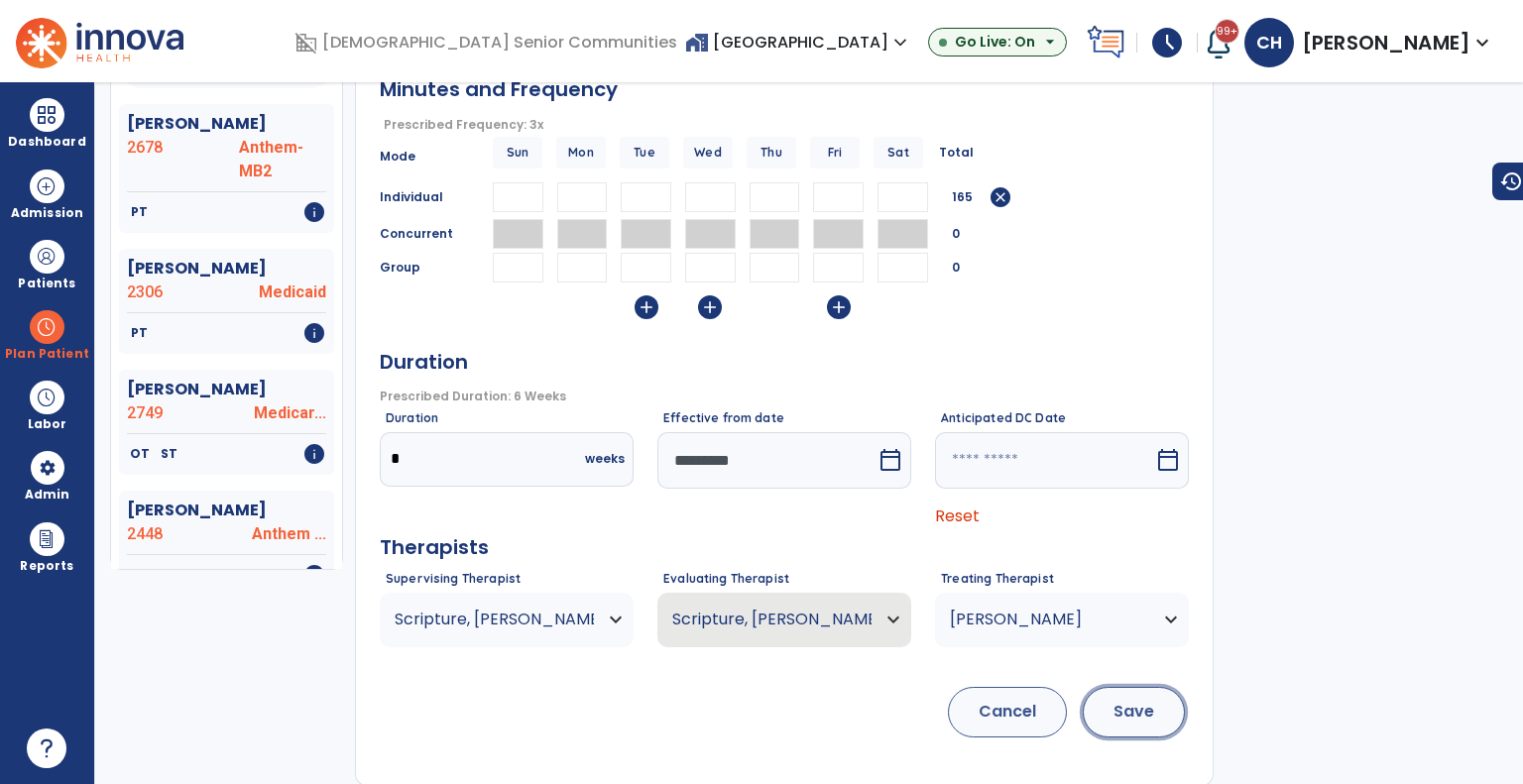 click on "Save" at bounding box center (1133, 712) 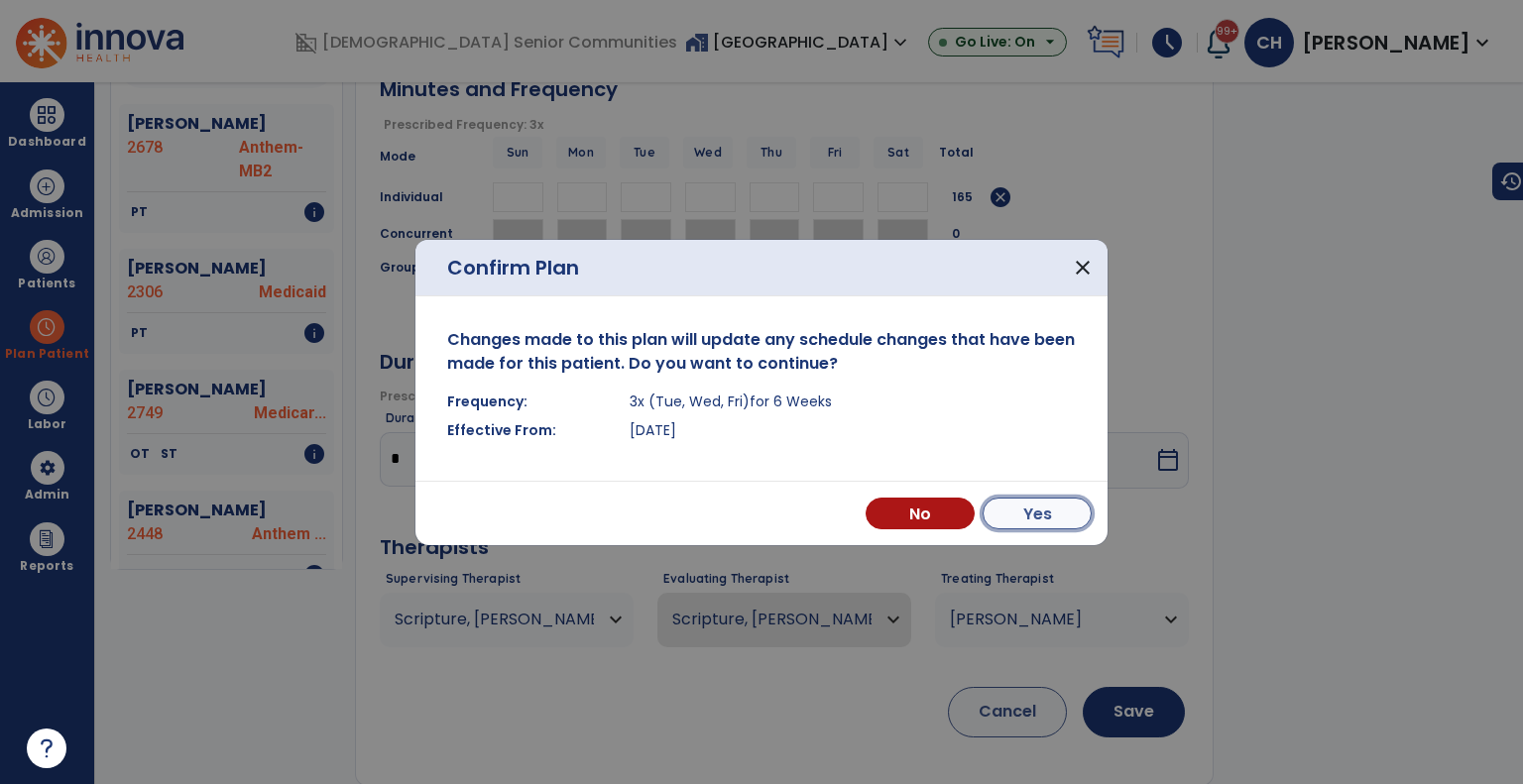 click on "Yes" at bounding box center [1037, 513] 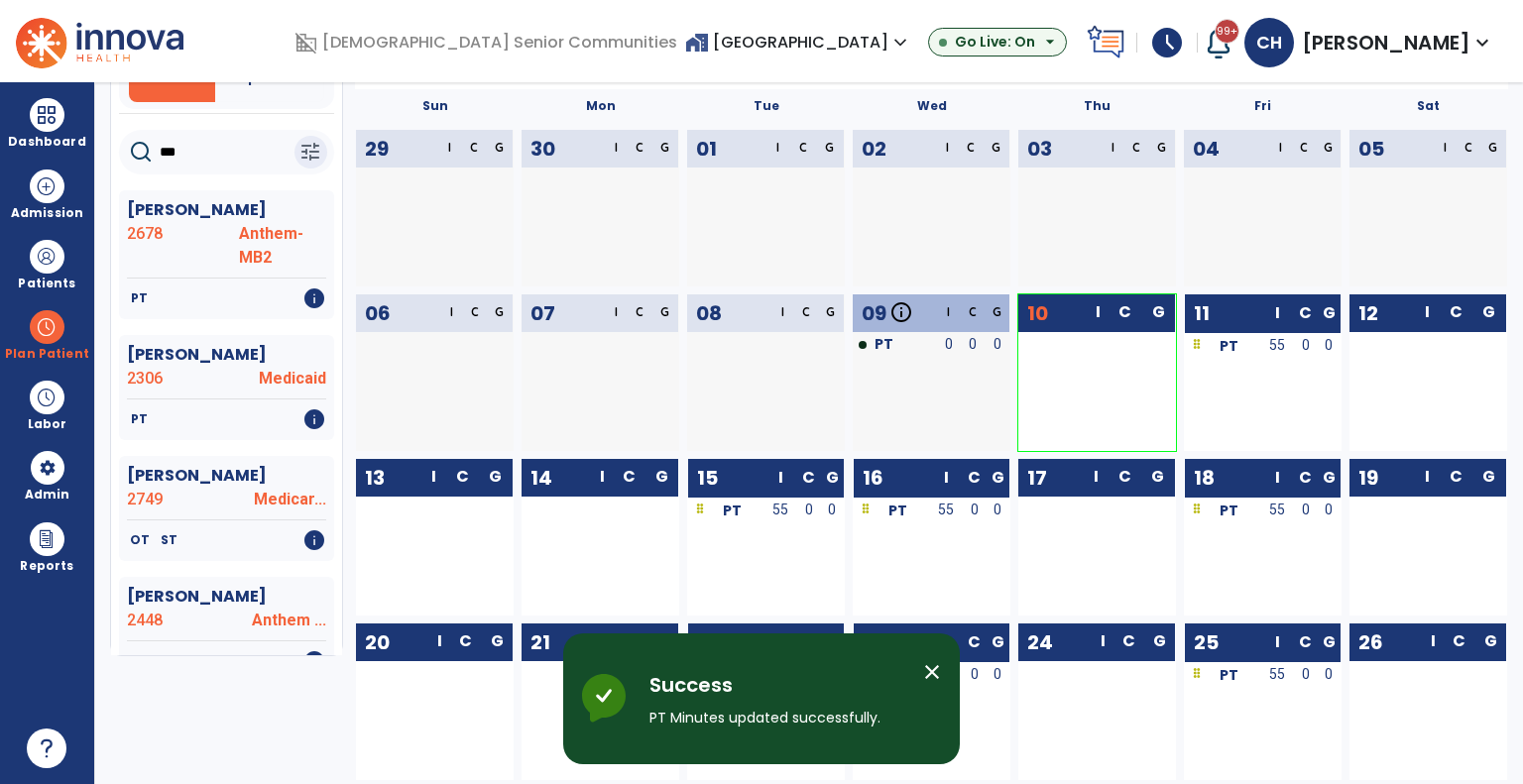 scroll, scrollTop: 0, scrollLeft: 0, axis: both 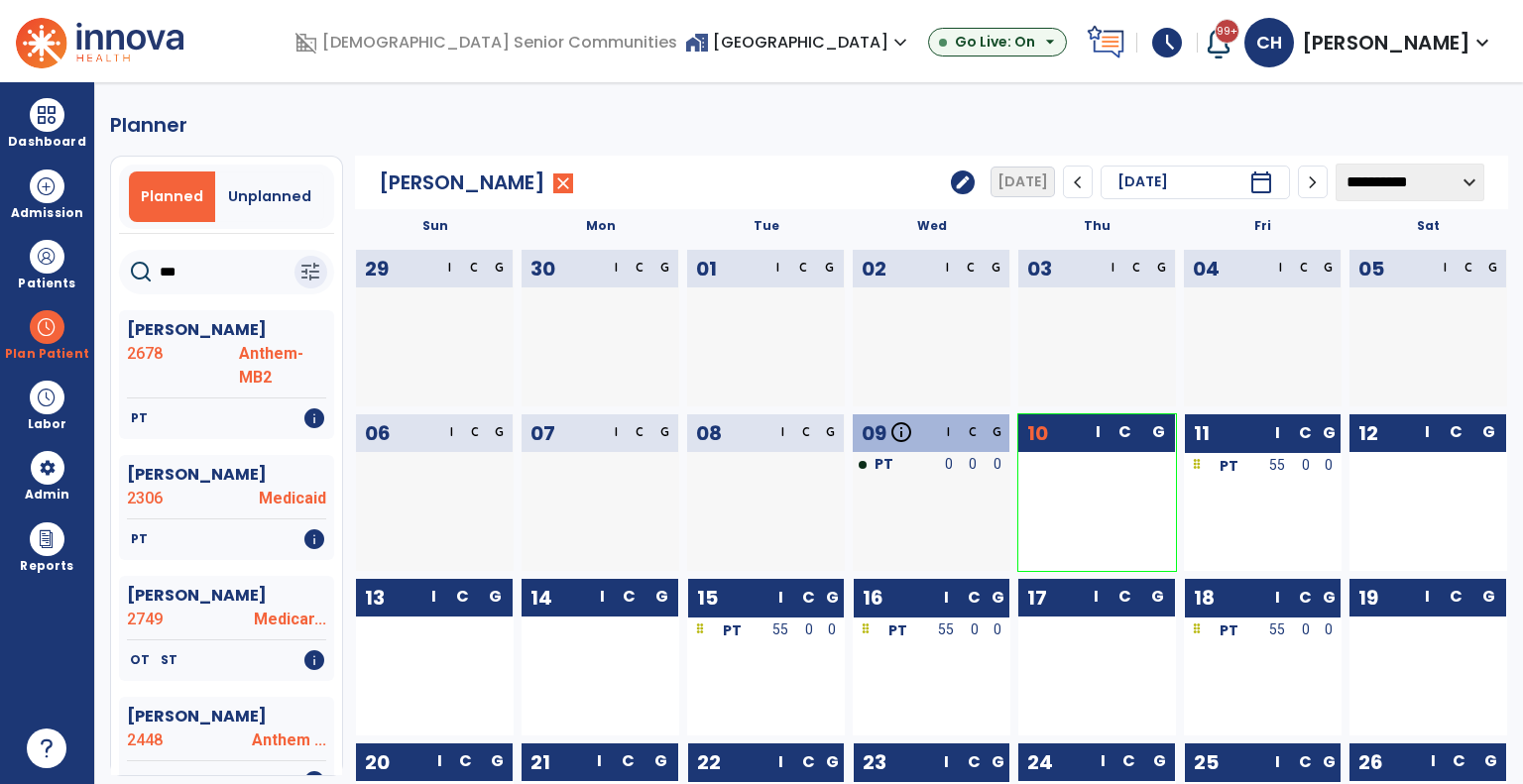 click on "edit" 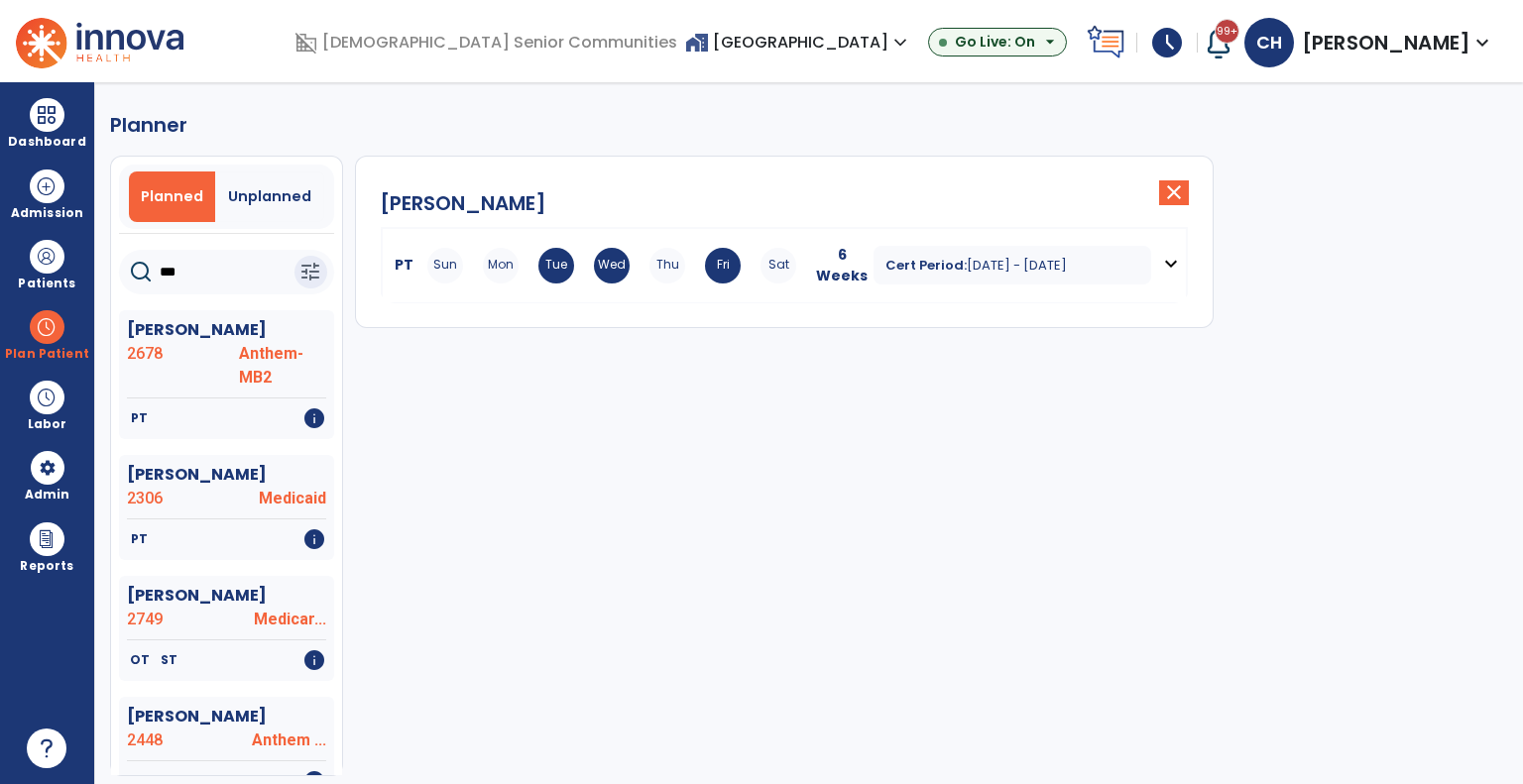 click on "Cert Period:  Jul 9, 2025 - Aug 19, 2025" at bounding box center (1012, 265) 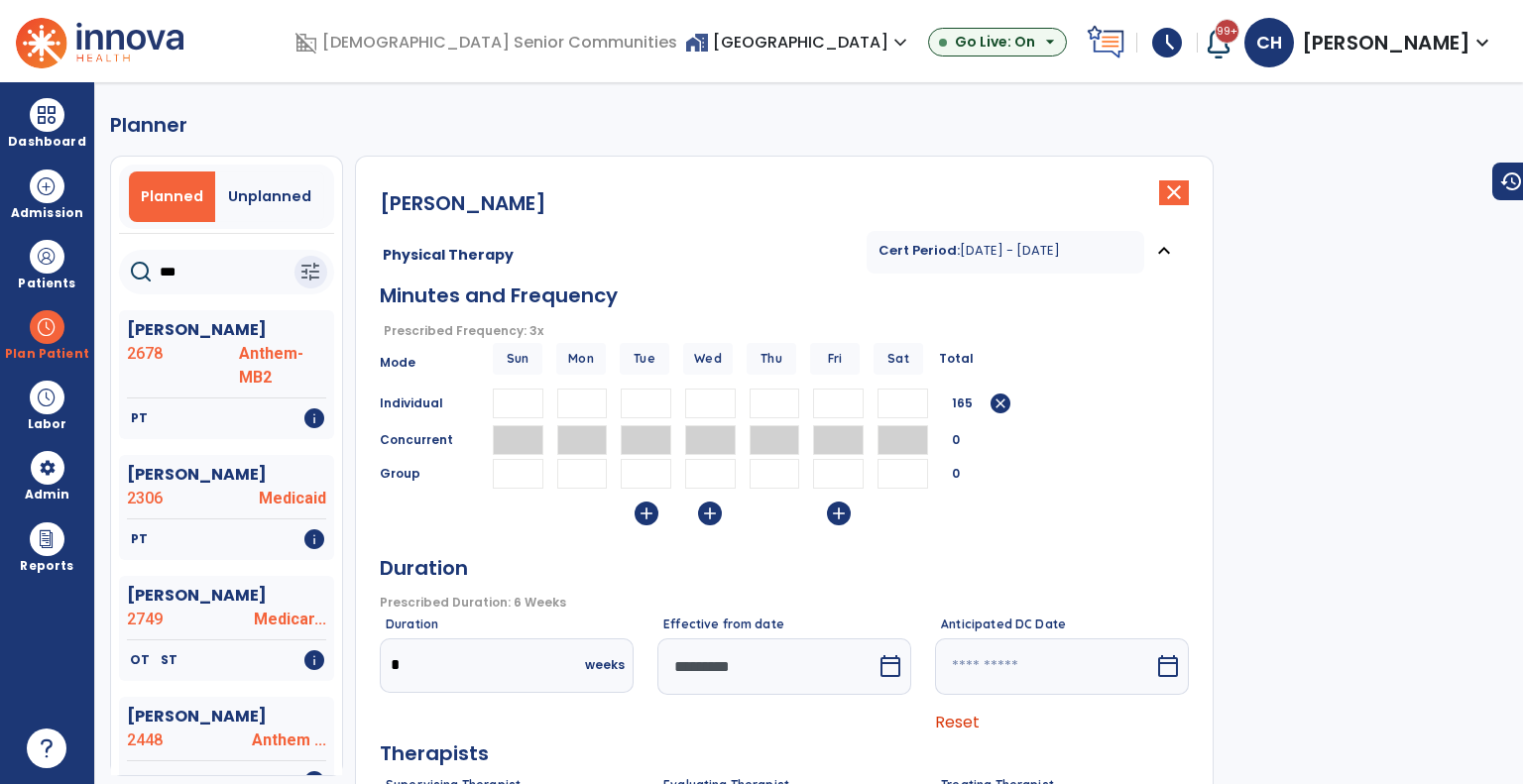 click on "**" at bounding box center [645, 403] 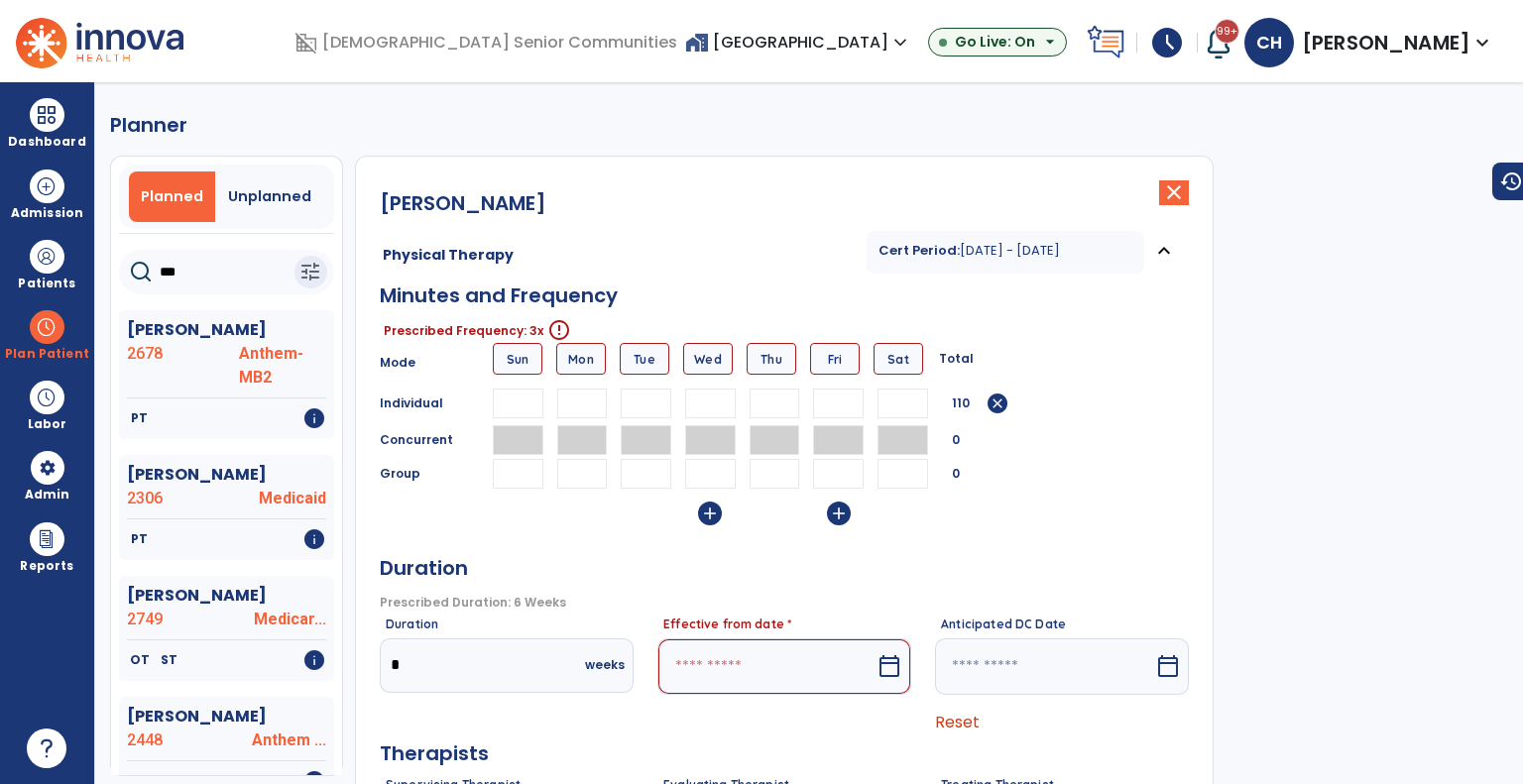 type 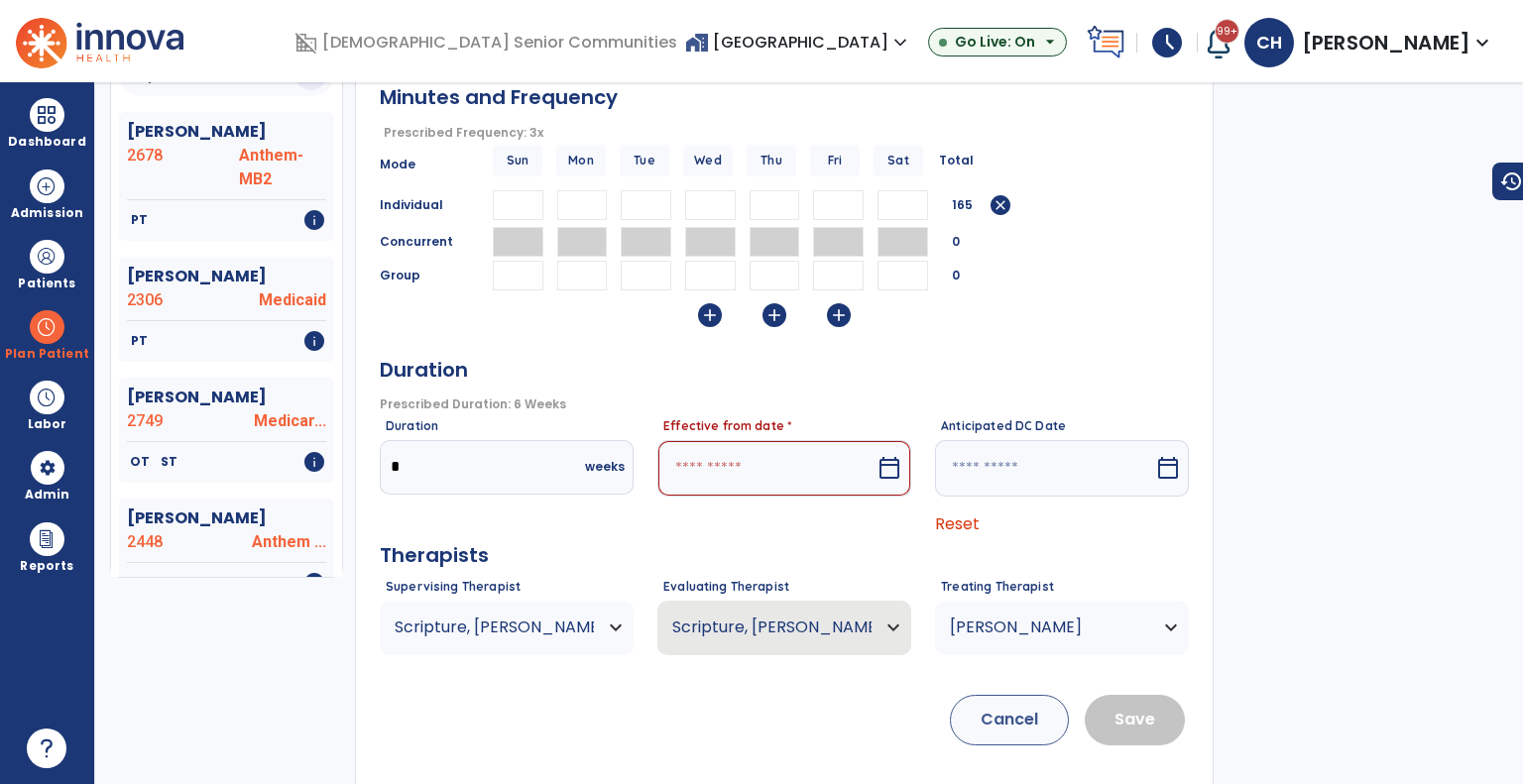type on "**" 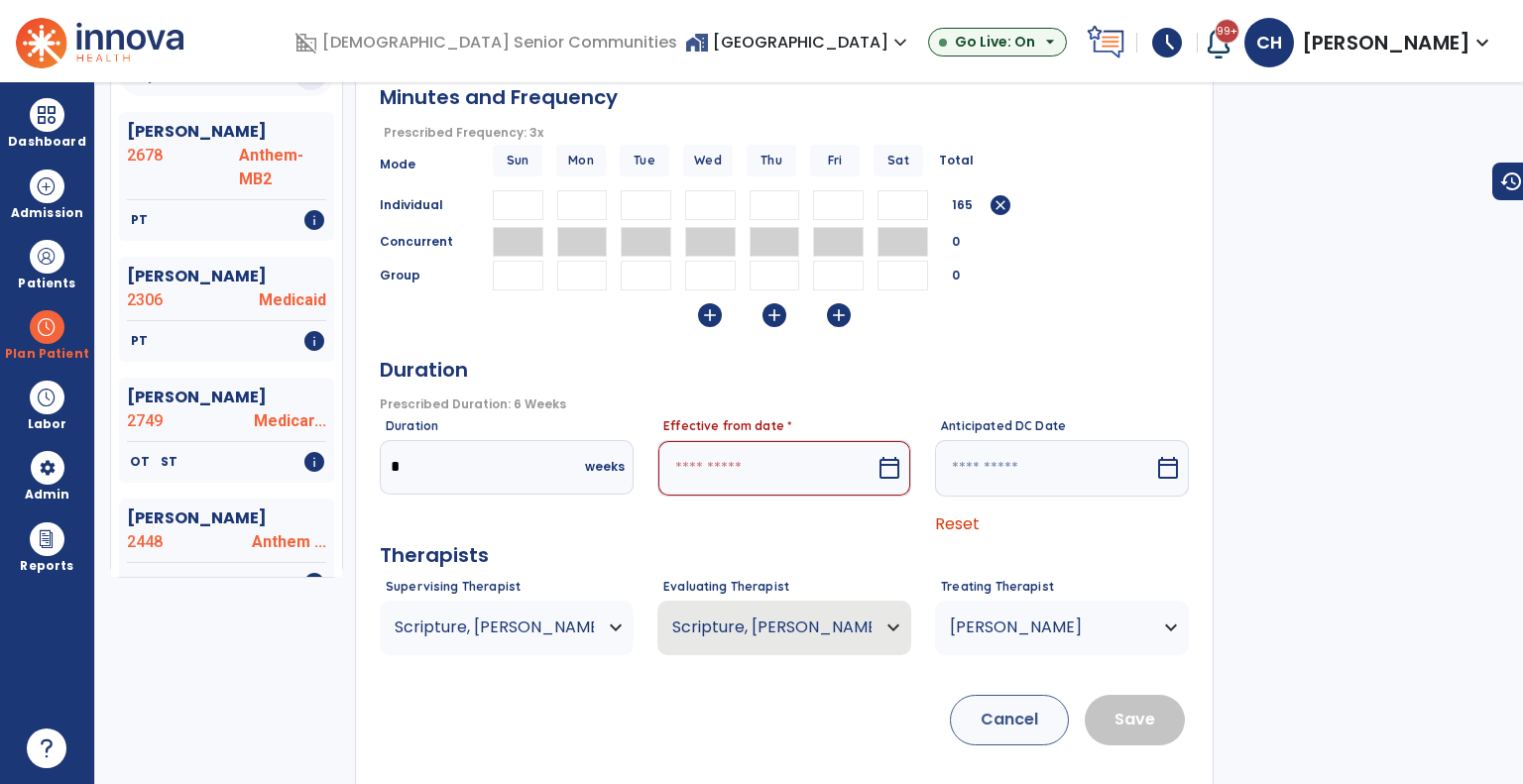 click at bounding box center (766, 468) 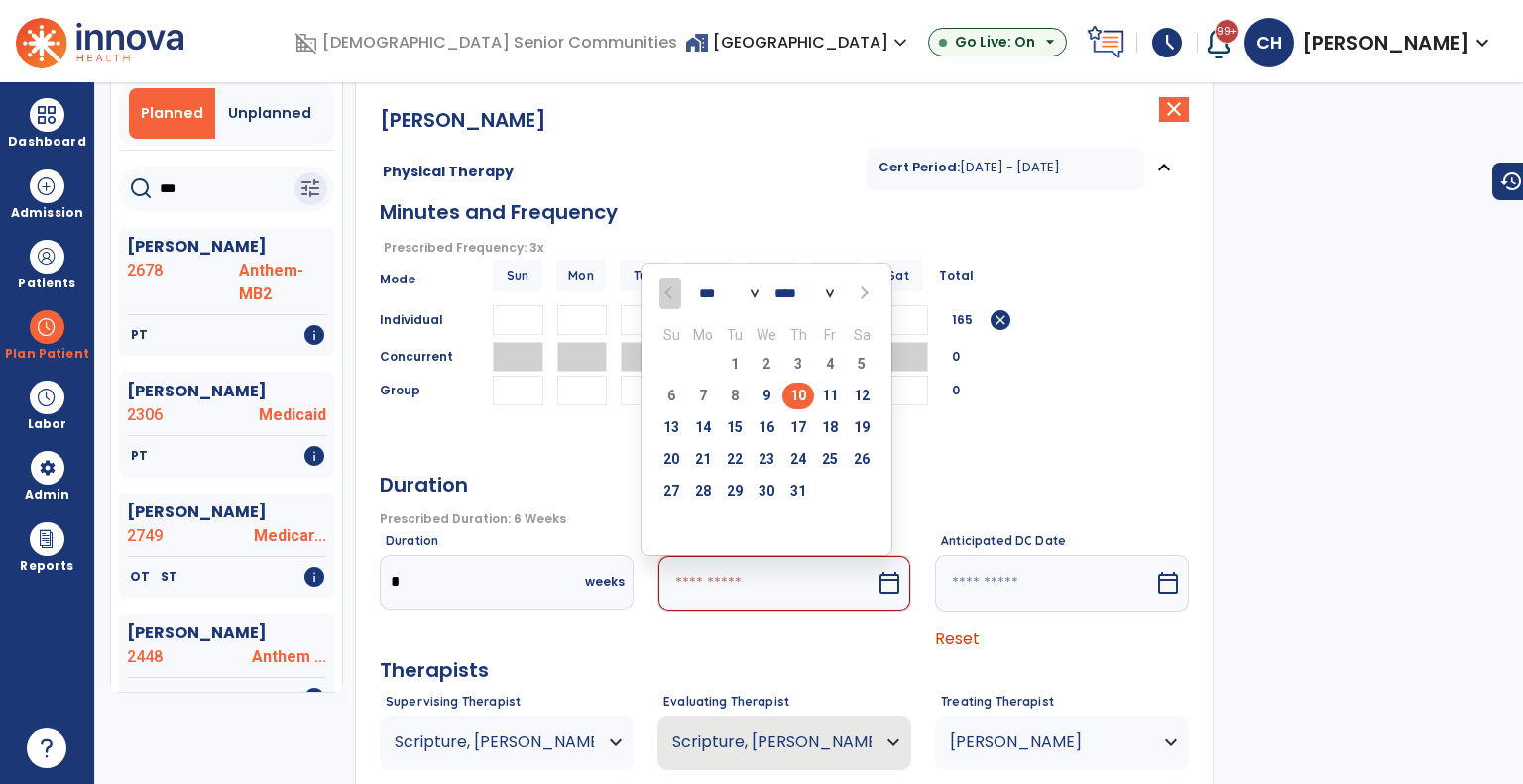 scroll, scrollTop: 0, scrollLeft: 0, axis: both 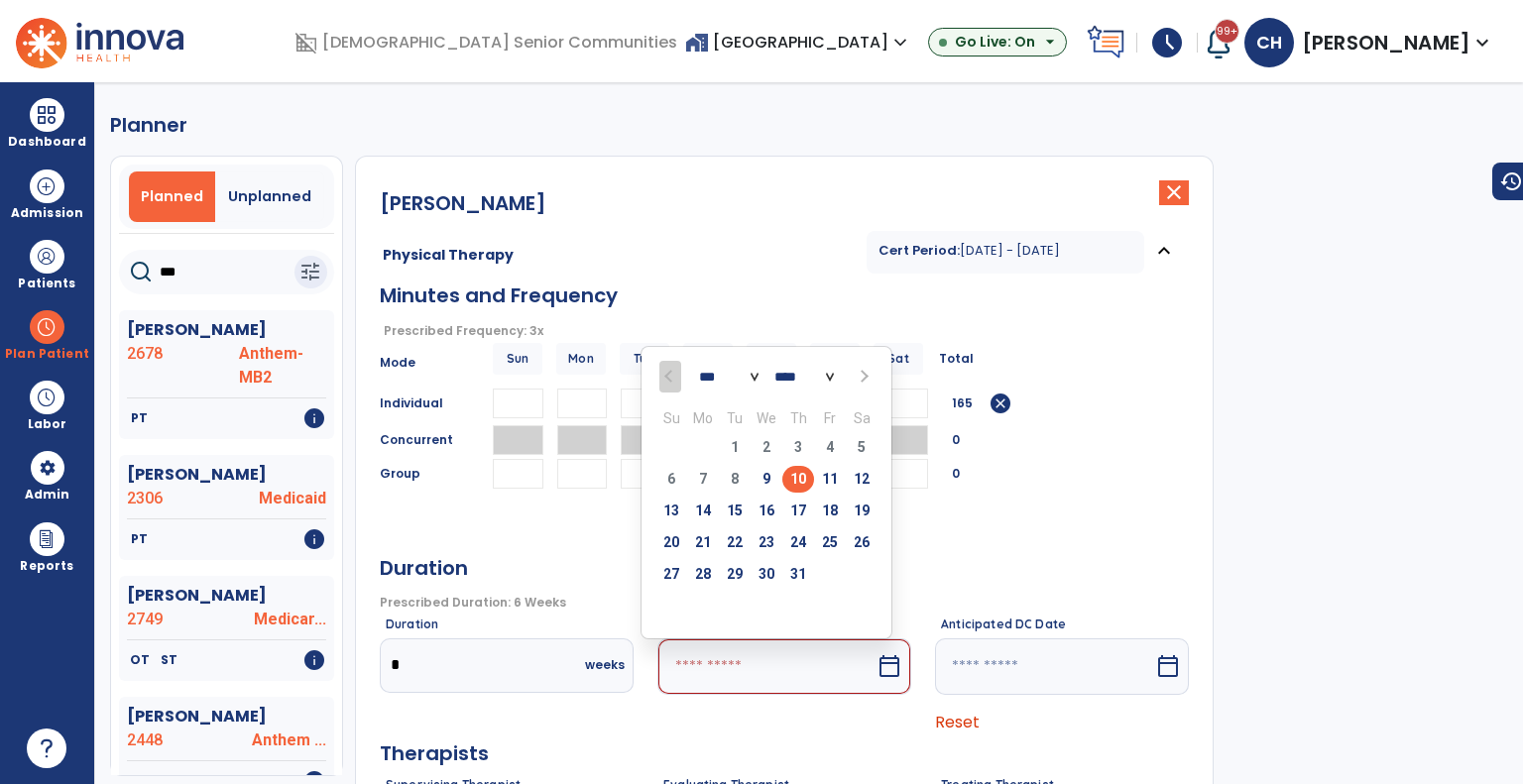click on "10" at bounding box center [798, 479] 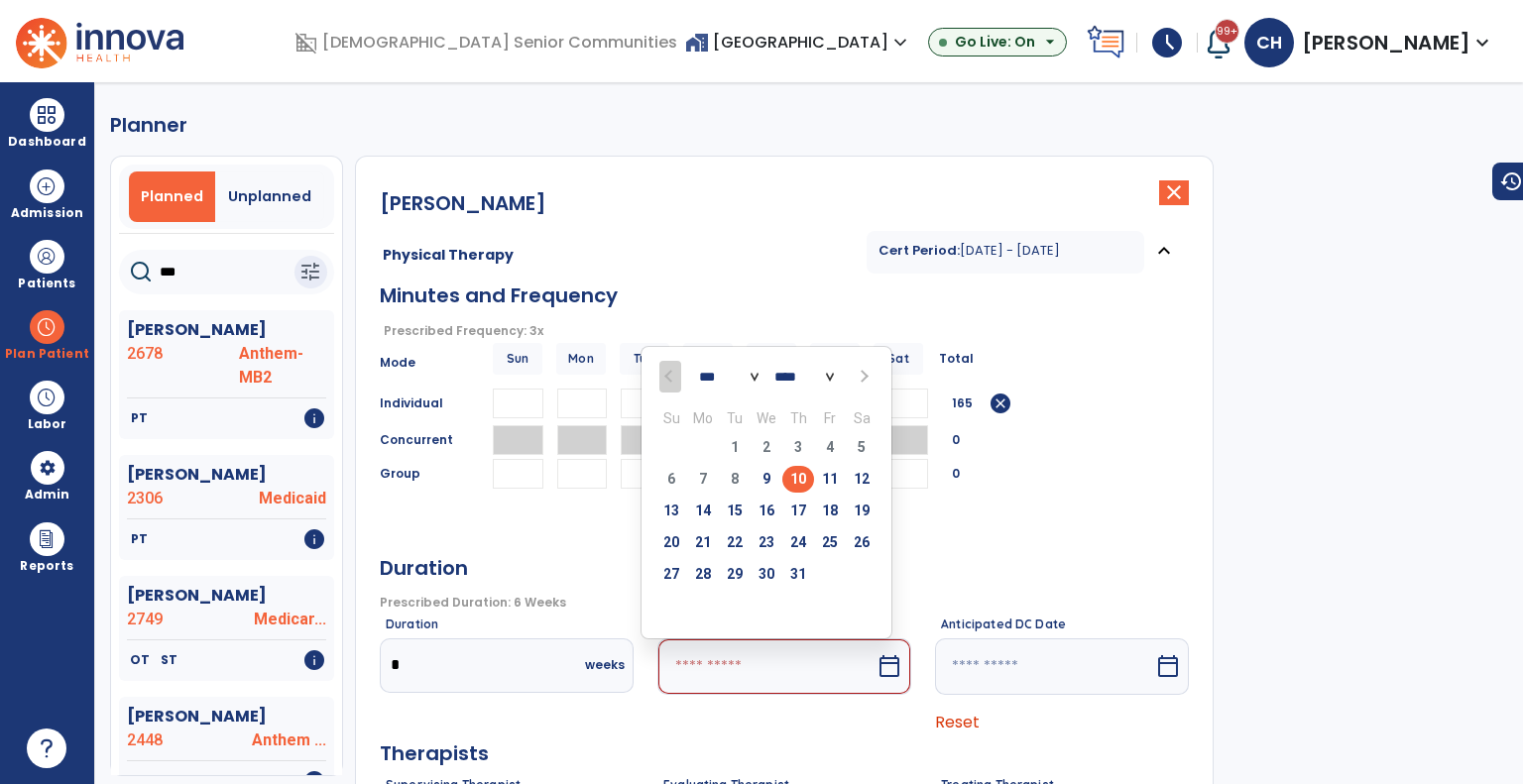 type on "*********" 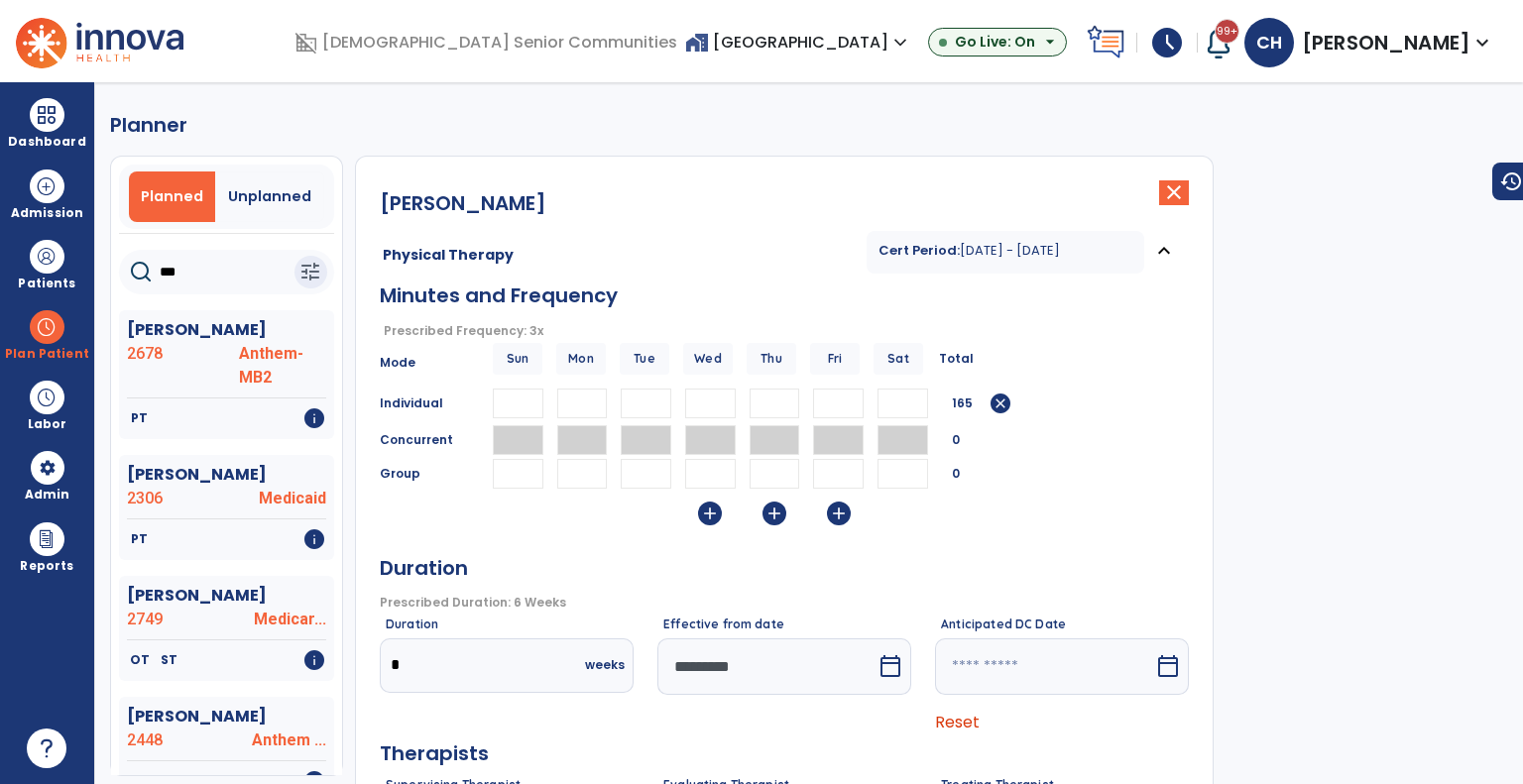 scroll, scrollTop: 206, scrollLeft: 0, axis: vertical 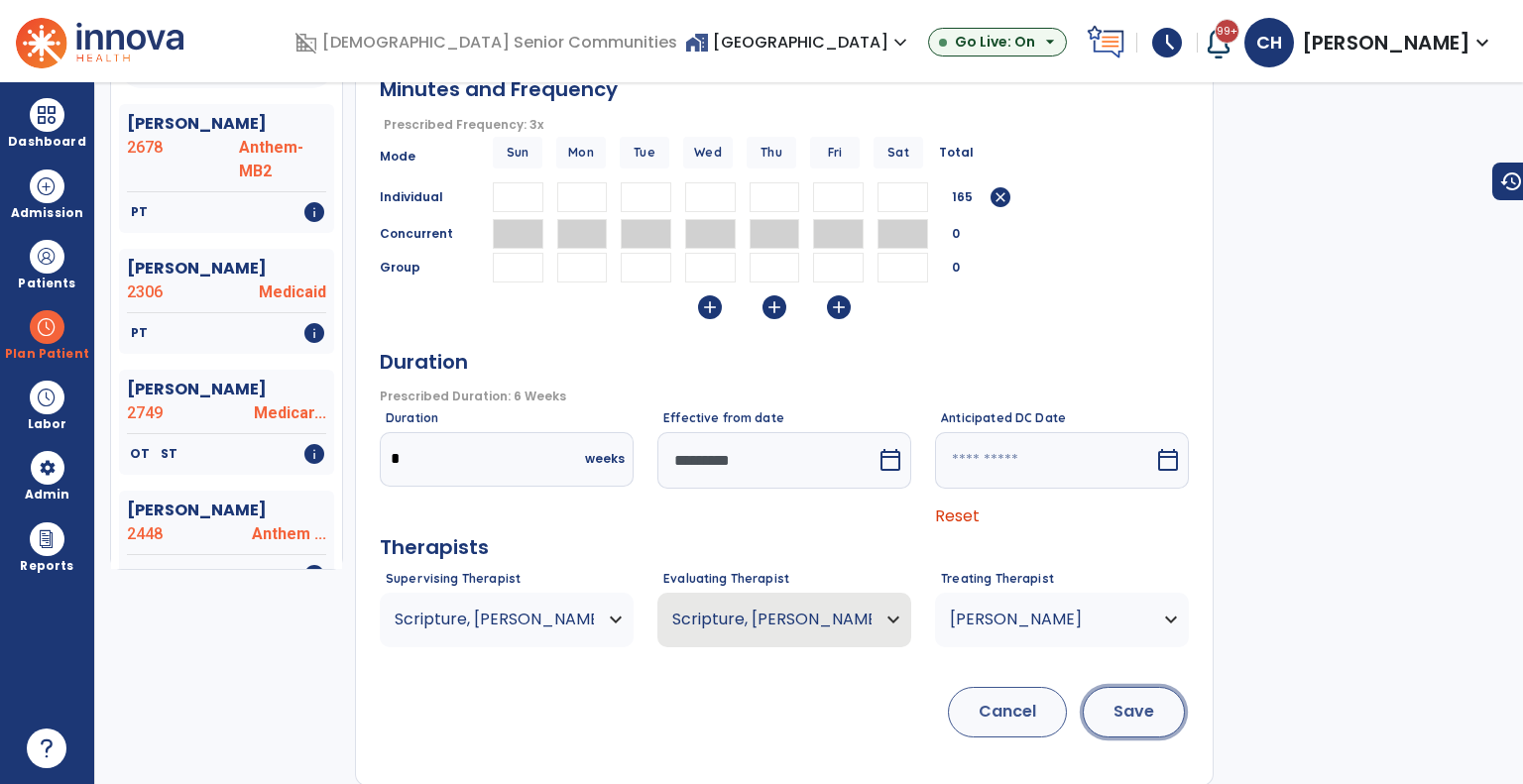 click on "Save" at bounding box center [1133, 712] 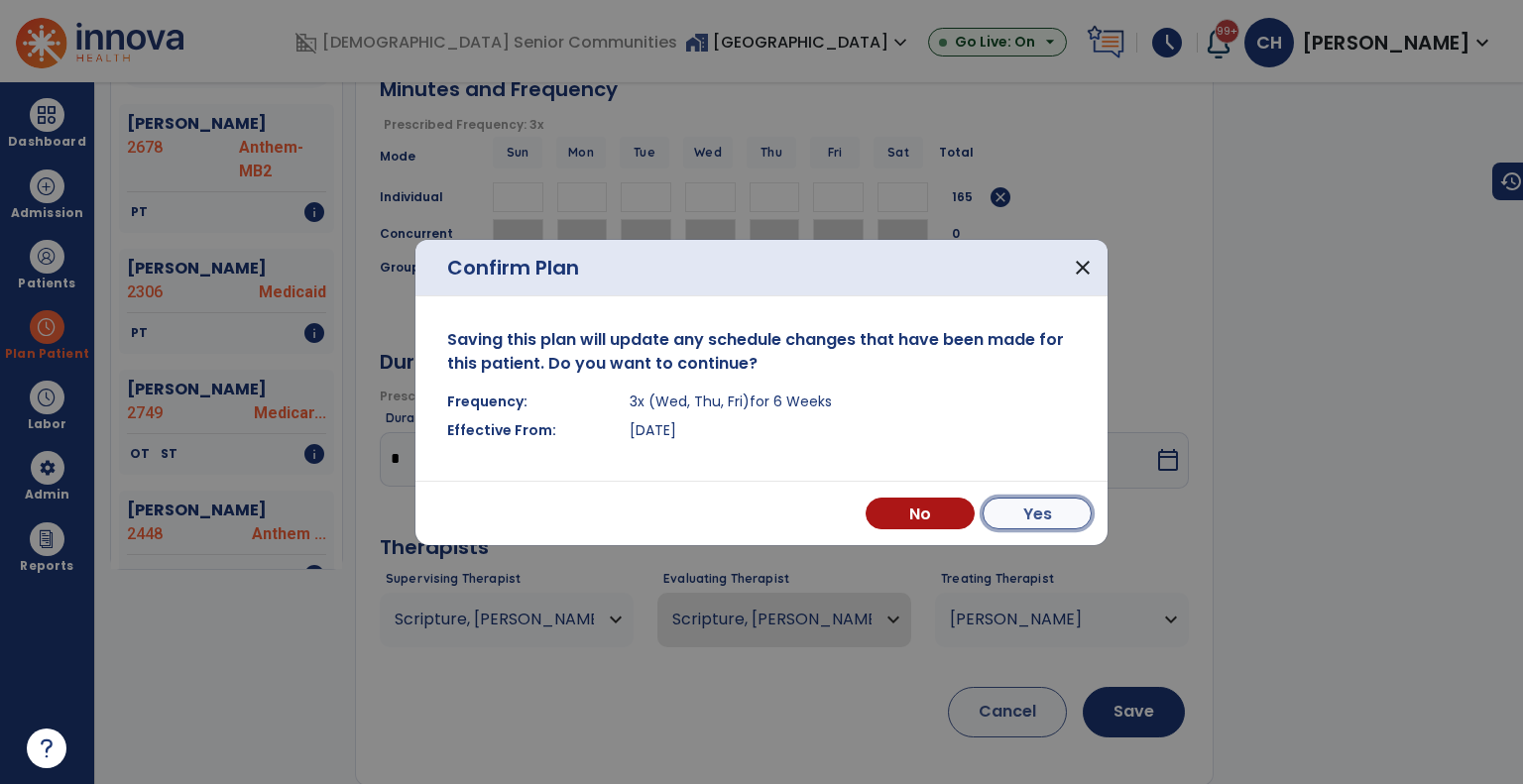 click on "Yes" at bounding box center [1037, 513] 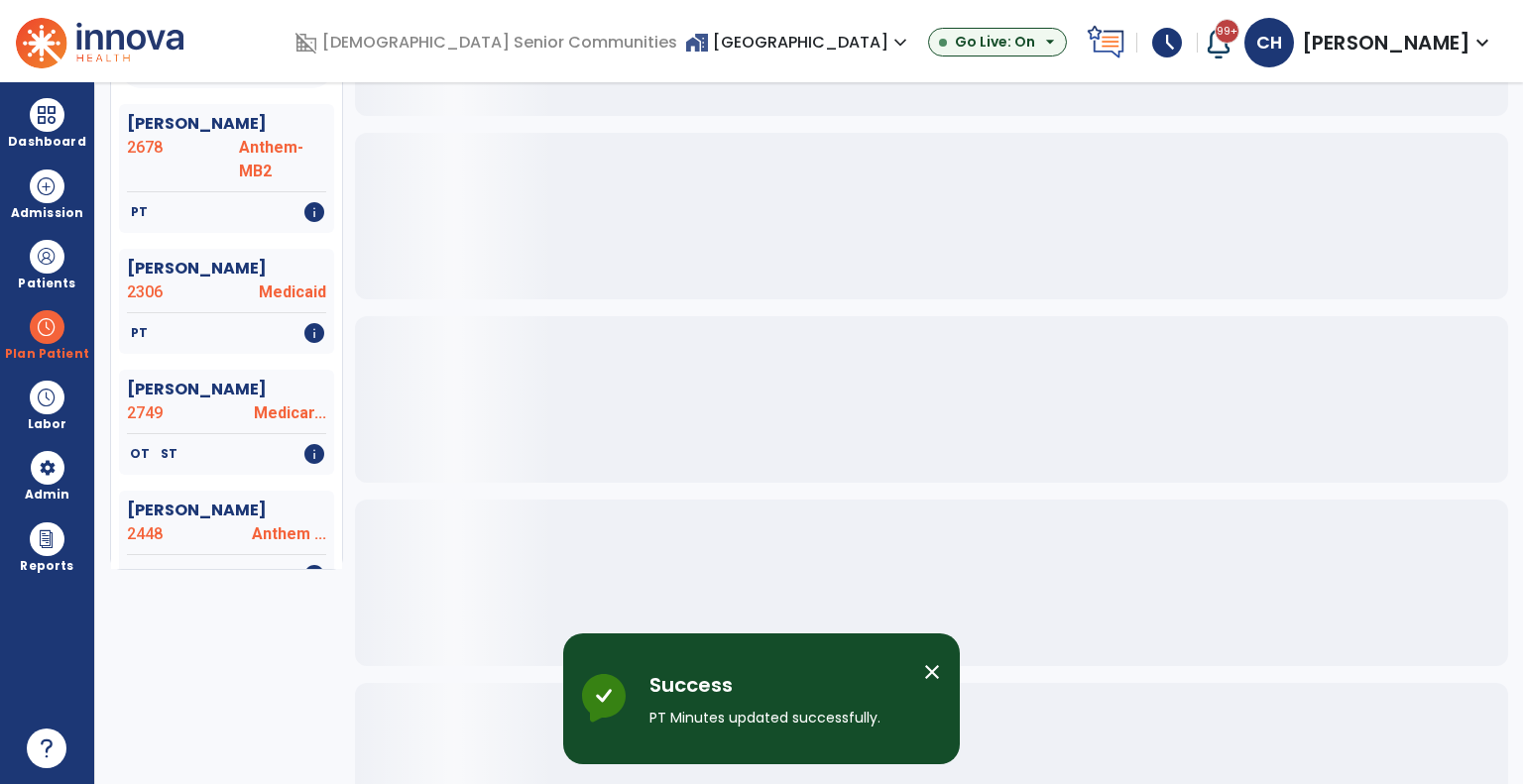 click 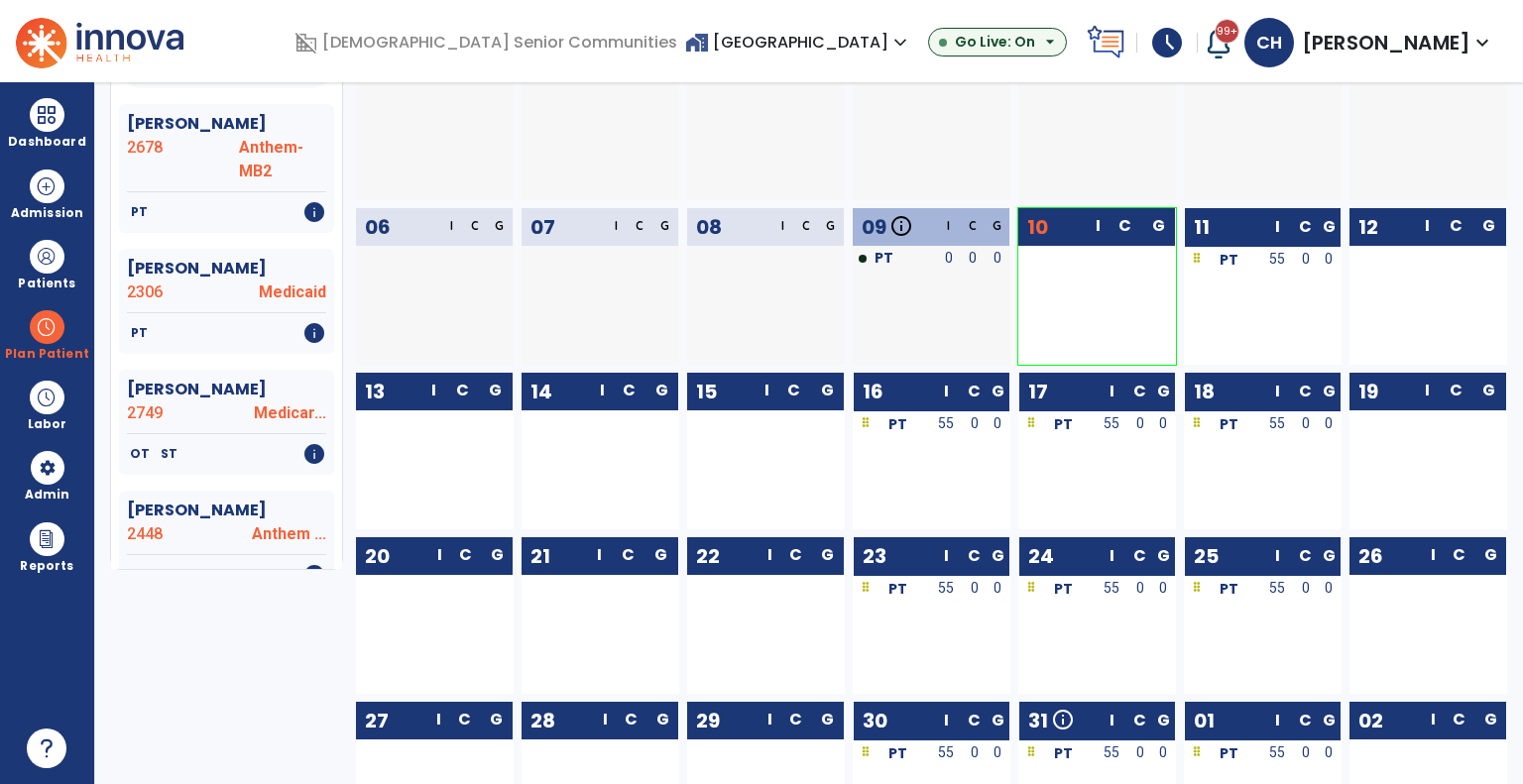 click at bounding box center (1158, 317) 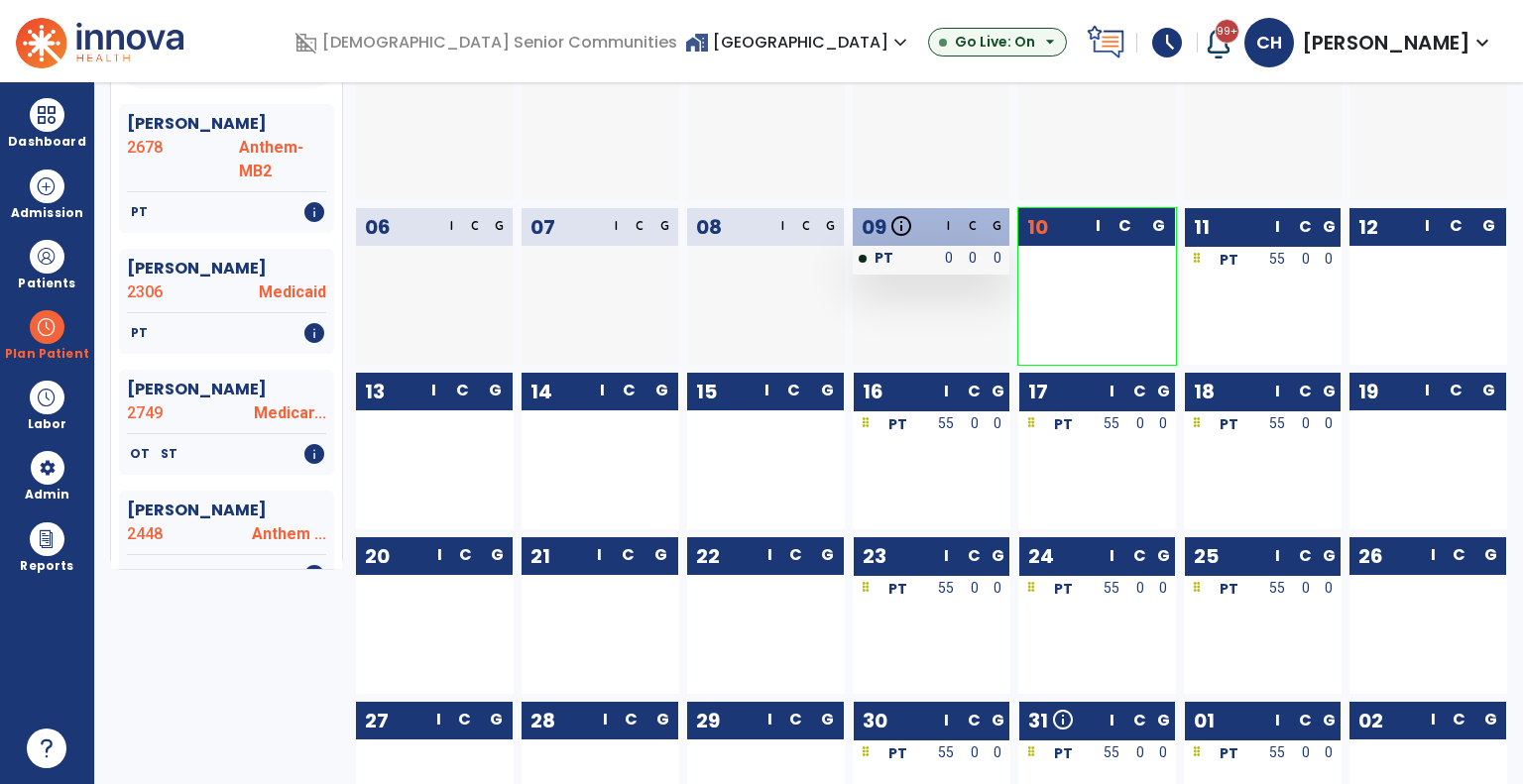 click on "0" at bounding box center [973, 258] 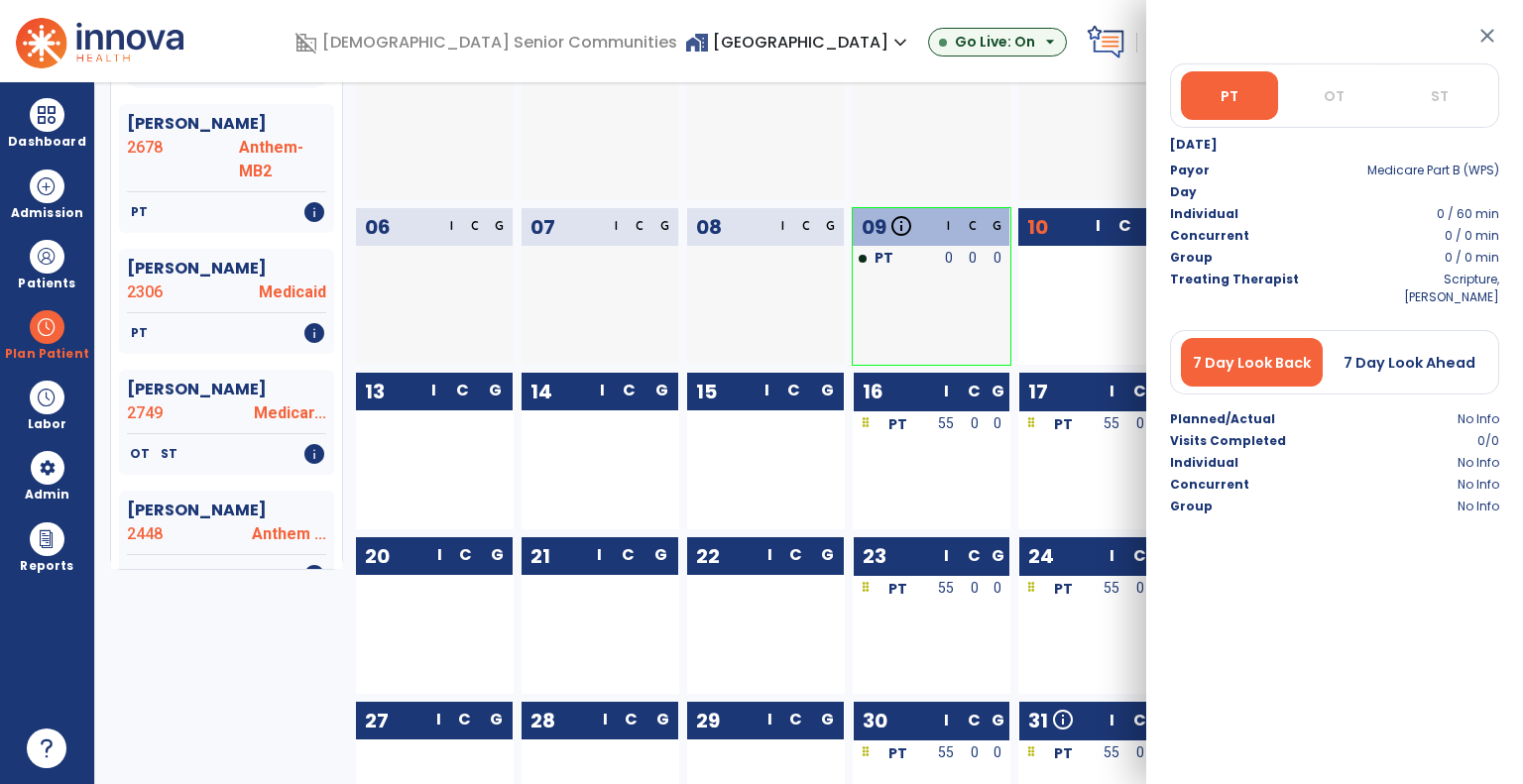 click at bounding box center [973, 317] 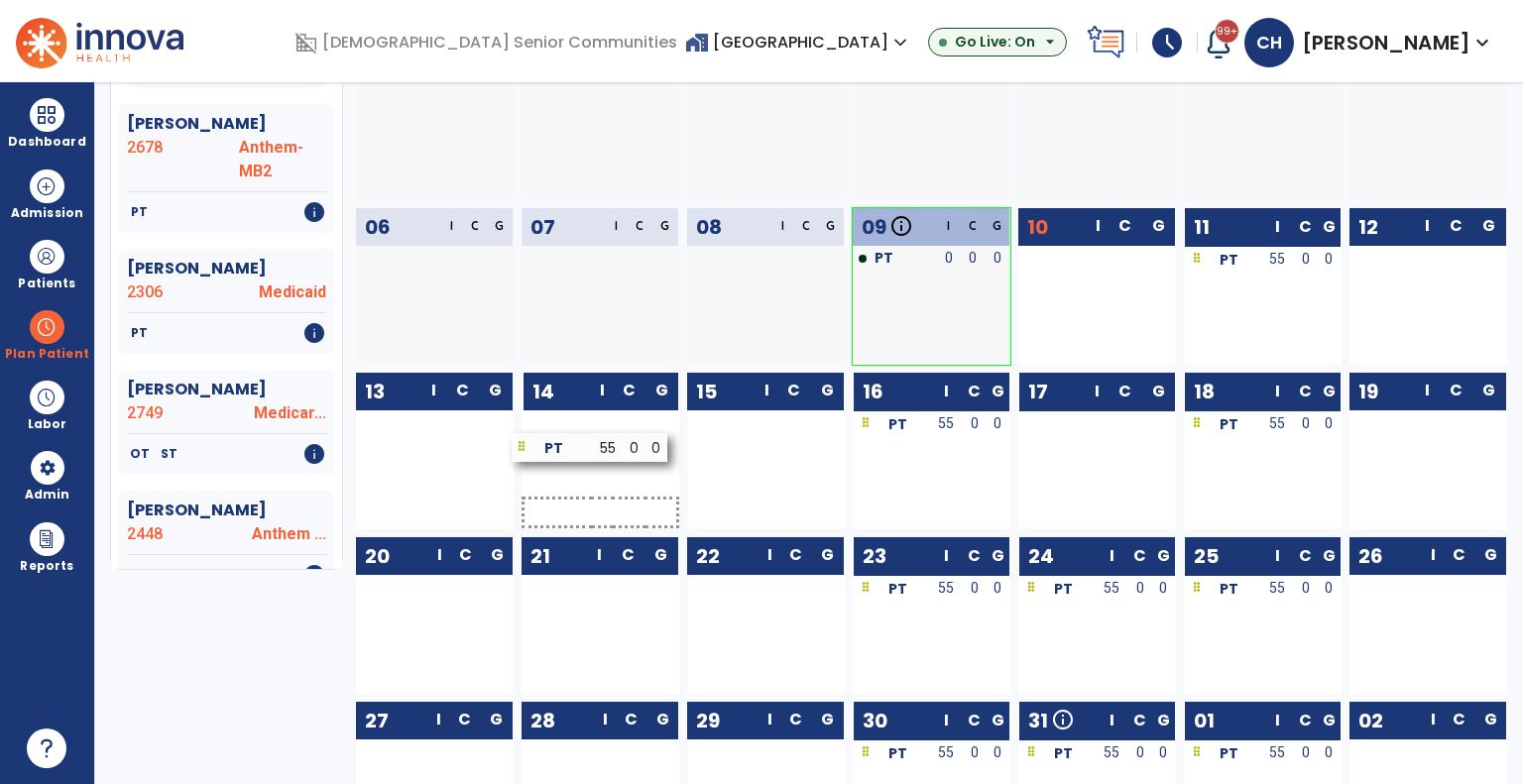 drag, startPoint x: 1098, startPoint y: 429, endPoint x: 591, endPoint y: 452, distance: 507.52143 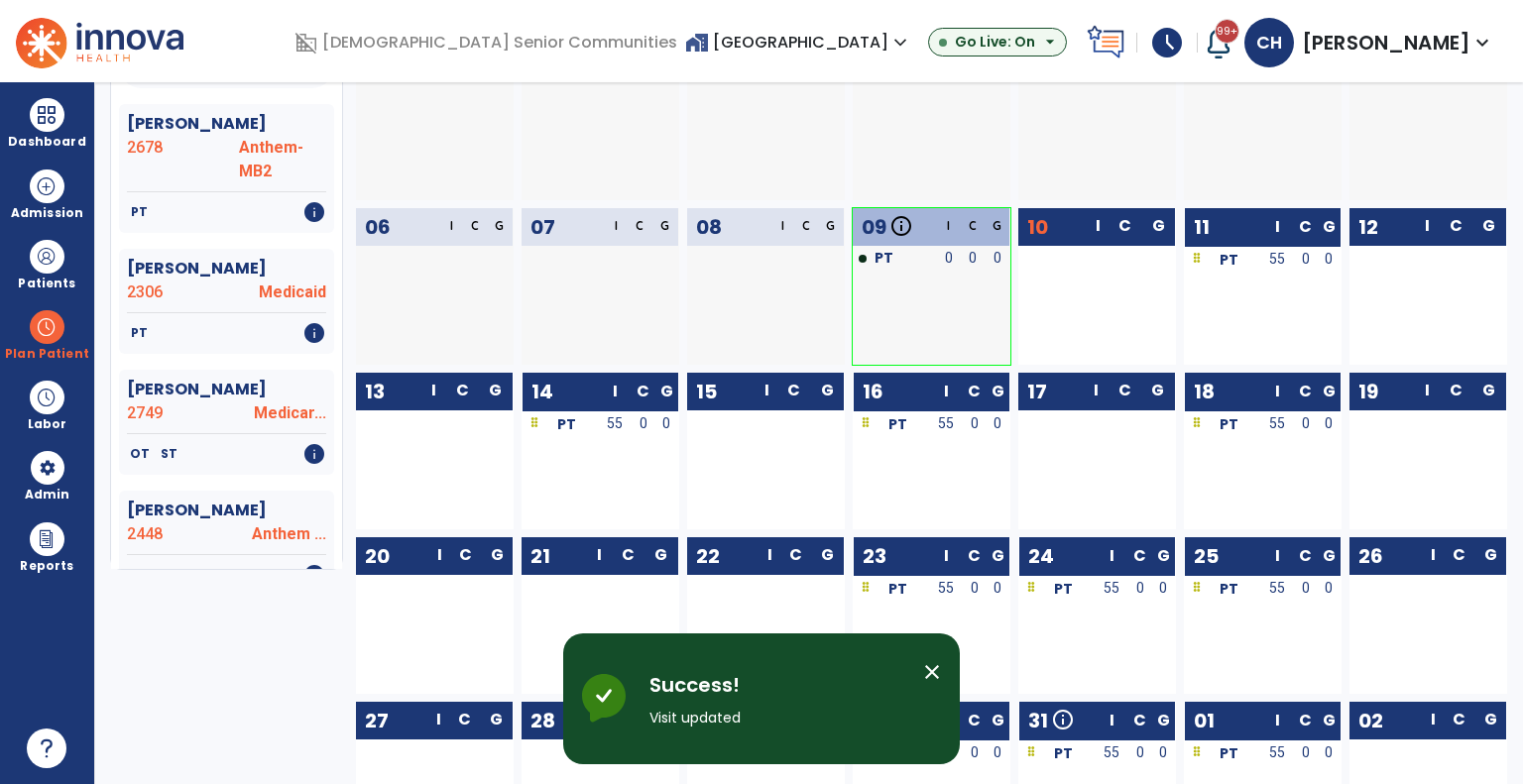 drag, startPoint x: 1253, startPoint y: 431, endPoint x: 730, endPoint y: 515, distance: 529.7027 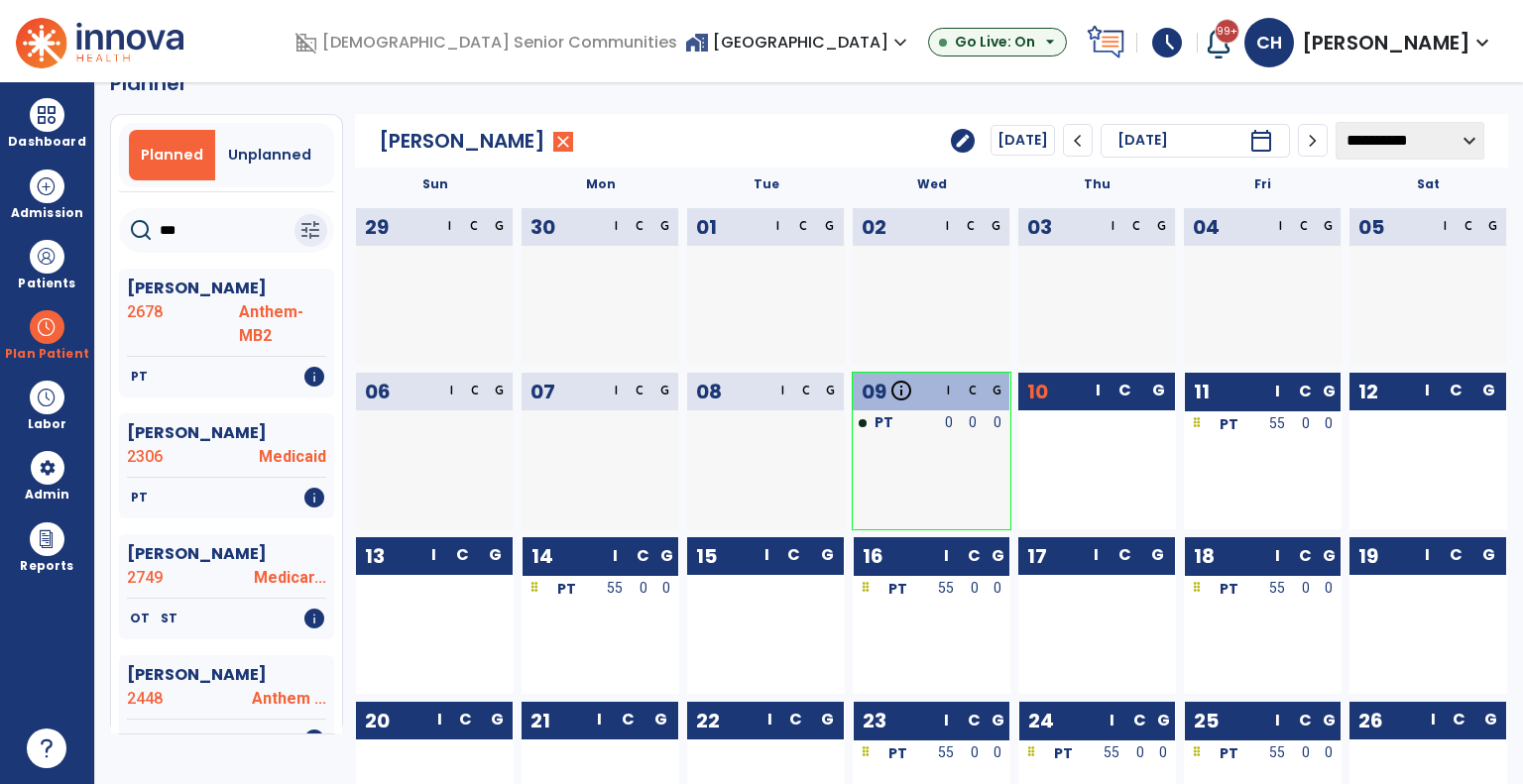scroll, scrollTop: 0, scrollLeft: 0, axis: both 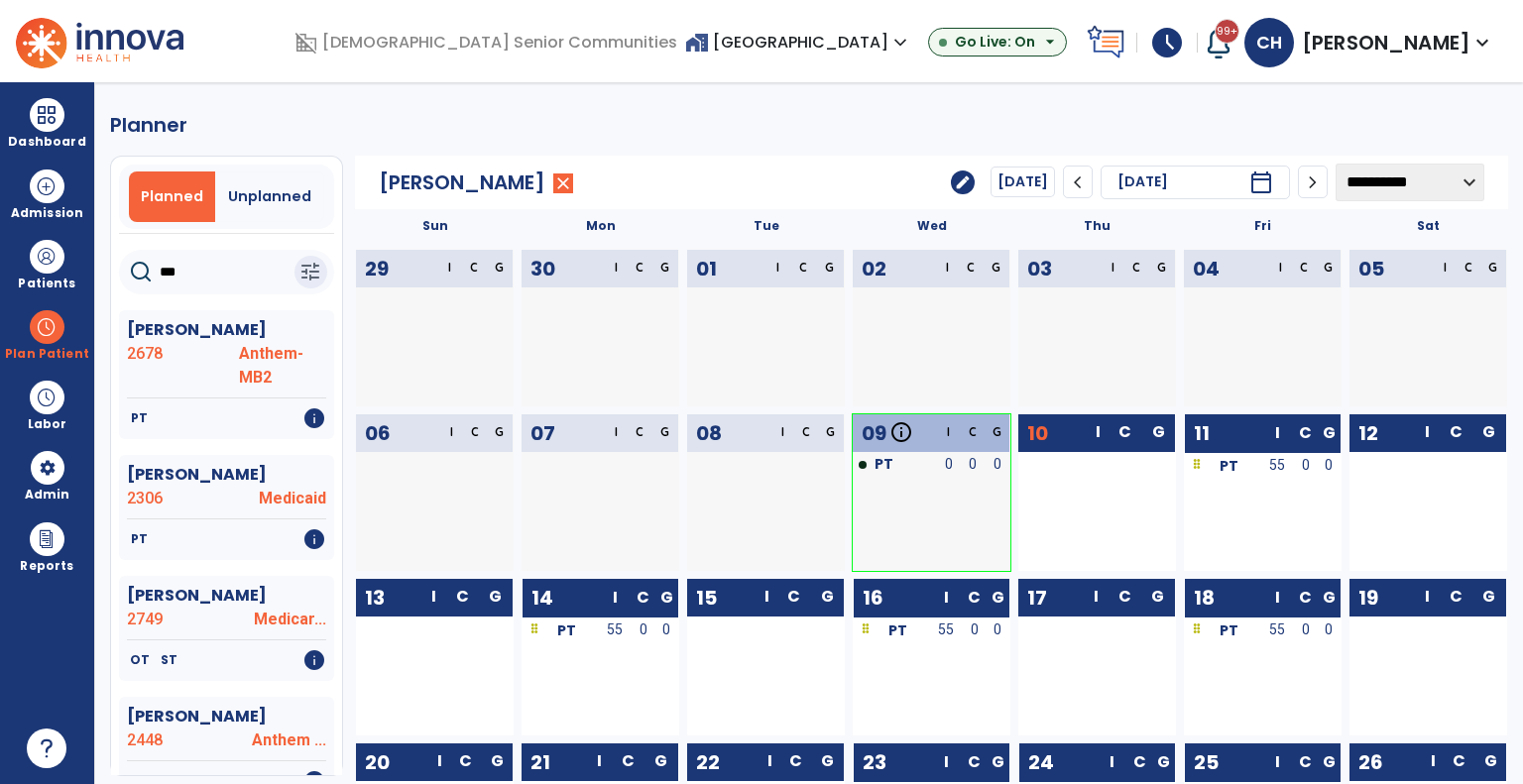 click on "close" 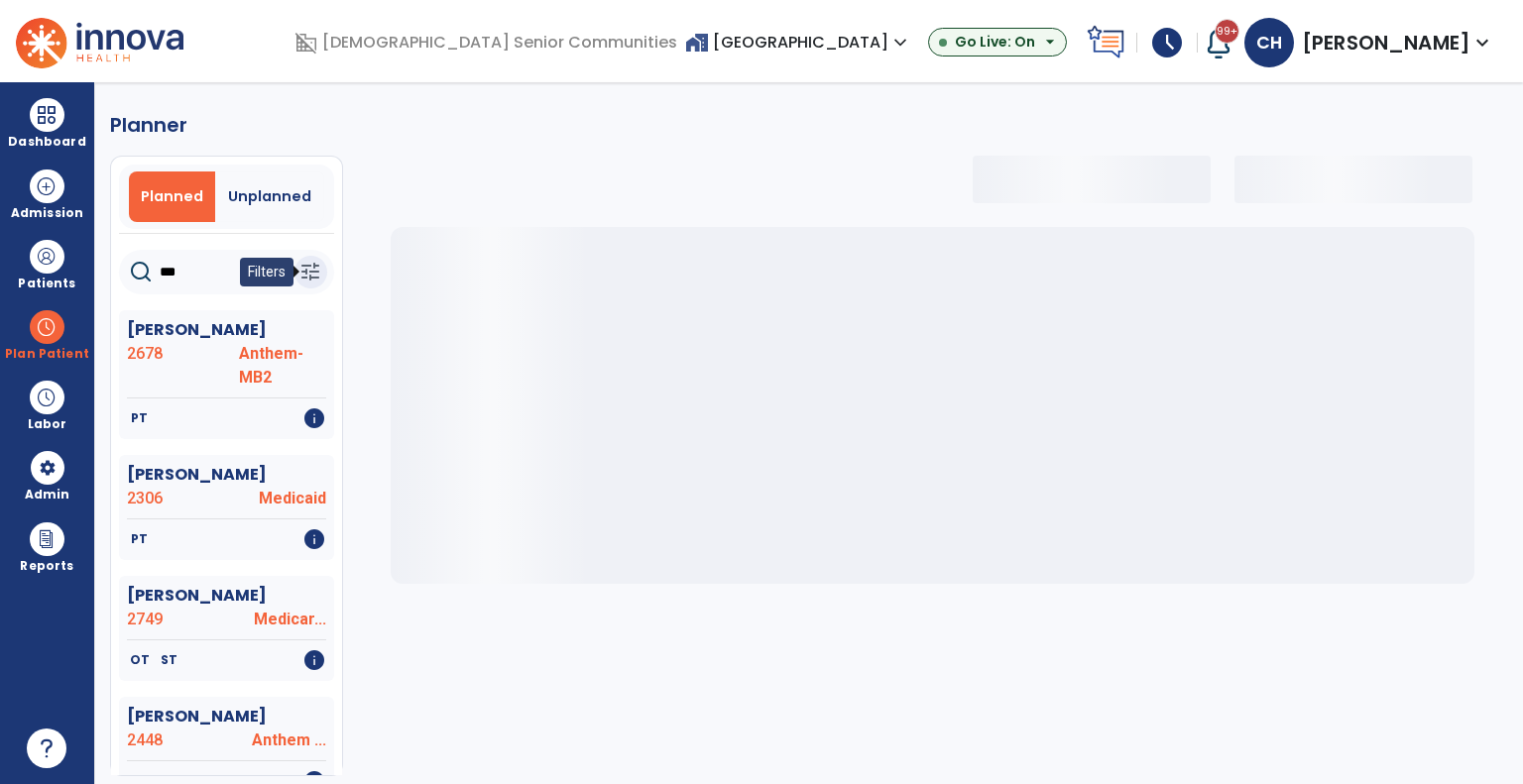 select on "***" 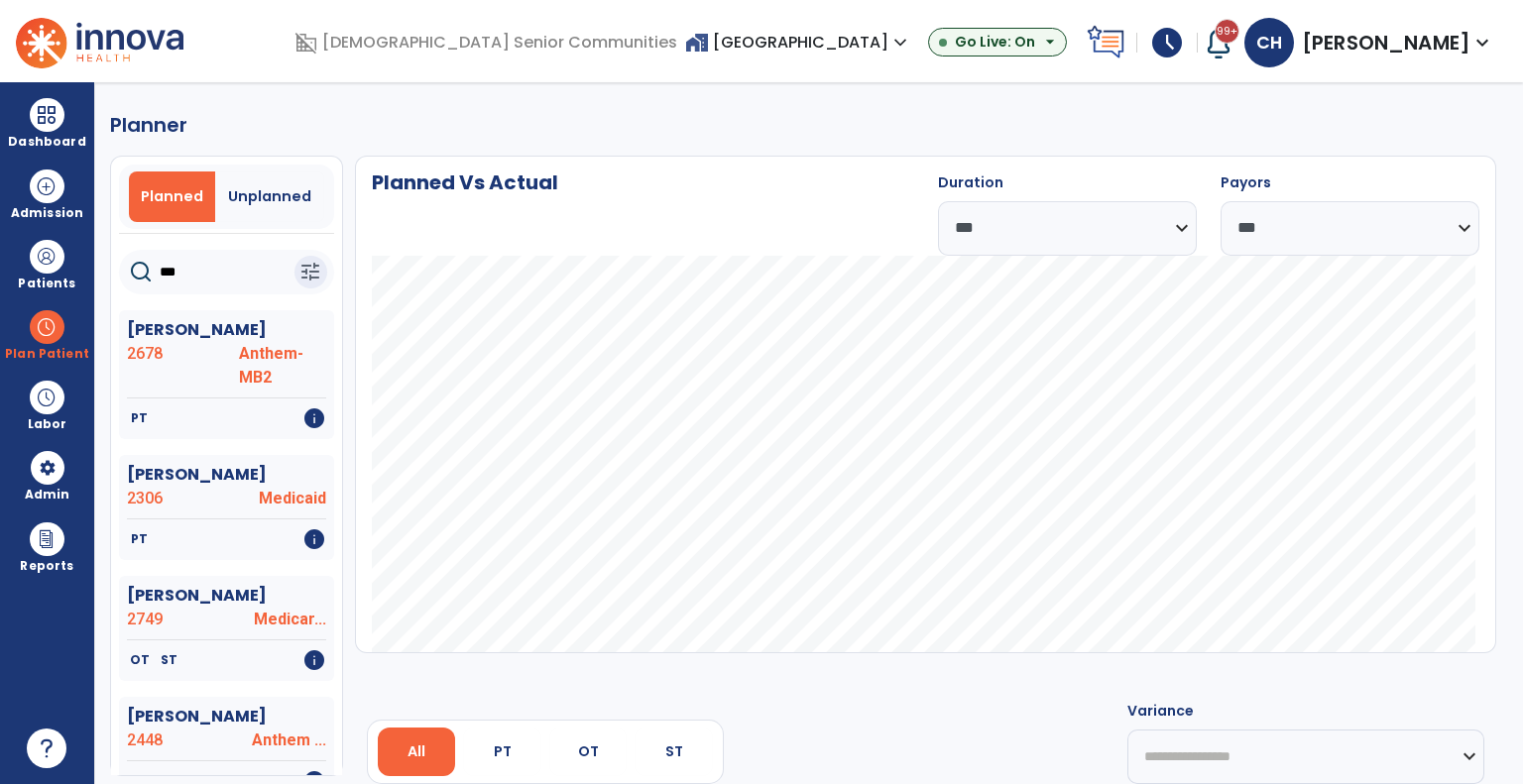 click on "***" 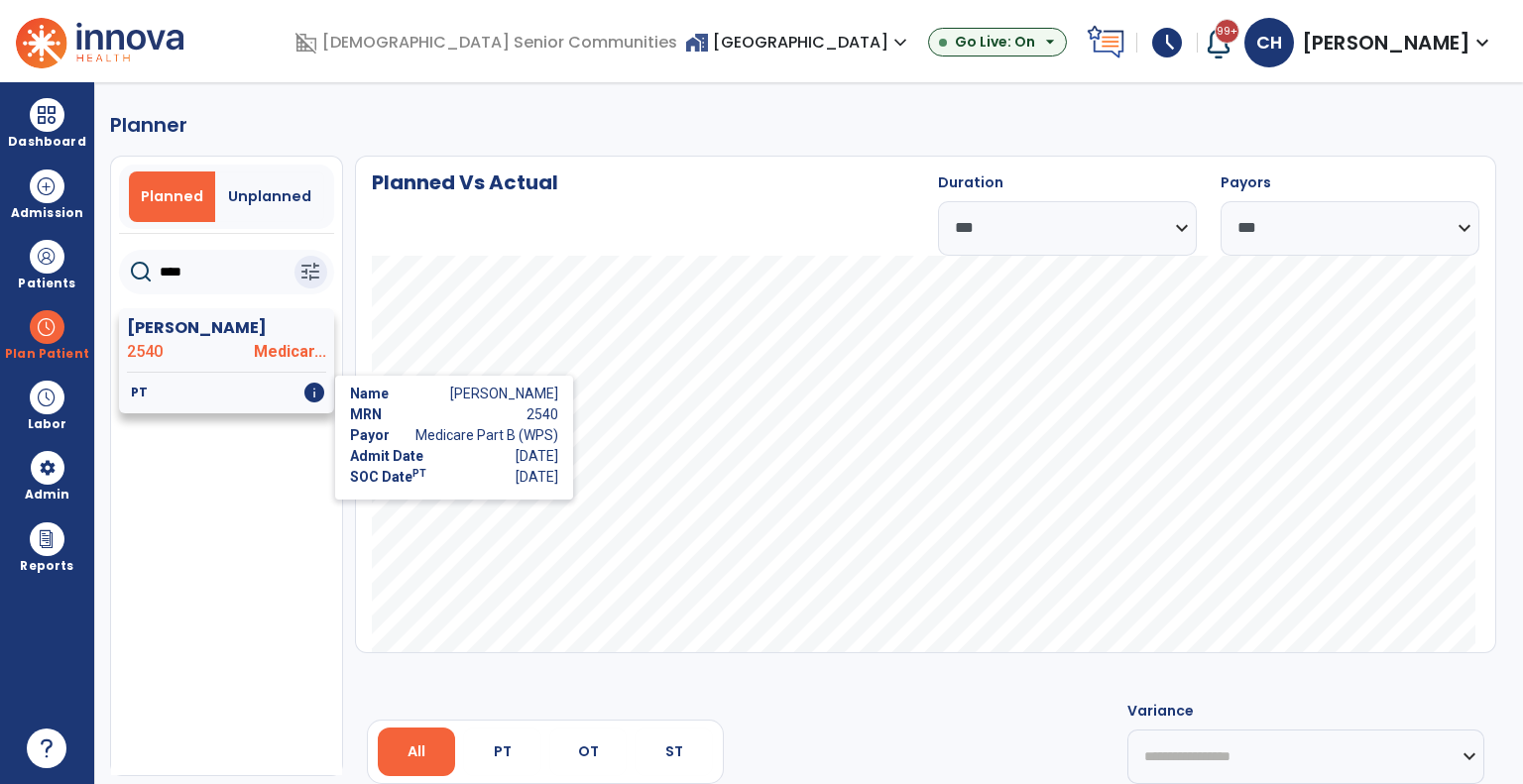 type on "****" 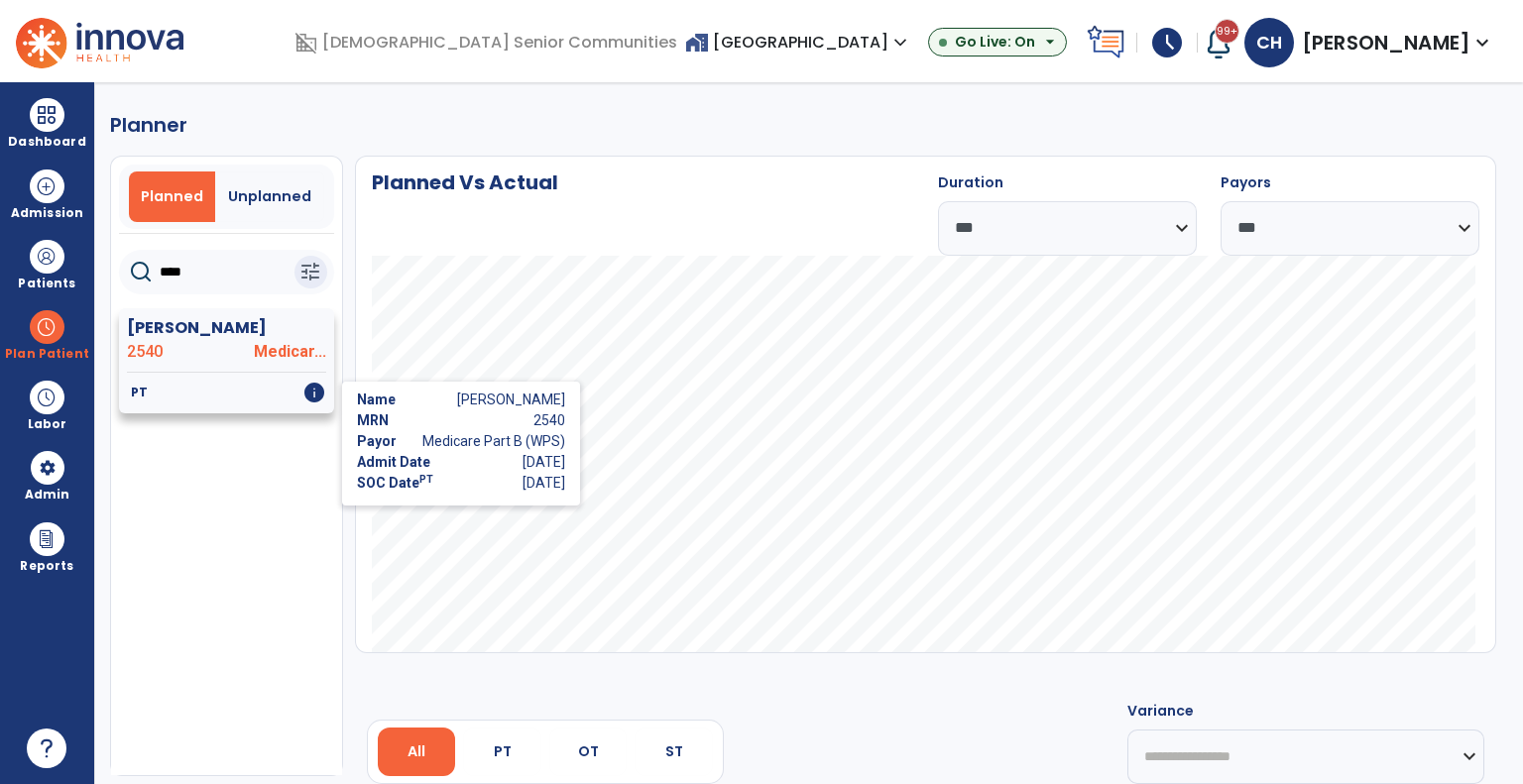 click on "info" 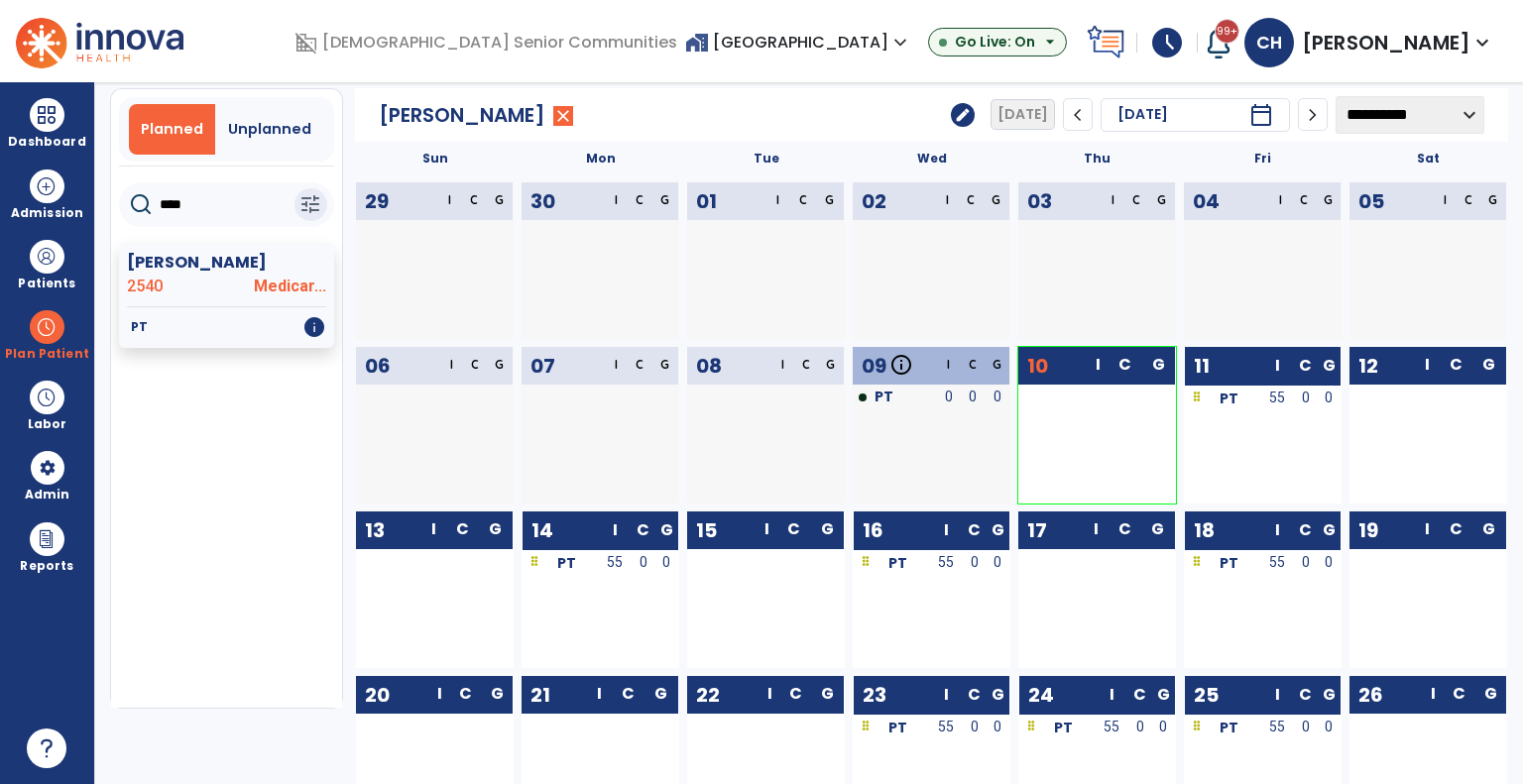 scroll, scrollTop: 99, scrollLeft: 0, axis: vertical 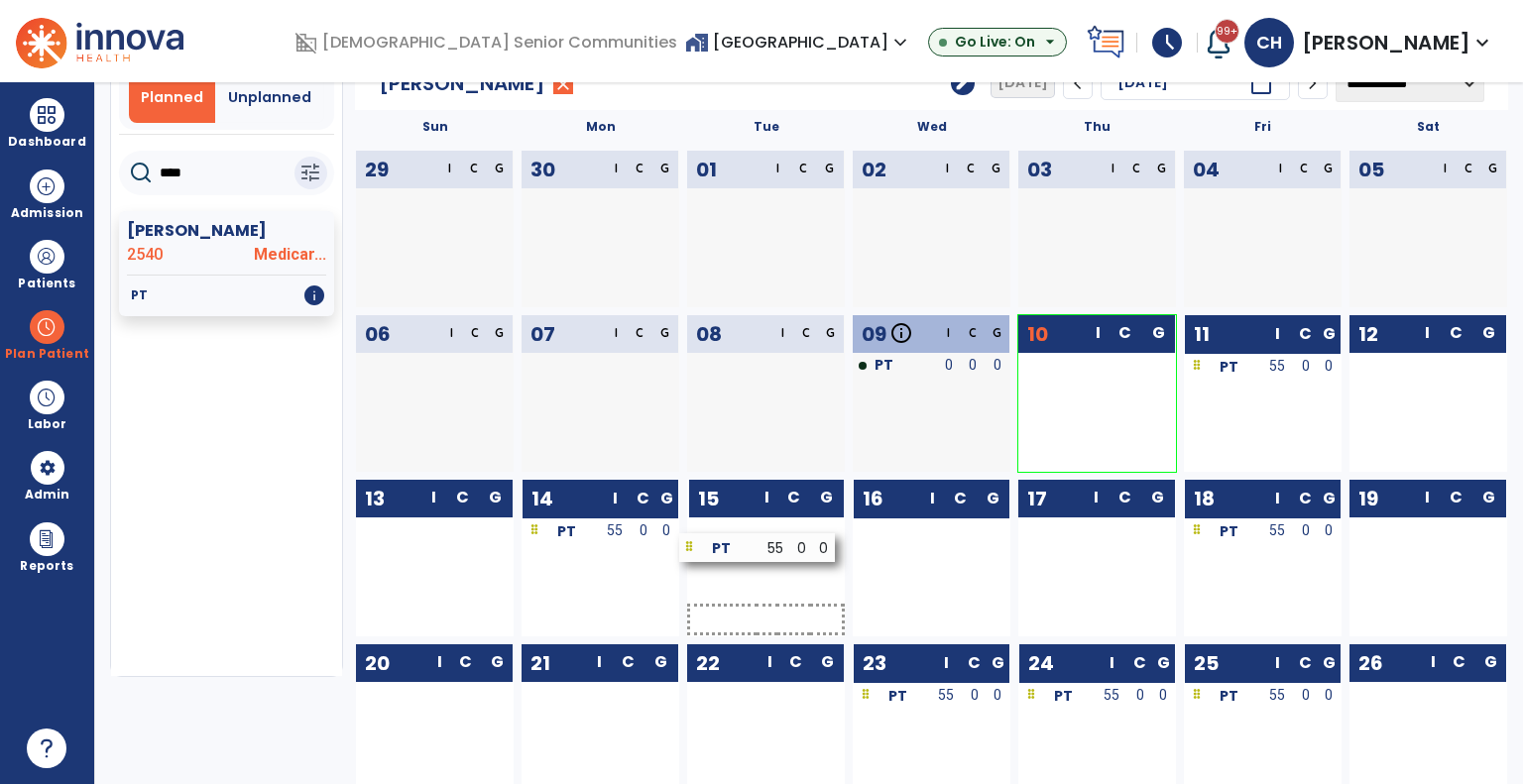 drag, startPoint x: 919, startPoint y: 541, endPoint x: 746, endPoint y: 557, distance: 173.7383 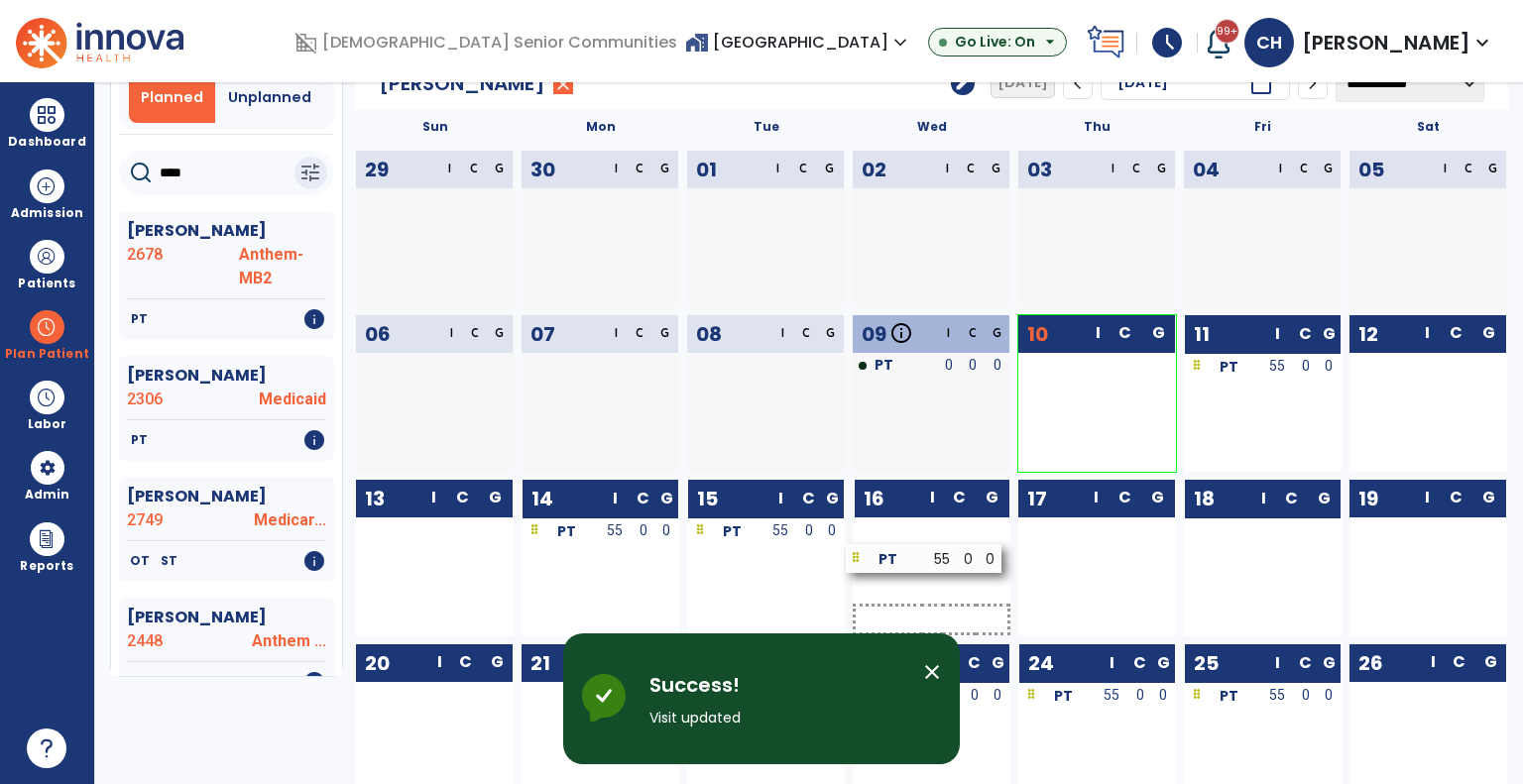 drag, startPoint x: 1276, startPoint y: 527, endPoint x: 939, endPoint y: 554, distance: 338.07987 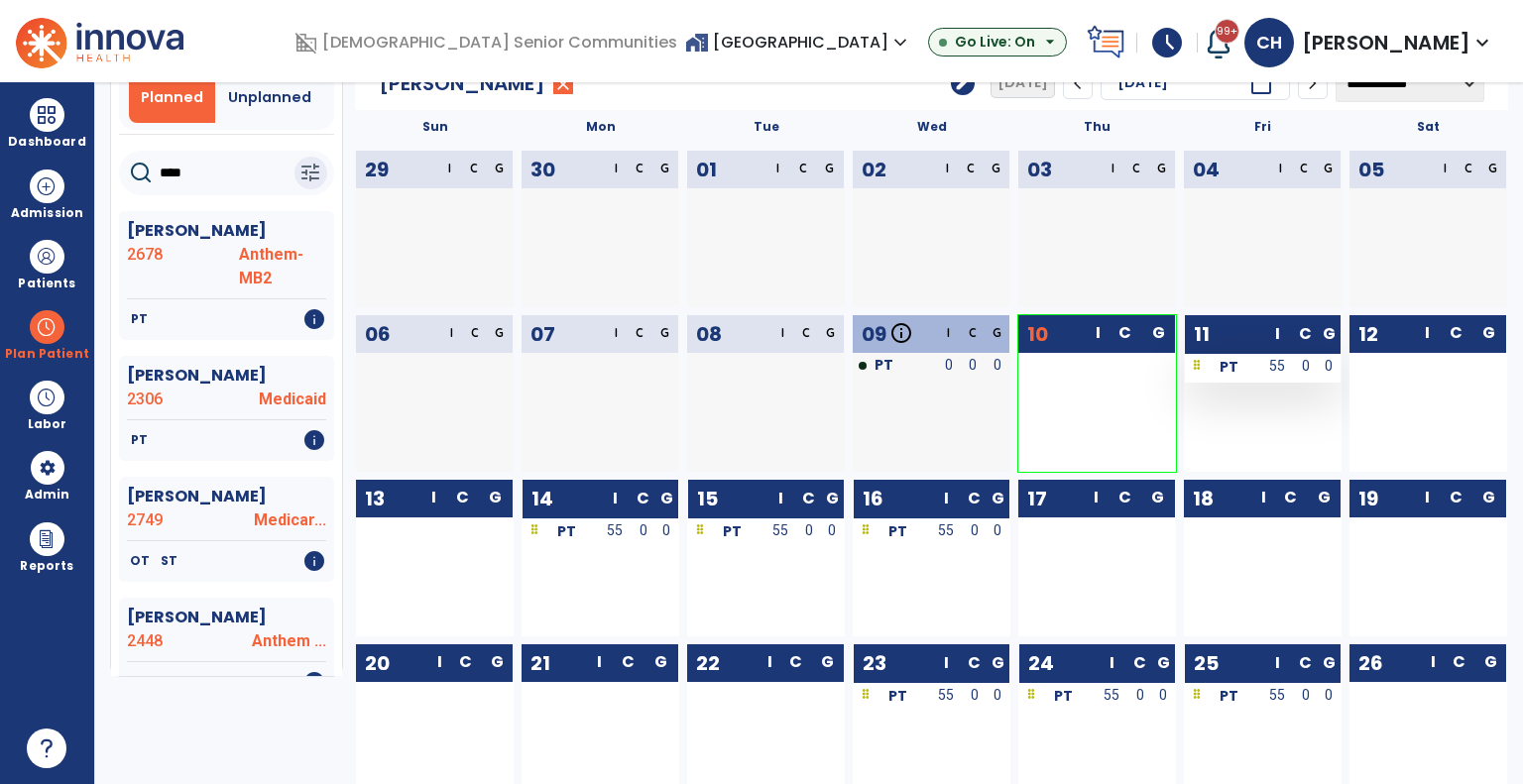 click on "55" at bounding box center (1278, 366) 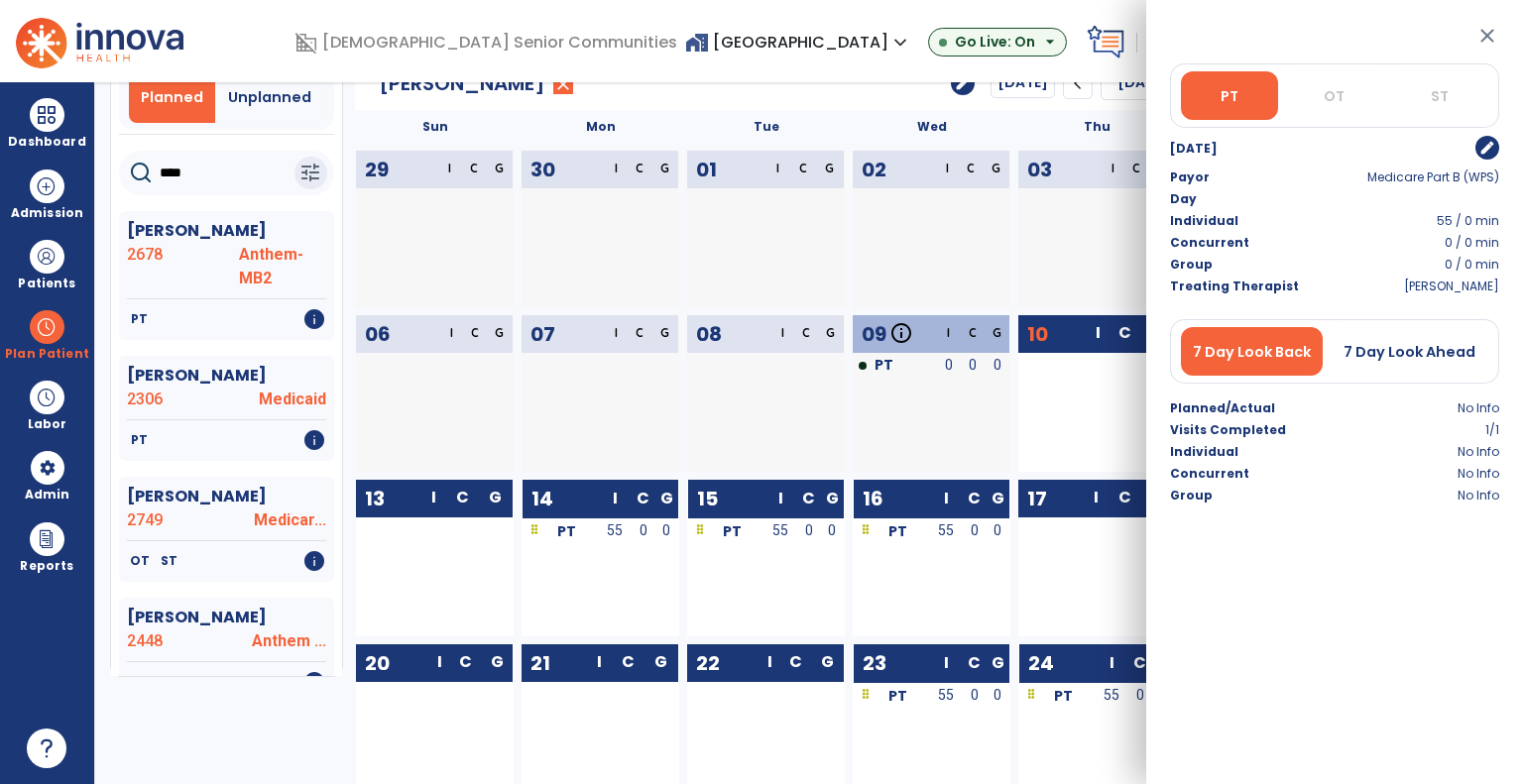 click on "edit" at bounding box center [1487, 148] 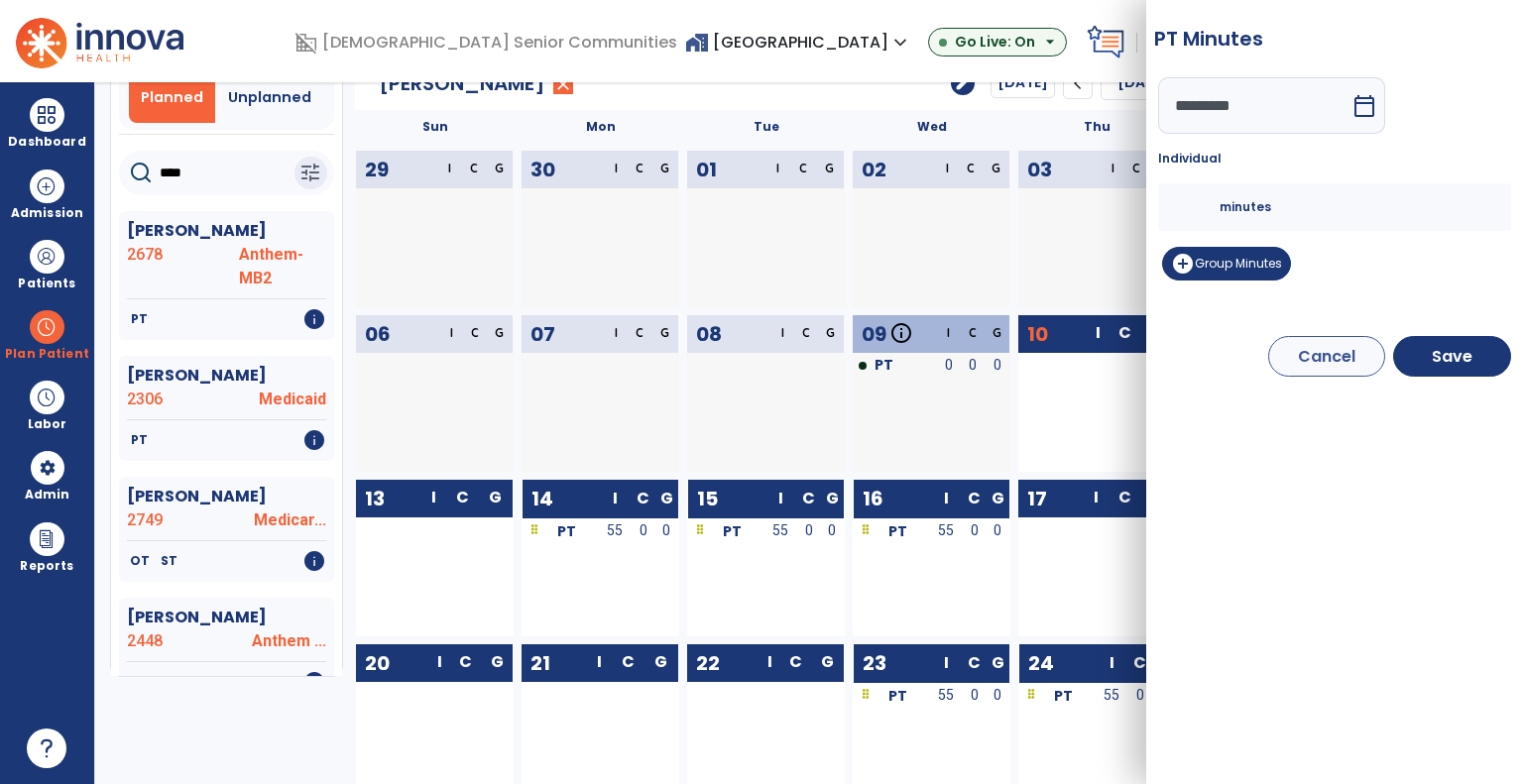click on "**" at bounding box center [1196, 207] 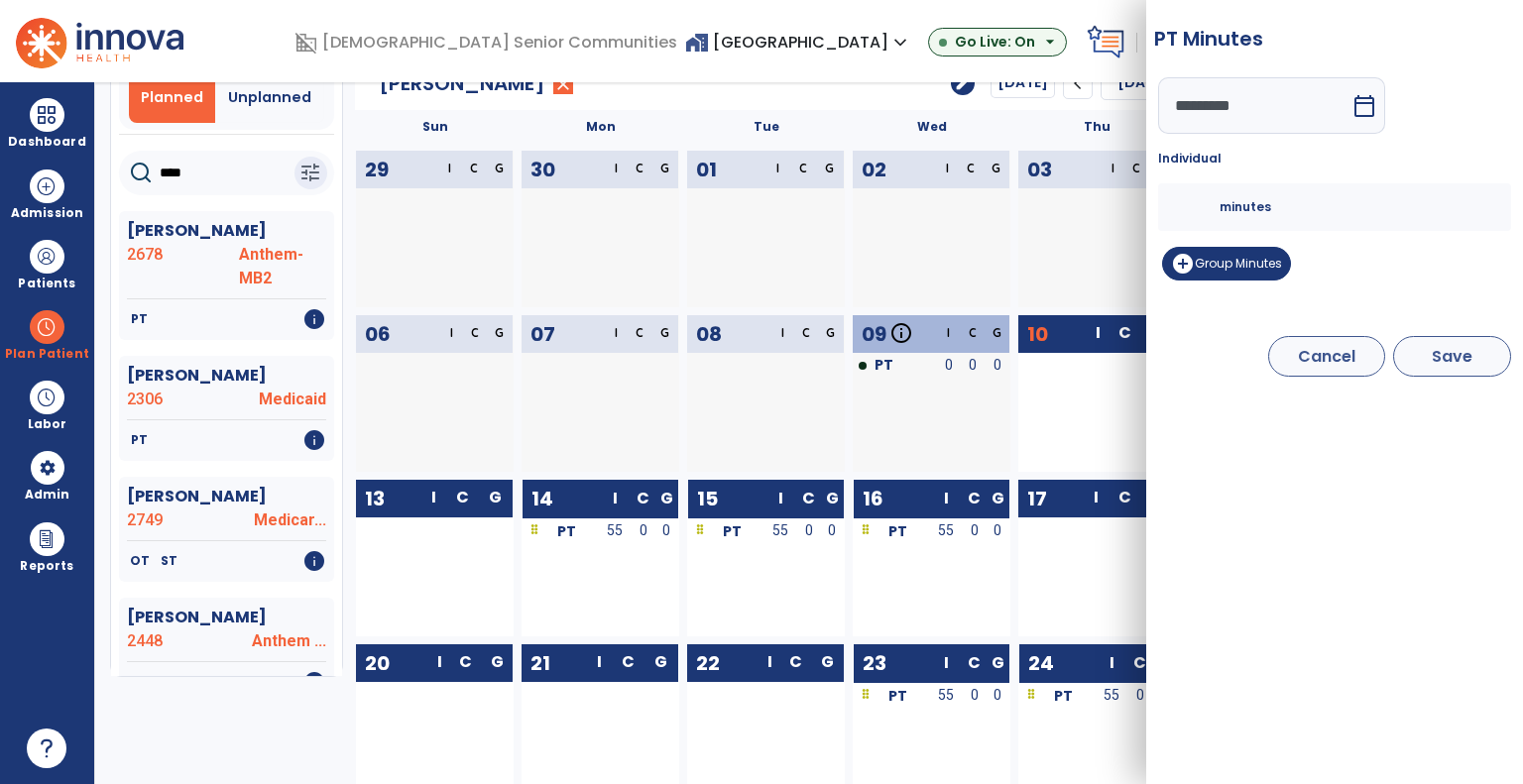 type on "**" 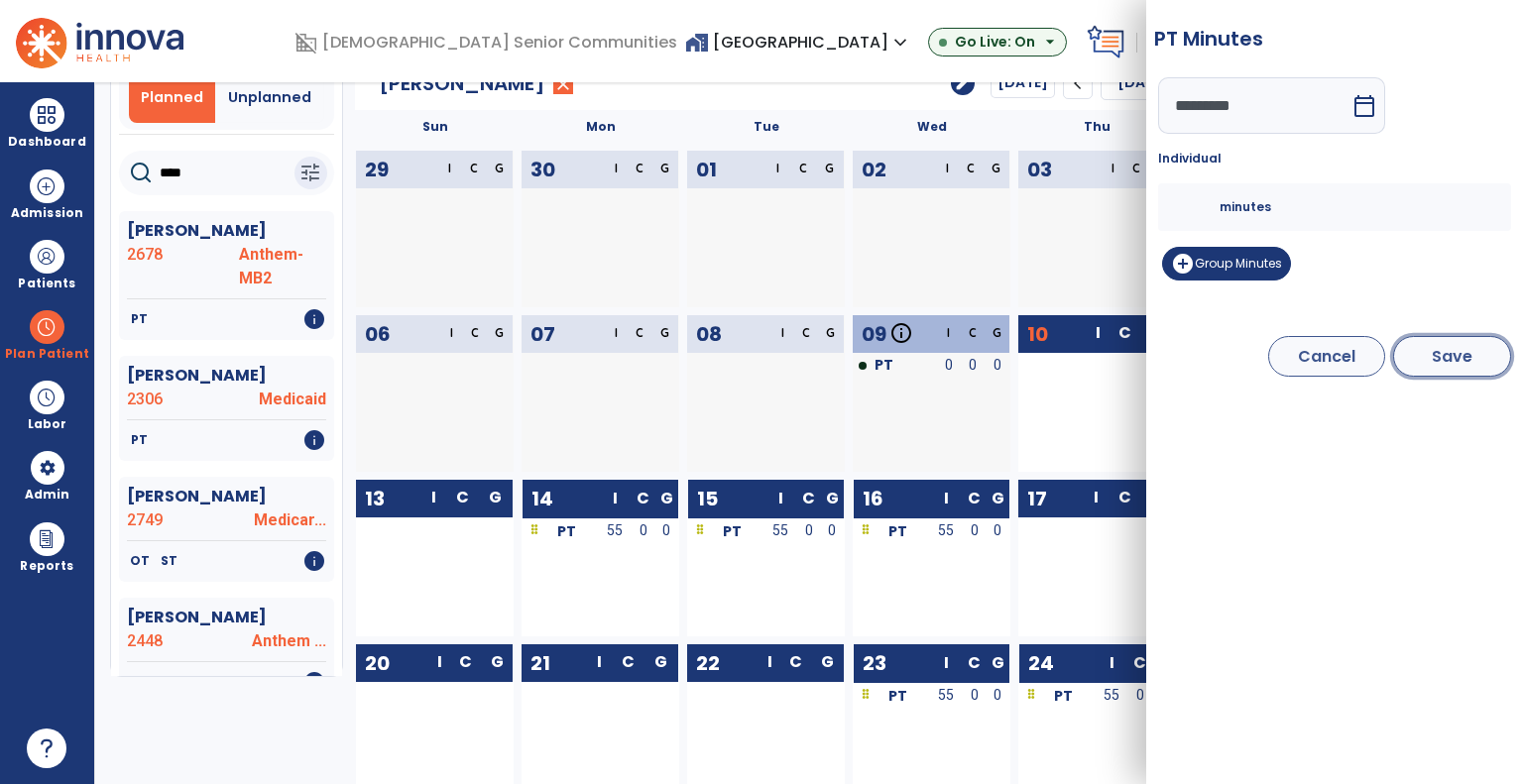 click on "Save" at bounding box center (1452, 356) 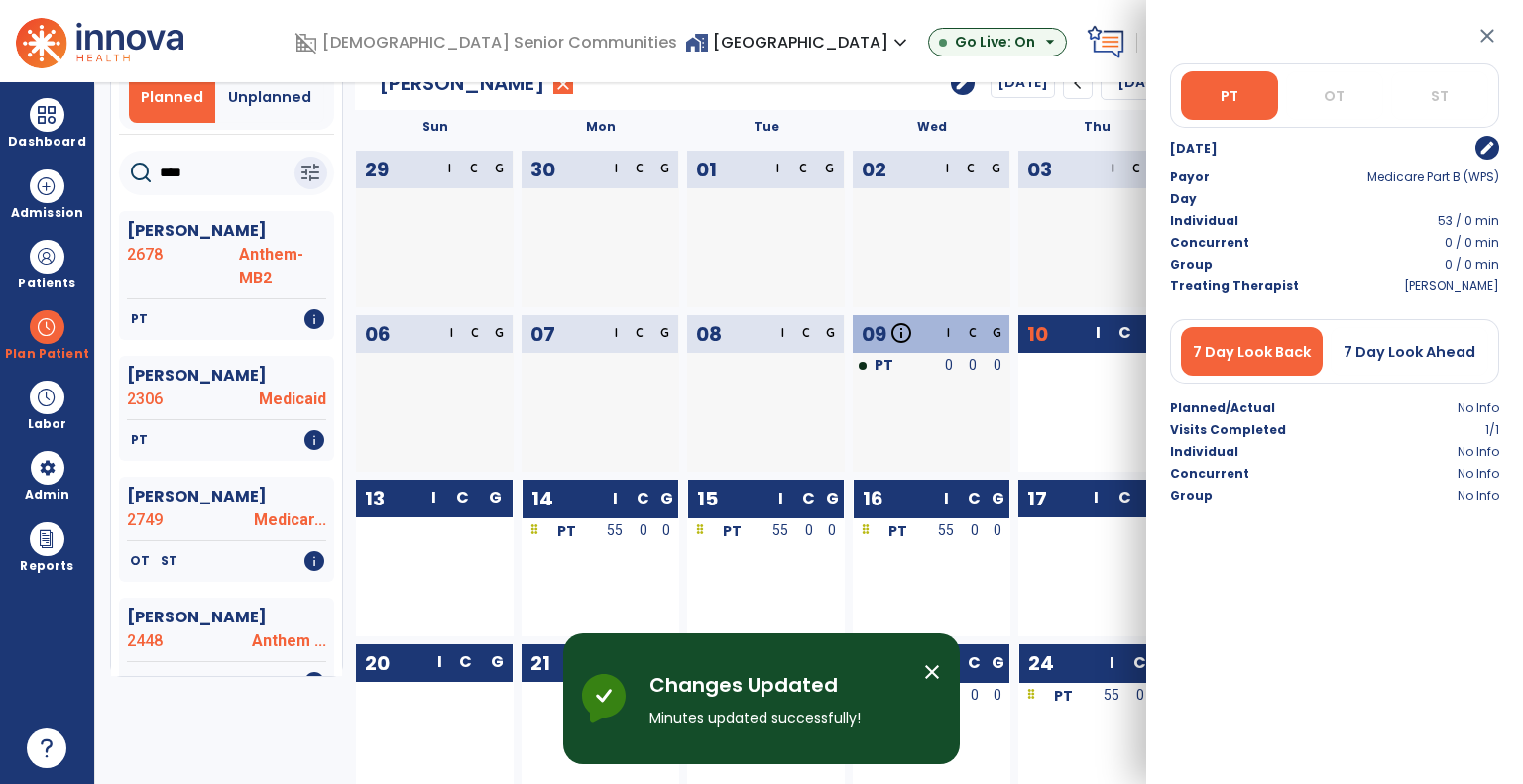 click on "Planner   Planned   Unplanned  ****  tune   Aldworth, Joseph  2678 Anthem-MB2   PT   info   Brown, Robbin  2306 Medicaid   PT   info   Buell, Faye  2749 Medicar...   OT   ST   info   Carlson, Maxine  2448 Anthem ...   OT   PT   info   Christian, Richard  2540 Medicar...   PT   info   Debaun, Doneda  1845 Medicar...   PT   info   Derflinger, Carolyn  2640 Medicar...   OT   info   Everroad, Ronda  2769 Medicar...   PT   OT   info   Foree, Kristi  2114 Medicar...   OT   info   Gunter, Garold  2764 MB2 (WPS)   ST   info   Hartman, Gerald  2566 Medicar...   ST   PT   info   Hill, Beverly  2732 Medicar...   PT   ST   info   Hunter, Dale  2662 Medicar...   PT   info   Keihn, Aline  2767 MB2 (WPS)   PT   OT   info   Leonard, Mary  2484 Medicar...   PT   OT   info   Lloyd, Sadie  2456 Medicar...   OT   info   Louden, Larry  2423 Medicar...   OT   info   Matthews, Roberta  2594 UHC Com...   PT   info   Mckay, Violet  2613 UHC Com...   PT   info   Riggs, Margaret  2724 UHC Com...   OT   info   Rollins, Deborah  2700 PT" at bounding box center [809, 433] 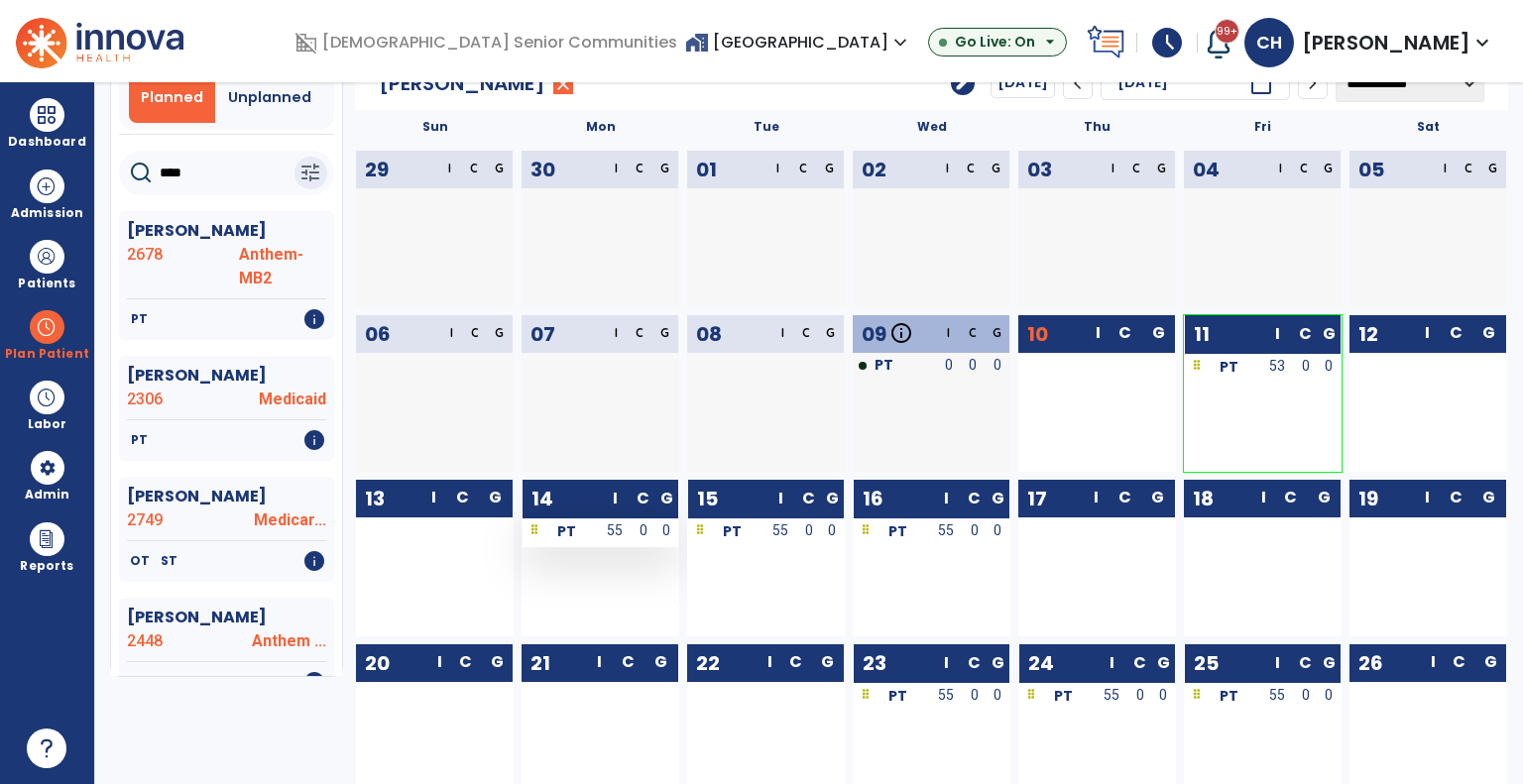 click on "PT" at bounding box center (560, 530) 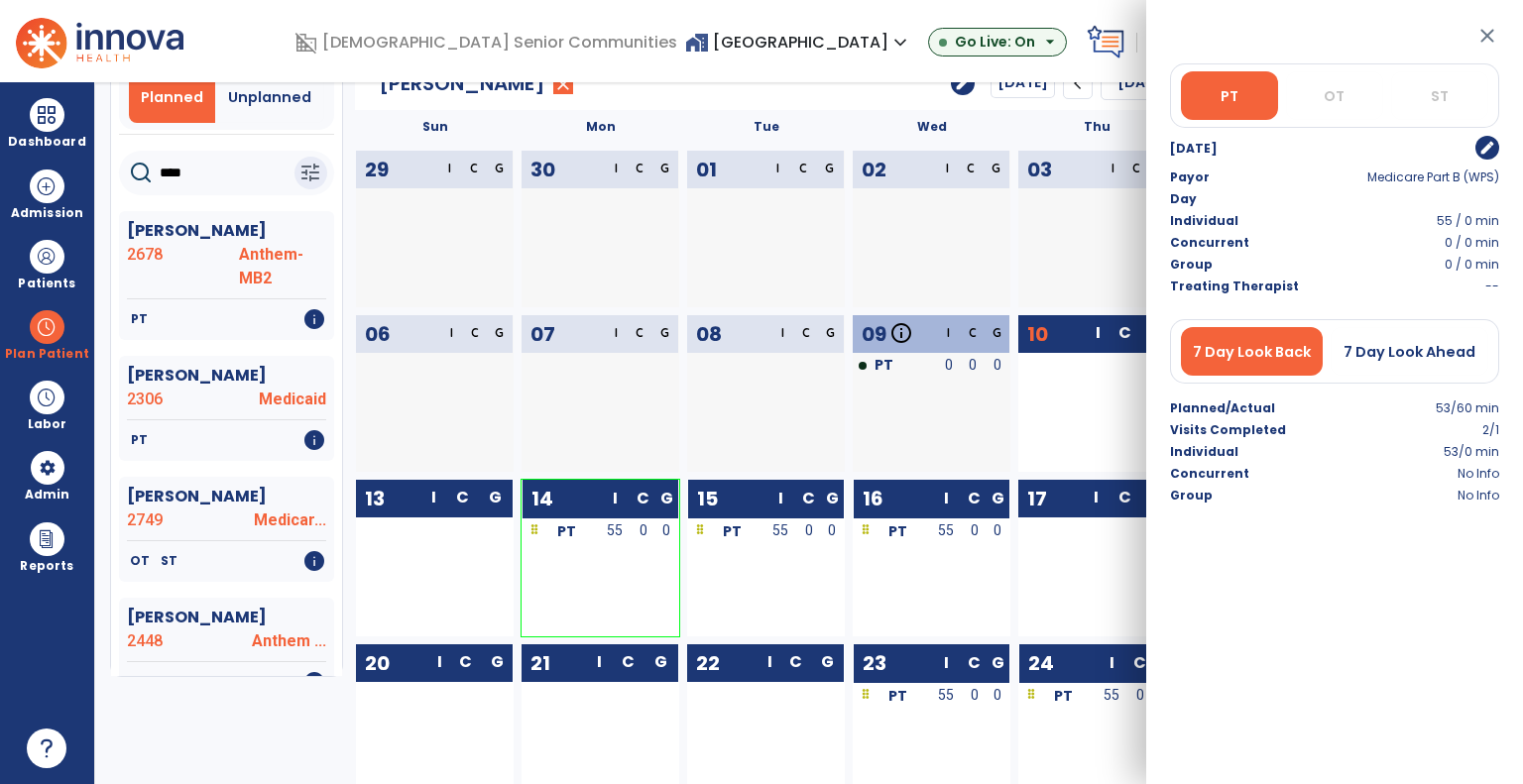 click on "edit" at bounding box center [1487, 148] 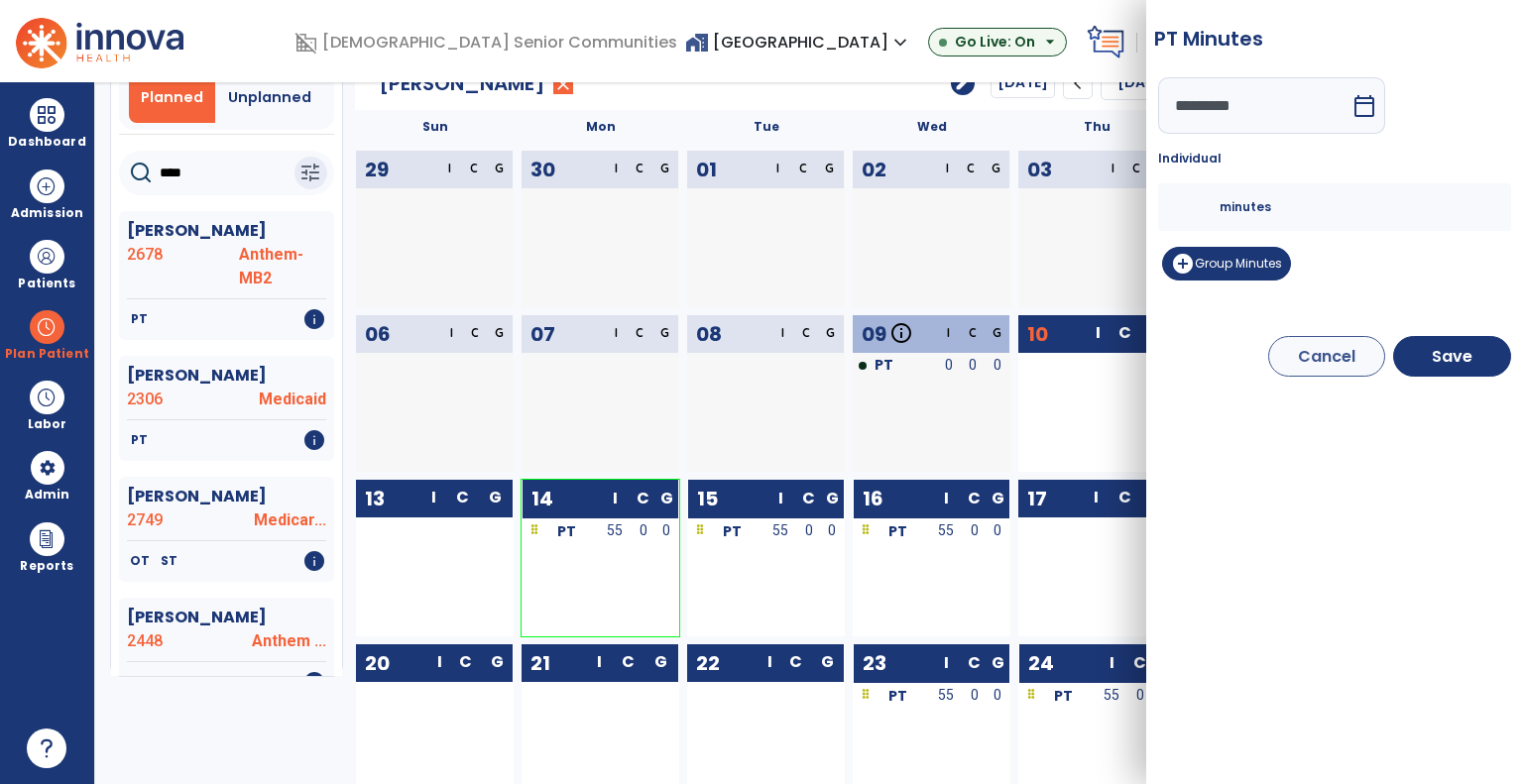 click on "**" at bounding box center (1196, 207) 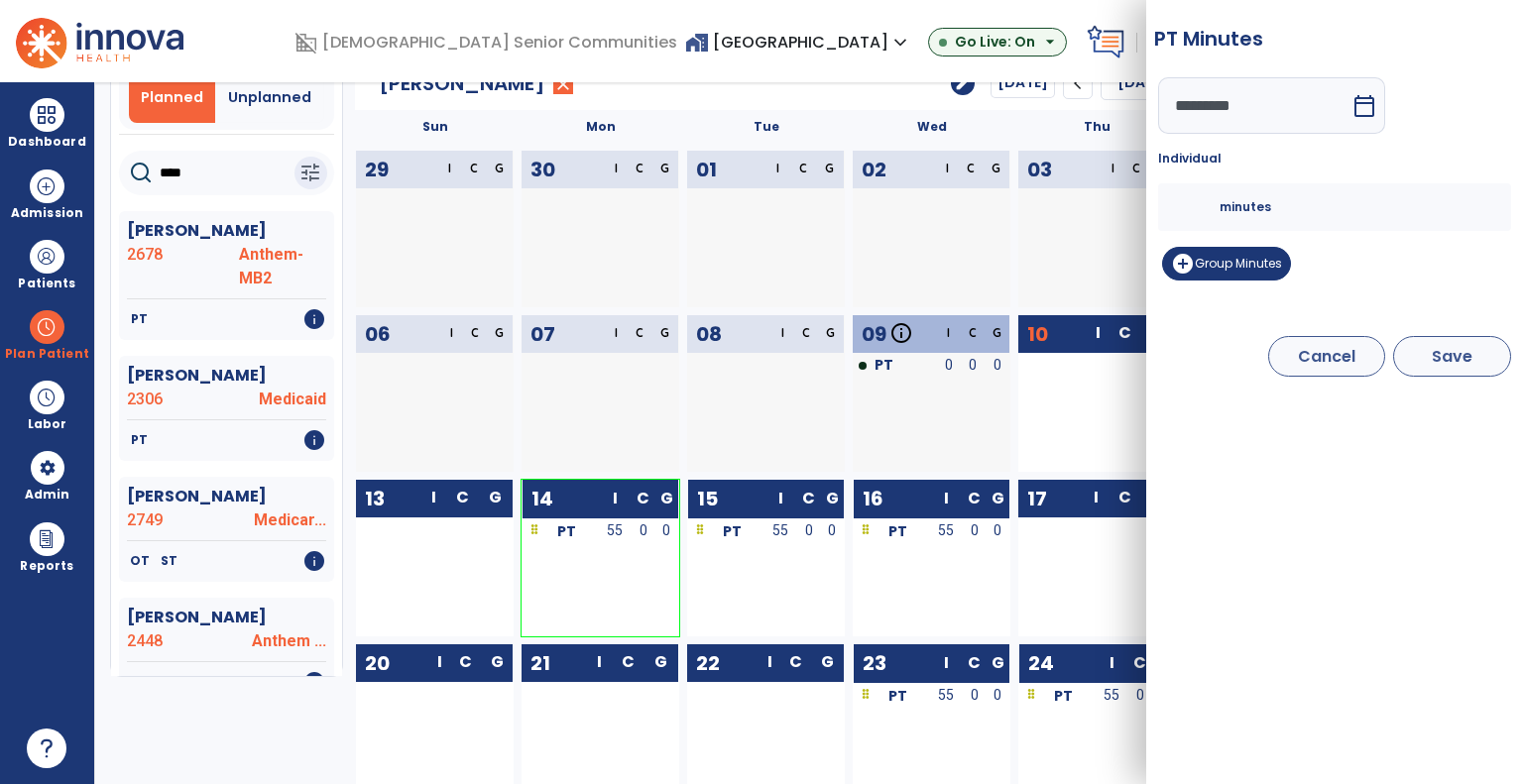 type on "**" 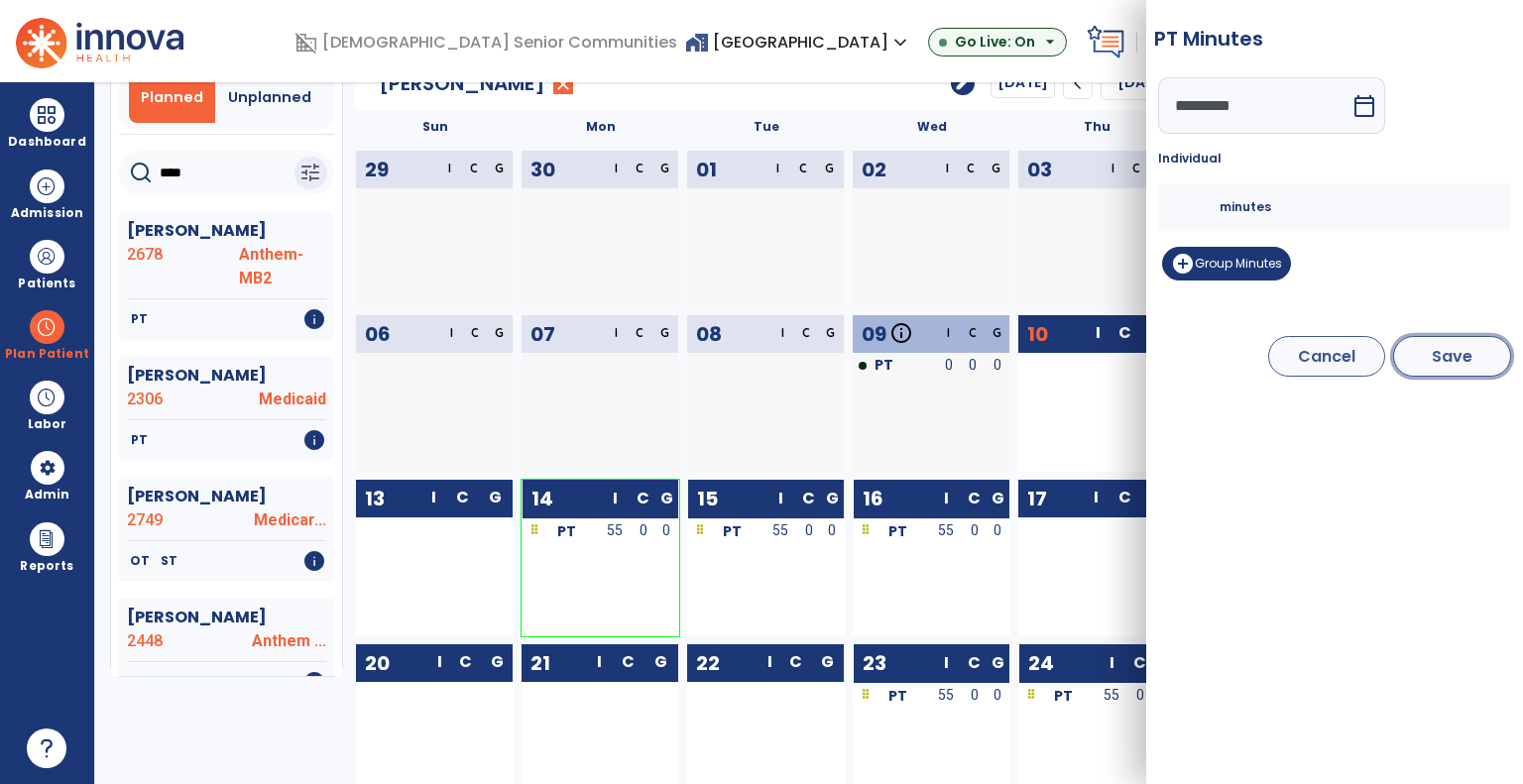 click on "Save" at bounding box center [1452, 356] 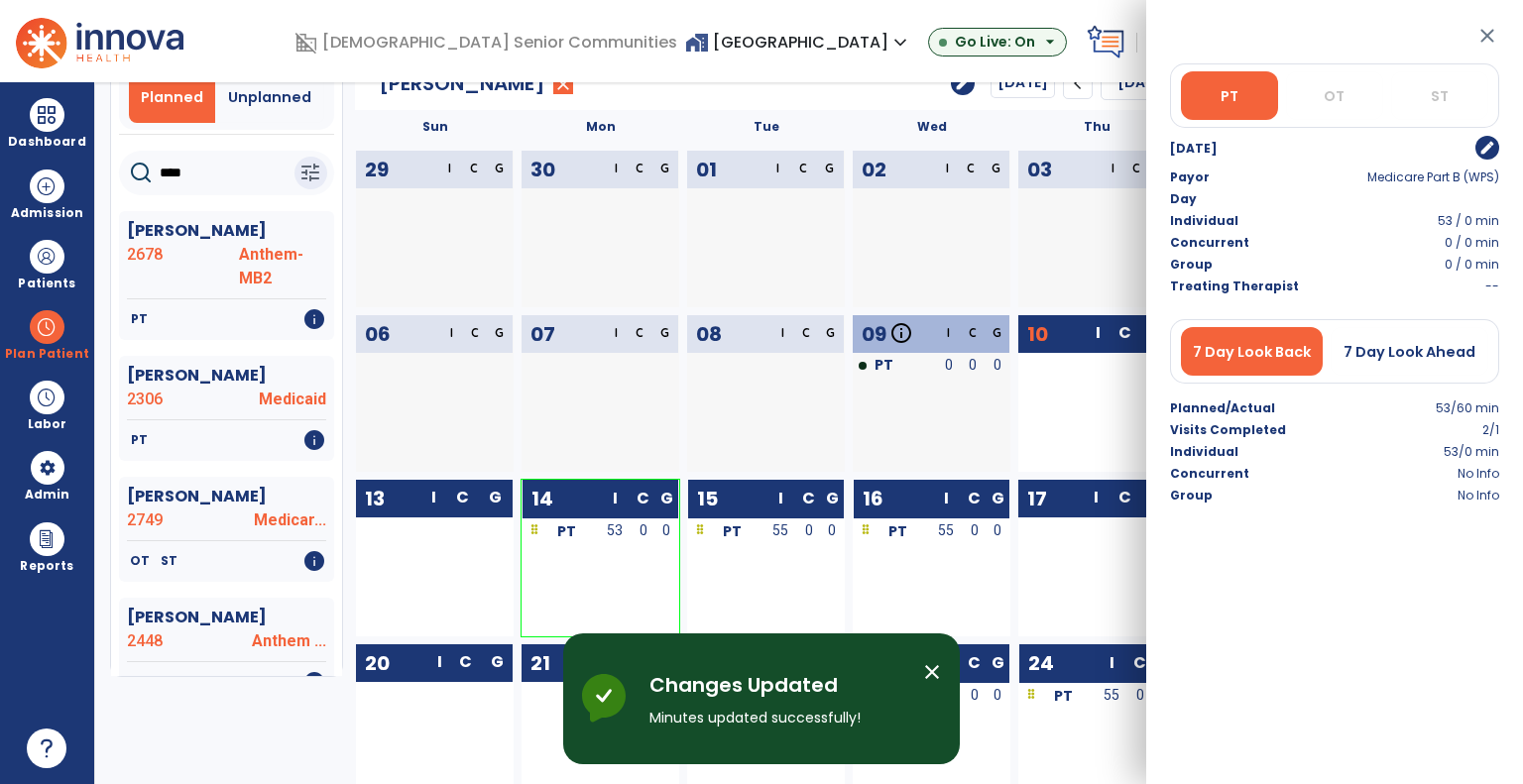 click on "PT" at bounding box center [726, 532] 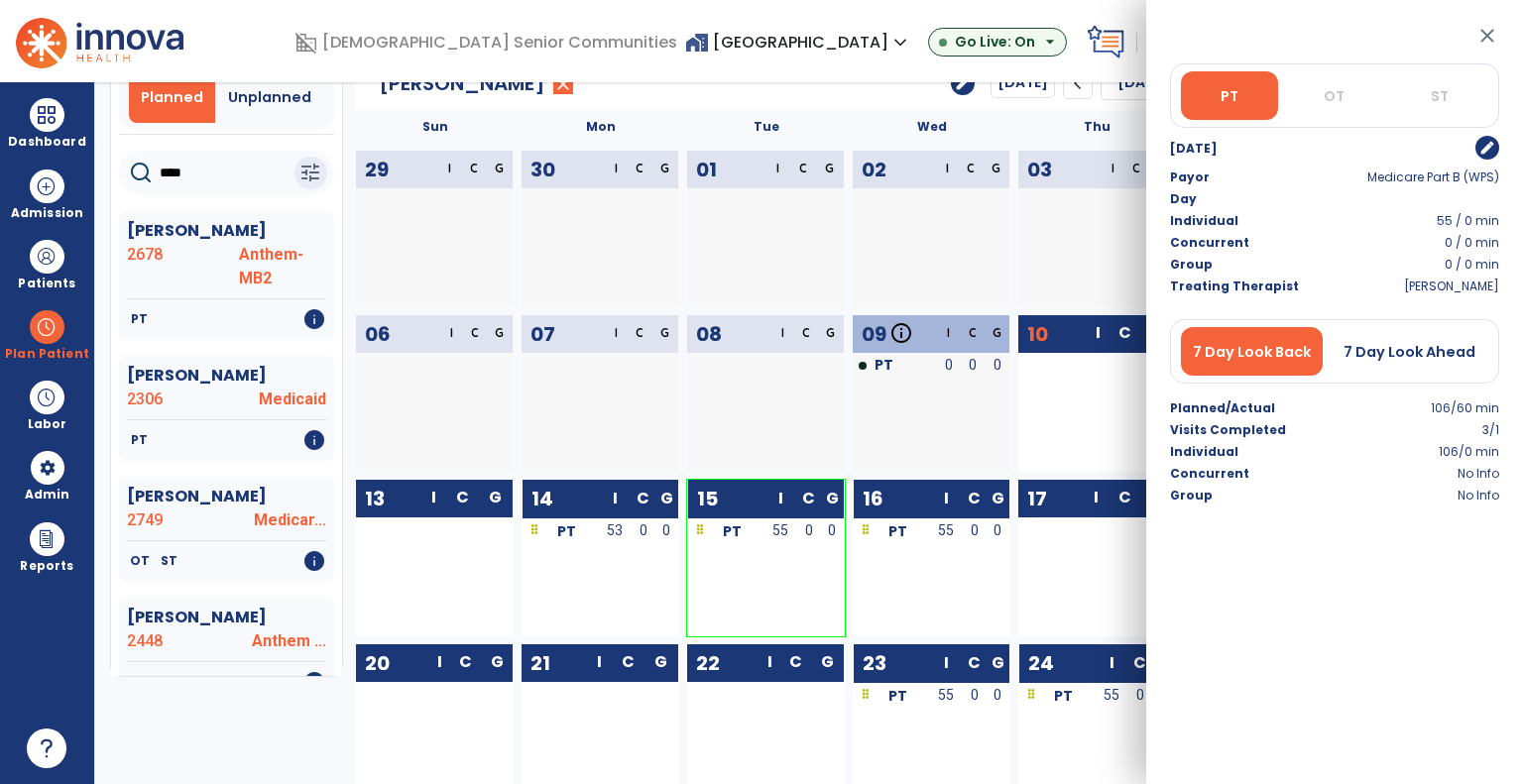 click on "edit" at bounding box center [1487, 148] 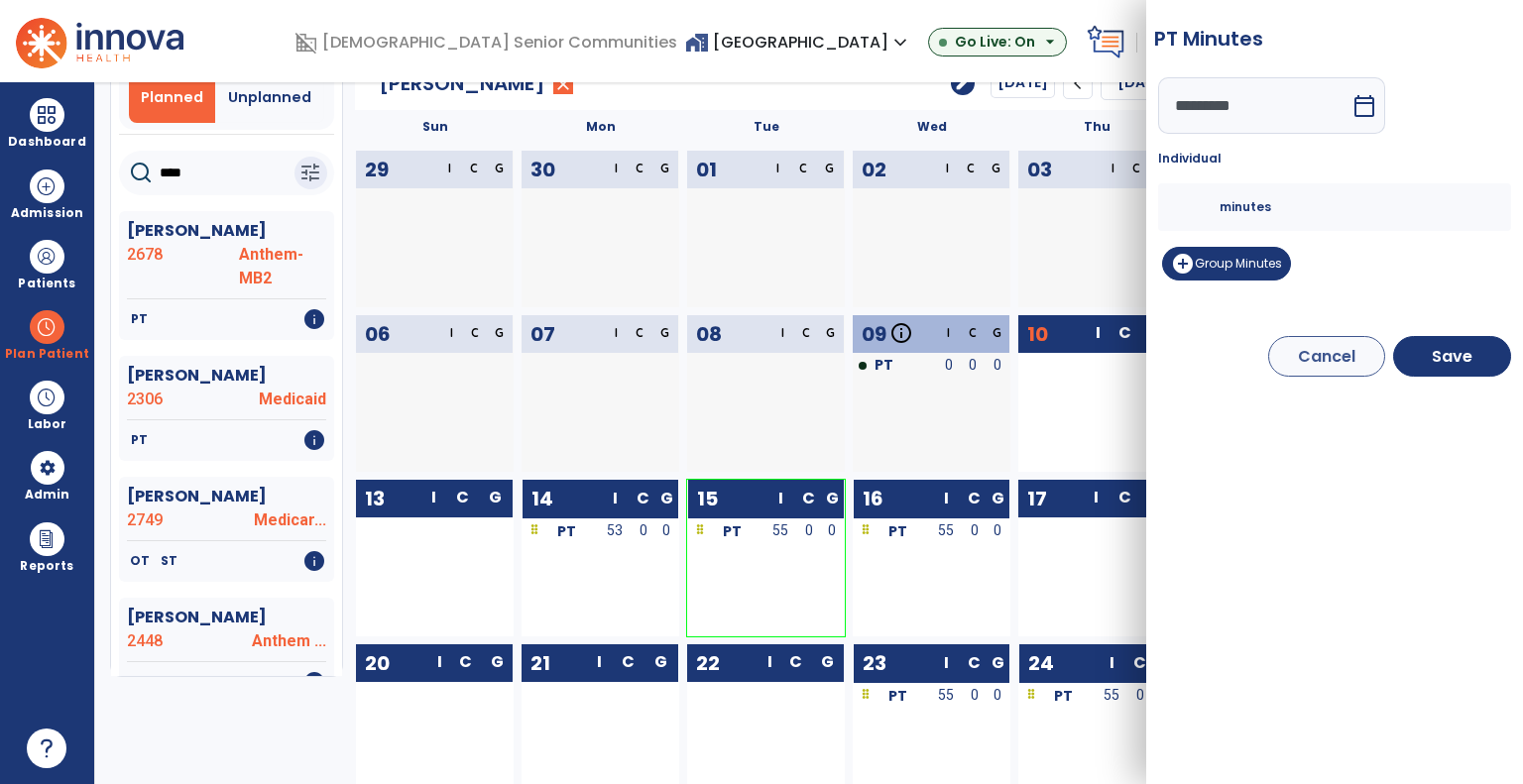 click on "**" at bounding box center [1196, 207] 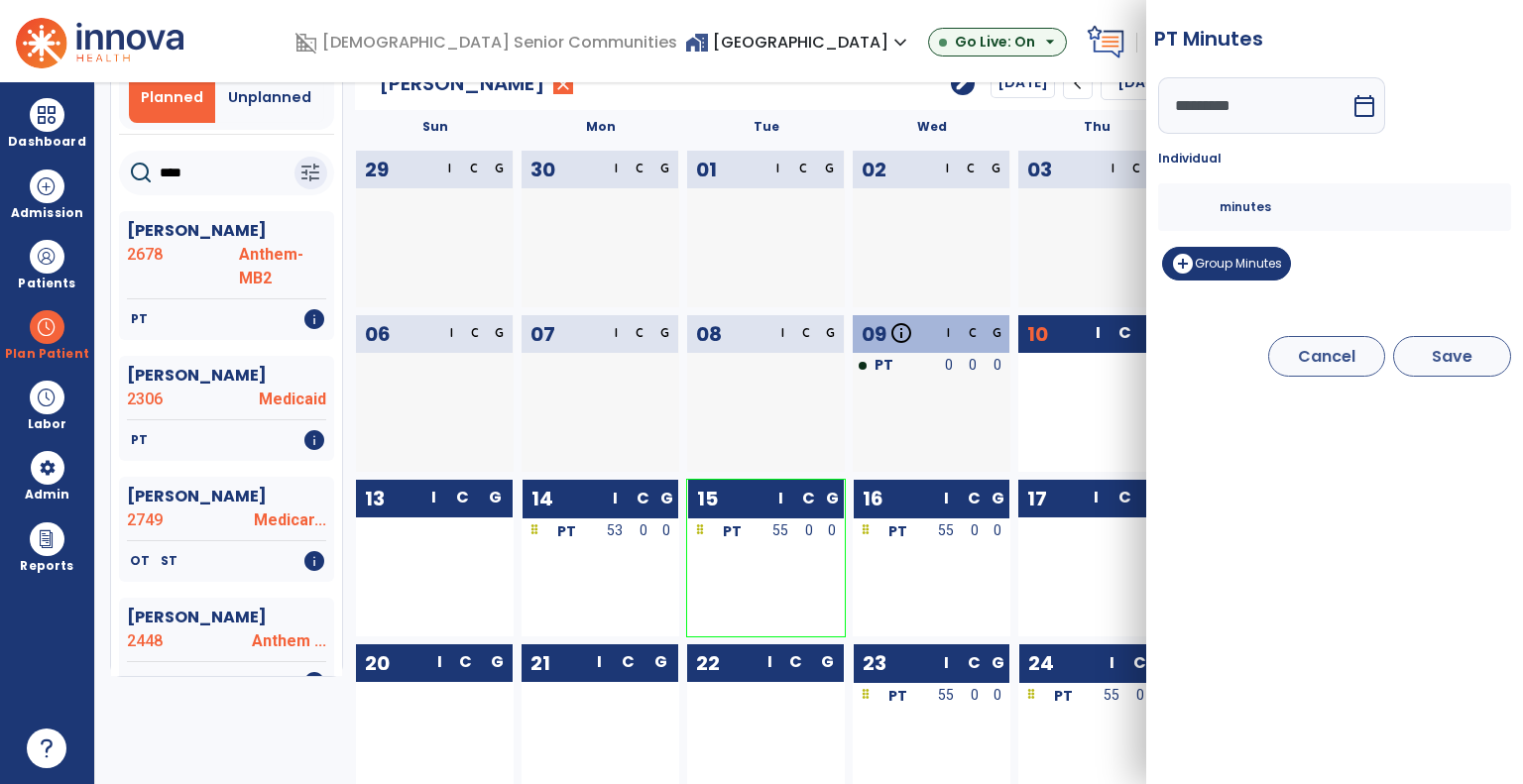 type on "**" 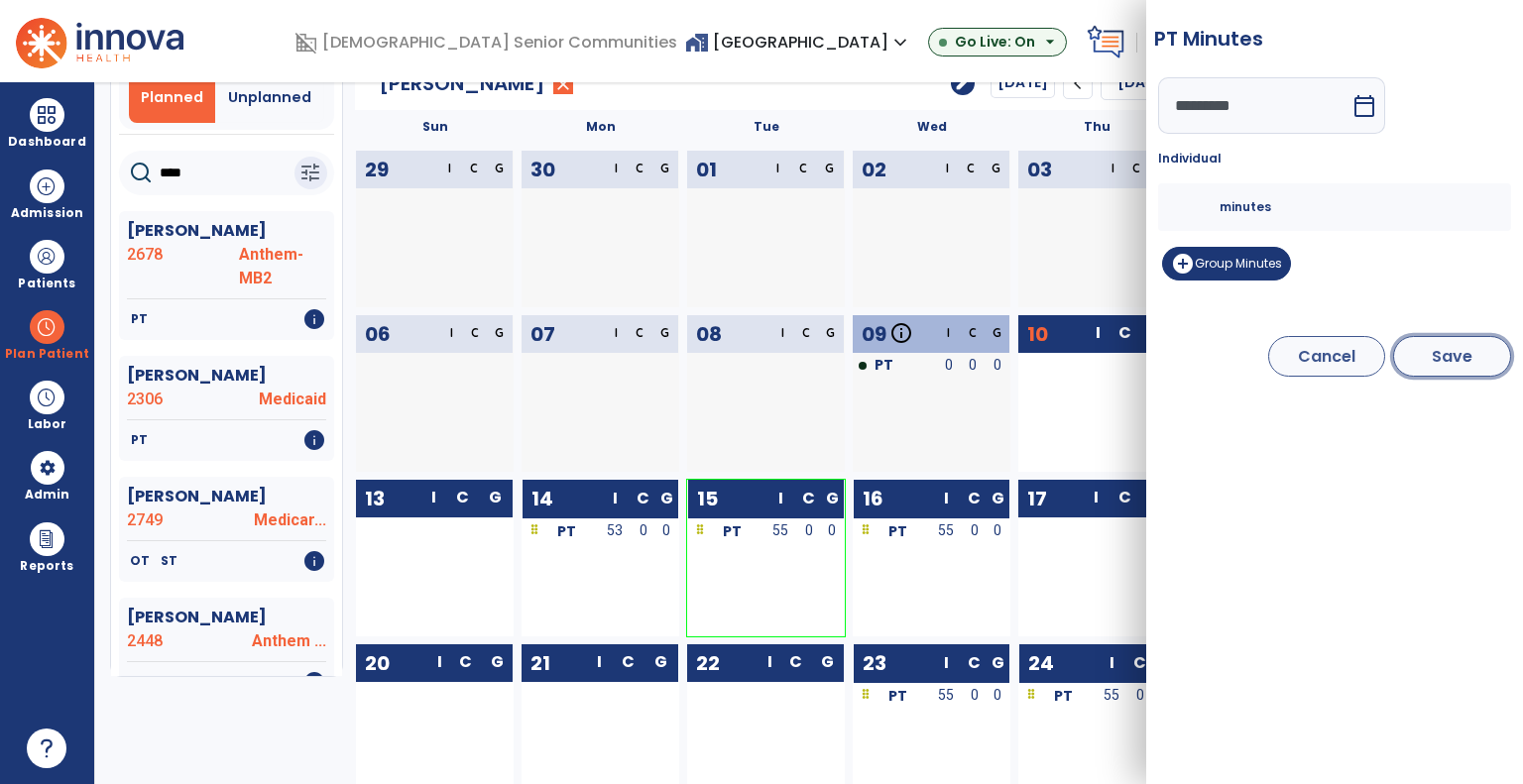 click on "Save" at bounding box center [1452, 356] 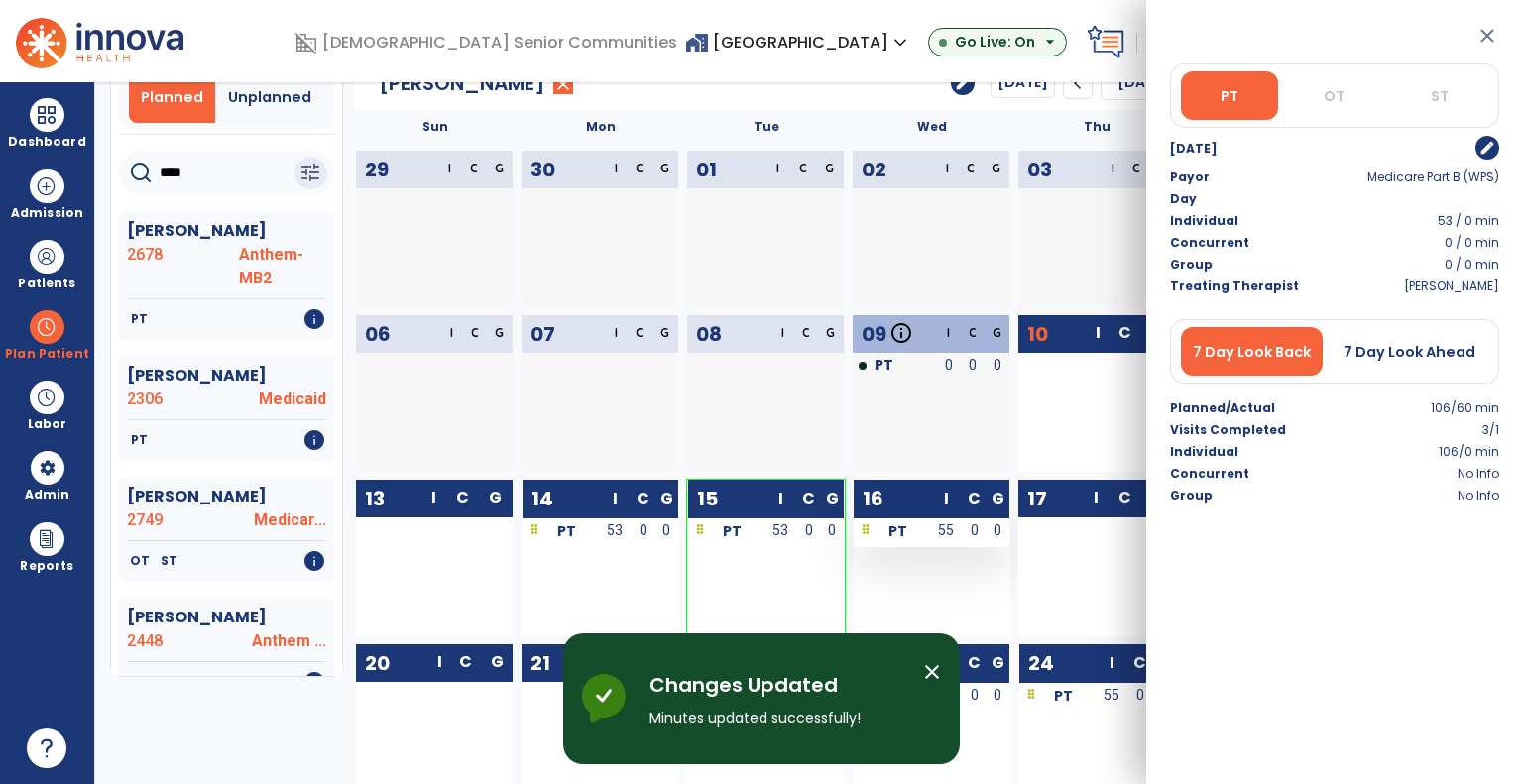 click on "PT" at bounding box center [897, 531] 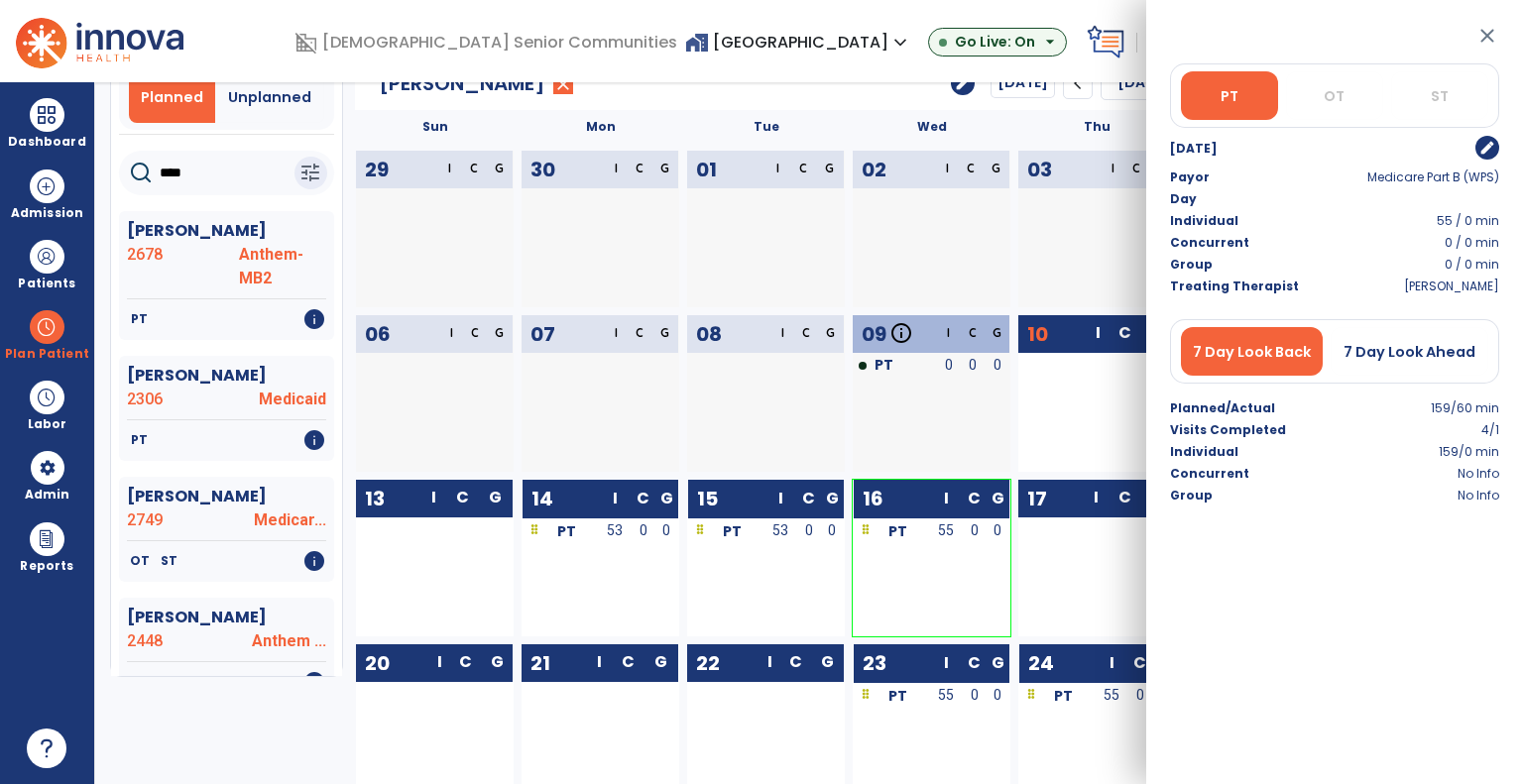 click on "edit" at bounding box center (1487, 148) 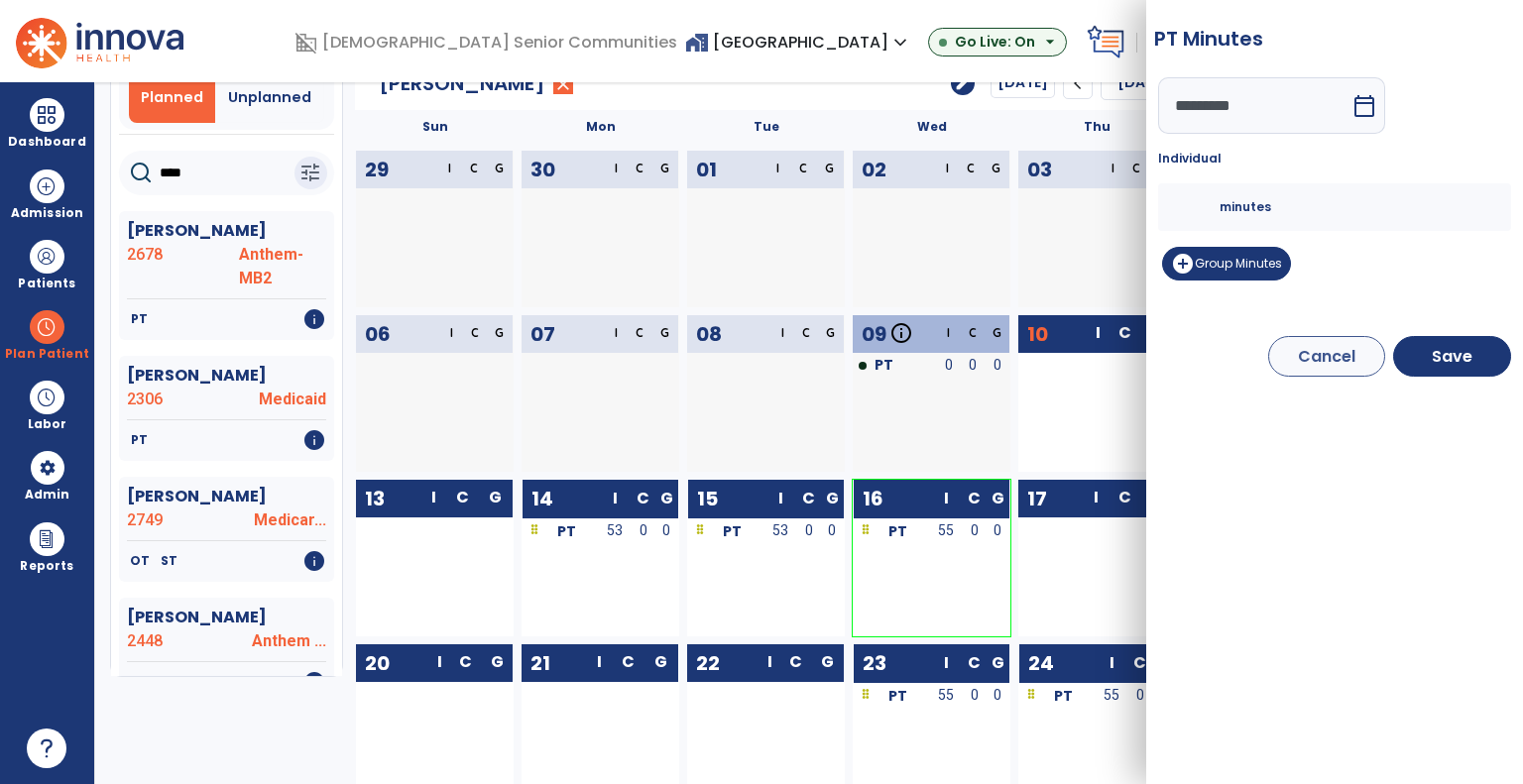 click on "**" at bounding box center [1196, 207] 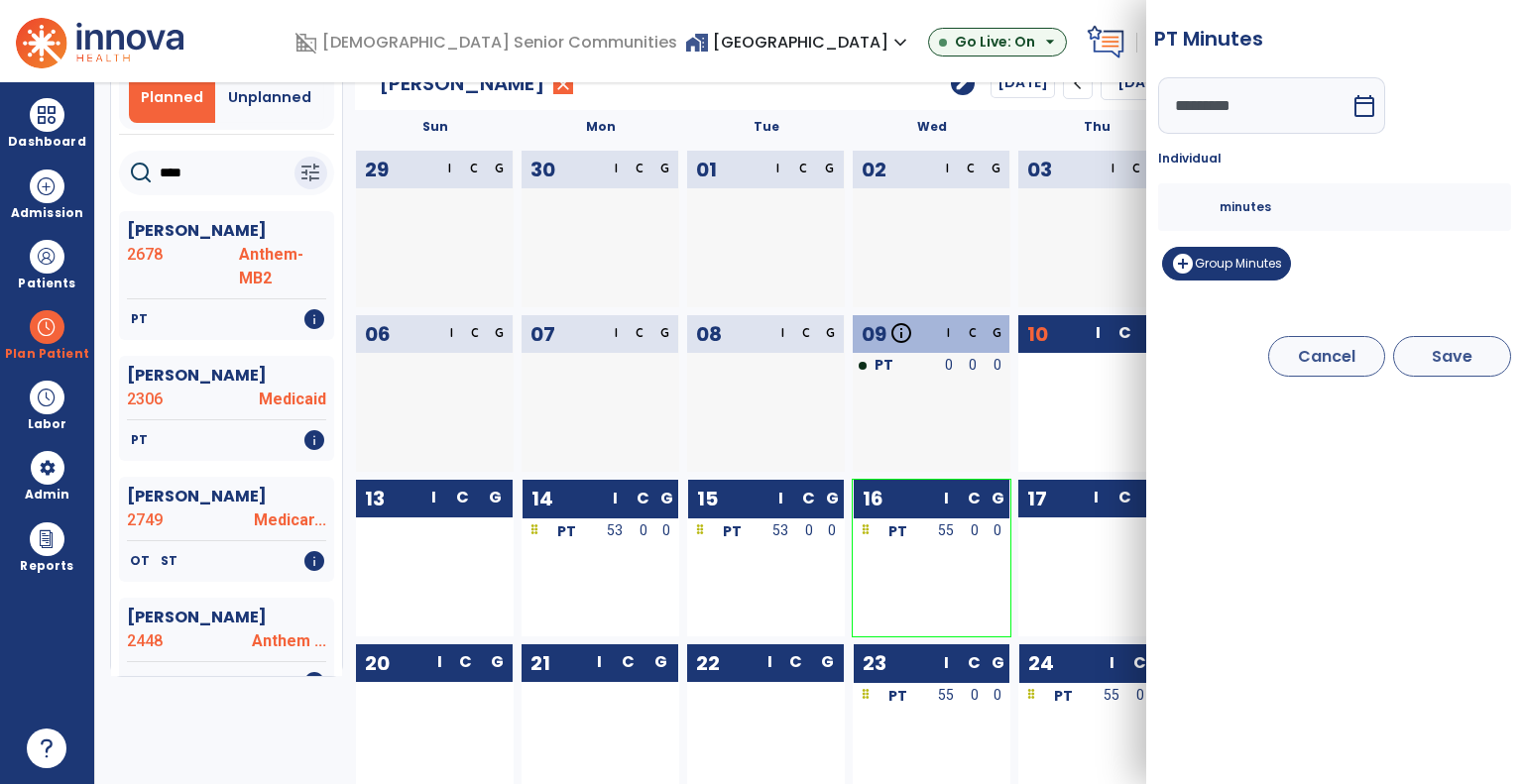 type on "**" 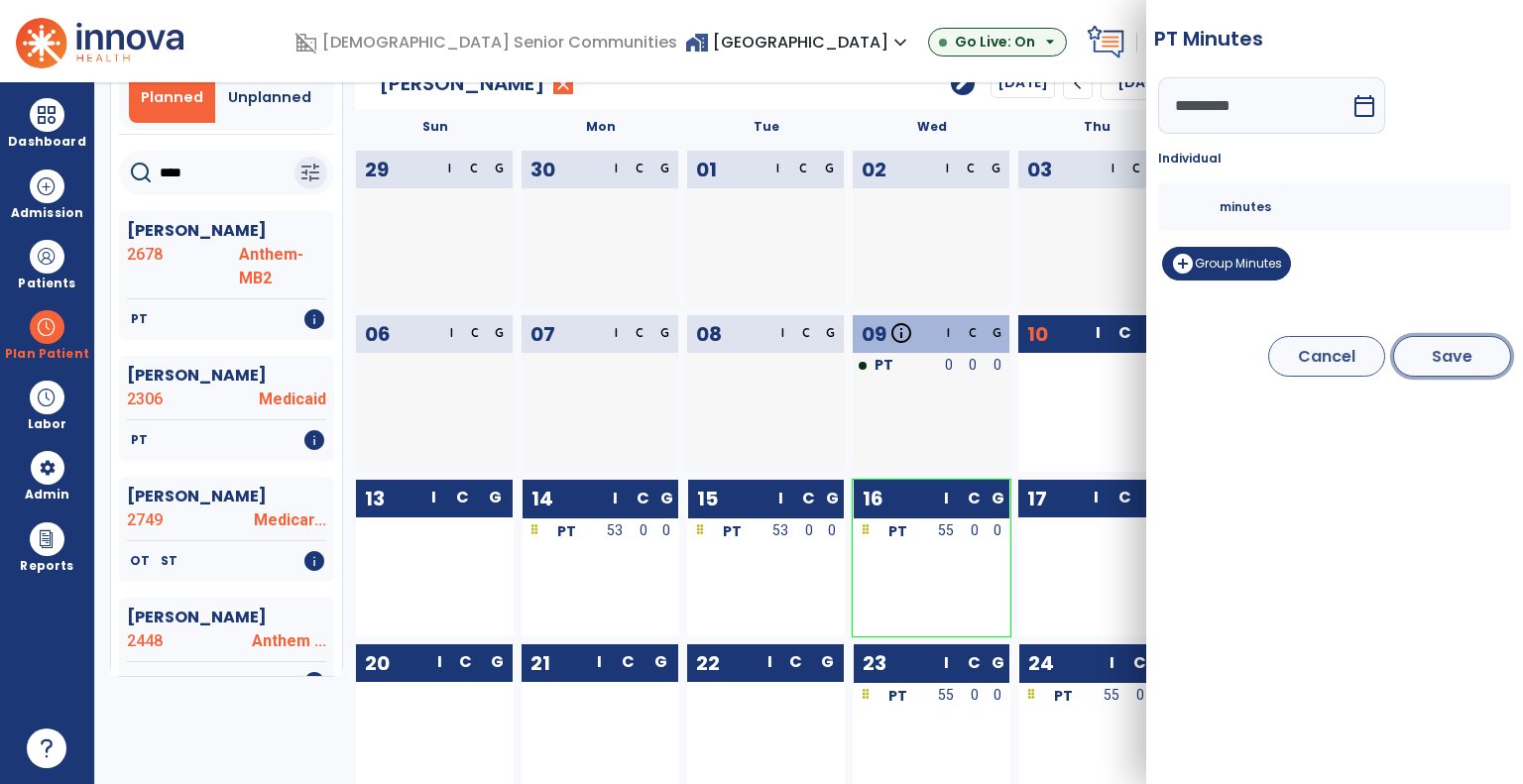 click on "Save" at bounding box center [1452, 356] 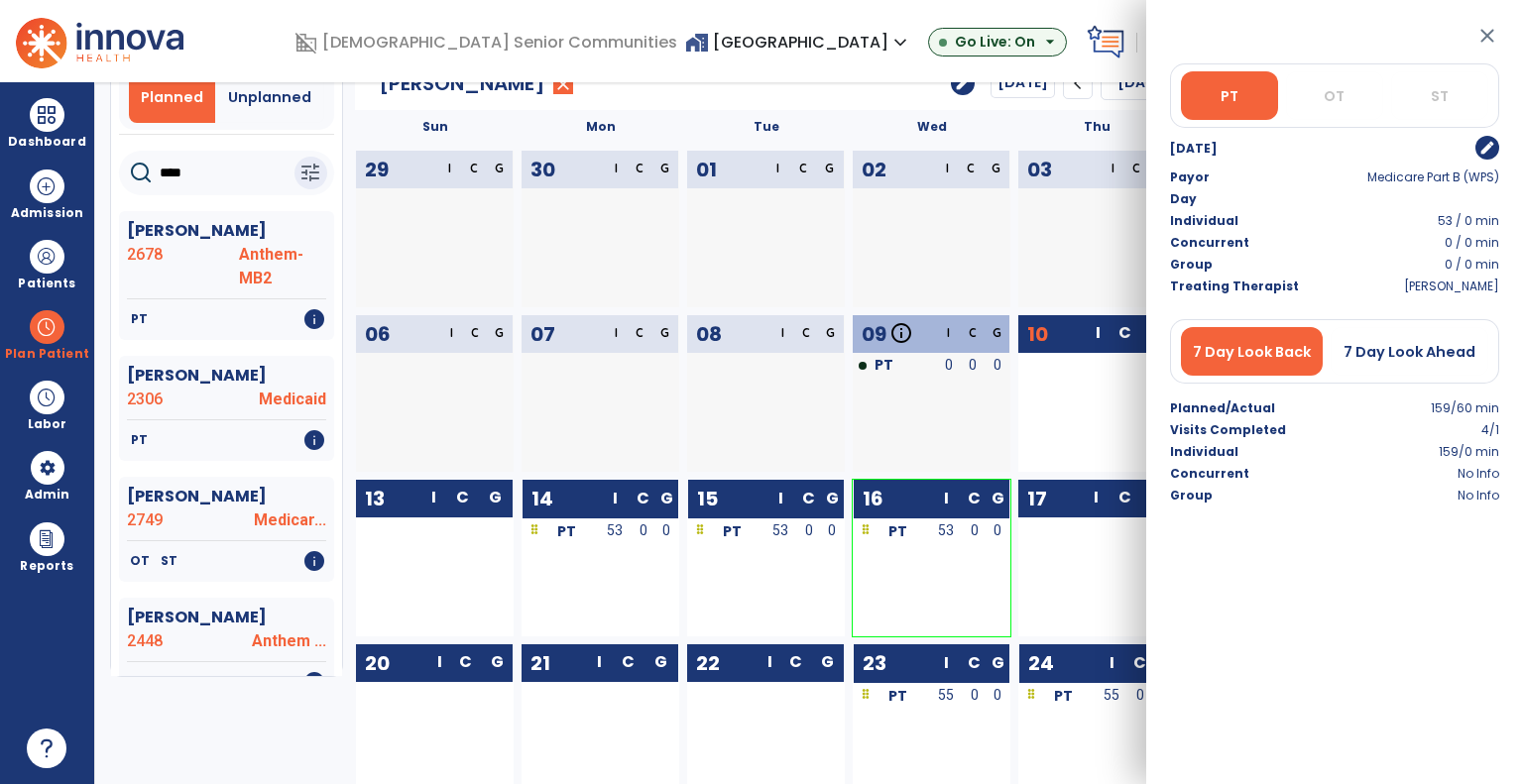 click on "Planner   Planned   Unplanned  ****  tune   Aldworth, Joseph  2678 Anthem-MB2   PT   info   Brown, Robbin  2306 Medicaid   PT   info   Buell, Faye  2749 Medicar...   OT   ST   info   Carlson, Maxine  2448 Anthem ...   OT   PT   info   Christian, Richard  2540 Medicar...   PT   info   Debaun, Doneda  1845 Medicar...   PT   info   Derflinger, Carolyn  2640 Medicar...   OT   info   Everroad, Ronda  2769 Medicar...   PT   OT   info   Foree, Kristi  2114 Medicar...   OT   info   Gunter, Garold  2764 MB2 (WPS)   ST   info   Hartman, Gerald  2566 Medicar...   ST   PT   info   Hill, Beverly  2732 Medicar...   PT   ST   info   Hunter, Dale  2662 Medicar...   PT   info   Keihn, Aline  2767 MB2 (WPS)   PT   OT   info   Leonard, Mary  2484 Medicar...   PT   OT   info   Lloyd, Sadie  2456 Medicar...   OT   info   Louden, Larry  2423 Medicar...   OT   info   Matthews, Roberta  2594 UHC Com...   PT   info   Mckay, Violet  2613 UHC Com...   PT   info   Riggs, Margaret  2724 UHC Com...   OT   info   Rollins, Deborah  2700 OT" at bounding box center [809, 433] 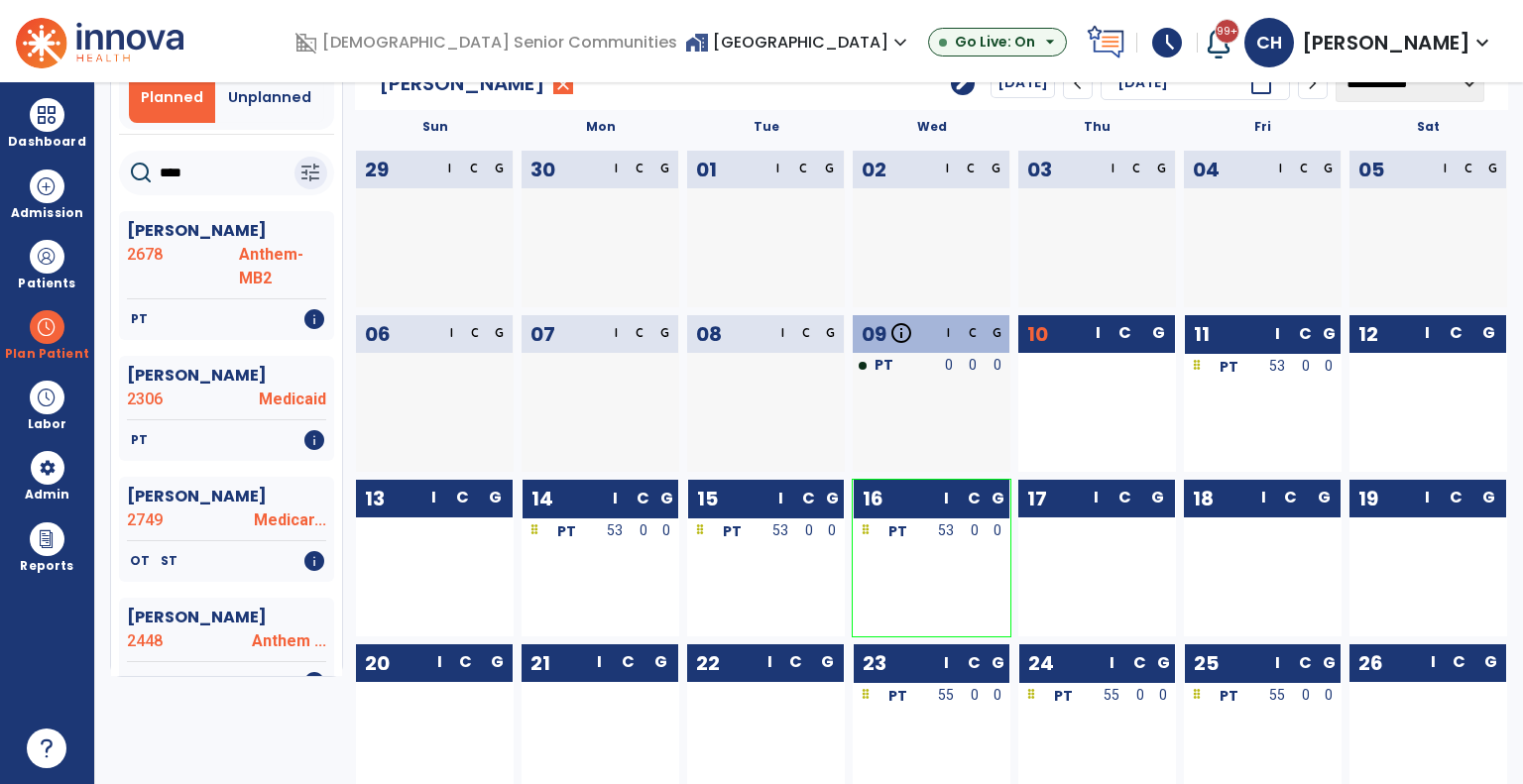 scroll, scrollTop: 0, scrollLeft: 0, axis: both 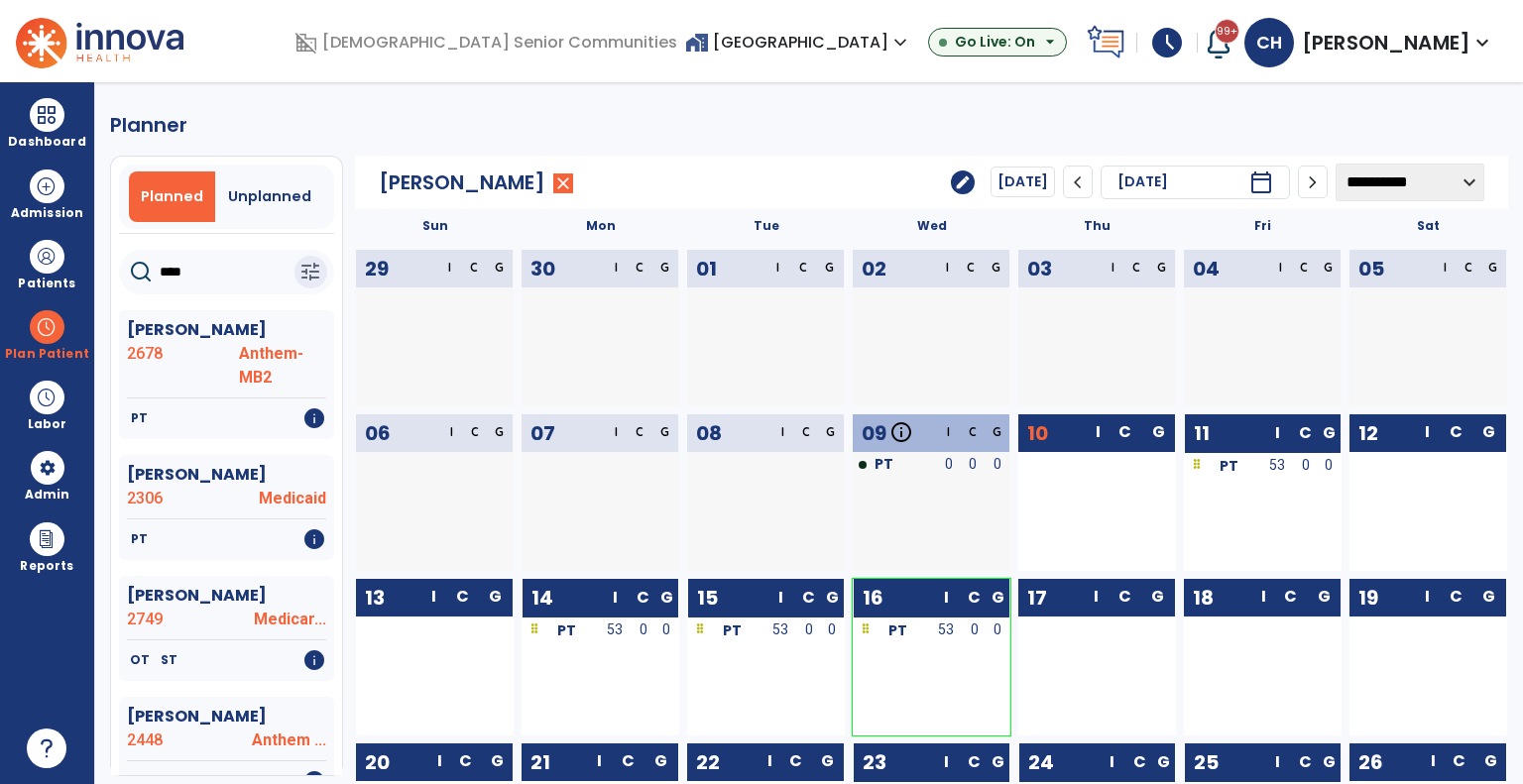 click on "****" 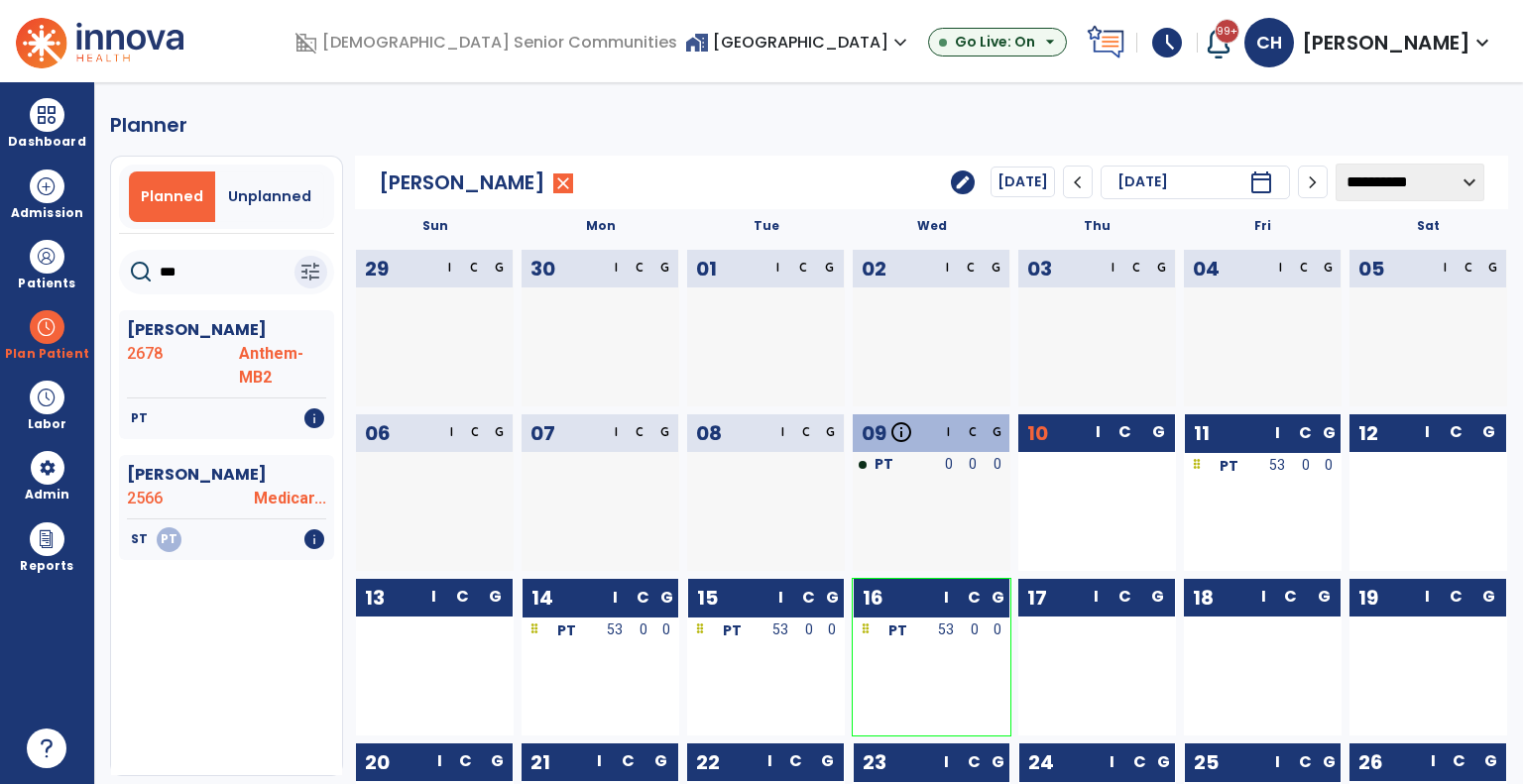 type on "***" 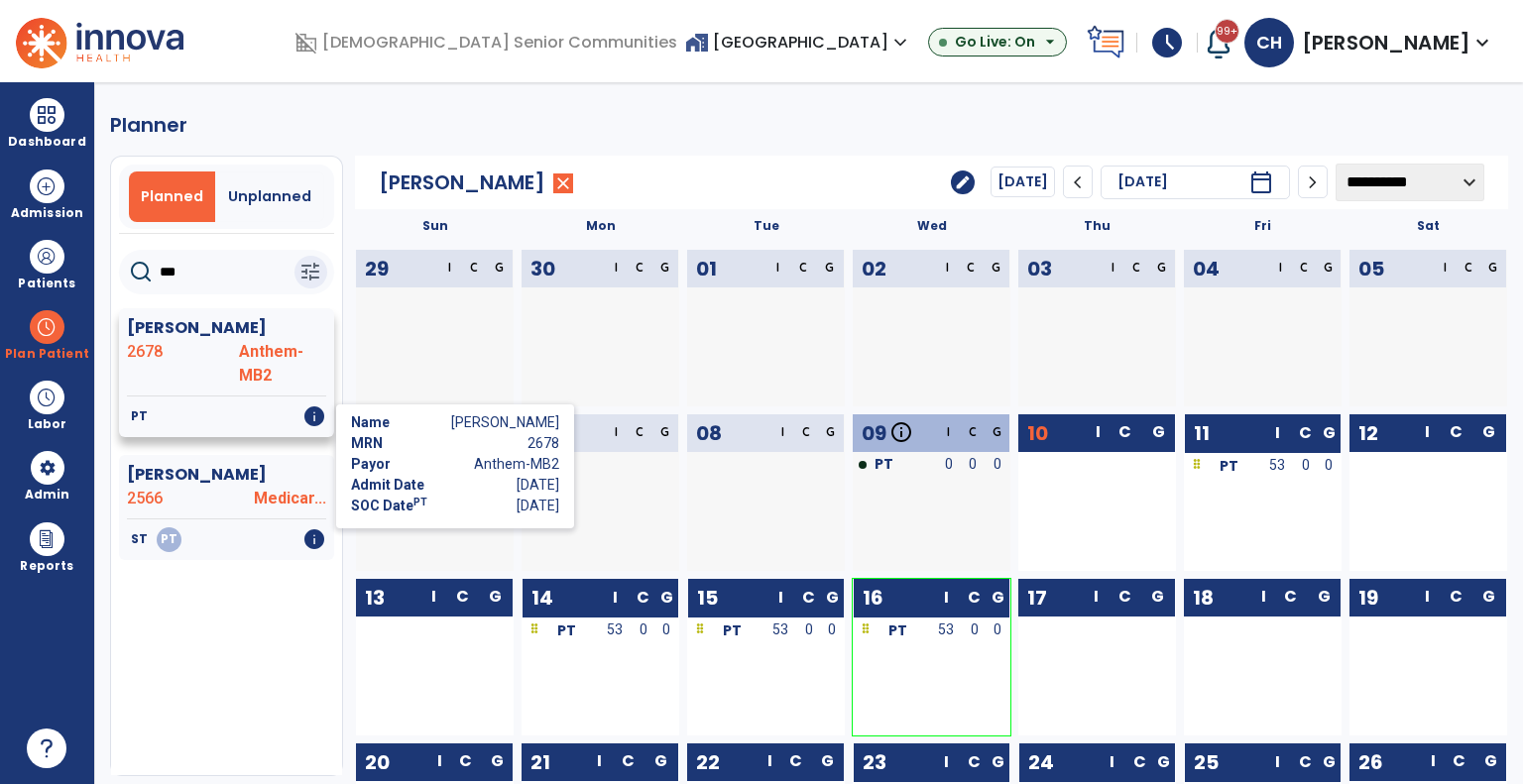 click on "info" 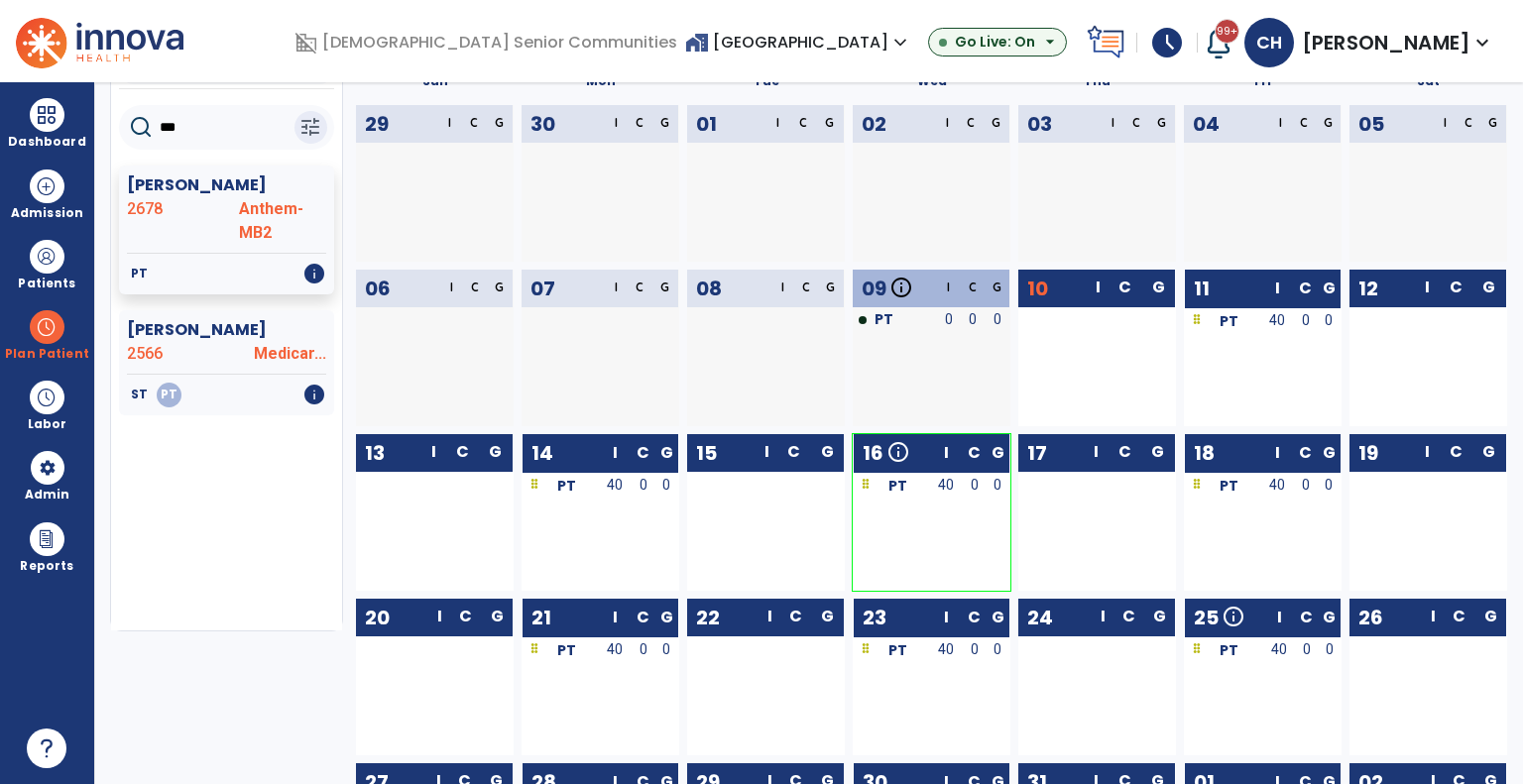 scroll, scrollTop: 280, scrollLeft: 0, axis: vertical 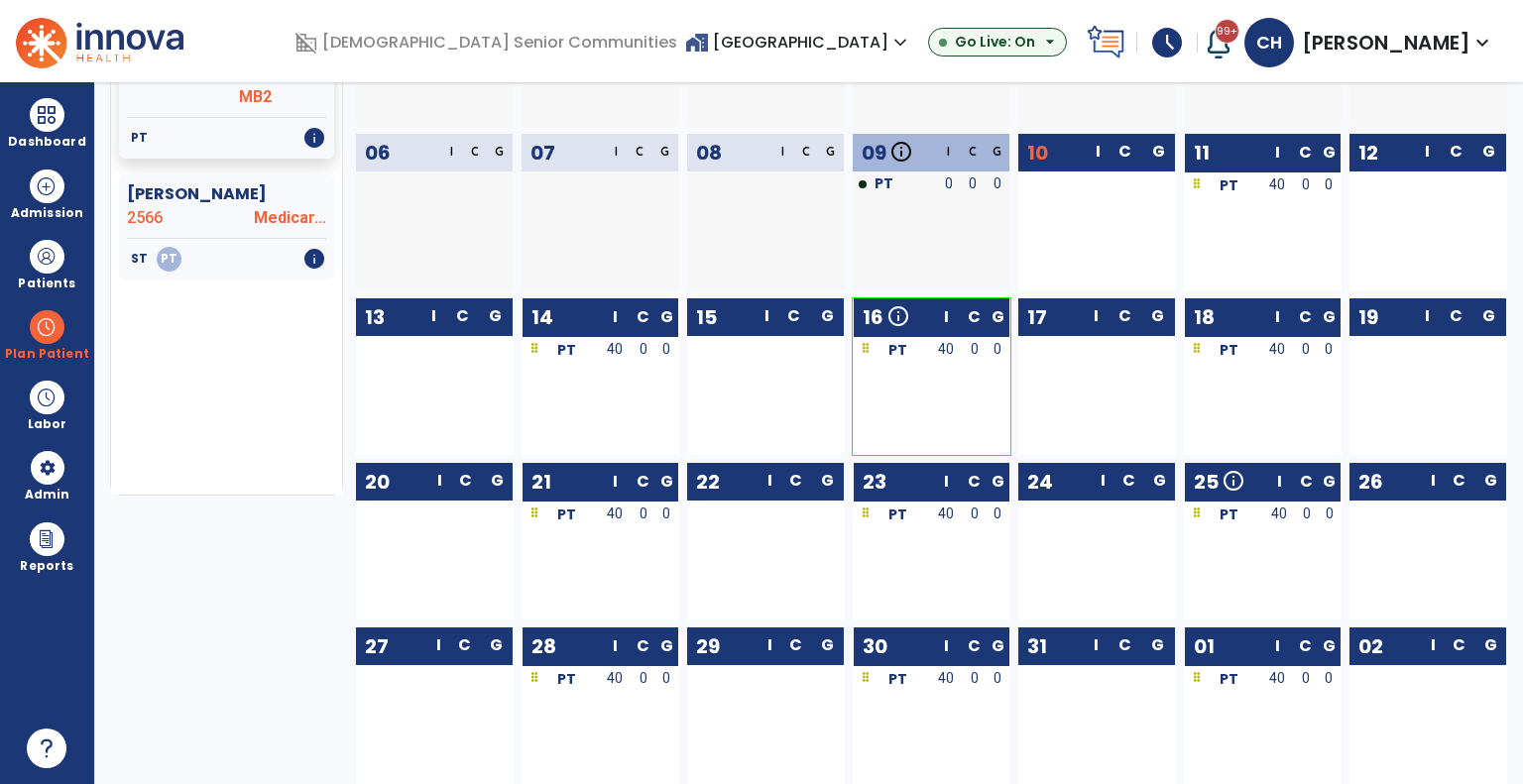 click at bounding box center [1124, 214] 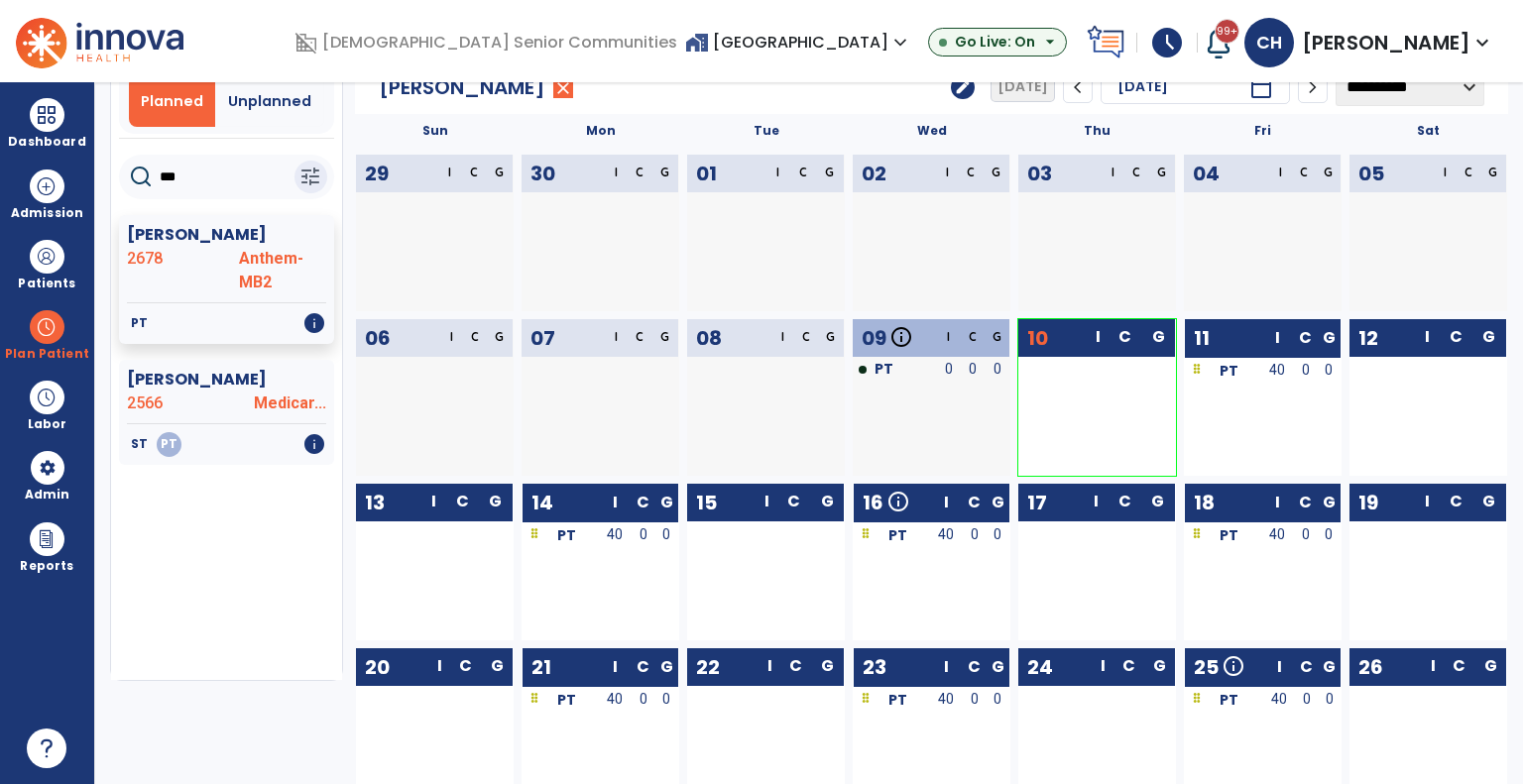 scroll, scrollTop: 82, scrollLeft: 0, axis: vertical 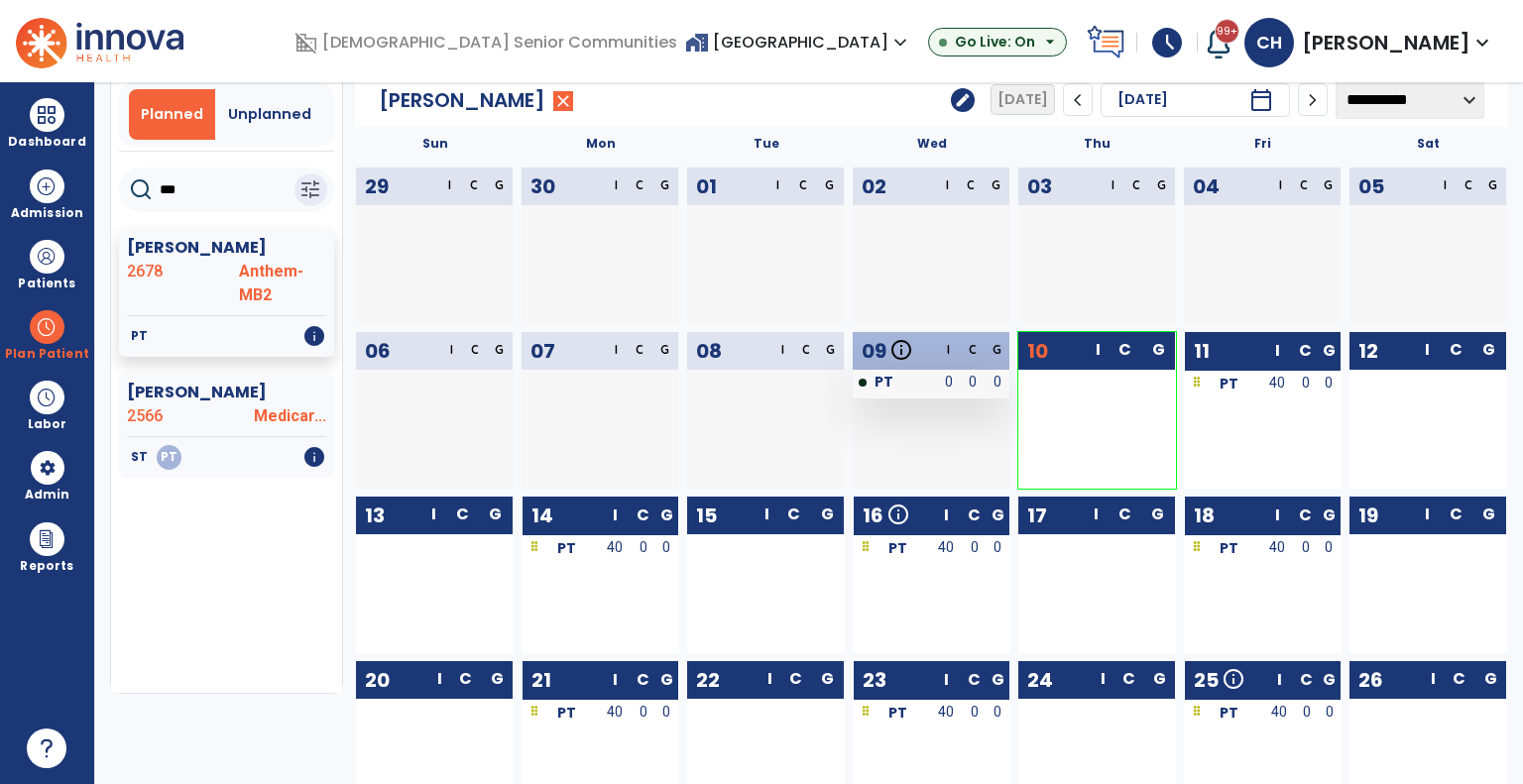 click on "PT" at bounding box center (894, 384) 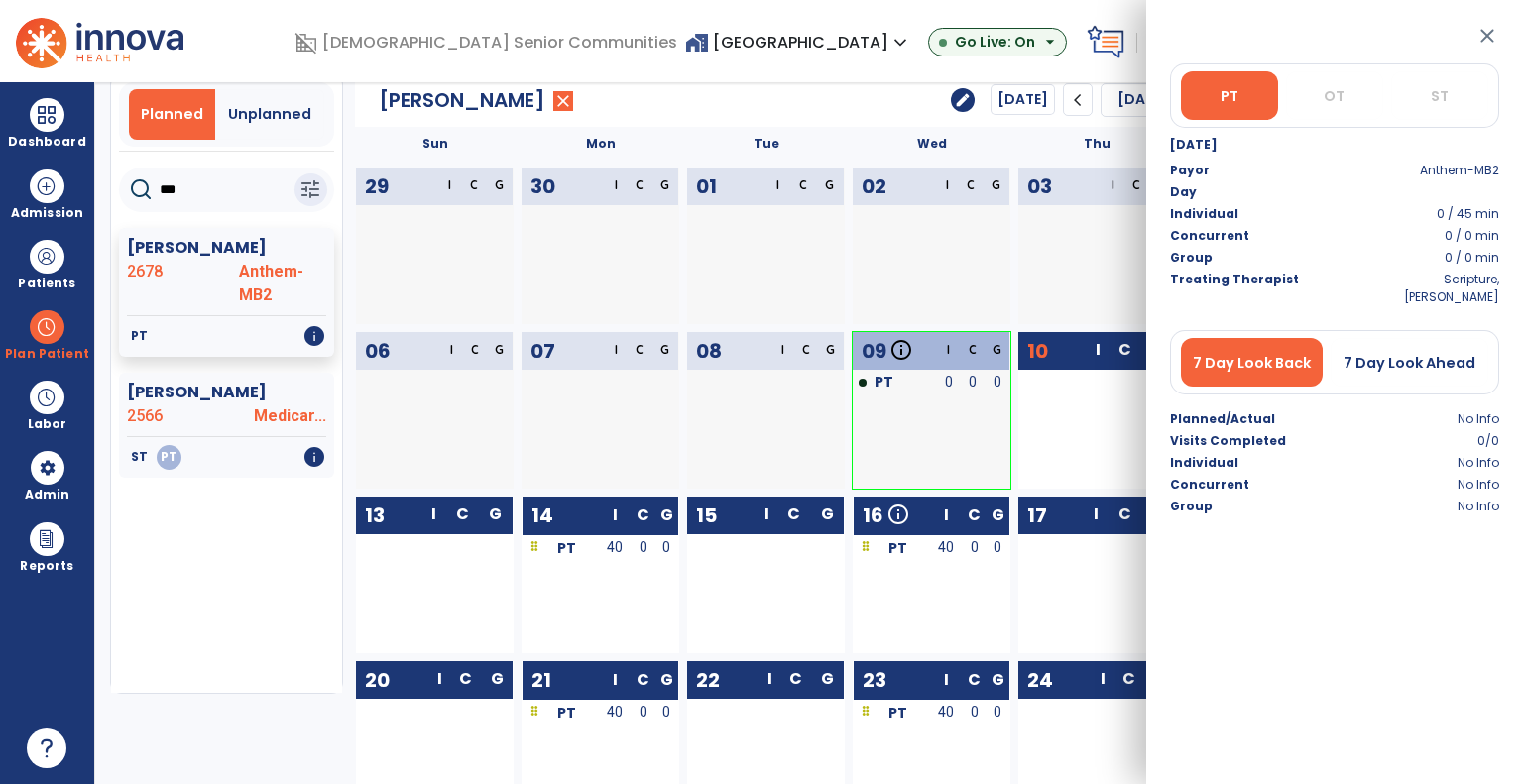 click at bounding box center [948, 277] 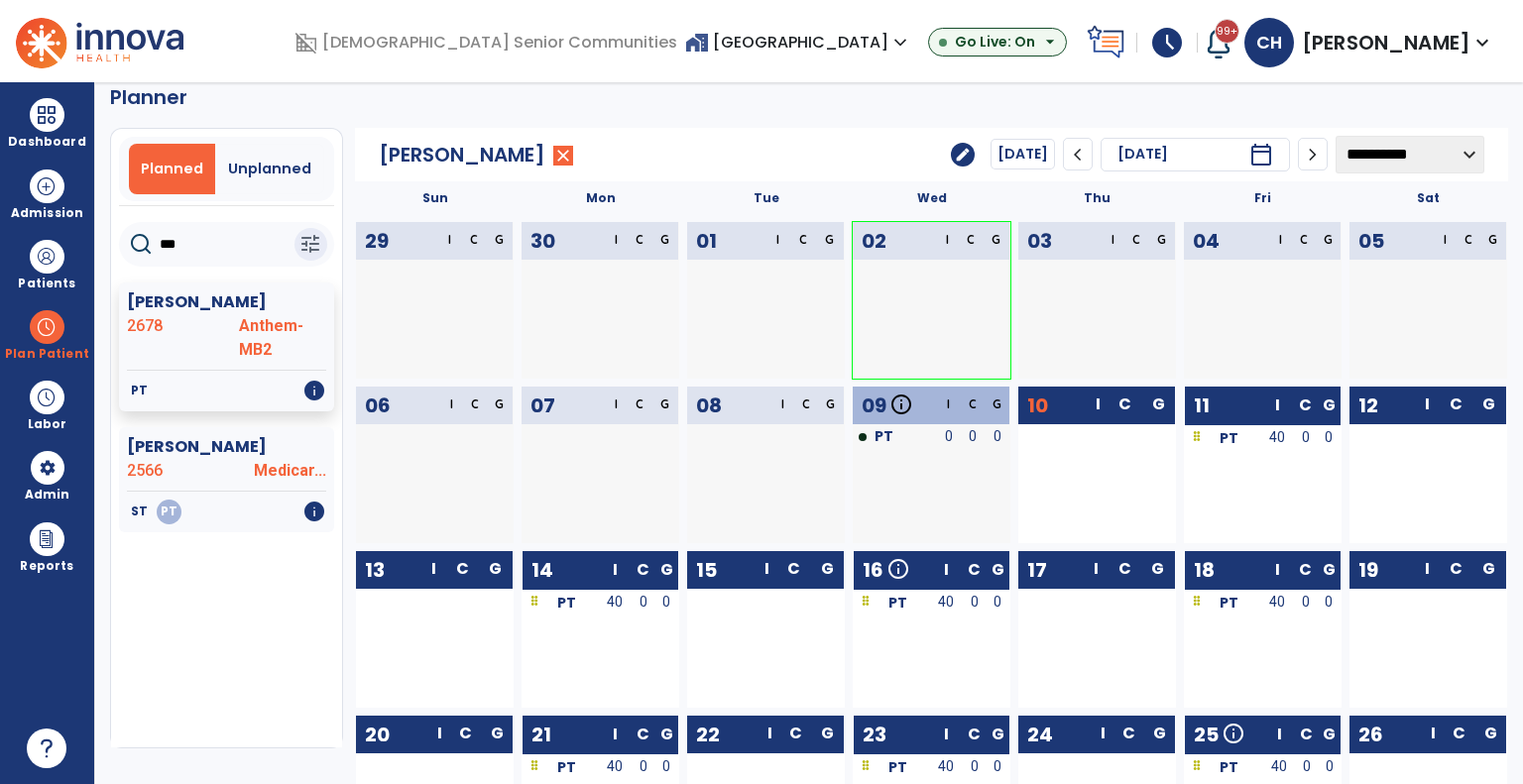 scroll, scrollTop: 0, scrollLeft: 0, axis: both 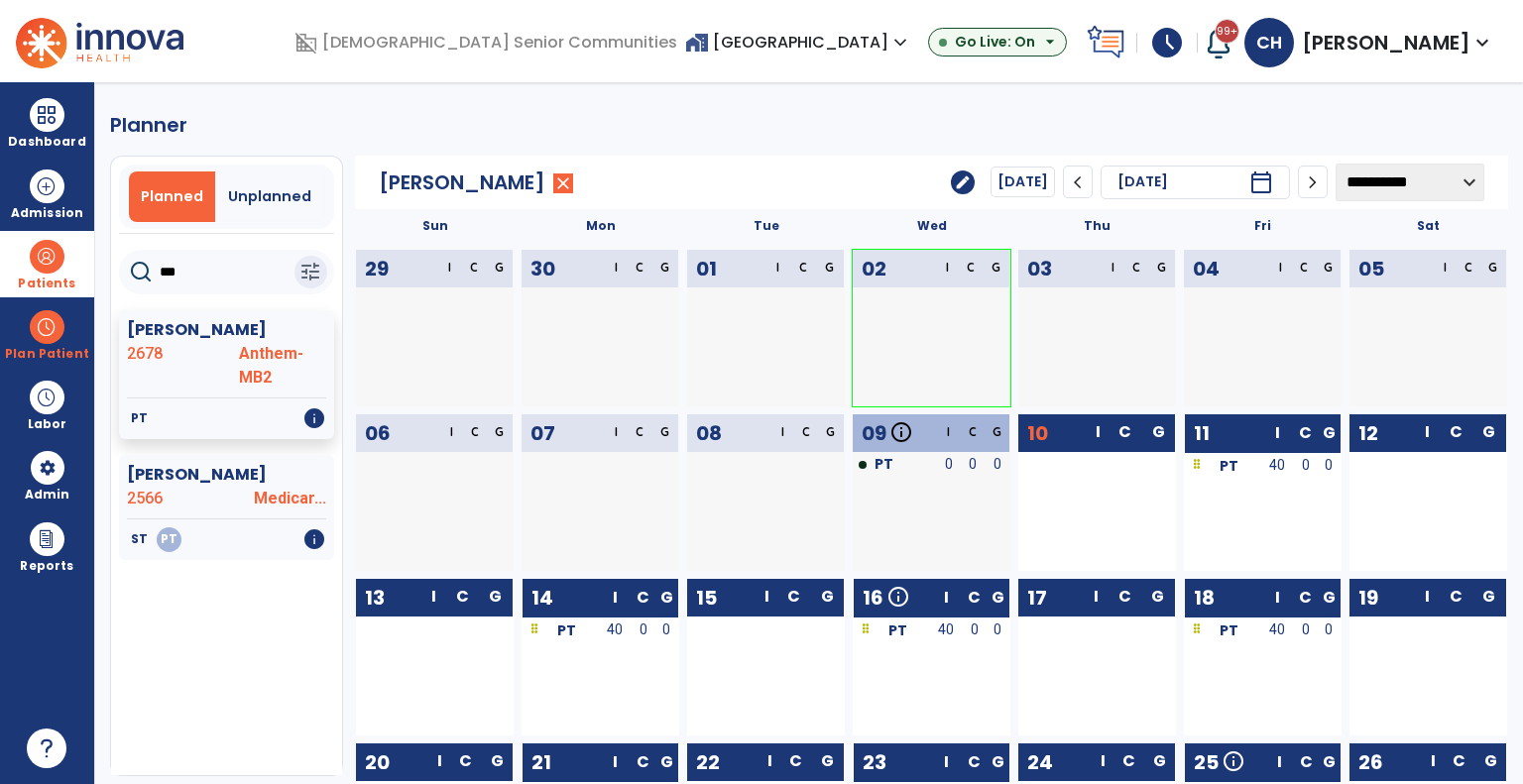 click on "Patients" at bounding box center [47, 283] 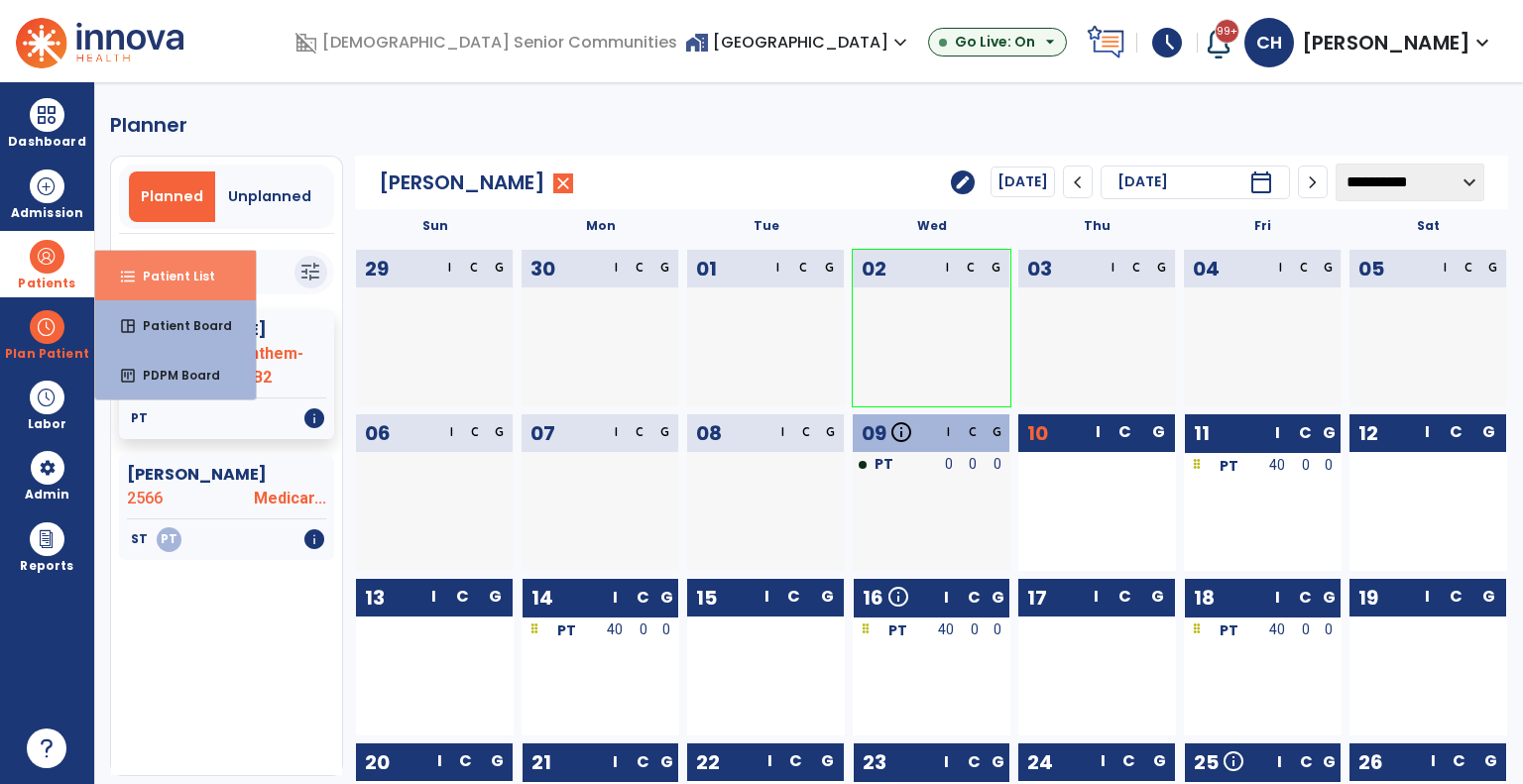 click on "format_list_bulleted" at bounding box center [128, 277] 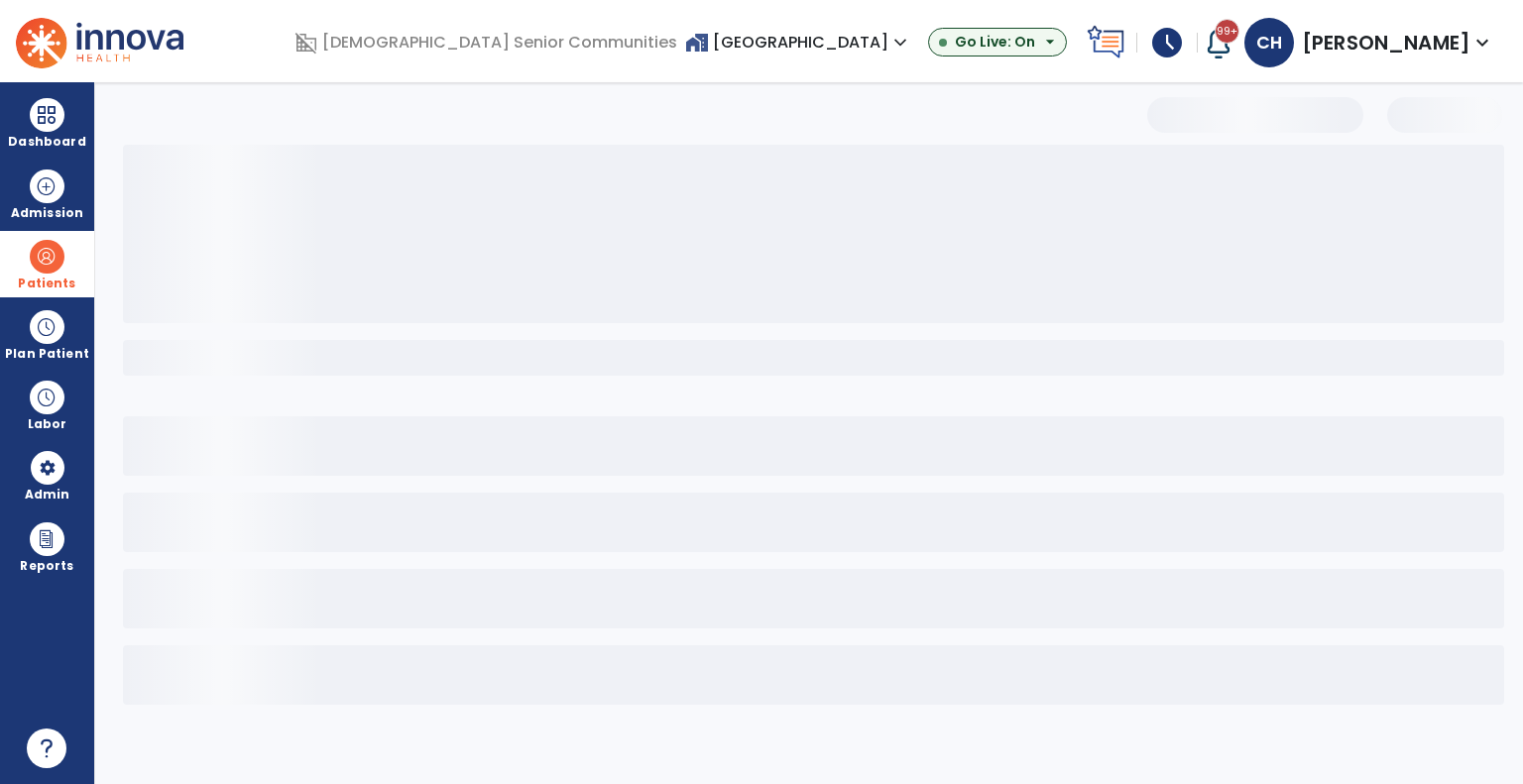 select on "***" 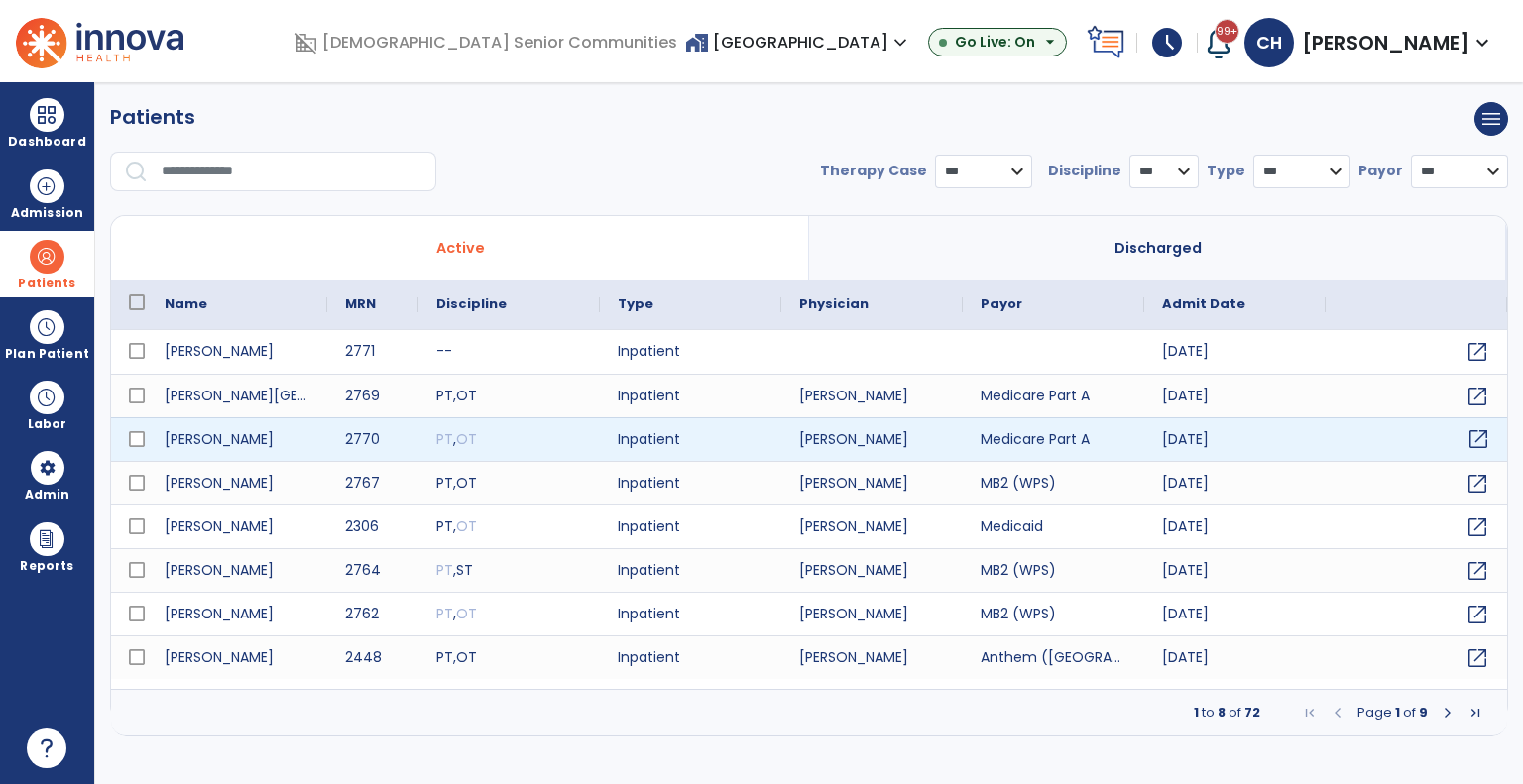 click on "open_in_new" at bounding box center [1478, 439] 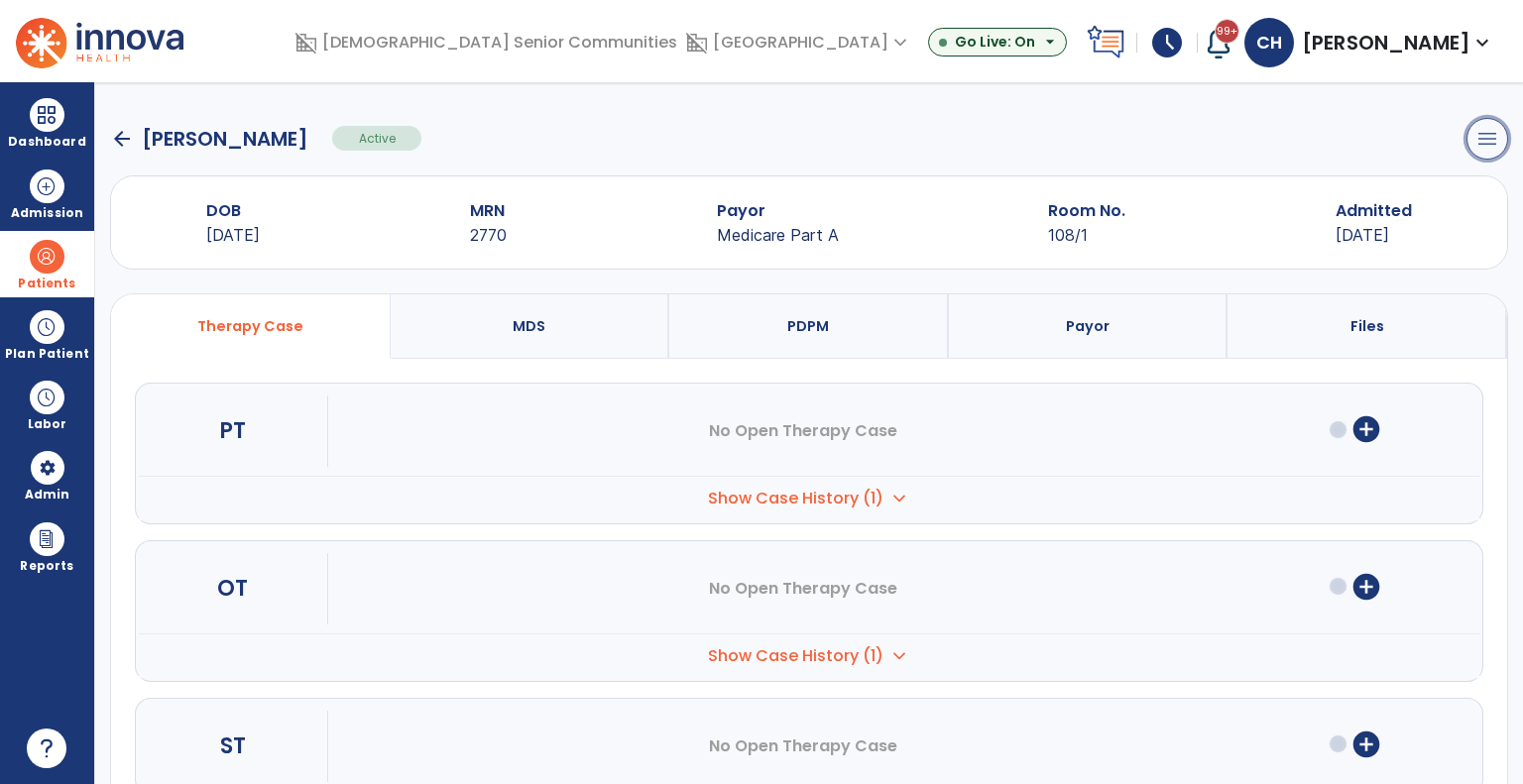 click on "menu" at bounding box center (1487, 139) 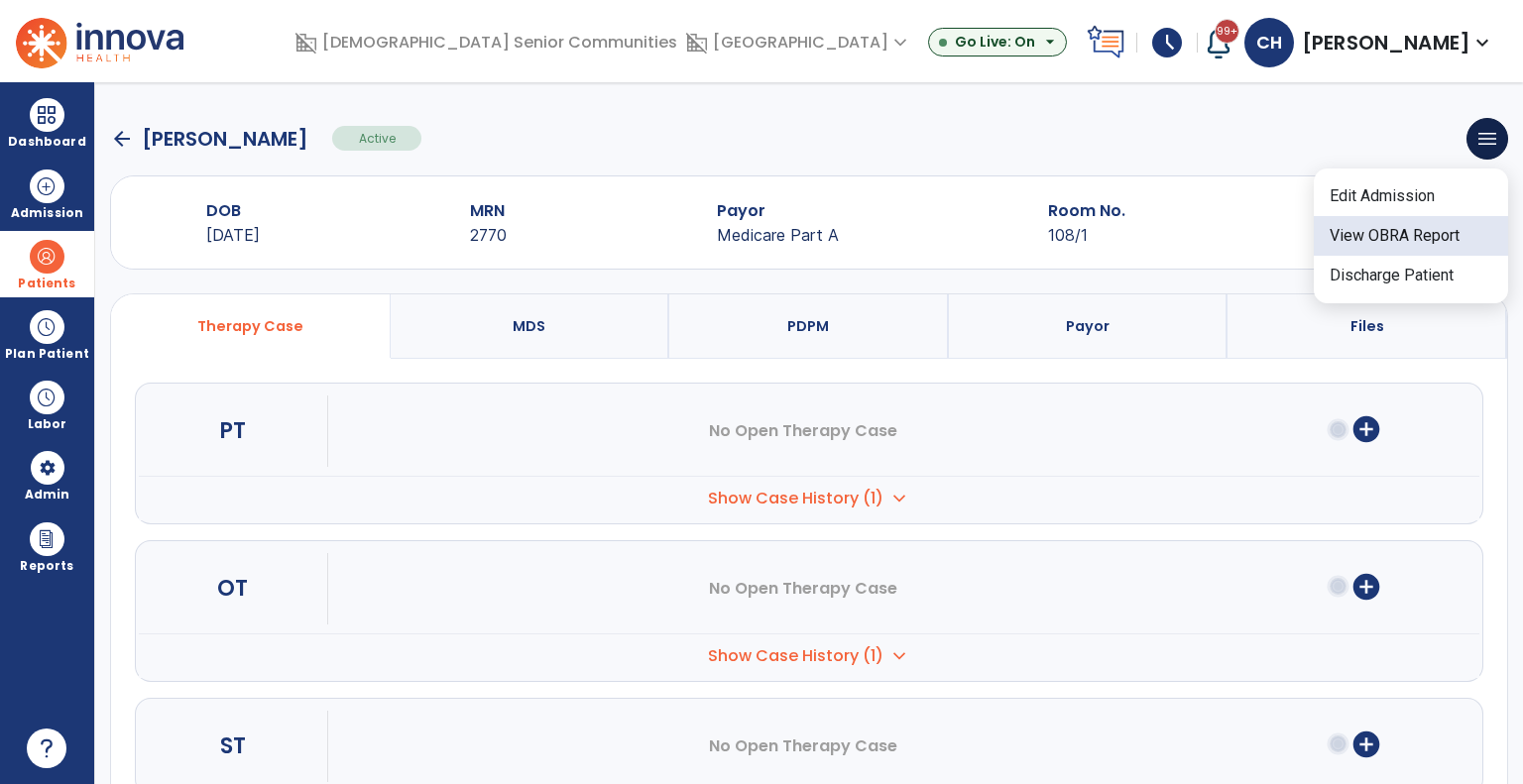 click on "View OBRA Report" 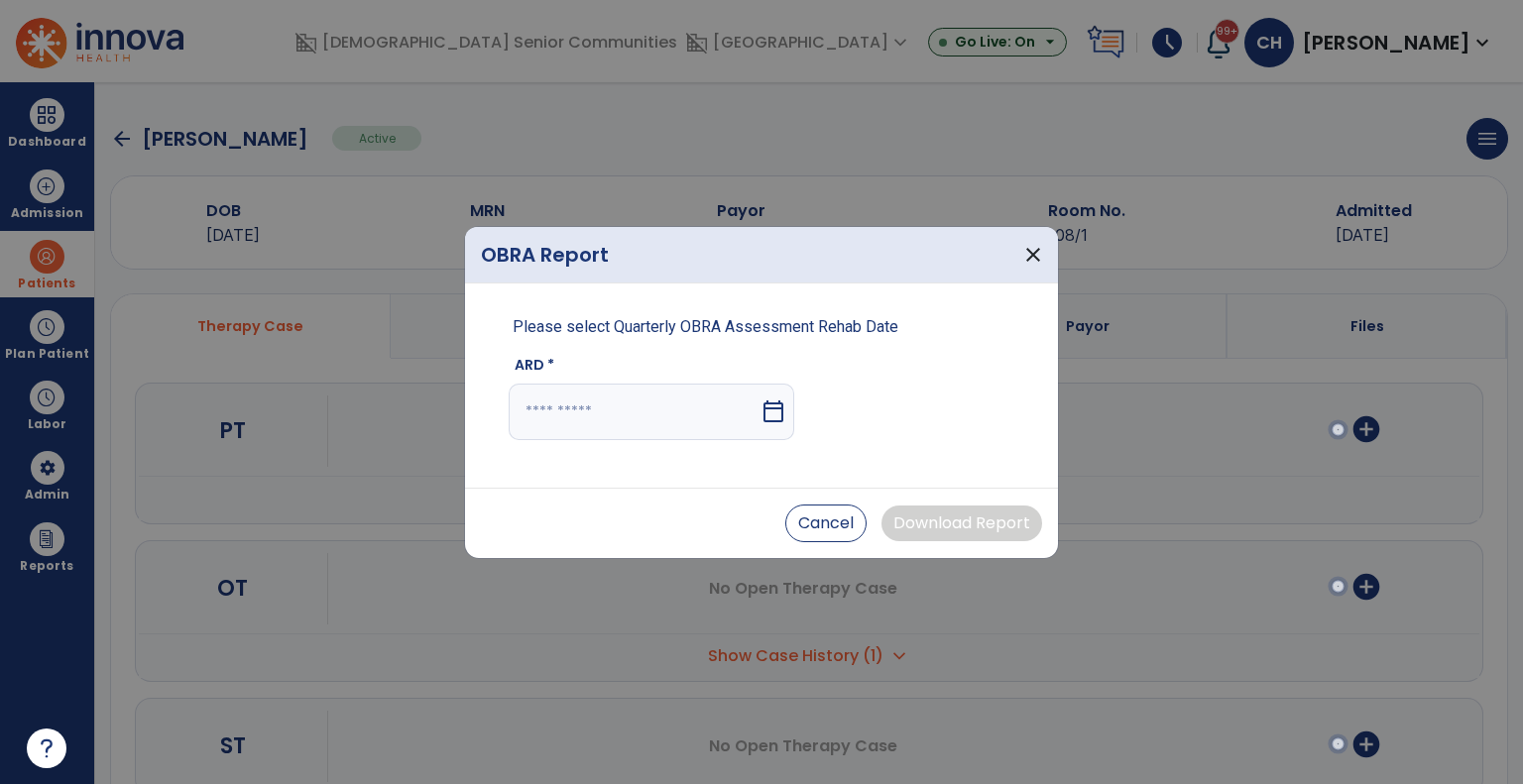 click at bounding box center (634, 411) 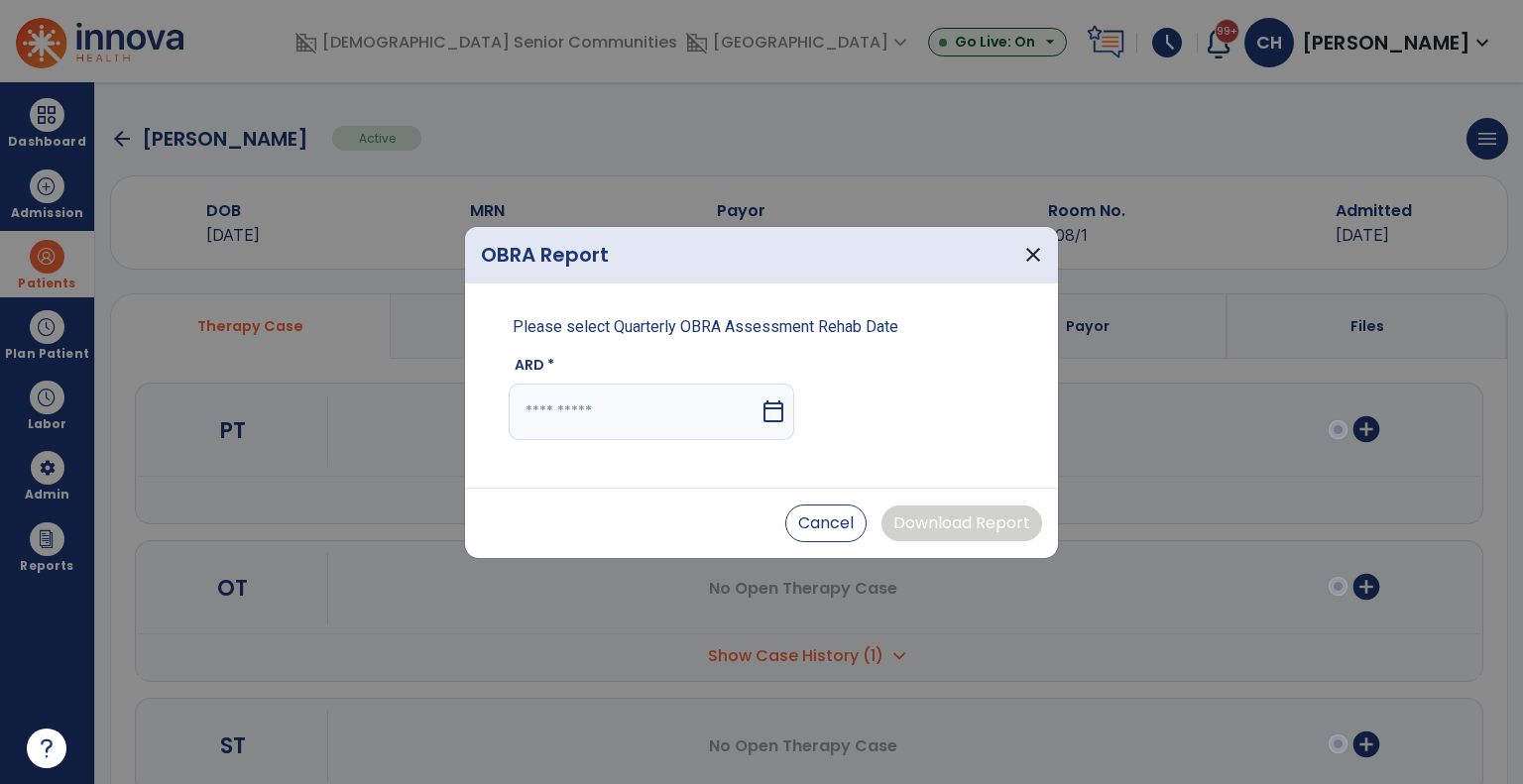 select on "*" 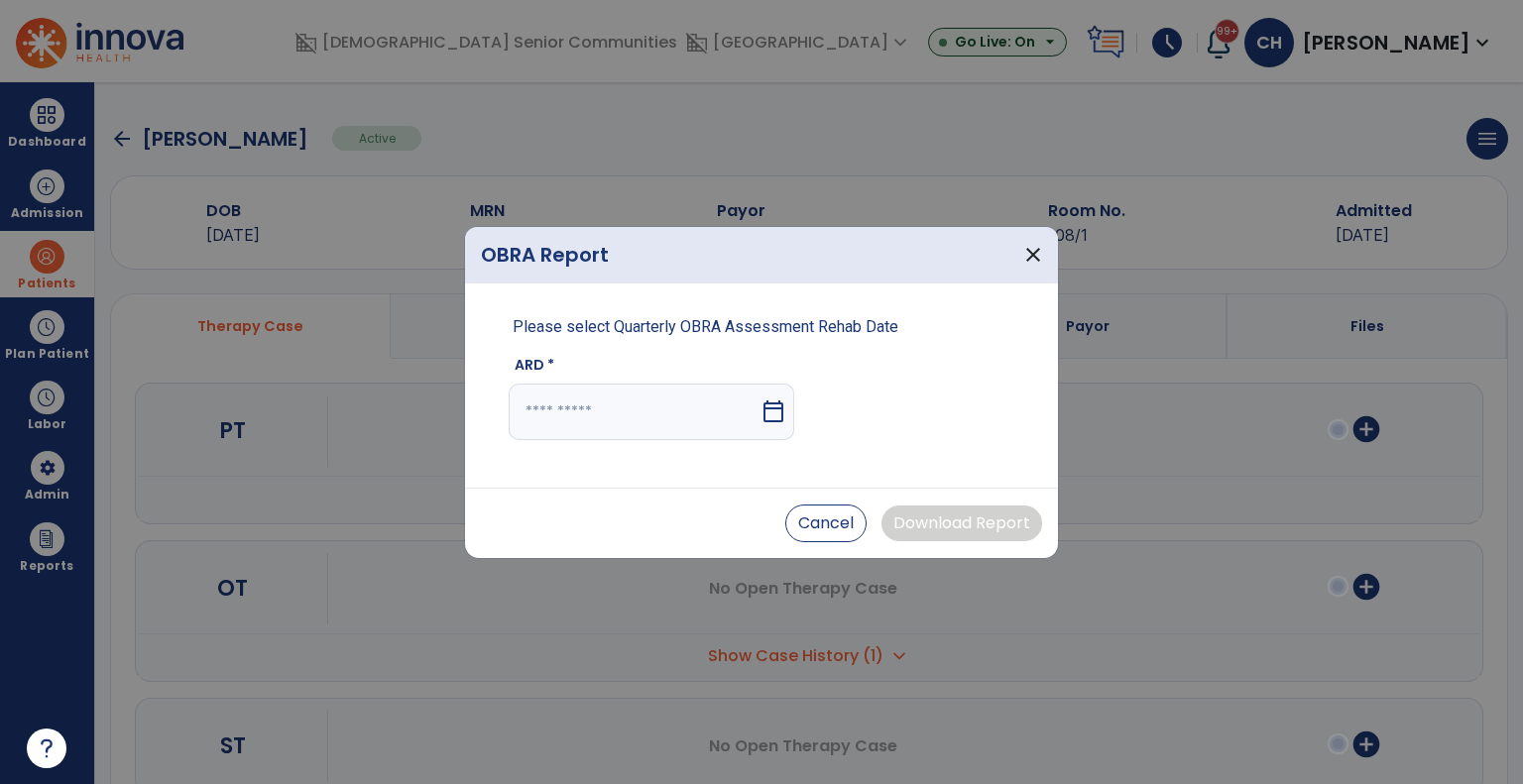 select on "****" 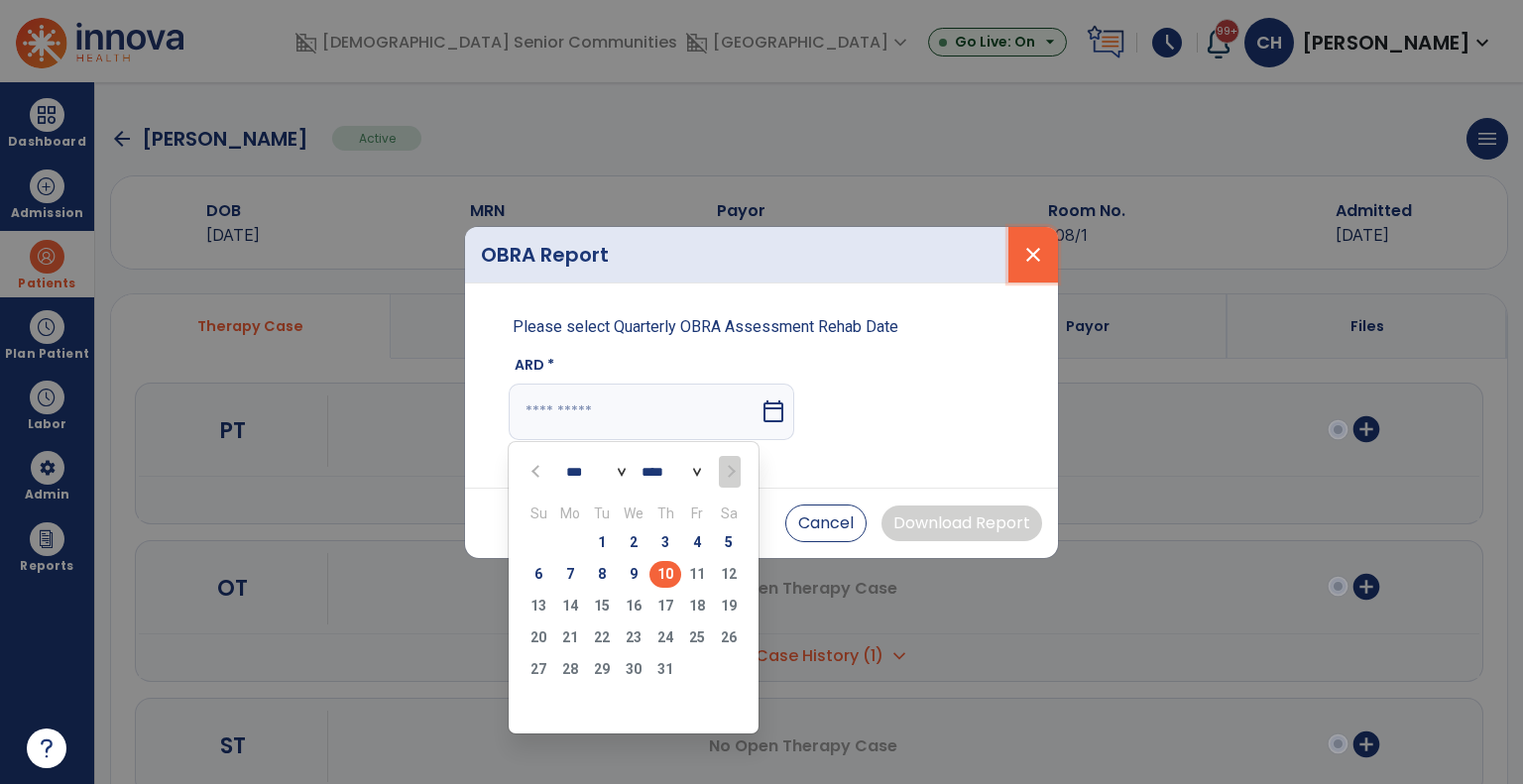 click on "close" at bounding box center [1033, 255] 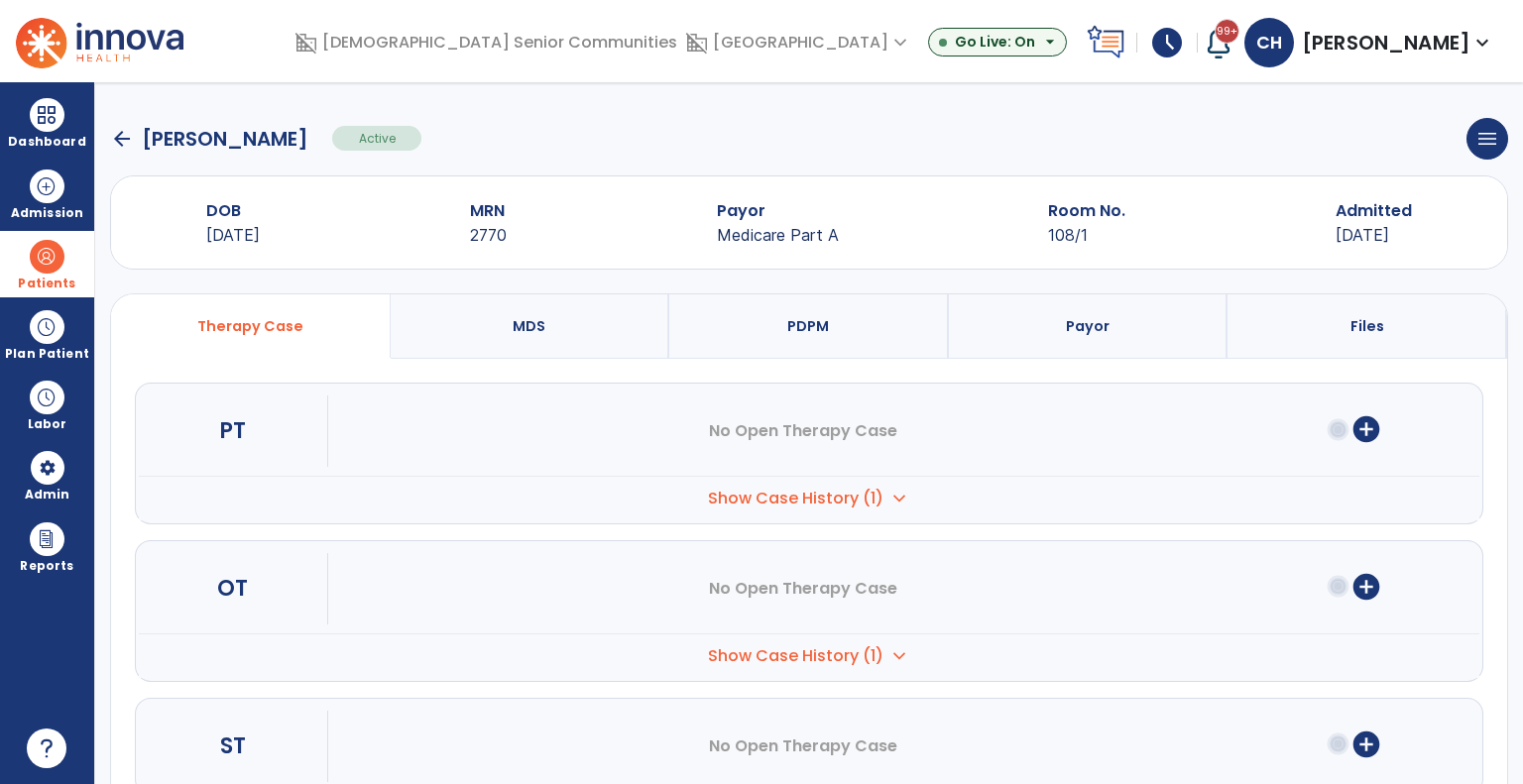 click on "PDPM" at bounding box center (809, 326) 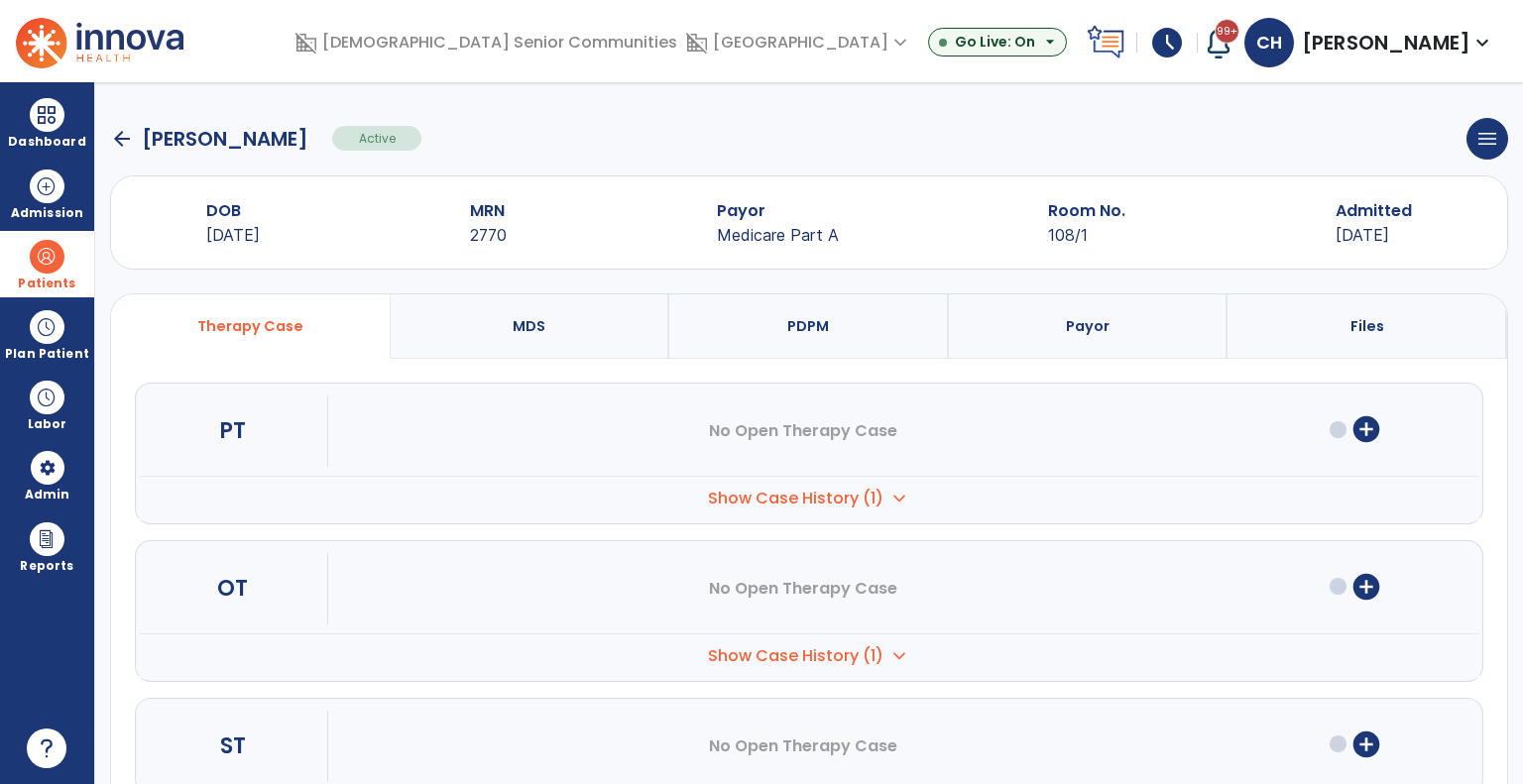 select on "***" 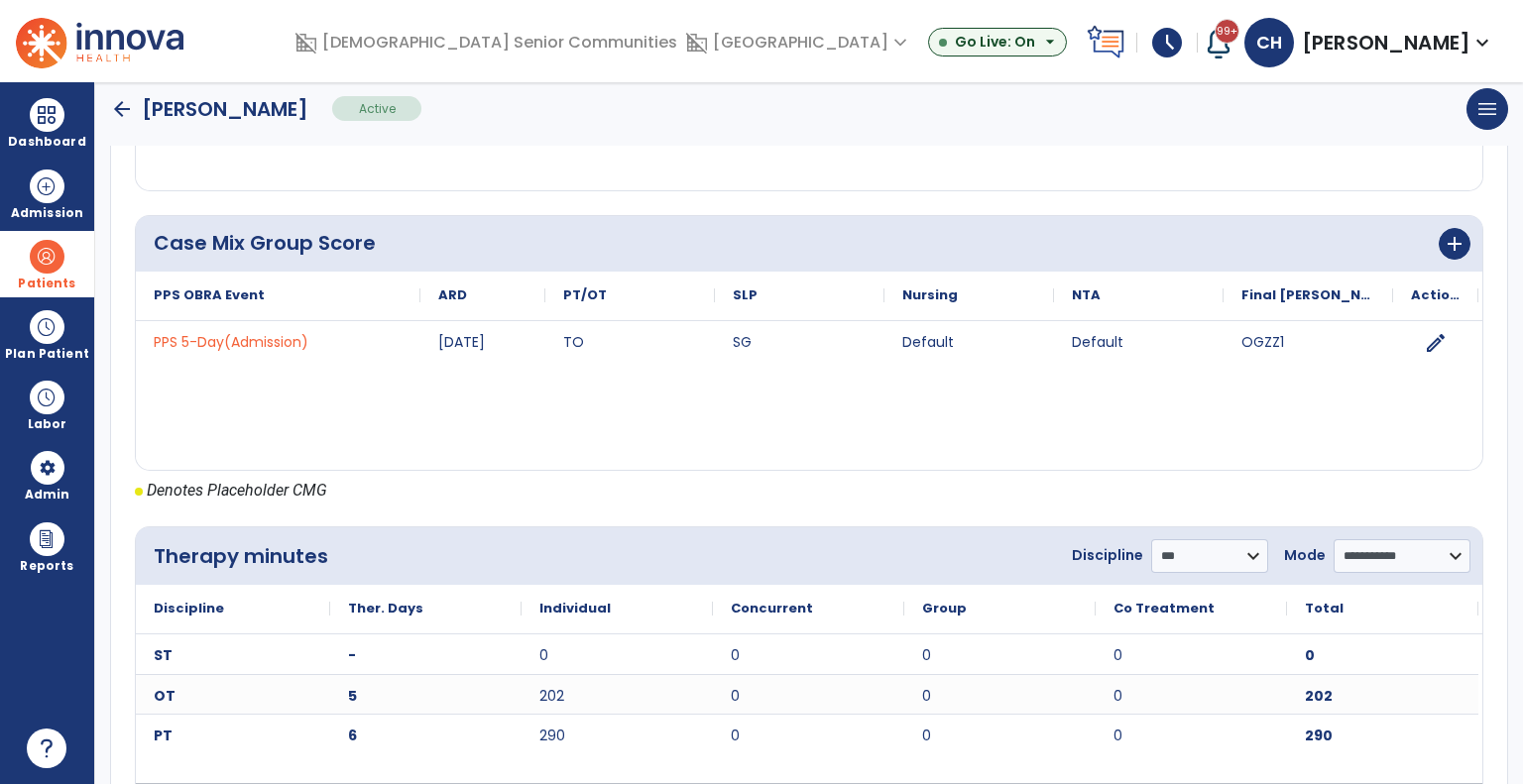 scroll, scrollTop: 793, scrollLeft: 0, axis: vertical 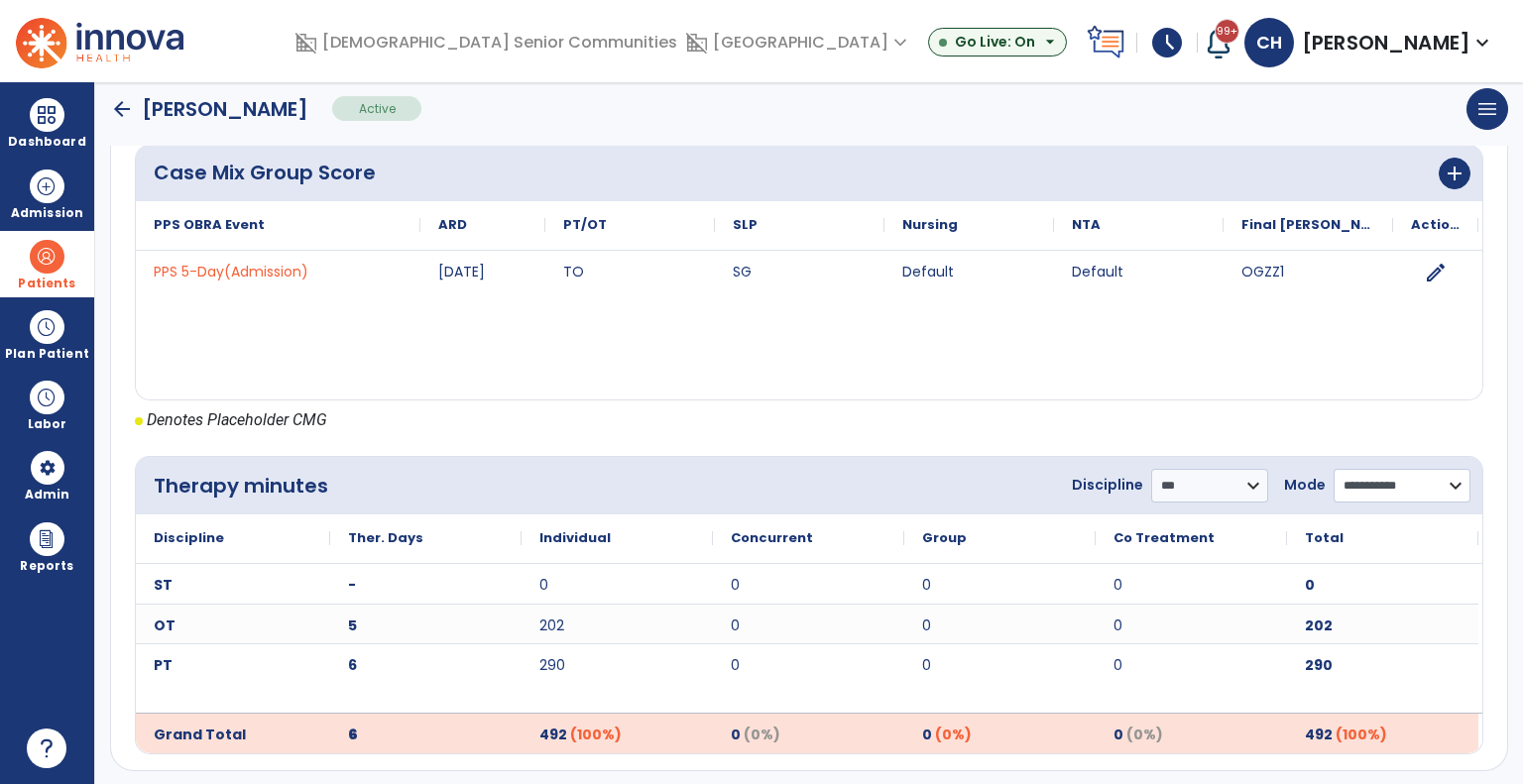 click on "**********" 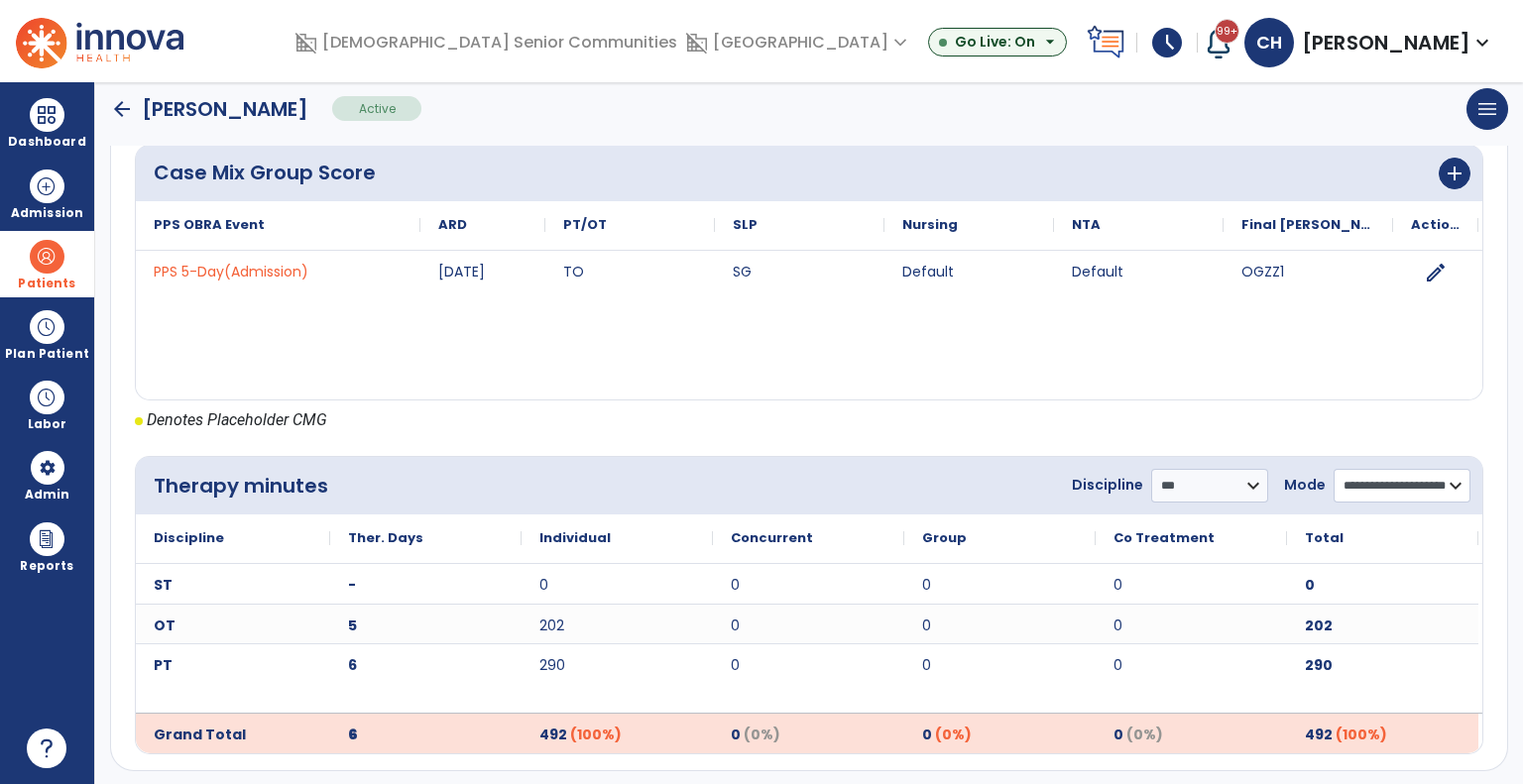 click on "**********" 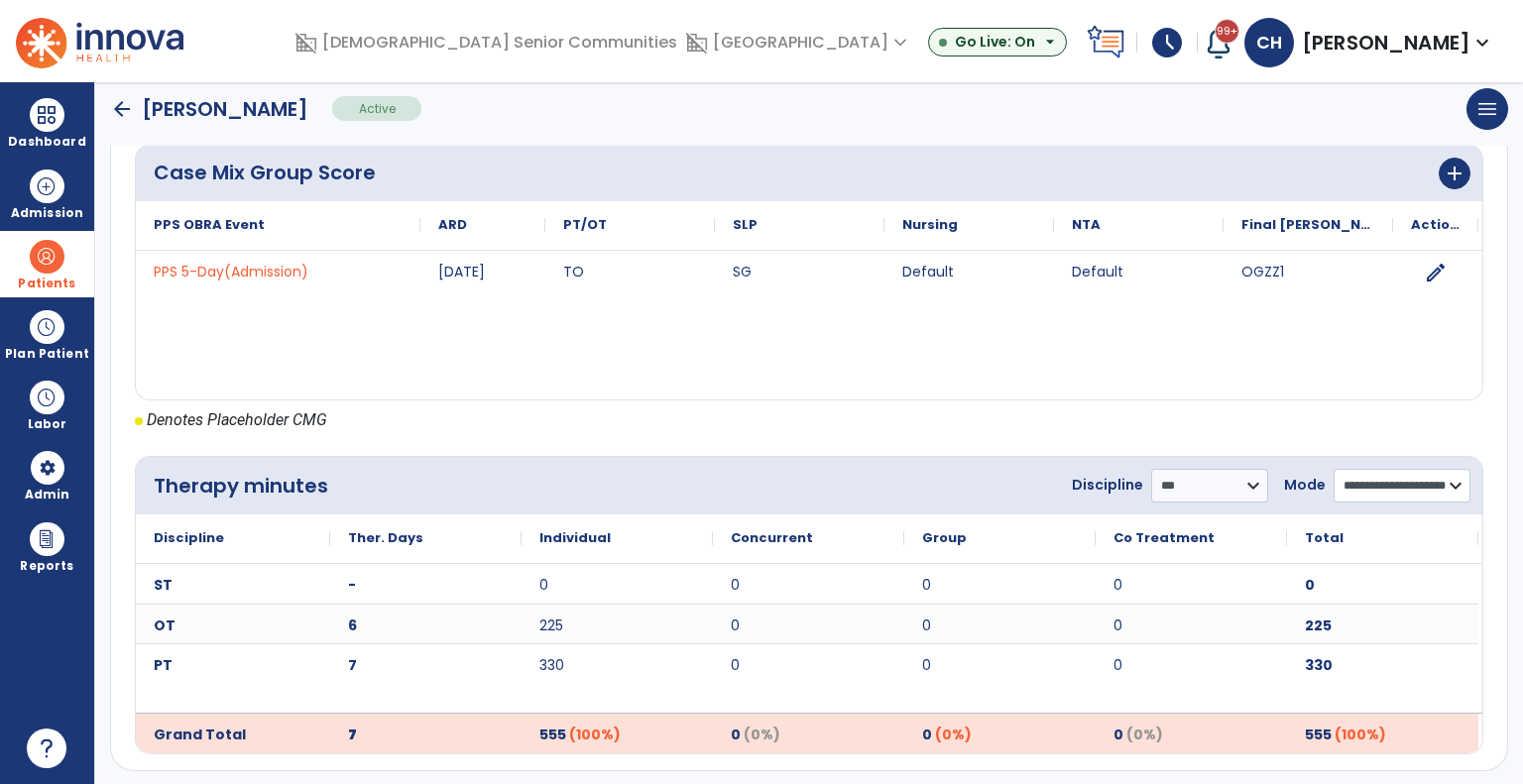 scroll, scrollTop: 800, scrollLeft: 0, axis: vertical 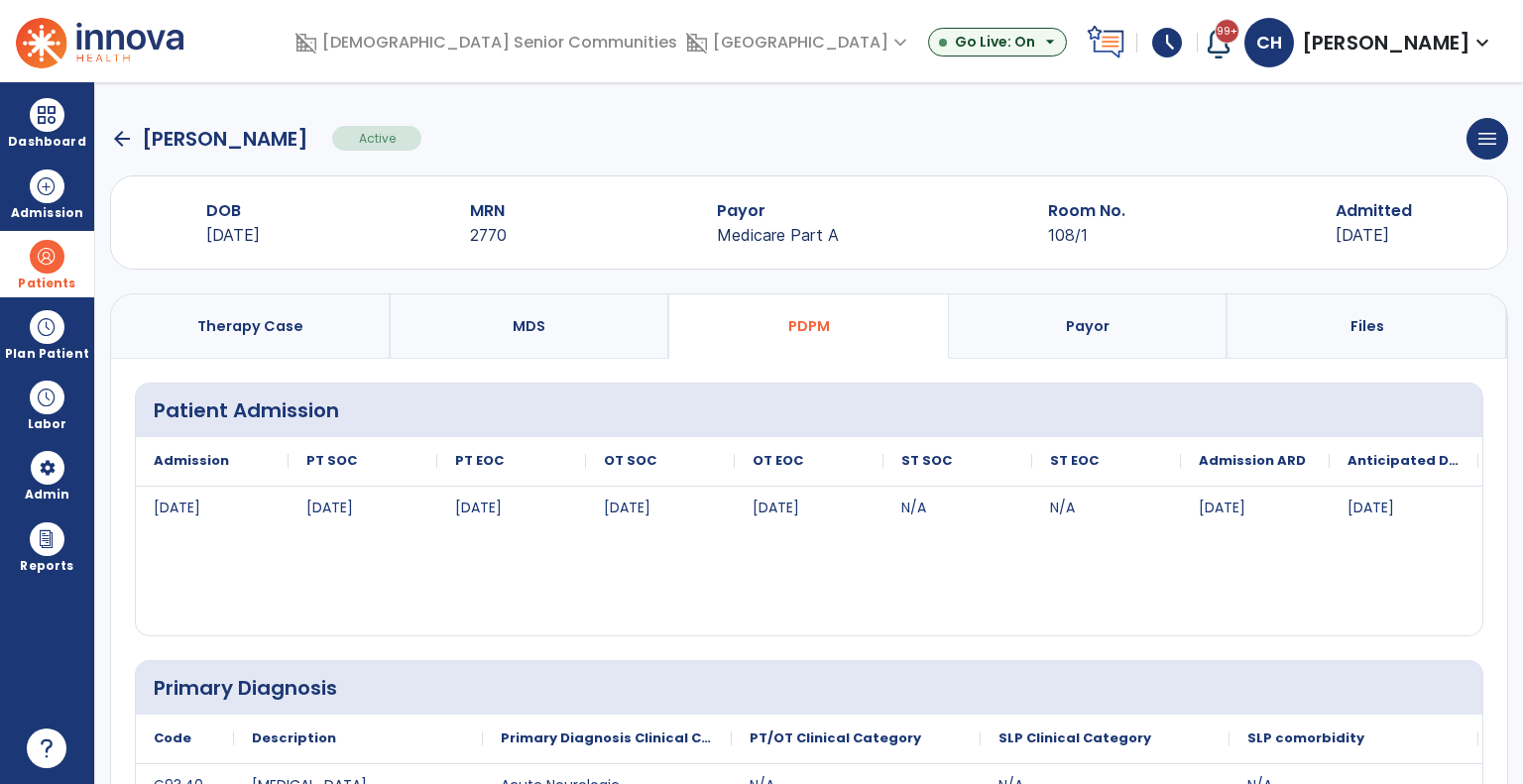 click on "arrow_back   Barada, Paul" 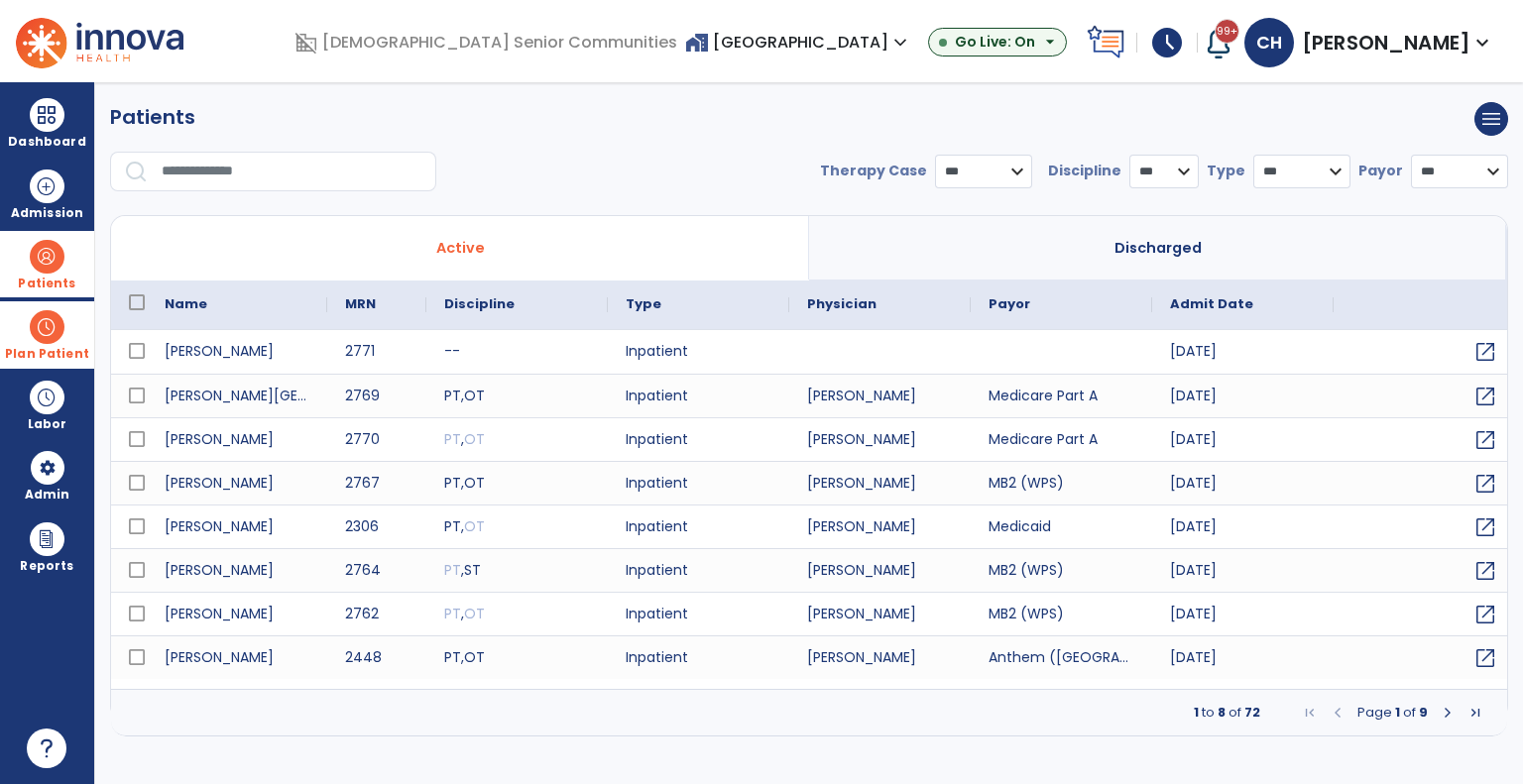 select on "***" 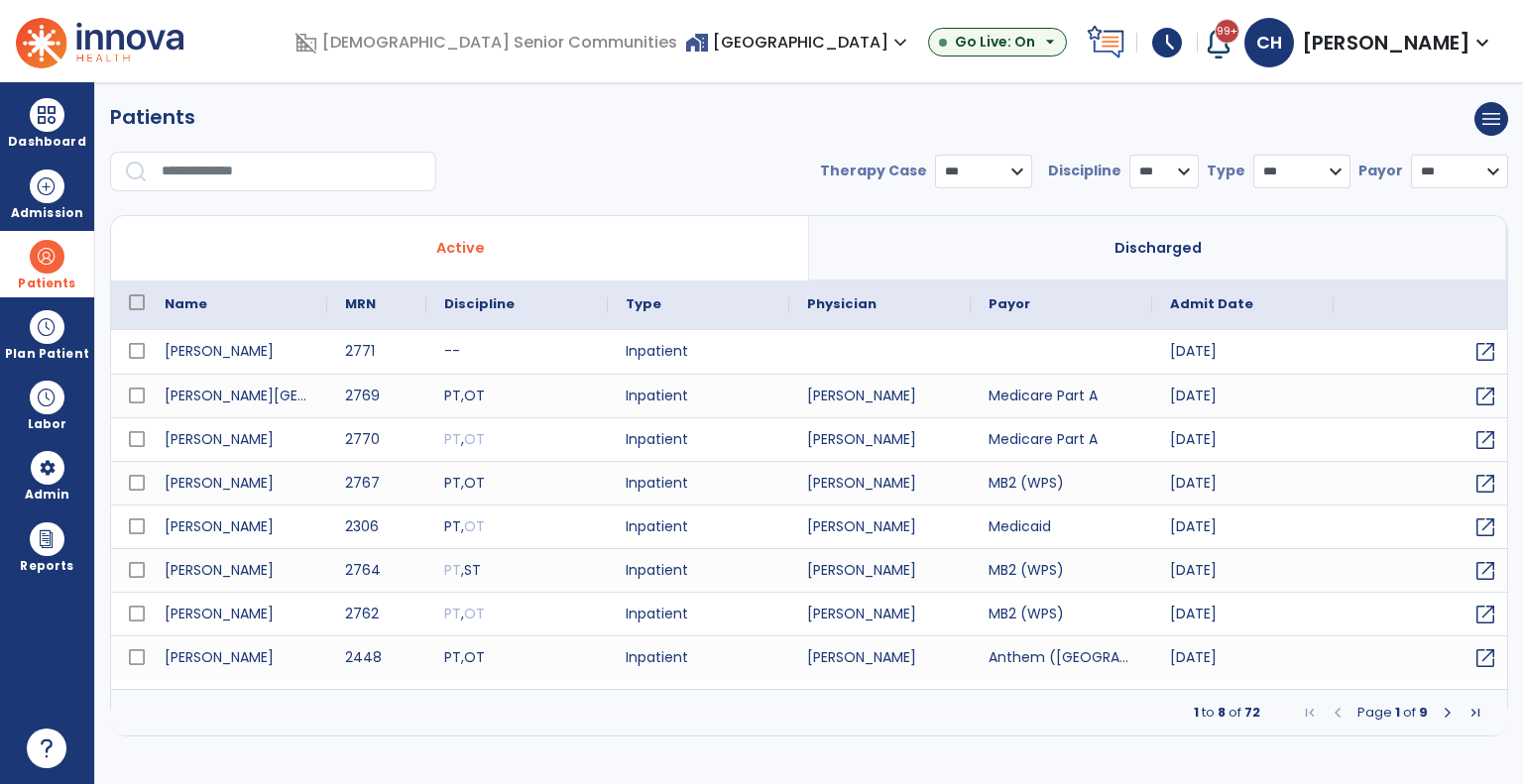 click at bounding box center [292, 171] 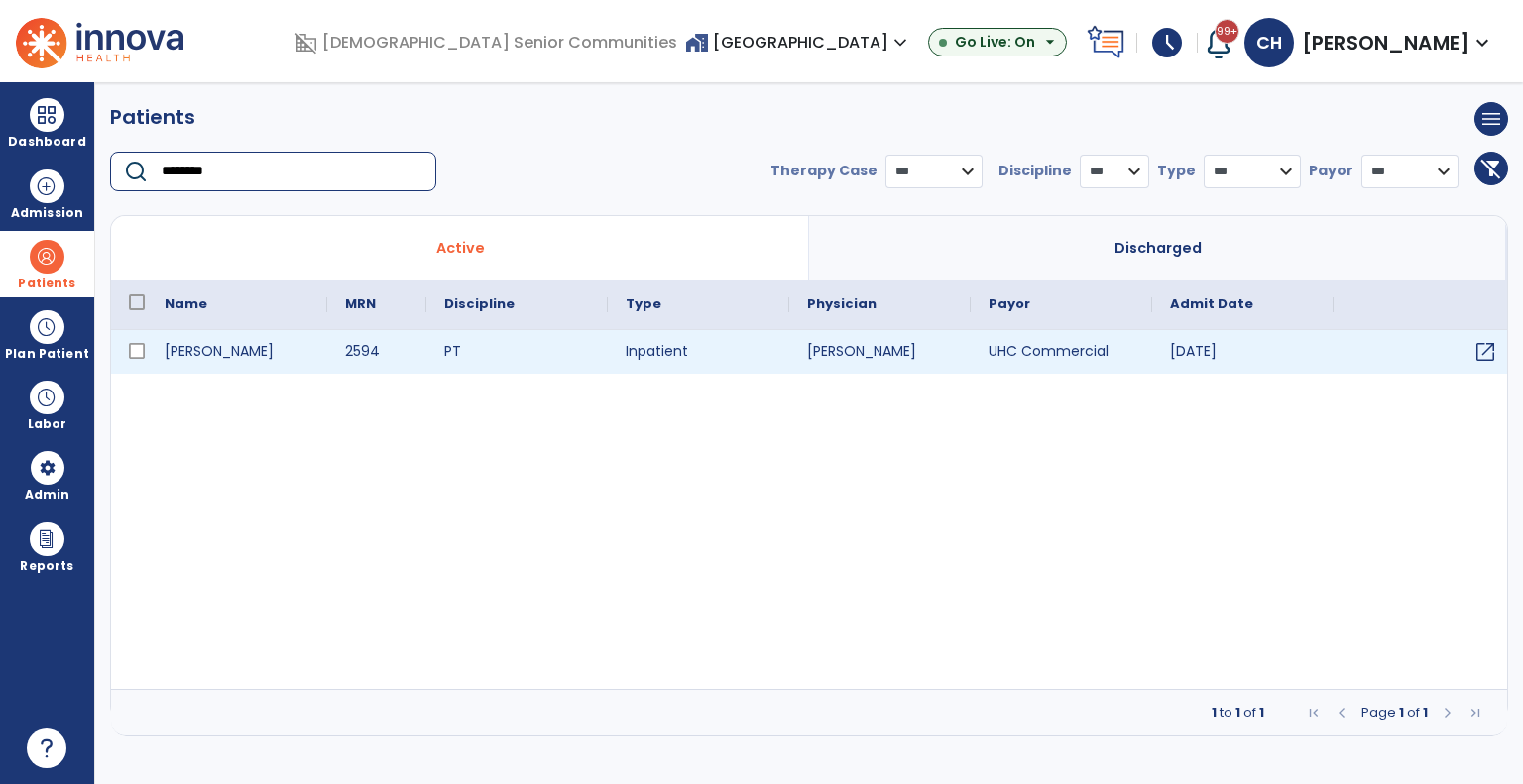 type on "********" 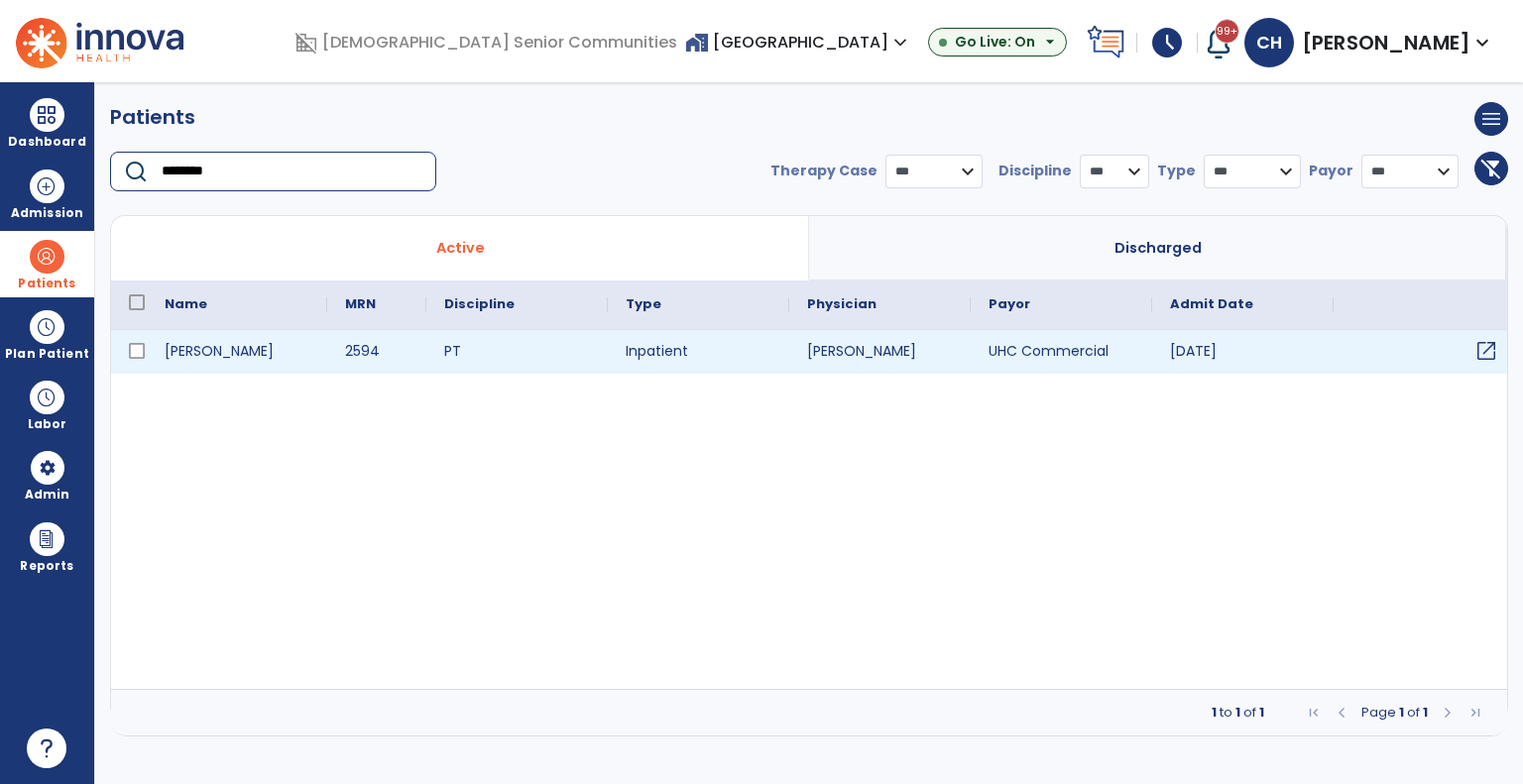 click on "open_in_new" at bounding box center [1486, 351] 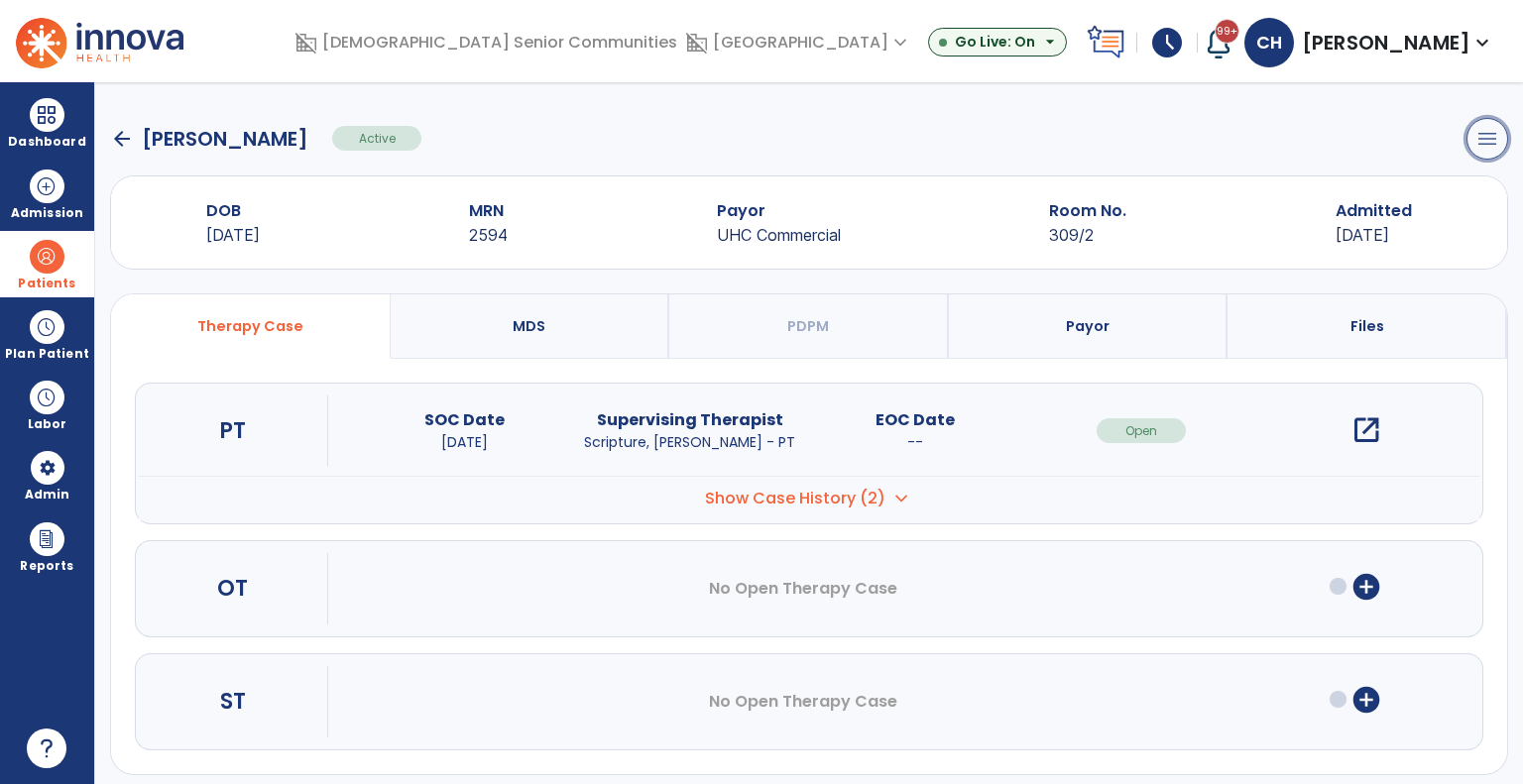 click on "menu" at bounding box center [1487, 139] 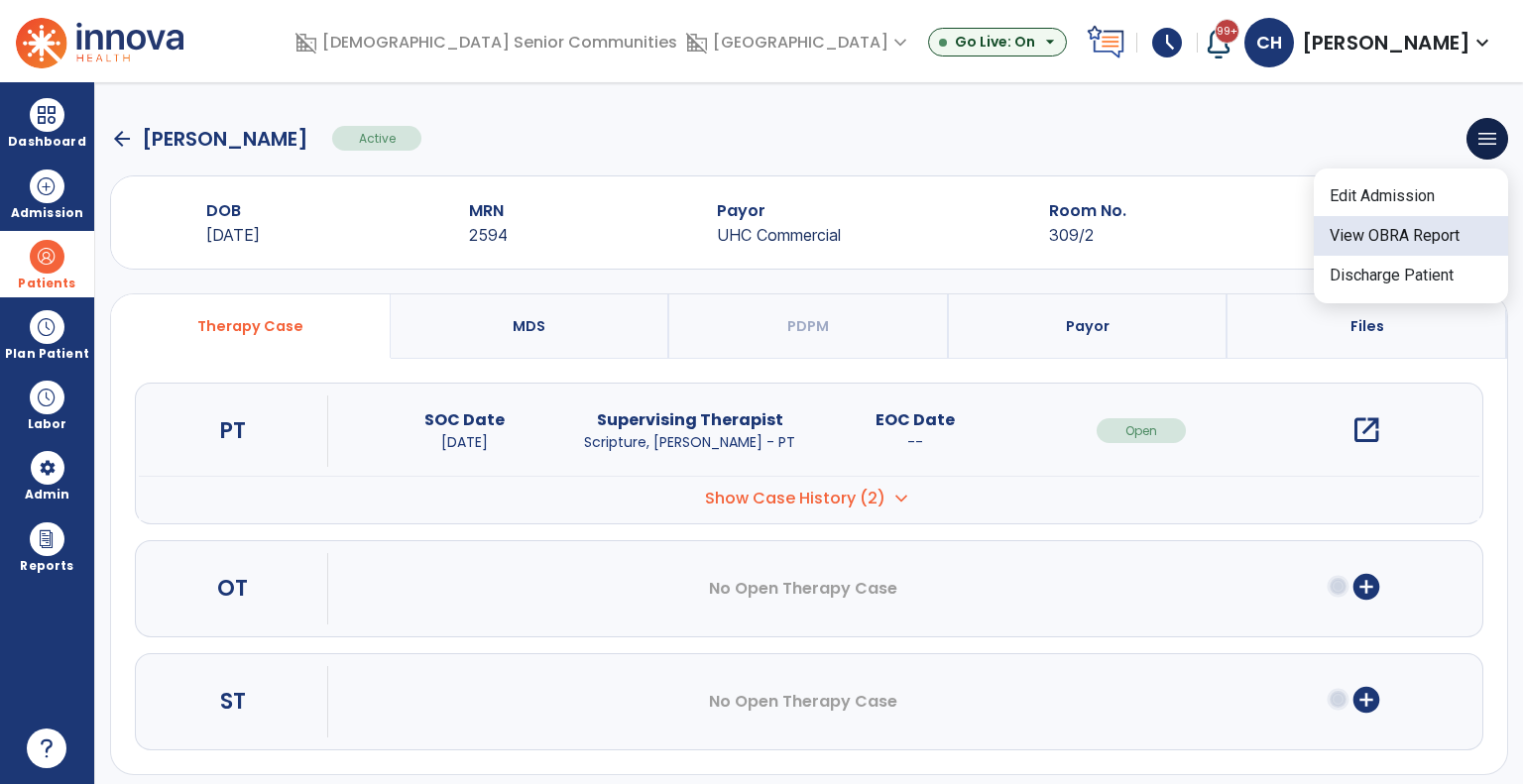 click on "View OBRA Report" 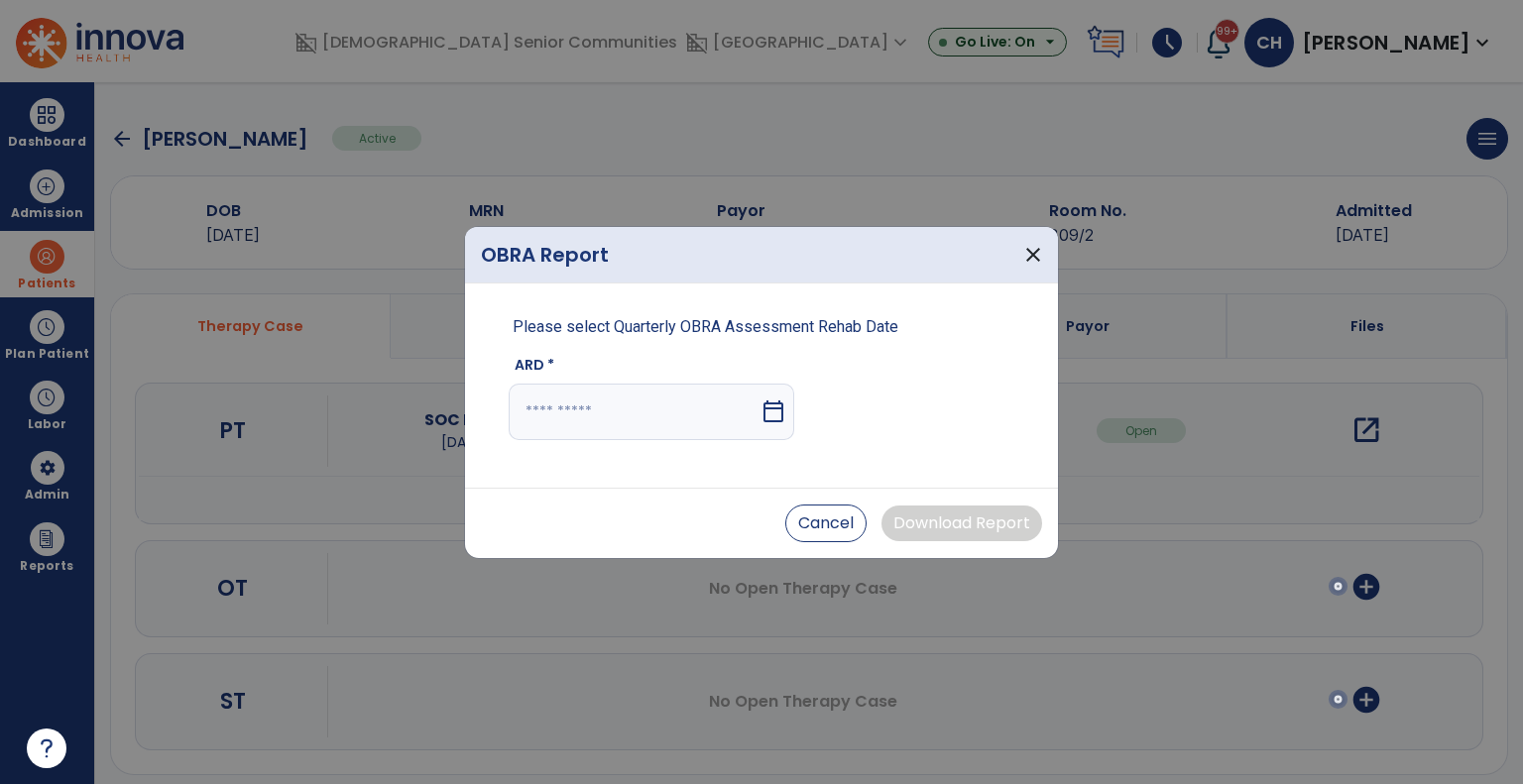 click at bounding box center (634, 411) 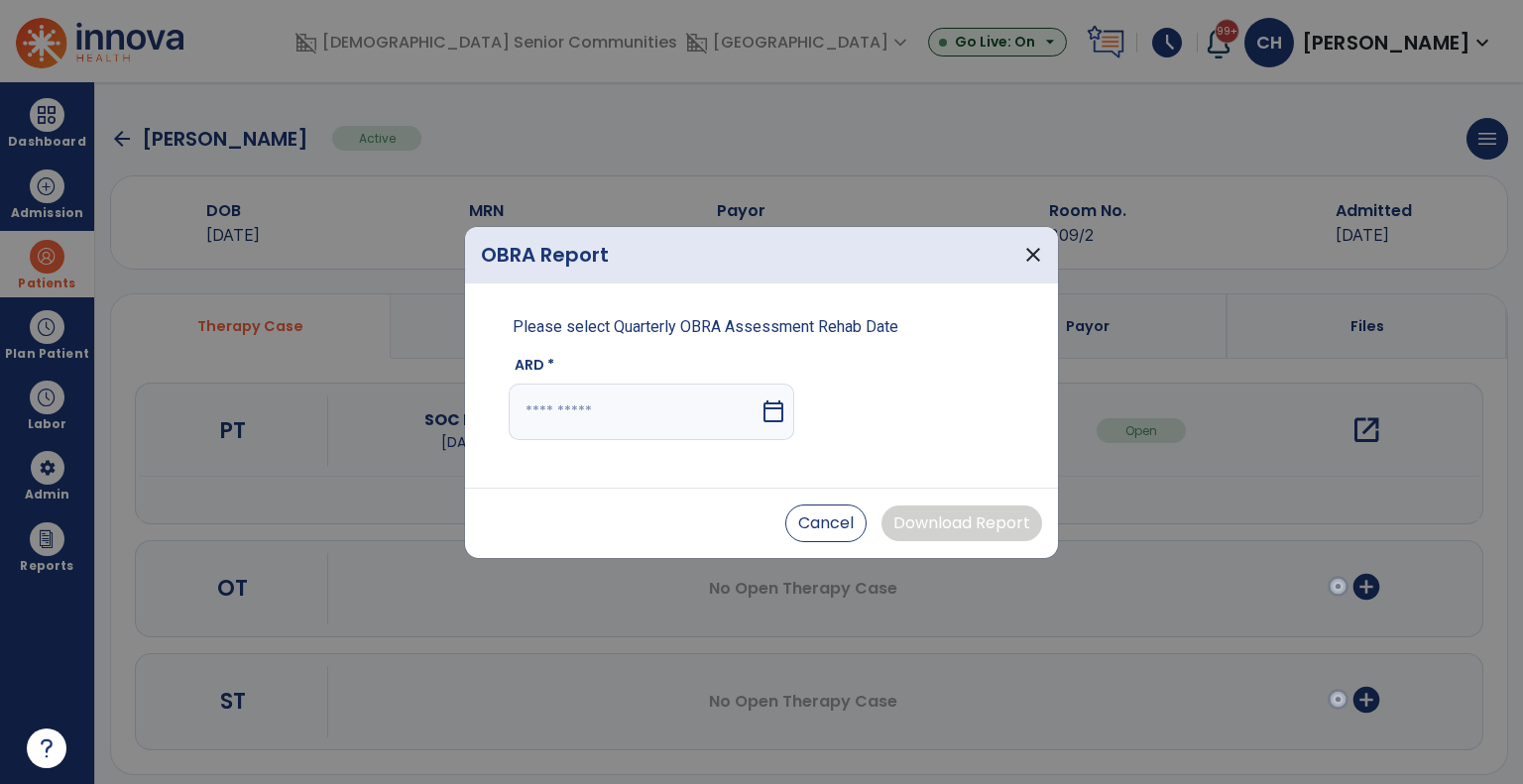 select on "*" 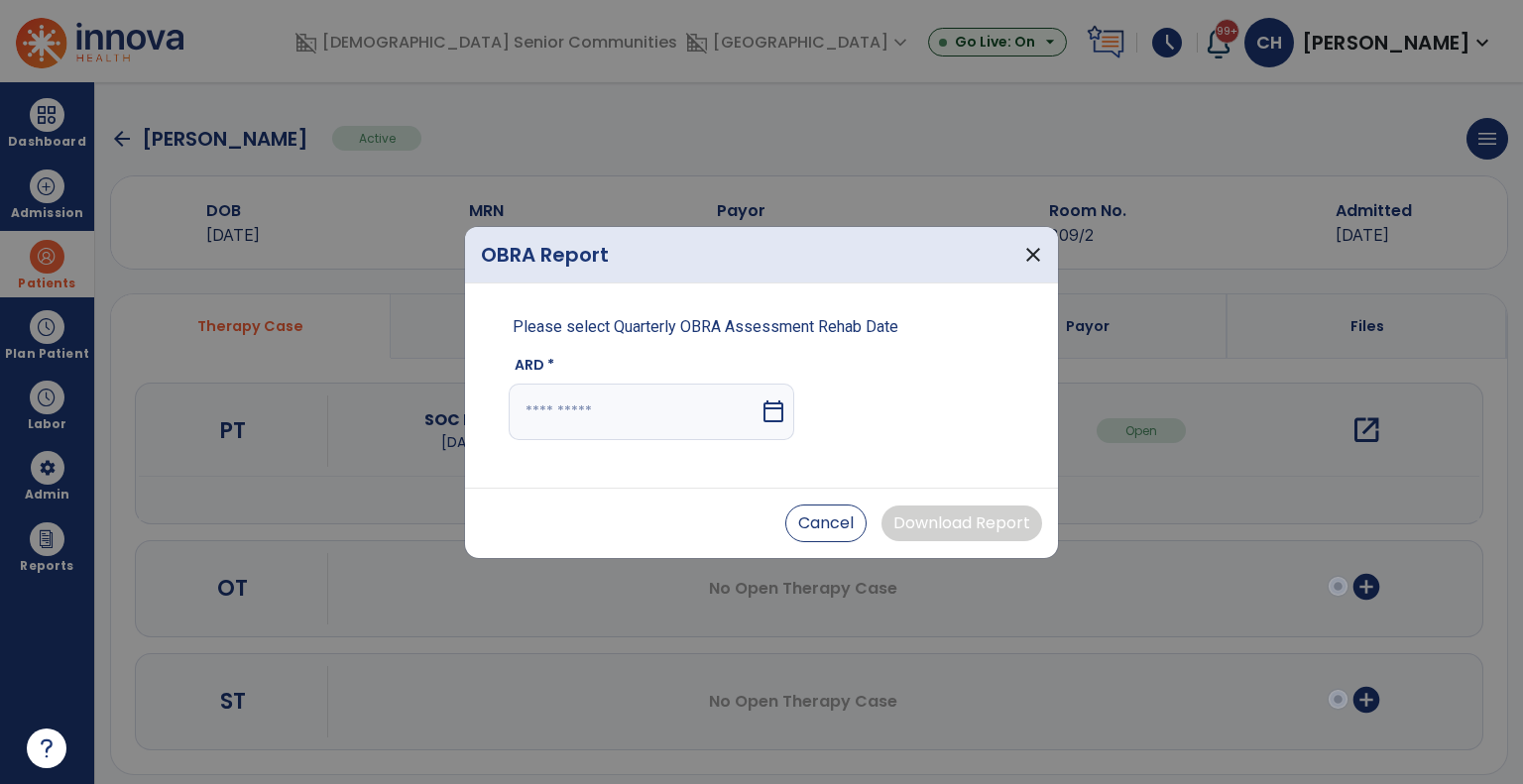 select on "****" 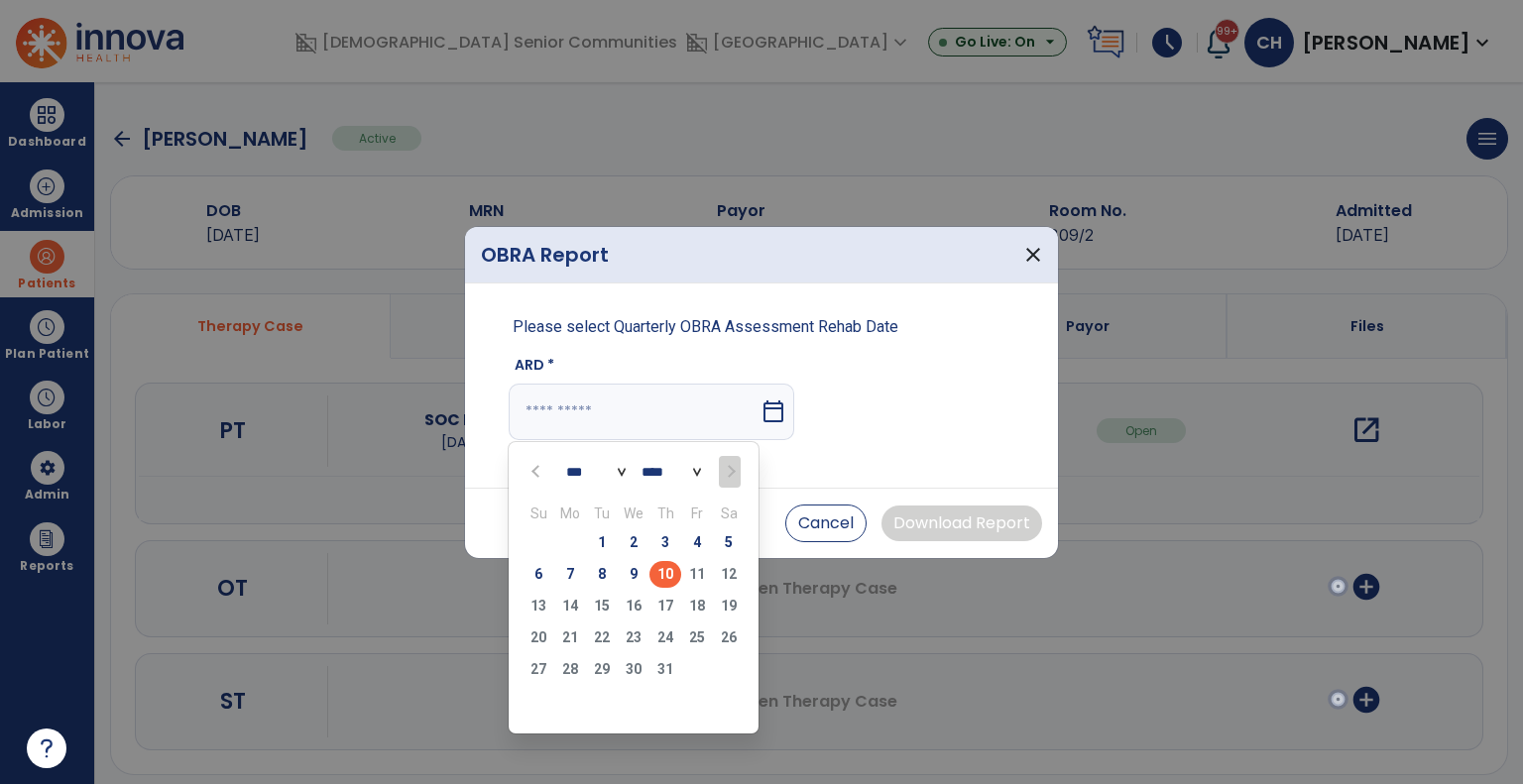 click on "8" at bounding box center (602, 577) 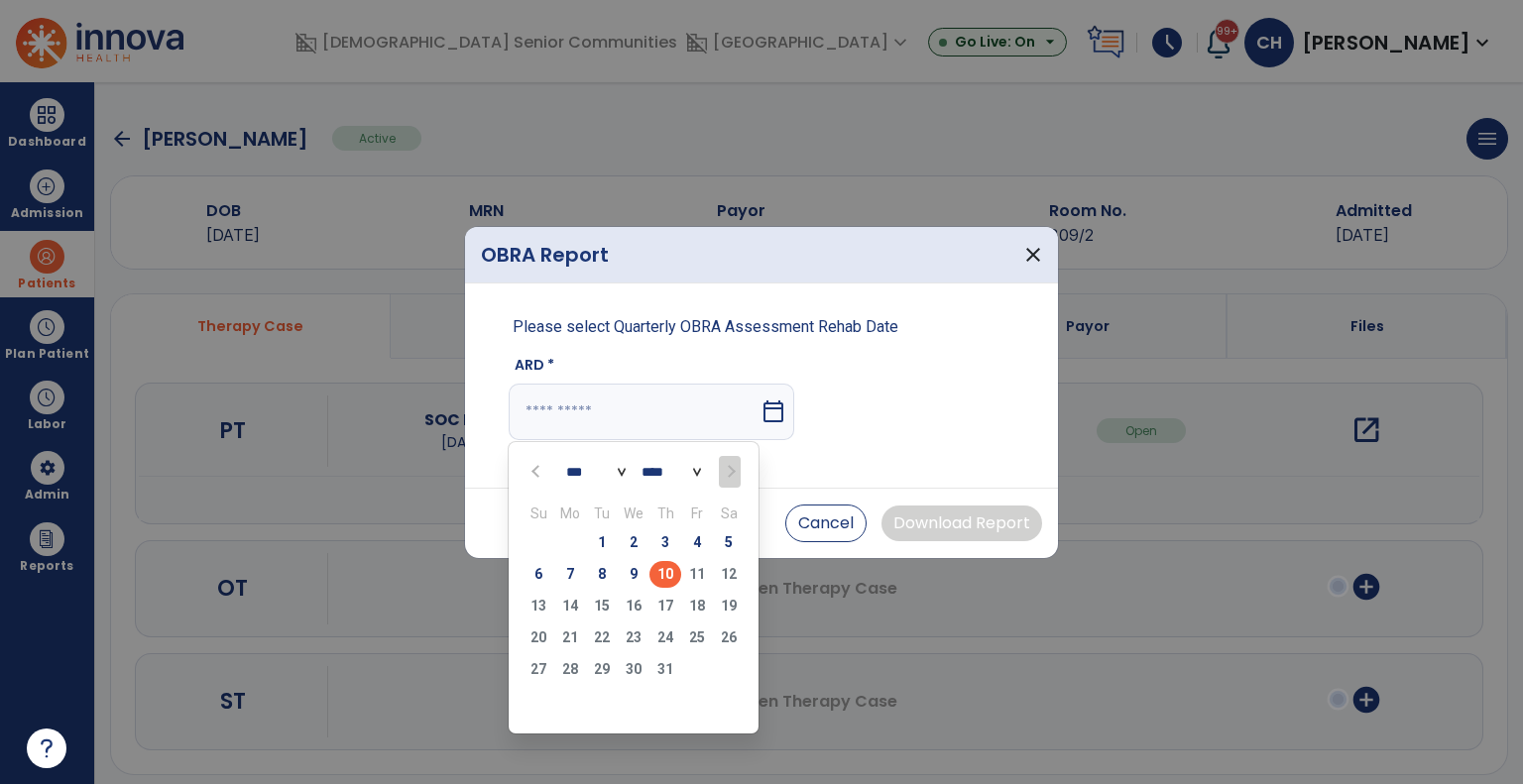type on "********" 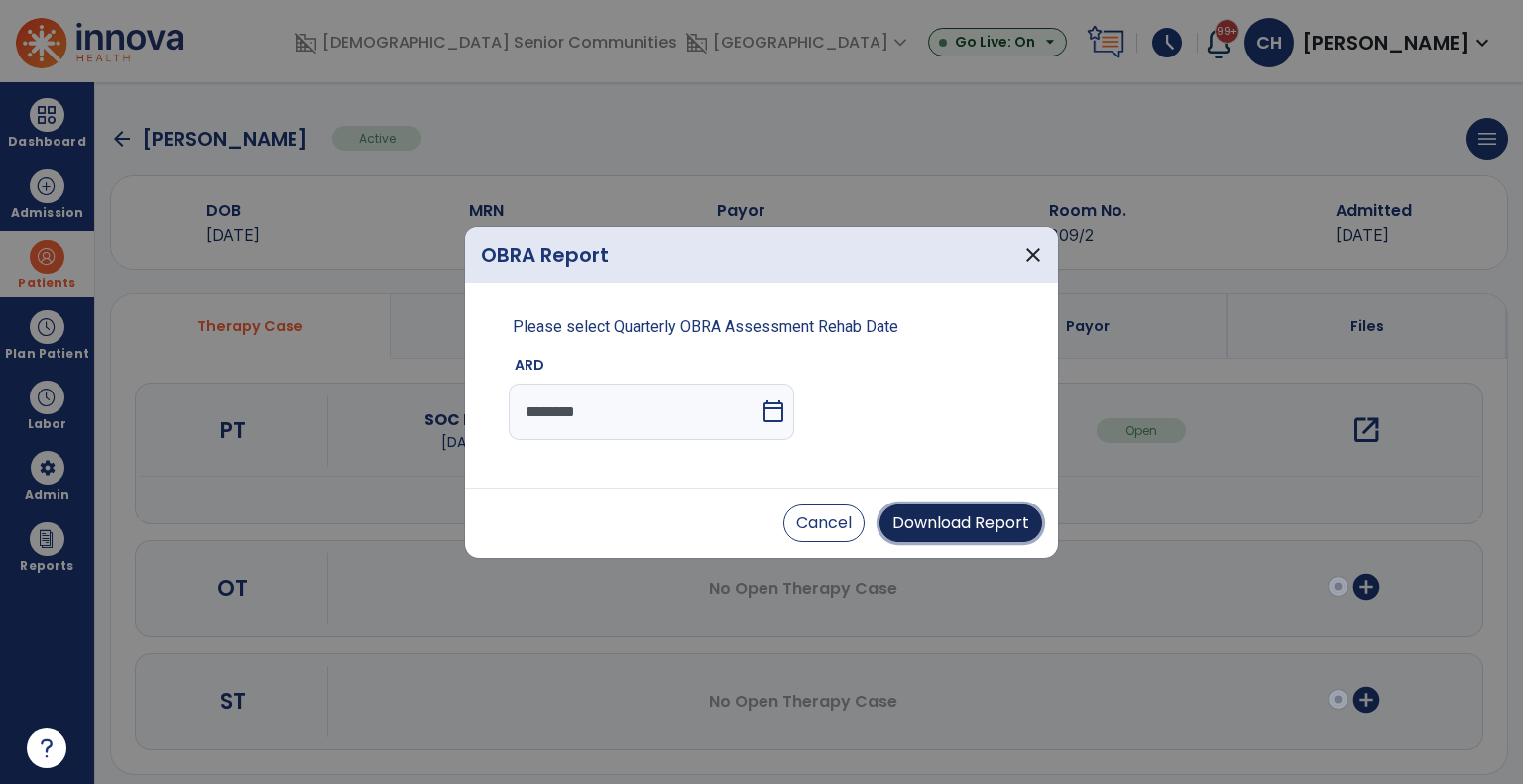click on "Download Report" at bounding box center (961, 523) 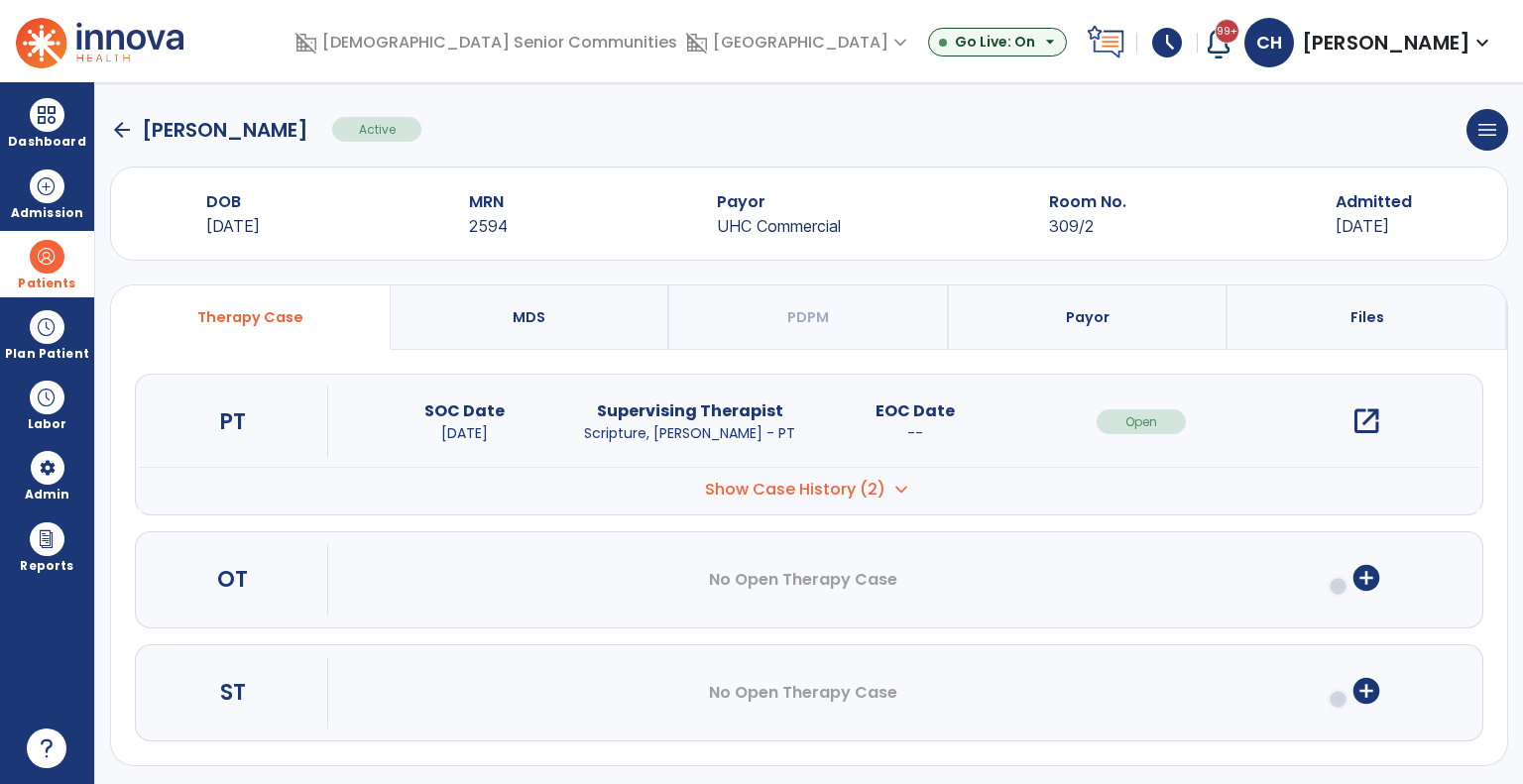 scroll, scrollTop: 11, scrollLeft: 0, axis: vertical 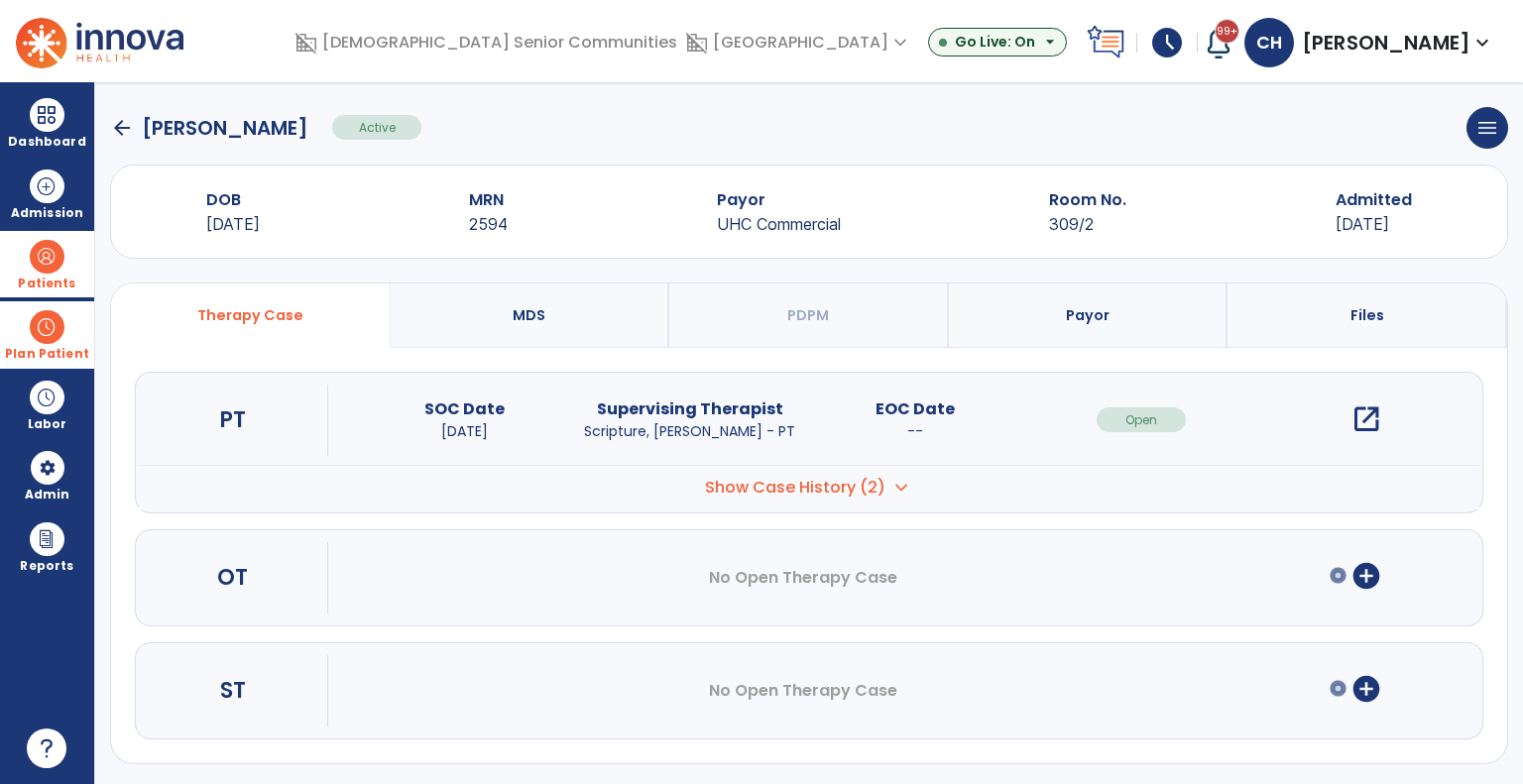 click on "Plan Patient" at bounding box center (47, 283) 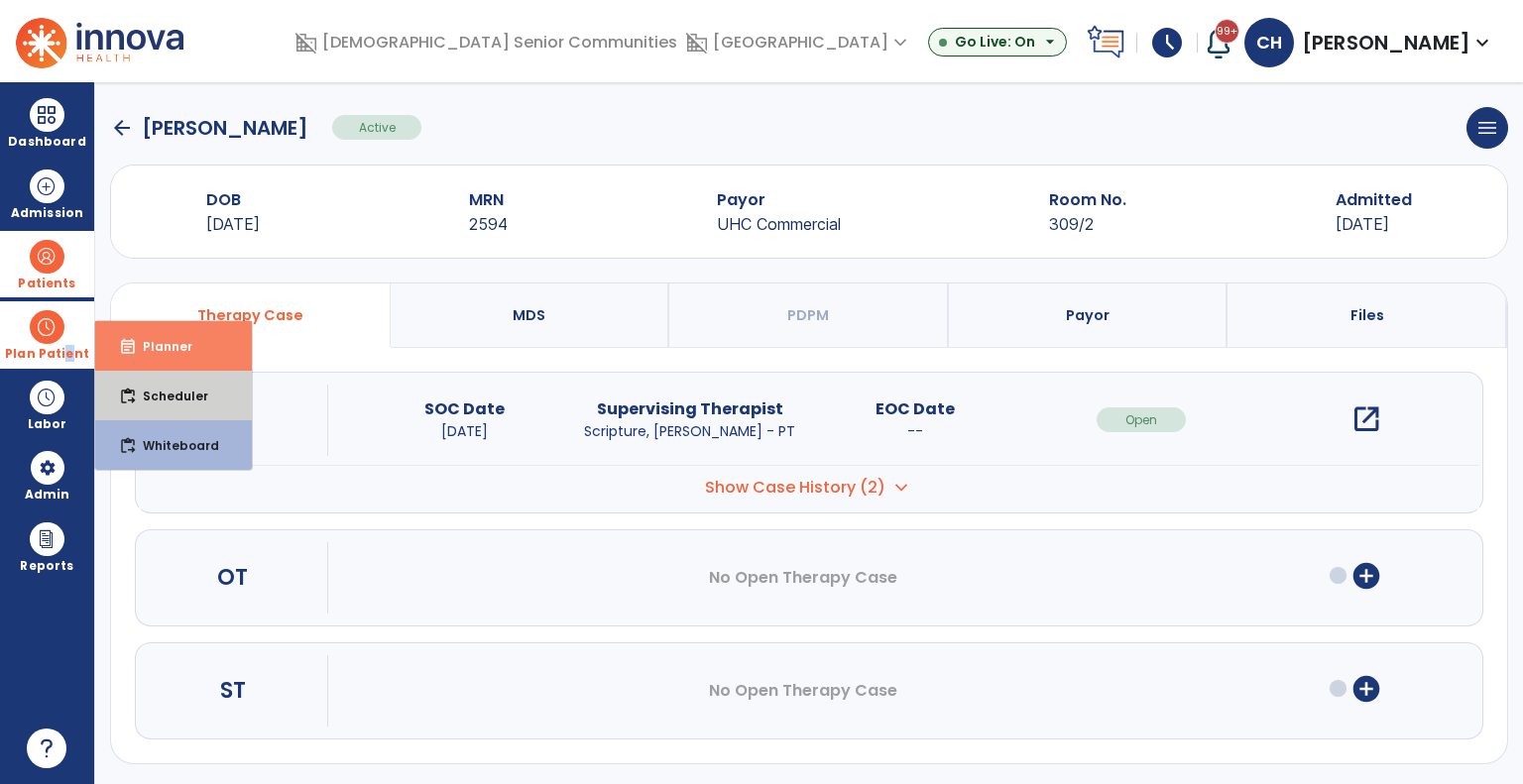 click on "Scheduler" at bounding box center [168, 395] 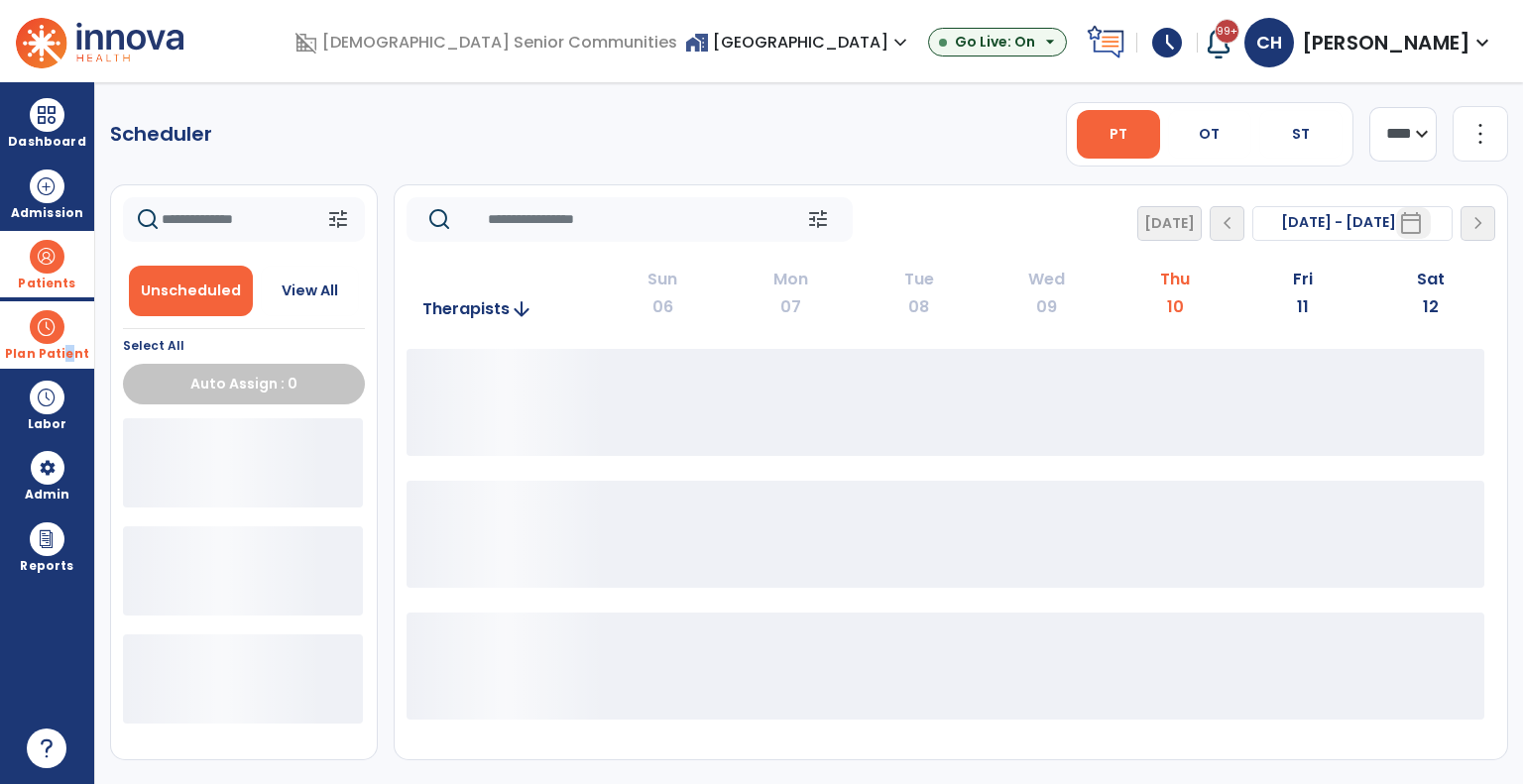 scroll, scrollTop: 0, scrollLeft: 0, axis: both 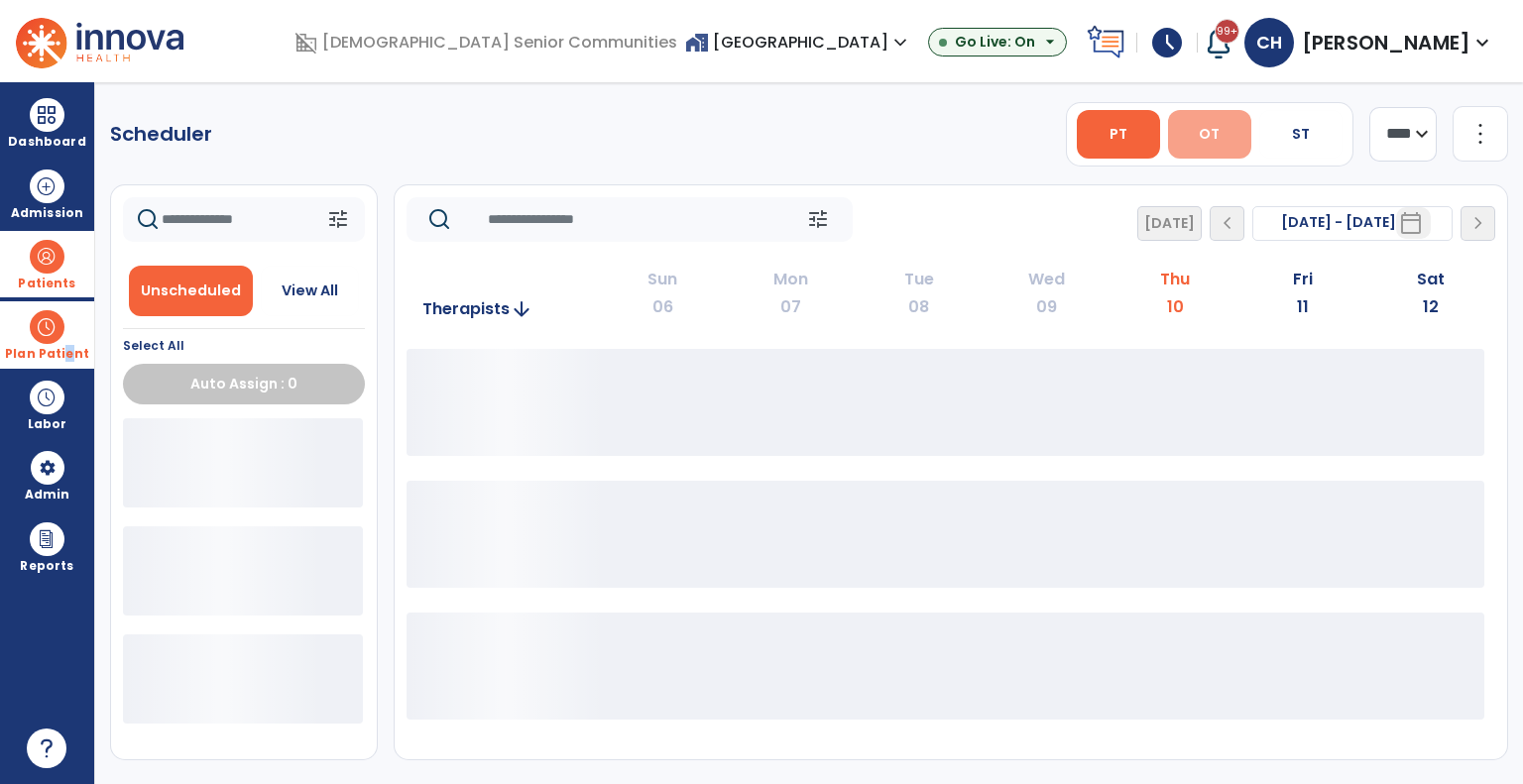click on "OT" at bounding box center (1210, 134) 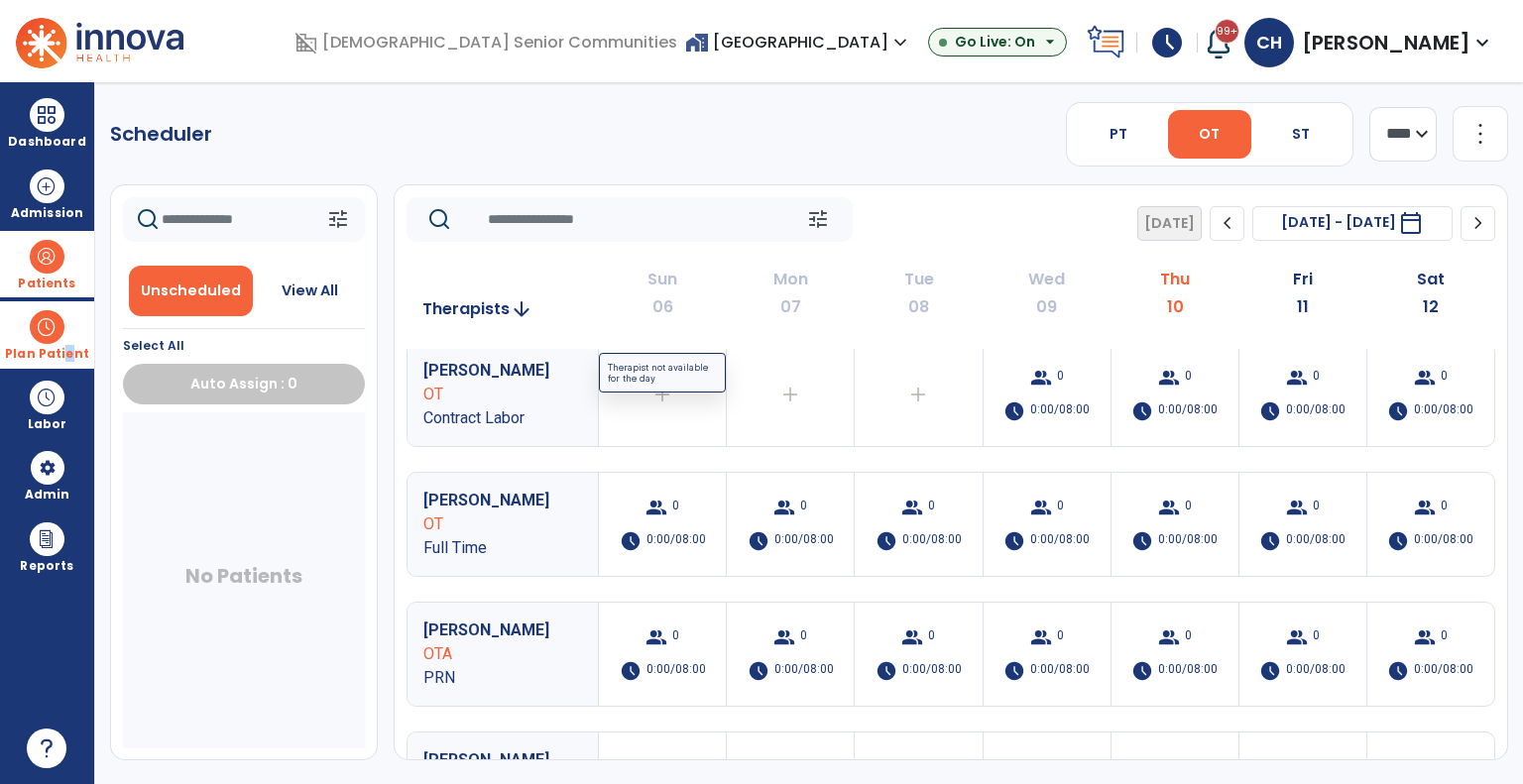 scroll, scrollTop: 297, scrollLeft: 0, axis: vertical 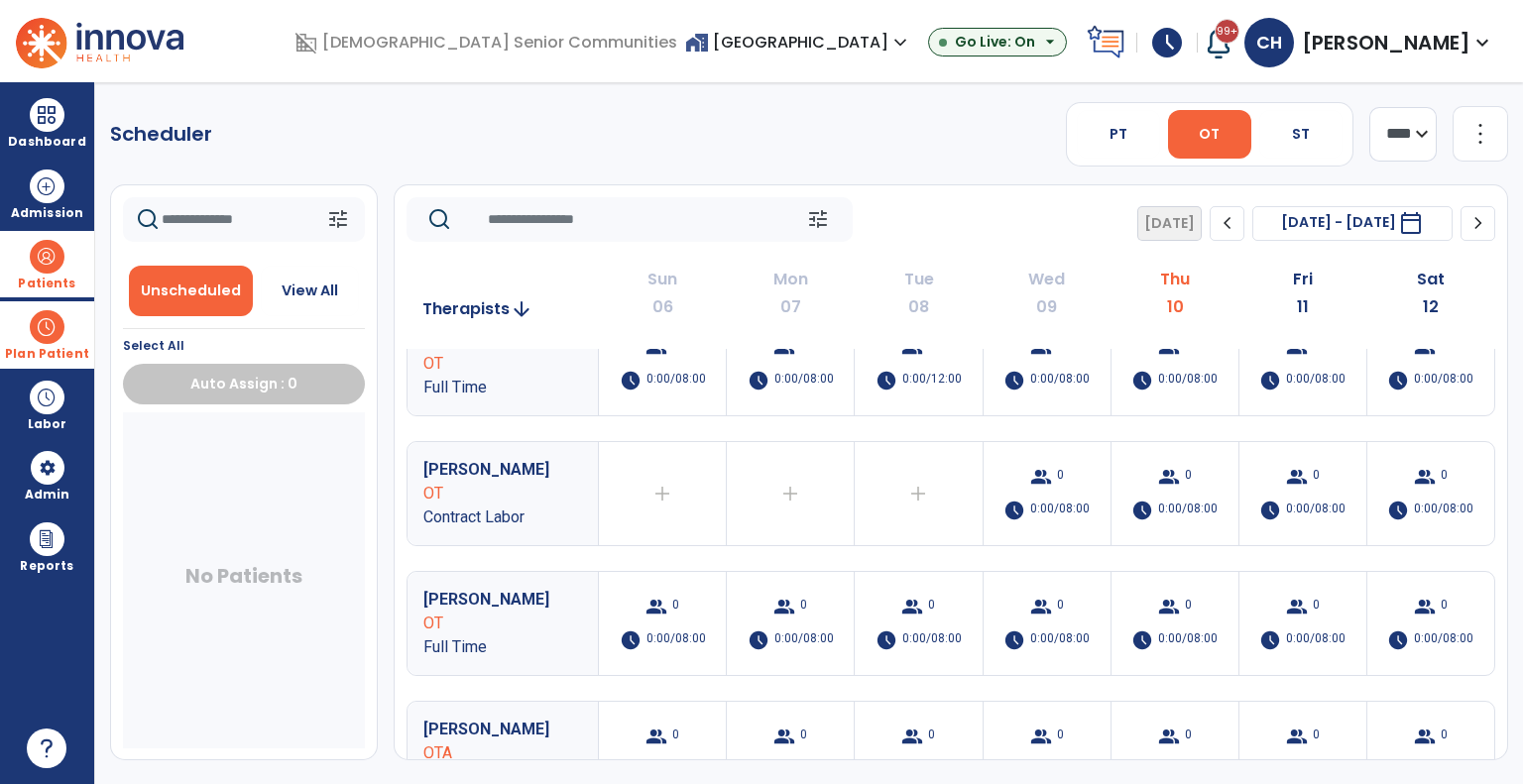 click on "chevron_right" 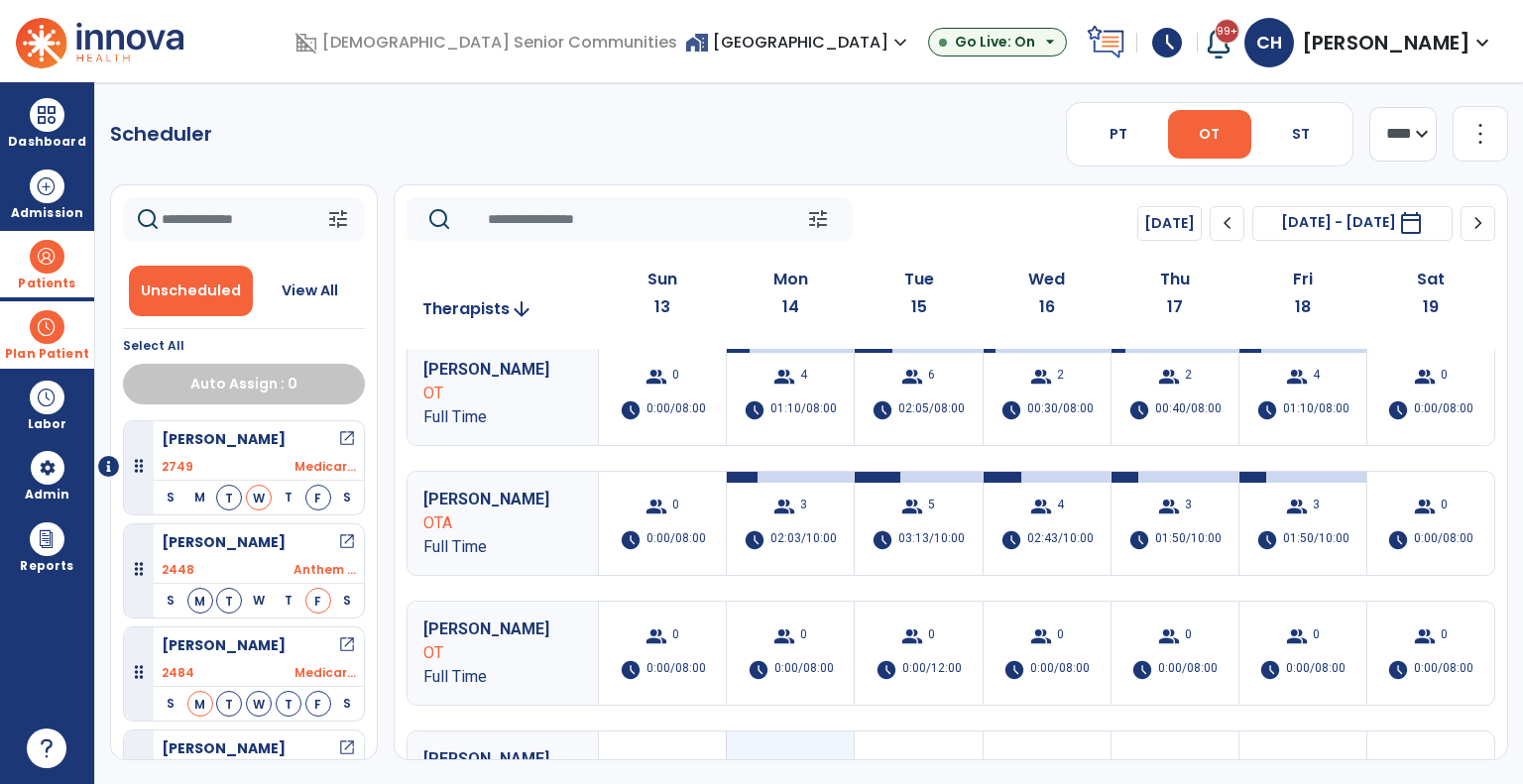 scroll, scrollTop: 0, scrollLeft: 0, axis: both 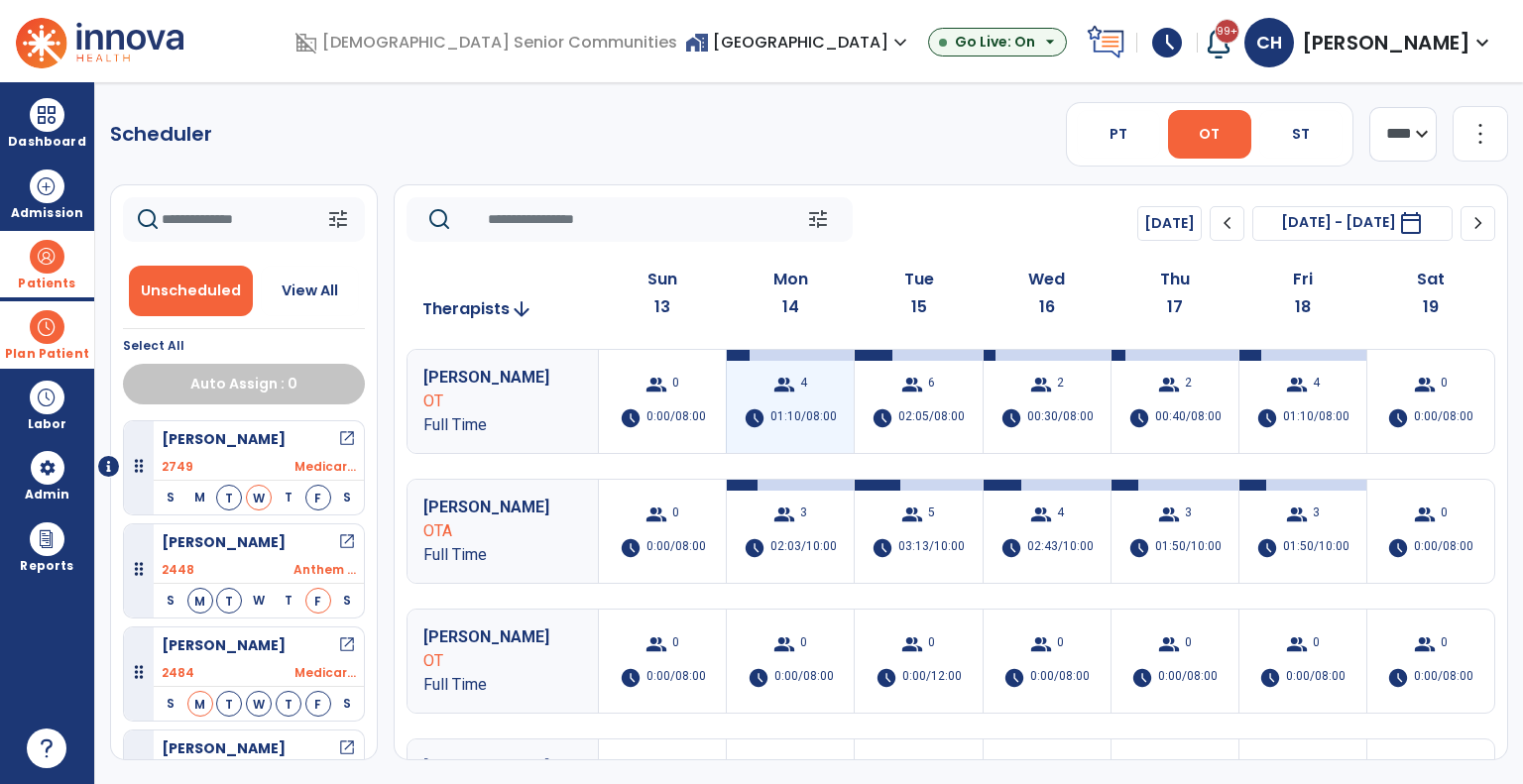 click on "01:10/08:00" at bounding box center (803, 418) 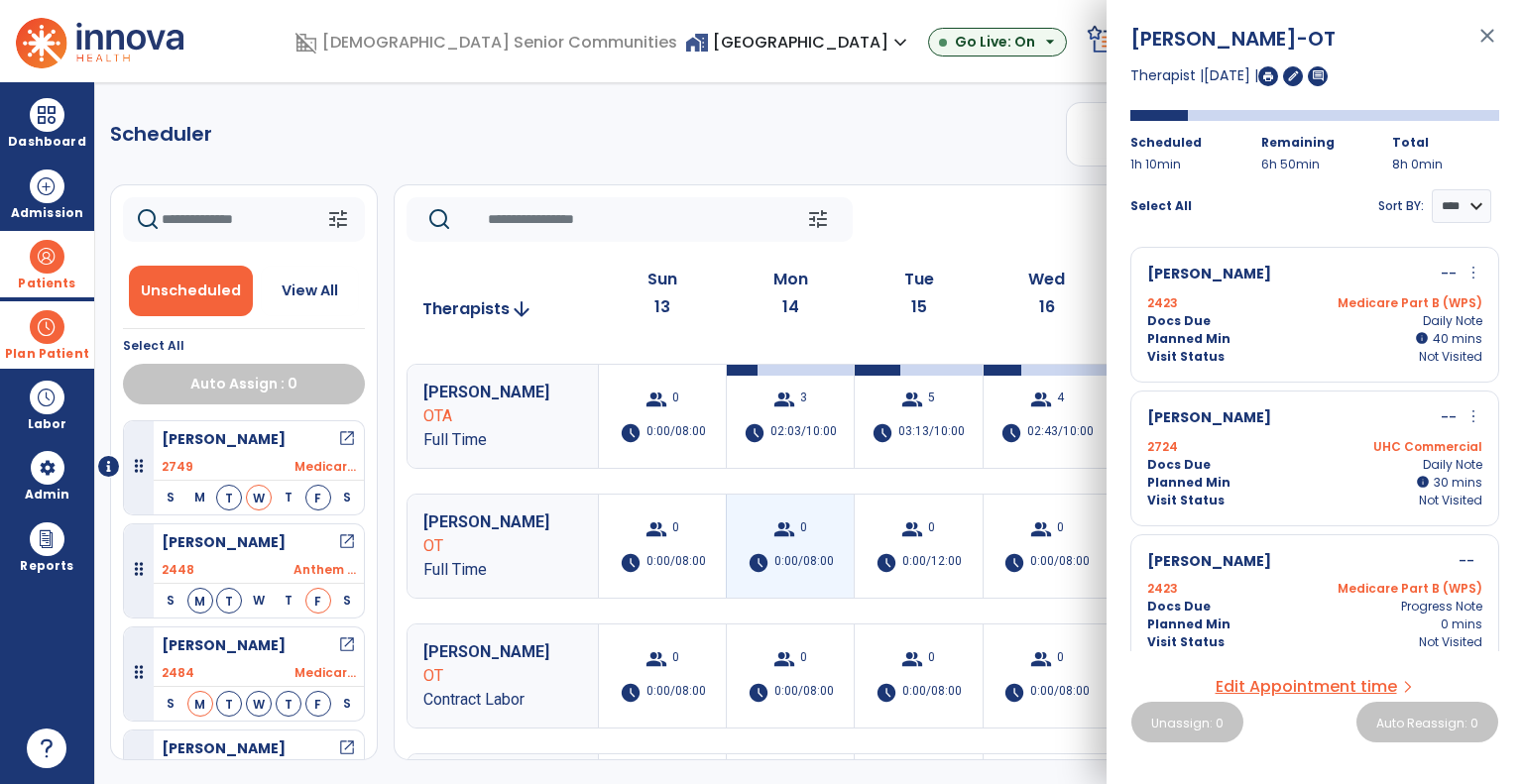 scroll, scrollTop: 198, scrollLeft: 0, axis: vertical 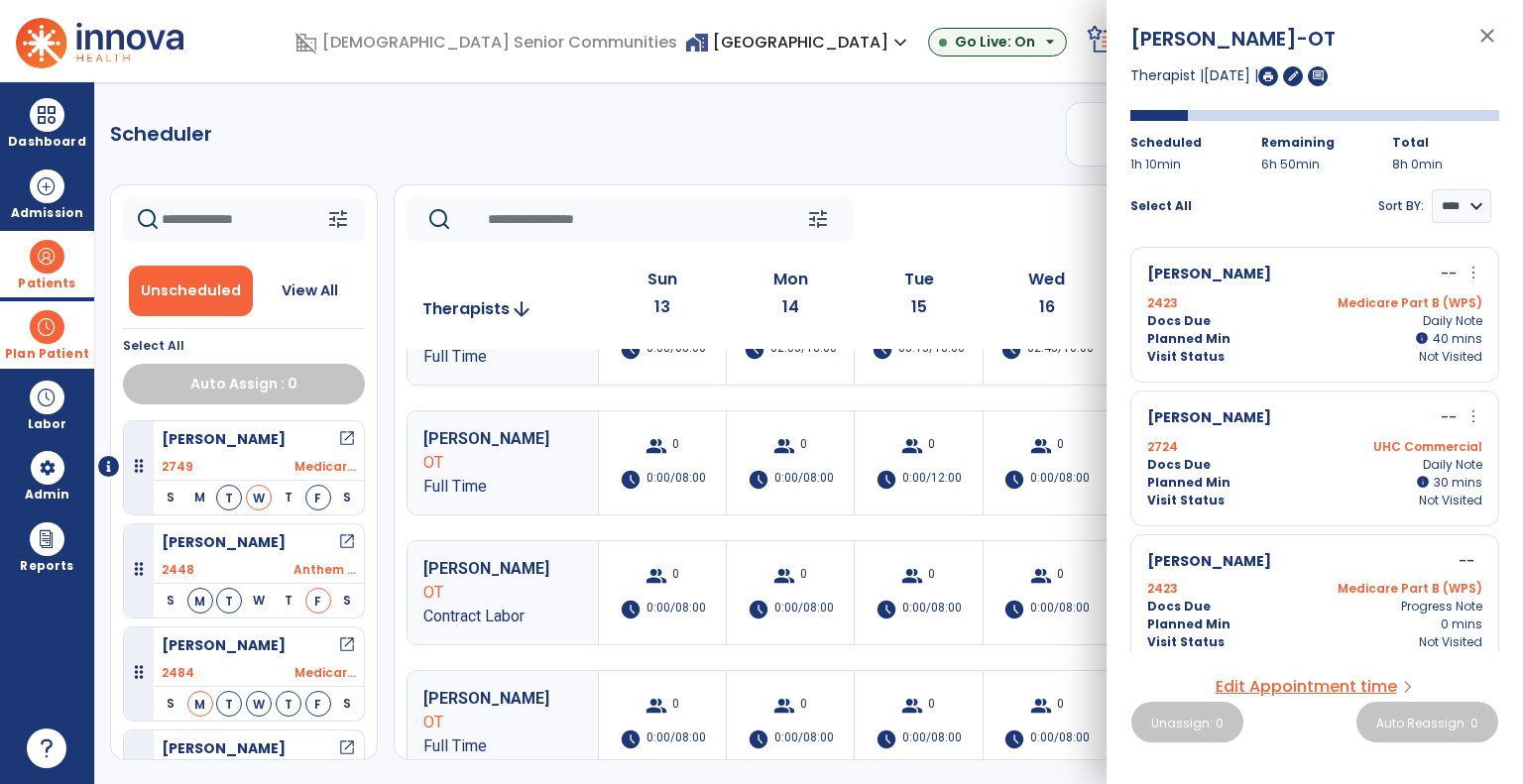 drag, startPoint x: 1306, startPoint y: 309, endPoint x: 1314, endPoint y: 380, distance: 71.44928 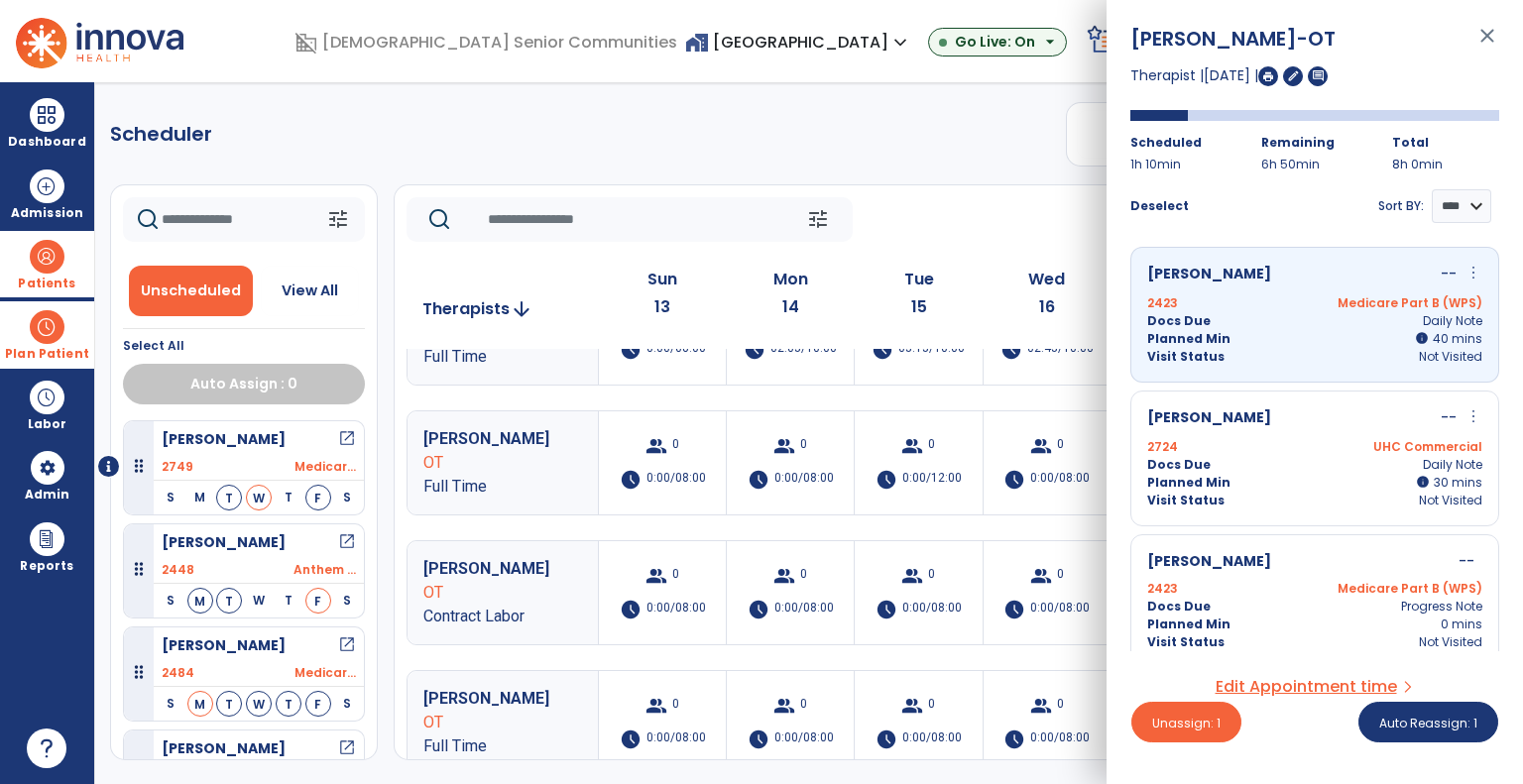 drag, startPoint x: 1297, startPoint y: 456, endPoint x: 1265, endPoint y: 586, distance: 133.88054 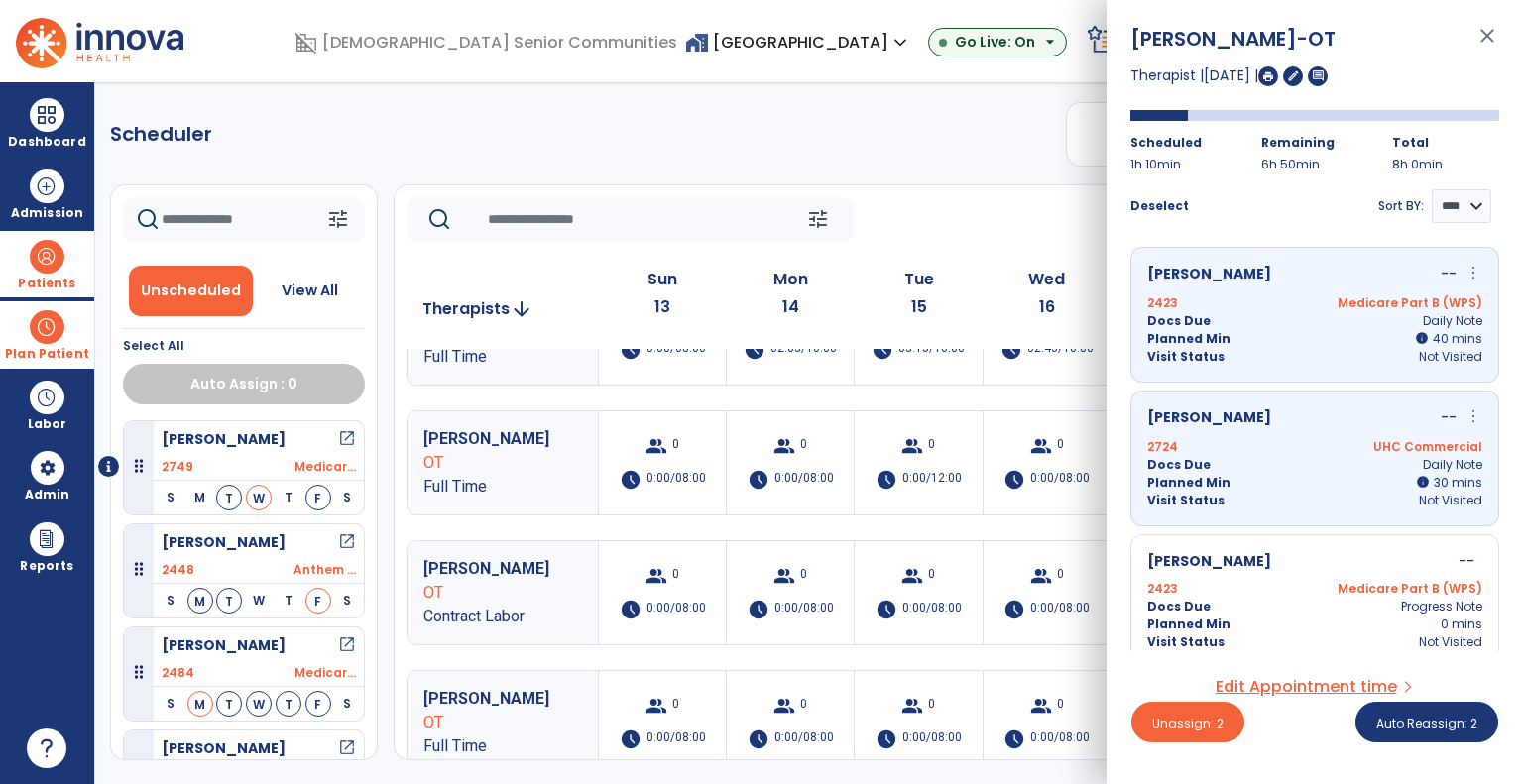 click on "2423 Medicare Part B (WPS)" at bounding box center [1315, 589] 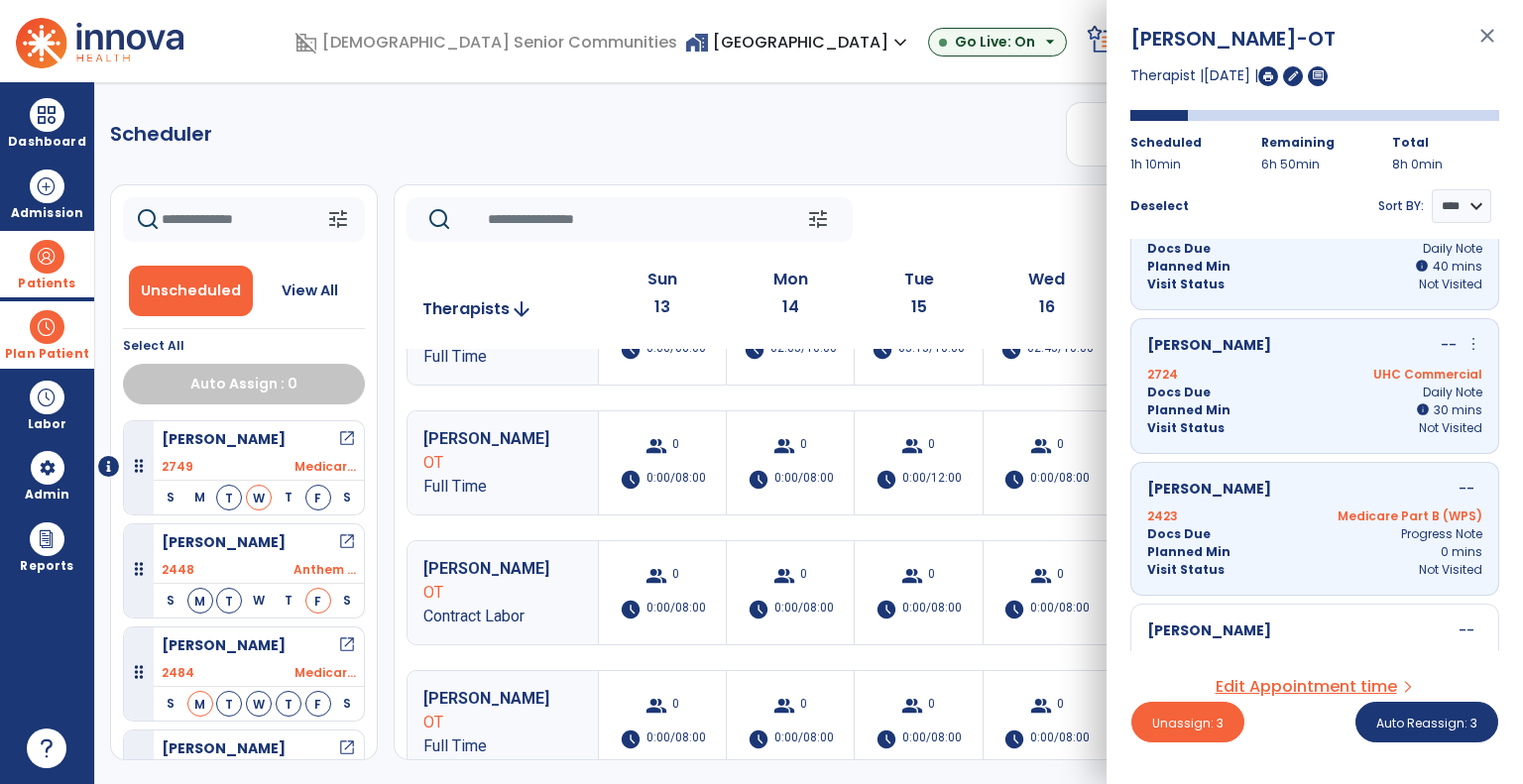 scroll, scrollTop: 156, scrollLeft: 0, axis: vertical 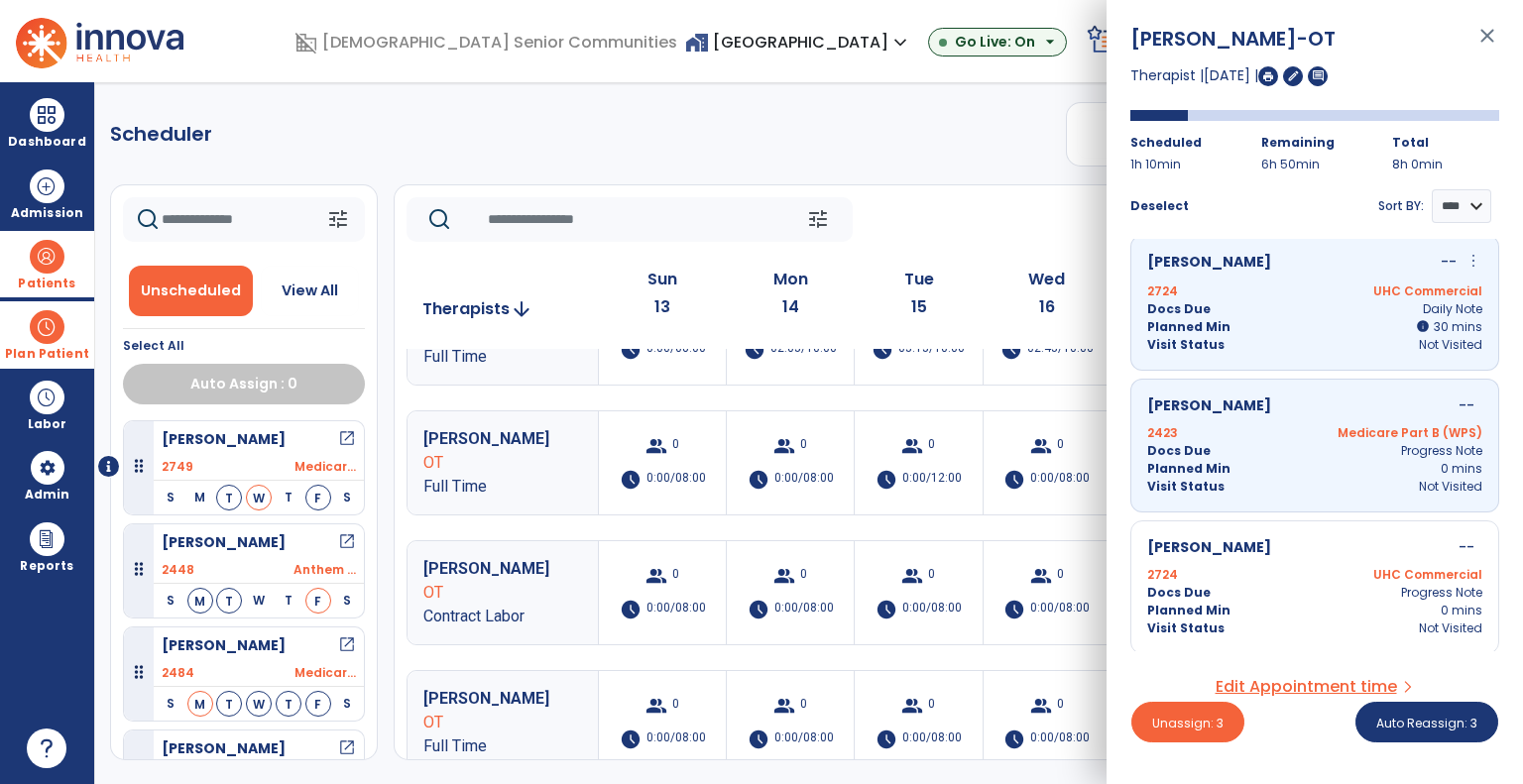 click on "2724 UHC Commercial" at bounding box center [1315, 575] 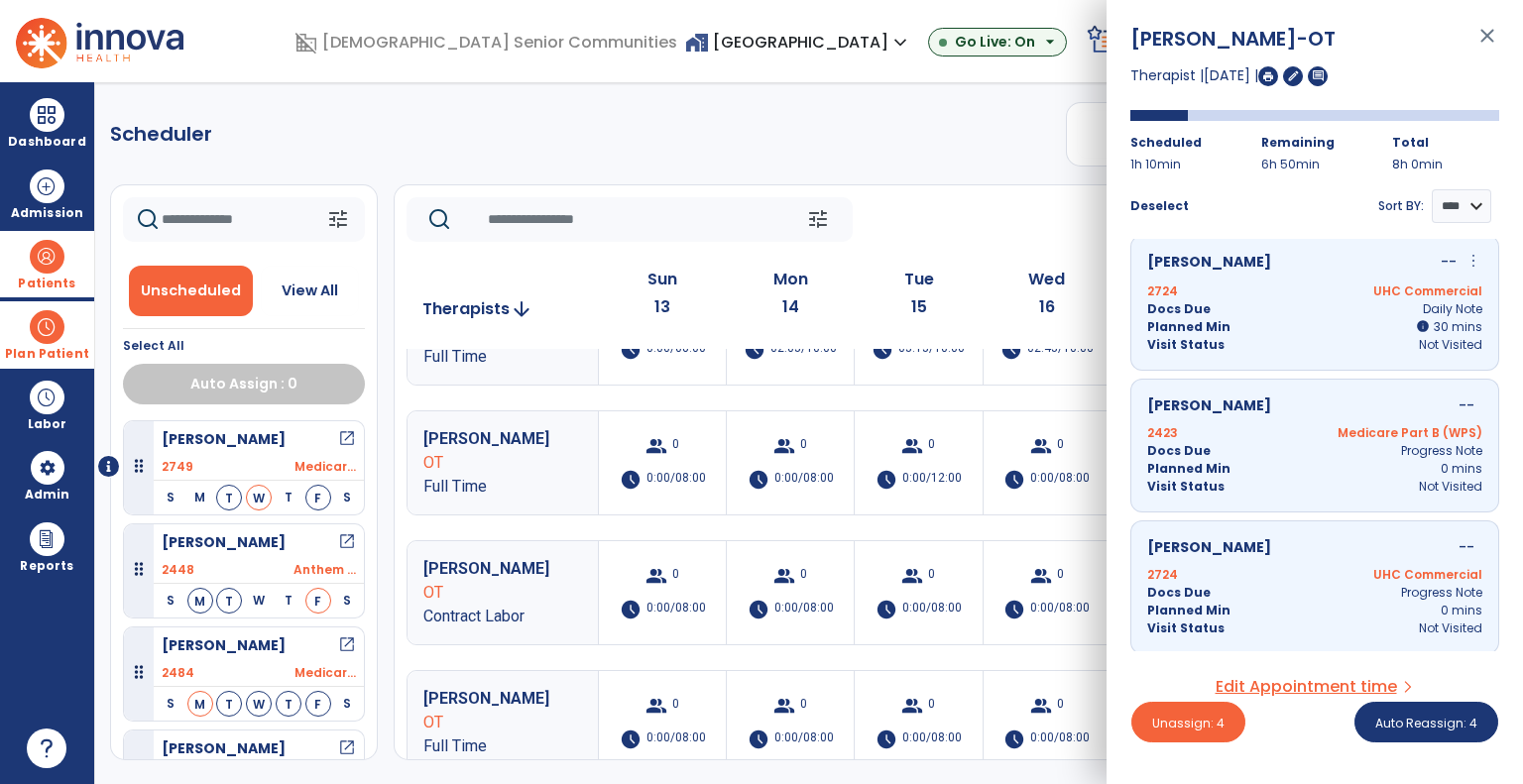 click on "Edit Appointment time arrow_forward_ios" at bounding box center (1315, 687) 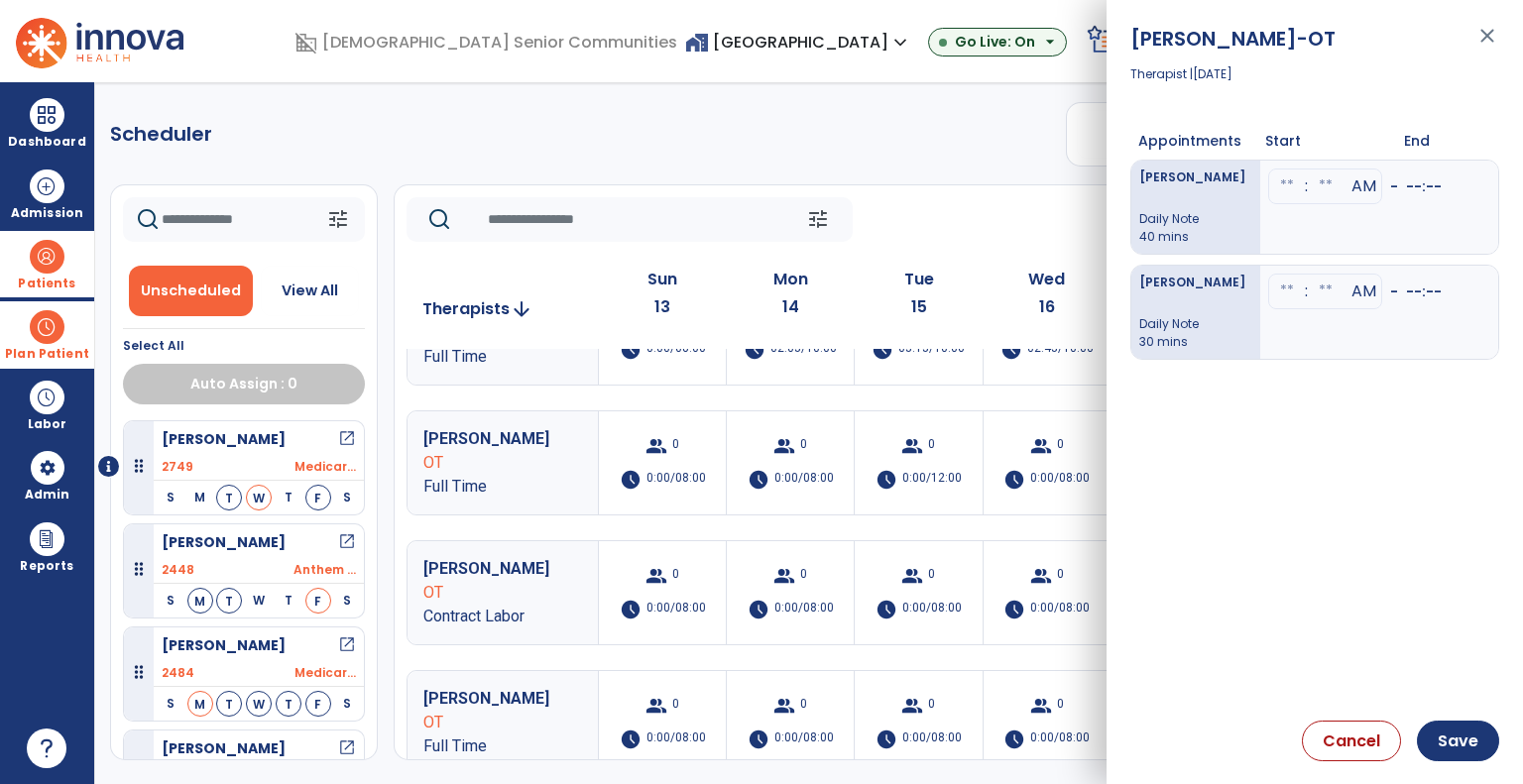 click on "Cancel Save" at bounding box center (1315, 740) 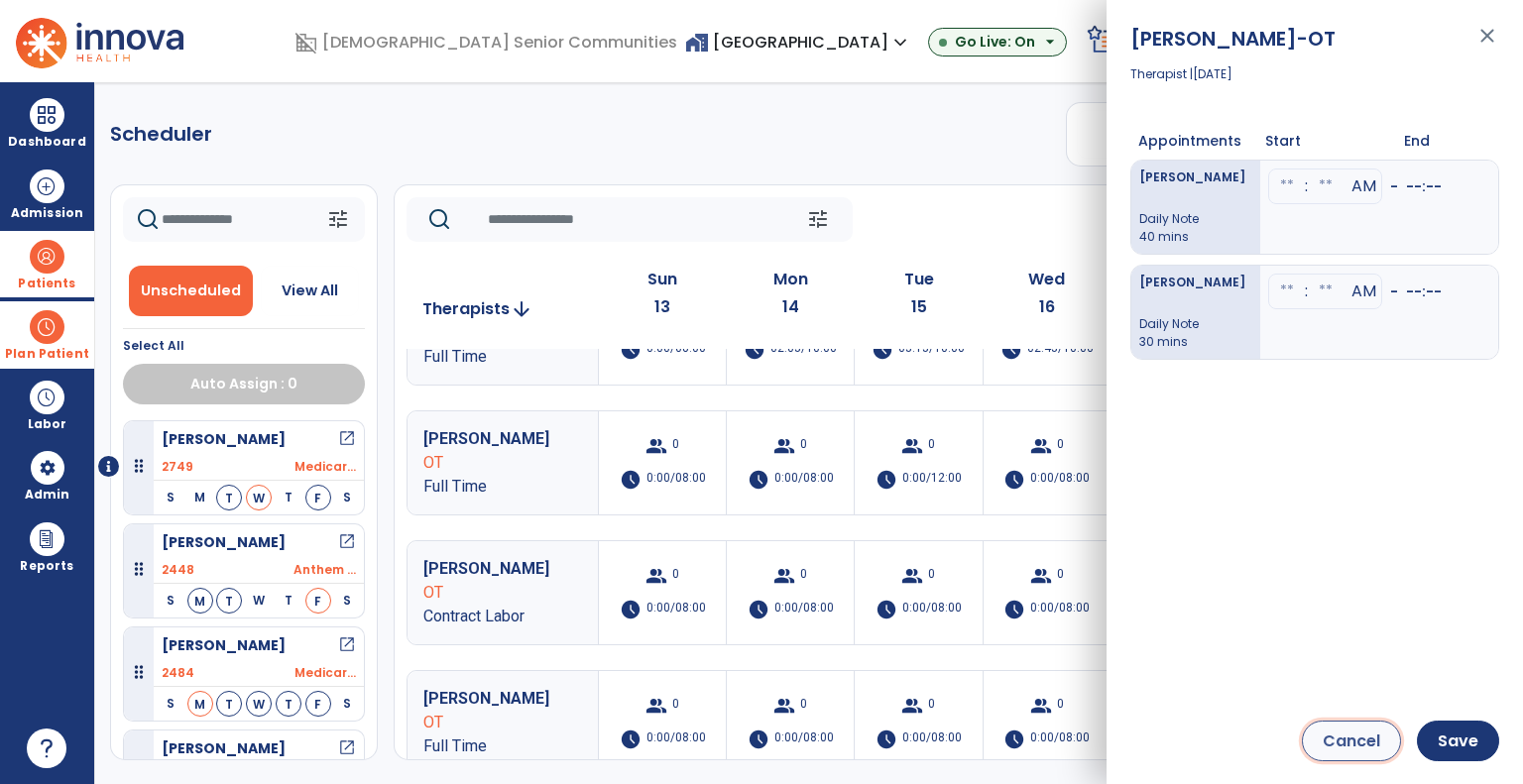 click on "Cancel" at bounding box center (1351, 740) 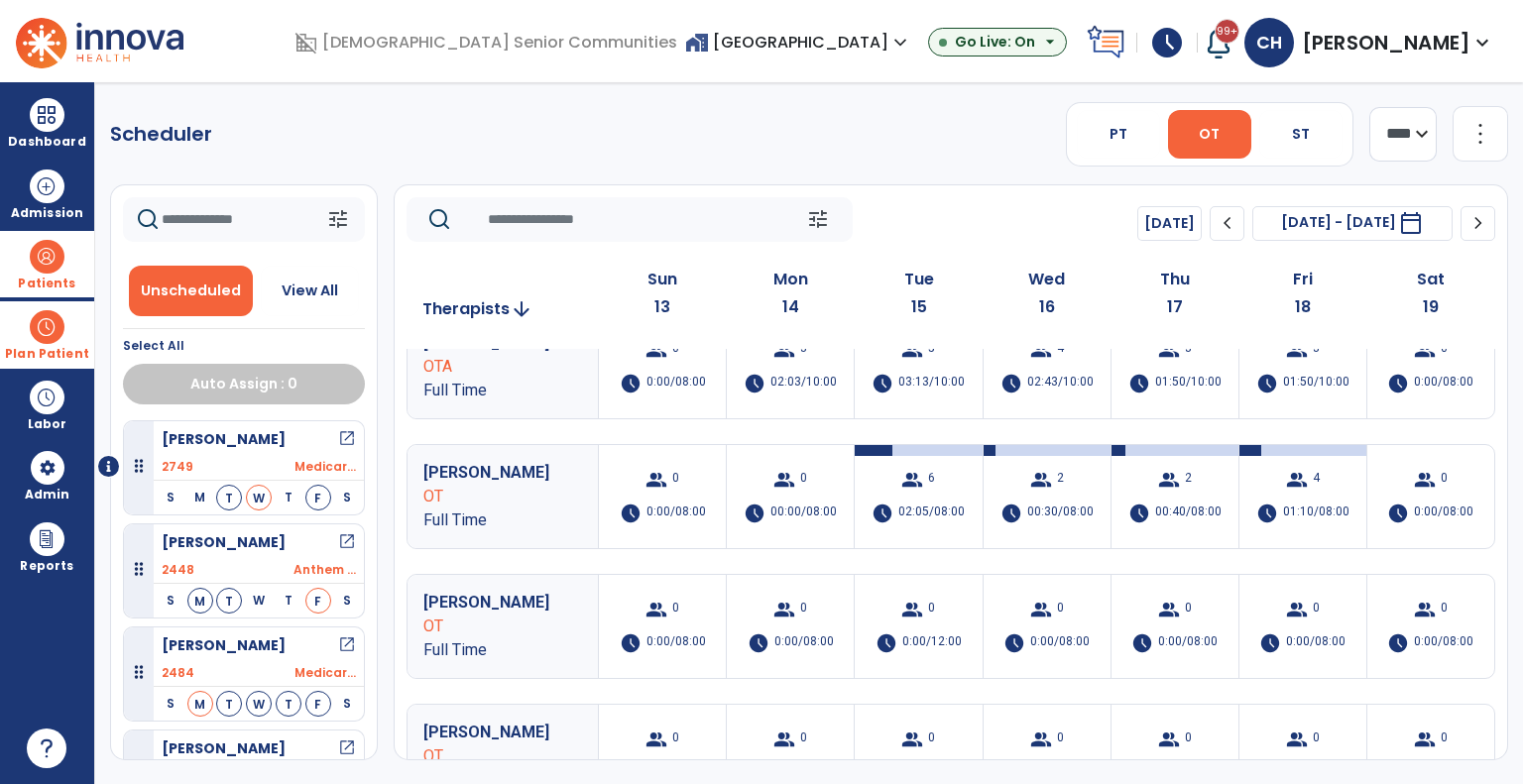 scroll, scrollTop: 0, scrollLeft: 0, axis: both 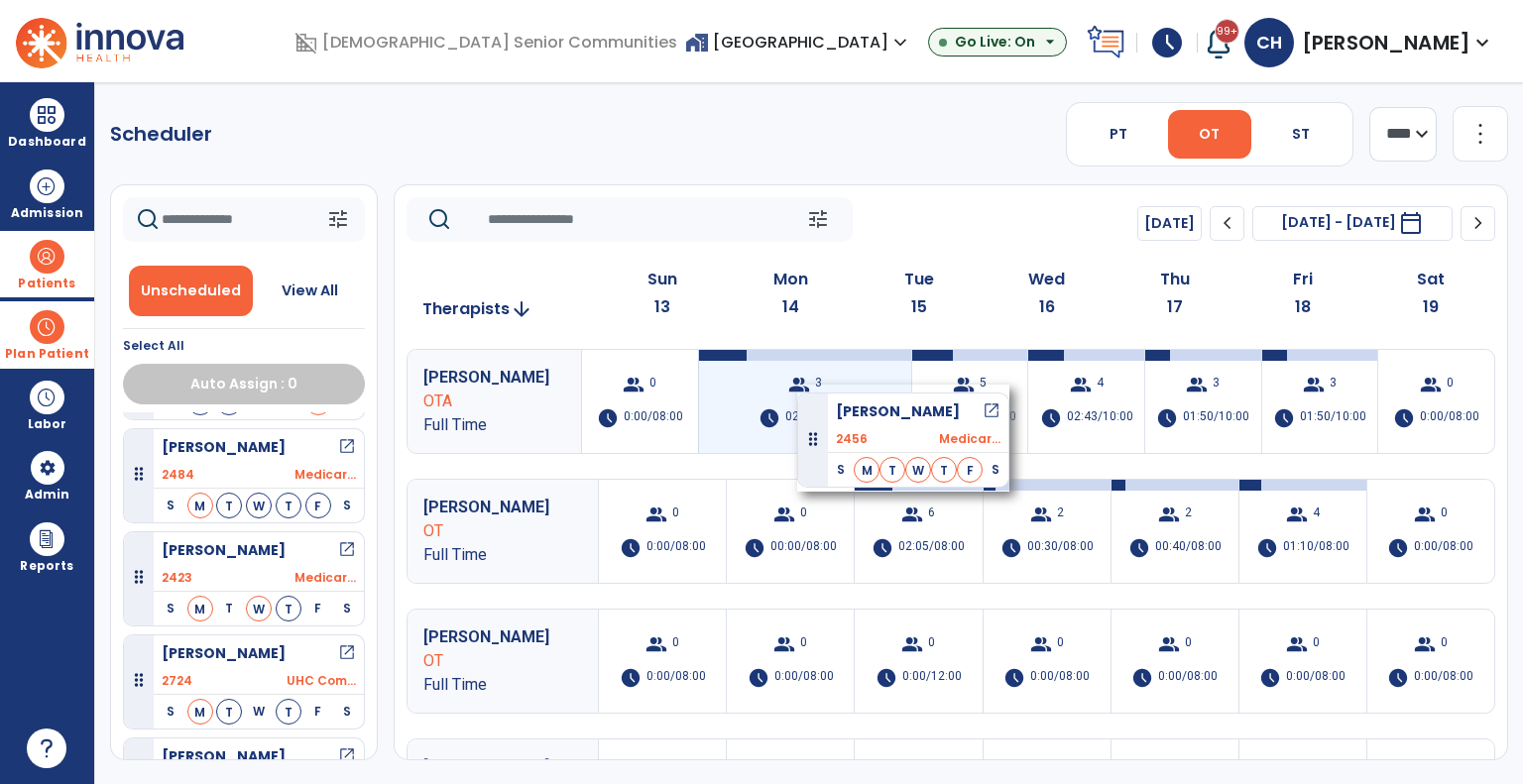 drag, startPoint x: 223, startPoint y: 575, endPoint x: 797, endPoint y: 384, distance: 604.9438 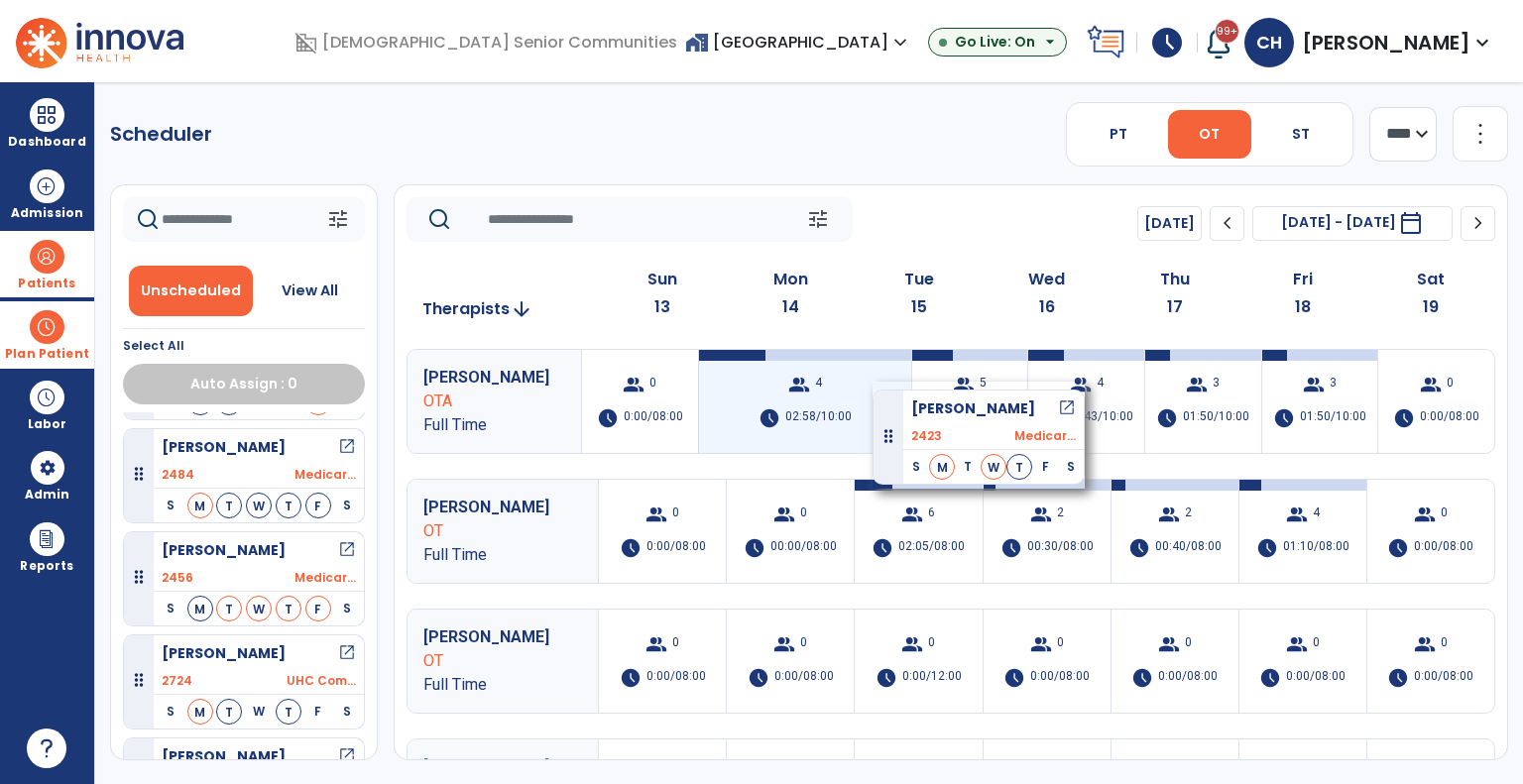 drag, startPoint x: 216, startPoint y: 669, endPoint x: 872, endPoint y: 381, distance: 716.4356 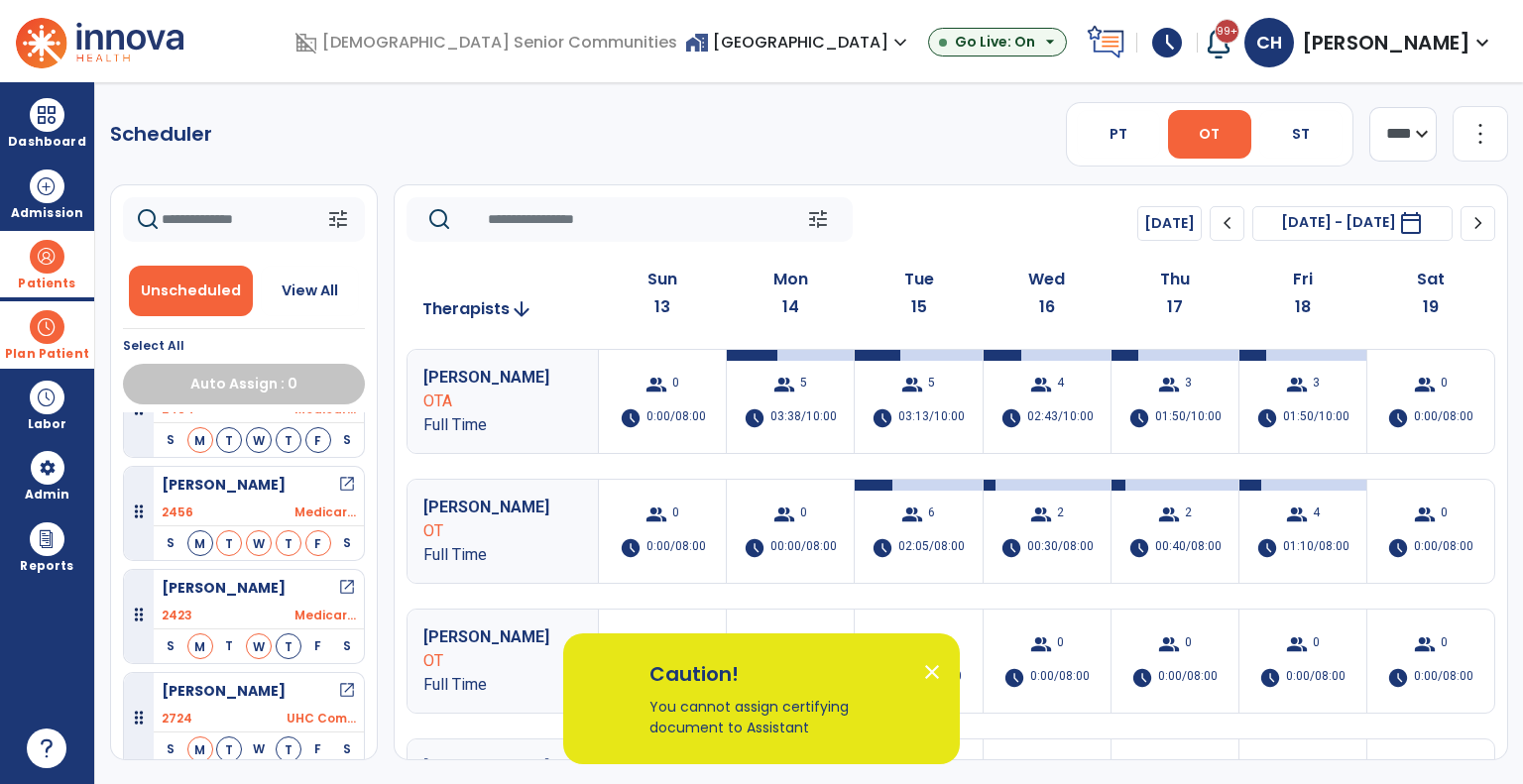 scroll, scrollTop: 297, scrollLeft: 0, axis: vertical 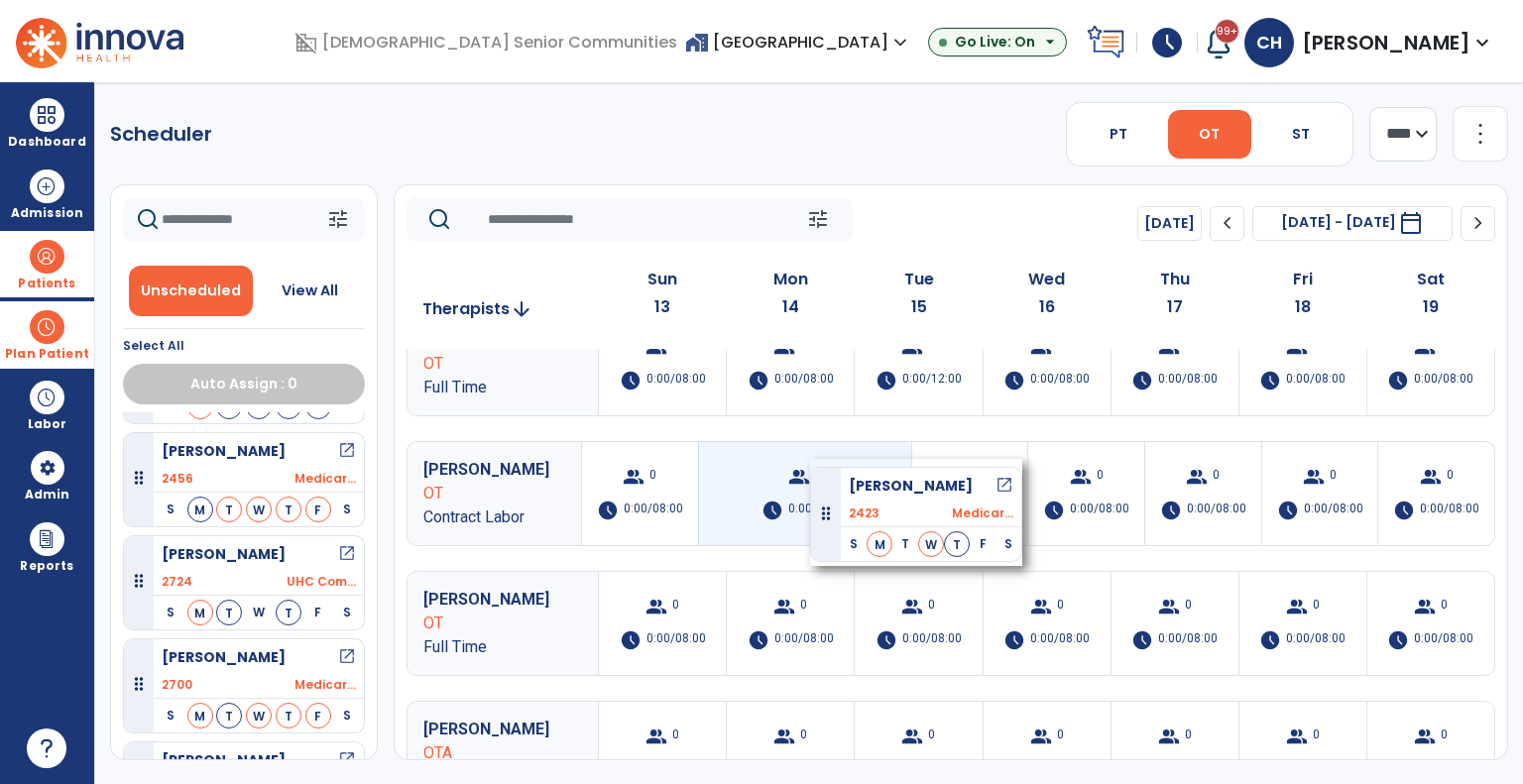 drag, startPoint x: 257, startPoint y: 553, endPoint x: 813, endPoint y: 467, distance: 562.61177 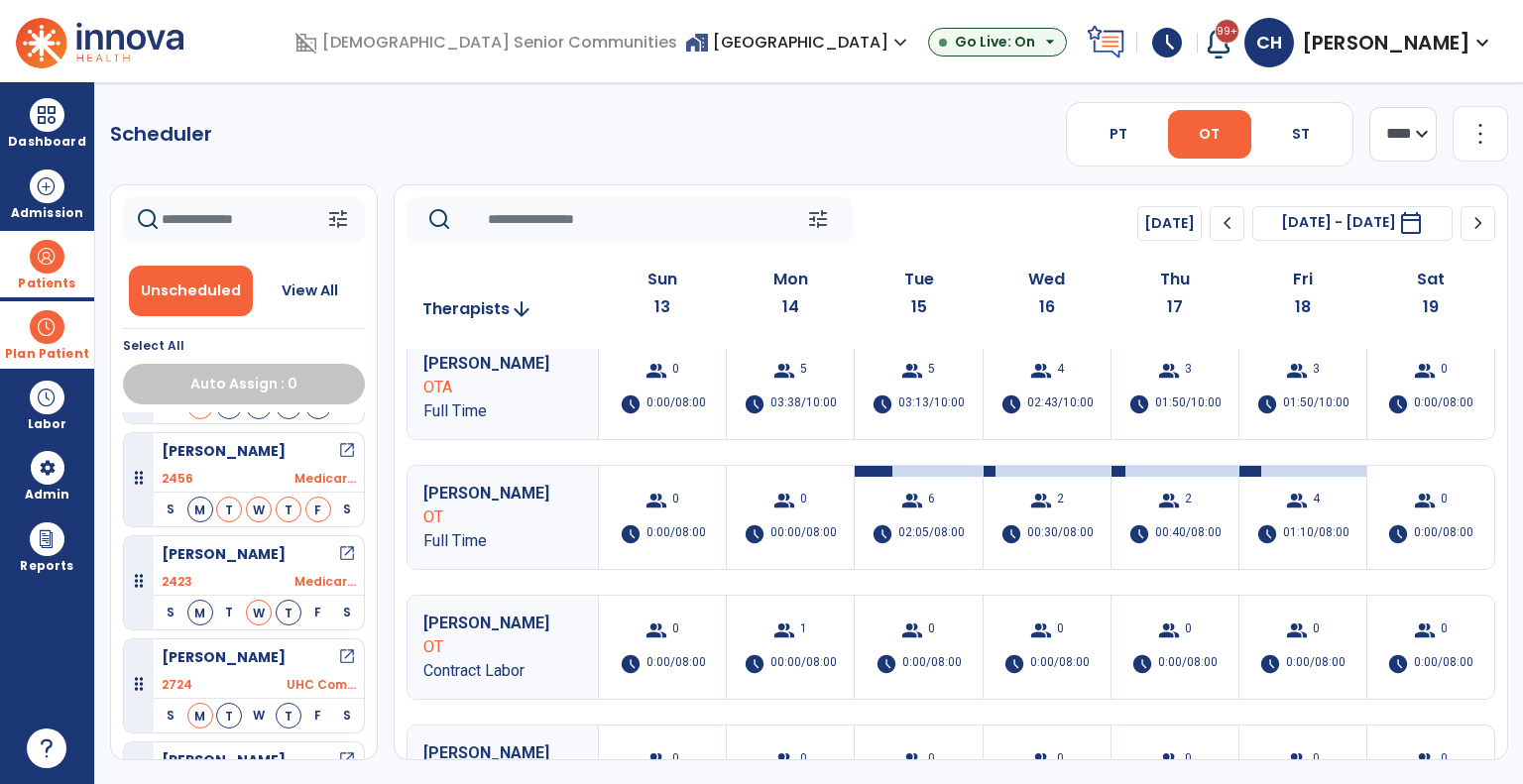 scroll, scrollTop: 0, scrollLeft: 0, axis: both 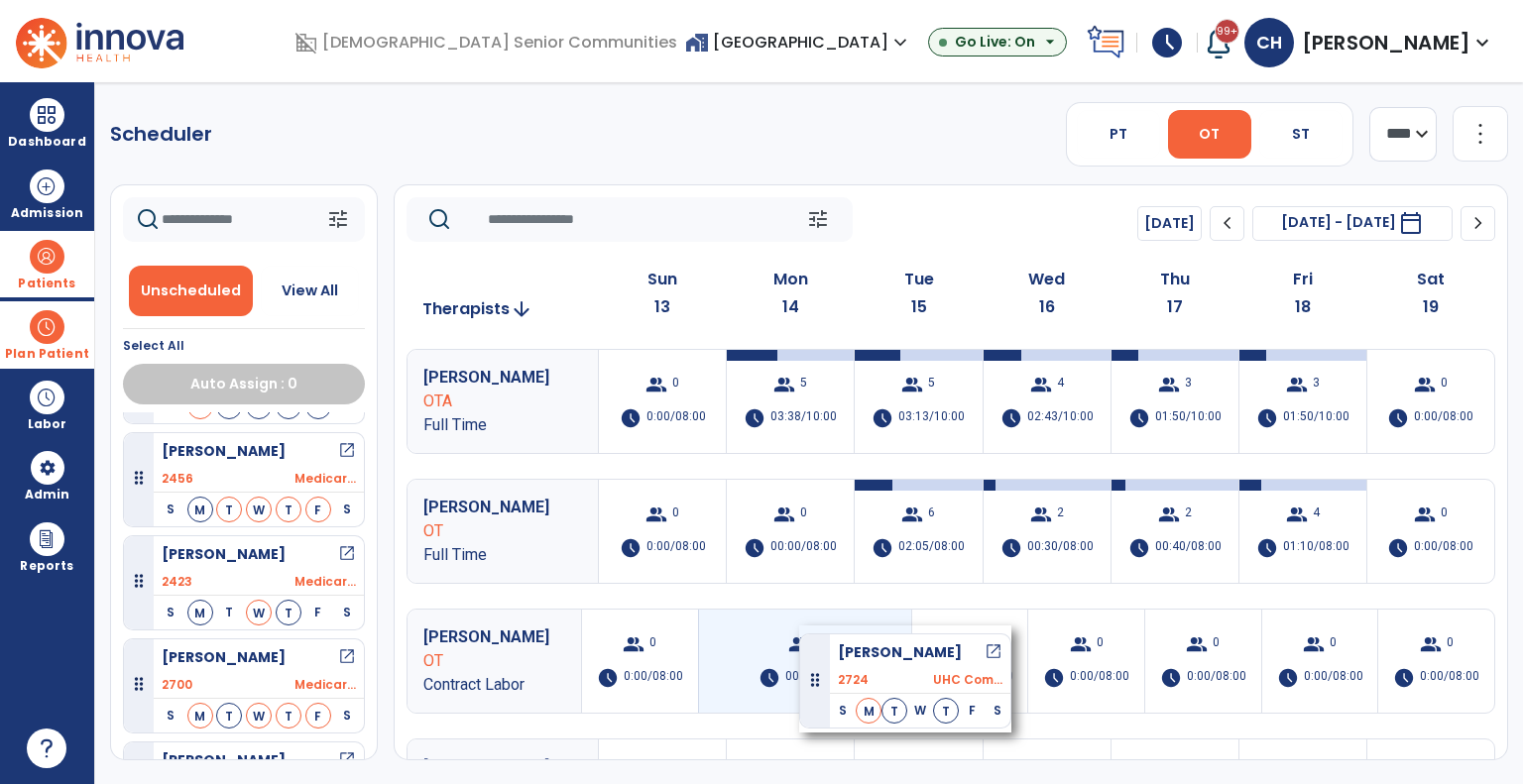 drag, startPoint x: 240, startPoint y: 679, endPoint x: 799, endPoint y: 625, distance: 561.6022 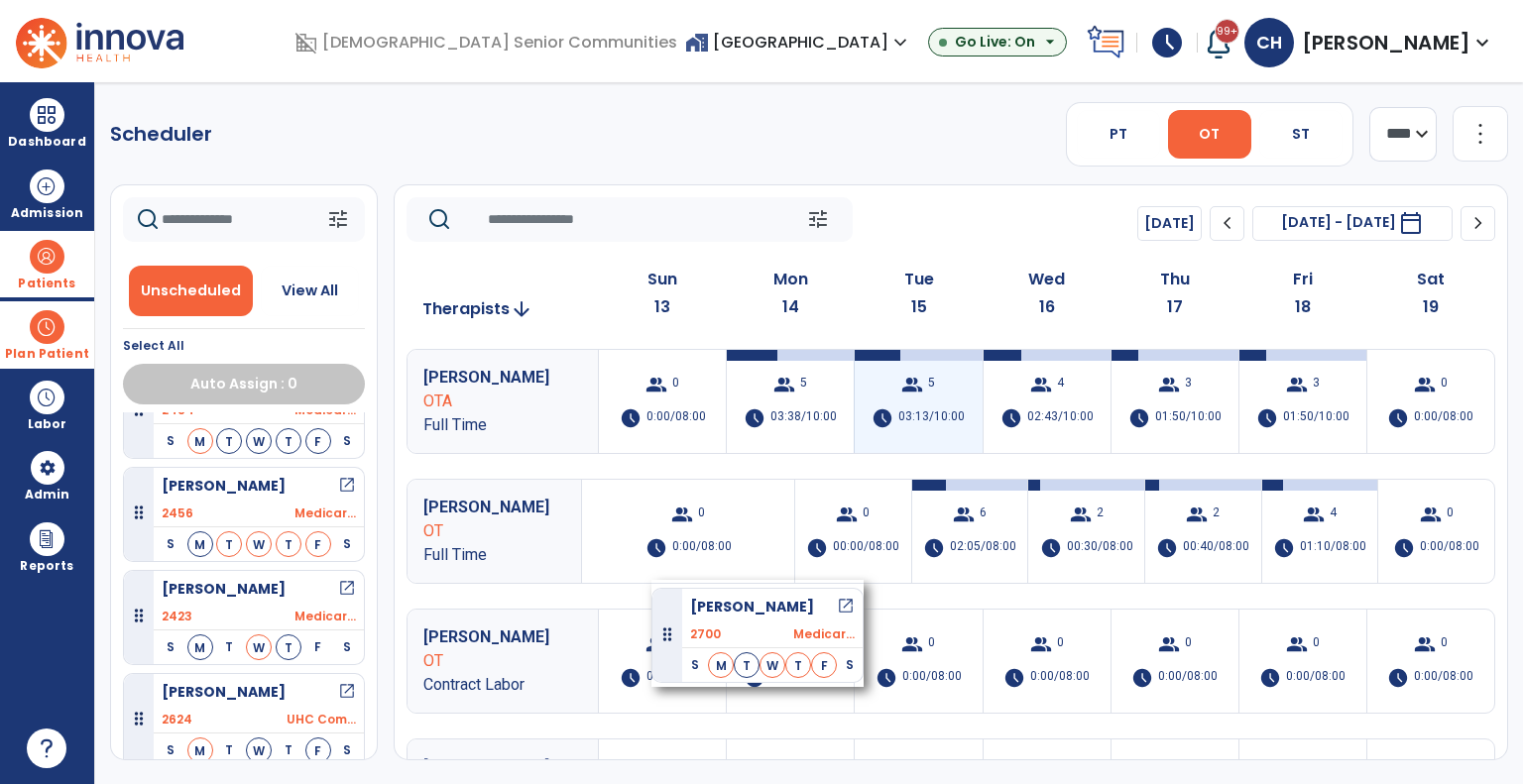 scroll, scrollTop: 258, scrollLeft: 0, axis: vertical 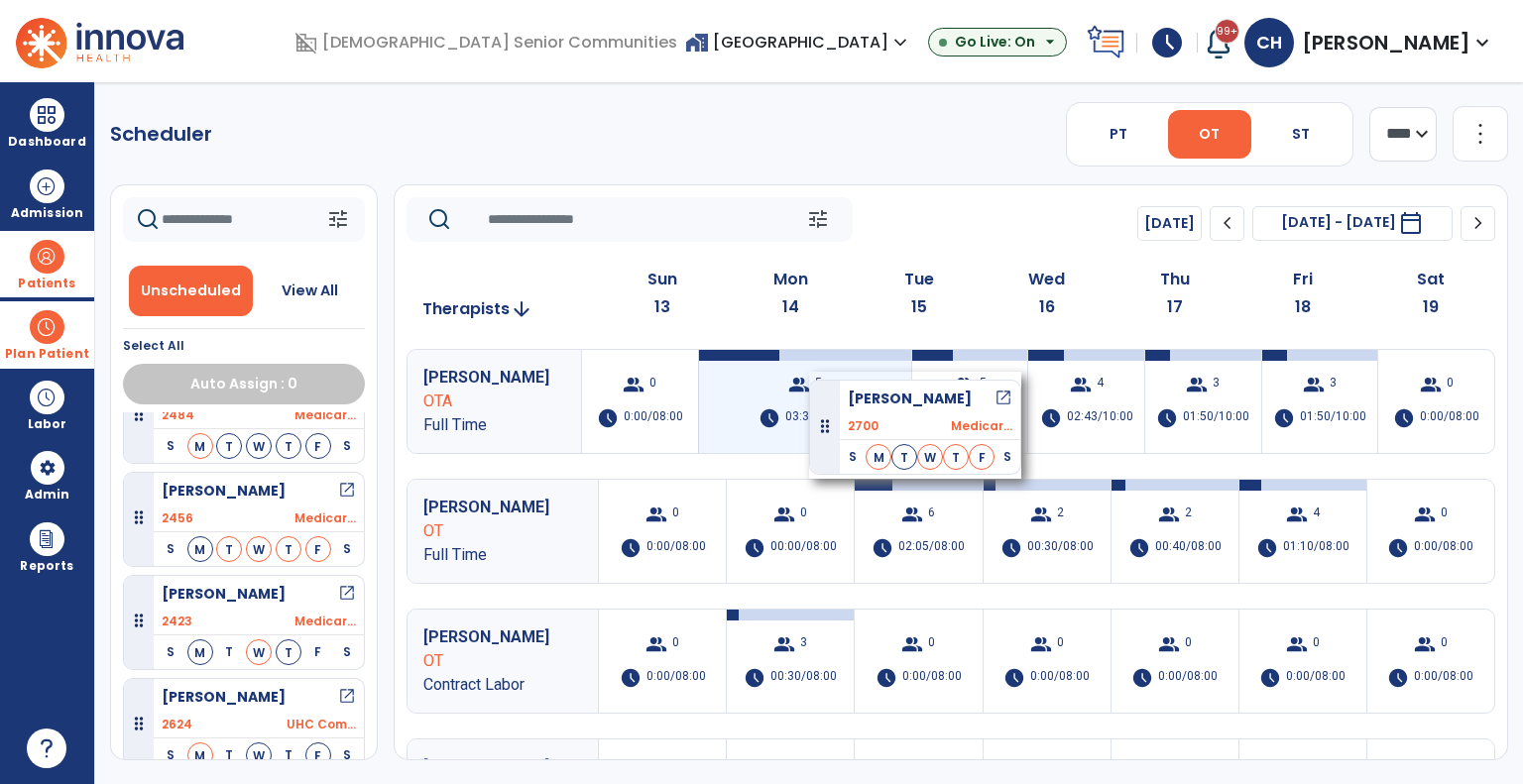 drag, startPoint x: 227, startPoint y: 670, endPoint x: 822, endPoint y: 371, distance: 665.9024 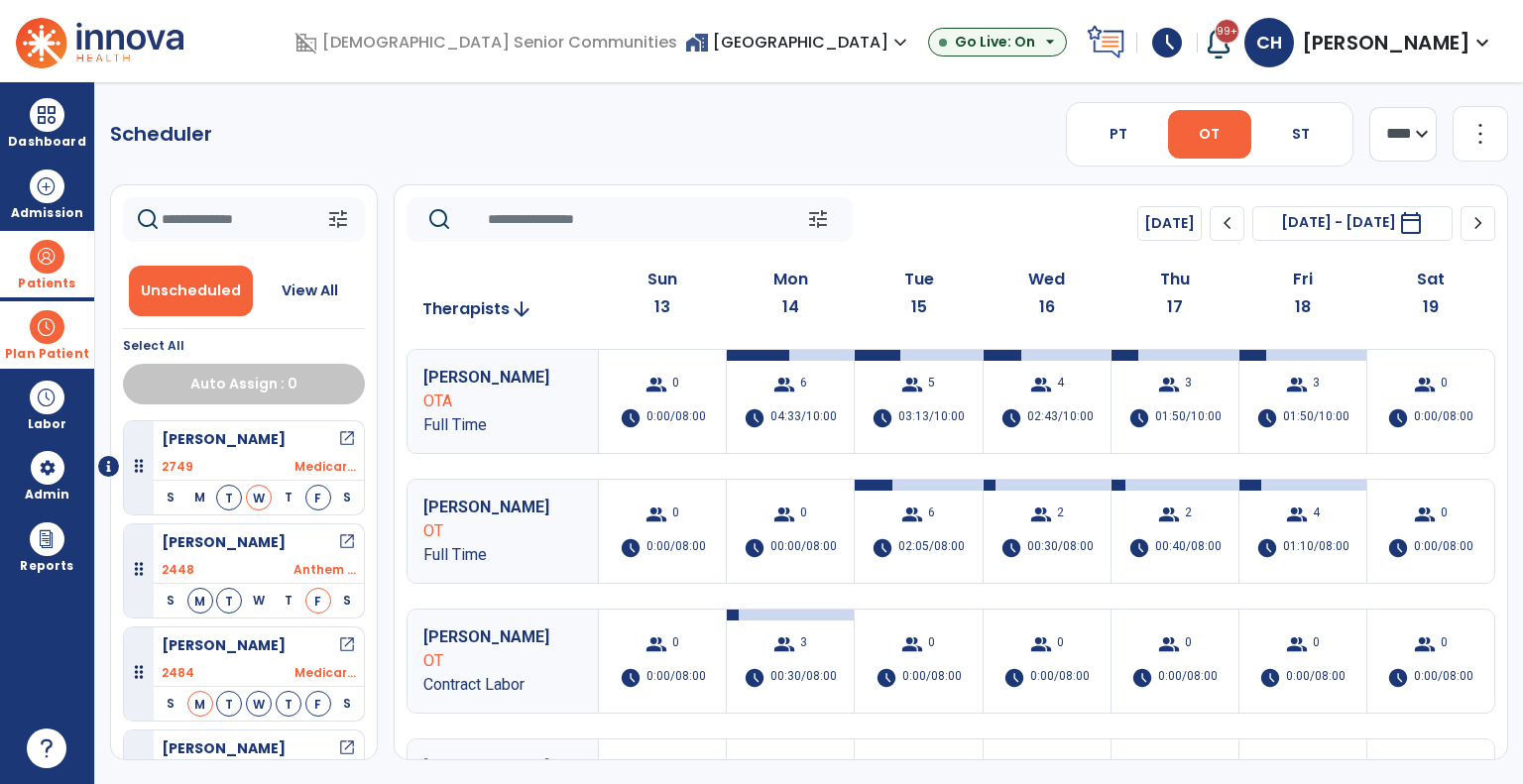 scroll, scrollTop: 0, scrollLeft: 0, axis: both 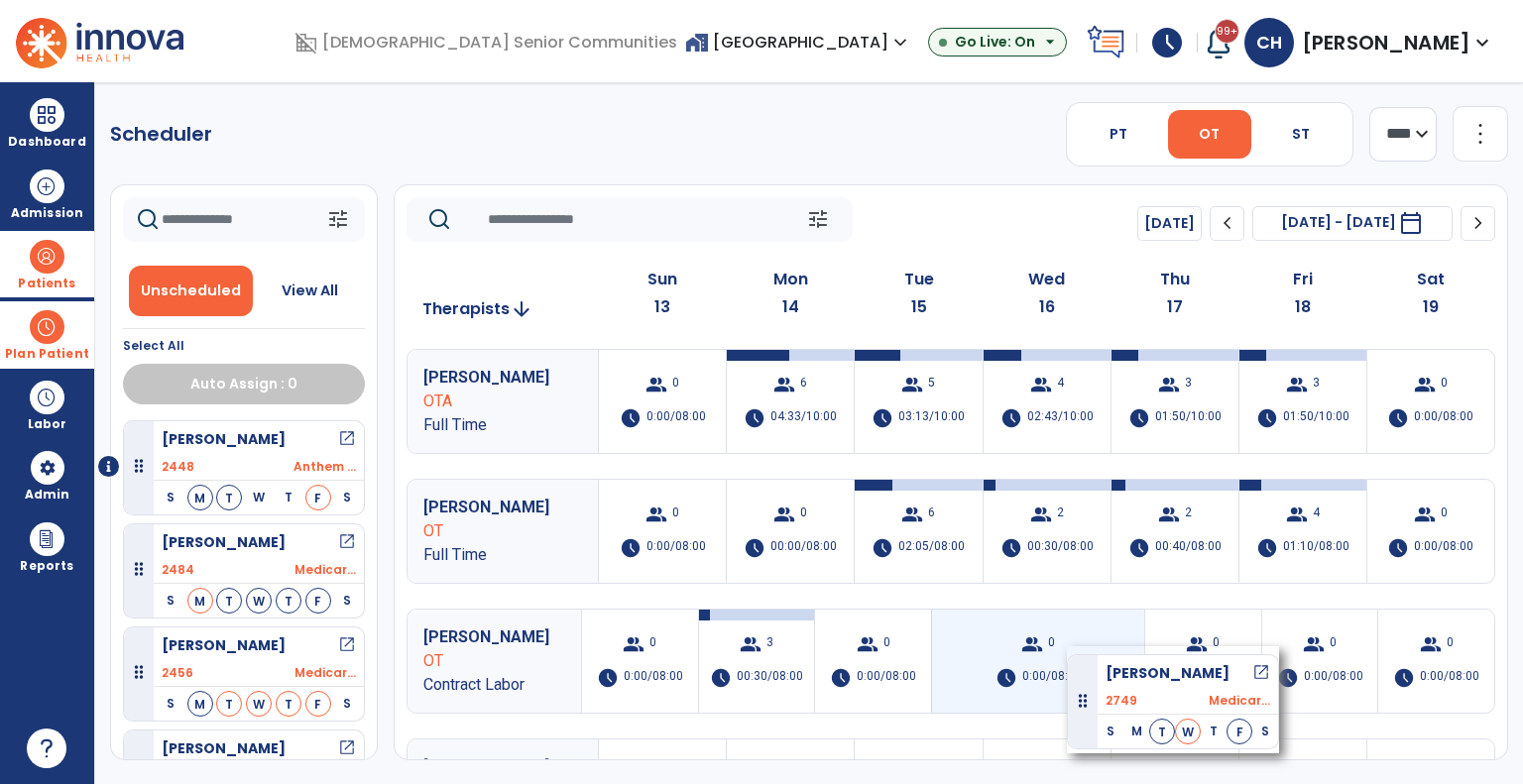 drag, startPoint x: 243, startPoint y: 461, endPoint x: 1067, endPoint y: 645, distance: 844.2938 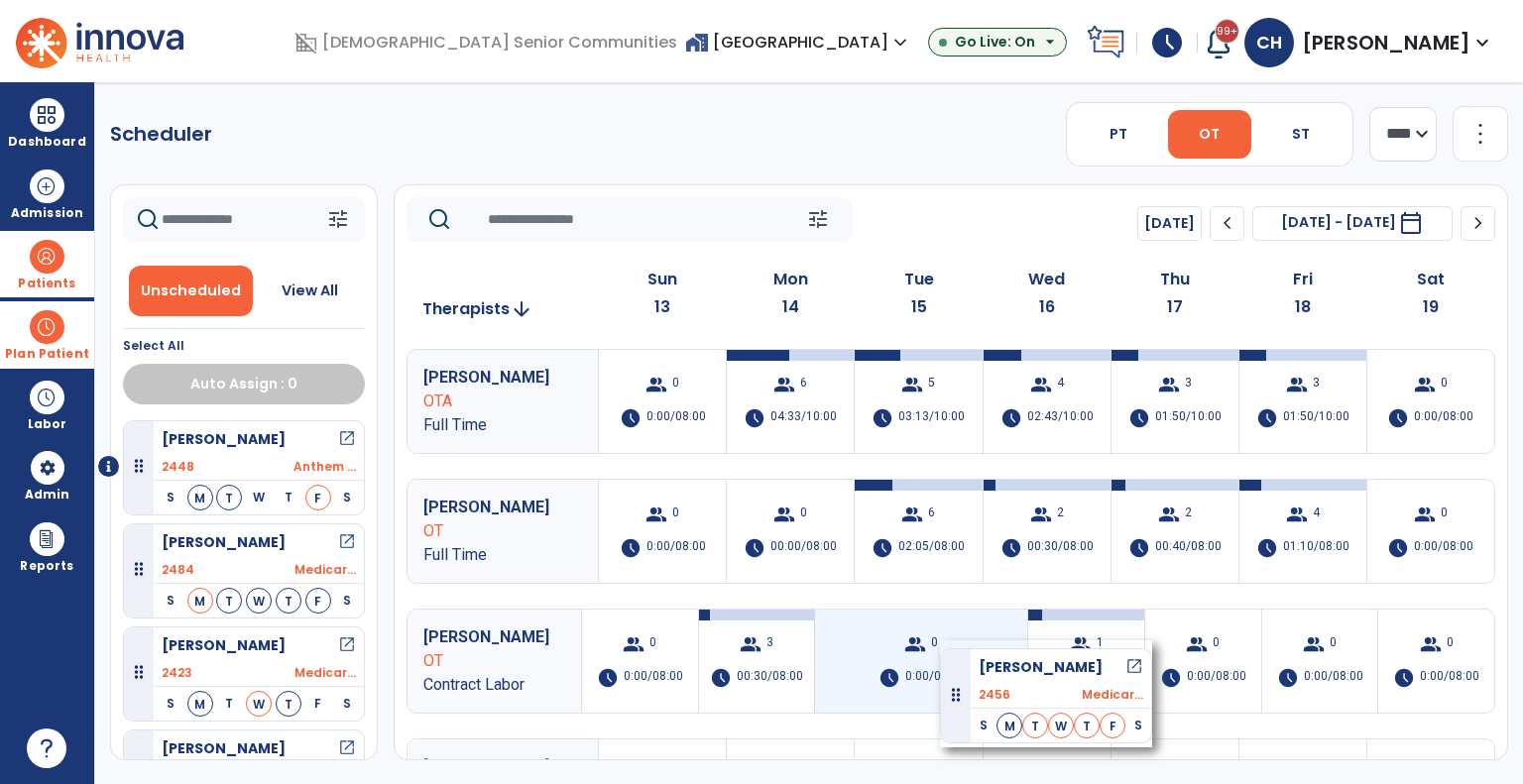 drag, startPoint x: 245, startPoint y: 654, endPoint x: 940, endPoint y: 640, distance: 695.141 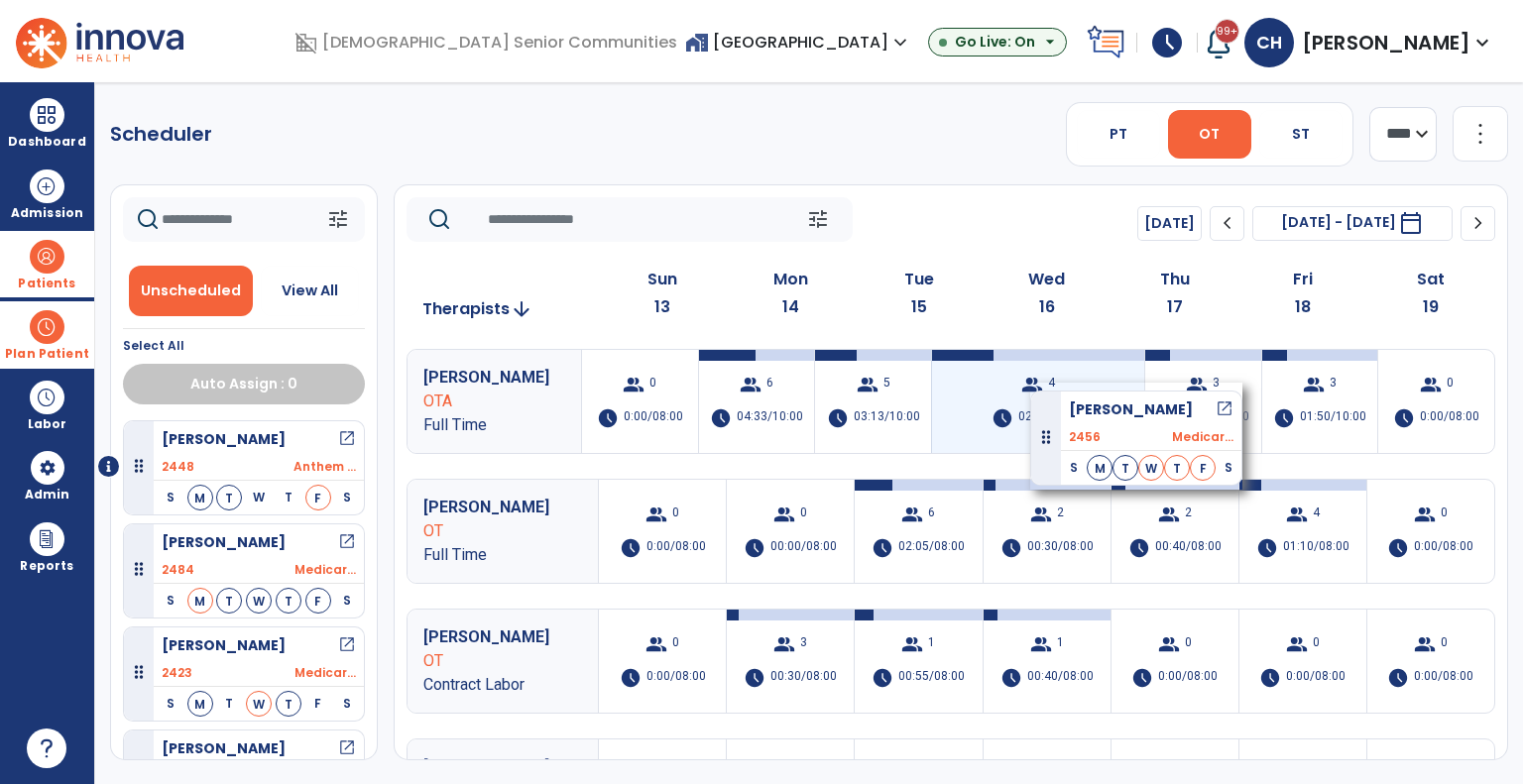 drag, startPoint x: 250, startPoint y: 661, endPoint x: 1042, endPoint y: 379, distance: 840.70685 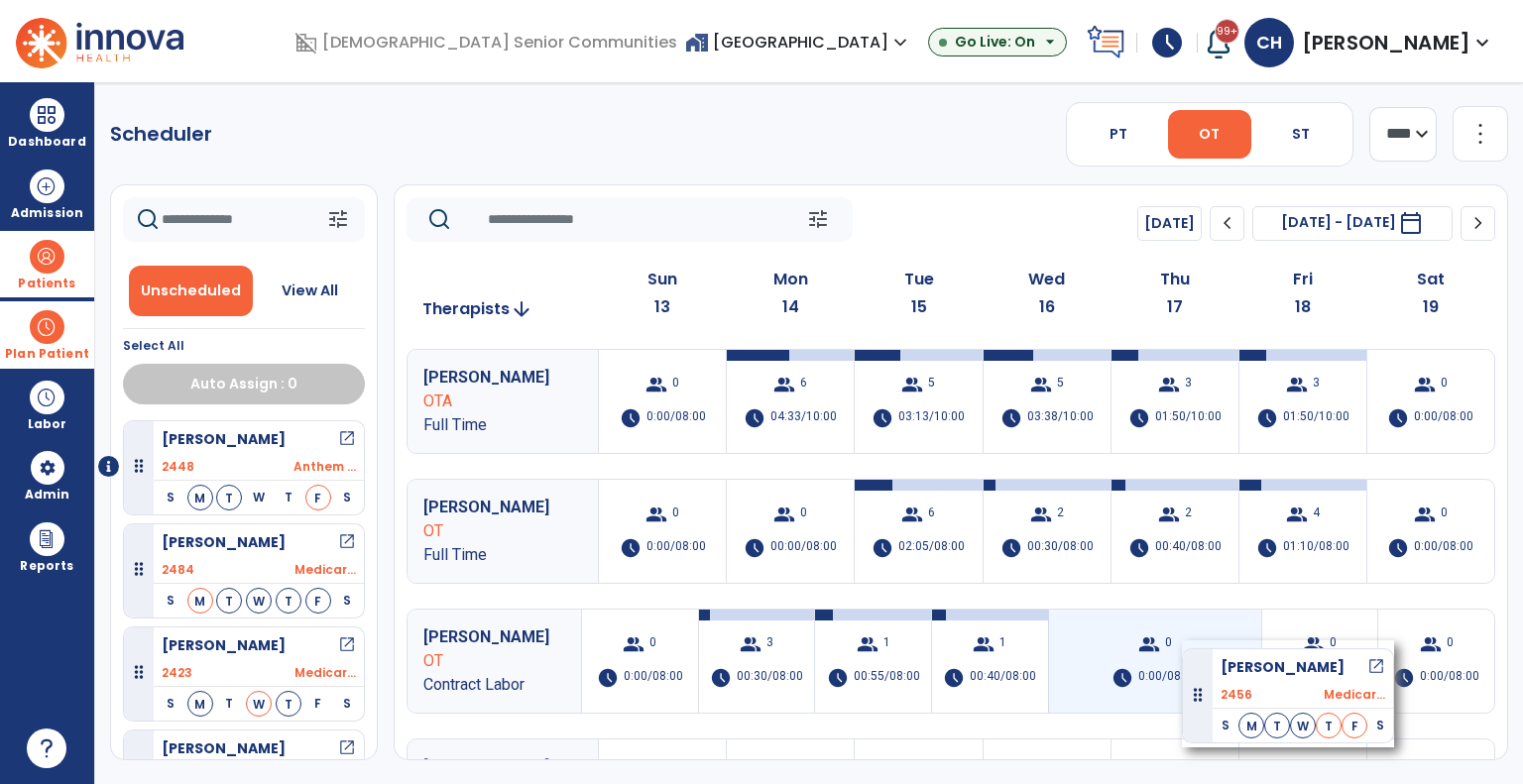 drag, startPoint x: 262, startPoint y: 662, endPoint x: 1182, endPoint y: 640, distance: 920.26301 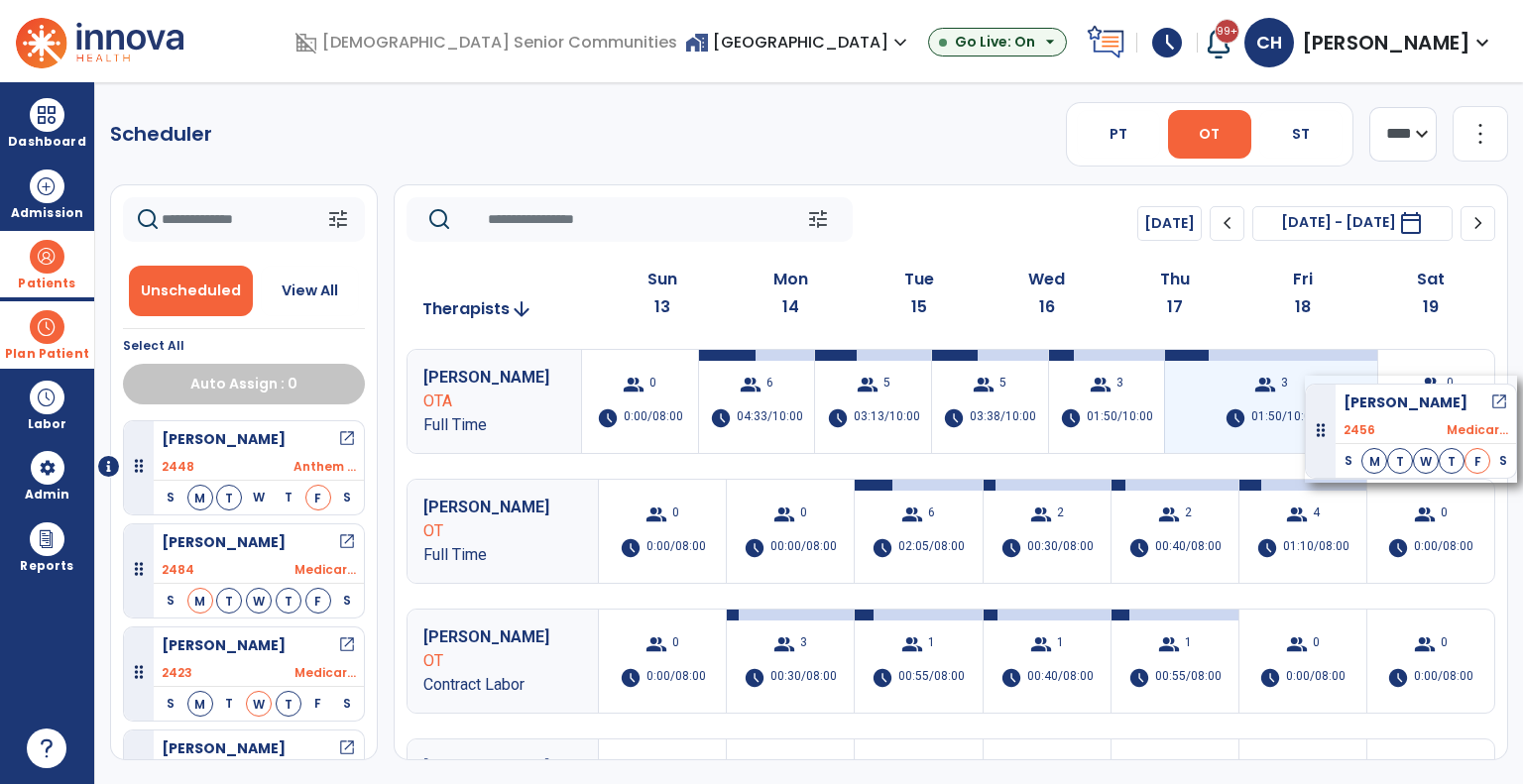 drag, startPoint x: 293, startPoint y: 673, endPoint x: 1305, endPoint y: 376, distance: 1054.6815 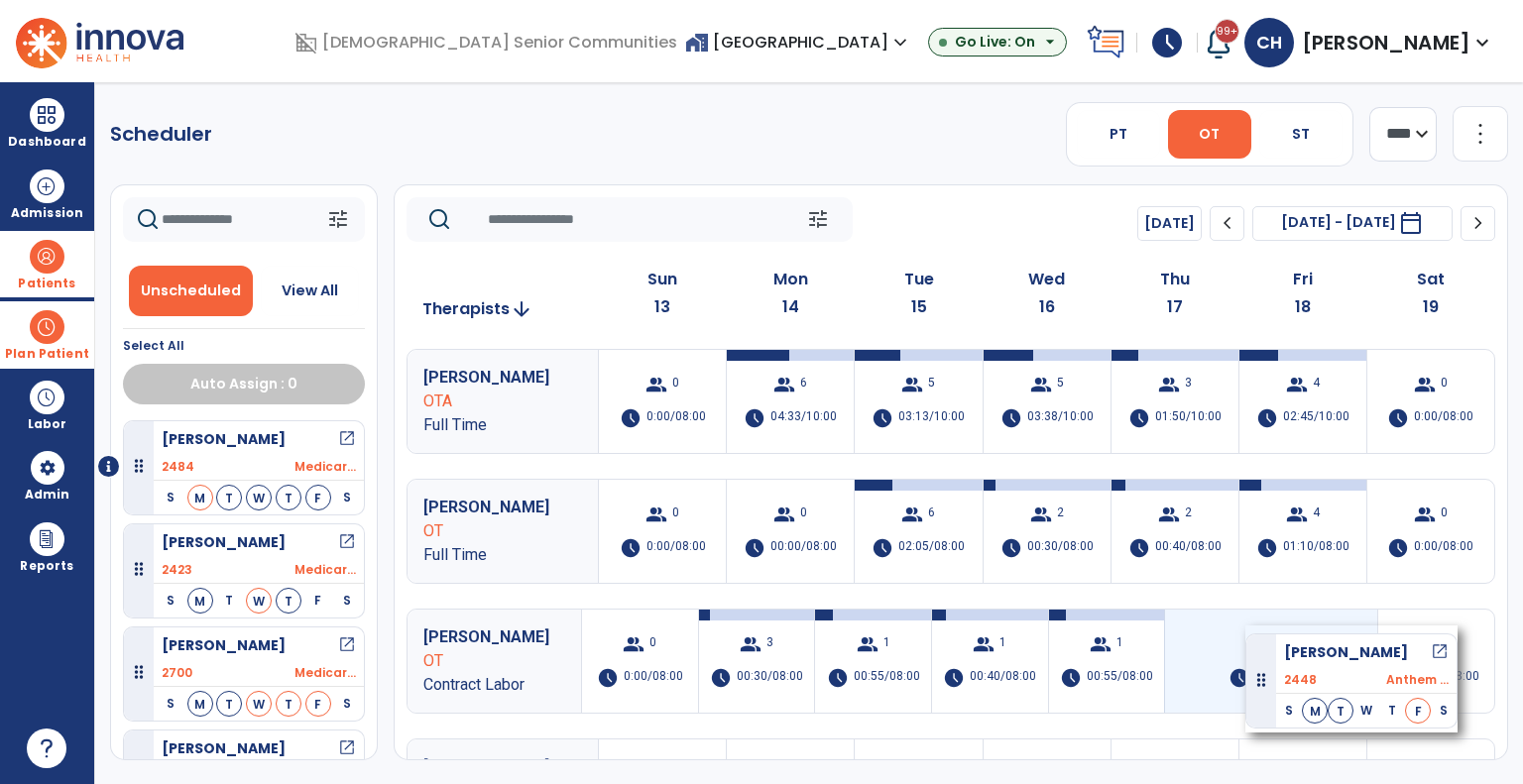 drag, startPoint x: 282, startPoint y: 464, endPoint x: 1245, endPoint y: 625, distance: 976.36571 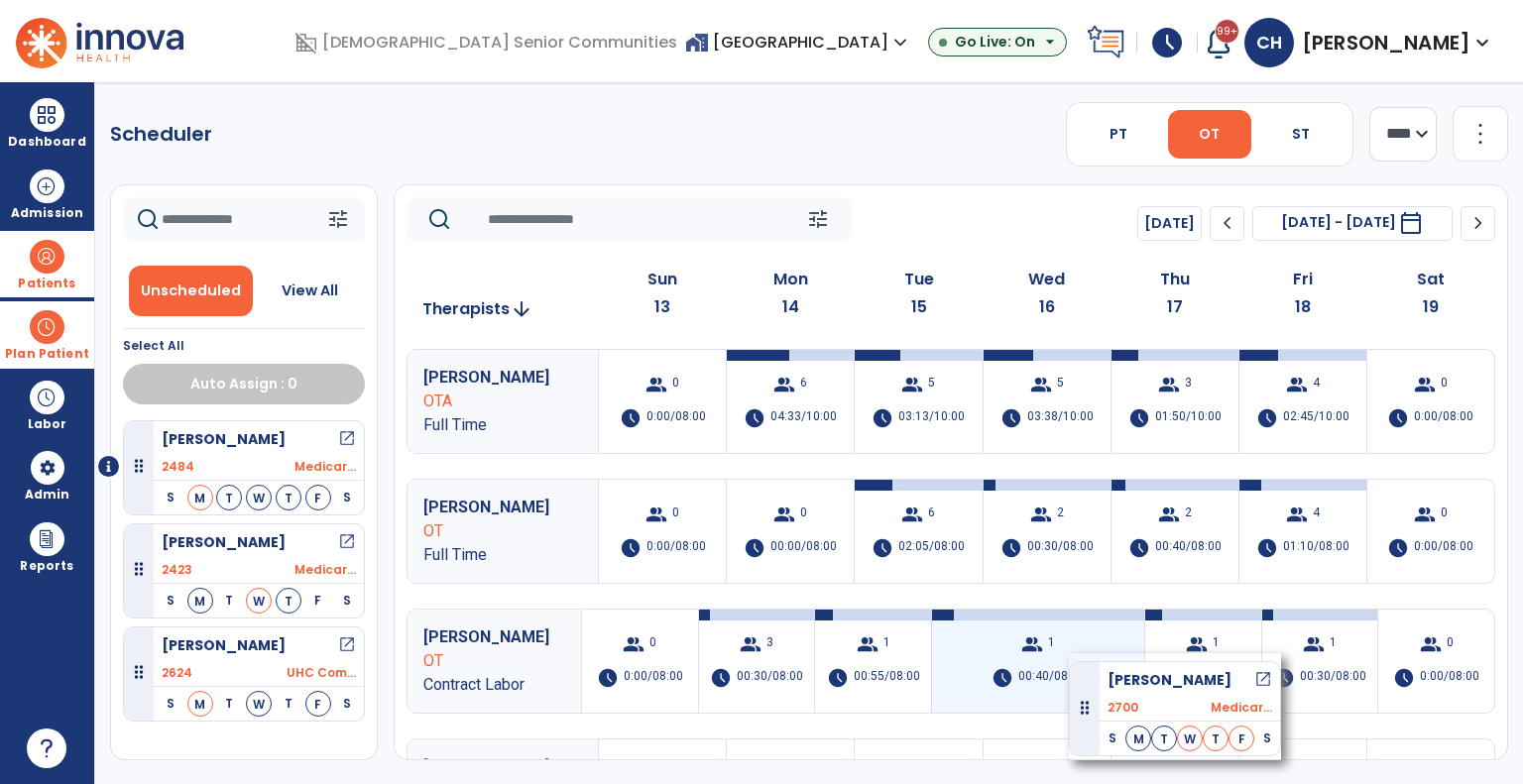 drag, startPoint x: 264, startPoint y: 675, endPoint x: 1069, endPoint y: 653, distance: 805.301 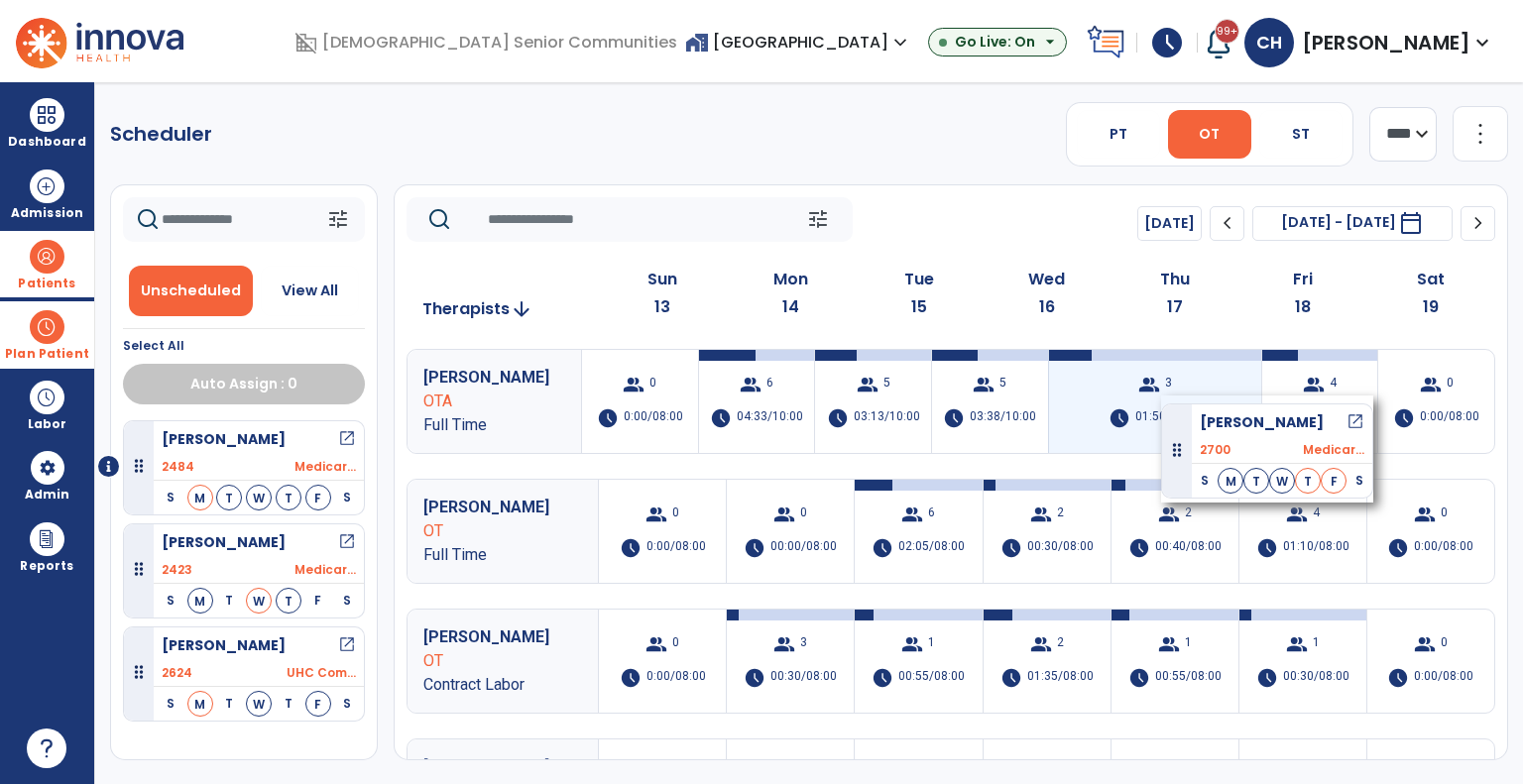 drag, startPoint x: 239, startPoint y: 684, endPoint x: 1161, endPoint y: 395, distance: 966.2324 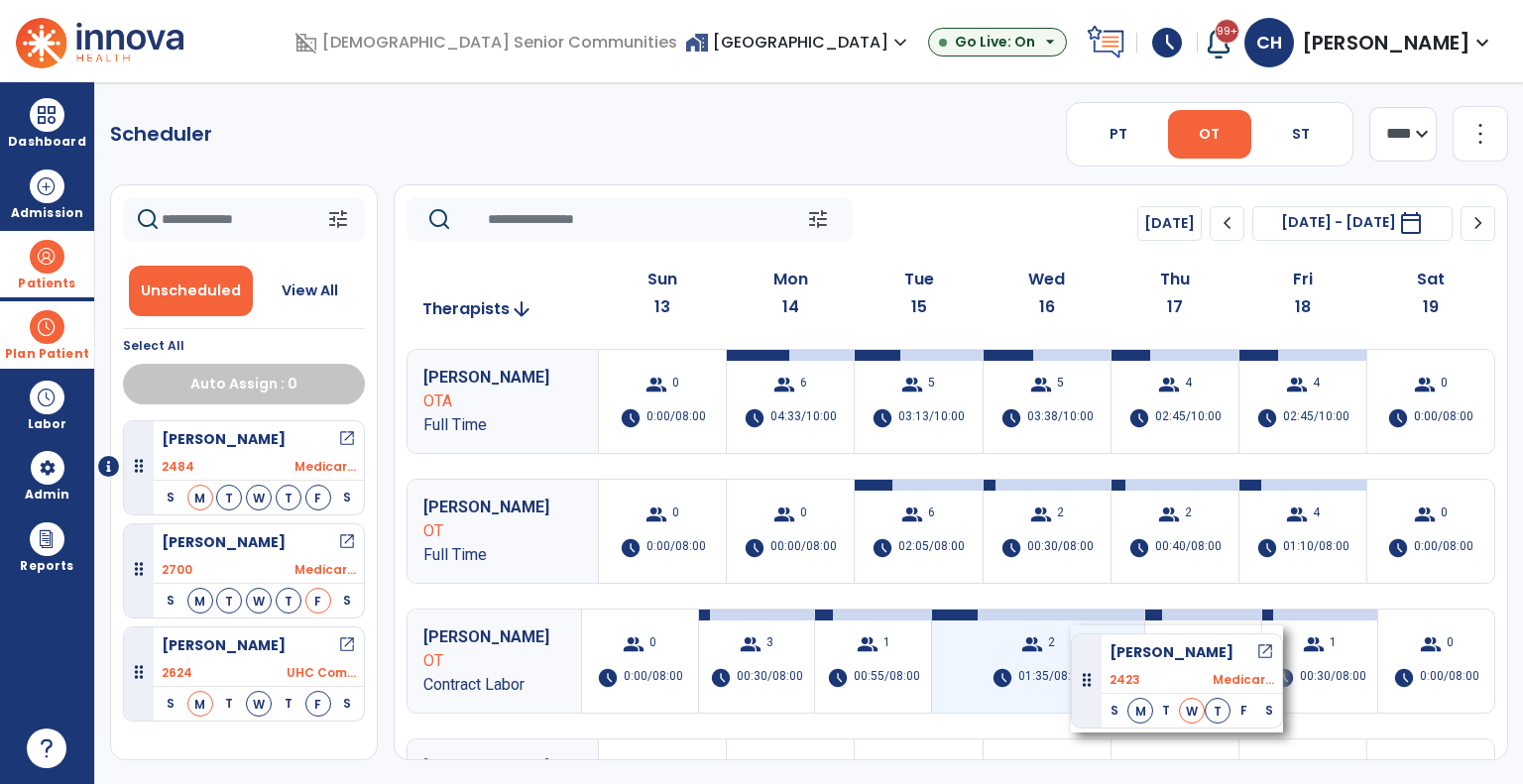 drag, startPoint x: 245, startPoint y: 566, endPoint x: 1075, endPoint y: 629, distance: 832.3875 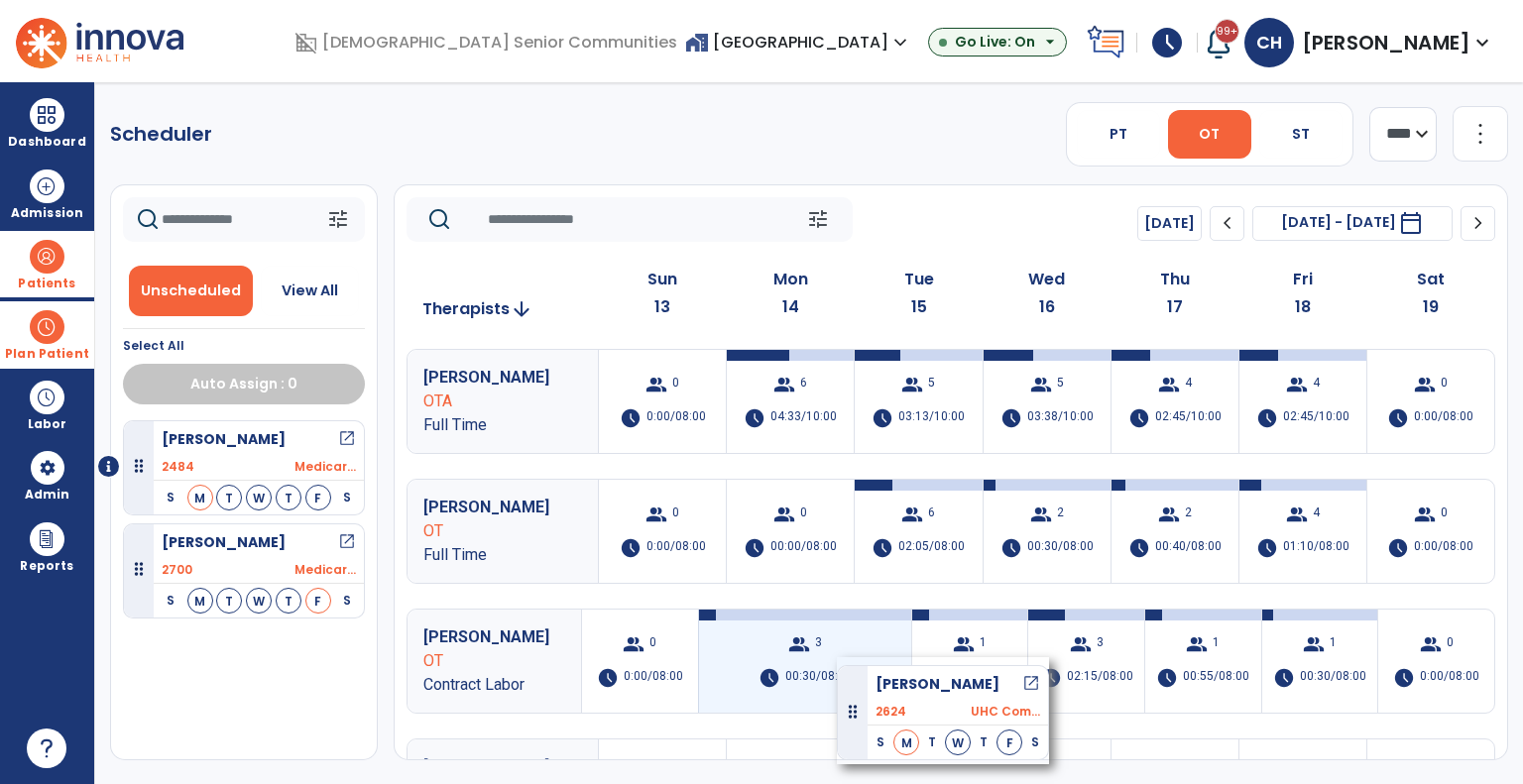 drag, startPoint x: 191, startPoint y: 677, endPoint x: 837, endPoint y: 657, distance: 646.3095 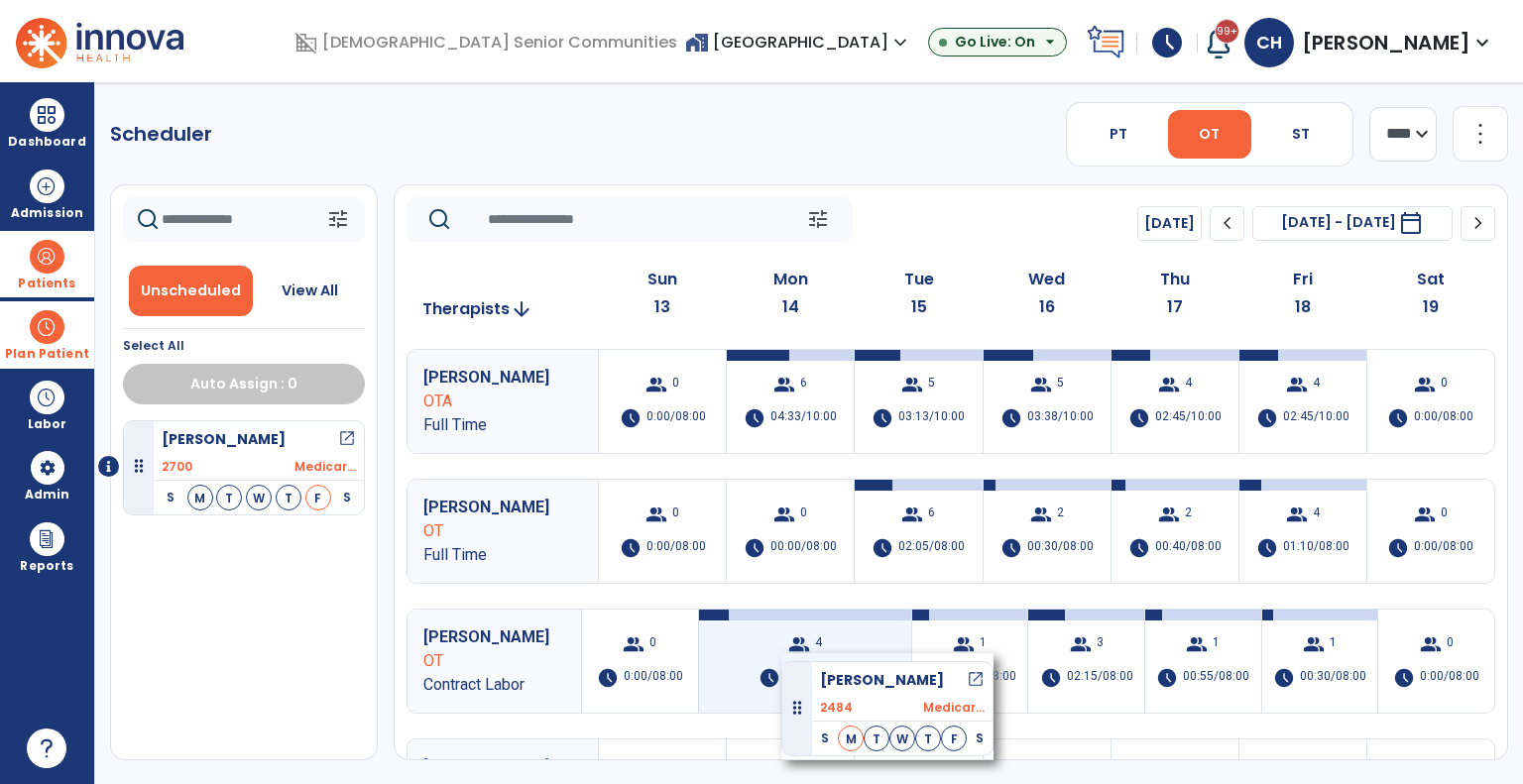 drag, startPoint x: 202, startPoint y: 463, endPoint x: 781, endPoint y: 653, distance: 609.37755 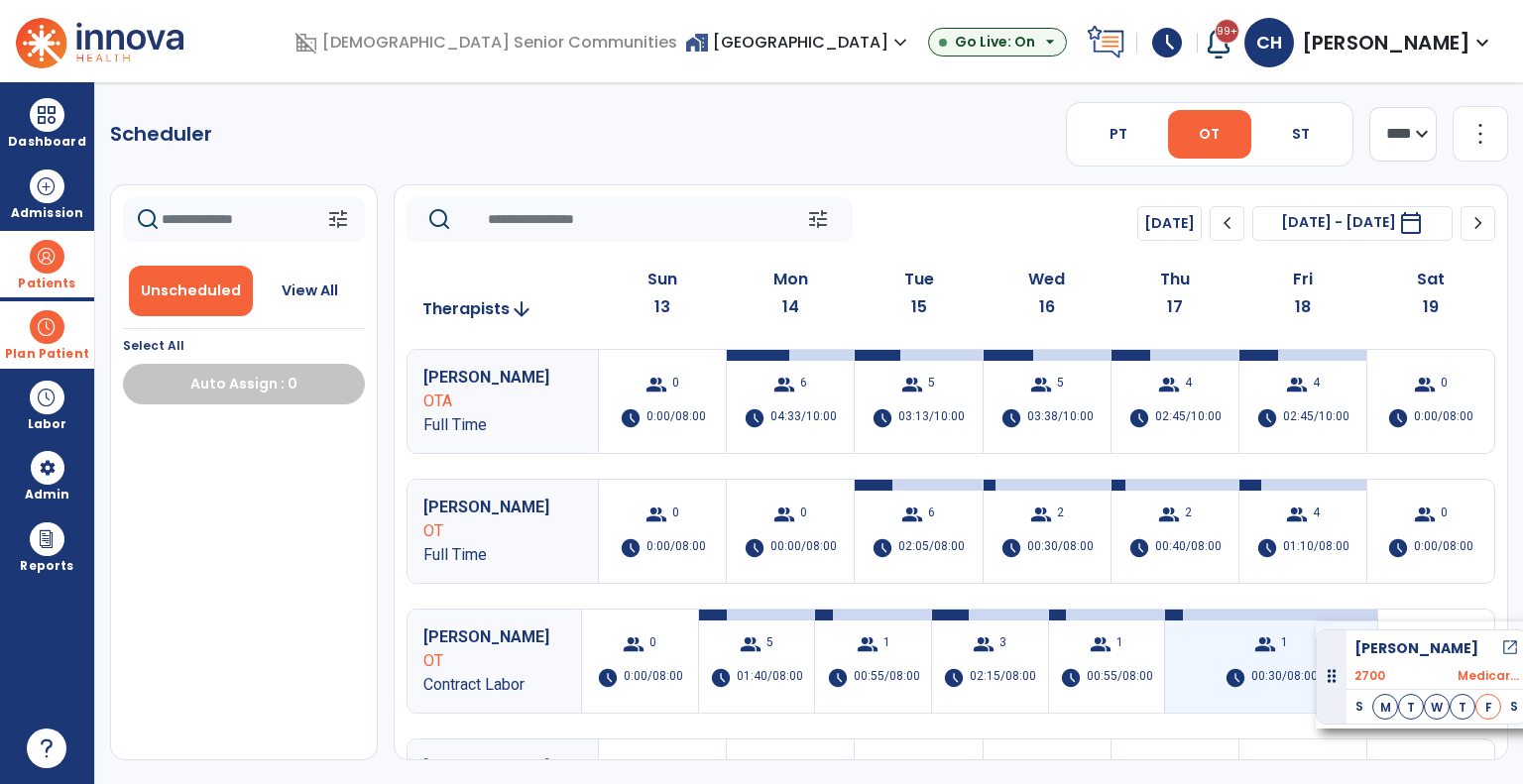 drag, startPoint x: 252, startPoint y: 462, endPoint x: 1317, endPoint y: 621, distance: 1076.8036 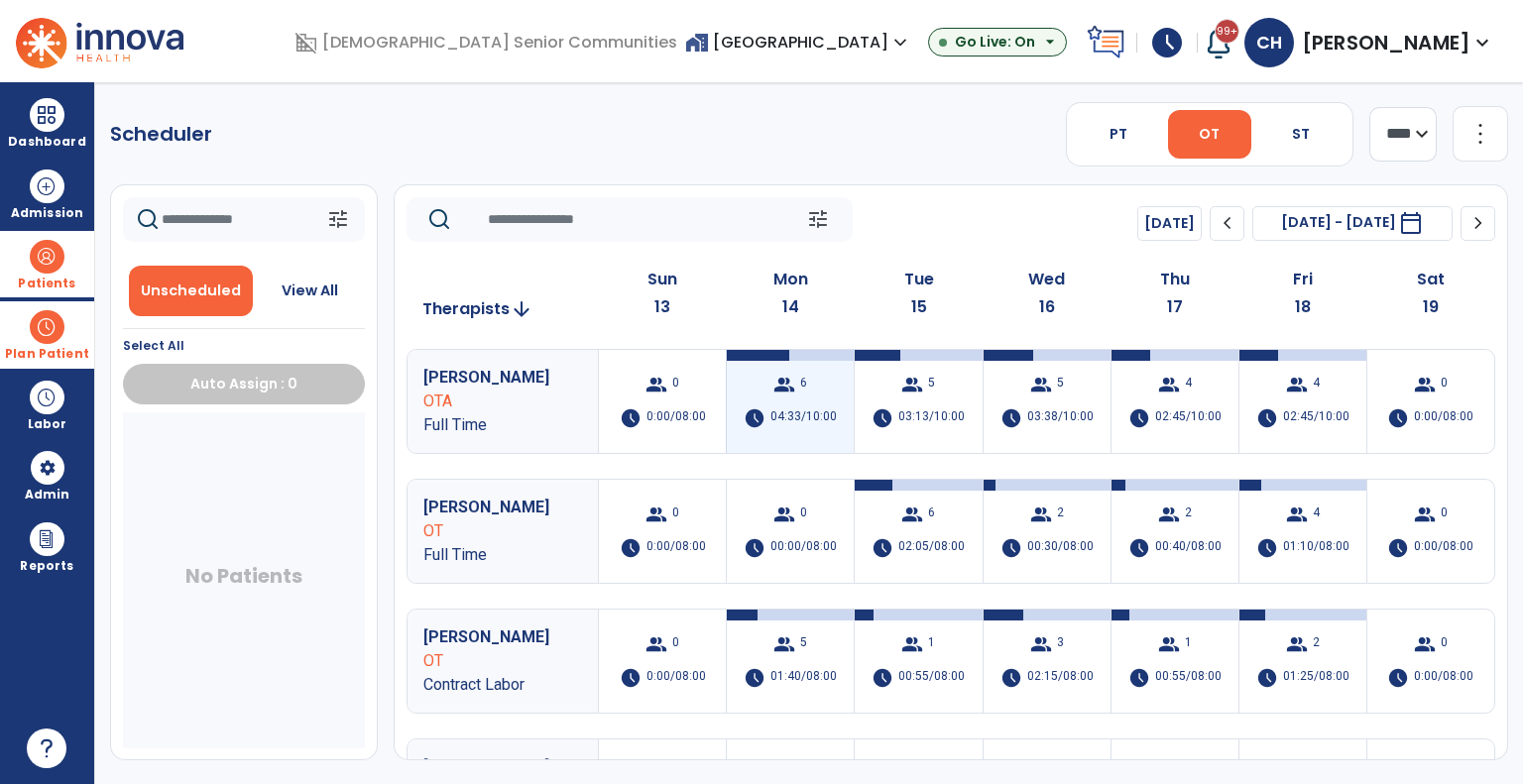 click on "group  6  schedule  04:33/10:00" at bounding box center (790, 401) 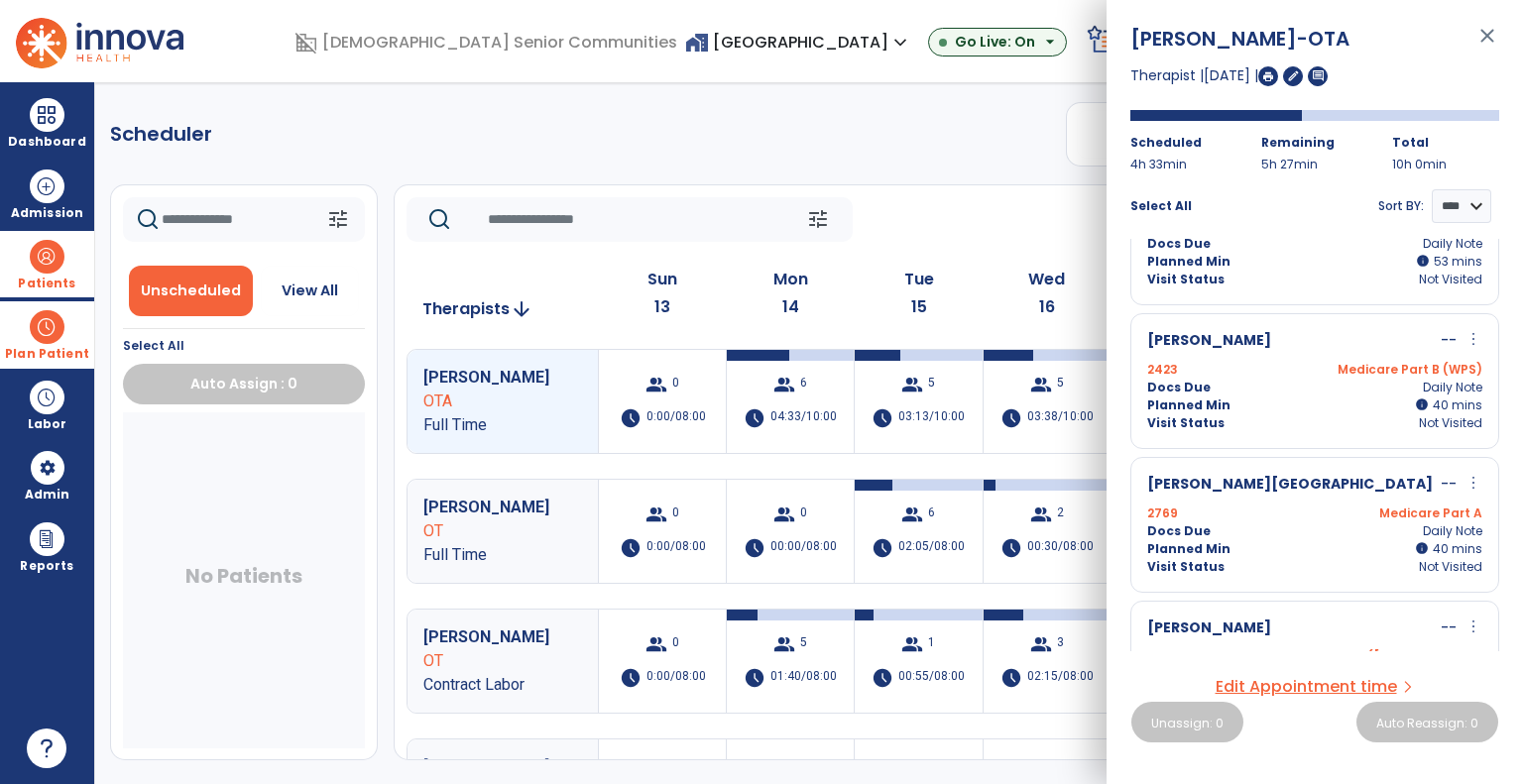 scroll, scrollTop: 396, scrollLeft: 0, axis: vertical 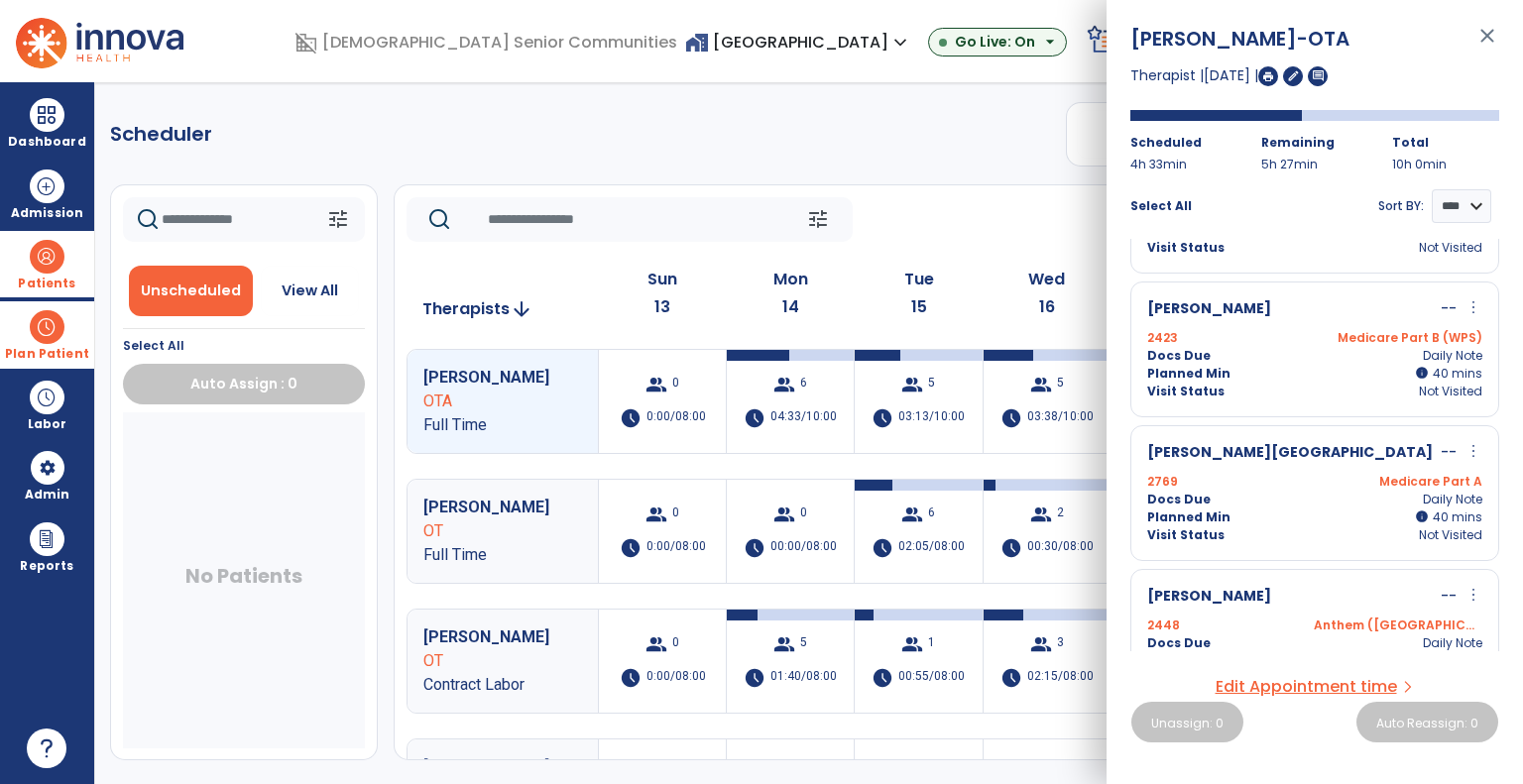 click on "Planned Min  info   40 I 40 mins" at bounding box center (1315, 374) 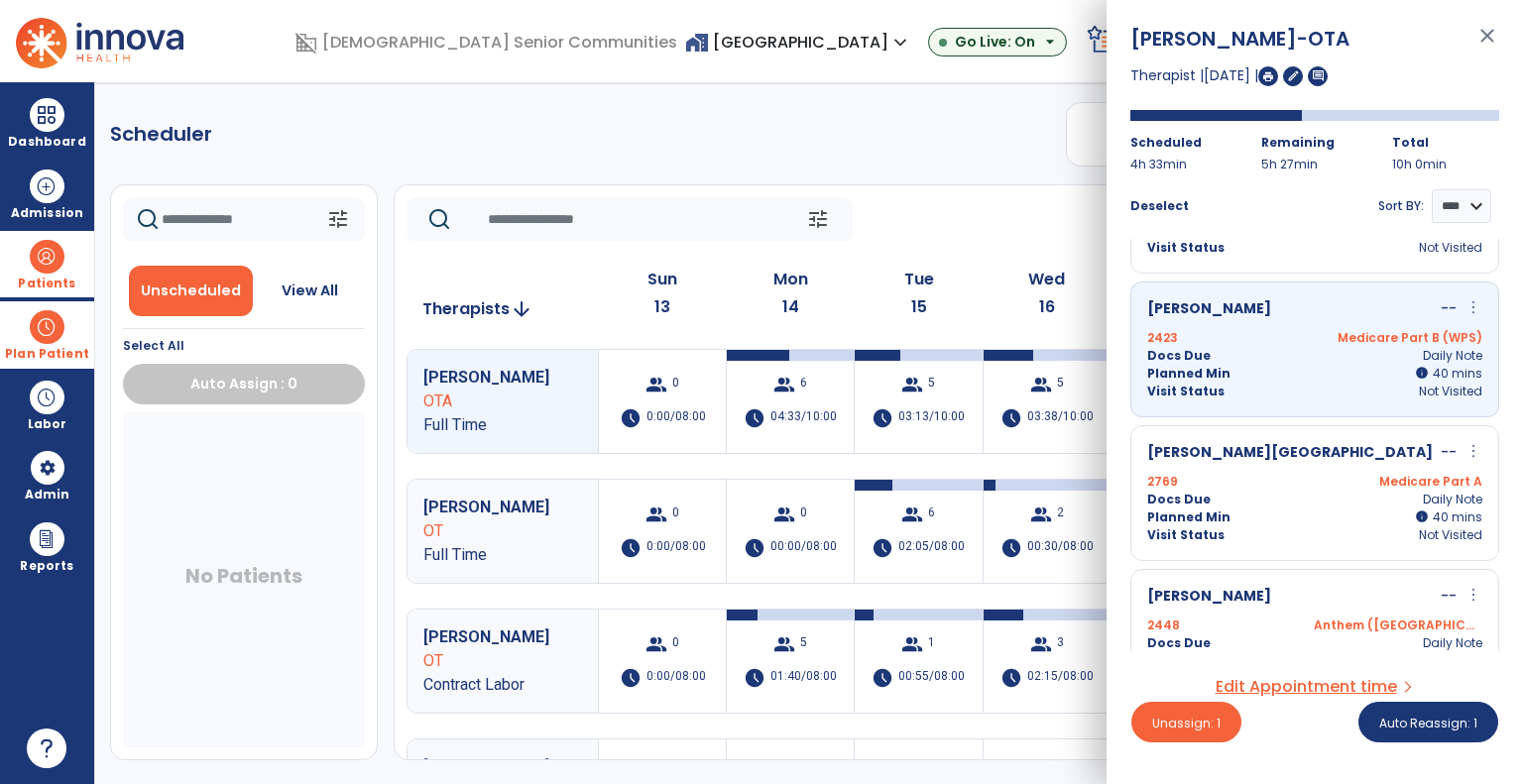 scroll, scrollTop: 446, scrollLeft: 0, axis: vertical 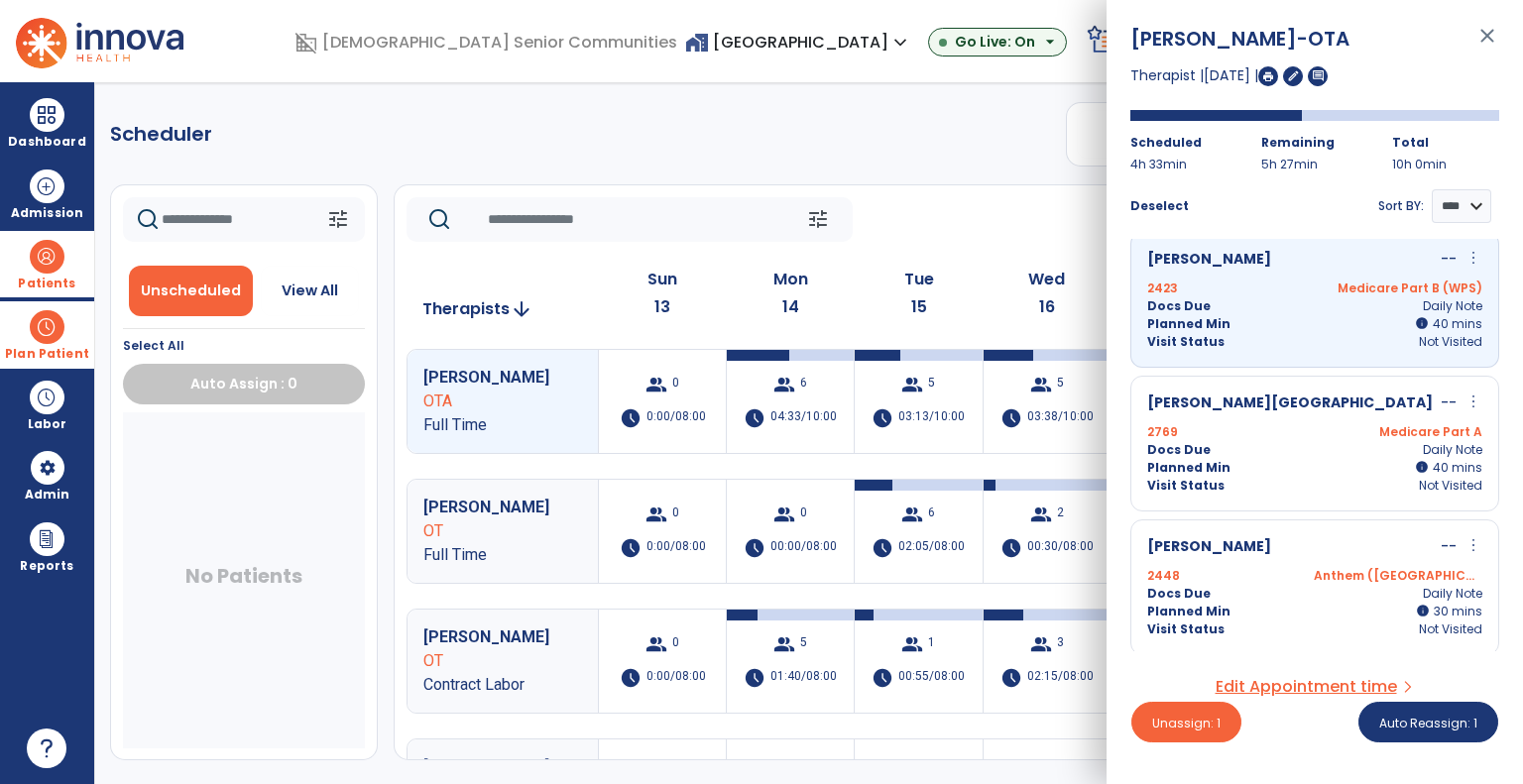 click on "2448 Anthem (MI)" at bounding box center (1315, 576) 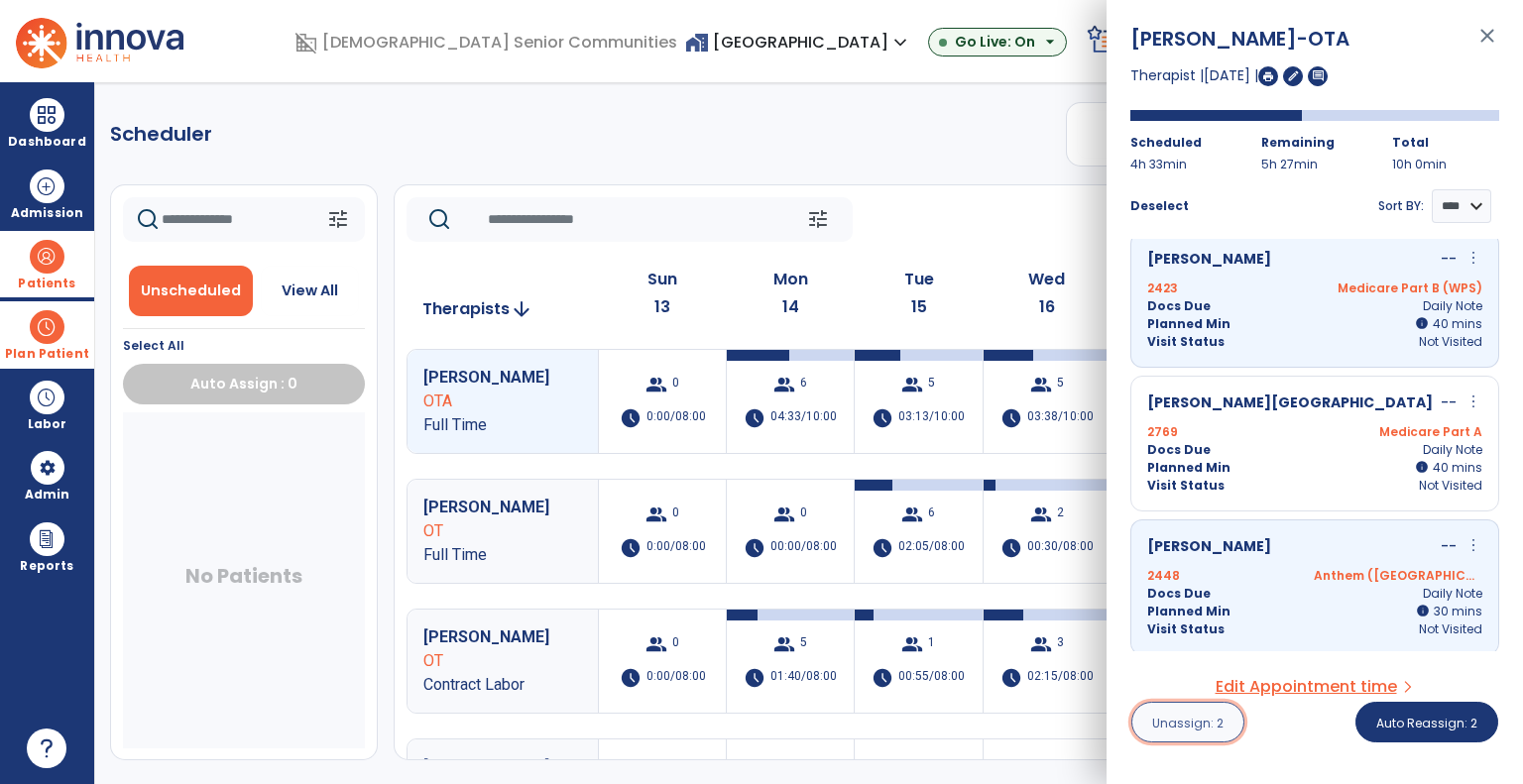 click on "Unassign: 2" at bounding box center (1188, 722) 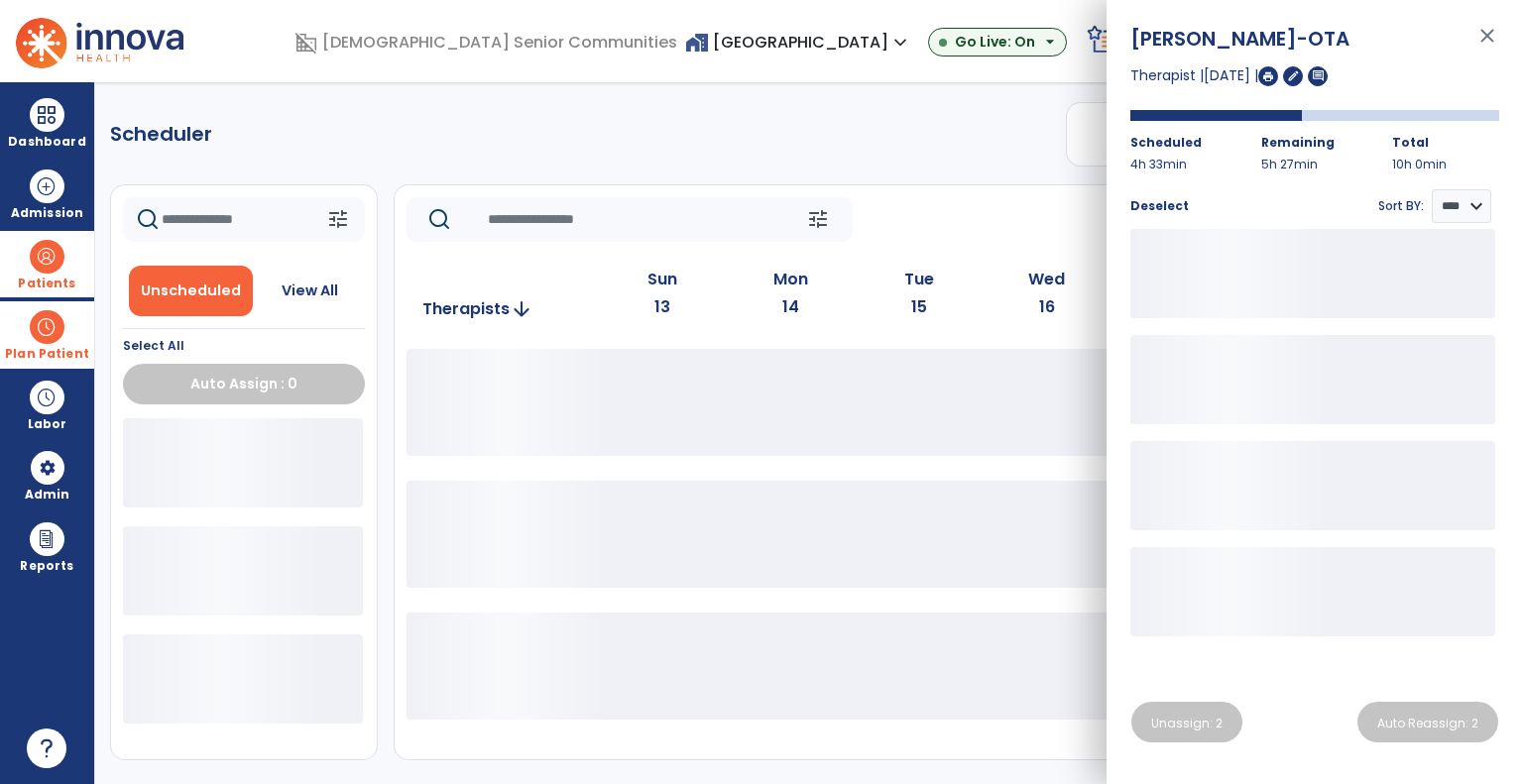 click on "Scheduler   PT   OT   ST  **** *** more_vert  Manage Labor   View All Therapists   Print" 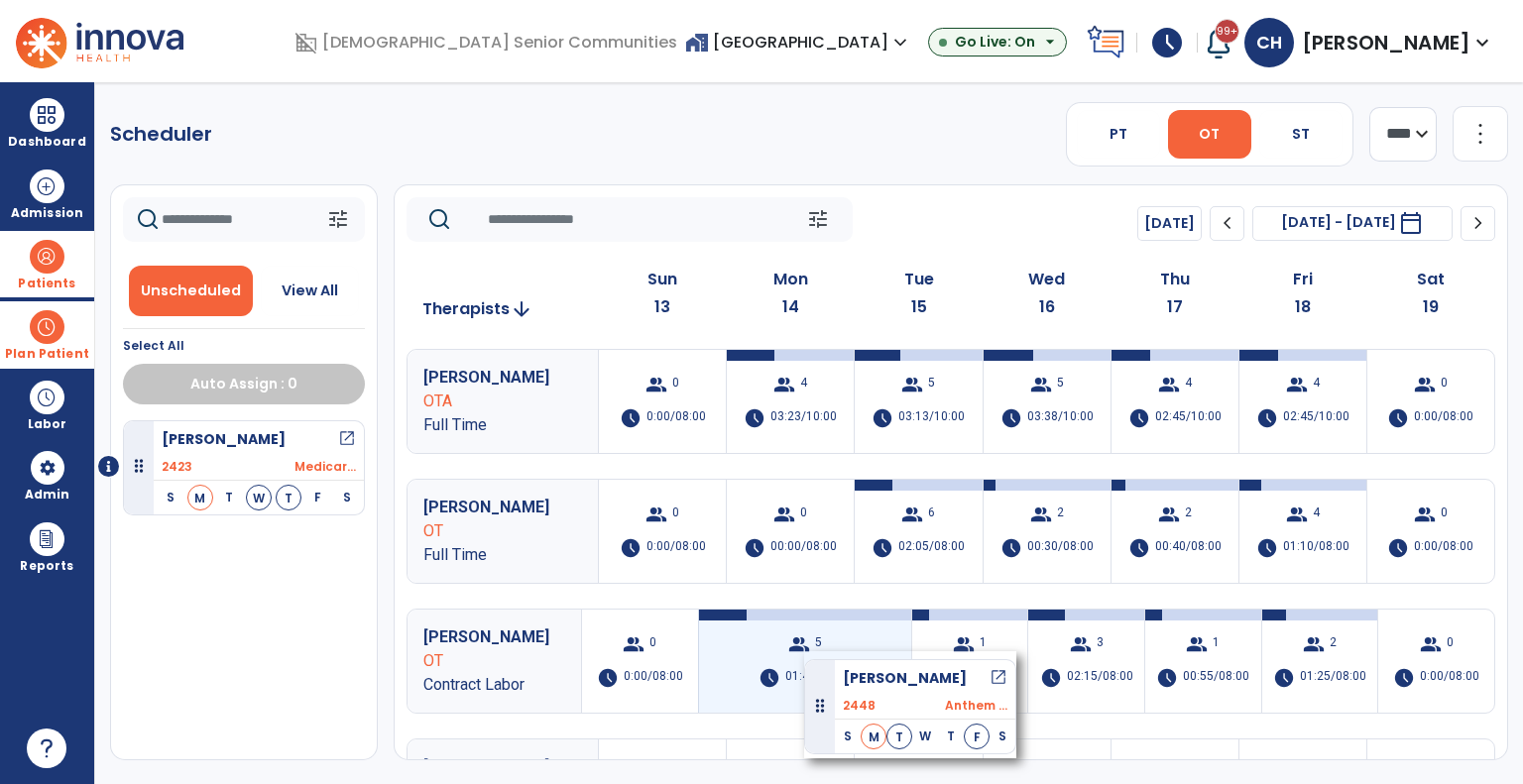 drag, startPoint x: 242, startPoint y: 463, endPoint x: 804, endPoint y: 651, distance: 592.6112 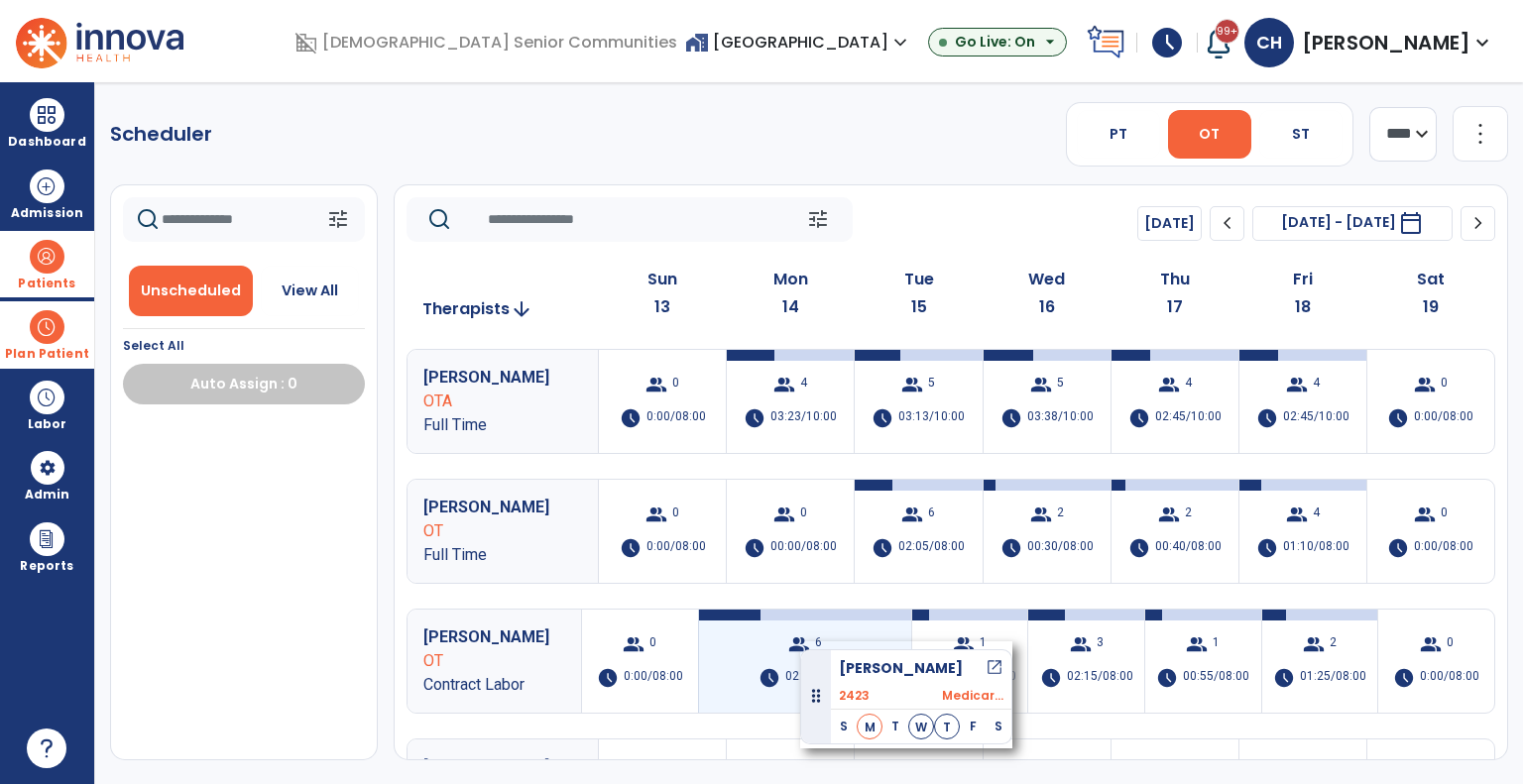 drag, startPoint x: 217, startPoint y: 477, endPoint x: 800, endPoint y: 641, distance: 605.6278 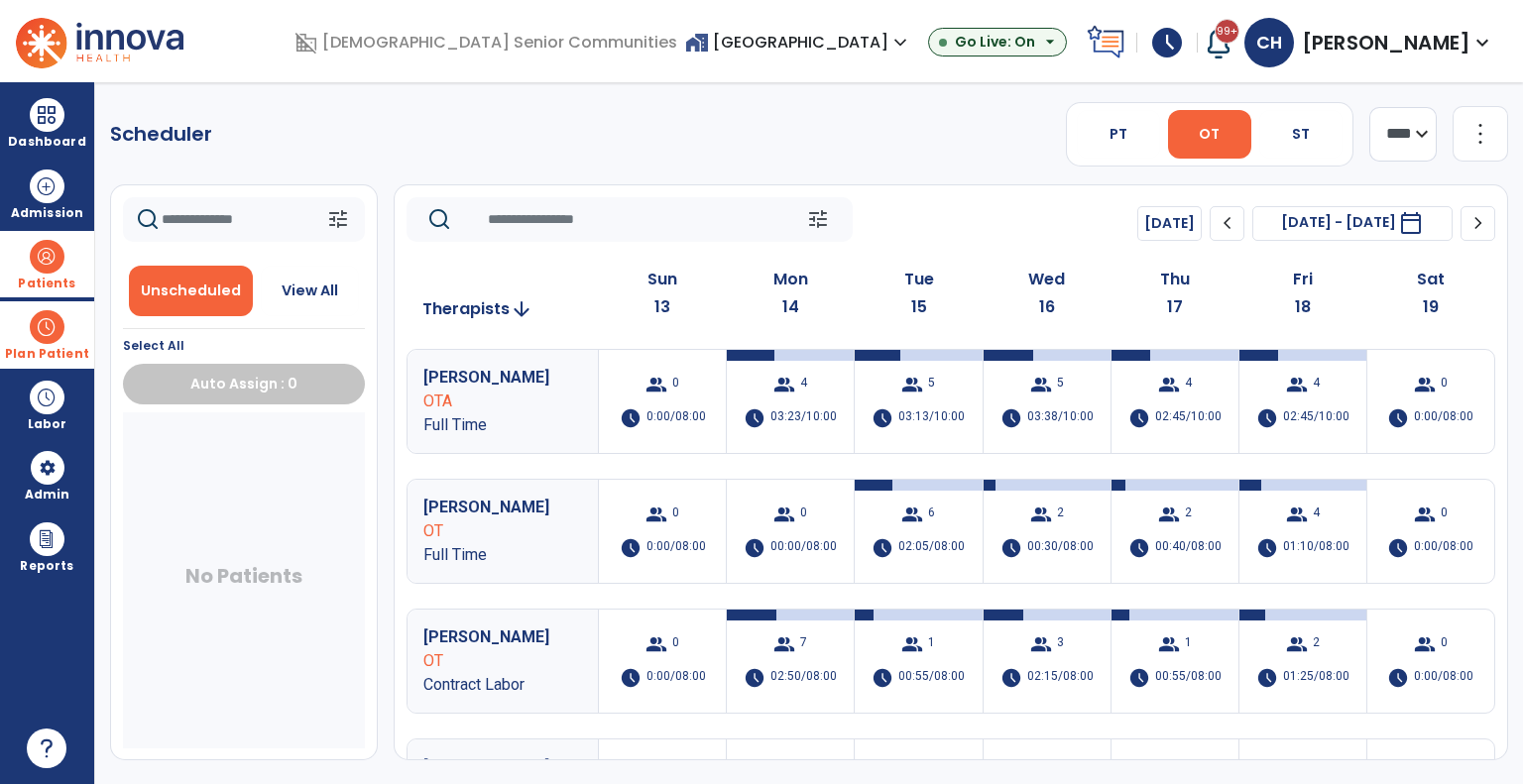 click on "group  4  schedule  03:23/10:00" at bounding box center (790, 401) 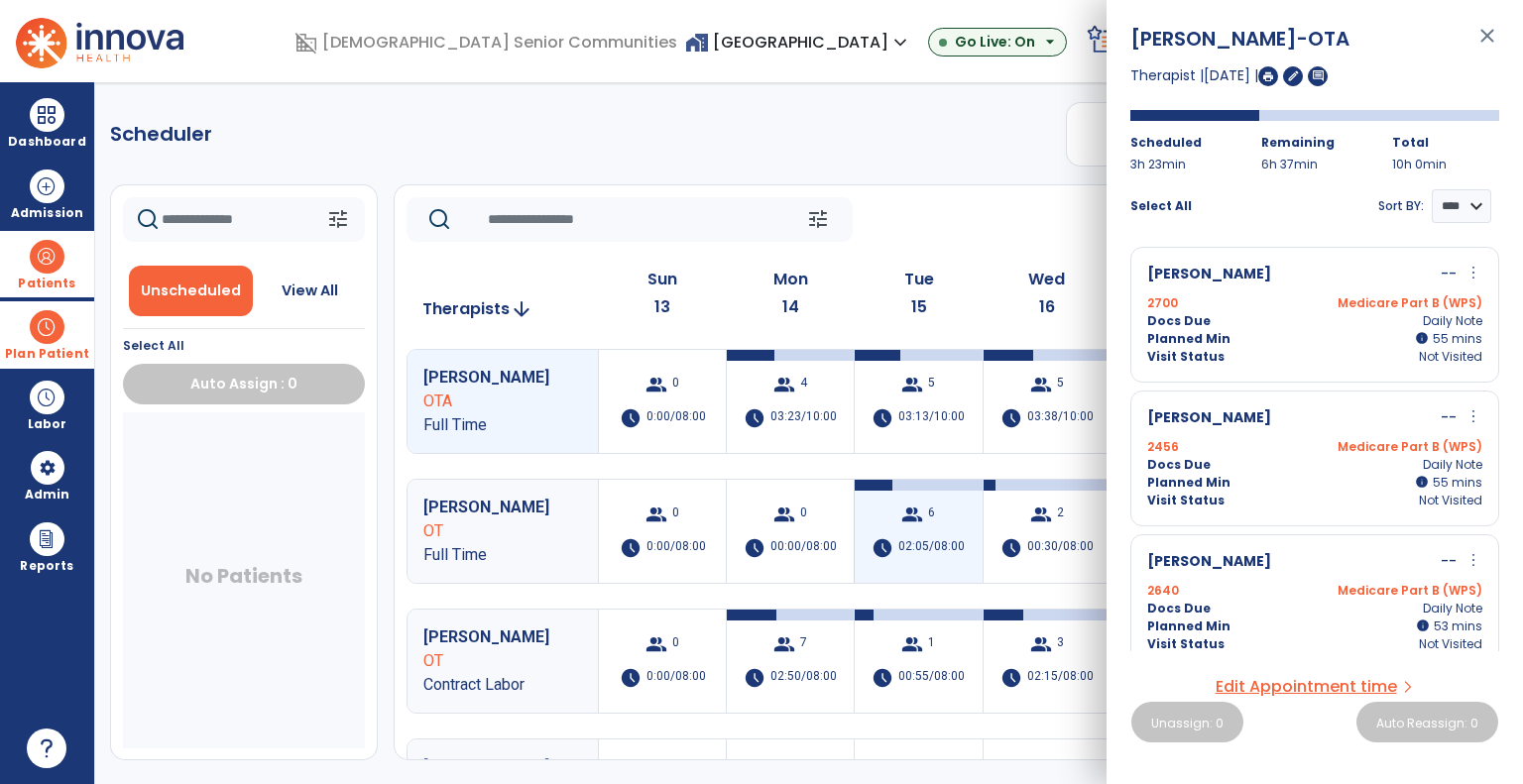 click on "schedule" at bounding box center [882, 548] 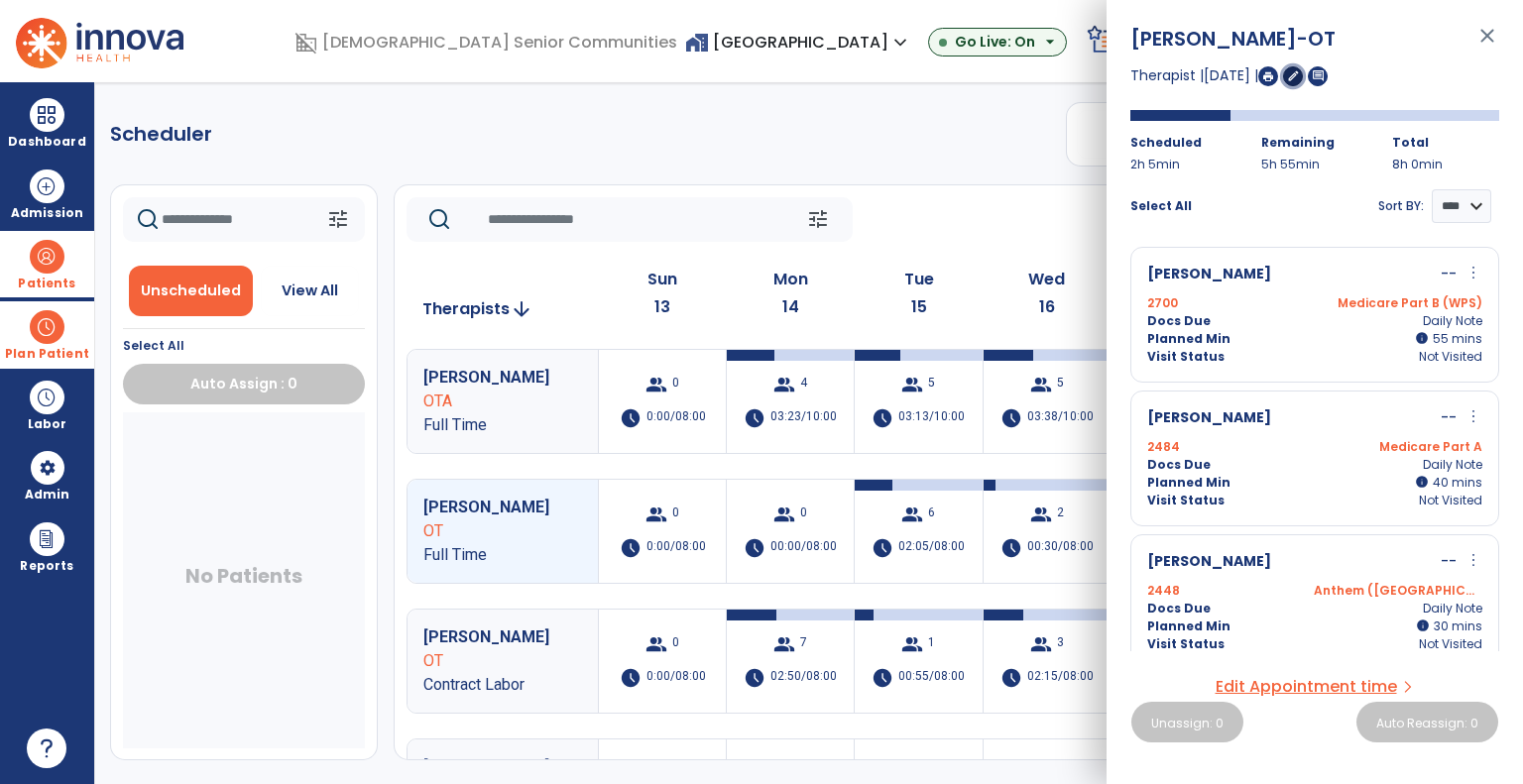 click on "edit" at bounding box center [1293, 76] 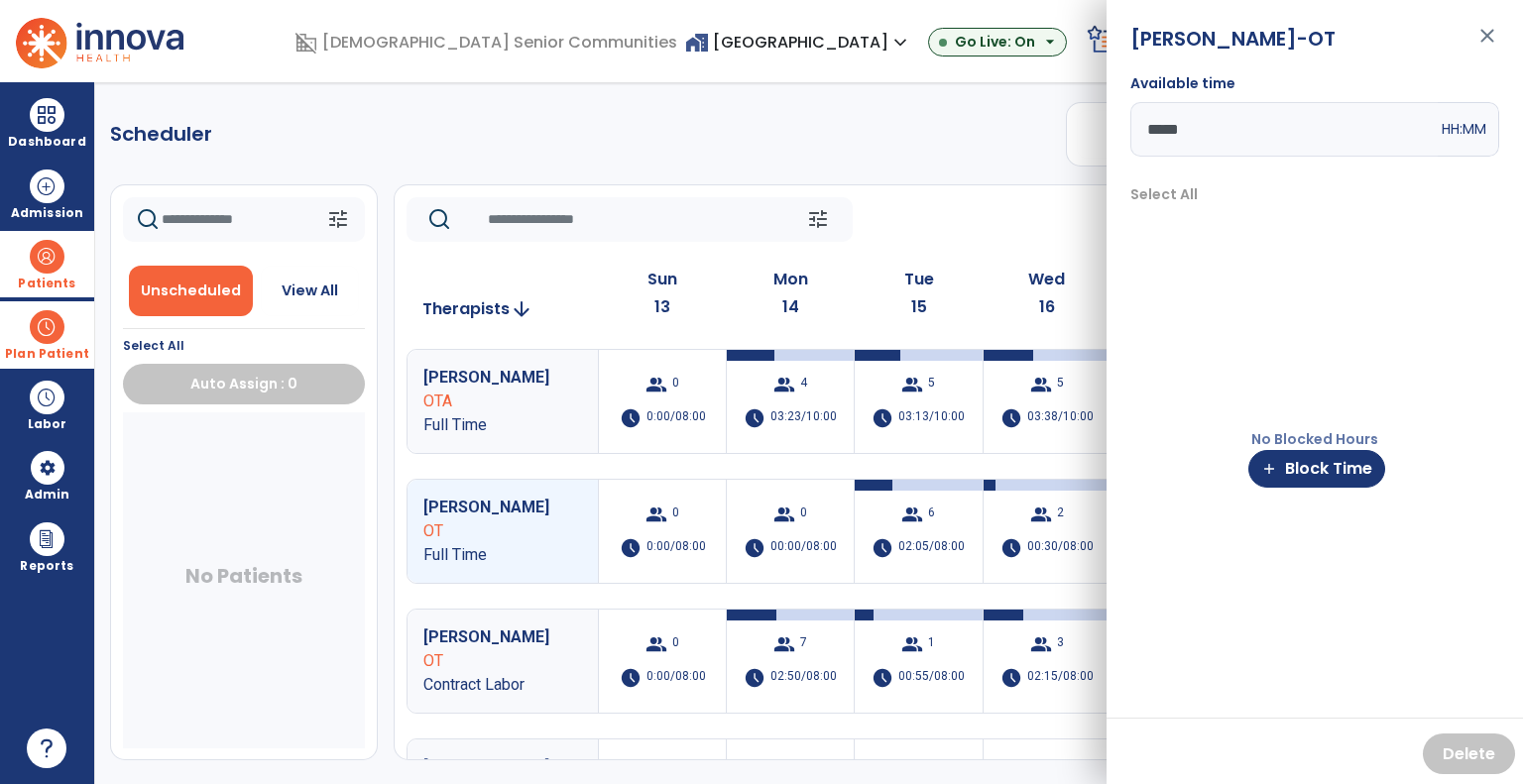 drag, startPoint x: 1299, startPoint y: 142, endPoint x: 781, endPoint y: 56, distance: 525.0905 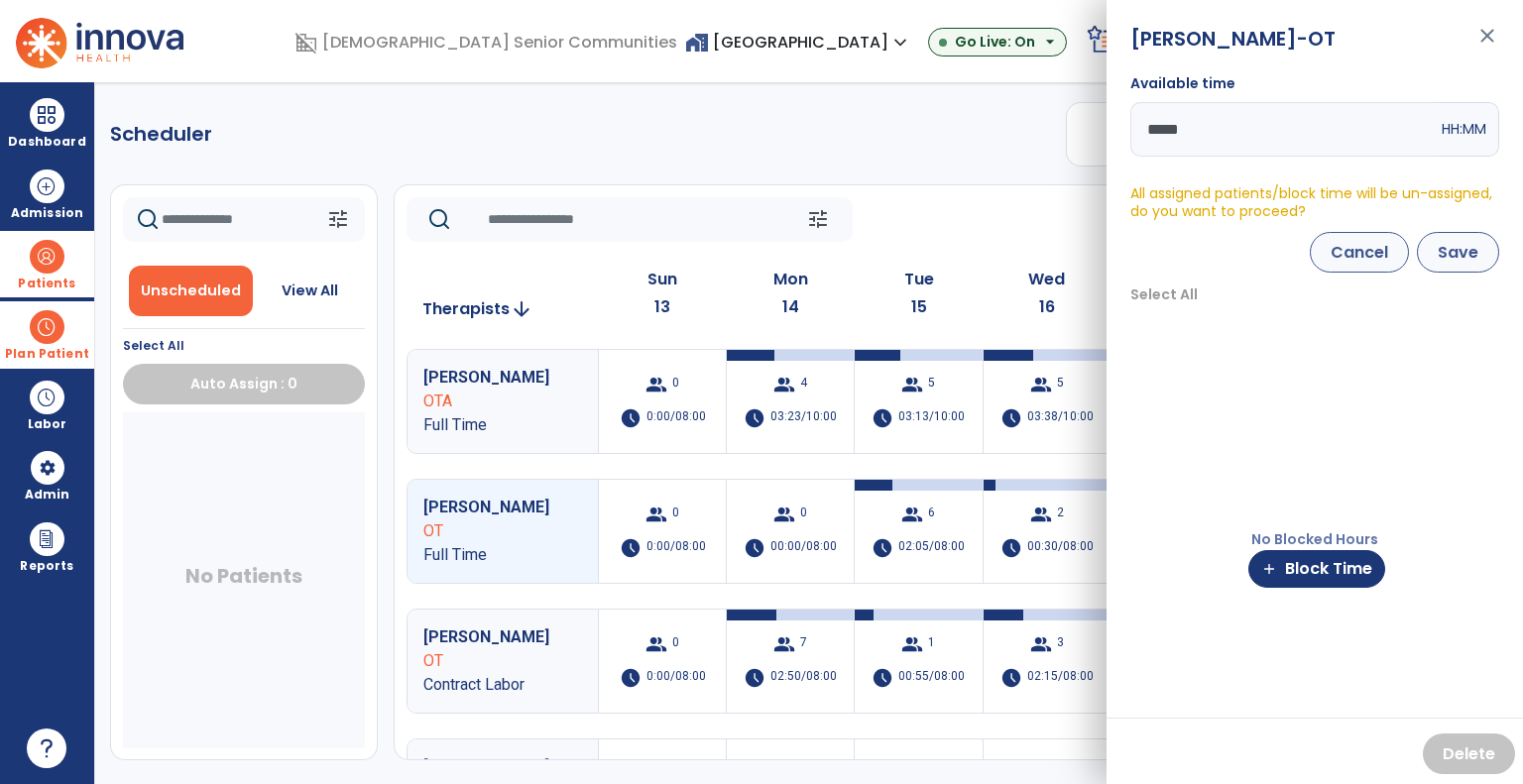 type on "*****" 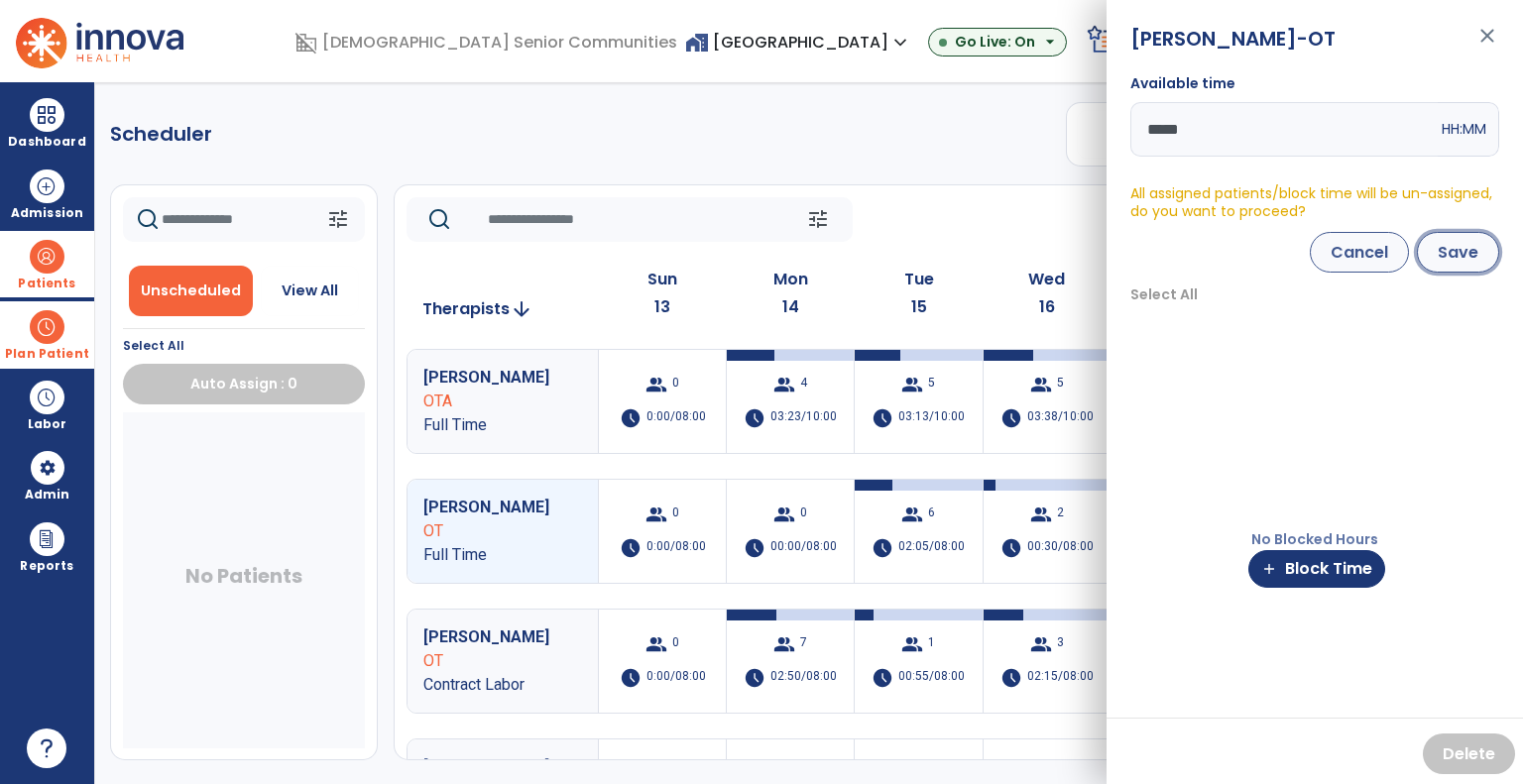 click on "Save" at bounding box center [1458, 252] 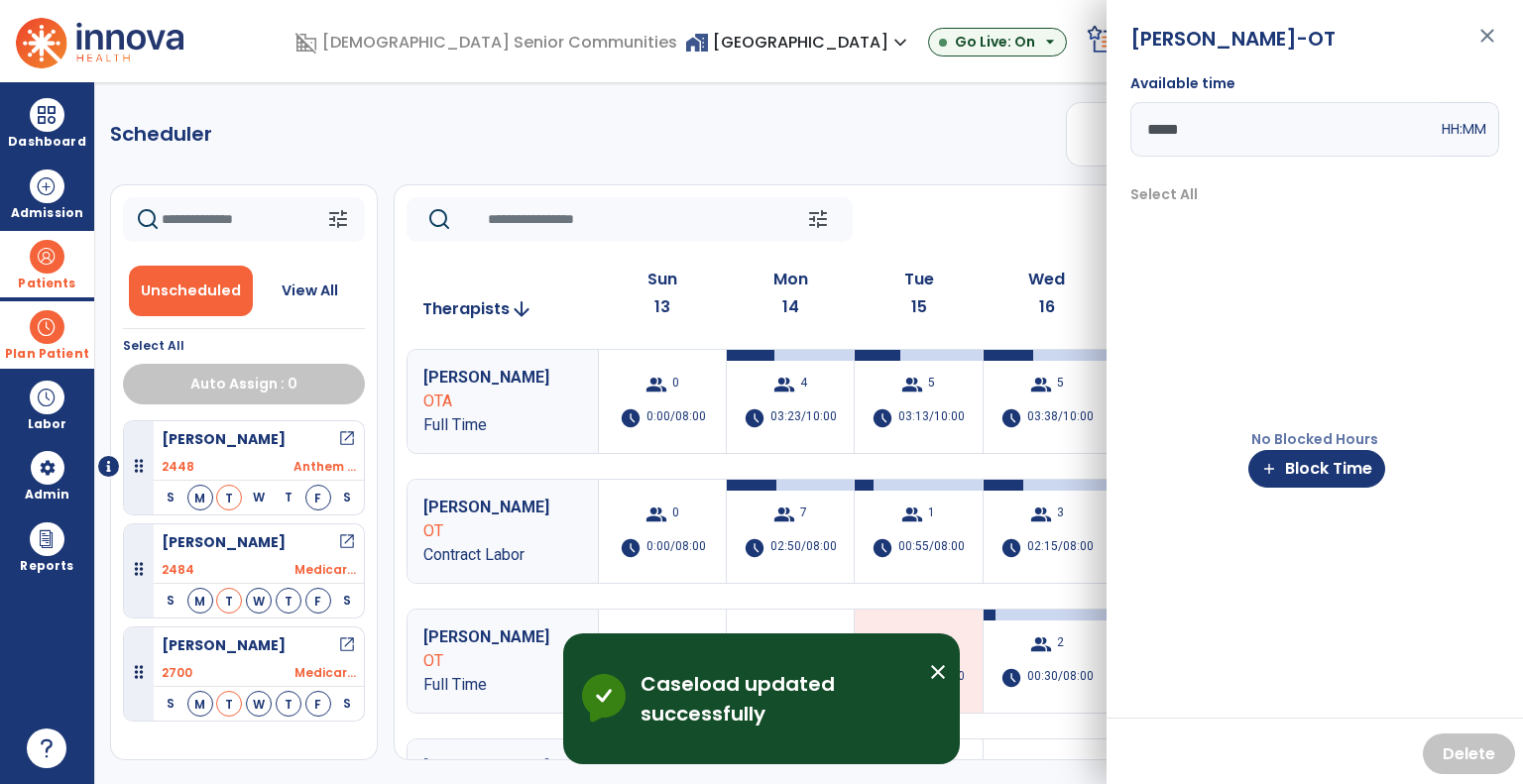 click on "tune   Today  chevron_left Jul 13, 2025 - Jul 19, 2025  *********  calendar_today  chevron_right" 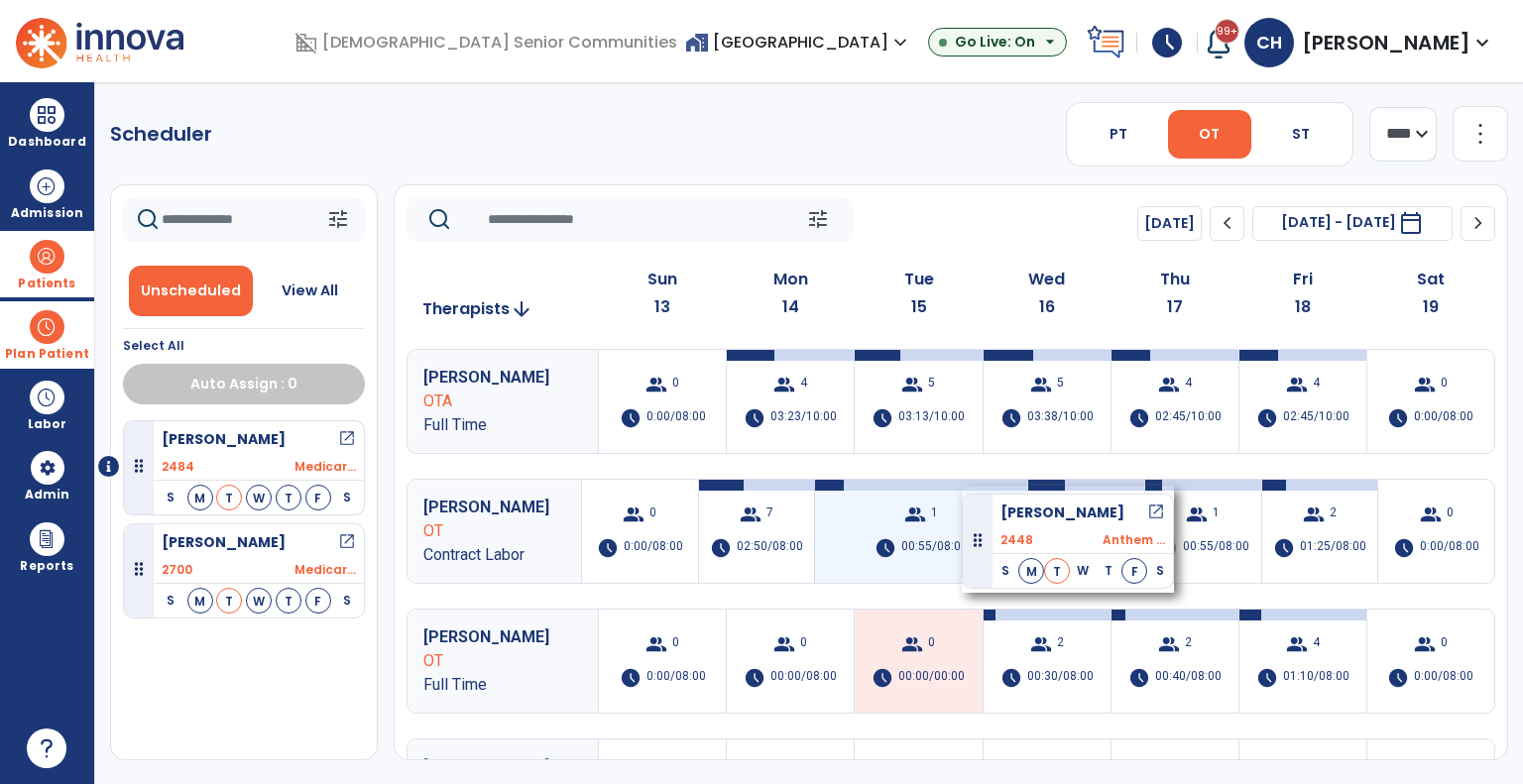 drag, startPoint x: 266, startPoint y: 458, endPoint x: 962, endPoint y: 486, distance: 696.56299 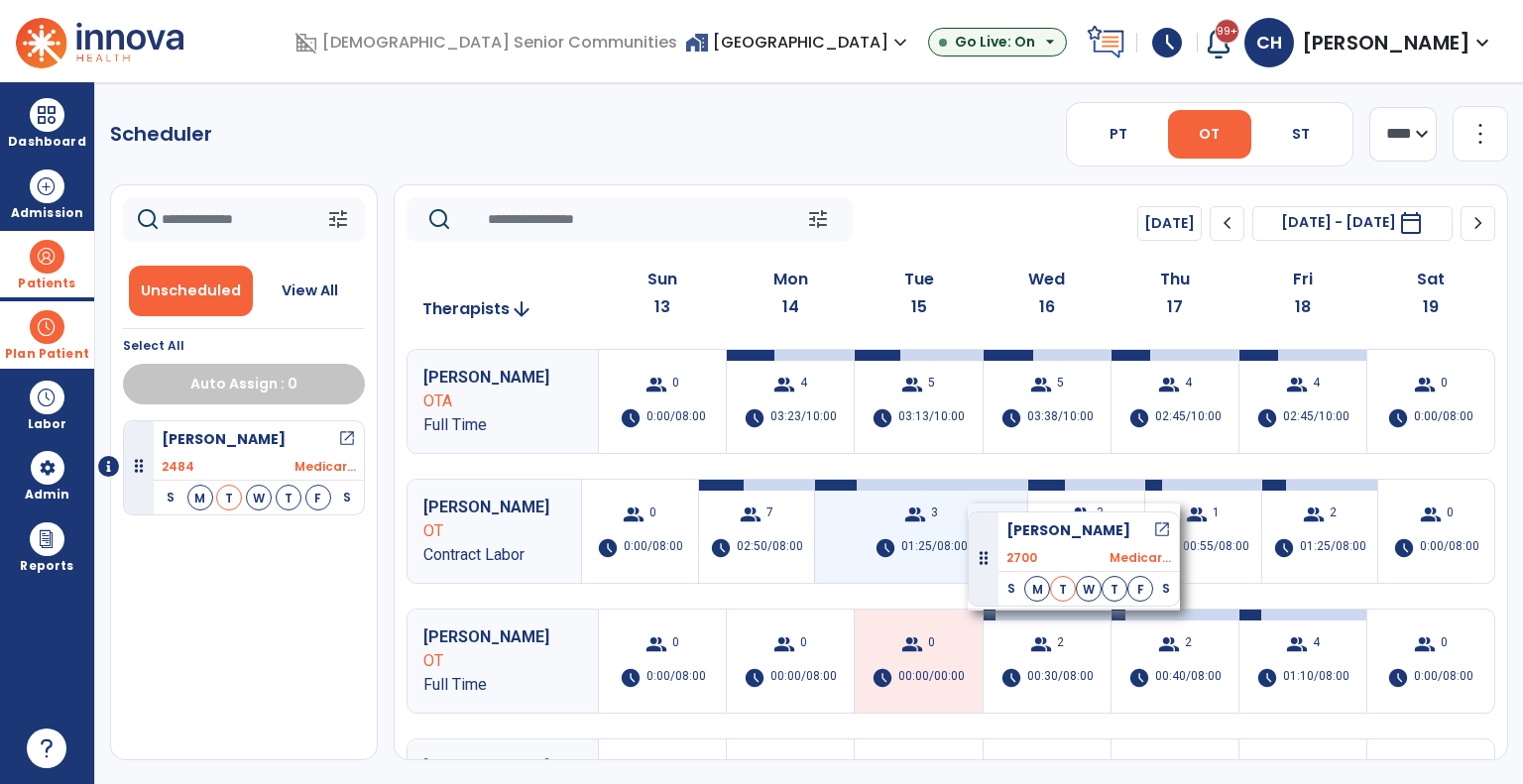 drag, startPoint x: 219, startPoint y: 584, endPoint x: 968, endPoint y: 504, distance: 753.2602 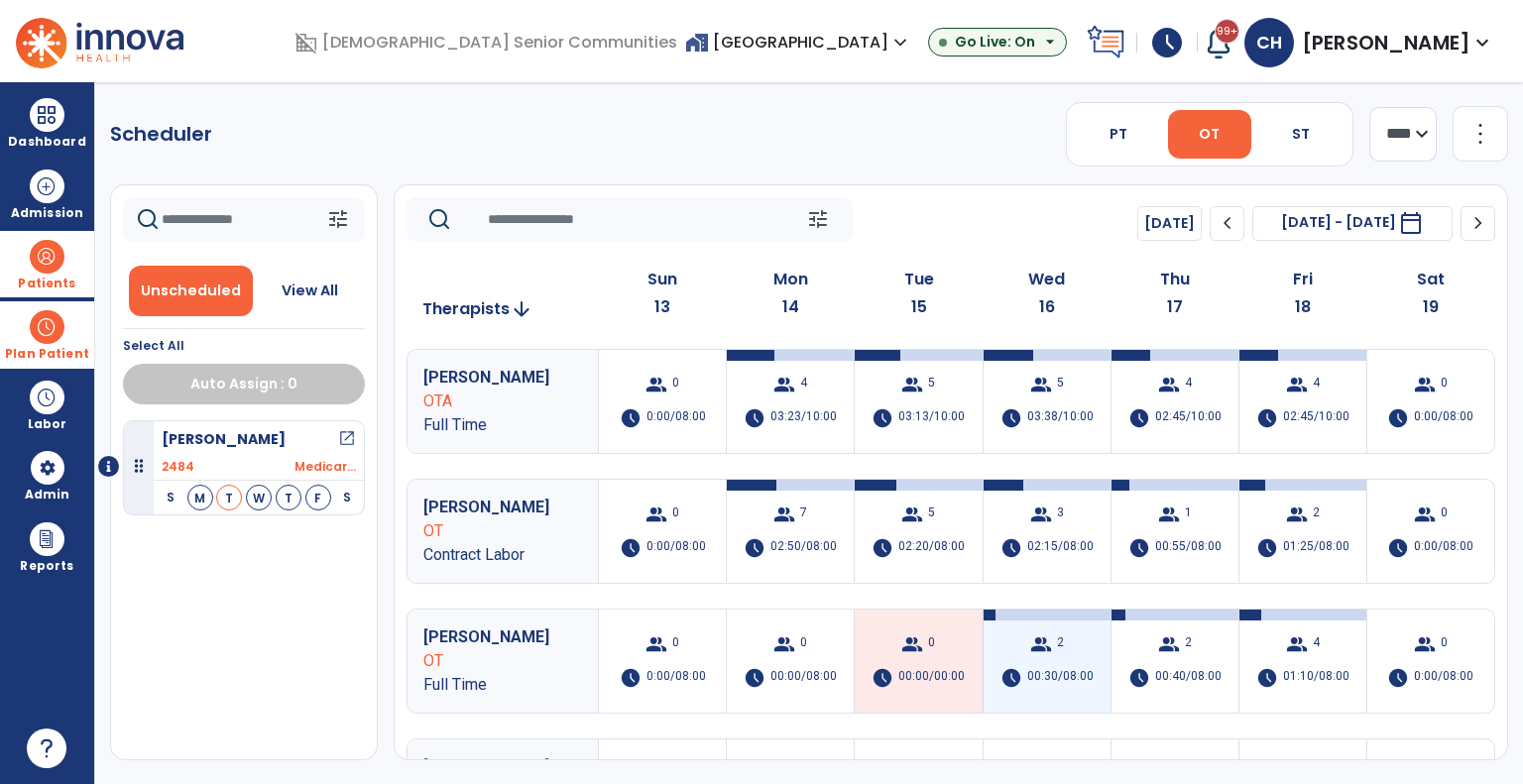 click on "group  2  schedule  00:30/08:00" at bounding box center (1047, 661) 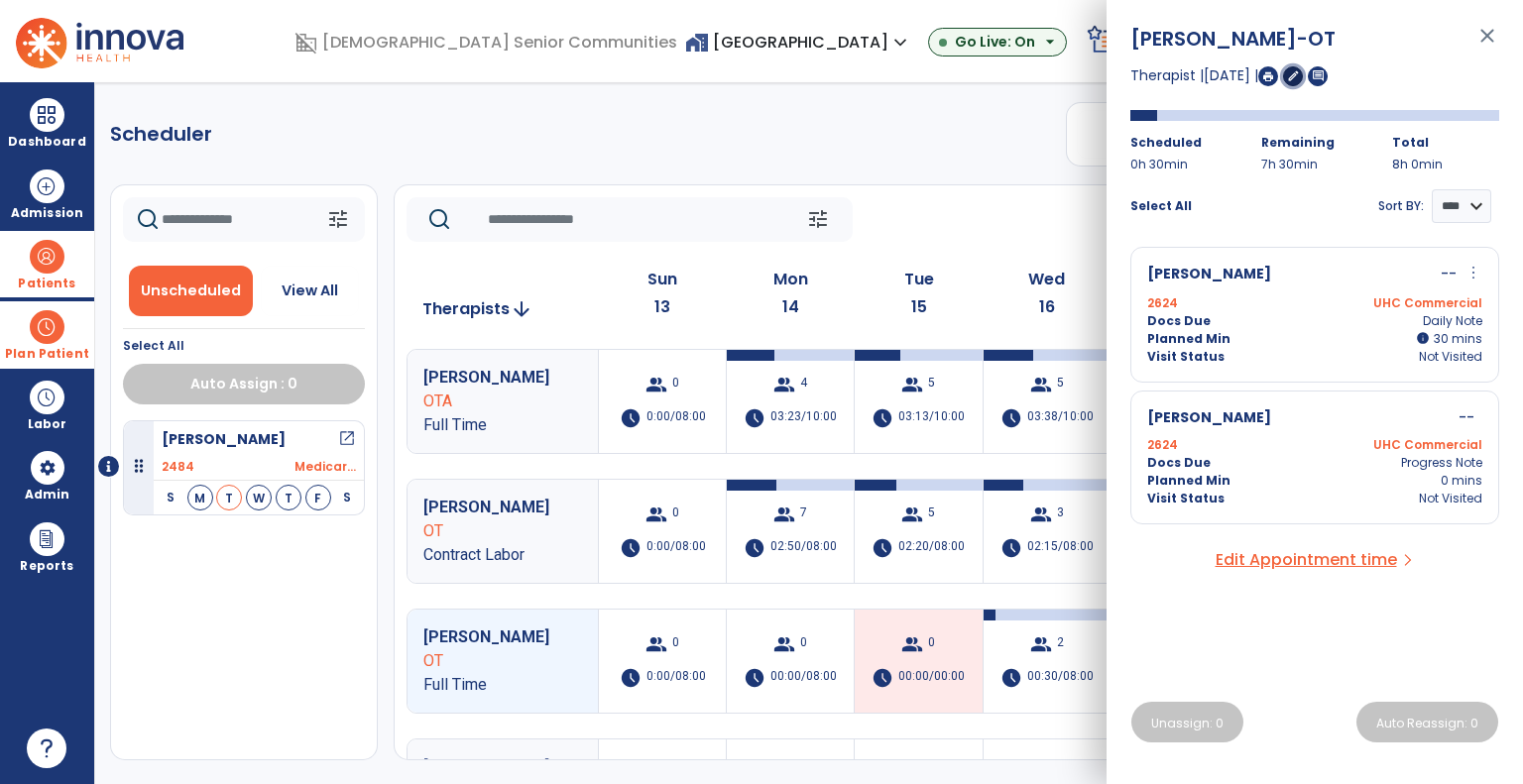 click on "edit" at bounding box center [1293, 75] 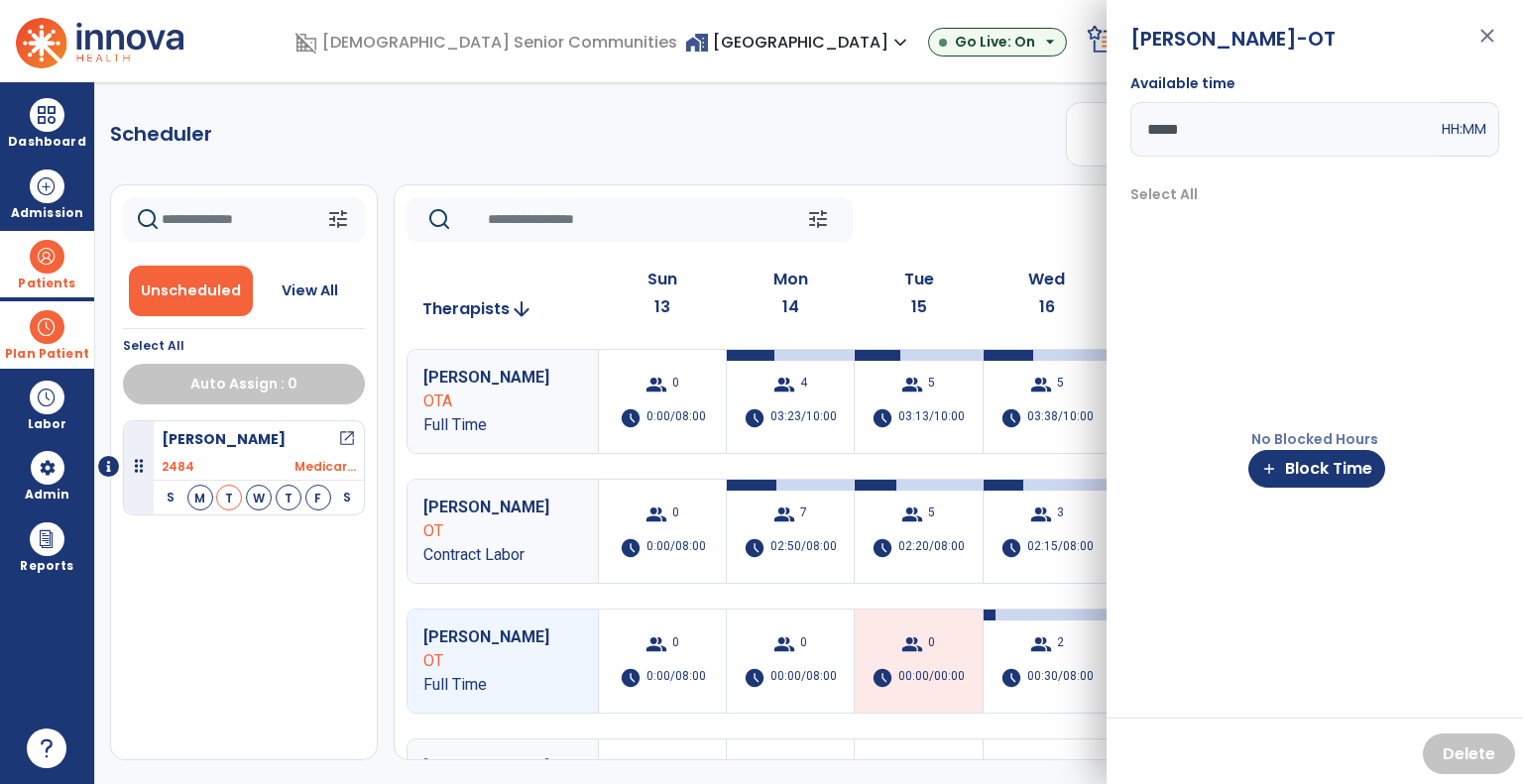 drag, startPoint x: 1313, startPoint y: 128, endPoint x: 1003, endPoint y: 145, distance: 310.4658 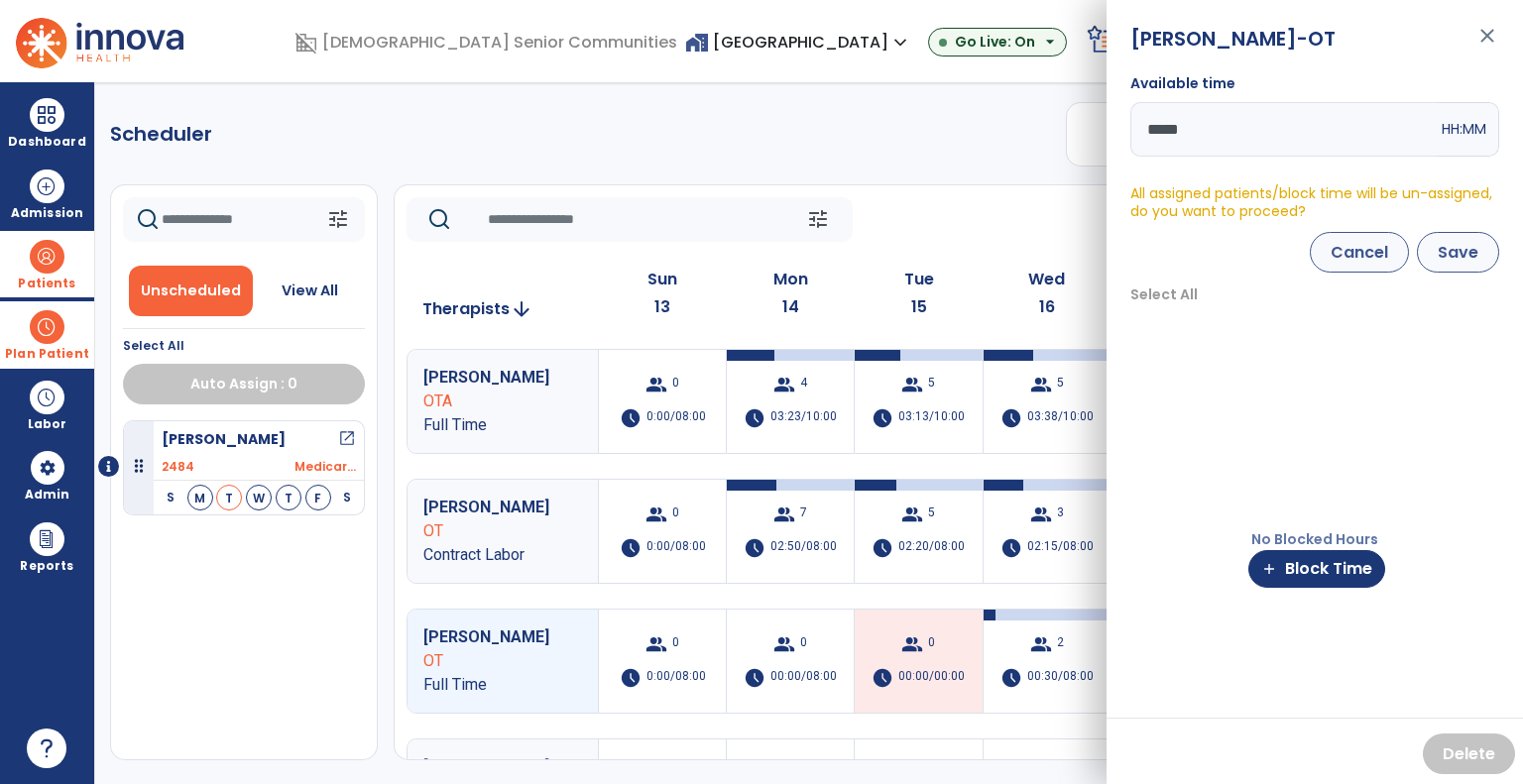 type on "*****" 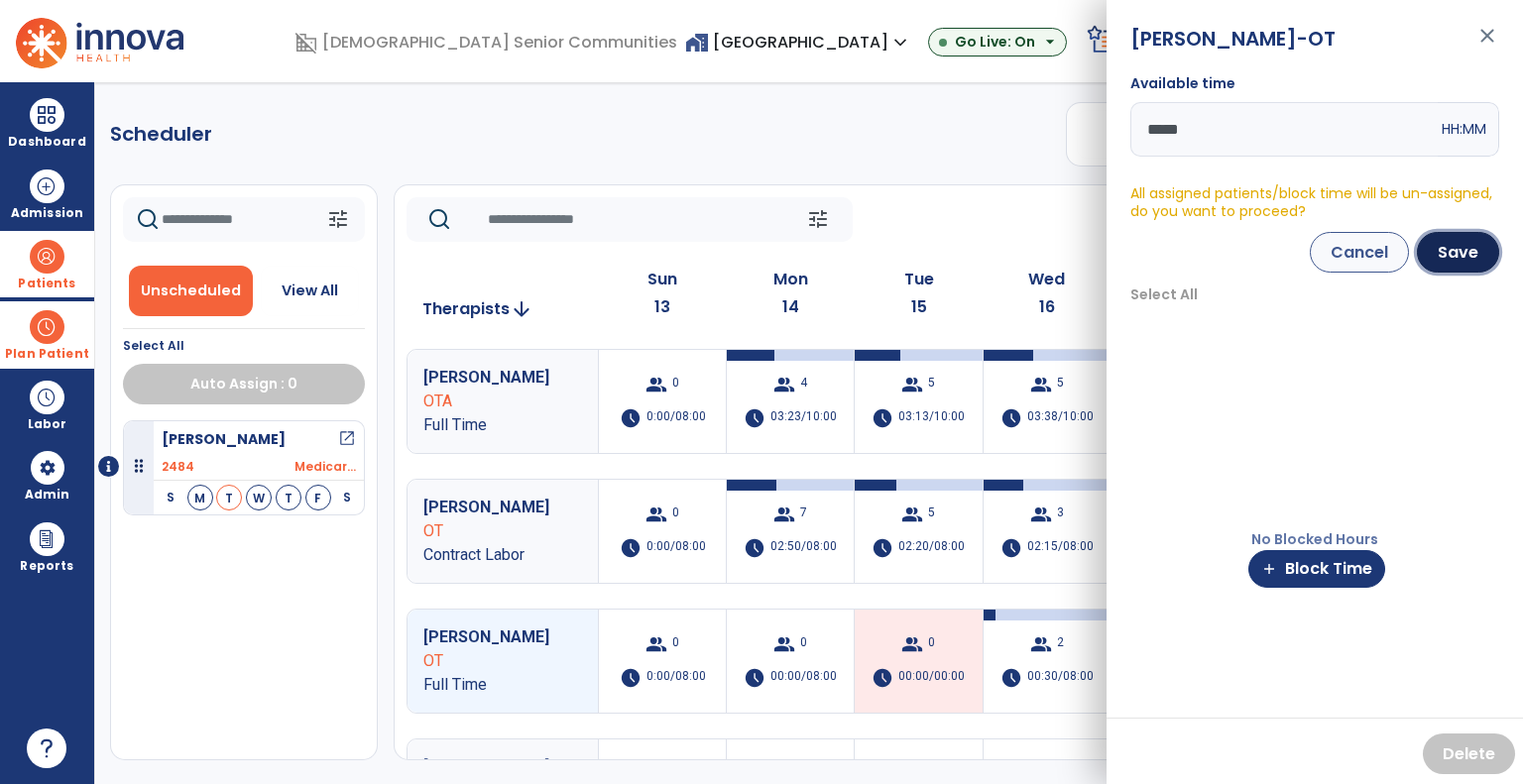 click on "Save" at bounding box center (1458, 252) 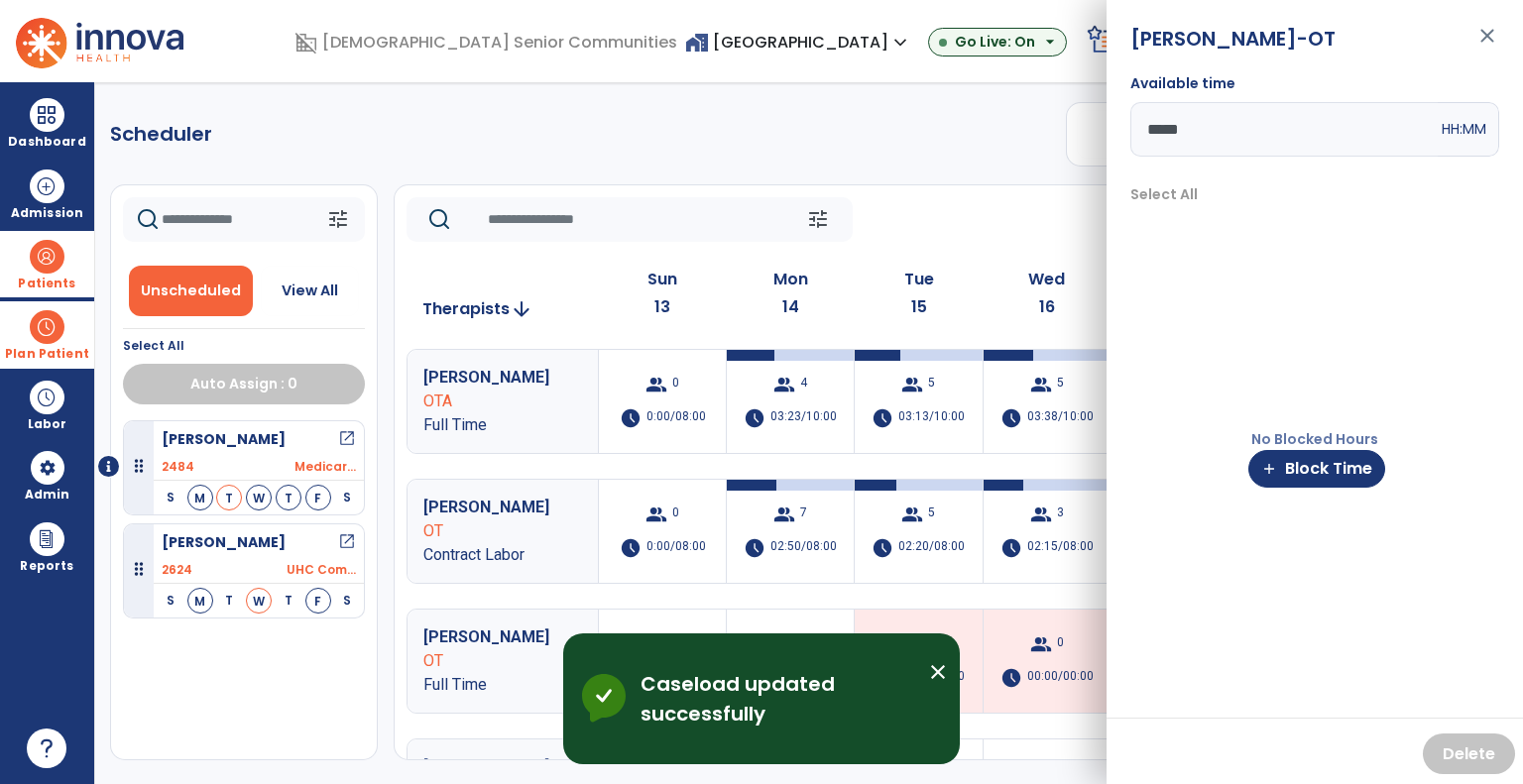 click on "Scheduler   PT   OT   ST  **** *** more_vert  Manage Labor   View All Therapists   Print" 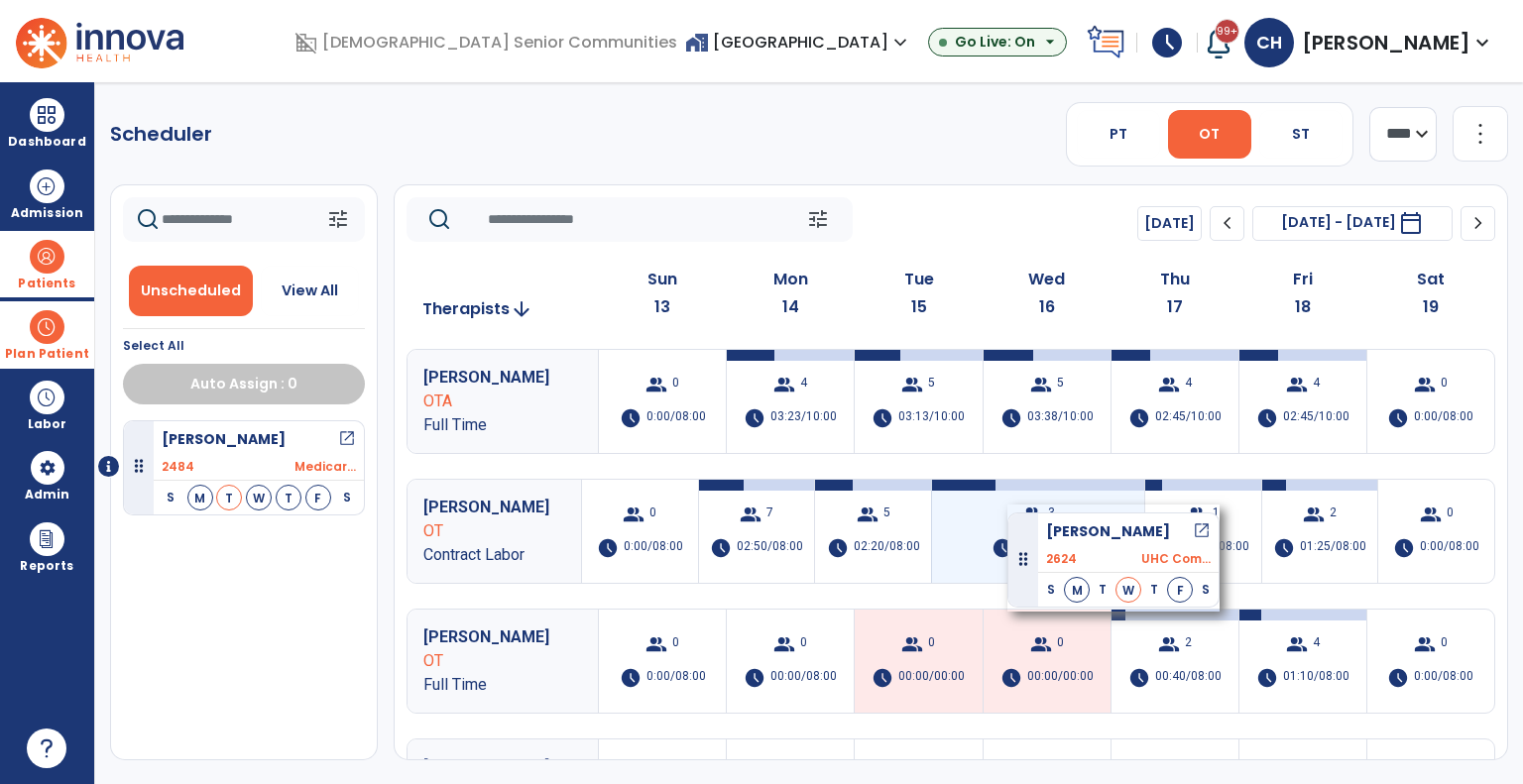 drag, startPoint x: 274, startPoint y: 560, endPoint x: 1007, endPoint y: 504, distance: 735.136 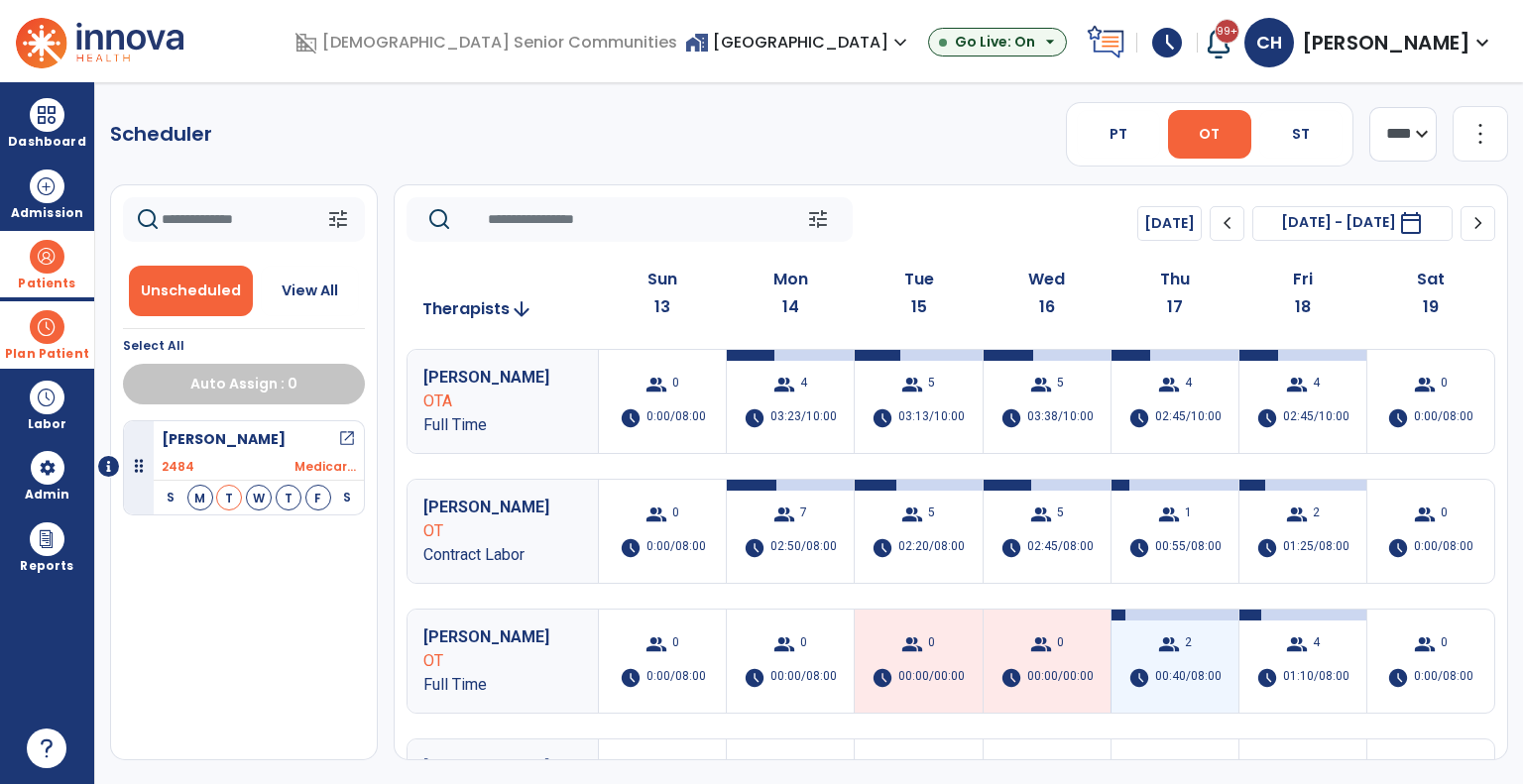 click on "00:40/08:00" at bounding box center (1188, 678) 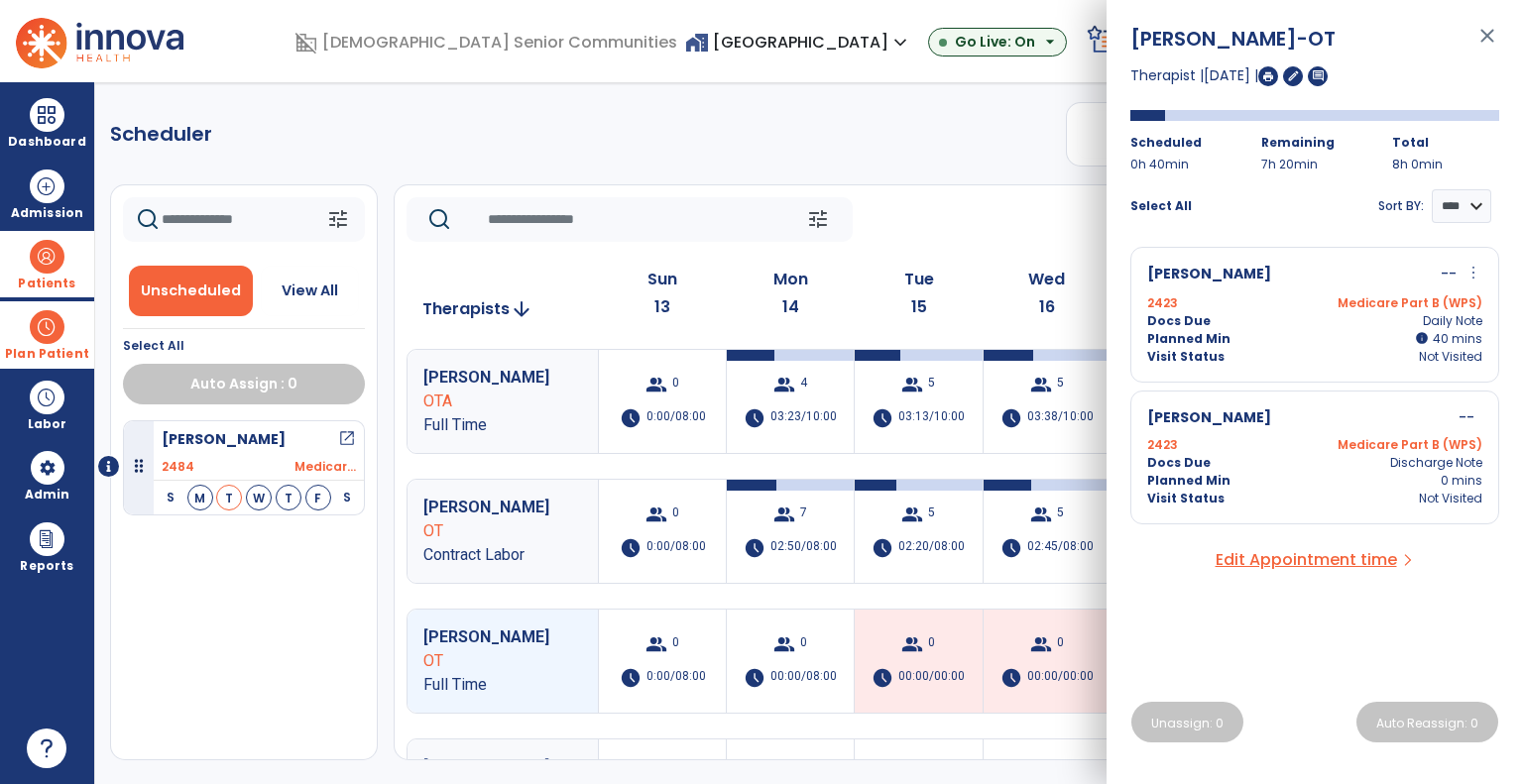 click on "Louden, Larry   --  more_vert  edit   Edit Session   alt_route   Split Minutes" at bounding box center (1315, 275) 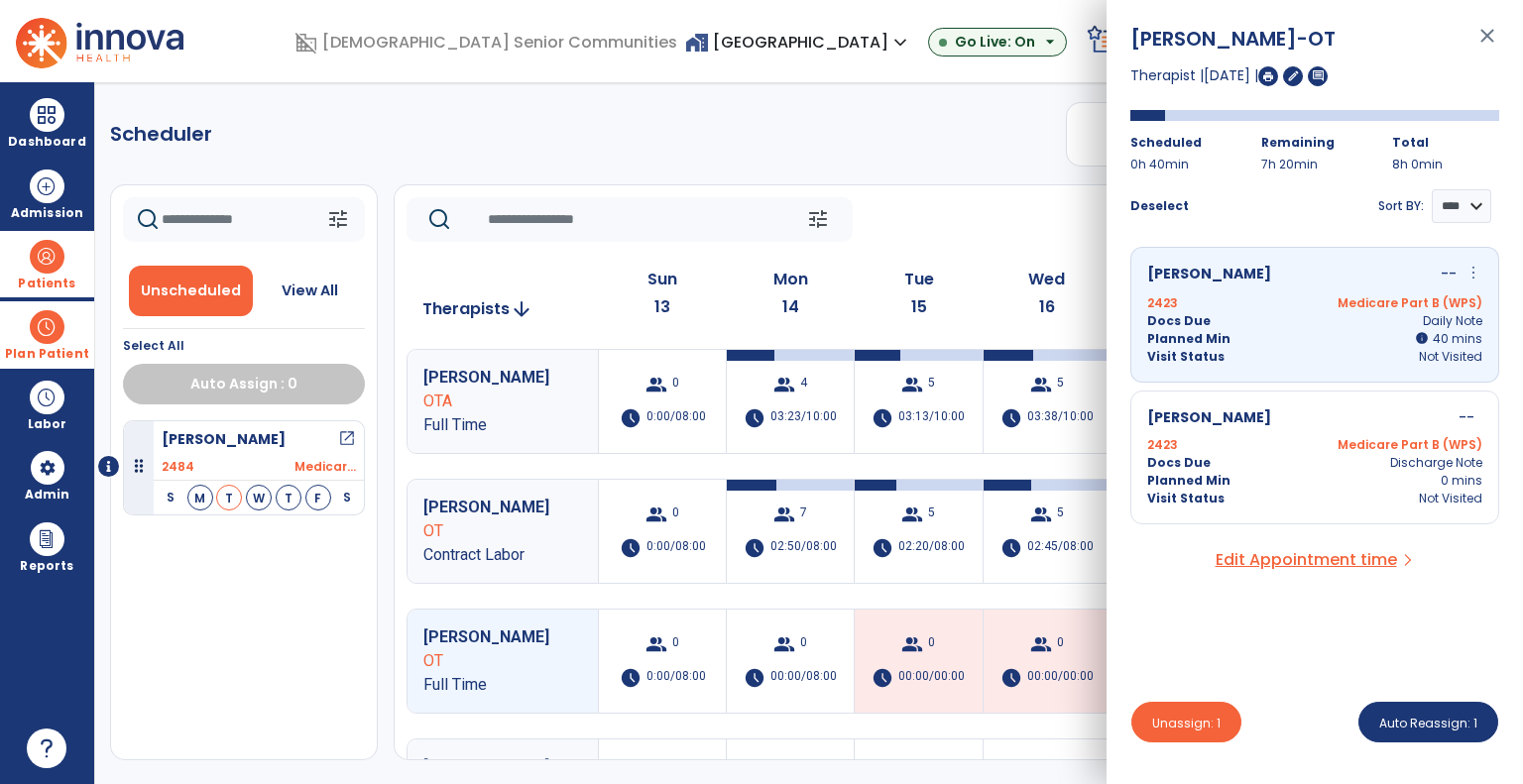 click on "Visit Status  Not Visited" at bounding box center (1315, 499) 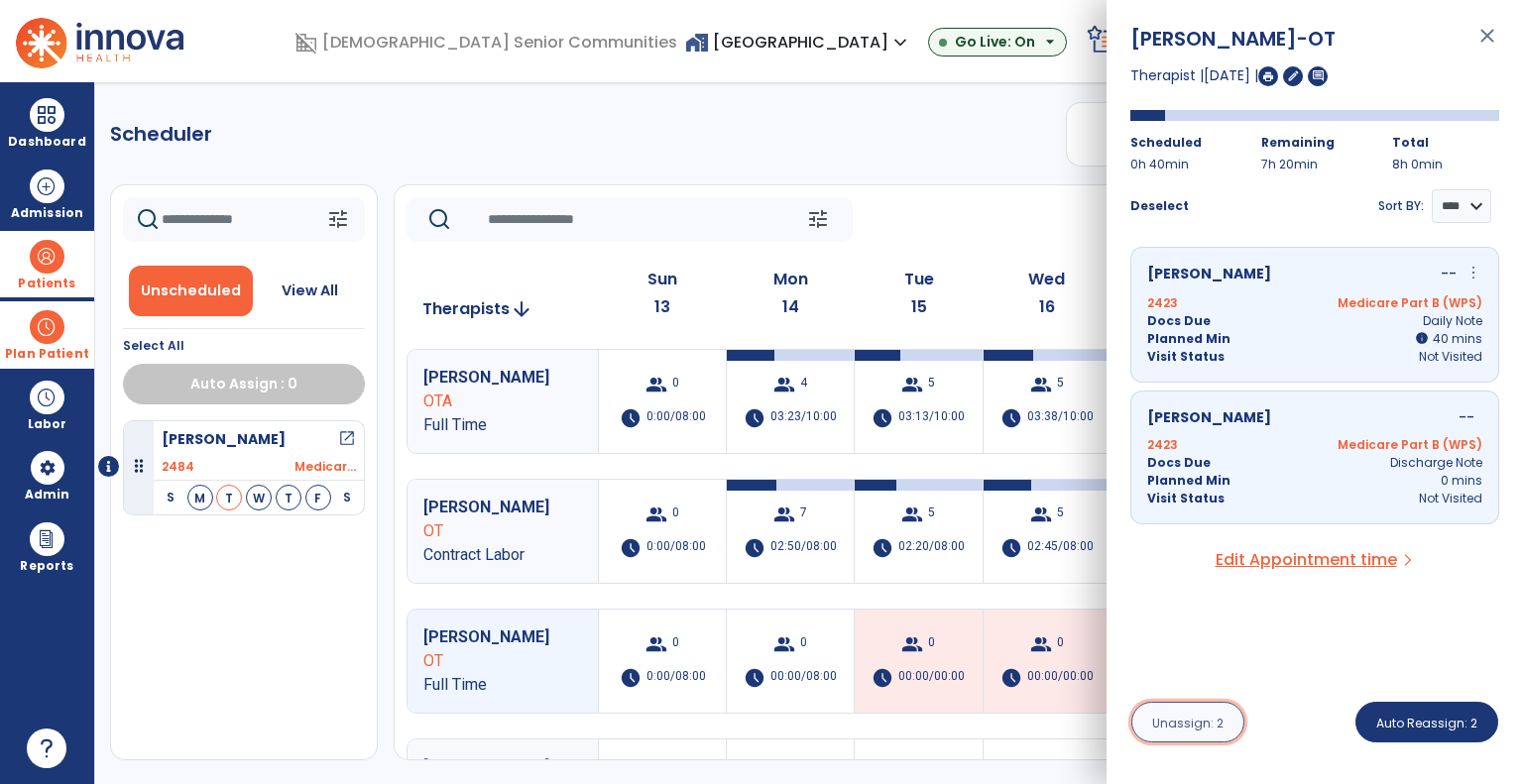 click on "Unassign: 2" at bounding box center [1188, 723] 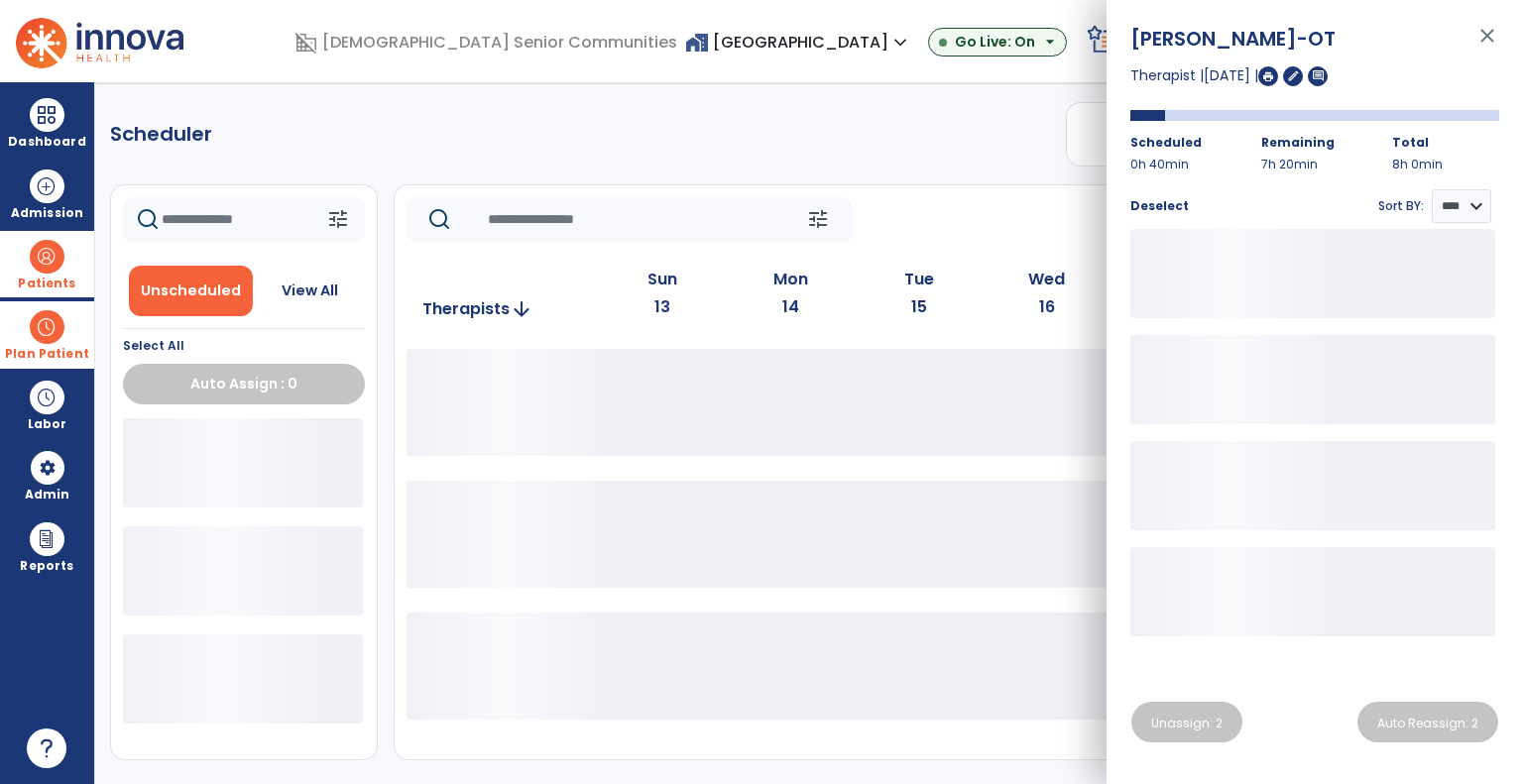 click on "Scheduler   PT   OT   ST  **** *** more_vert  Manage Labor   View All Therapists   Print" 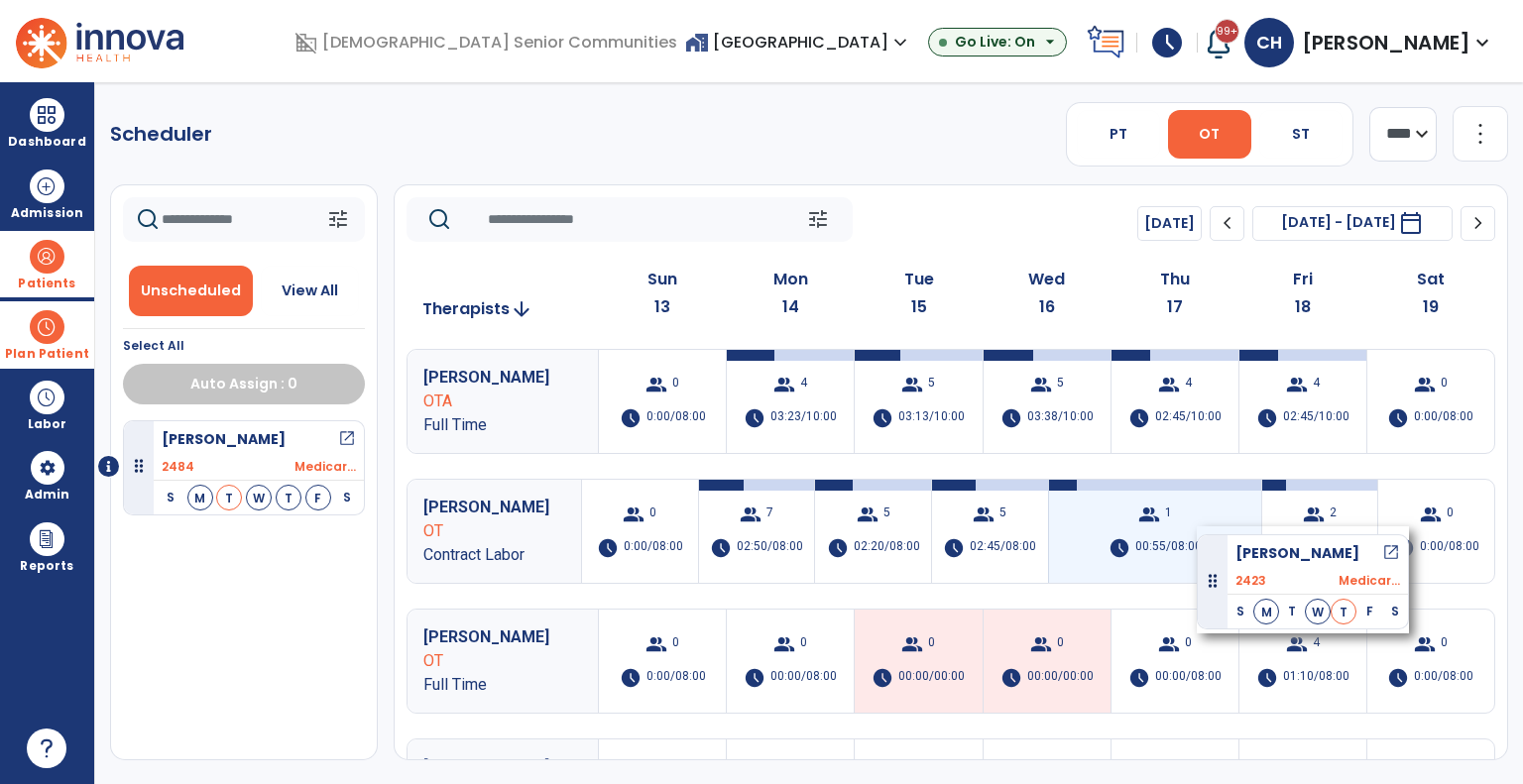 drag, startPoint x: 272, startPoint y: 570, endPoint x: 1197, endPoint y: 526, distance: 926.0459 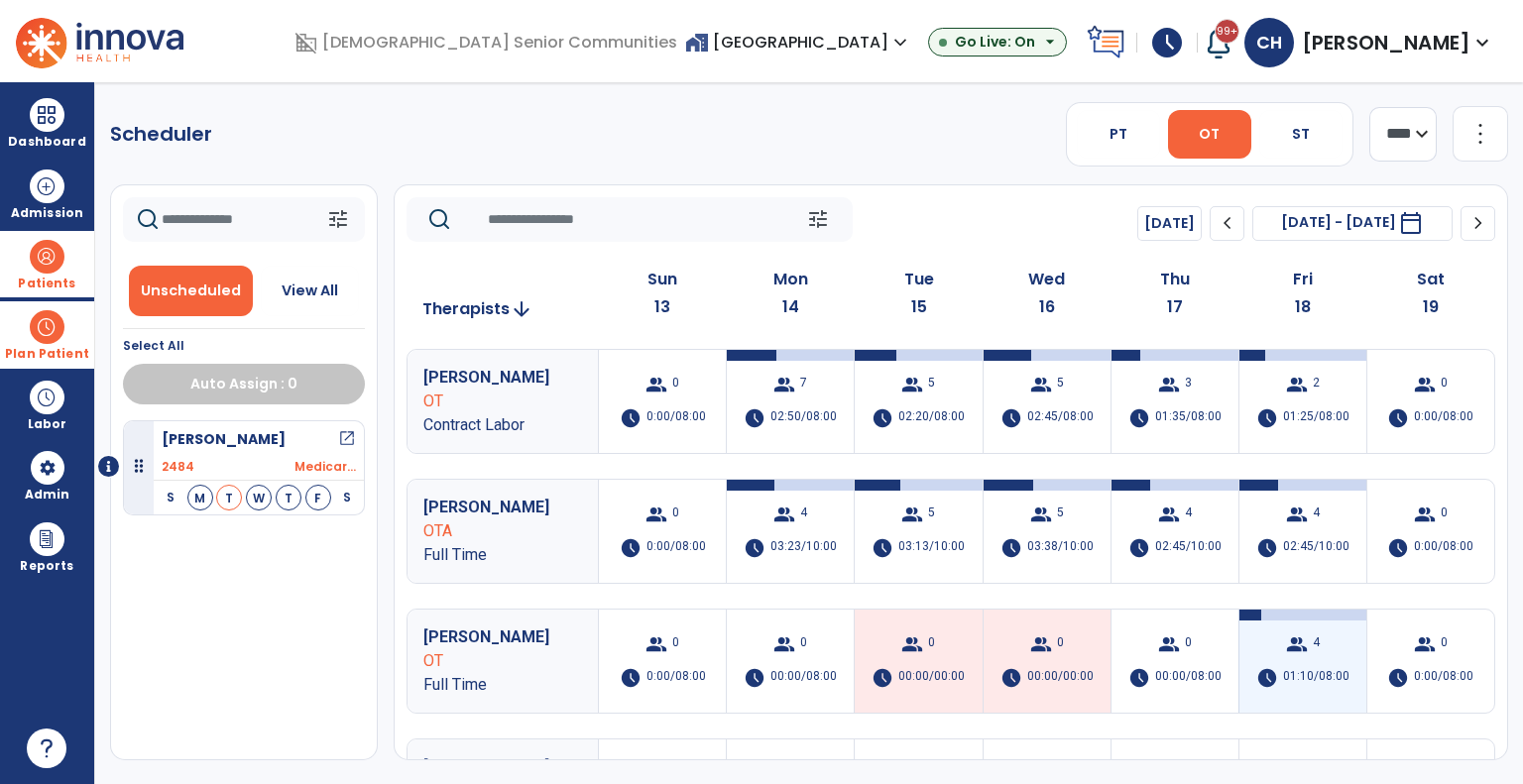 click on "01:10/08:00" at bounding box center [1316, 678] 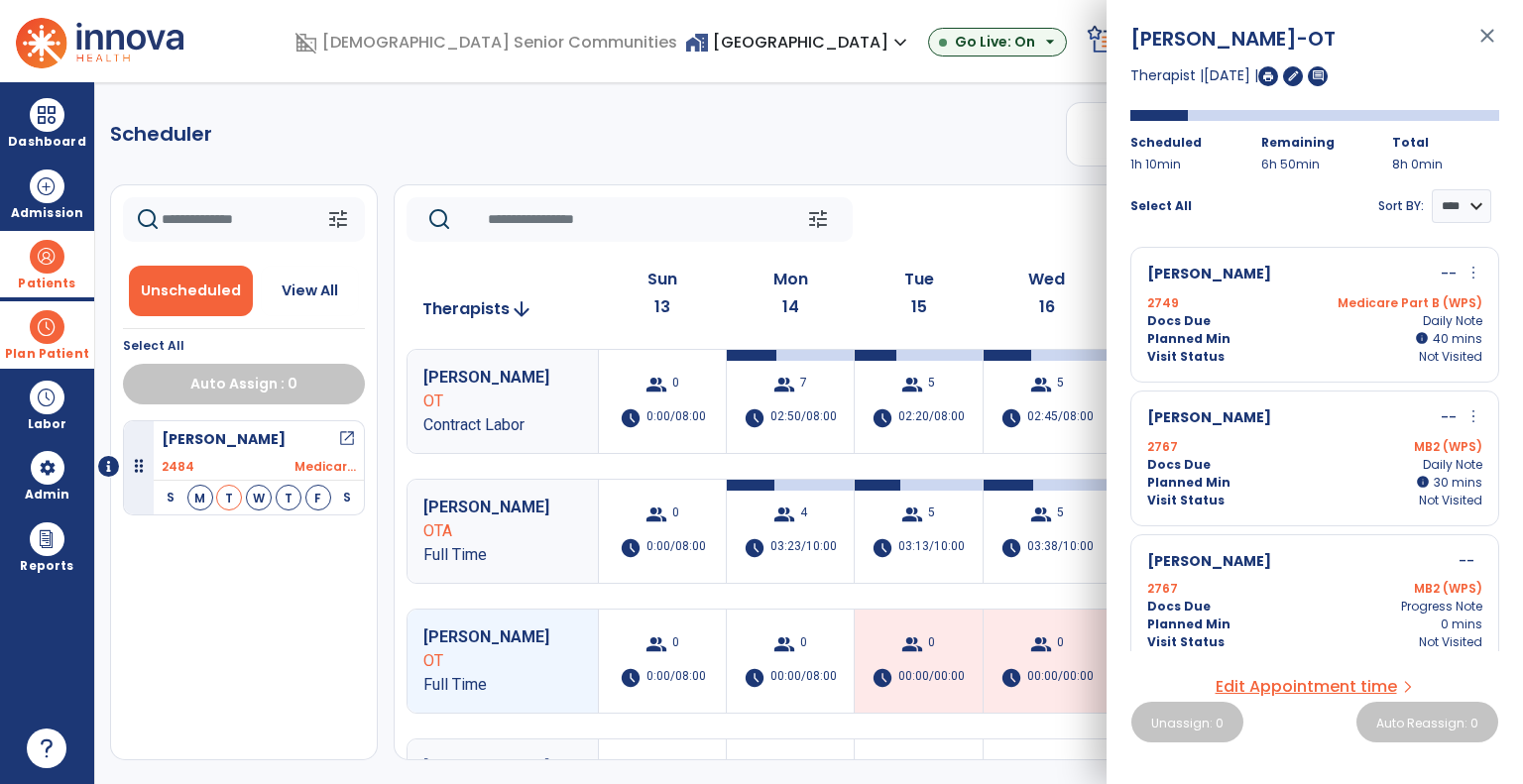 click on "Planned Min  info   40 I 40 mins" at bounding box center (1315, 339) 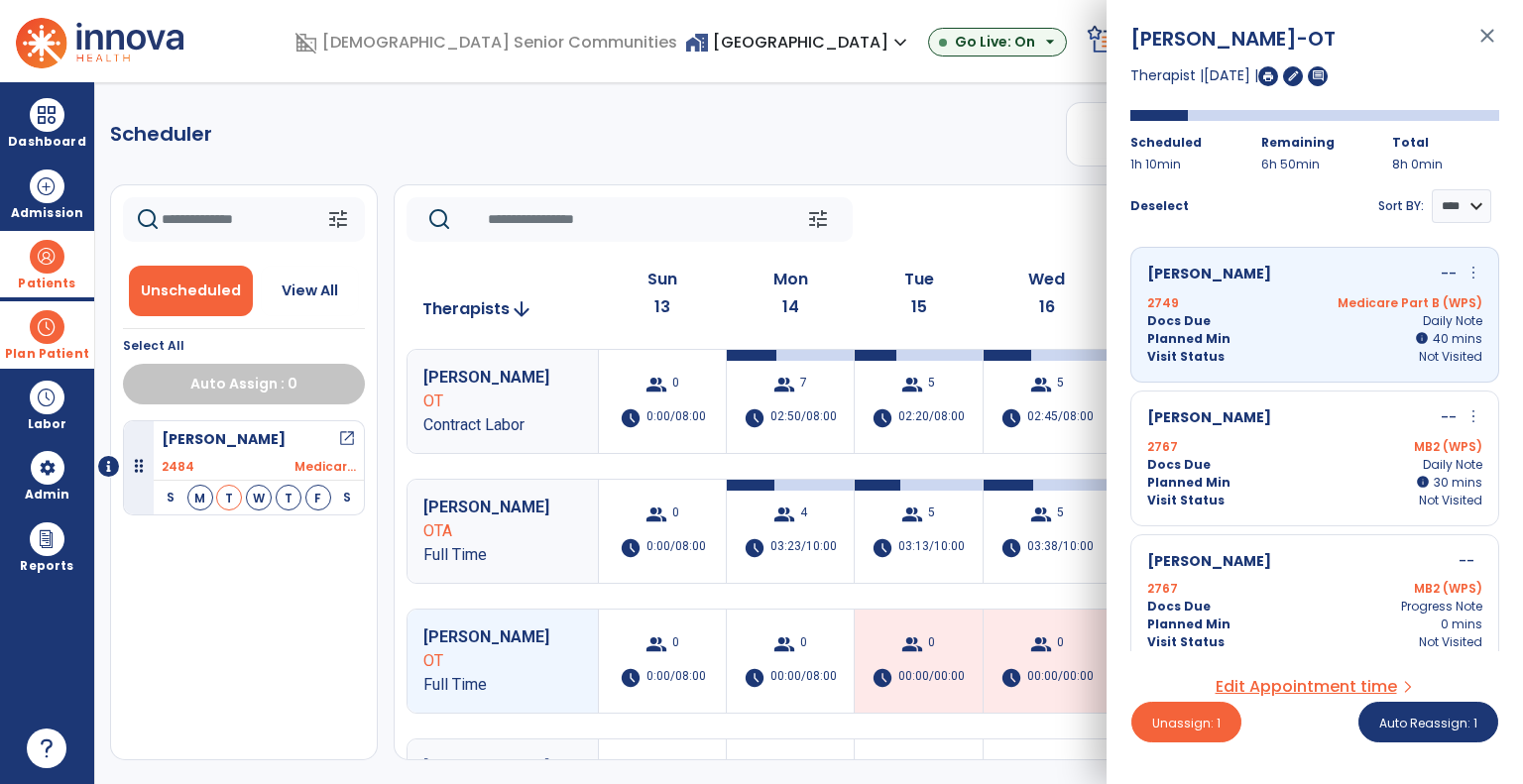 click on "Docs Due Daily Note" at bounding box center [1315, 465] 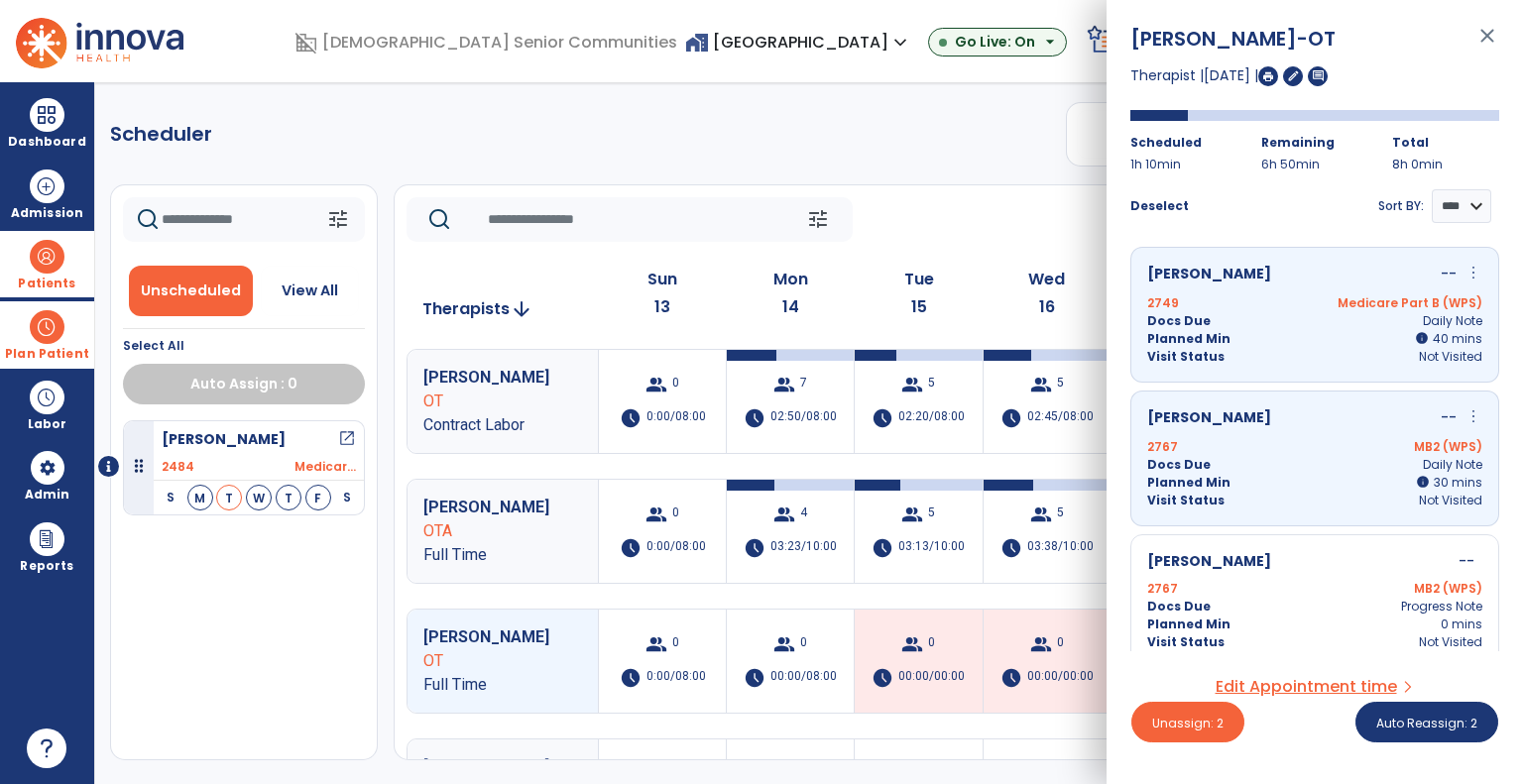 click on "2767 MB2 (WPS)" at bounding box center (1315, 589) 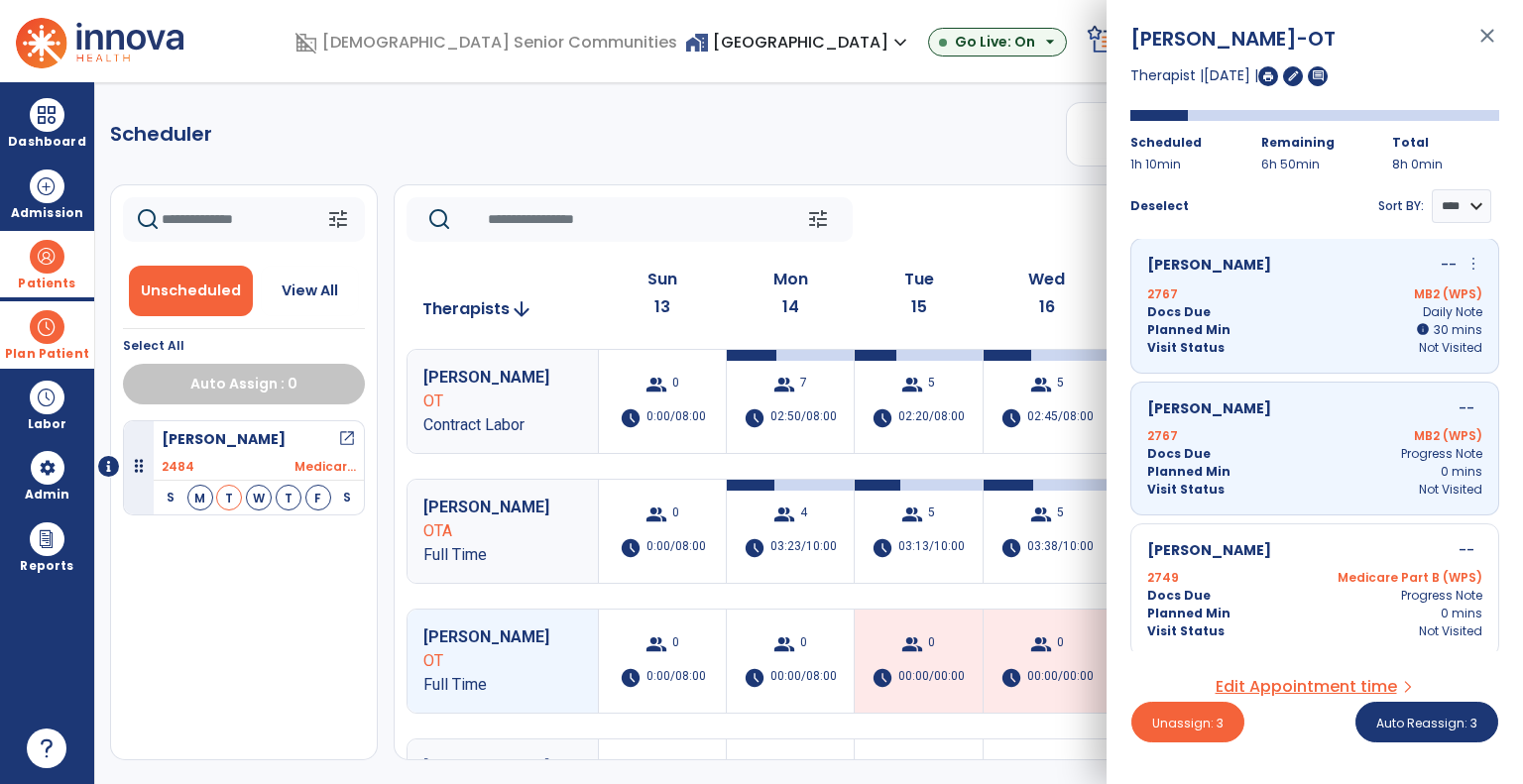 scroll, scrollTop: 156, scrollLeft: 0, axis: vertical 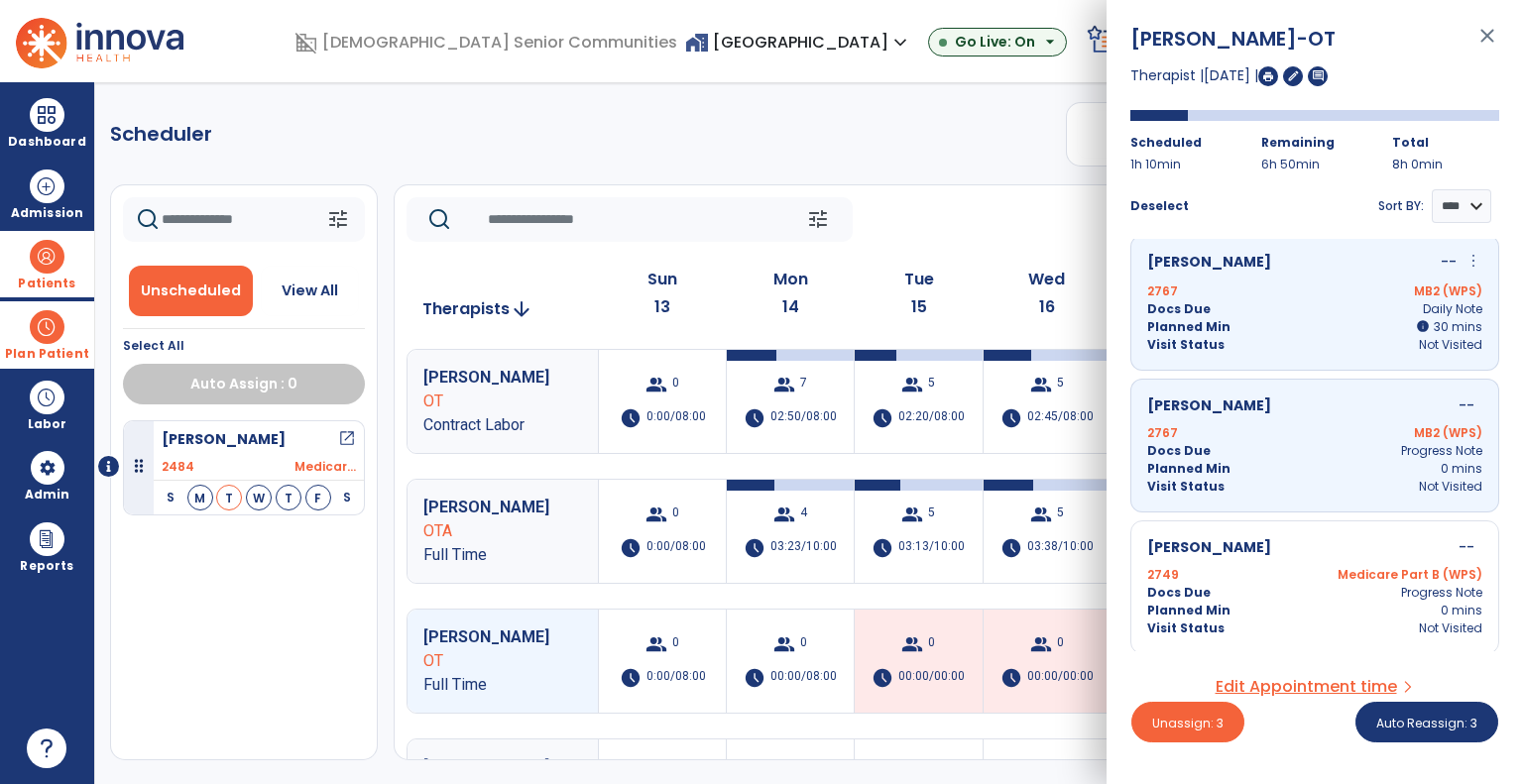 click on "2749 Medicare Part B (WPS)" at bounding box center [1315, 575] 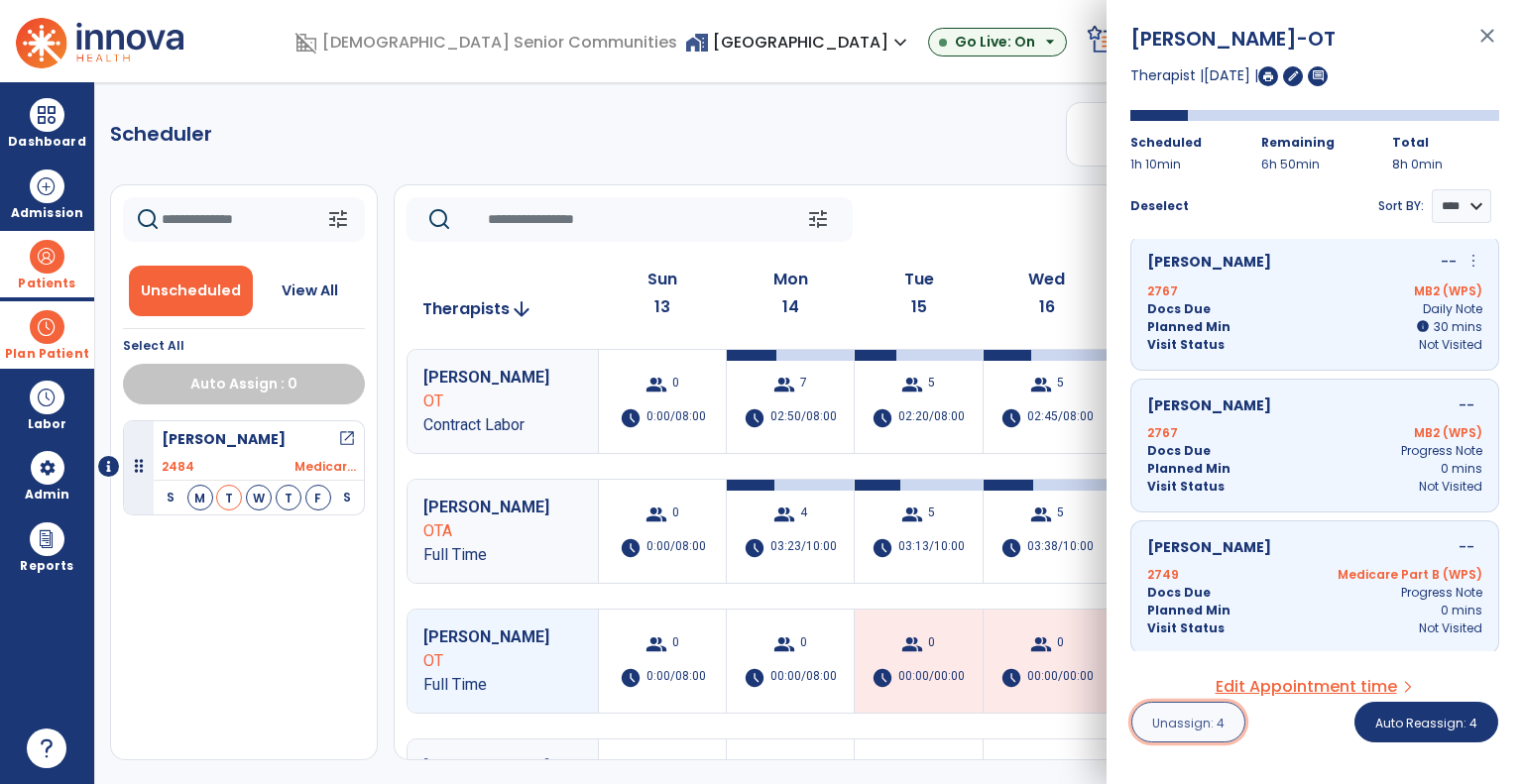 click on "Unassign: 4" at bounding box center [1188, 723] 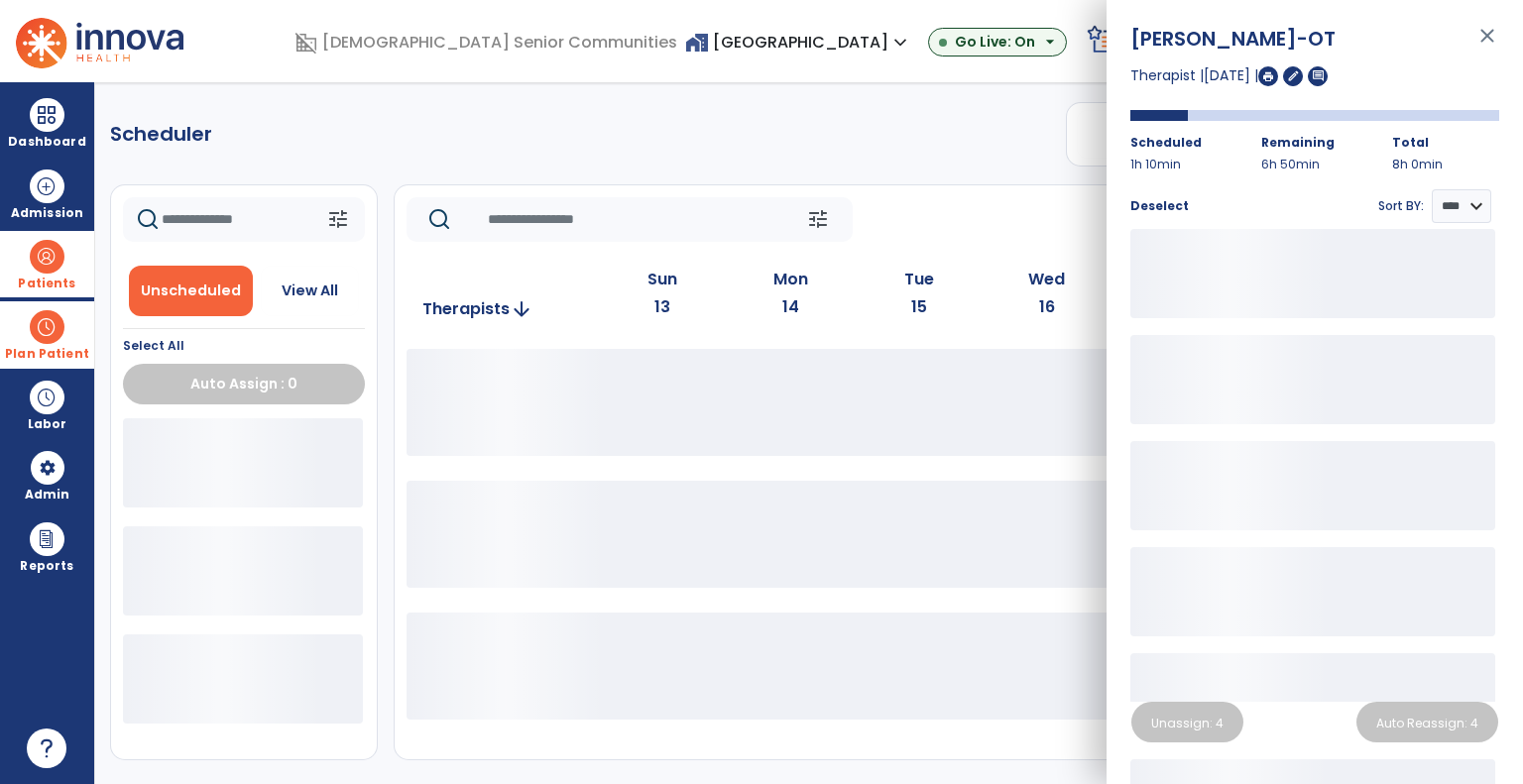 click on "tune   Today  chevron_left Jul 13, 2025 - Jul 19, 2025  *********  calendar_today  chevron_right" 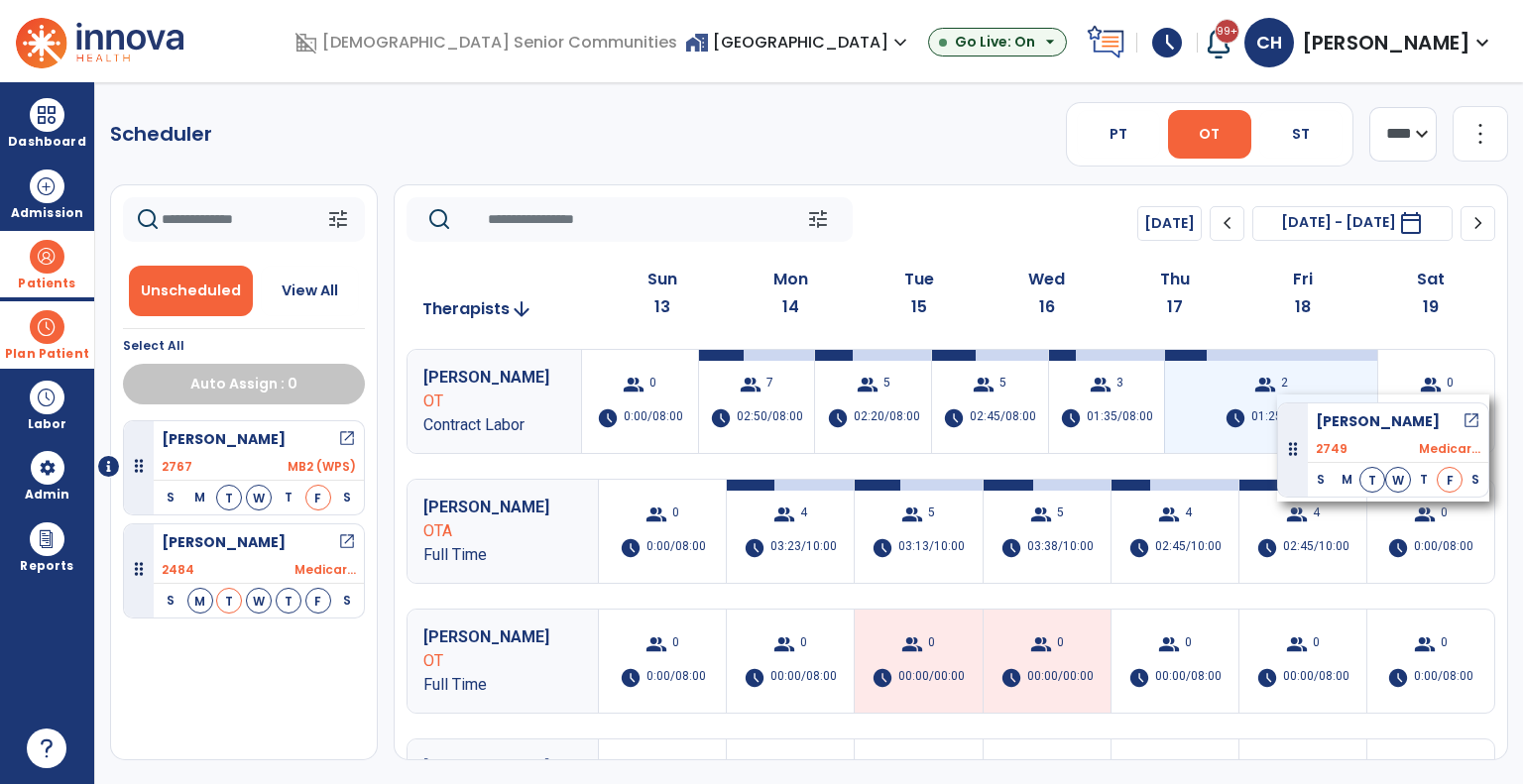 drag, startPoint x: 280, startPoint y: 482, endPoint x: 1278, endPoint y: 387, distance: 1002.5113 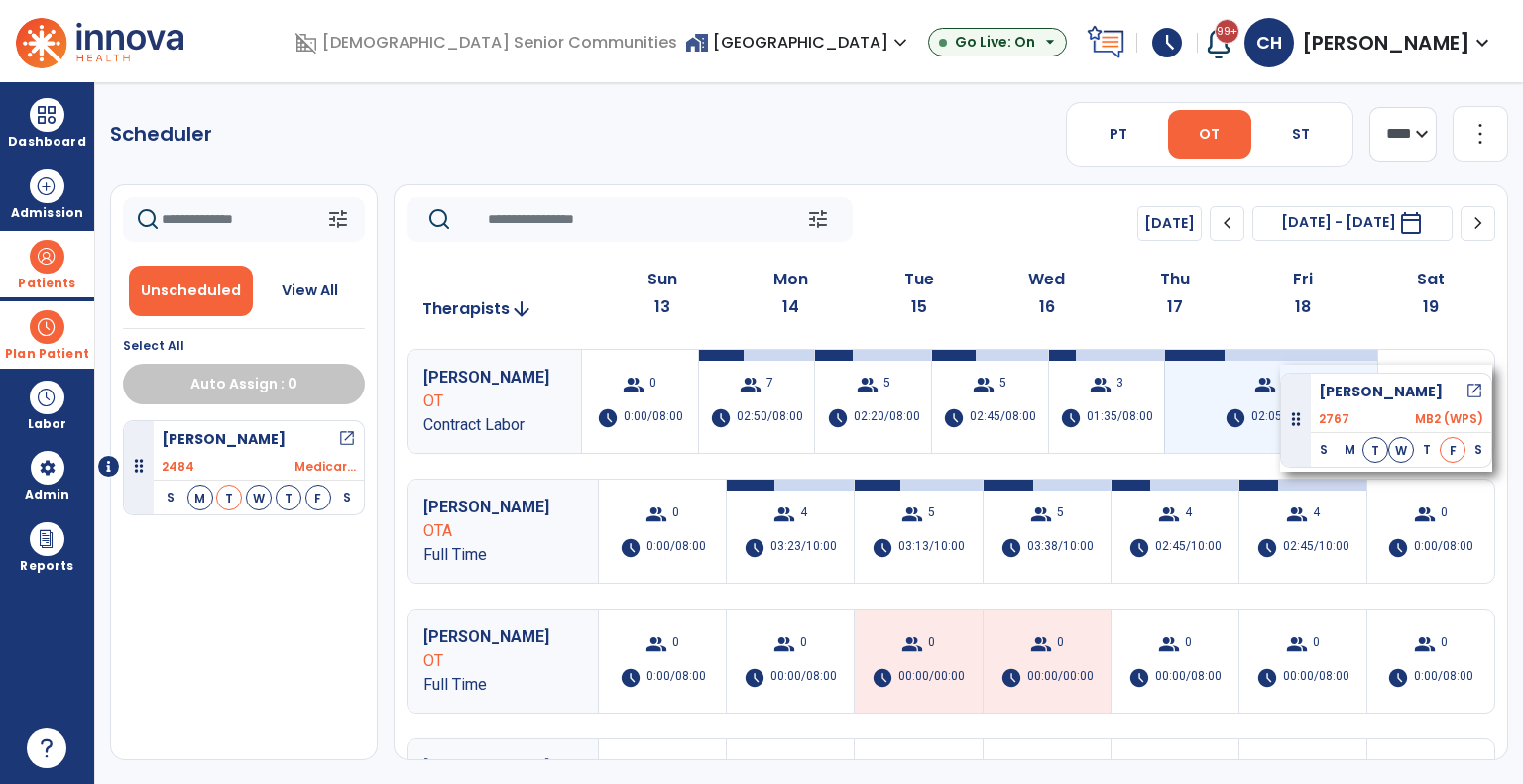 drag, startPoint x: 393, startPoint y: 463, endPoint x: 1280, endPoint y: 365, distance: 892.3973 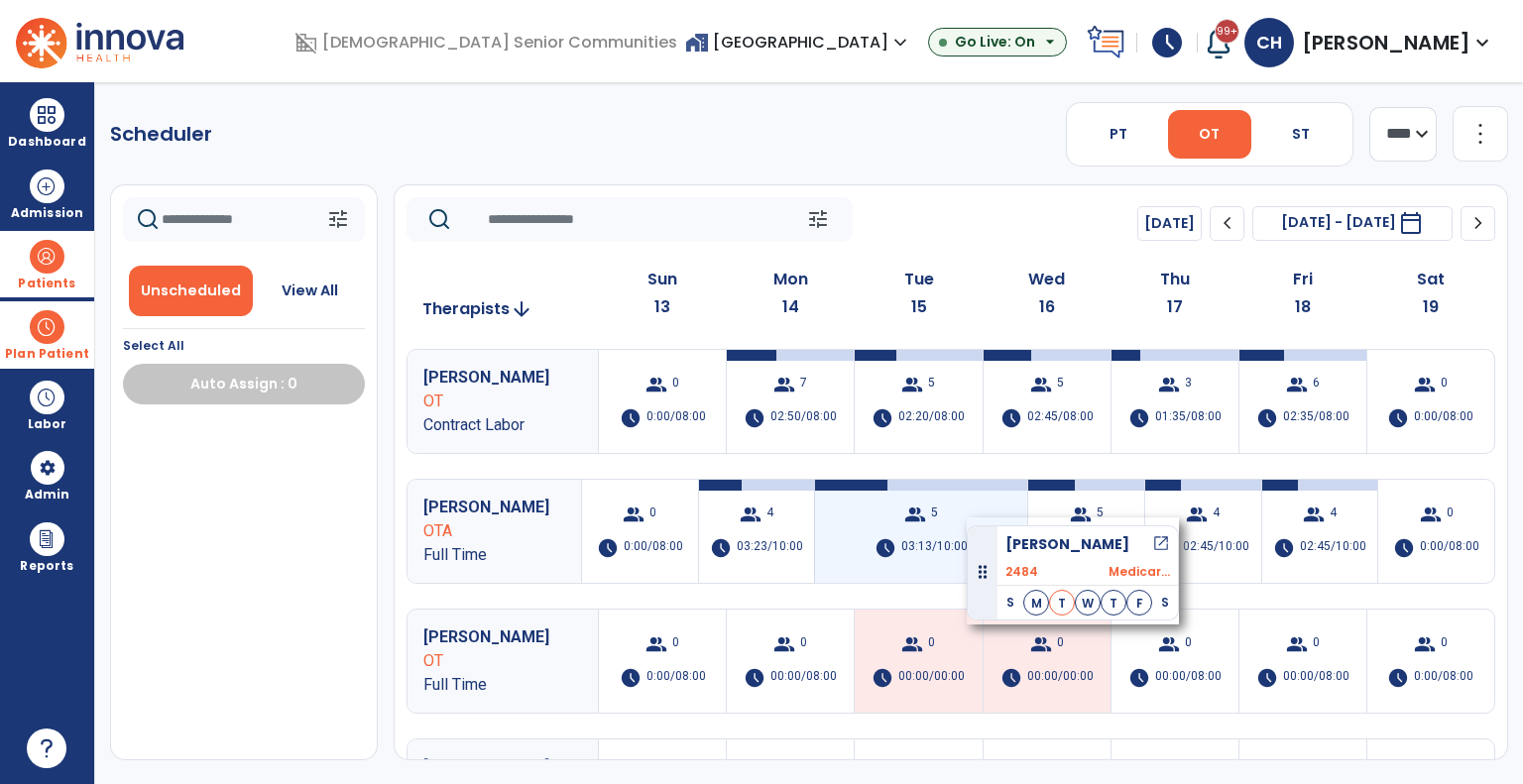 drag, startPoint x: 282, startPoint y: 476, endPoint x: 967, endPoint y: 517, distance: 686.2259 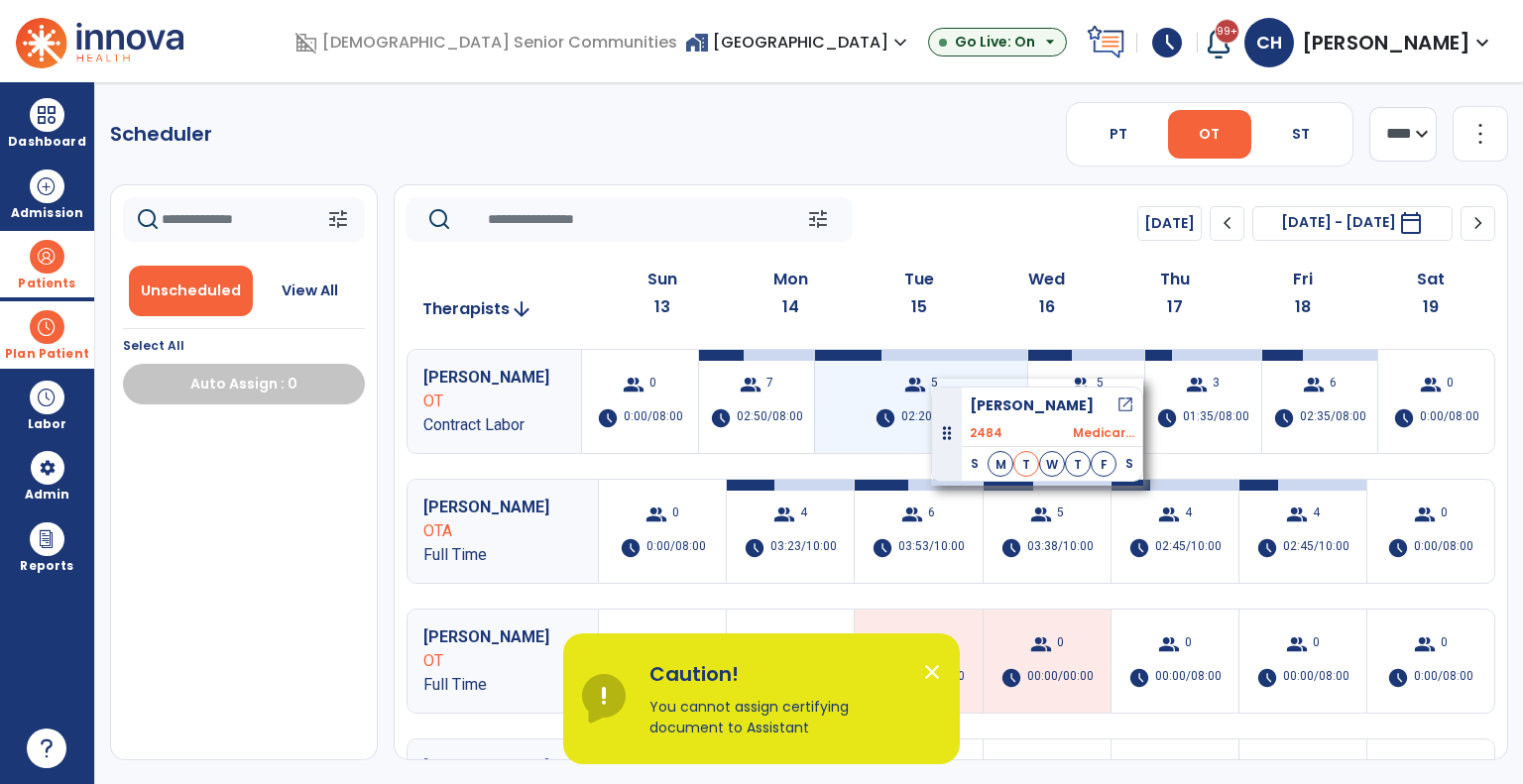 drag, startPoint x: 210, startPoint y: 470, endPoint x: 931, endPoint y: 379, distance: 726.72003 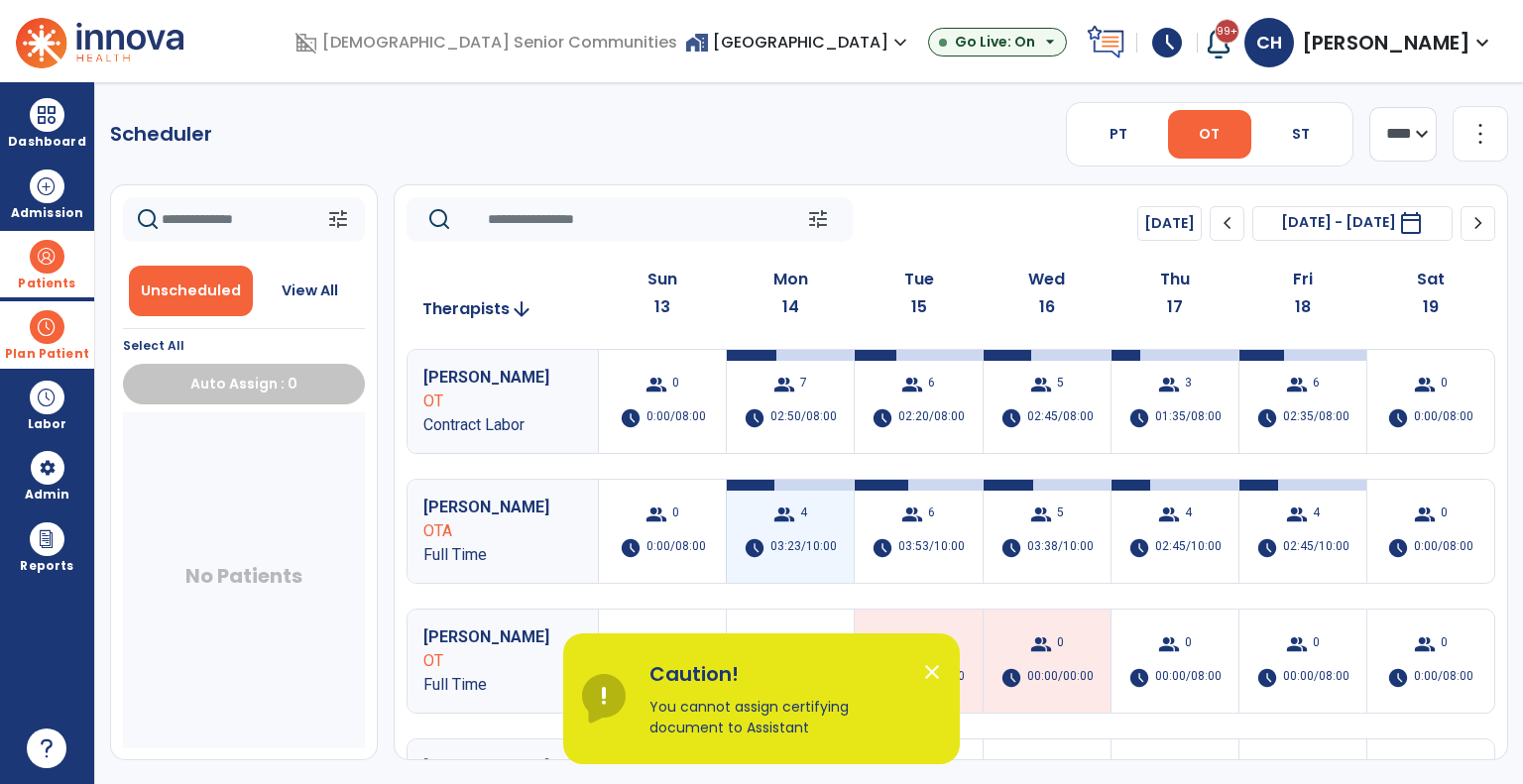 click on "group  4  schedule  03:23/10:00" at bounding box center [790, 531] 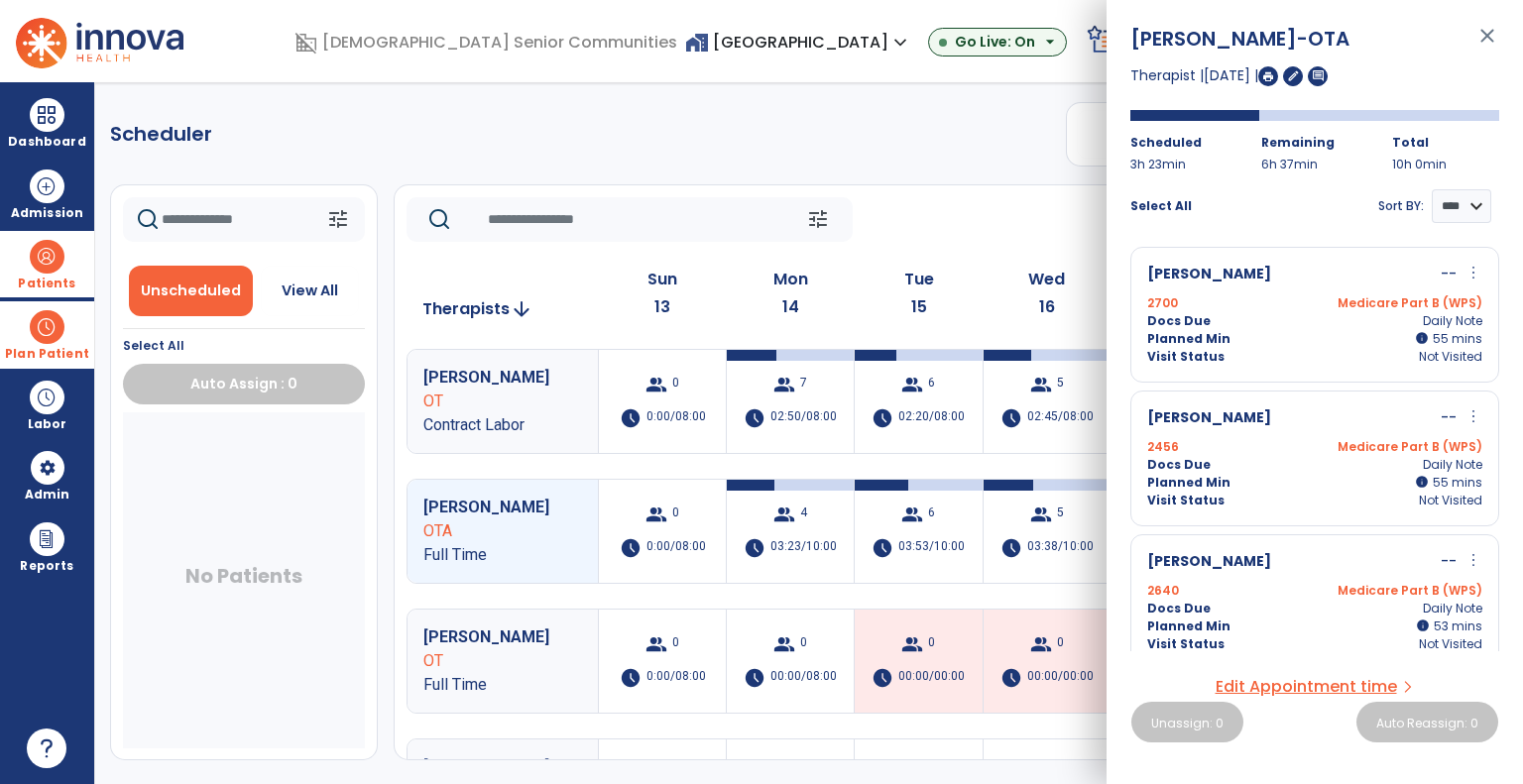 click on "Scheduler   PT   OT   ST  **** *** more_vert  Manage Labor   View All Therapists   Print" 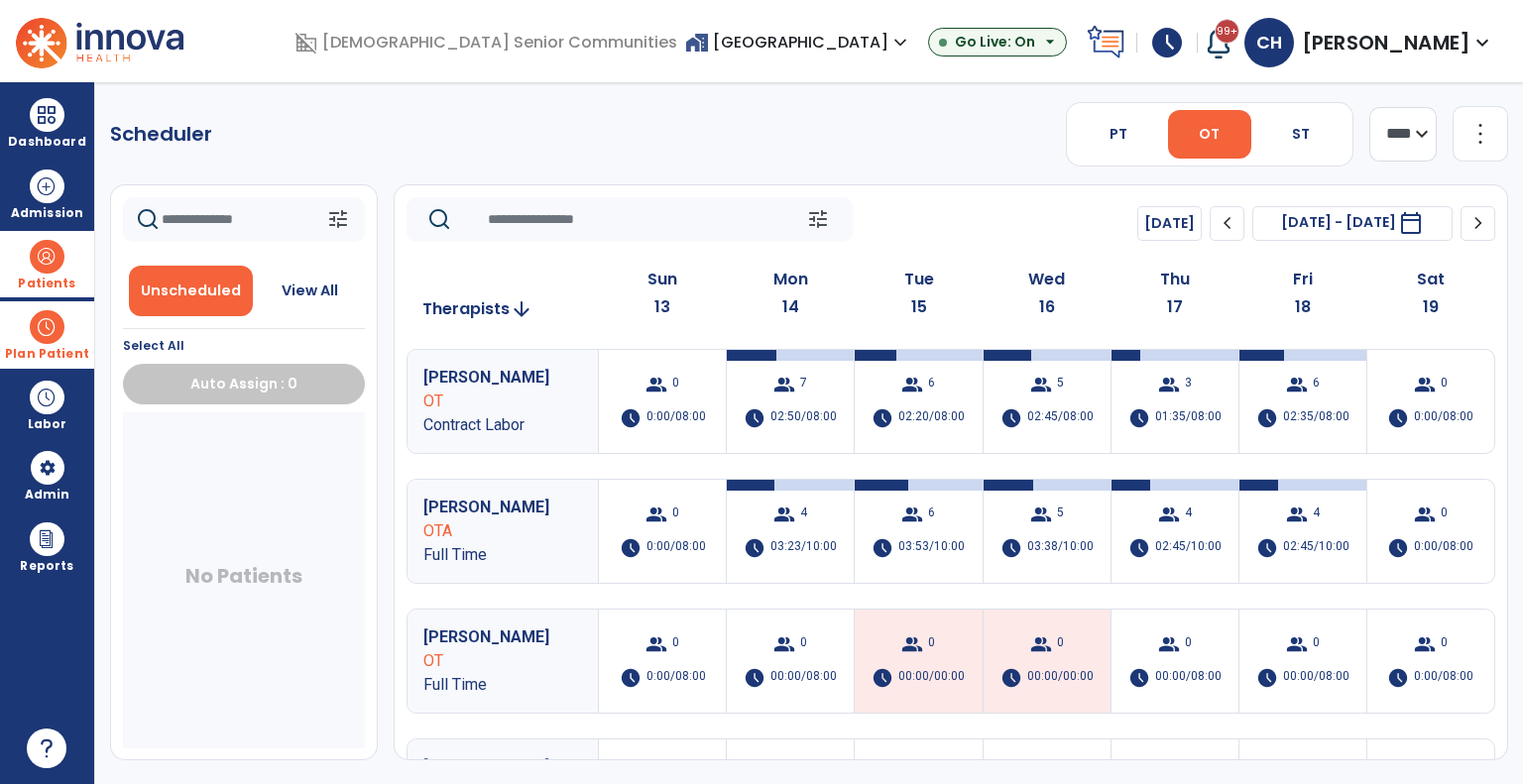 click on "home_work   Arbor Grove Village   expand_more" at bounding box center (798, 42) 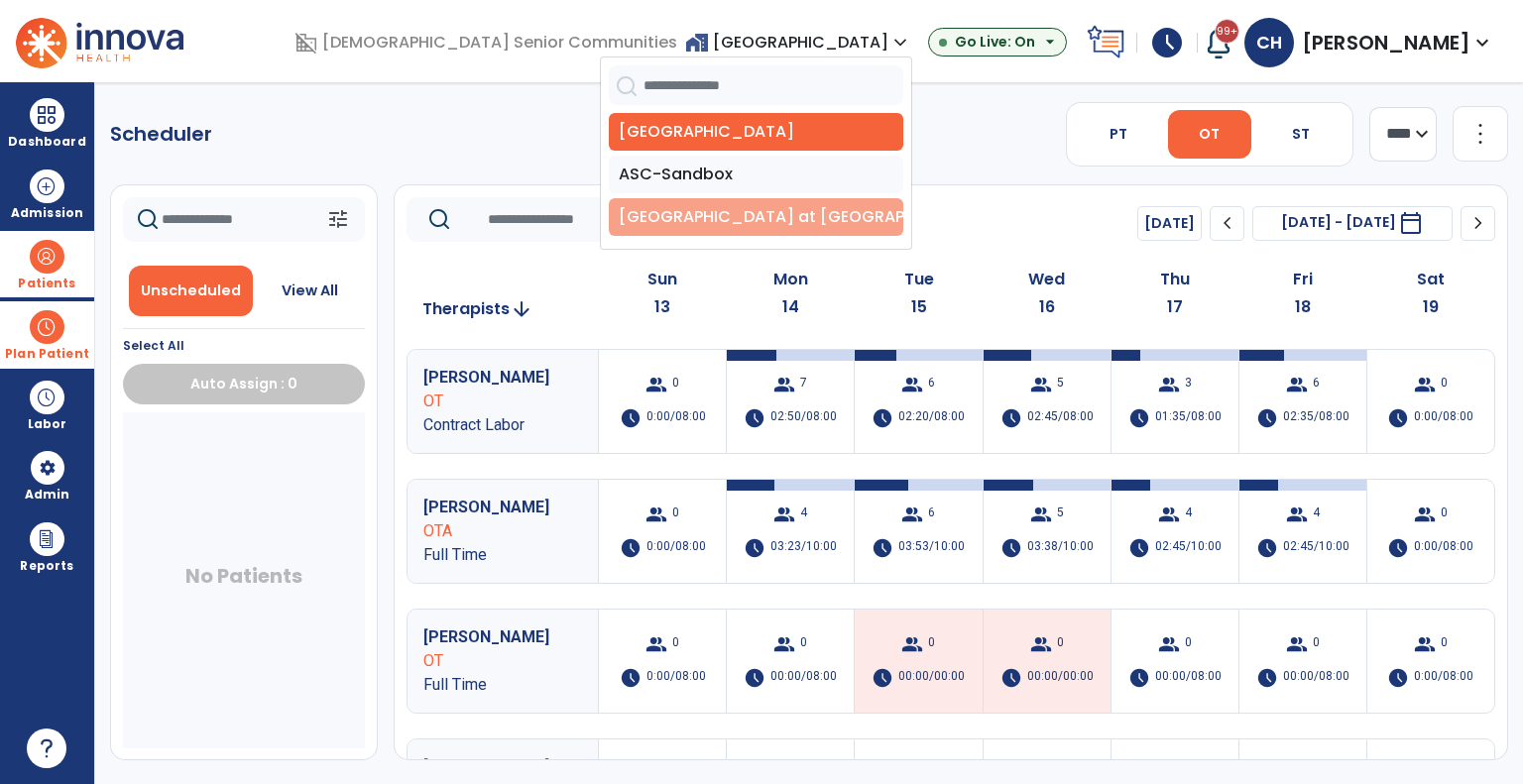 click on "[GEOGRAPHIC_DATA] at [GEOGRAPHIC_DATA]" at bounding box center (756, 217) 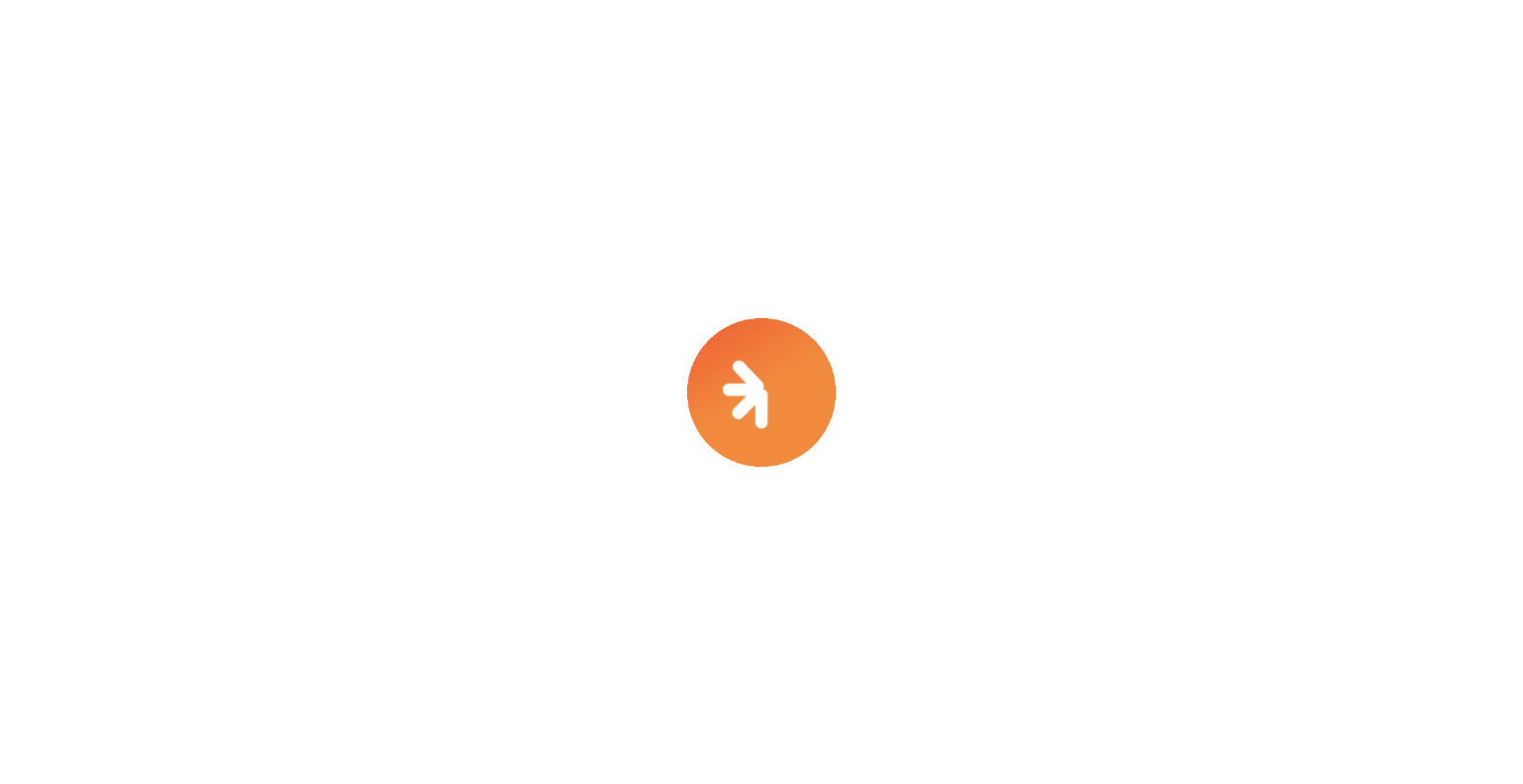 scroll, scrollTop: 0, scrollLeft: 0, axis: both 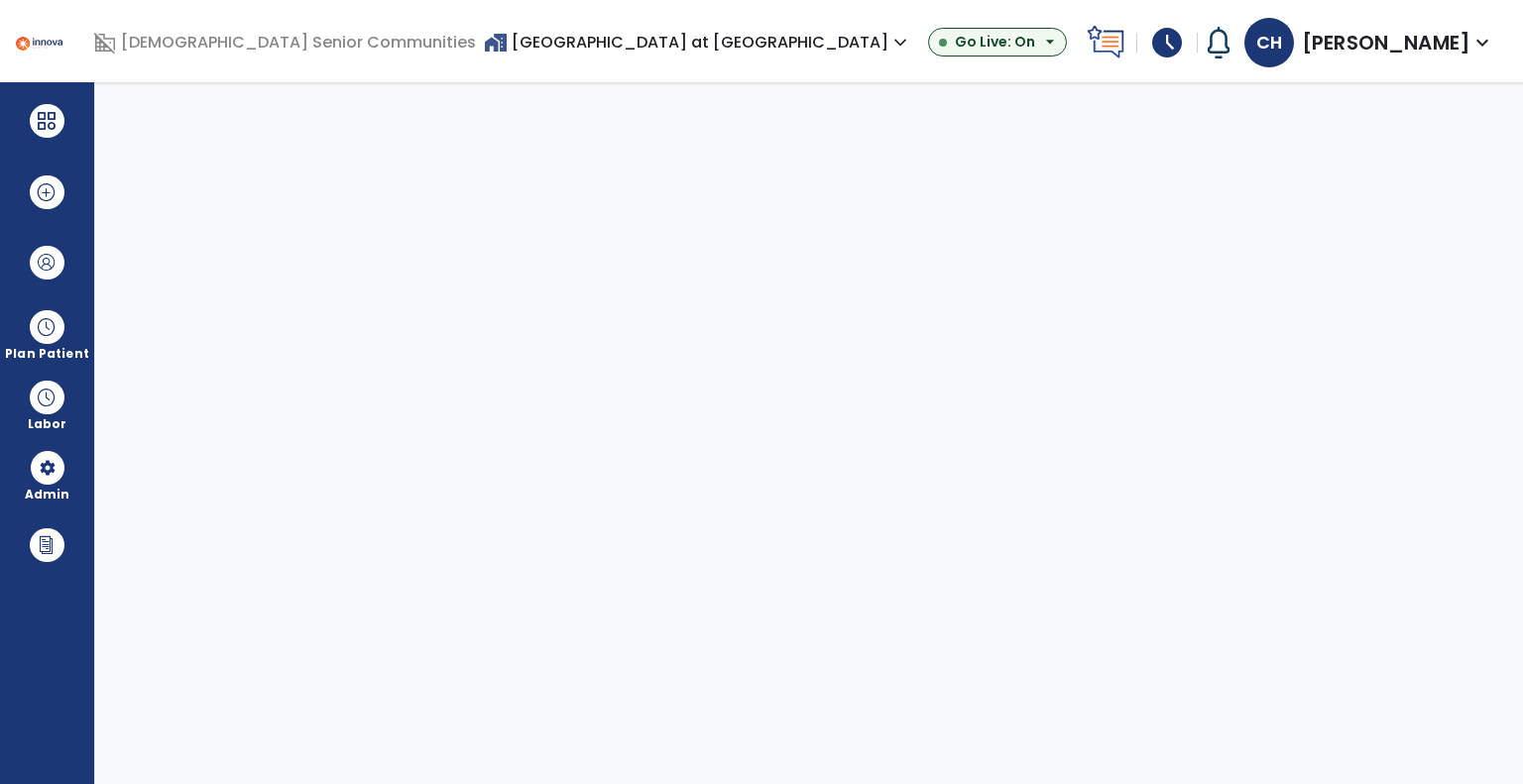 select on "***" 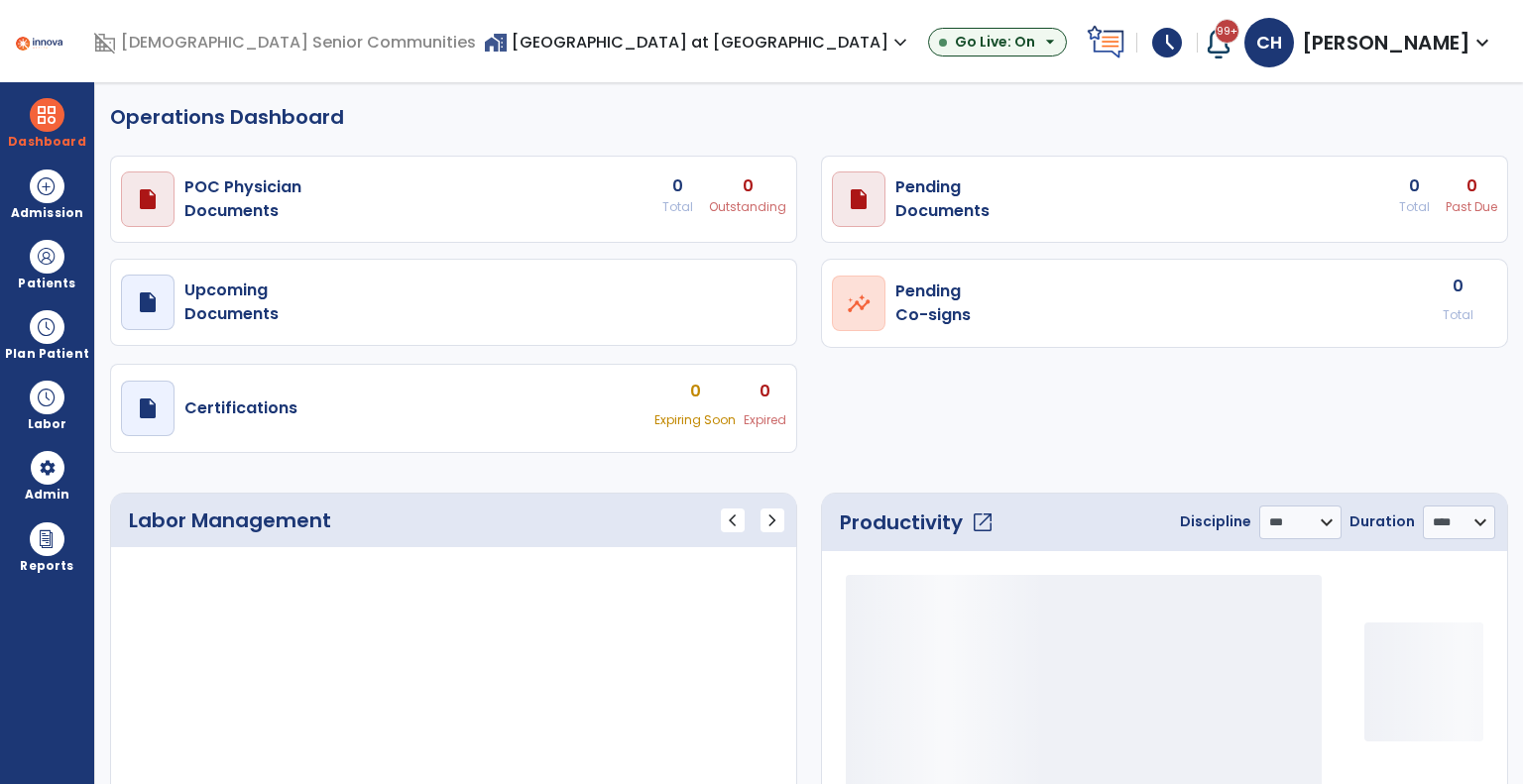 select on "***" 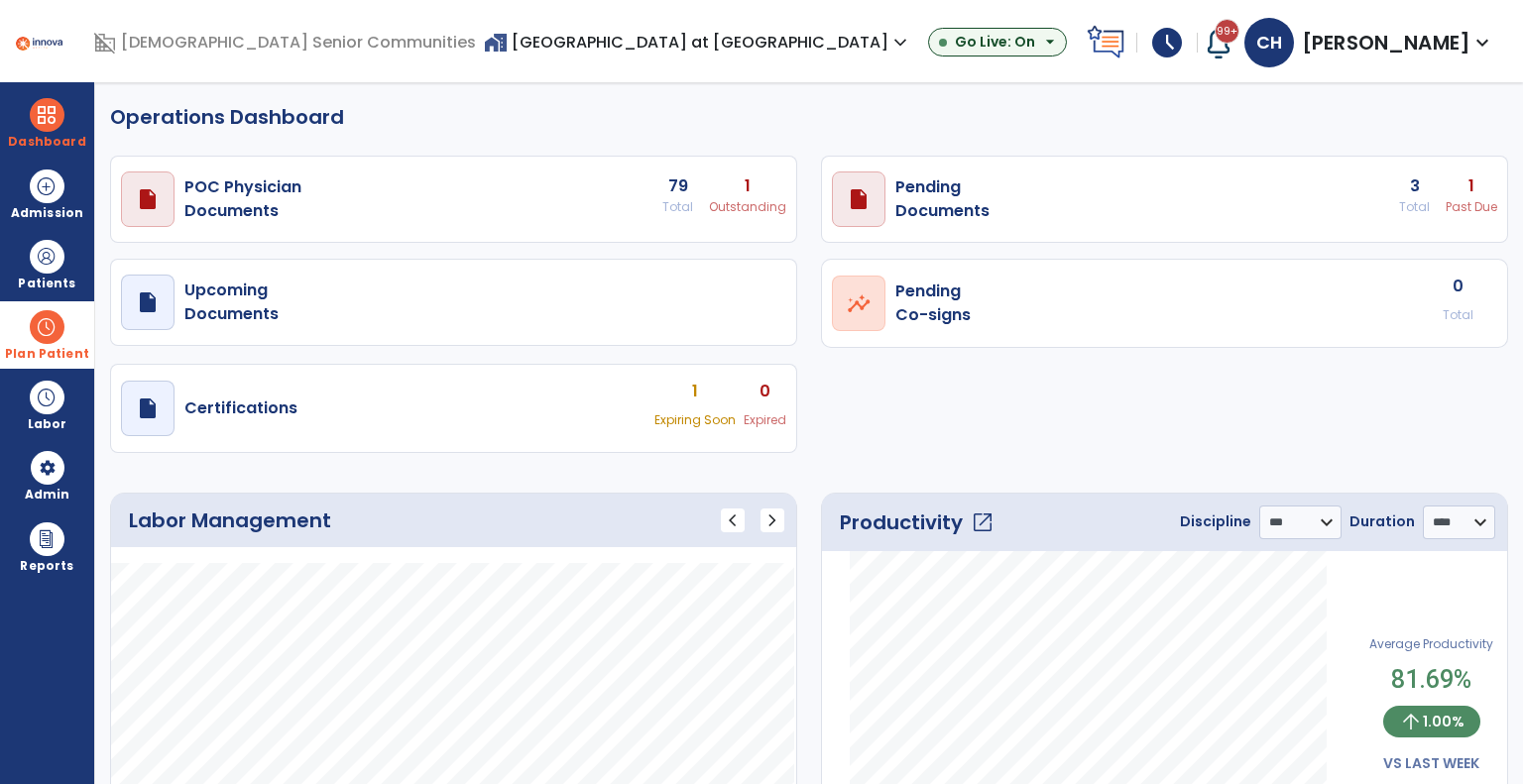 click at bounding box center (47, 327) 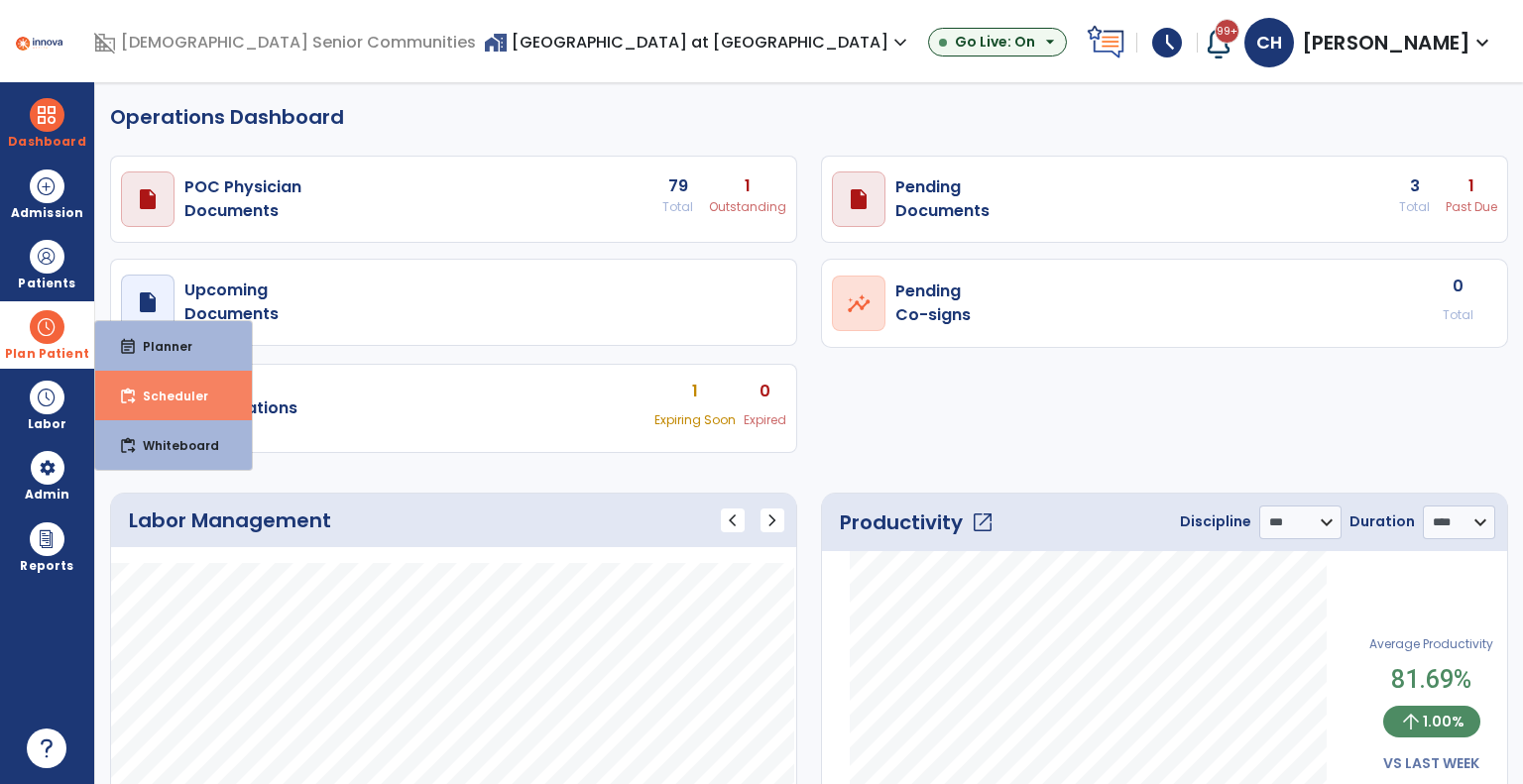 click on "content_paste_go  Scheduler" at bounding box center [174, 395] 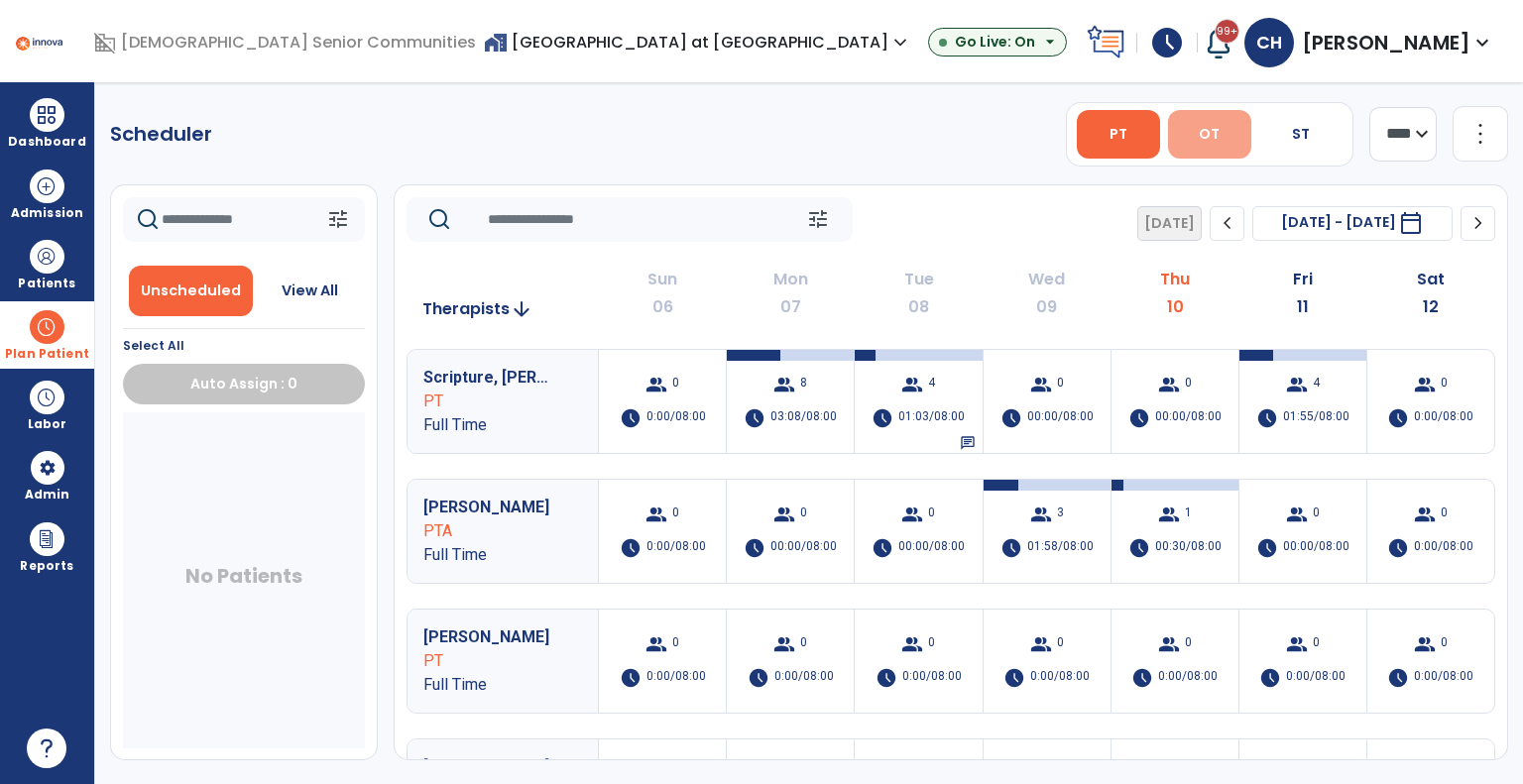 click on "OT" at bounding box center (1210, 134) 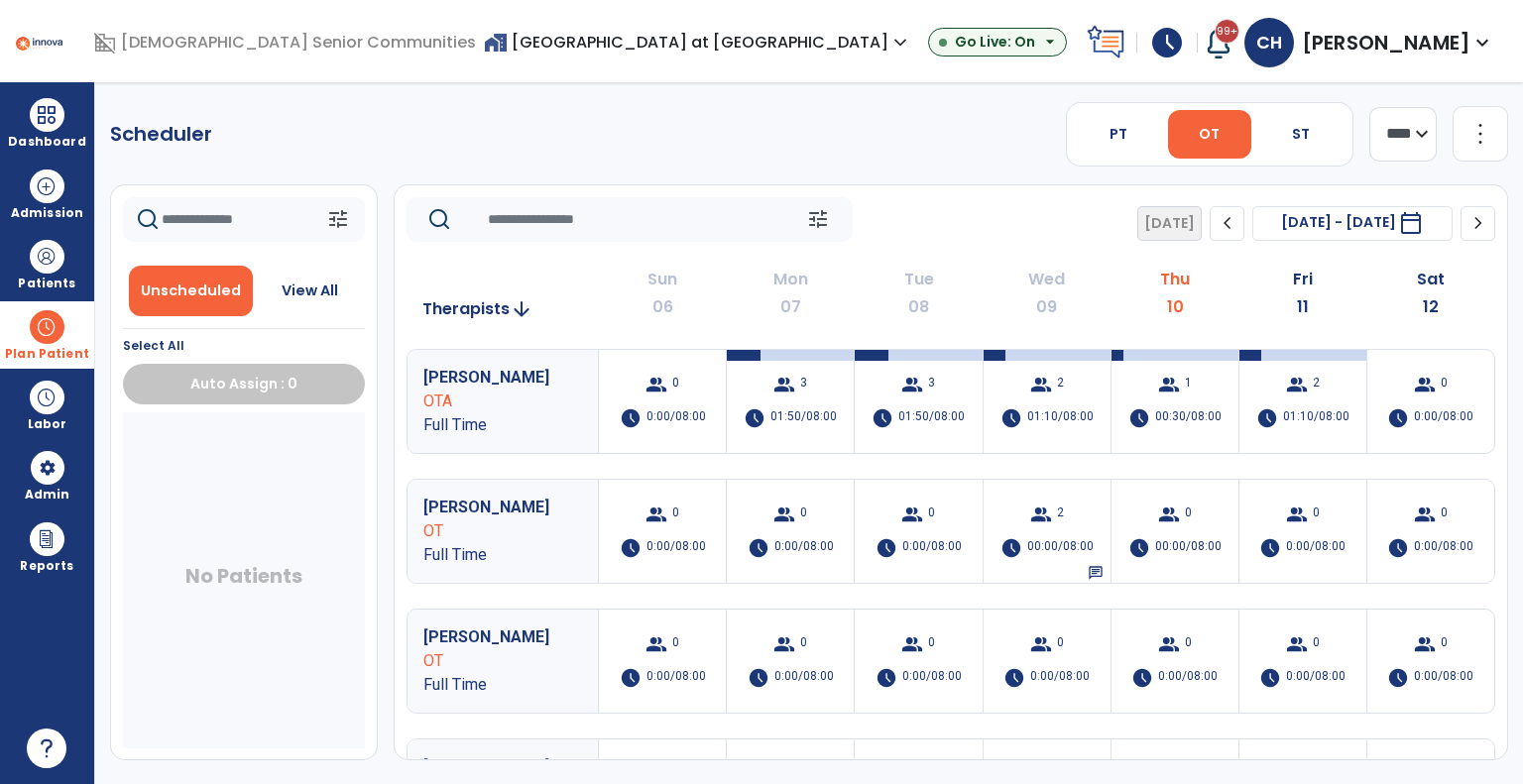 click on "chevron_right" 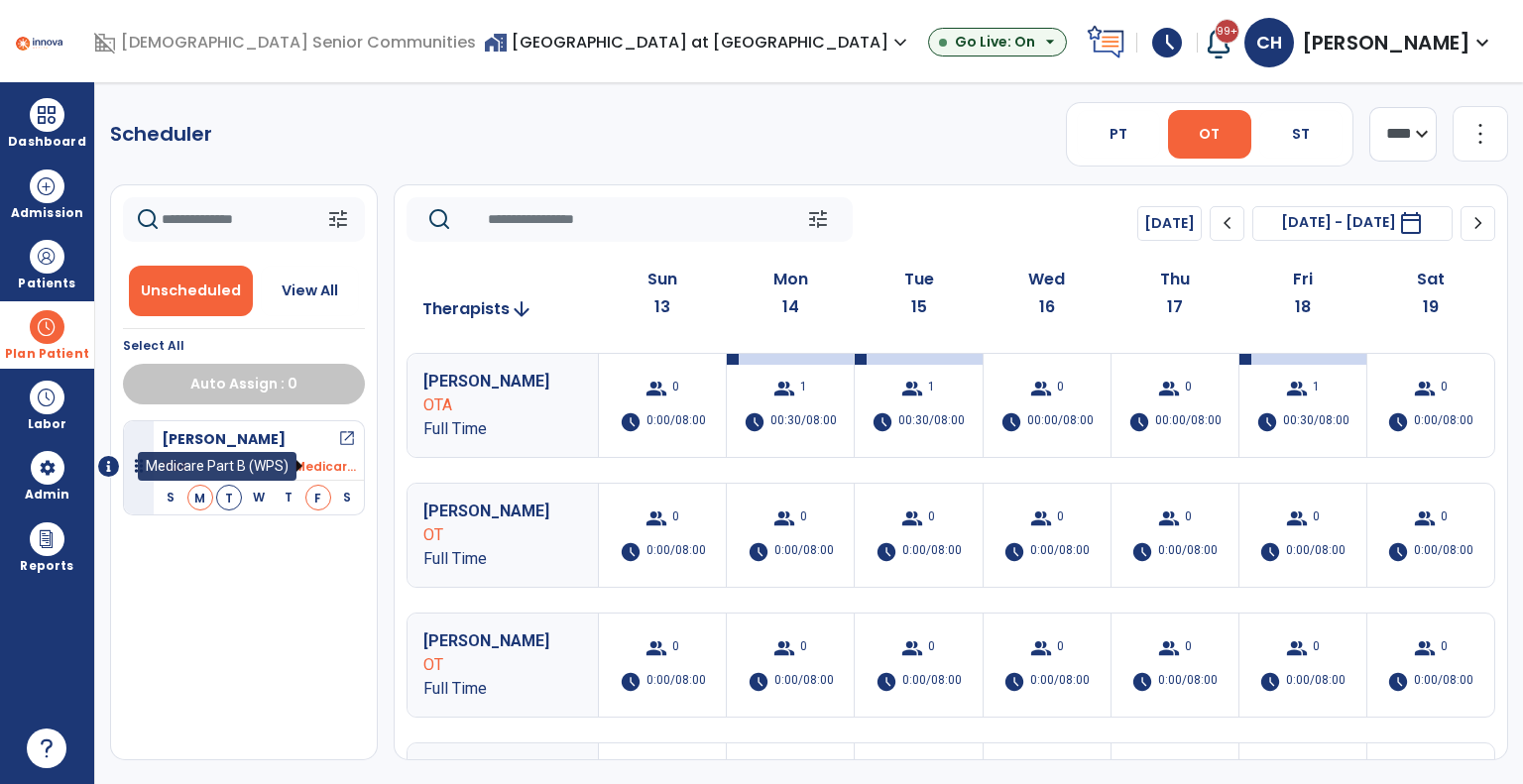 scroll, scrollTop: 99, scrollLeft: 0, axis: vertical 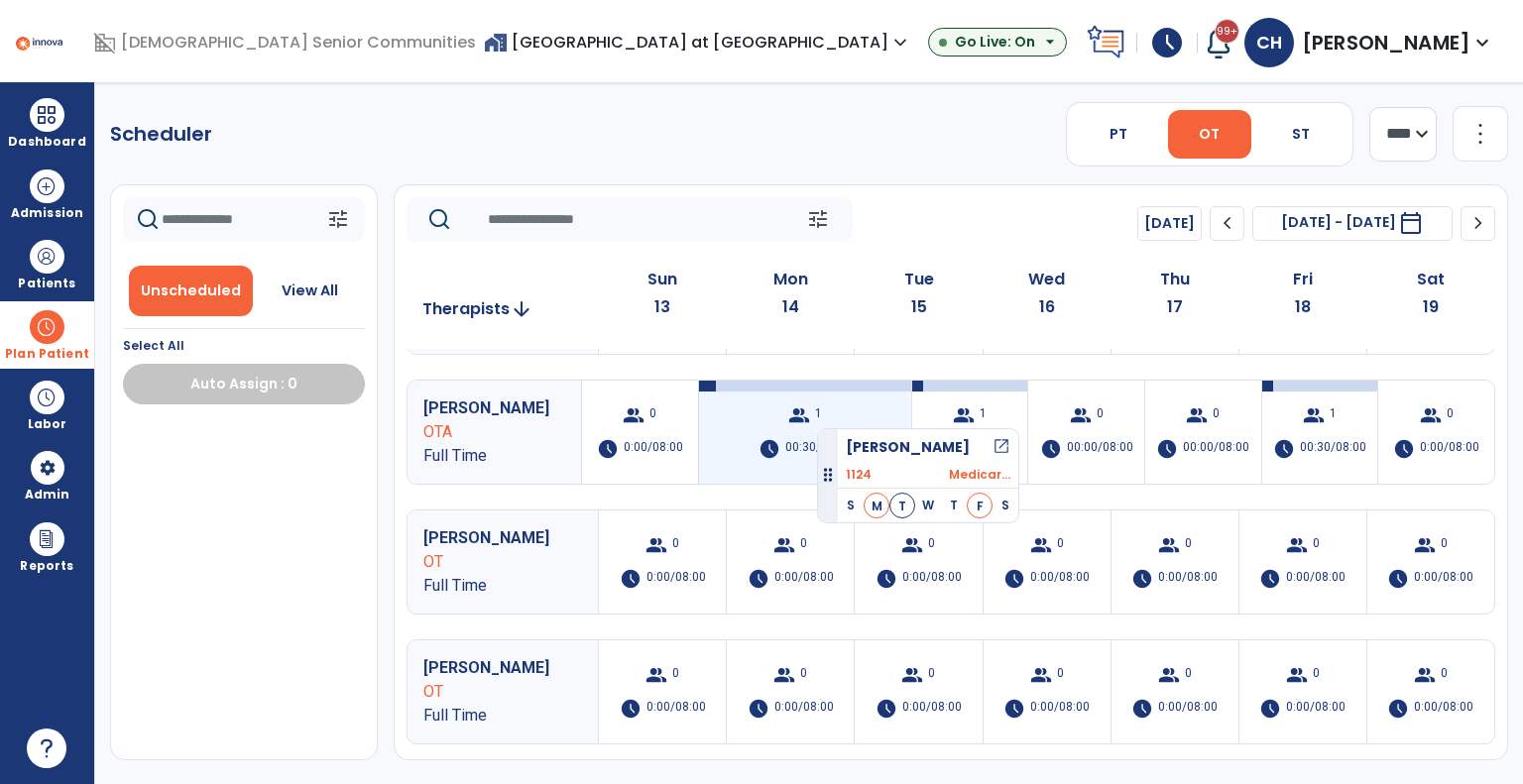 drag, startPoint x: 234, startPoint y: 459, endPoint x: 817, endPoint y: 420, distance: 584.303 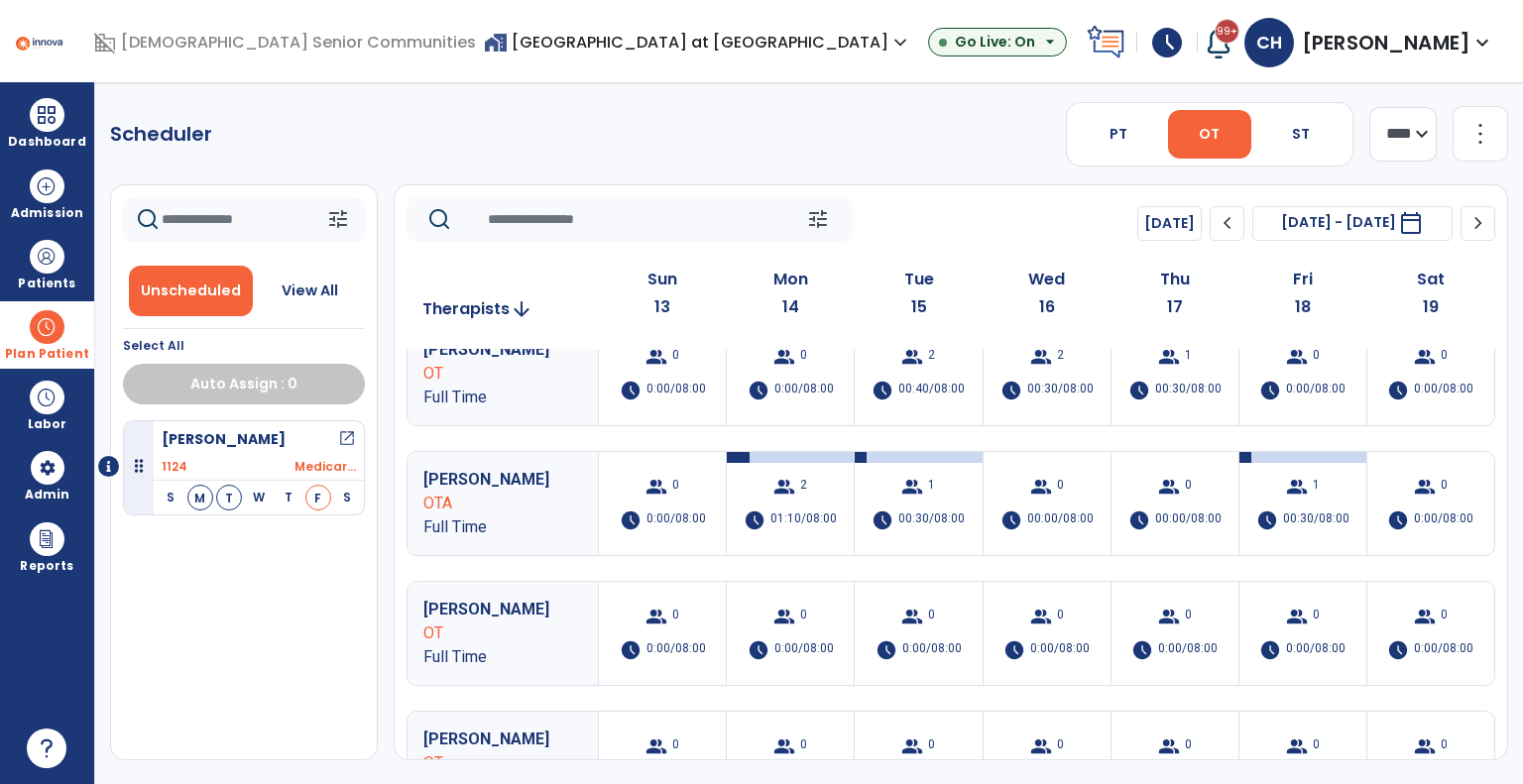 scroll, scrollTop: 0, scrollLeft: 0, axis: both 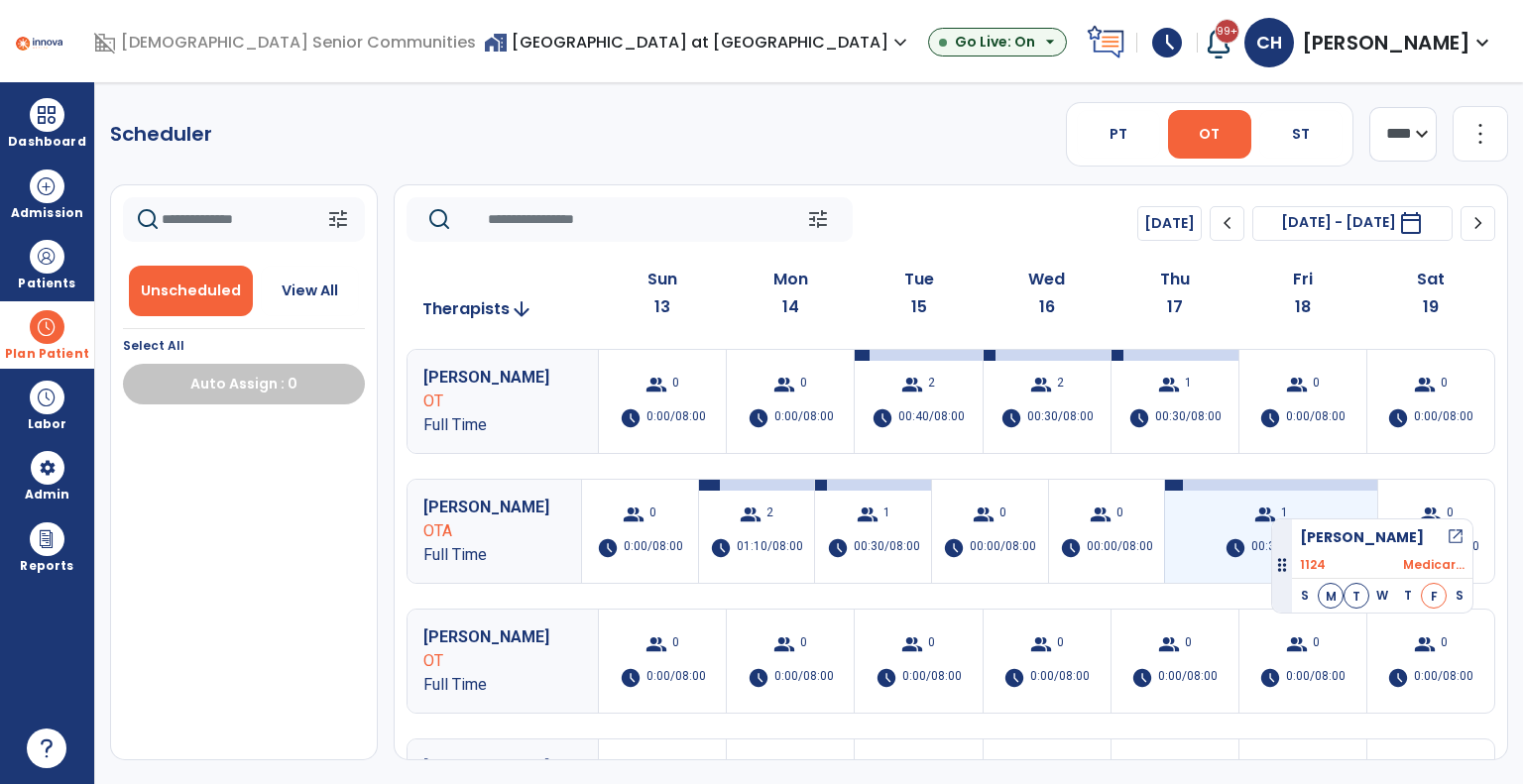 drag, startPoint x: 288, startPoint y: 461, endPoint x: 1271, endPoint y: 510, distance: 984.2205 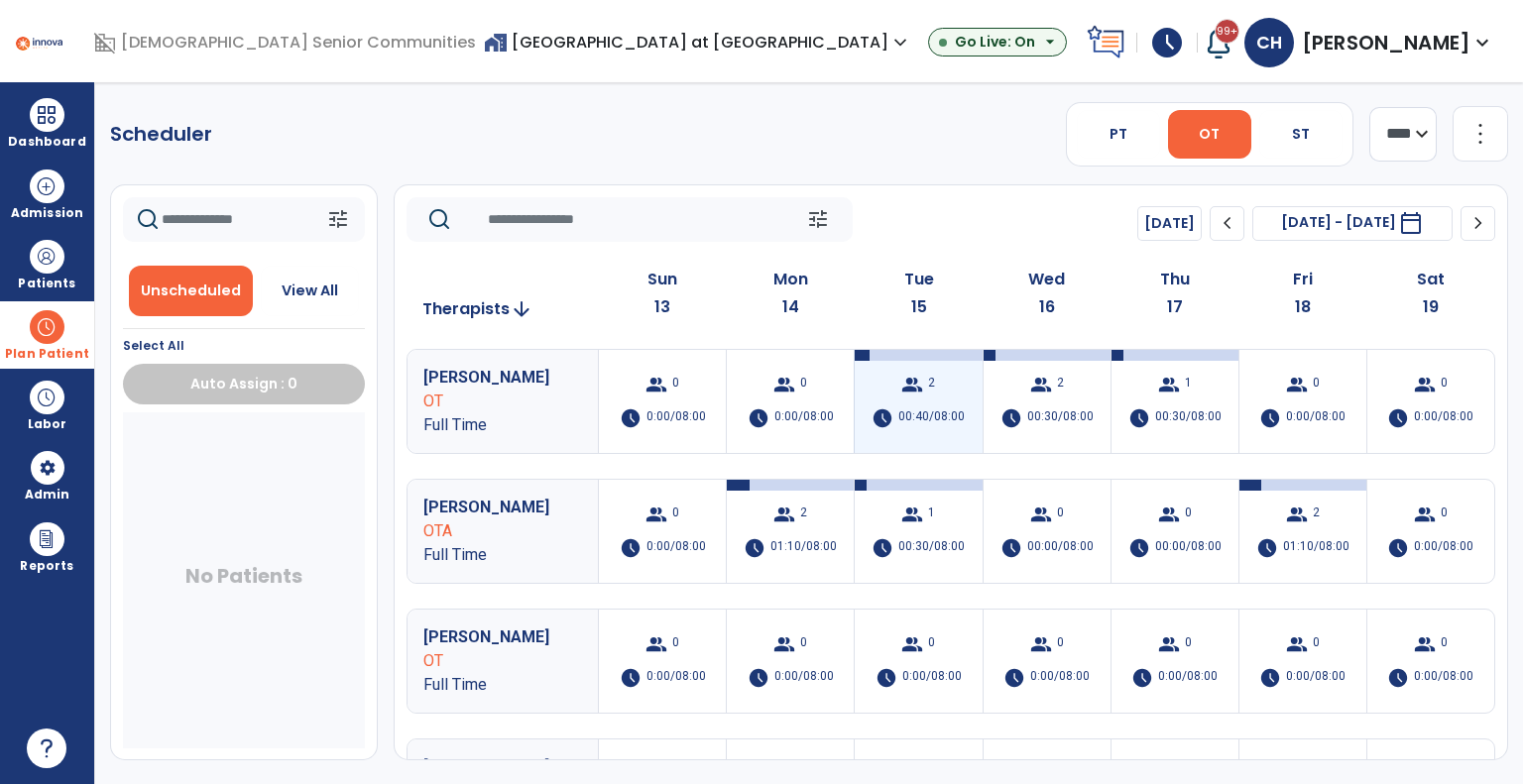 click on "00:40/08:00" at bounding box center [931, 418] 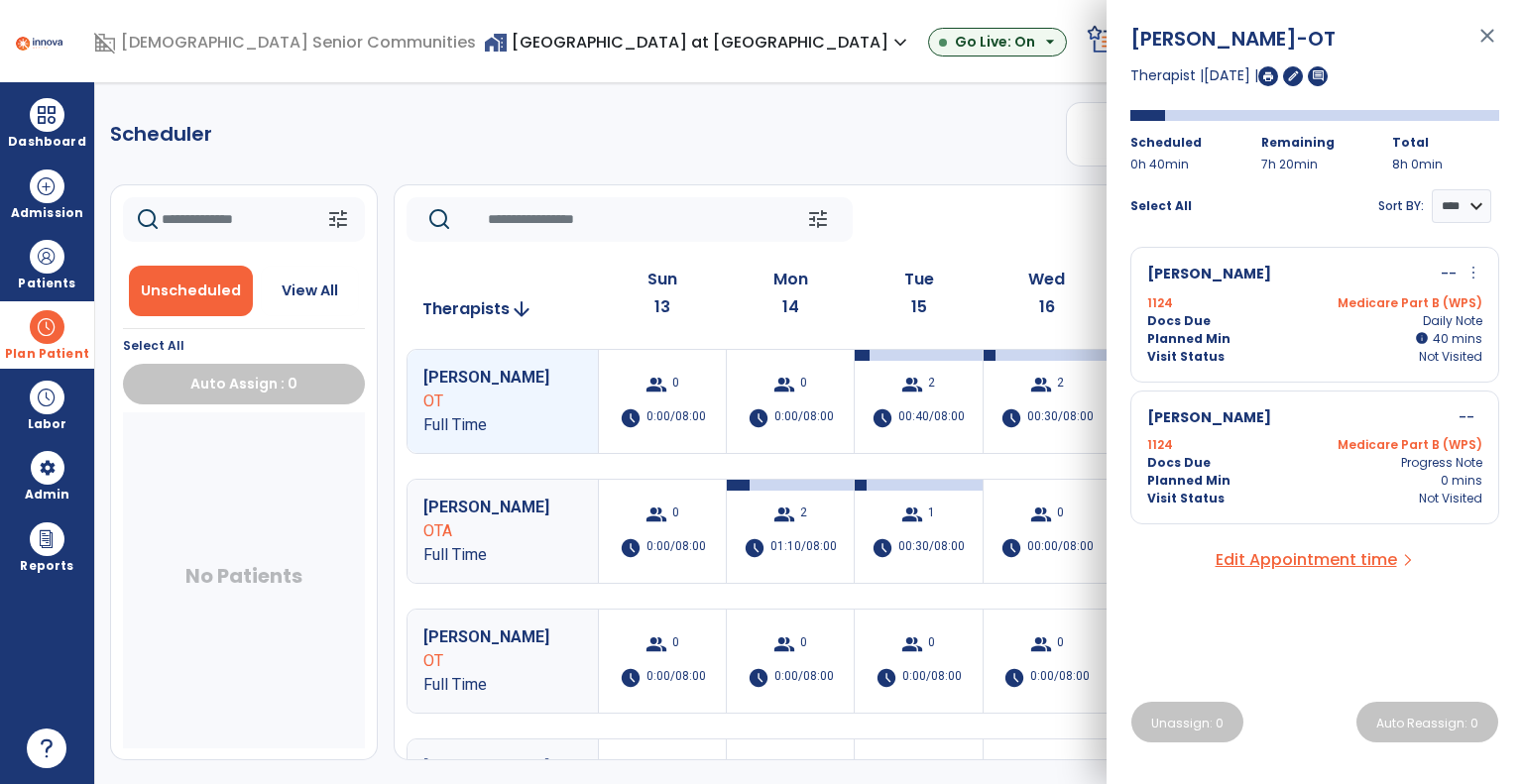 click on "1124 Medicare Part B (WPS)" at bounding box center [1315, 303] 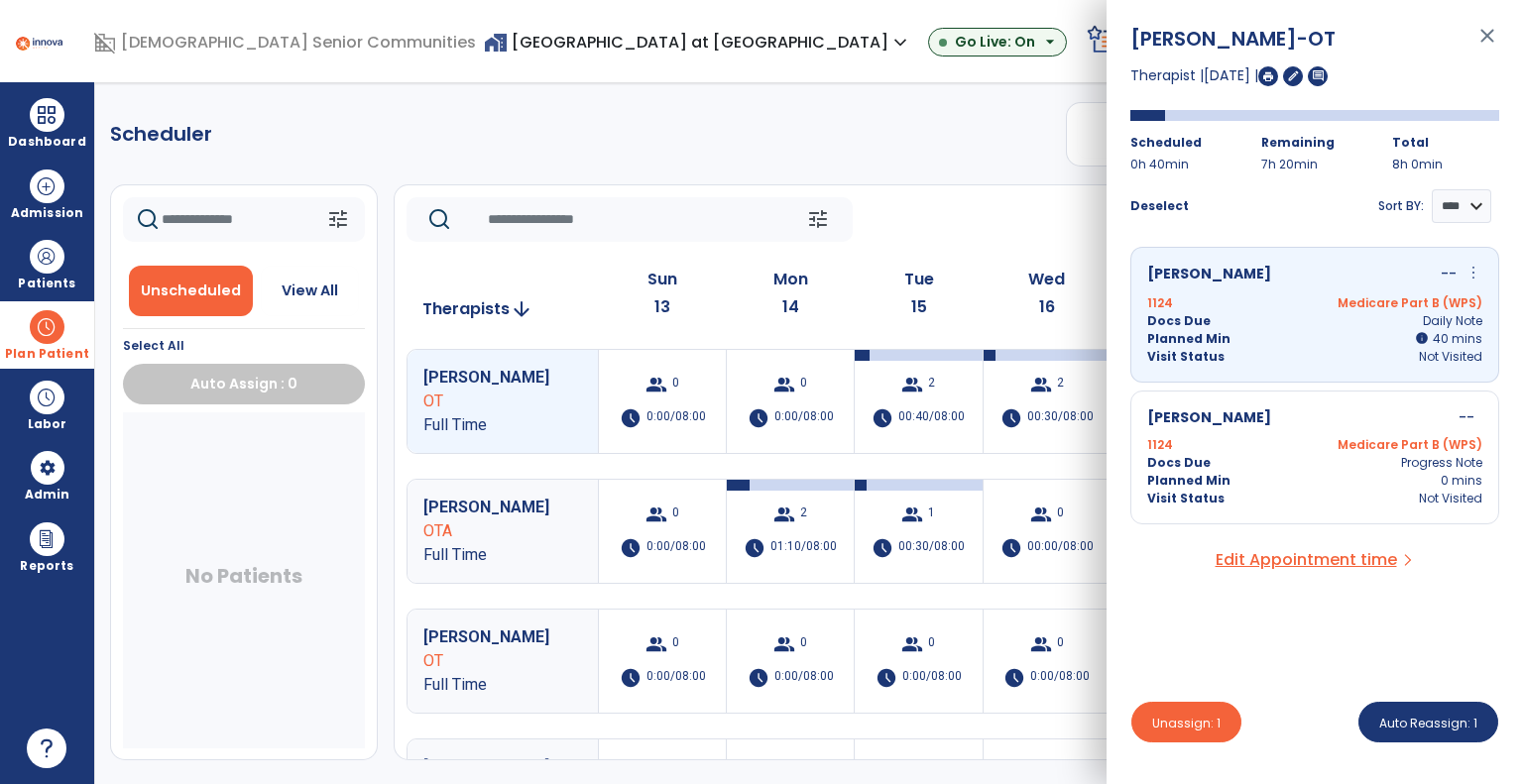 click on "1124 Medicare Part B (WPS)" at bounding box center (1315, 445) 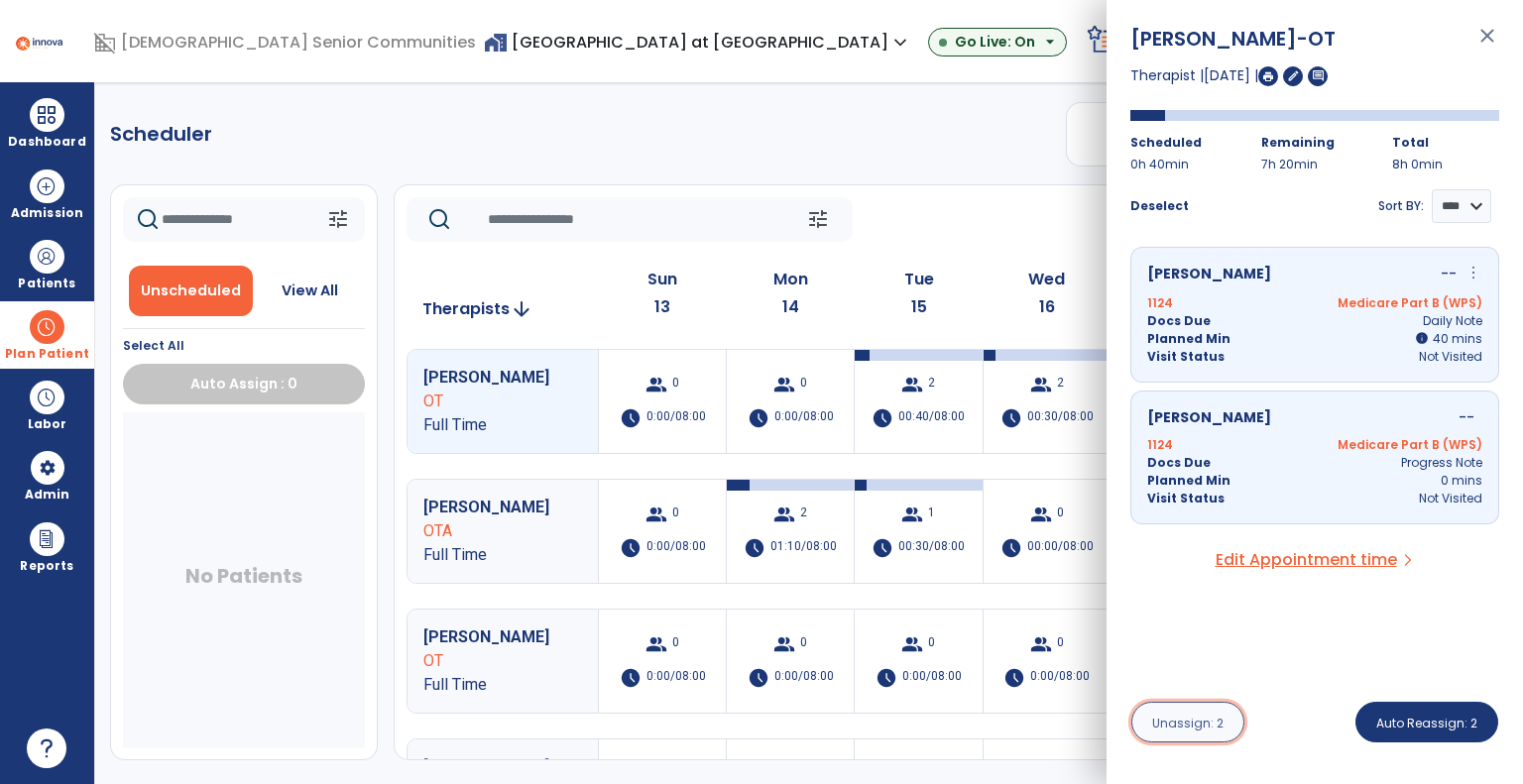 click on "Unassign: 2" at bounding box center [1188, 723] 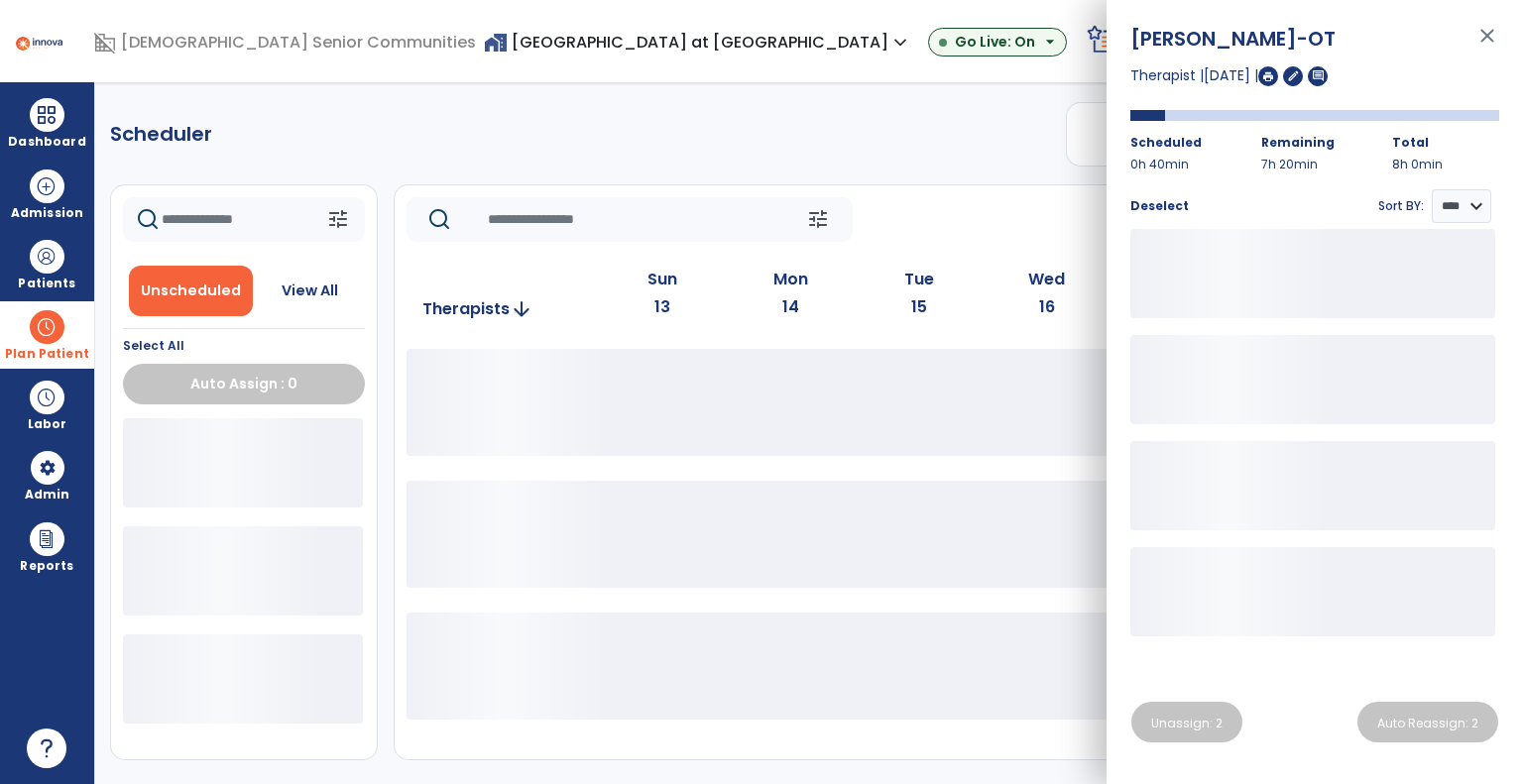 click on "Scheduler   PT   OT   ST  **** *** more_vert  Manage Labor   View All Therapists   Print   tune   Unscheduled   View All  Select All  Auto Assign : 0   tune   Today  chevron_left Jul 13, 2025 - Jul 19, 2025  *********  calendar_today  chevron_right   Therapists  arrow_downward Sun  13  Mon  14  Tue  15  Wed  16  Thu  17  Fri  18  Sat  19" at bounding box center (809, 433) 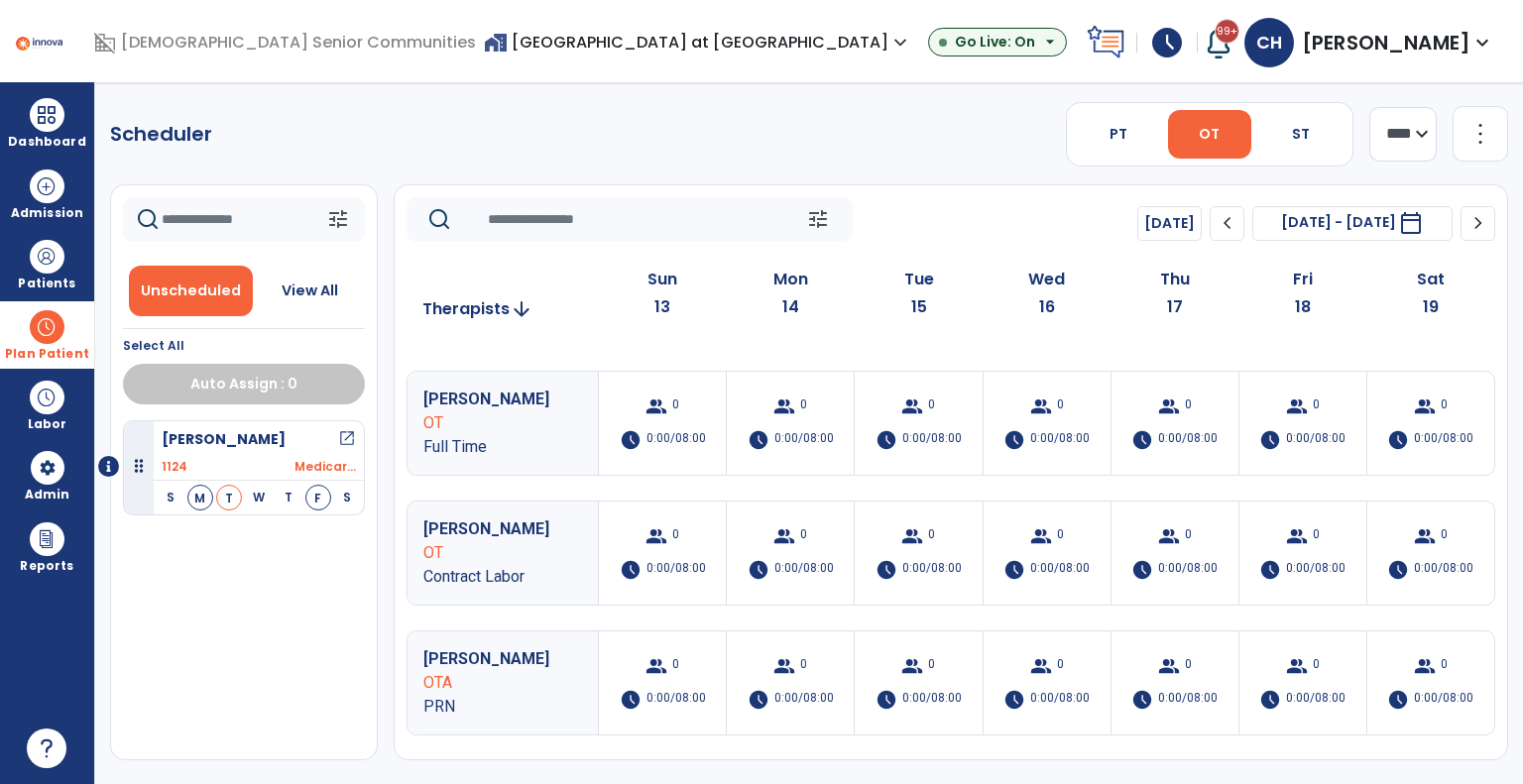 scroll, scrollTop: 396, scrollLeft: 0, axis: vertical 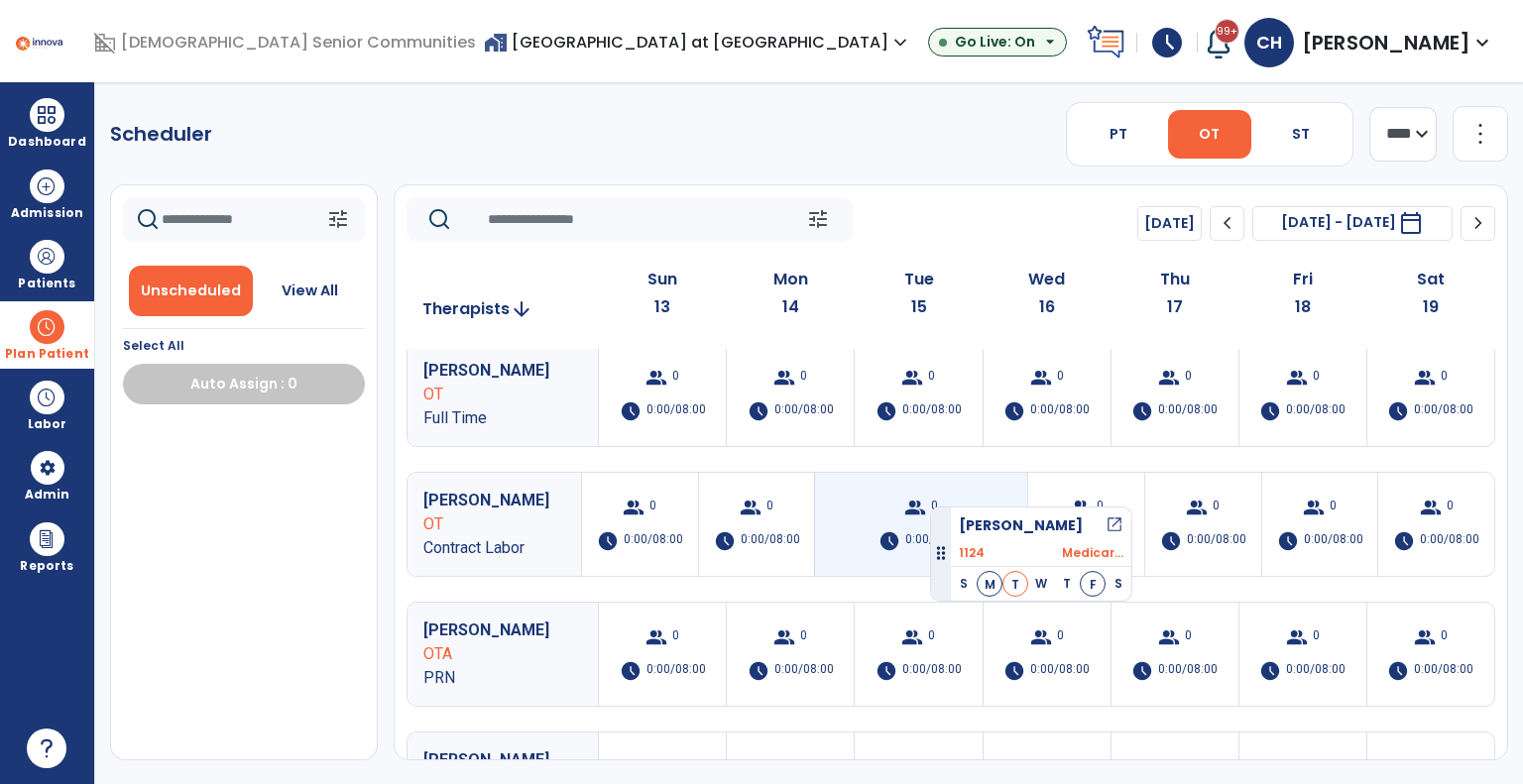 drag, startPoint x: 286, startPoint y: 468, endPoint x: 930, endPoint y: 499, distance: 644.74569 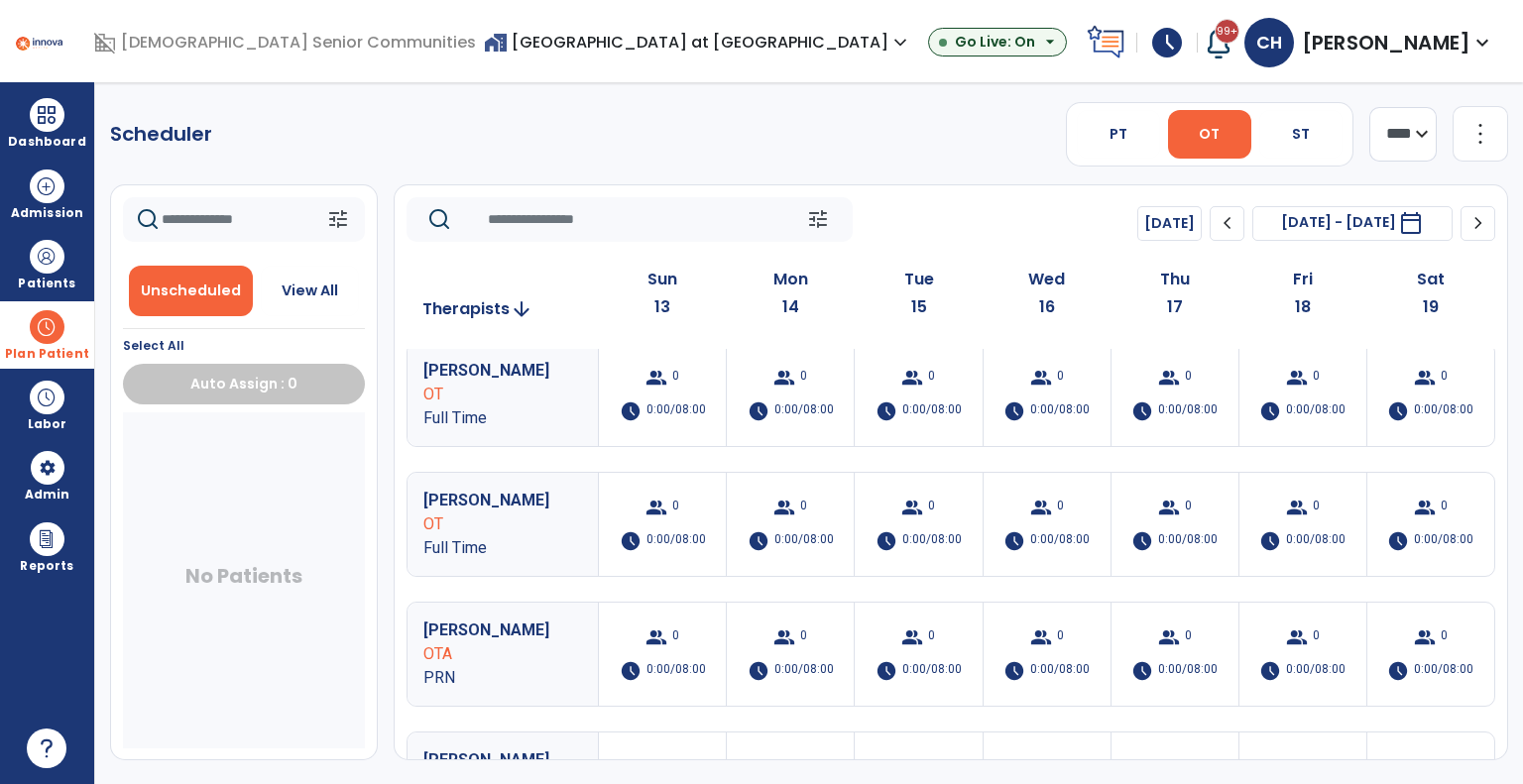 scroll, scrollTop: 0, scrollLeft: 0, axis: both 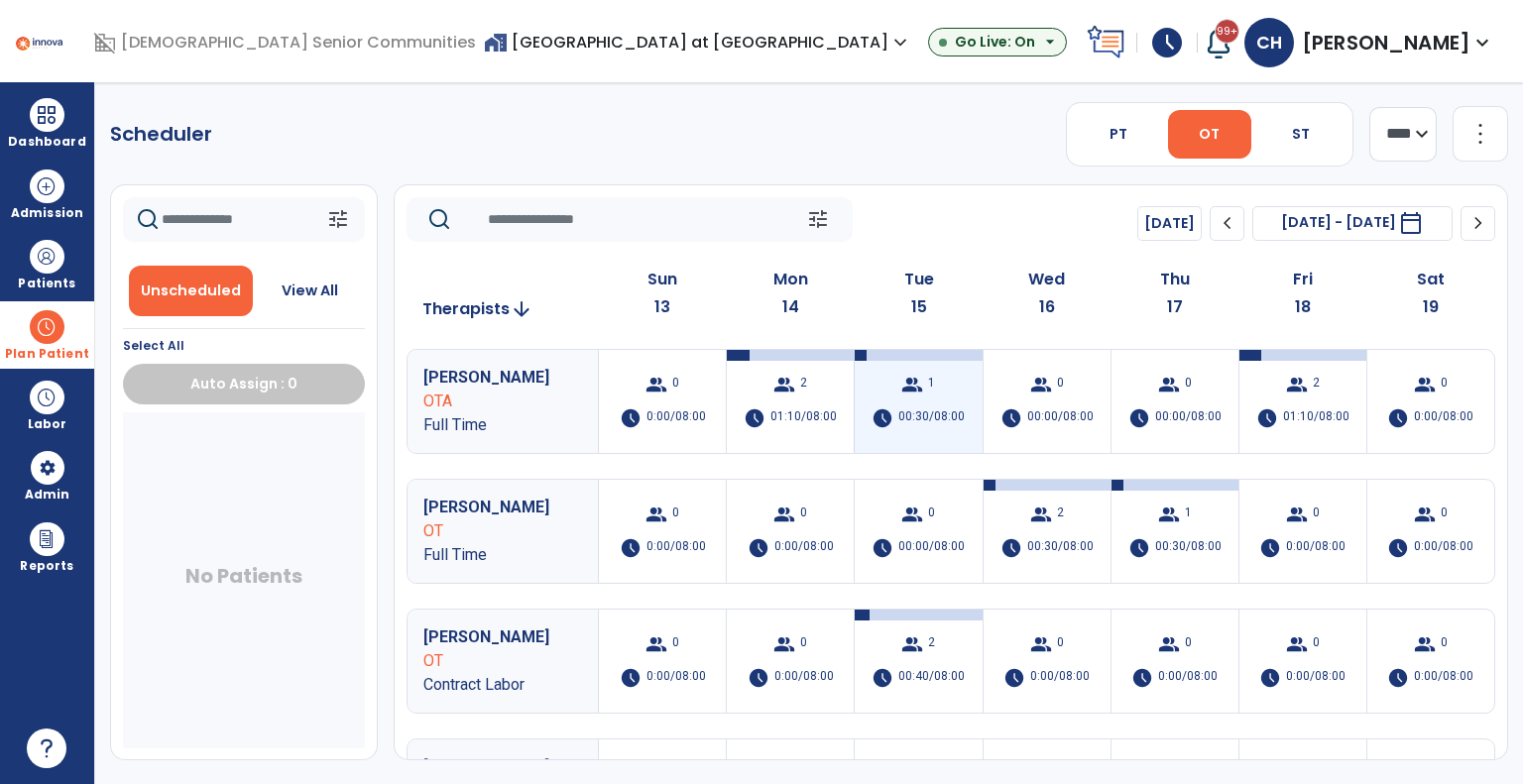 click on "00:30/08:00" at bounding box center [931, 418] 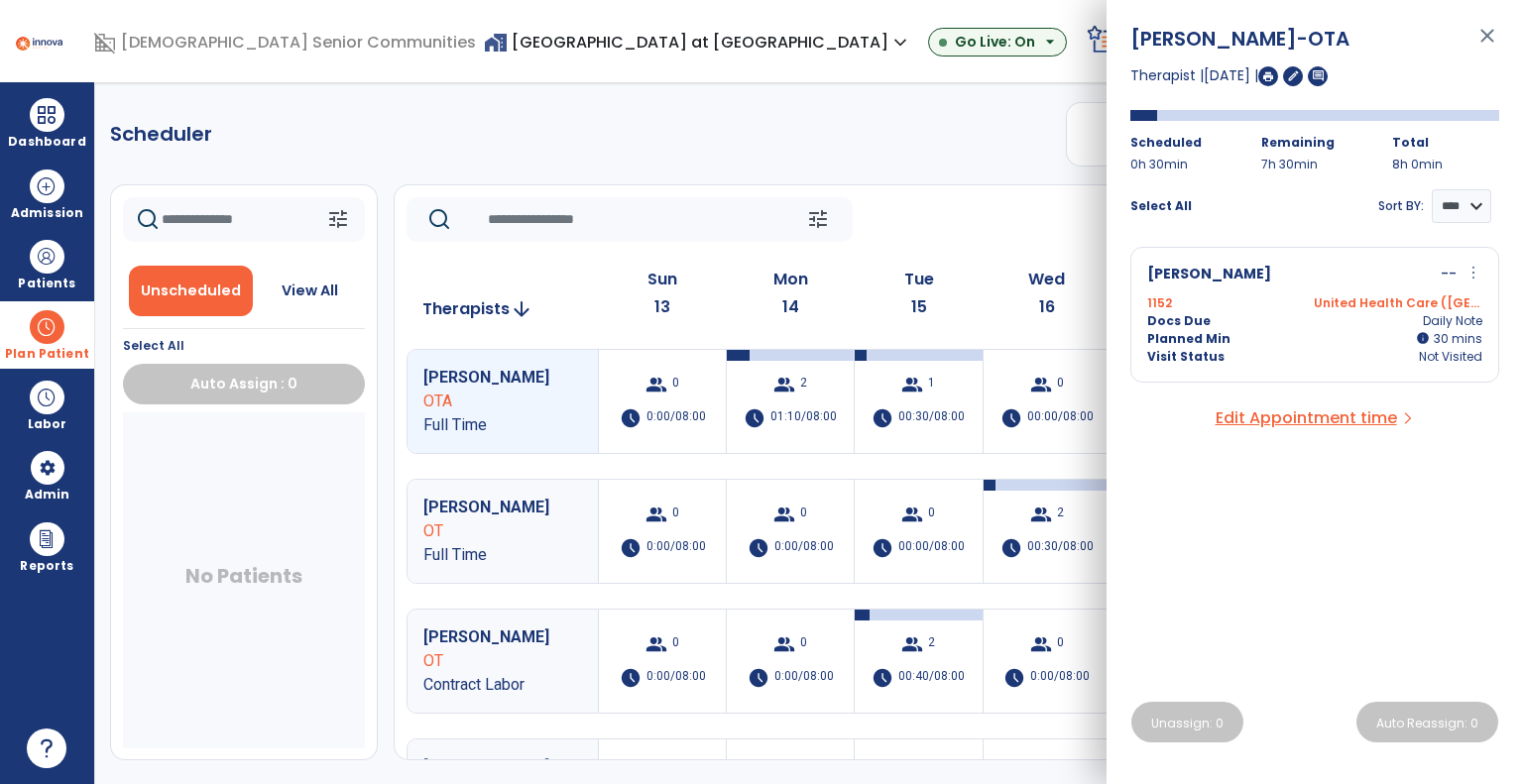 click on "1152 United Health Care (MI)" at bounding box center (1315, 303) 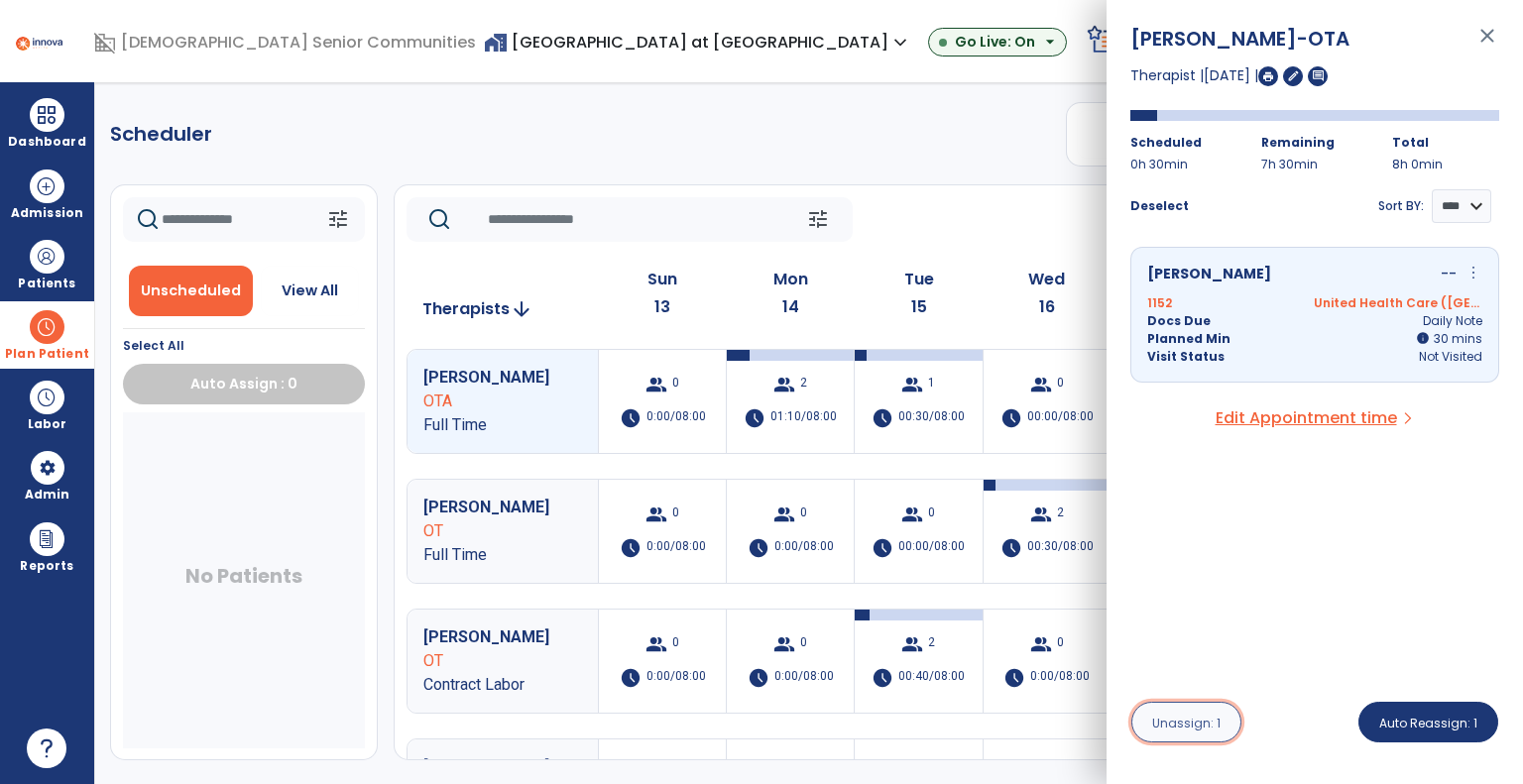 click on "Unassign: 1" at bounding box center (1186, 723) 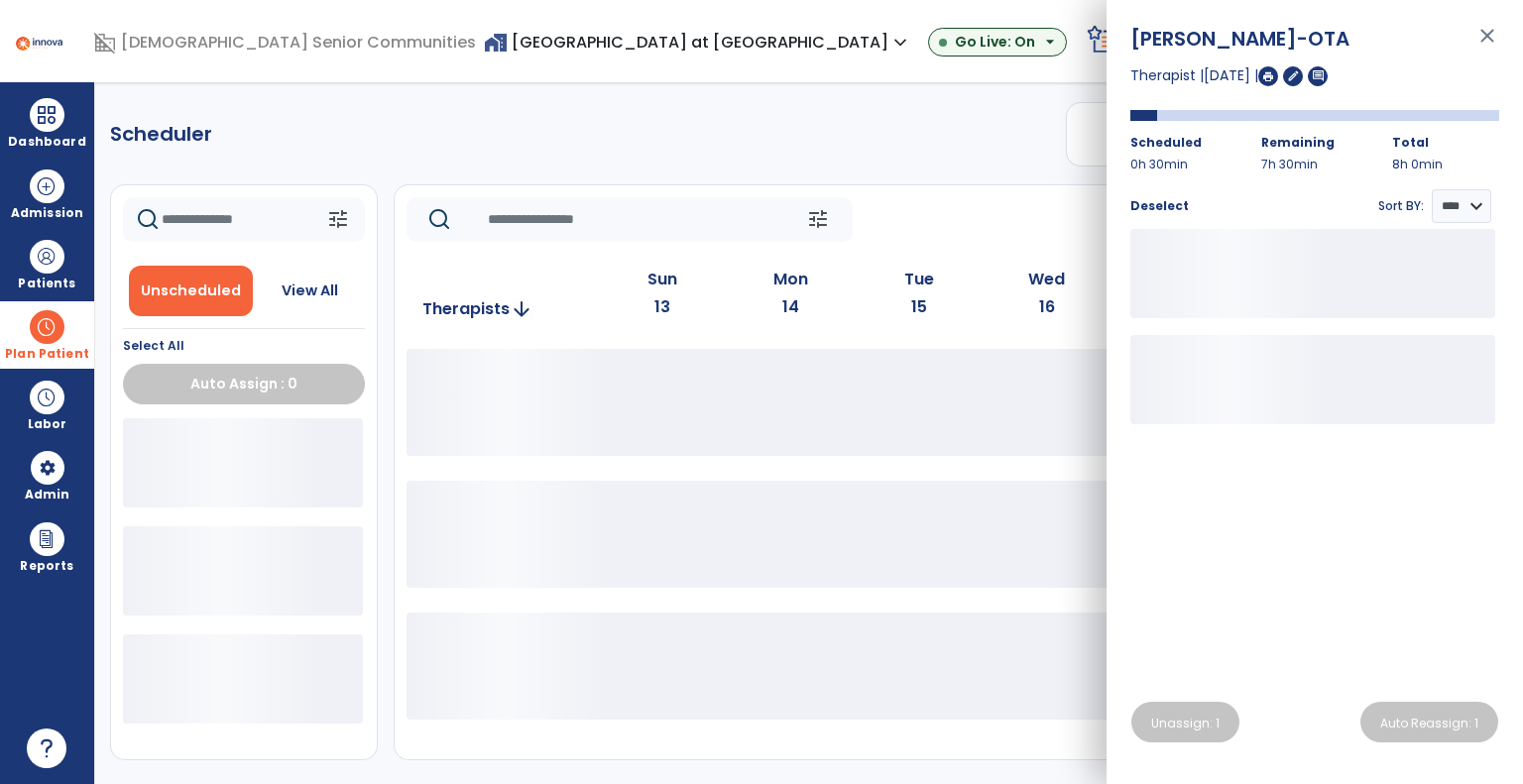 click on "tune   Today  chevron_left Jul 13, 2025 - Jul 19, 2025  *********  calendar_today  chevron_right" 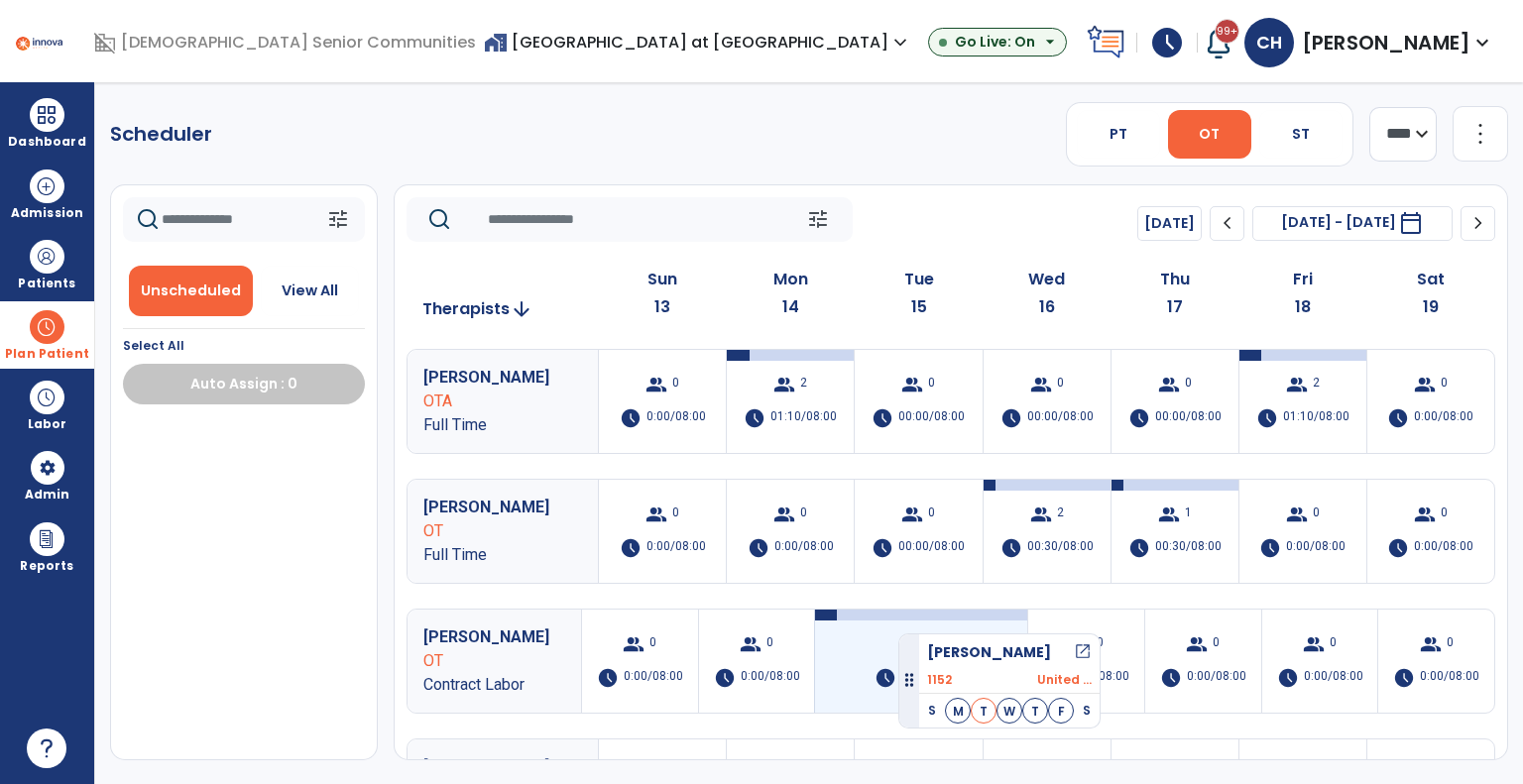 drag, startPoint x: 256, startPoint y: 475, endPoint x: 901, endPoint y: 624, distance: 661.9864 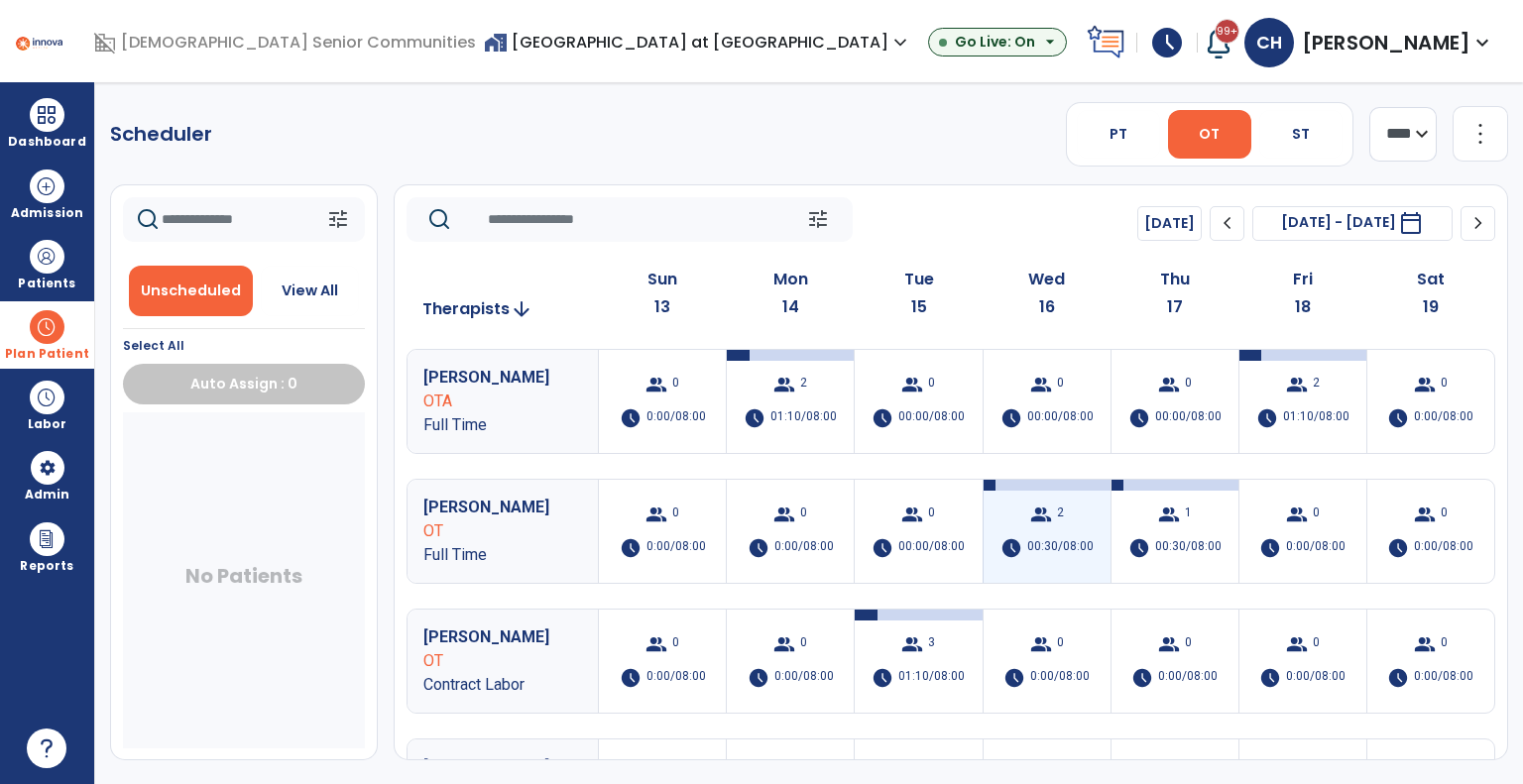 click on "group  2  schedule  00:30/08:00" at bounding box center [1047, 531] 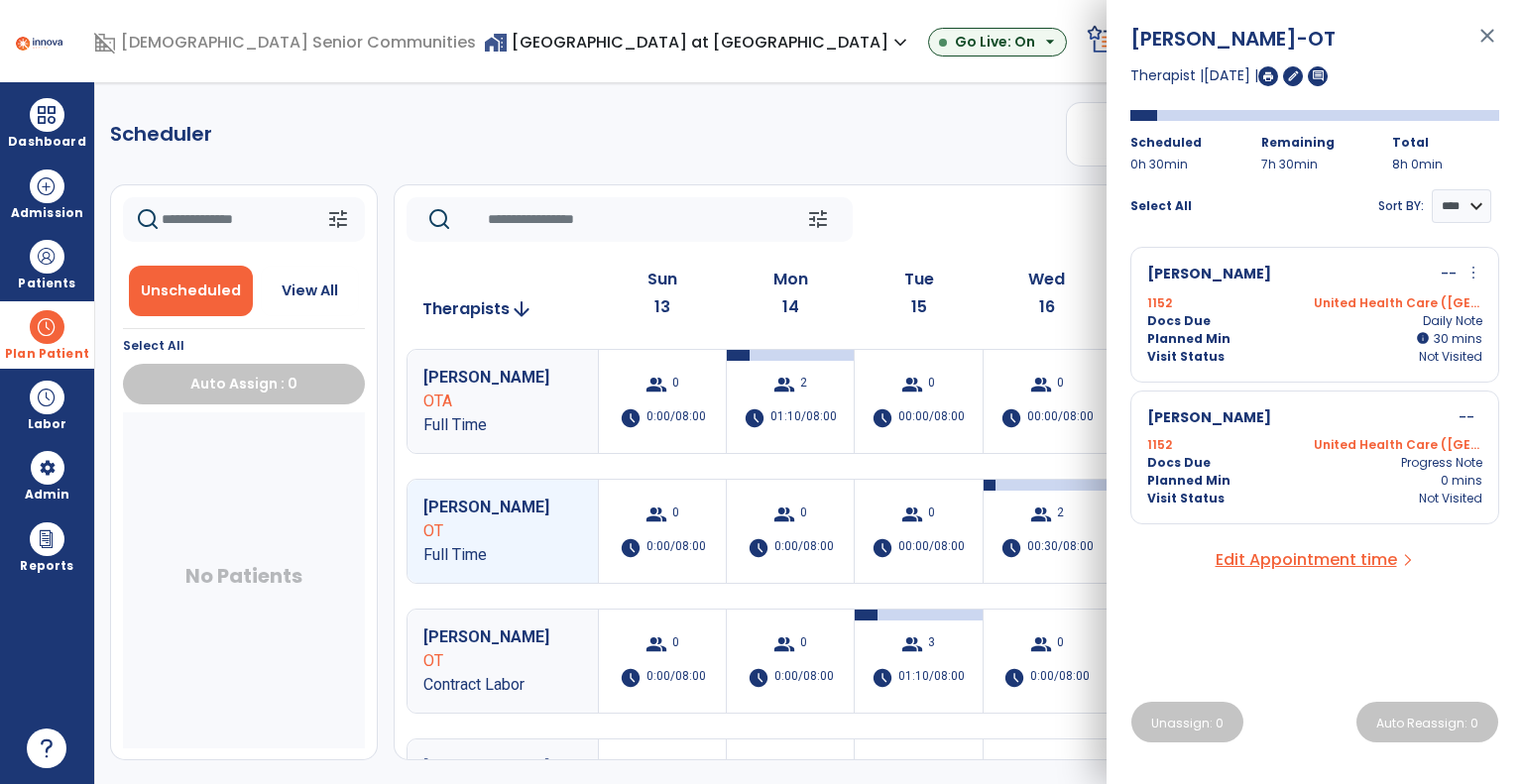 click on "Docs Due Daily Note" at bounding box center (1315, 321) 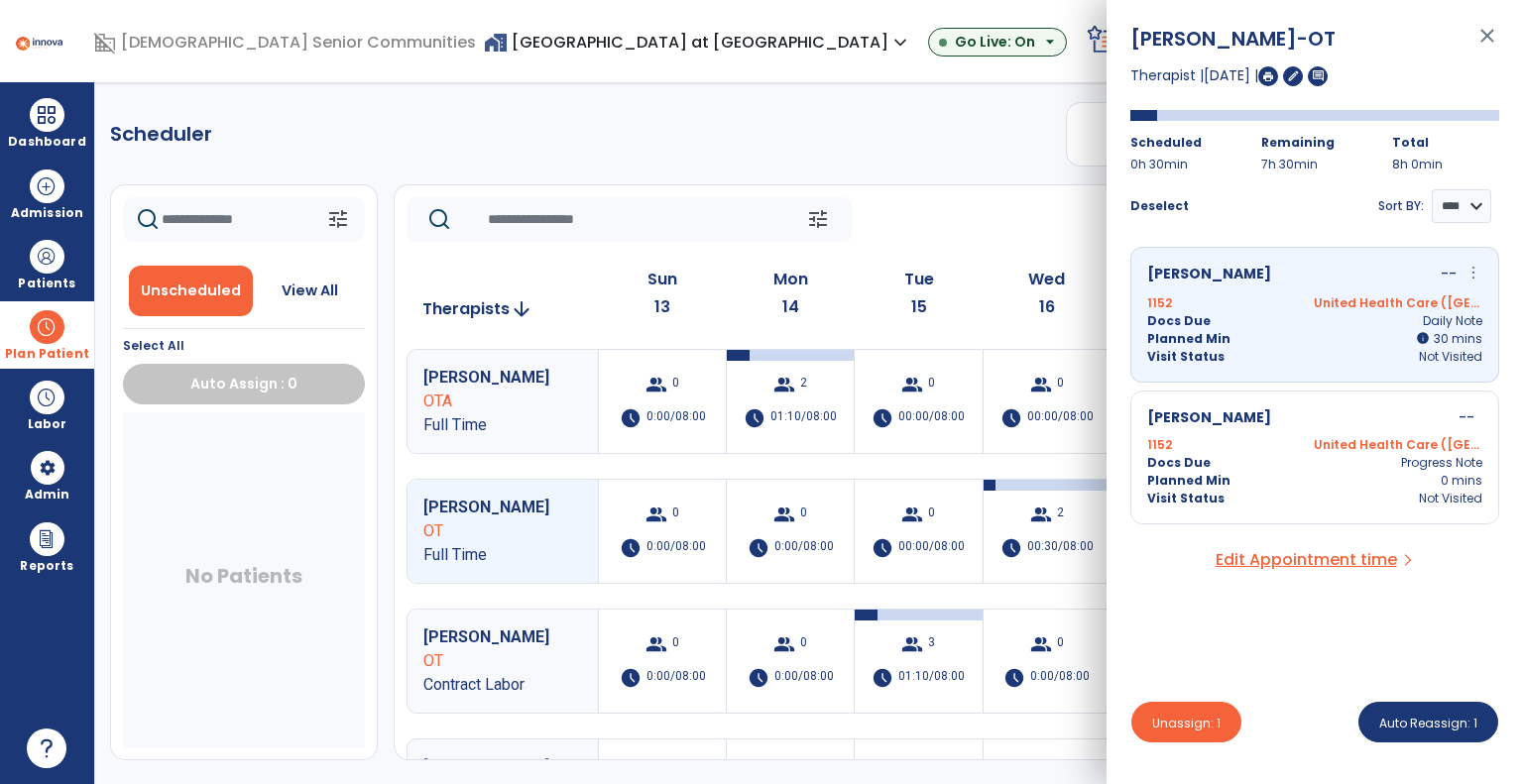 click on "1152 United Health Care (MI)" at bounding box center [1315, 445] 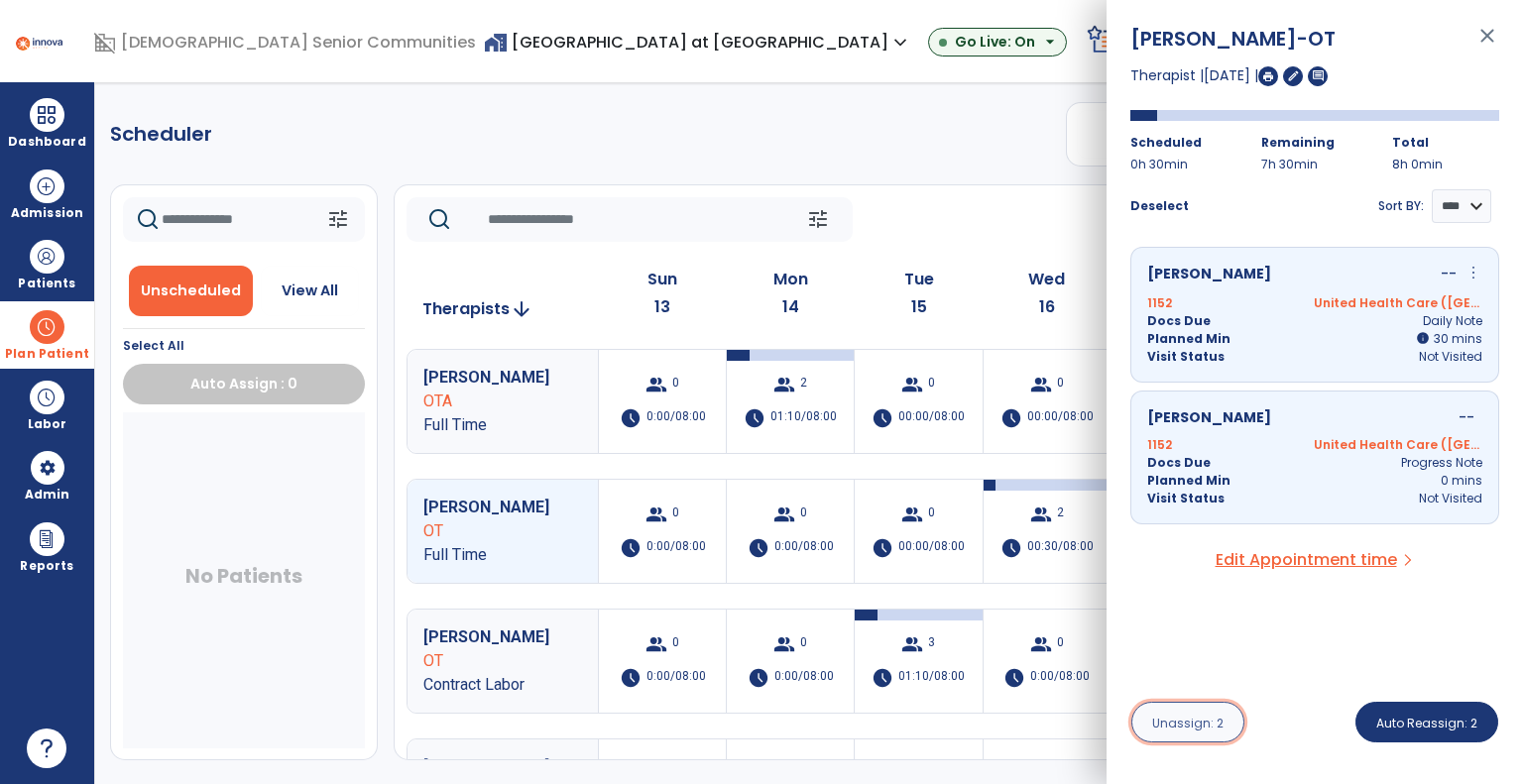 click on "Unassign: 2" at bounding box center (1188, 722) 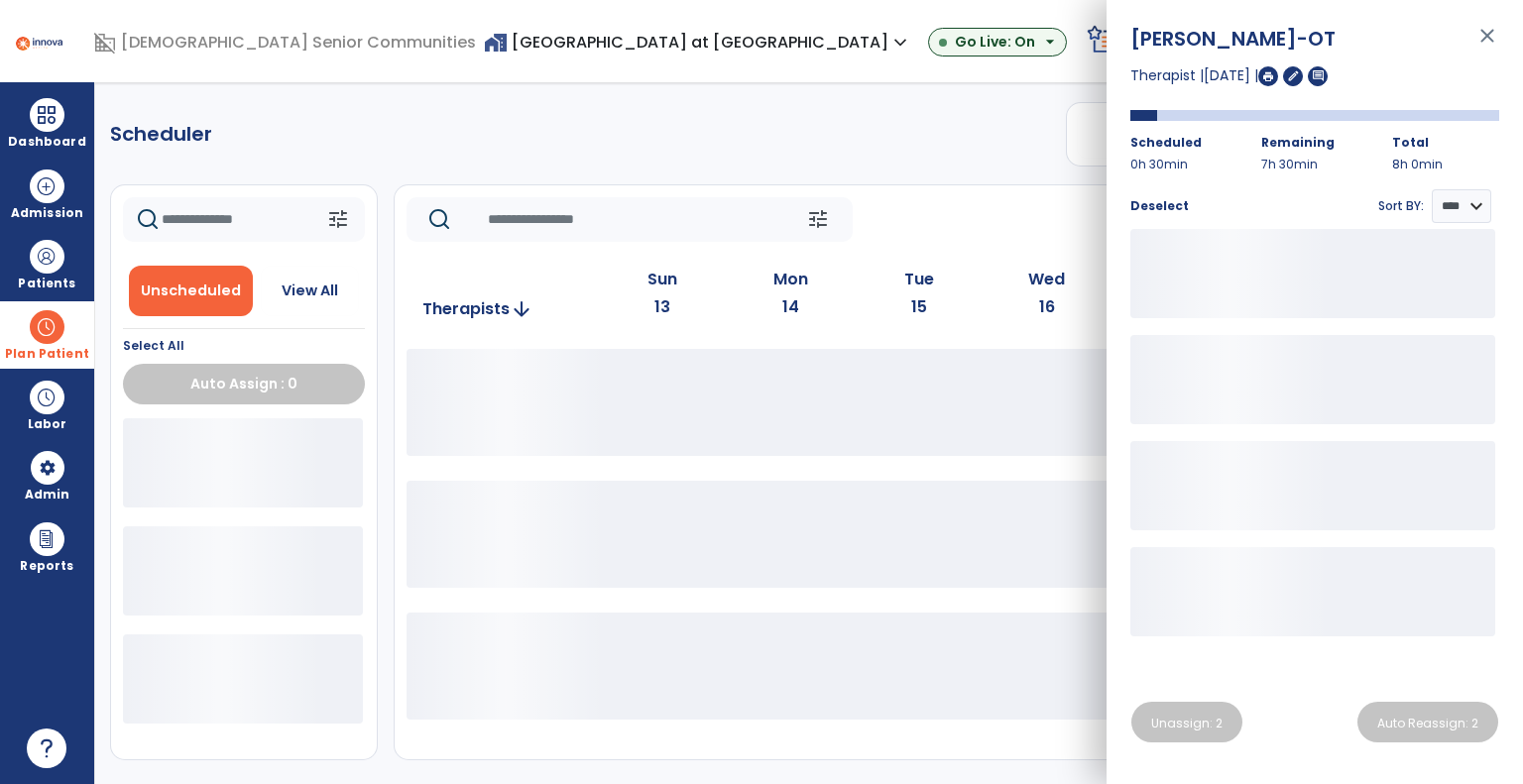 click on "tune   Today  chevron_left Jul 13, 2025 - Jul 19, 2025  *********  calendar_today  chevron_right" 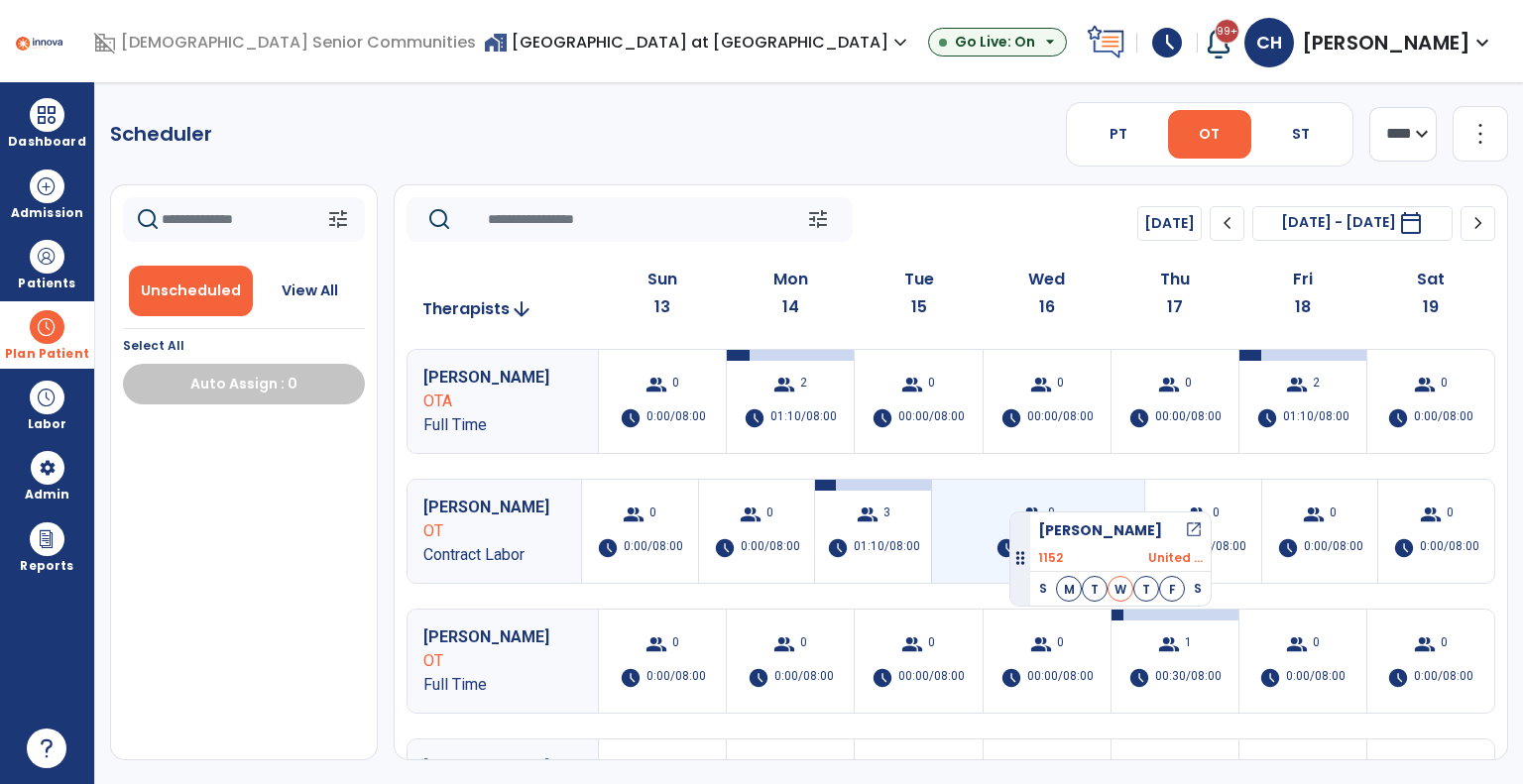 drag, startPoint x: 301, startPoint y: 471, endPoint x: 1009, endPoint y: 504, distance: 708.7687 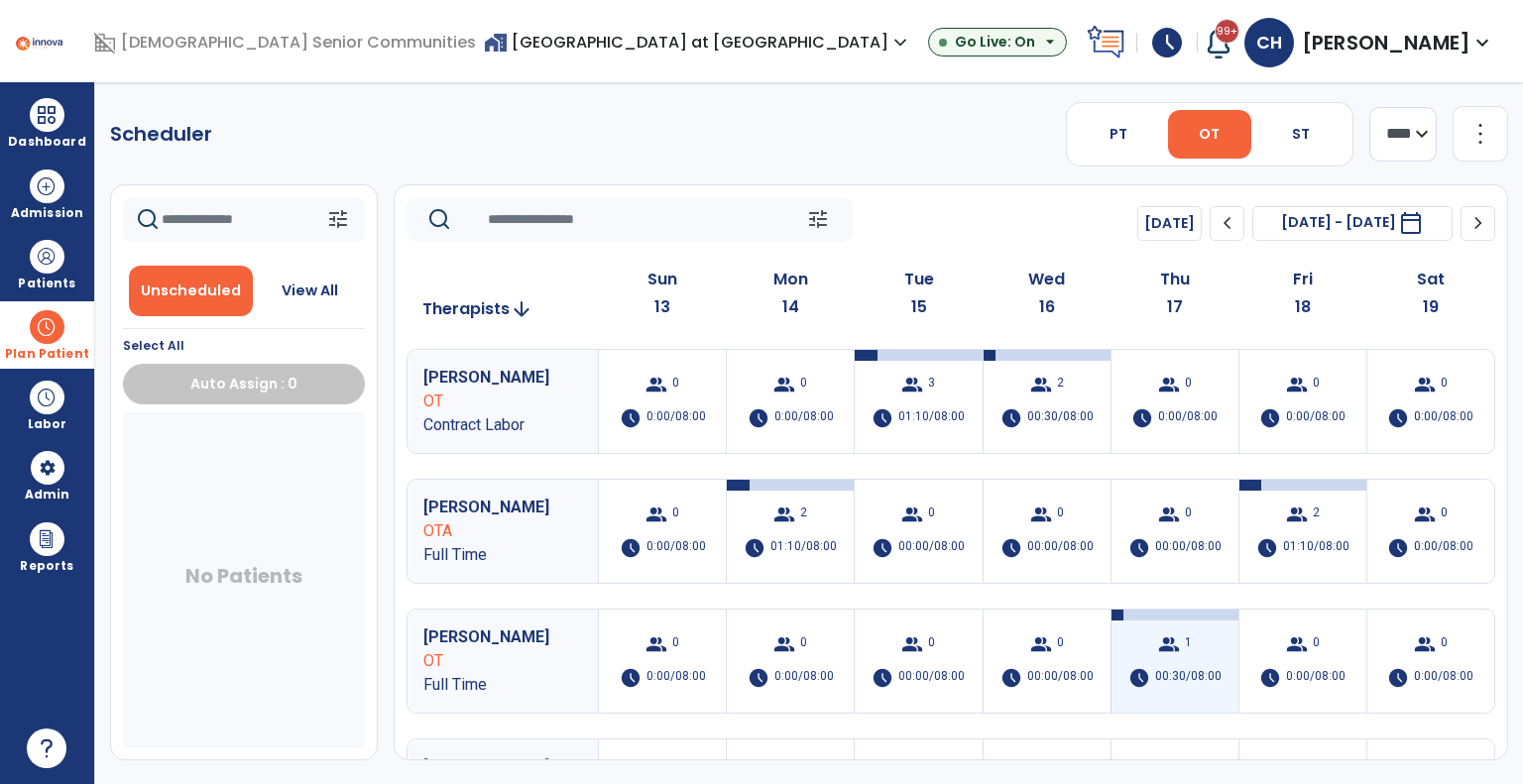 click on "group" at bounding box center (1169, 644) 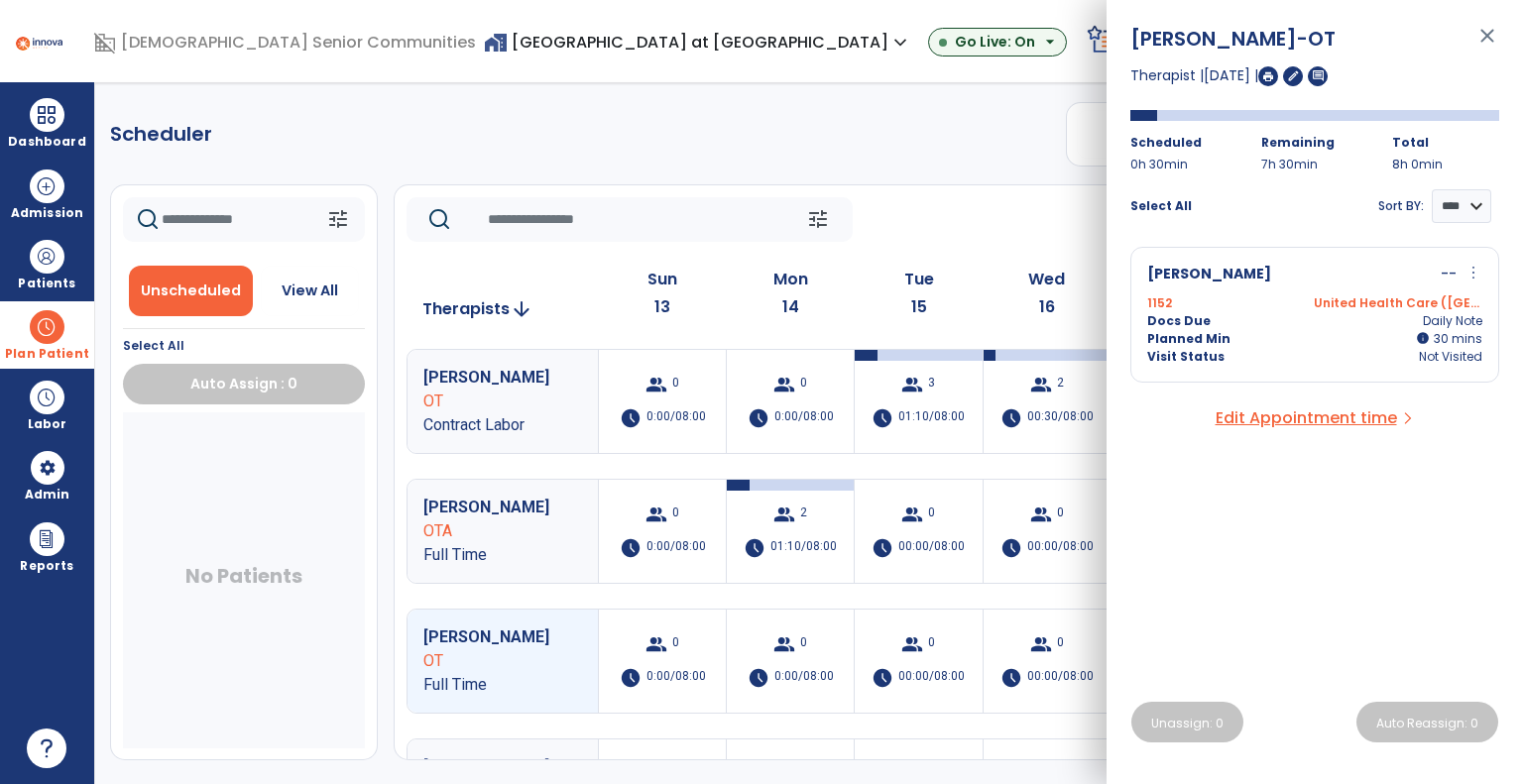 click on "Planned Min  info   30 I 30 mins" at bounding box center (1315, 339) 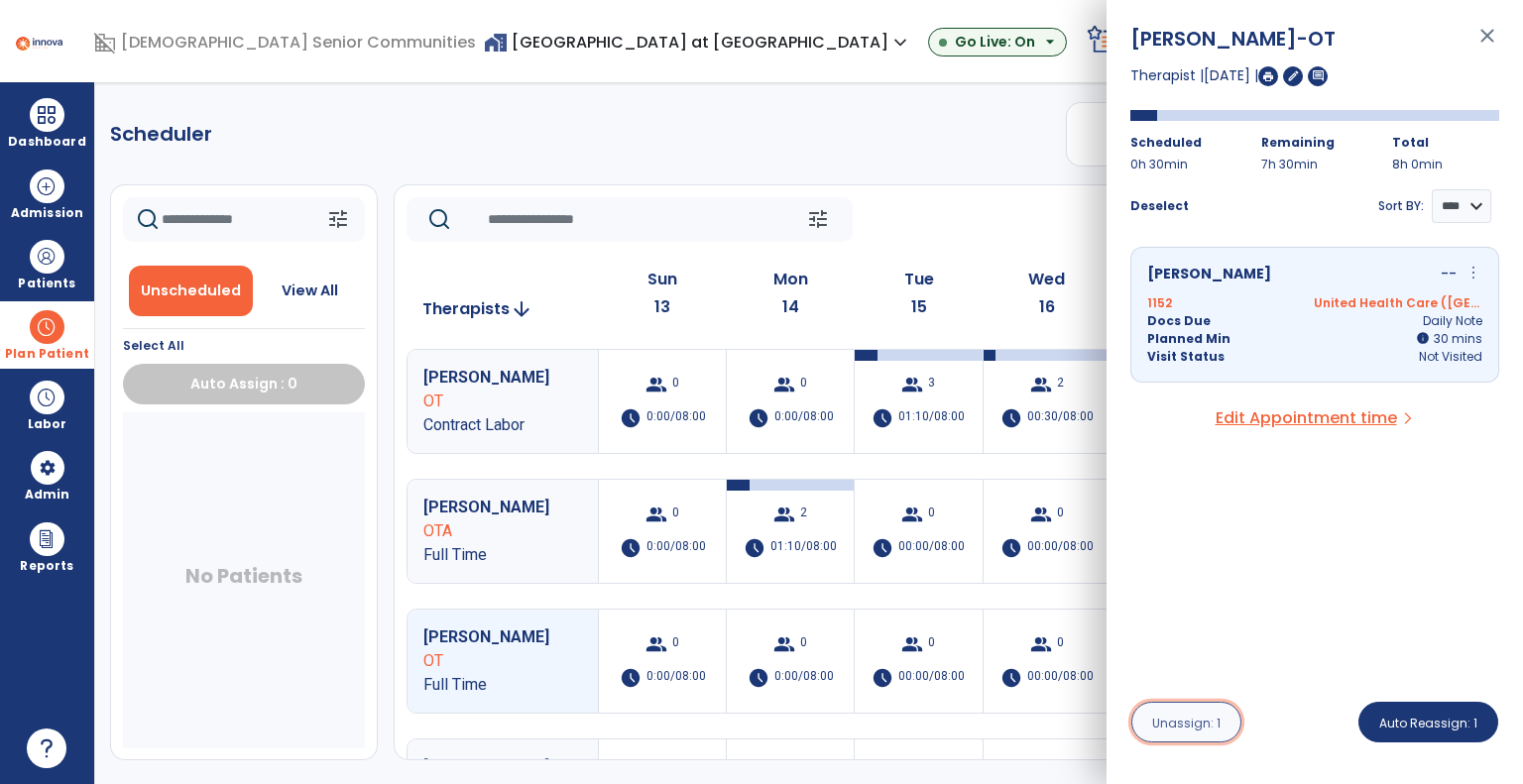 click on "Unassign: 1" at bounding box center (1186, 722) 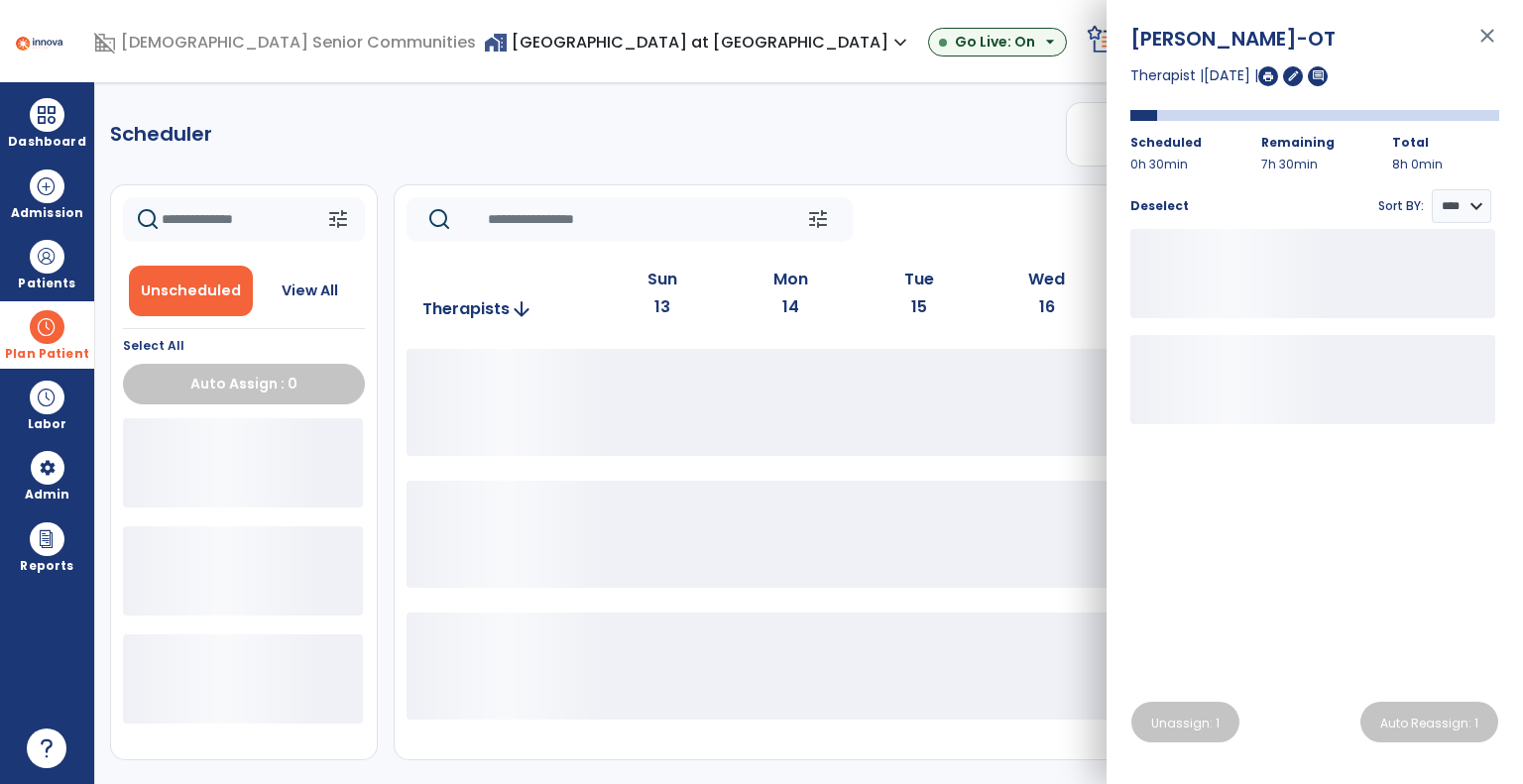 click on "tune   Today  chevron_left Jul 13, 2025 - Jul 19, 2025  *********  calendar_today  chevron_right" 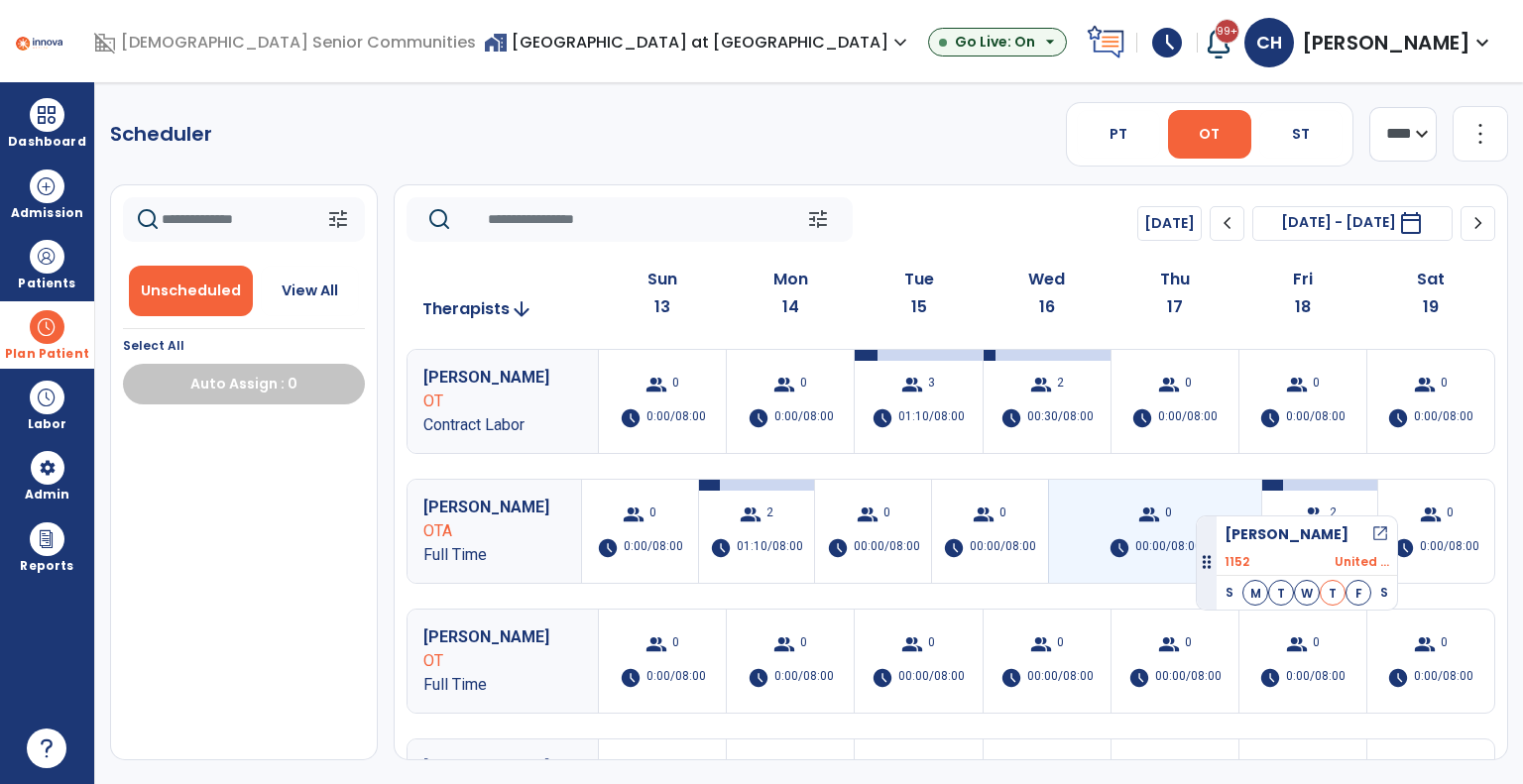 drag, startPoint x: 213, startPoint y: 459, endPoint x: 1196, endPoint y: 507, distance: 984.1712 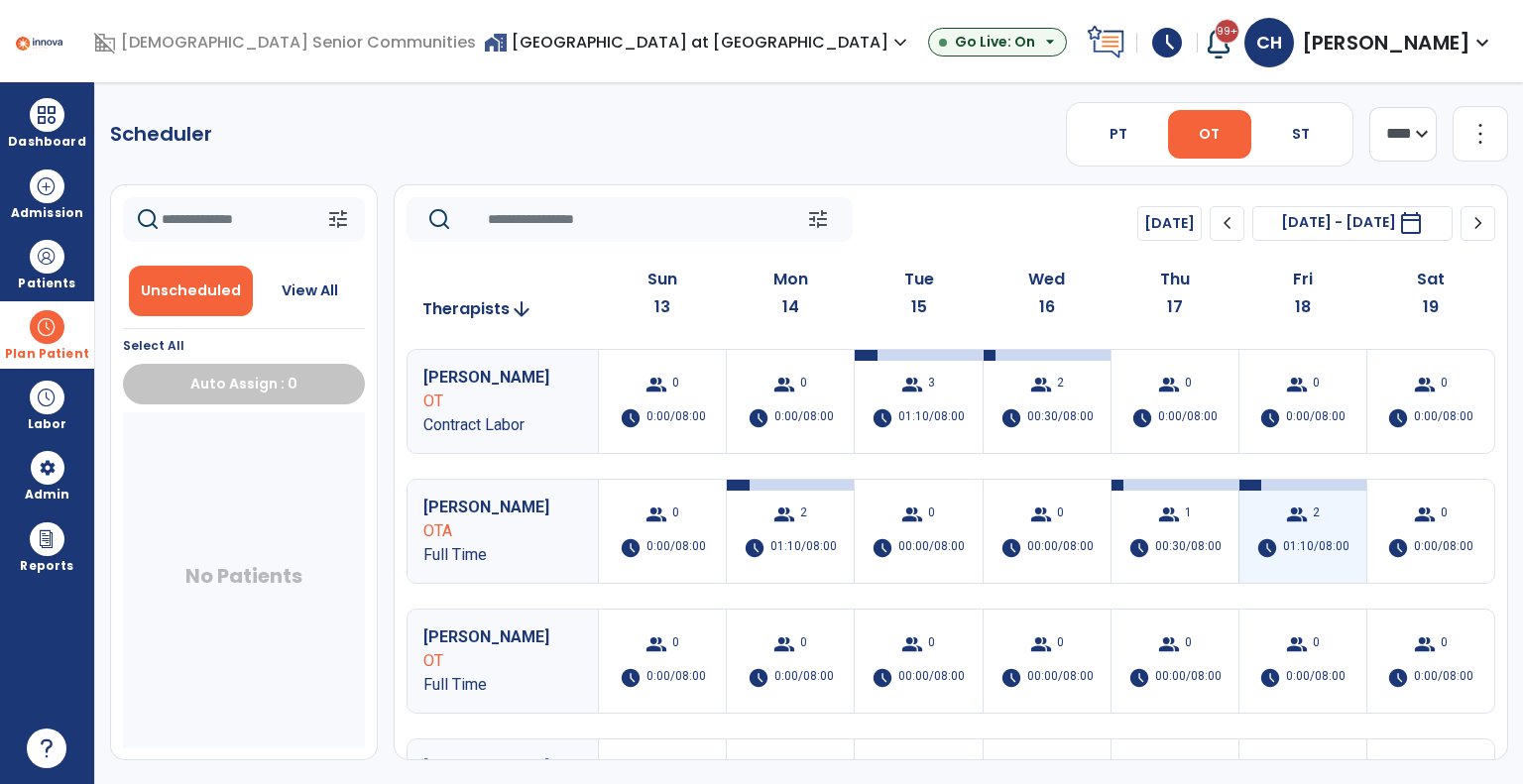 click on "group  2  schedule  01:10/08:00" at bounding box center [1303, 531] 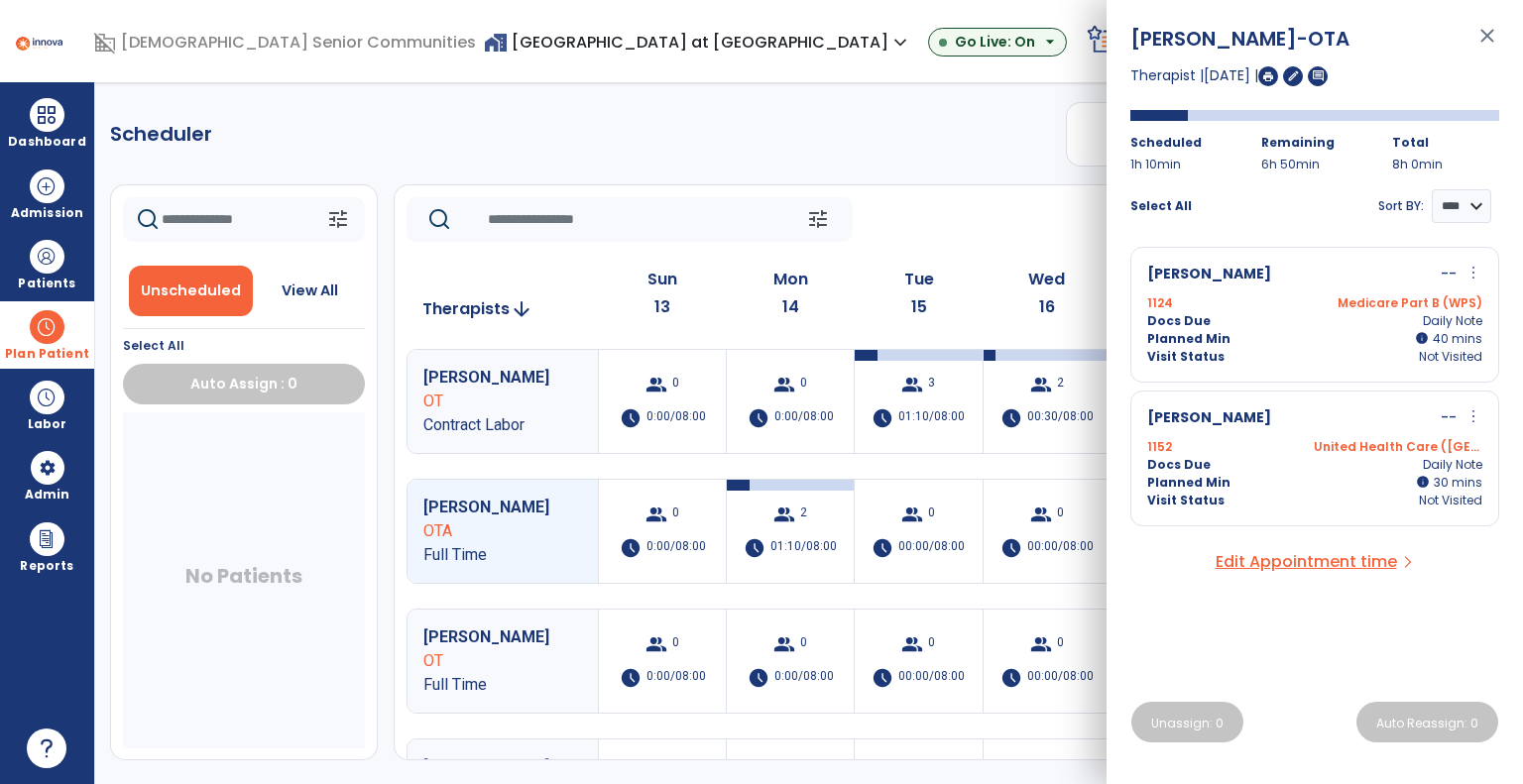 click on "Scheduler   PT   OT   ST  **** *** more_vert  Manage Labor   View All Therapists   Print   tune   Unscheduled   View All  Select All  Auto Assign : 0  No Patients  tune   Today  chevron_left Jul 13, 2025 - Jul 19, 2025  *********  calendar_today  chevron_right   Therapists  arrow_downward Sun  13  Mon  14  Tue  15  Wed  16  Thu  17  Fri  18  Sat  19  Curry, Amie OT Contract Labor  group  0  schedule  0:00/08:00  group  0  schedule  0:00/08:00  group  3  schedule  01:10/08:00   group  2  schedule  00:30/08:00   group  0  schedule  0:00/08:00  group  0  schedule  0:00/08:00  group  0  schedule  0:00/08:00 Hogg, Madeline OTA Full Time  group  0  schedule  0:00/08:00  group  2  schedule  01:10/08:00   group  0  schedule  00:00/08:00   group  0  schedule  00:00/08:00   group  1  schedule  00:30/08:00   group  2  schedule  01:10/08:00   group  0  schedule  0:00/08:00 Aldridge, Jennifer OT Full Time  group  0  schedule  0:00/08:00  group  0  schedule  0:00/08:00  group  0  schedule  00:00/08:00   group  0  group" at bounding box center [809, 433] 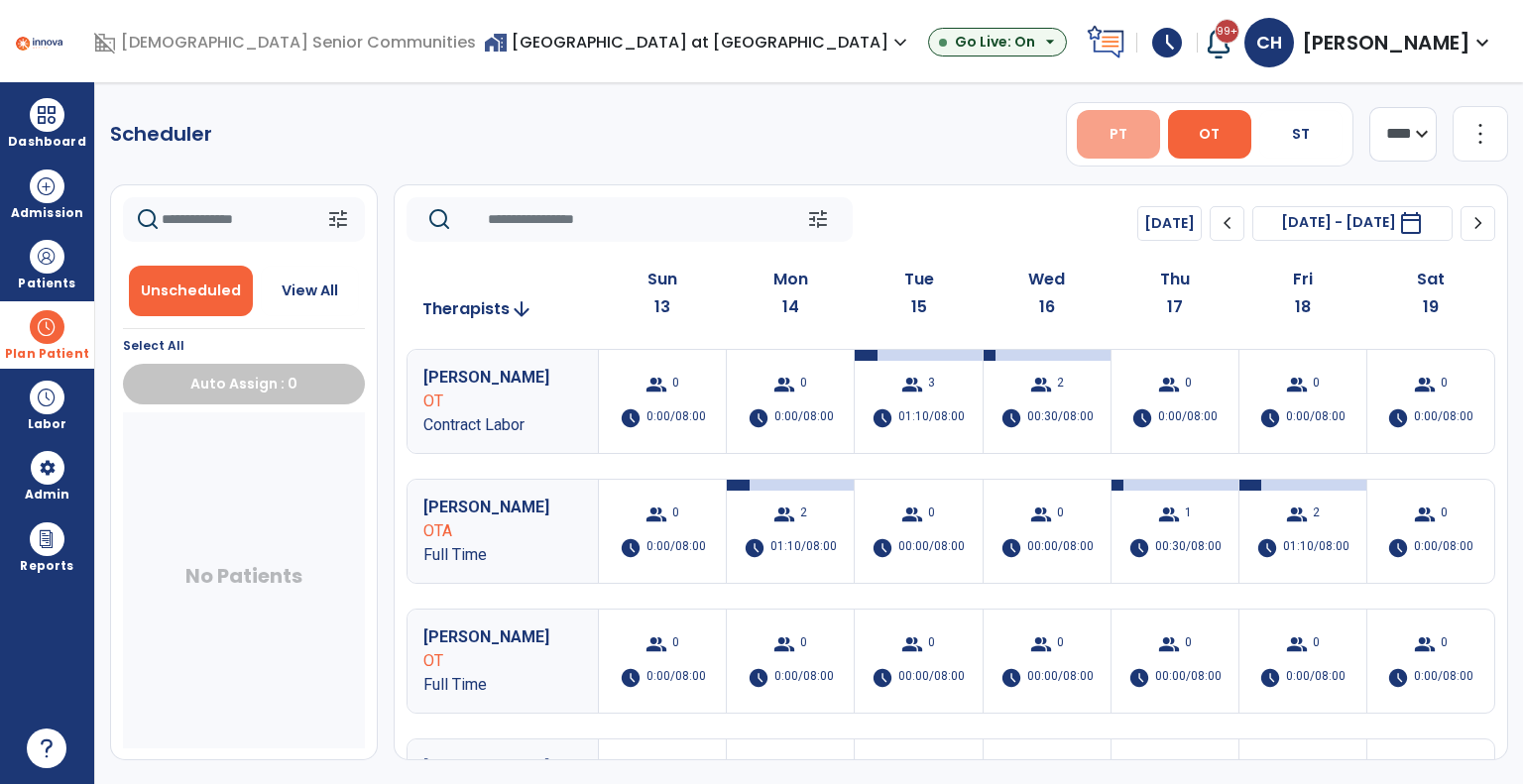 click on "PT" at bounding box center [1118, 134] 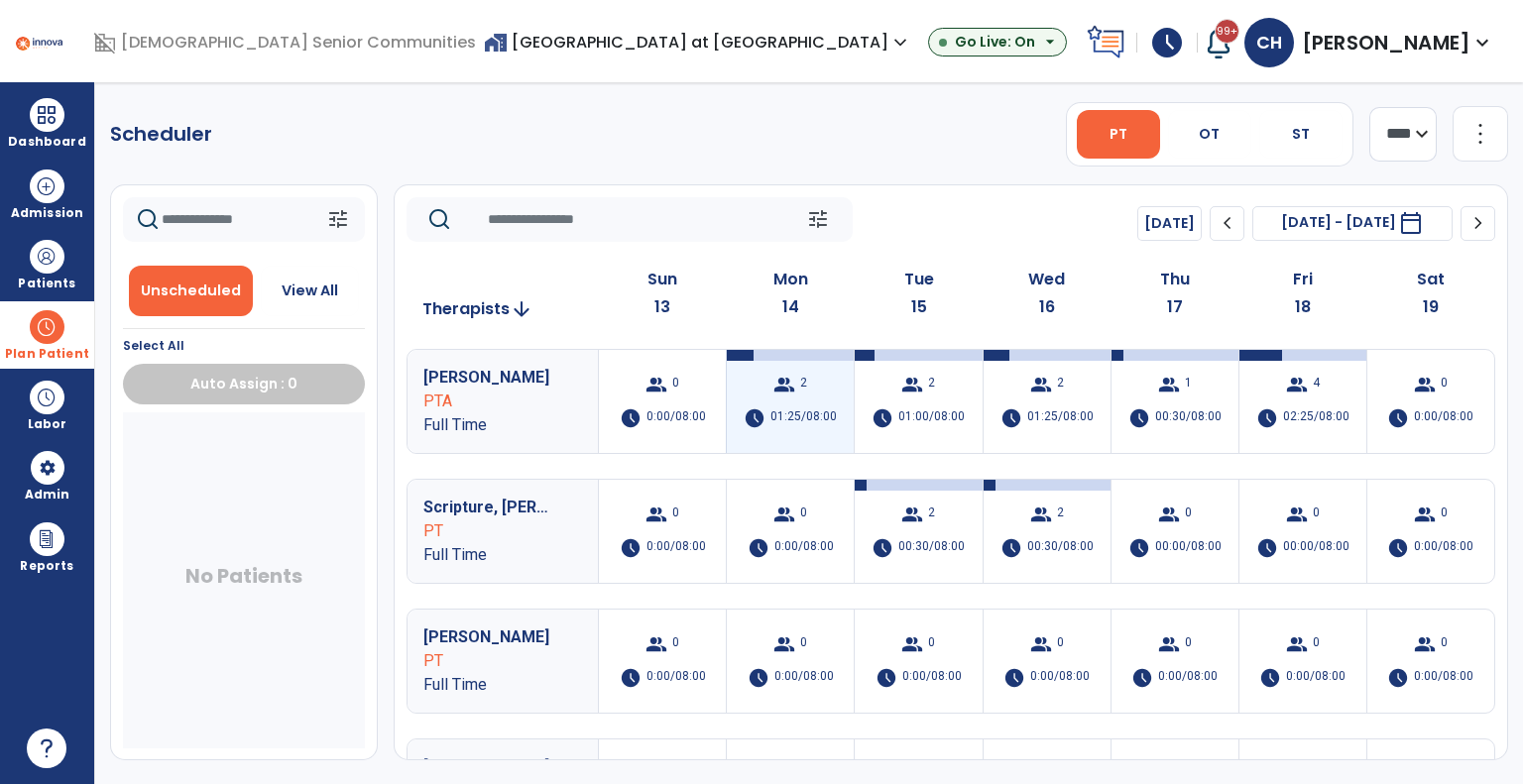 click on "group  2  schedule  01:25/08:00" at bounding box center (790, 401) 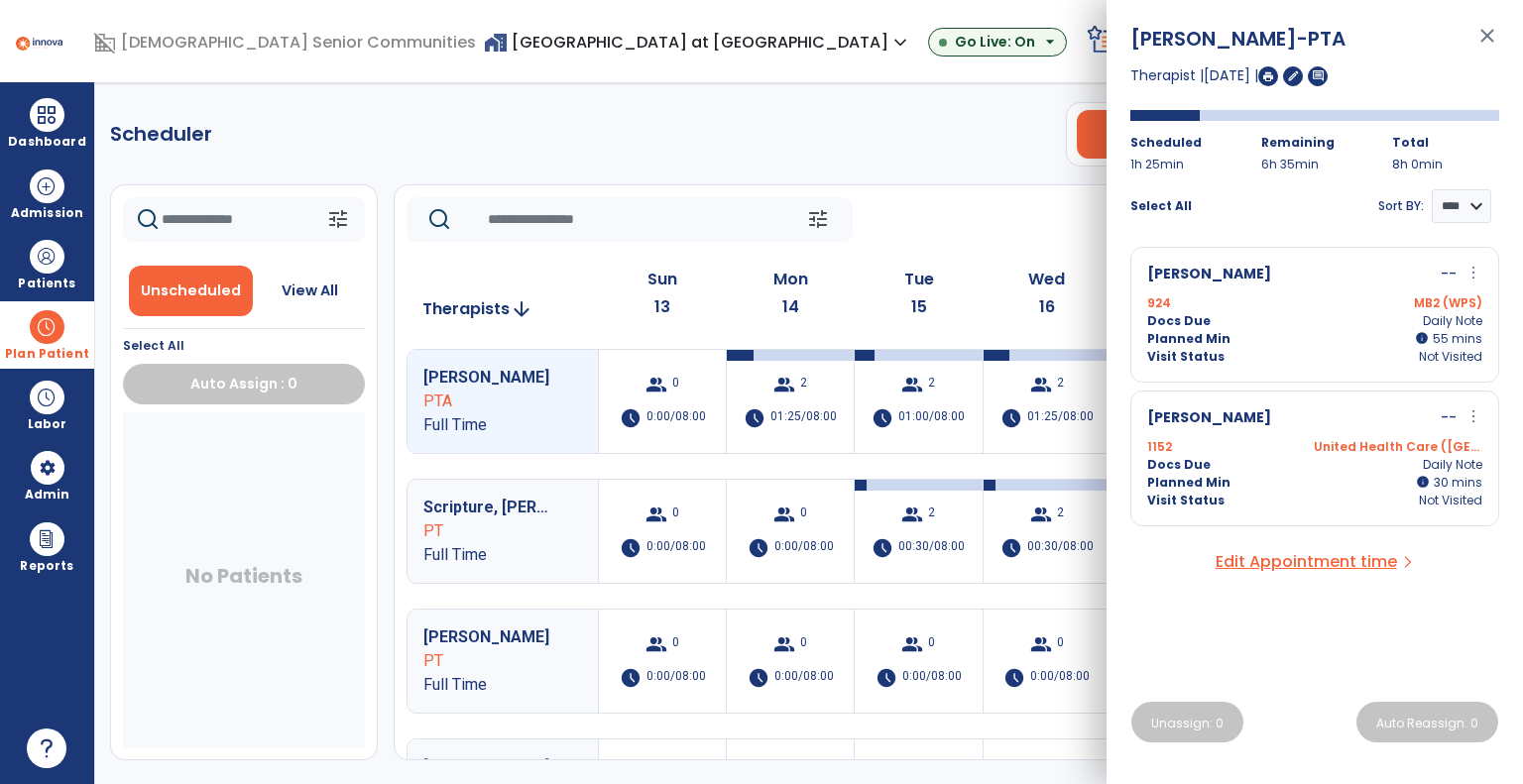 click on "Hughes, Ward   --  more_vert  edit   Edit Session   alt_route   Split Minutes  924 MB2 (WPS)  Docs Due Daily Note   Planned Min  info   55 I 55 mins  Visit Status  Not Visited" at bounding box center [1315, 314] 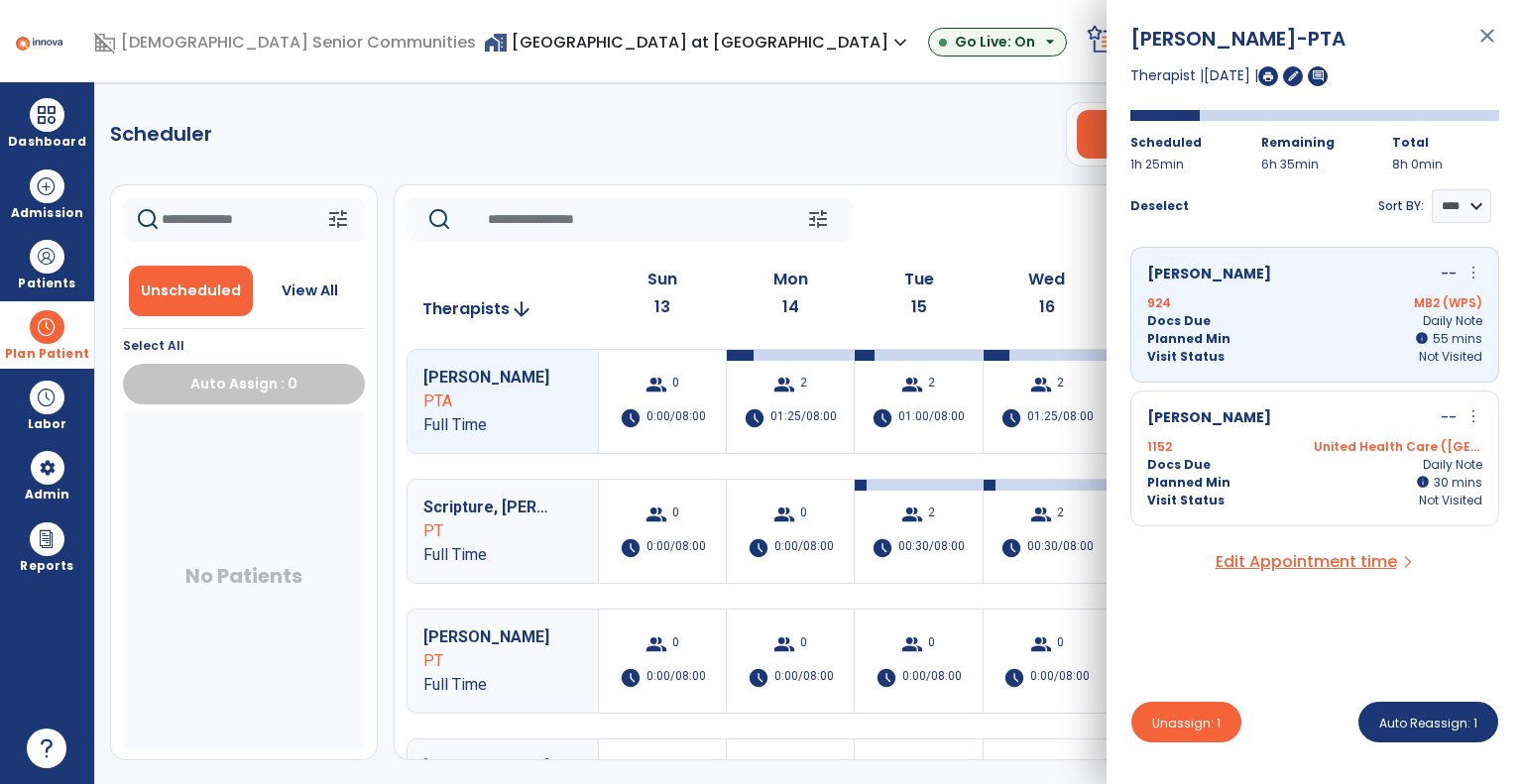 click on "Visit Status  Not Visited" at bounding box center [1315, 501] 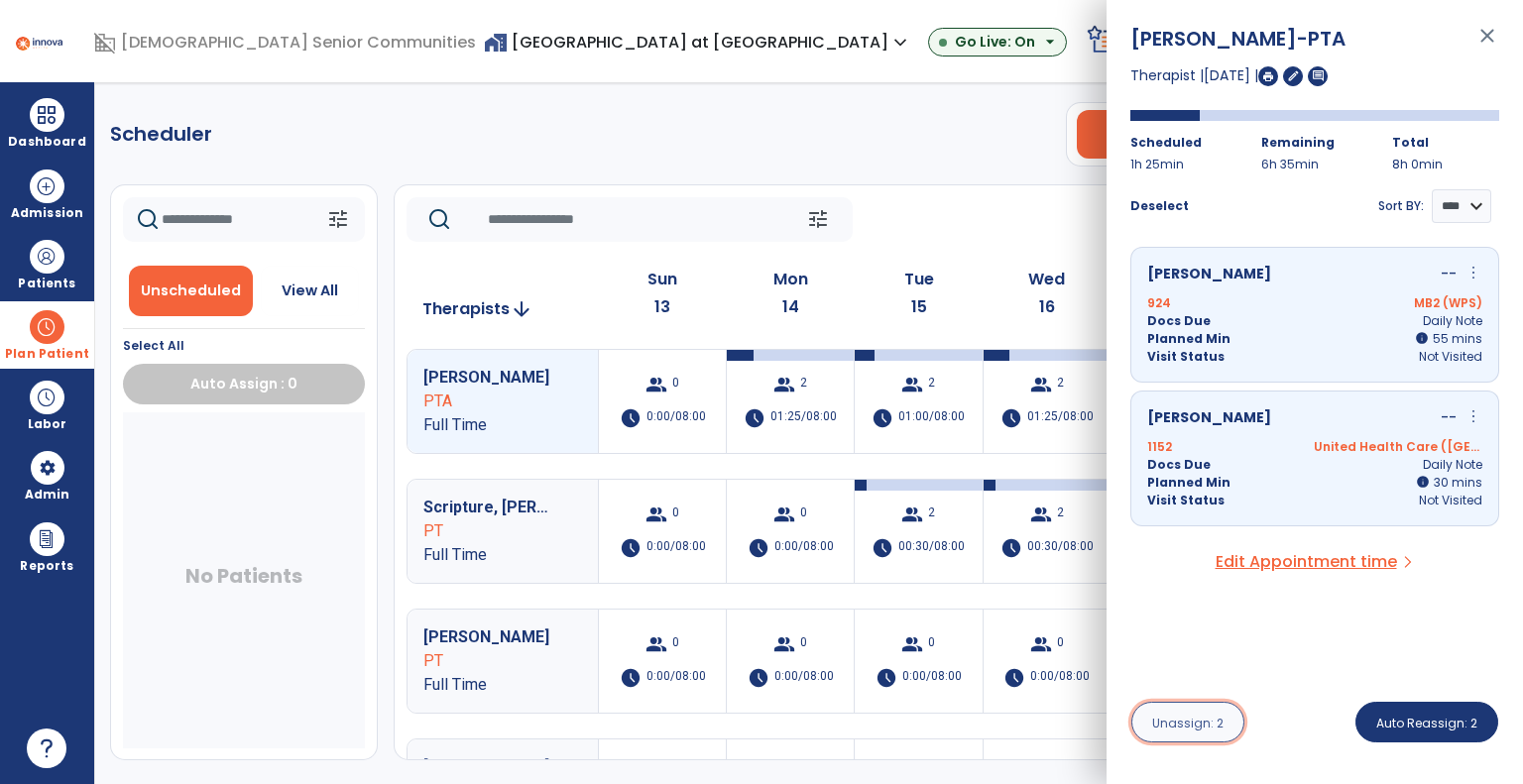 click on "Unassign: 2" at bounding box center (1188, 723) 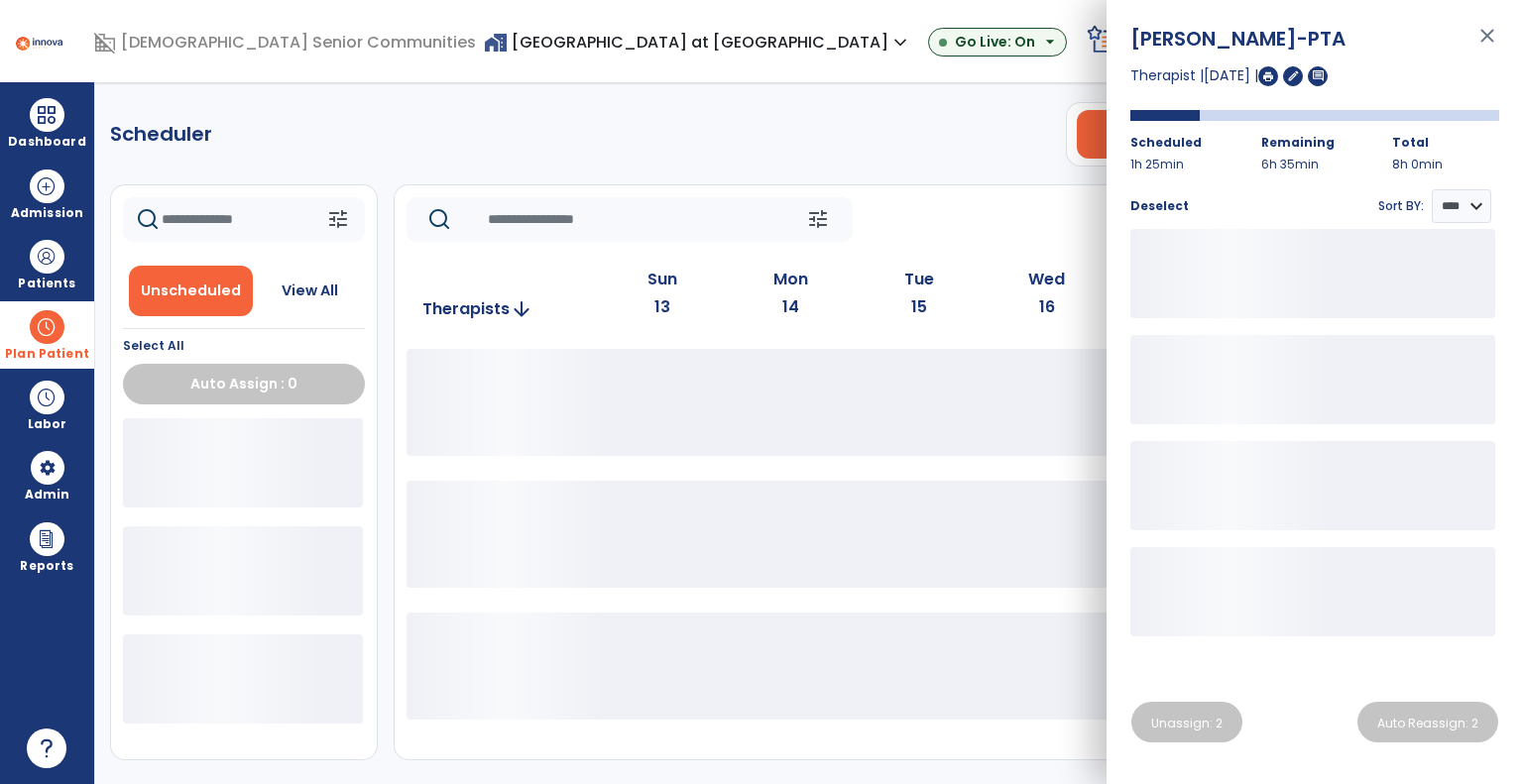 click on "tune   Today  chevron_left Jul 13, 2025 - Jul 19, 2025  *********  calendar_today  chevron_right   Therapists  arrow_downward Sun  13  Mon  14  Tue  15  Wed  16  Thu  17  Fri  18  Sat  19" 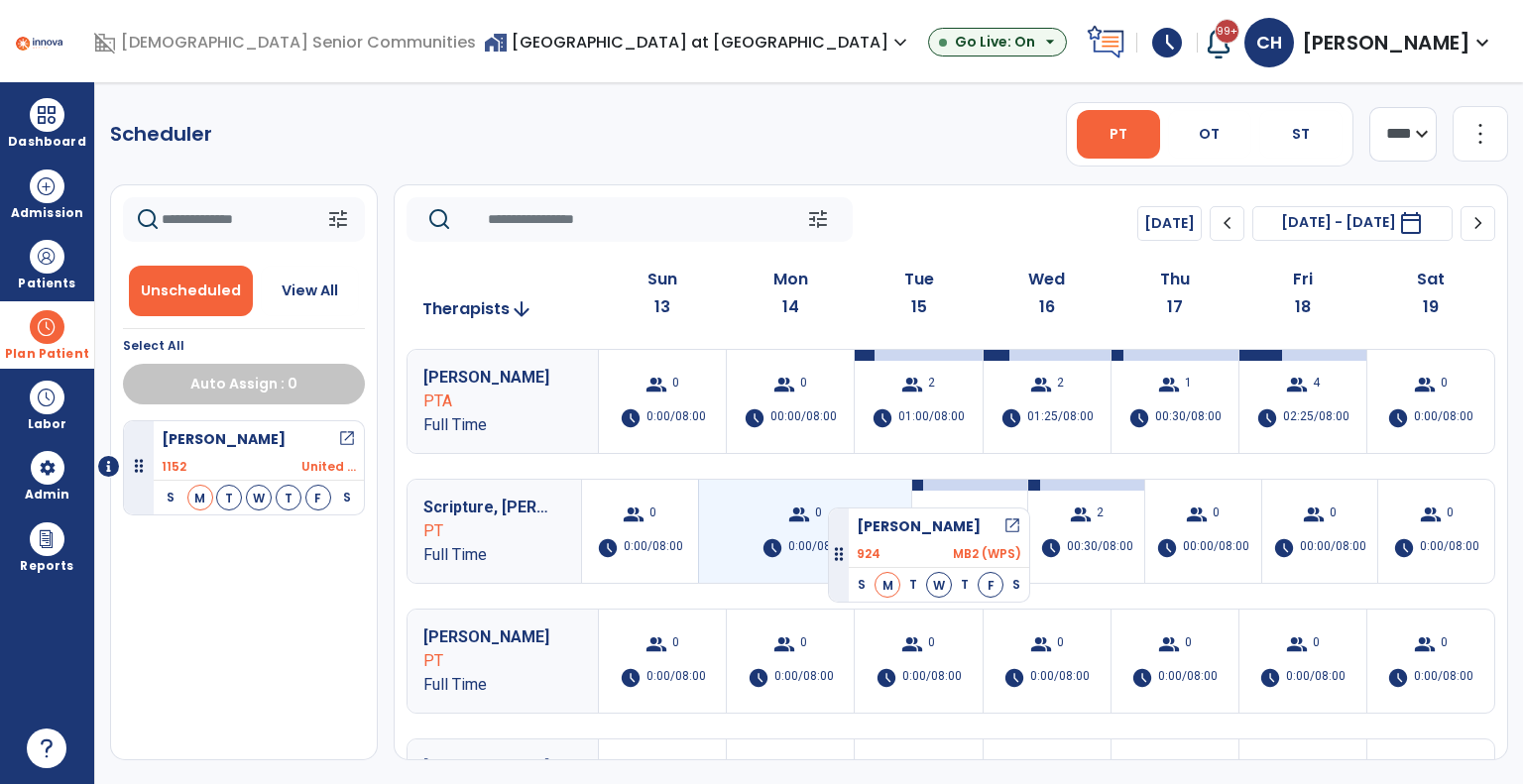 drag, startPoint x: 232, startPoint y: 474, endPoint x: 828, endPoint y: 500, distance: 596.56684 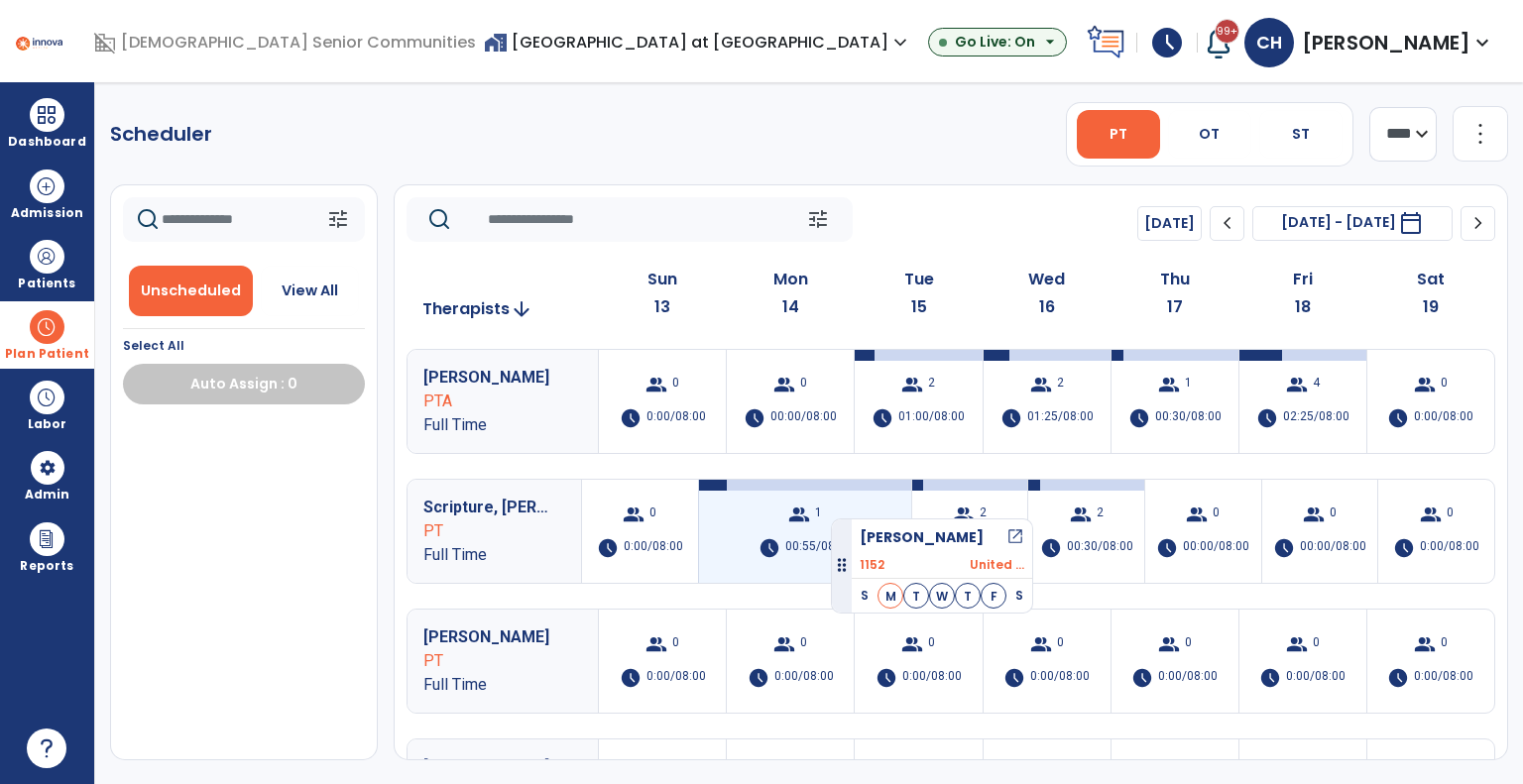 drag, startPoint x: 263, startPoint y: 463, endPoint x: 831, endPoint y: 510, distance: 569.94123 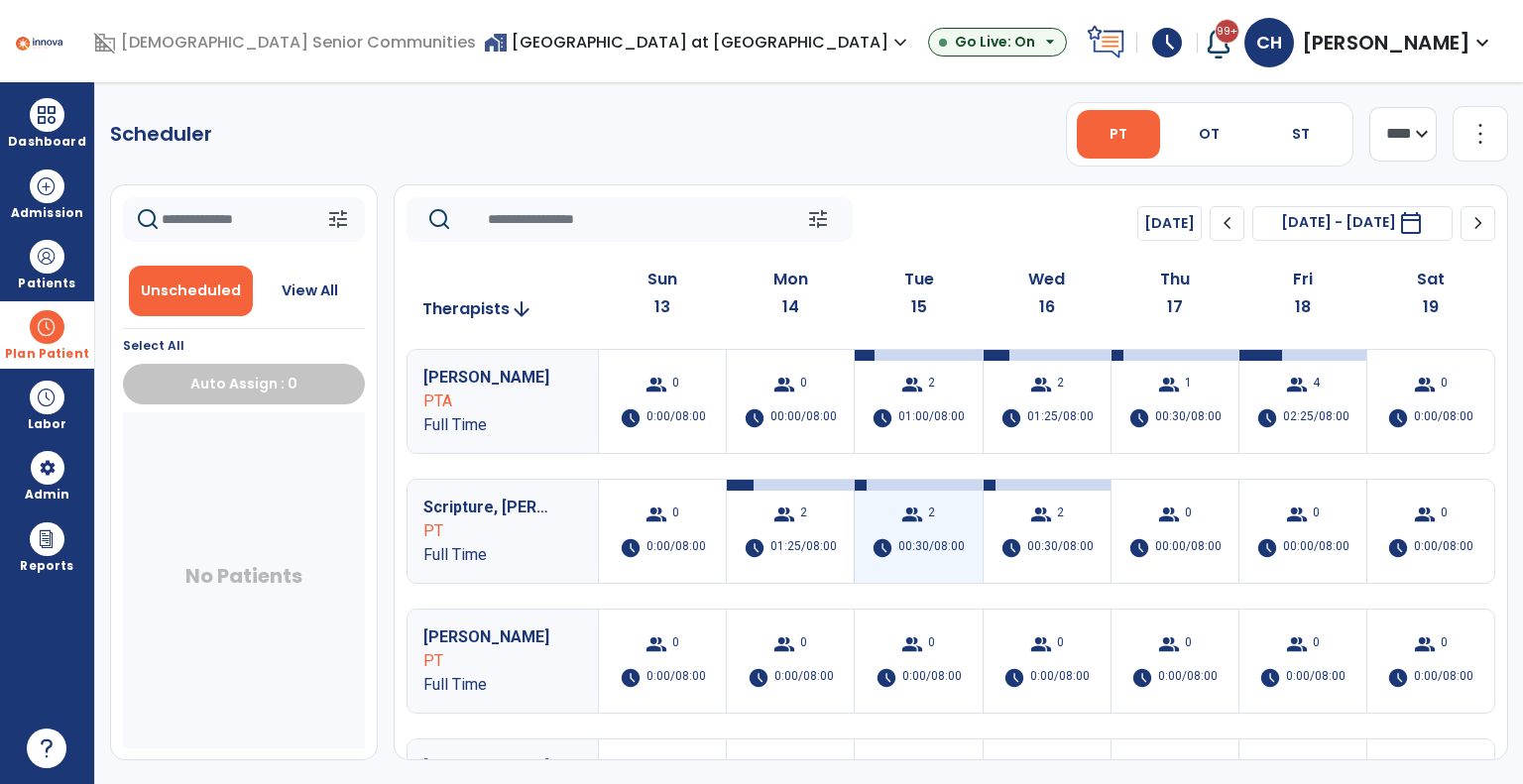 click on "group  2  schedule  00:30/08:00" at bounding box center (918, 531) 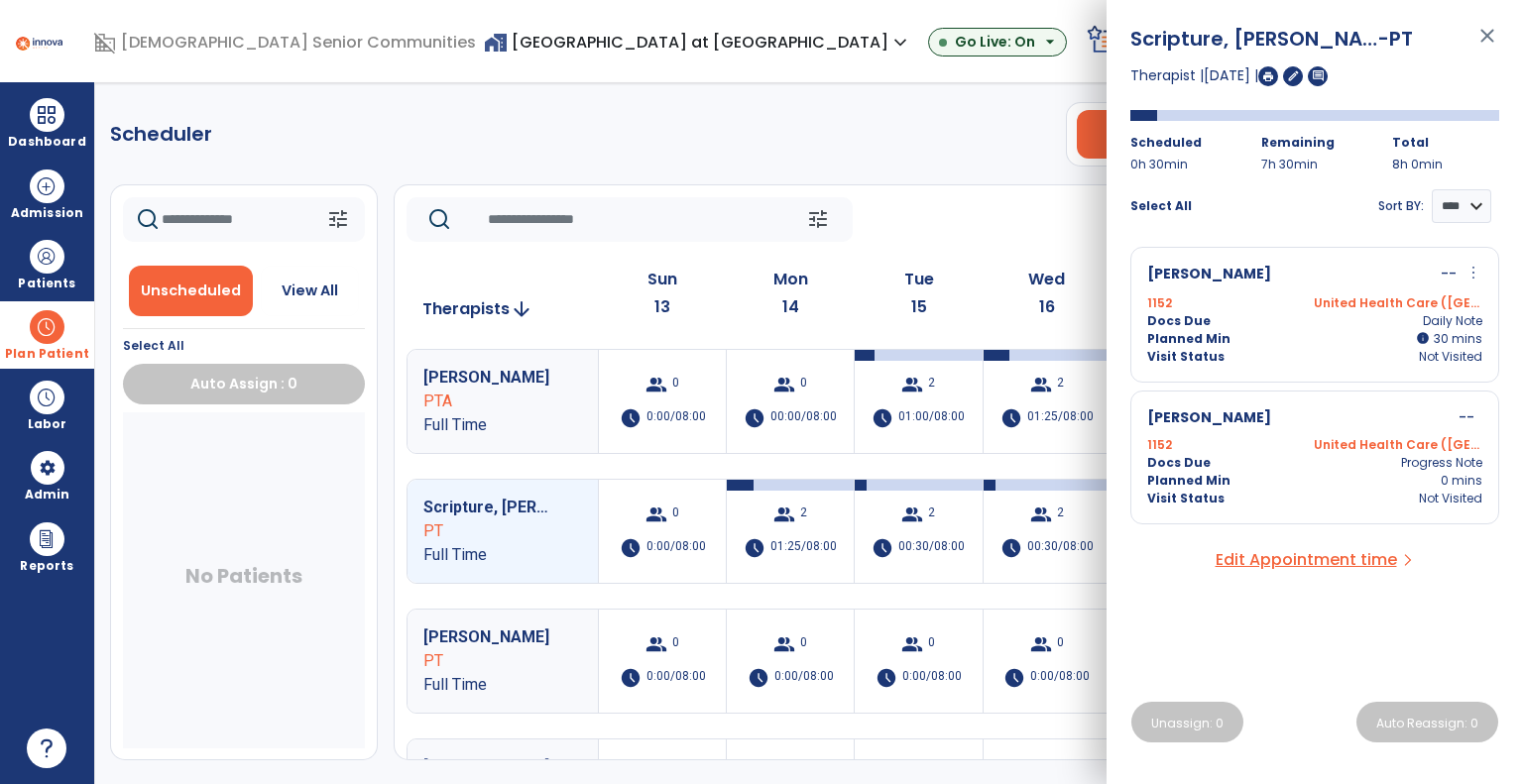 click on "Planned Min" at bounding box center (1189, 339) 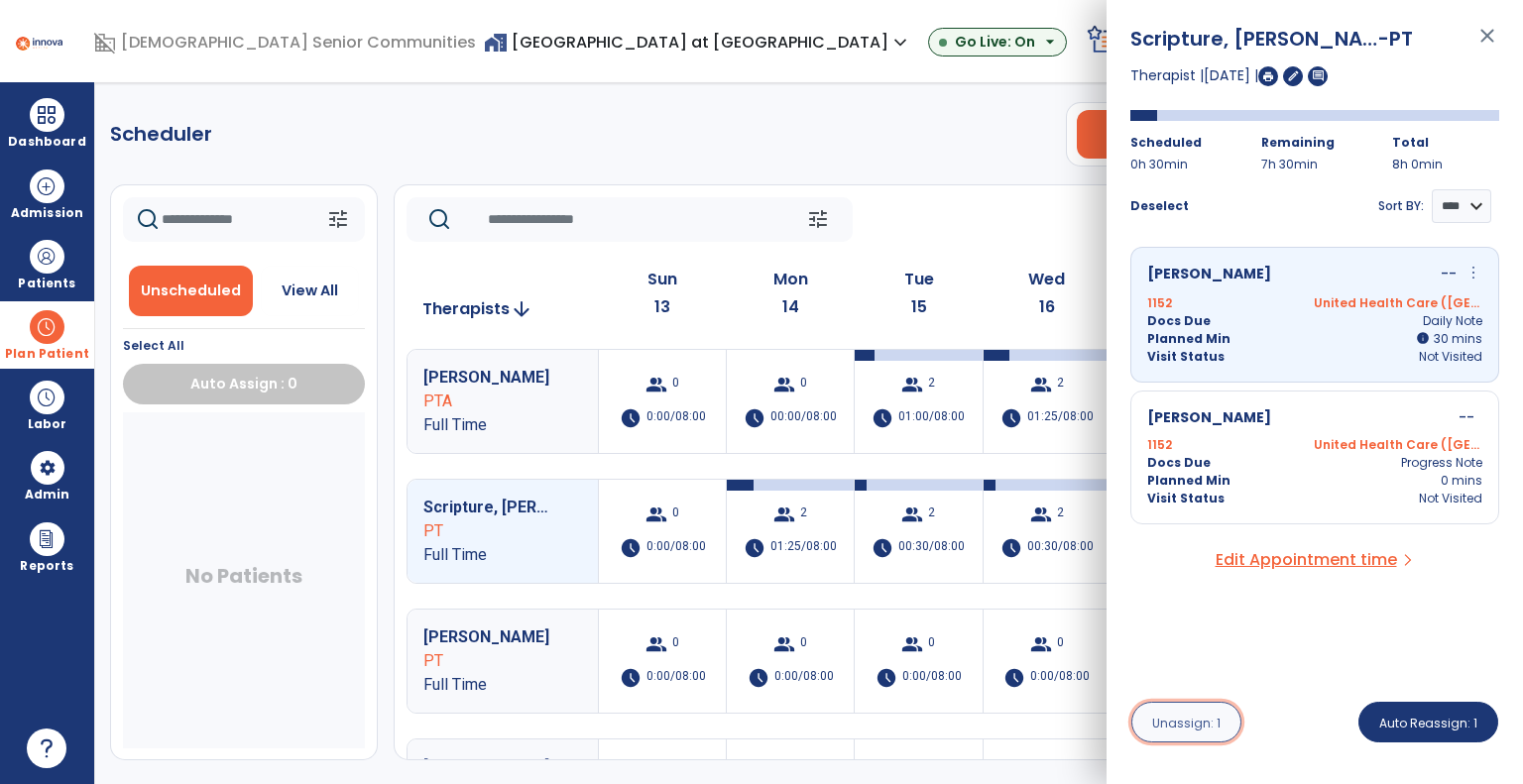 click on "Unassign: 1" at bounding box center (1186, 722) 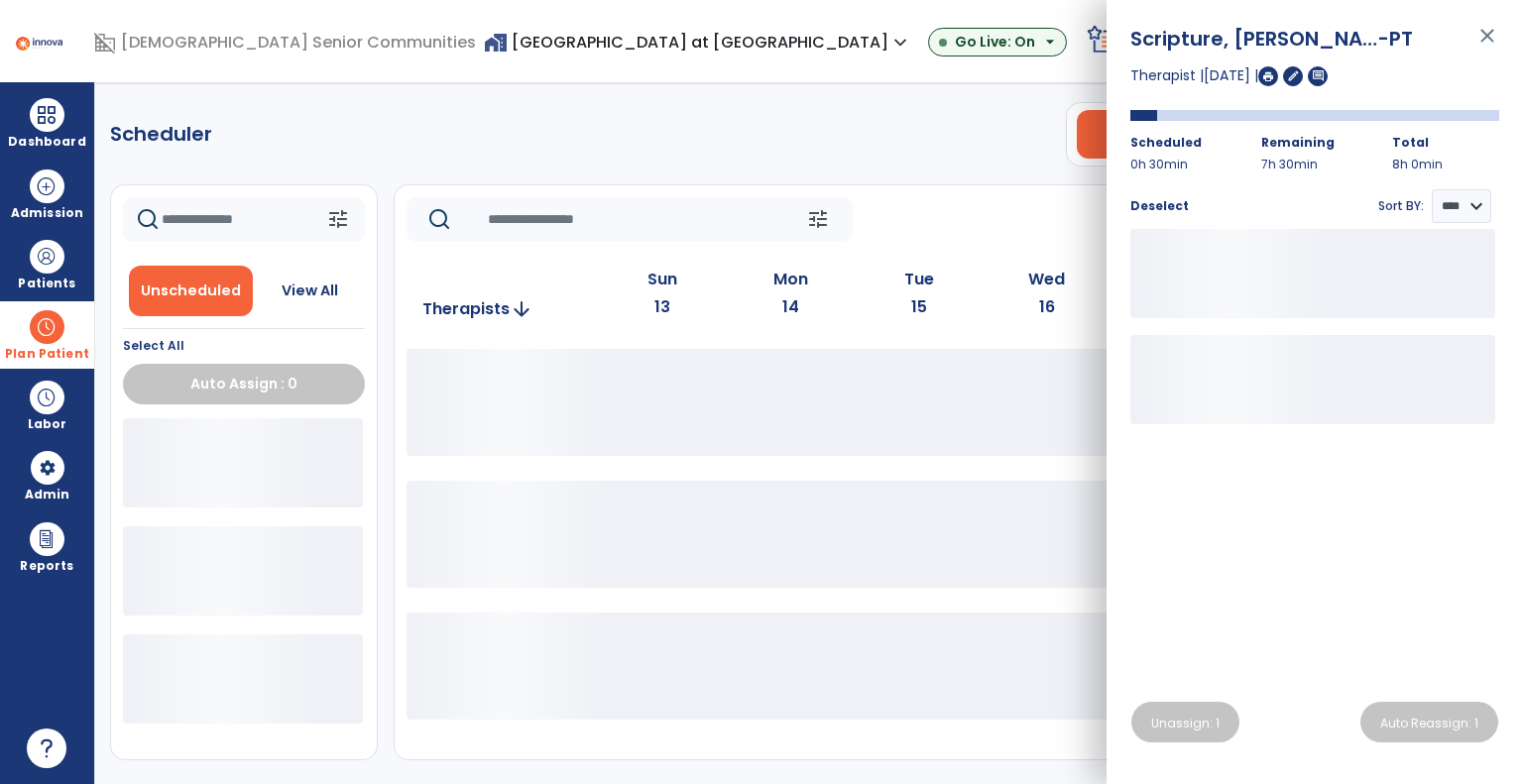 click on "Scheduler   PT   OT   ST  **** *** more_vert  Manage Labor   View All Therapists   Print   tune   Unscheduled   View All  Select All  Auto Assign : 0   tune   Today  chevron_left Jul 13, 2025 - Jul 19, 2025  *********  calendar_today  chevron_right   Therapists  arrow_downward Sun  13  Mon  14  Tue  15  Wed  16  Thu  17  Fri  18  Sat  19" at bounding box center [809, 433] 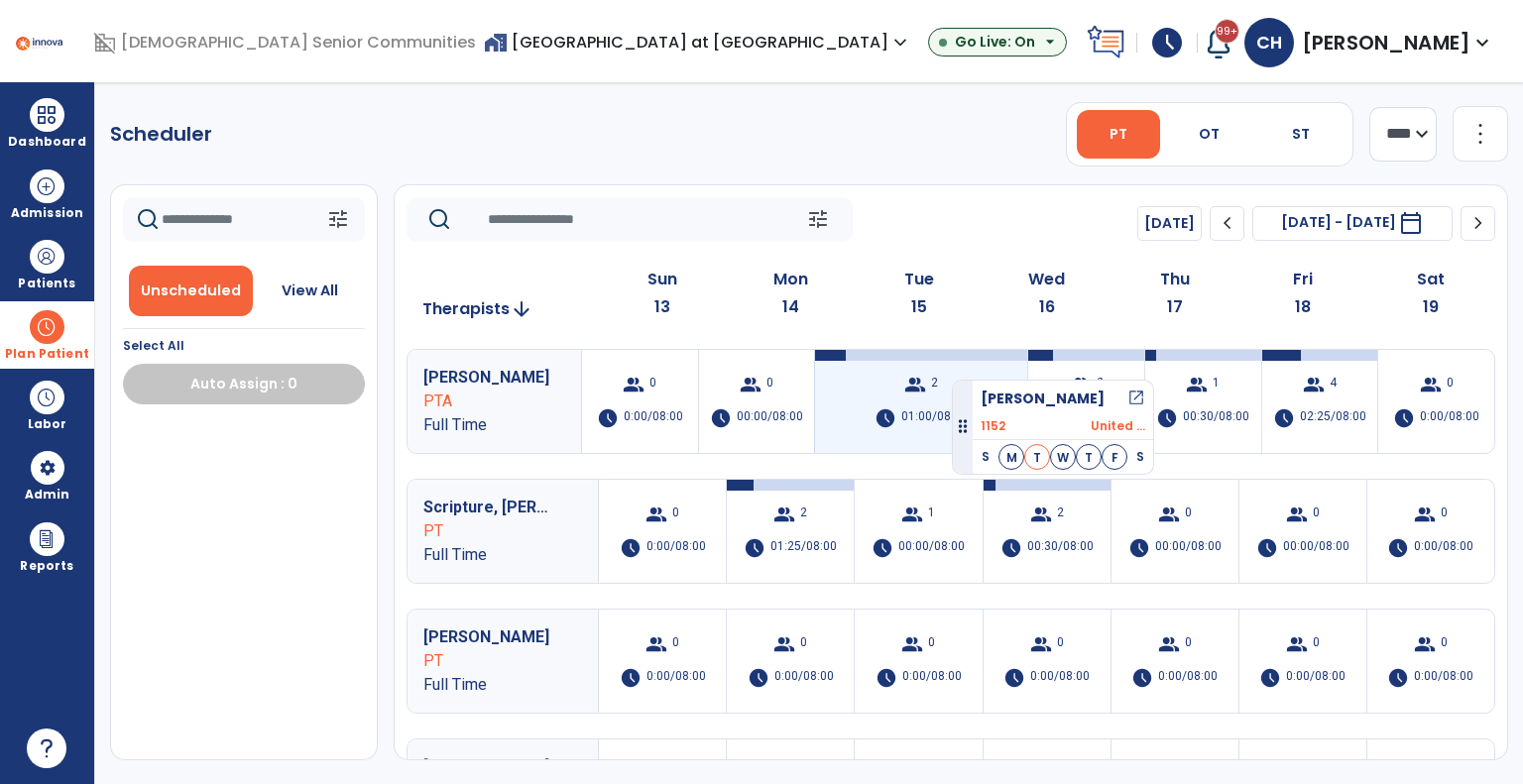 drag, startPoint x: 257, startPoint y: 447, endPoint x: 952, endPoint y: 372, distance: 699.035 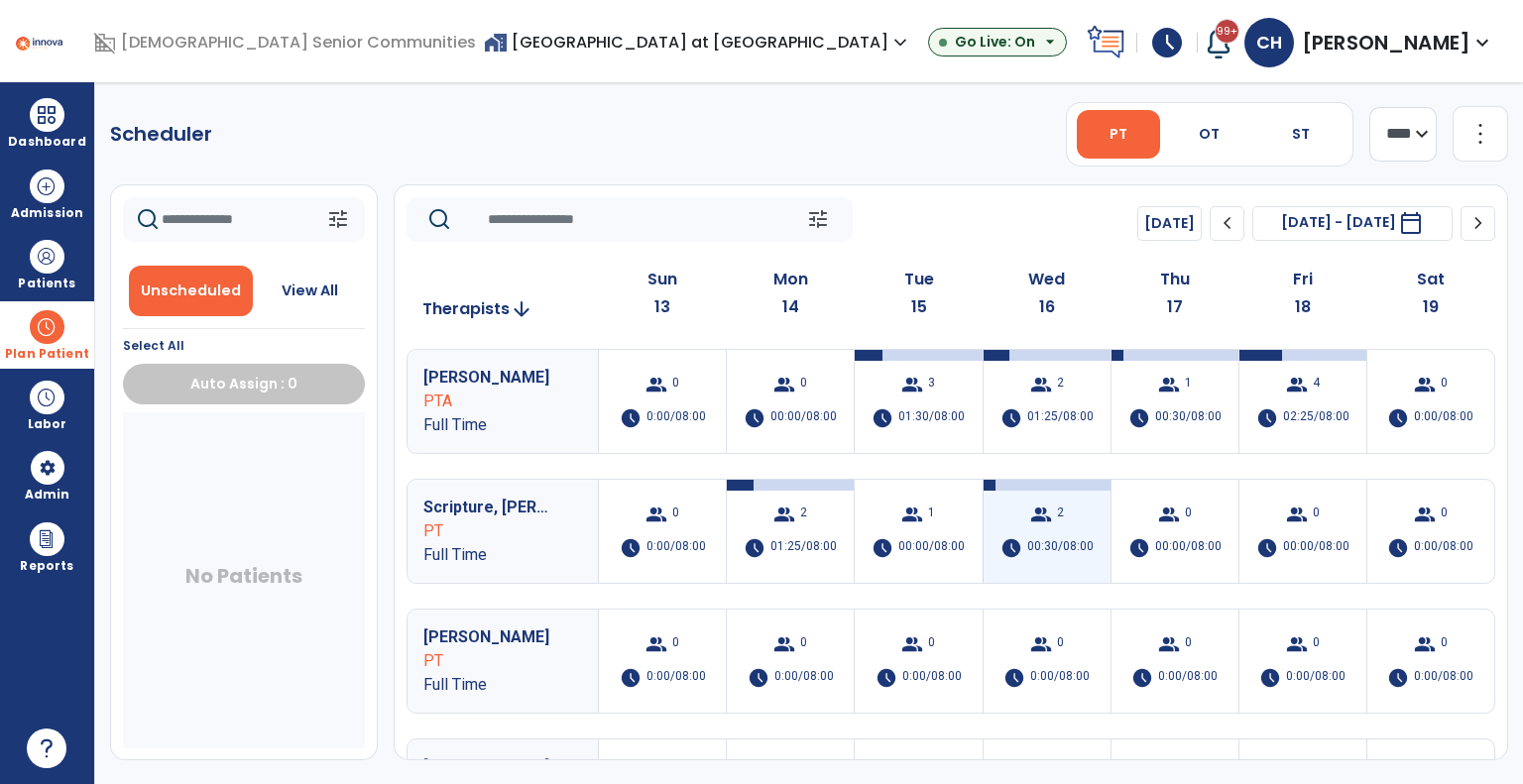 click on "group  2  schedule  00:30/08:00" at bounding box center (1047, 531) 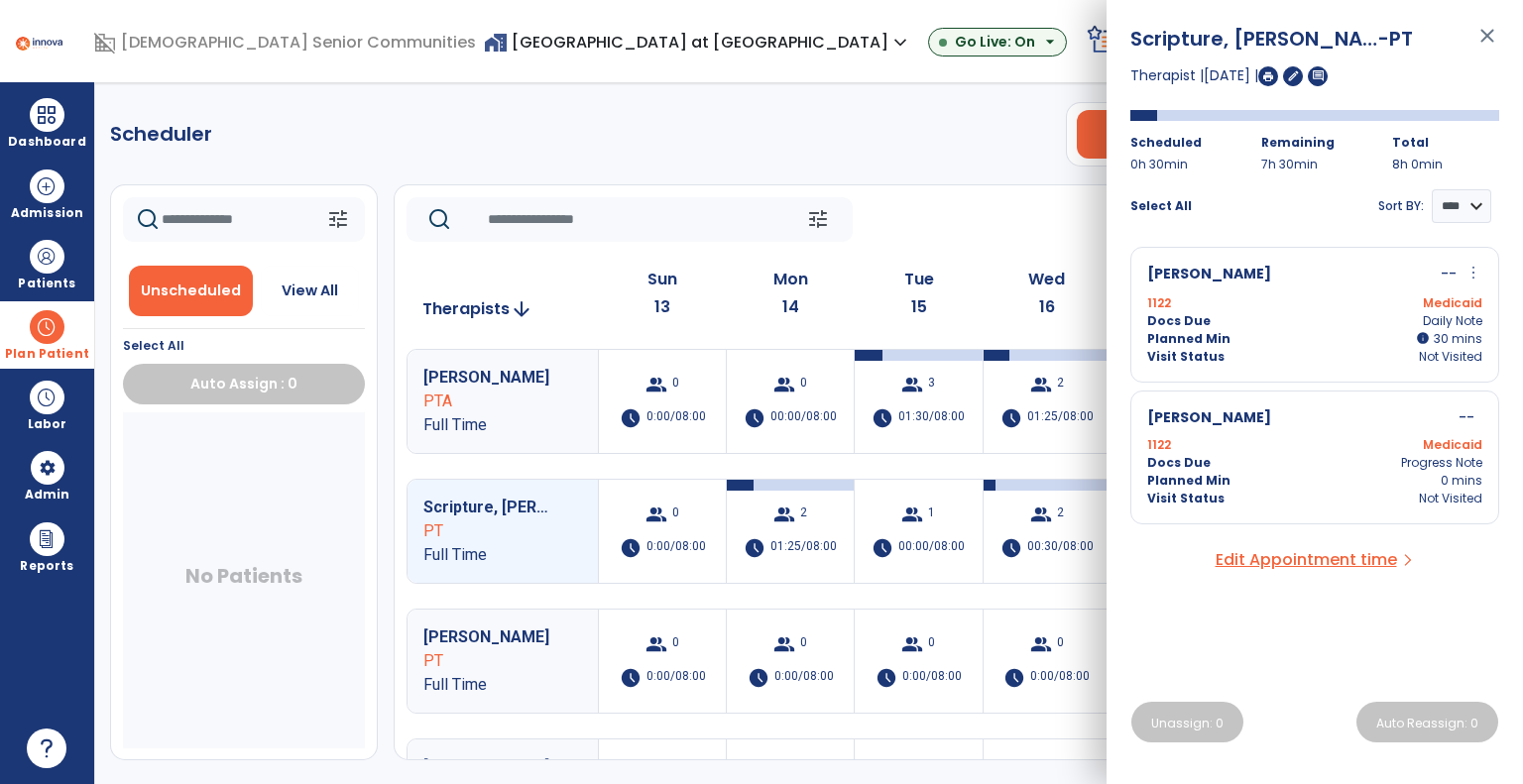 click on "1122 Medicaid" at bounding box center (1315, 303) 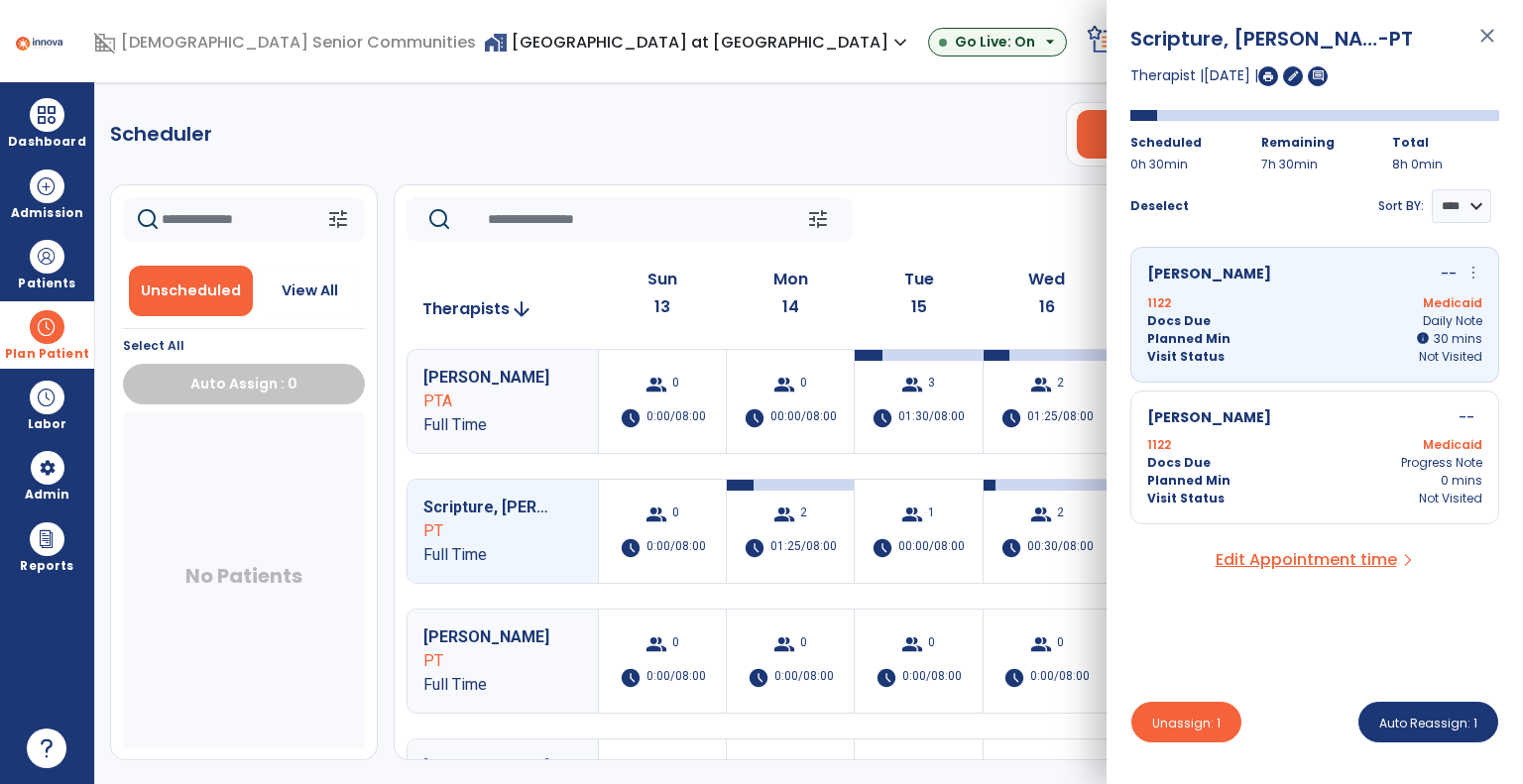 click on "Scripture, Dylan  -PT close  Therapist |   16 Jul 2025 |   edit   comment  Scheduled 0h 30min Remaining  7h 30min  Total 8h 0min  Deselect   Sort BY:  **** ****  Peters, Bradley   --  more_vert  edit   Edit Session   alt_route   Split Minutes  1122 Medicaid  Docs Due Daily Note   Planned Min  info   30 I 30 mins  Visit Status  Not Visited   Peters, Bradley   --  1122 Medicaid  Docs Due Progress Note   Planned Min 0 mins  Visit Status  Not Visited  Edit Appointment time arrow_forward_ios Unassign: 1 Auto Reassign: 1" at bounding box center (1315, 392) 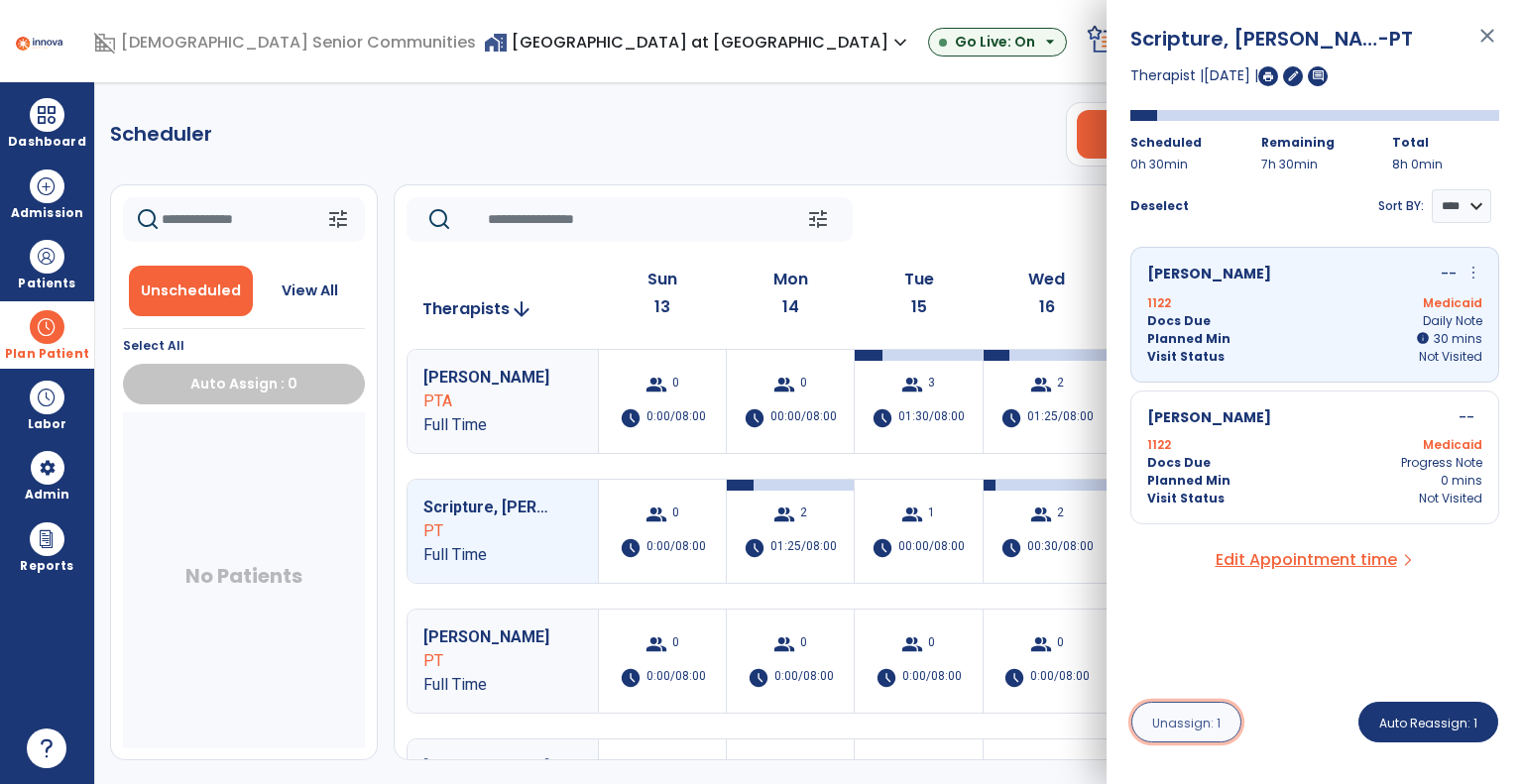 click on "Unassign: 1" at bounding box center [1186, 723] 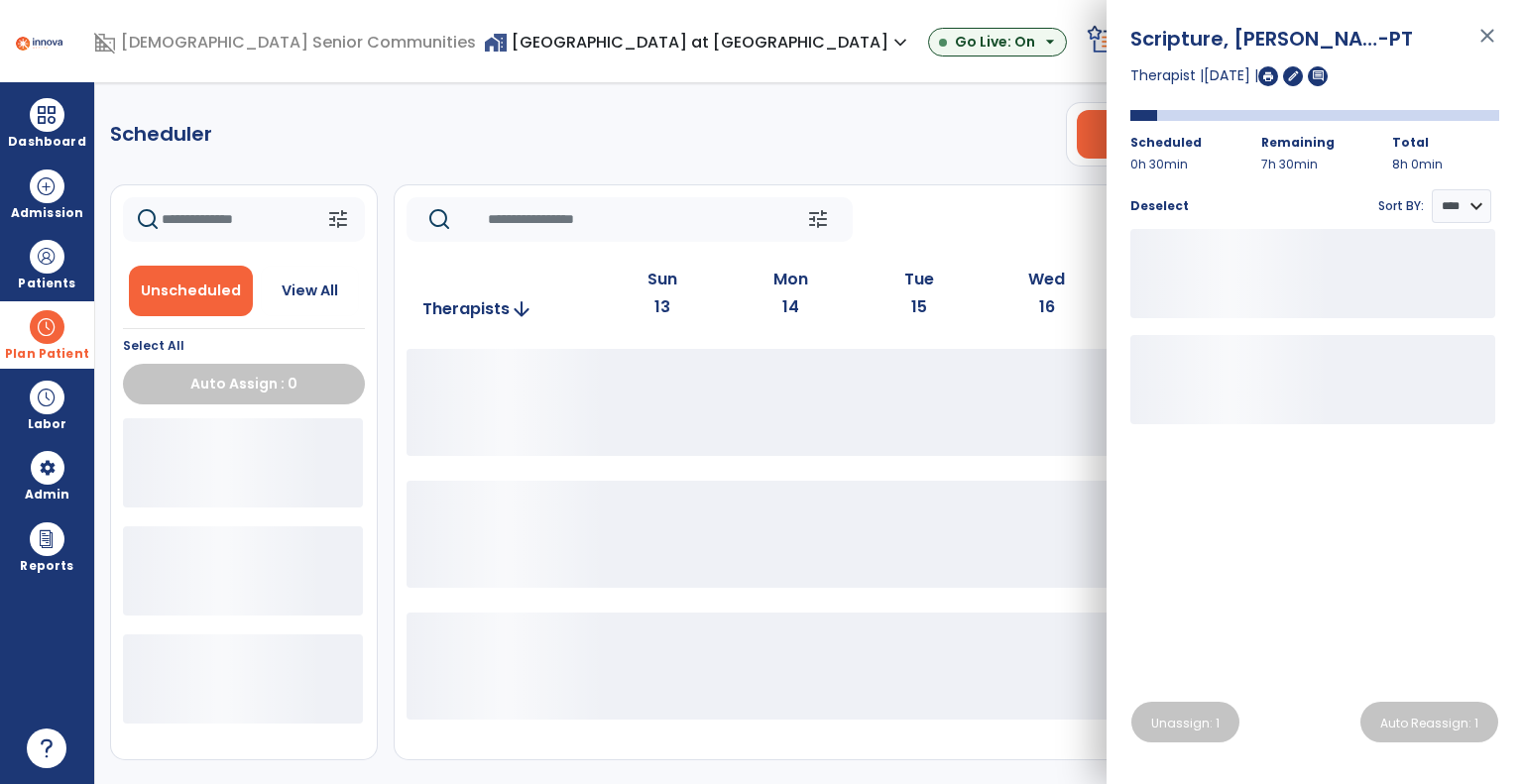 click on "Scheduler   PT   OT   ST  **** *** more_vert  Manage Labor   View All Therapists   Print" 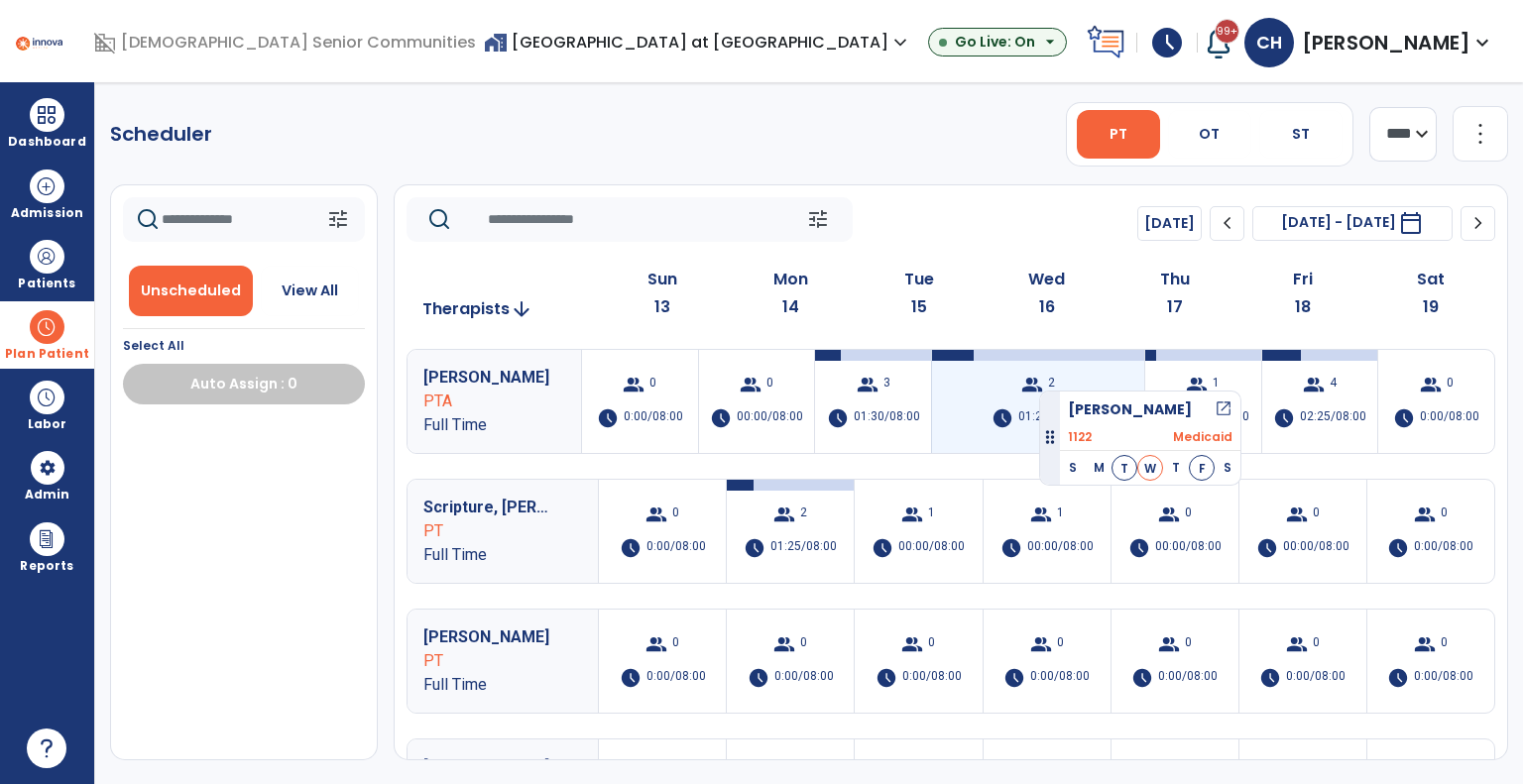 drag, startPoint x: 219, startPoint y: 463, endPoint x: 1053, endPoint y: 378, distance: 838.3203 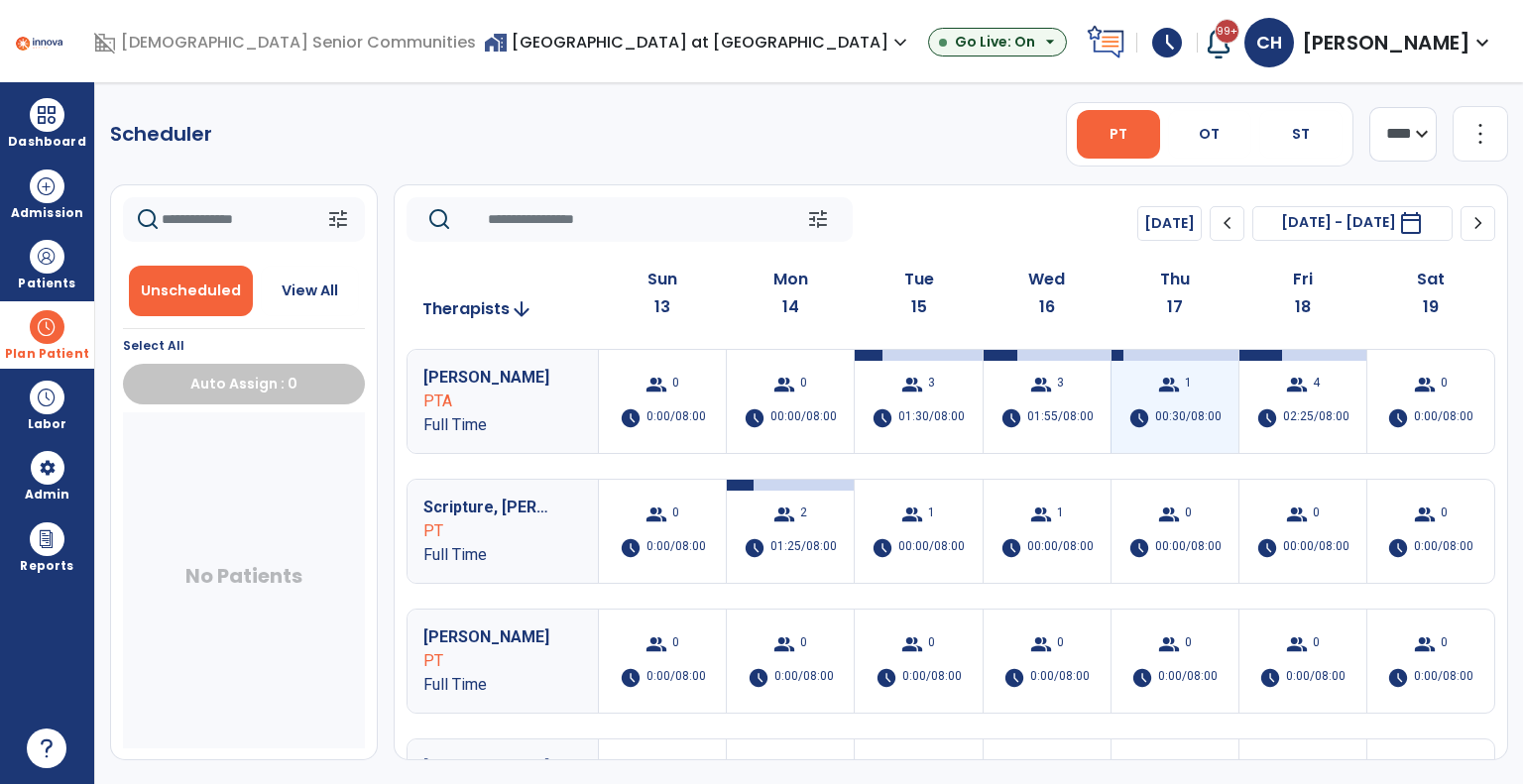click on "group  1  schedule  00:30/08:00" at bounding box center (1175, 401) 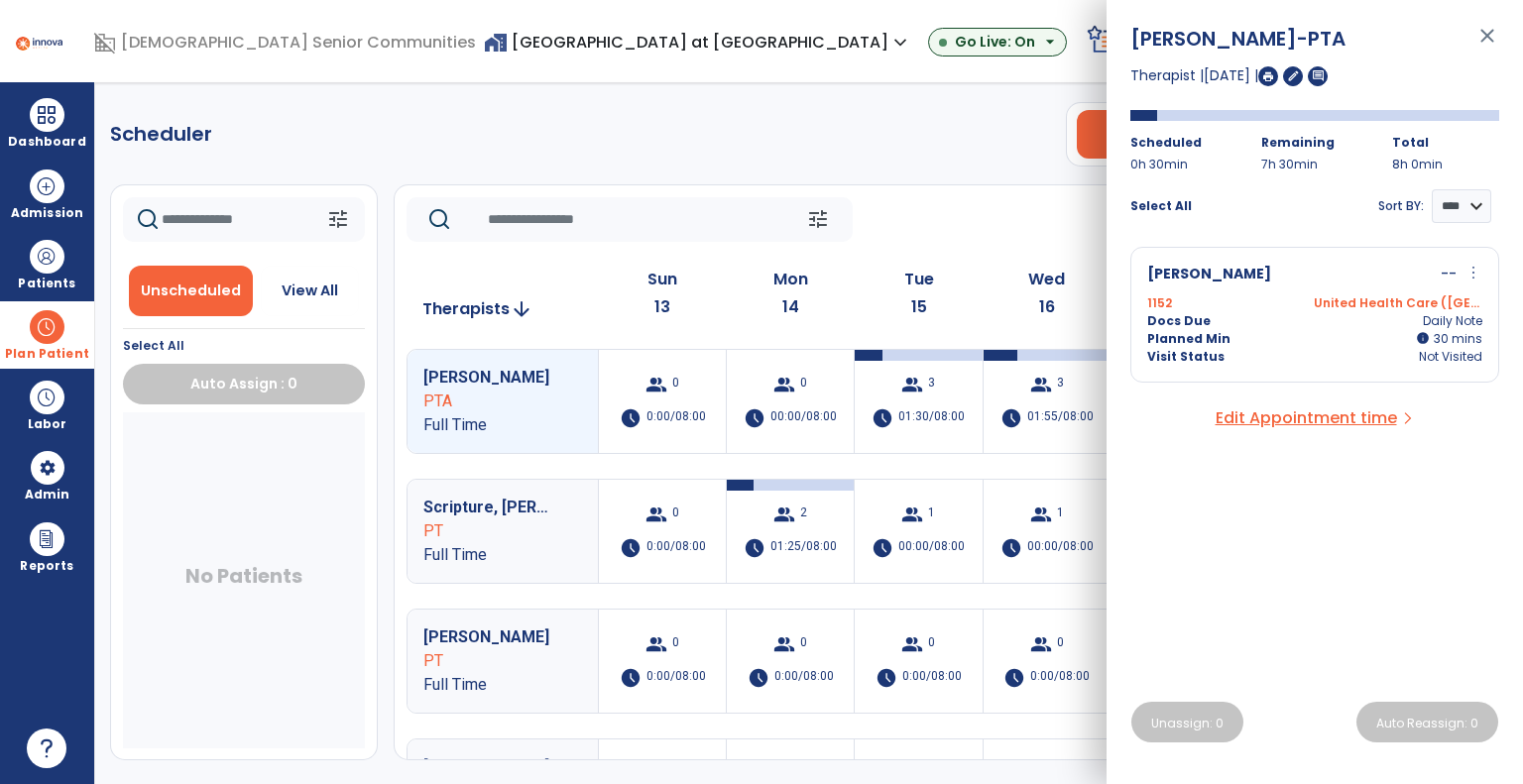 click on "Planned Min  info   30 I 30 mins" at bounding box center (1315, 339) 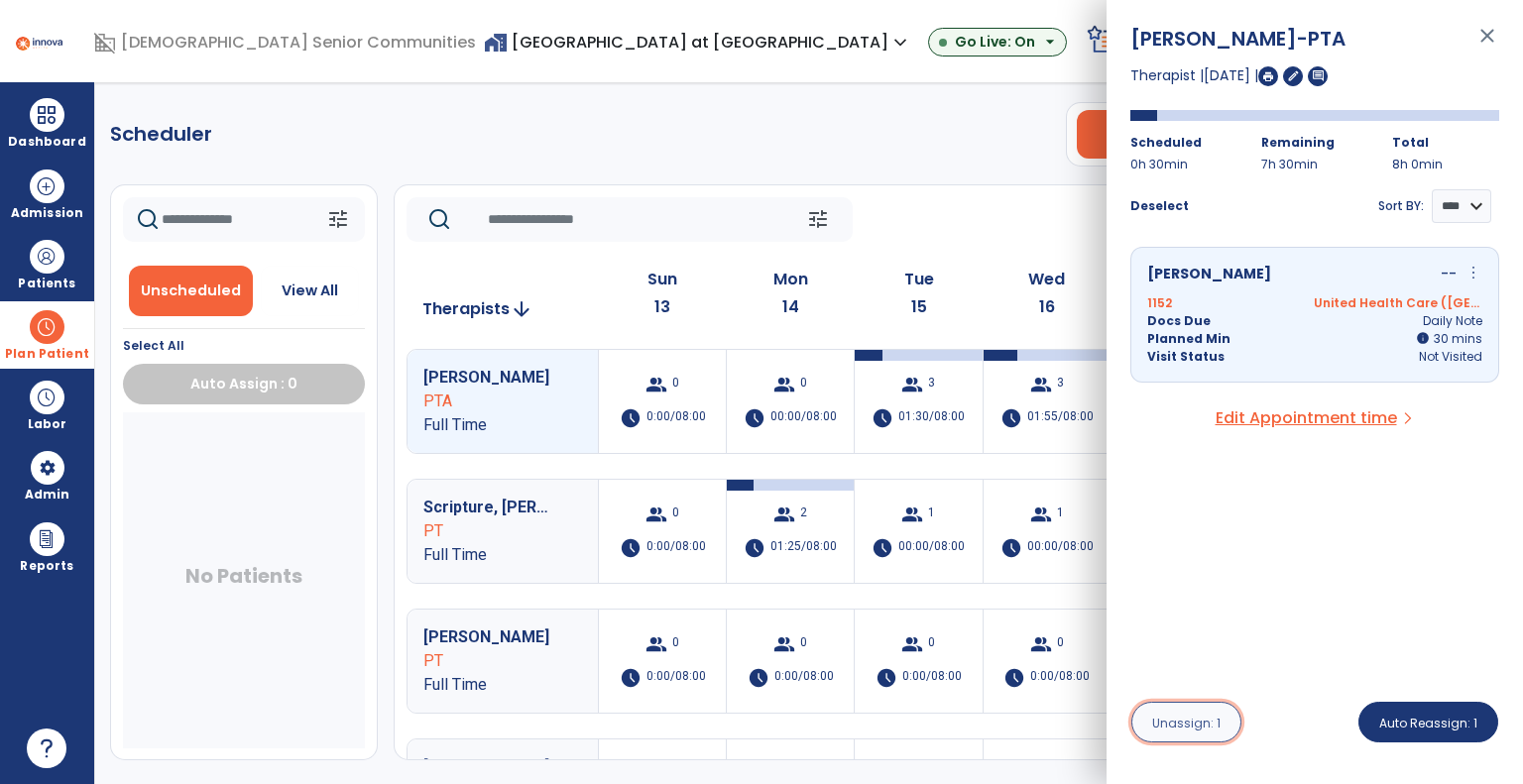 click on "Unassign: 1" at bounding box center [1186, 722] 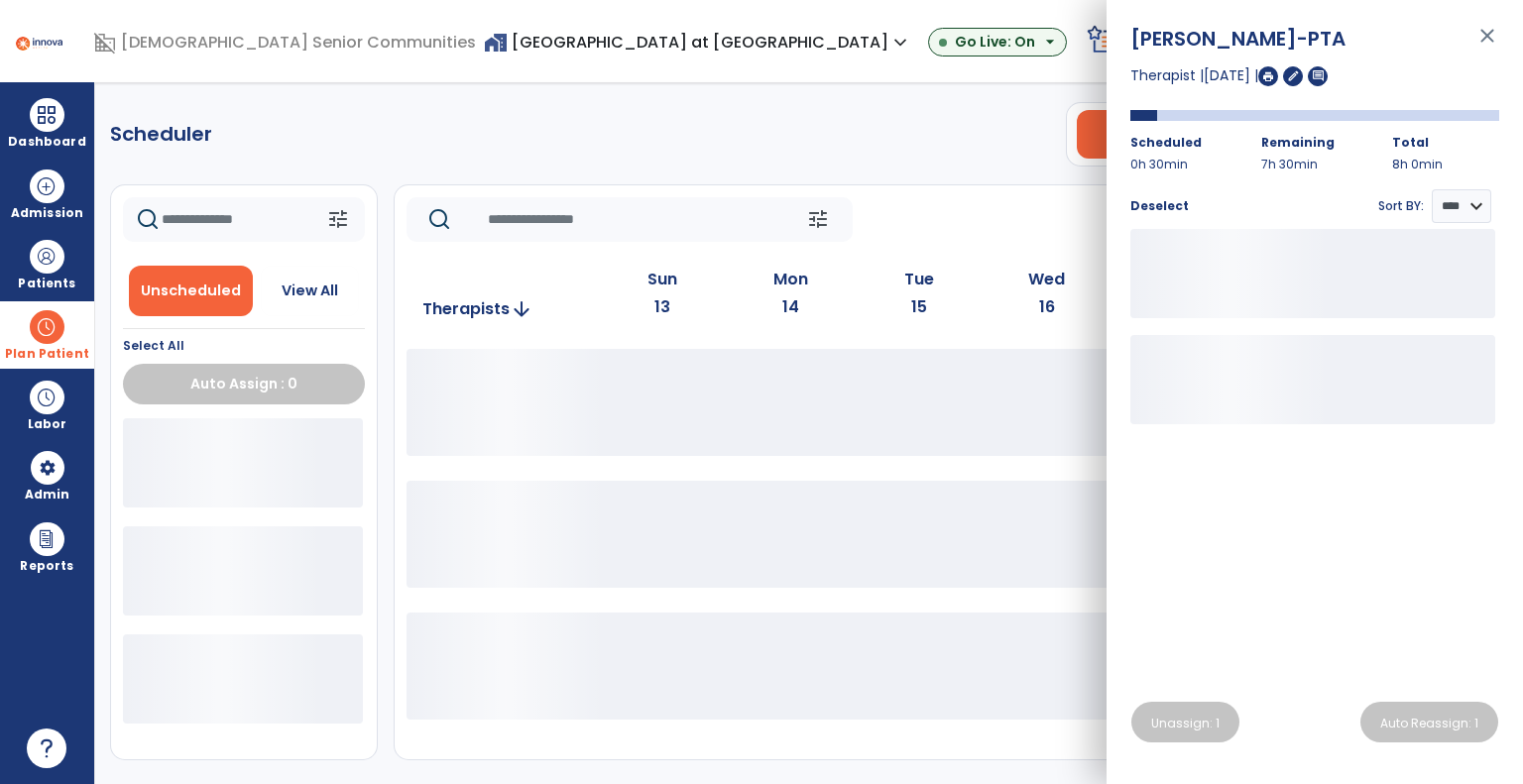 click on "Scheduler   PT   OT   ST  **** *** more_vert  Manage Labor   View All Therapists   Print   tune   Unscheduled   View All  Select All  Auto Assign : 0   tune   Today  chevron_left Jul 13, 2025 - Jul 19, 2025  *********  calendar_today  chevron_right   Therapists  arrow_downward Sun  13  Mon  14  Tue  15  Wed  16  Thu  17  Fri  18  Sat  19" at bounding box center (809, 433) 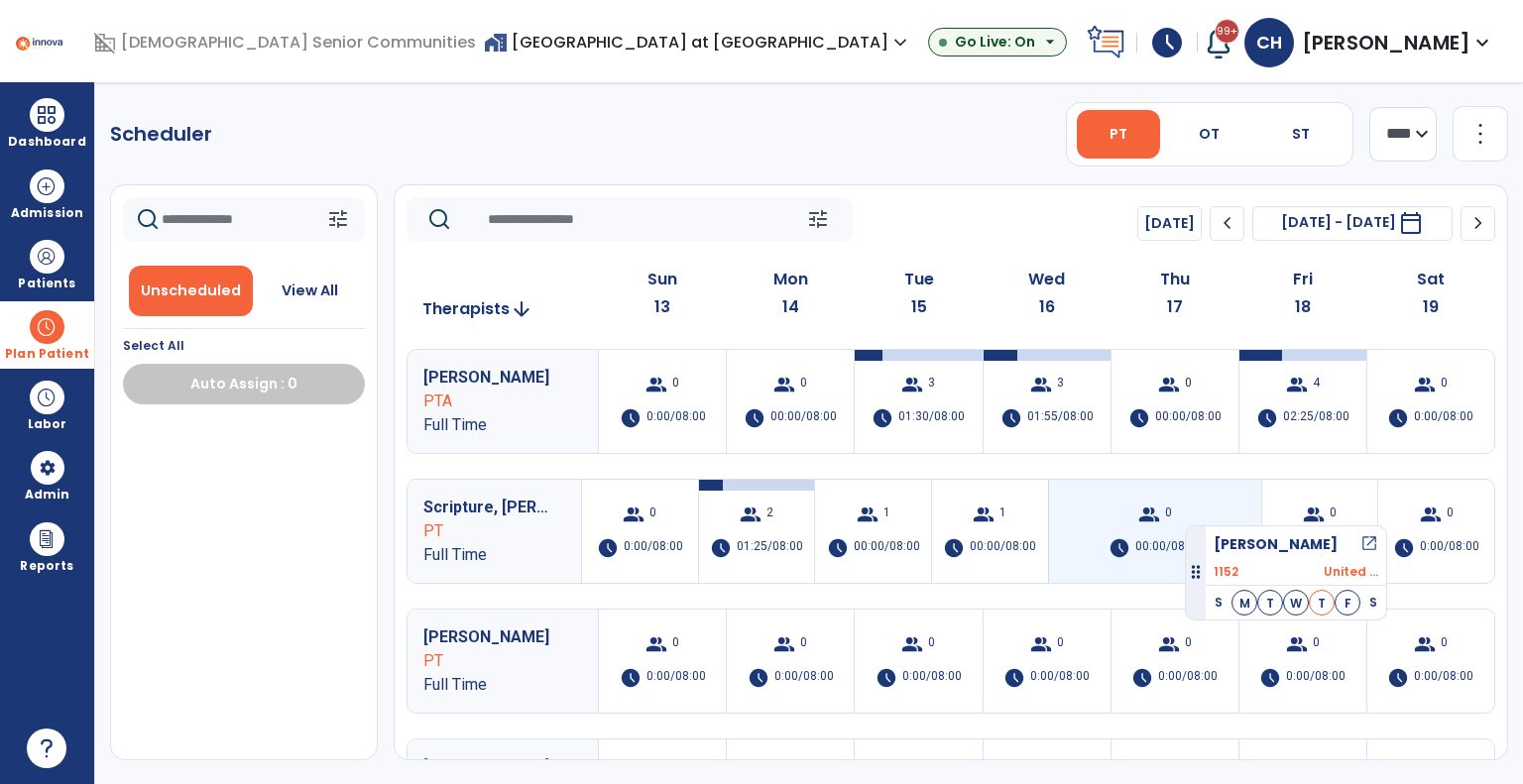 drag, startPoint x: 210, startPoint y: 469, endPoint x: 1185, endPoint y: 517, distance: 976.1808 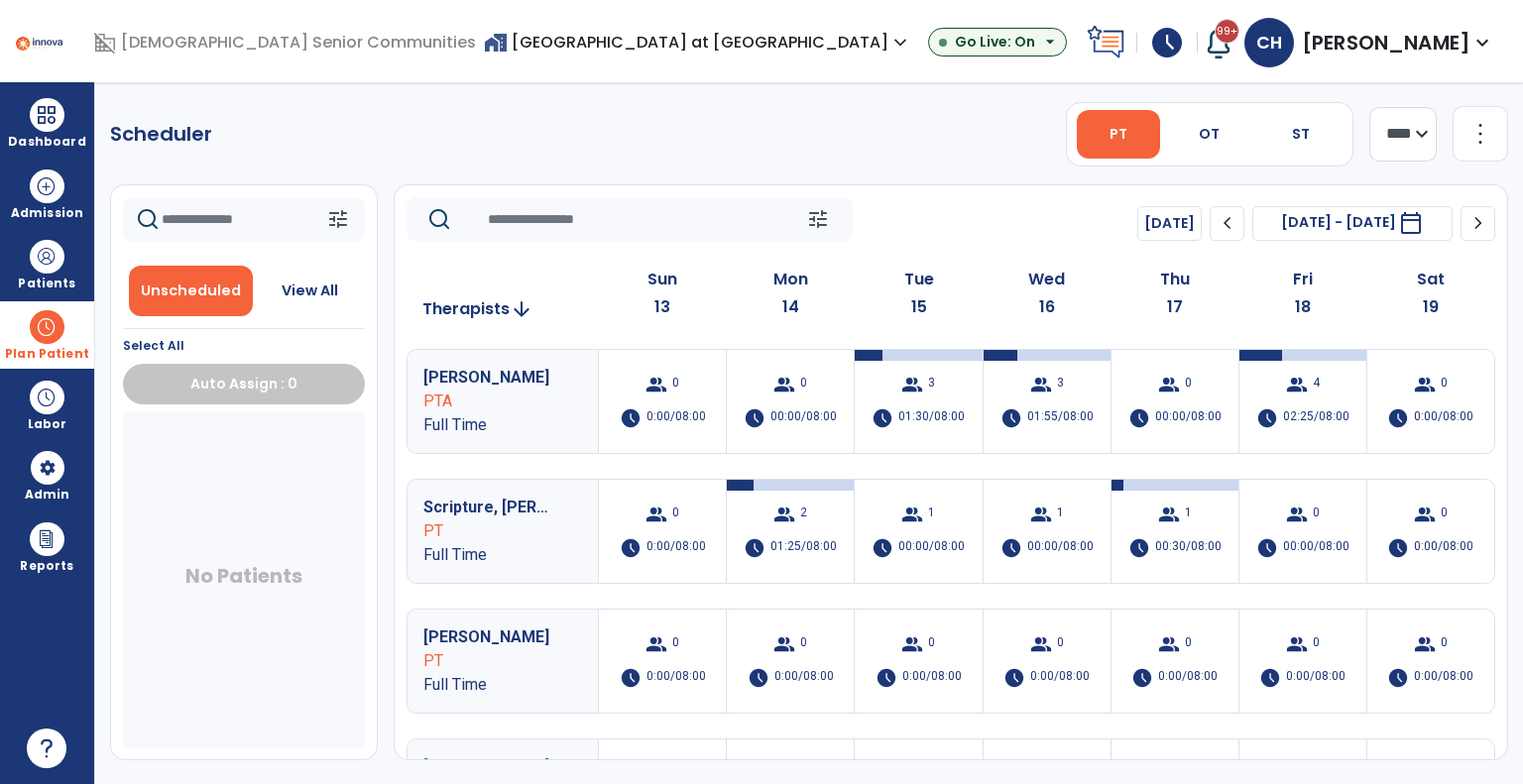 click on "group  4  schedule  02:25/08:00" at bounding box center (1303, 401) 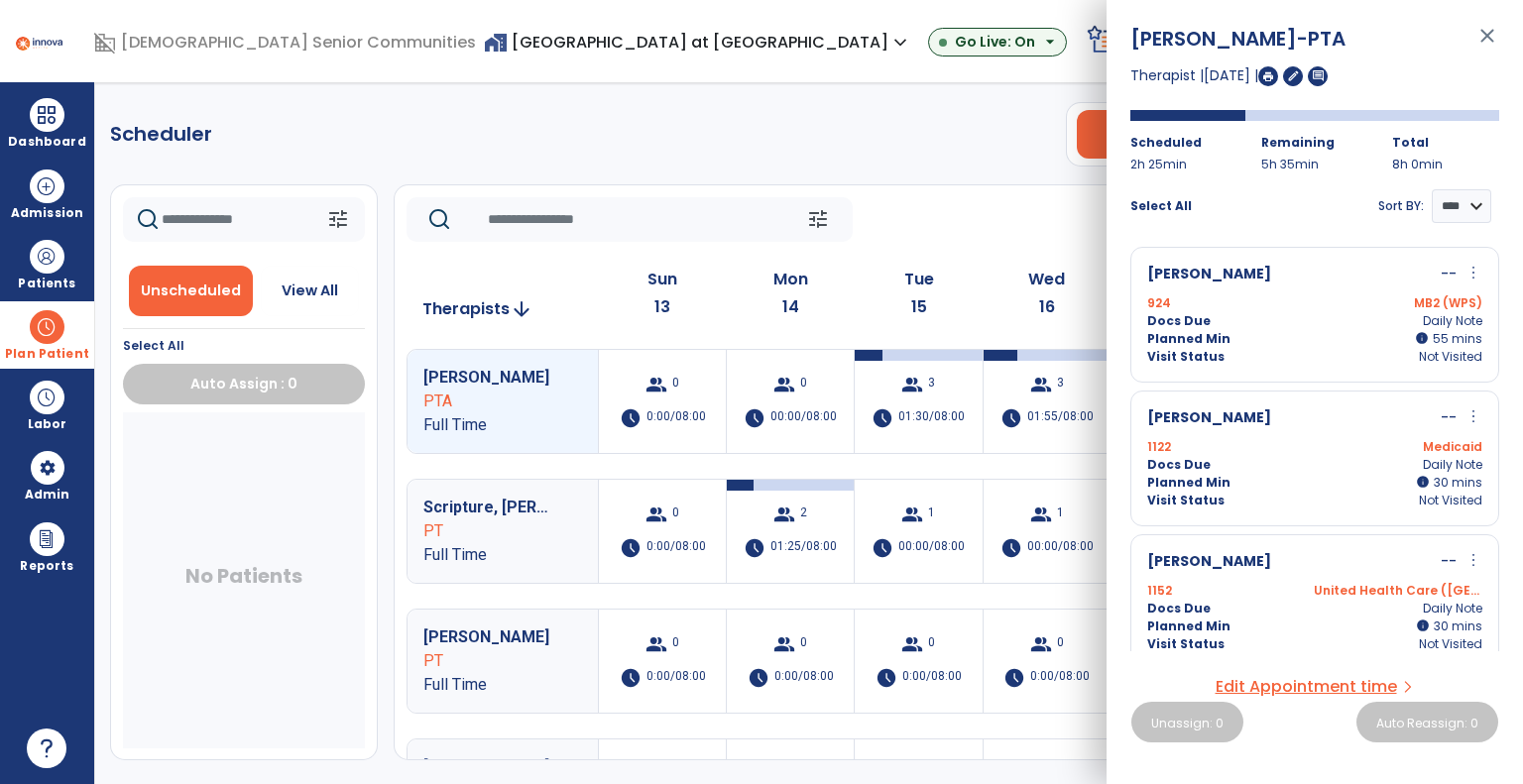 drag, startPoint x: 1333, startPoint y: 321, endPoint x: 1333, endPoint y: 392, distance: 71 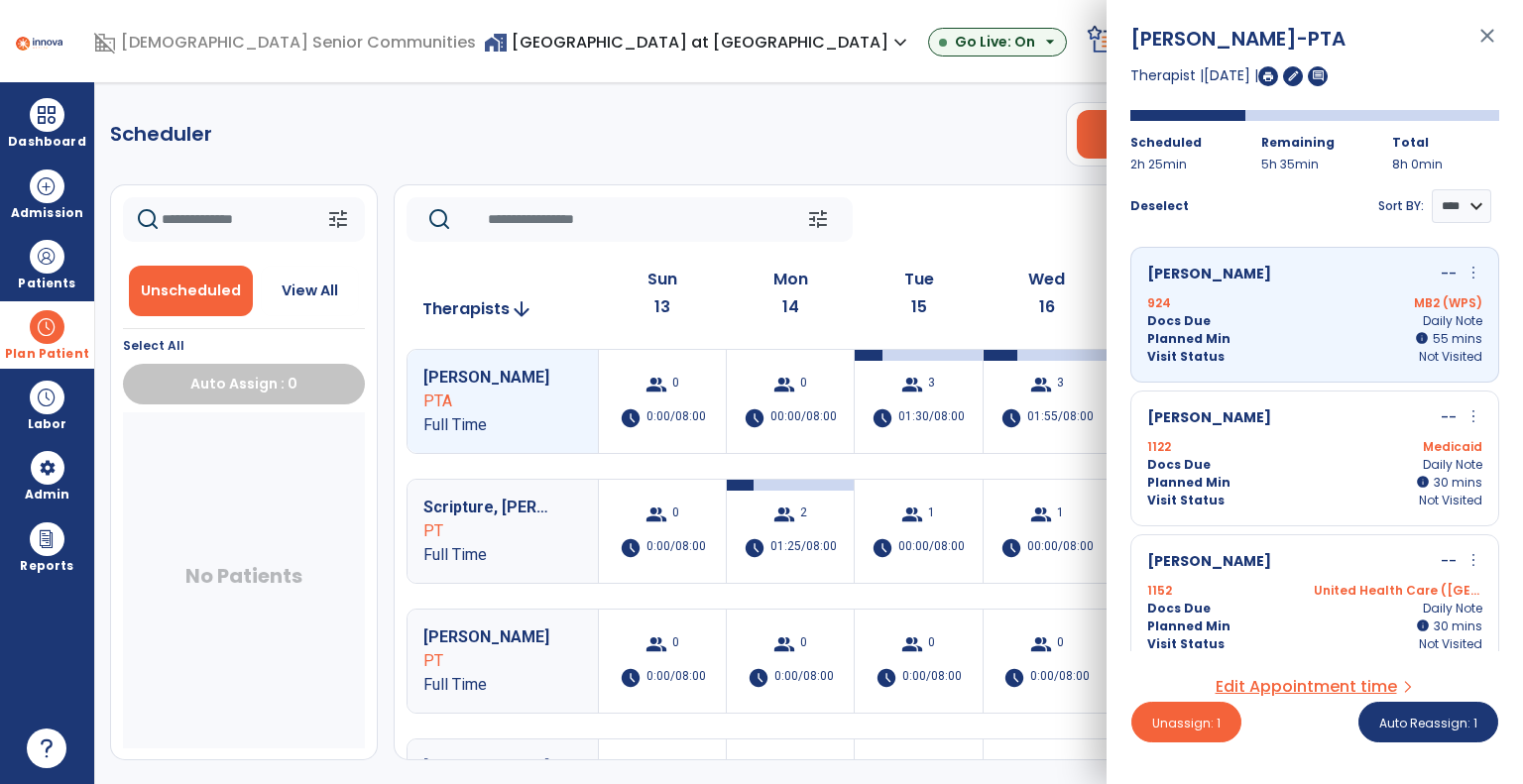 click on "Medicaid" at bounding box center [1398, 447] 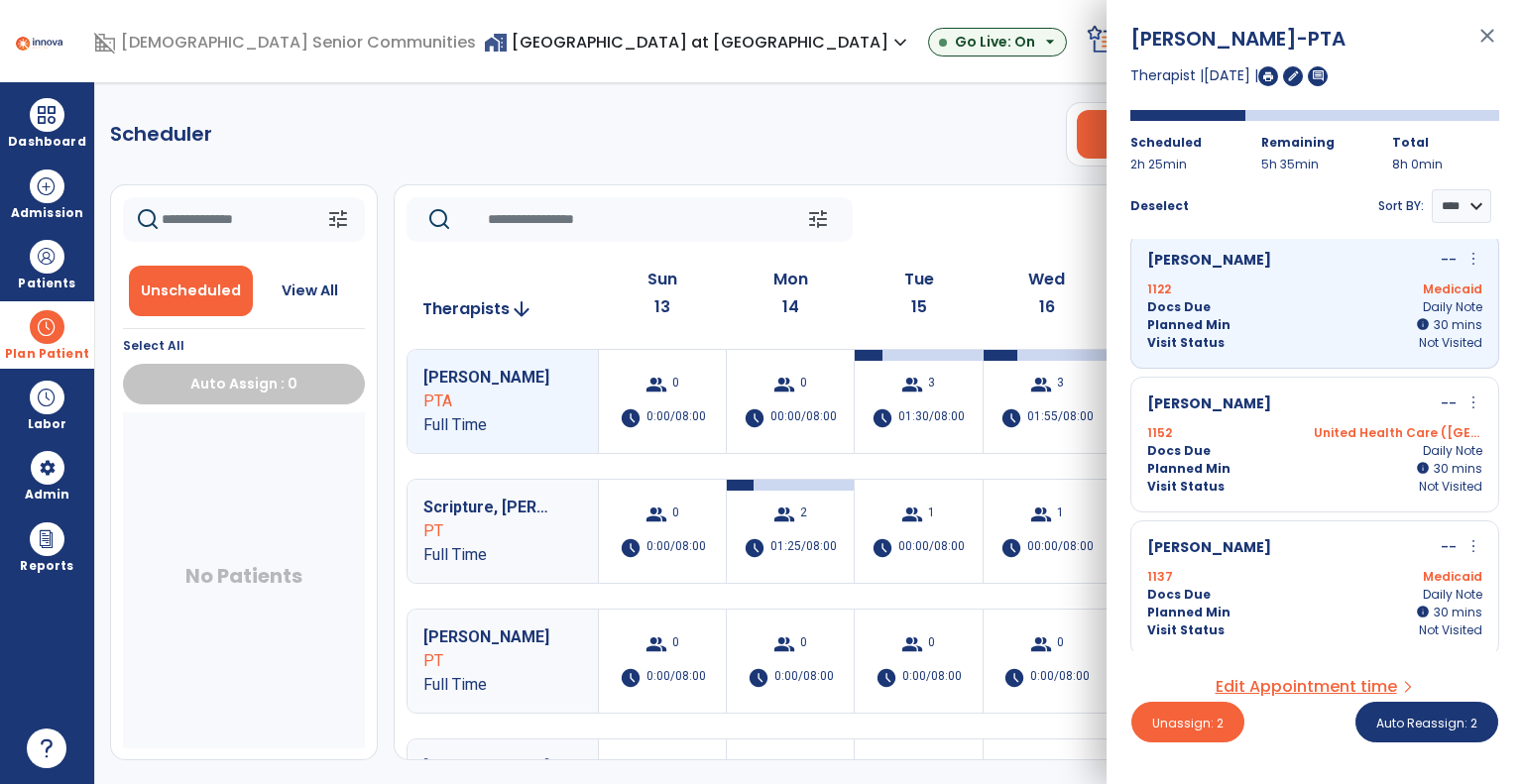 scroll, scrollTop: 160, scrollLeft: 0, axis: vertical 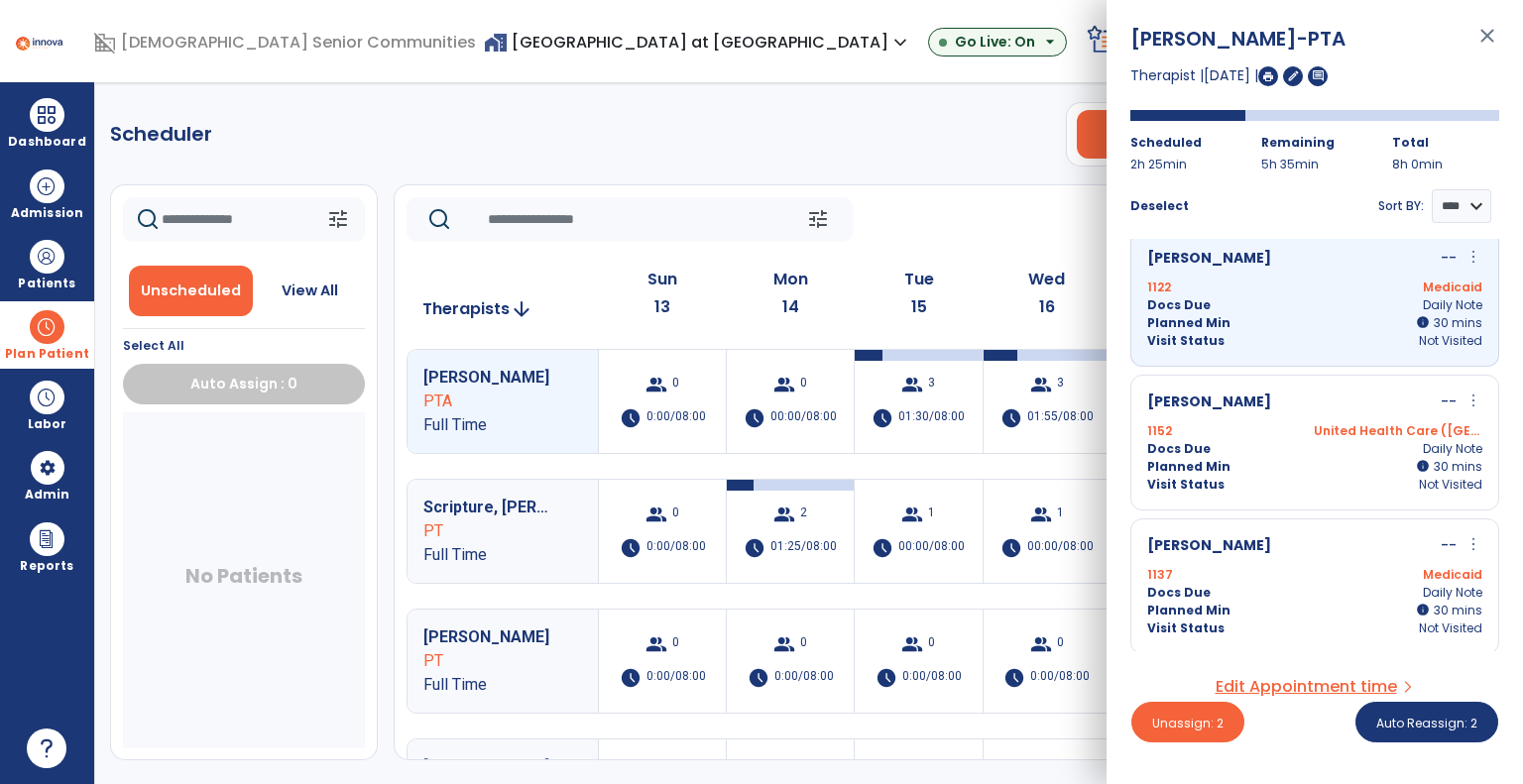 click on "Schrader, Clara   --  more_vert  edit   Edit Session   alt_route   Split Minutes  1152 United Health Care (MI)  Docs Due Daily Note   Planned Min  info   30 I 30 mins  Visit Status  Not Visited" at bounding box center [1315, 442] 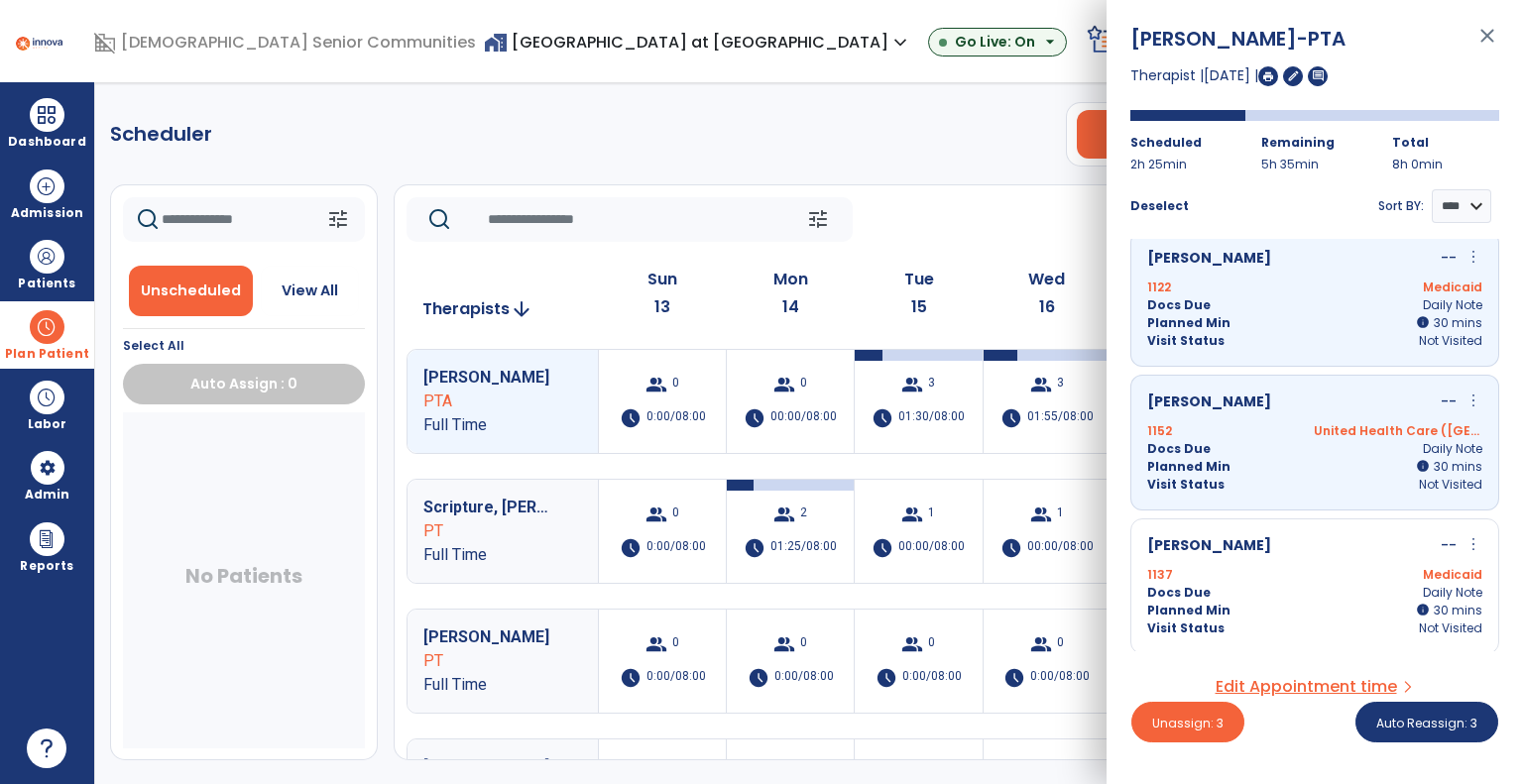 click on "Mclevain, David   --  more_vert  edit   Edit Session   alt_route   Split Minutes" at bounding box center (1315, 546) 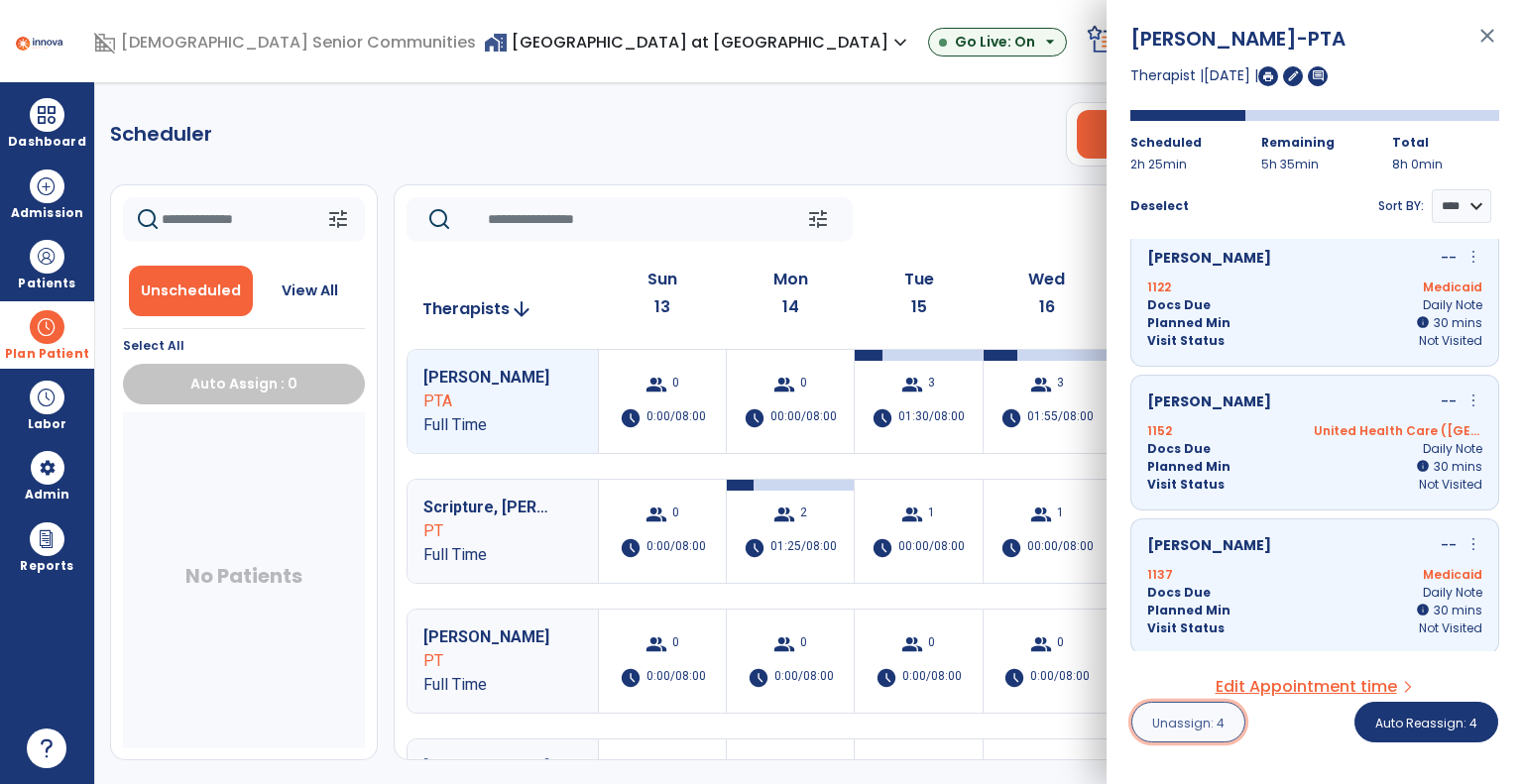 click on "Unassign: 4" at bounding box center (1188, 722) 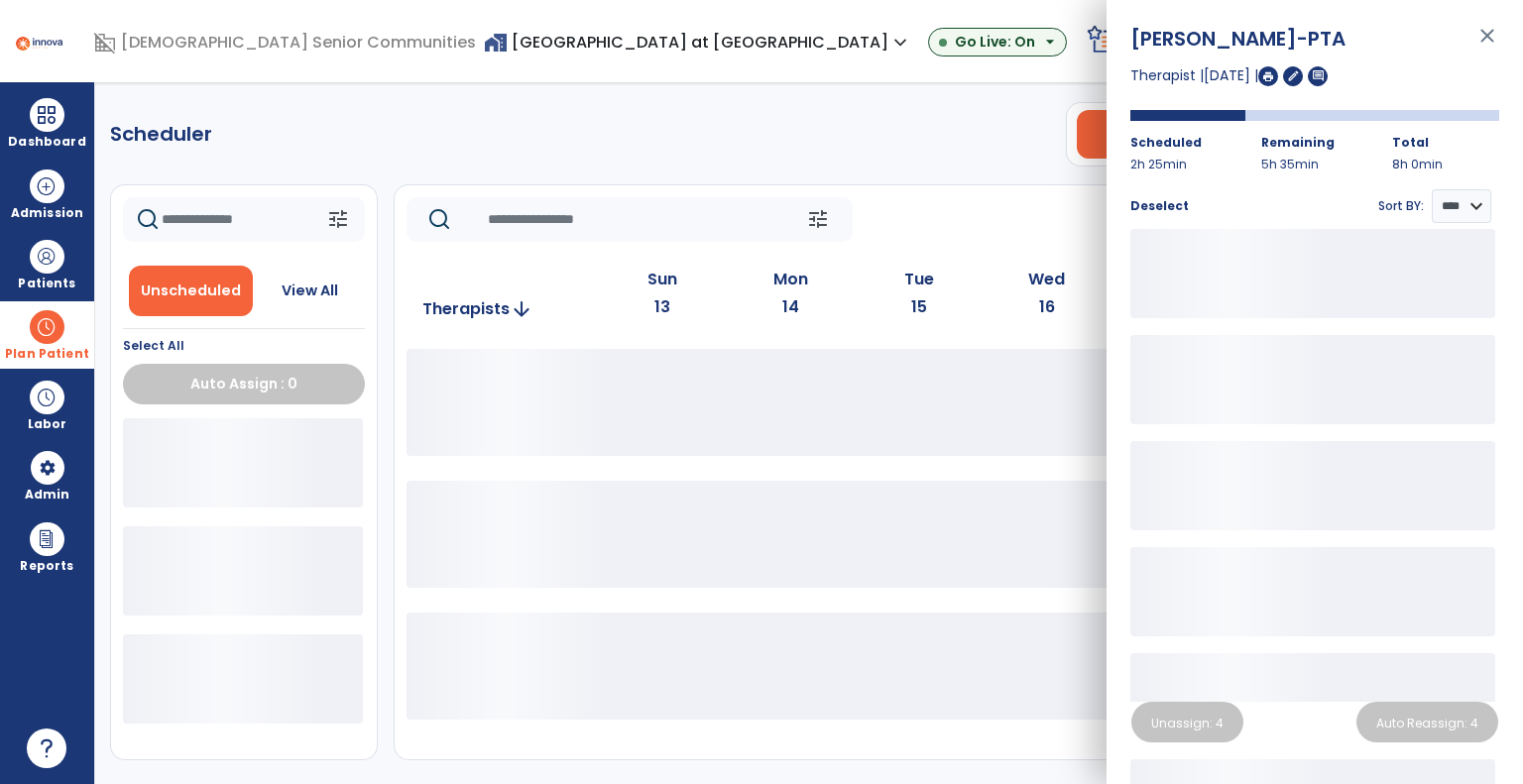click on "tune   Today  chevron_left Jul 13, 2025 - Jul 19, 2025  *********  calendar_today  chevron_right" 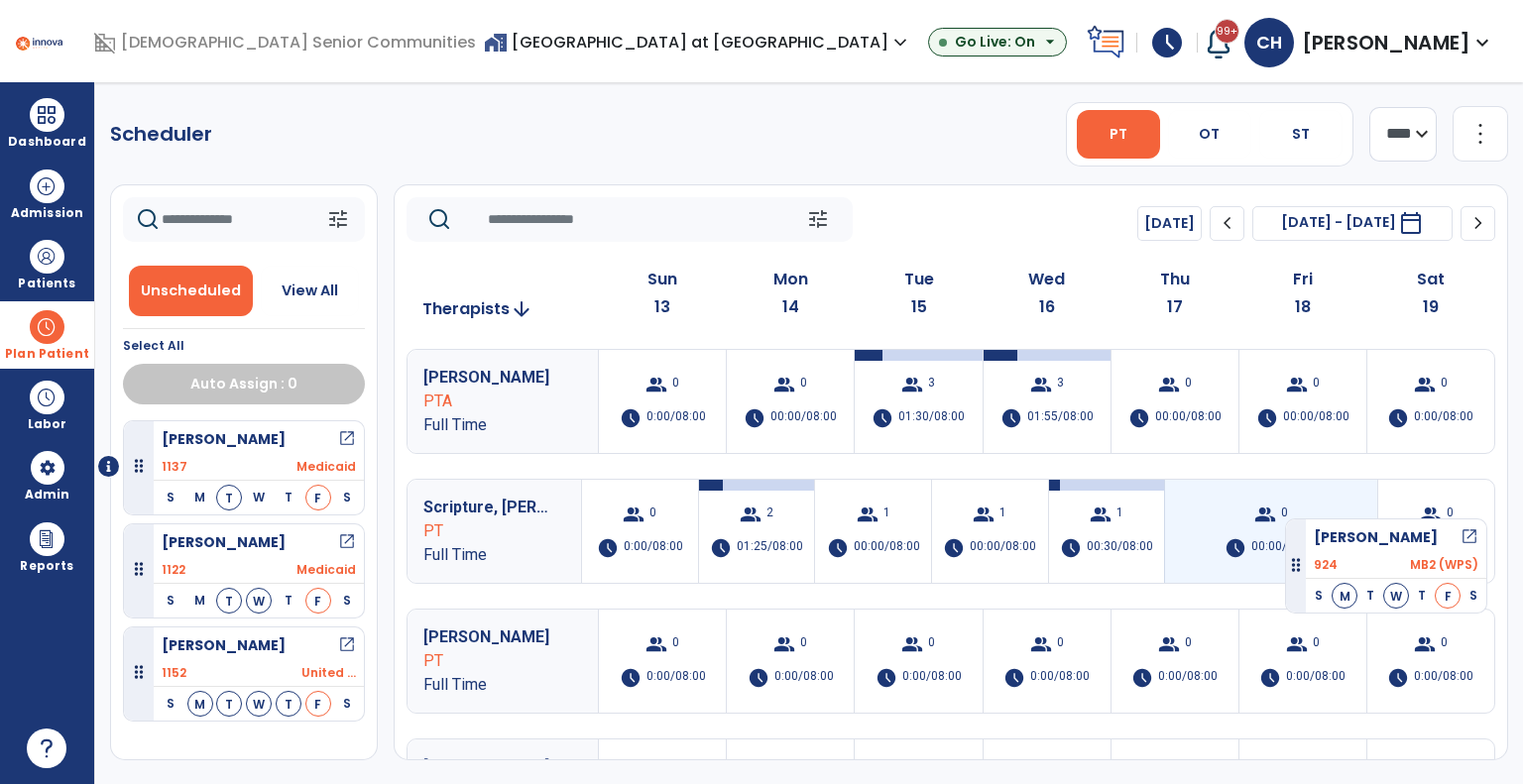 drag, startPoint x: 230, startPoint y: 455, endPoint x: 1285, endPoint y: 509, distance: 1056.3811 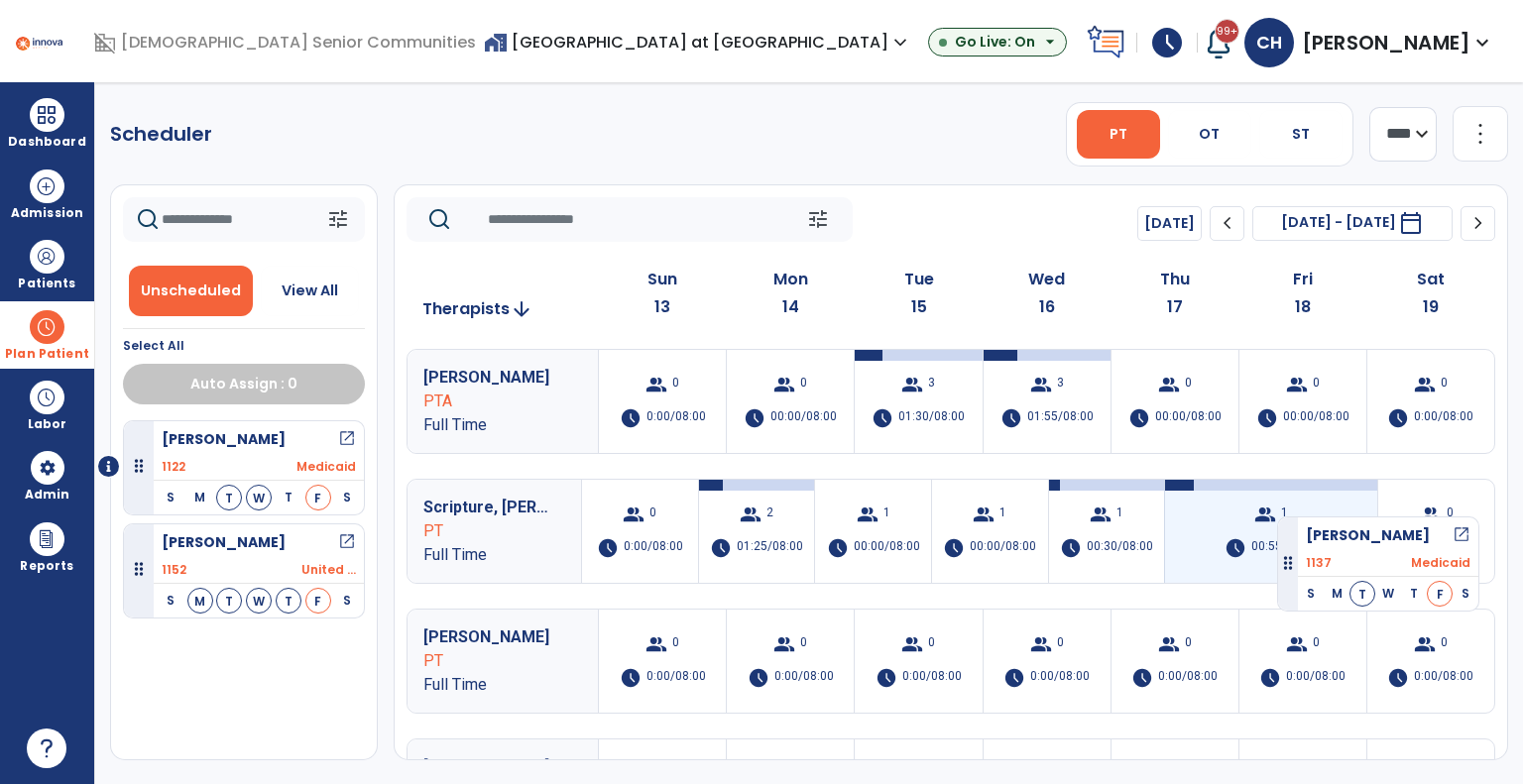 drag, startPoint x: 246, startPoint y: 442, endPoint x: 1292, endPoint y: 518, distance: 1048.7574 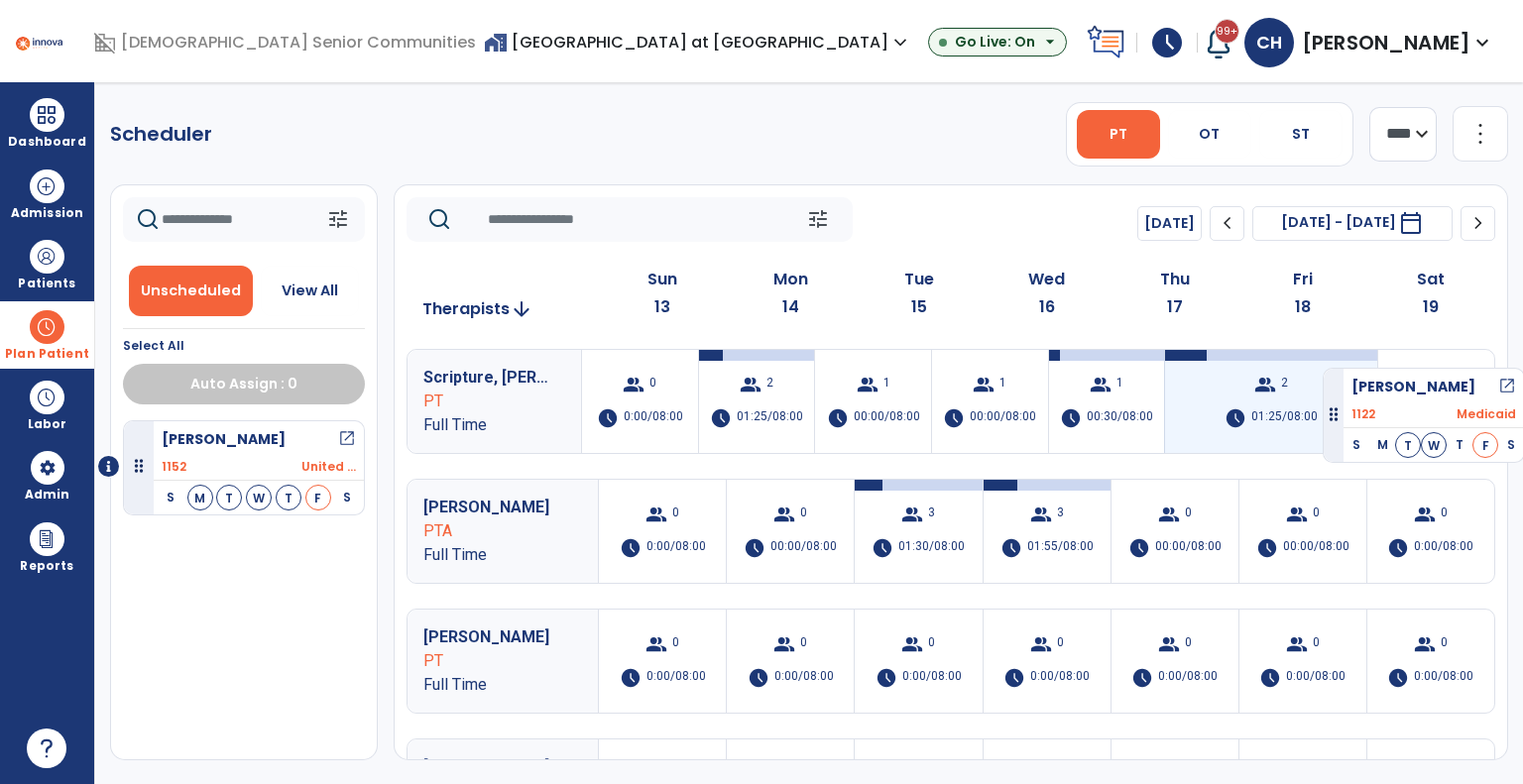drag, startPoint x: 235, startPoint y: 447, endPoint x: 1319, endPoint y: 364, distance: 1087.173 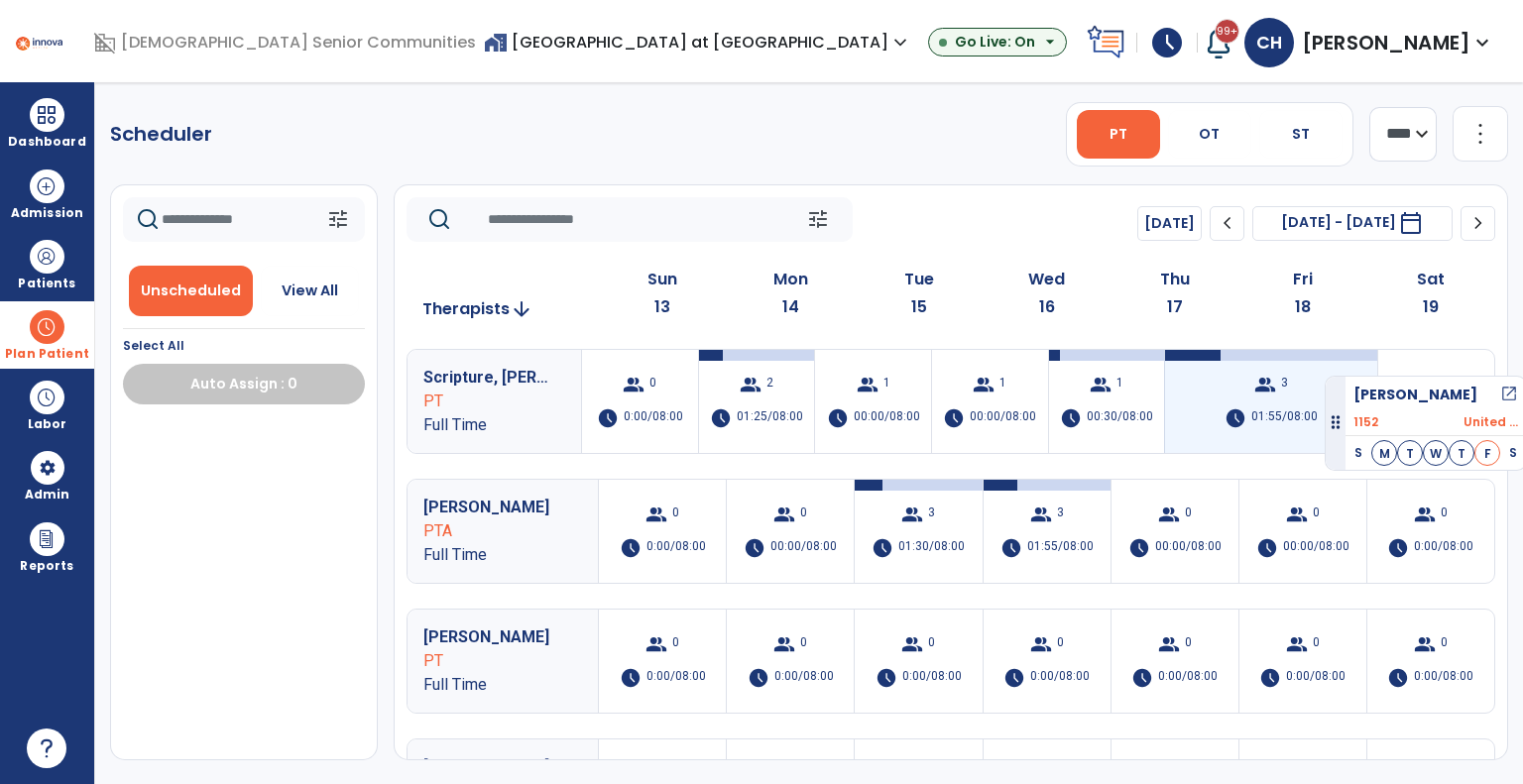 drag, startPoint x: 301, startPoint y: 462, endPoint x: 1325, endPoint y: 368, distance: 1028.3054 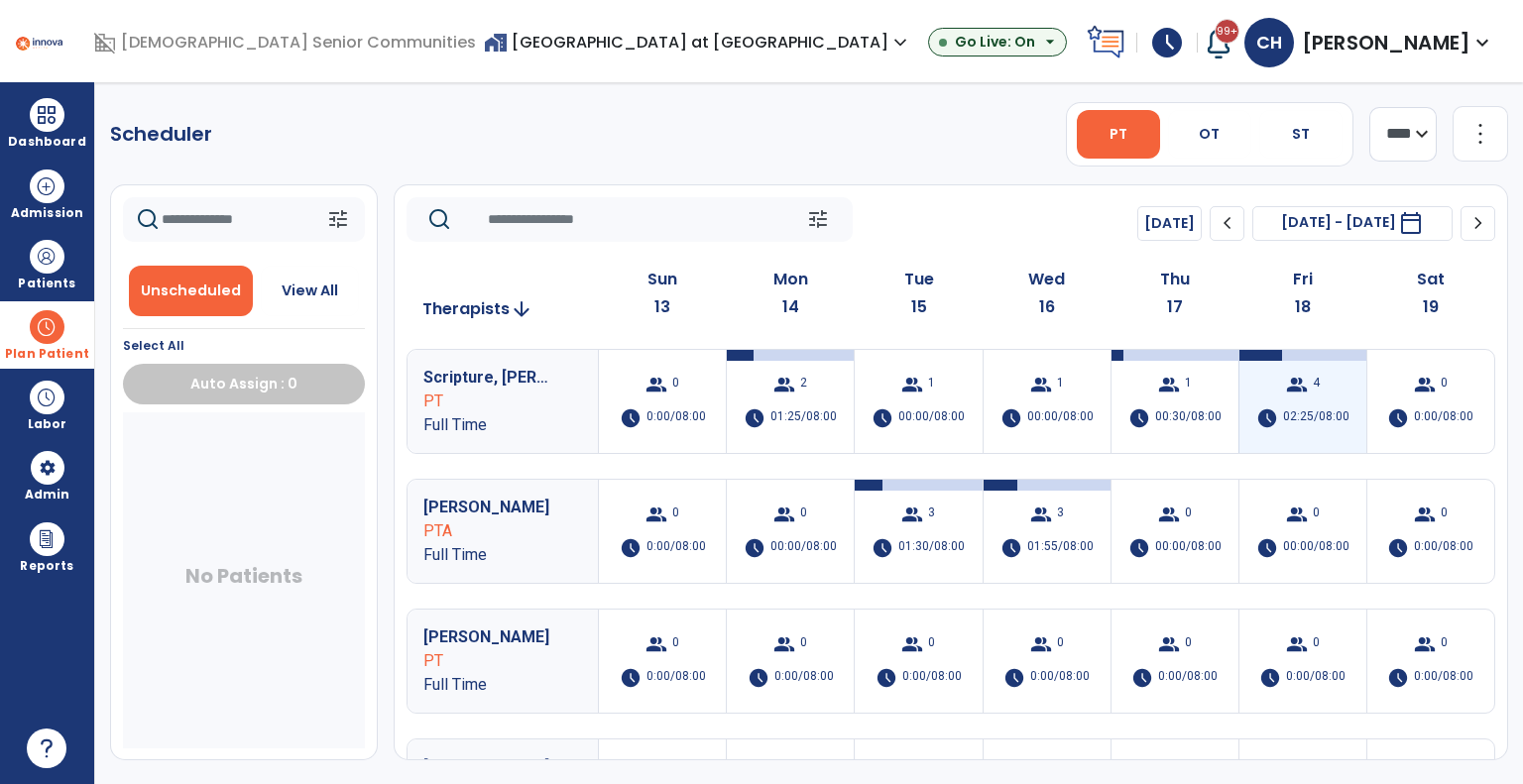 click on "group  4  schedule  02:25/08:00" at bounding box center [1303, 401] 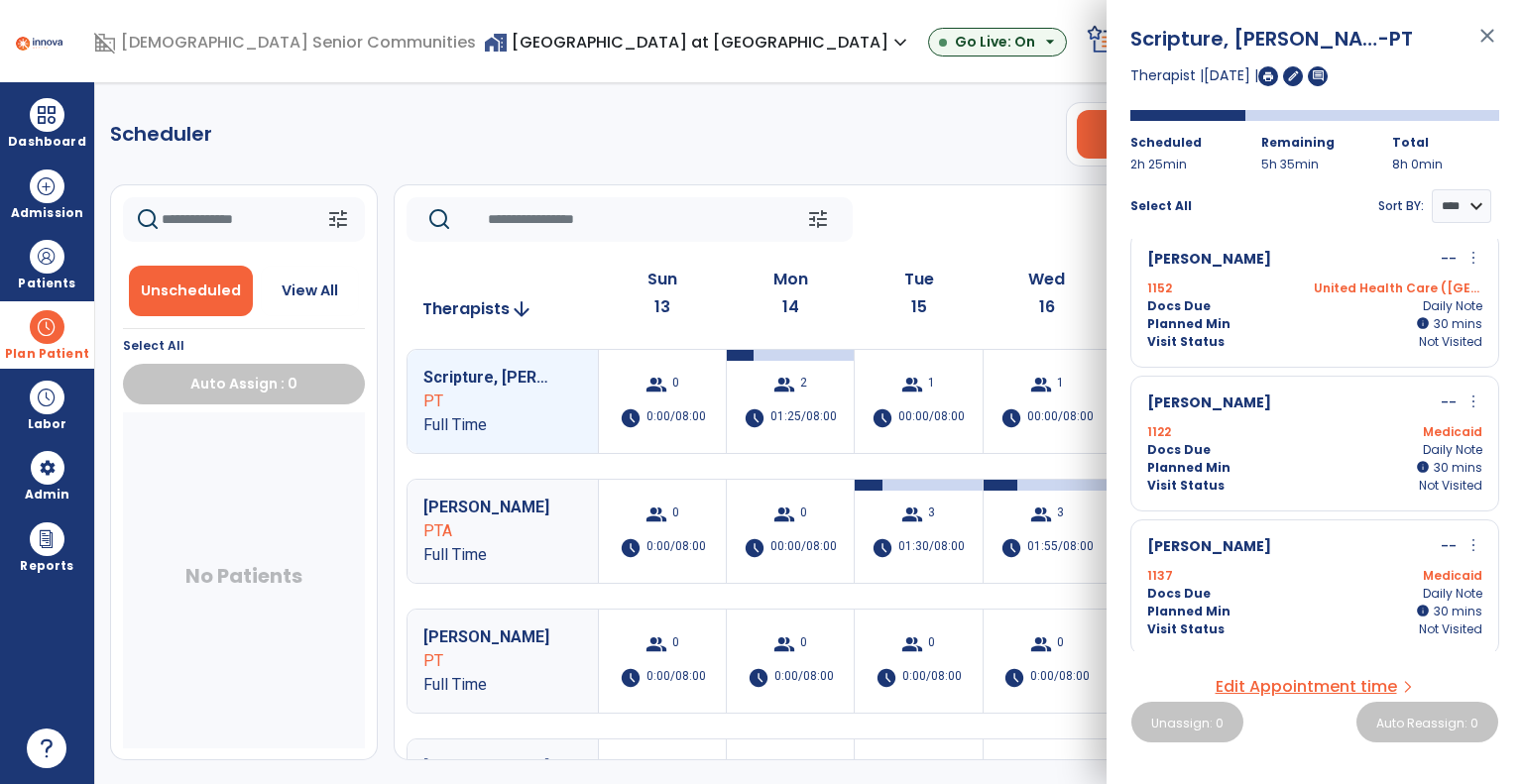 scroll, scrollTop: 160, scrollLeft: 0, axis: vertical 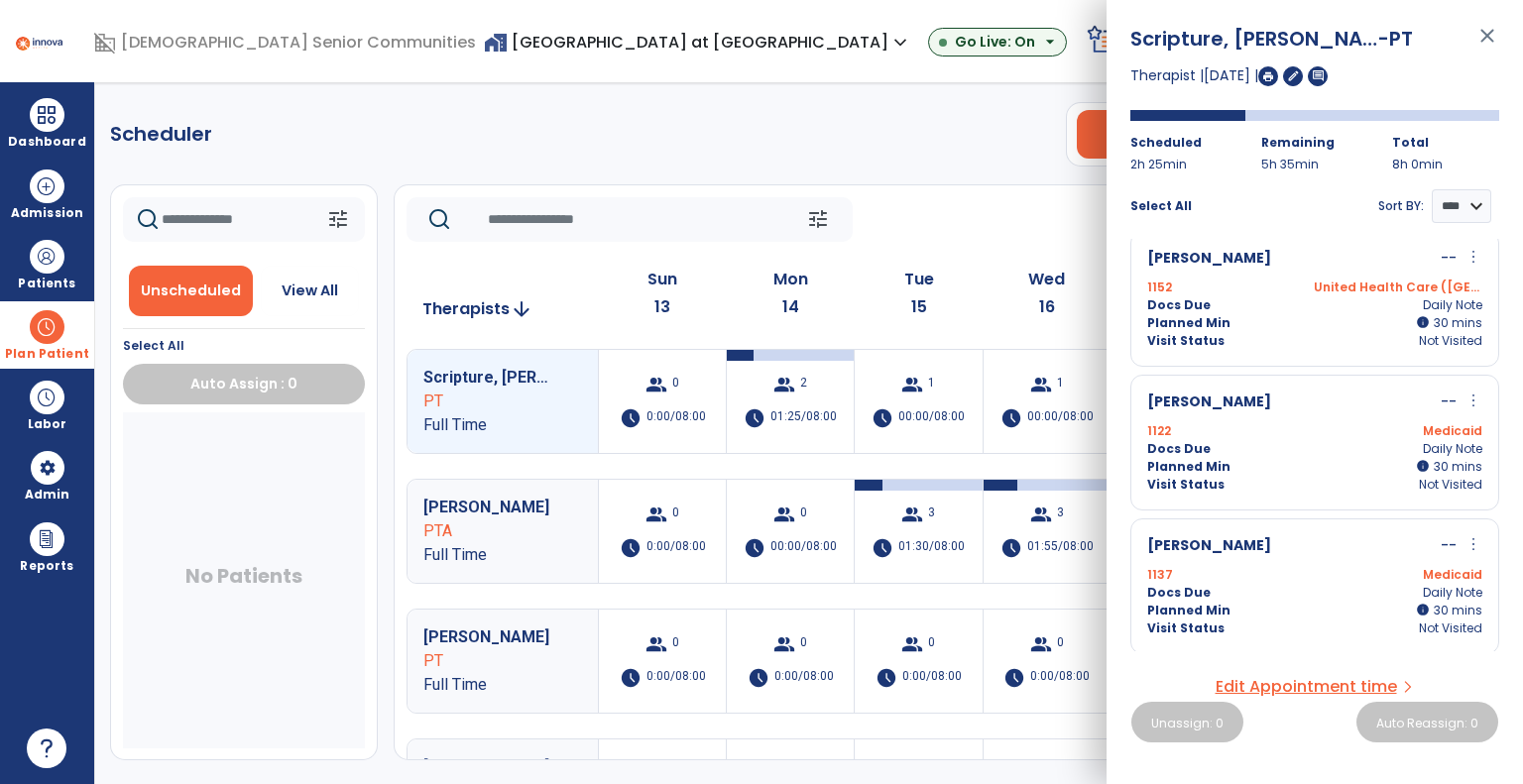 click on "more_vert" at bounding box center [1473, 544] 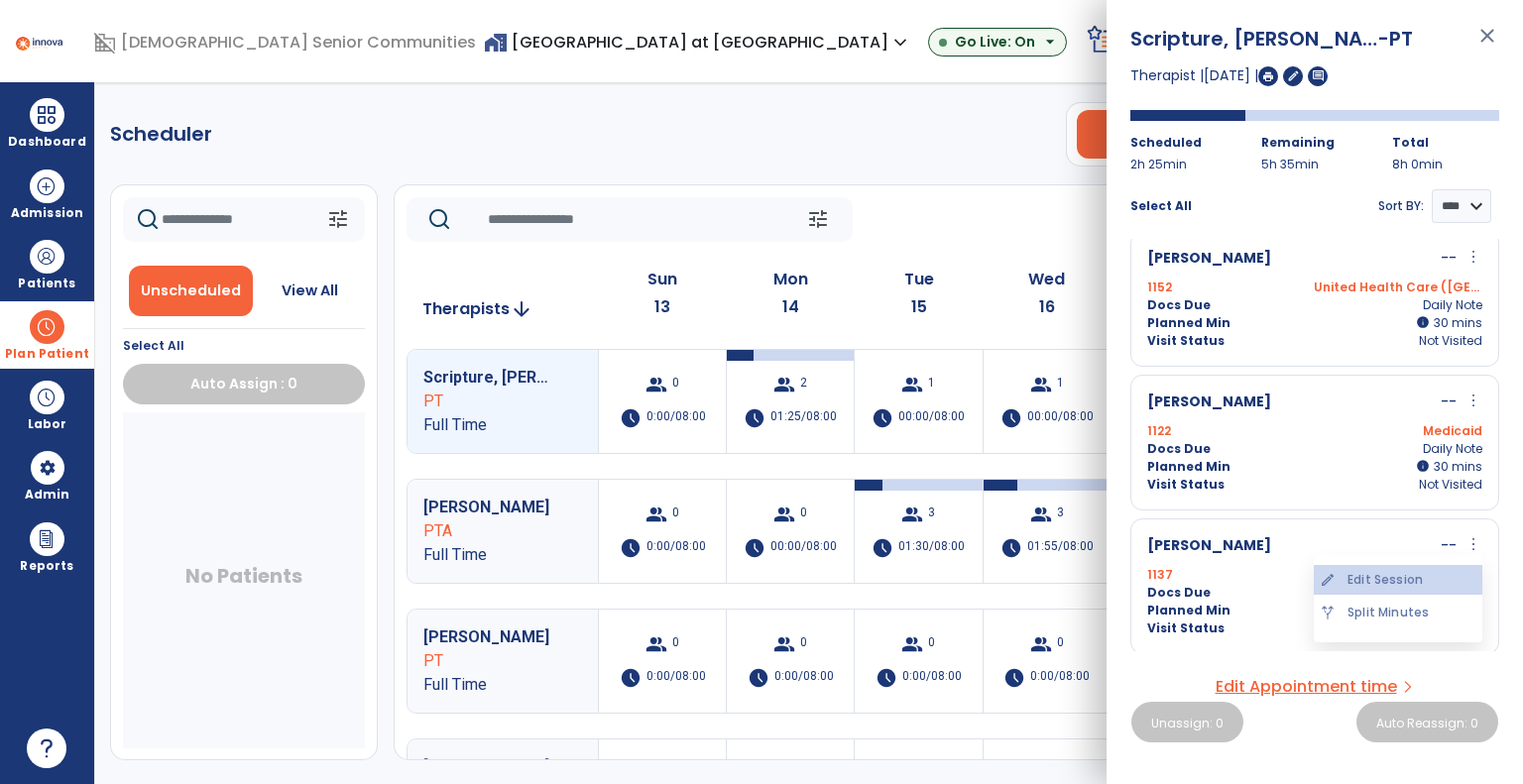 click on "edit   Edit Session" at bounding box center (1398, 580) 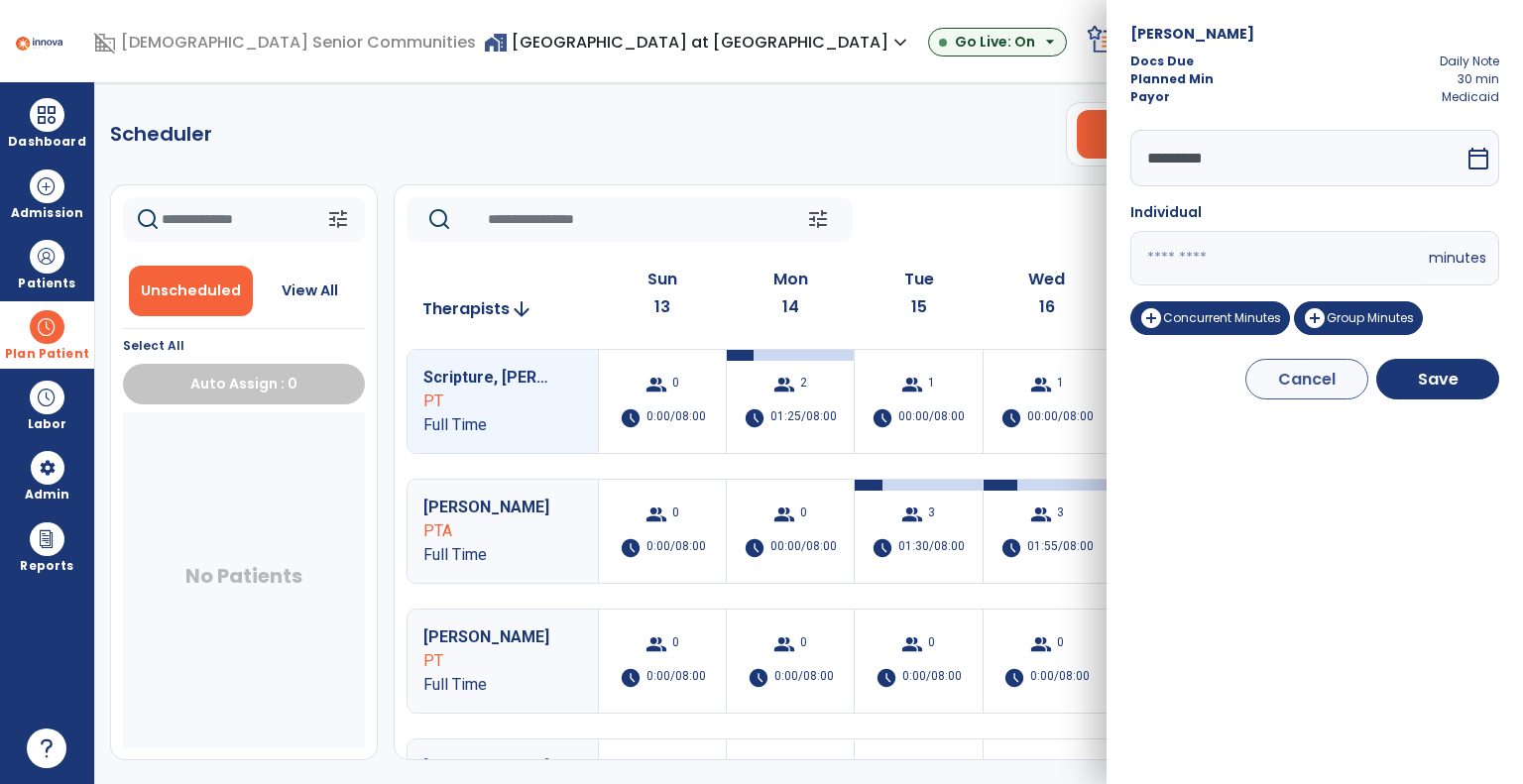 click on "calendar_today" at bounding box center [1478, 159] 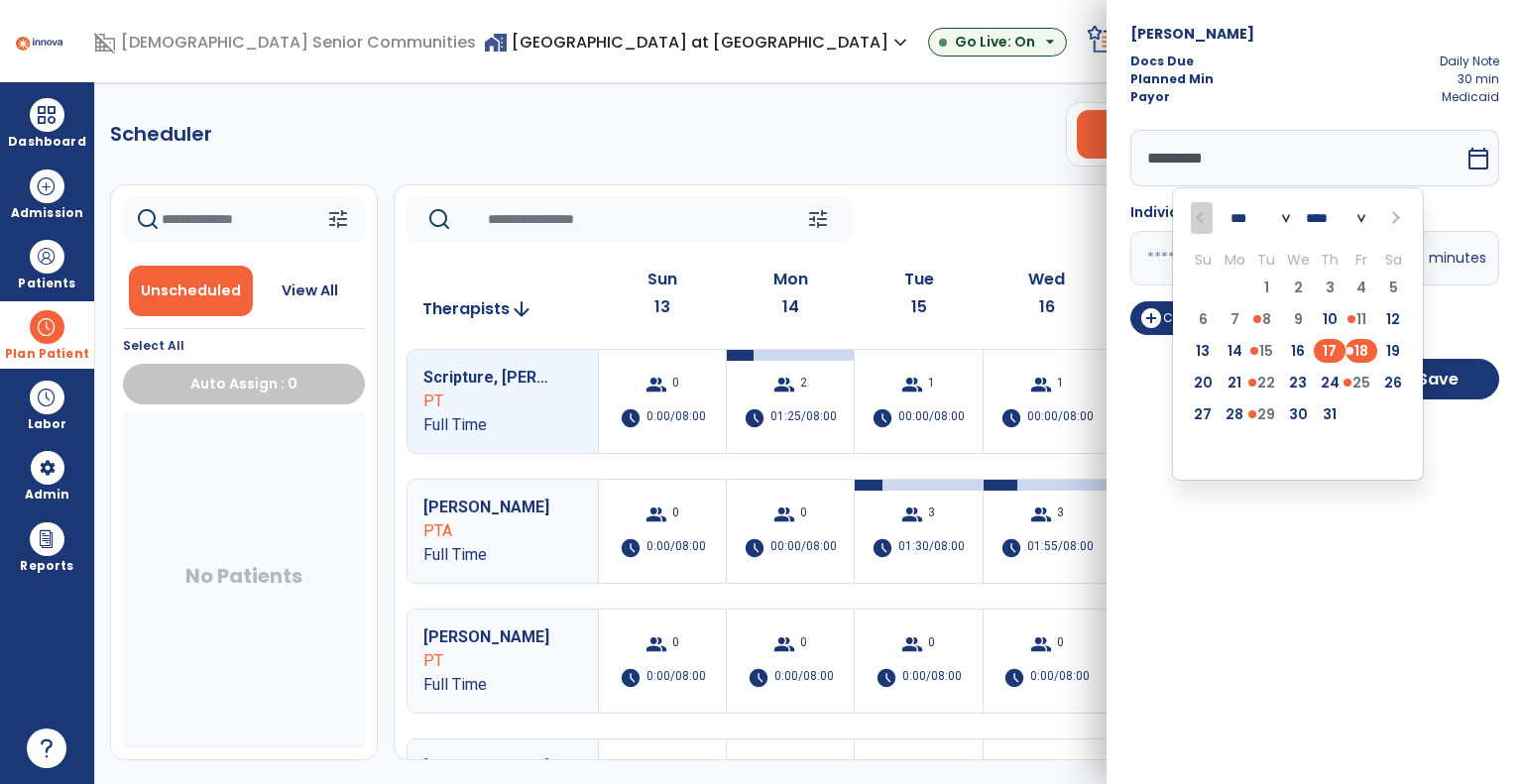 click on "17" at bounding box center [1330, 351] 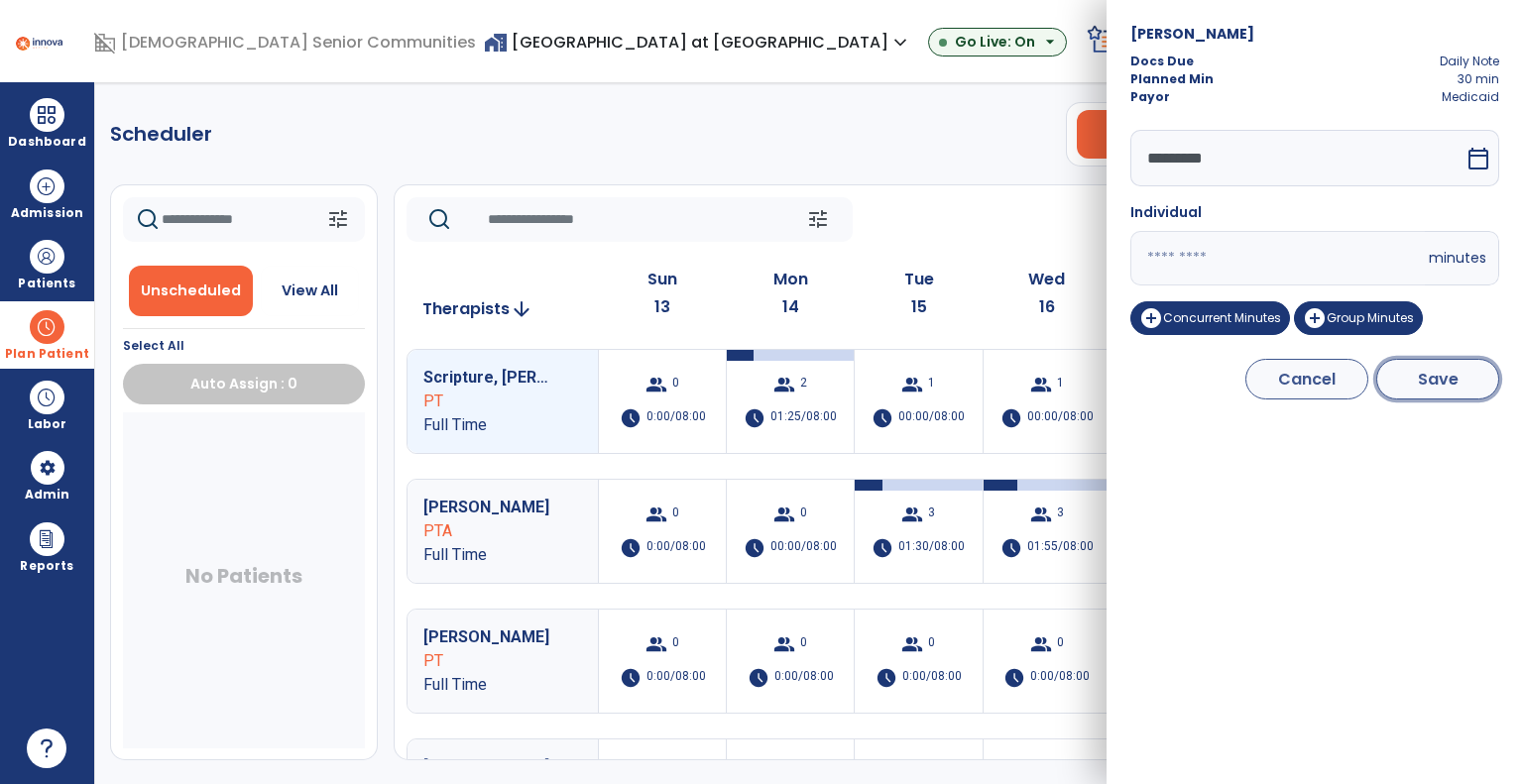 click on "Save" at bounding box center [1438, 379] 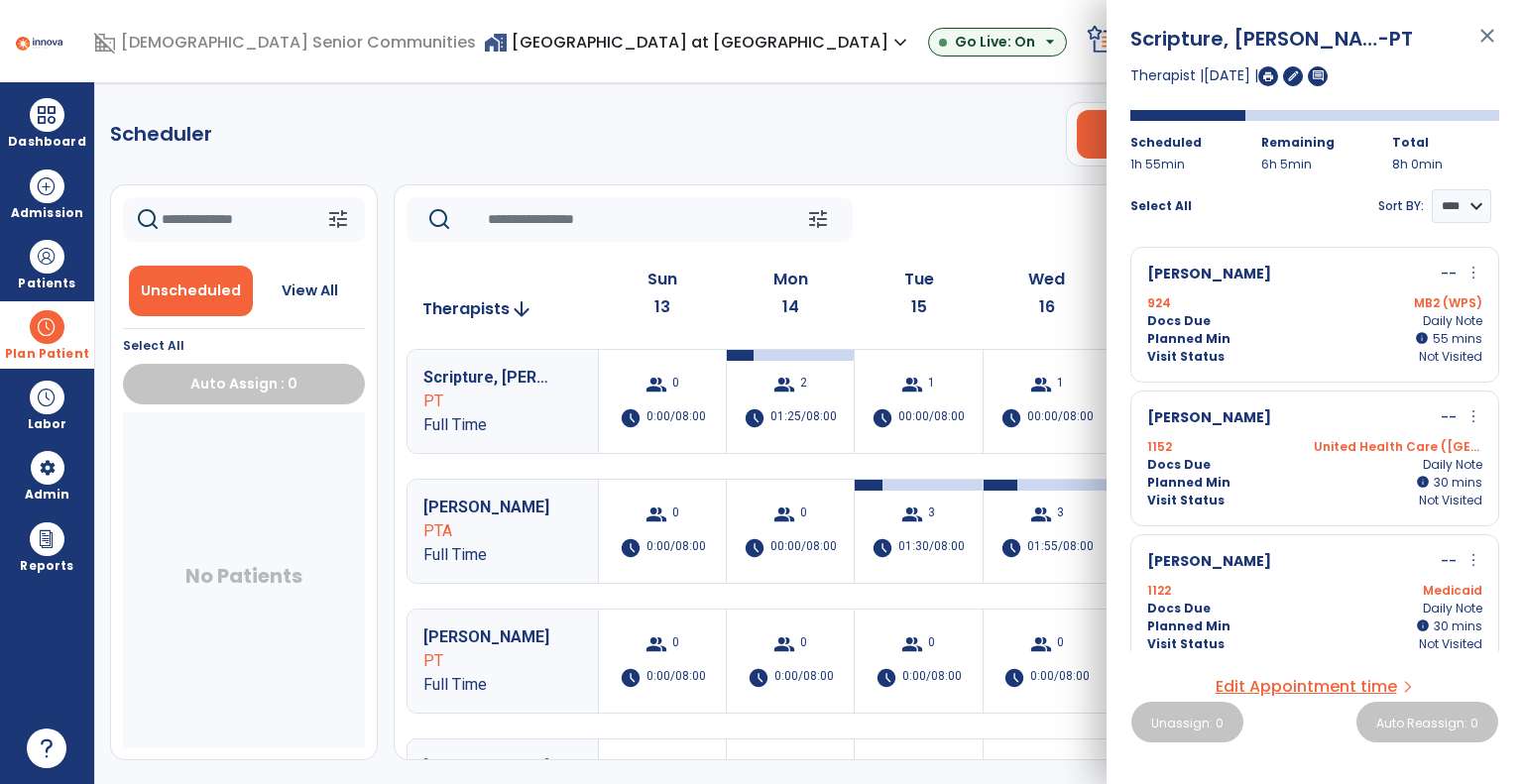 click on "tune   Today  chevron_left Jul 13, 2025 - Jul 19, 2025  *********  calendar_today  chevron_right" 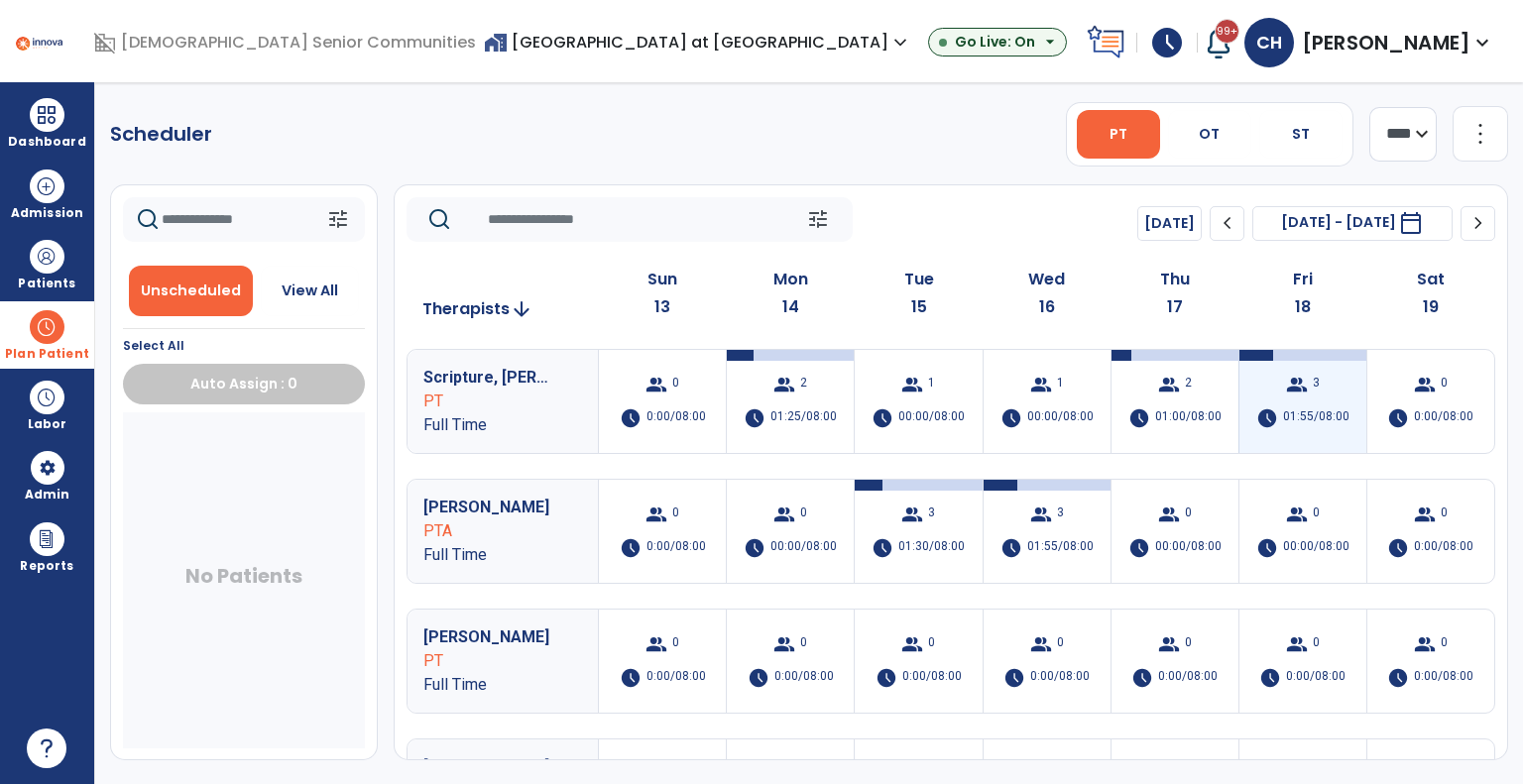 click on "group  3  schedule  01:55/08:00" at bounding box center (1303, 401) 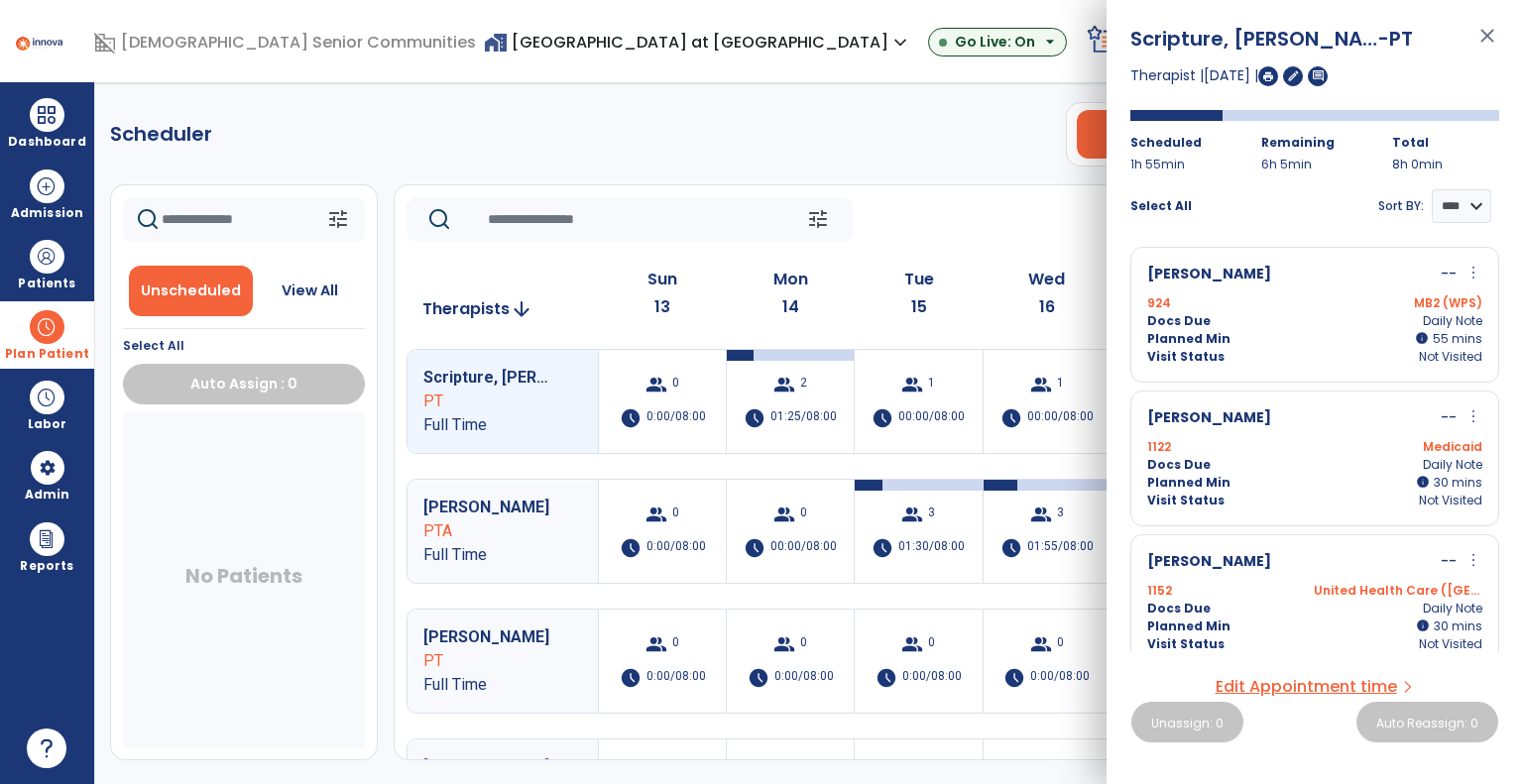 click on "more_vert" at bounding box center [1473, 273] 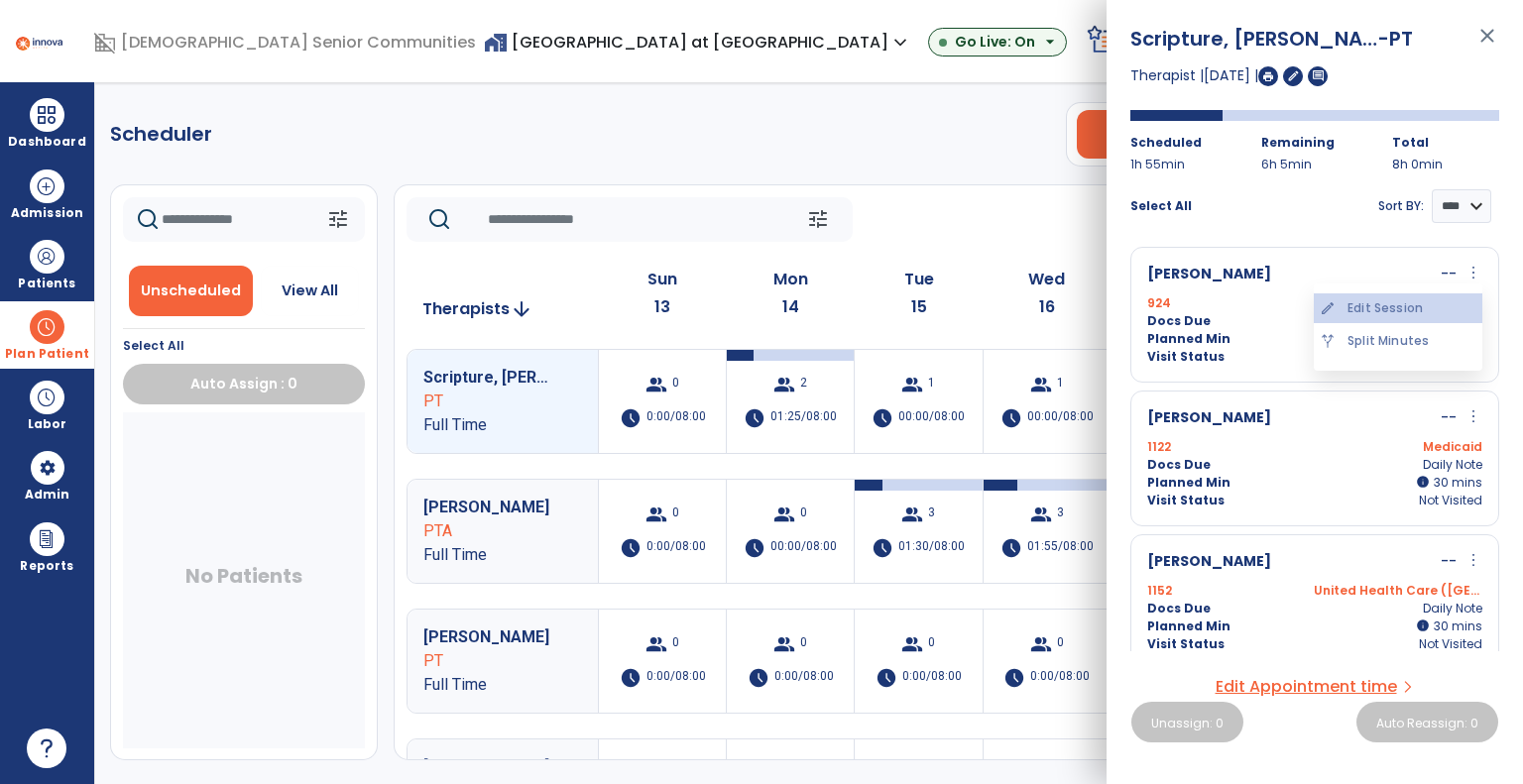 click on "edit   Edit Session" at bounding box center (1398, 308) 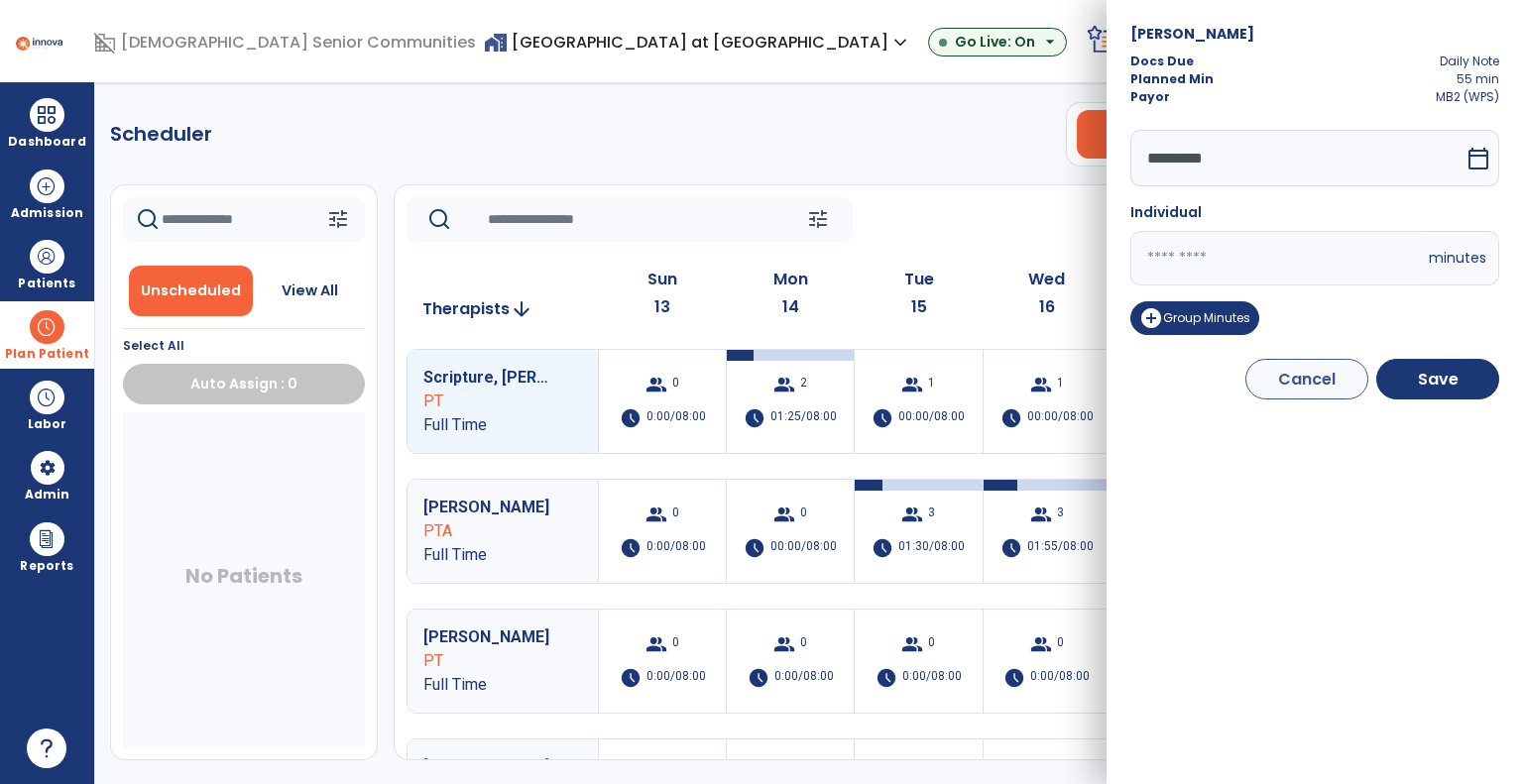 click on "tune   Today  chevron_left Jul 13, 2025 - Jul 19, 2025  *********  calendar_today  chevron_right" 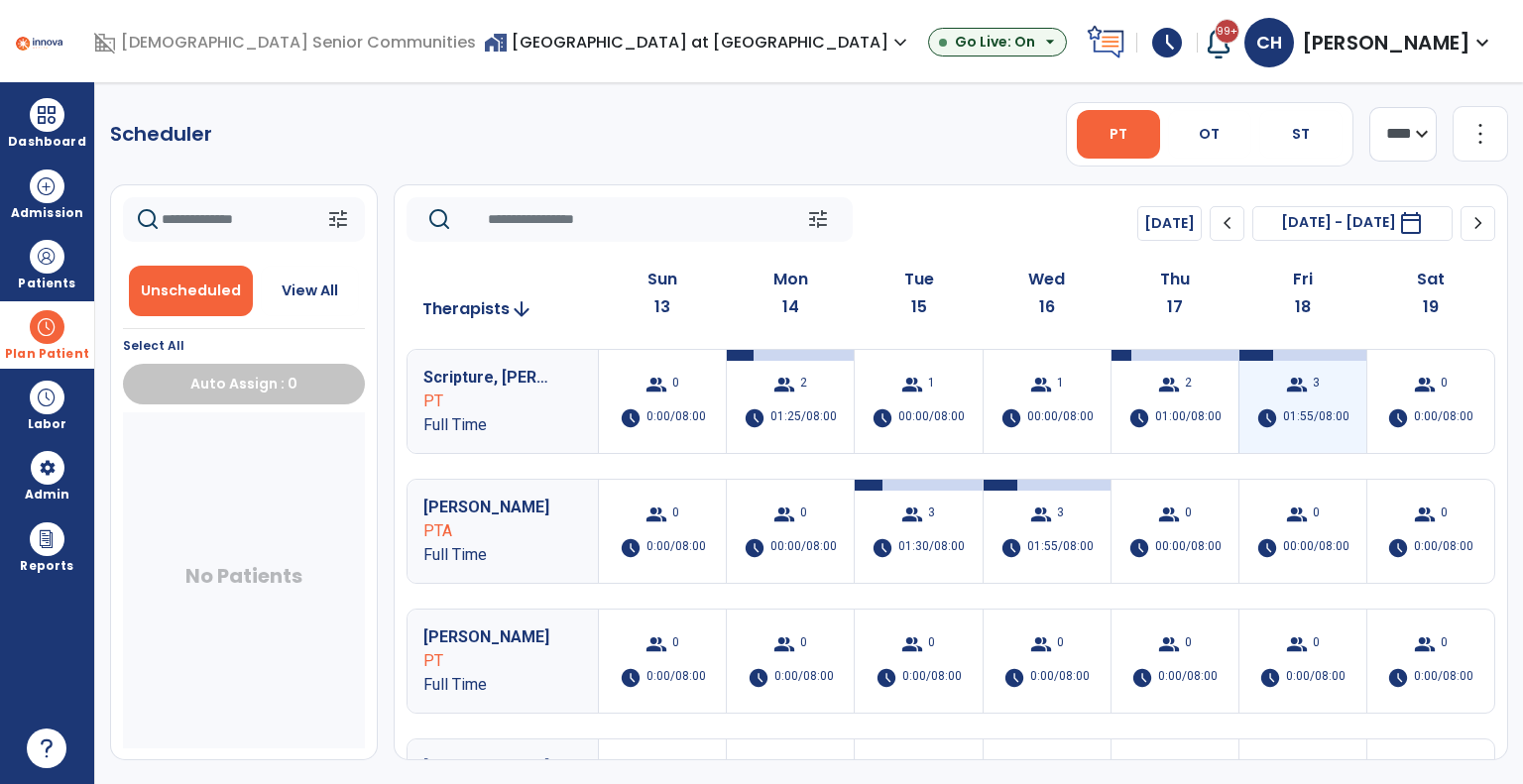 click on "01:55/08:00" at bounding box center [1316, 418] 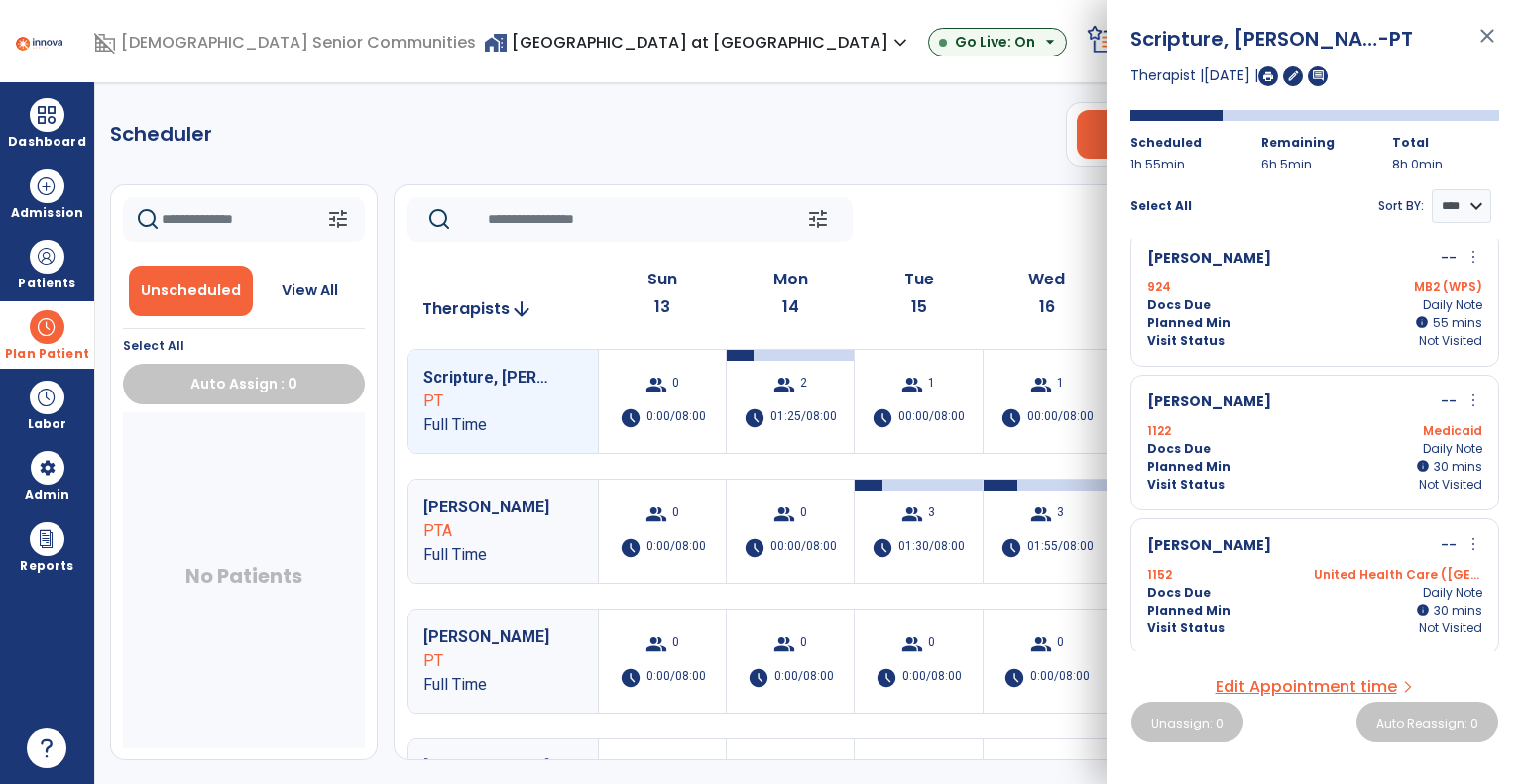 scroll, scrollTop: 0, scrollLeft: 0, axis: both 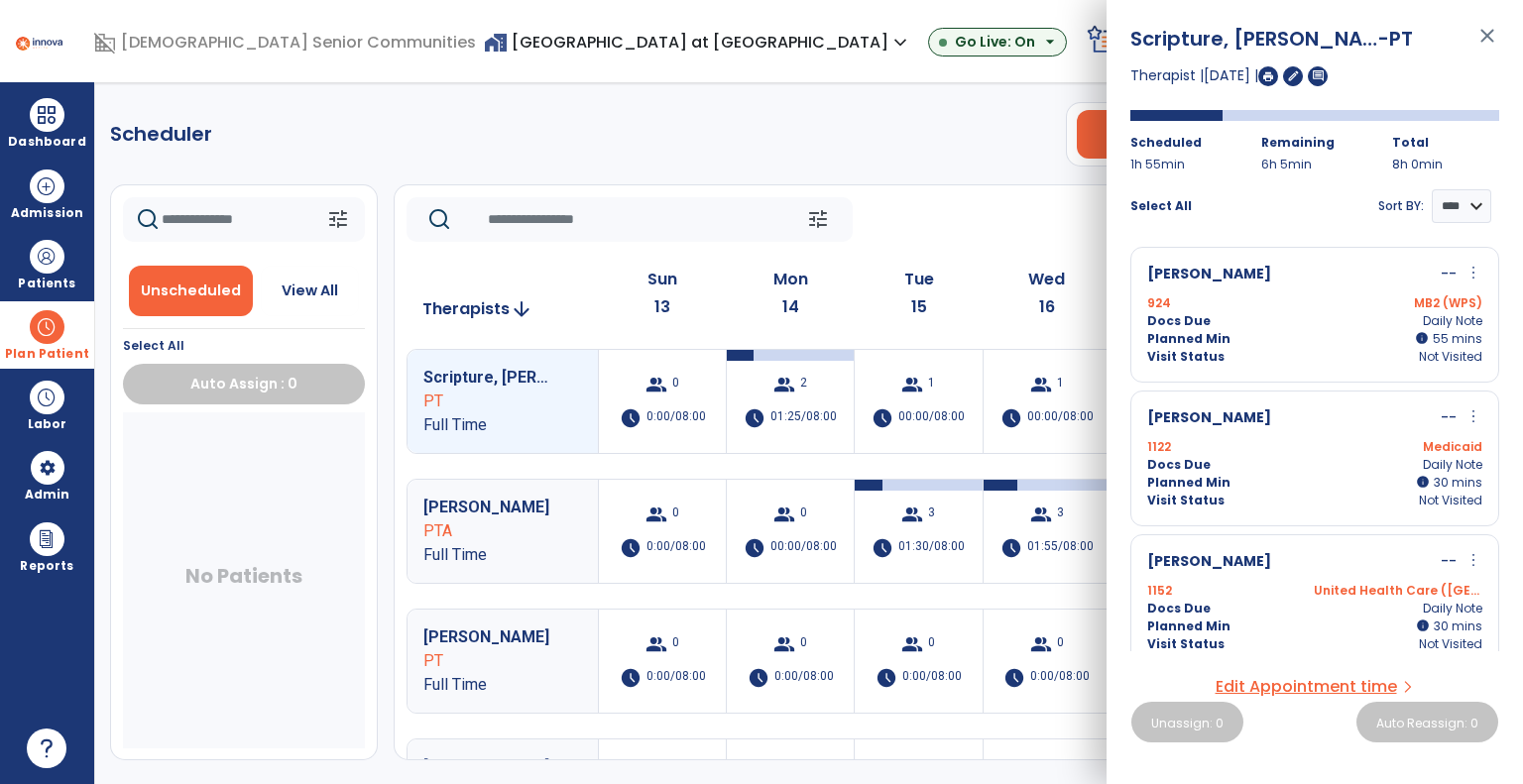 click on "more_vert" at bounding box center [1473, 416] 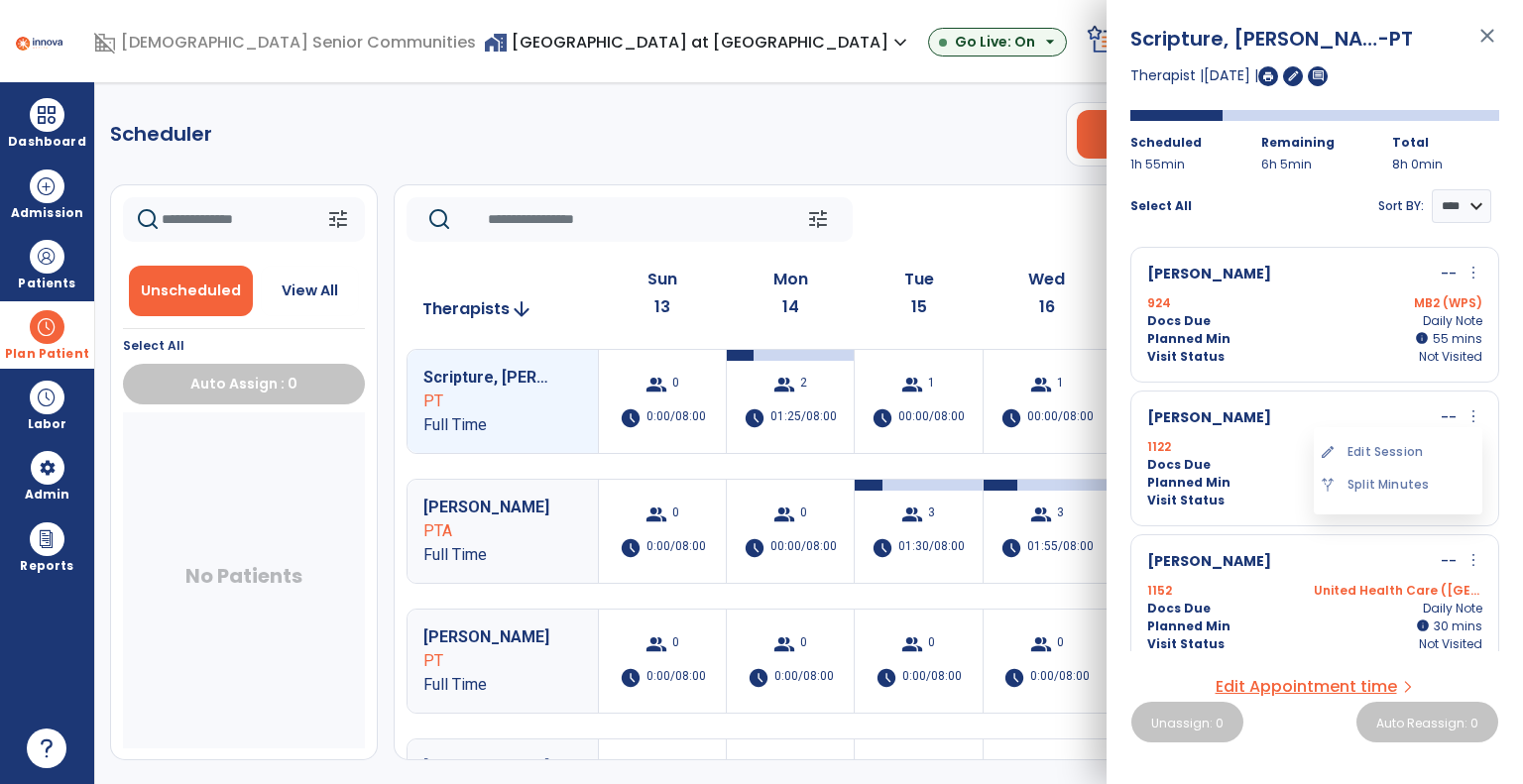 click on "tune   Today  chevron_left Jul 13, 2025 - Jul 19, 2025  *********  calendar_today  chevron_right" 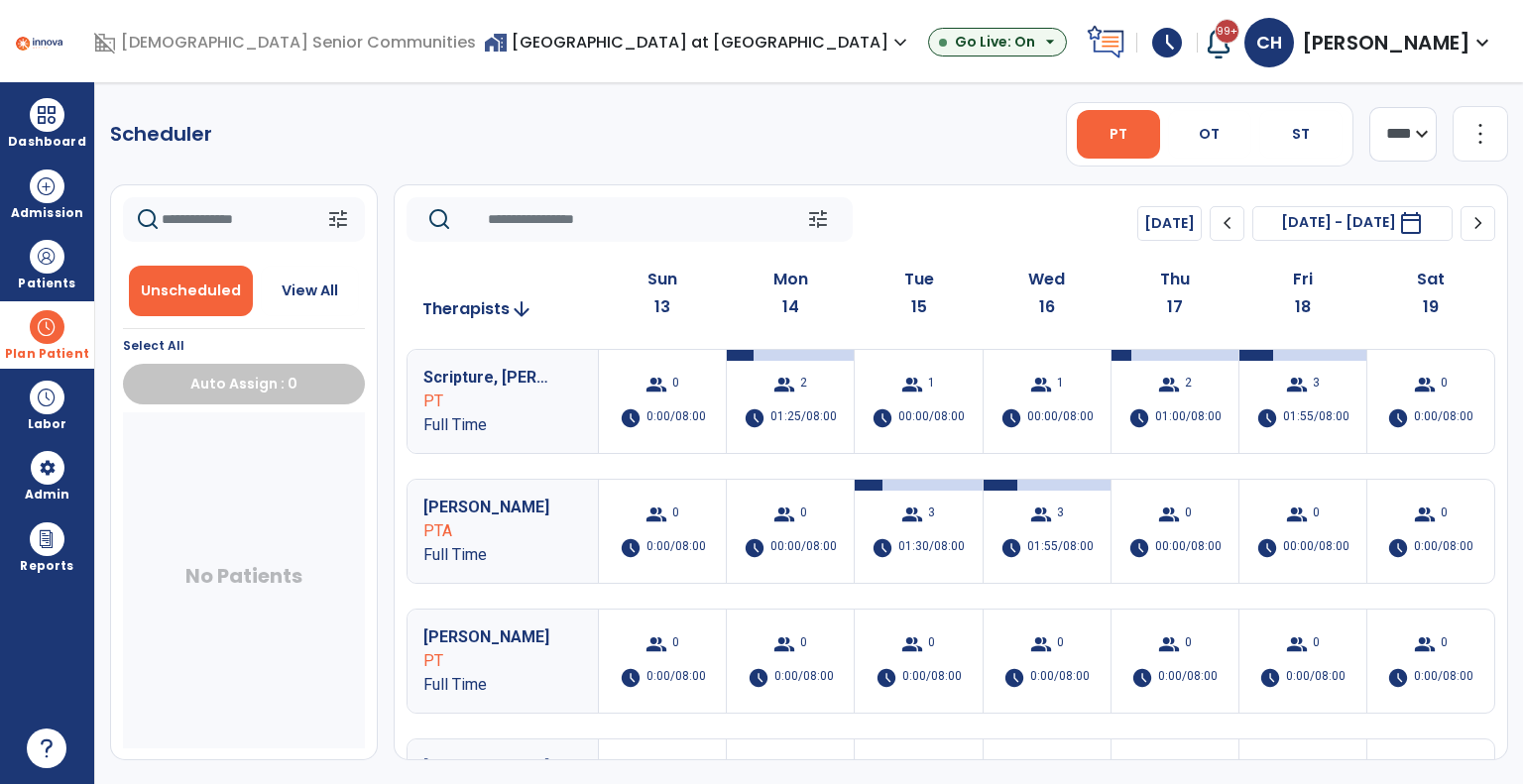 click on "home_work   Hickory Creek at Greensburg   expand_more" at bounding box center [698, 42] 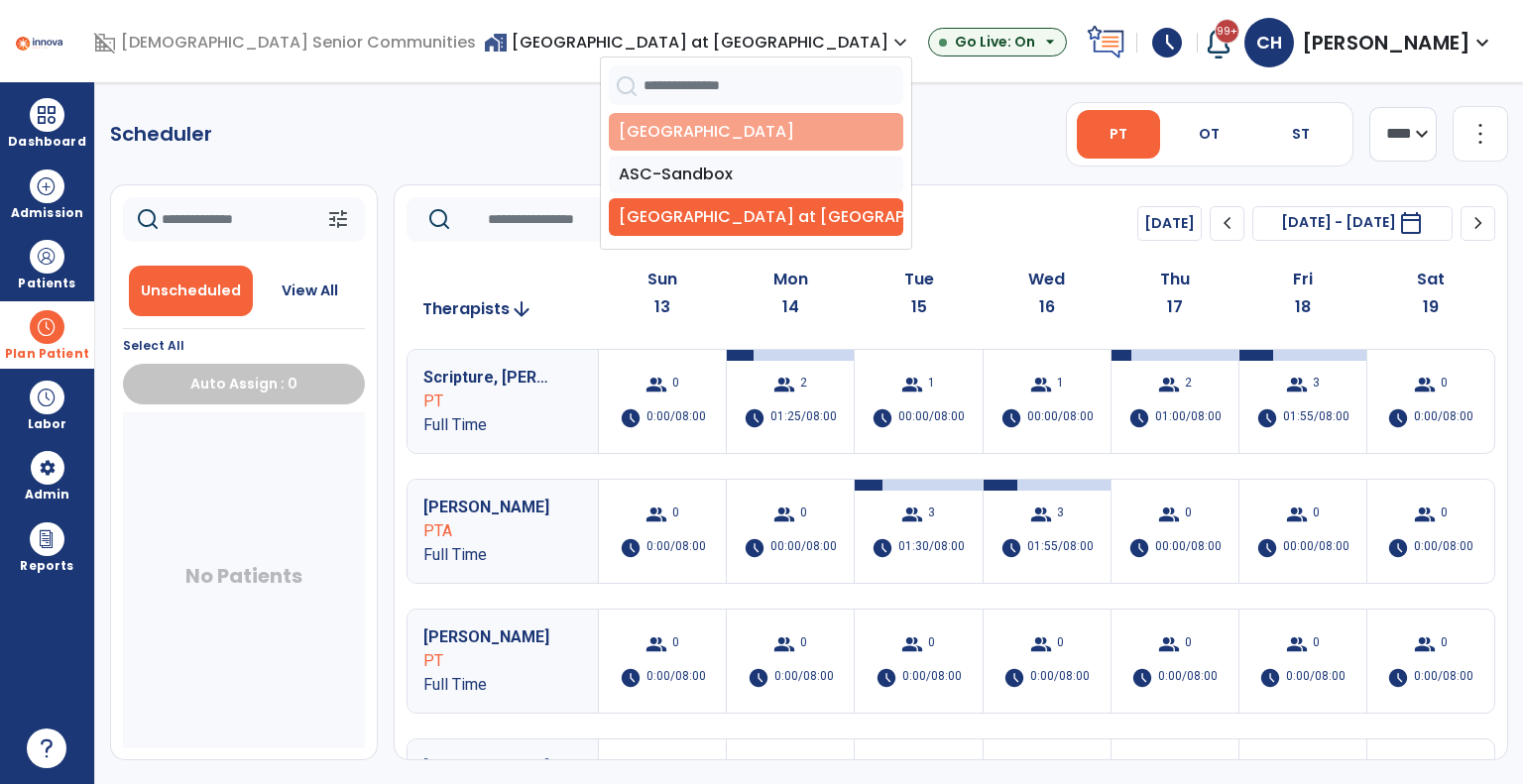 click on "[GEOGRAPHIC_DATA]" at bounding box center (756, 132) 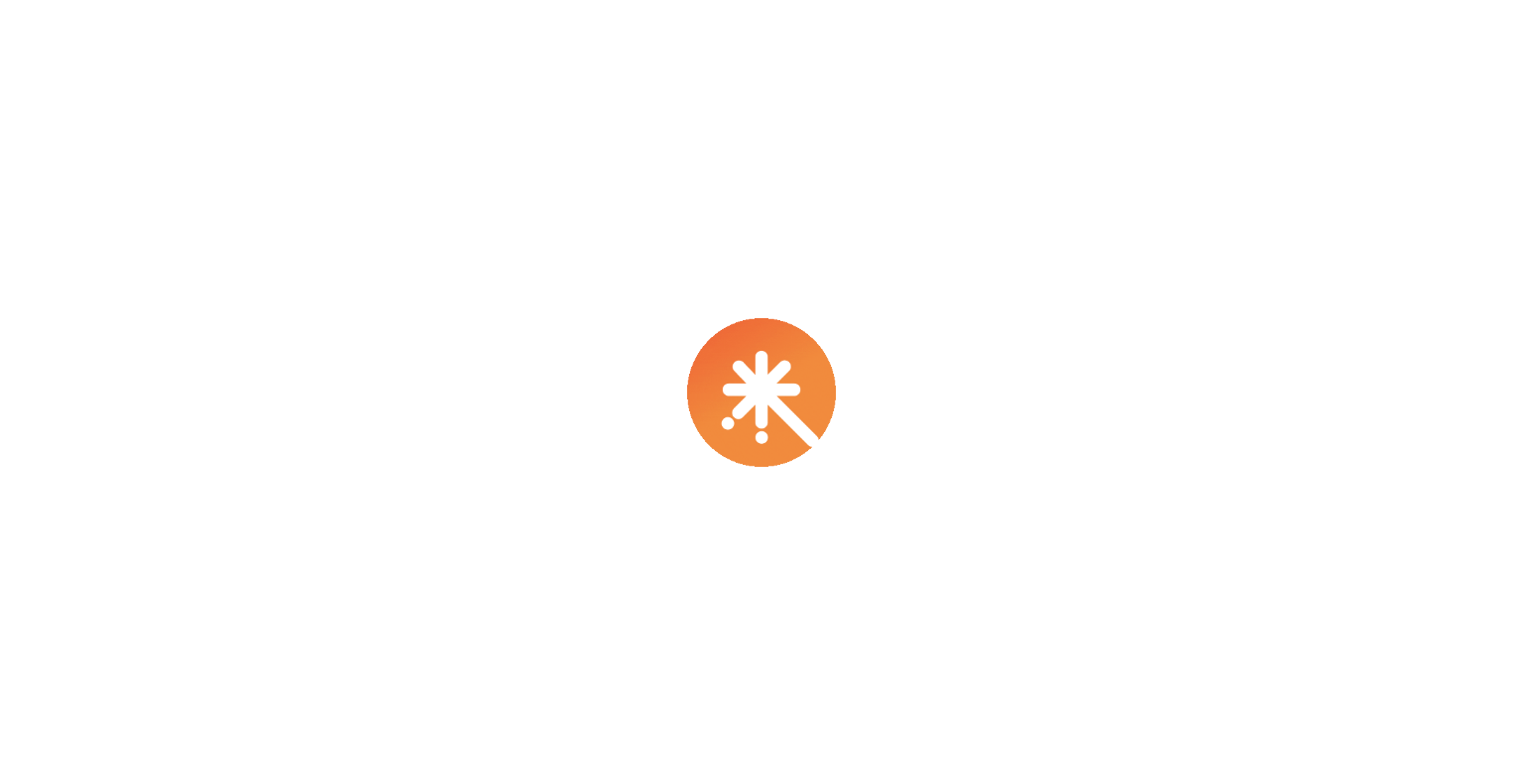 scroll, scrollTop: 0, scrollLeft: 0, axis: both 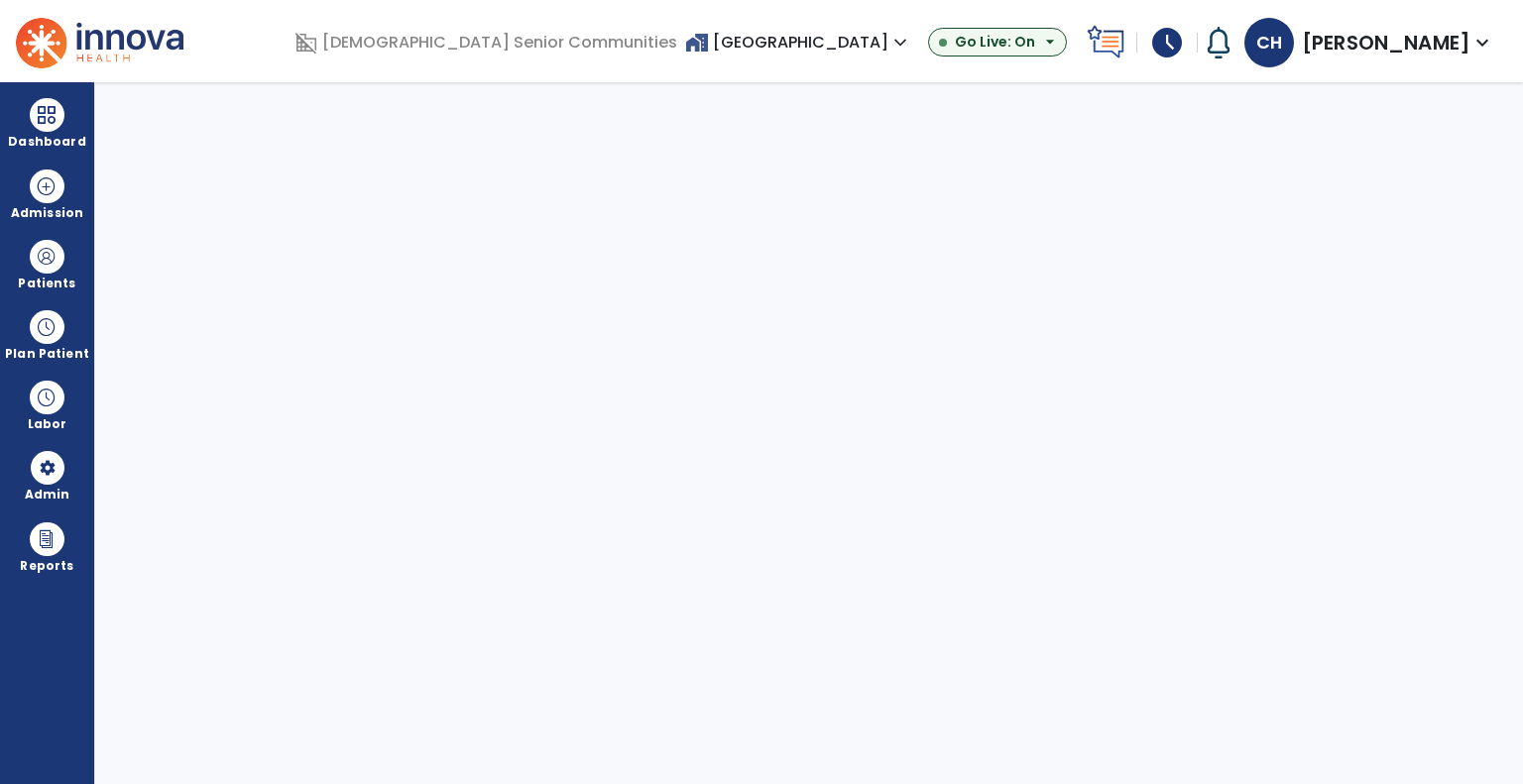 select on "***" 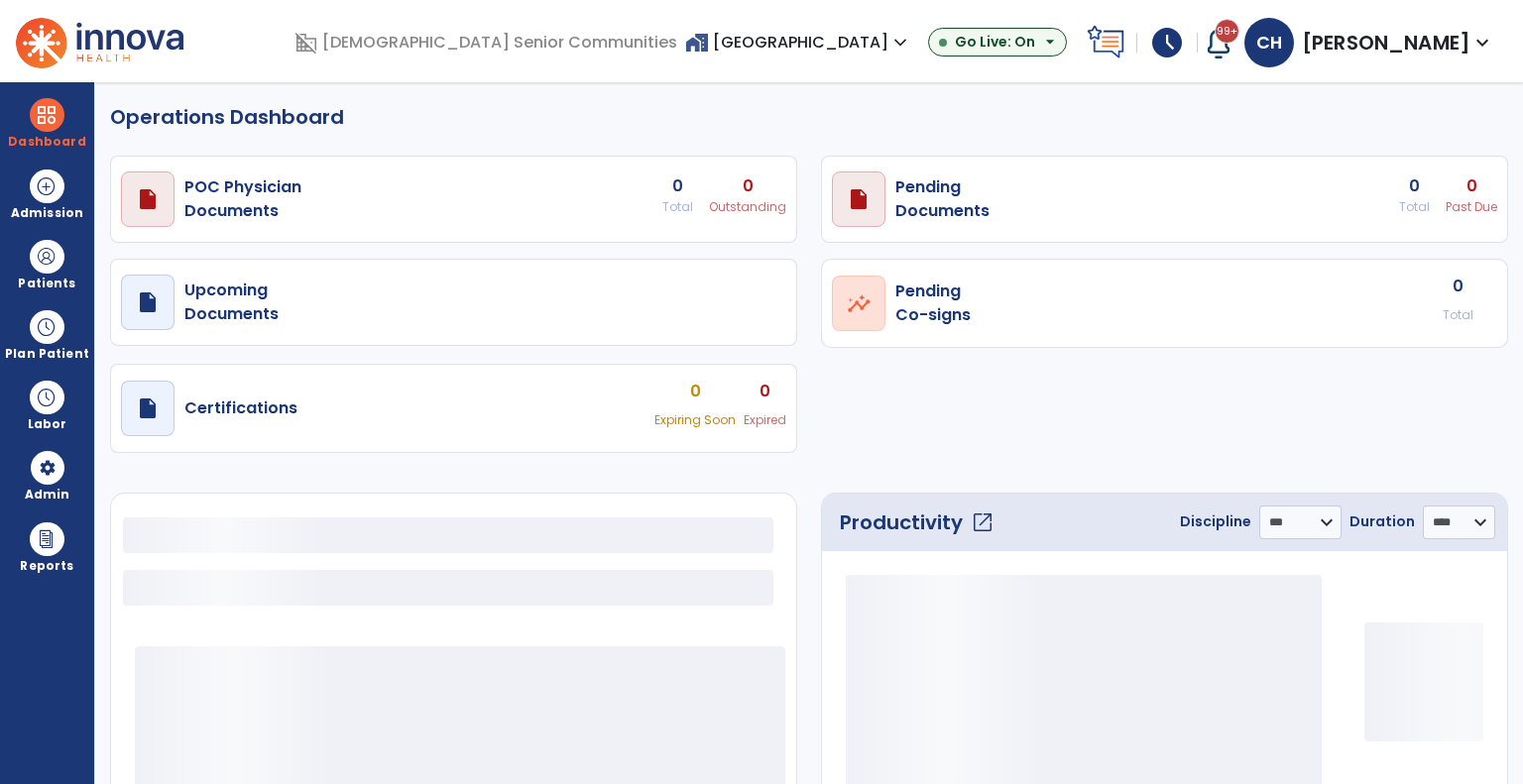 select on "***" 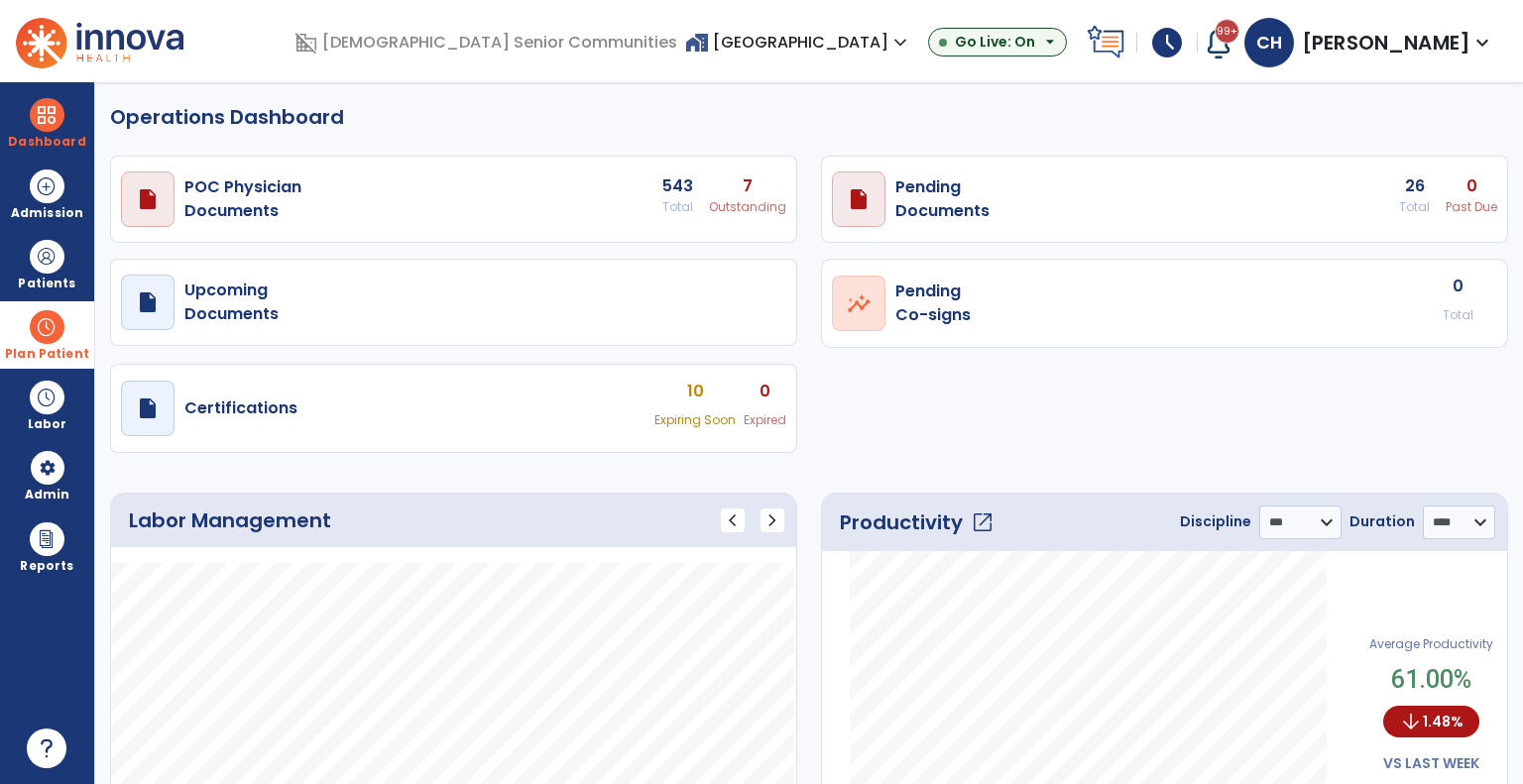 click at bounding box center (47, 327) 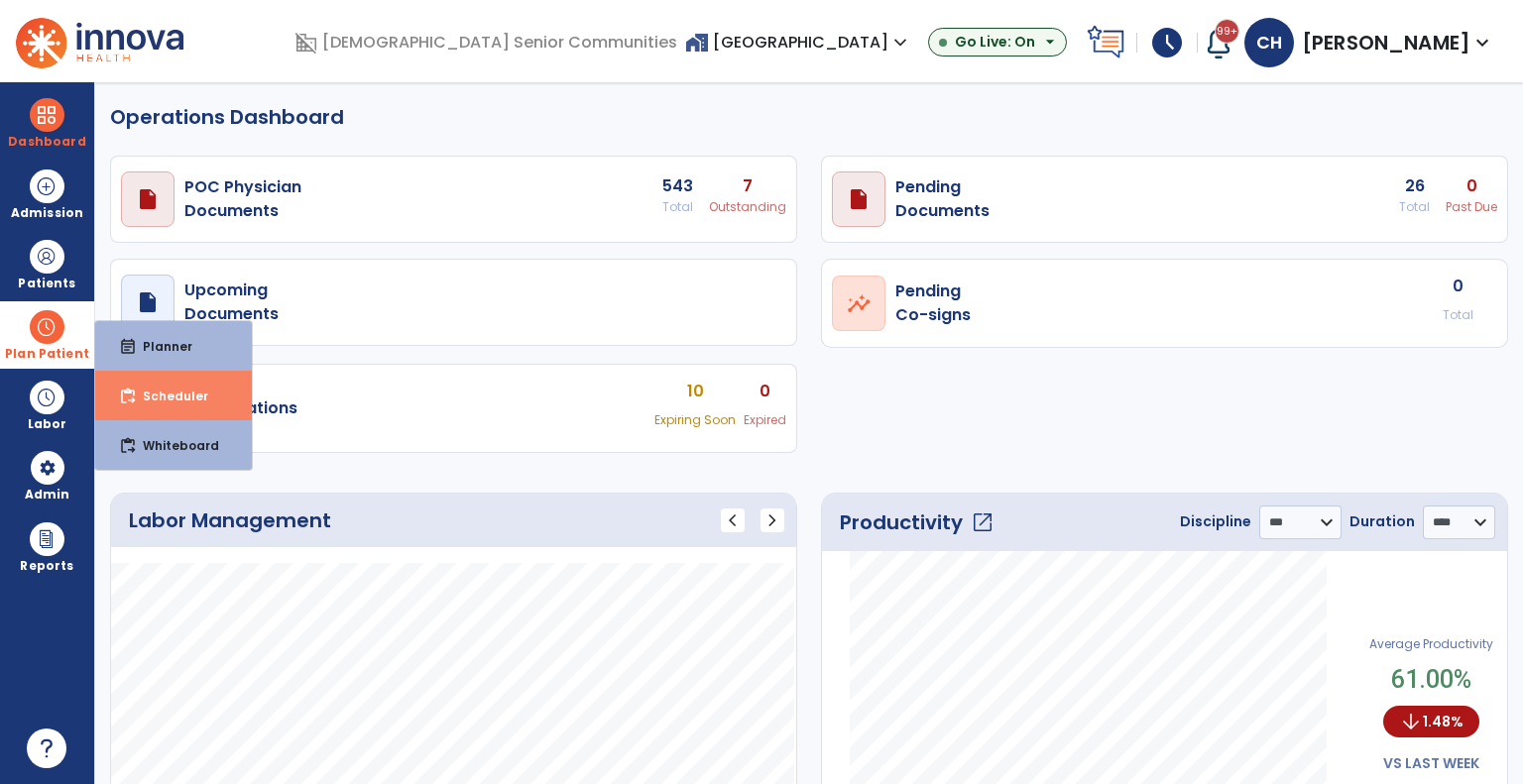 click on "Scheduler" at bounding box center (168, 395) 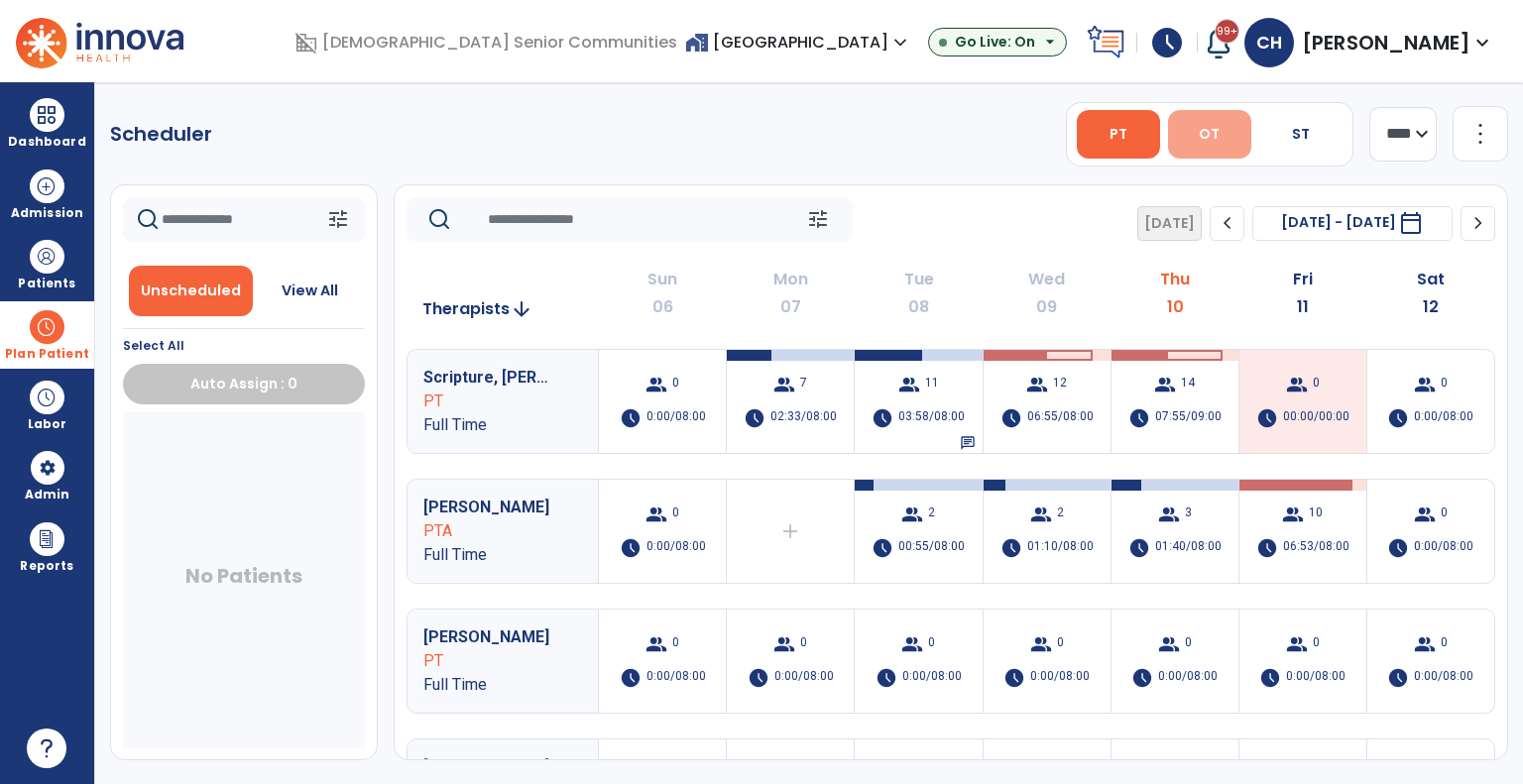 click on "OT" at bounding box center (1210, 134) 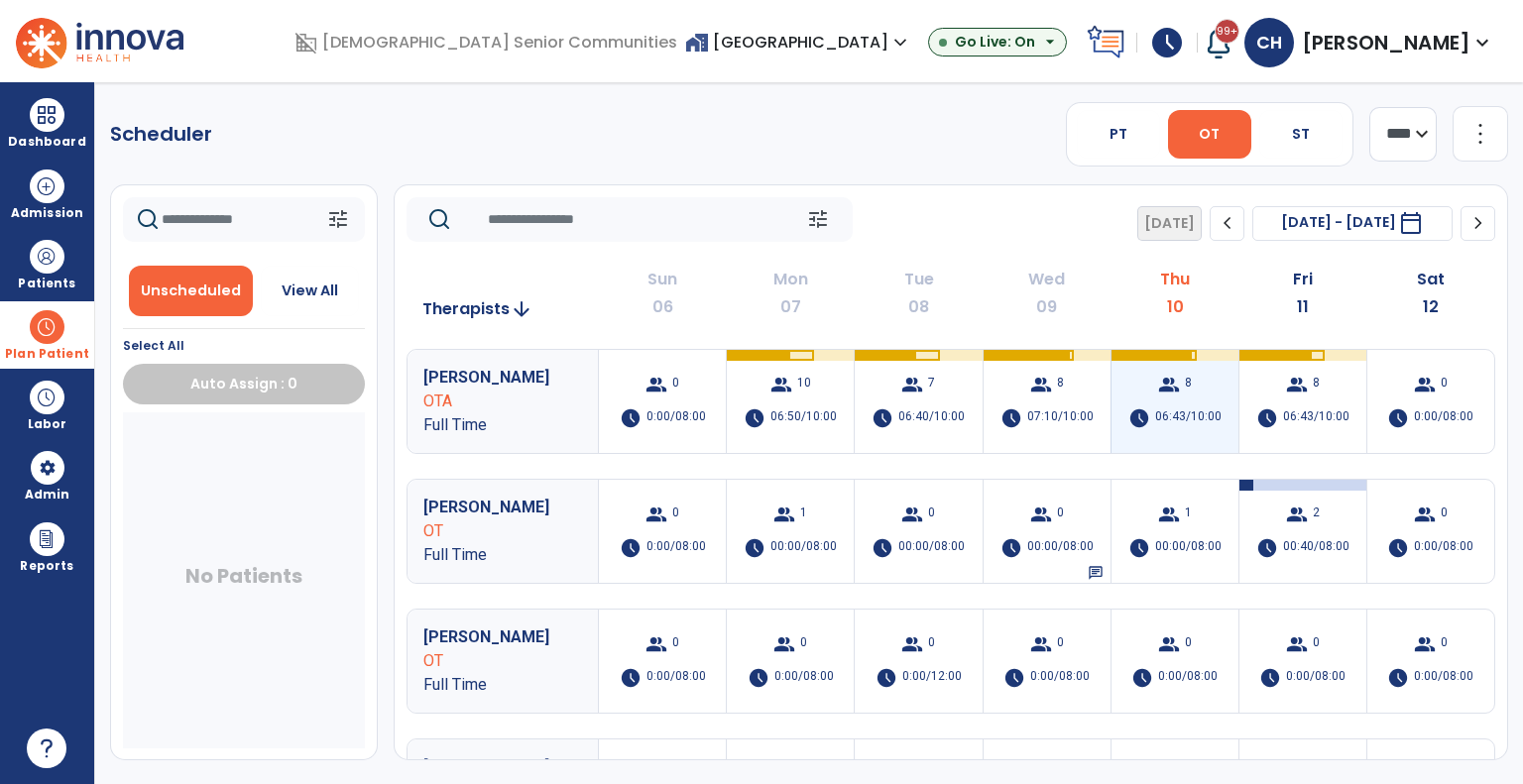 click on "06:43/10:00" at bounding box center (1188, 418) 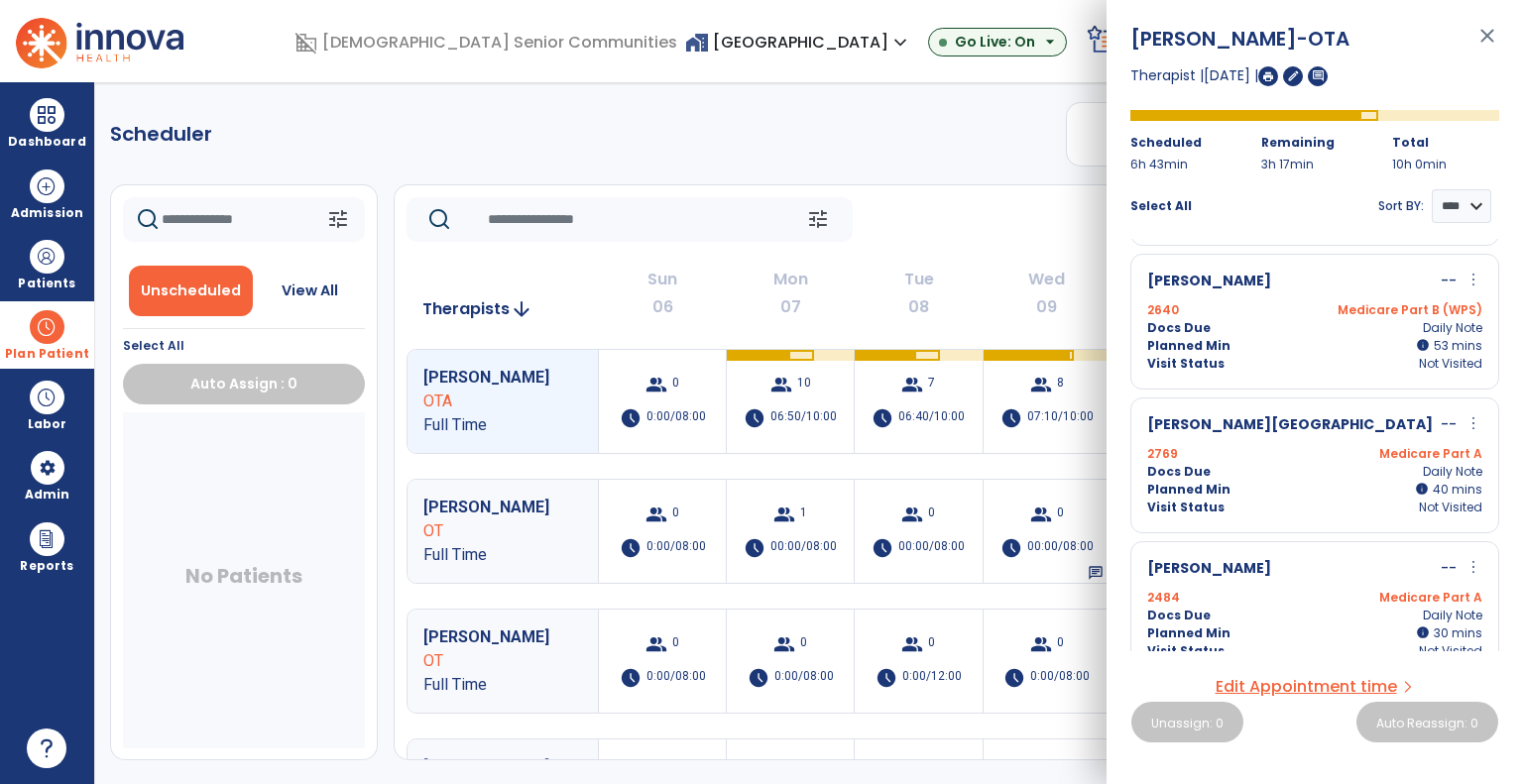 scroll, scrollTop: 627, scrollLeft: 0, axis: vertical 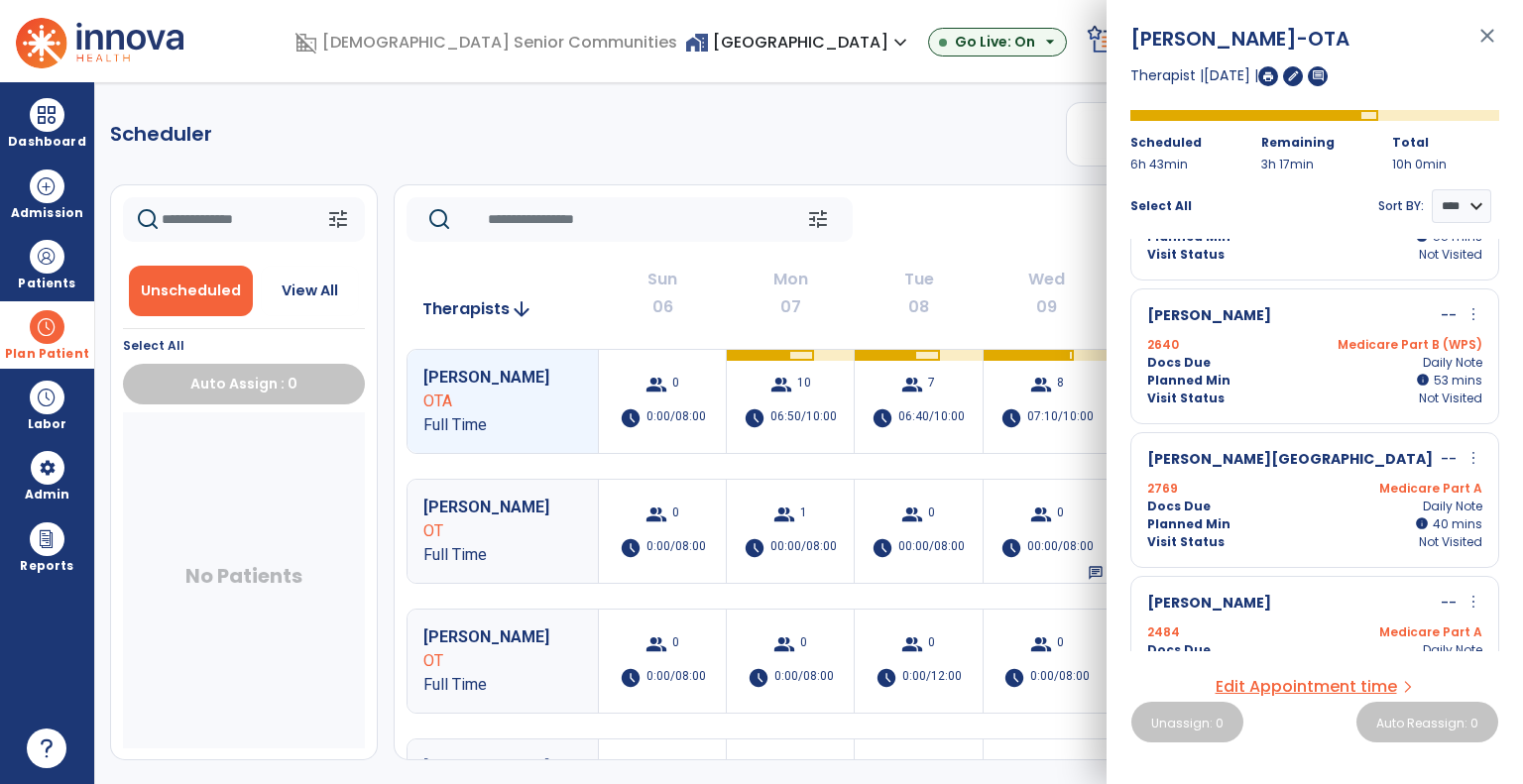 click on "Scheduler   PT   OT   ST  **** *** more_vert  Manage Labor   View All Therapists   Print" 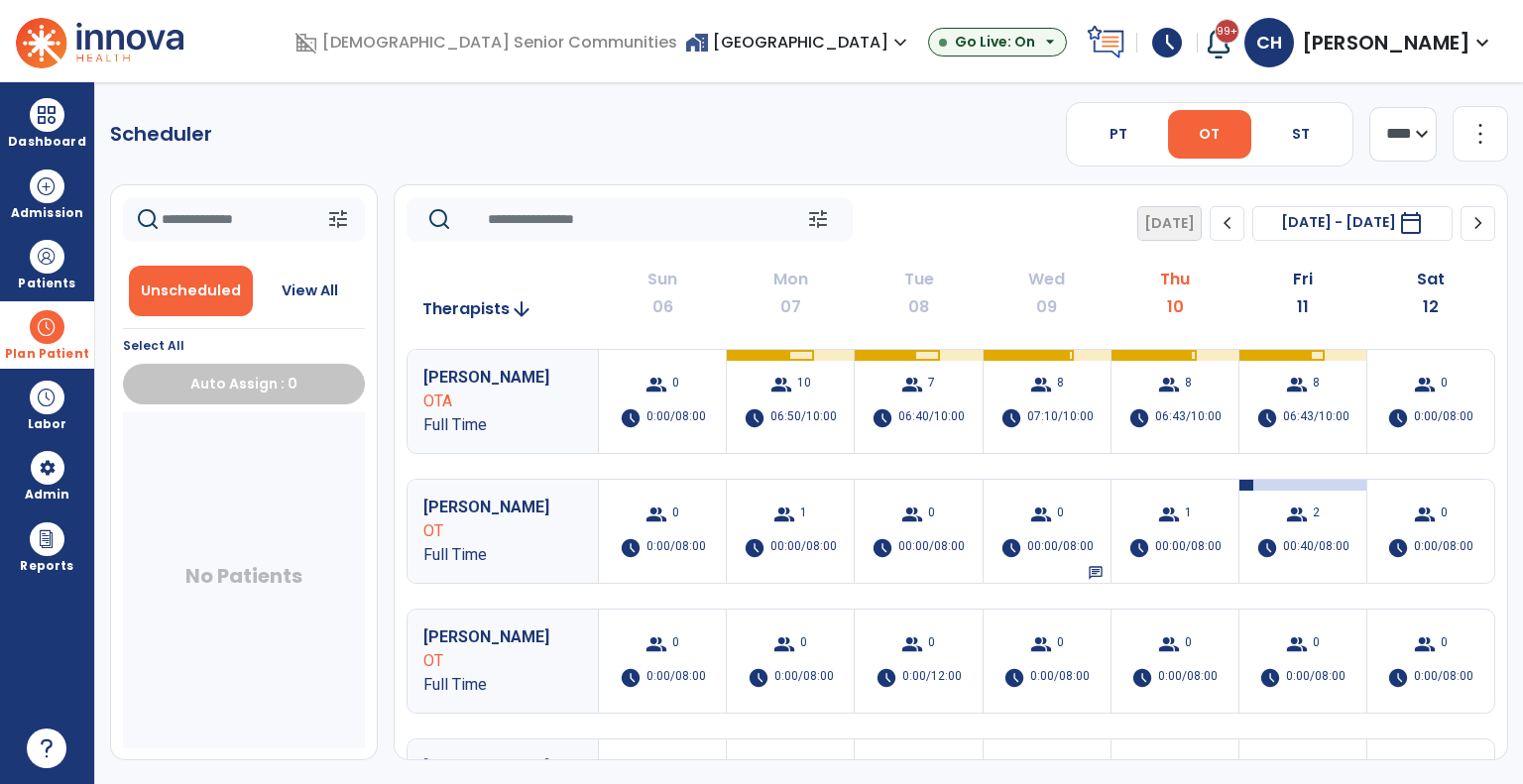 click on "chevron_right" 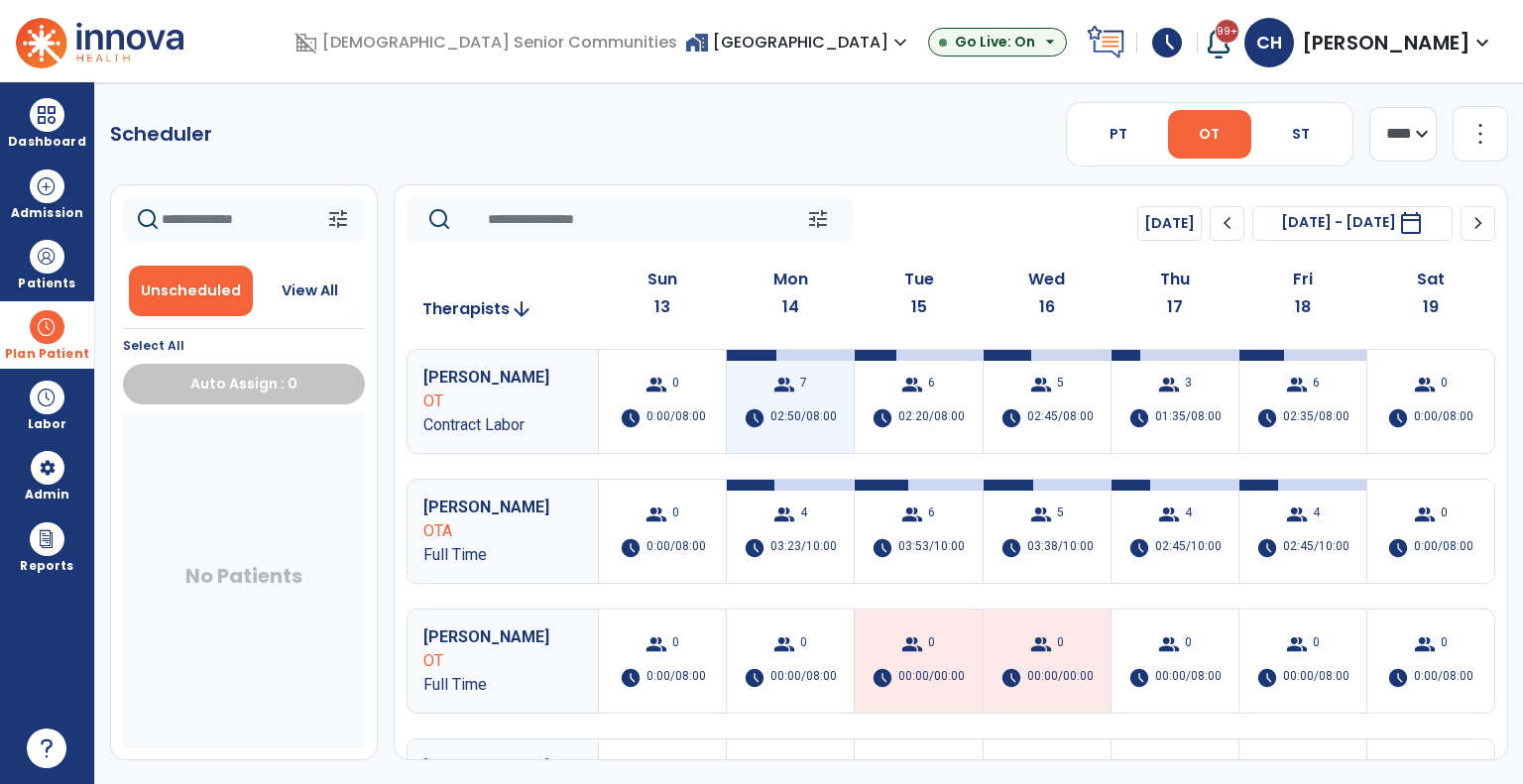 click on "02:50/08:00" at bounding box center [803, 418] 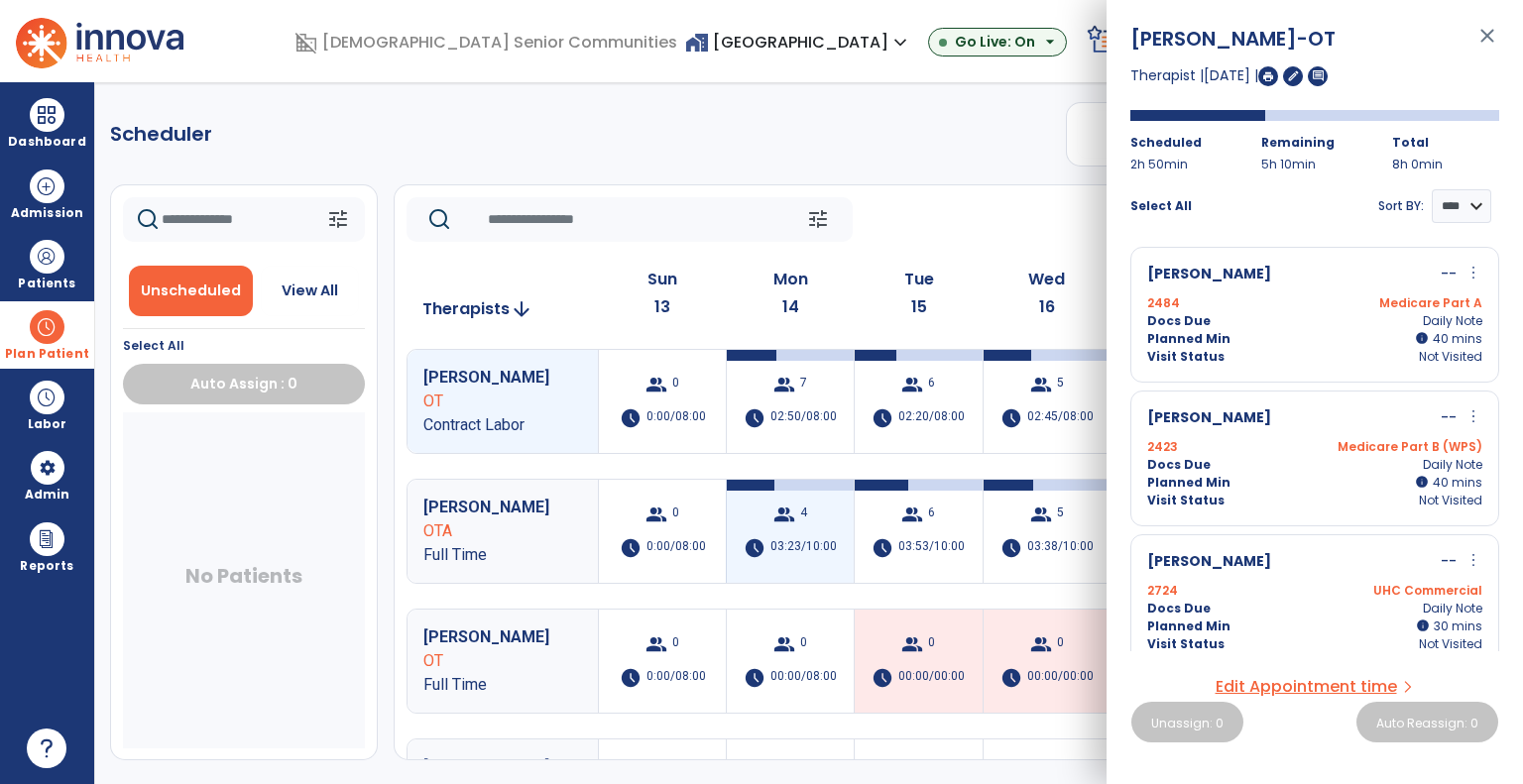 click on "03:23/10:00" at bounding box center [803, 548] 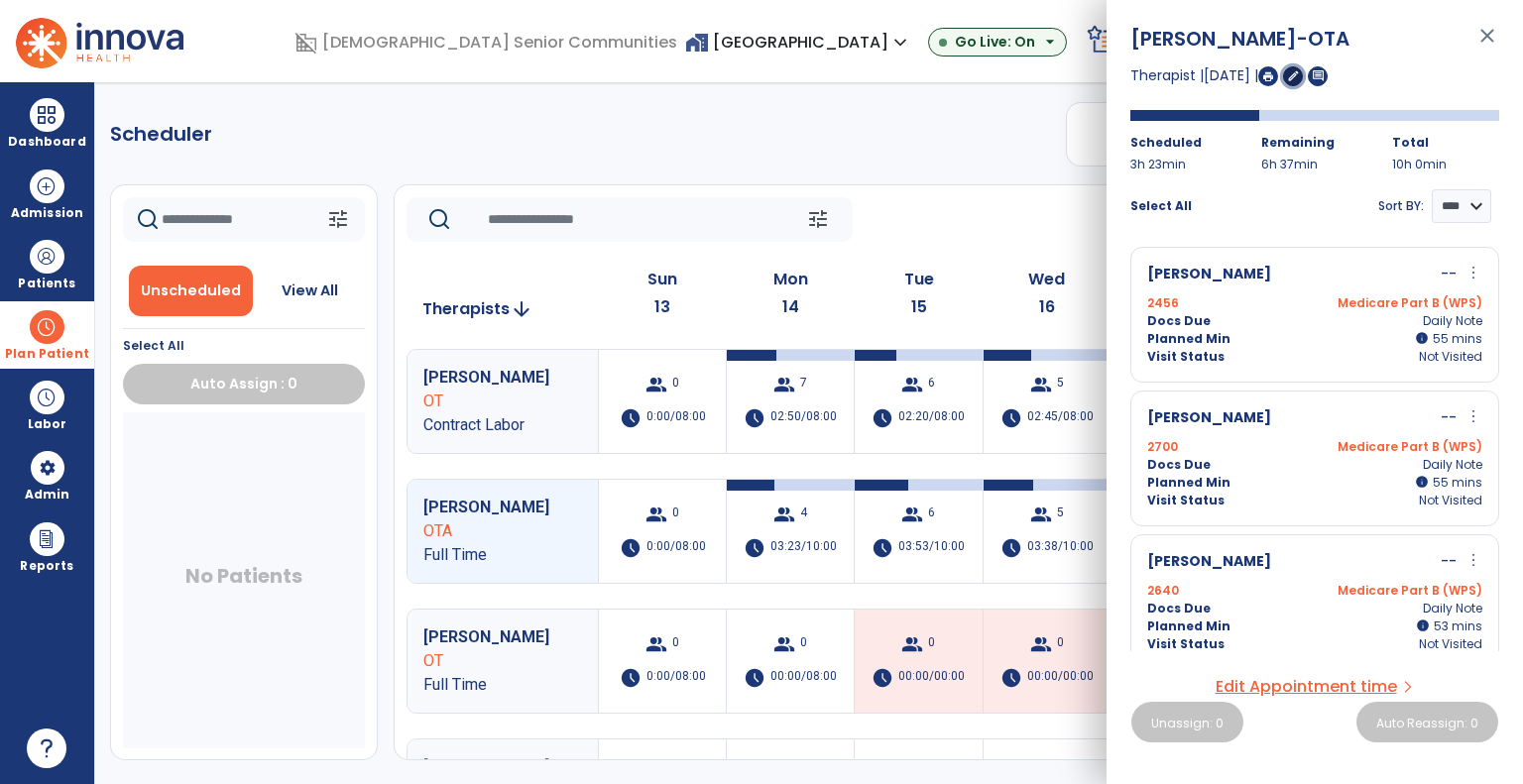 click on "edit" at bounding box center (1293, 75) 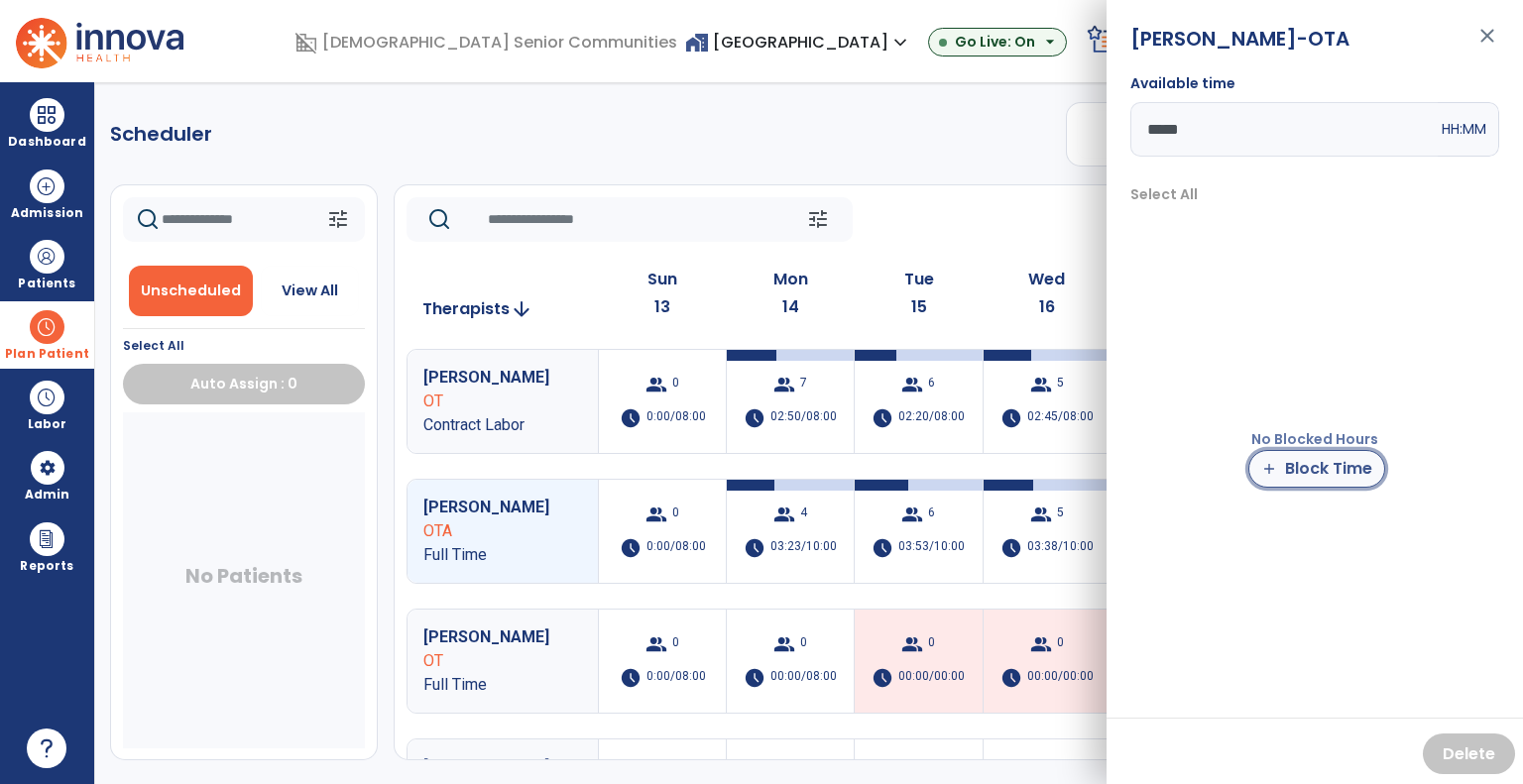 click on "add   Block Time" at bounding box center [1317, 469] 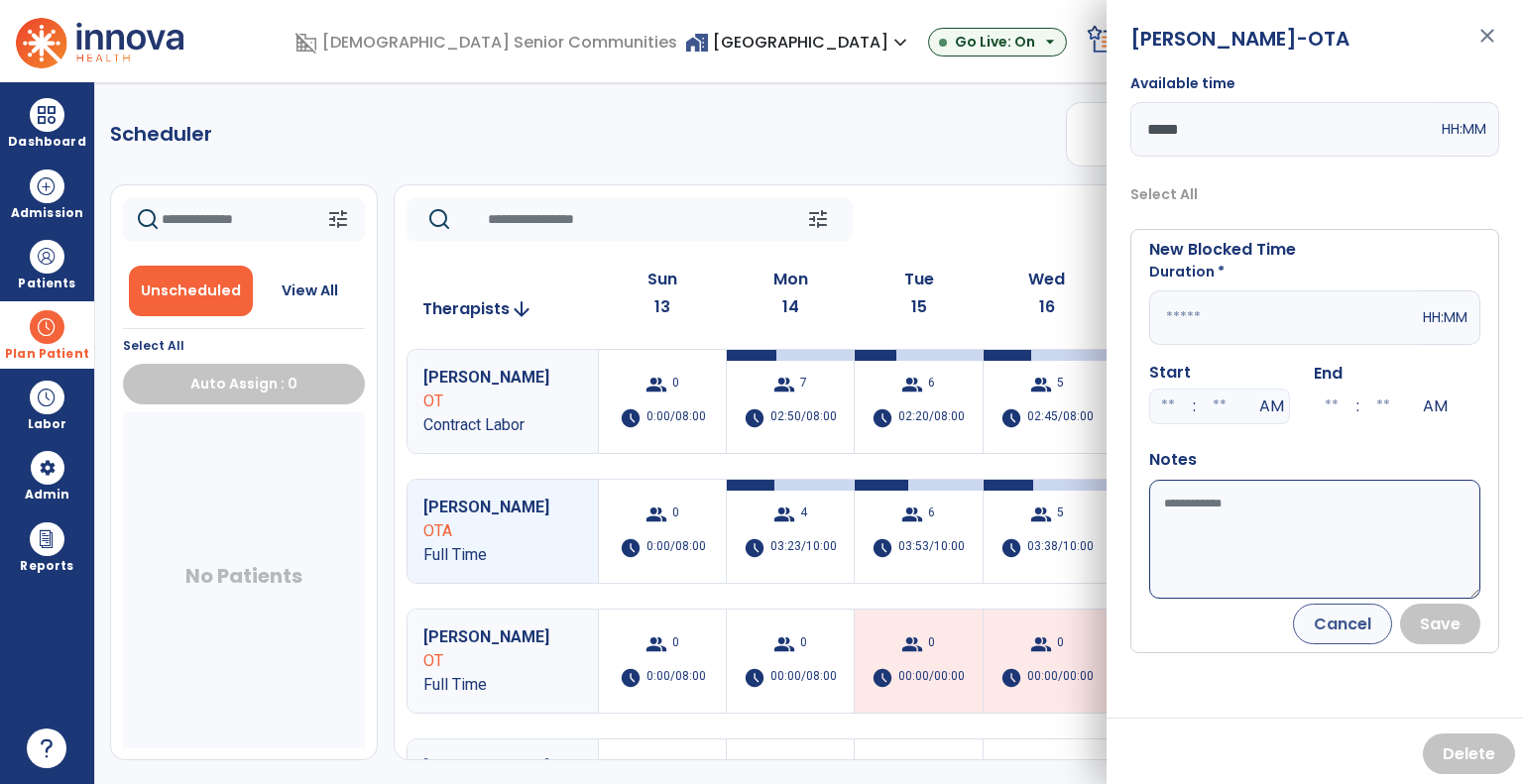 click at bounding box center [1284, 317] 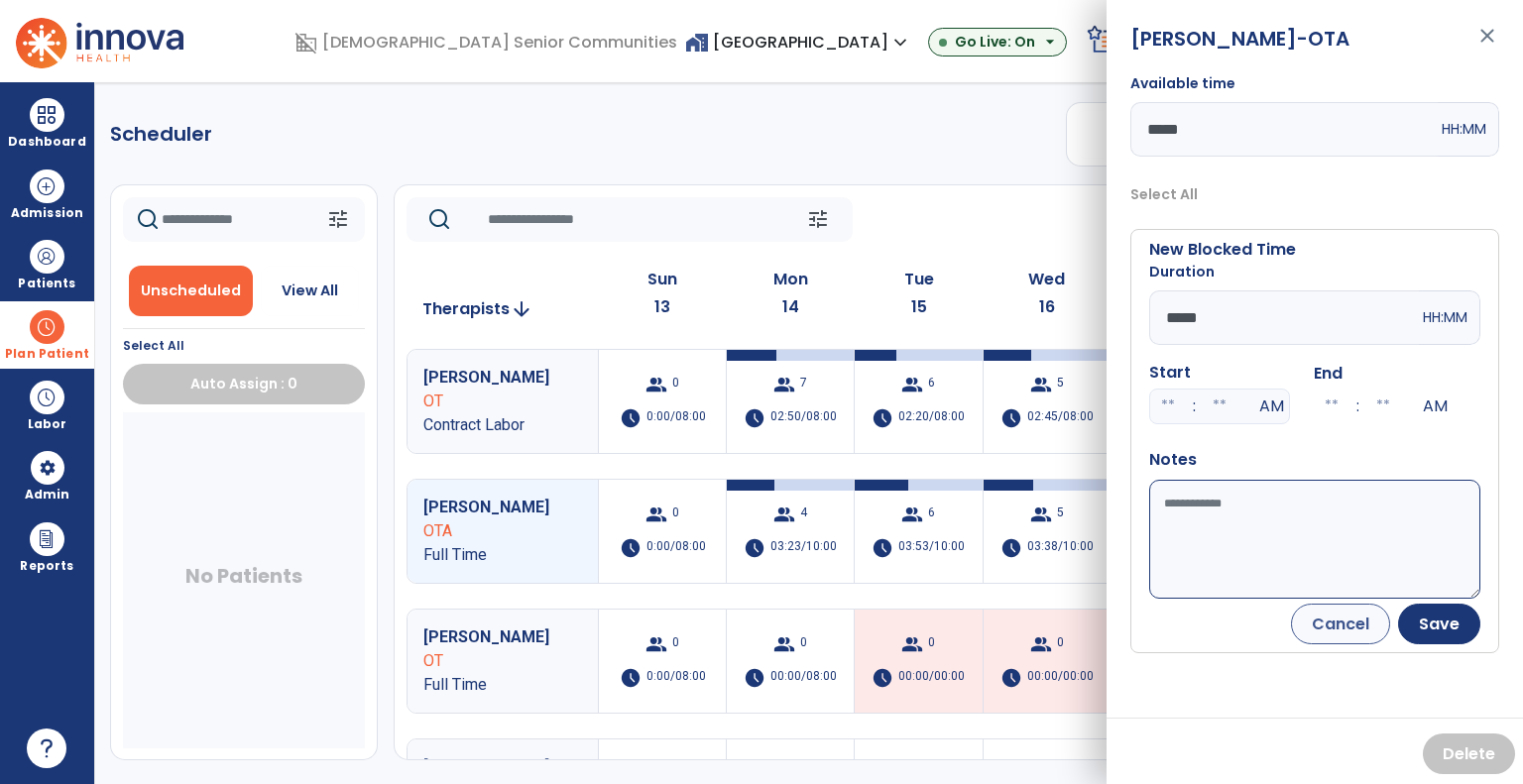 type on "*****" 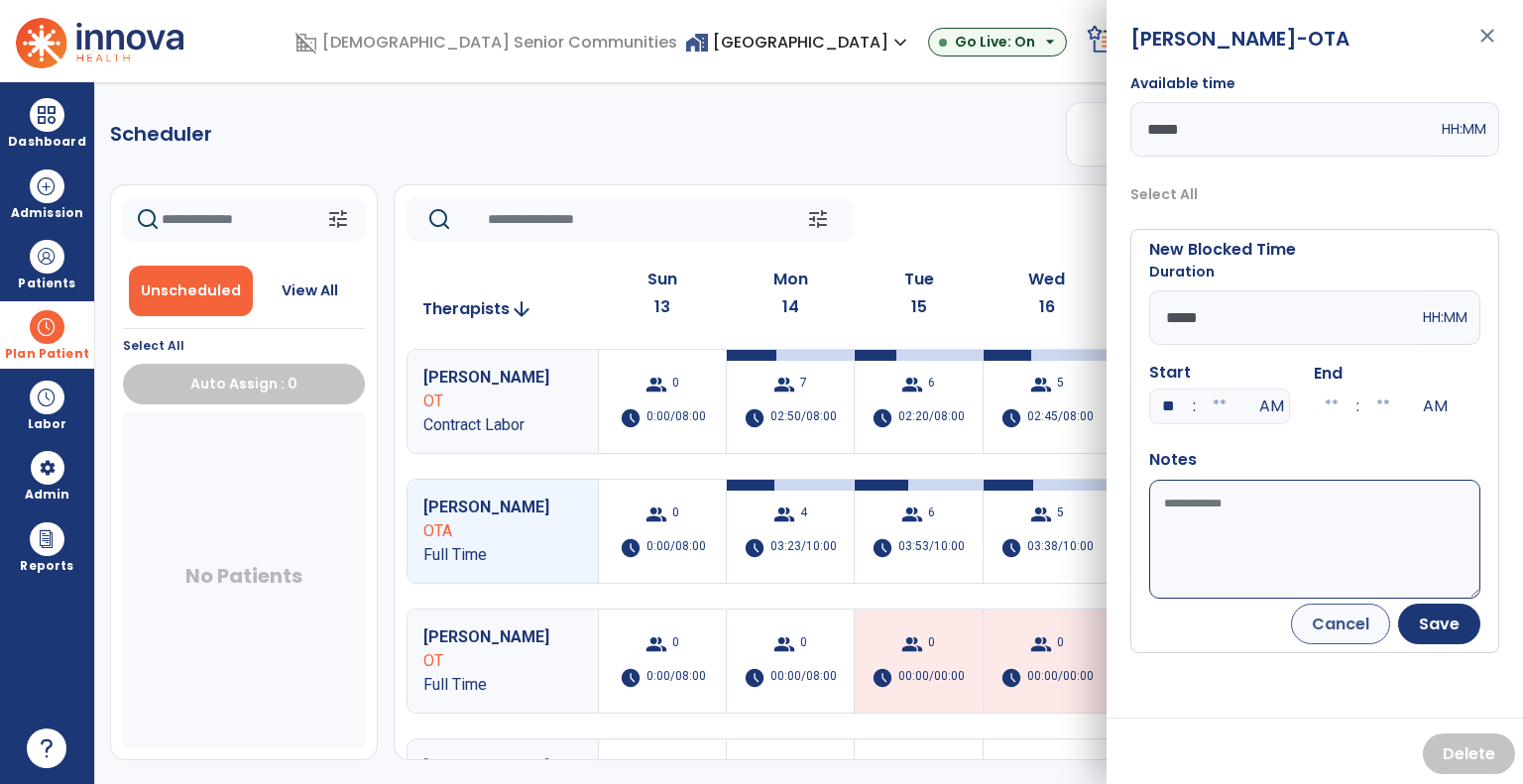 type on "**" 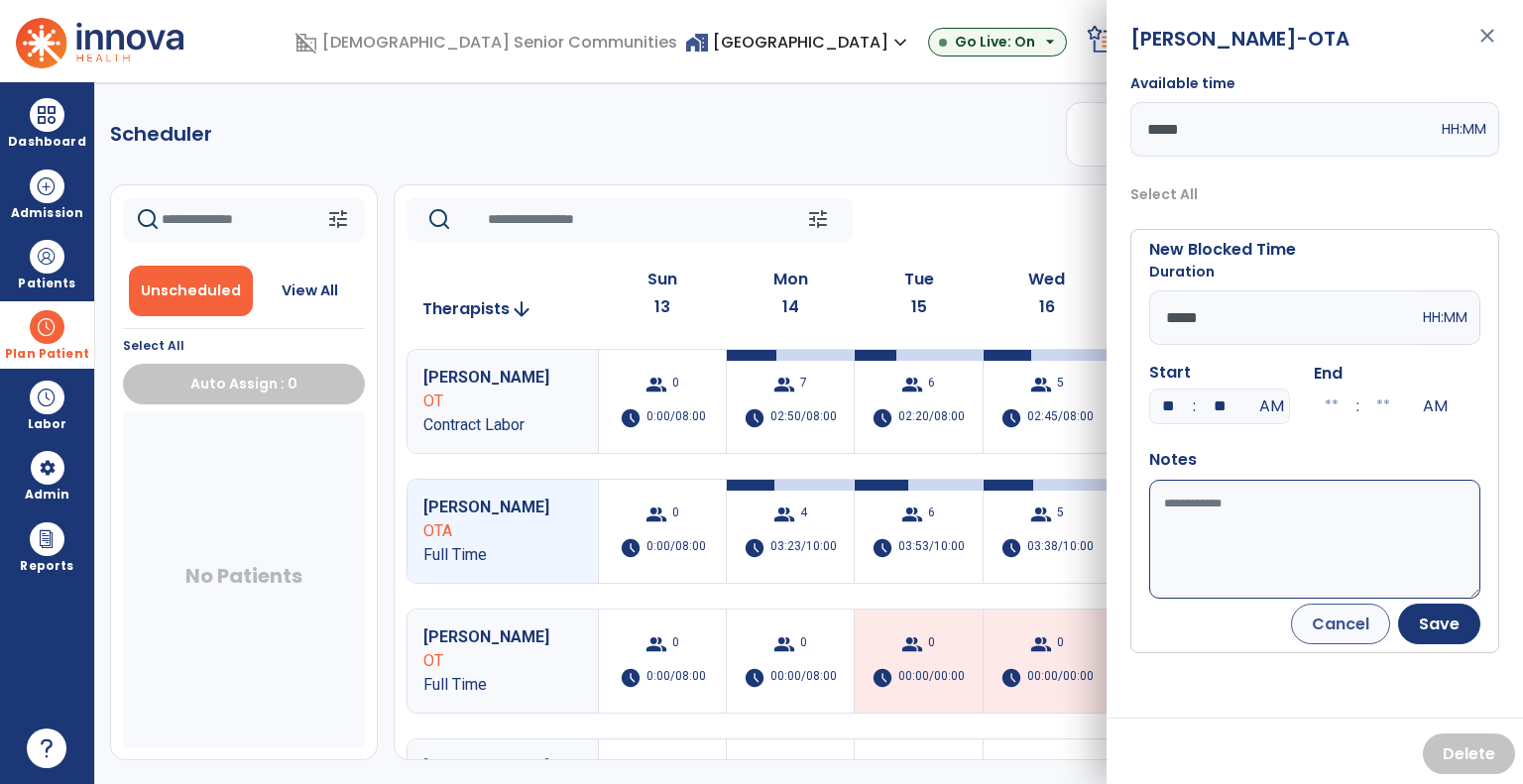 type on "**" 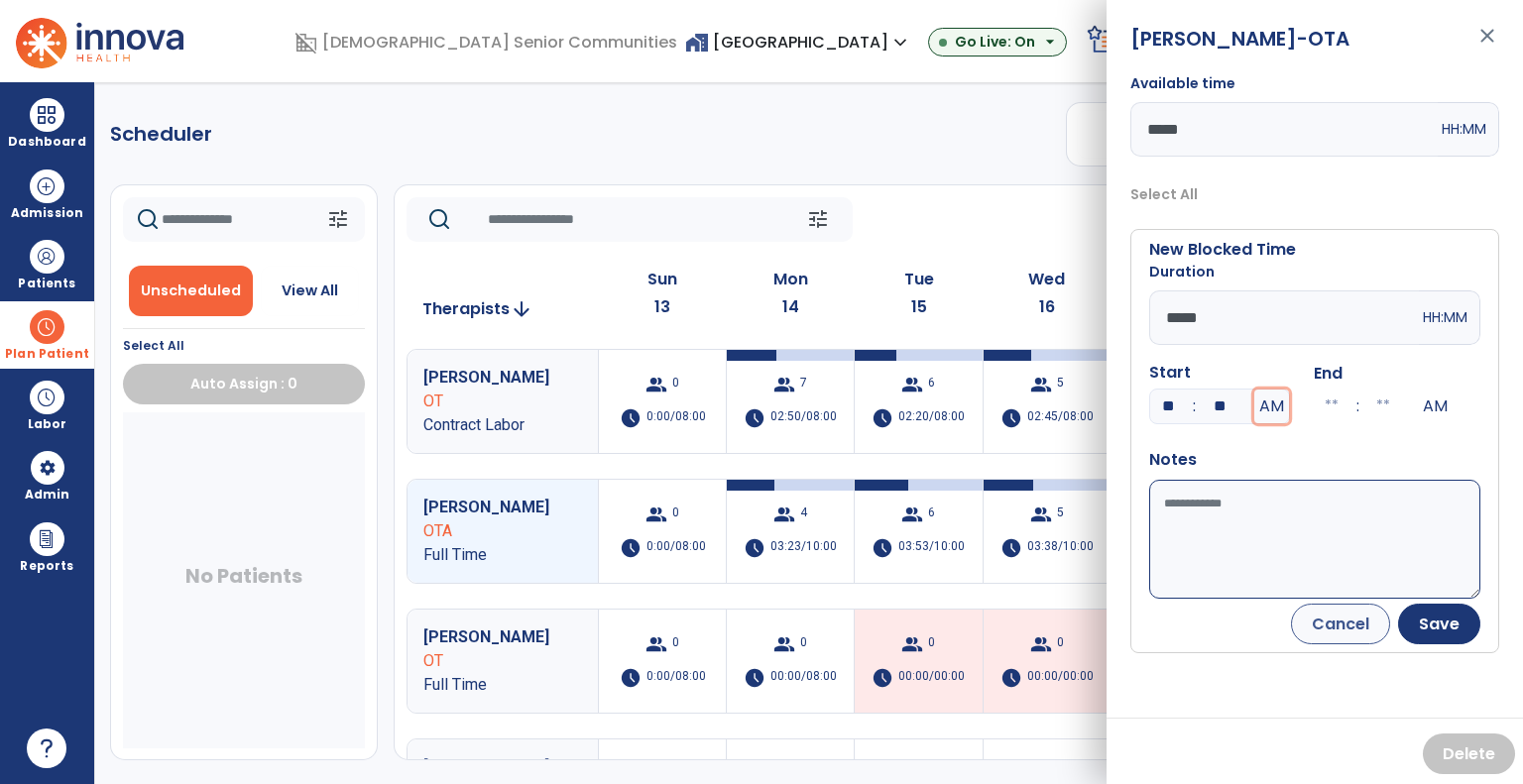 type on "**" 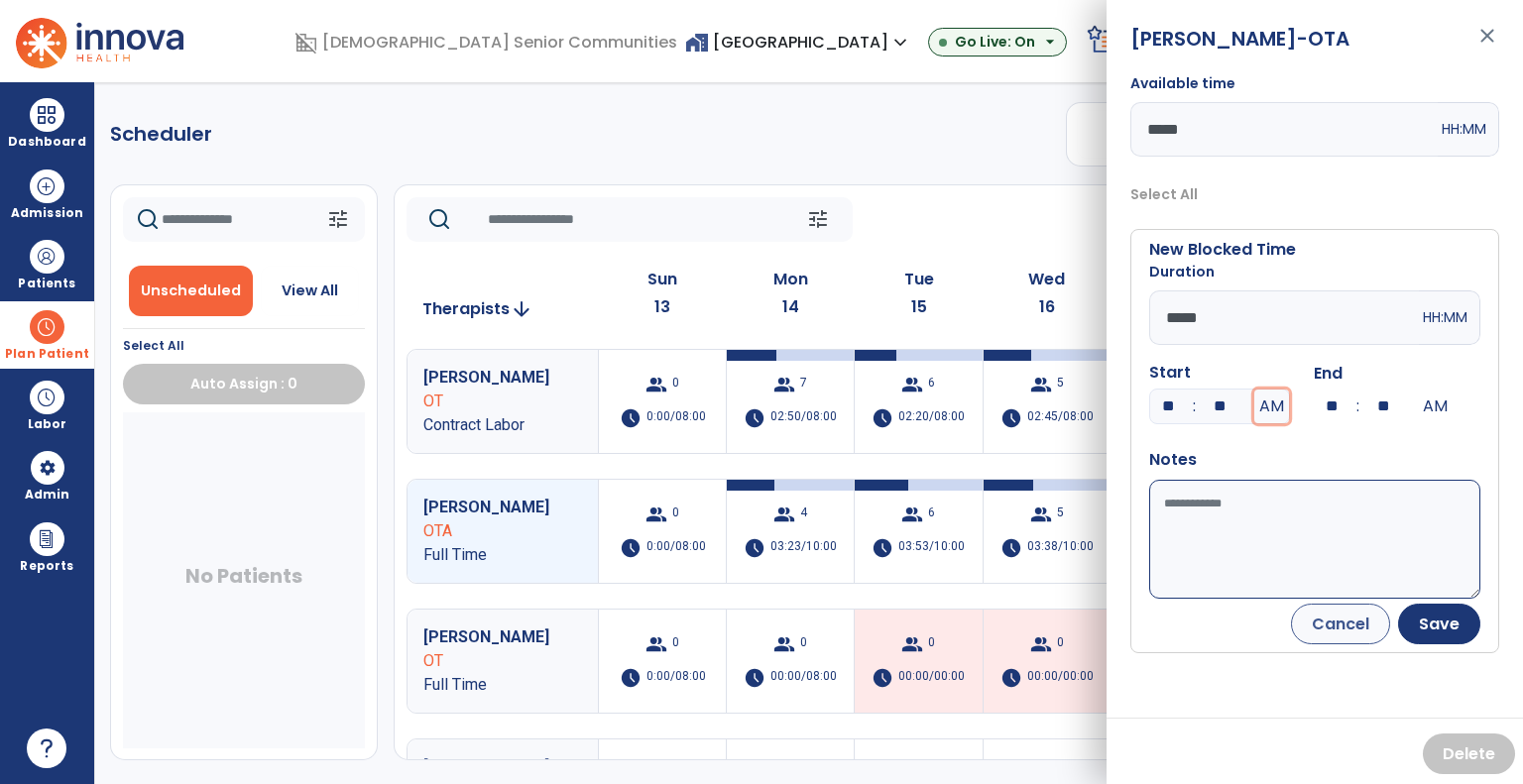 type 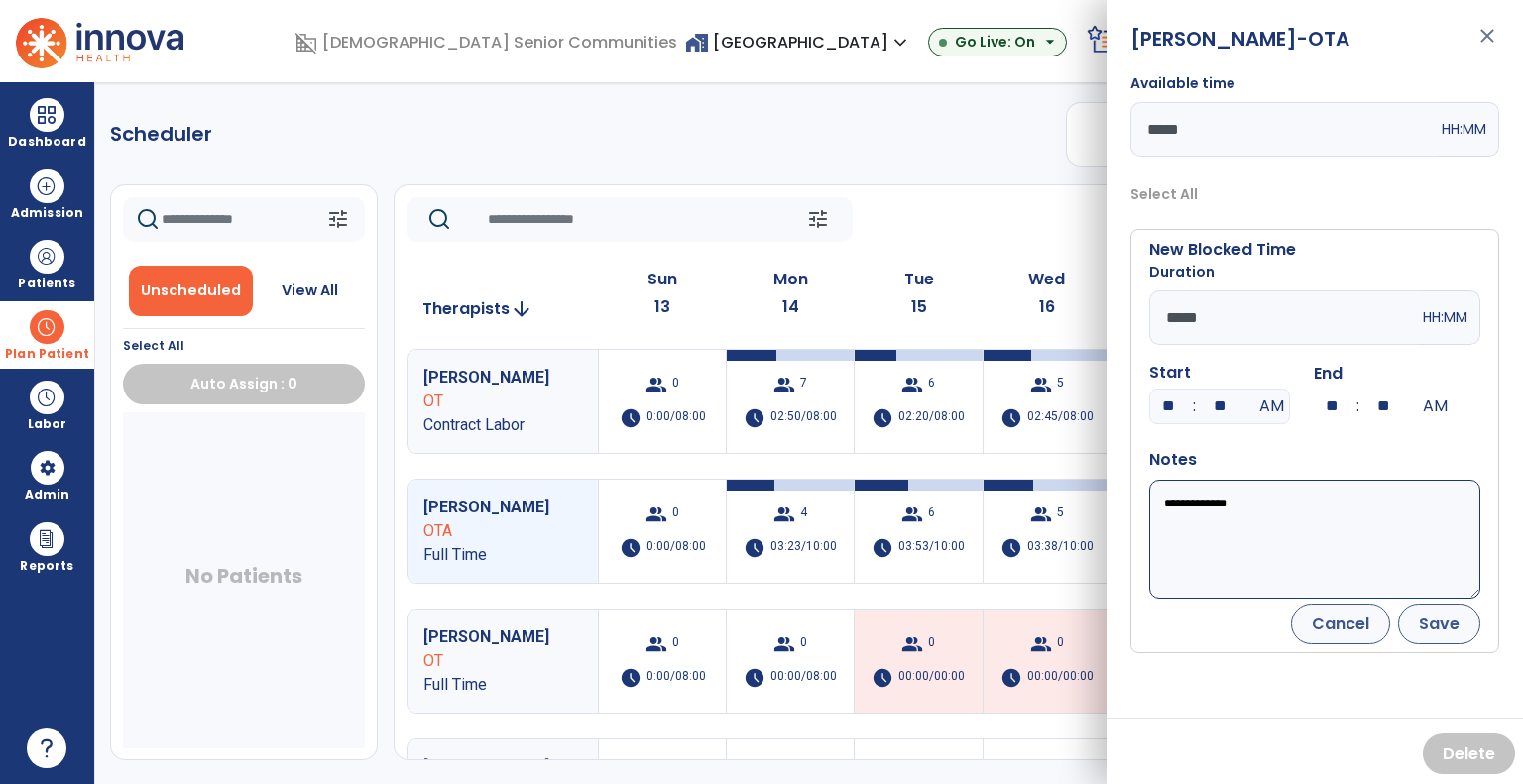 type on "**********" 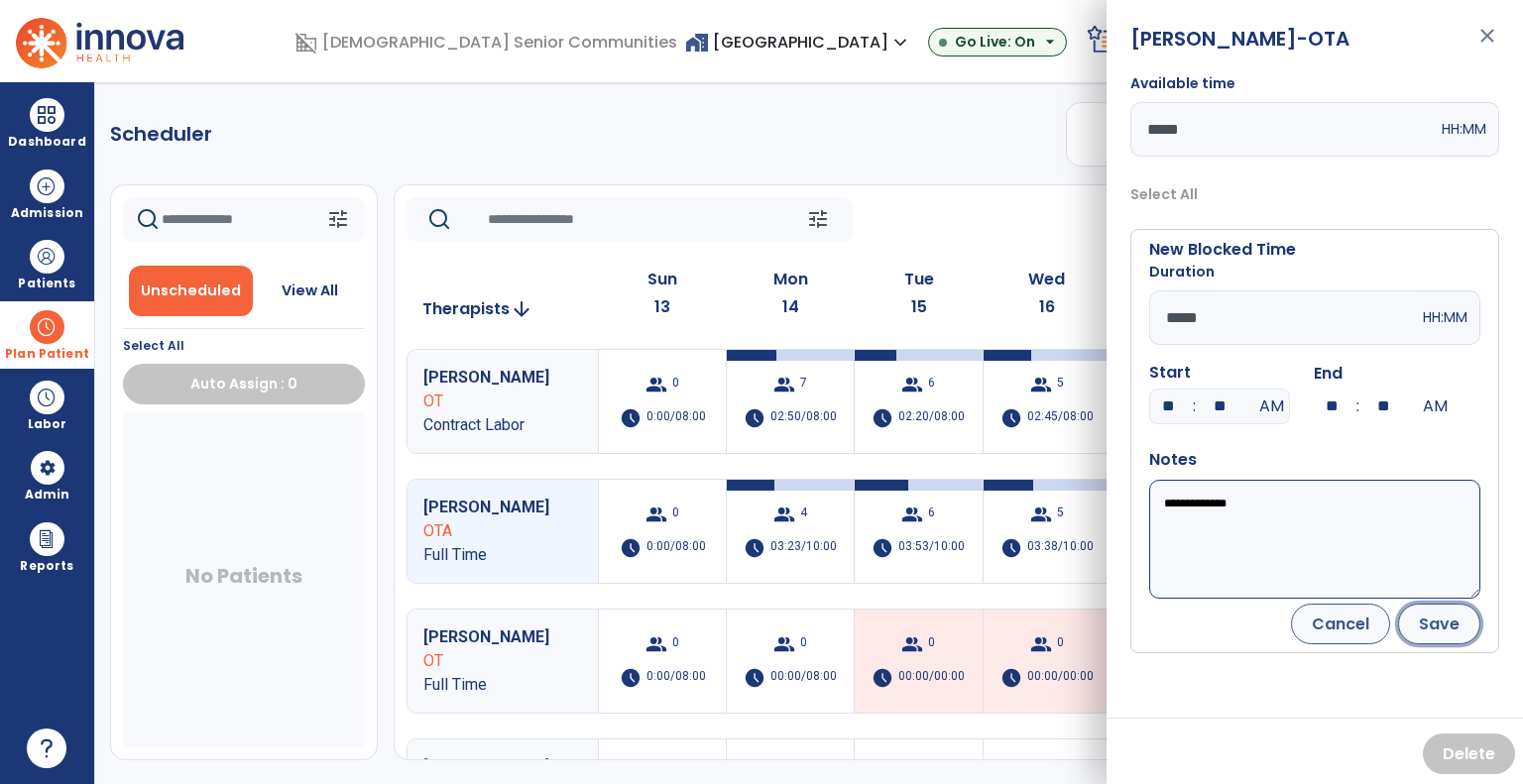 click on "Save" at bounding box center (1439, 623) 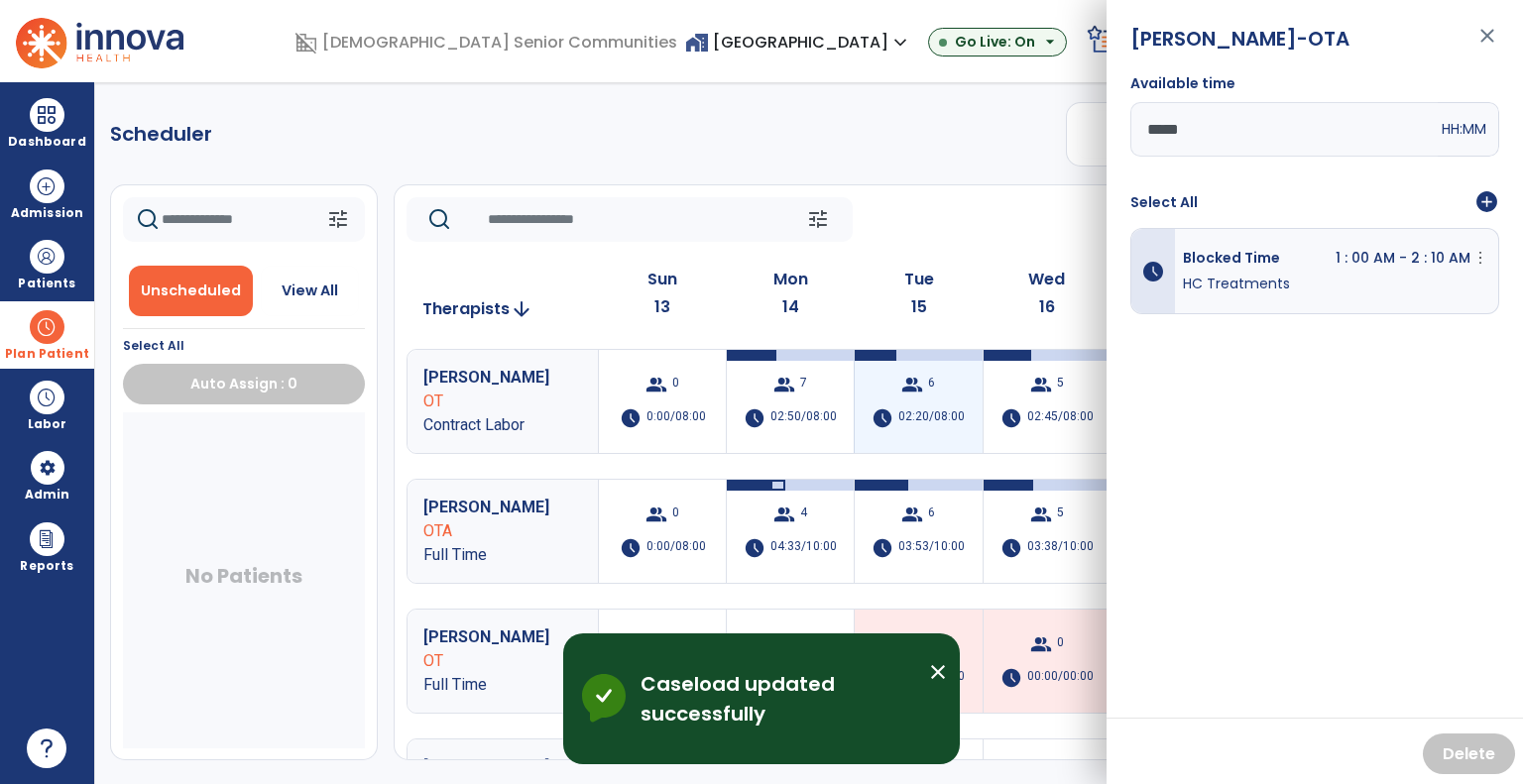 click on "02:20/08:00" at bounding box center (931, 418) 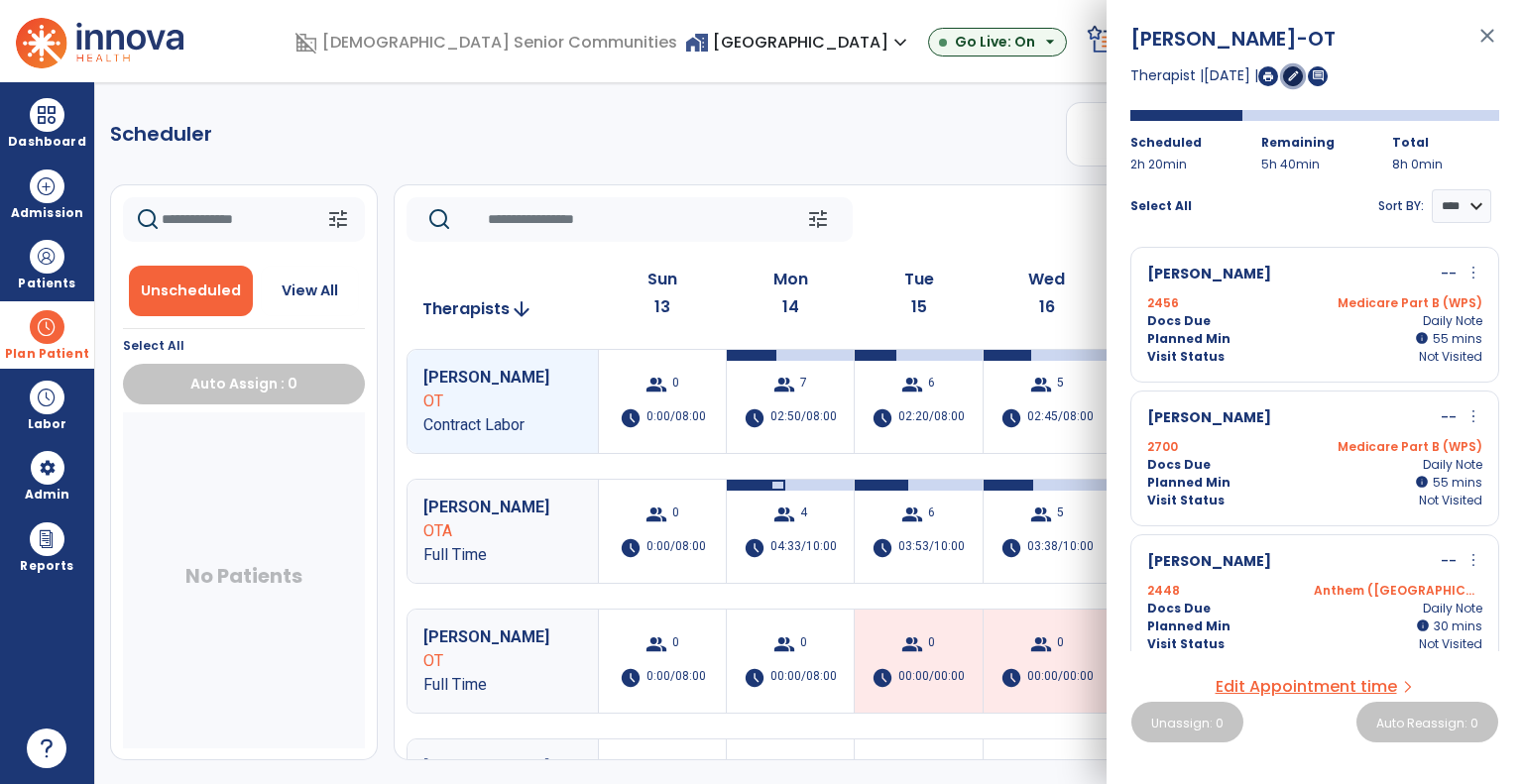 click on "edit" at bounding box center (1293, 75) 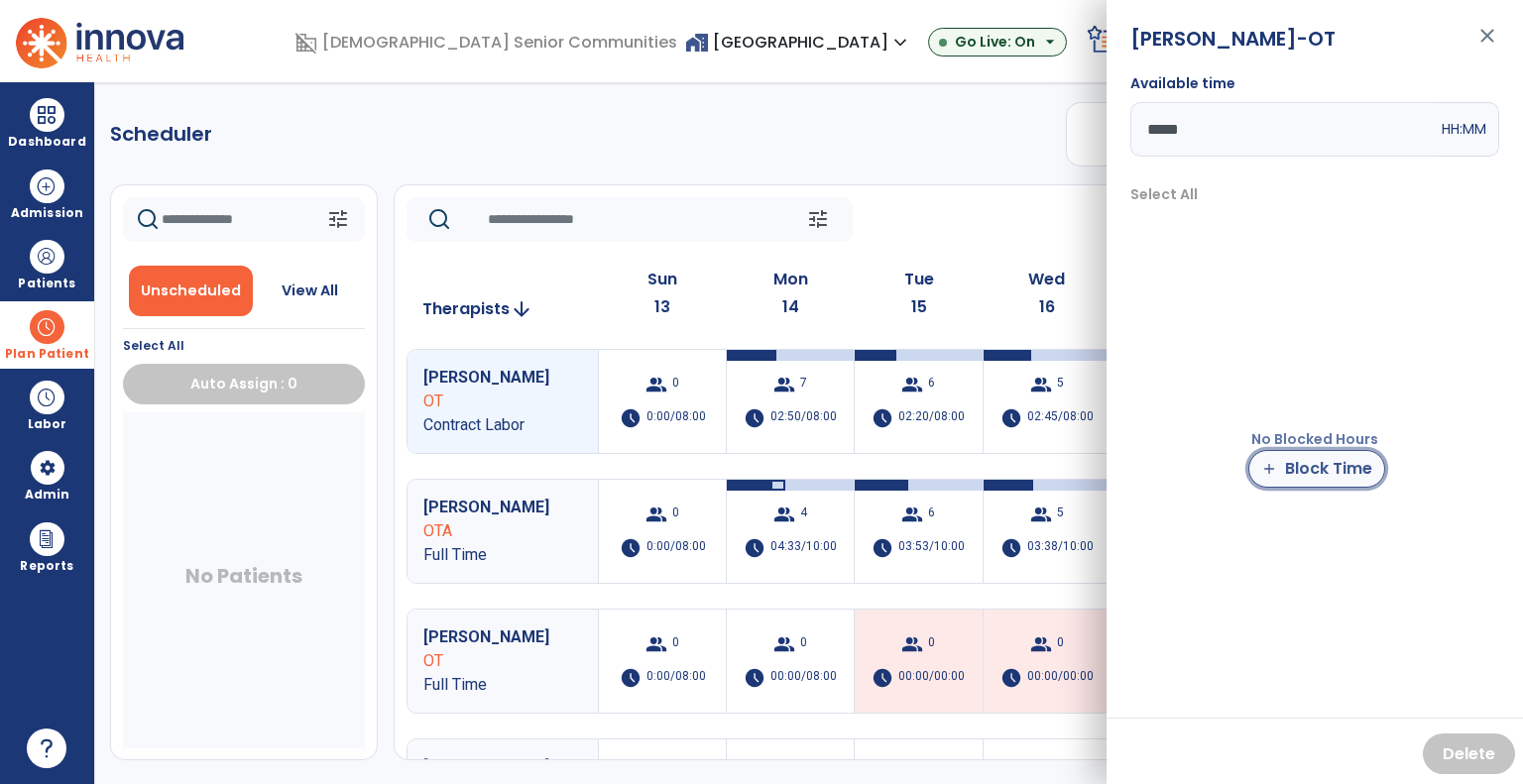 click on "add   Block Time" at bounding box center [1317, 469] 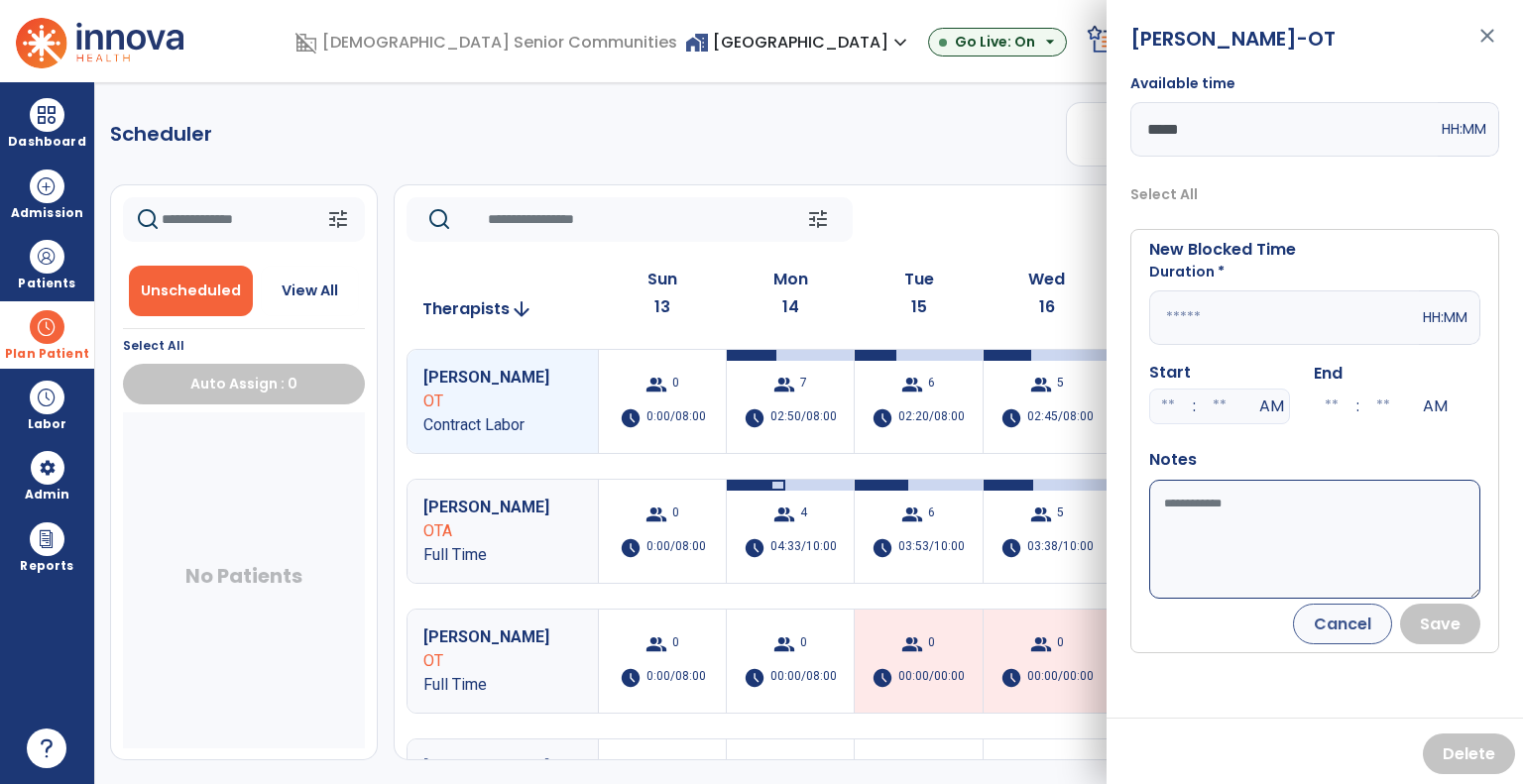click at bounding box center [1284, 317] 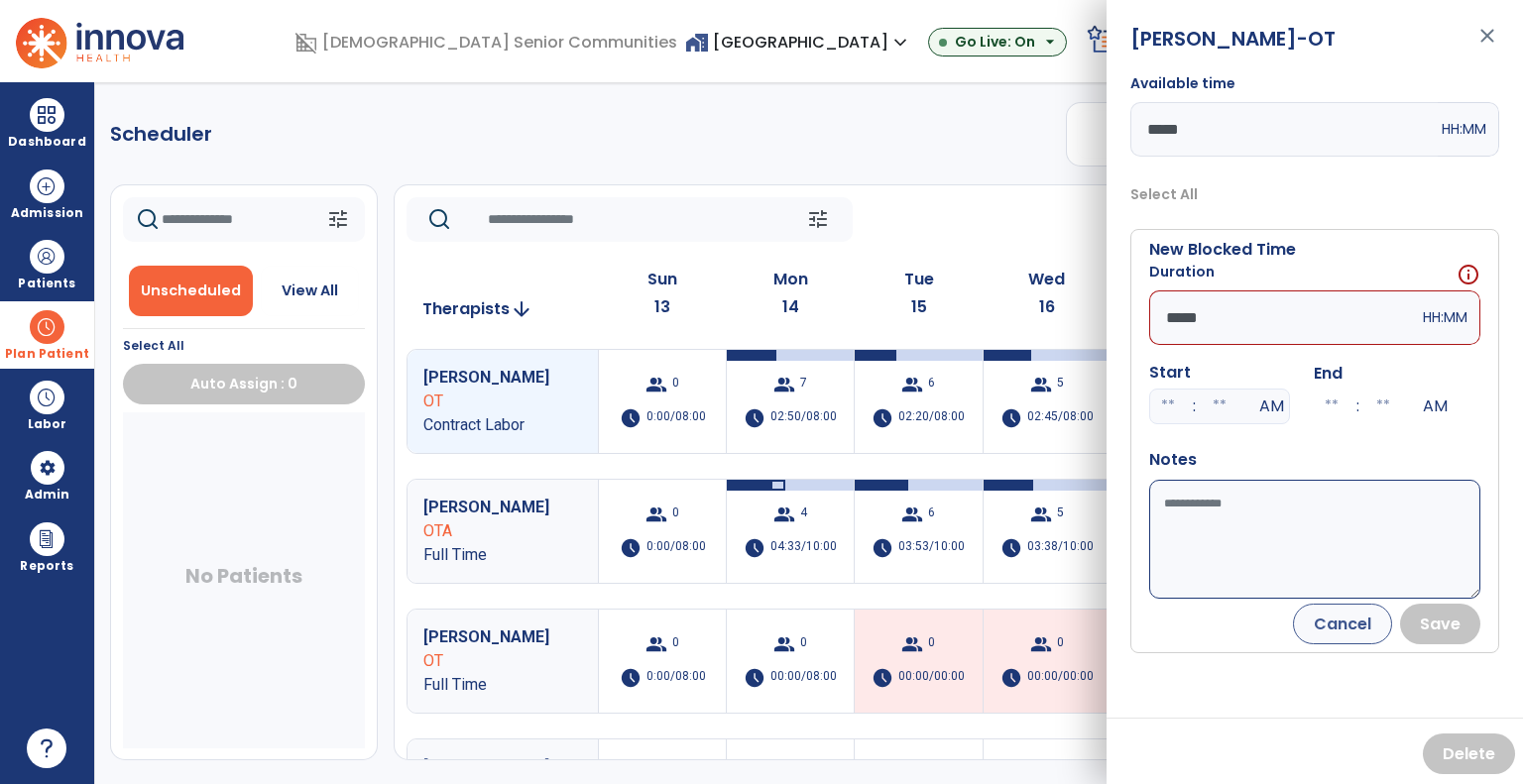 type on "*****" 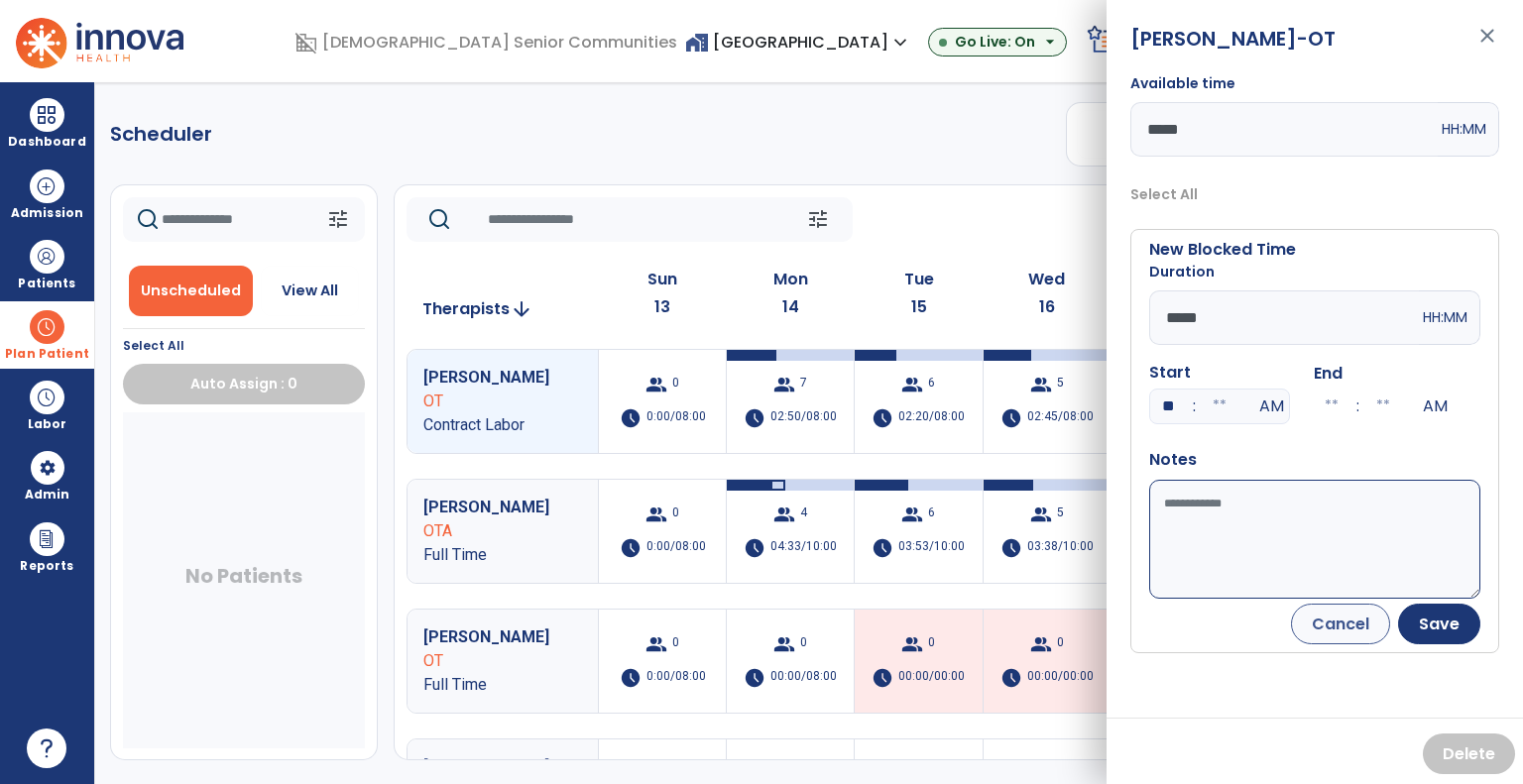 type on "**" 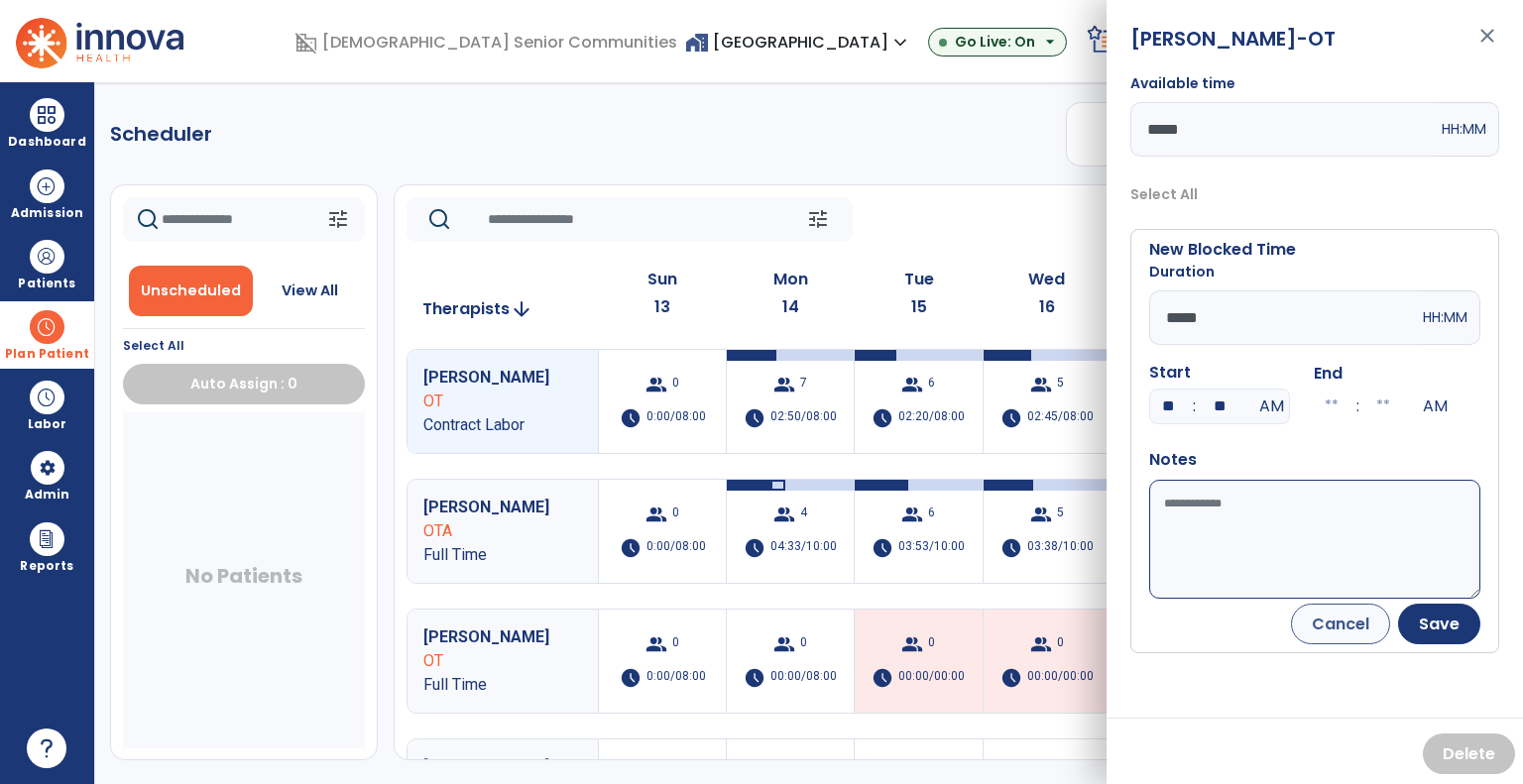 type on "**" 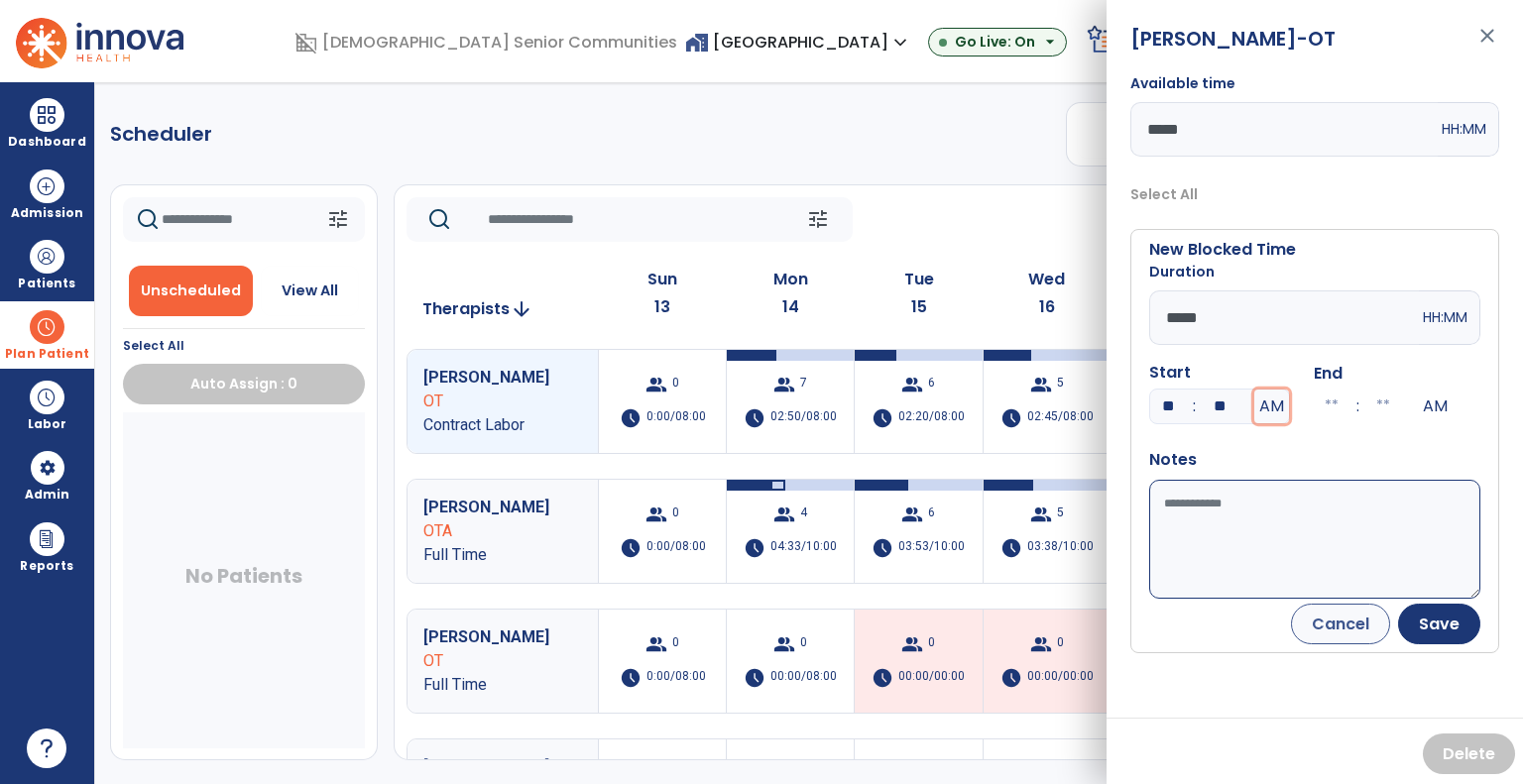 type on "**" 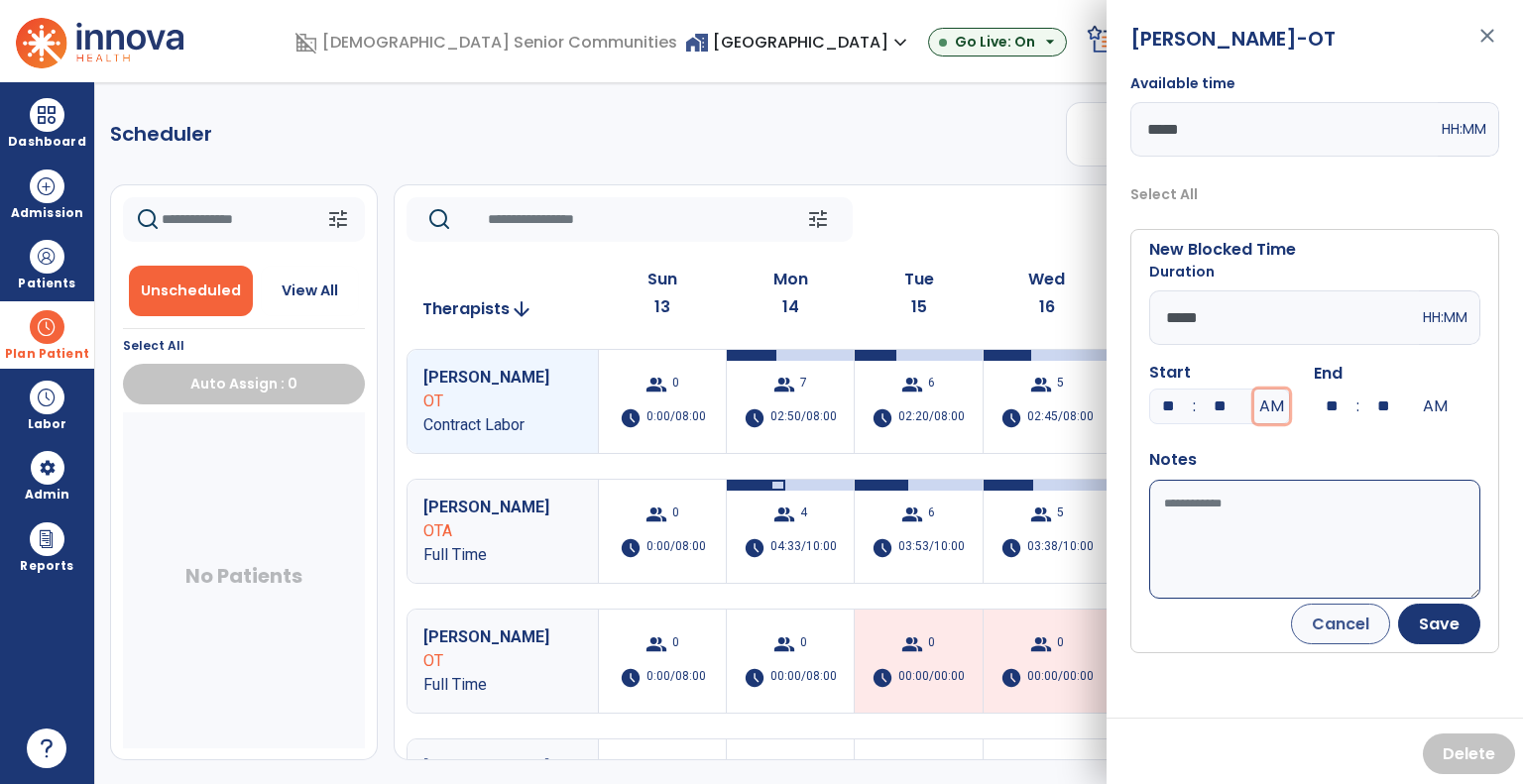type 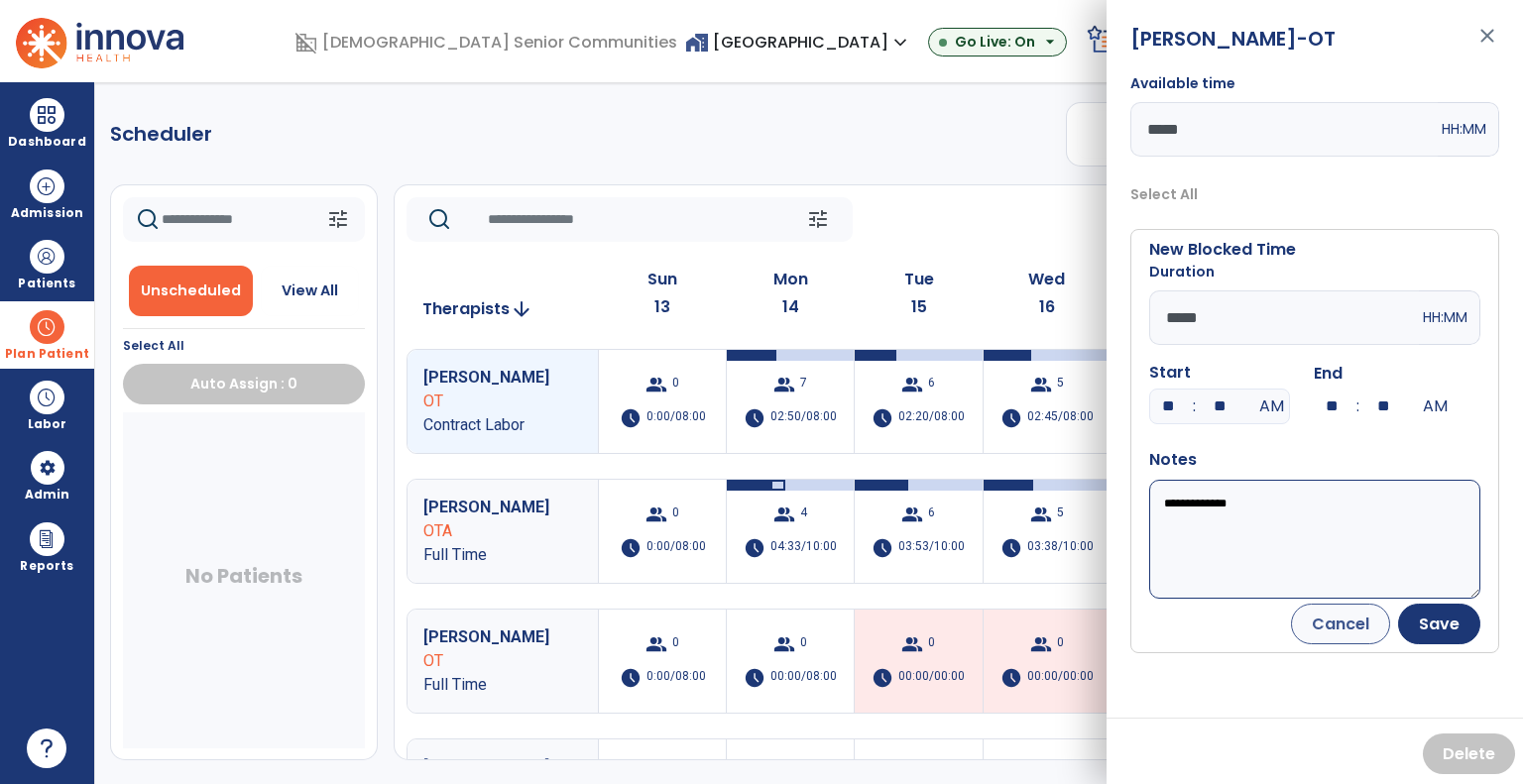 click on "**********" at bounding box center [1315, 539] 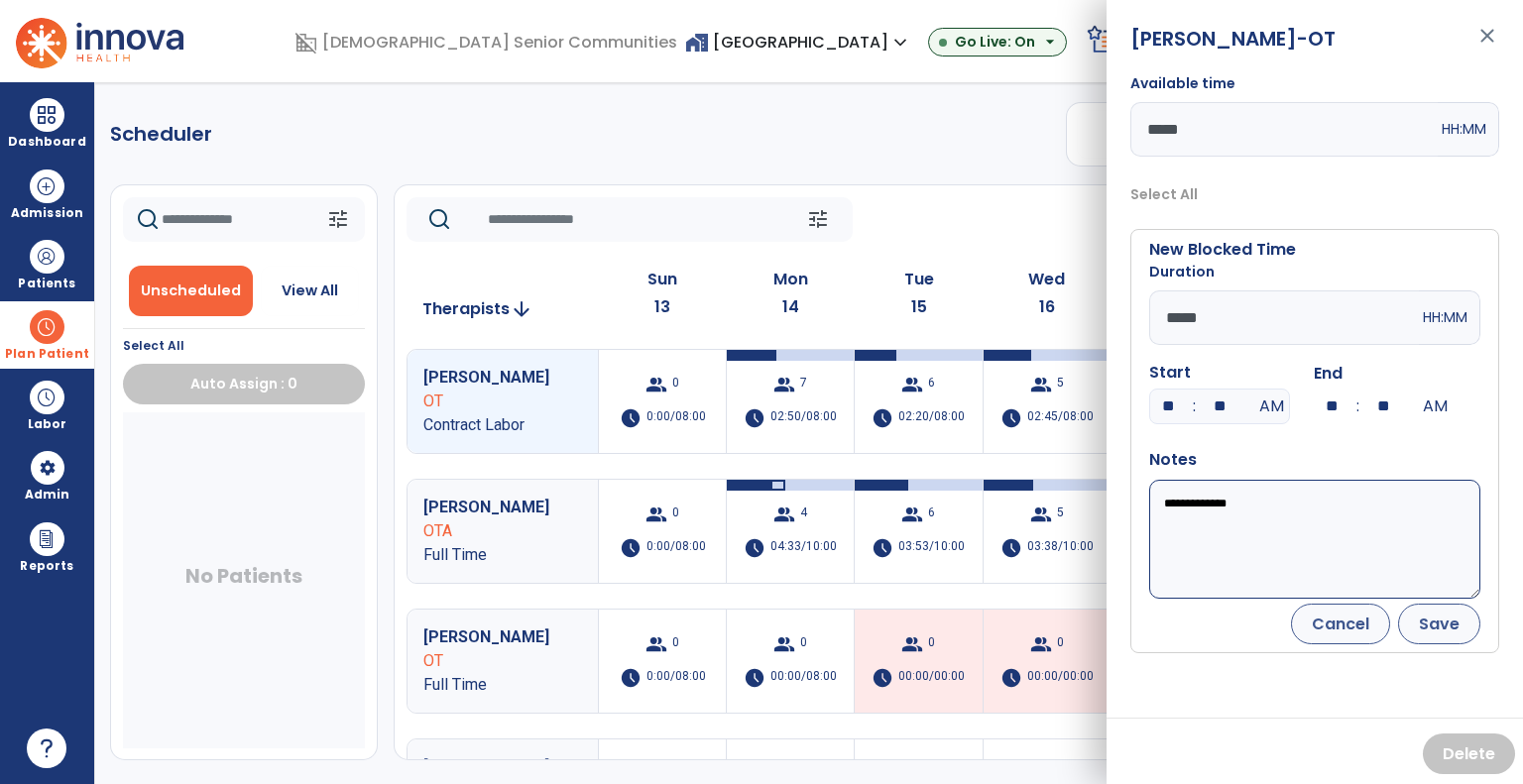 type on "**********" 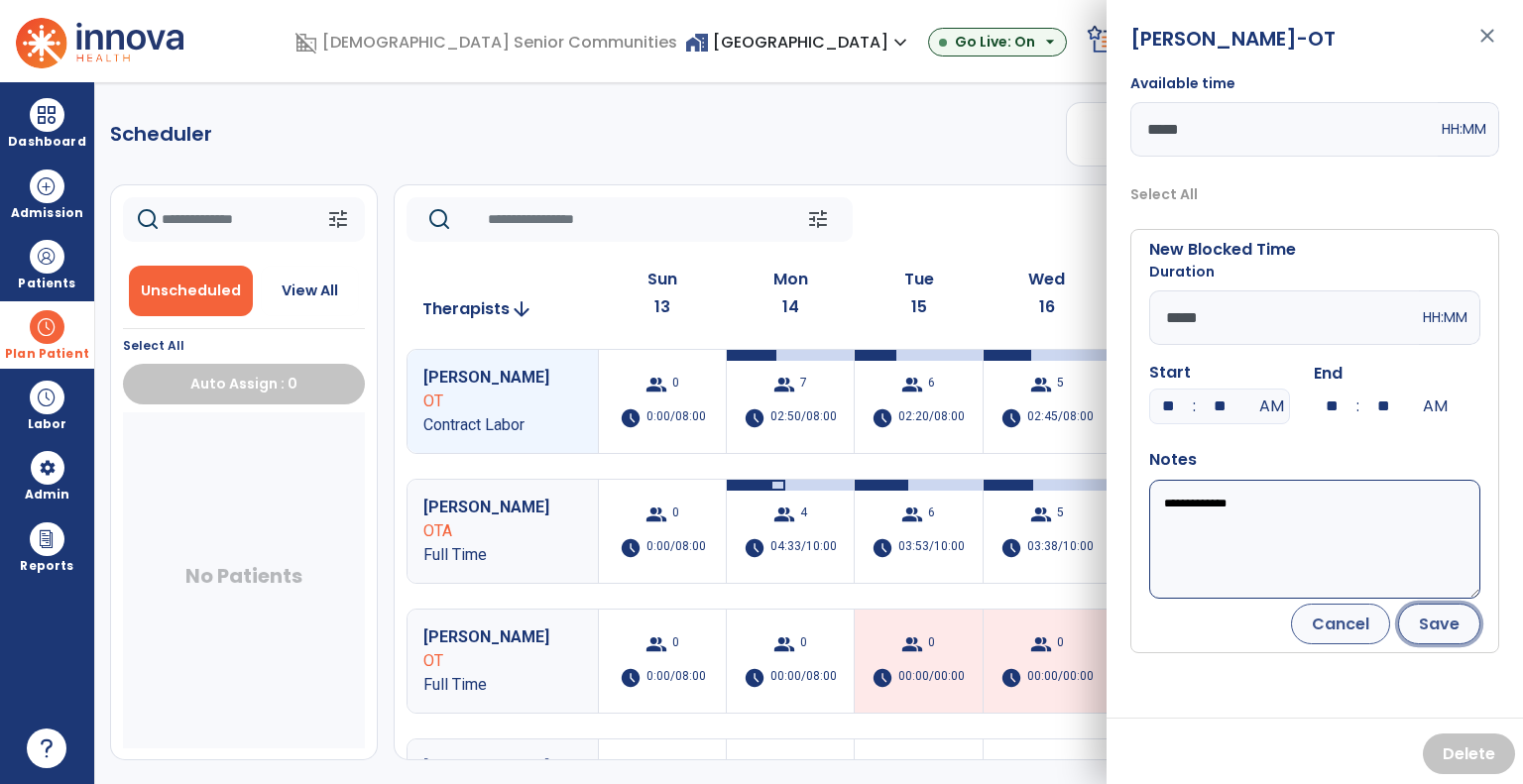 click on "Save" at bounding box center [1439, 623] 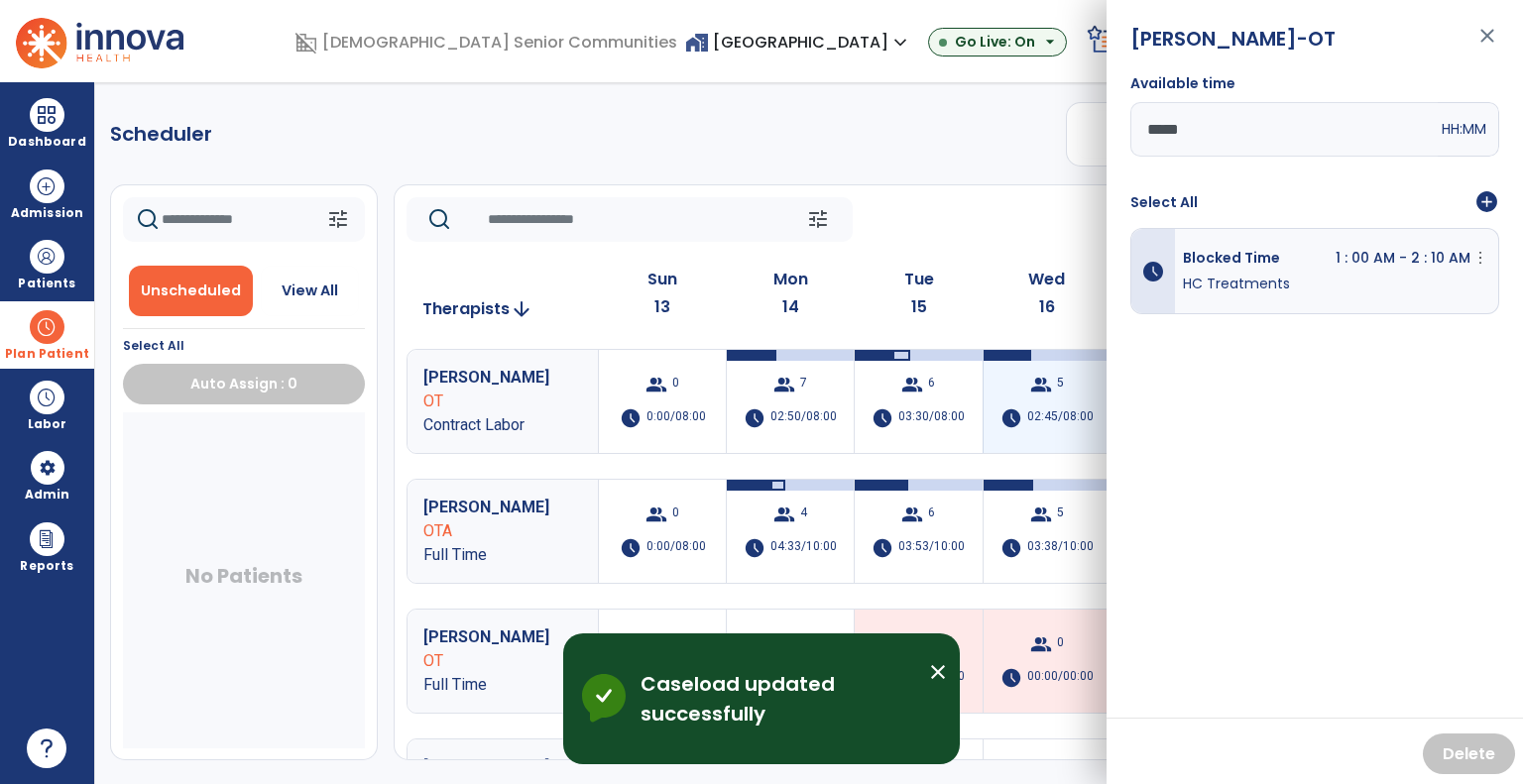 click on "02:45/08:00" at bounding box center (1060, 418) 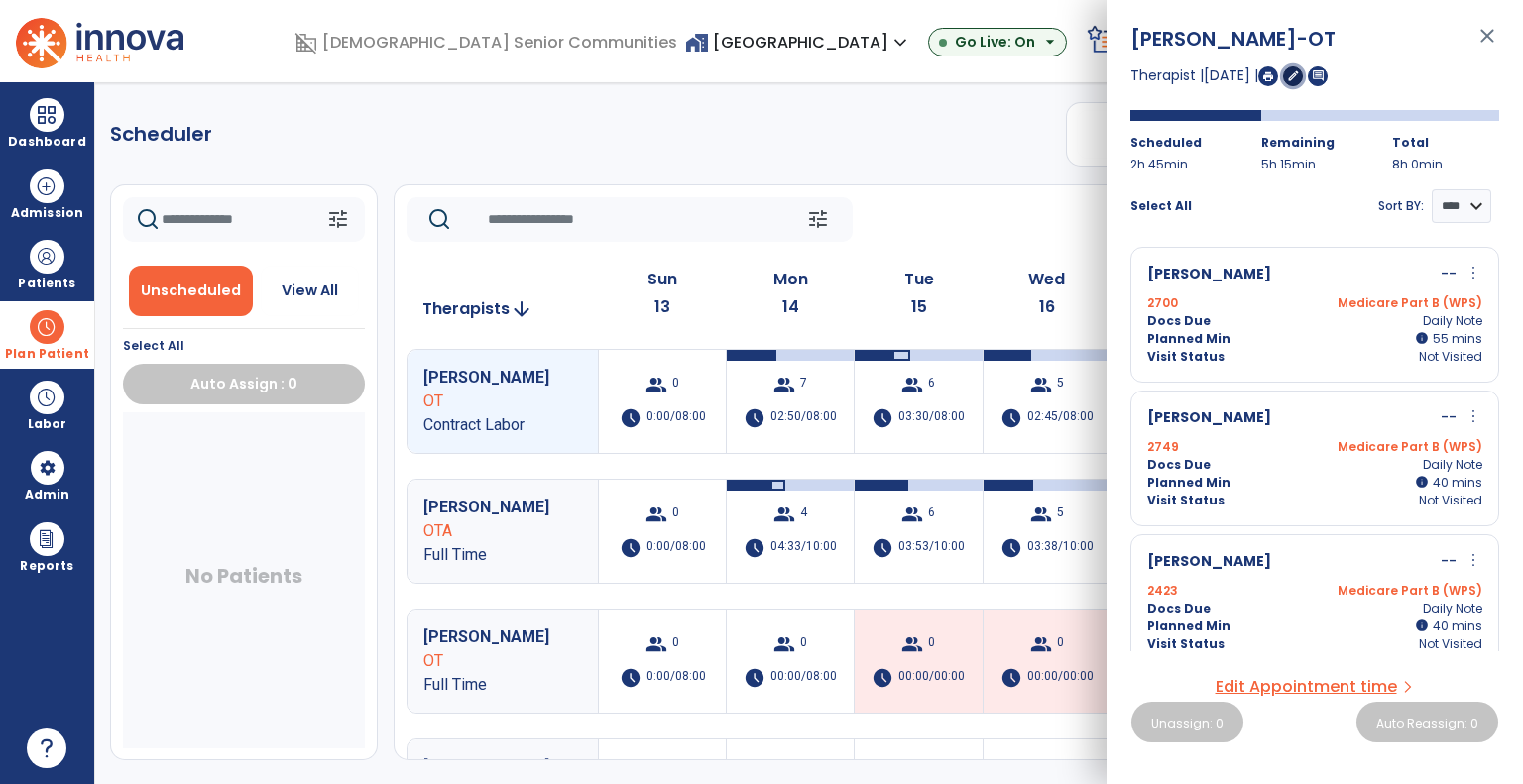 click on "edit" at bounding box center [1293, 75] 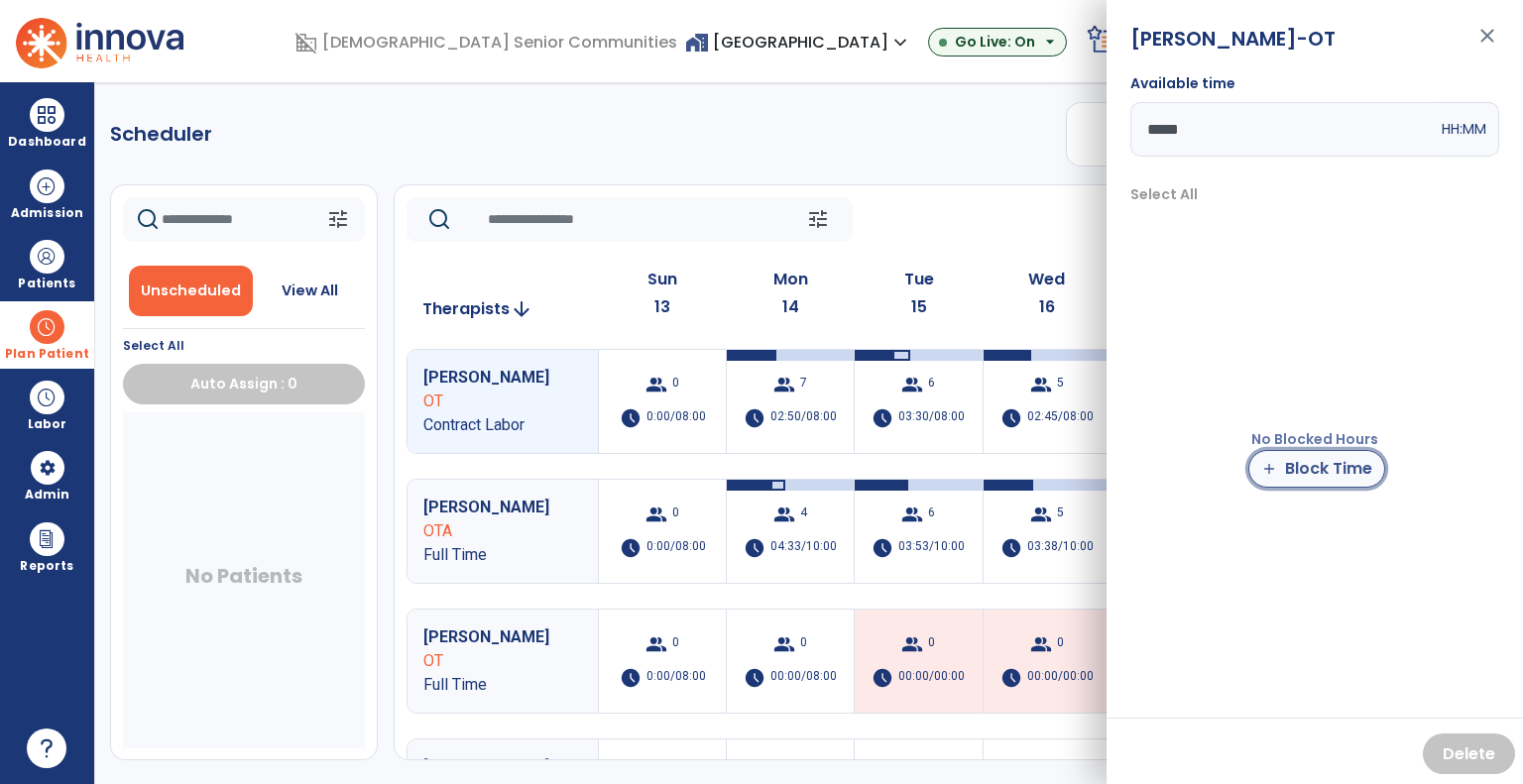 click on "add   Block Time" at bounding box center [1317, 469] 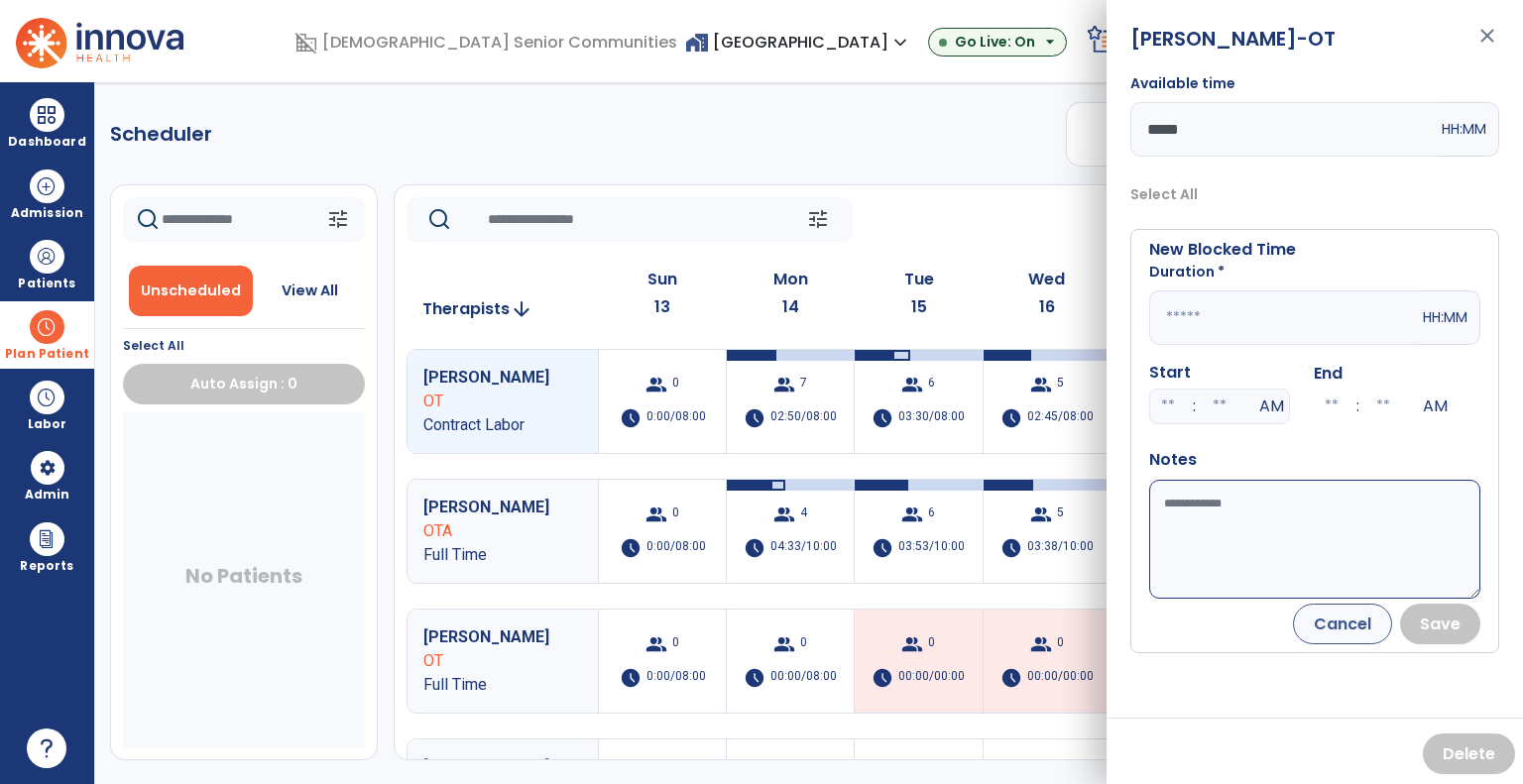 click at bounding box center (1284, 317) 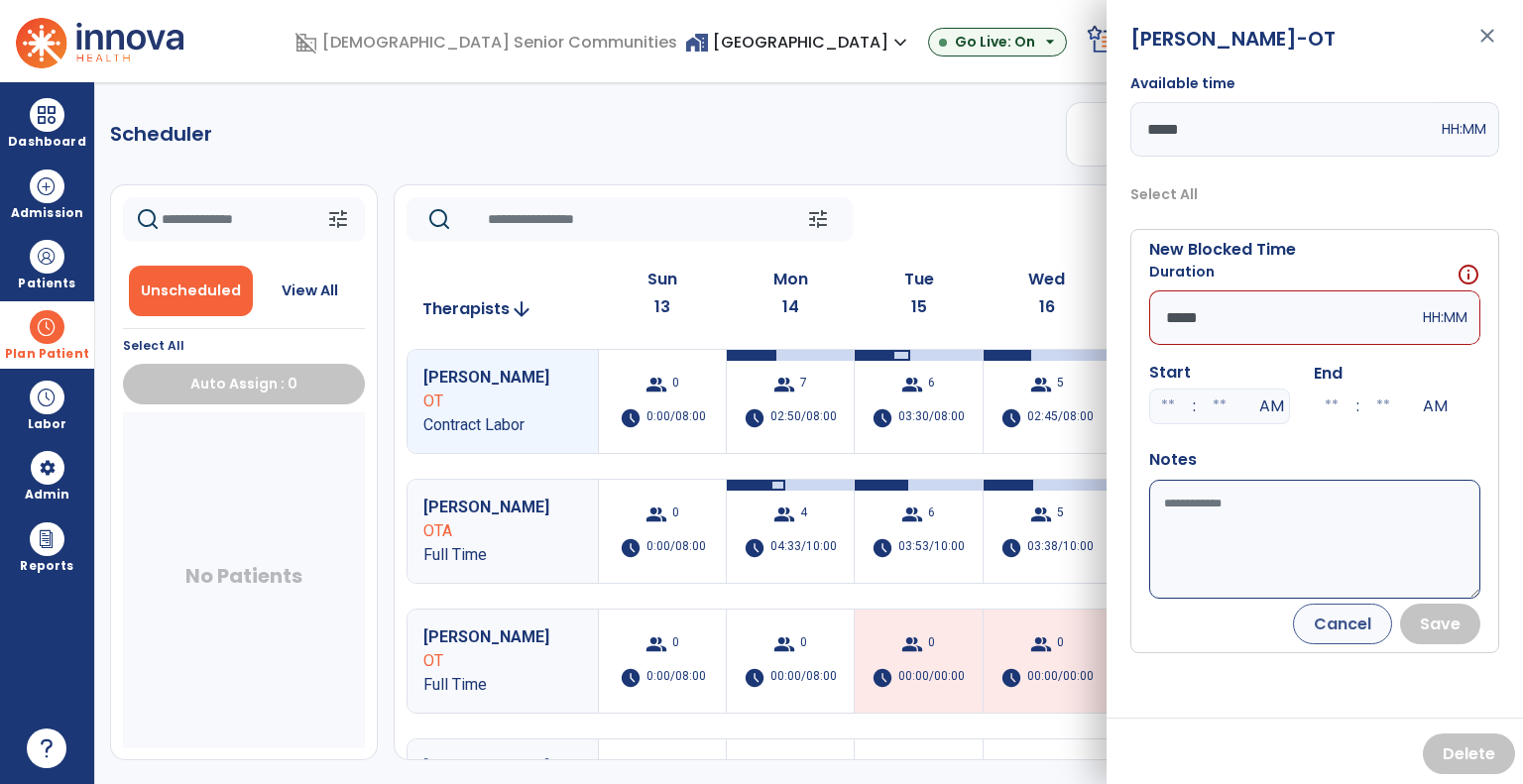 type on "*****" 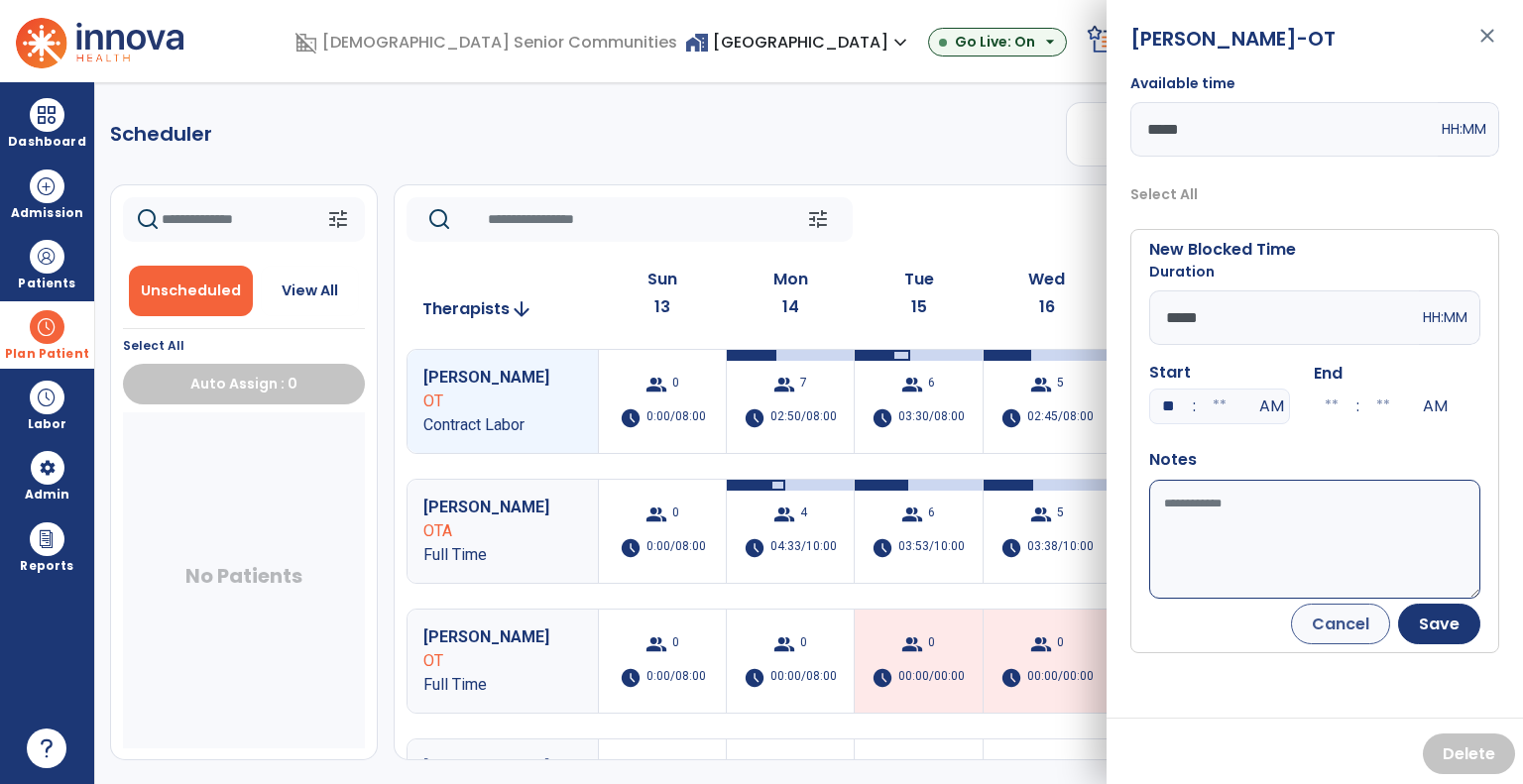 type on "**" 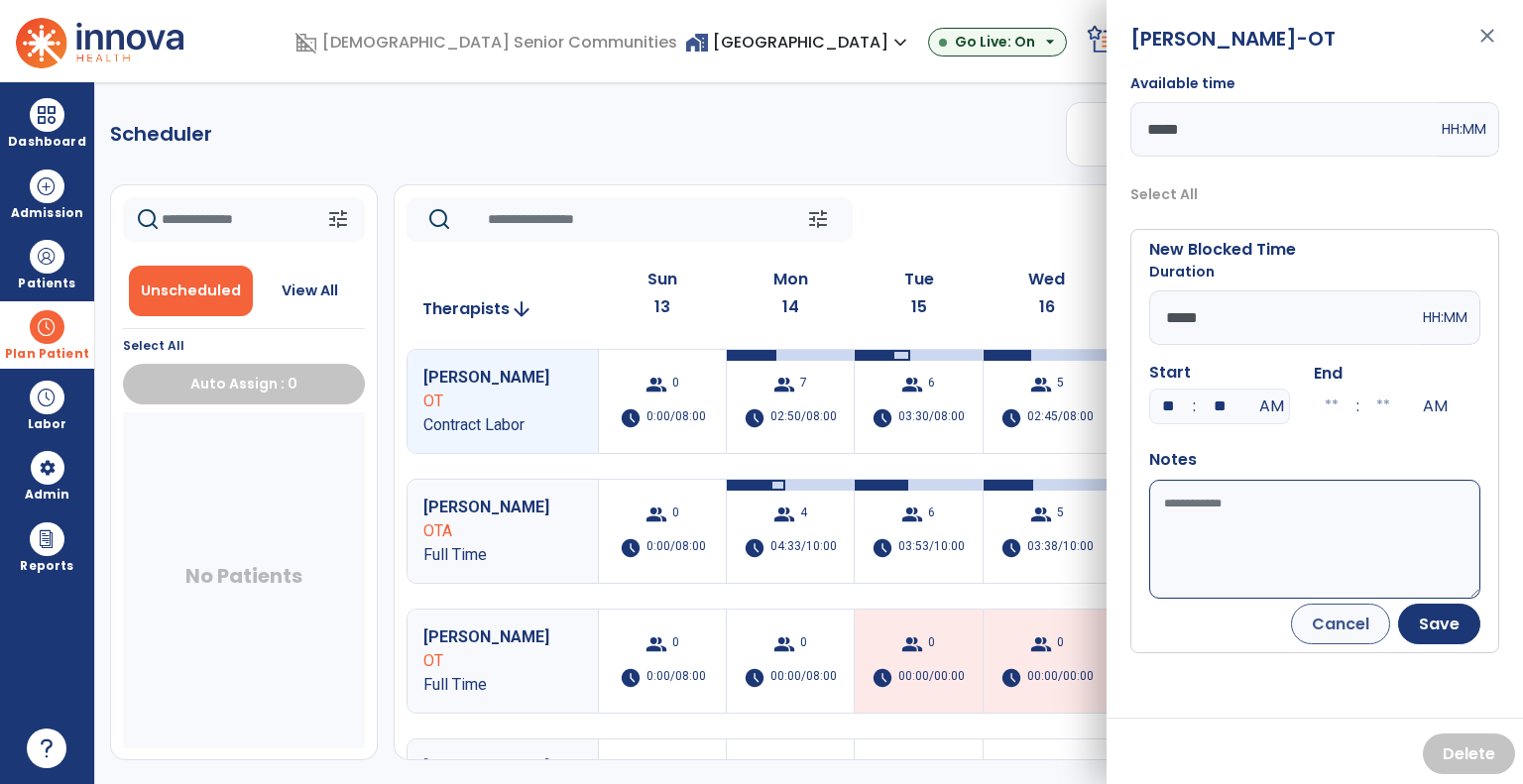 type on "**" 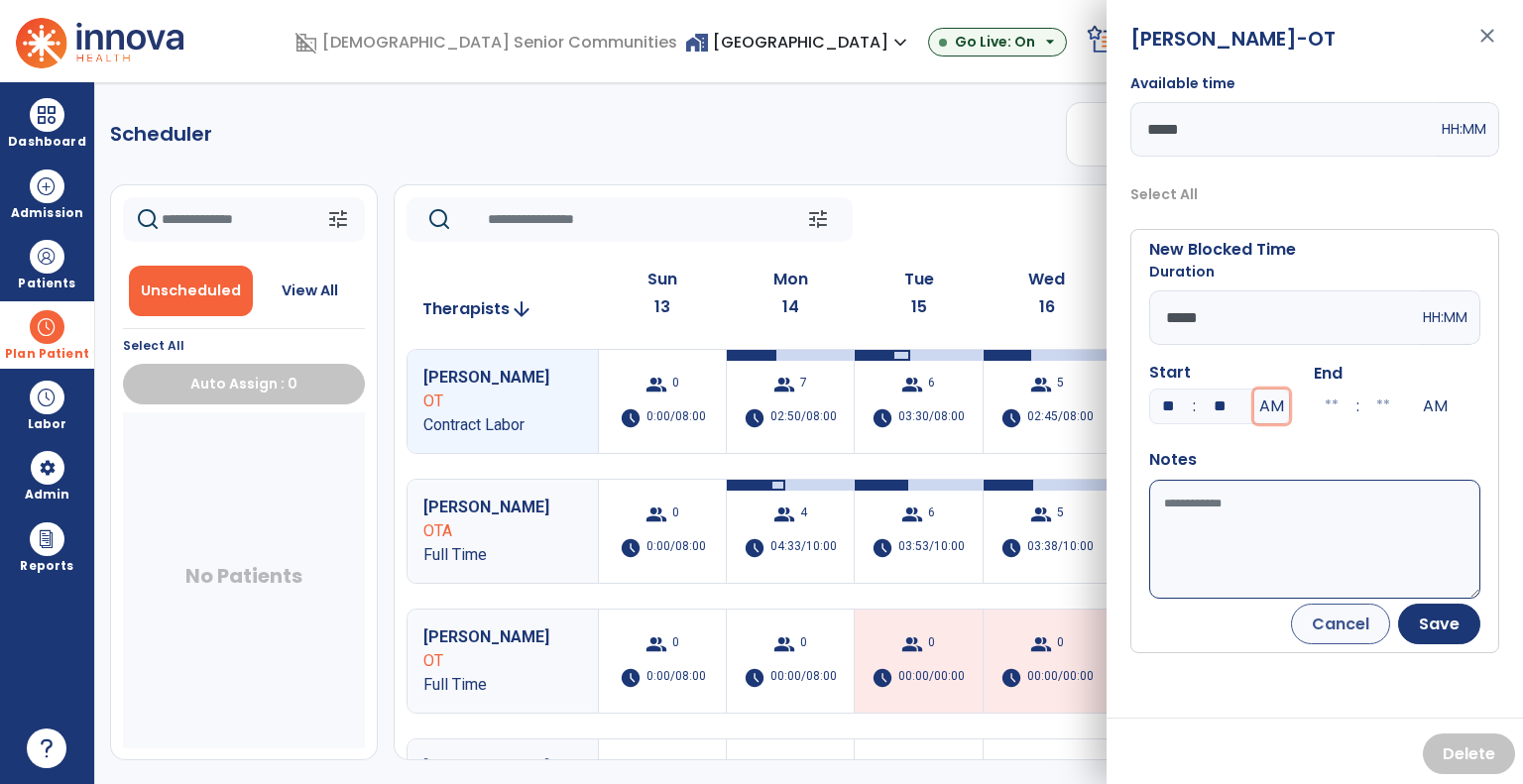 type on "**" 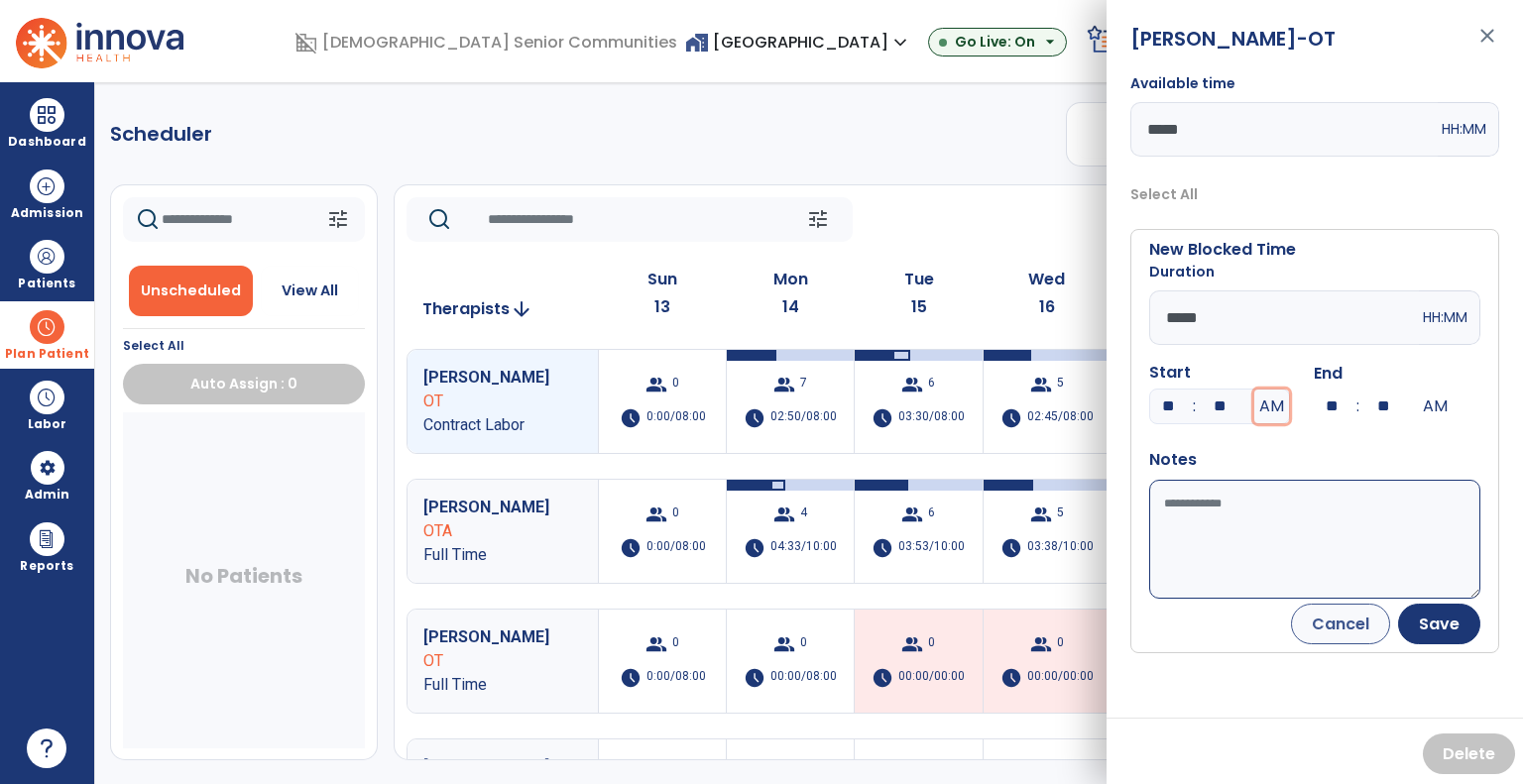 type 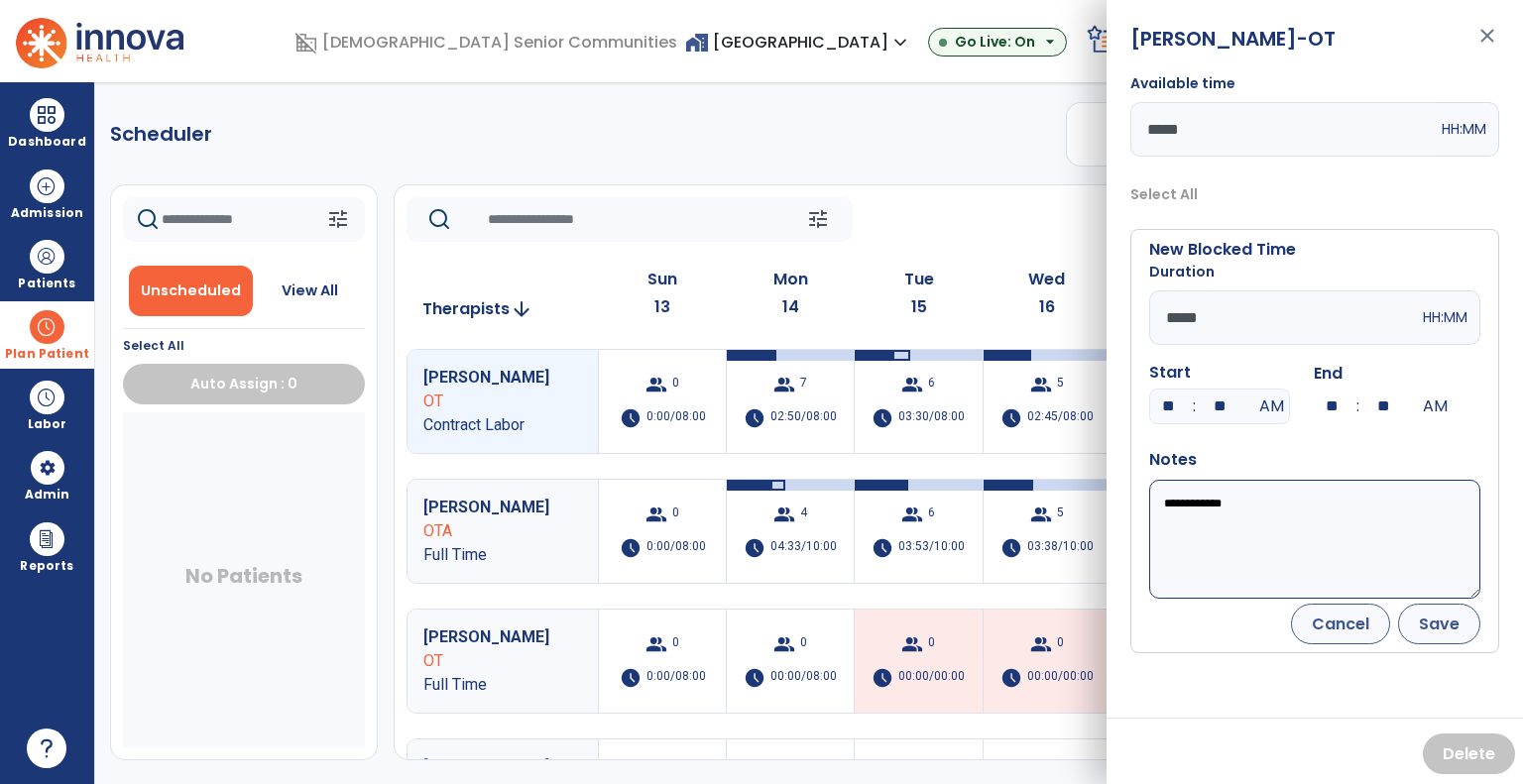 type on "**********" 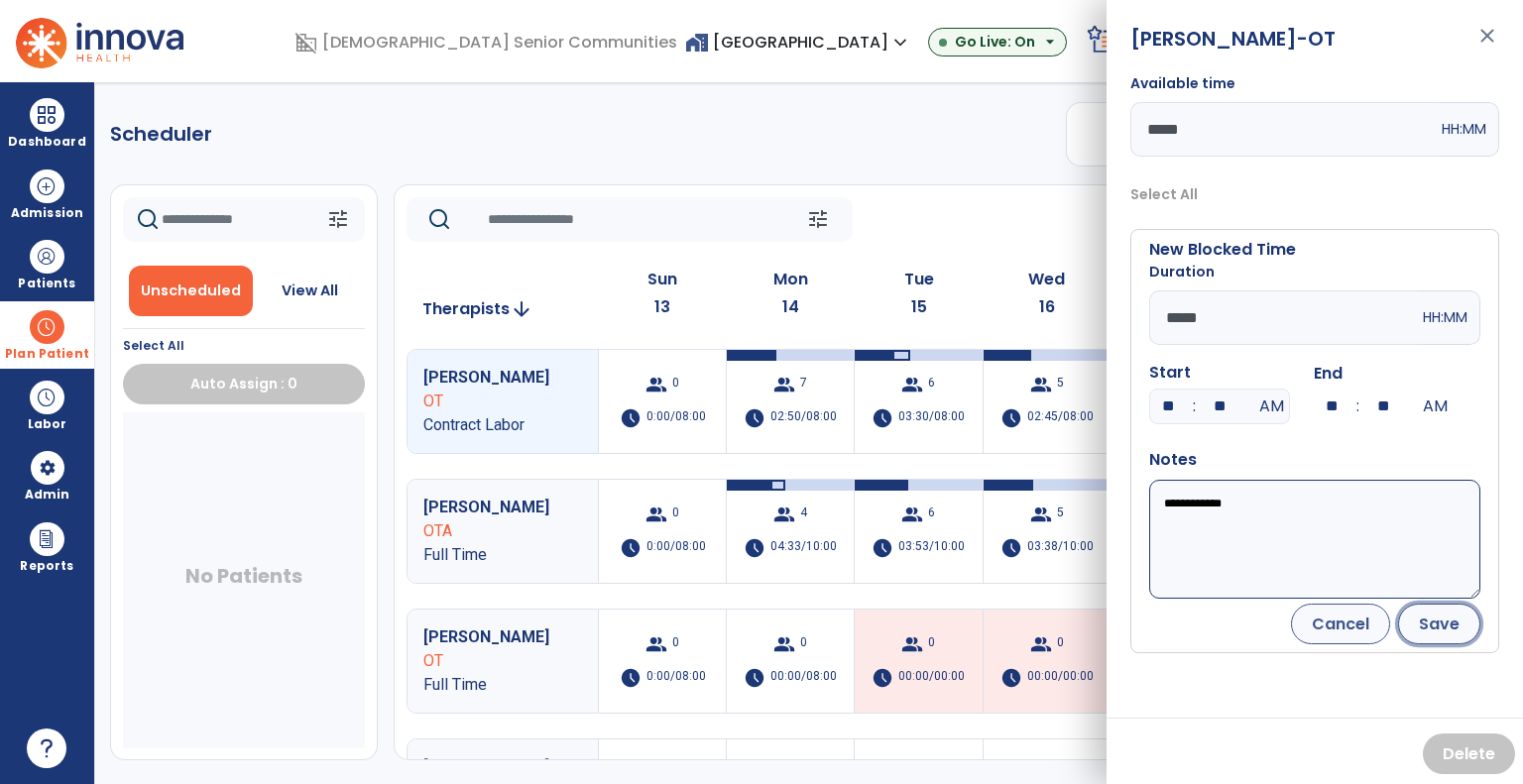 click on "Save" at bounding box center (1439, 623) 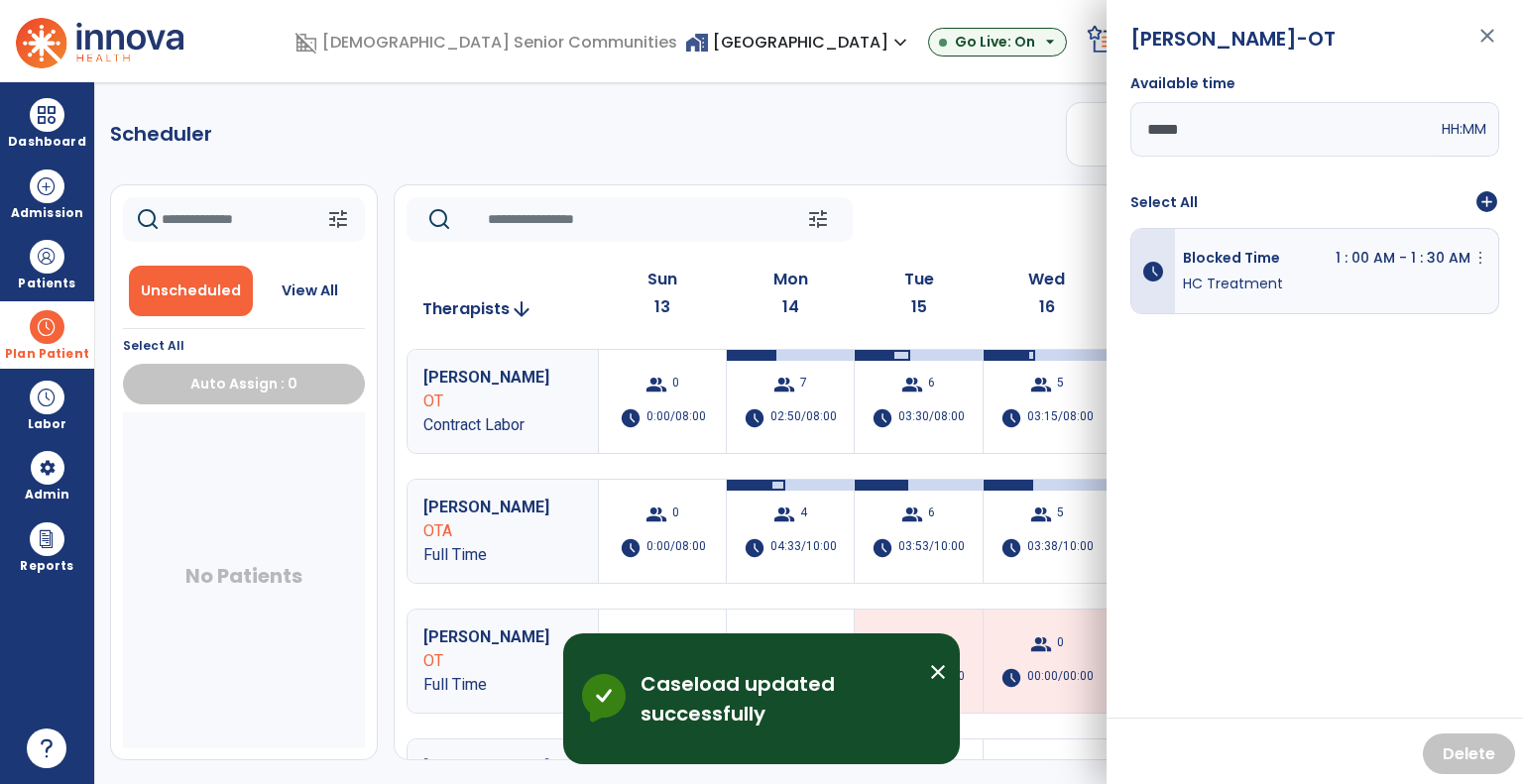 click on "Scheduler   PT   OT   ST  **** *** more_vert  Manage Labor   View All Therapists   Print" 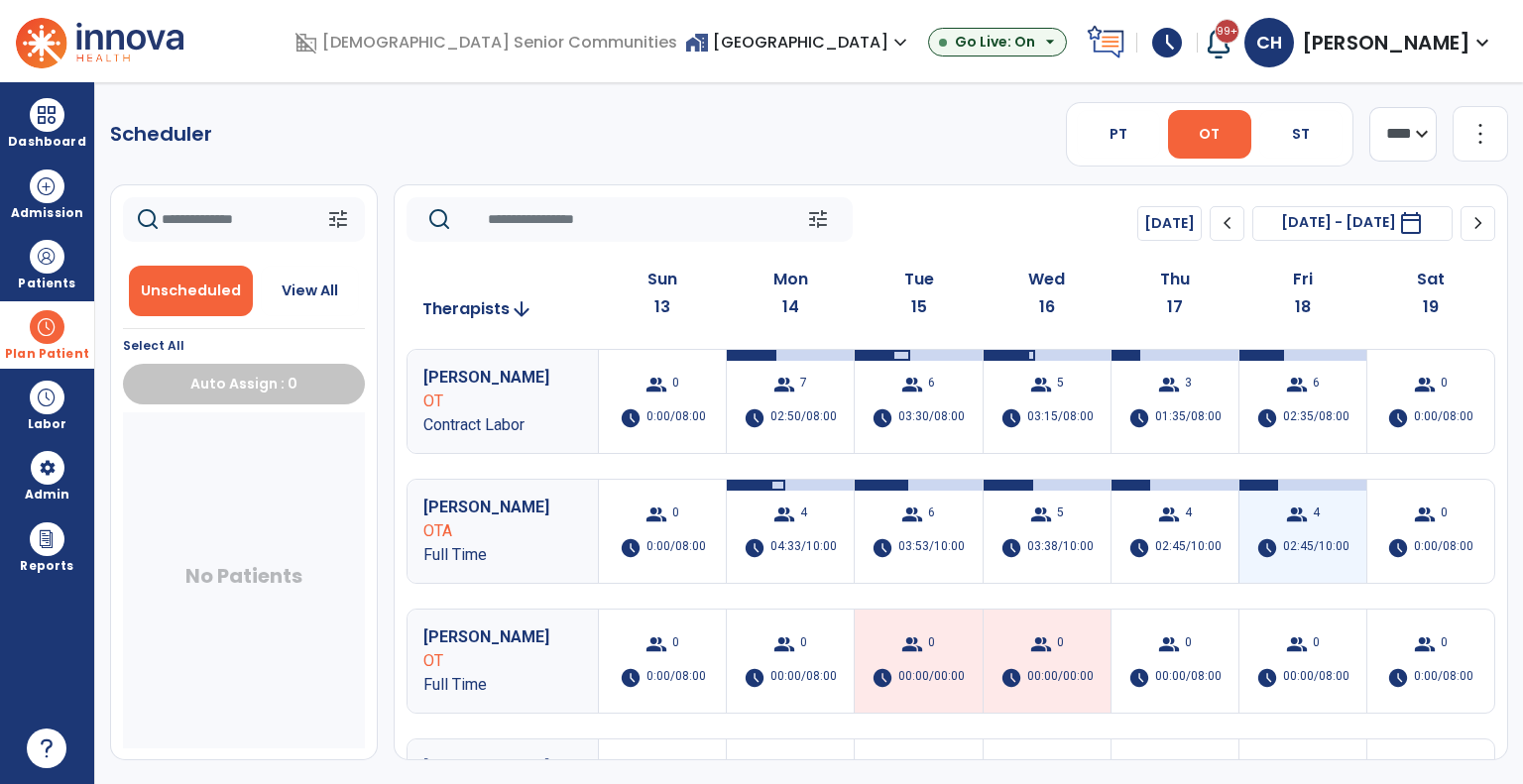 click on "group  4  schedule  02:45/10:00" at bounding box center (1303, 531) 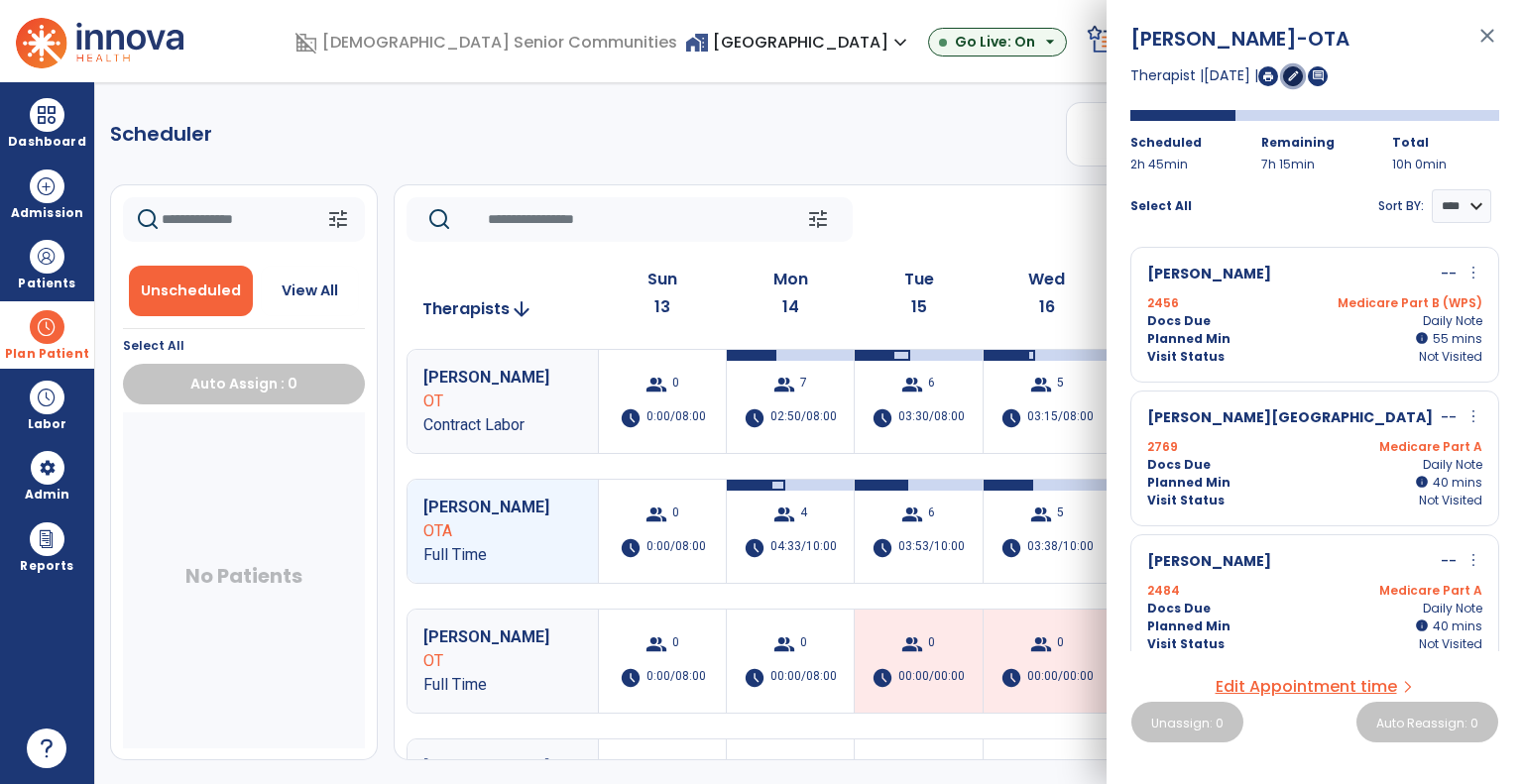 click on "edit" at bounding box center [1293, 75] 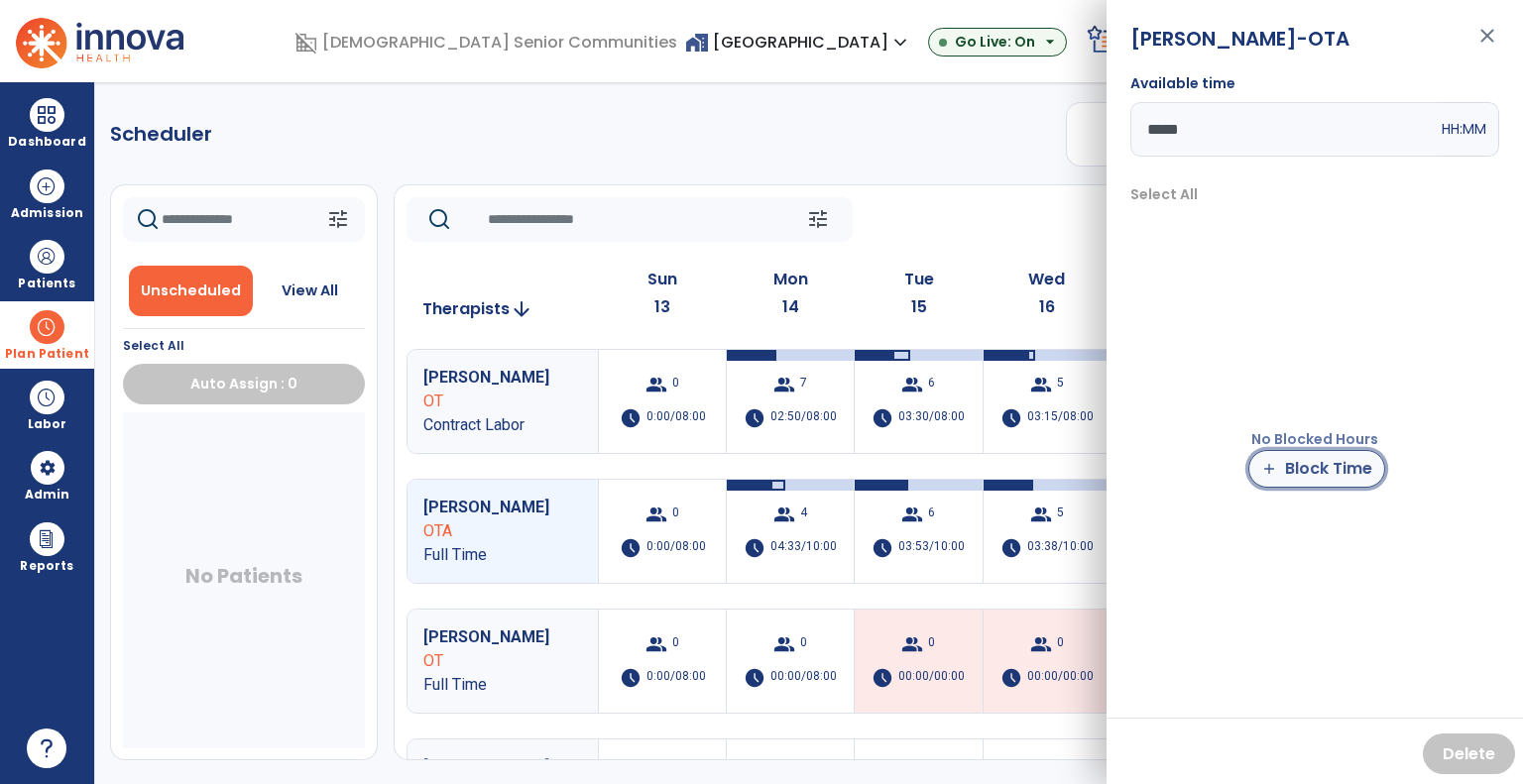 click on "add" at bounding box center (1269, 469) 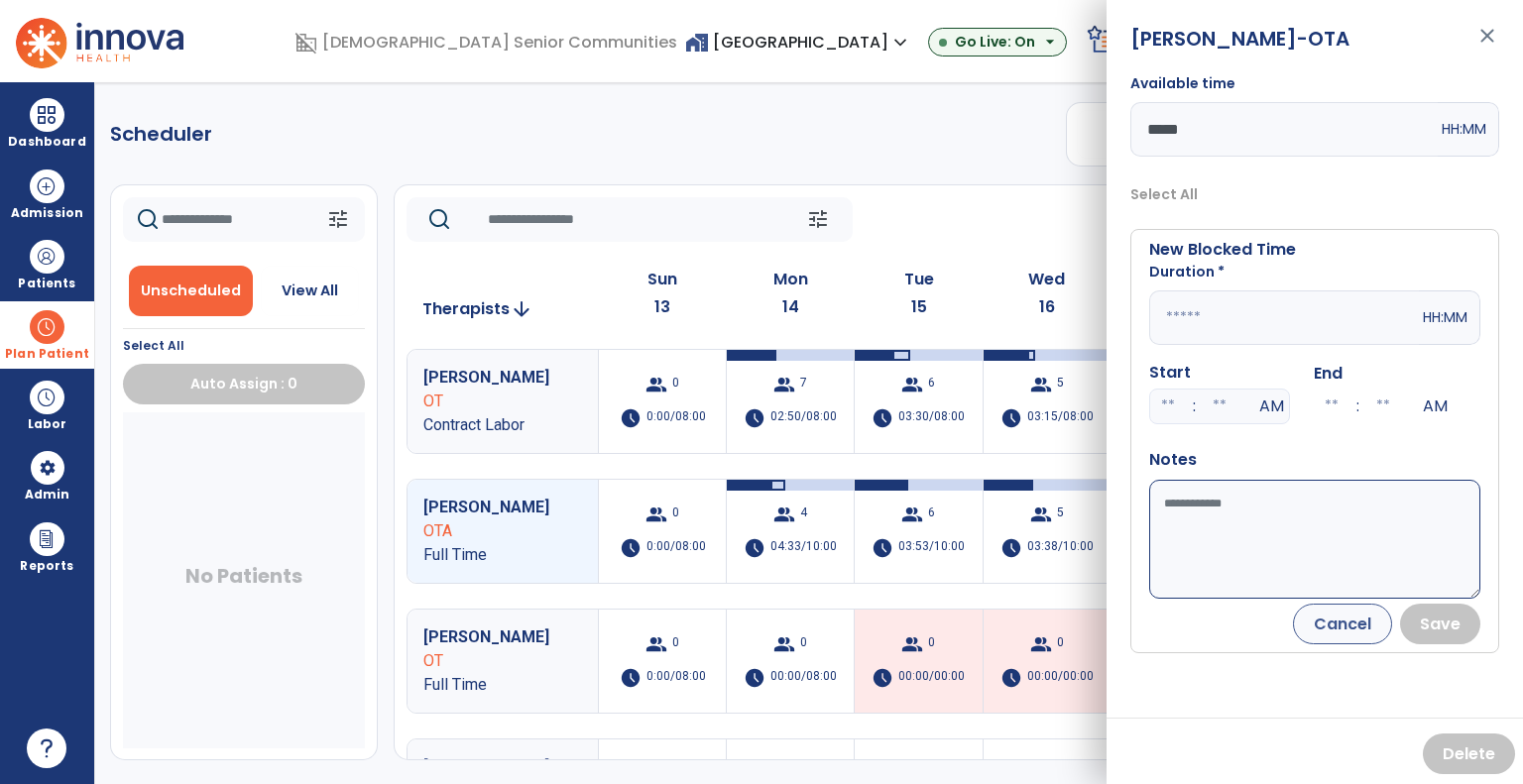 click at bounding box center [1284, 317] 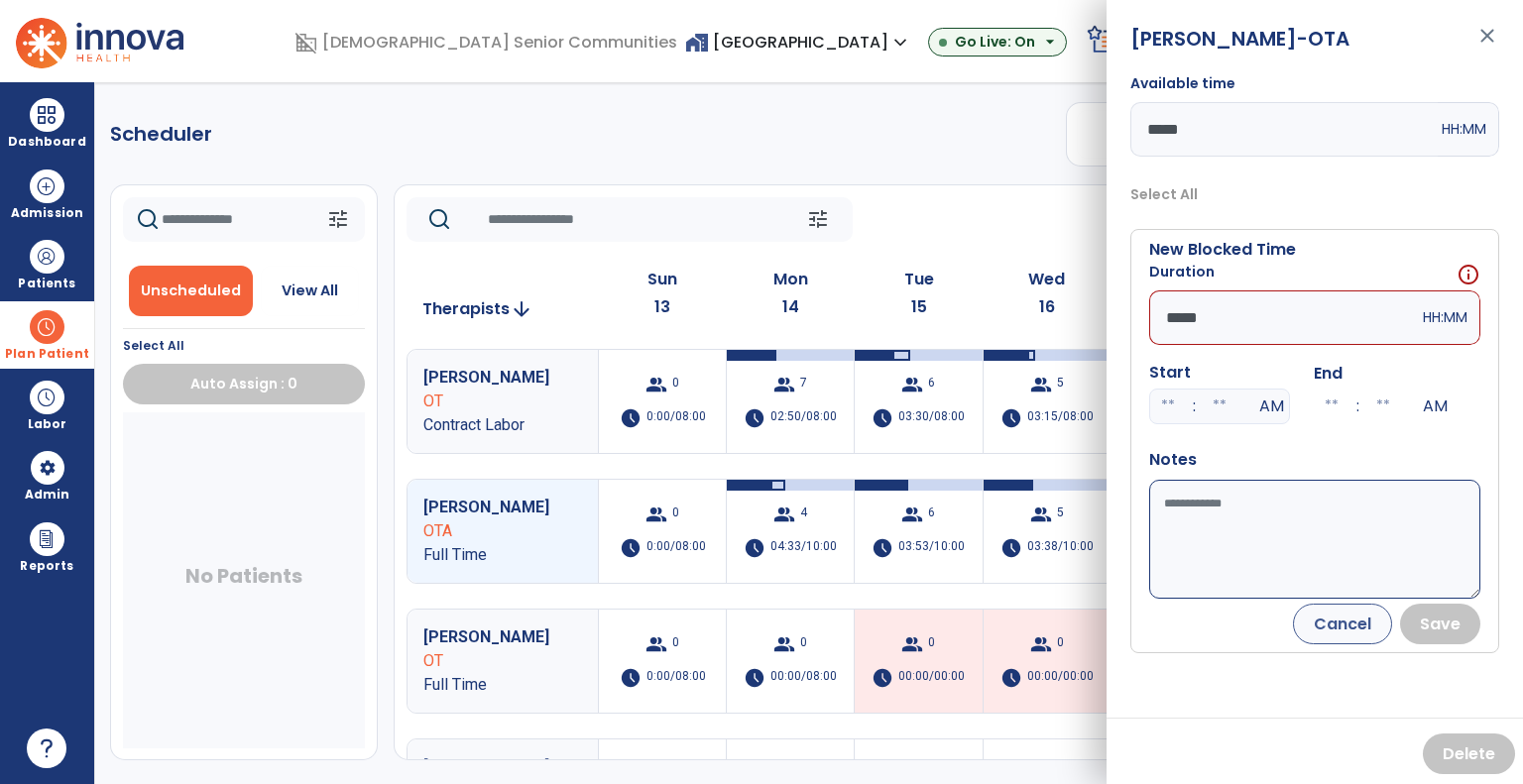 type on "*****" 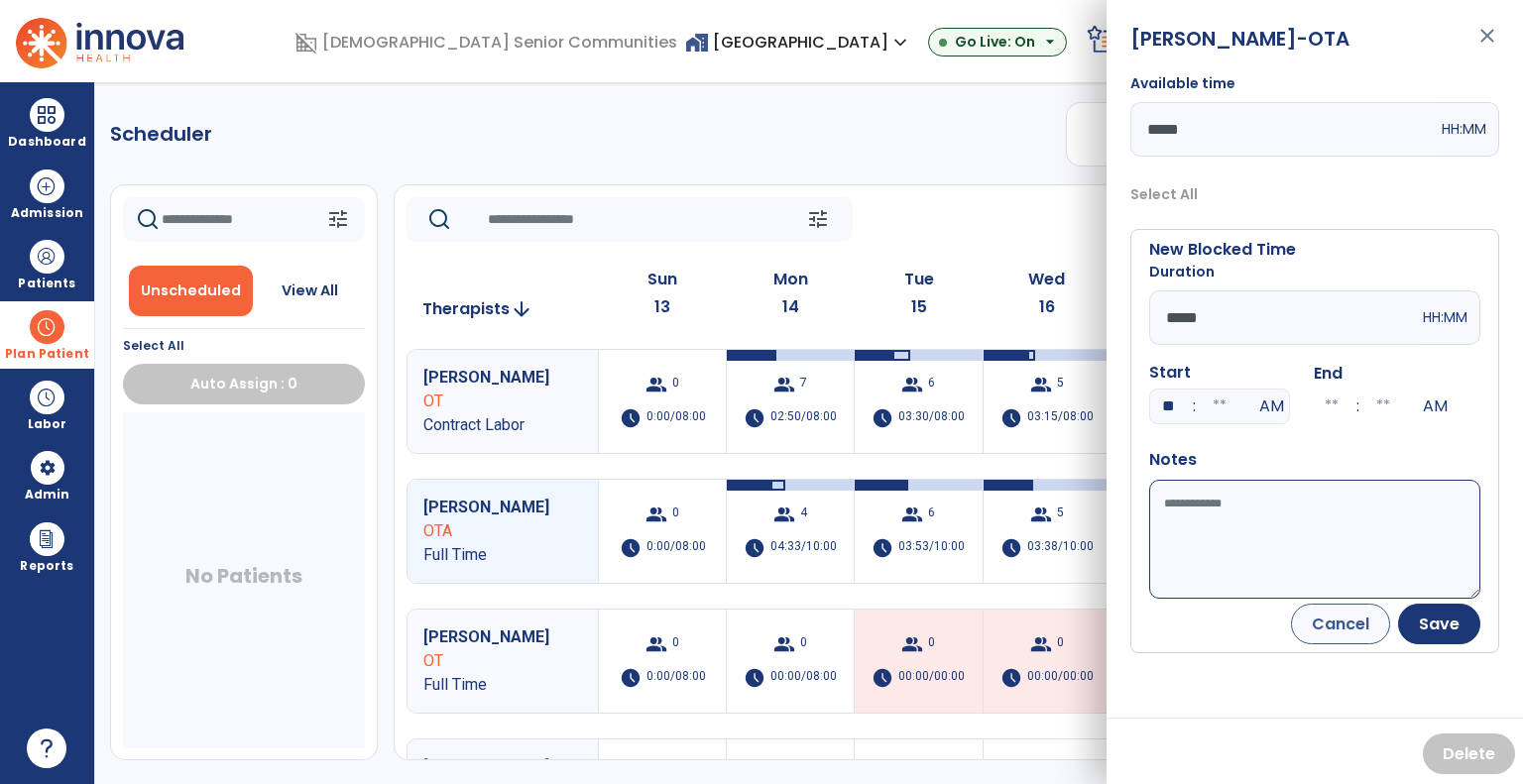 type on "**" 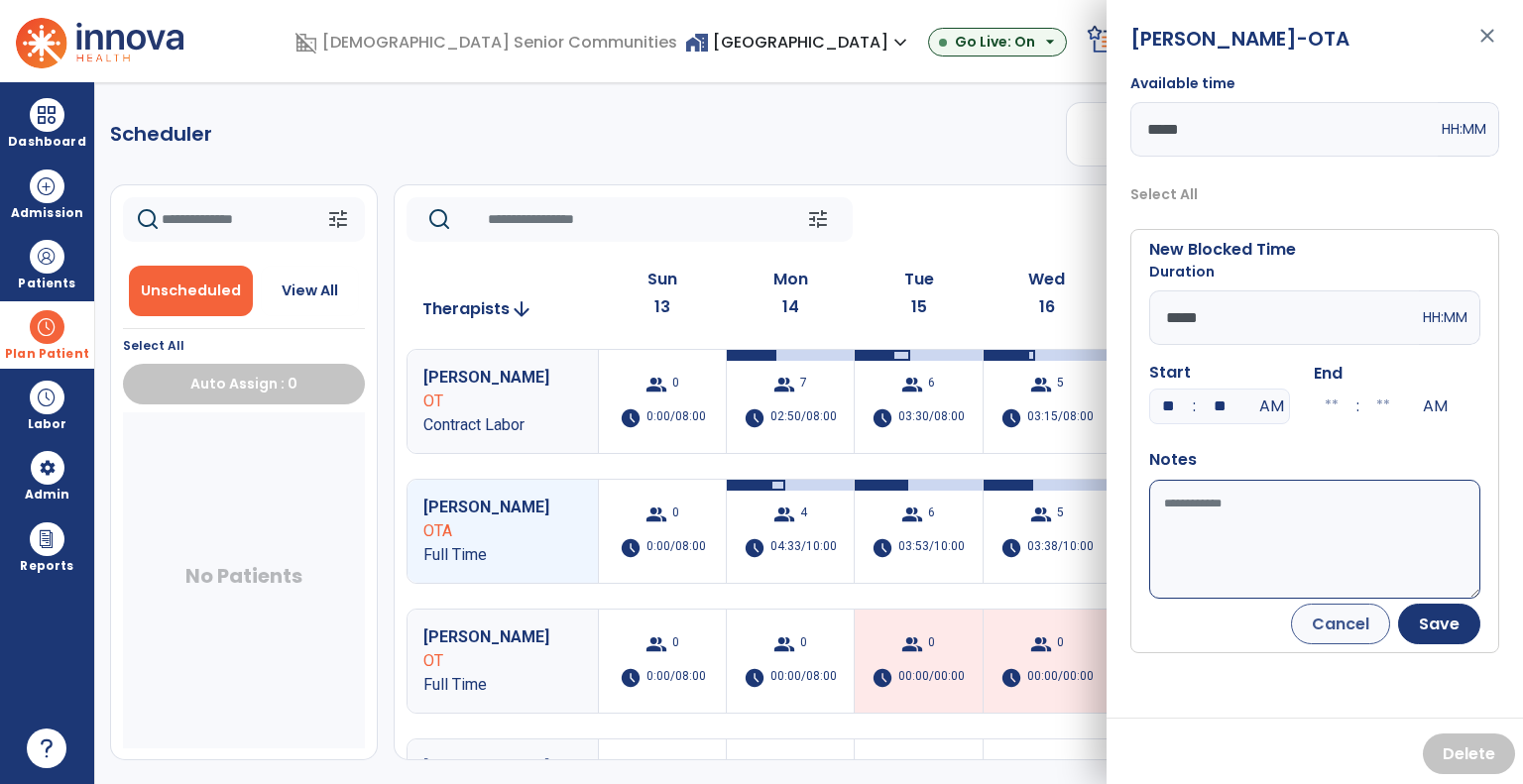 type on "**" 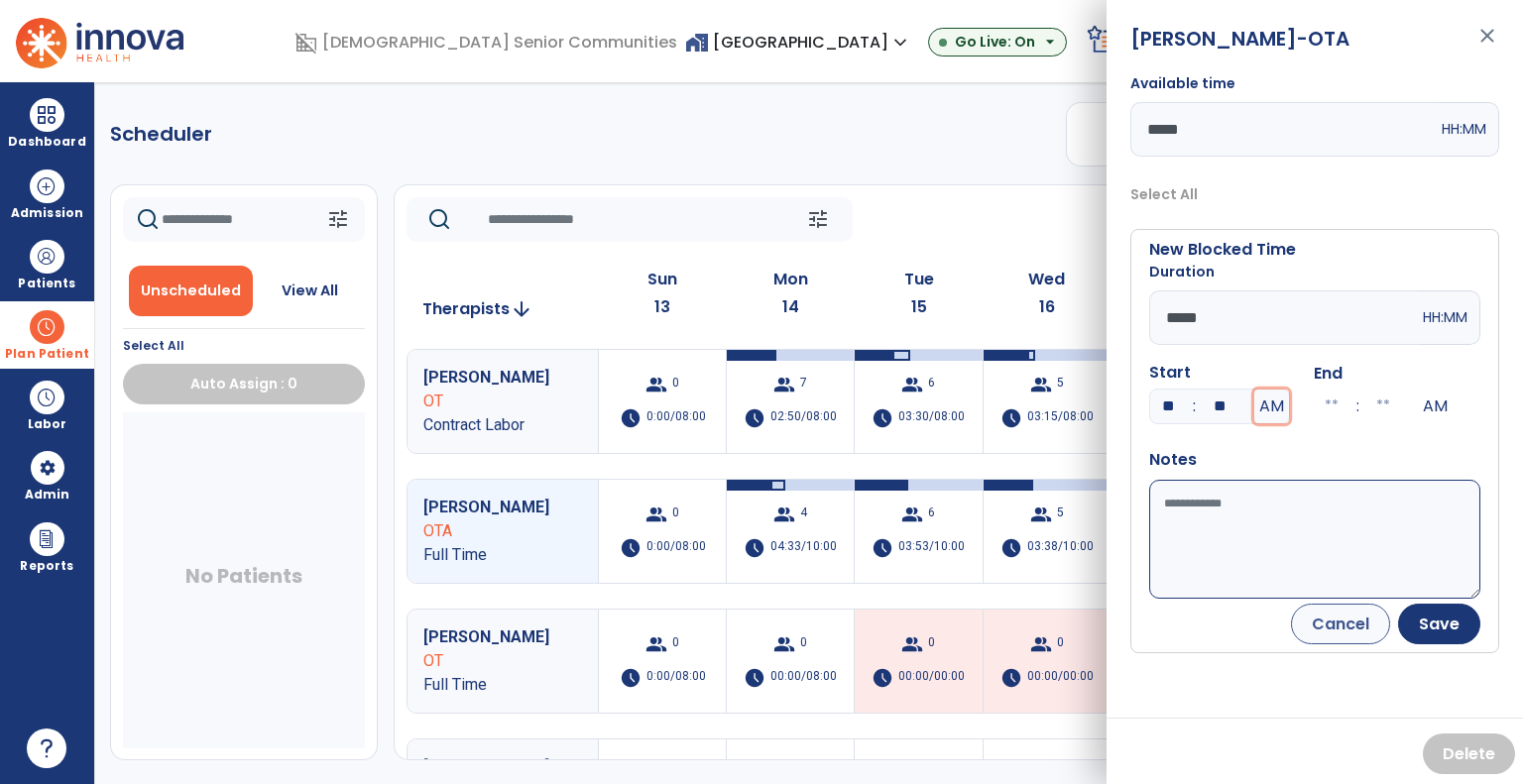 type on "**" 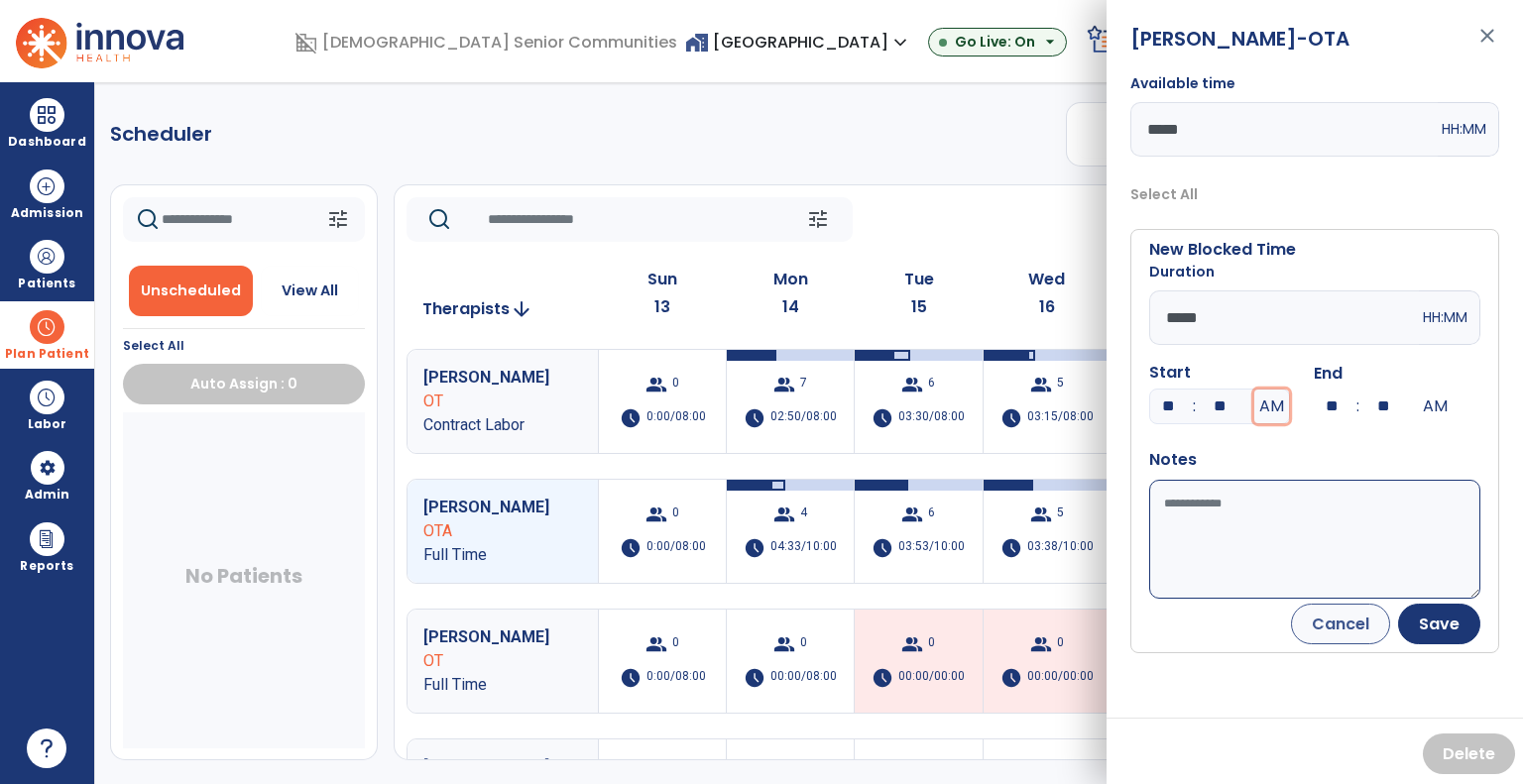 type 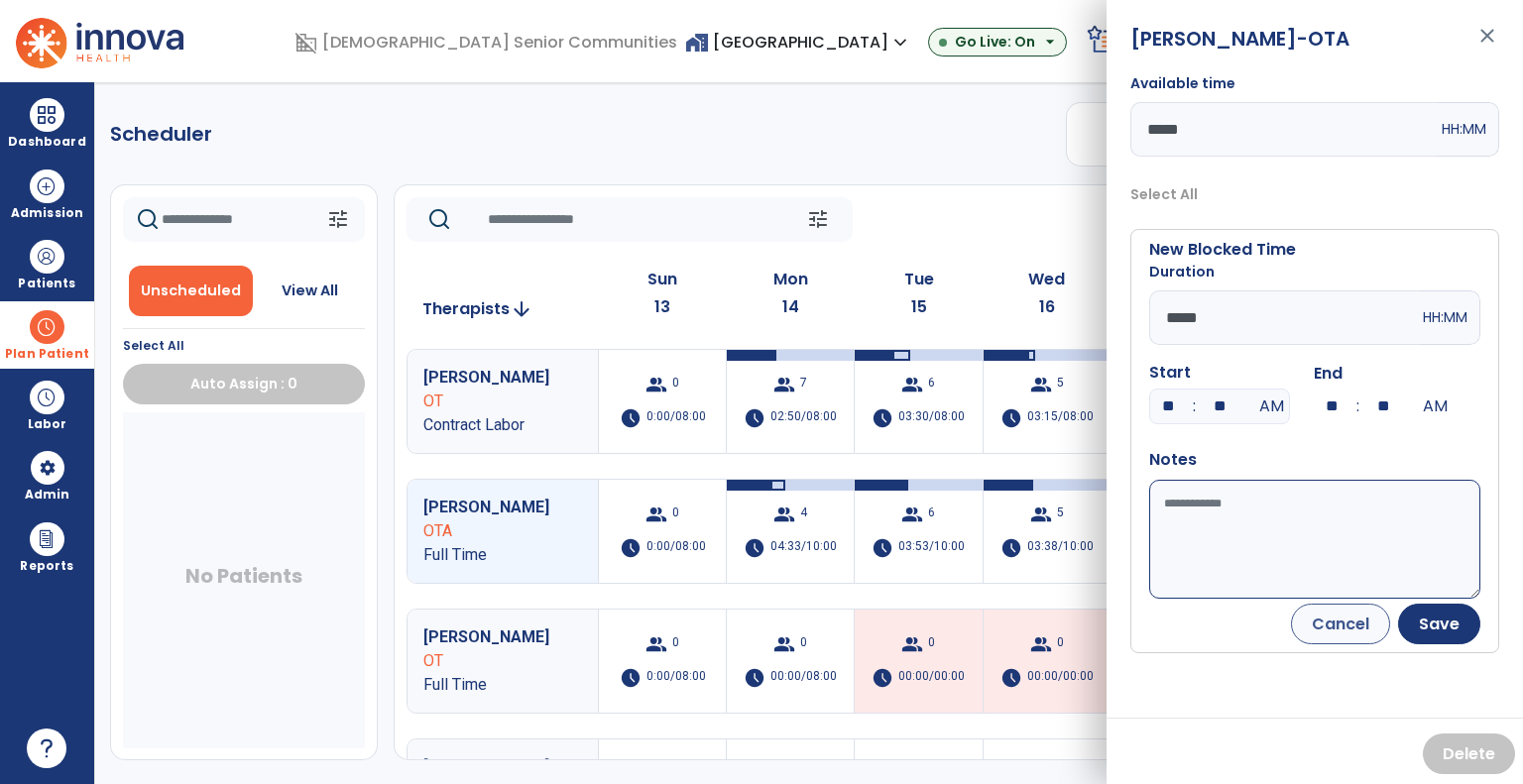 drag, startPoint x: 1182, startPoint y: 312, endPoint x: 1434, endPoint y: 517, distance: 324.852 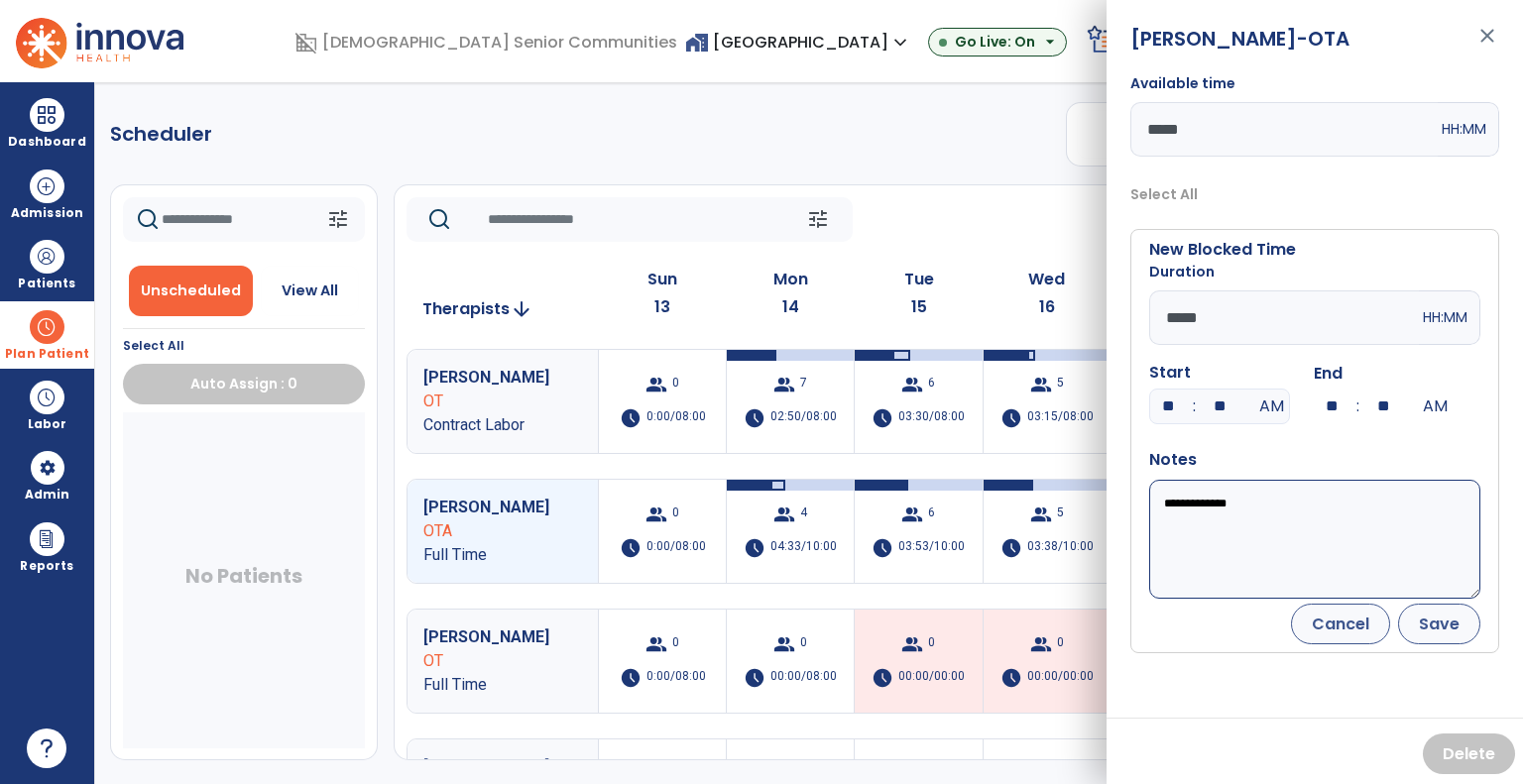 type on "**********" 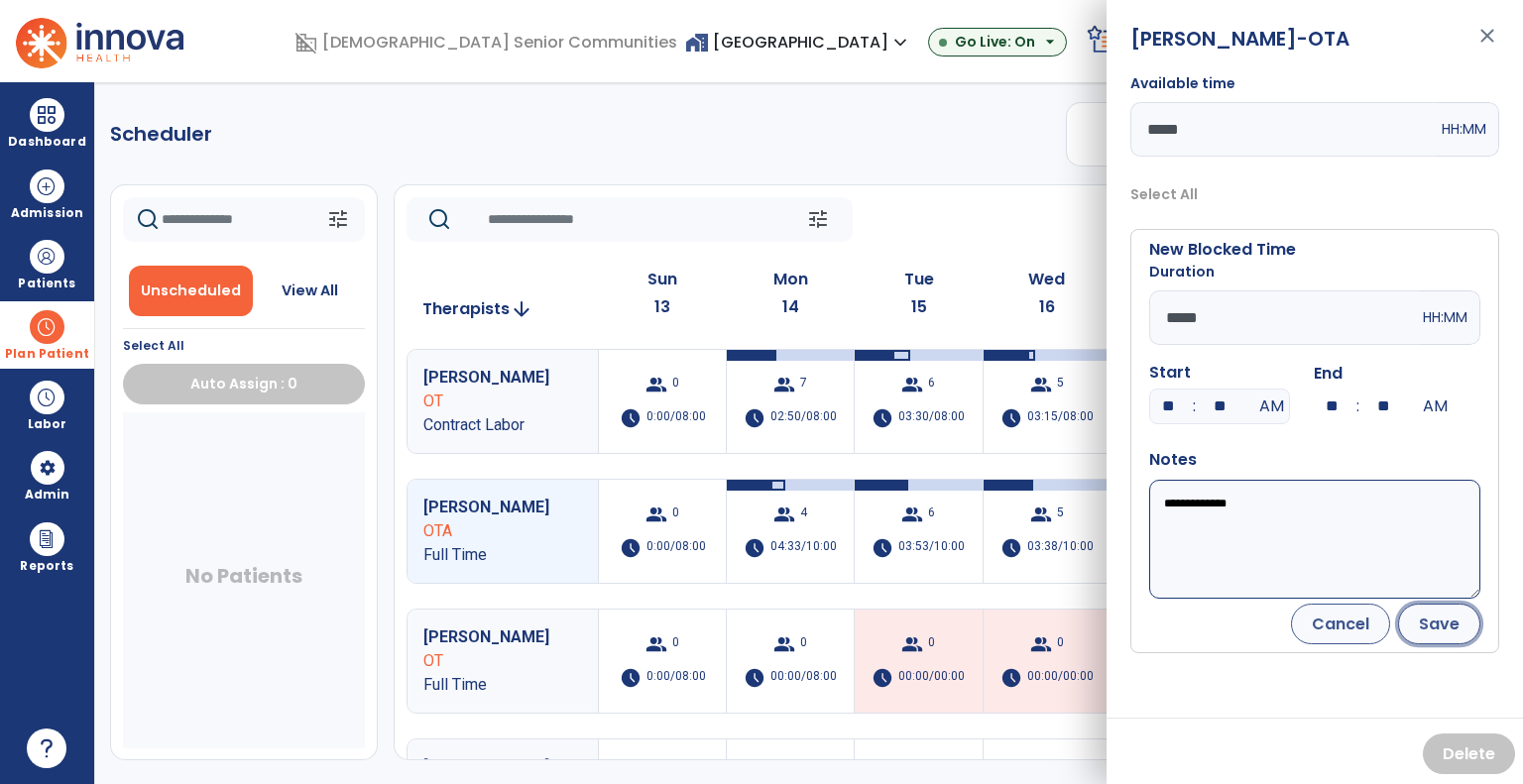 click on "Save" at bounding box center [1439, 623] 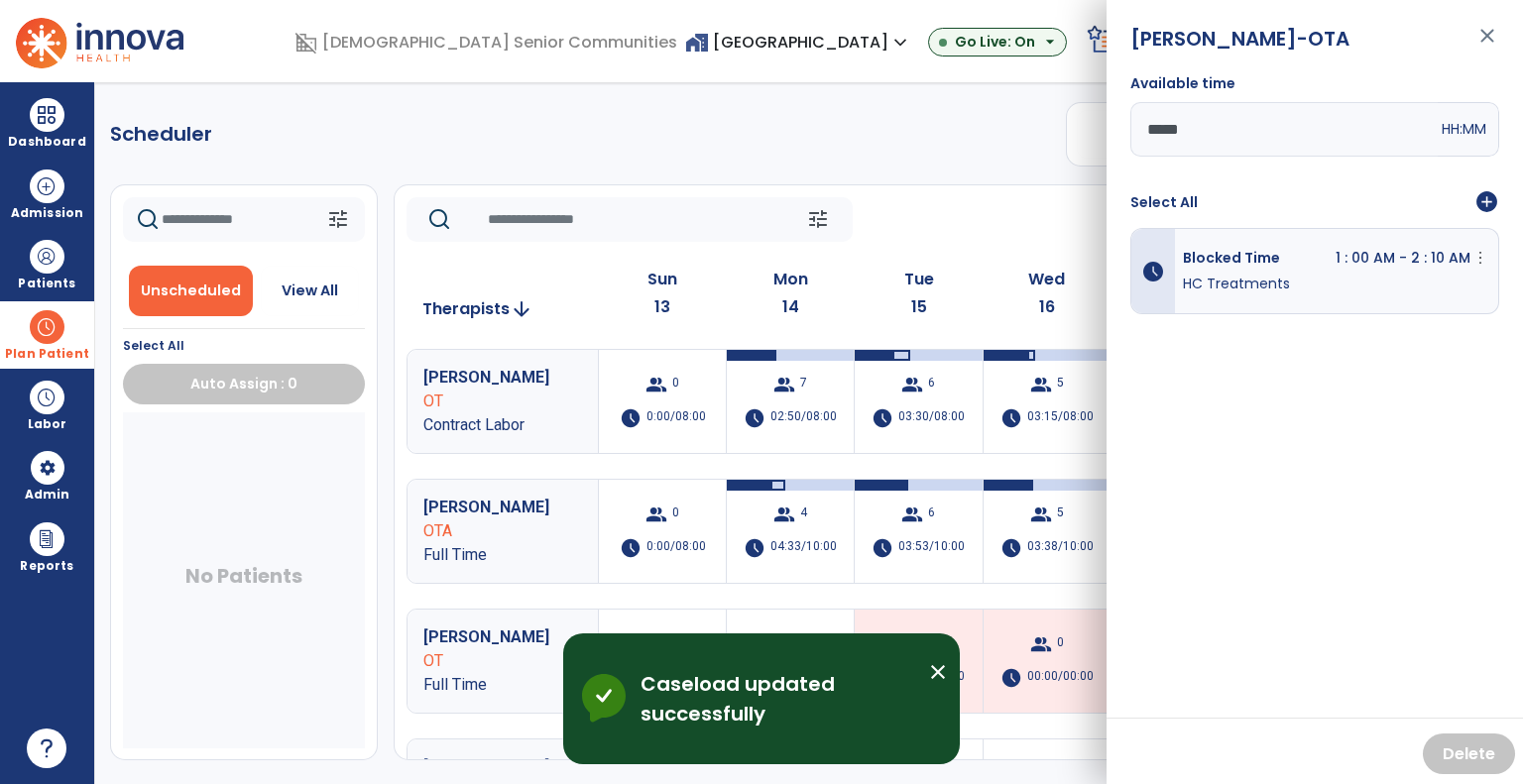 click on "Scheduler   PT   OT   ST  **** *** more_vert  Manage Labor   View All Therapists   Print" 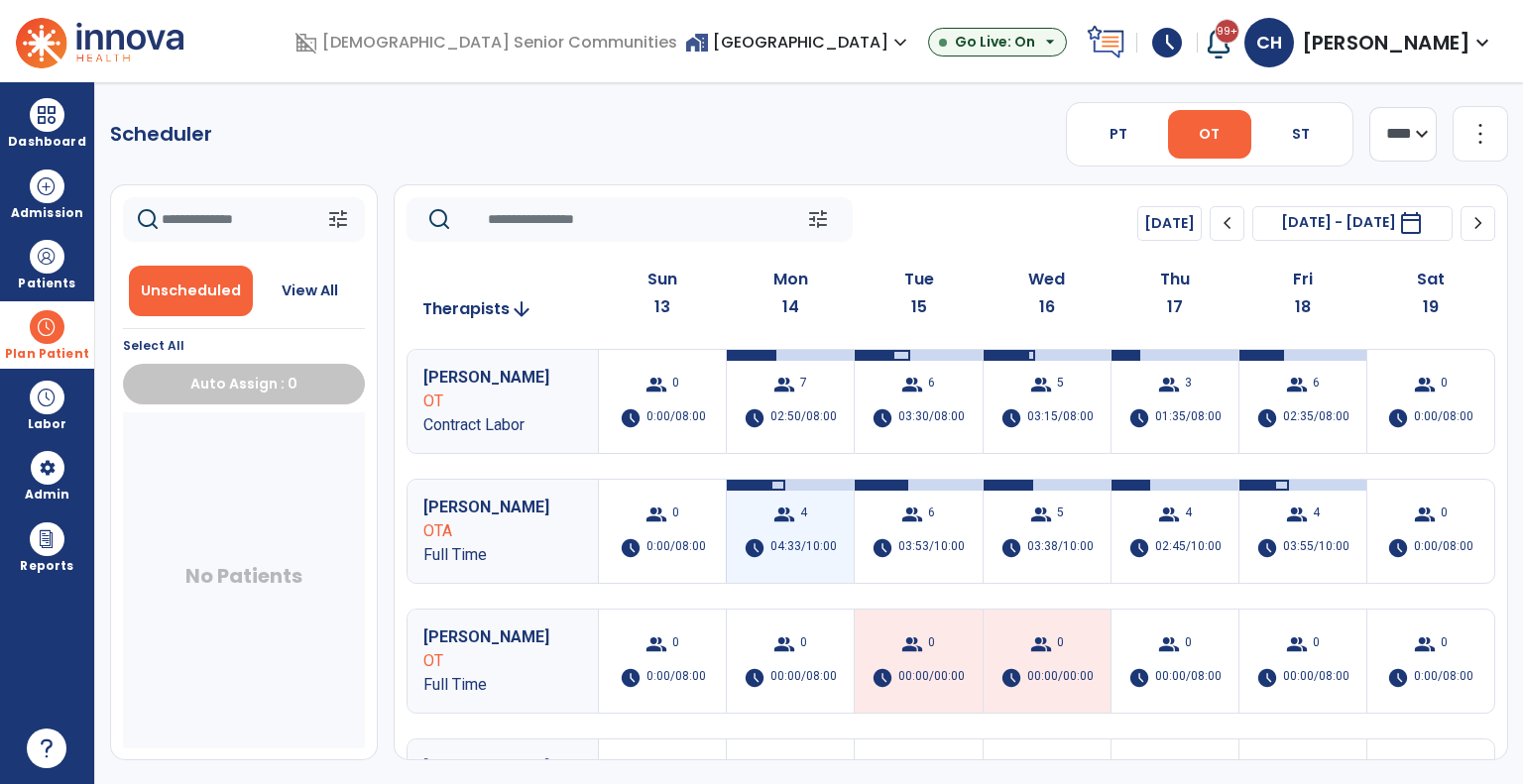 drag, startPoint x: 828, startPoint y: 542, endPoint x: 832, endPoint y: 528, distance: 14.56022 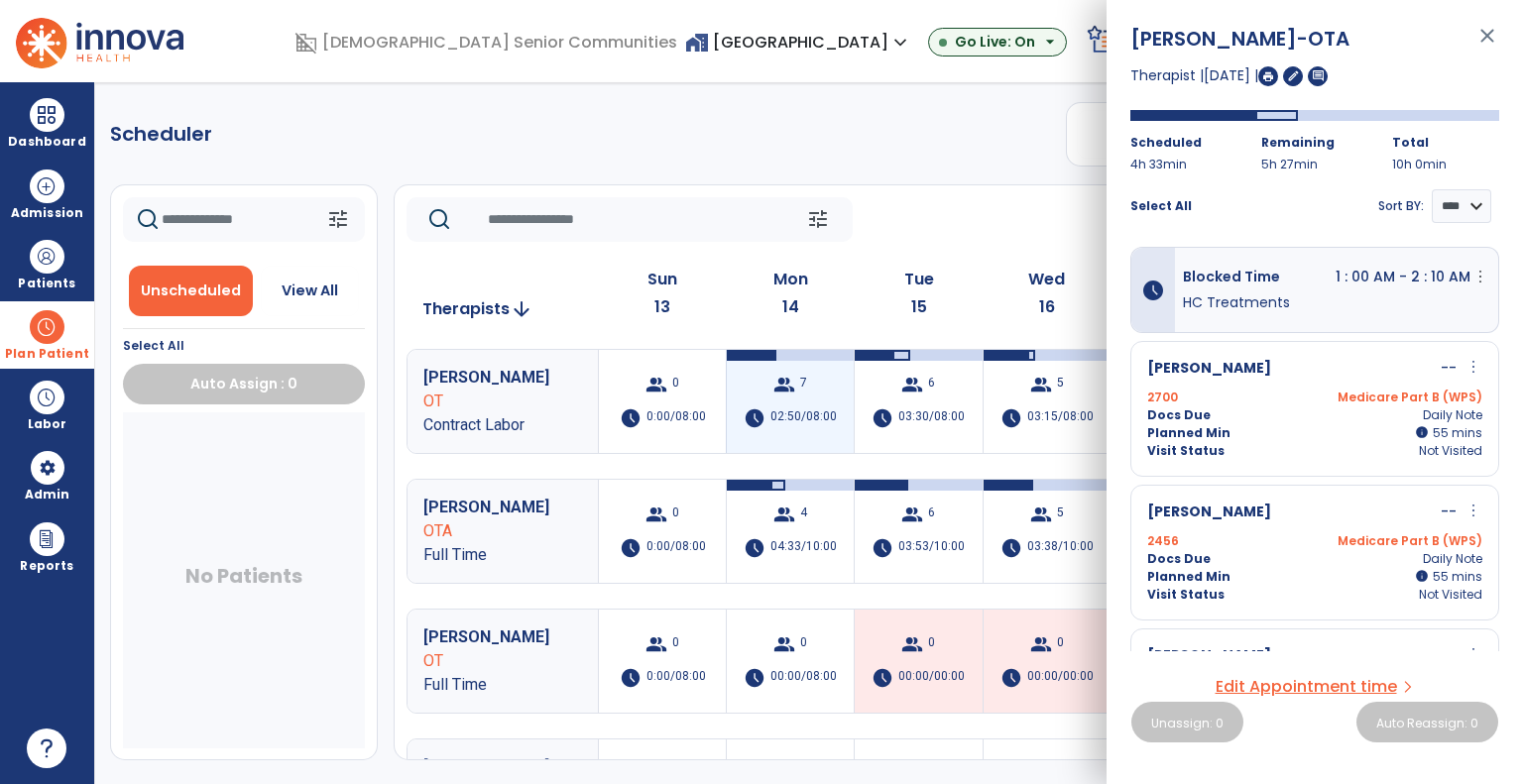 click on "02:50/08:00" at bounding box center [803, 418] 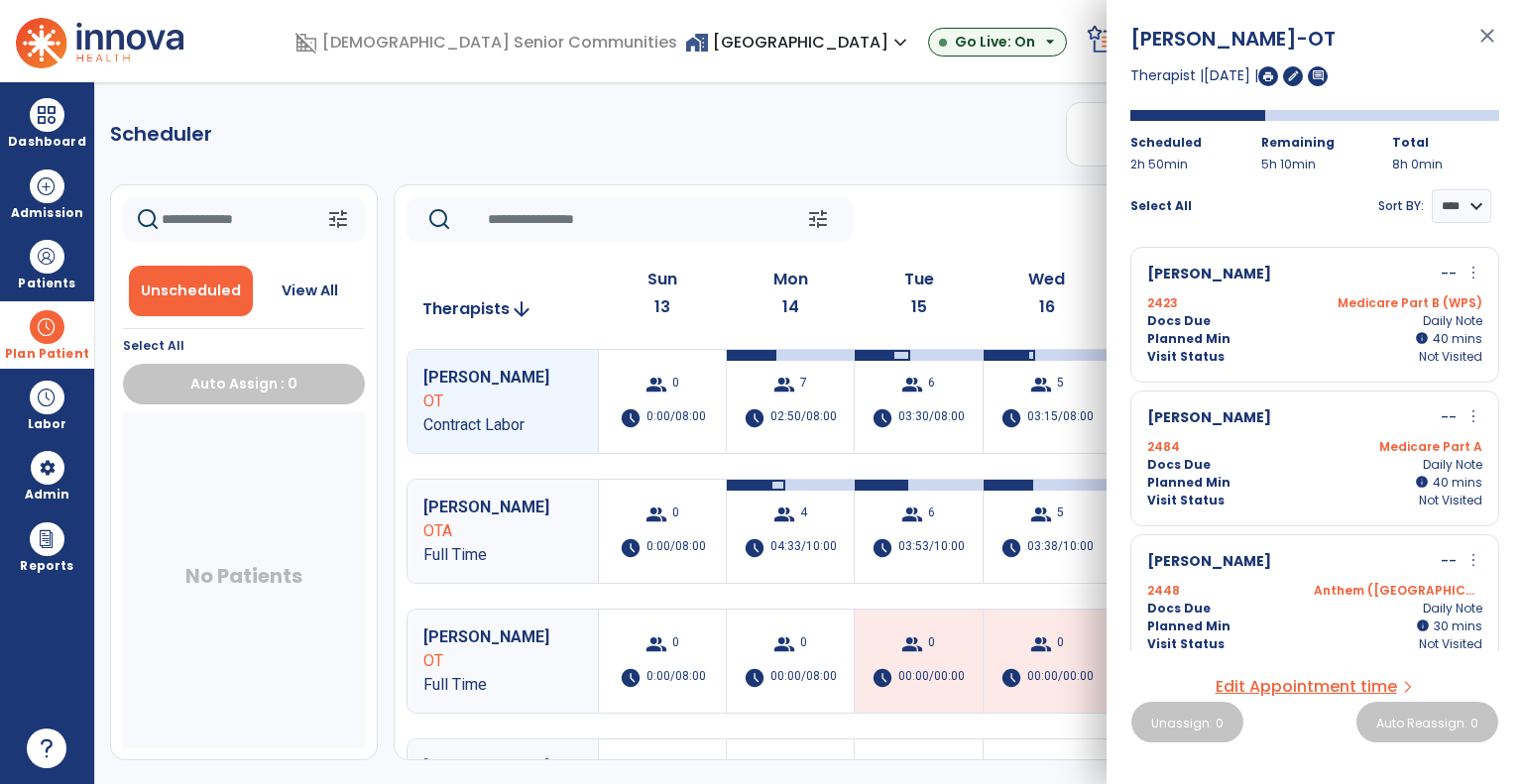 click on "more_vert" at bounding box center (1473, 273) 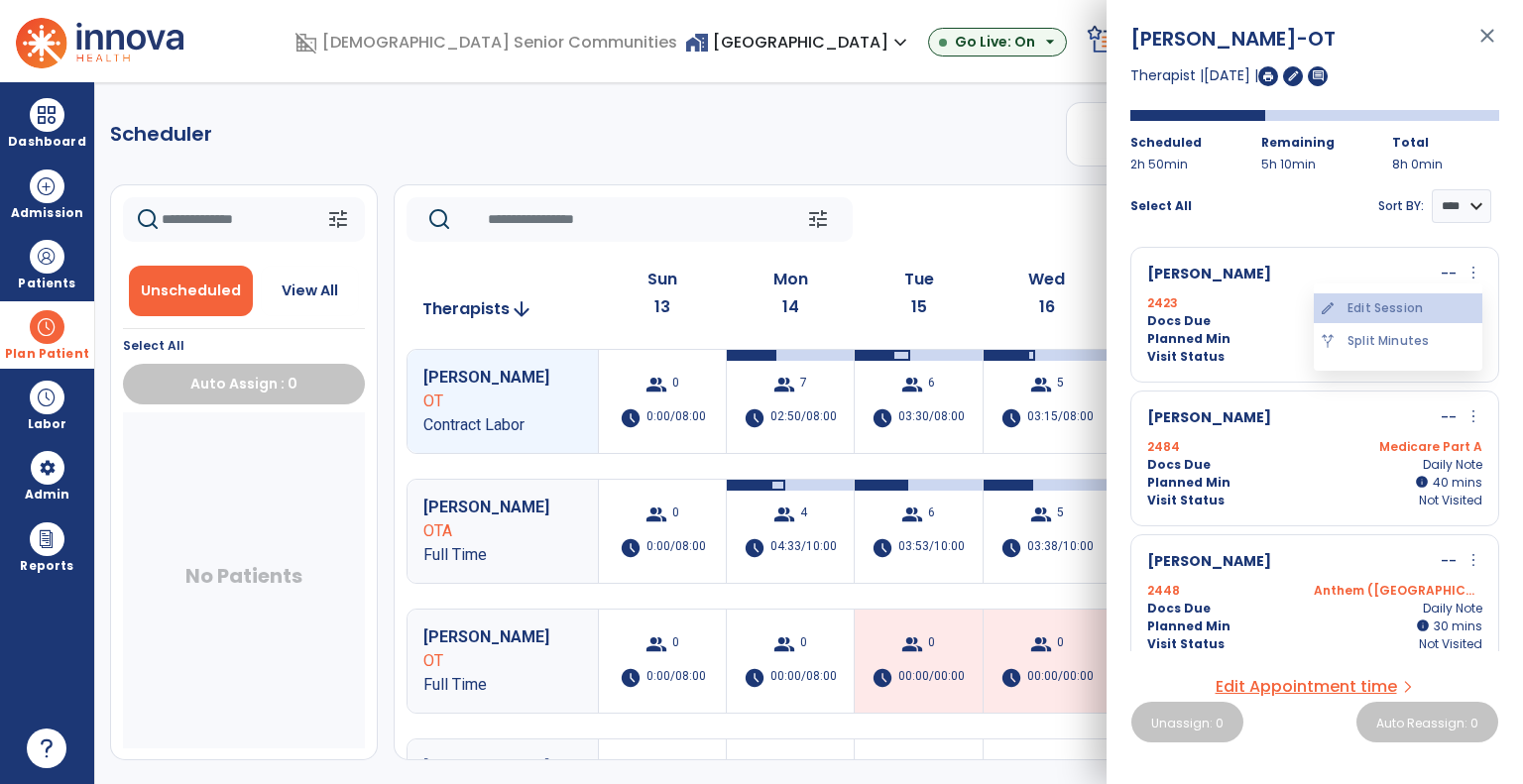 click on "edit   Edit Session" at bounding box center (1398, 308) 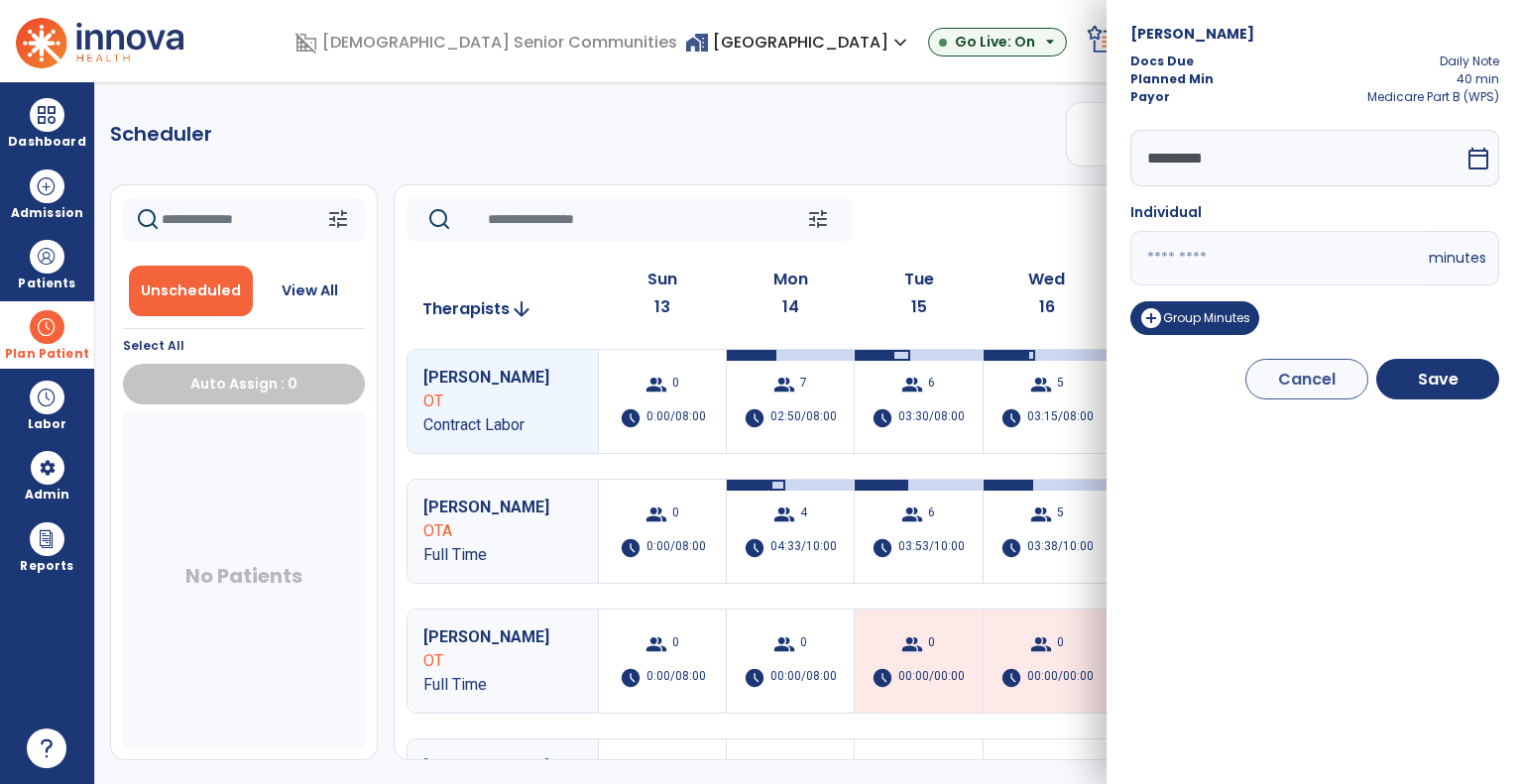 drag, startPoint x: 1305, startPoint y: 241, endPoint x: 953, endPoint y: 300, distance: 356.91035 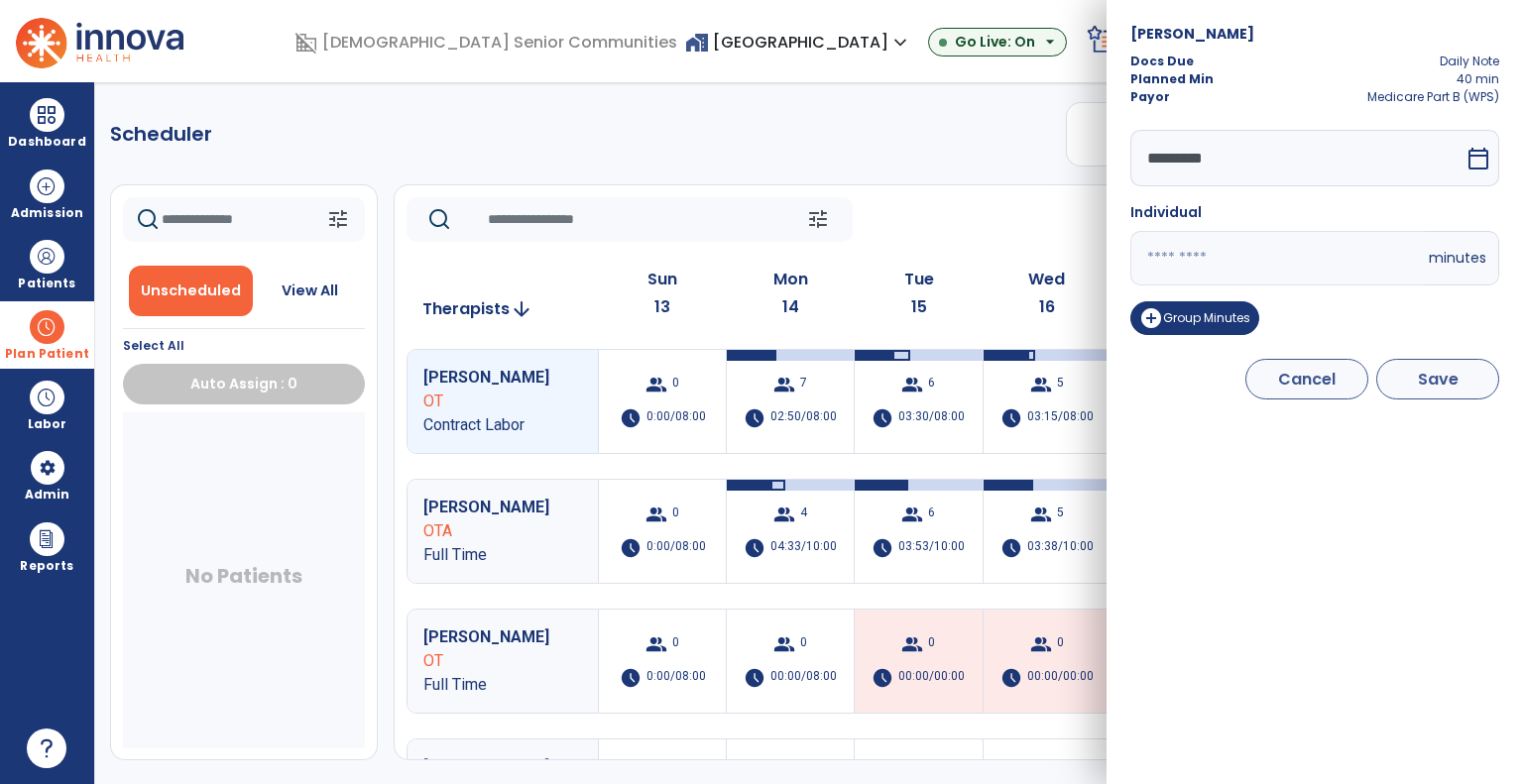 type on "**" 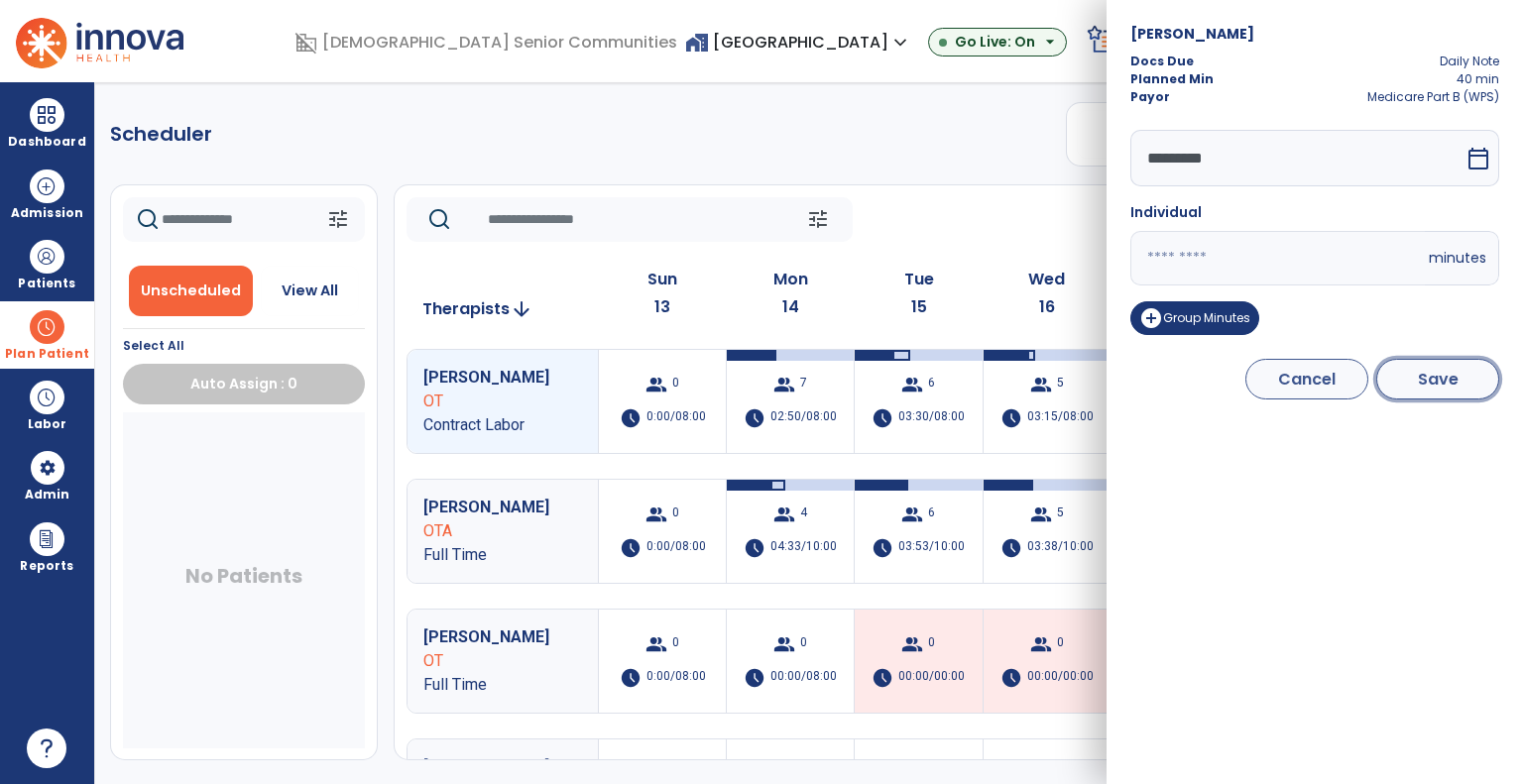 click on "Save" at bounding box center [1438, 379] 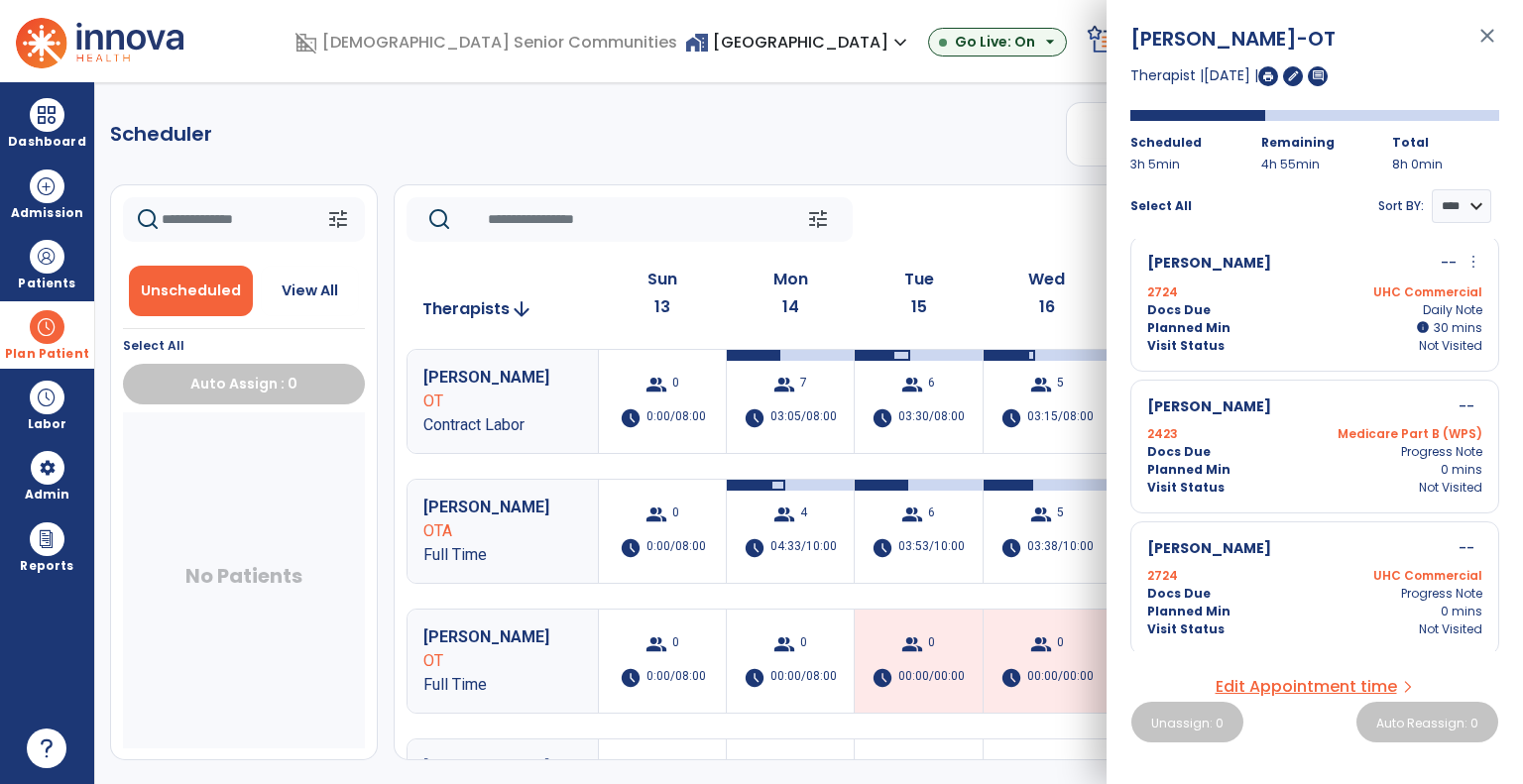 scroll, scrollTop: 0, scrollLeft: 0, axis: both 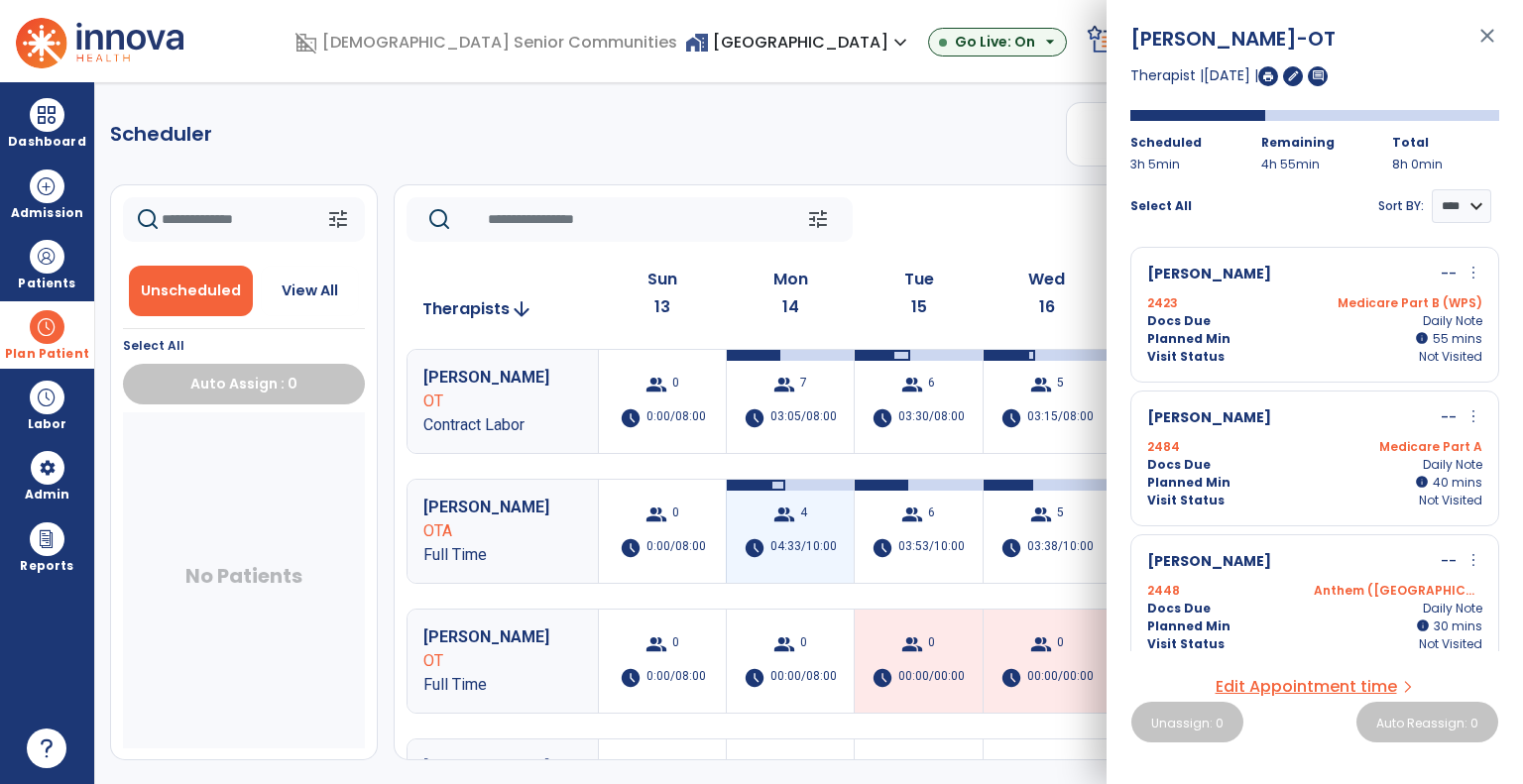 click on "04:33/10:00" at bounding box center (803, 548) 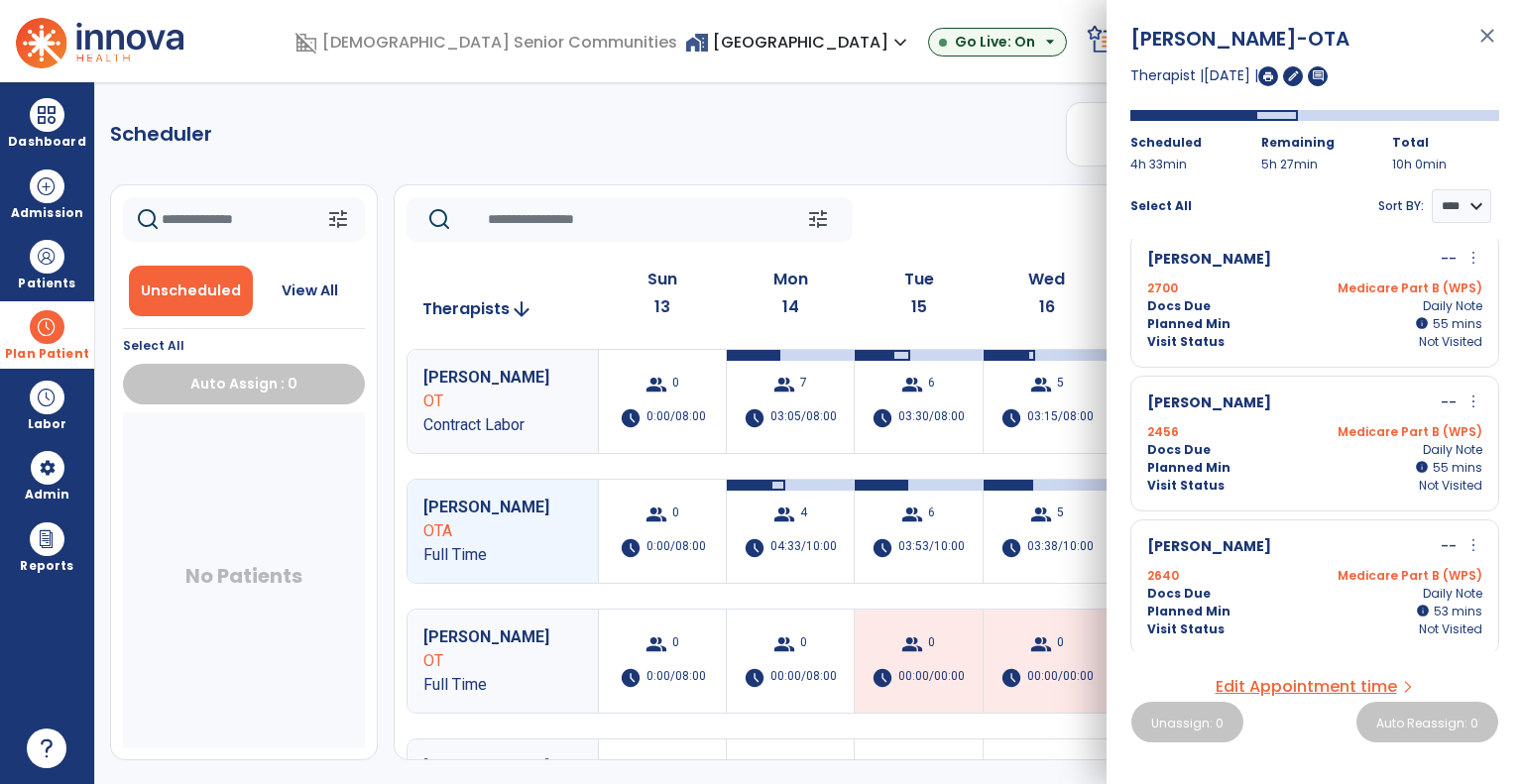scroll, scrollTop: 0, scrollLeft: 0, axis: both 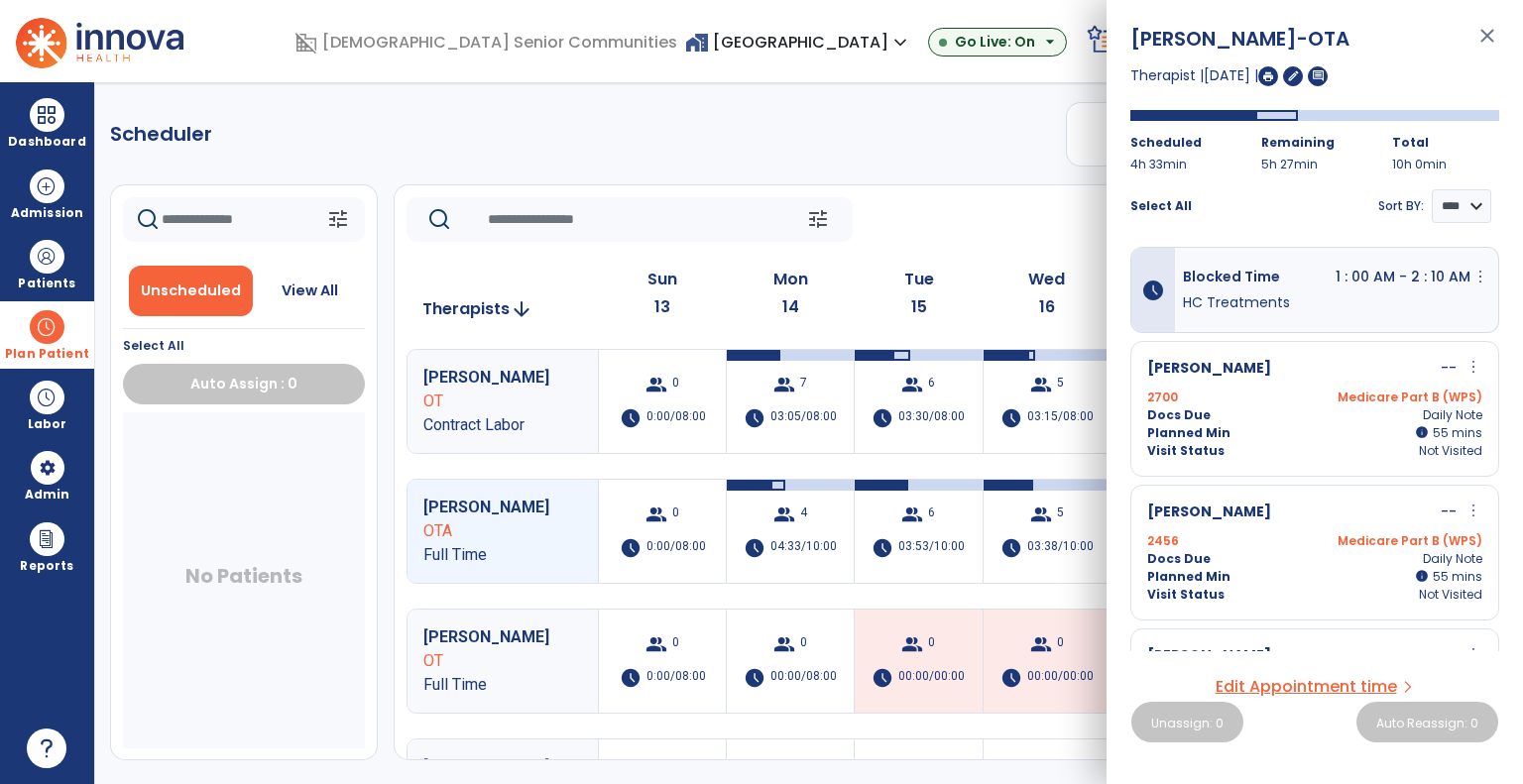 click on "tune   Today  chevron_left Jul 13, 2025 - Jul 19, 2025  *********  calendar_today  chevron_right" 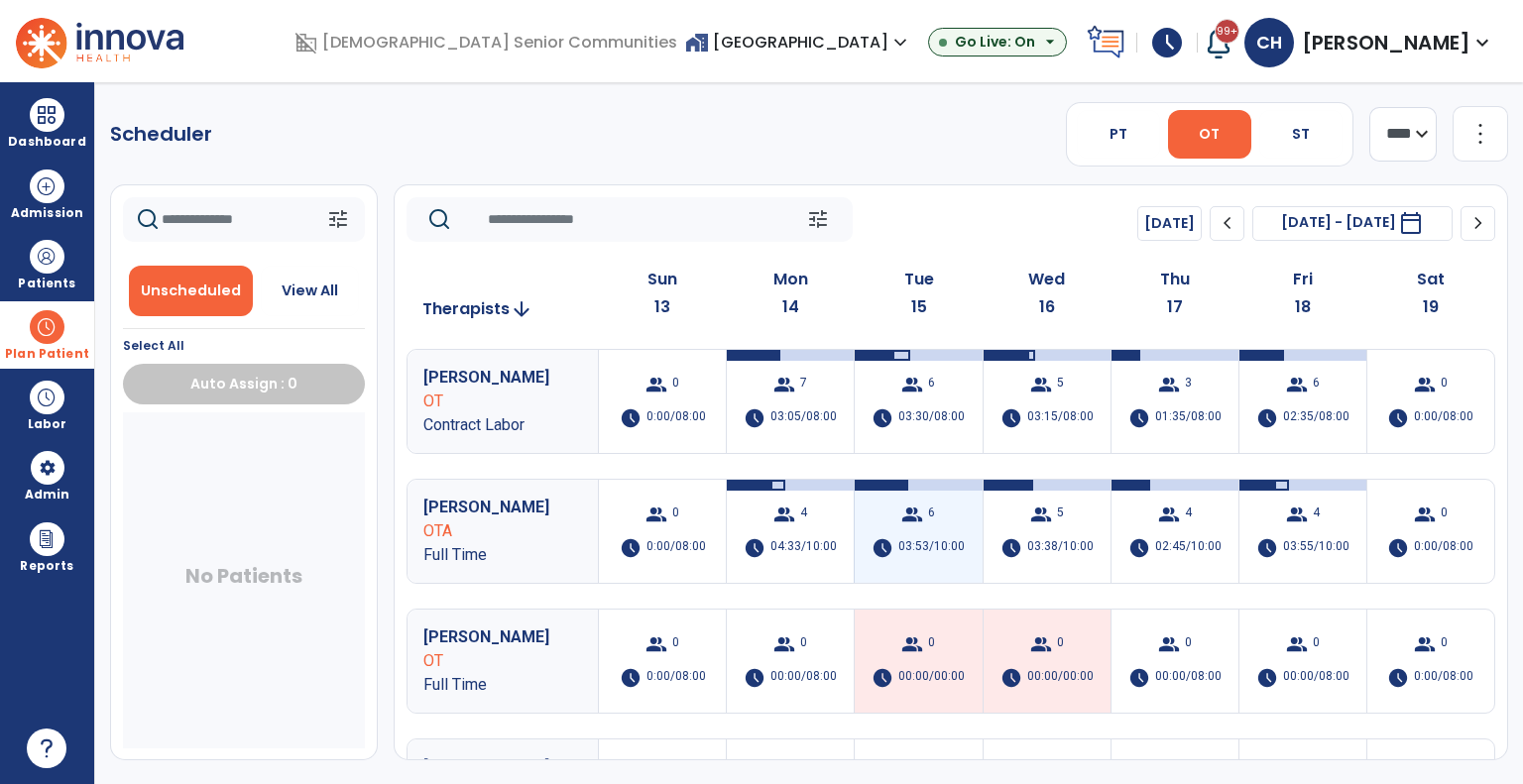 click on "group  6  schedule  03:53/10:00" at bounding box center (918, 531) 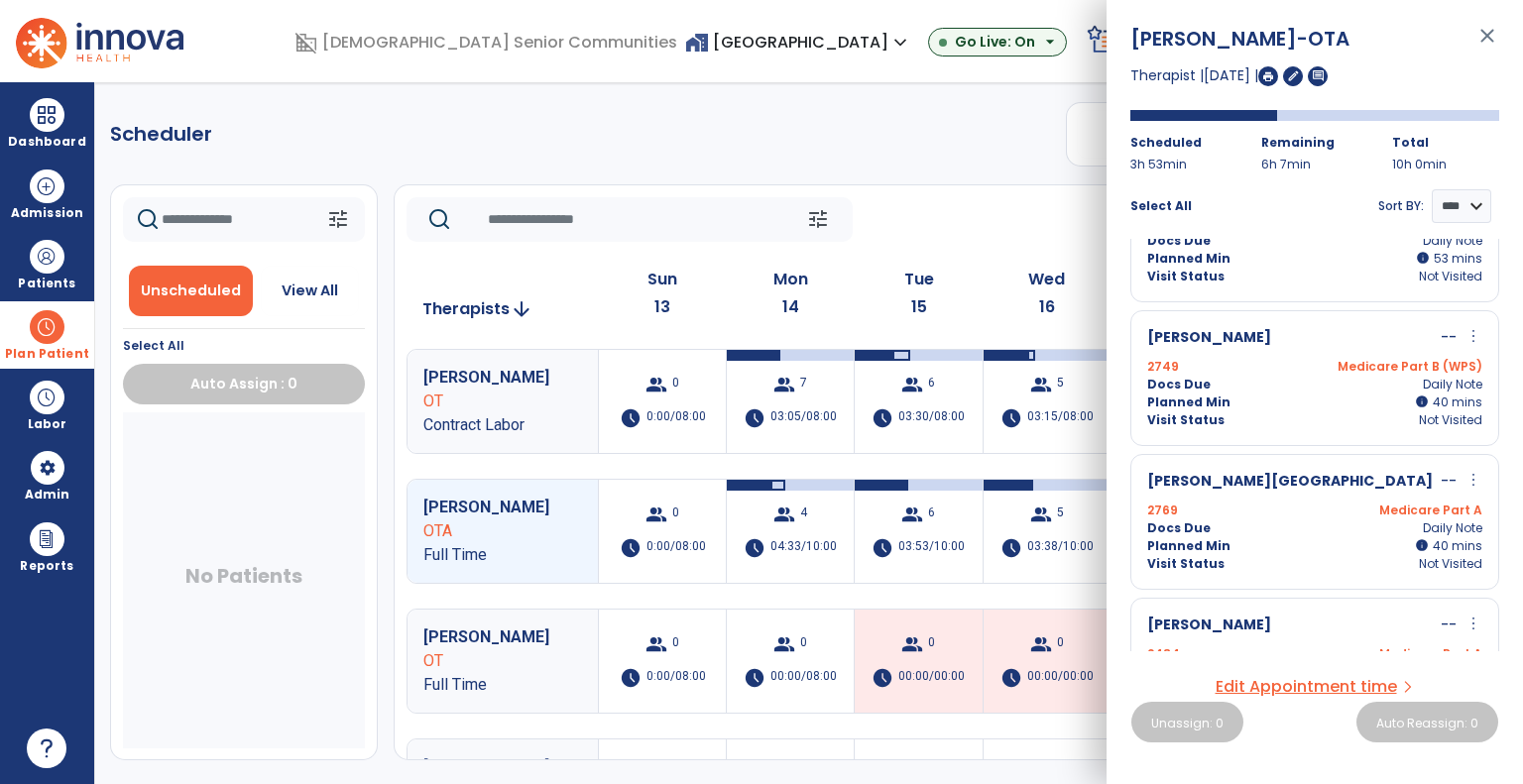 scroll, scrollTop: 0, scrollLeft: 0, axis: both 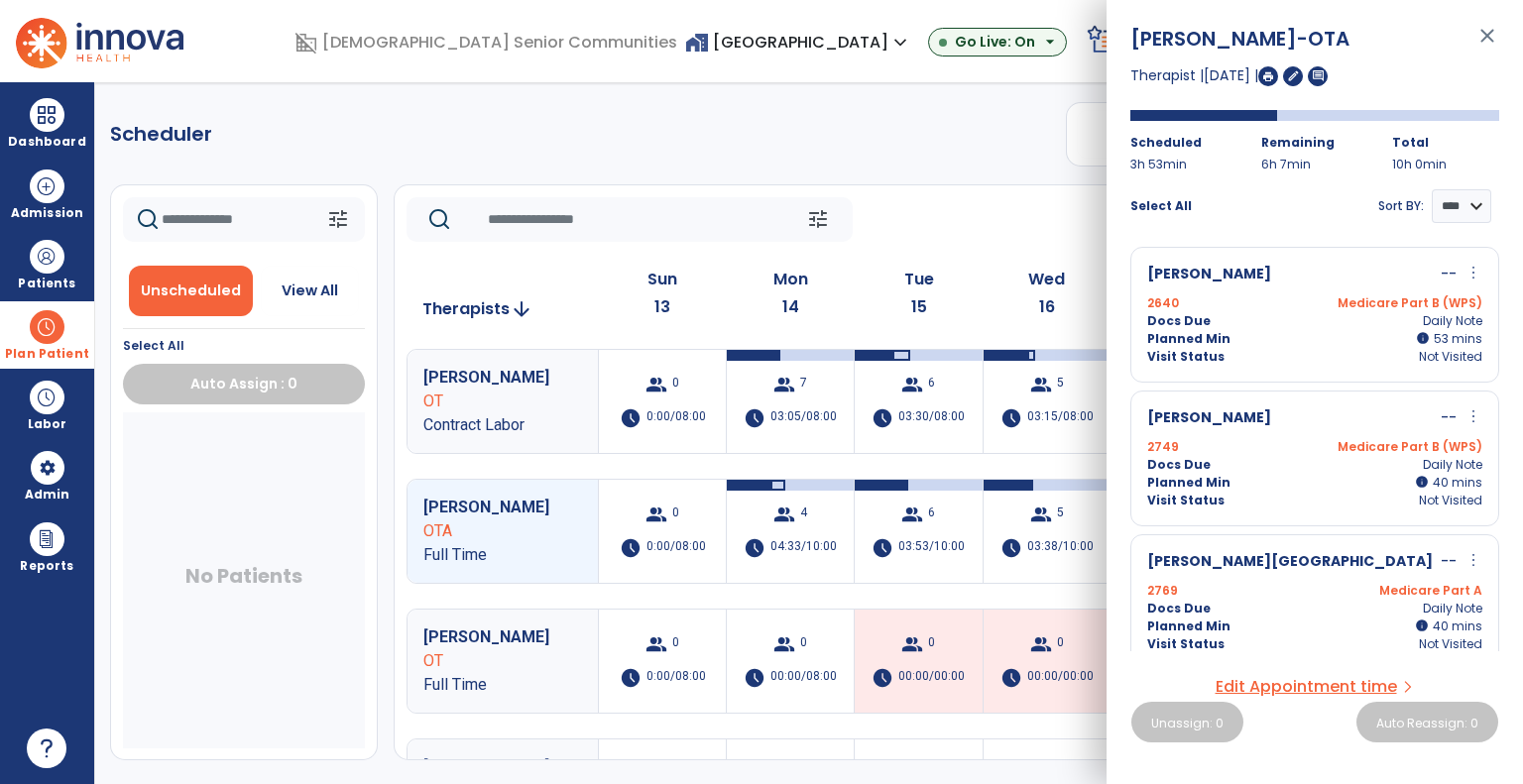 click on "more_vert" at bounding box center (1473, 416) 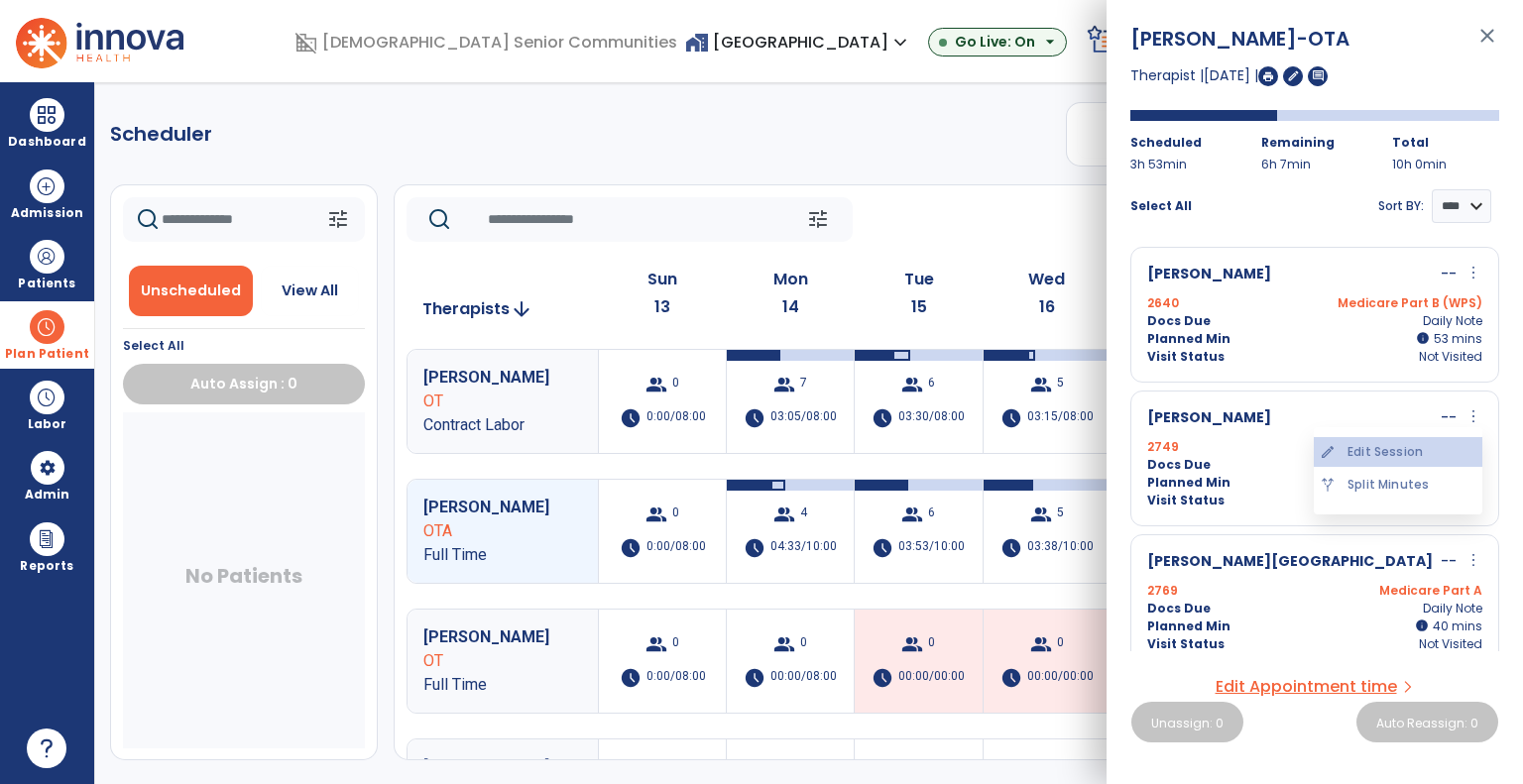 click on "edit   Edit Session" at bounding box center (1398, 452) 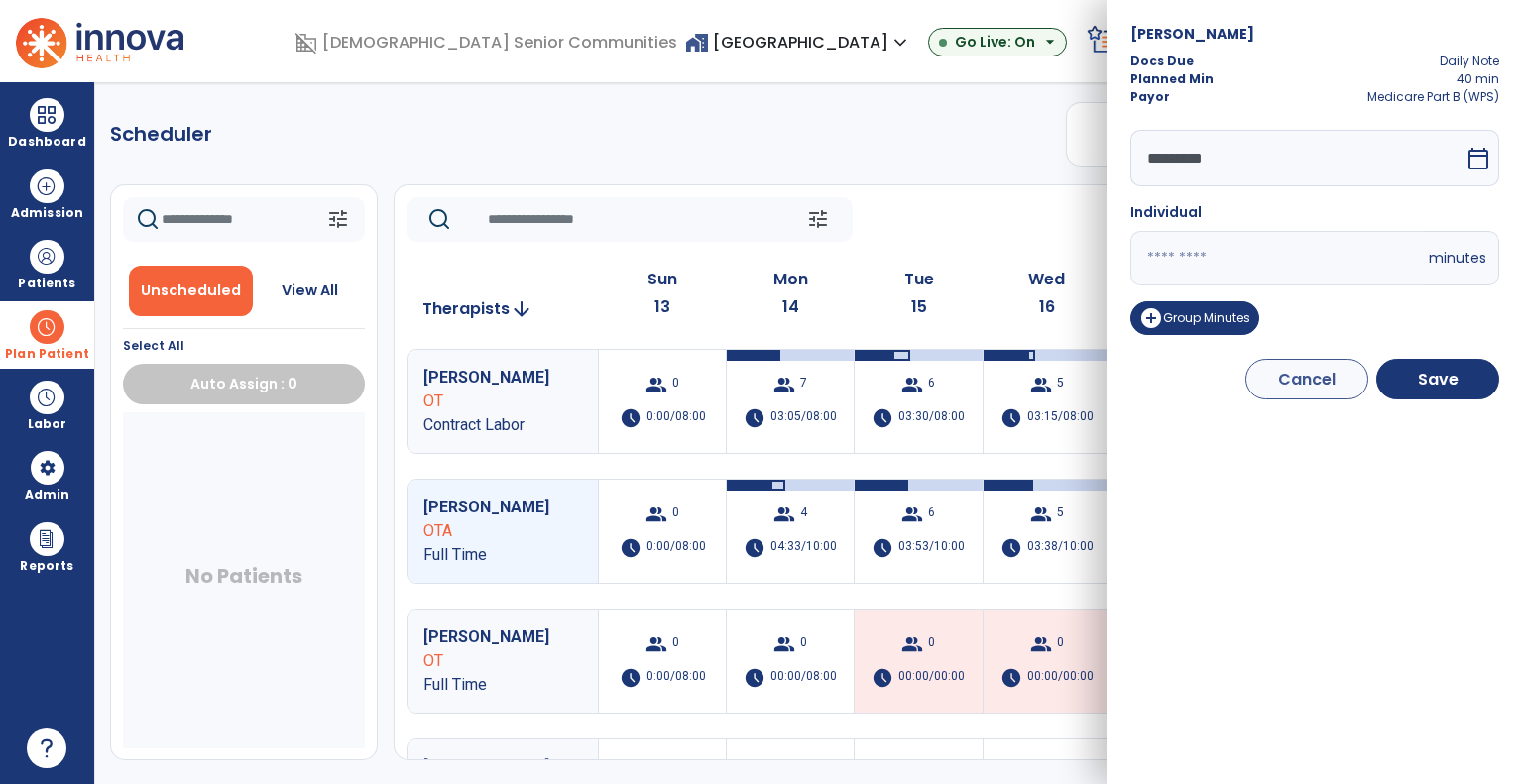 drag, startPoint x: 1211, startPoint y: 262, endPoint x: 1105, endPoint y: 269, distance: 106.23088 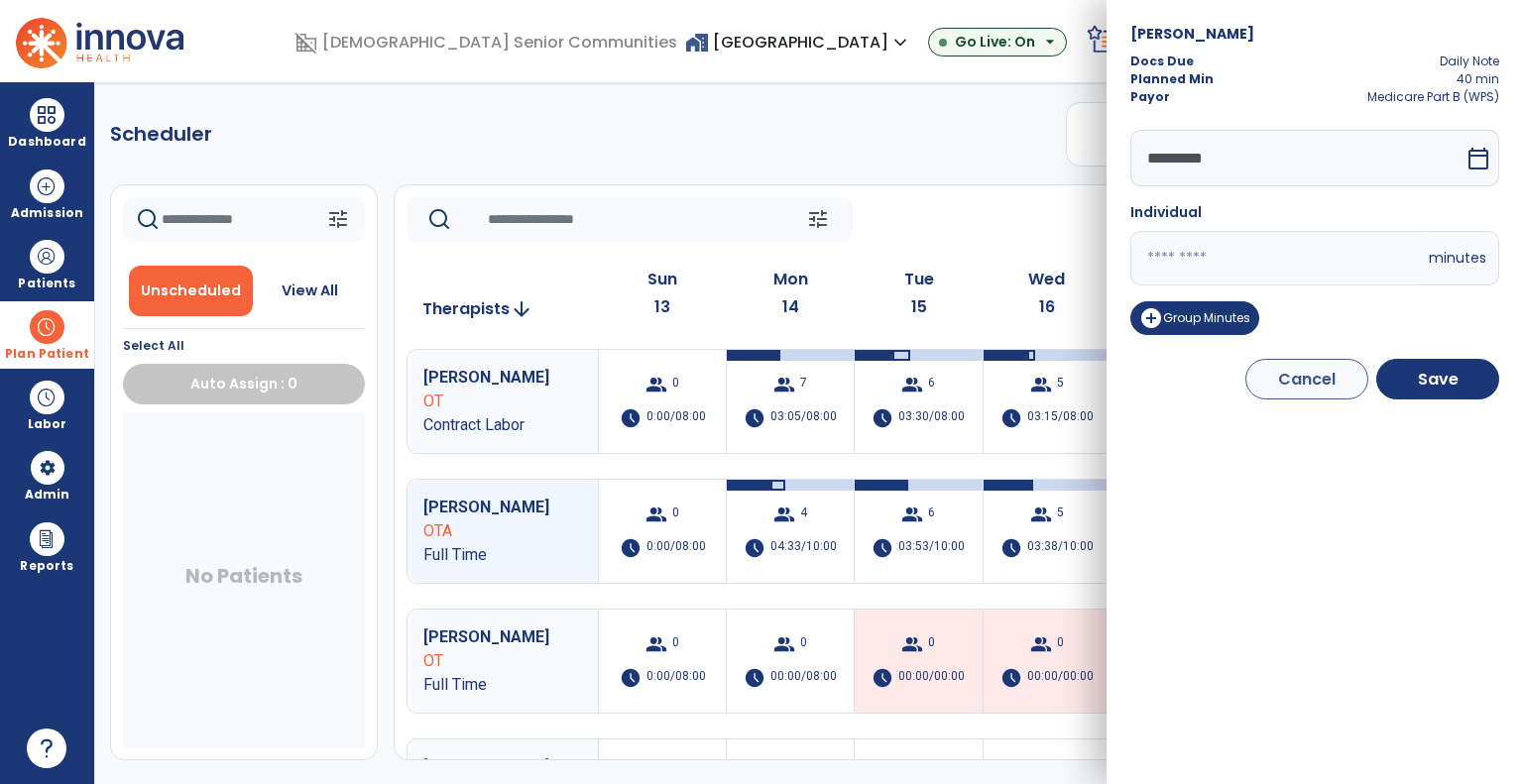 click on "*" at bounding box center (1277, 258) 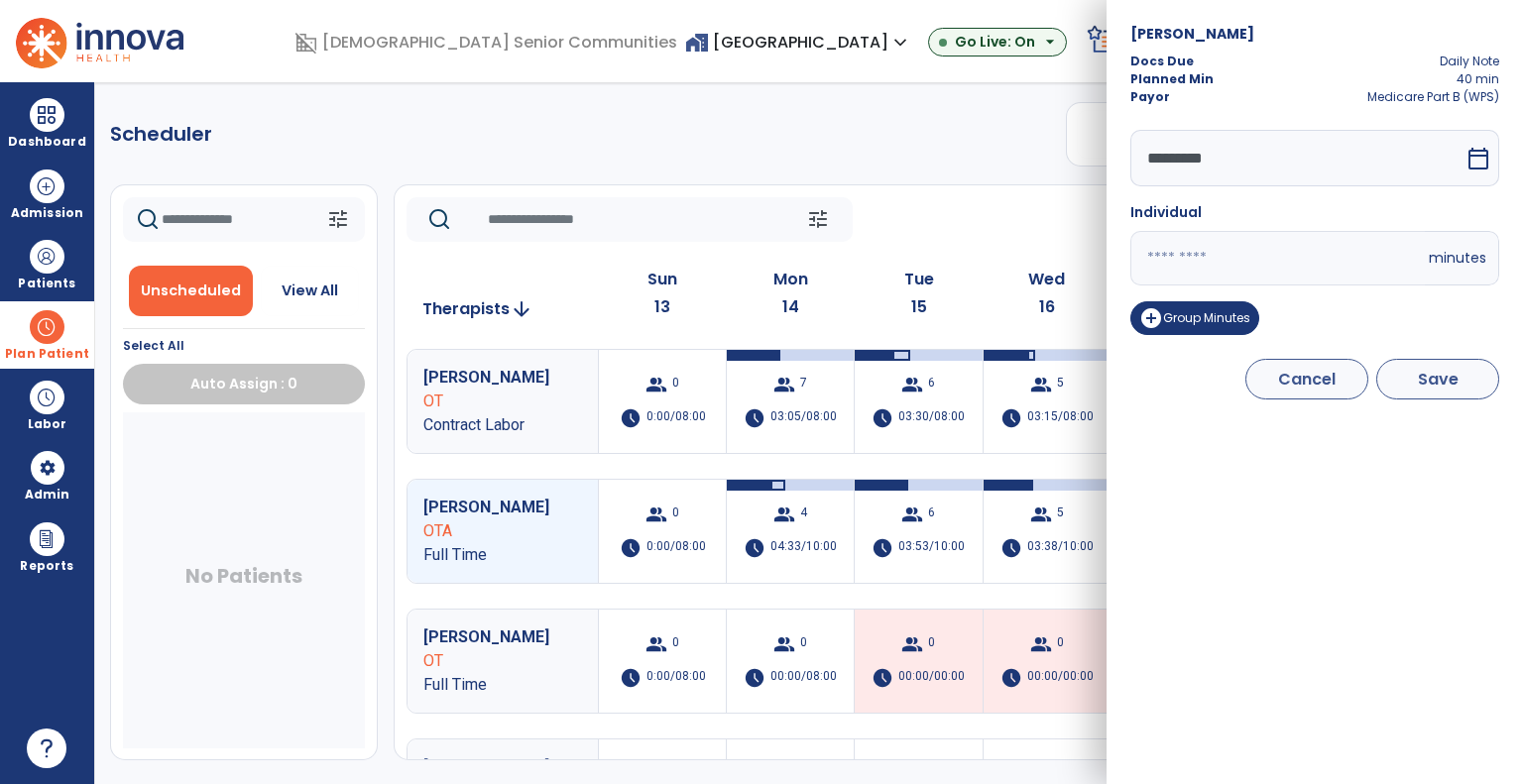 type on "**" 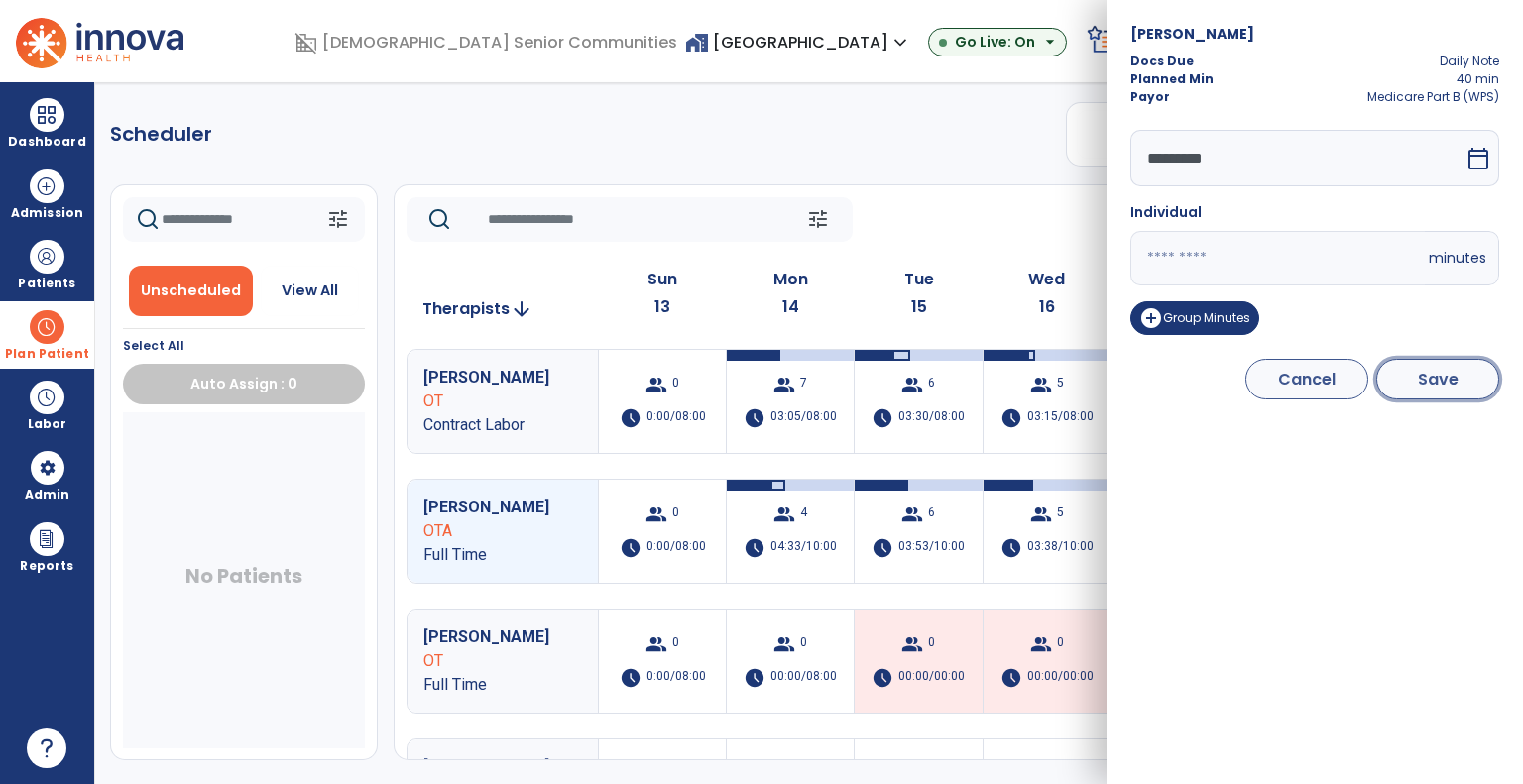 click on "Save" at bounding box center [1438, 379] 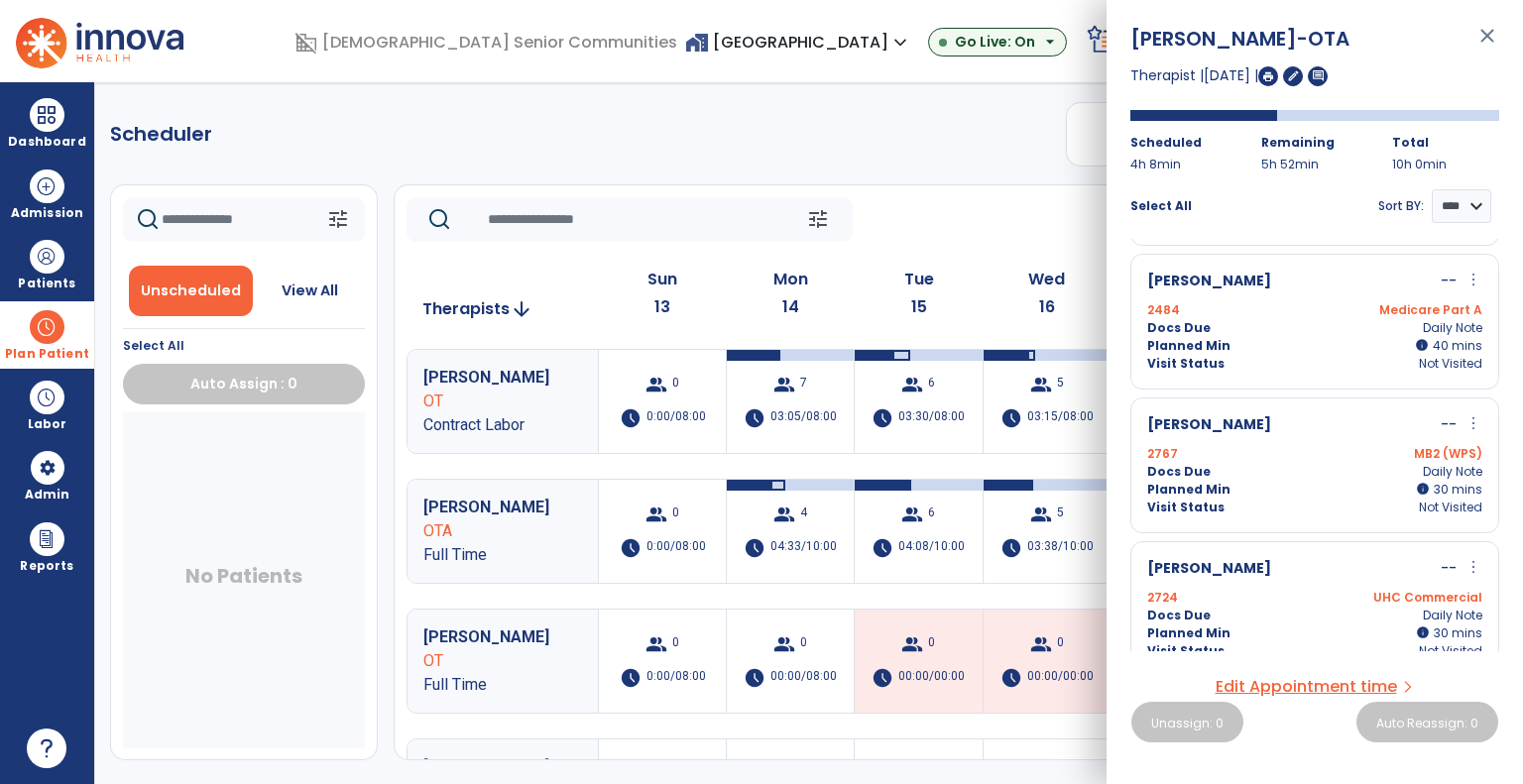 scroll, scrollTop: 446, scrollLeft: 0, axis: vertical 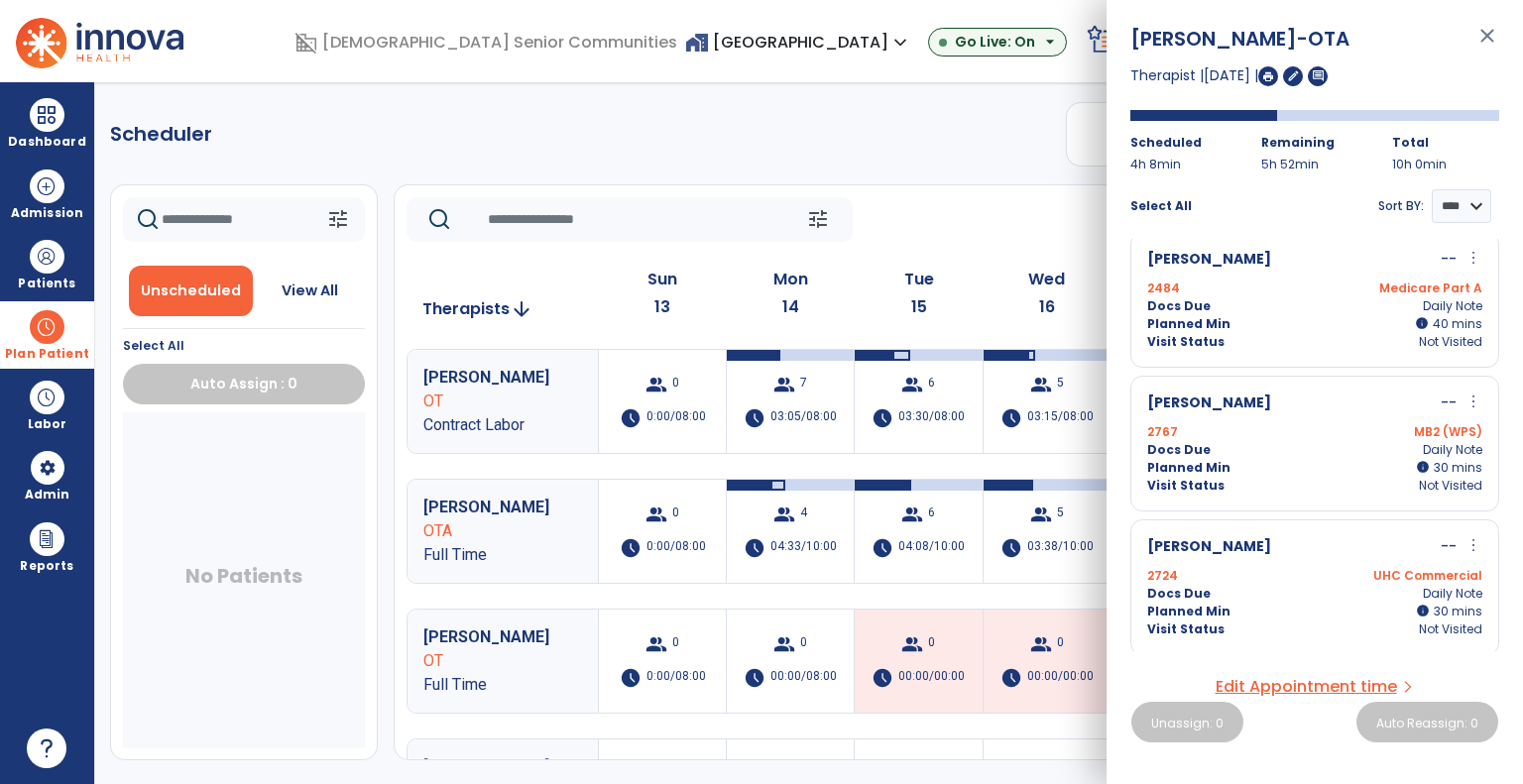 click on "more_vert" at bounding box center (1473, 401) 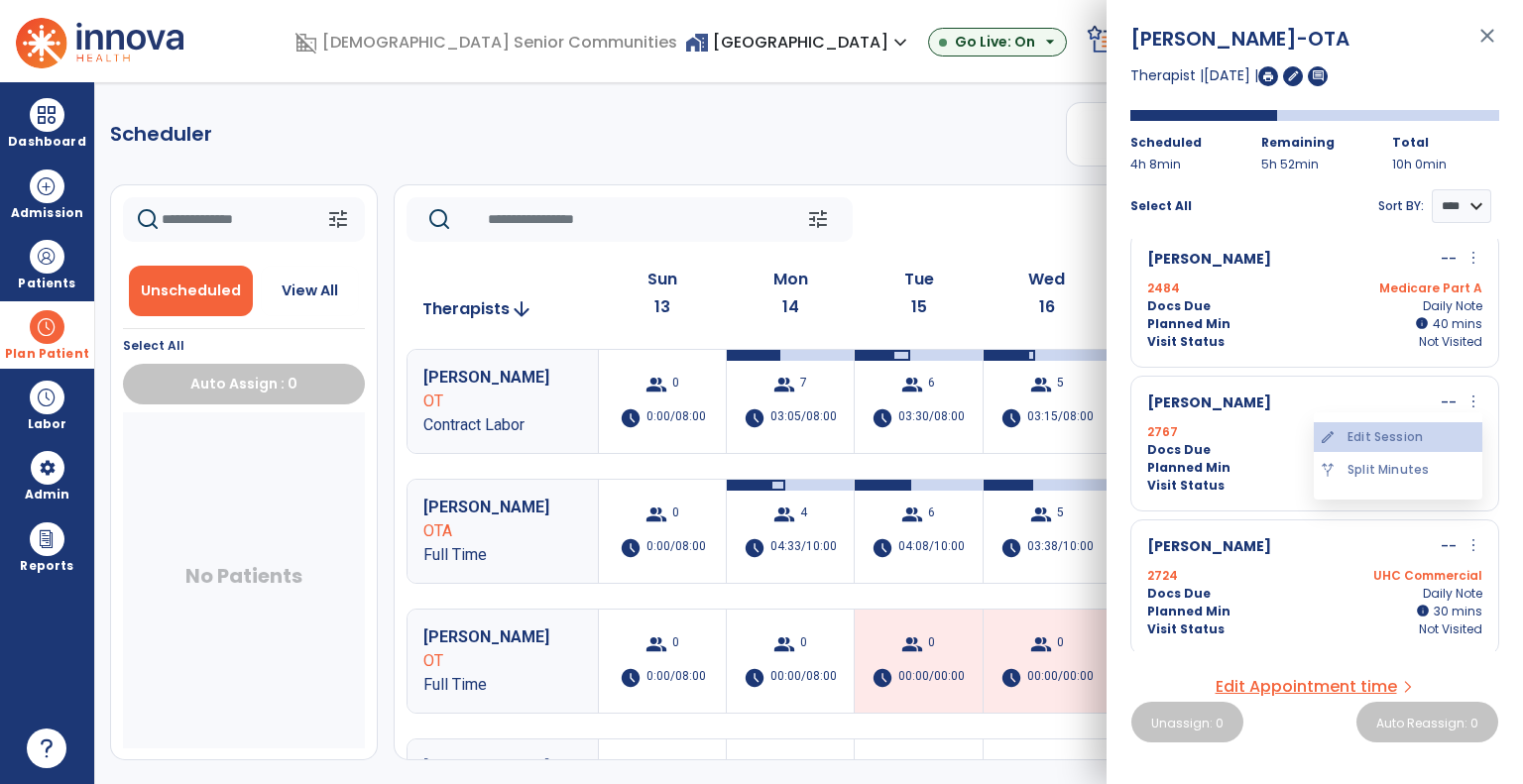 click on "edit   Edit Session" at bounding box center (1398, 437) 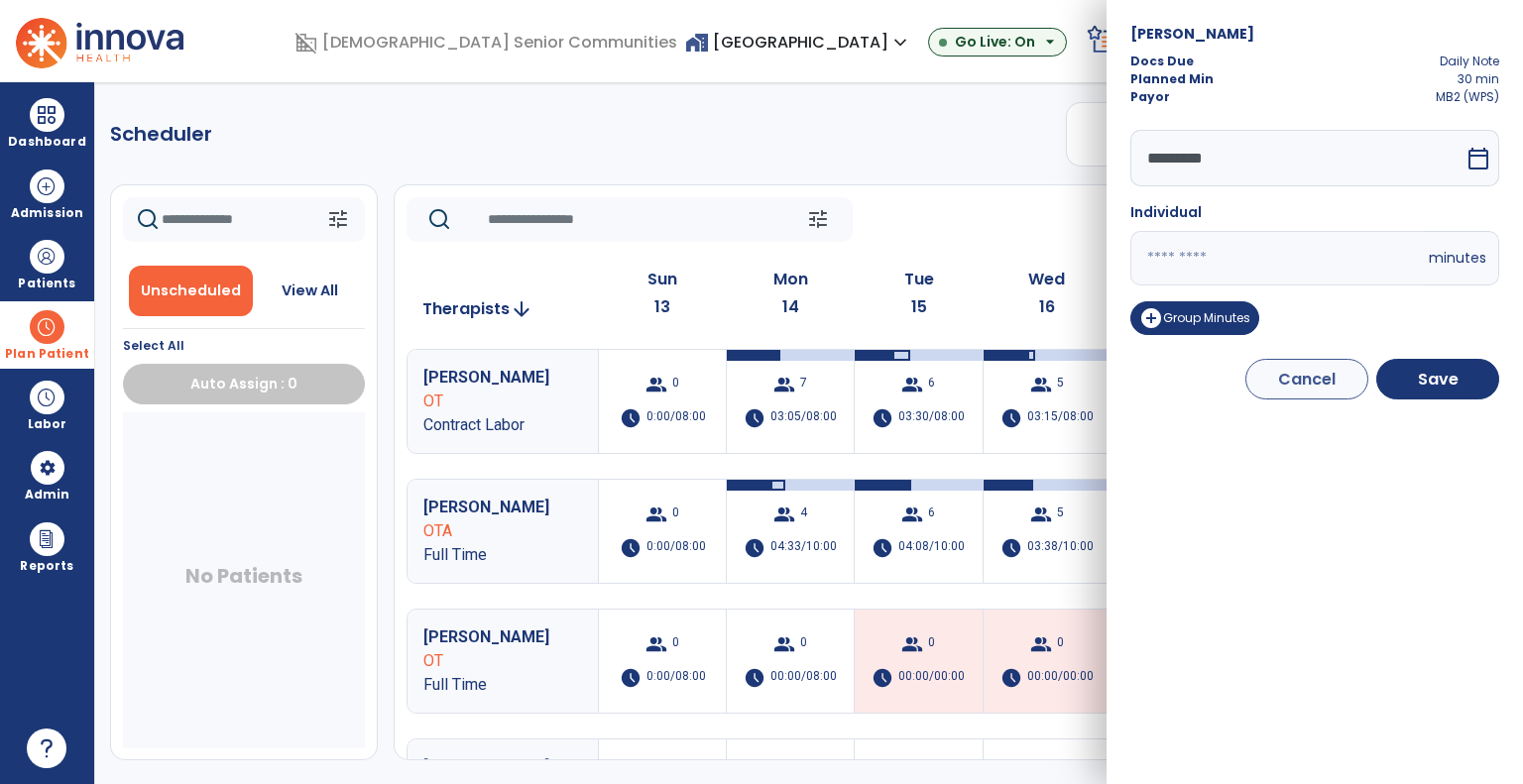 drag, startPoint x: 1273, startPoint y: 263, endPoint x: 987, endPoint y: 269, distance: 286.0629 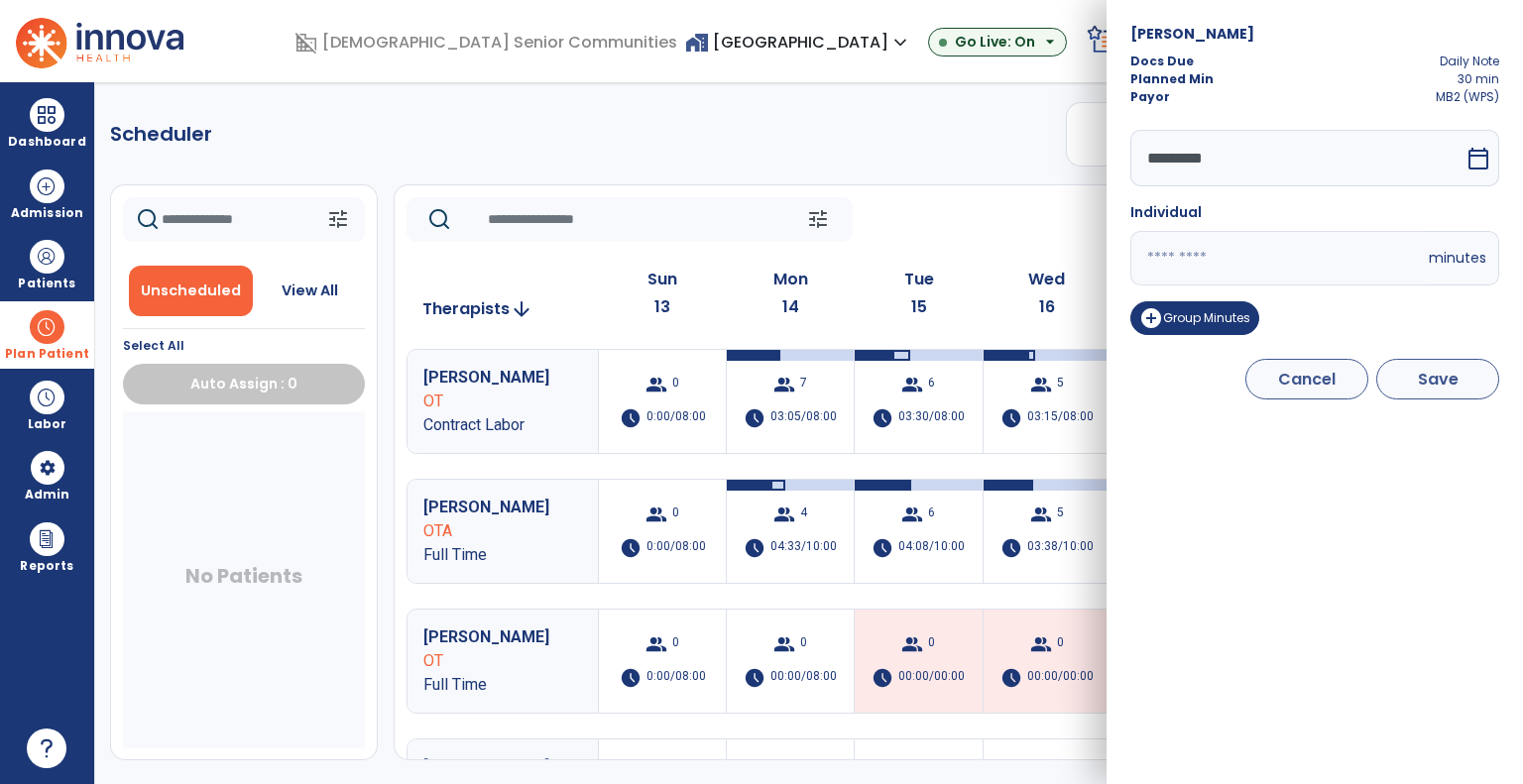 type on "**" 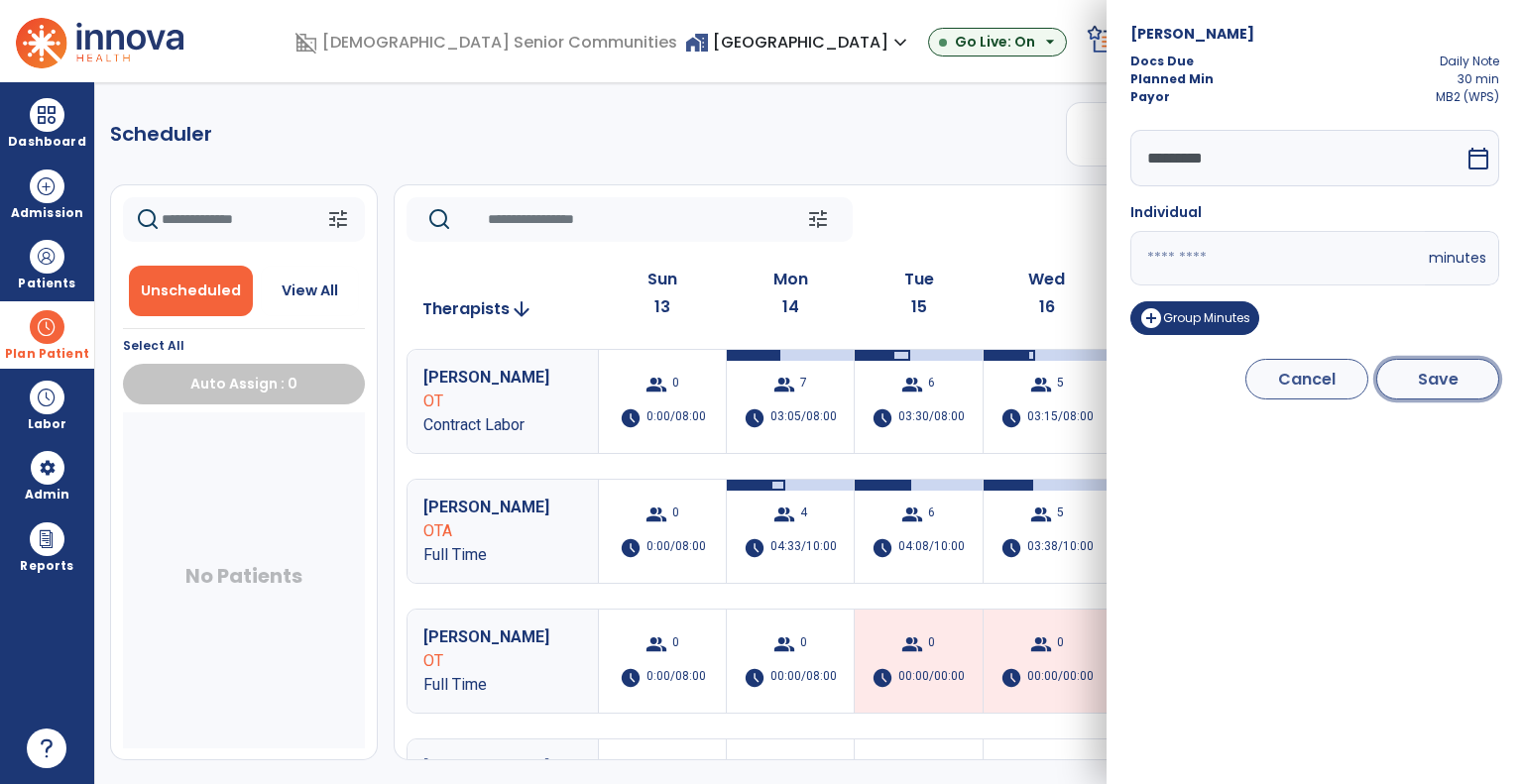click on "Save" at bounding box center (1438, 379) 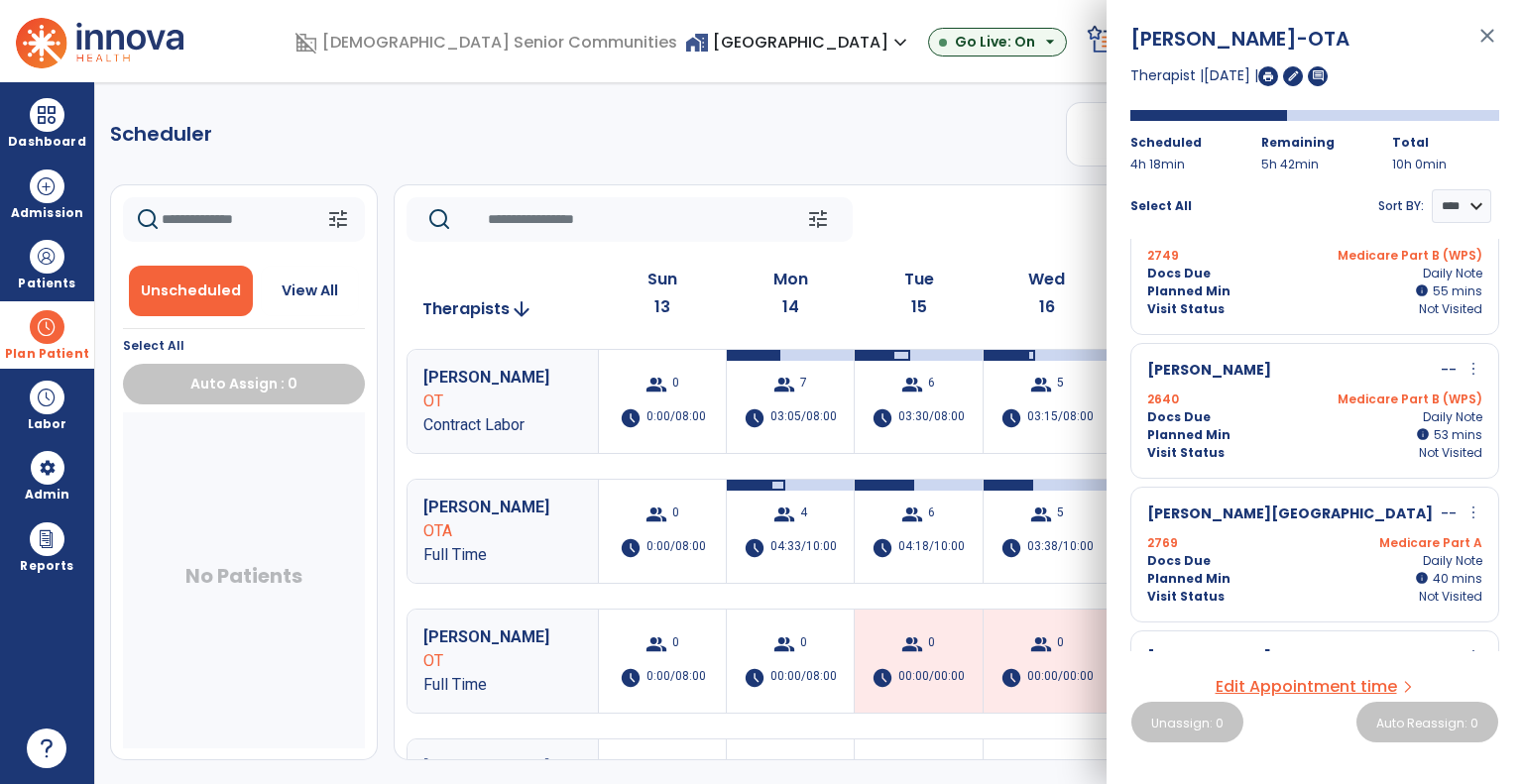 scroll, scrollTop: 446, scrollLeft: 0, axis: vertical 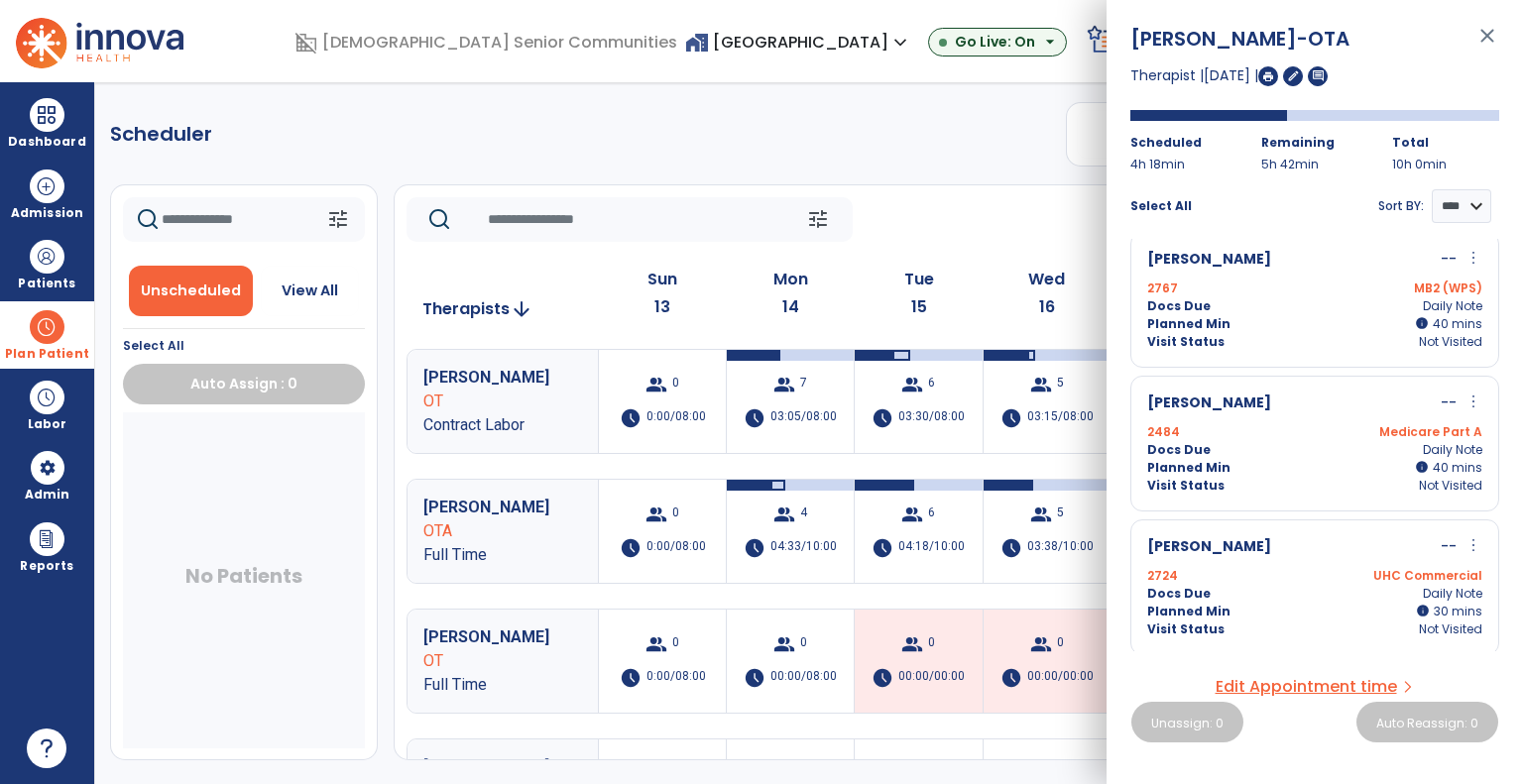 click on "Scheduler   PT   OT   ST  **** *** more_vert  Manage Labor   View All Therapists   Print   tune   Unscheduled   View All  Select All  Auto Assign : 0  No Patients  tune   Today  chevron_left Jul 13, 2025 - Jul 19, 2025  *********  calendar_today  chevron_right   Therapists  arrow_downward Sun  13  Mon  14  Tue  15  Wed  16  Thu  17  Fri  18  Sat  19  Curry, Amie OT Contract Labor  group  0  schedule  0:00/08:00  group  7  schedule  03:05/08:00   group  6  schedule  03:30/08:00   group  5  schedule  03:15/08:00   group  3  schedule  01:35/08:00   group  6  schedule  02:35/08:00   group  0  schedule  0:00/08:00 Hogg, Madeline OTA Full Time  group  0  schedule  0:00/08:00  group  4  schedule  04:33/10:00   group  6  schedule  04:18/10:00   group  5  schedule  03:38/10:00   group  4  schedule  02:45/10:00   group  4  schedule  03:55/10:00   group  0  schedule  0:00/08:00 Aldridge, Jennifer OT Full Time  group  0  schedule  0:00/08:00  group  0  schedule  00:00/08:00   group  0  schedule  00:00/00:00   group  0" at bounding box center (809, 433) 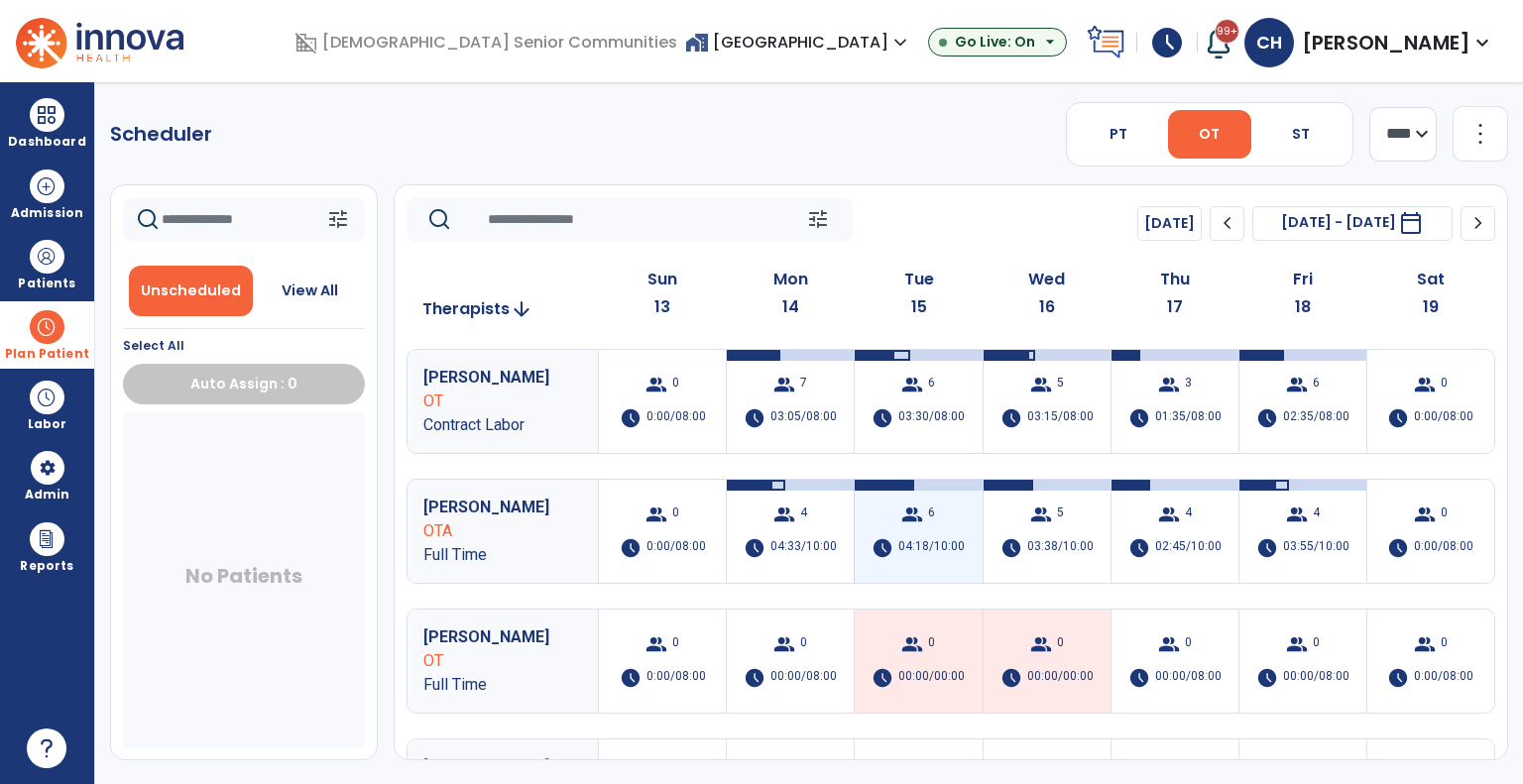 click on "04:18/10:00" at bounding box center (931, 548) 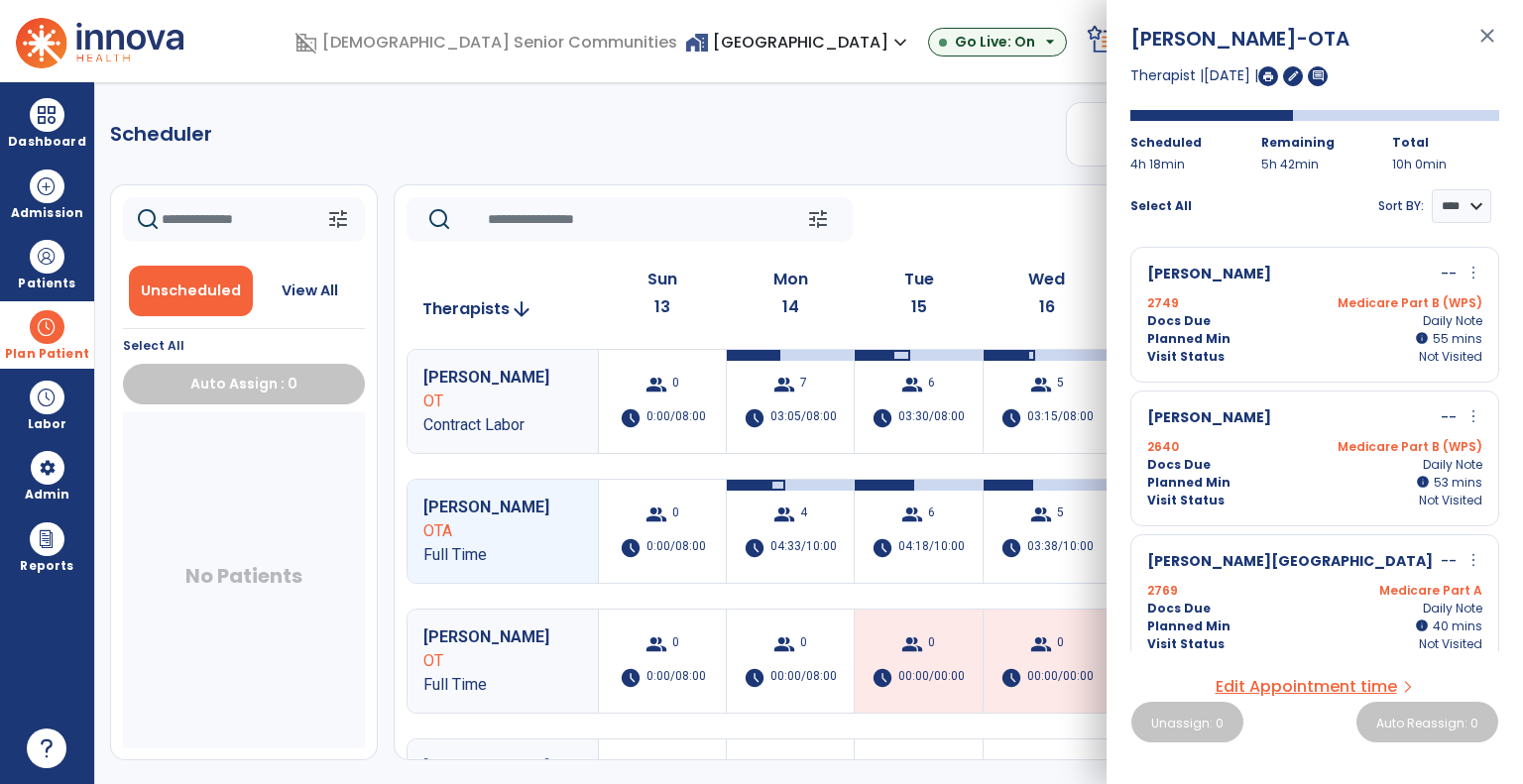 click on "Docs Due Daily Note" at bounding box center (1315, 321) 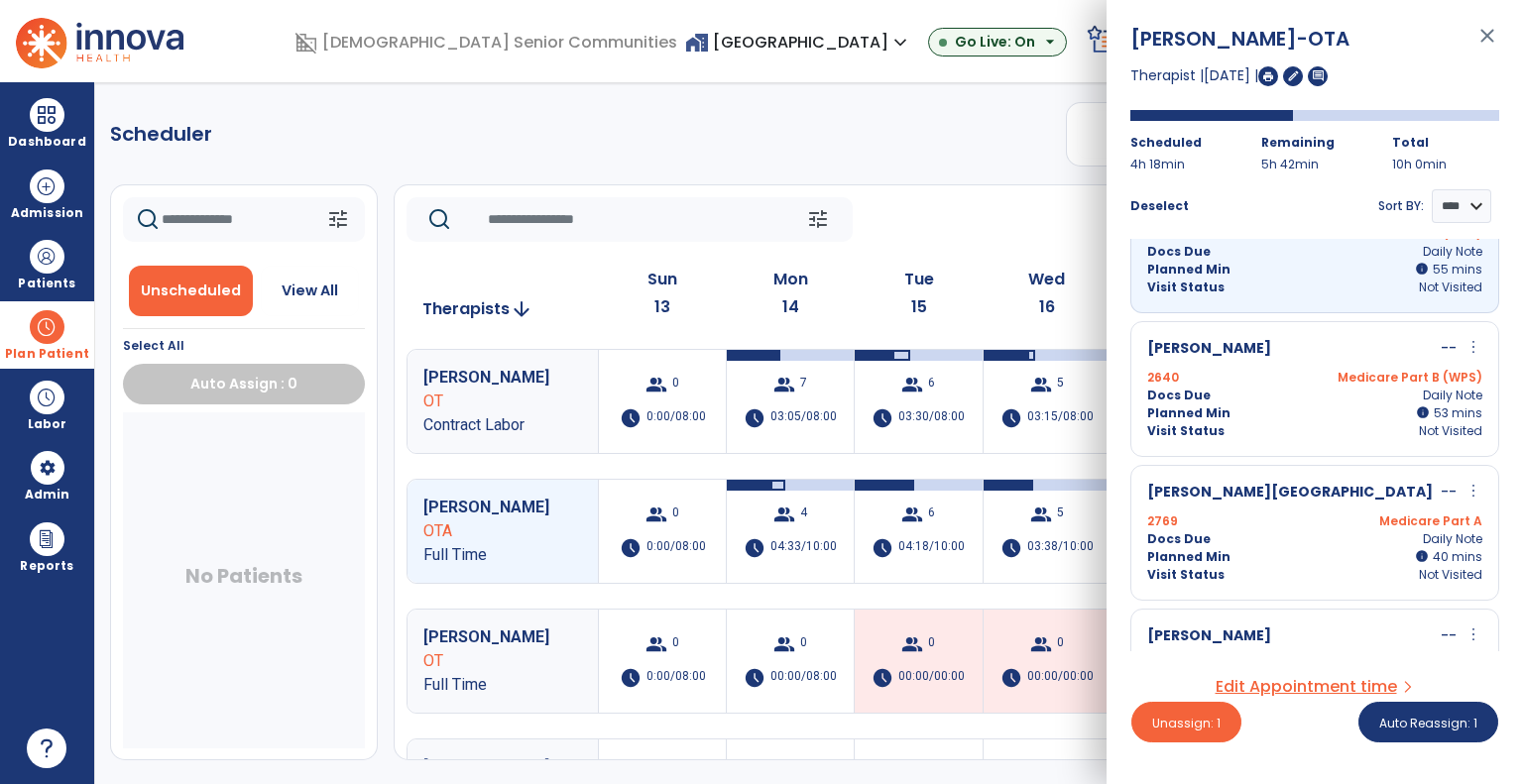 scroll, scrollTop: 99, scrollLeft: 0, axis: vertical 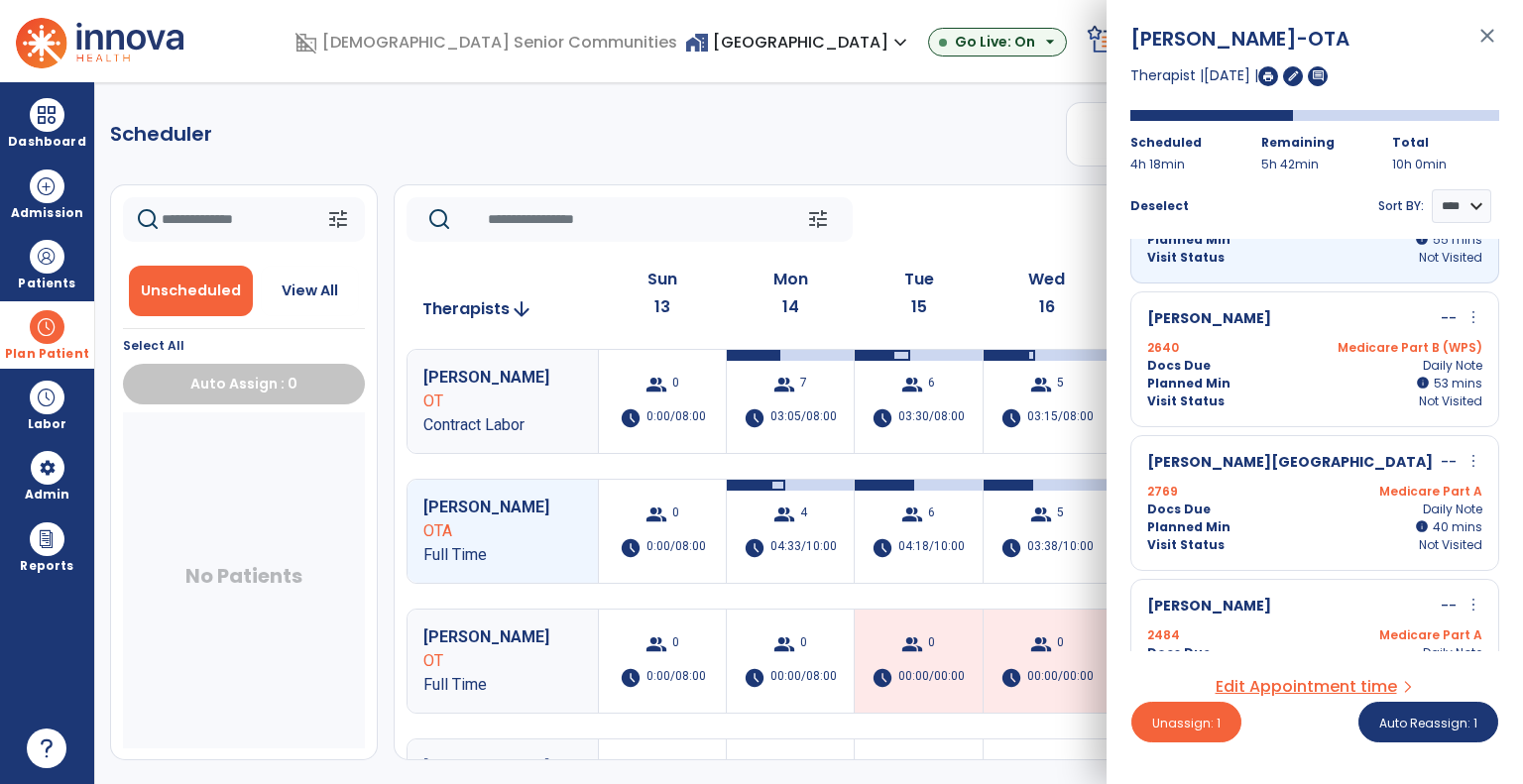 click on "Derflinger, Carolyn   --  more_vert  edit   Edit Session   alt_route   Split Minutes  2640 Medicare Part B (WPS)  Docs Due Daily Note   Planned Min  info   53 I 53 mins  Visit Status  Not Visited" at bounding box center [1315, 359] 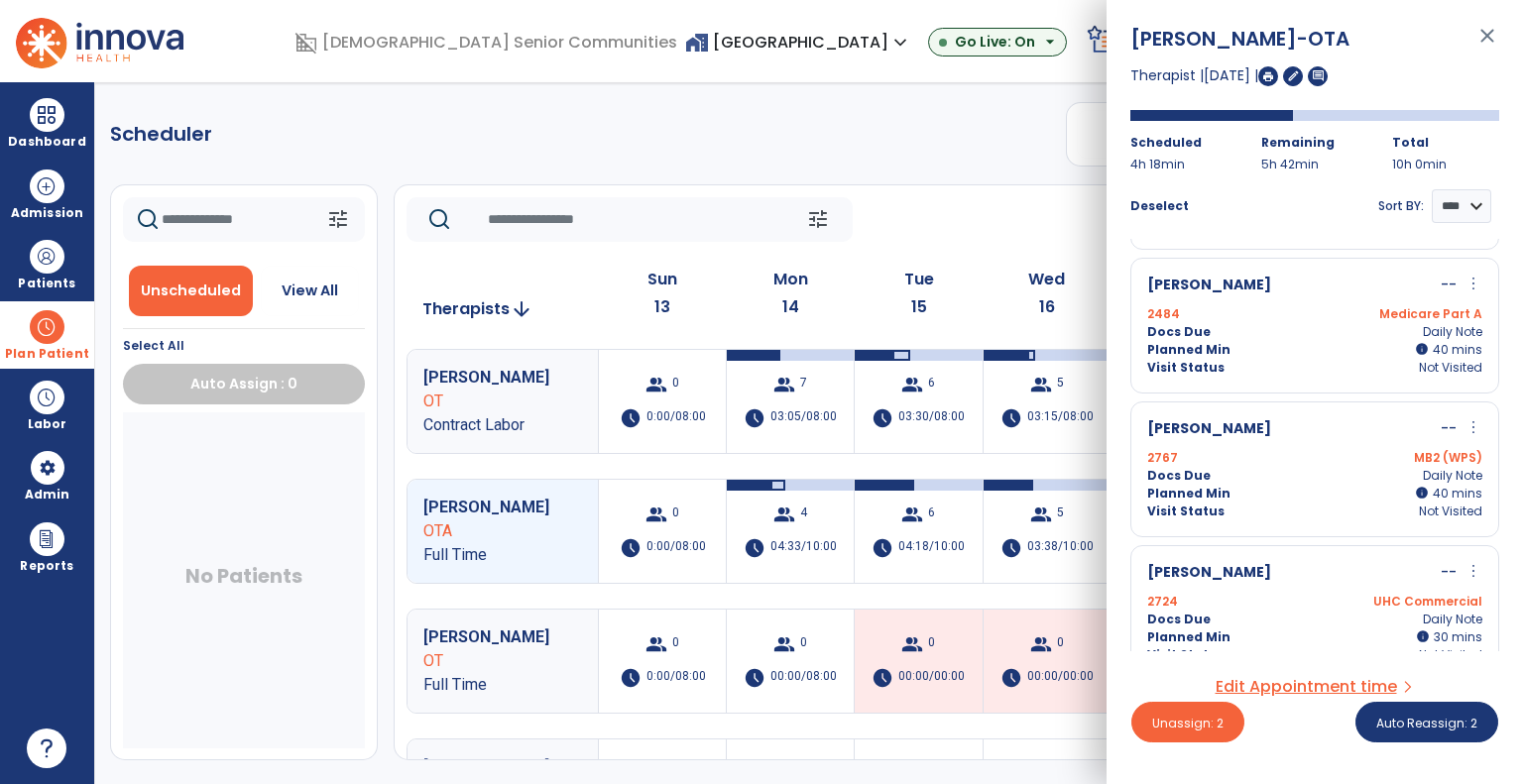 scroll, scrollTop: 446, scrollLeft: 0, axis: vertical 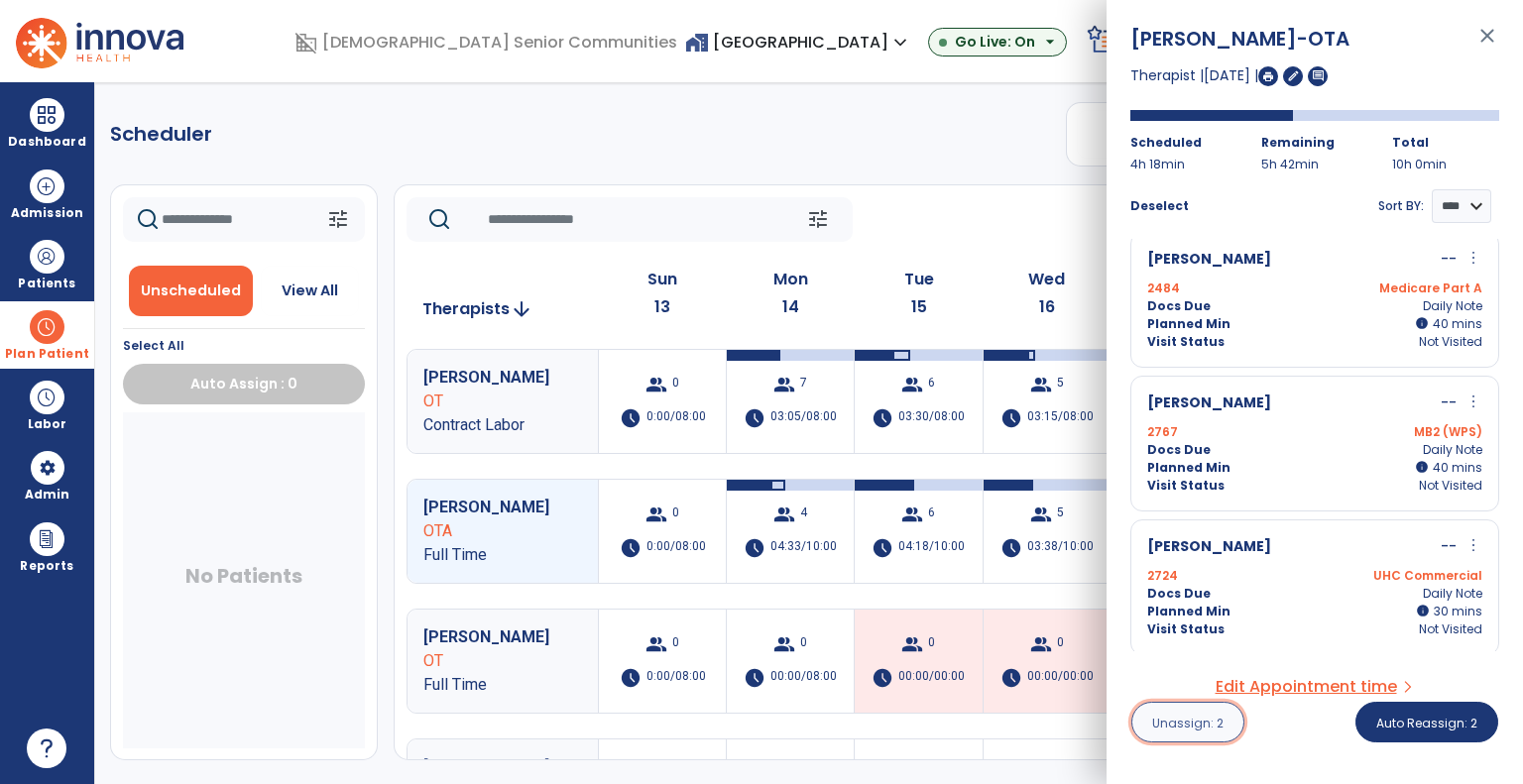 click on "Unassign: 2" at bounding box center (1188, 723) 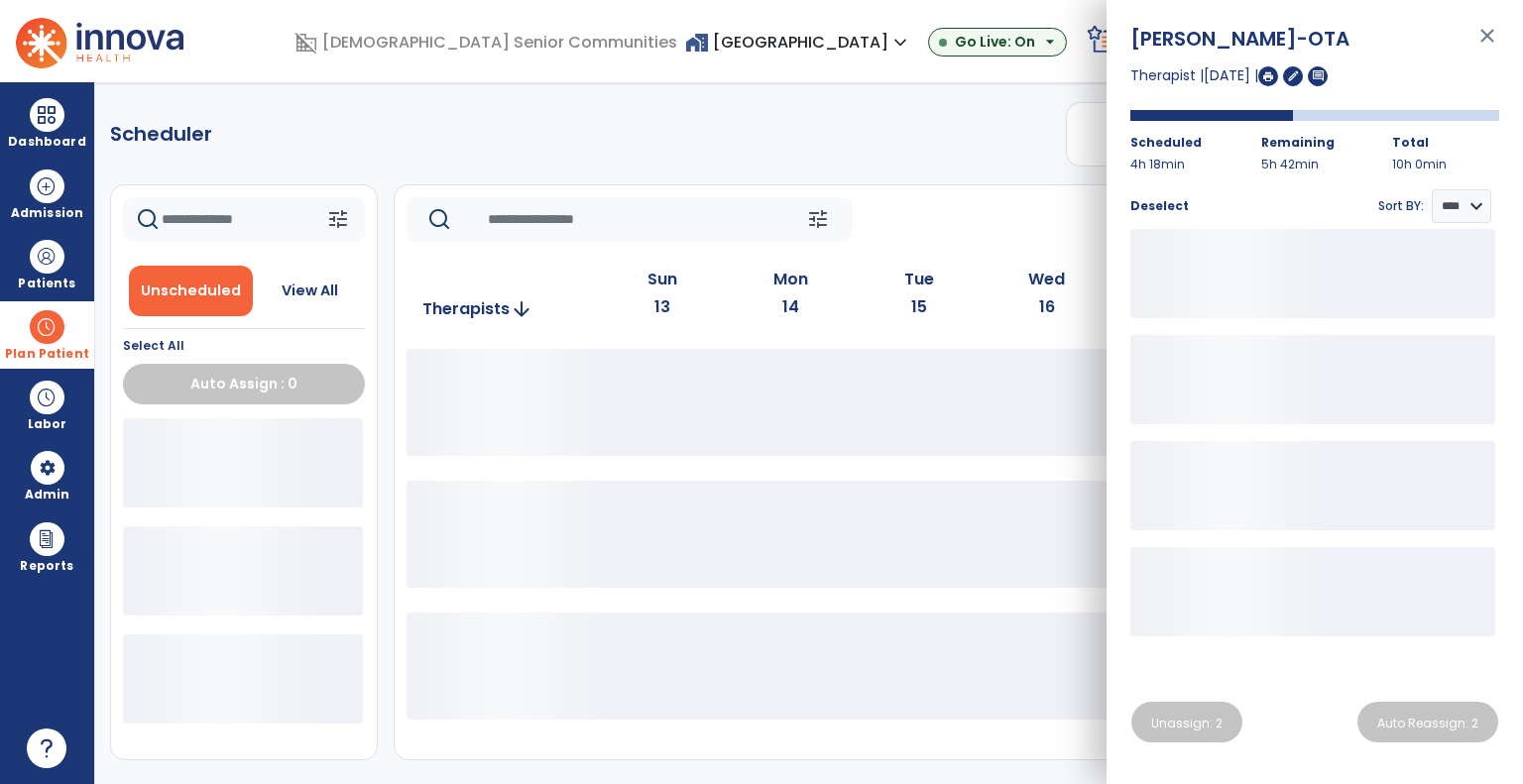 click on "Scheduler   PT   OT   ST  **** *** more_vert  Manage Labor   View All Therapists   Print" 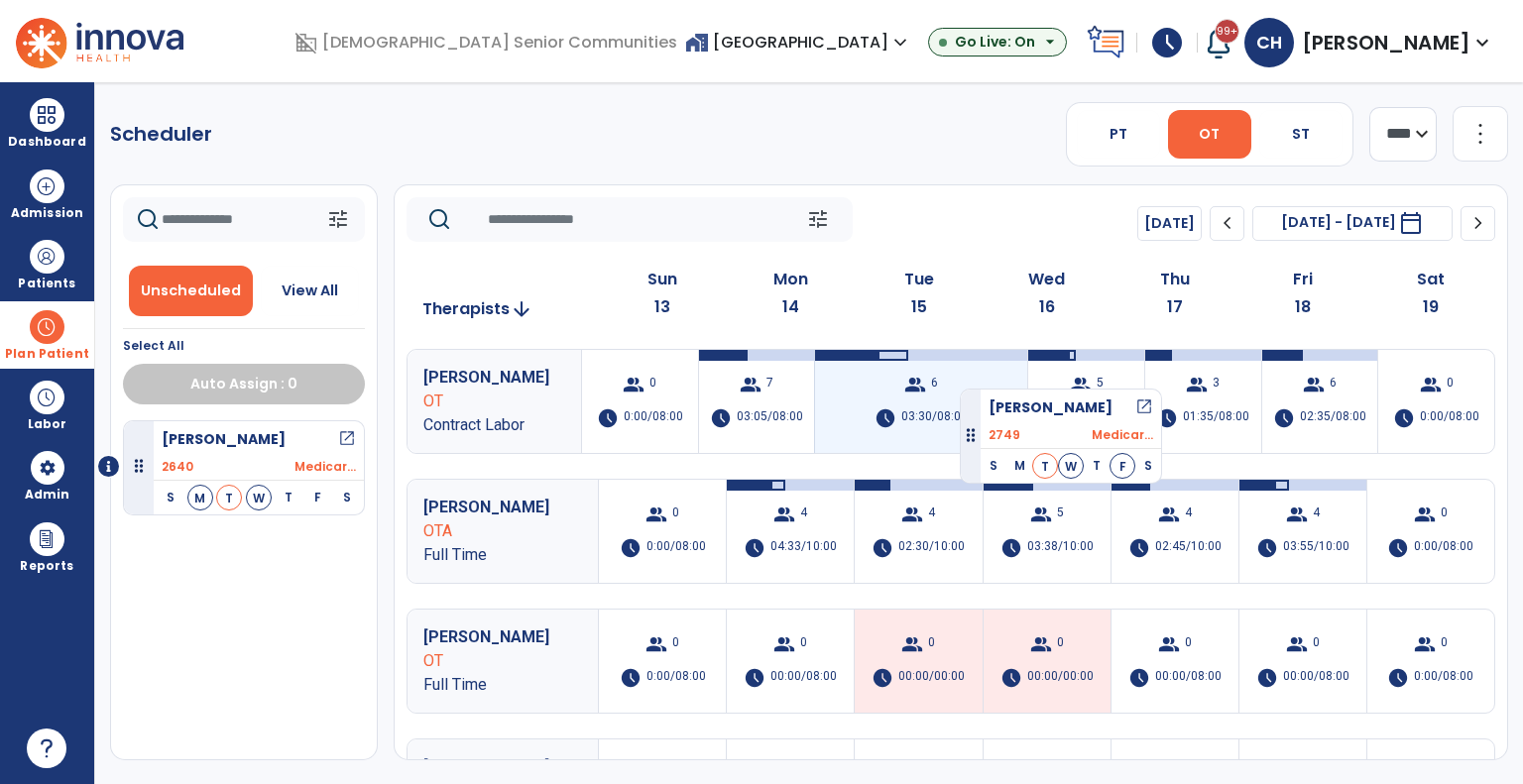 drag, startPoint x: 230, startPoint y: 467, endPoint x: 960, endPoint y: 381, distance: 735.0483 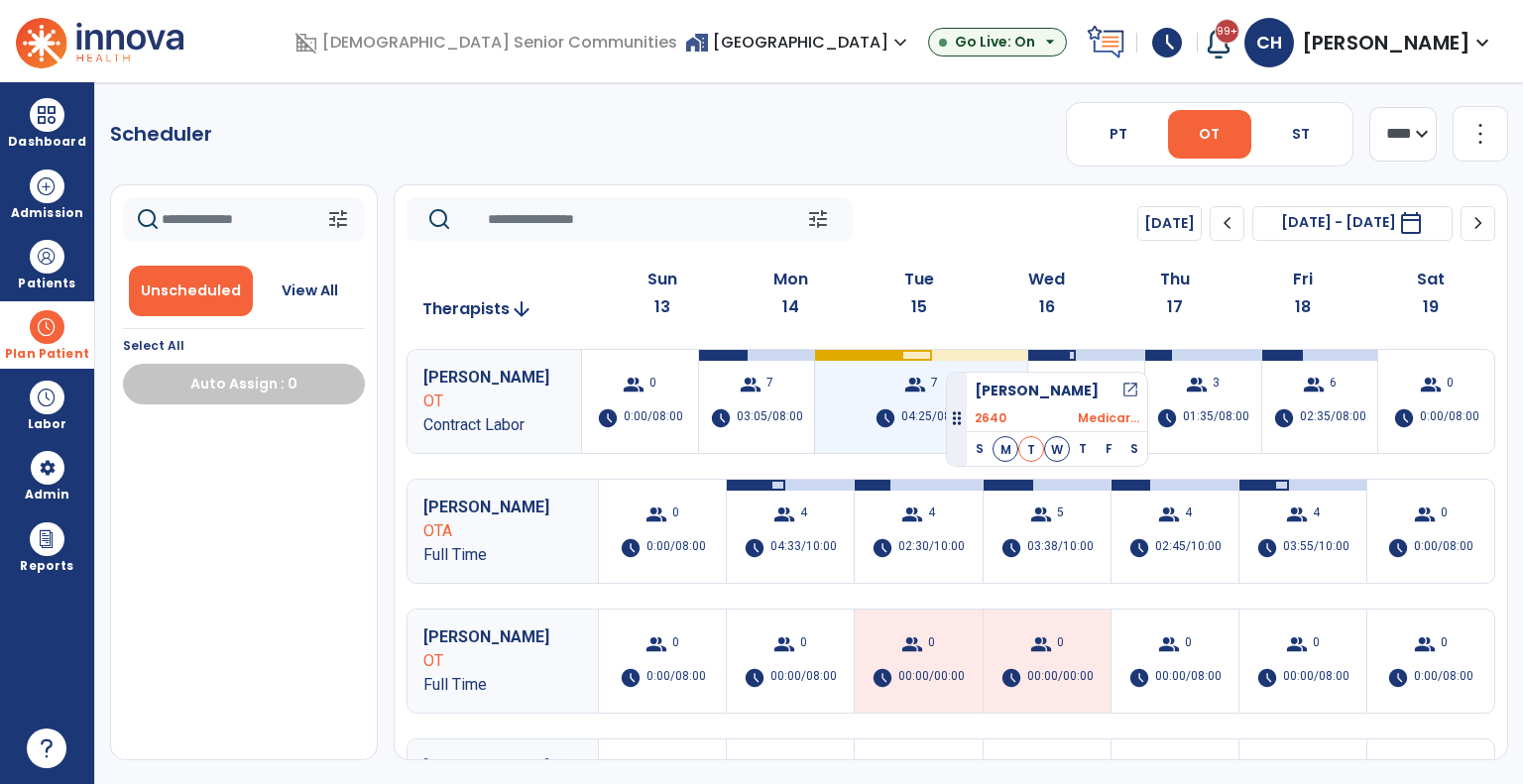 drag, startPoint x: 258, startPoint y: 473, endPoint x: 946, endPoint y: 364, distance: 696.5809 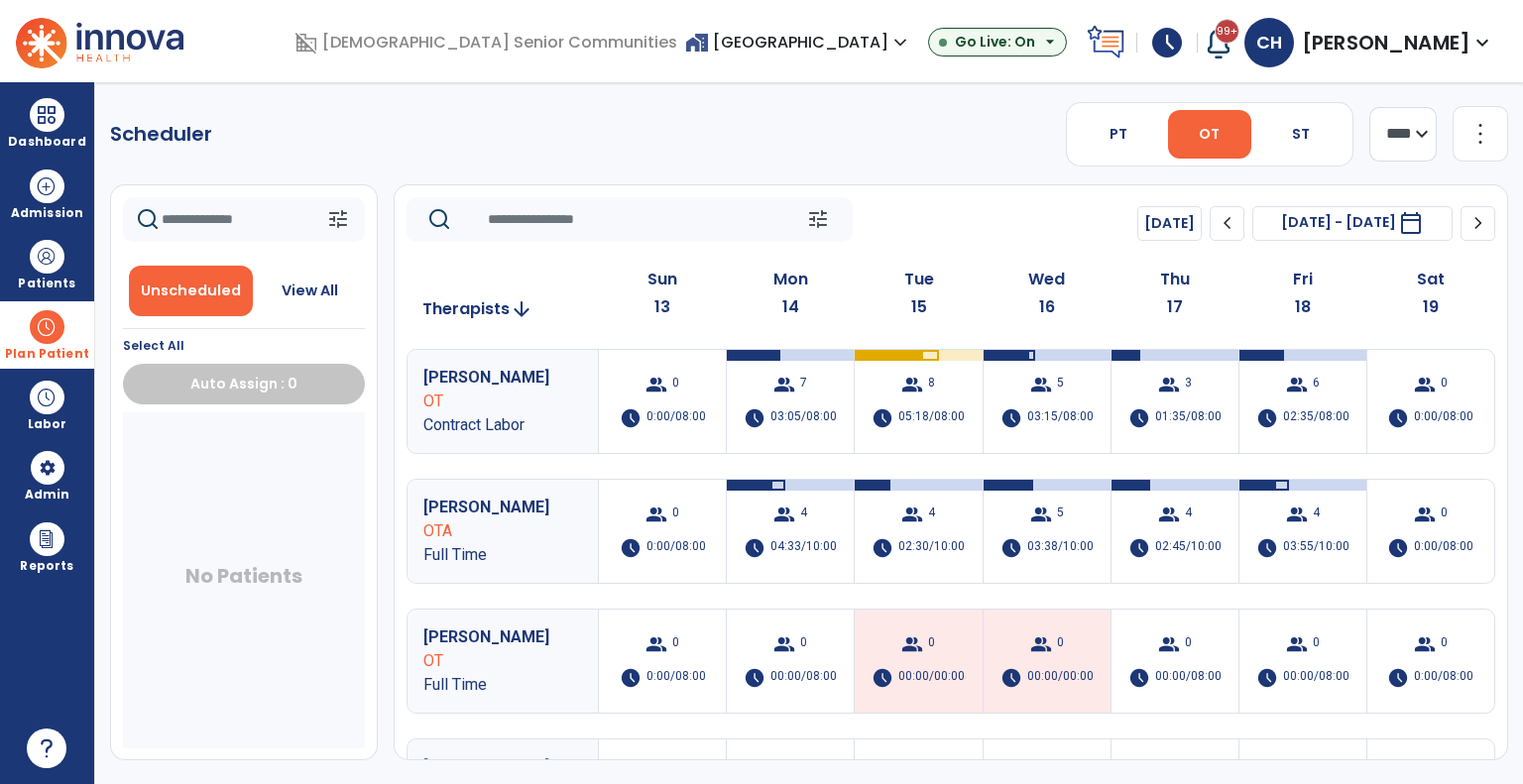 click on "tune   Today  chevron_left Jul 13, 2025 - Jul 19, 2025  *********  calendar_today  chevron_right" 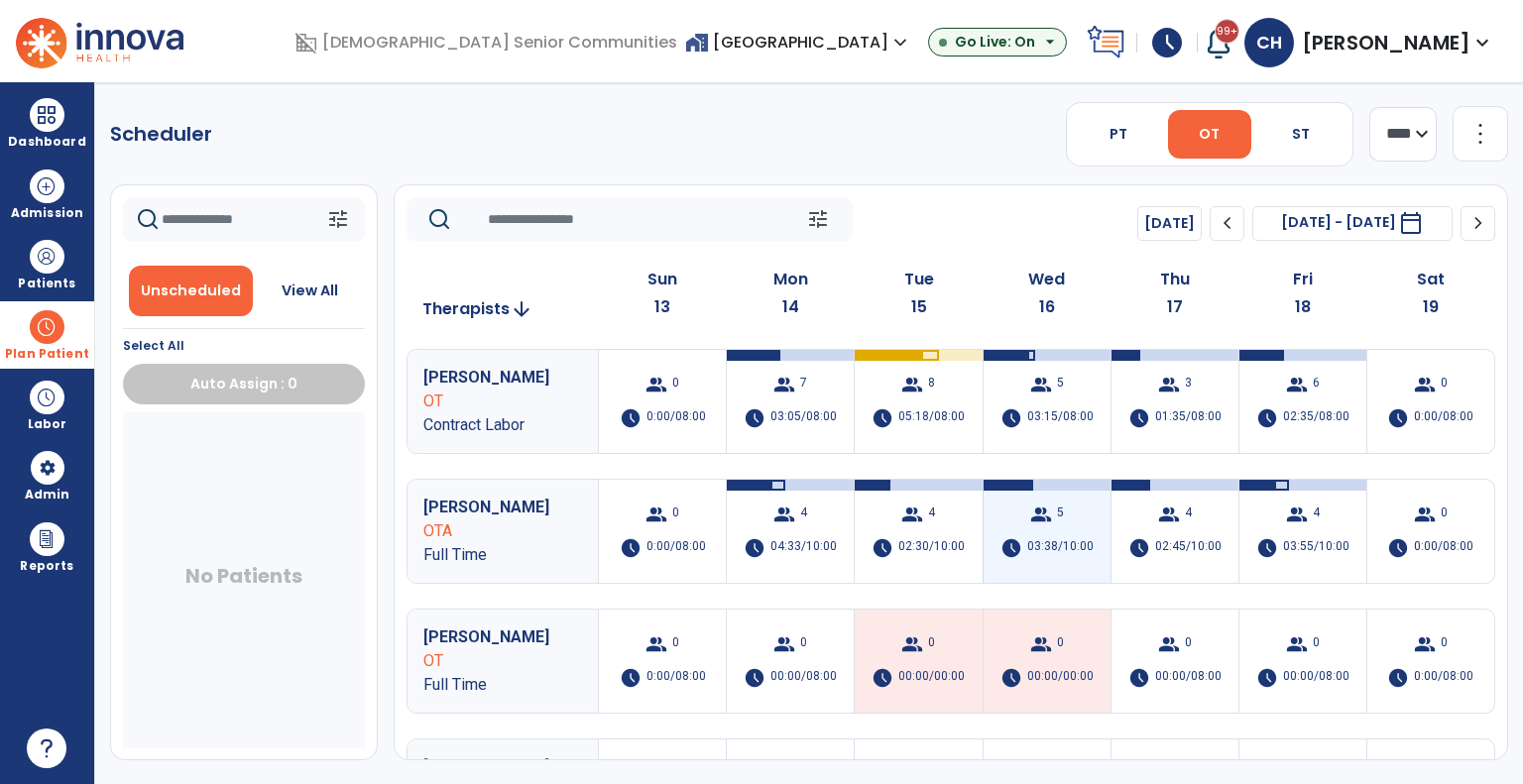 click on "group  5  schedule  03:38/10:00" at bounding box center [1047, 531] 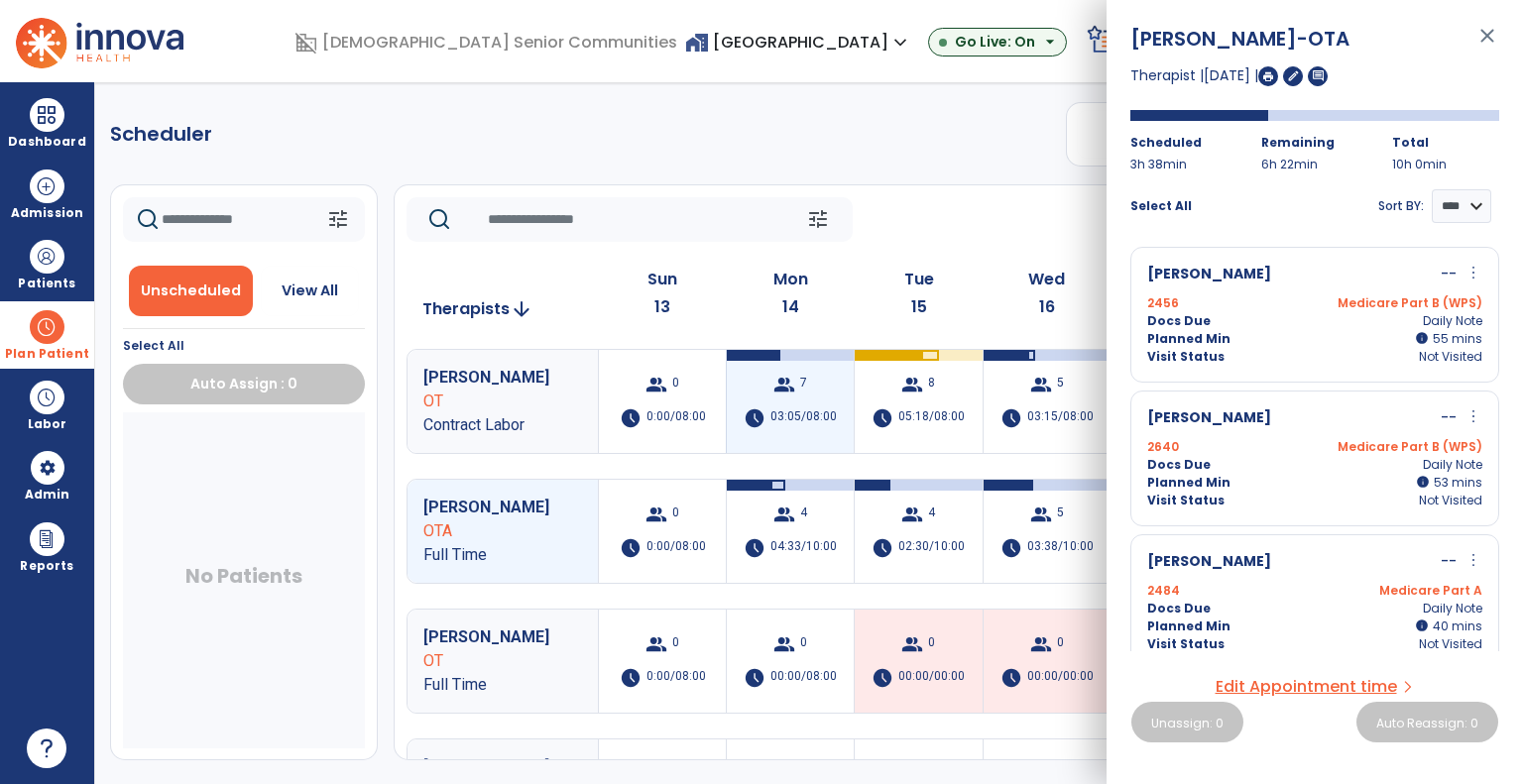 click on "group  7  schedule  03:05/08:00" at bounding box center (790, 401) 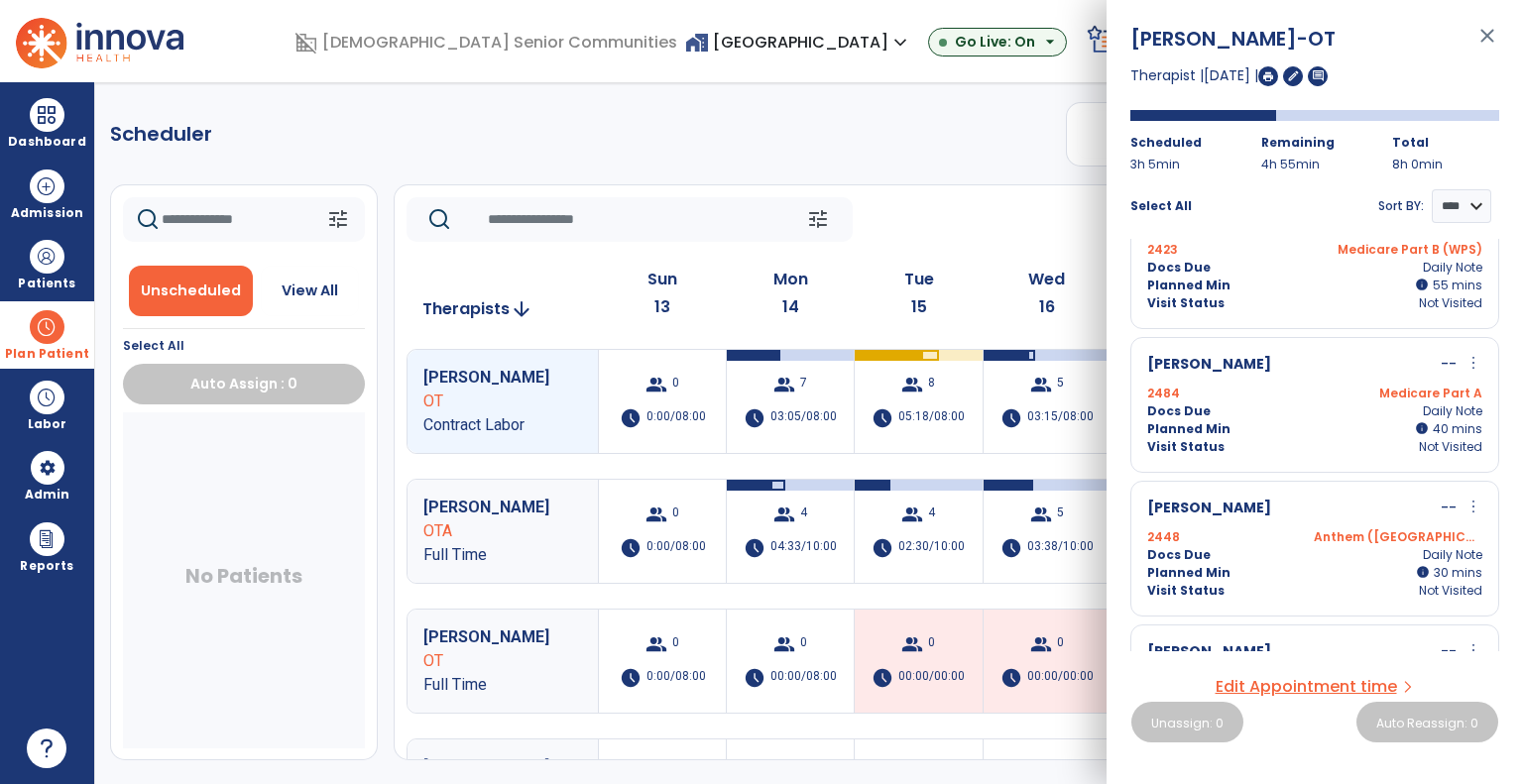 scroll, scrollTop: 0, scrollLeft: 0, axis: both 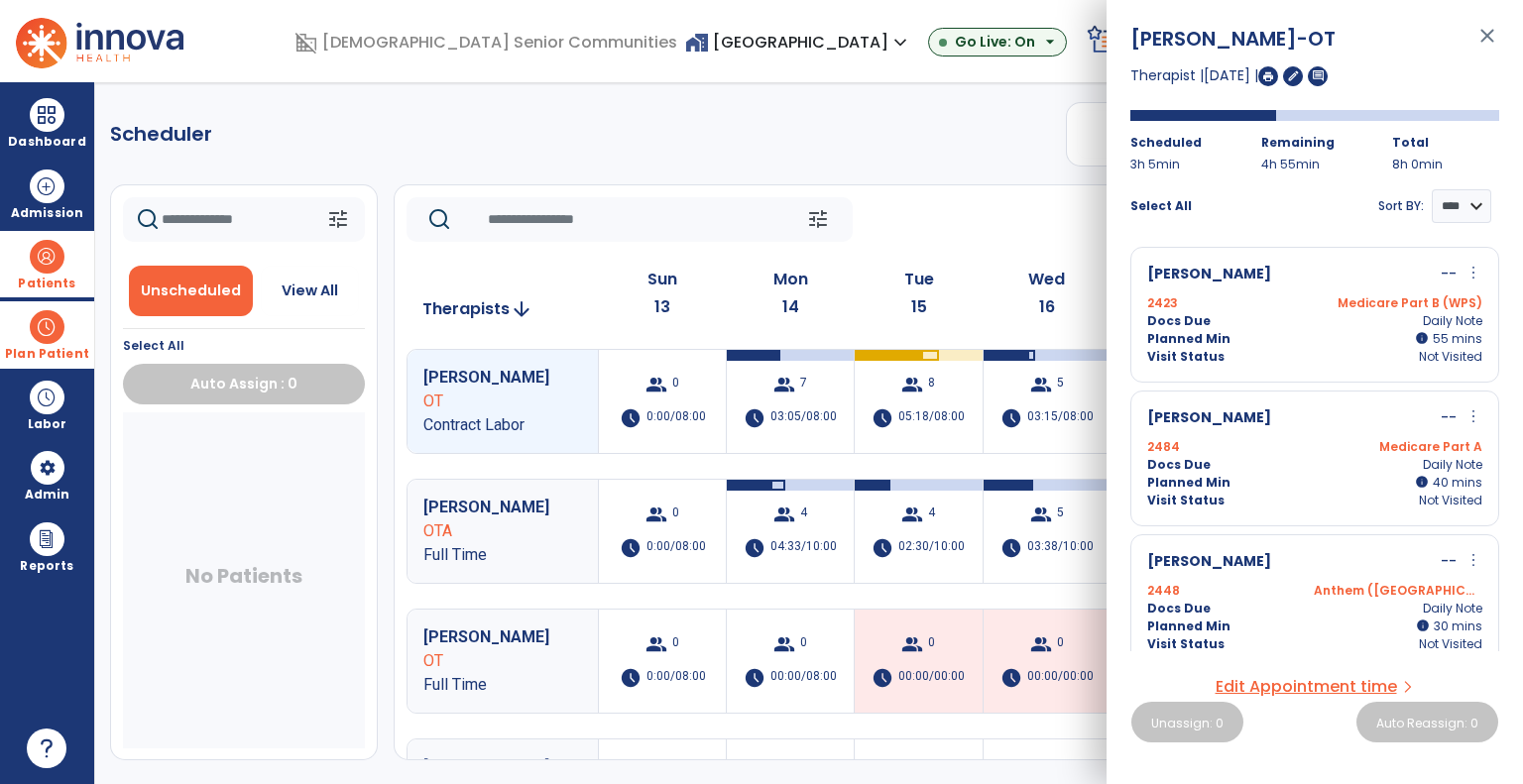 click on "Patients" at bounding box center [47, 283] 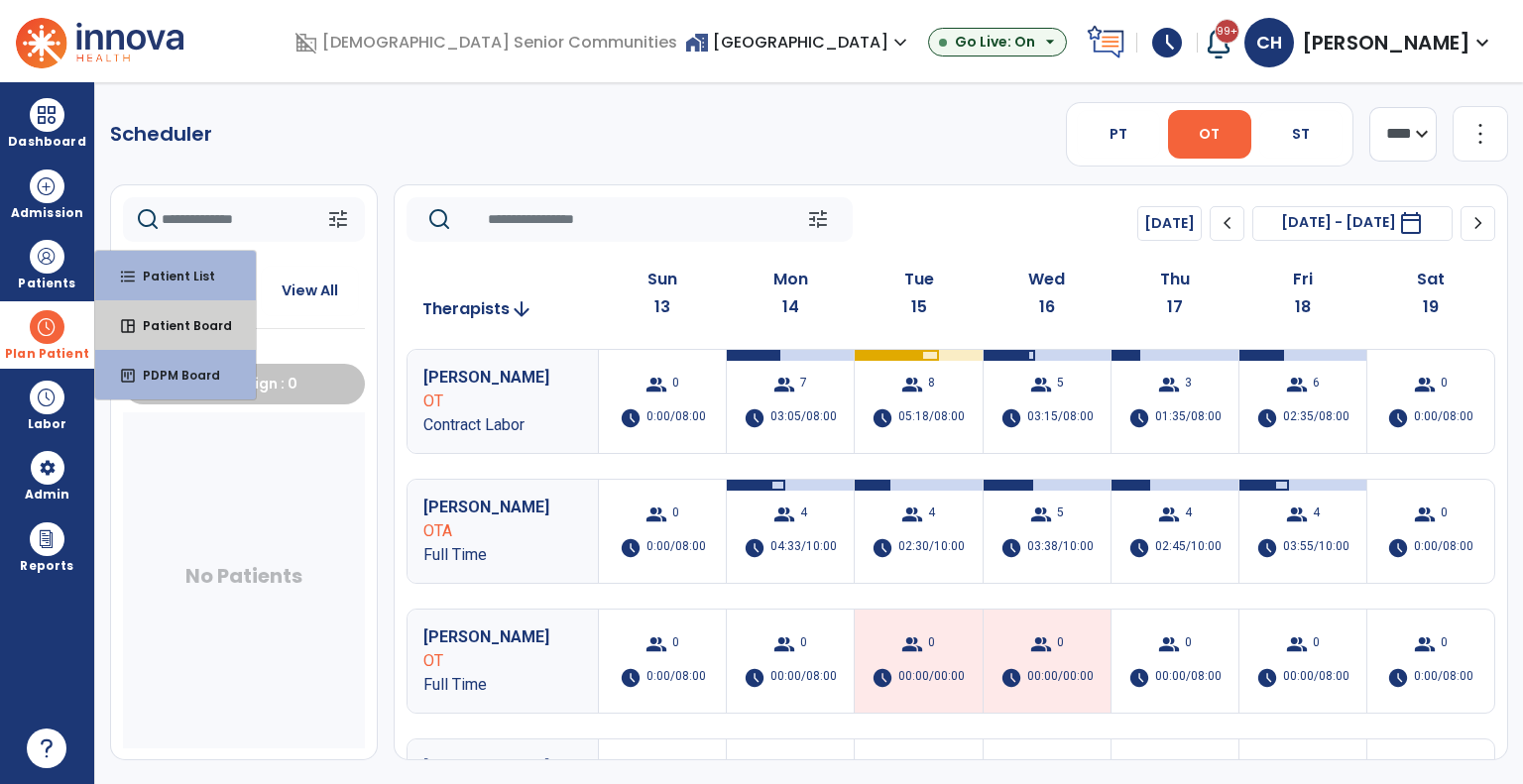click on "space_dashboard  Patient Board" at bounding box center [176, 325] 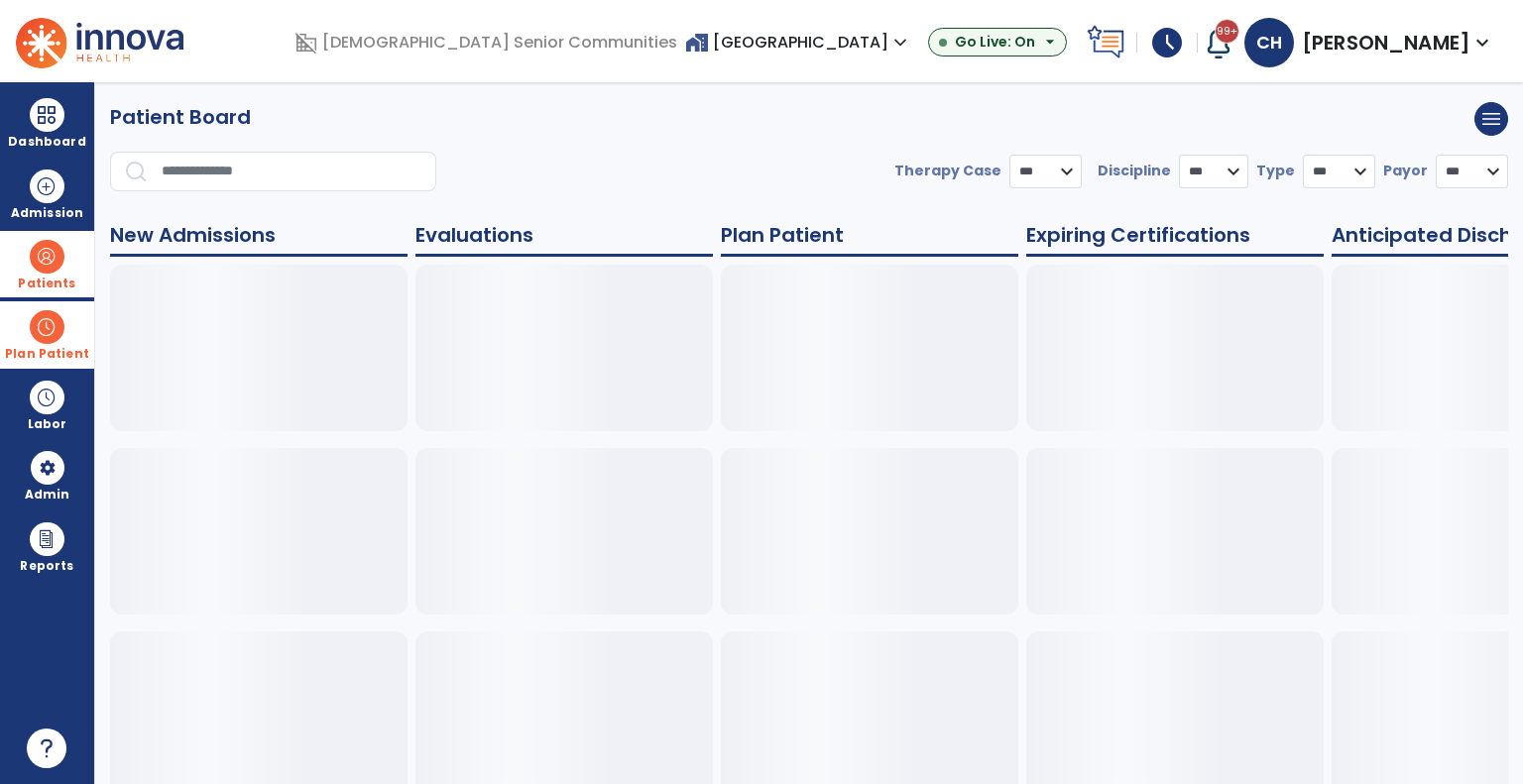 click on "Patients" at bounding box center (47, 283) 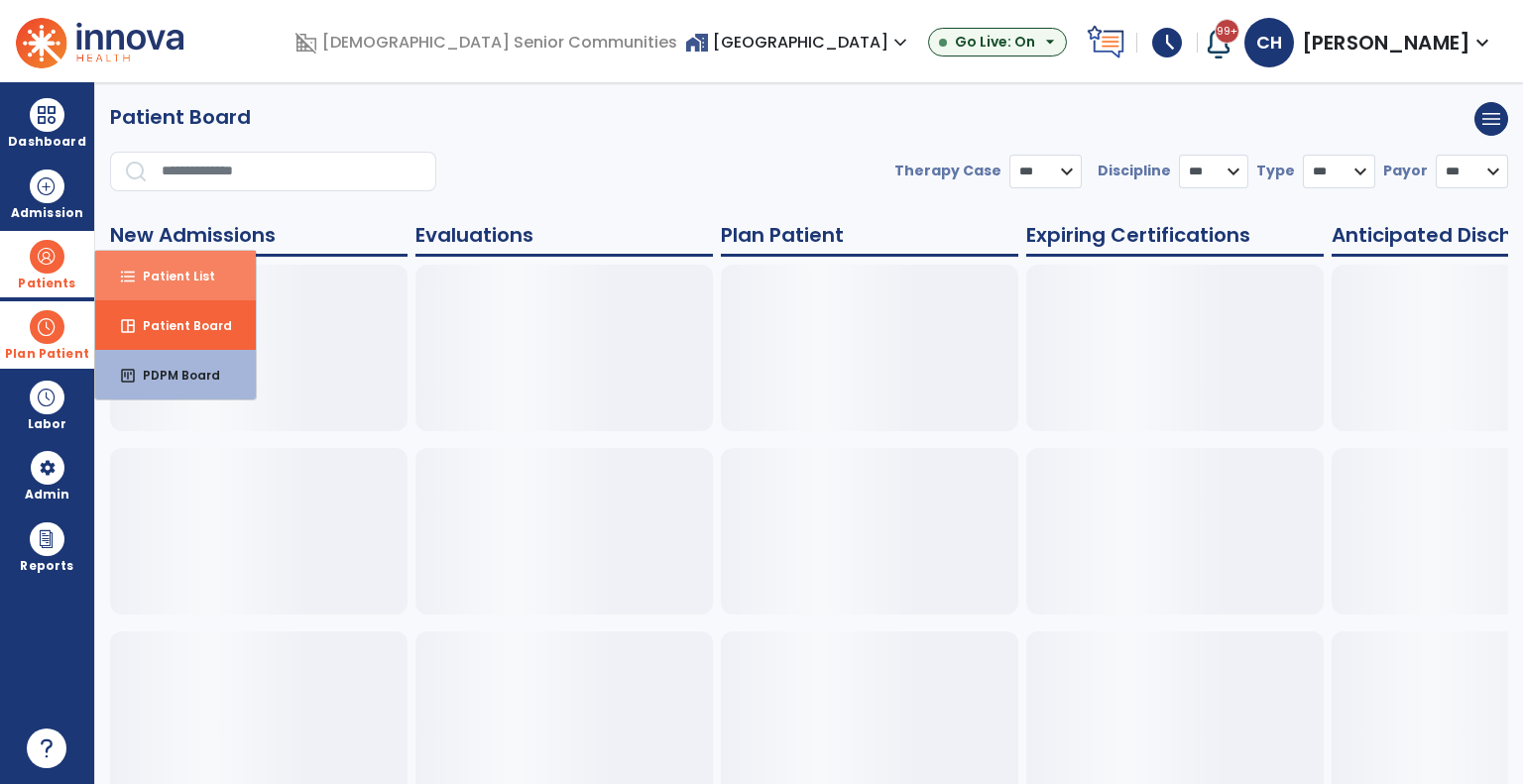 click on "format_list_bulleted  Patient List" at bounding box center (176, 276) 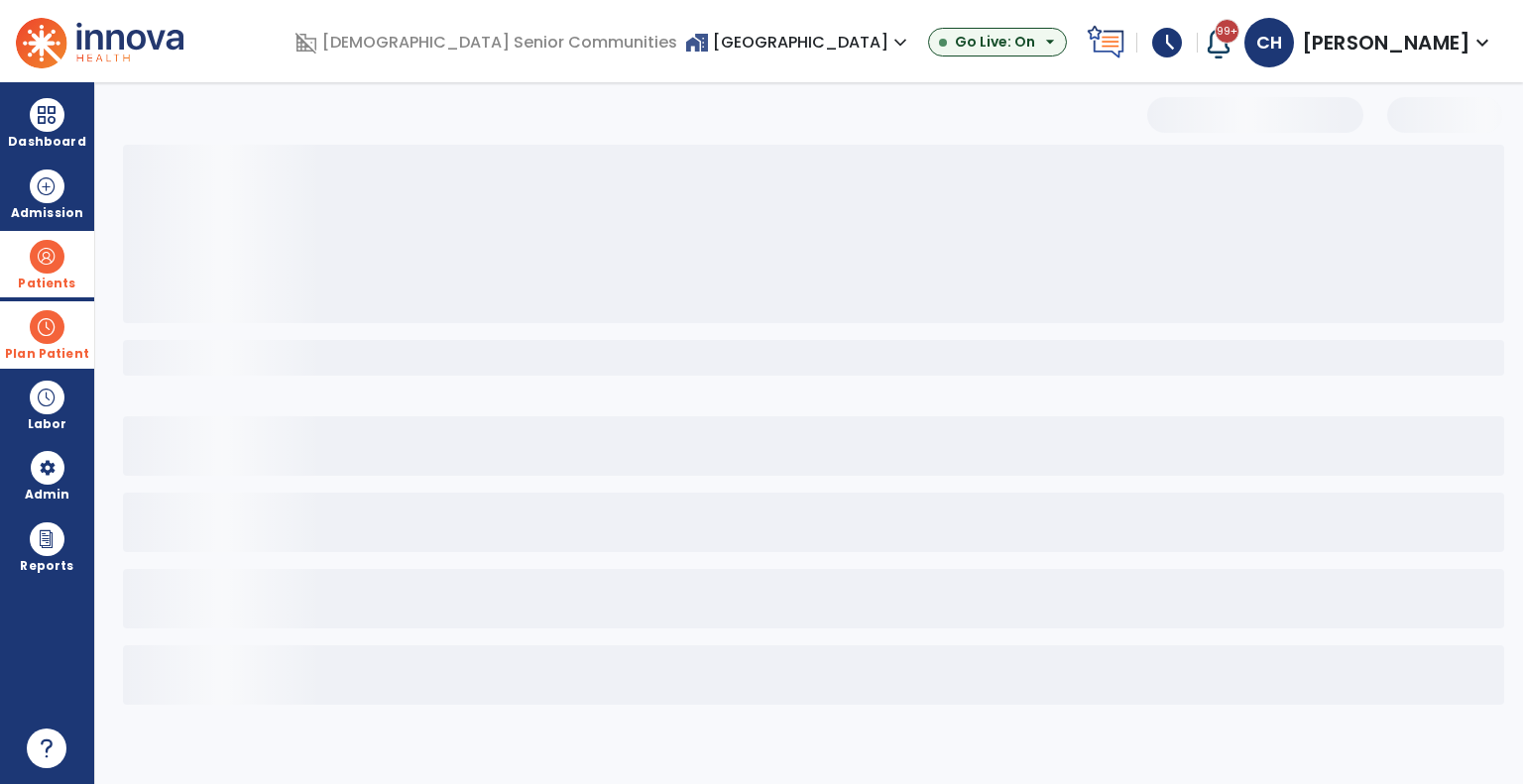 select on "***" 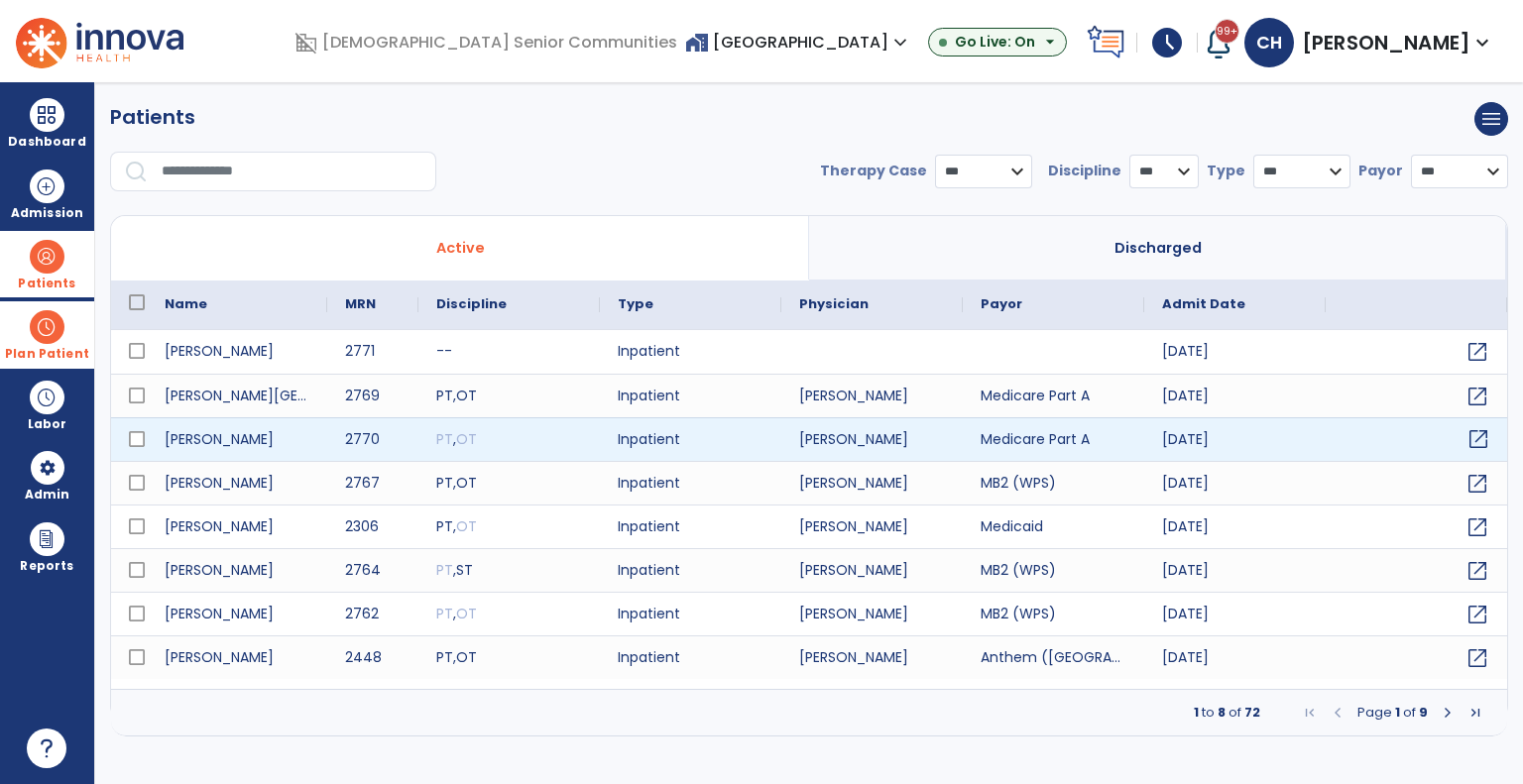 click on "open_in_new" at bounding box center [1478, 439] 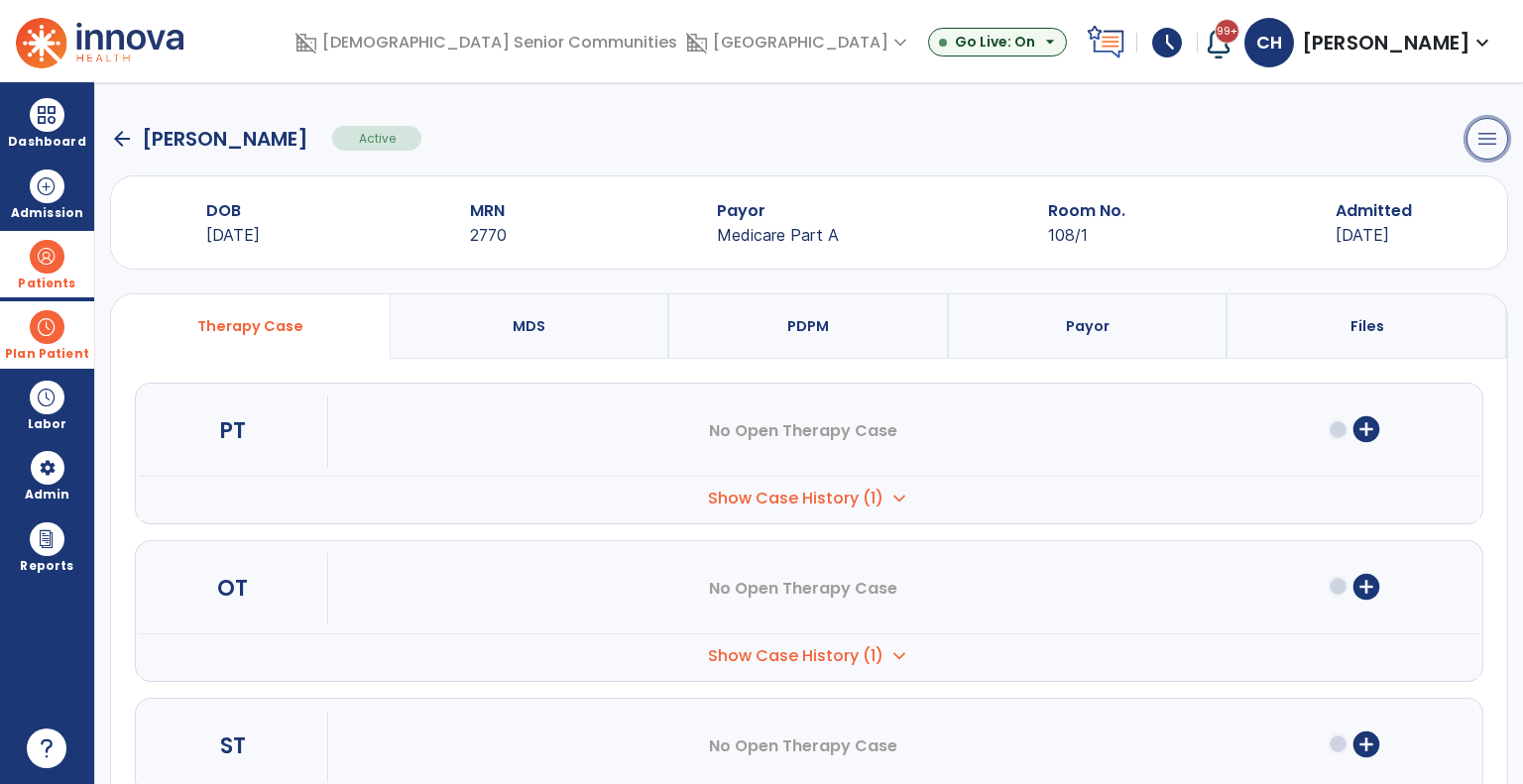 click on "menu" at bounding box center [1487, 139] 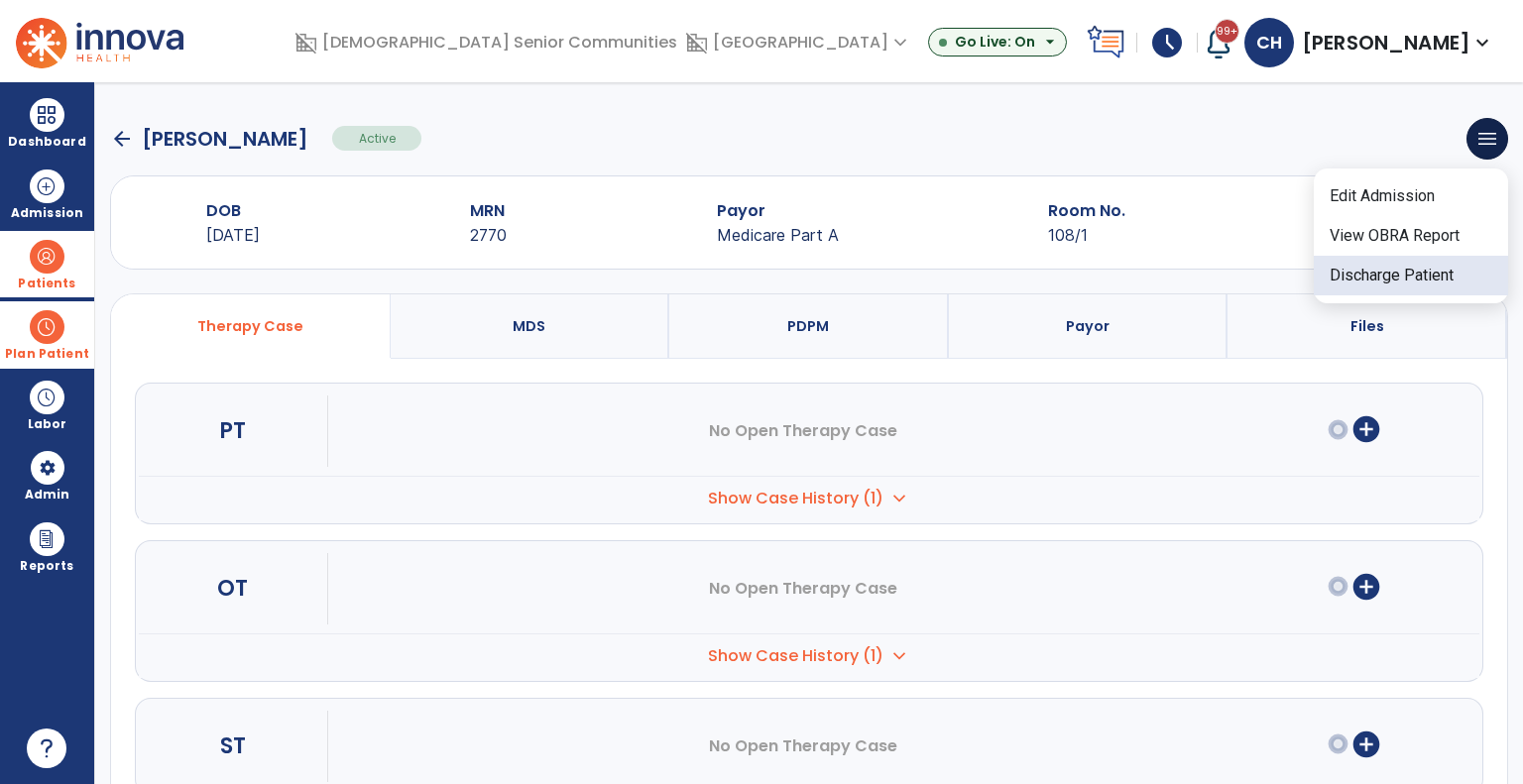 click on "Discharge Patient" 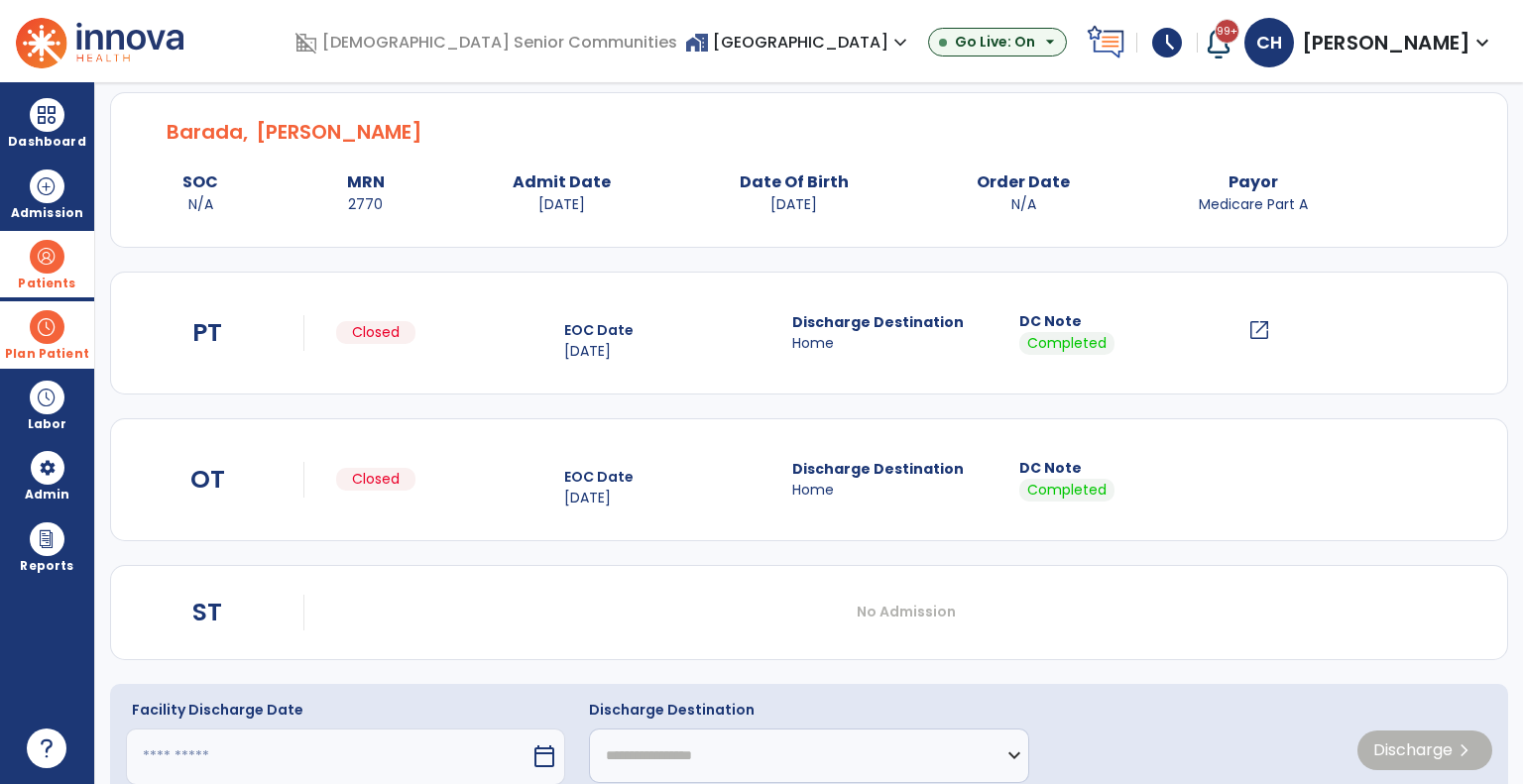 scroll, scrollTop: 117, scrollLeft: 0, axis: vertical 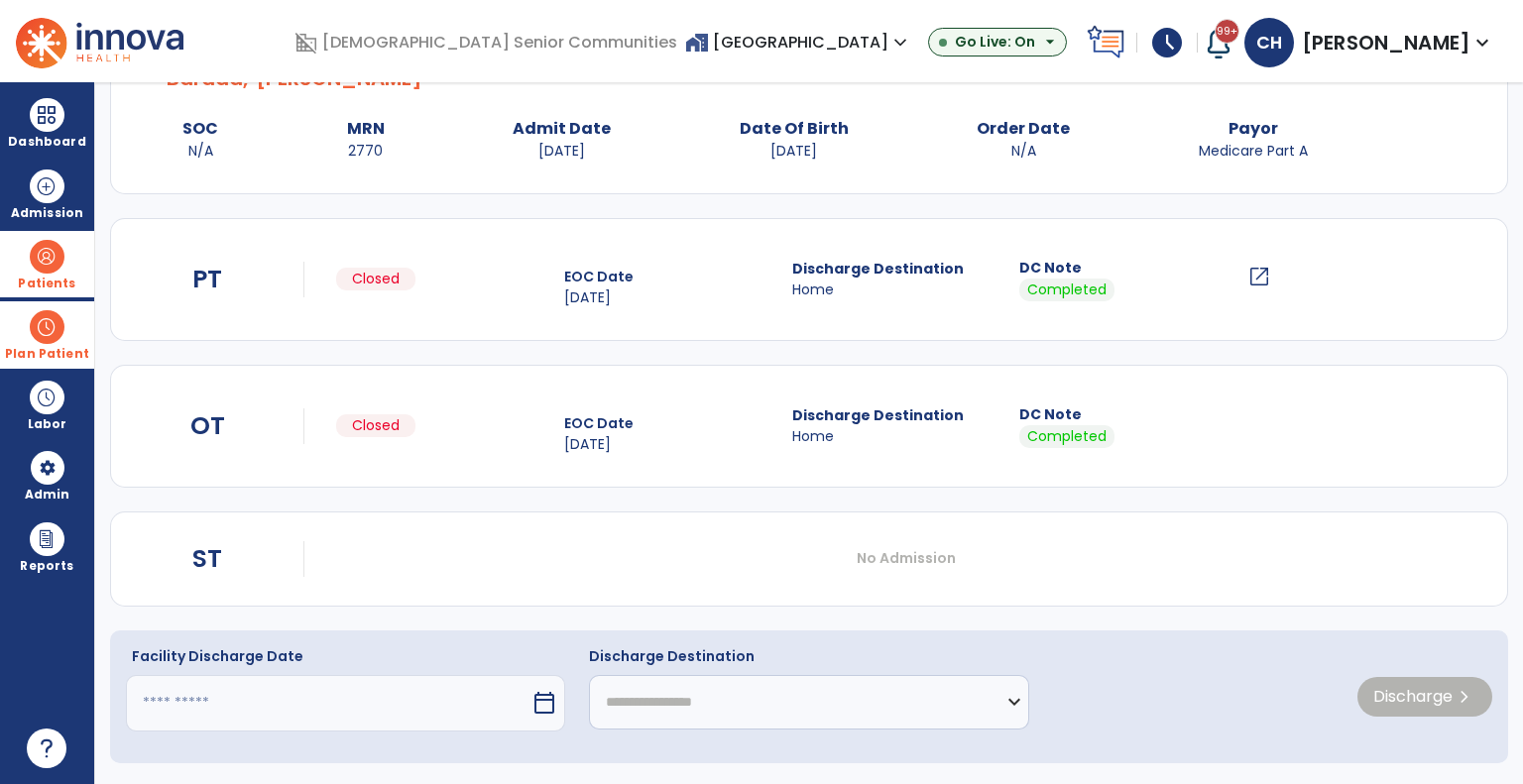 click at bounding box center (328, 703) 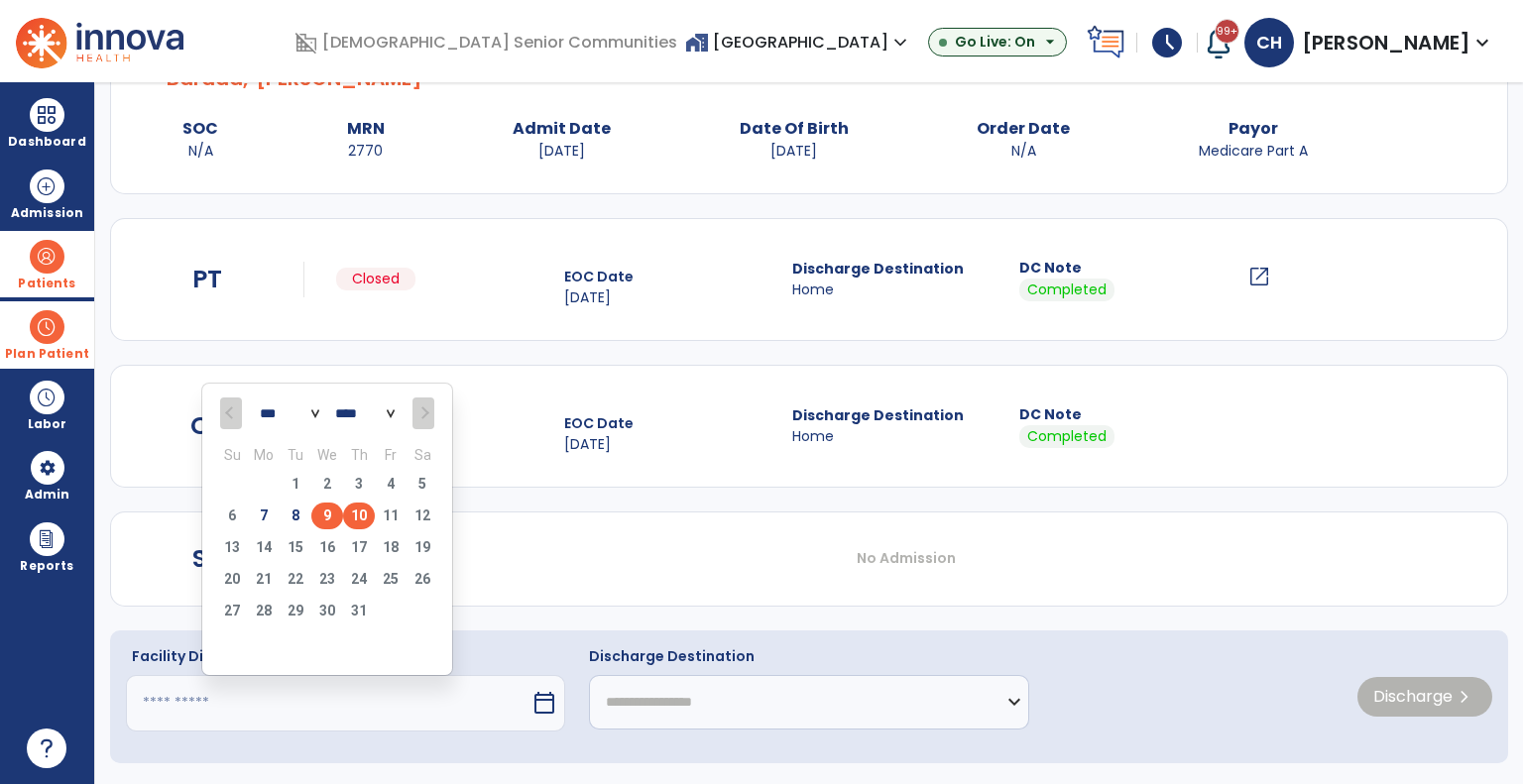 click on "9" at bounding box center [327, 515] 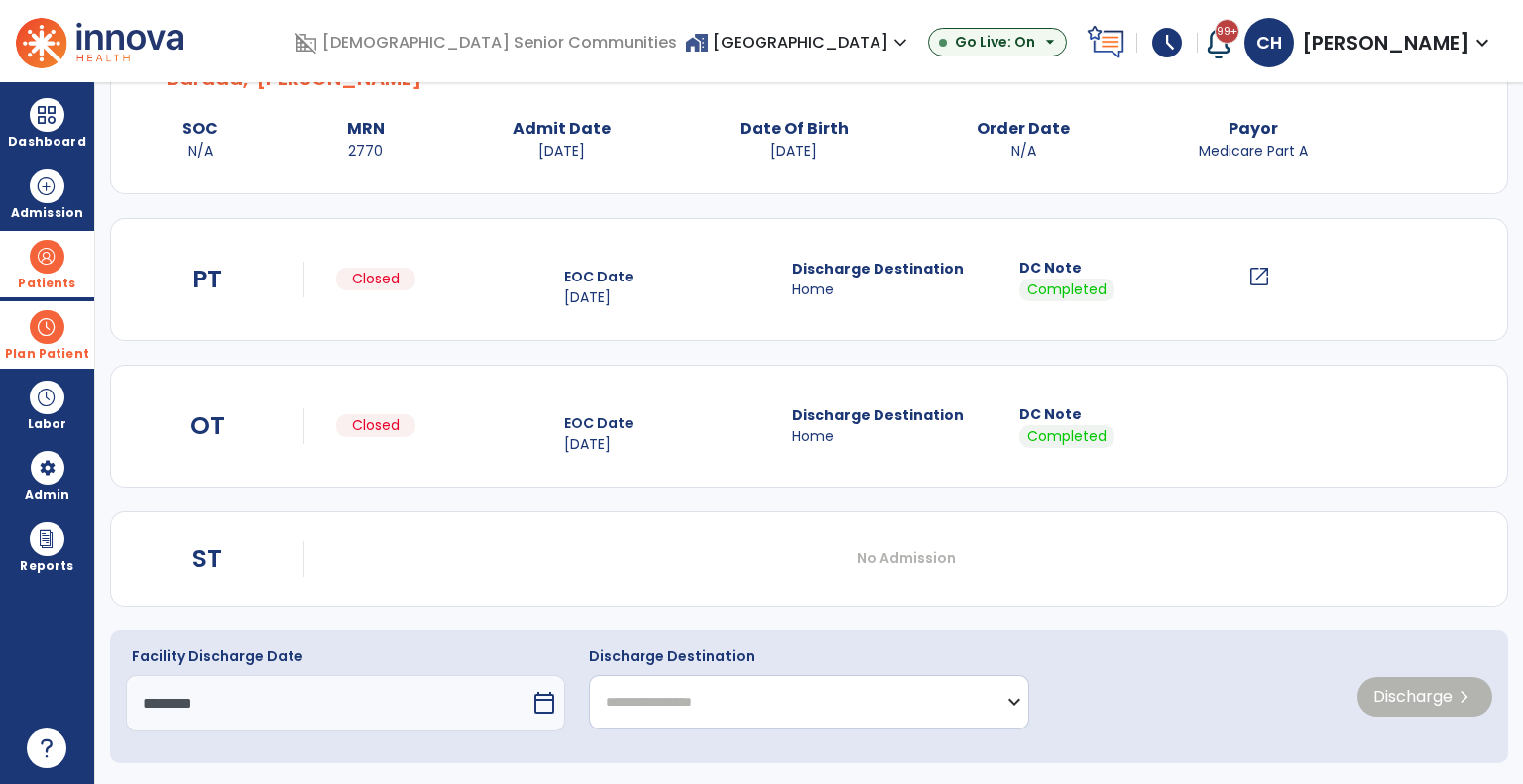 click on "**********" 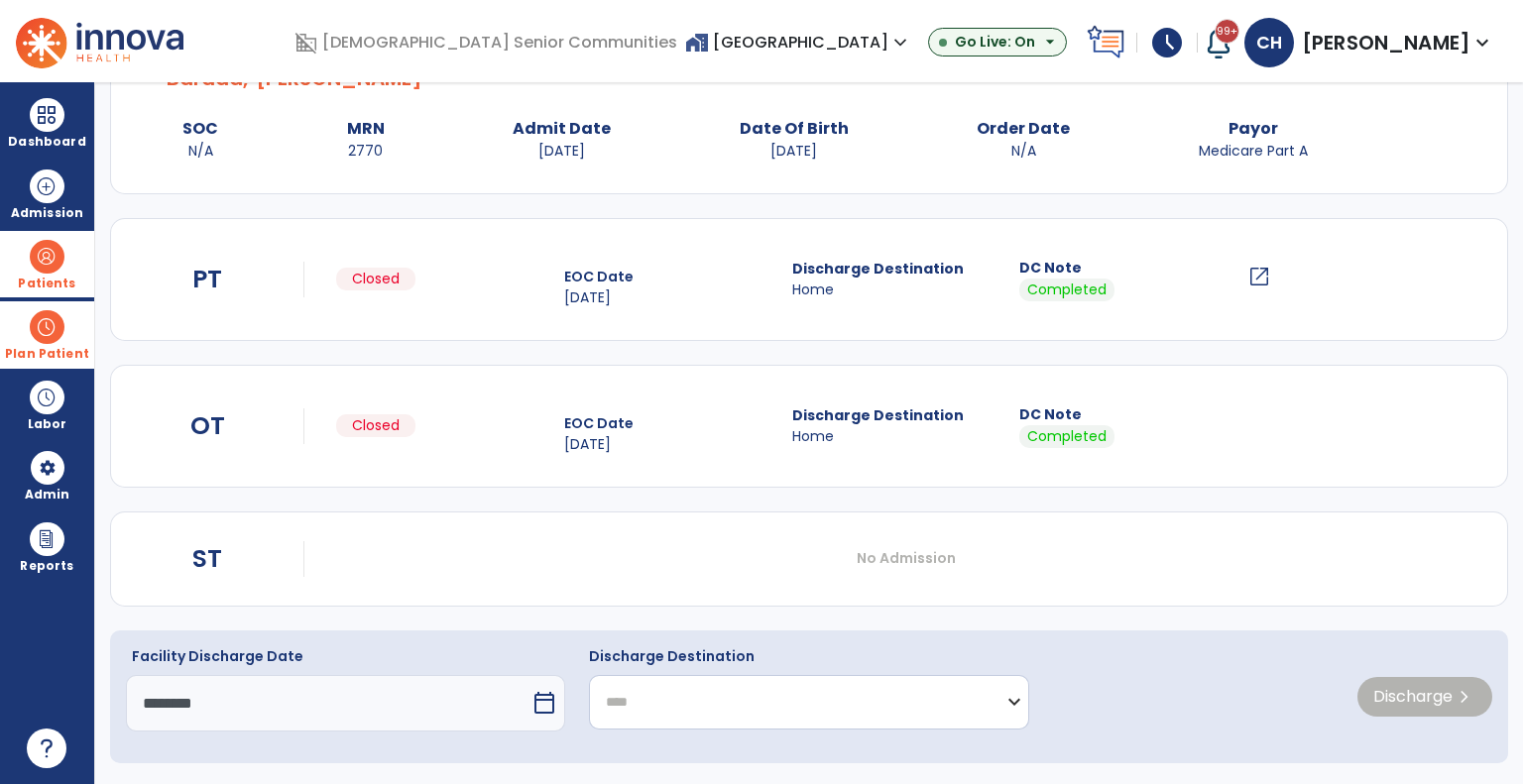 click on "**********" 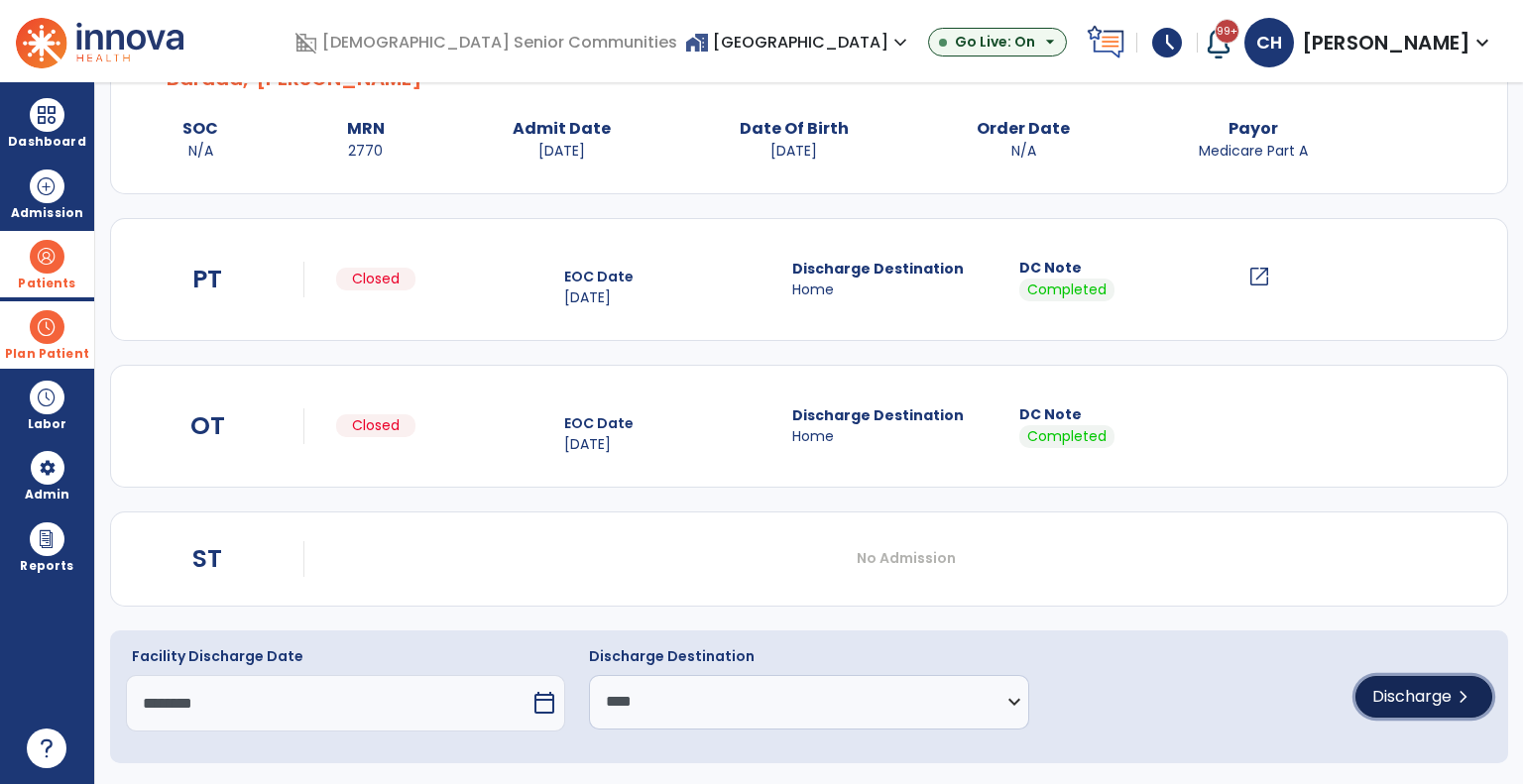 click on "chevron_right" 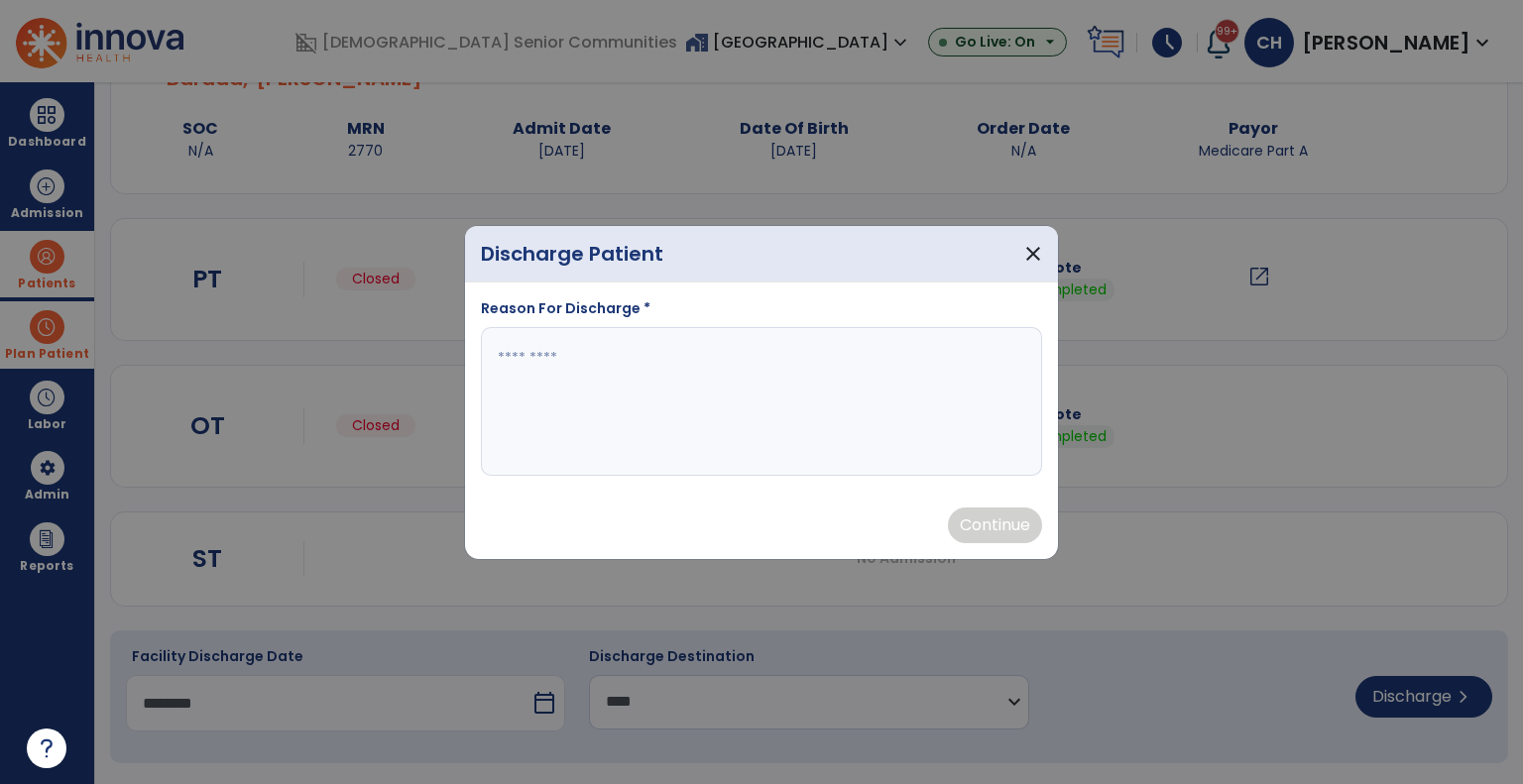 click at bounding box center [762, 401] 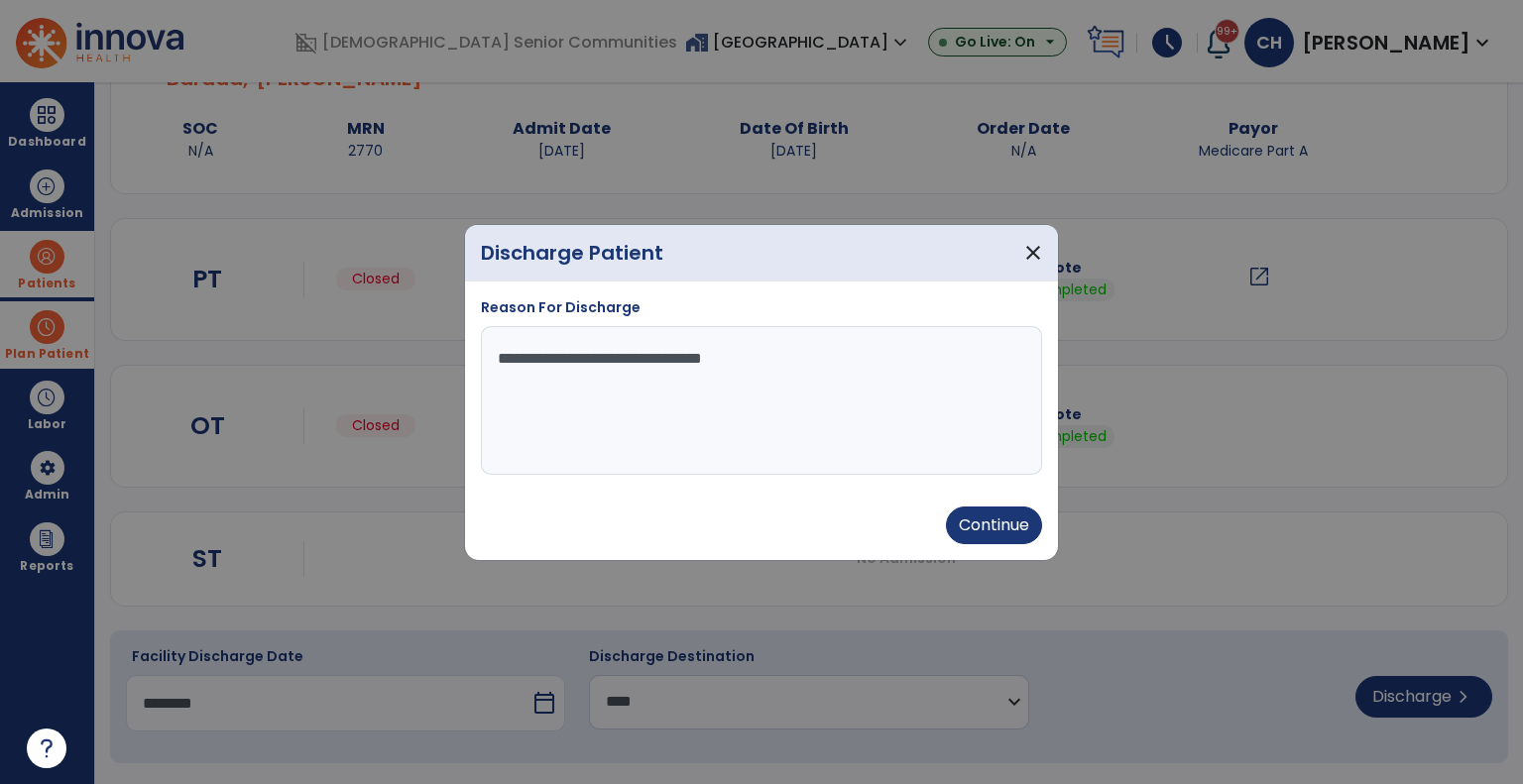type on "**********" 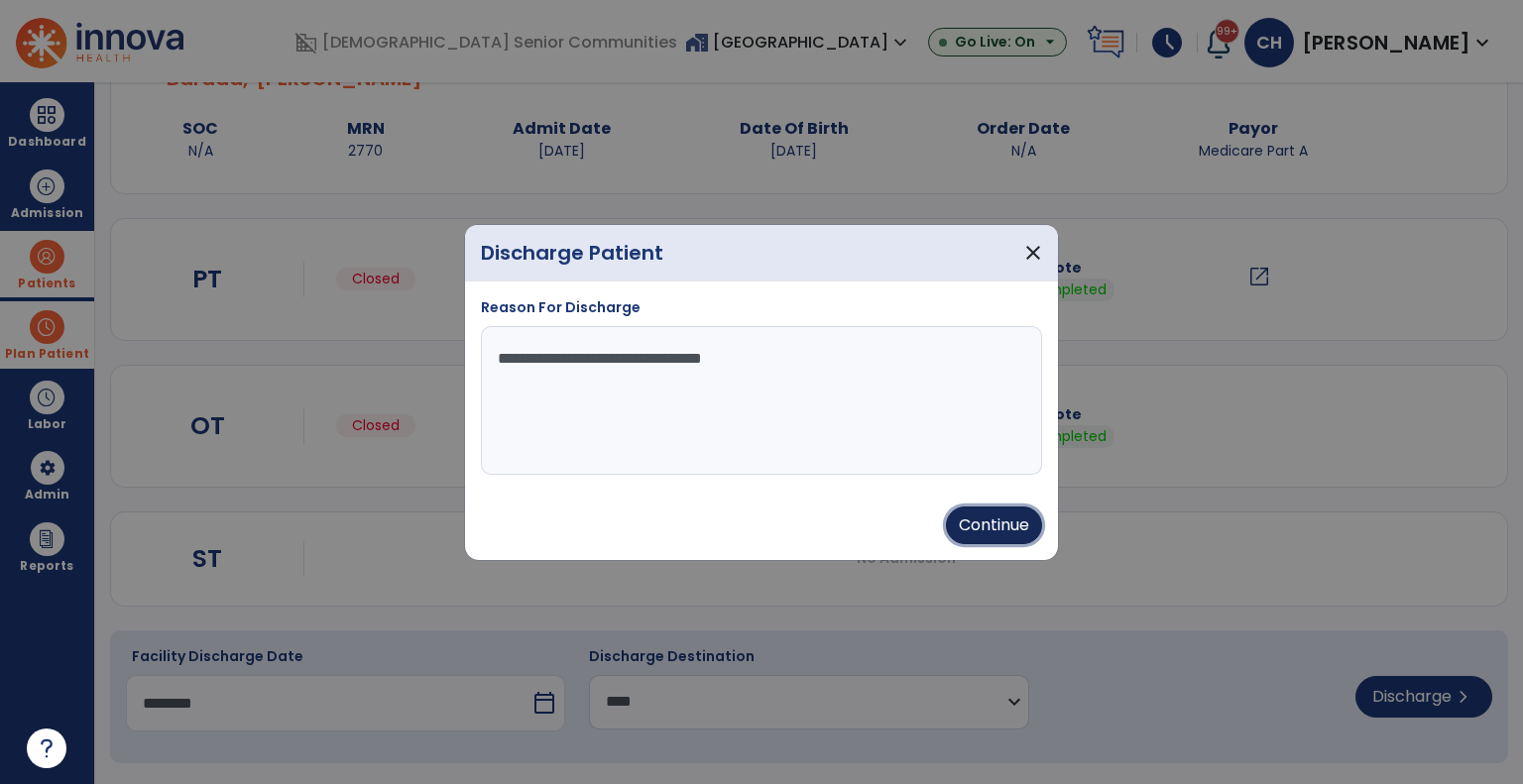 click on "Continue" at bounding box center (994, 525) 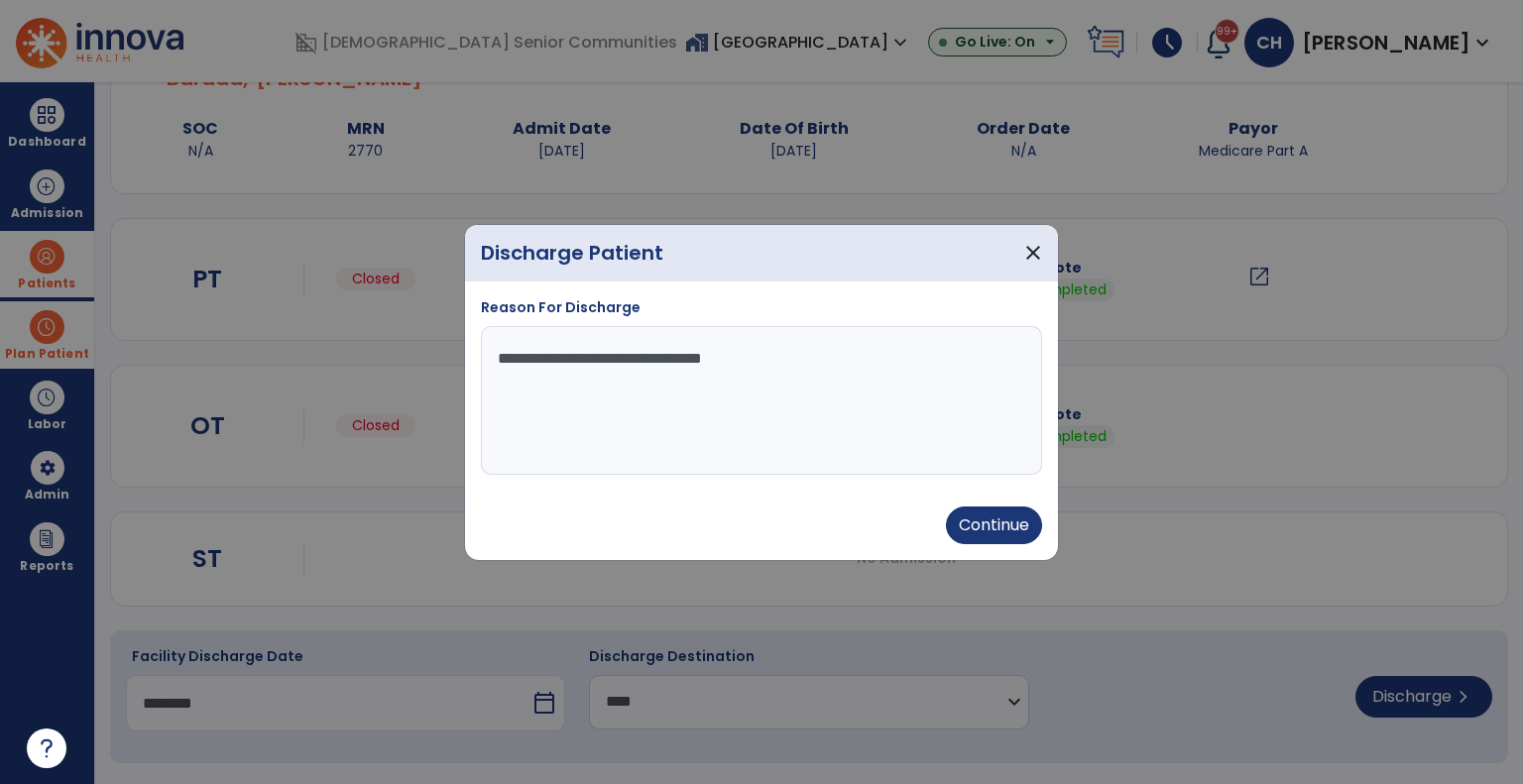 type on "********" 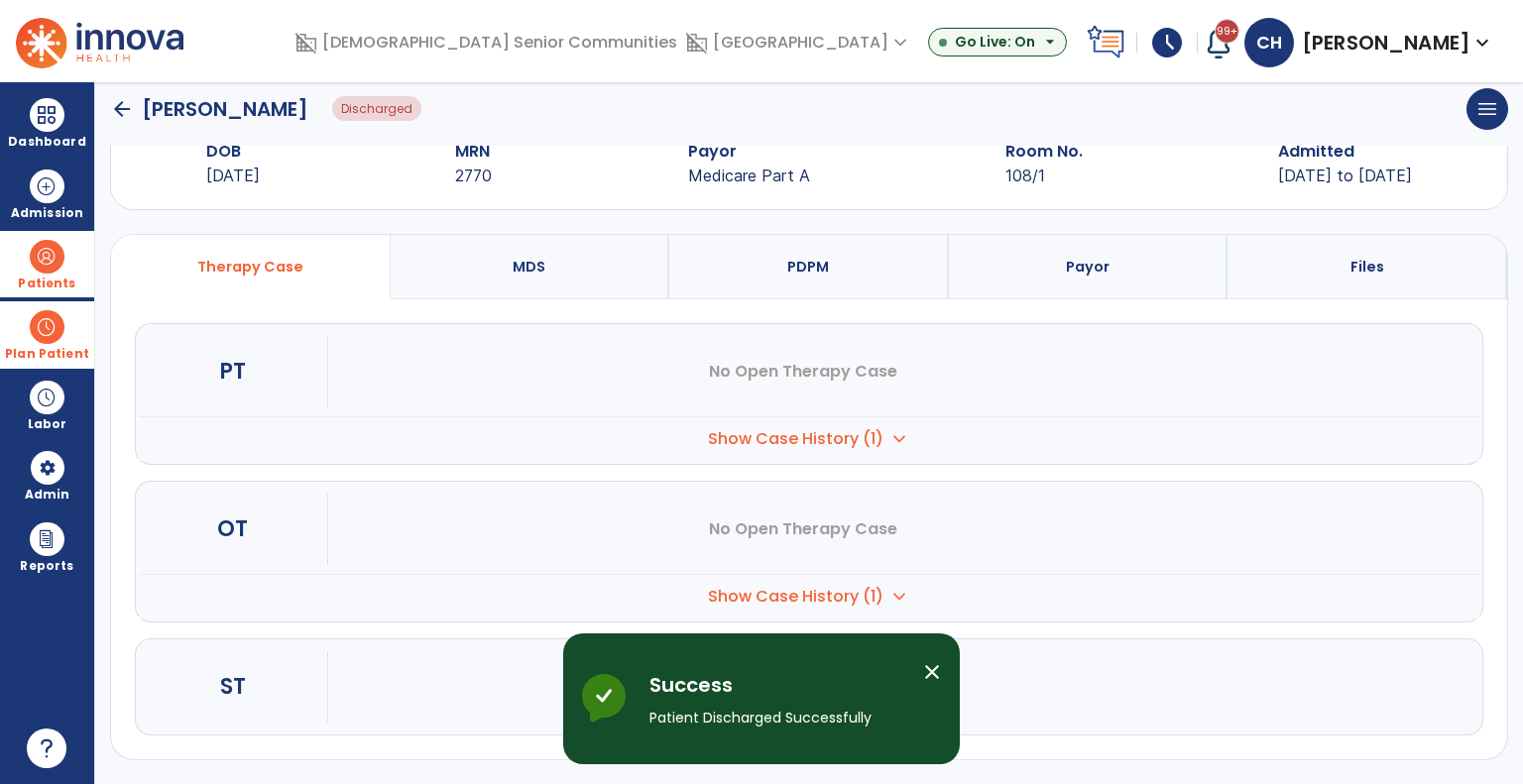 scroll, scrollTop: 56, scrollLeft: 0, axis: vertical 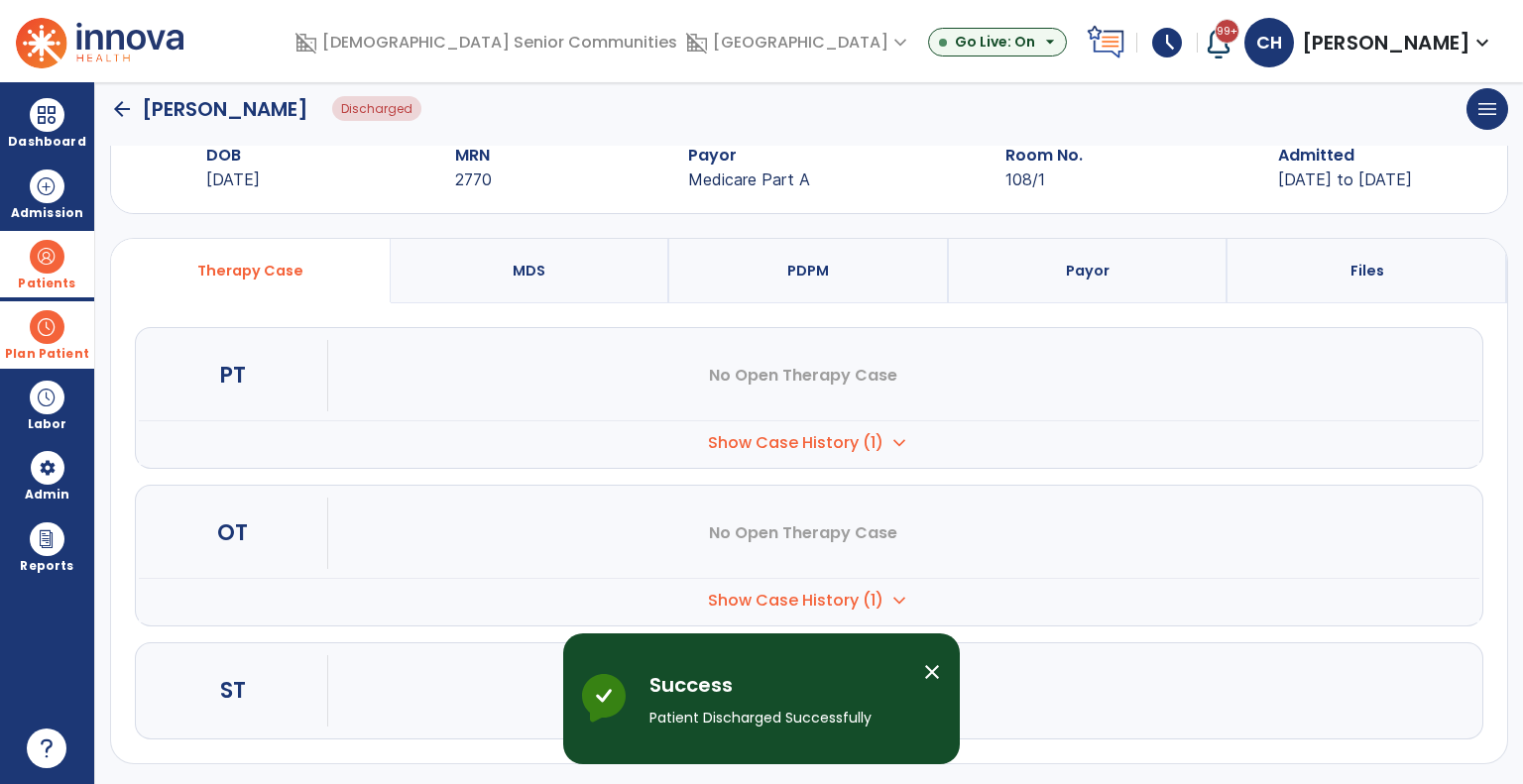 click on "arrow_back" 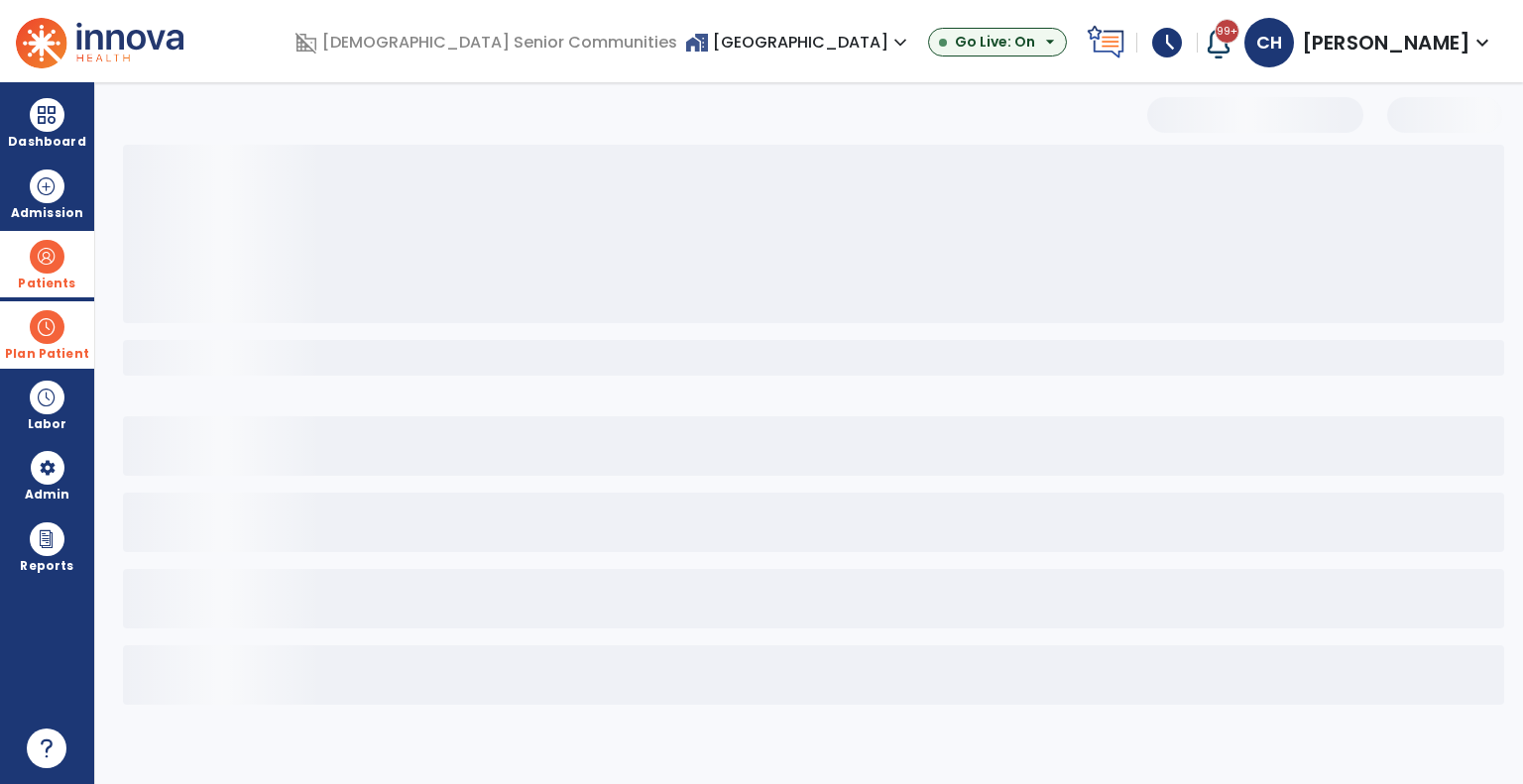 scroll, scrollTop: 0, scrollLeft: 0, axis: both 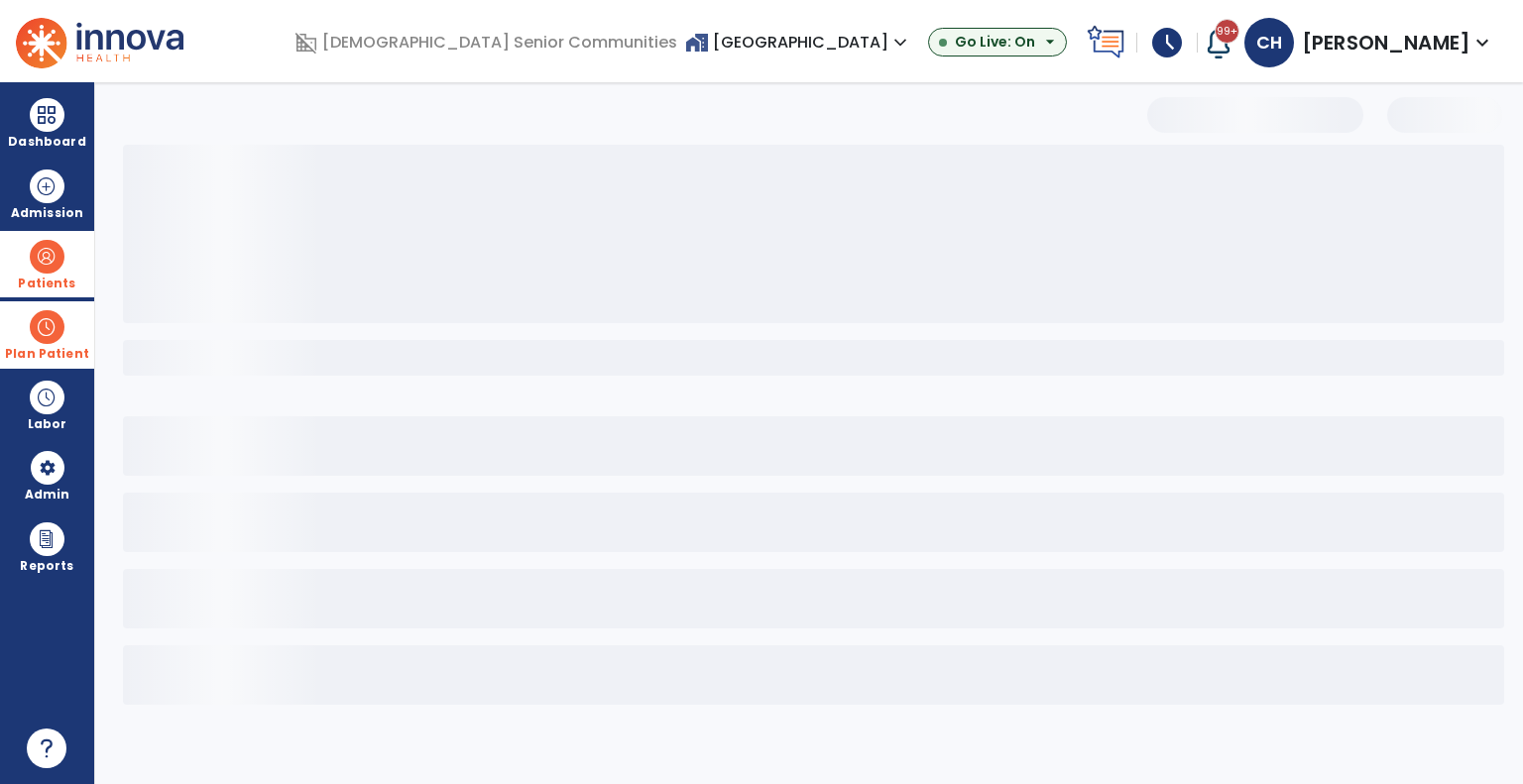 select on "***" 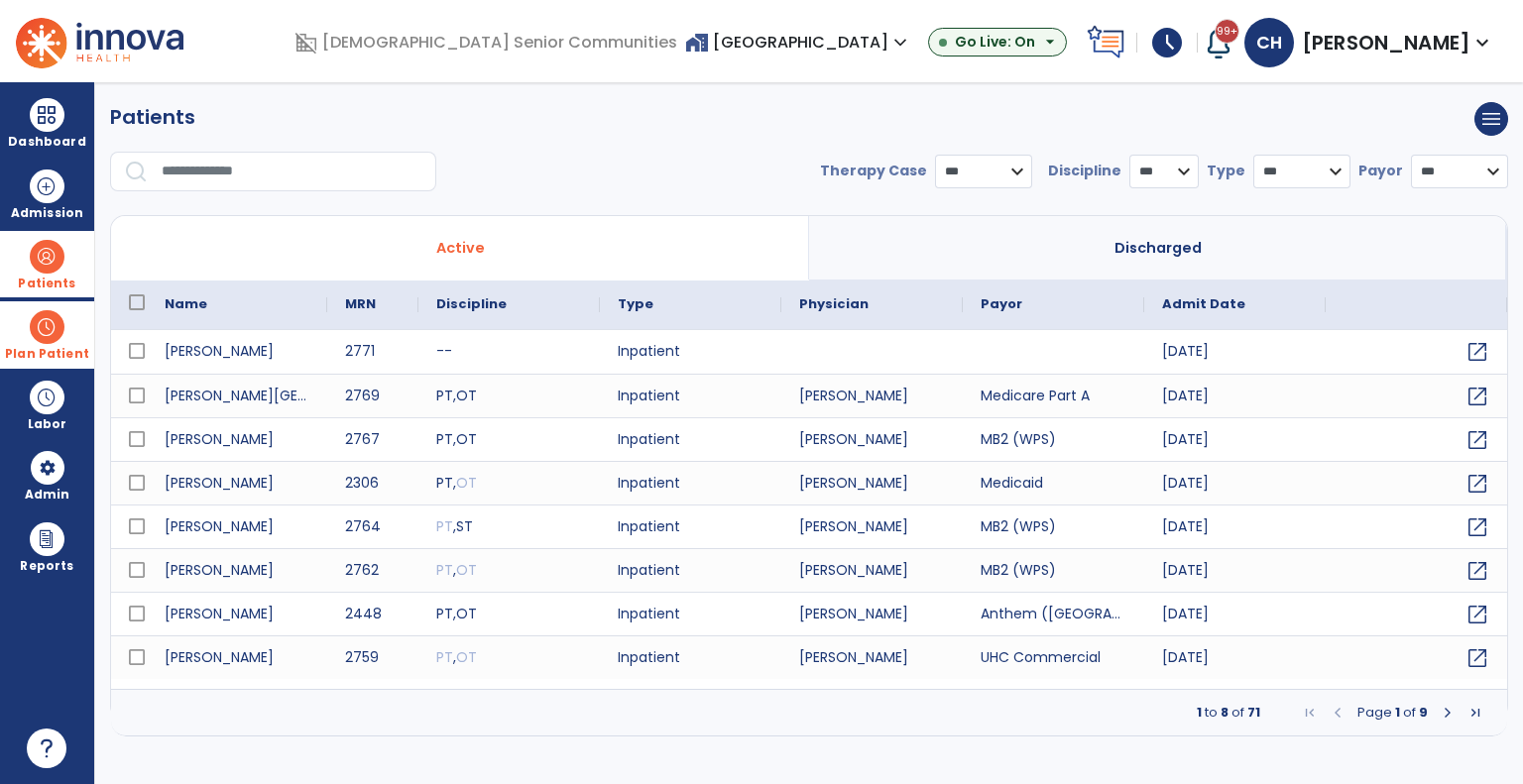 click at bounding box center [1448, 713] 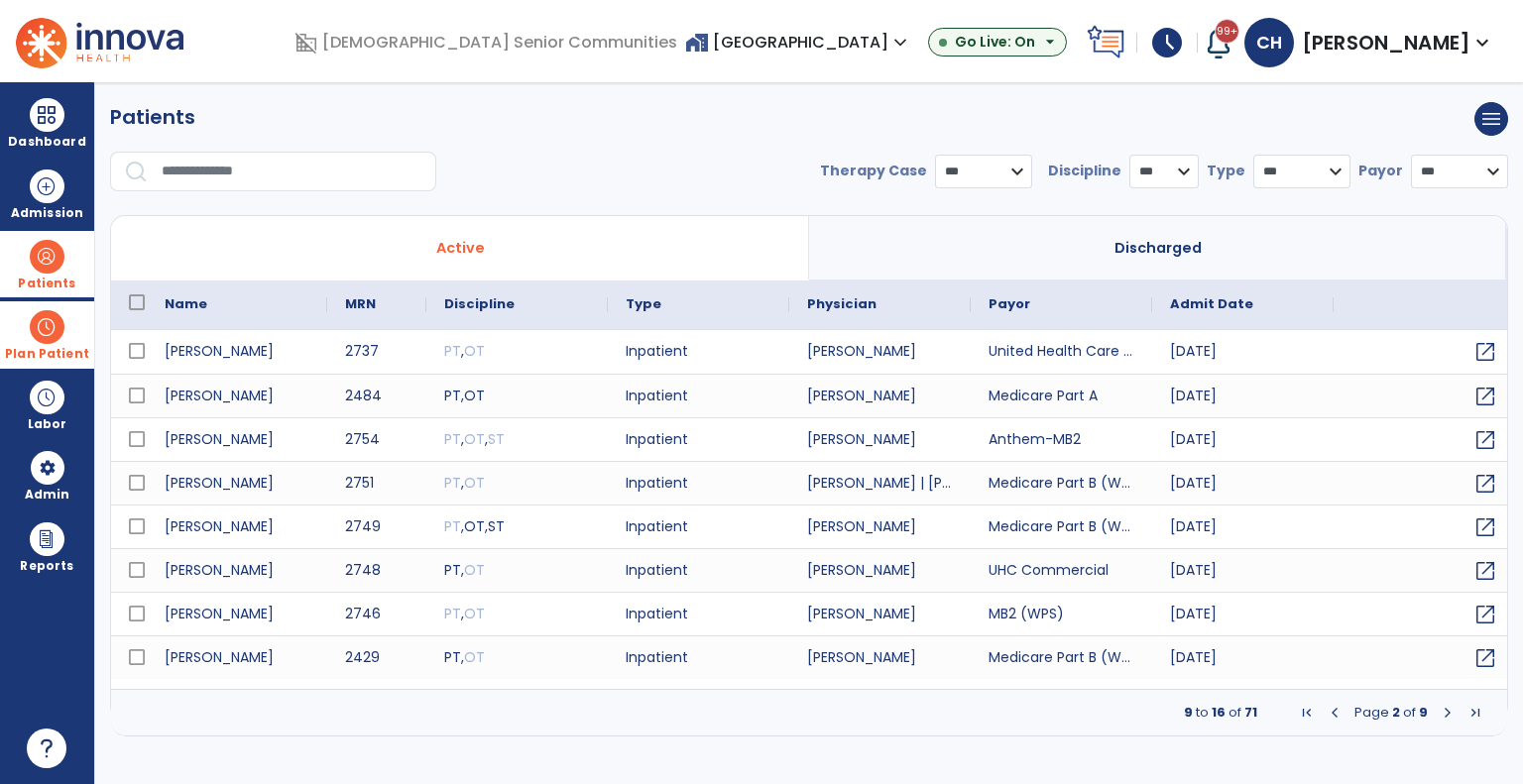 click at bounding box center [1448, 713] 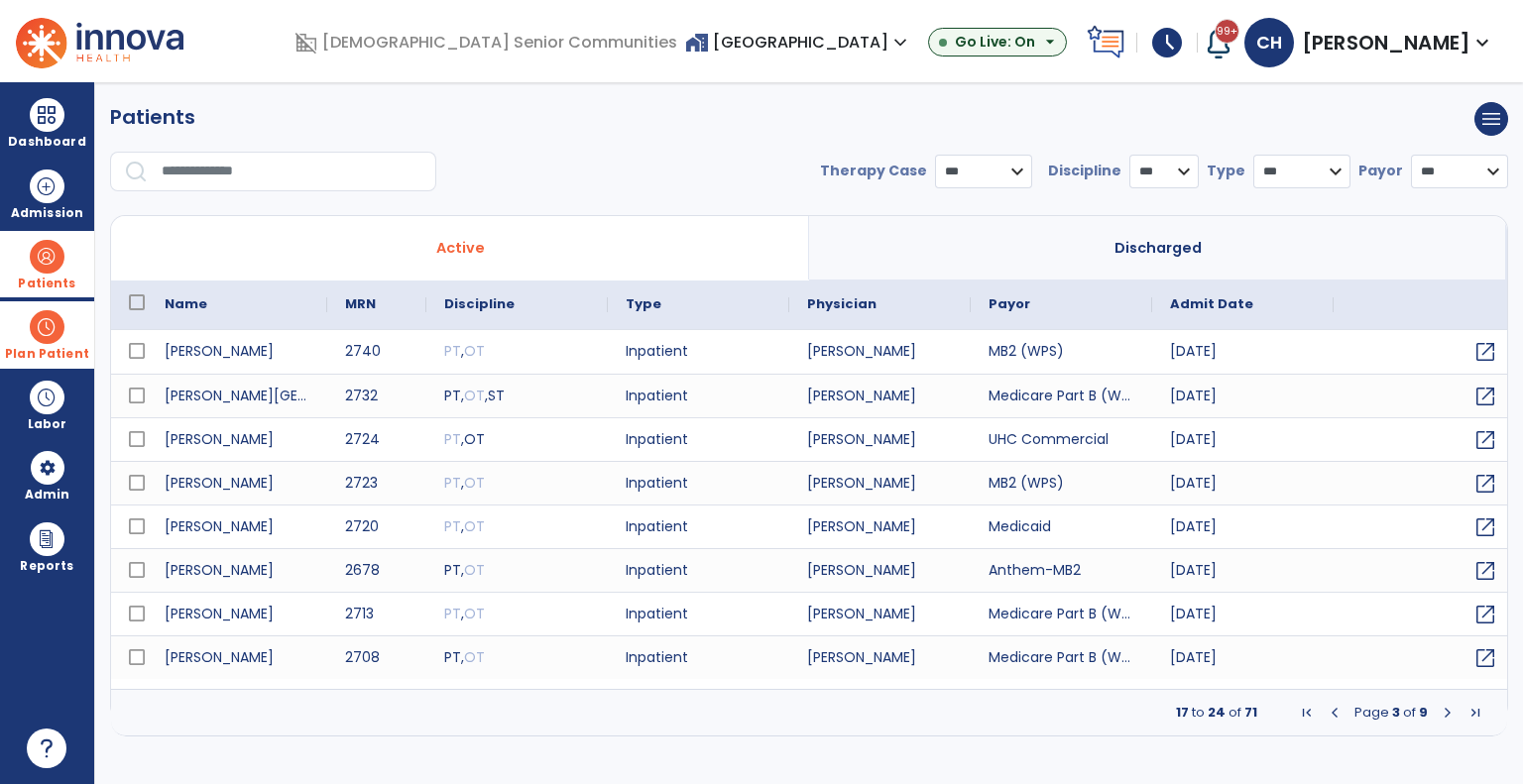 click at bounding box center [1448, 713] 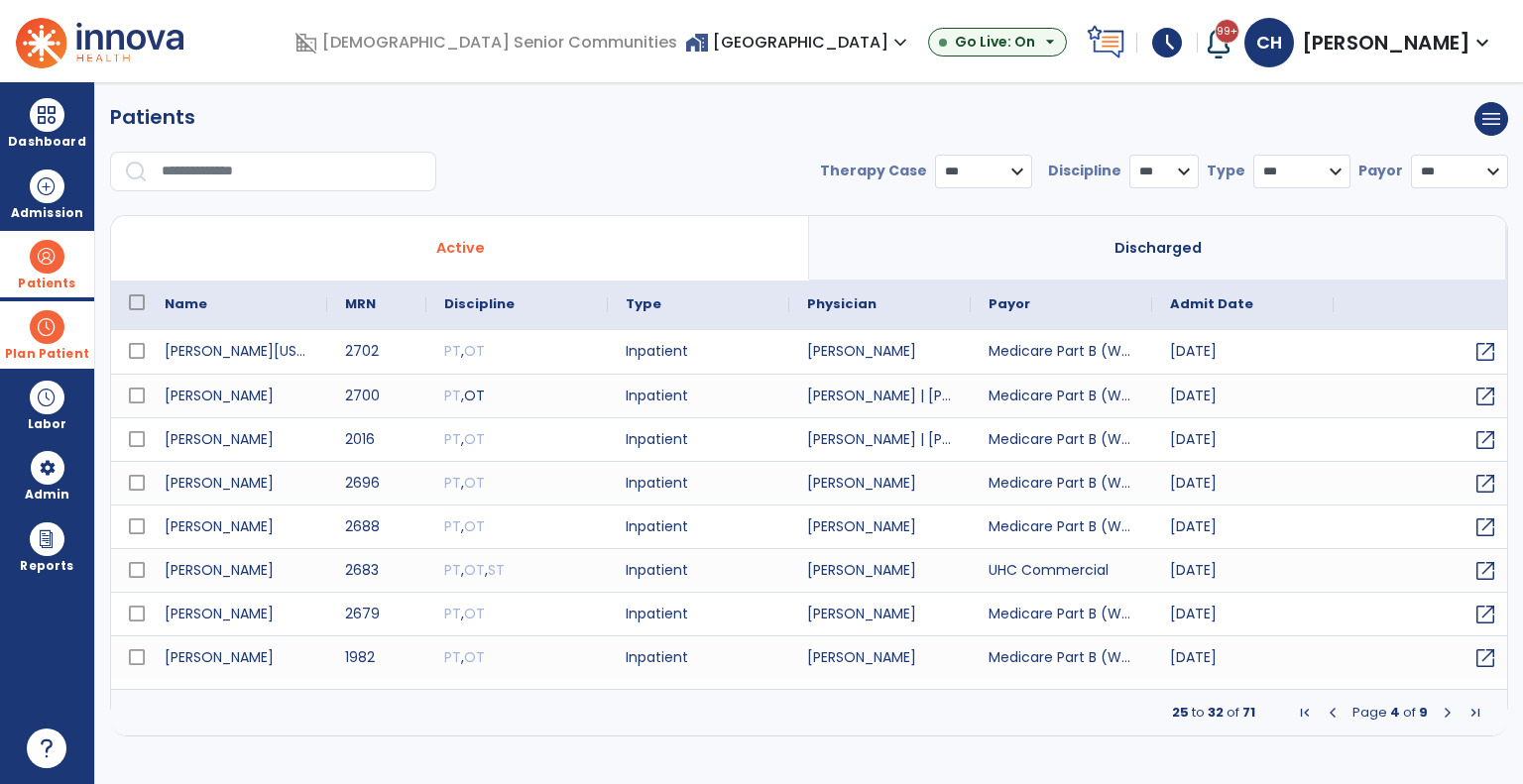 click at bounding box center (1448, 713) 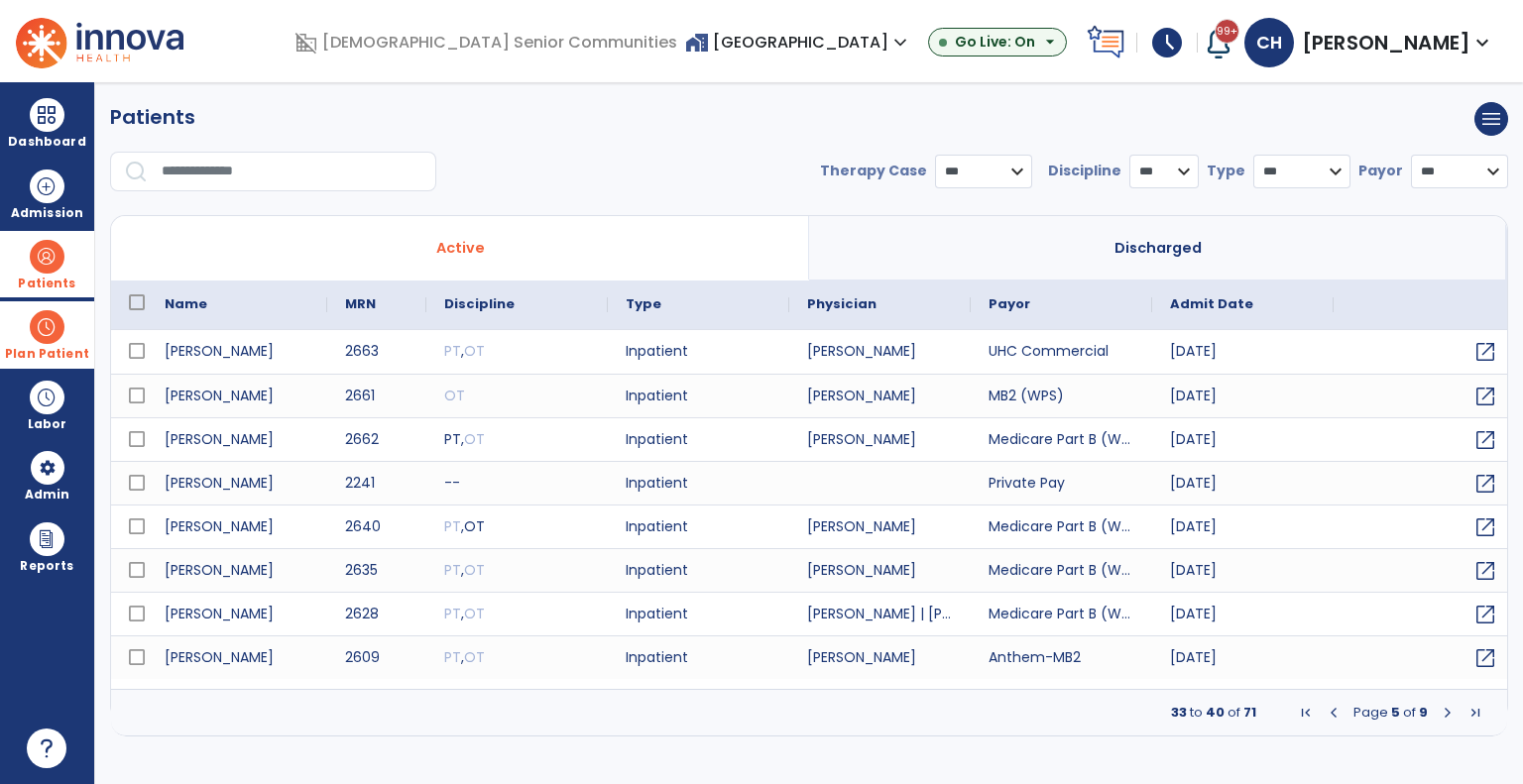 click at bounding box center [1448, 713] 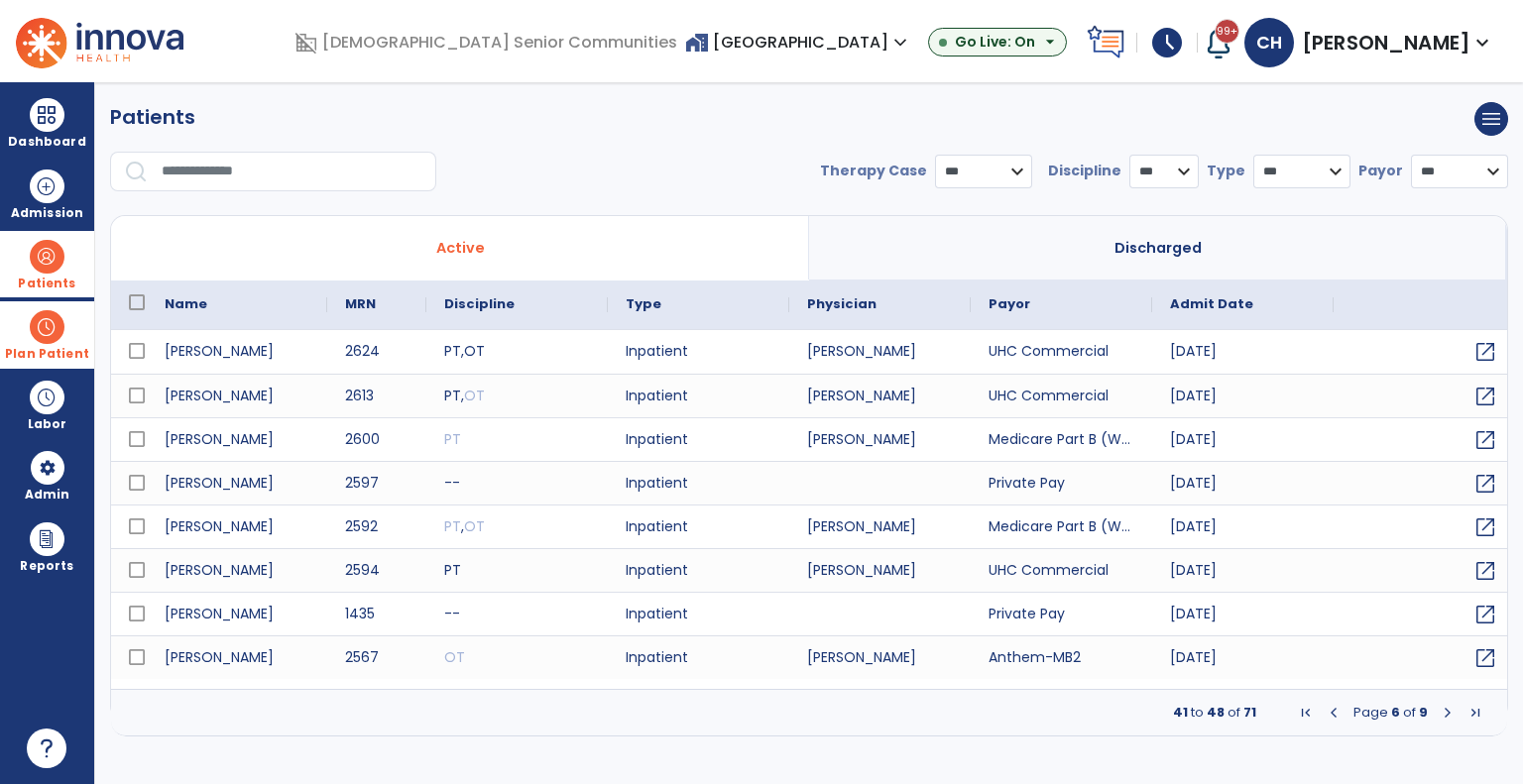 click at bounding box center [1448, 713] 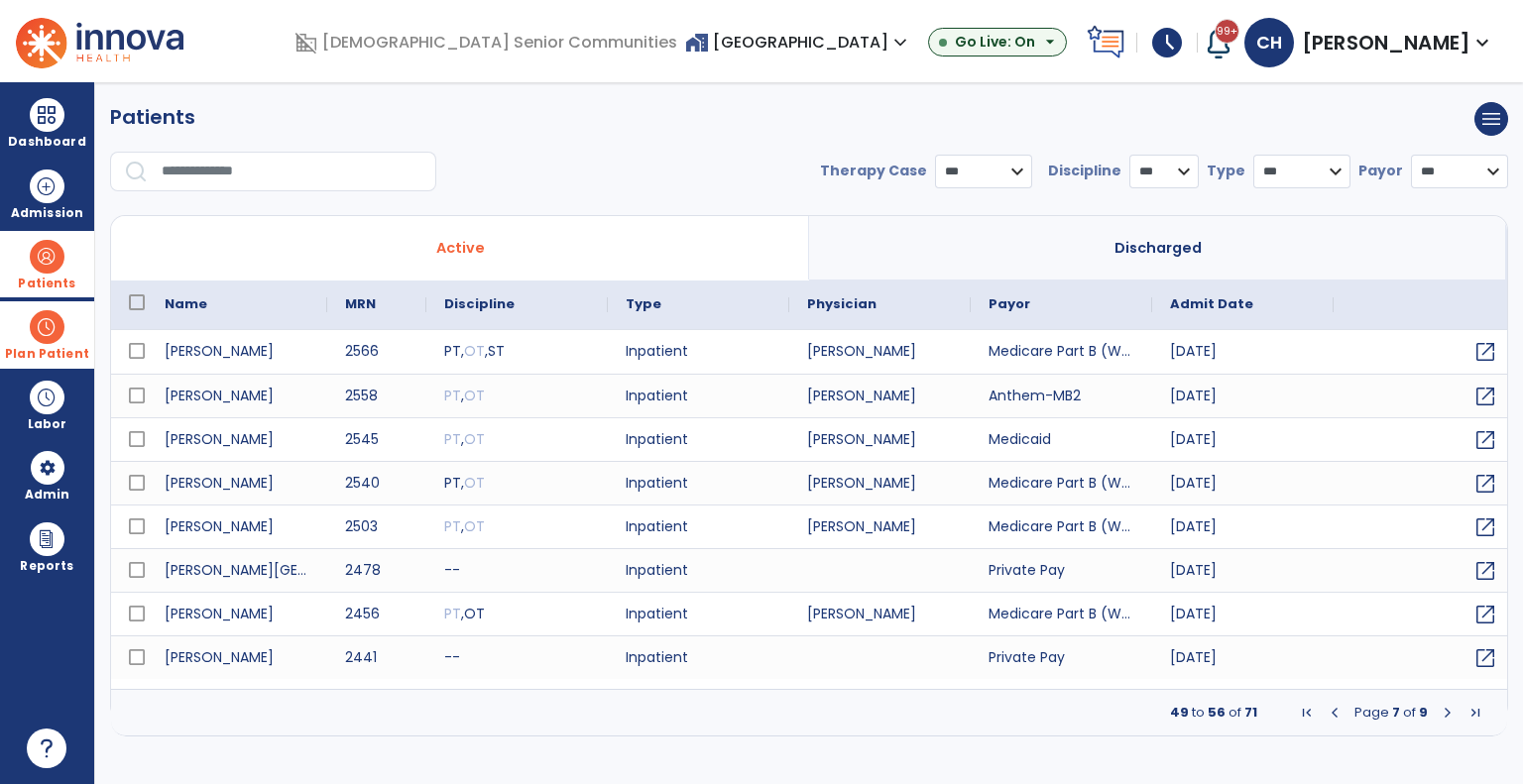 click at bounding box center (1448, 713) 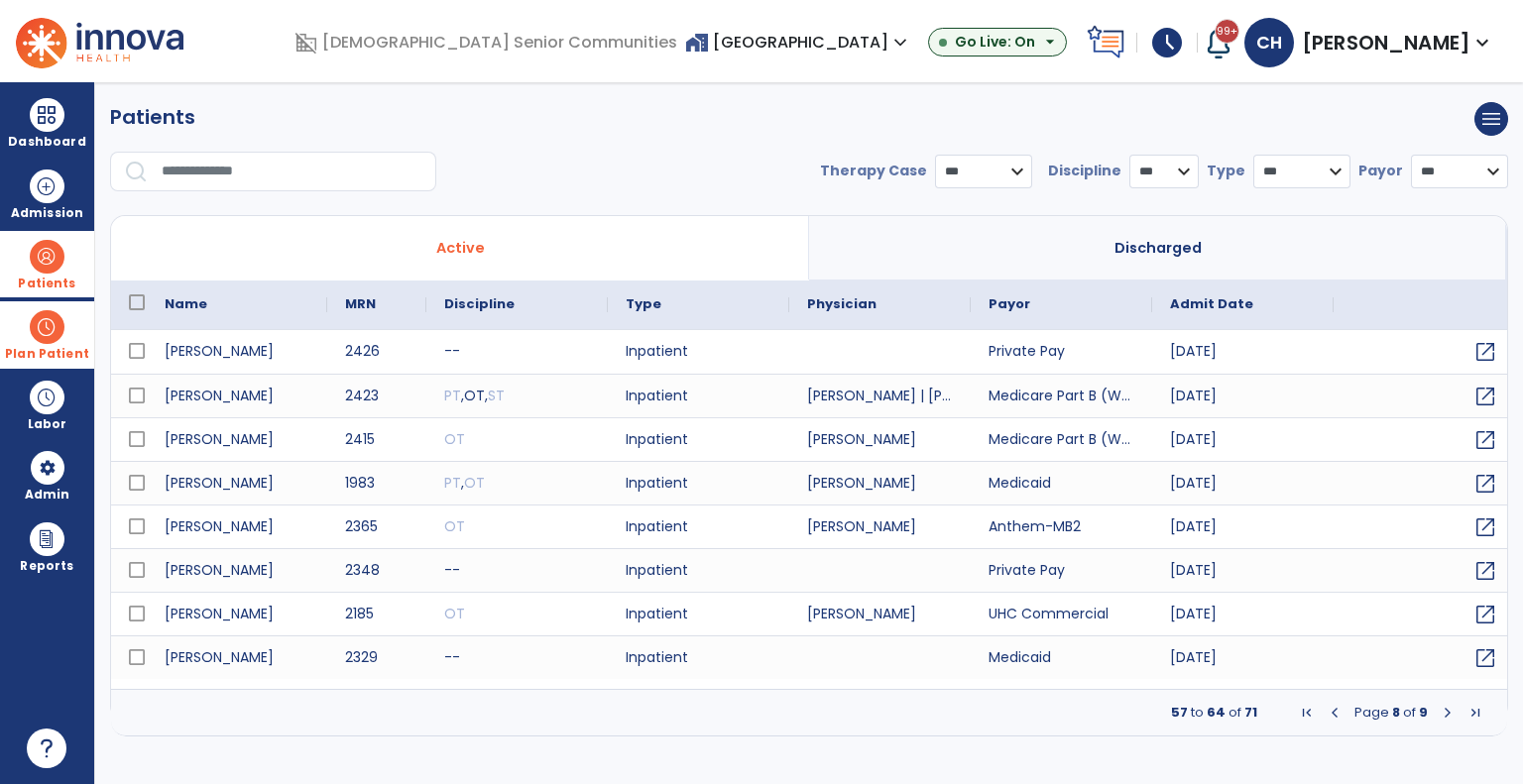 click at bounding box center [1448, 713] 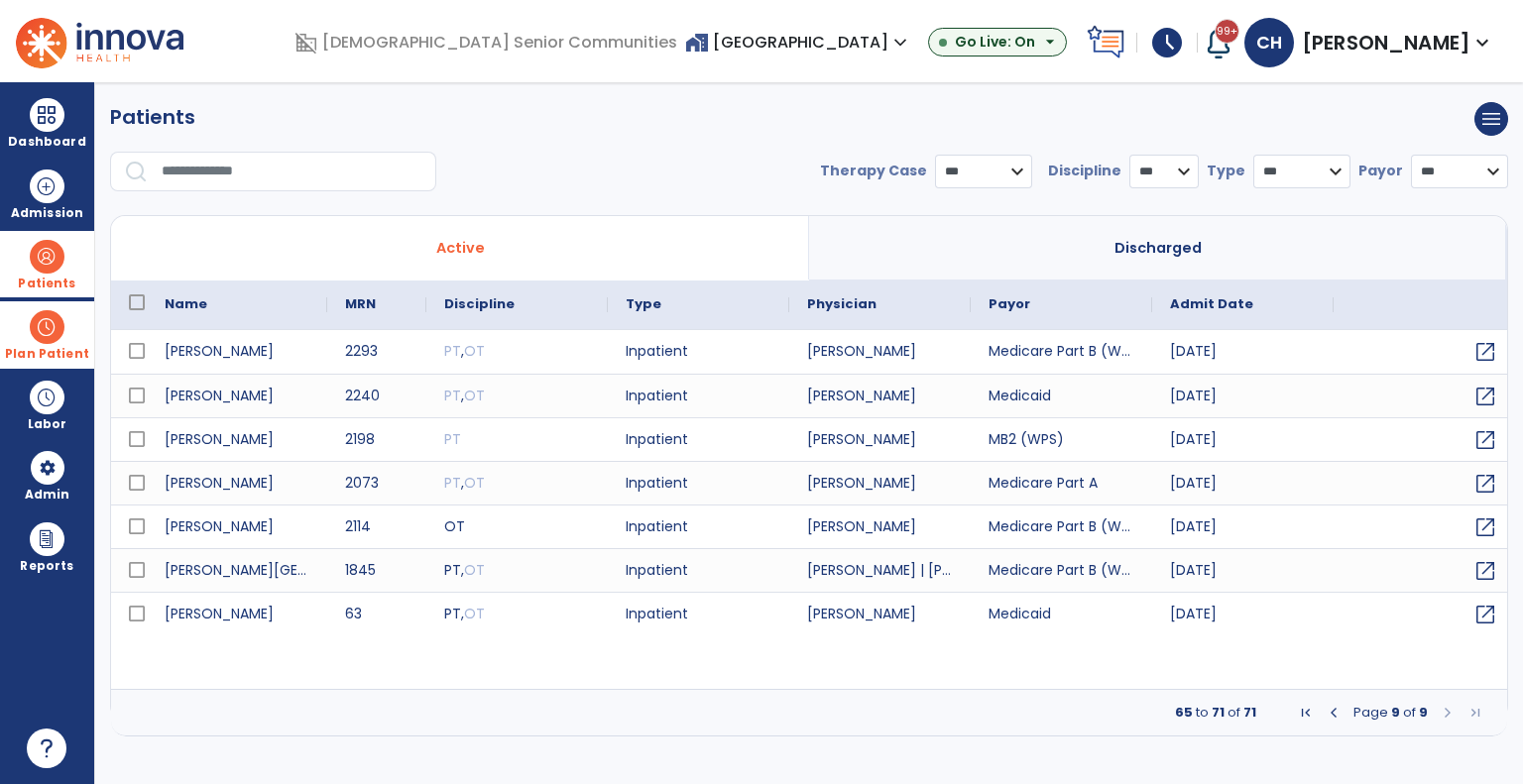 click at bounding box center (1334, 713) 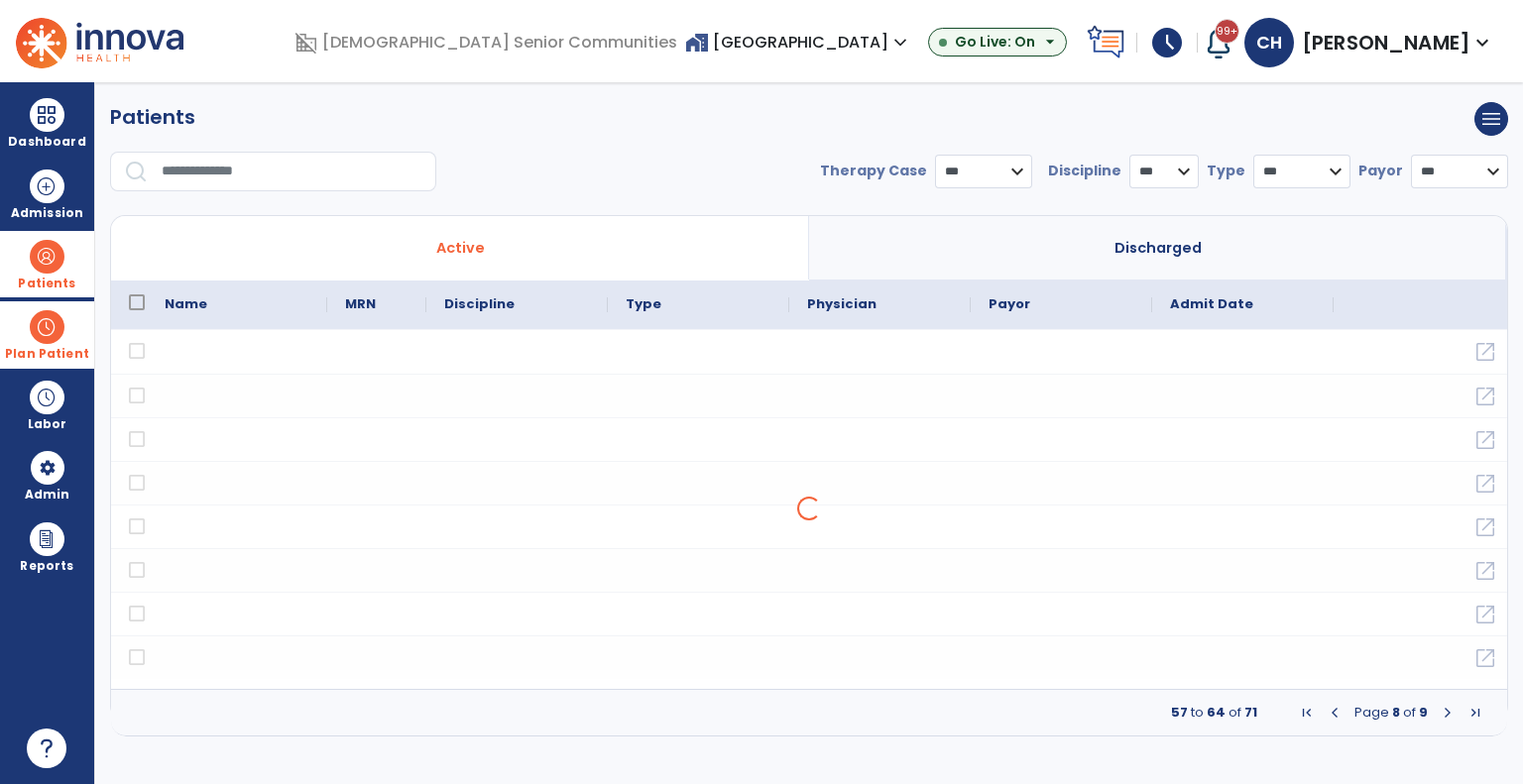 click on "MRN
Payor
Name
57" at bounding box center (809, 508) 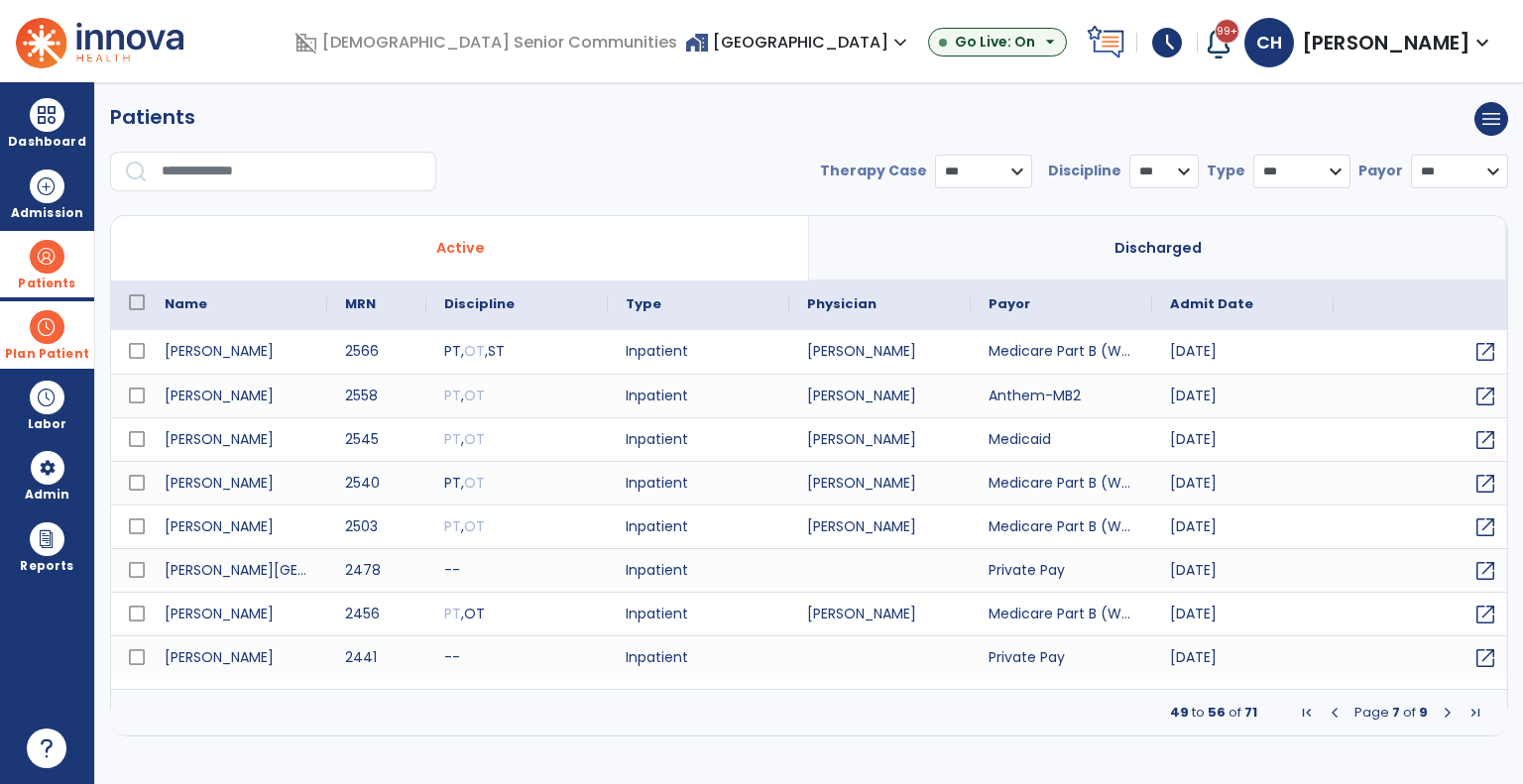 click at bounding box center [1335, 713] 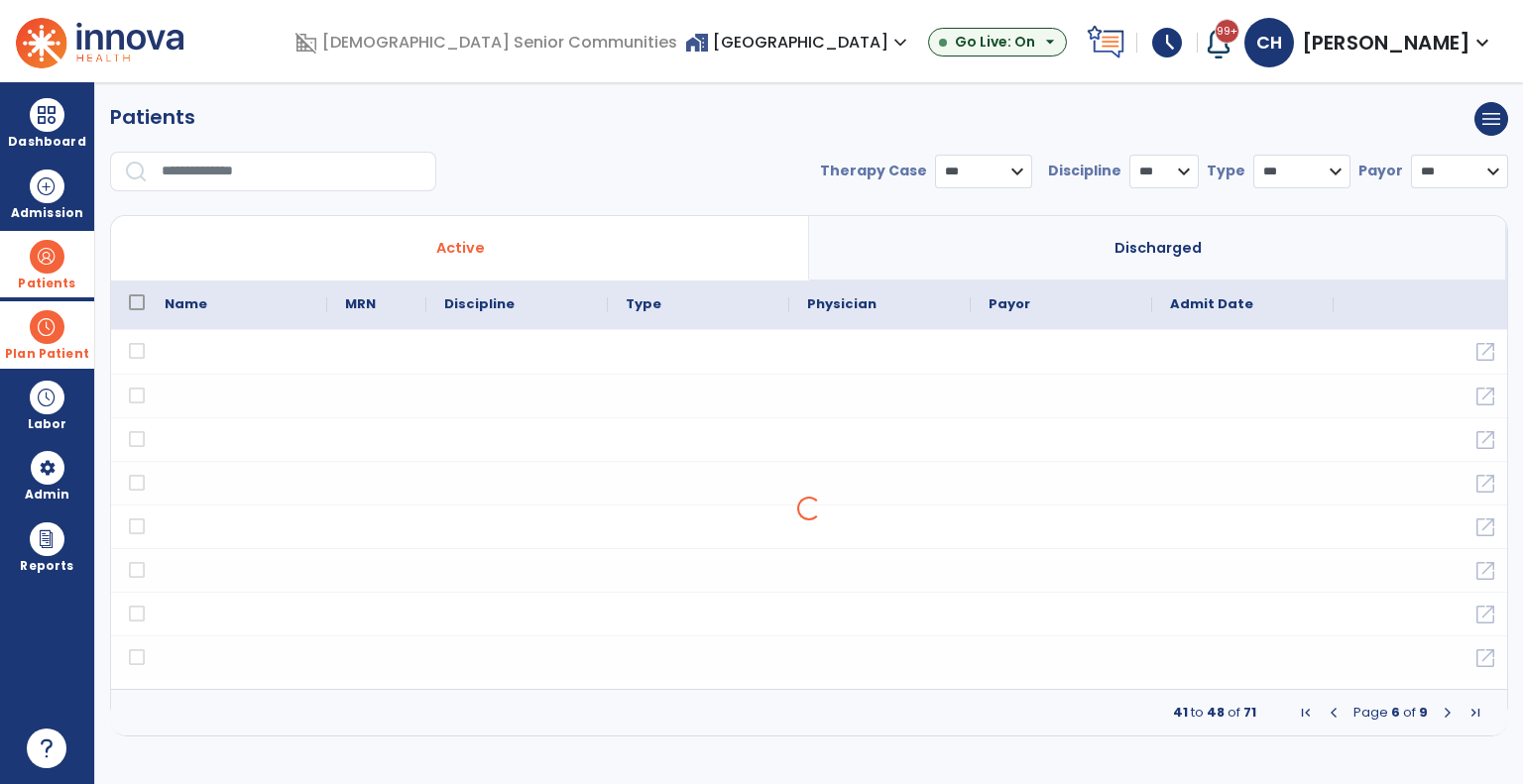 click on "MRN
Payor
Name
41" at bounding box center (809, 508) 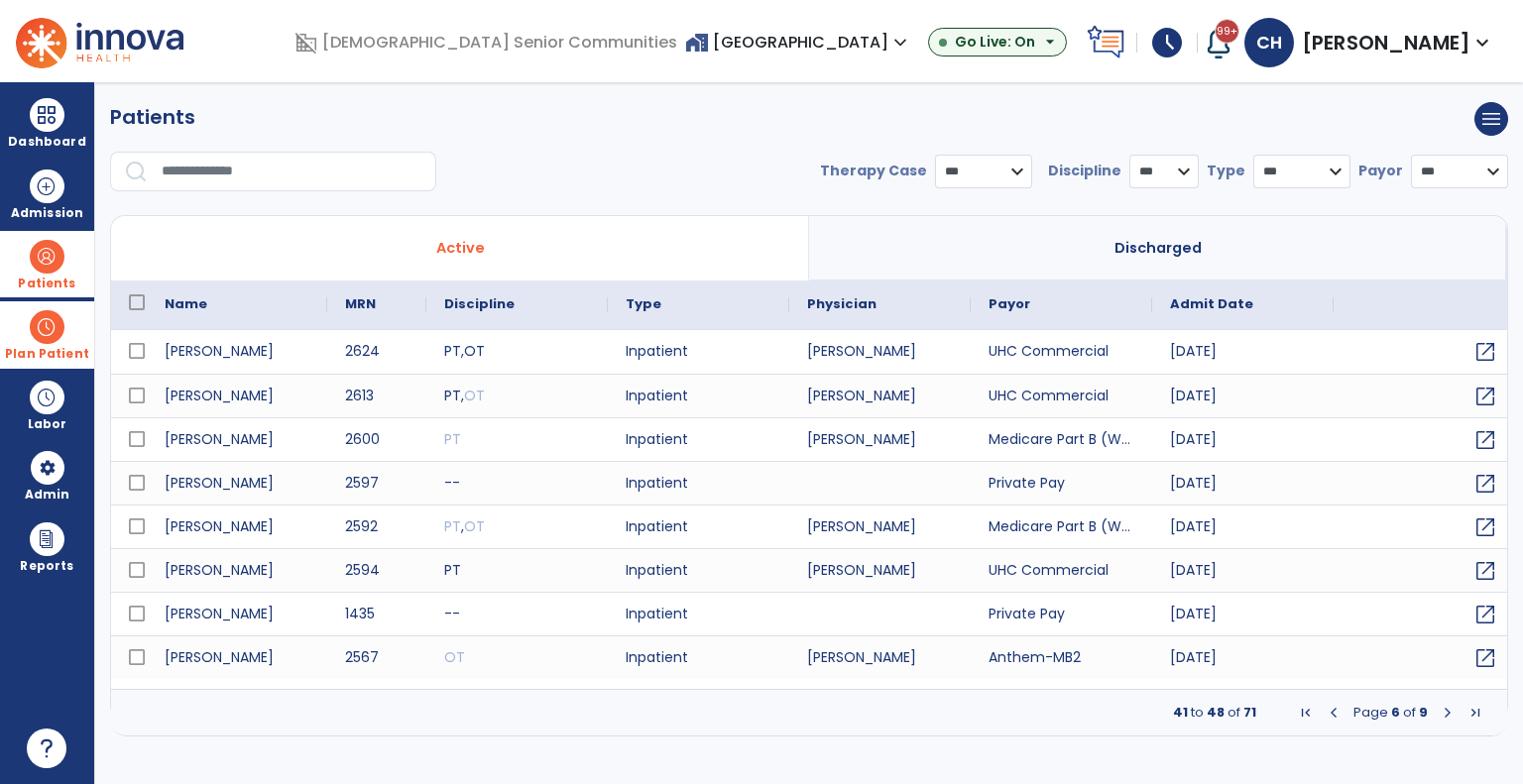 click at bounding box center [1334, 713] 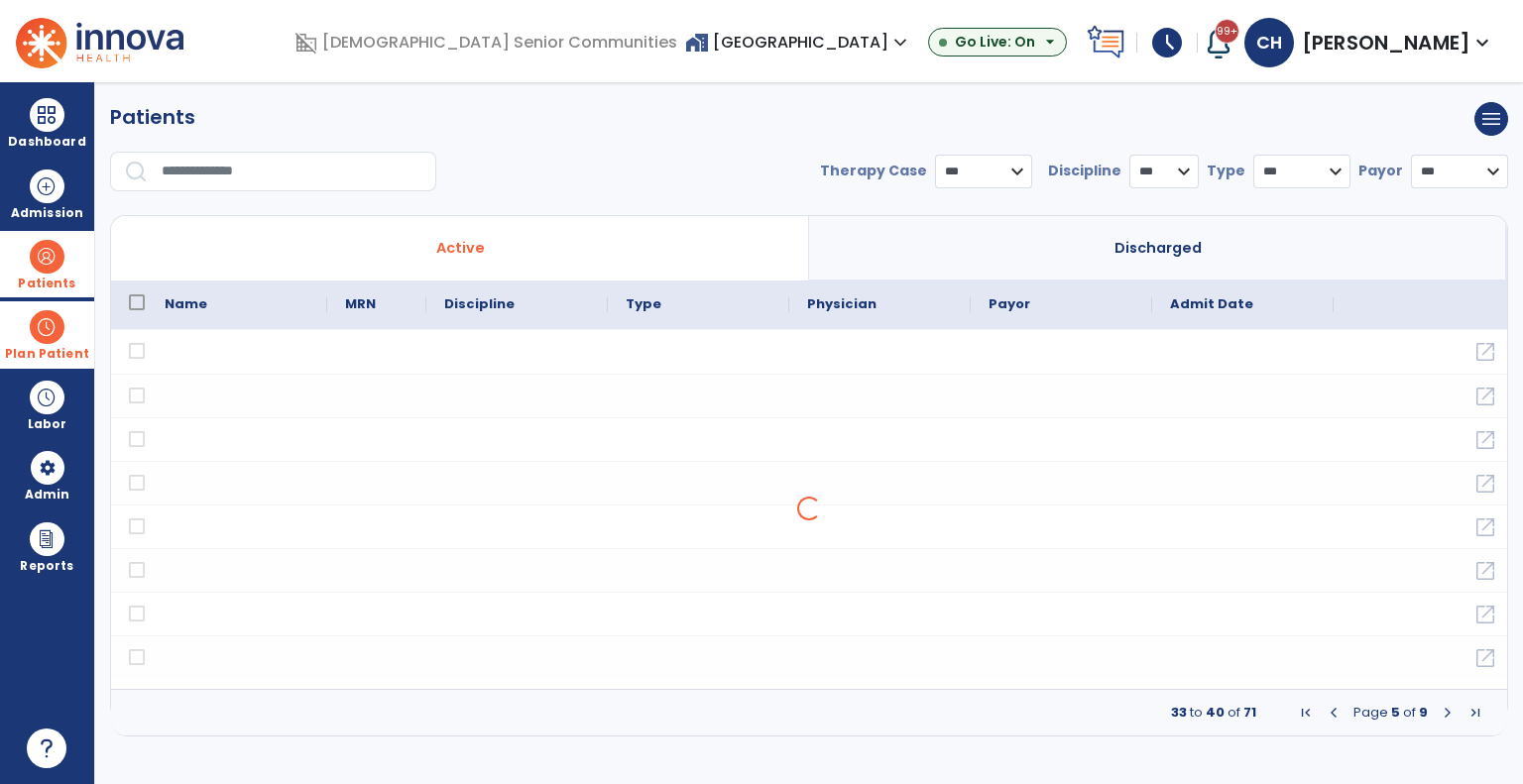 click on "MRN
Payor
Name
33" at bounding box center [809, 508] 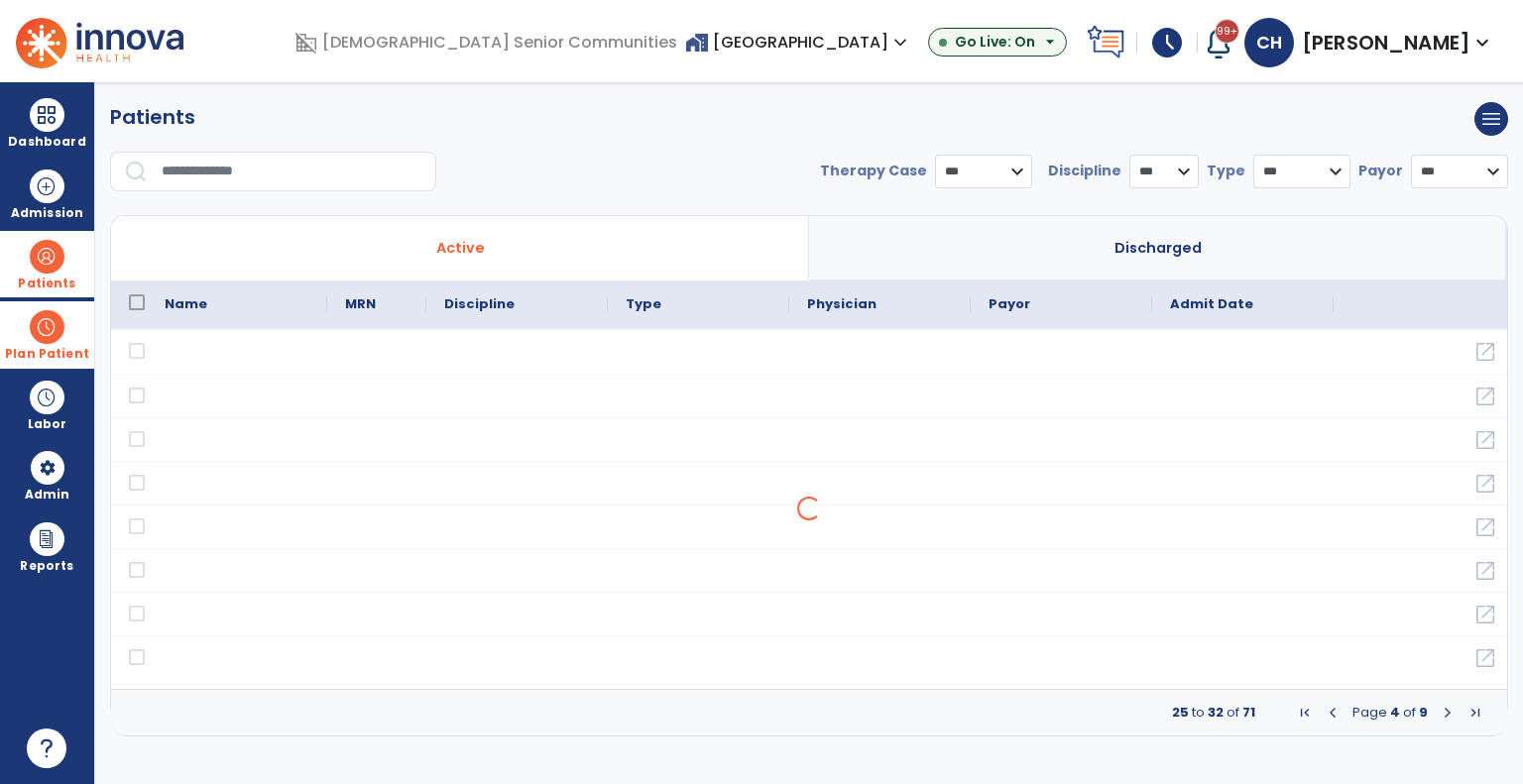 click on "MRN
Payor
Name
25" at bounding box center (809, 508) 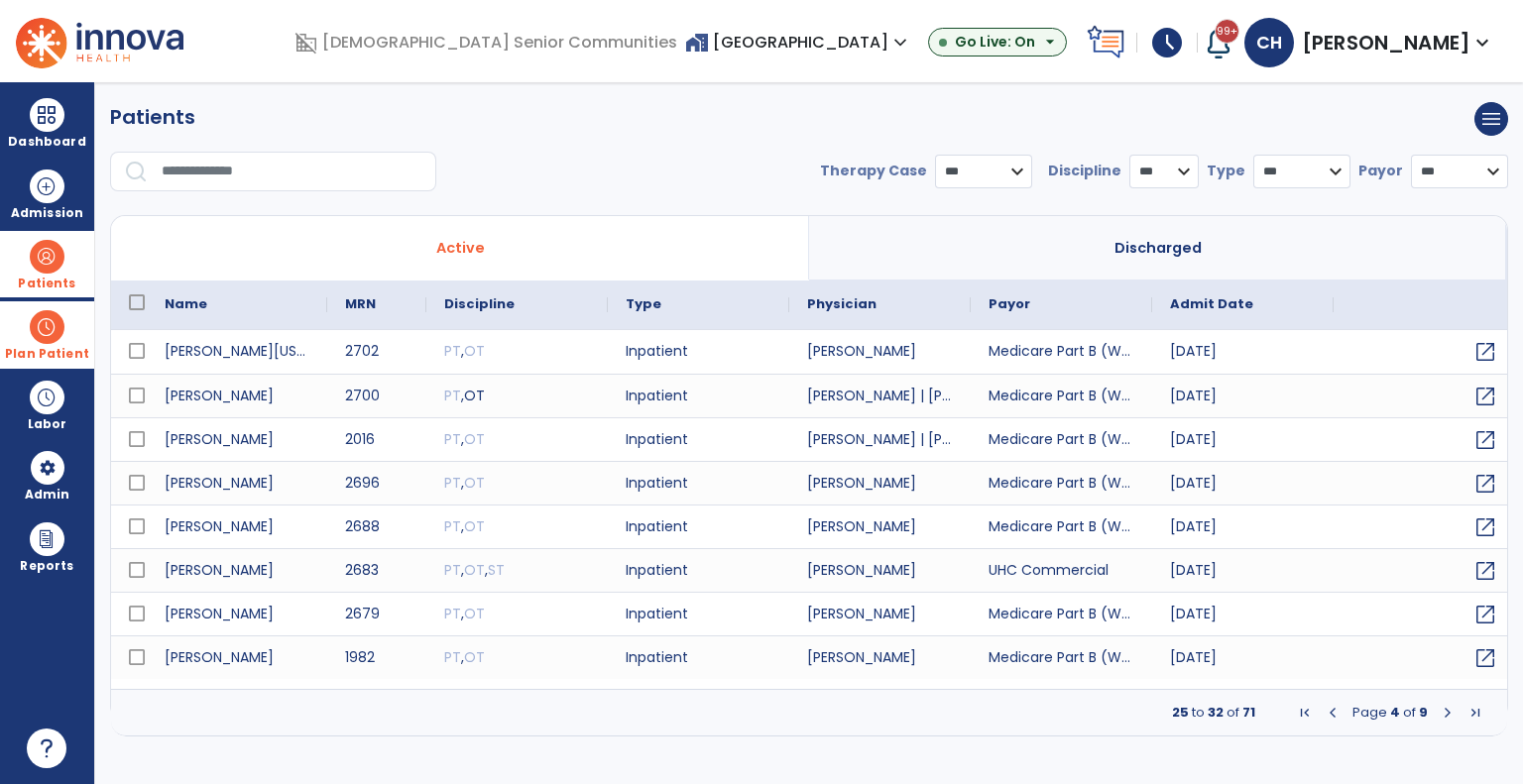 click at bounding box center [1333, 713] 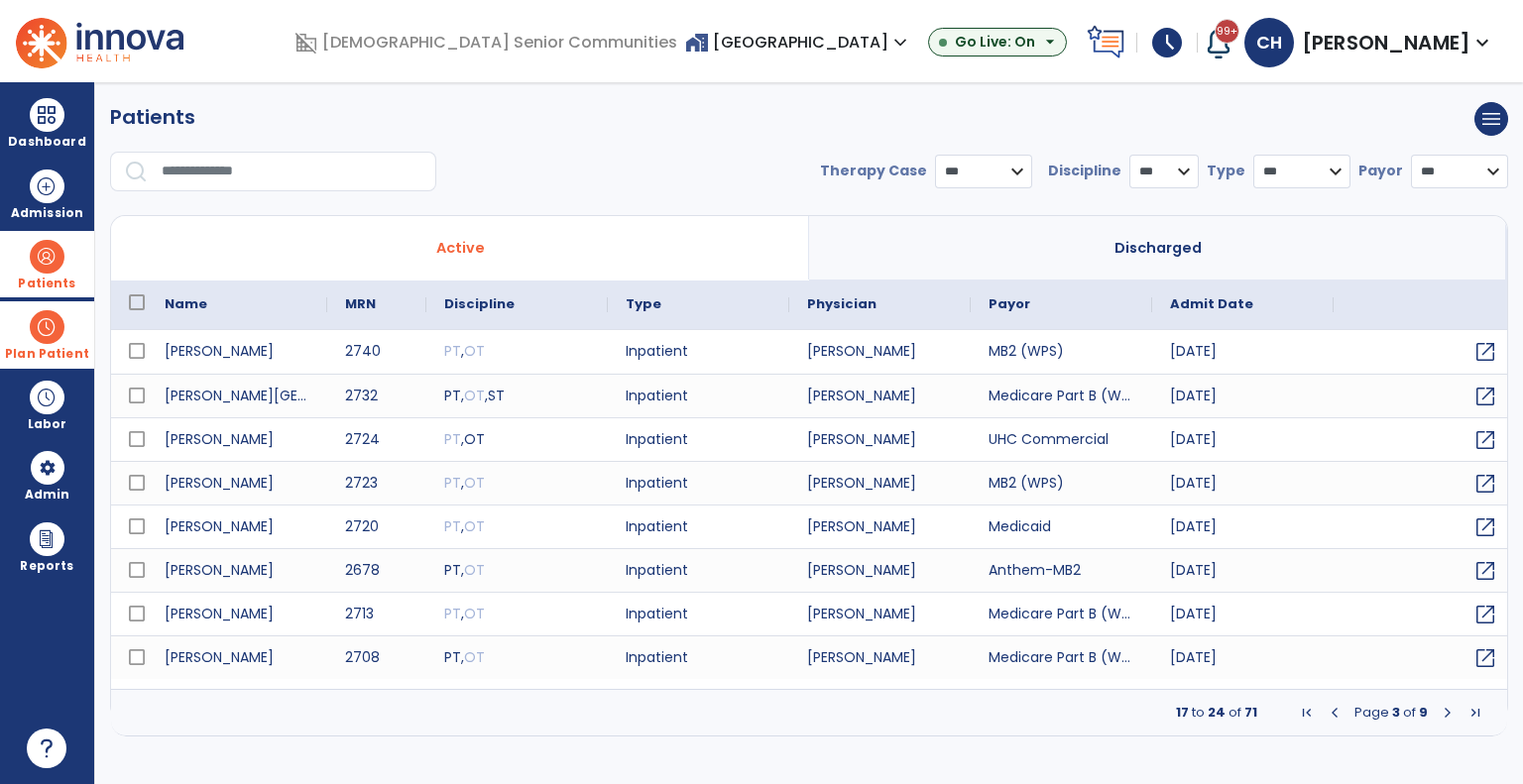 click at bounding box center (1335, 713) 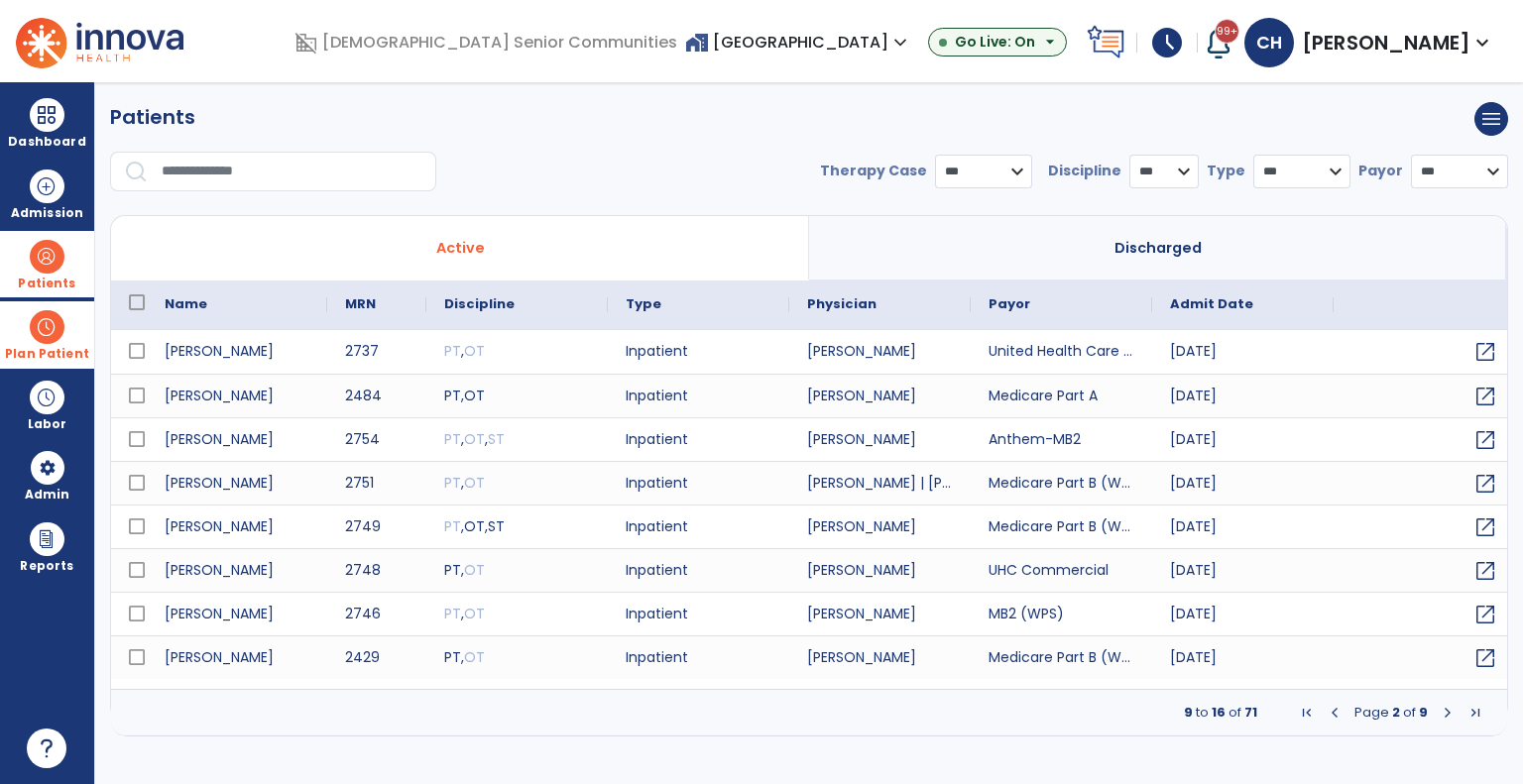 click at bounding box center (1335, 713) 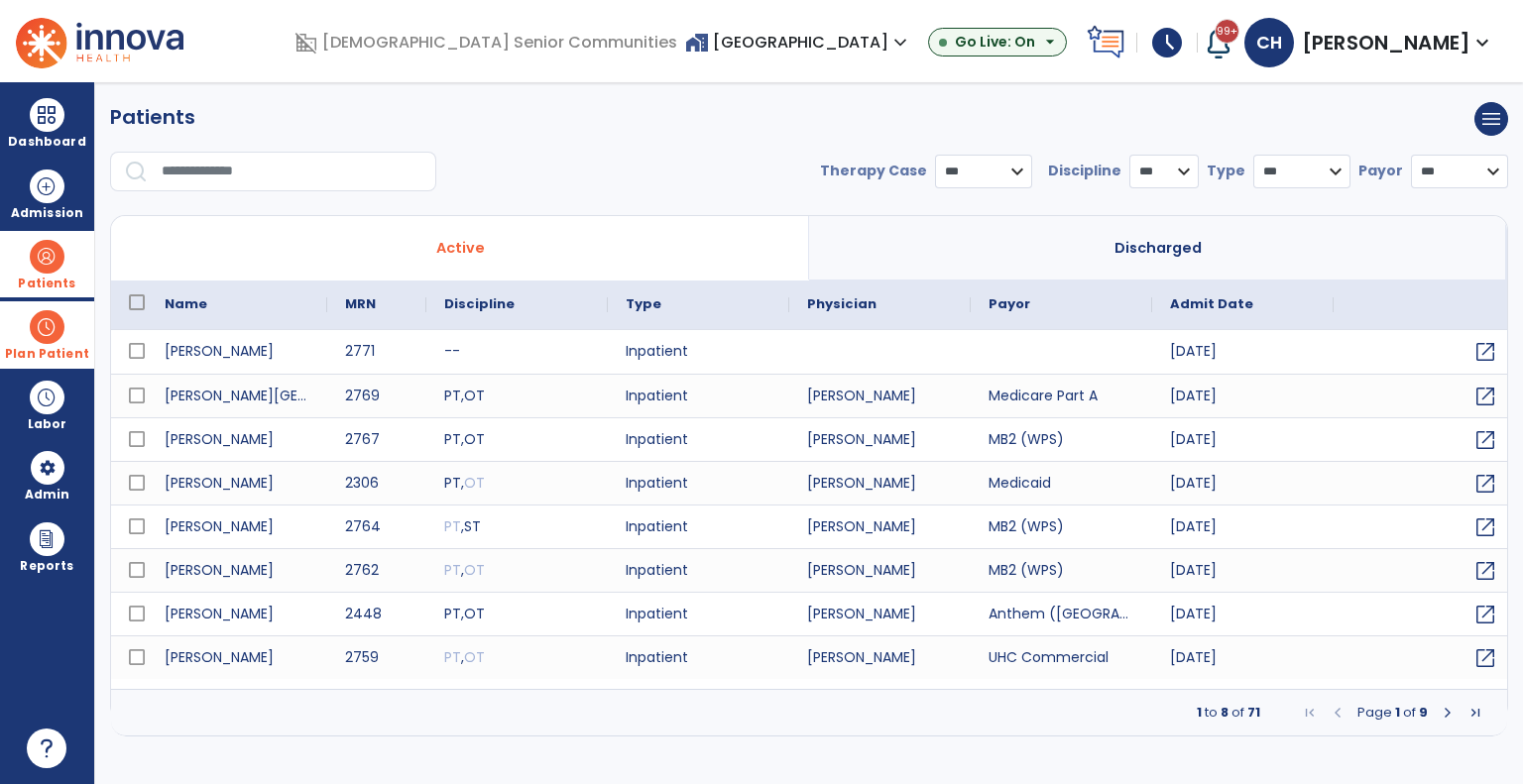 click at bounding box center (1448, 713) 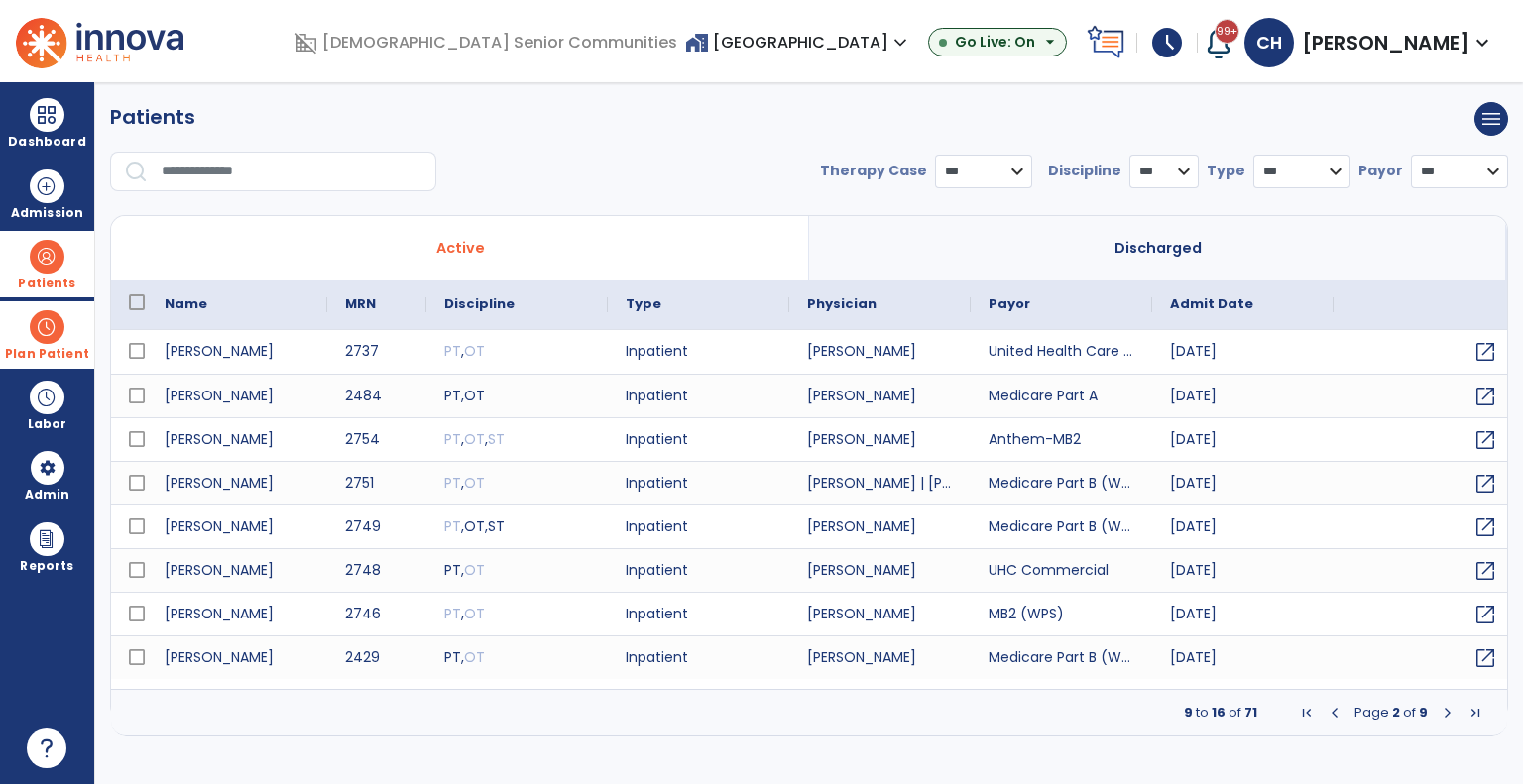 click at bounding box center (1448, 713) 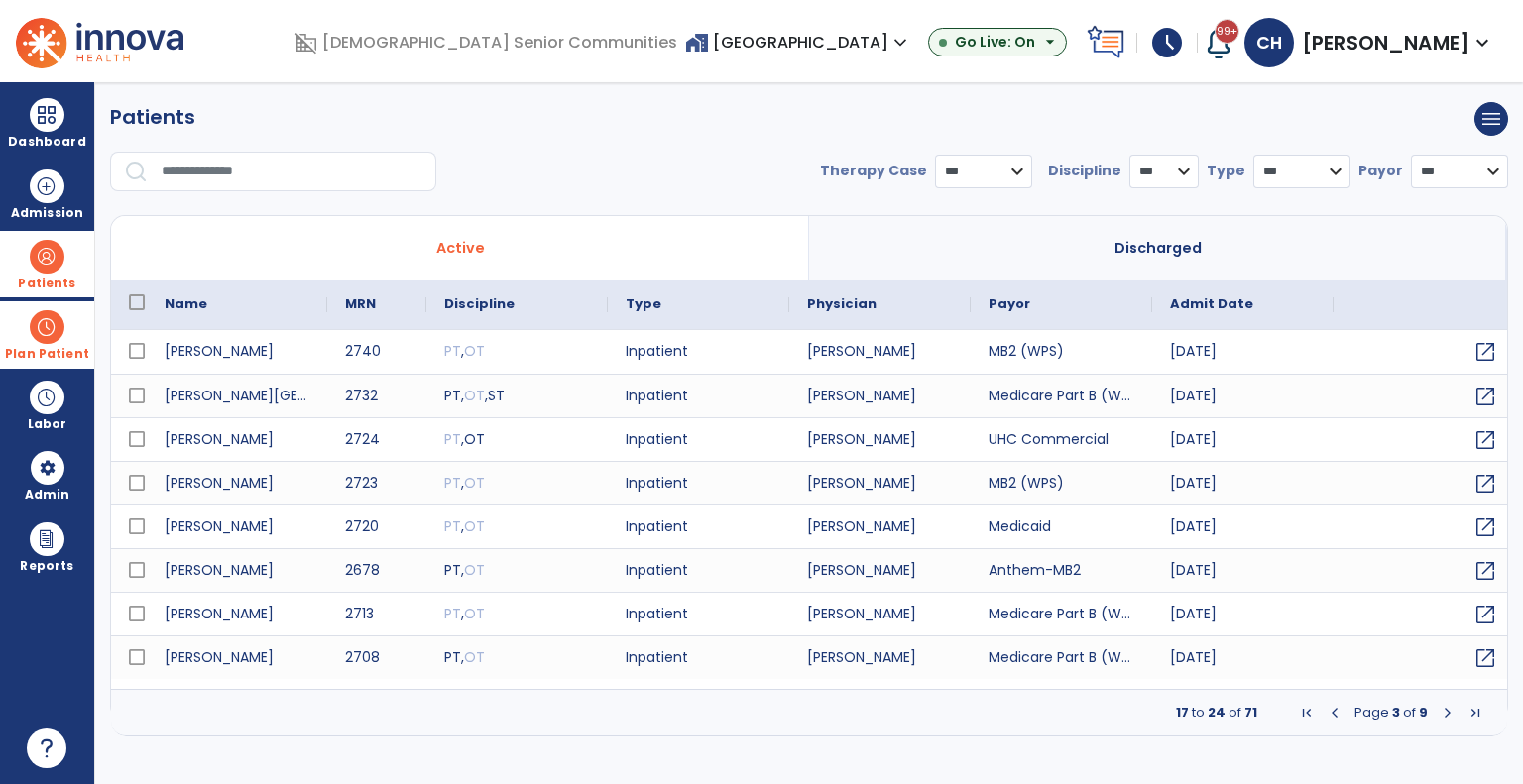 click at bounding box center (1448, 713) 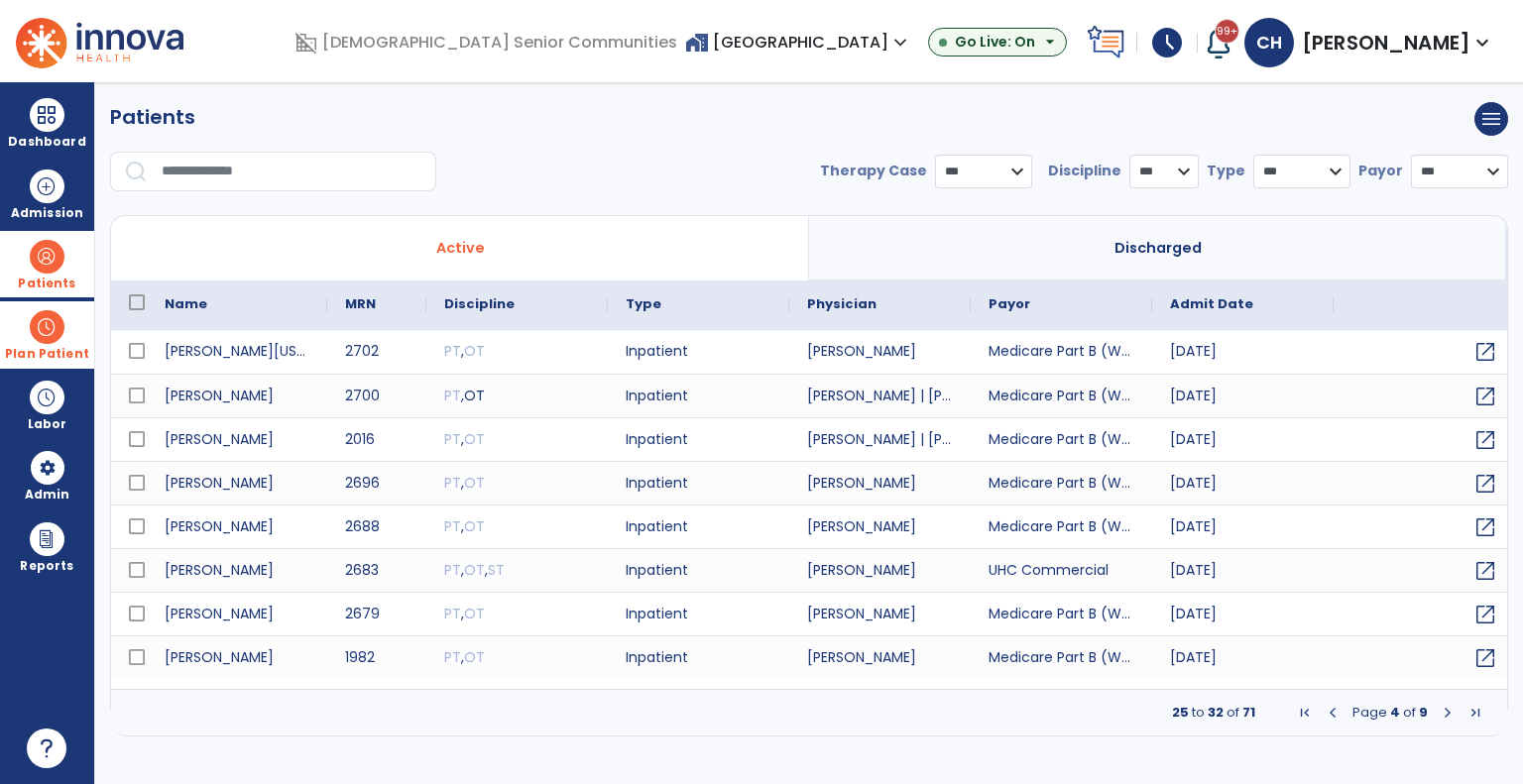 click at bounding box center [1448, 713] 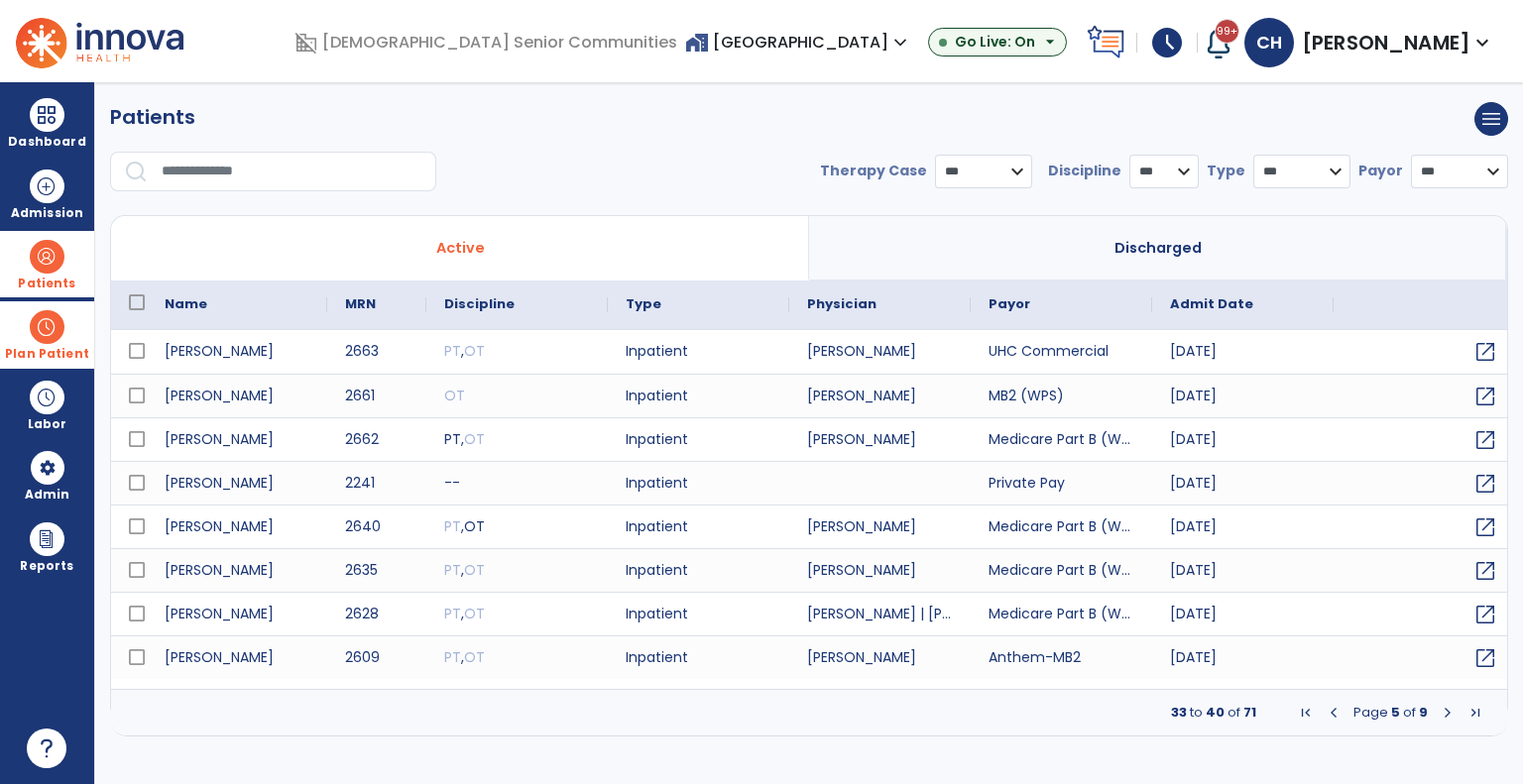 click at bounding box center [1448, 713] 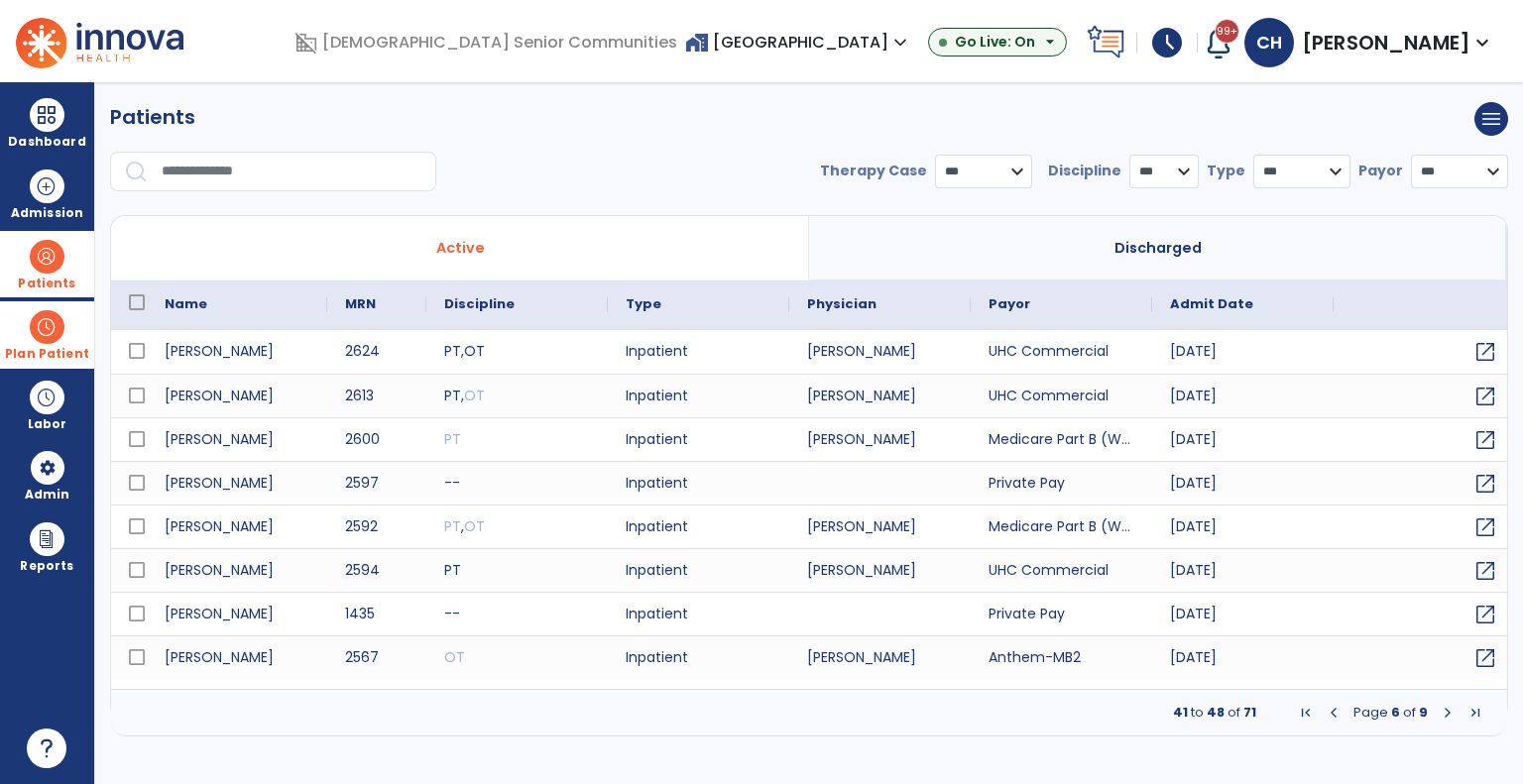 click at bounding box center (1448, 713) 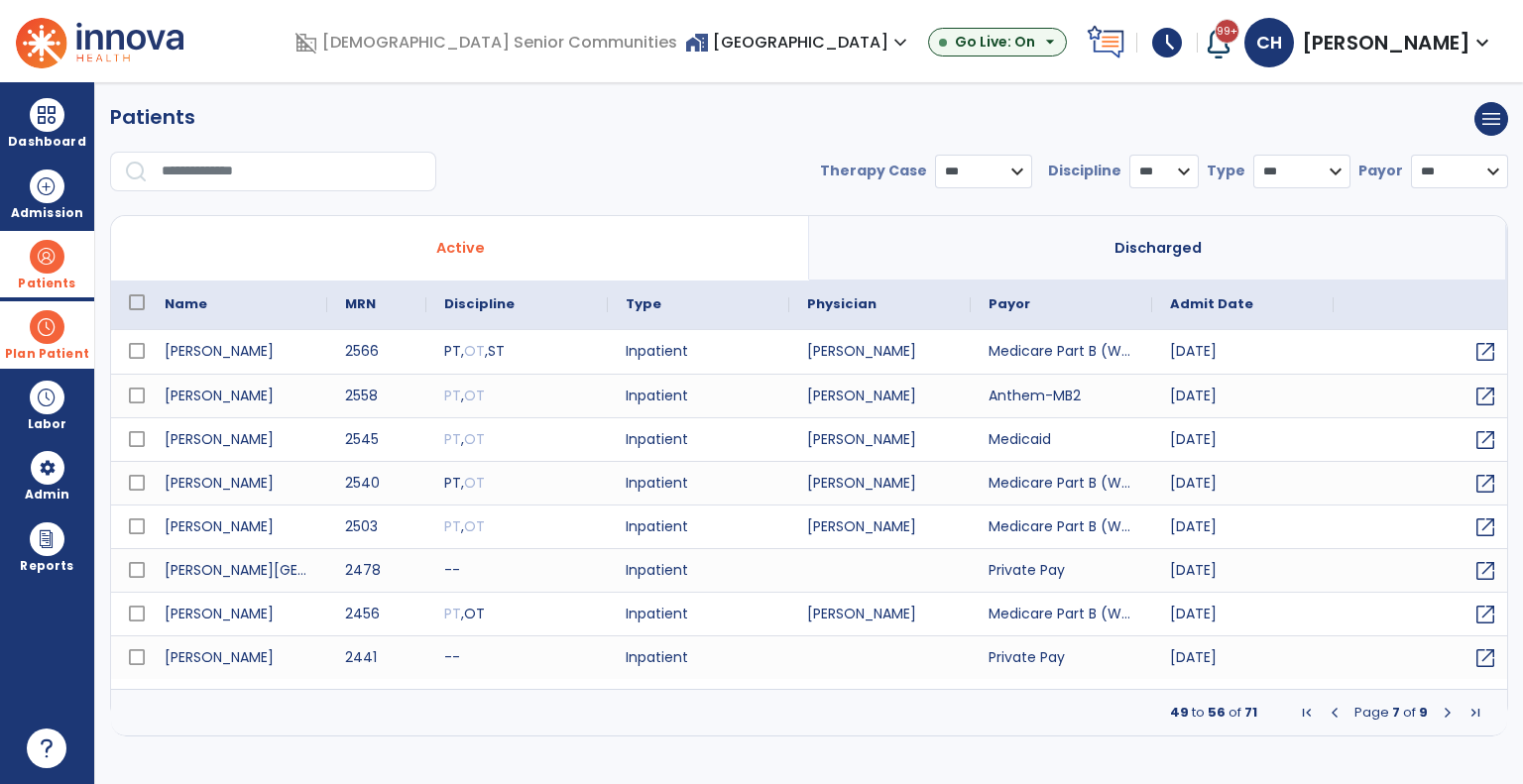 click at bounding box center (1448, 713) 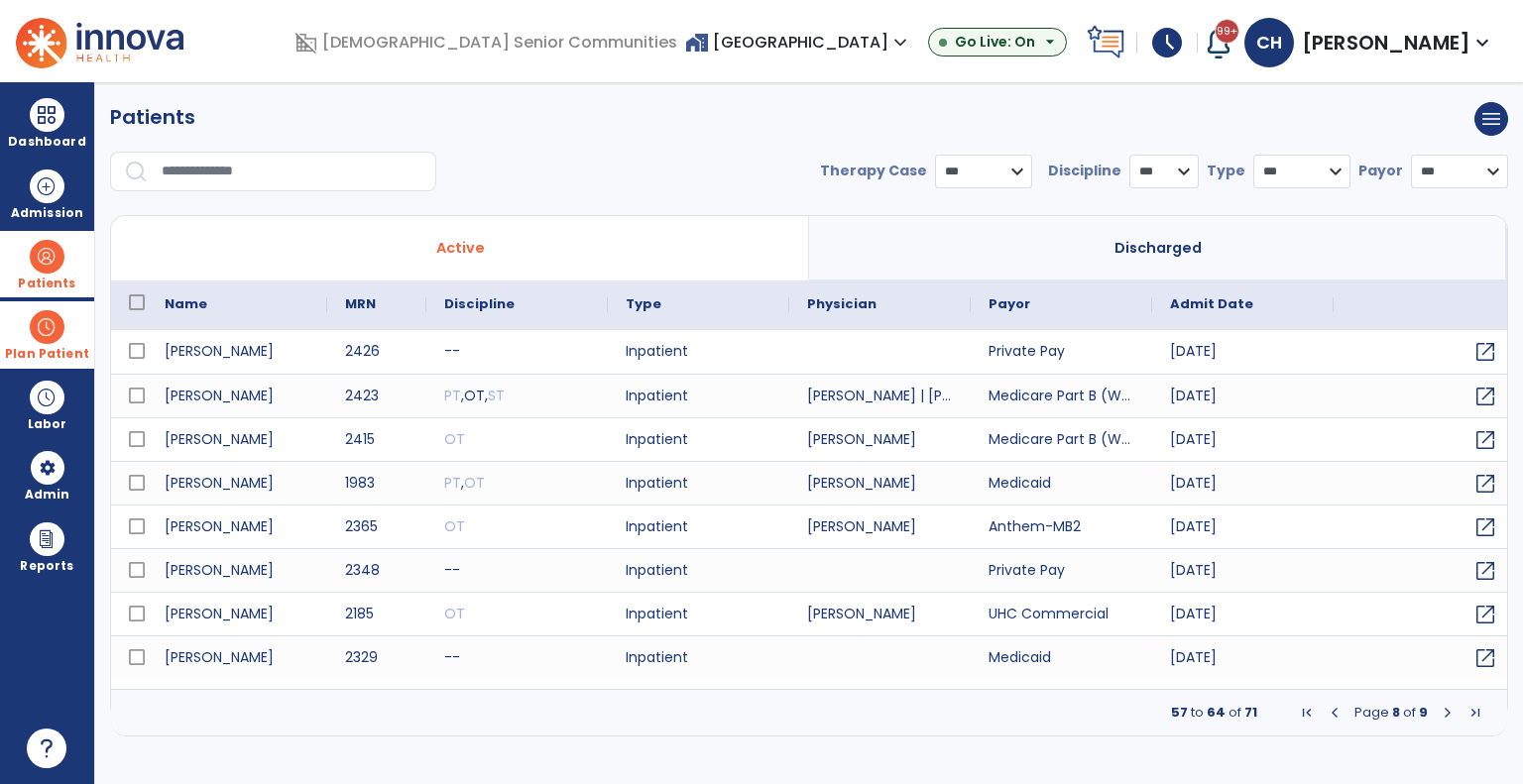 click at bounding box center [1448, 713] 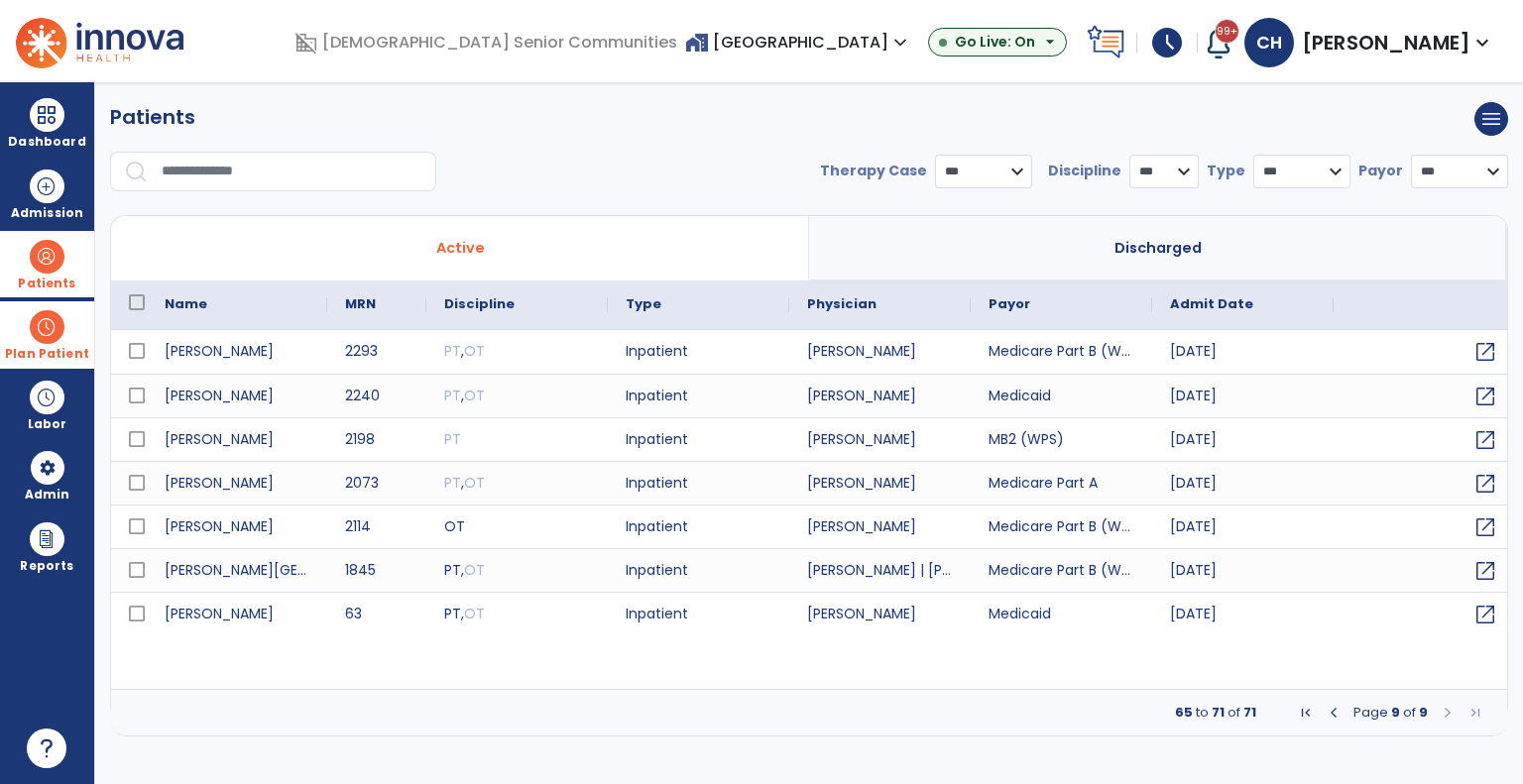 click at bounding box center [1334, 713] 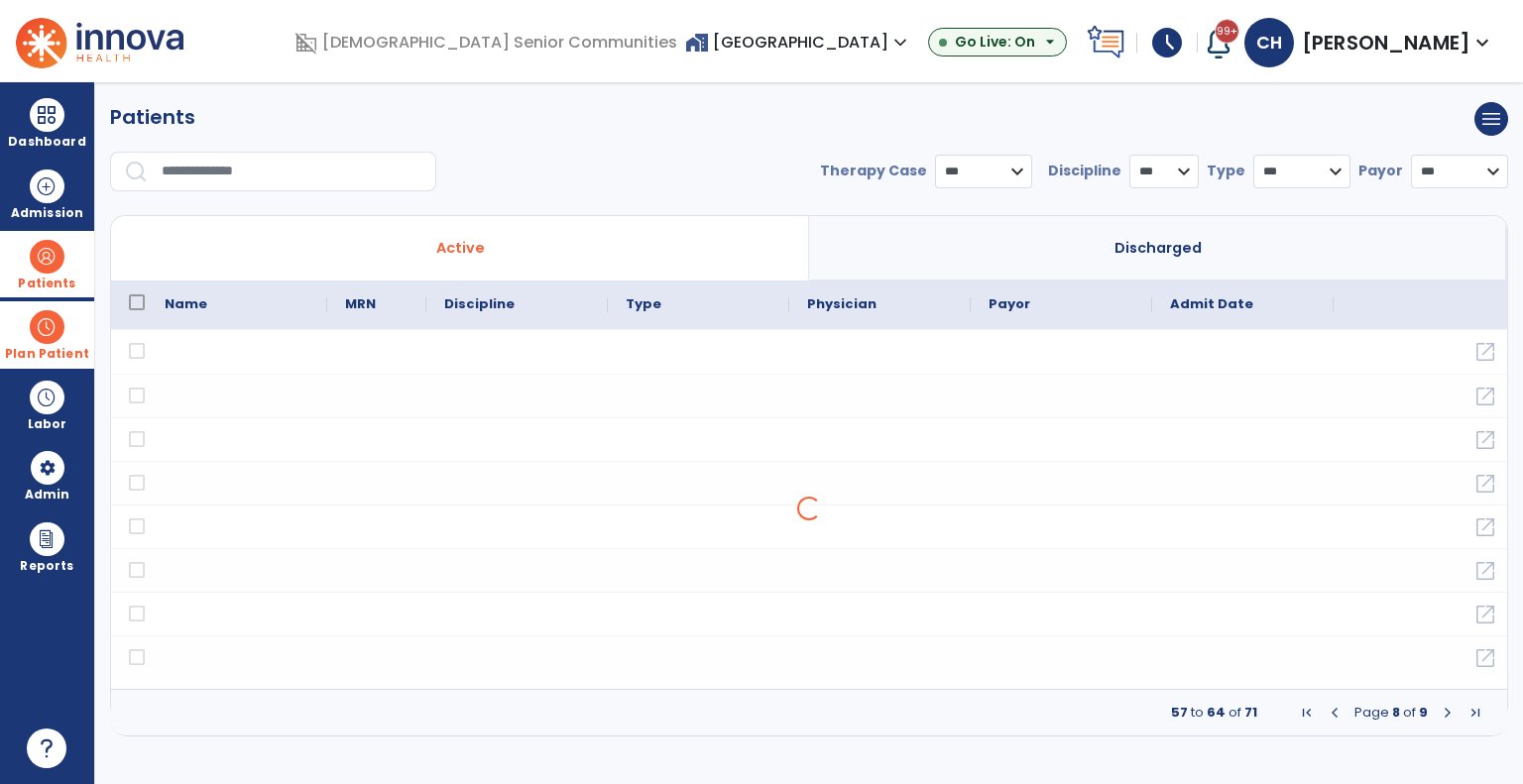click on "MRN
Payor
Name
57" at bounding box center (809, 508) 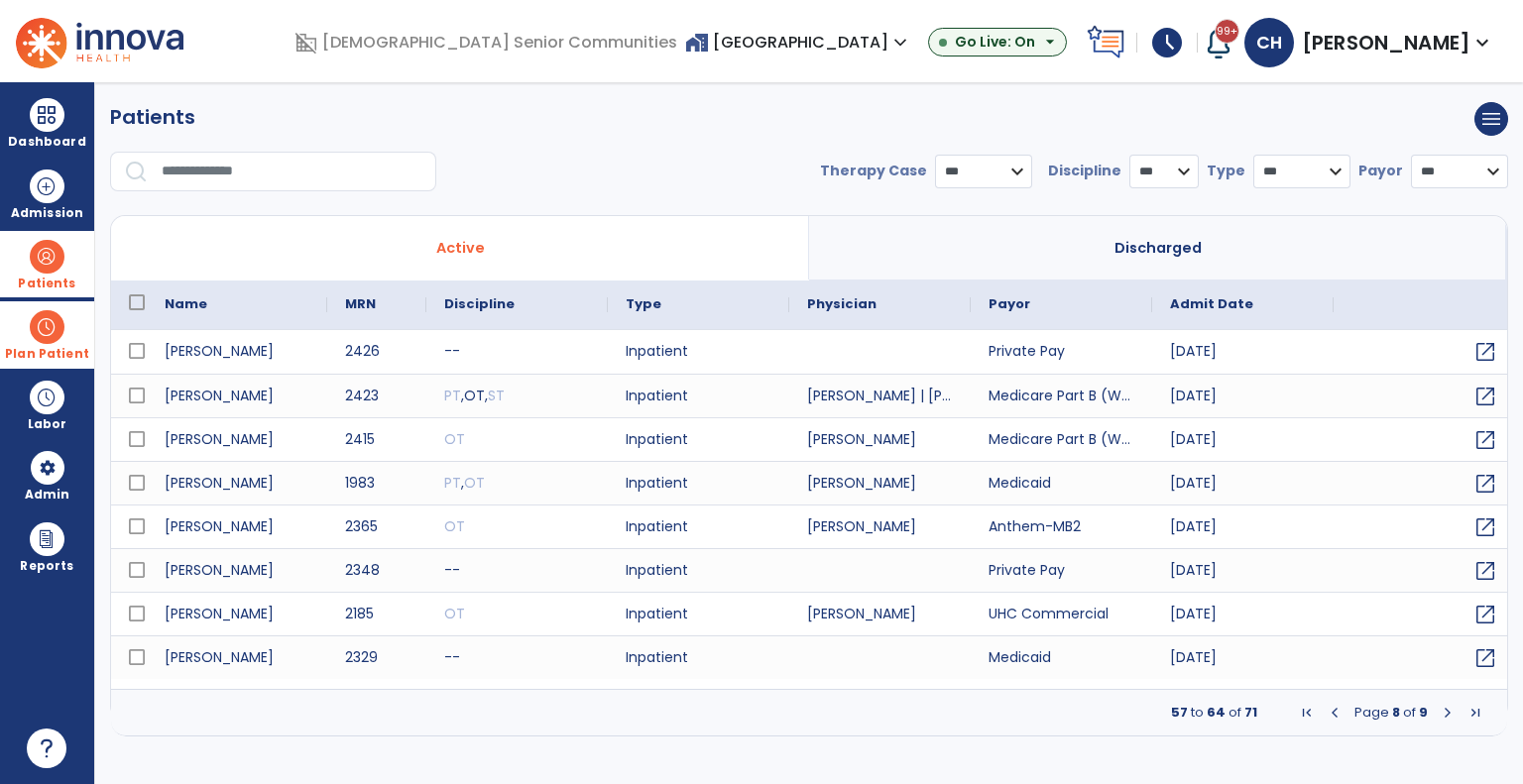 click at bounding box center (1335, 713) 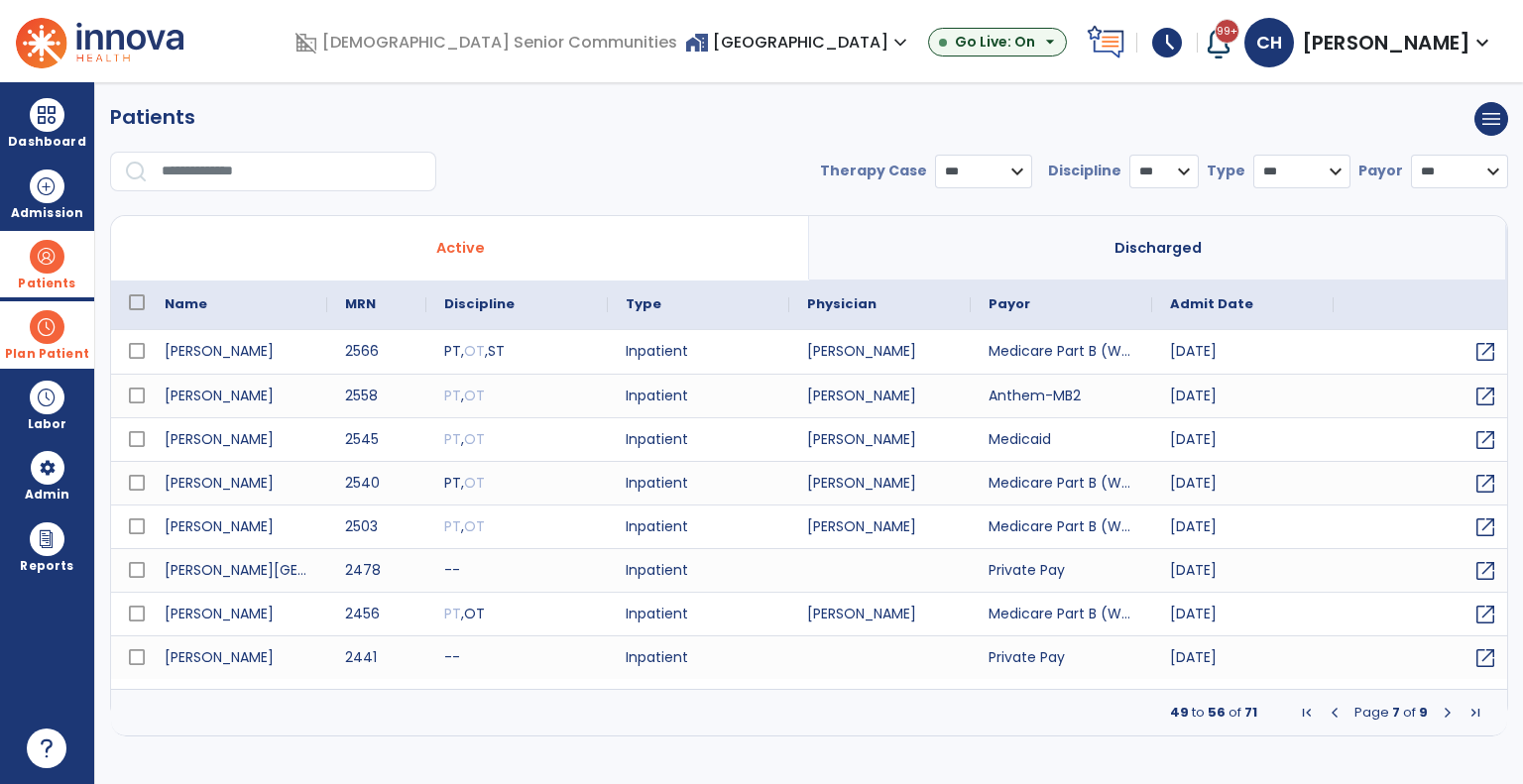 click on "MRN
Payor
Name
PT" at bounding box center (809, 508) 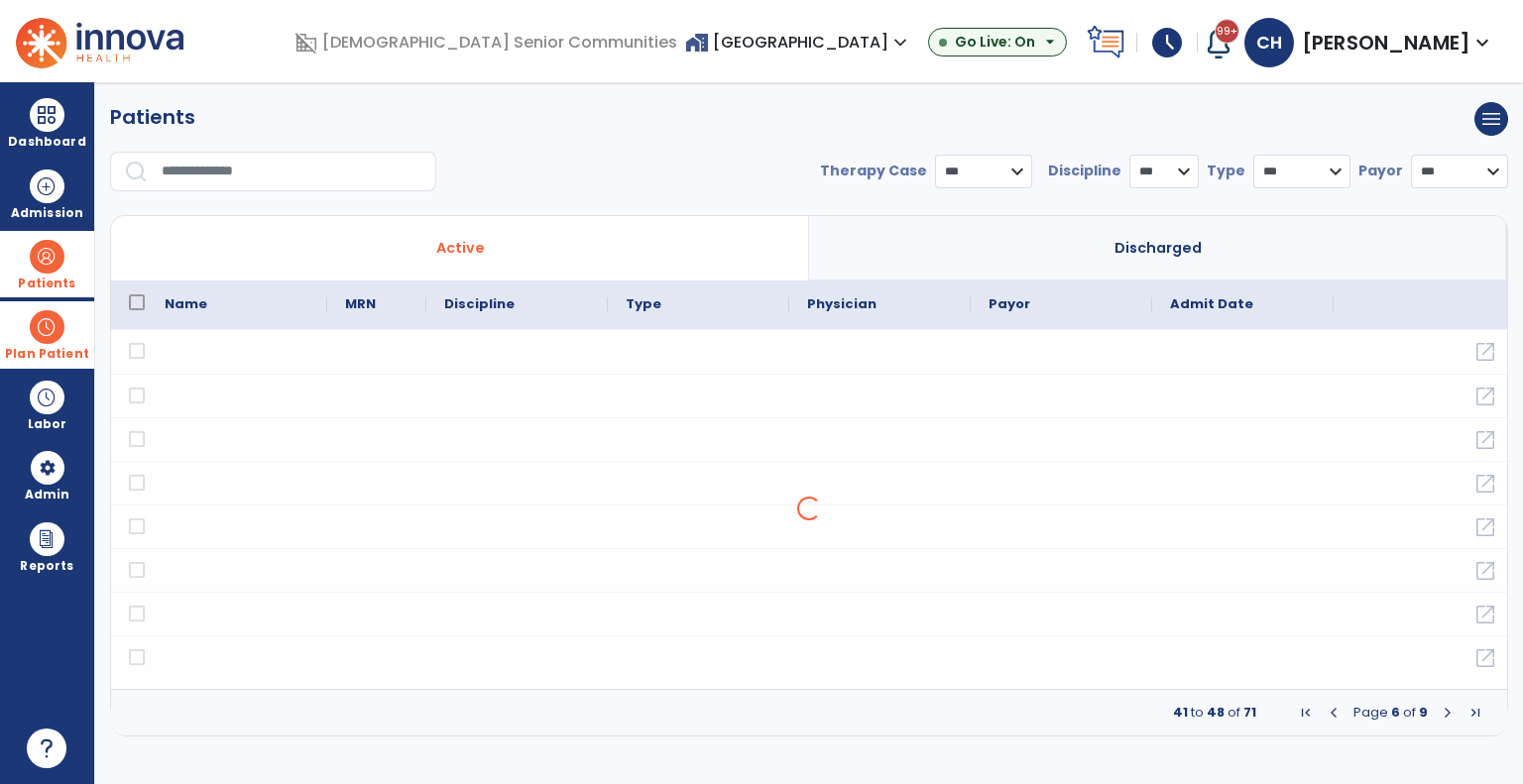 click at bounding box center [1334, 713] 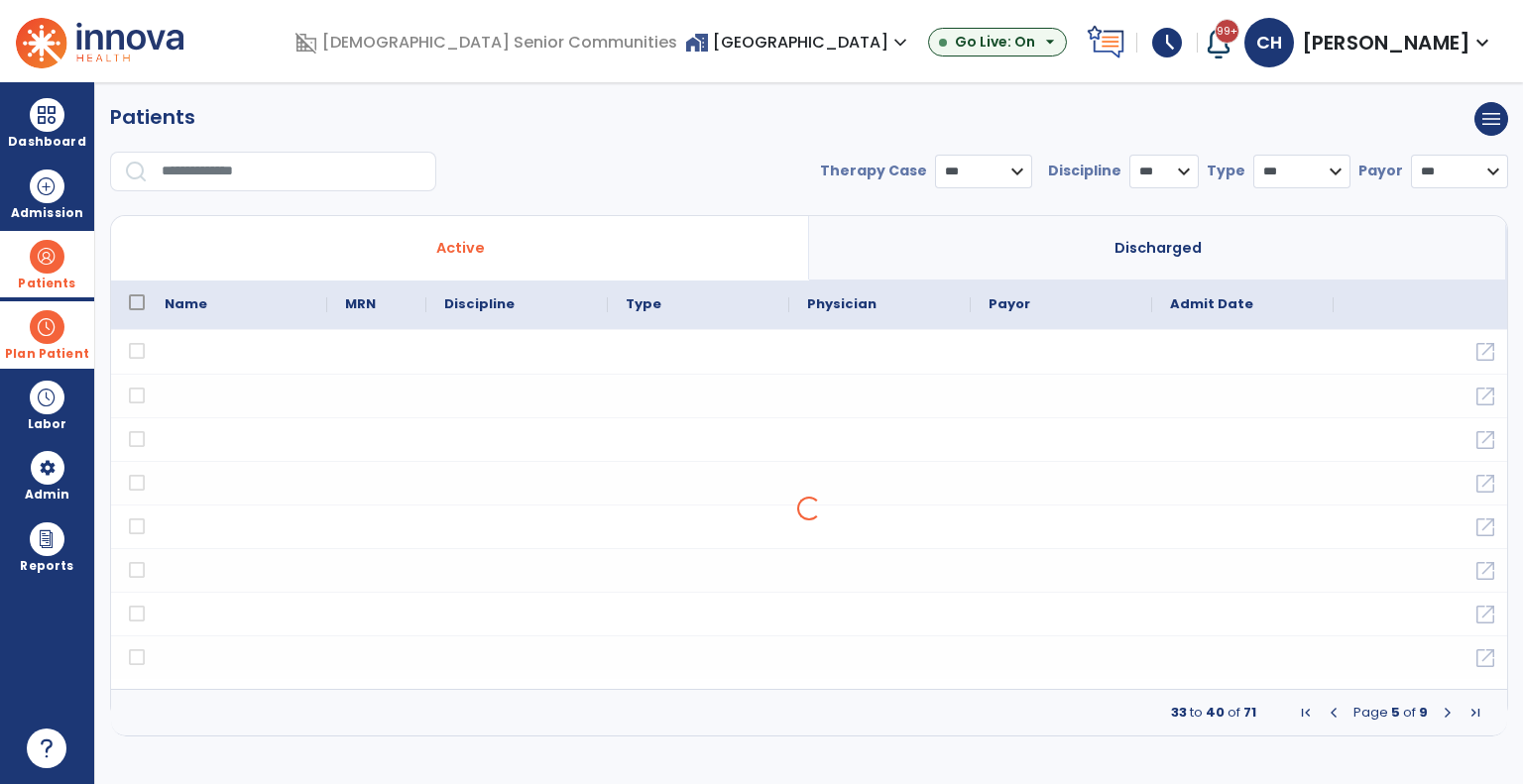 click on "MRN
Payor
Name
33" at bounding box center [809, 508] 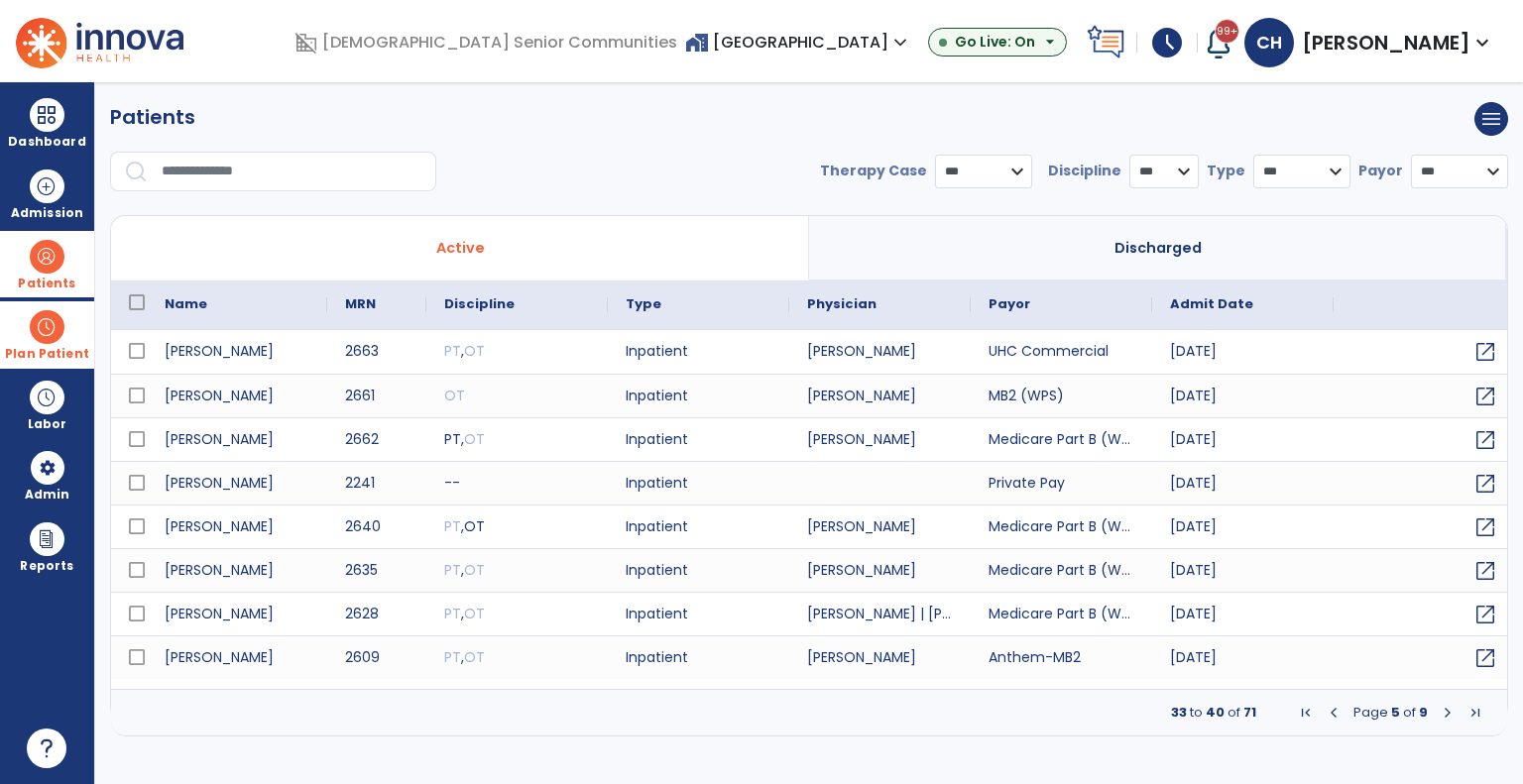 click at bounding box center [1334, 713] 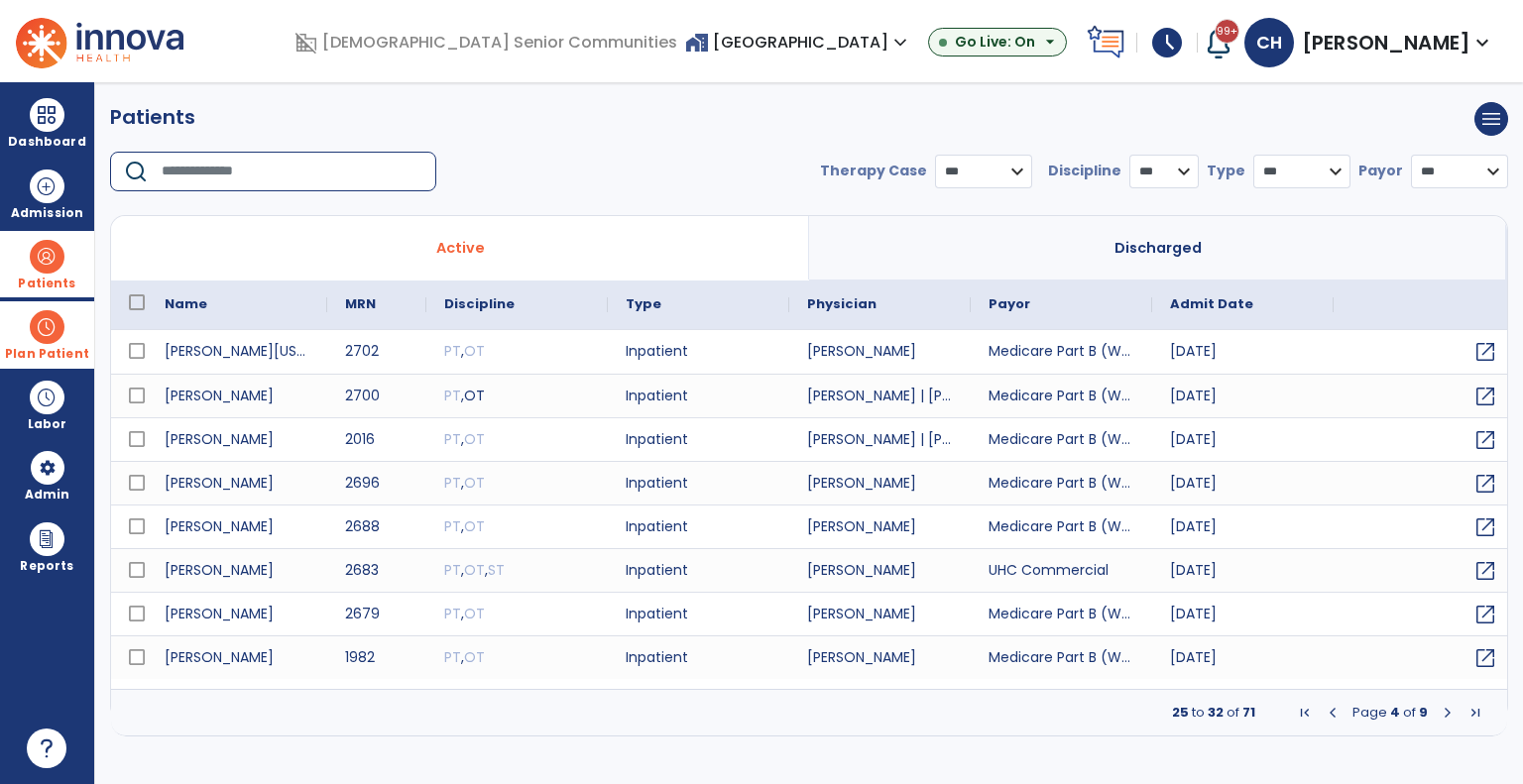 click at bounding box center [292, 171] 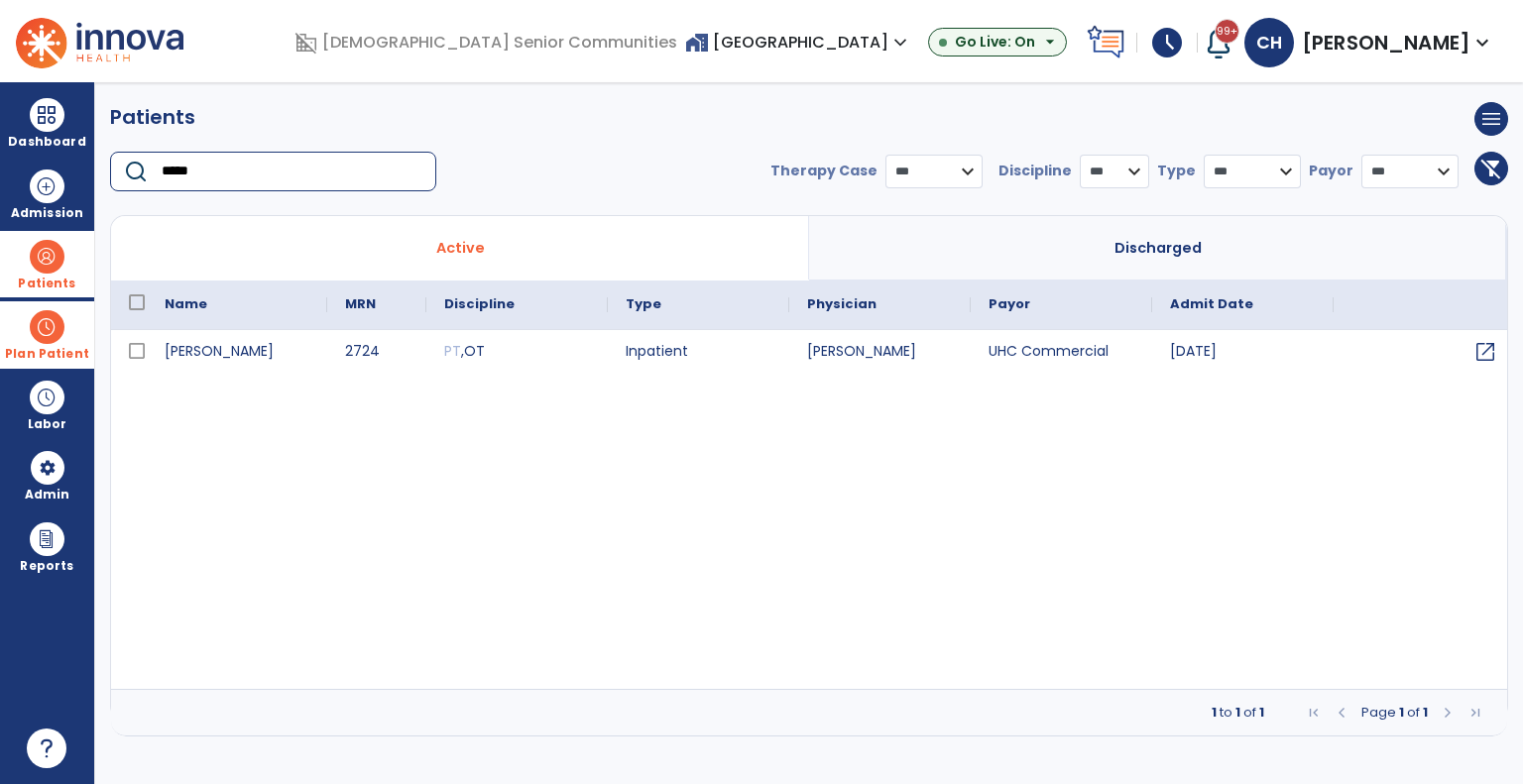 type on "*****" 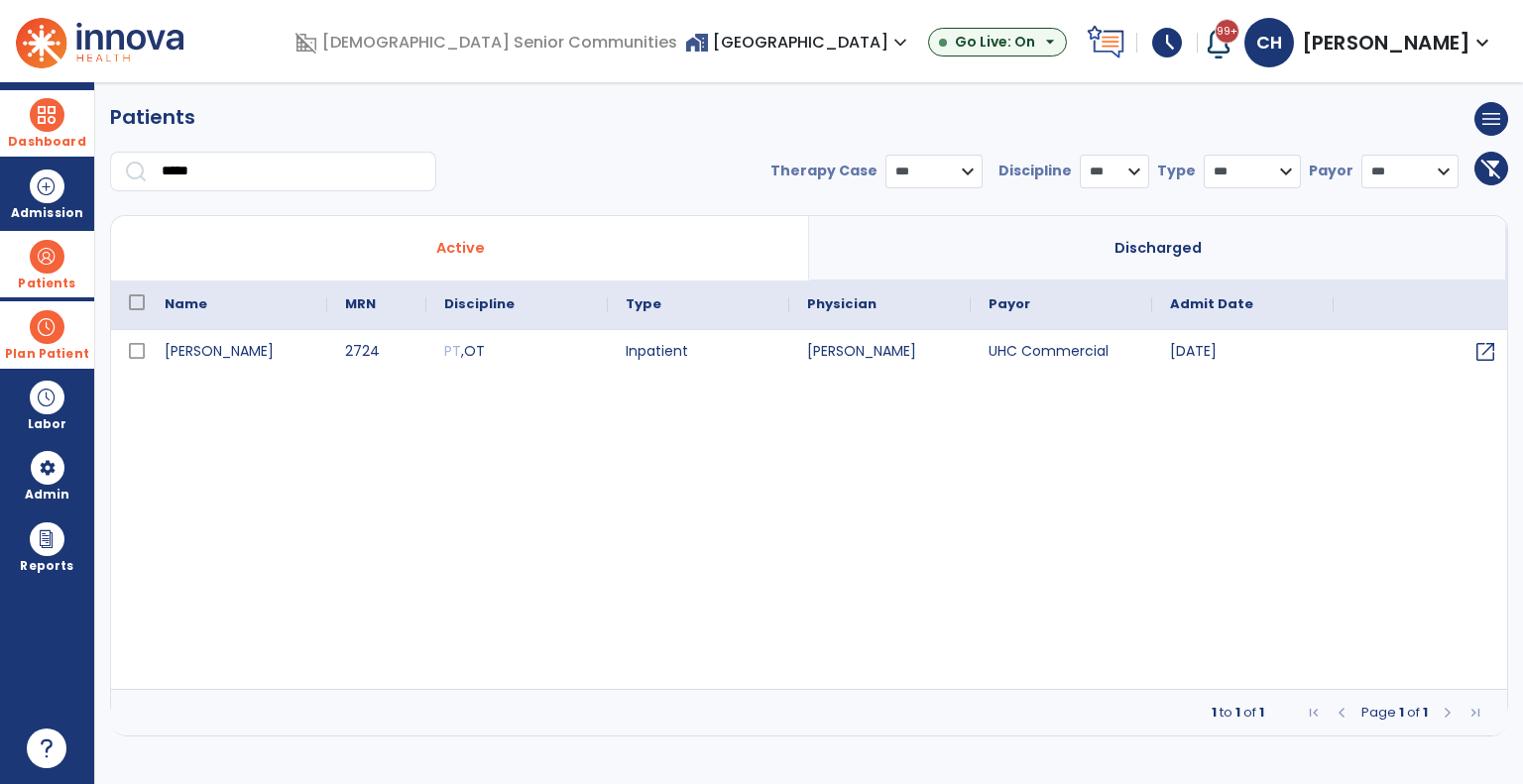 click at bounding box center (47, 115) 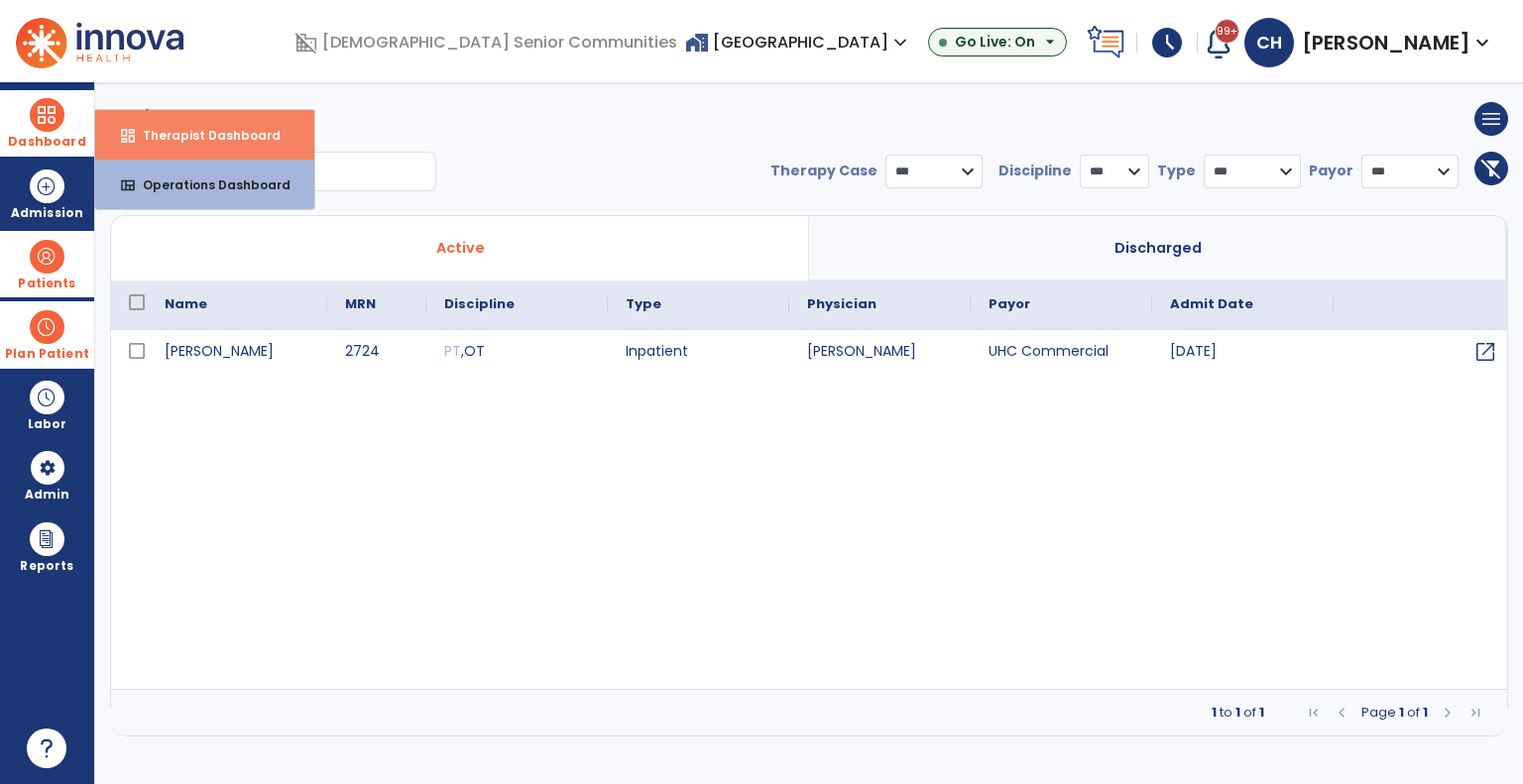 click on "Therapist Dashboard" at bounding box center [203, 135] 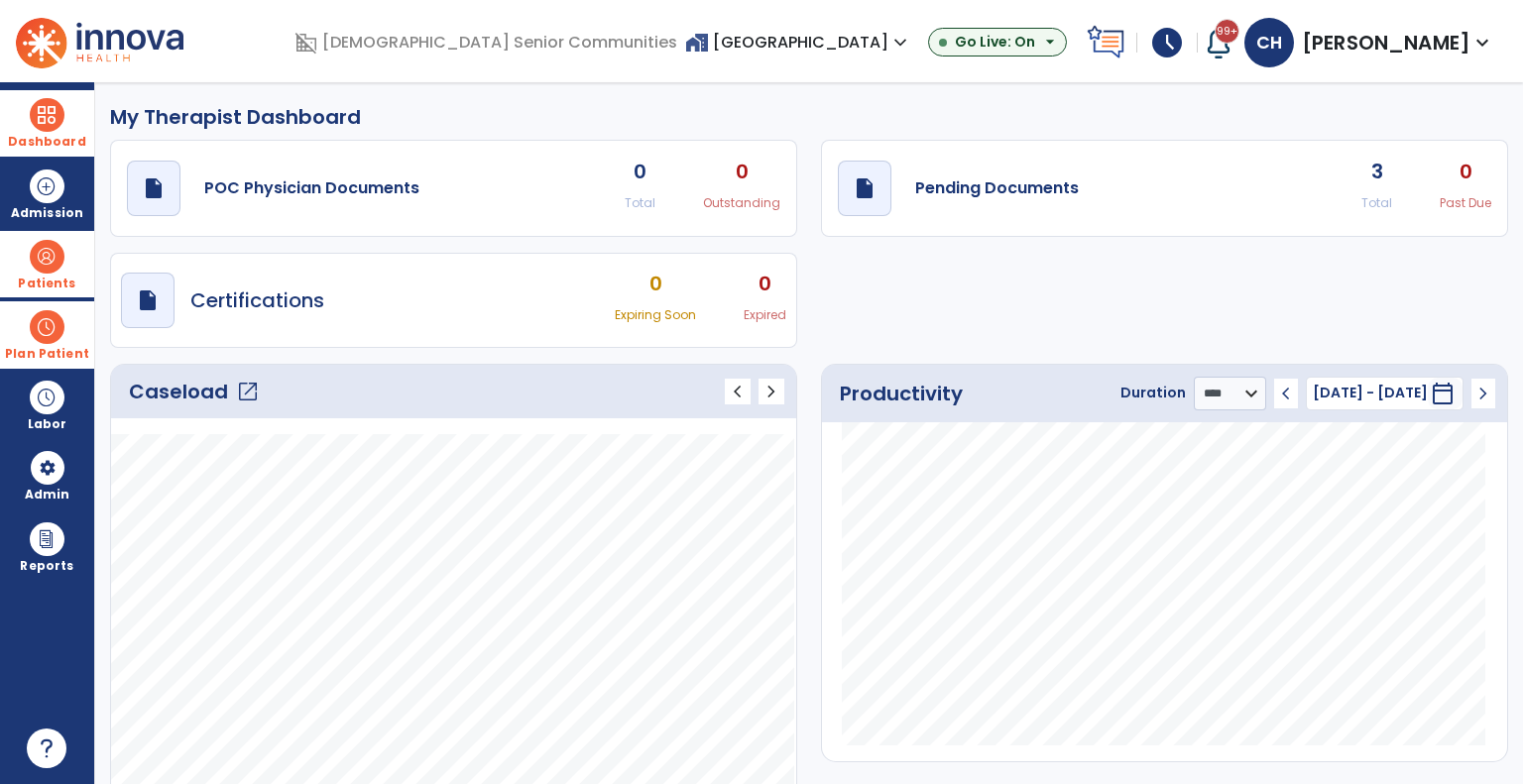 click on "Patients" at bounding box center (47, 264) 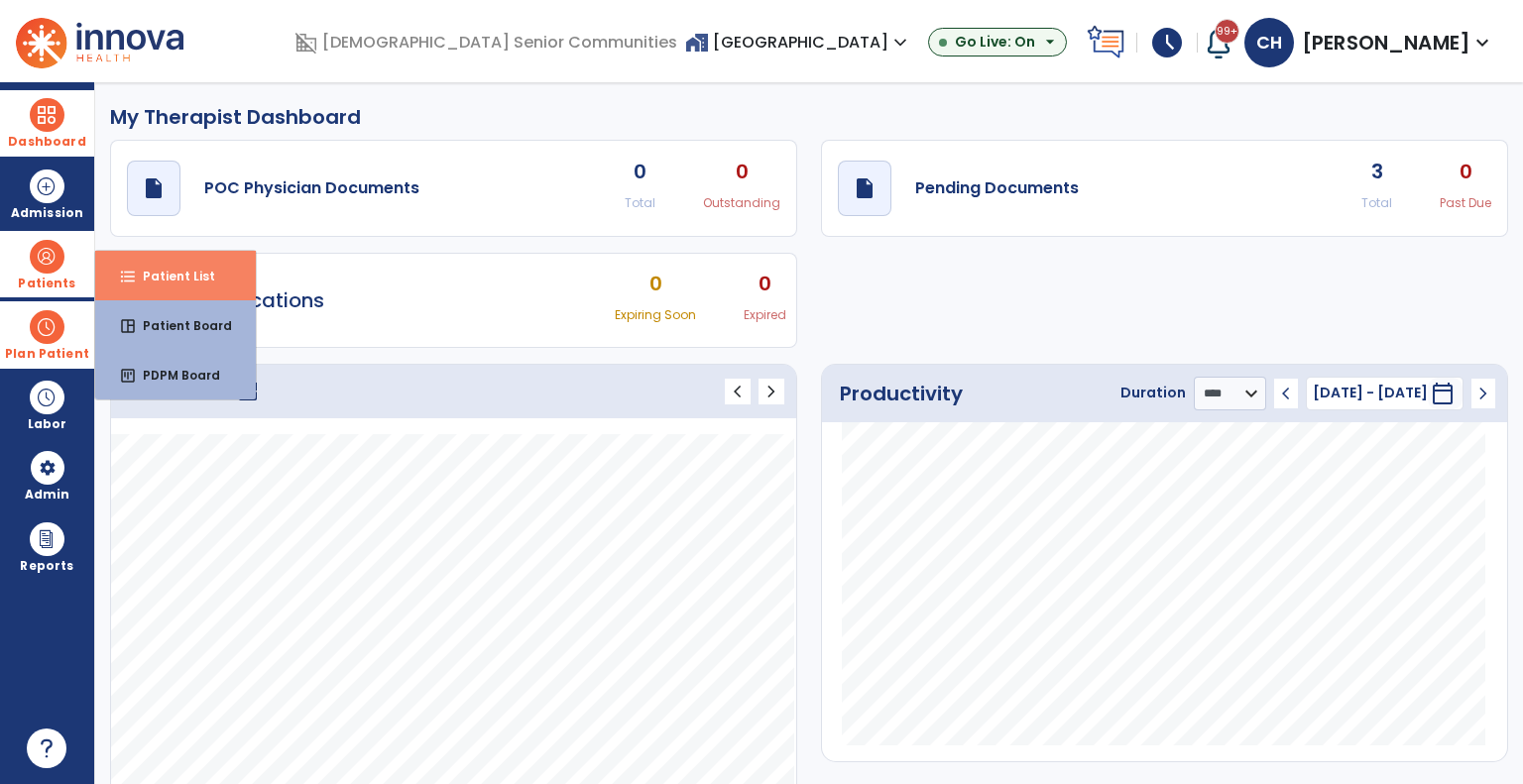 click on "format_list_bulleted  Patient List" at bounding box center [176, 276] 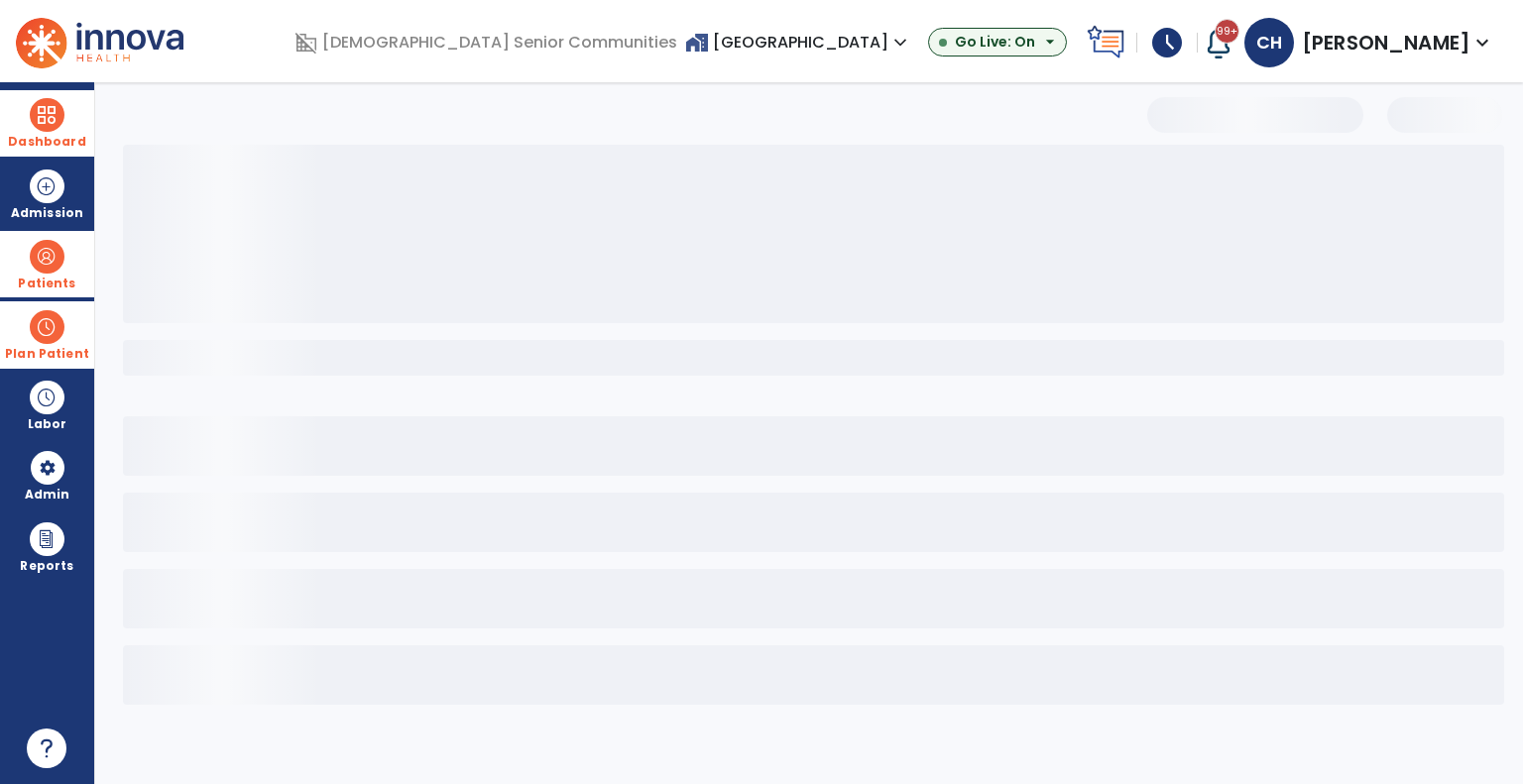 select on "***" 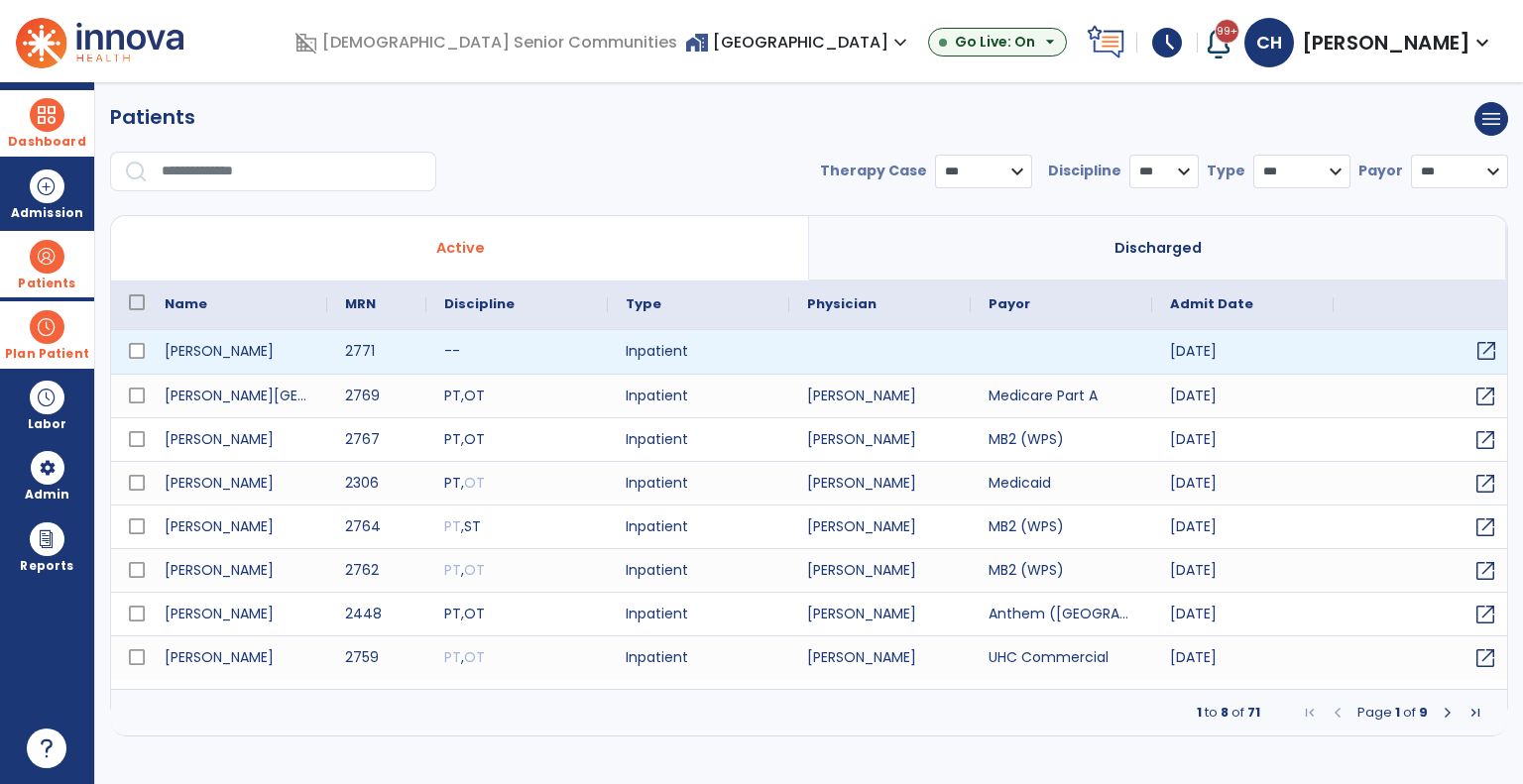 click on "open_in_new" at bounding box center [1424, 352] 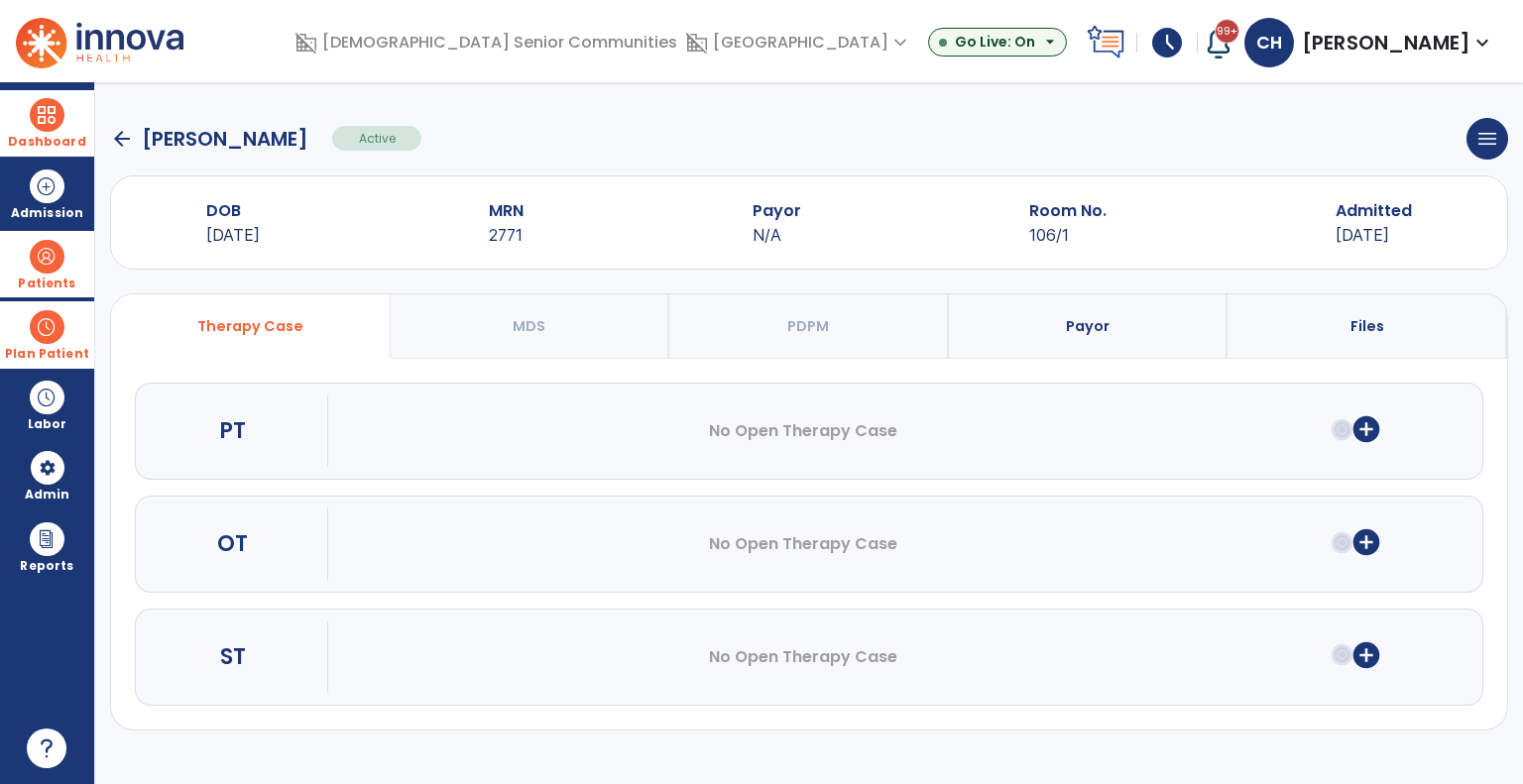 click 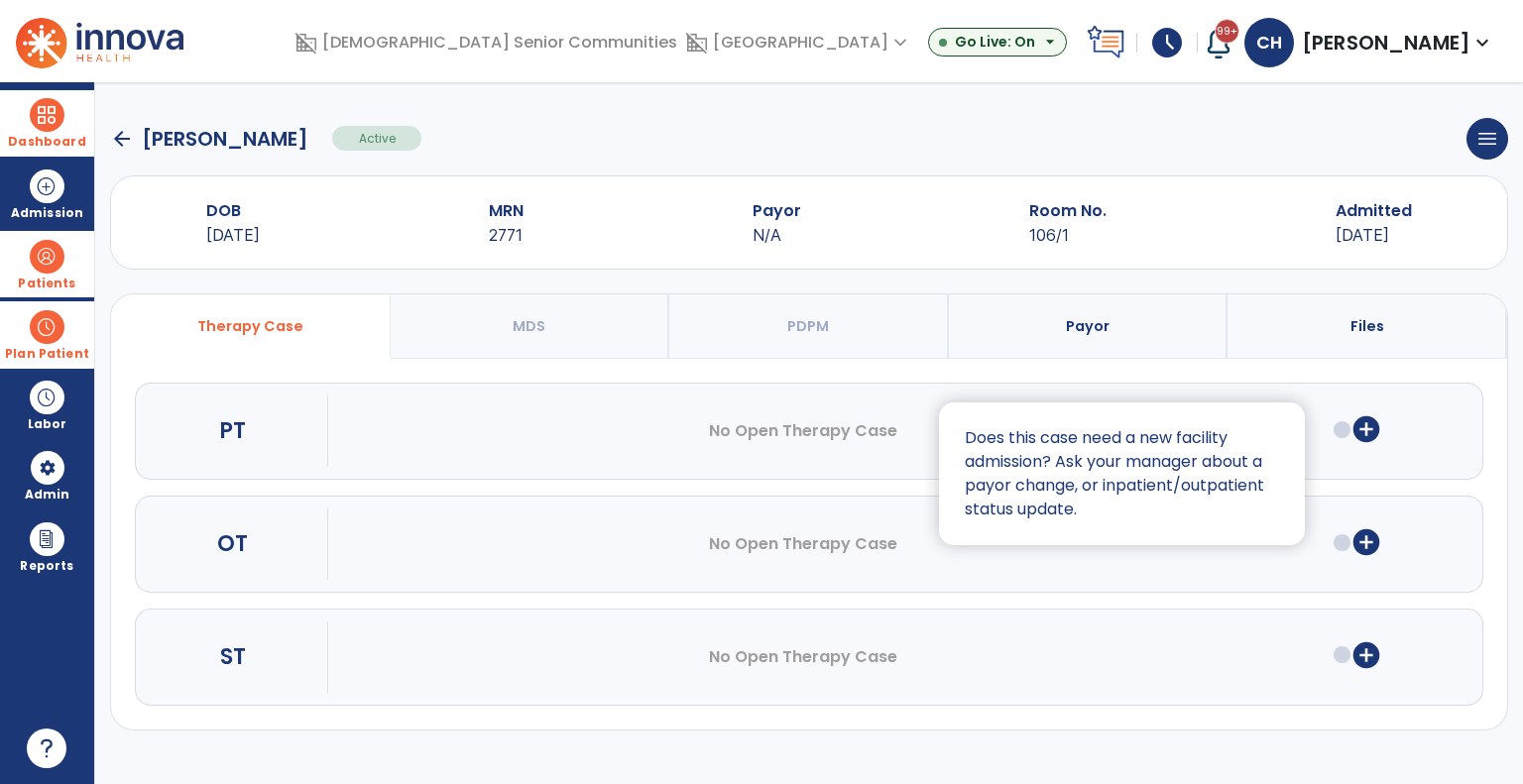 click at bounding box center [762, 392] 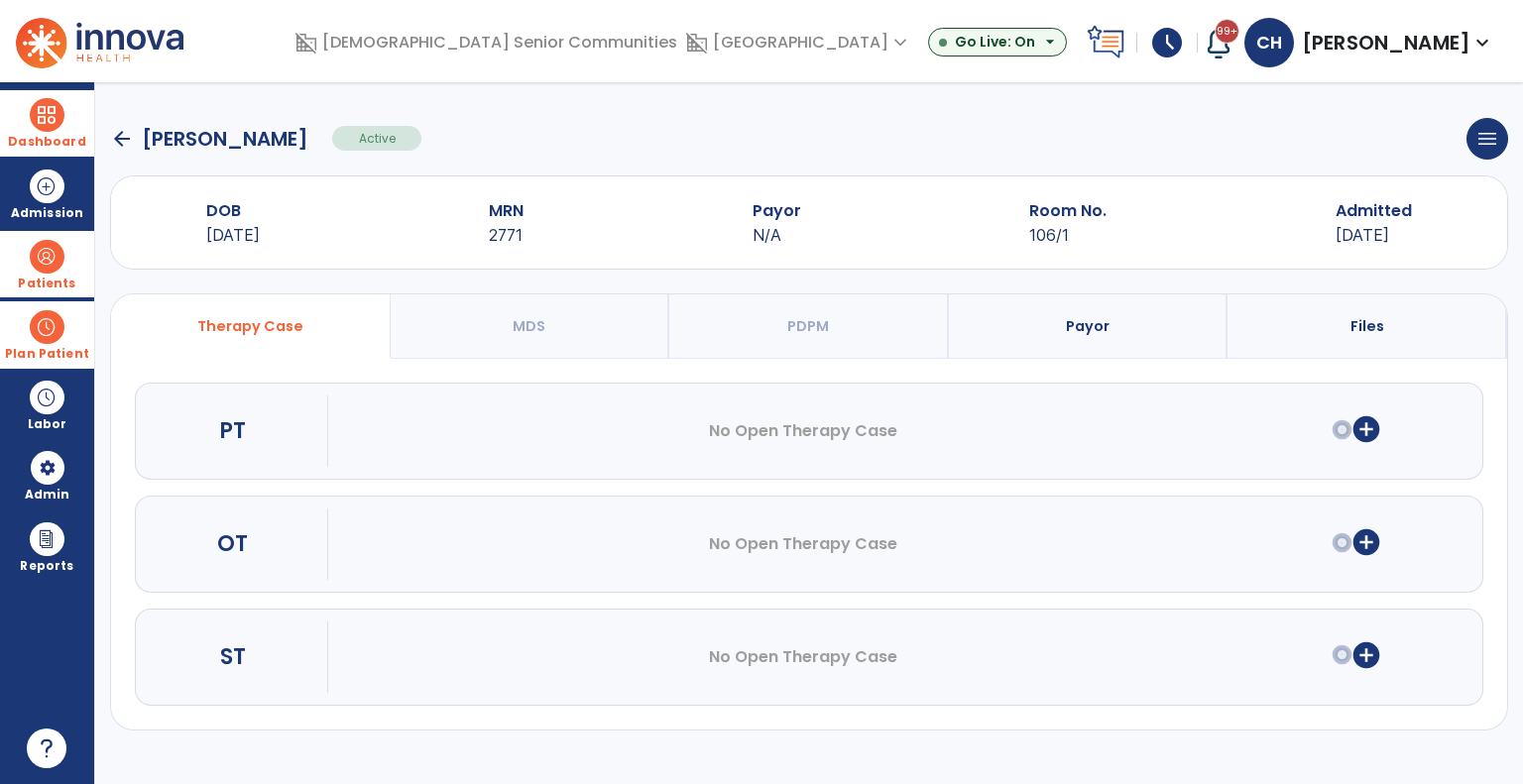 click on "add_circle" at bounding box center (1366, 429) 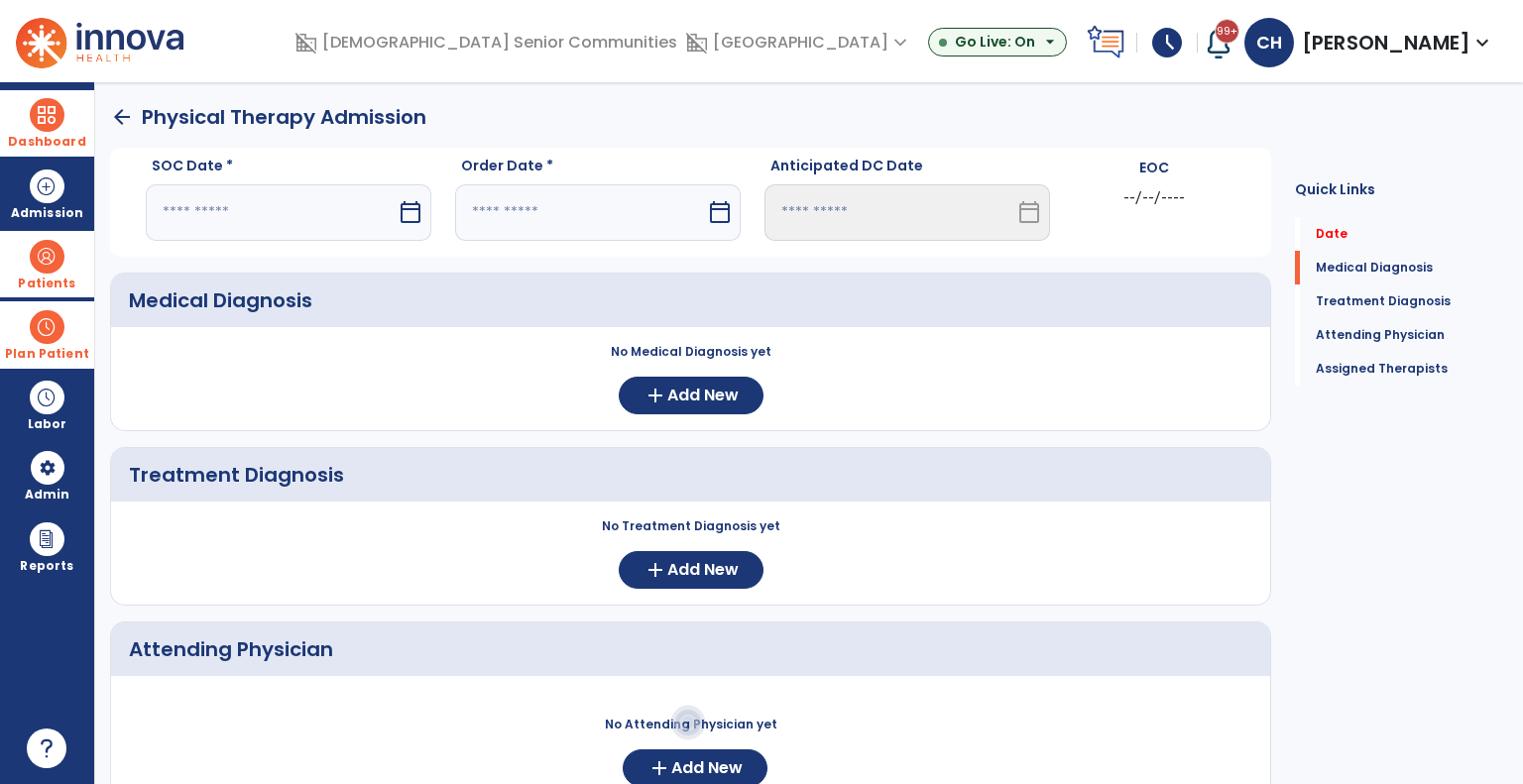 click on "calendar_today" at bounding box center [410, 212] 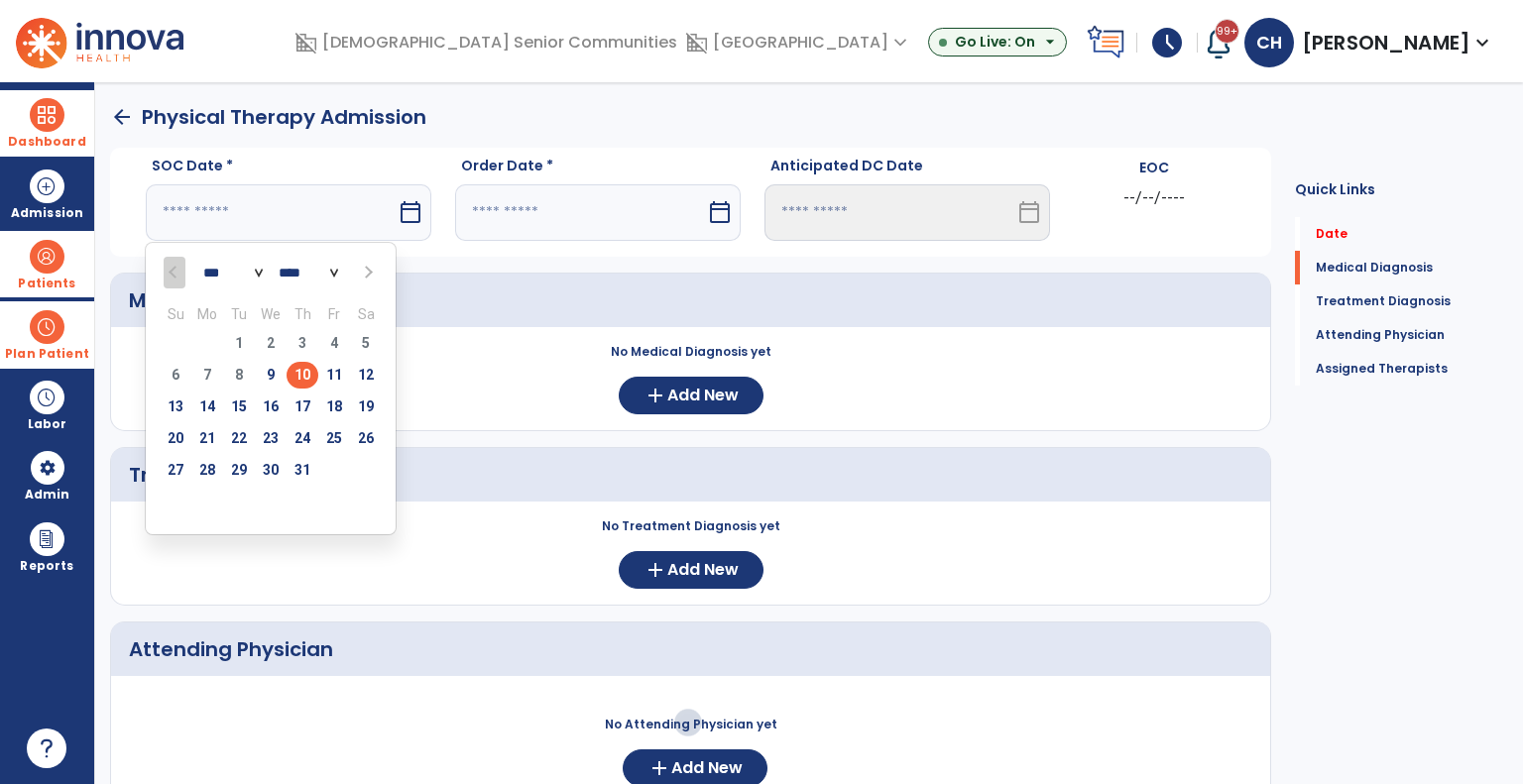 click on "10" at bounding box center (302, 375) 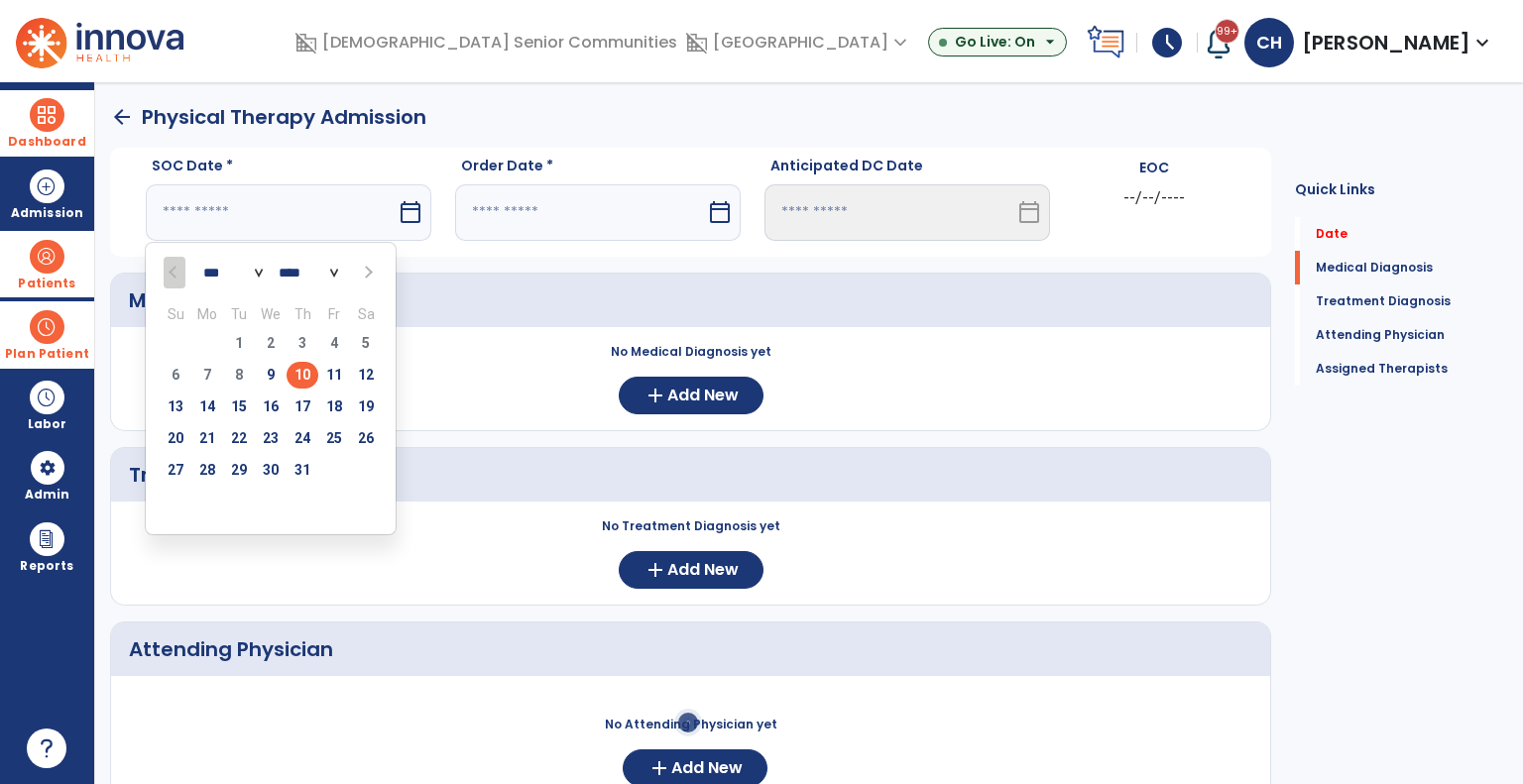 type on "*********" 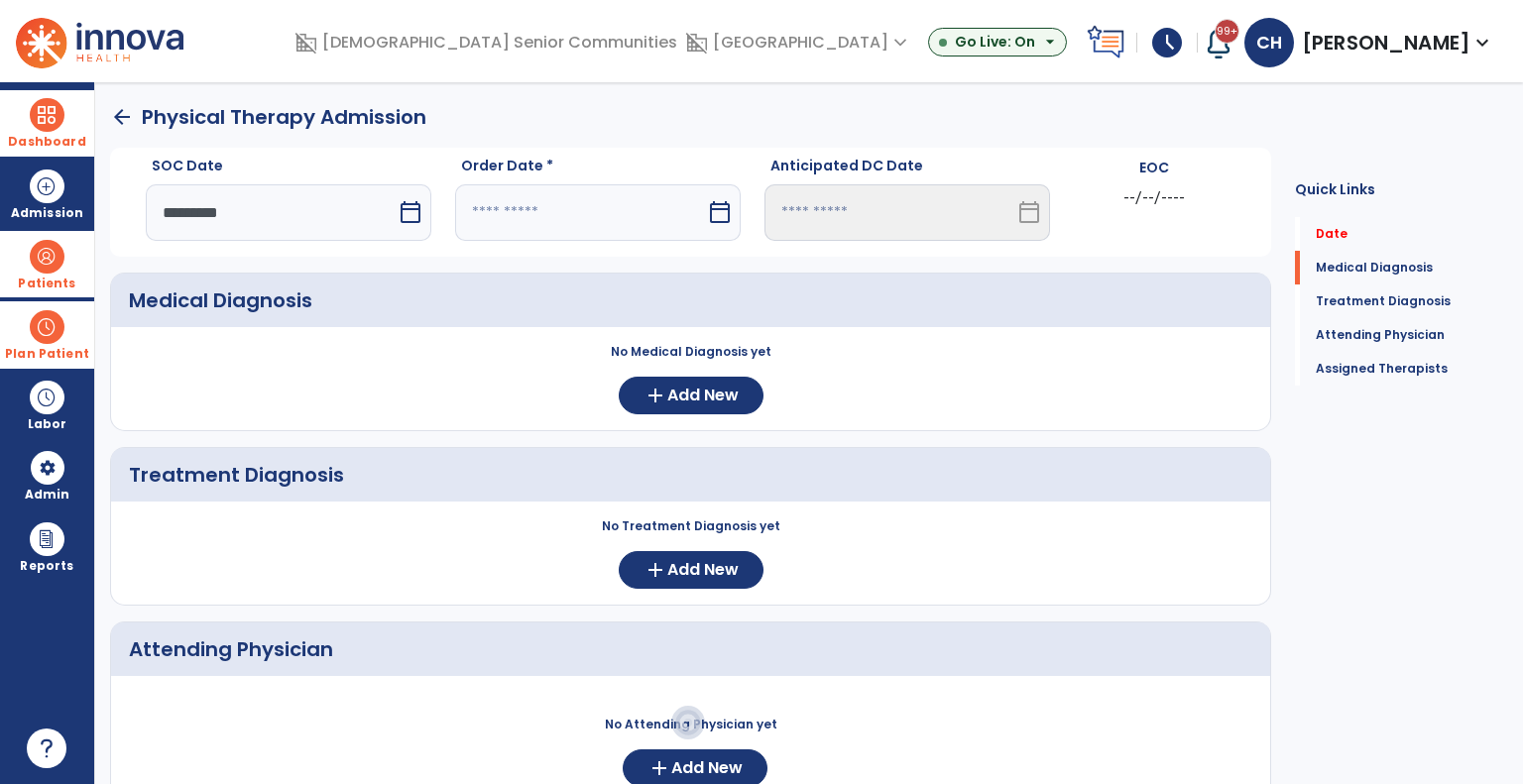 click on "calendar_today" at bounding box center (722, 212) 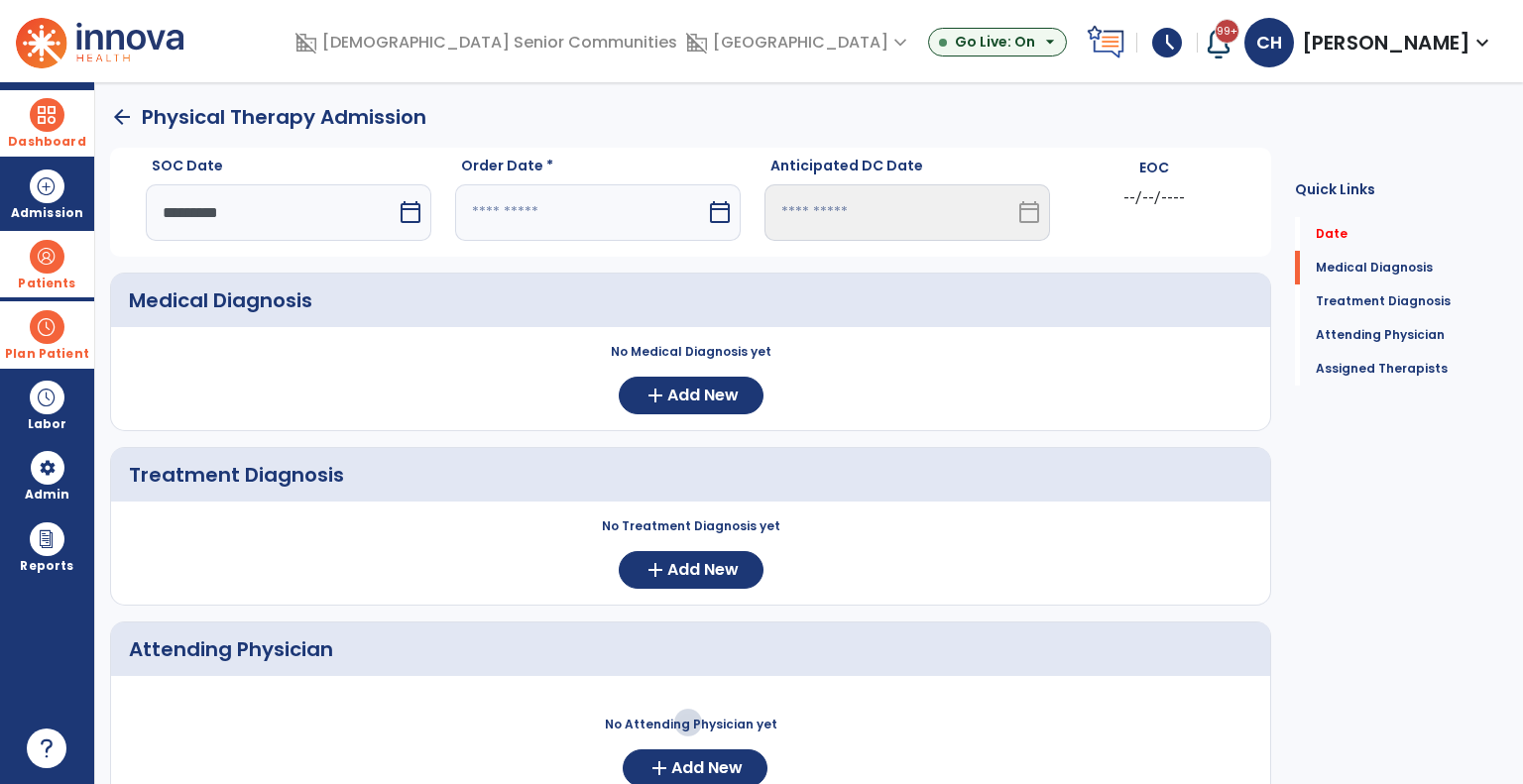 select on "*" 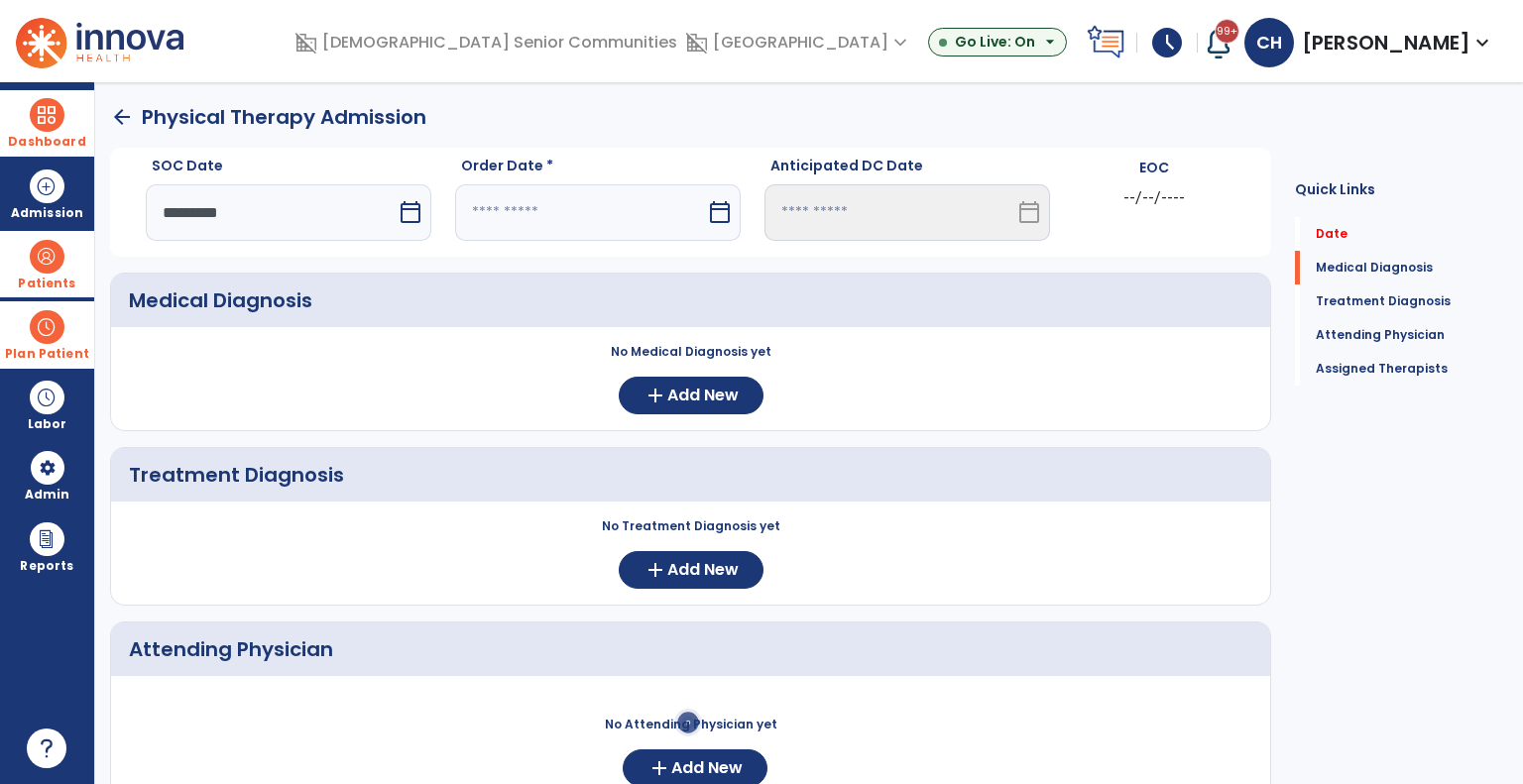 select on "****" 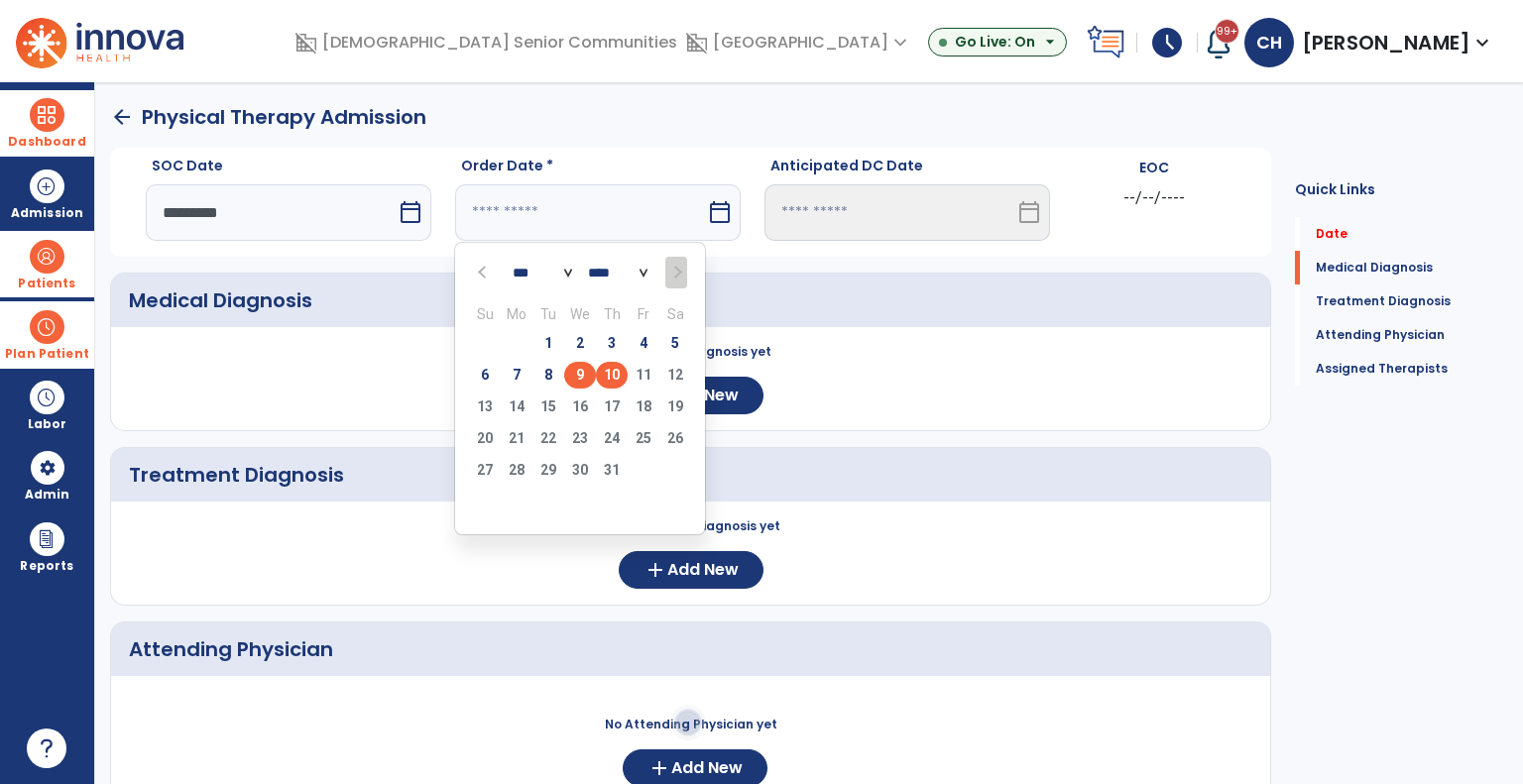 click on "9" at bounding box center [580, 375] 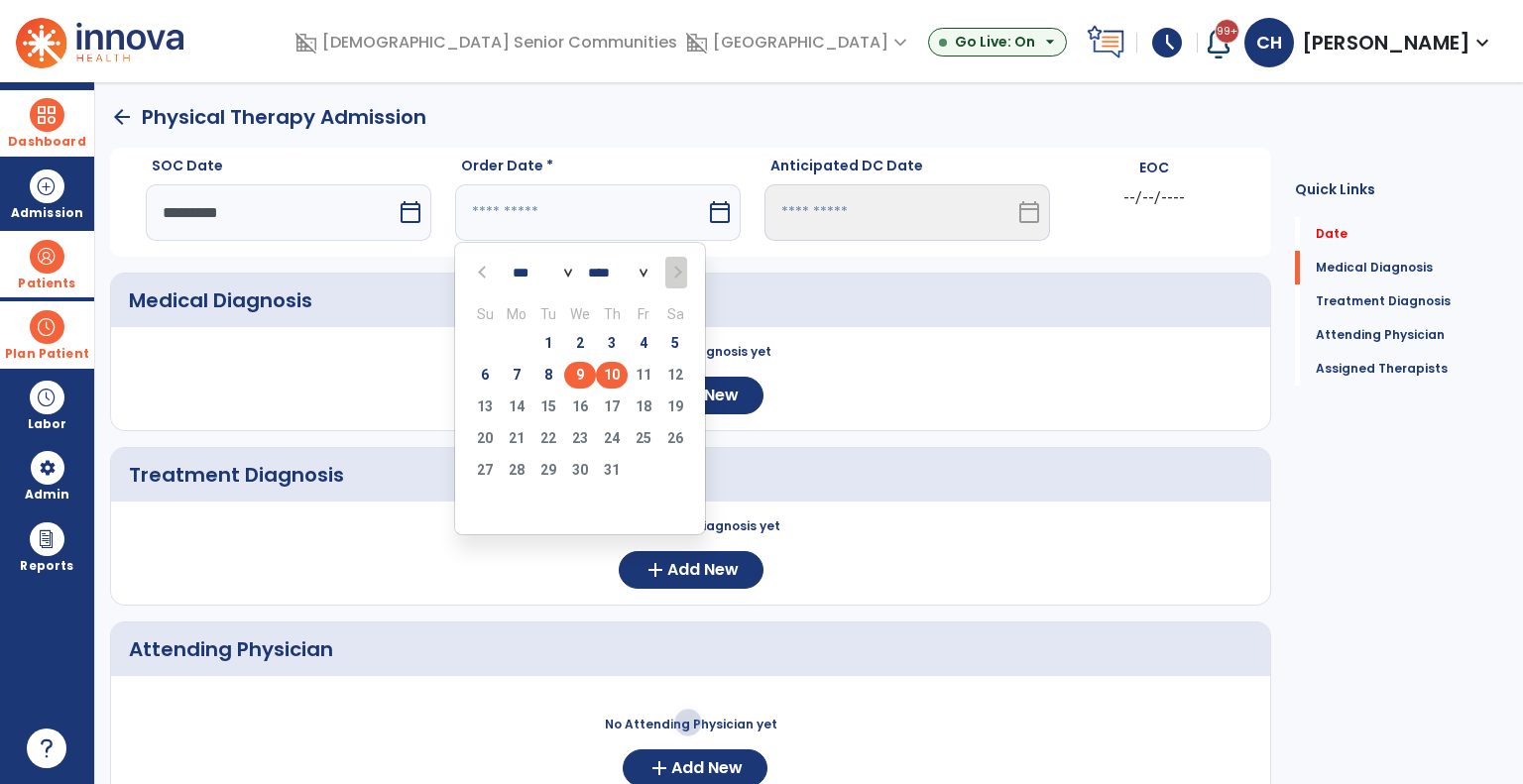 type on "********" 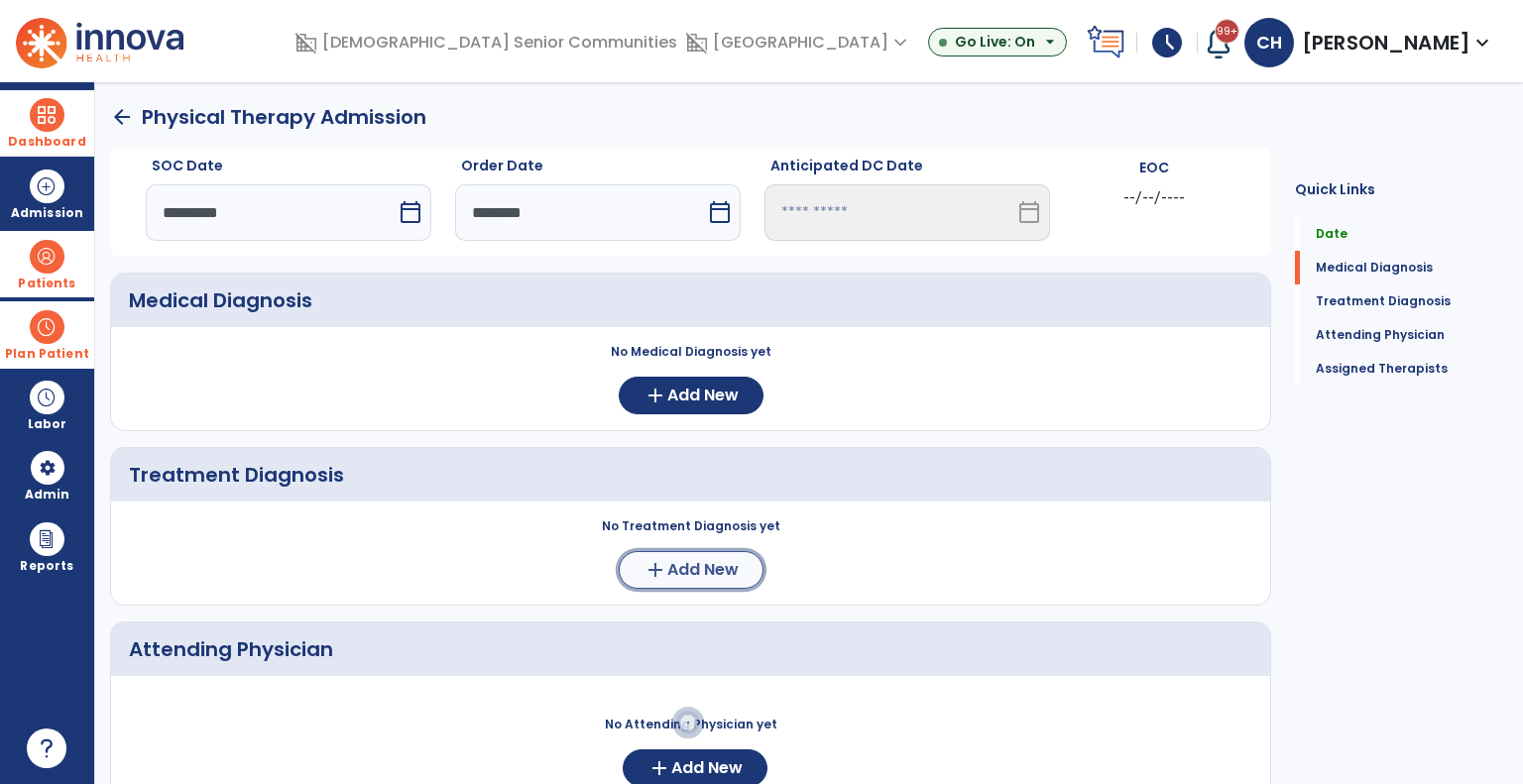 click on "add  Add New" 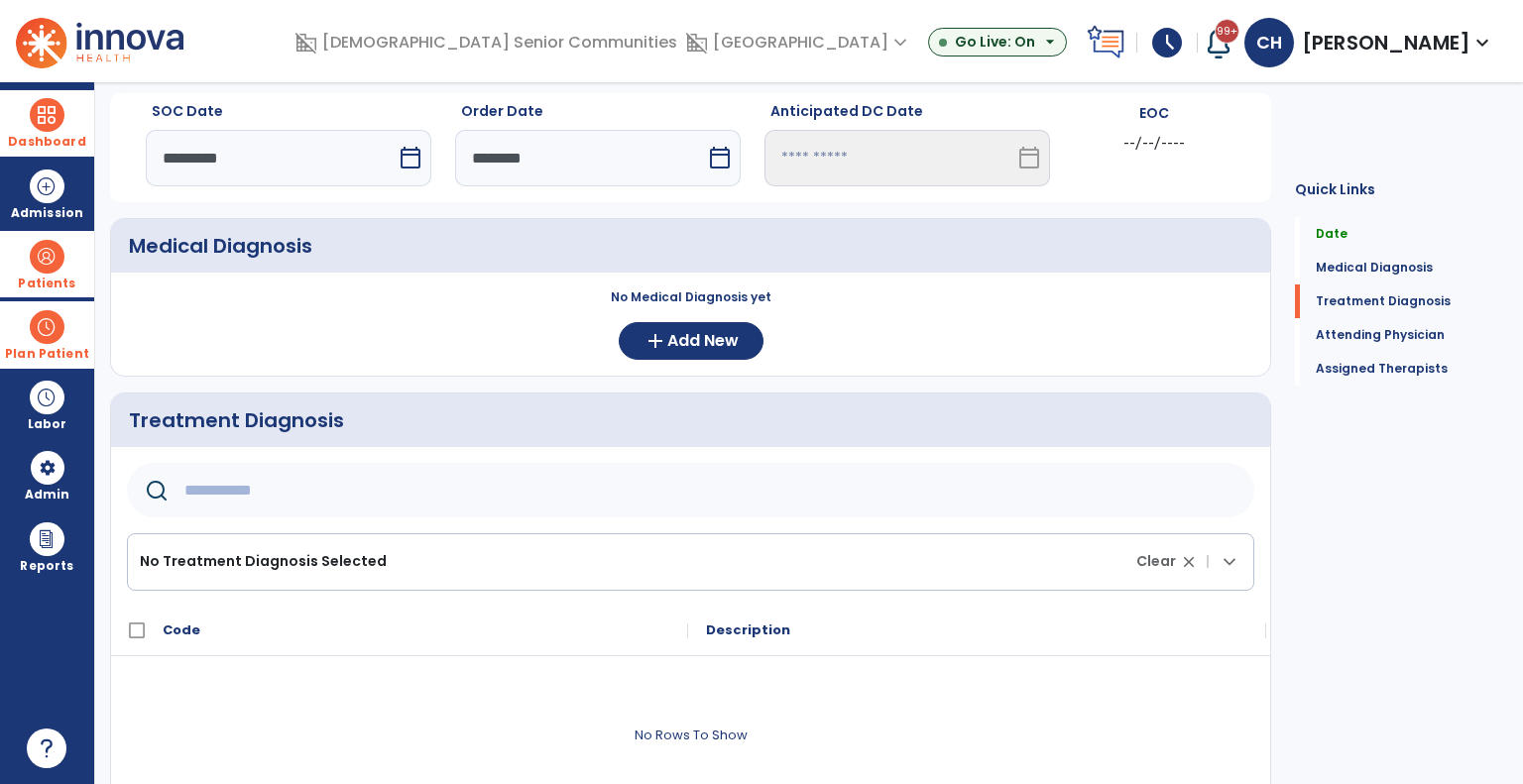 scroll, scrollTop: 99, scrollLeft: 0, axis: vertical 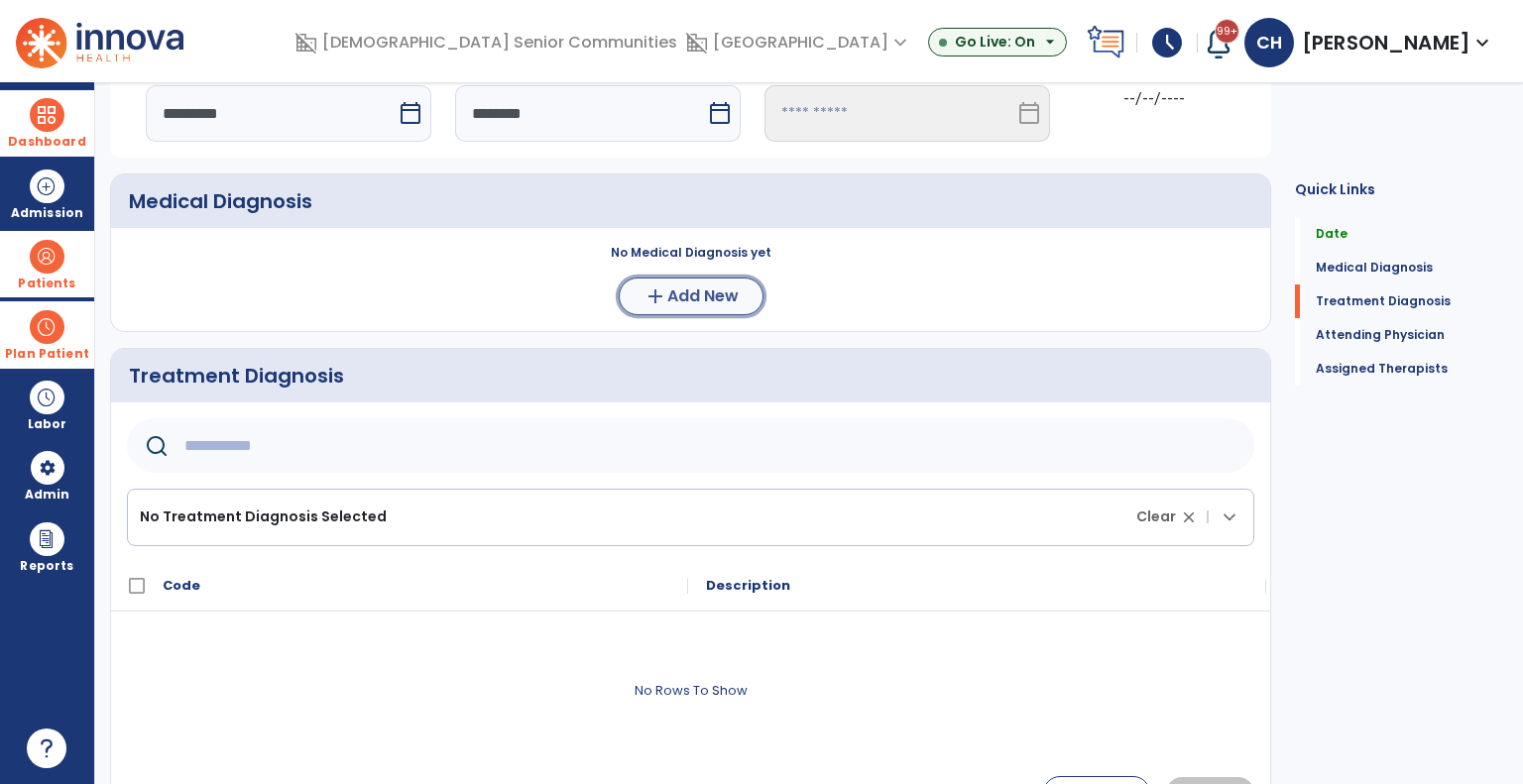 click on "Add New" 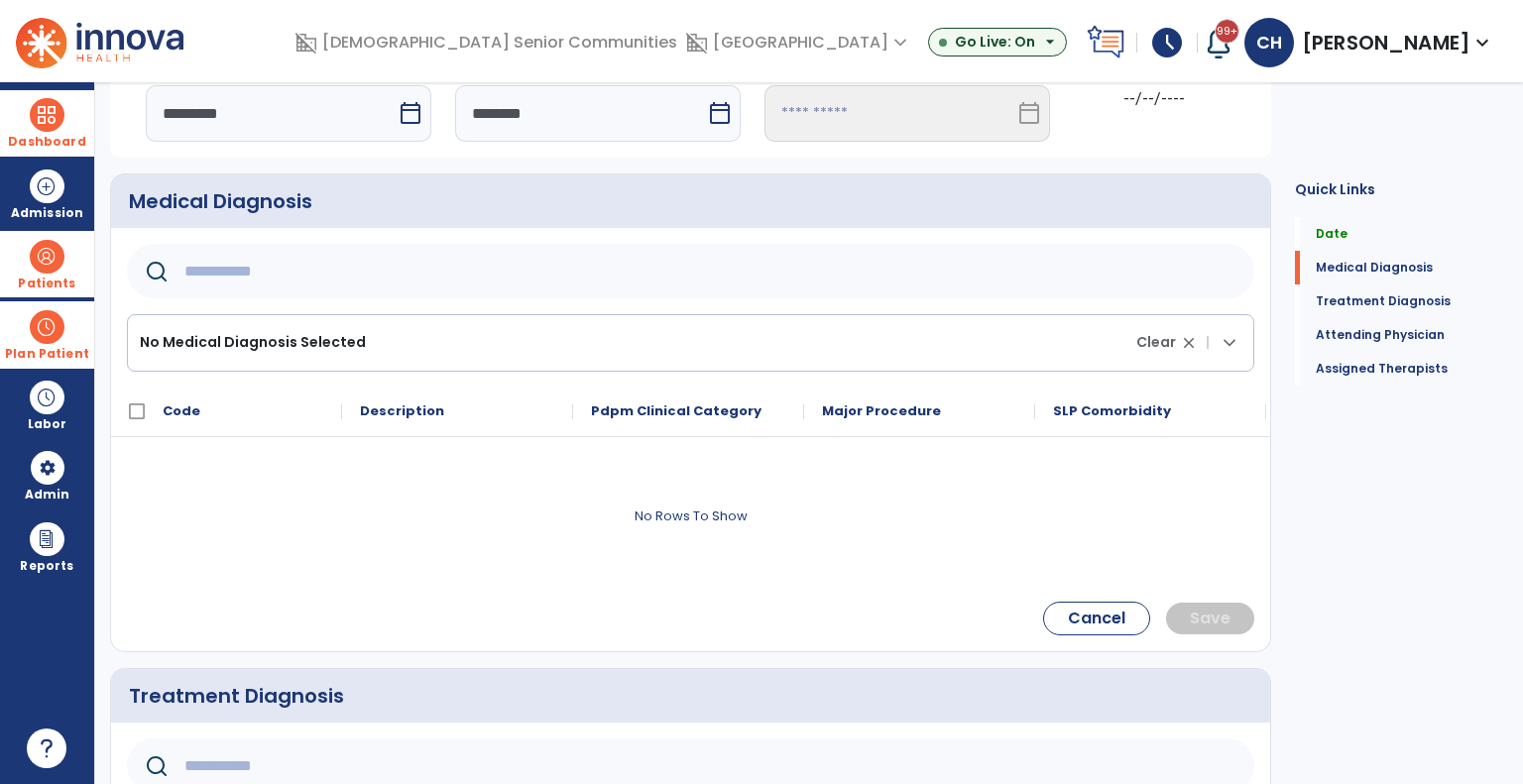 scroll, scrollTop: 0, scrollLeft: 0, axis: both 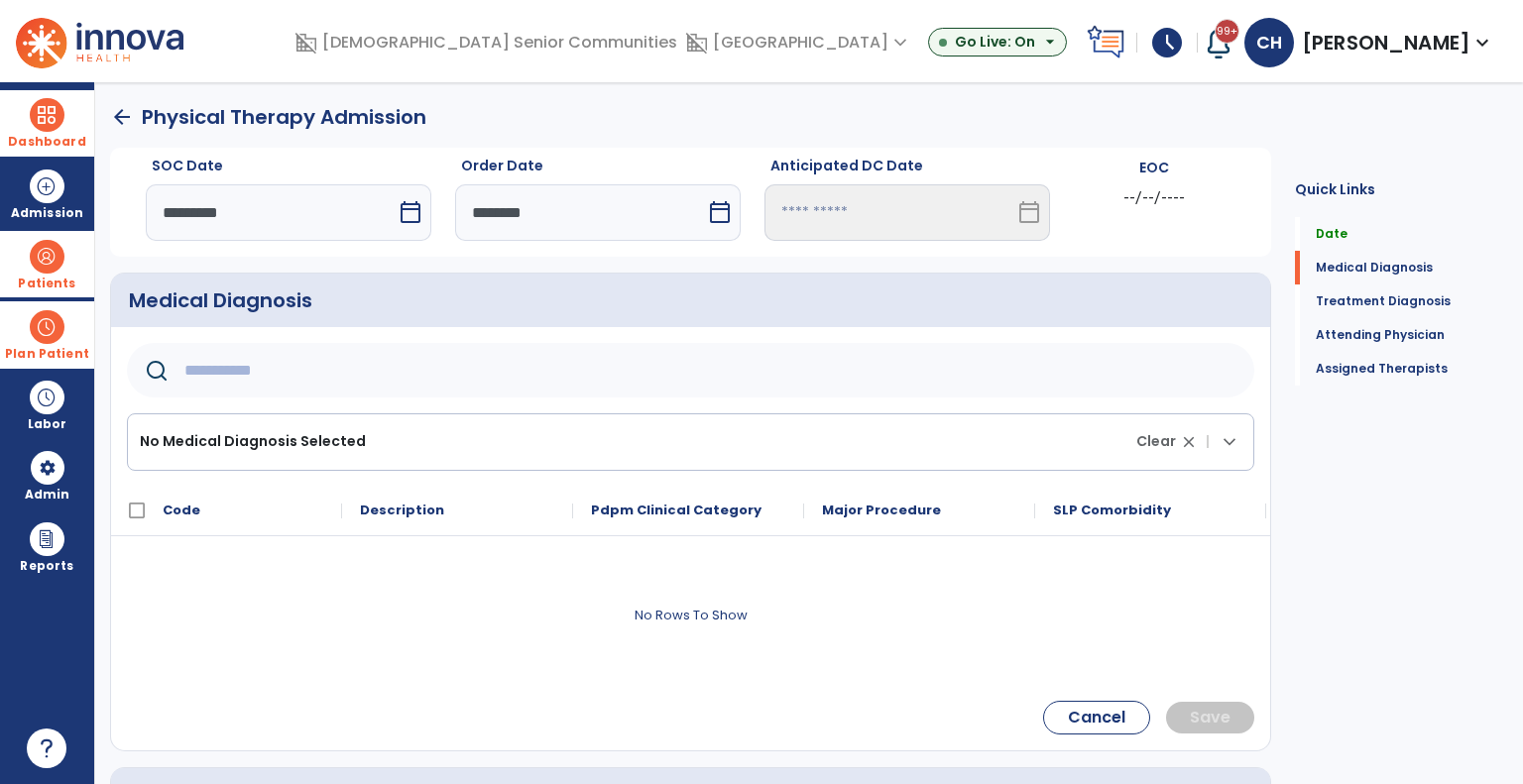 click 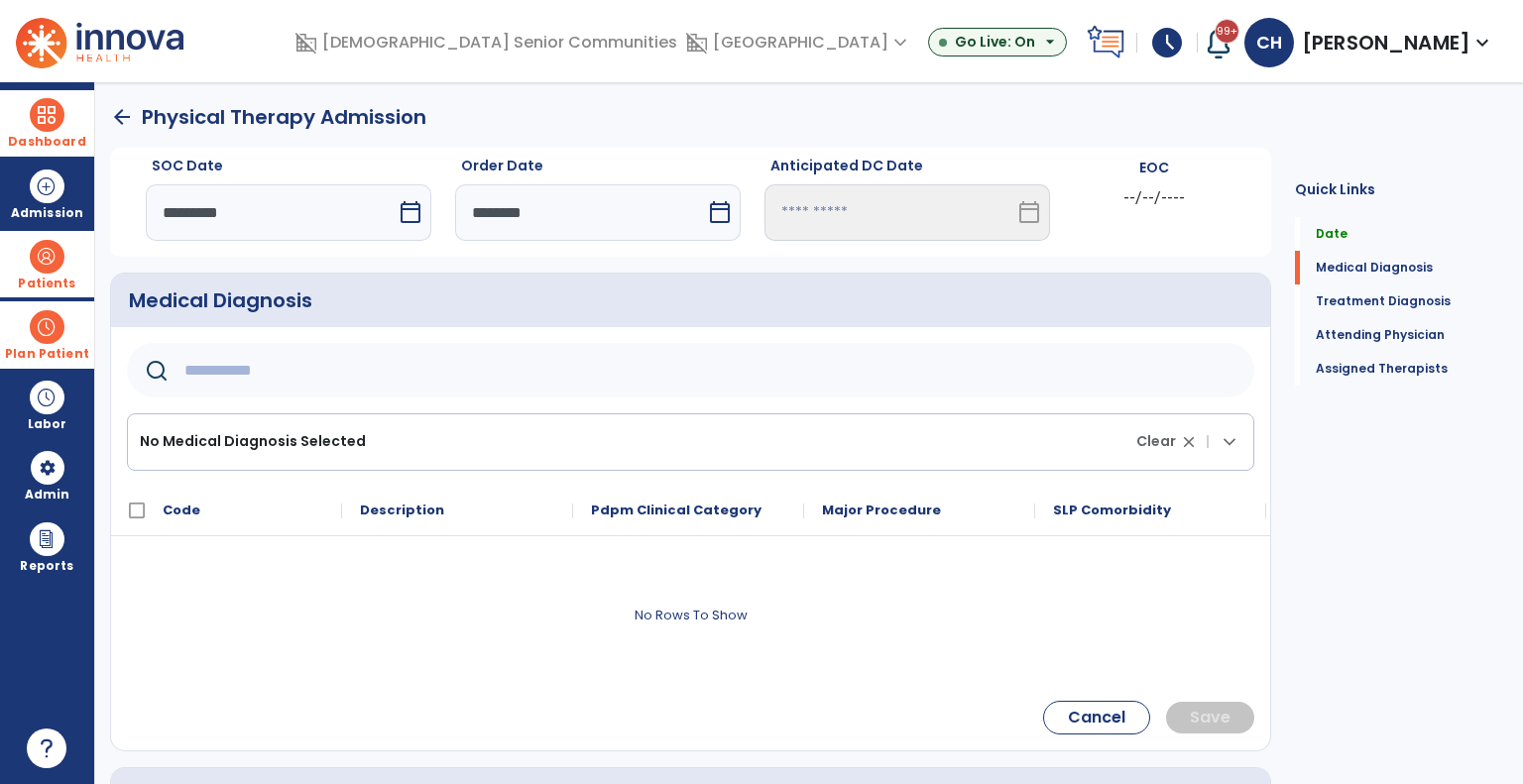 paste on "*****" 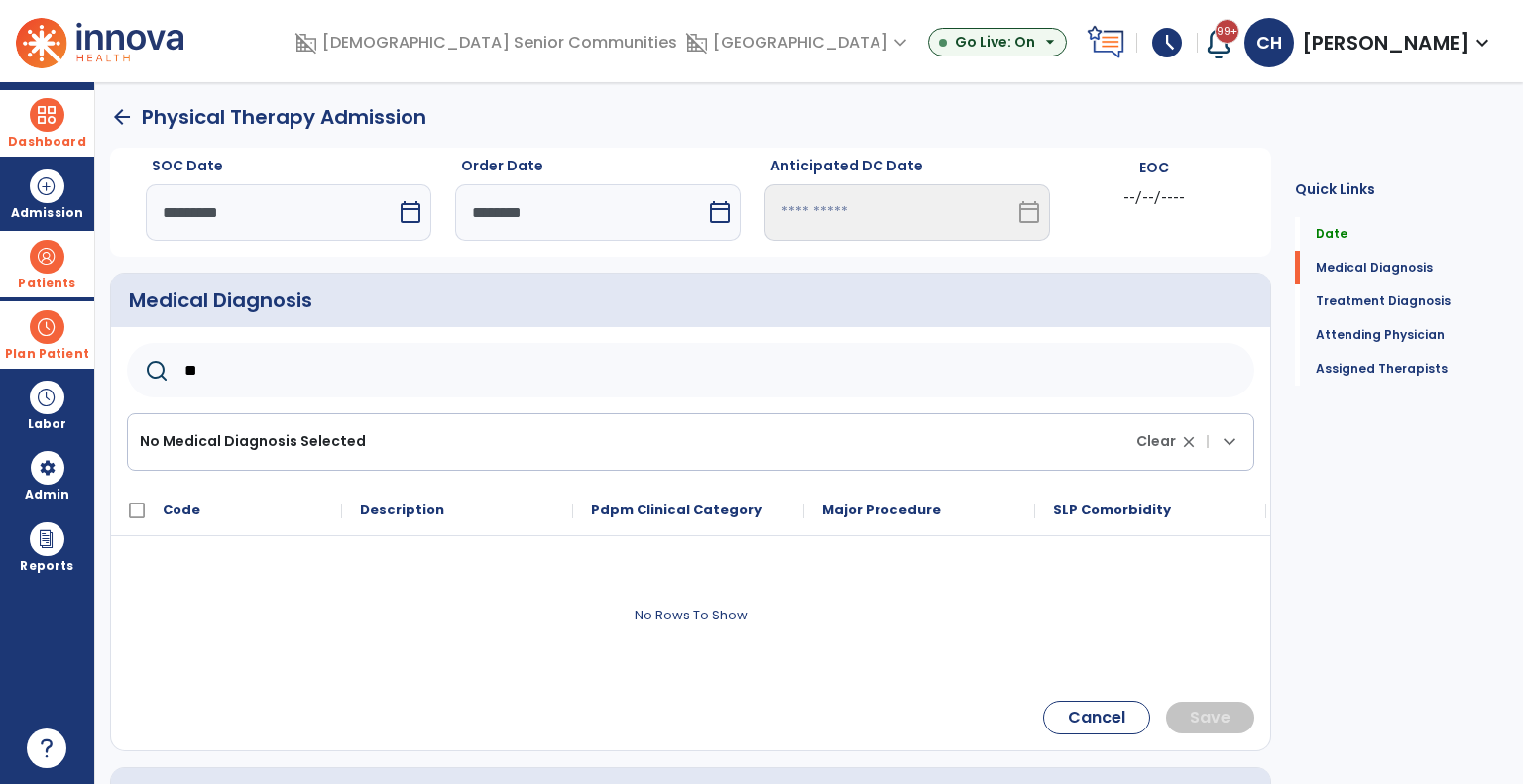 type on "*" 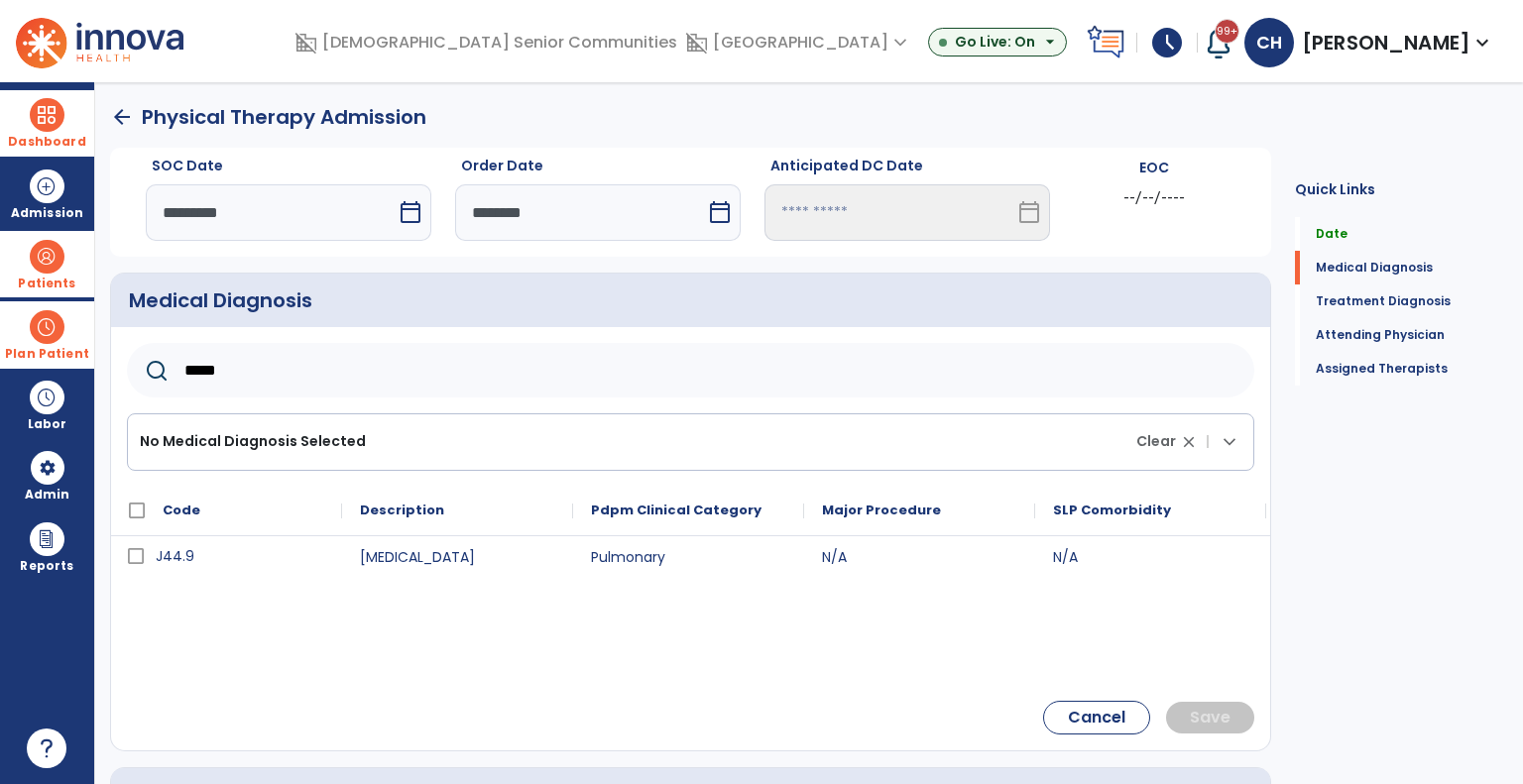 click on "*****" 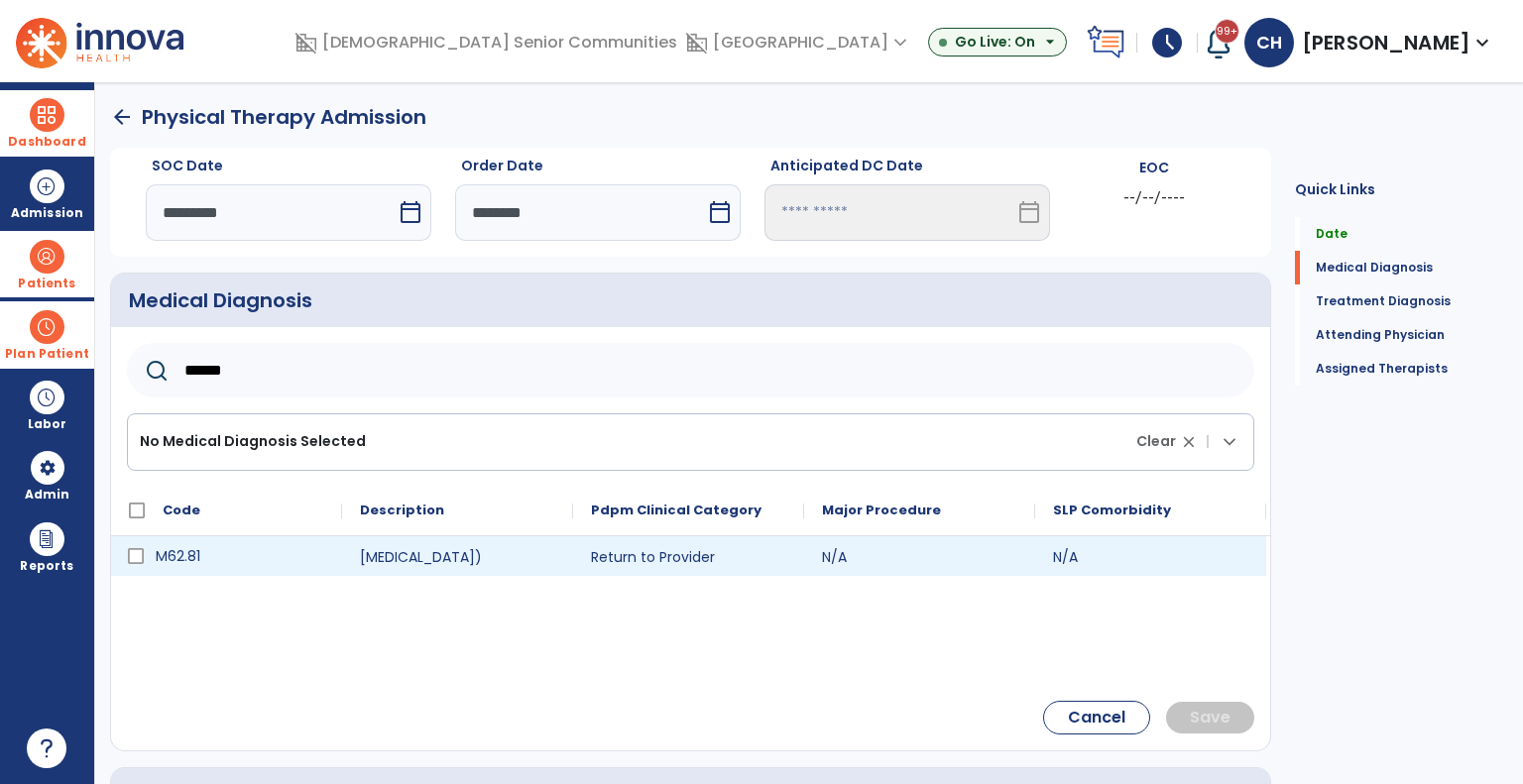 type on "******" 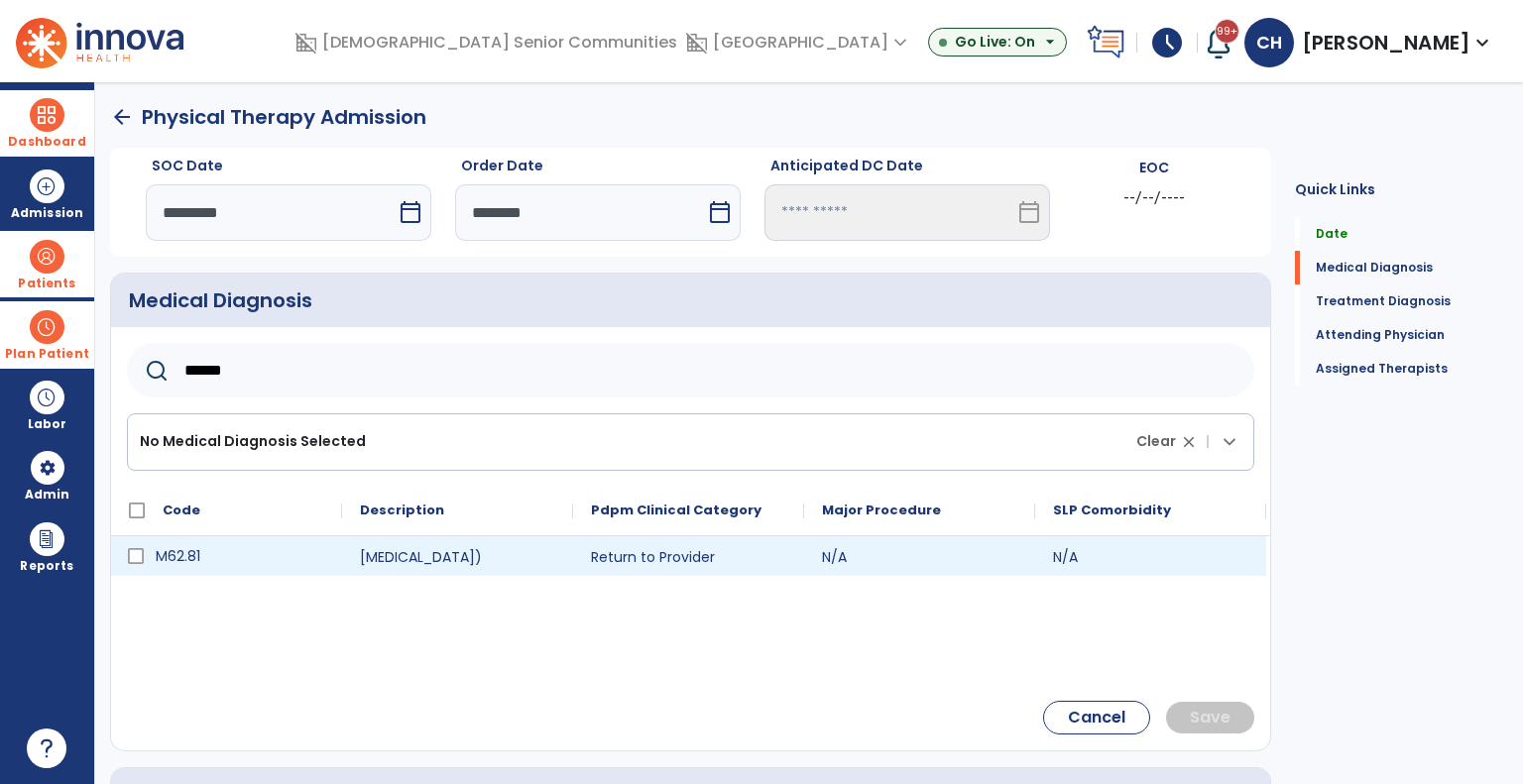 click on "M62.81" 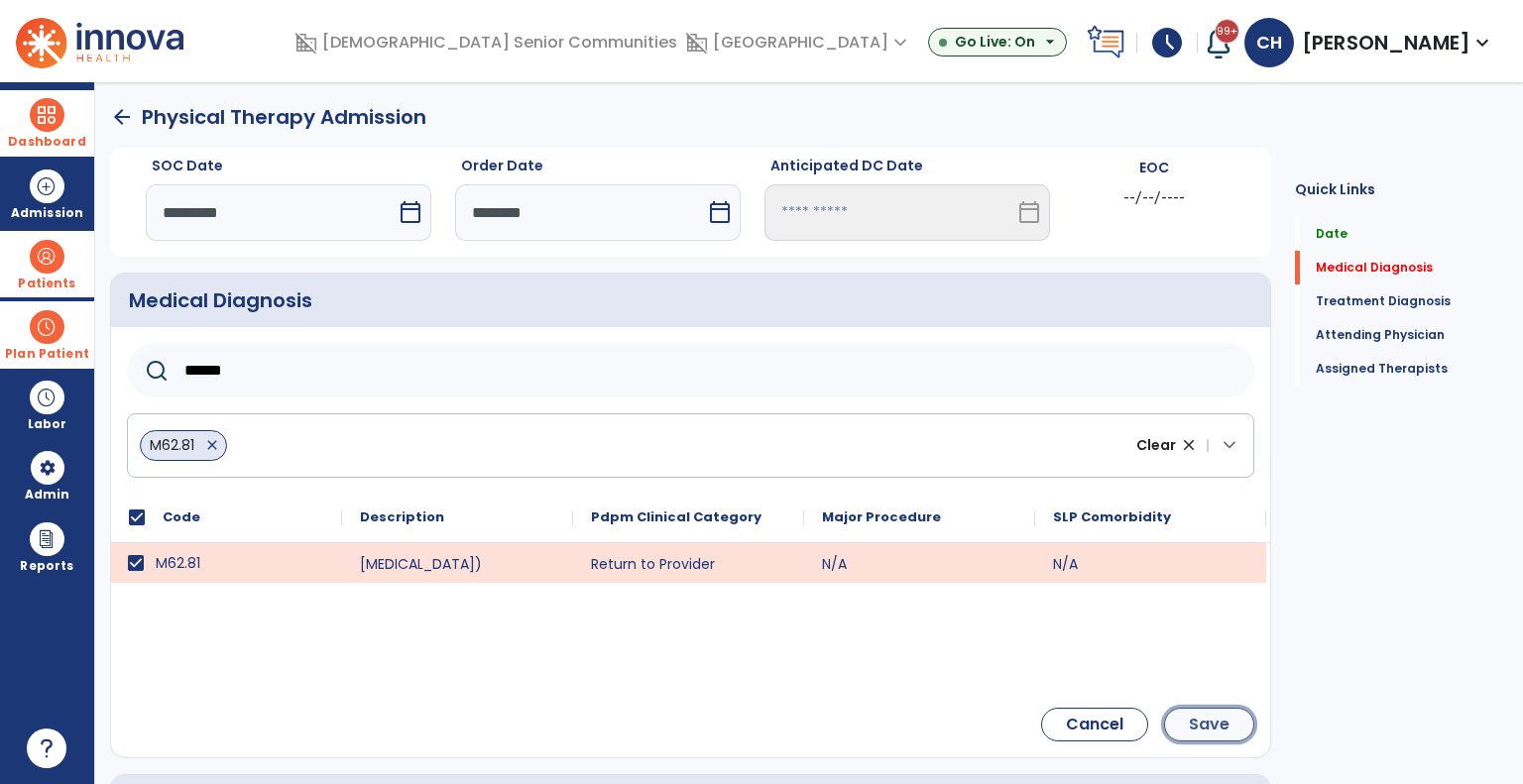 click on "Save" 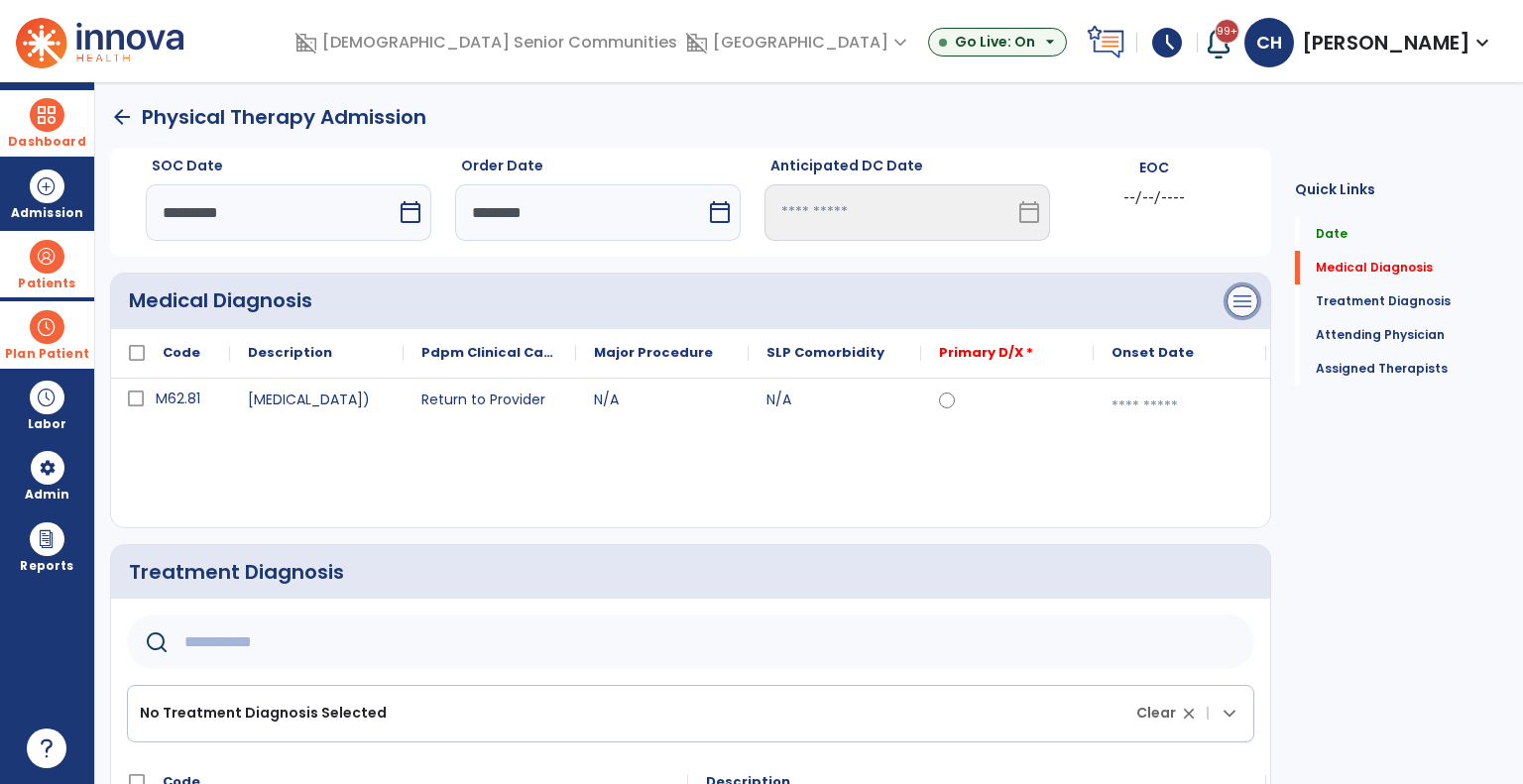 click on "menu" at bounding box center [1242, 301] 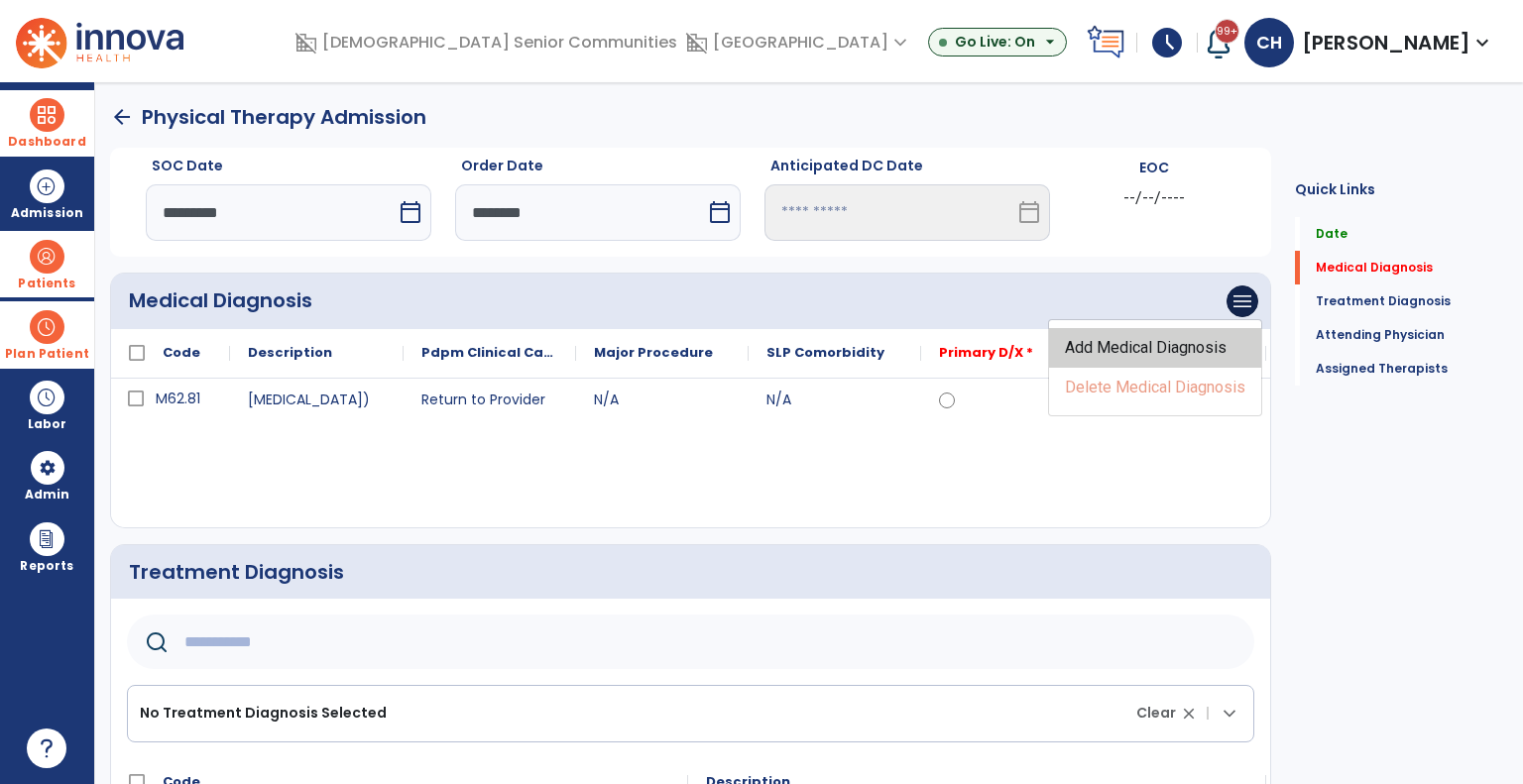 click on "Add Medical Diagnosis" 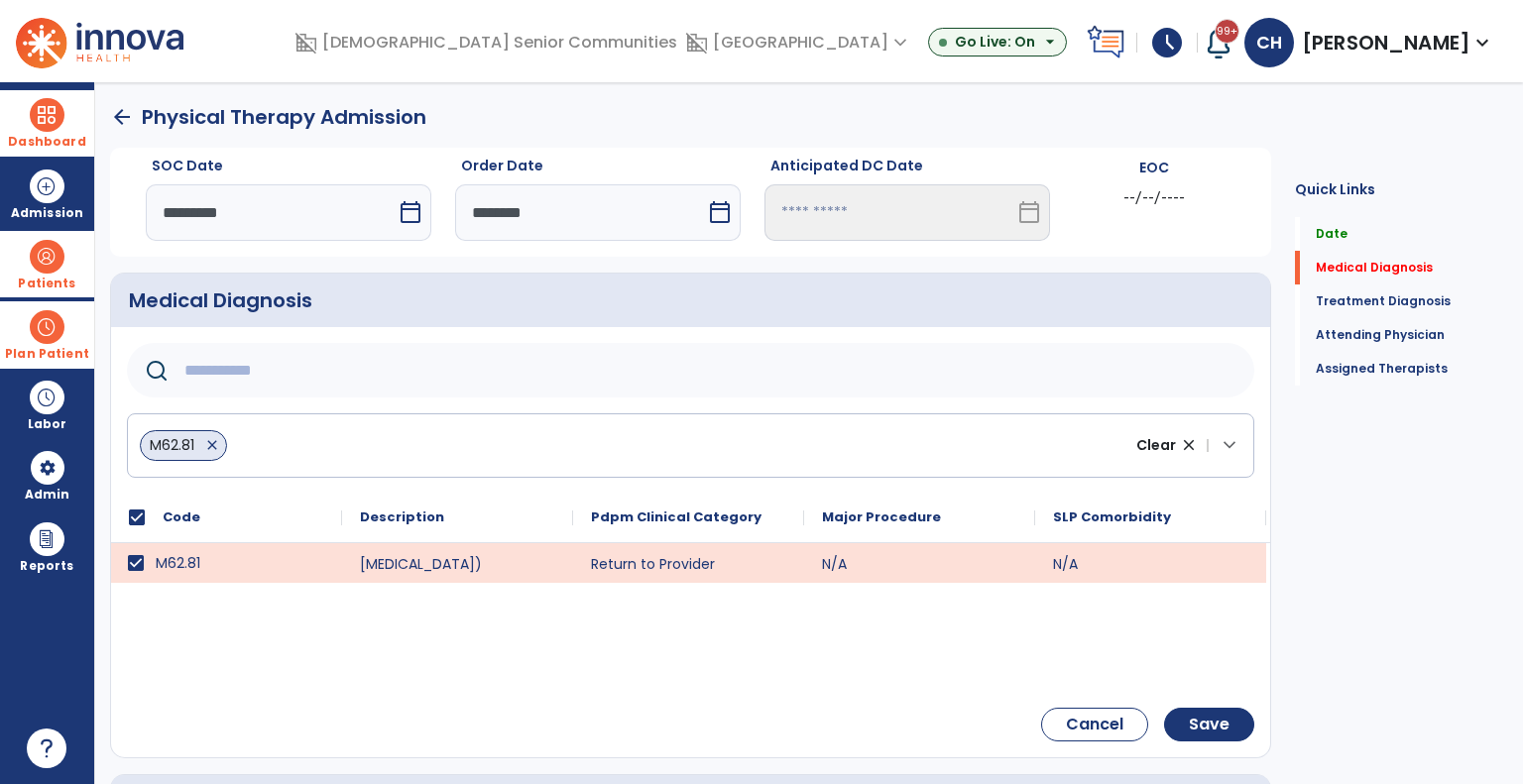 click 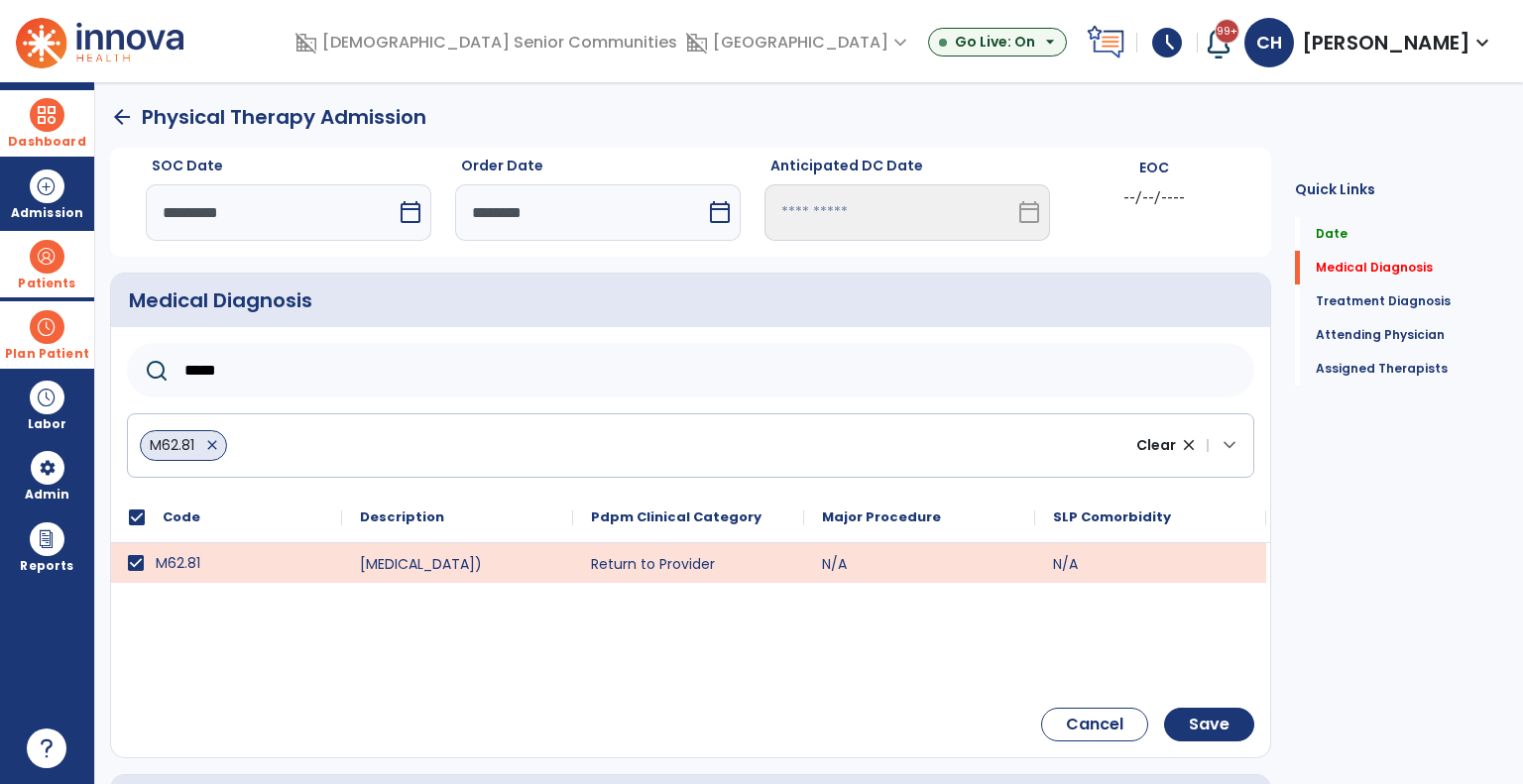 type on "*****" 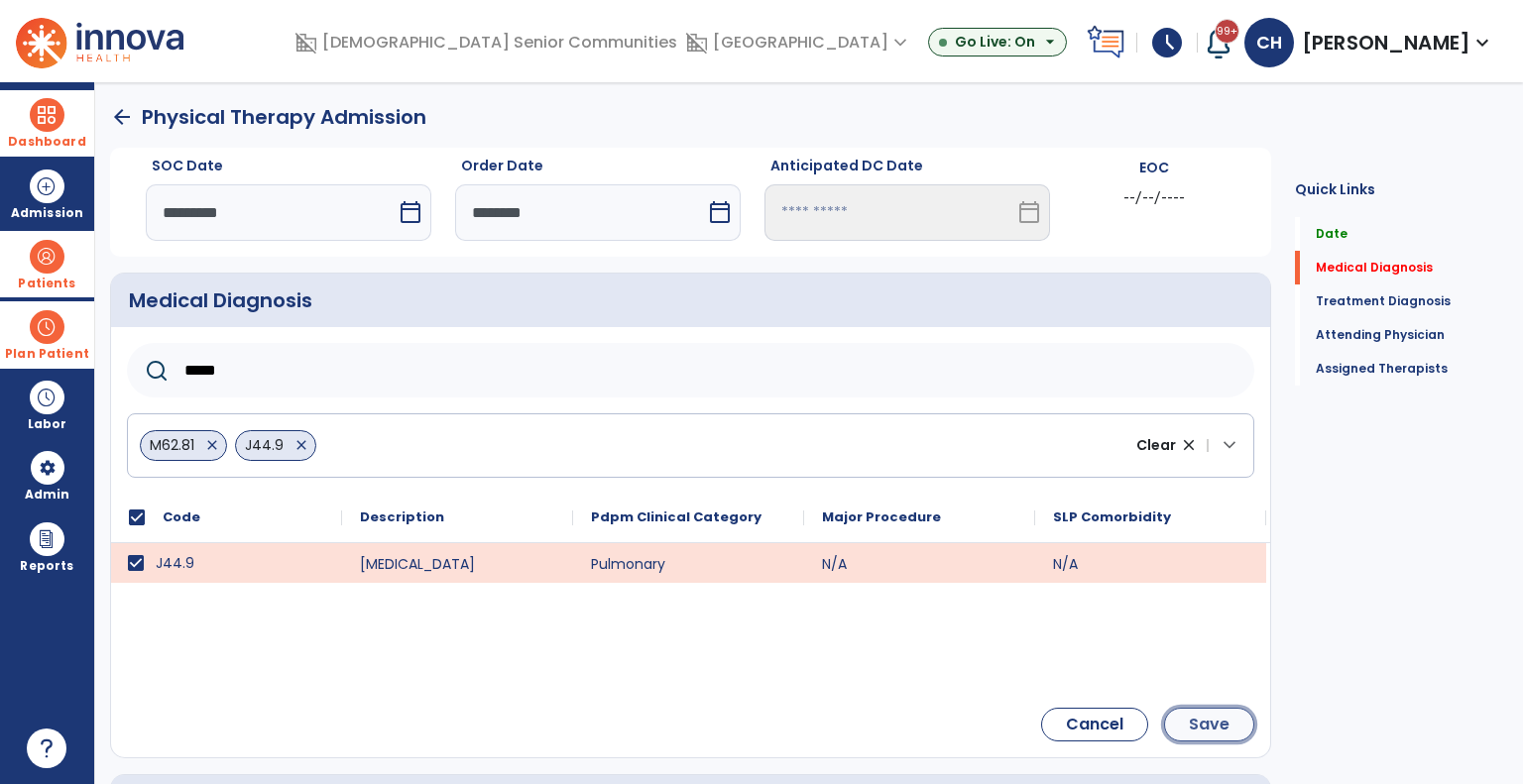 click on "Save" 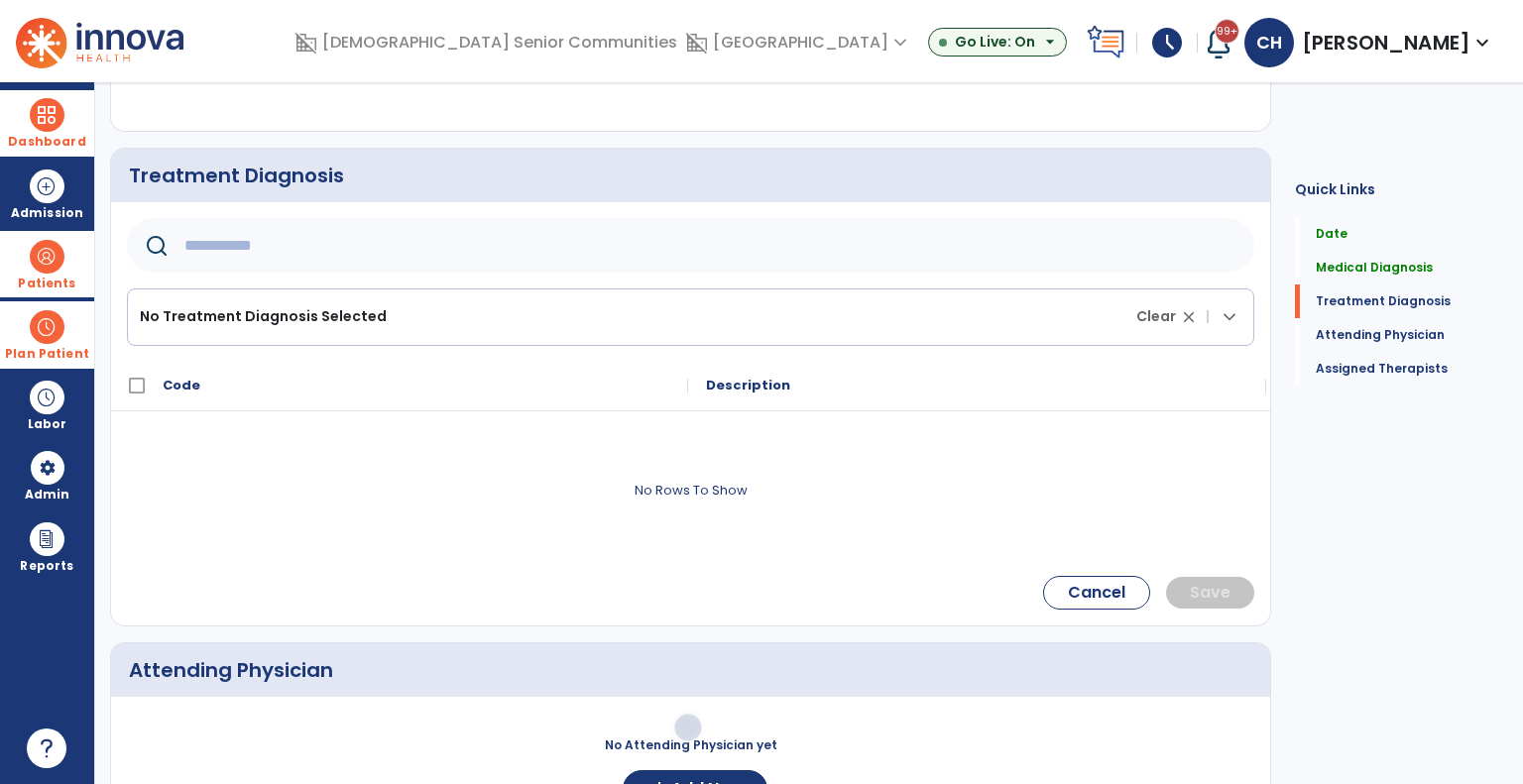 scroll, scrollTop: 496, scrollLeft: 0, axis: vertical 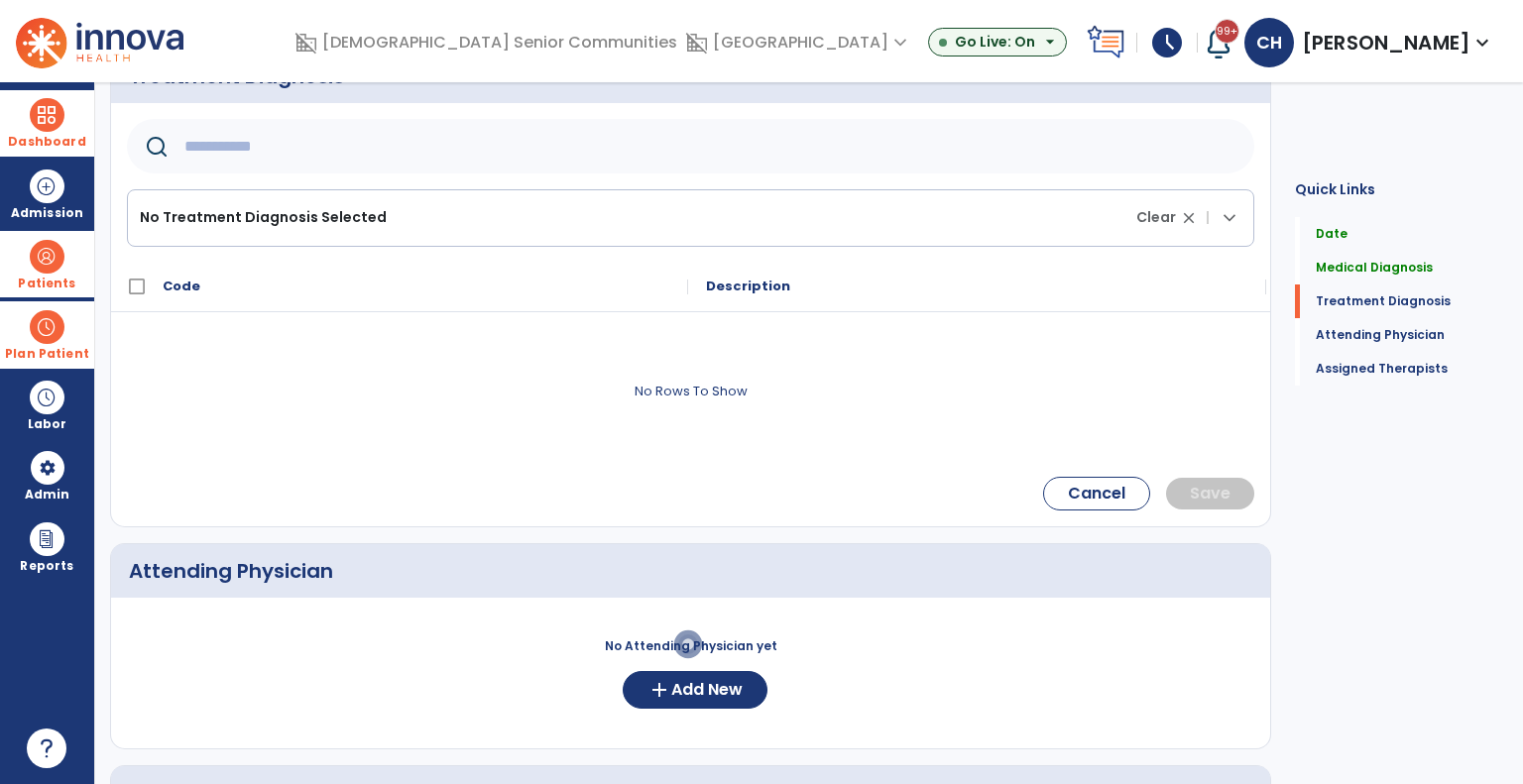 click on "No Attending Physician yet  add  Add New" 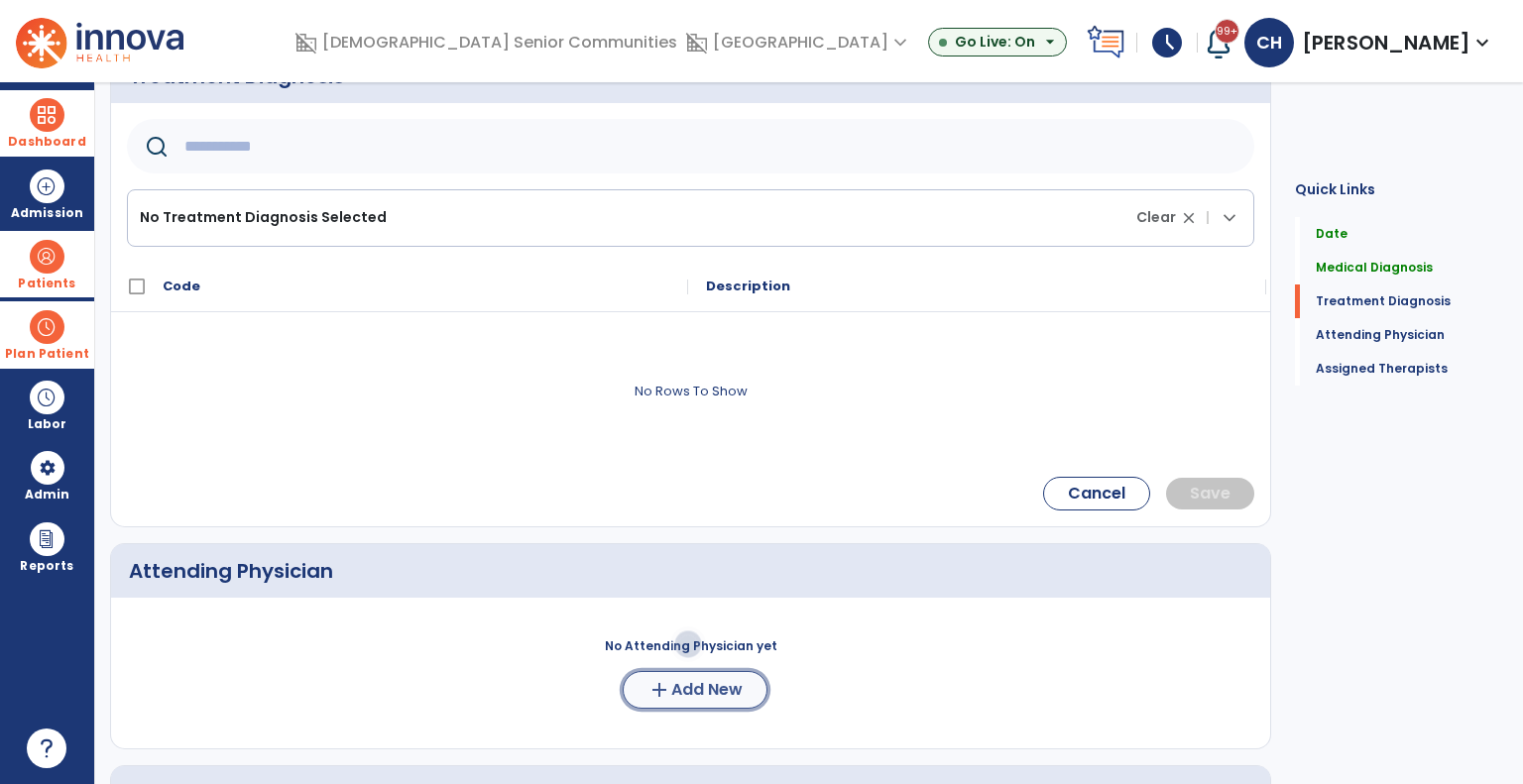 click on "Add New" 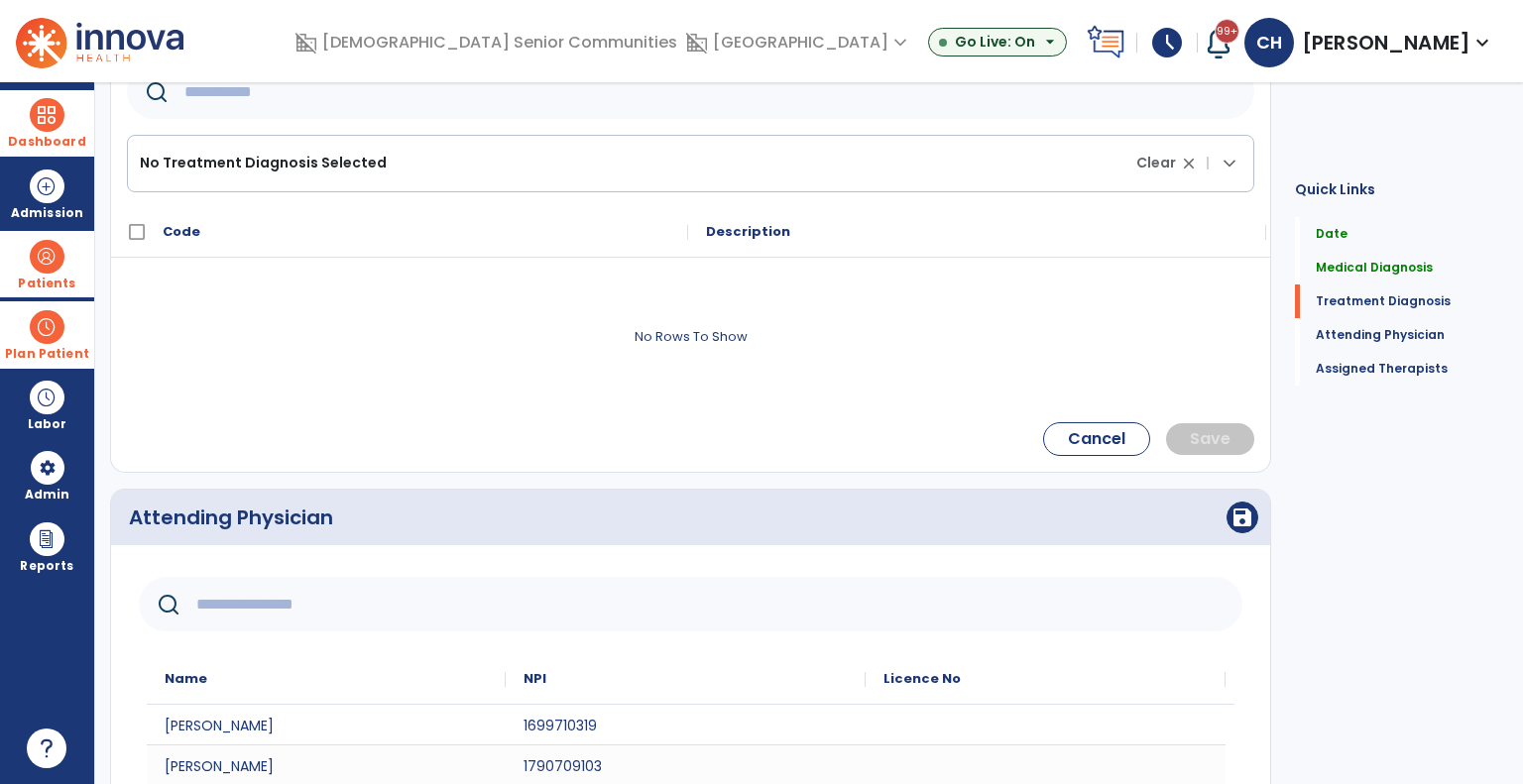 scroll, scrollTop: 904, scrollLeft: 0, axis: vertical 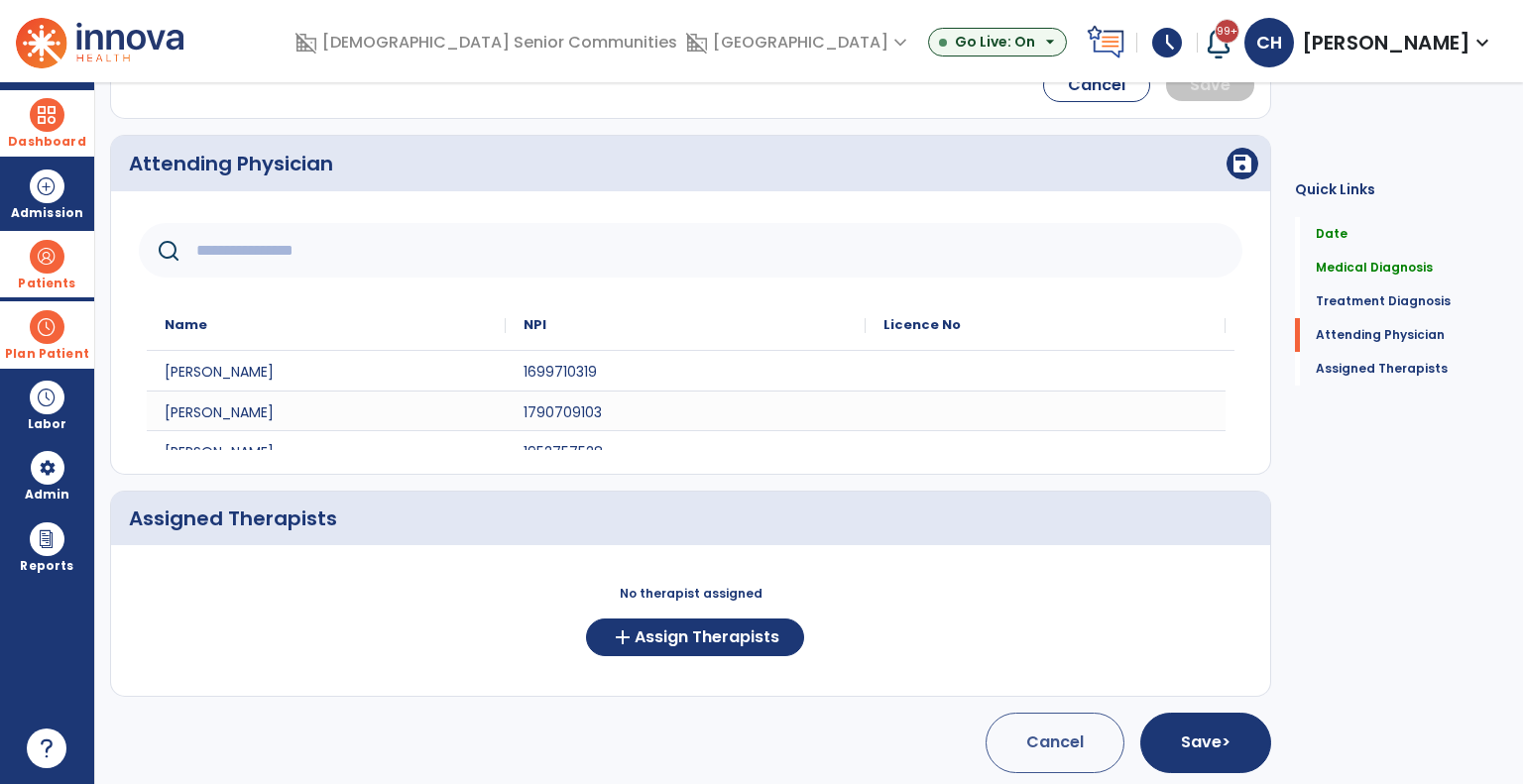 click on "Name
NPI
Licence No" 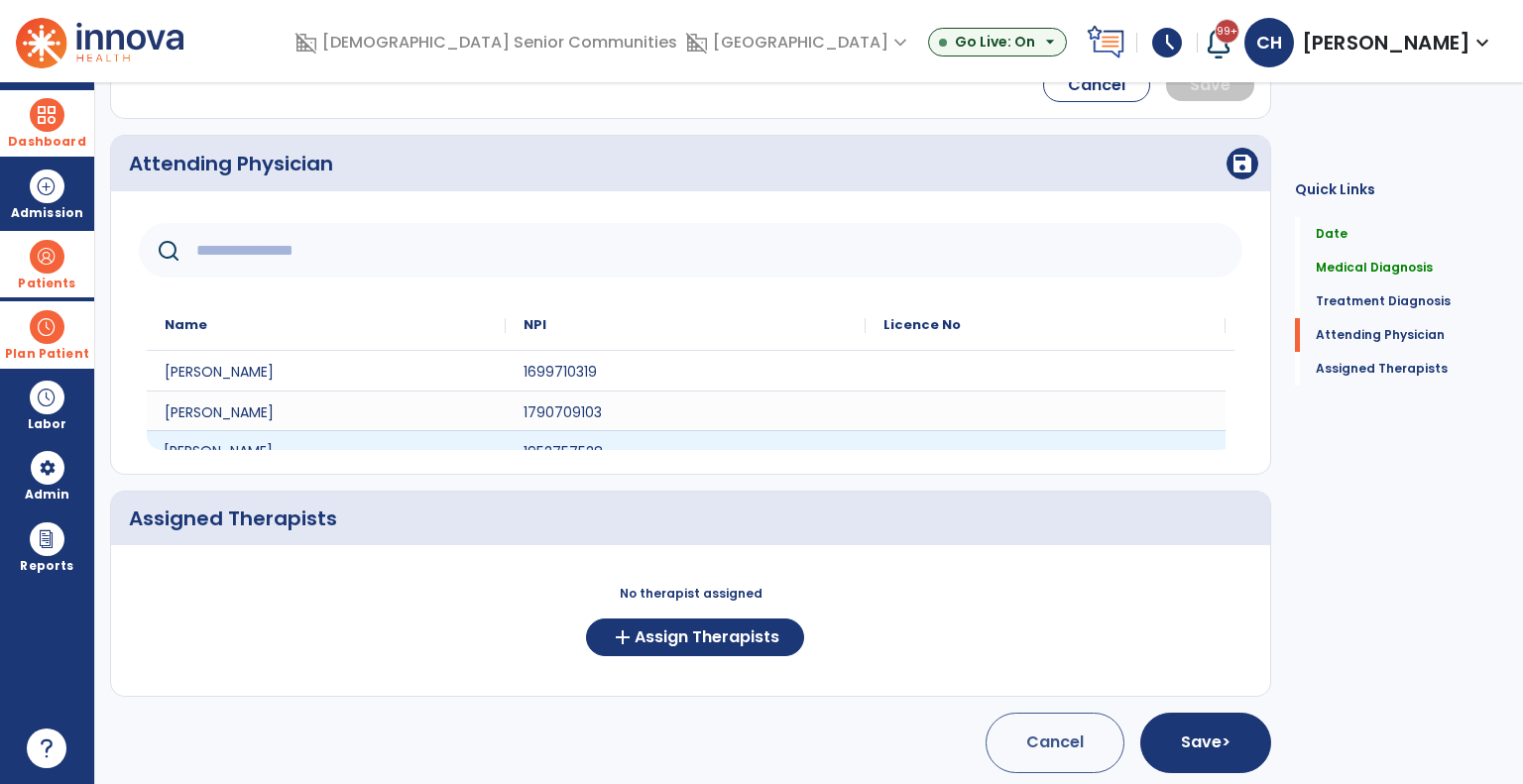 click on "Amanda Velez" 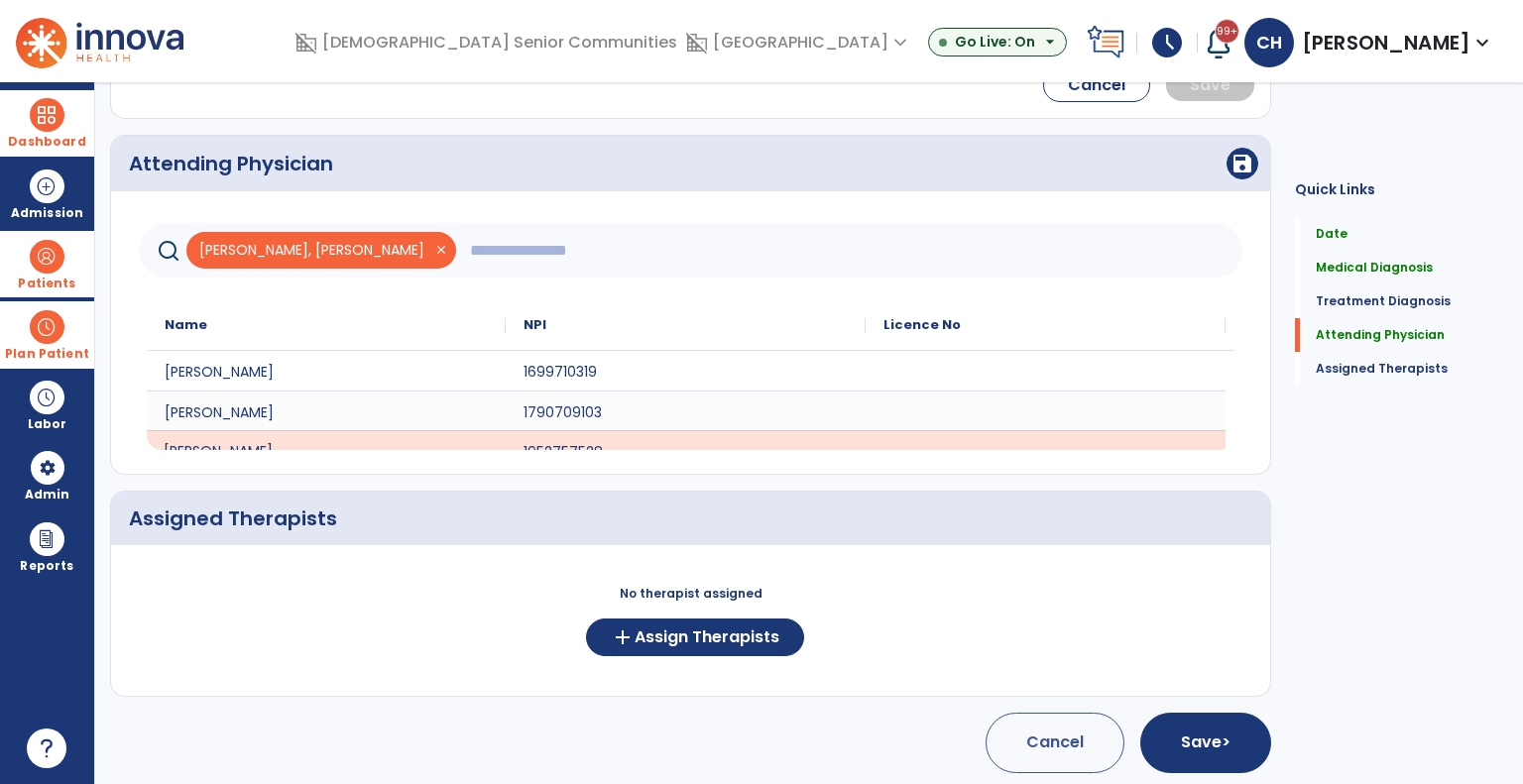 scroll, scrollTop: 20, scrollLeft: 0, axis: vertical 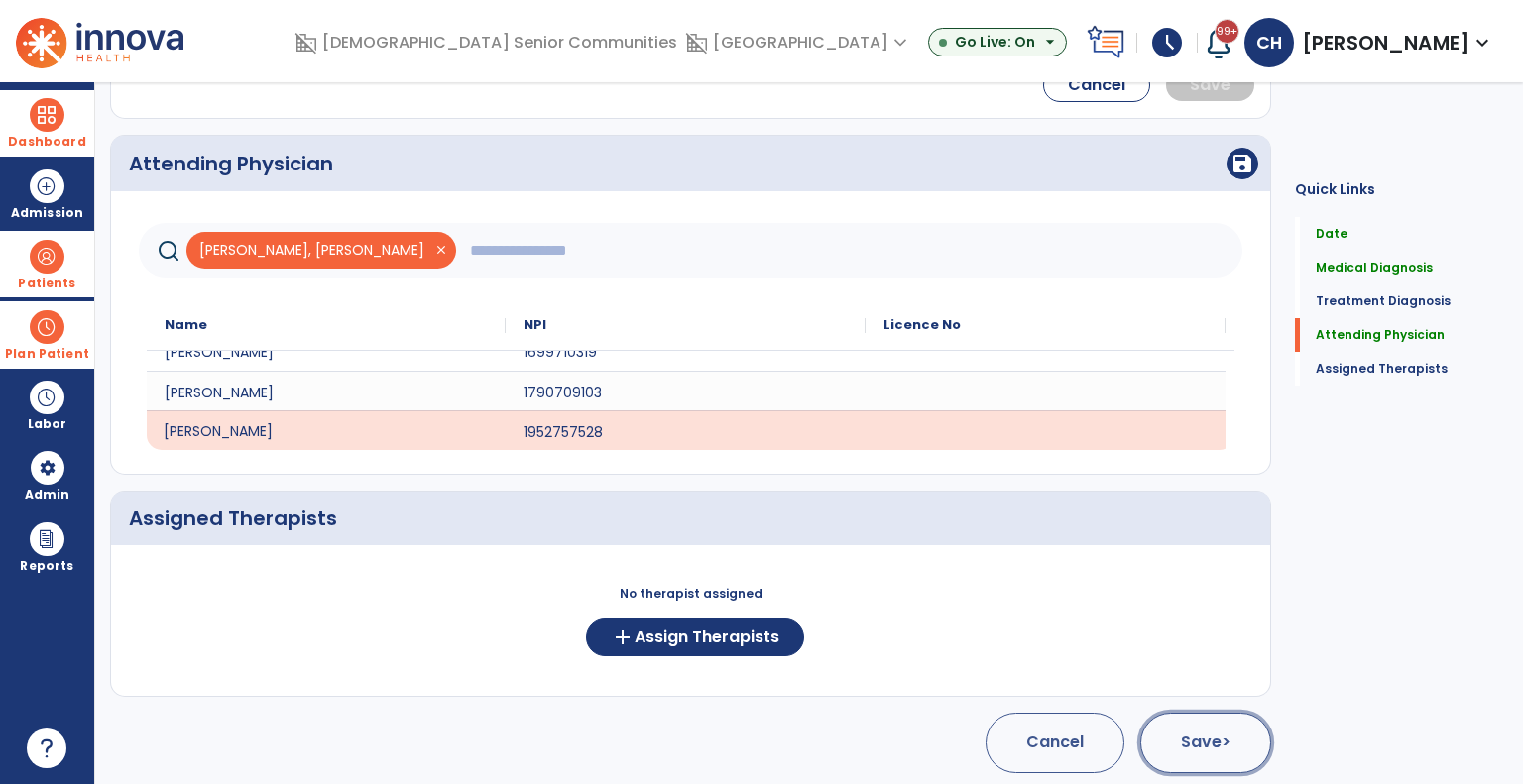 click on "Save  >" 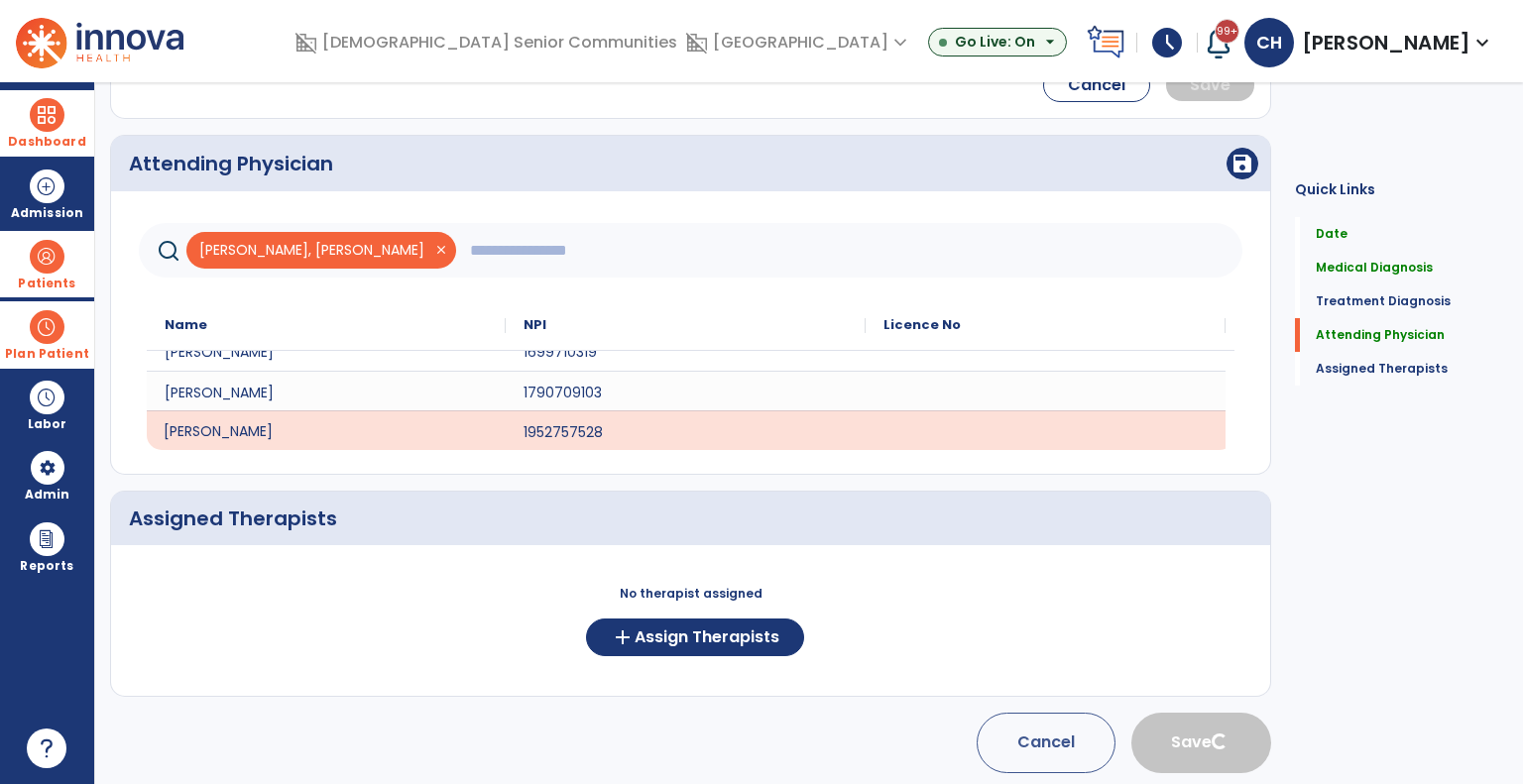 type 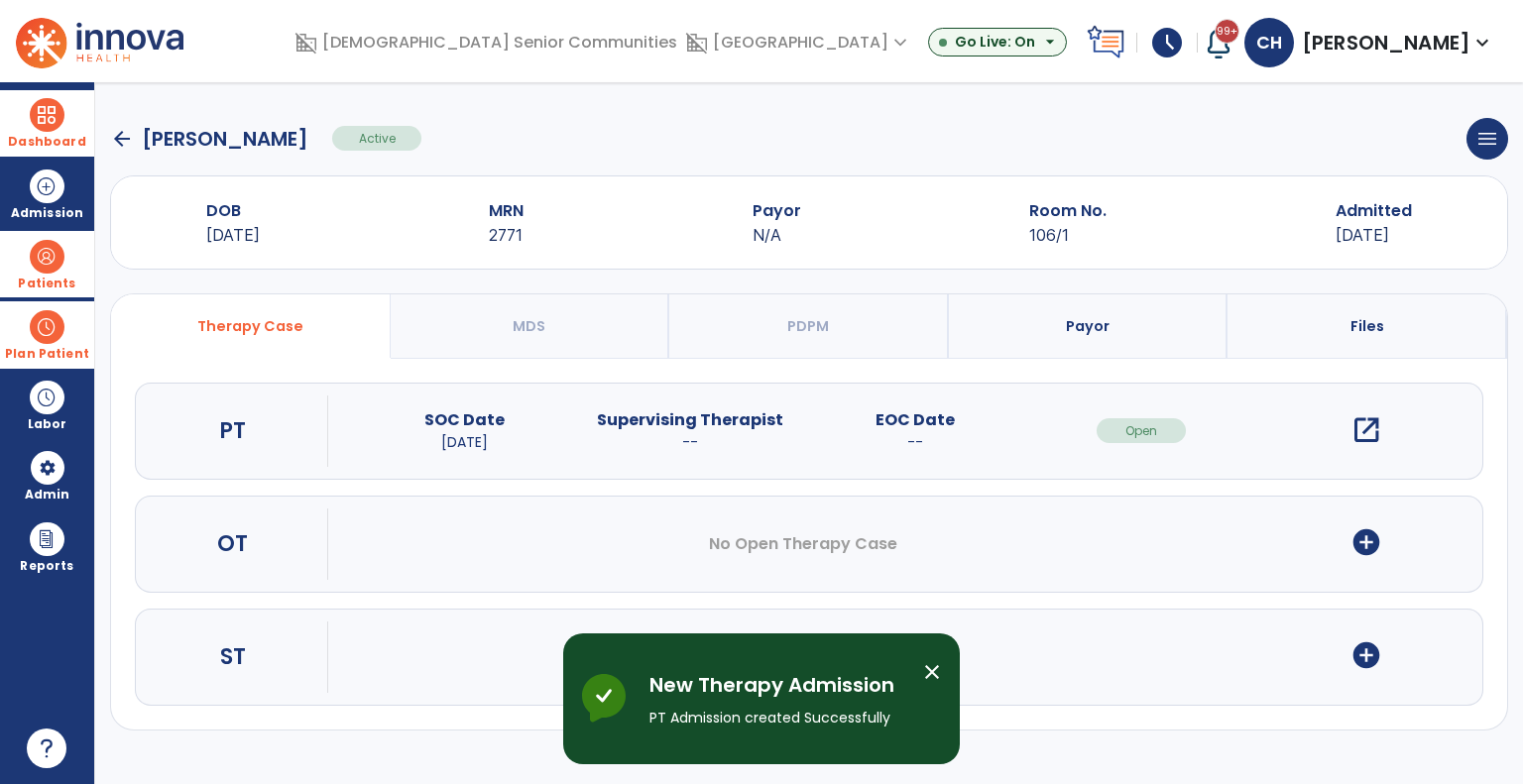 scroll, scrollTop: 0, scrollLeft: 0, axis: both 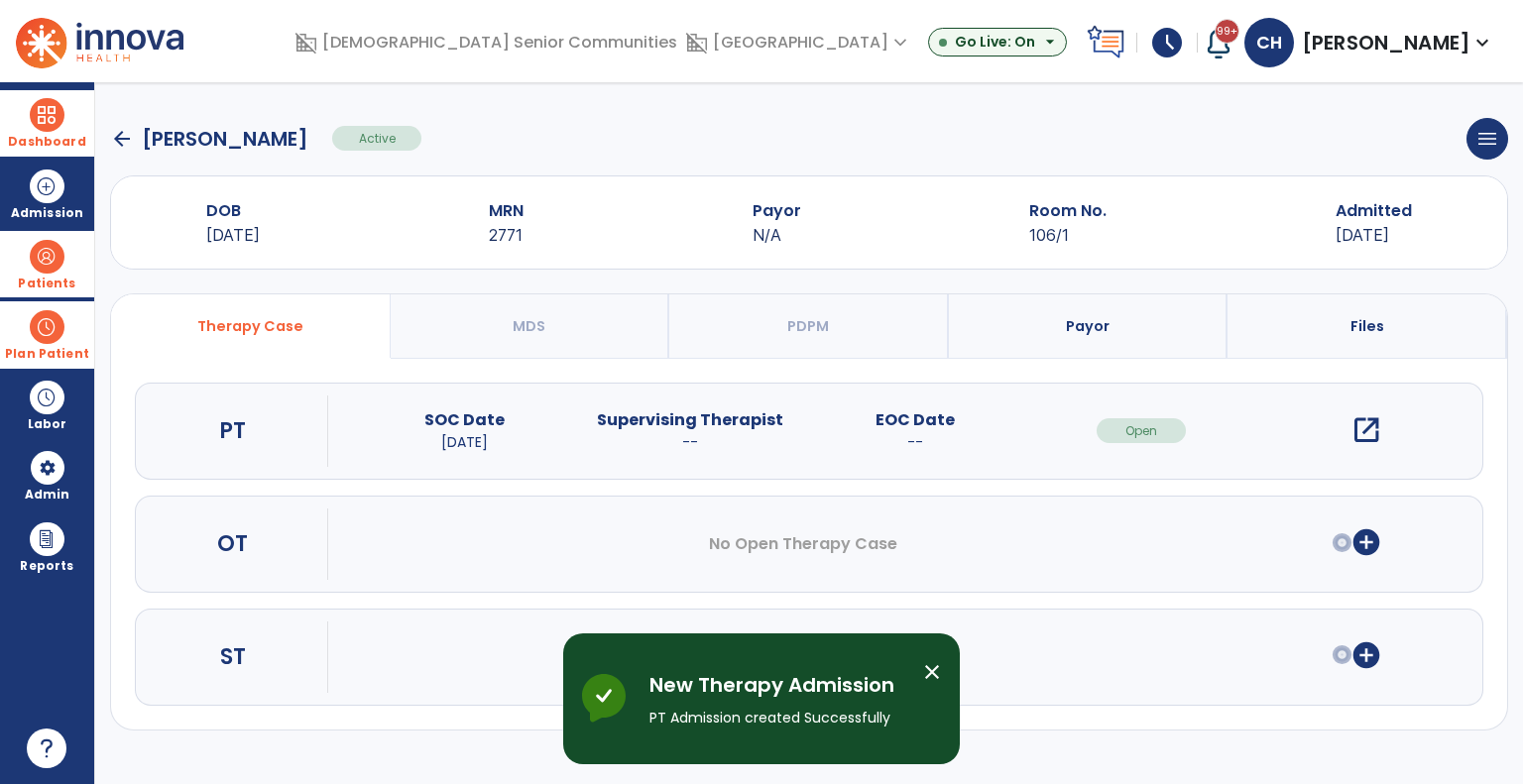 click on "close" at bounding box center [932, 672] 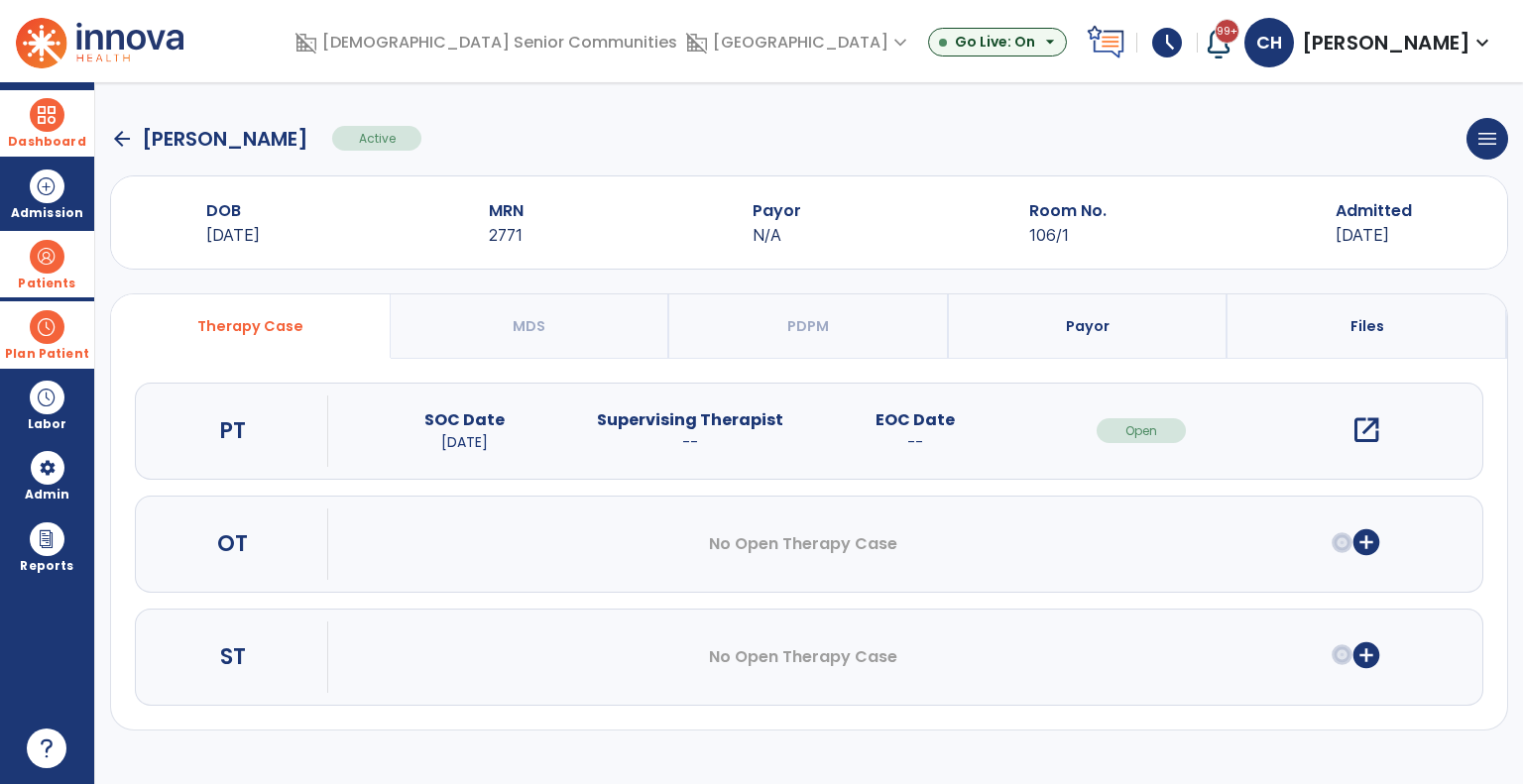 click on "open_in_new" at bounding box center [1366, 430] 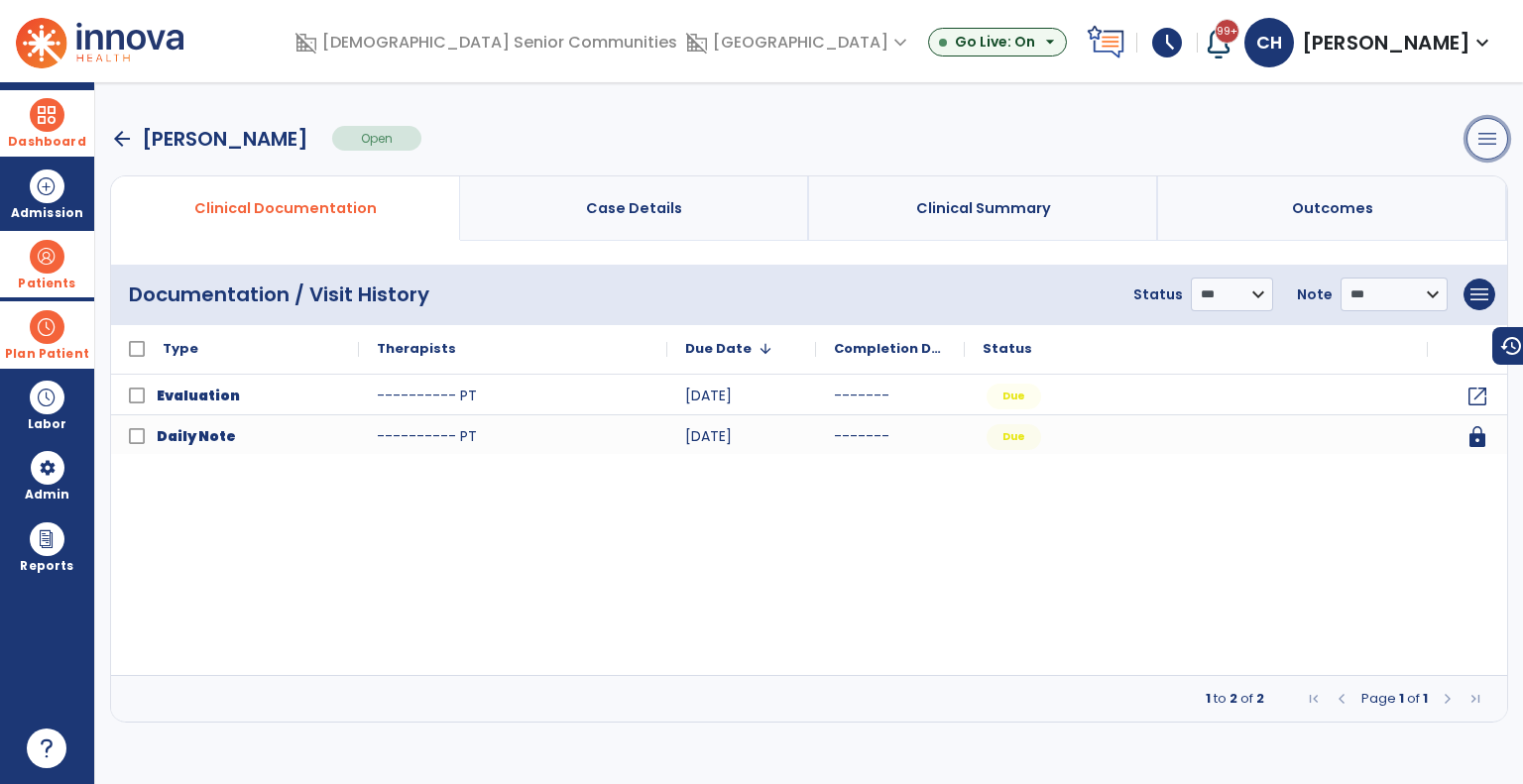 click on "menu" at bounding box center [1487, 139] 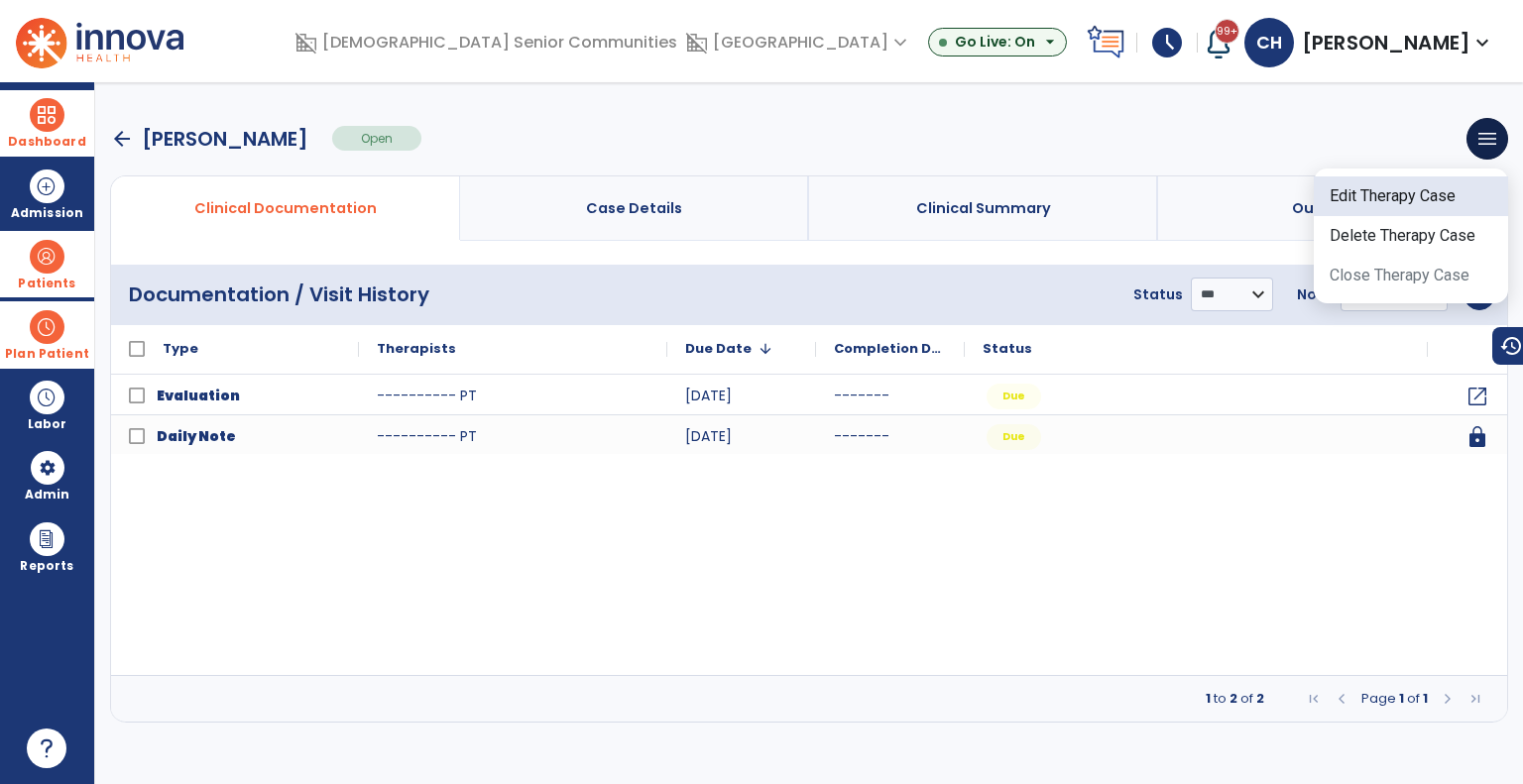 click on "Edit Therapy Case" at bounding box center [1411, 196] 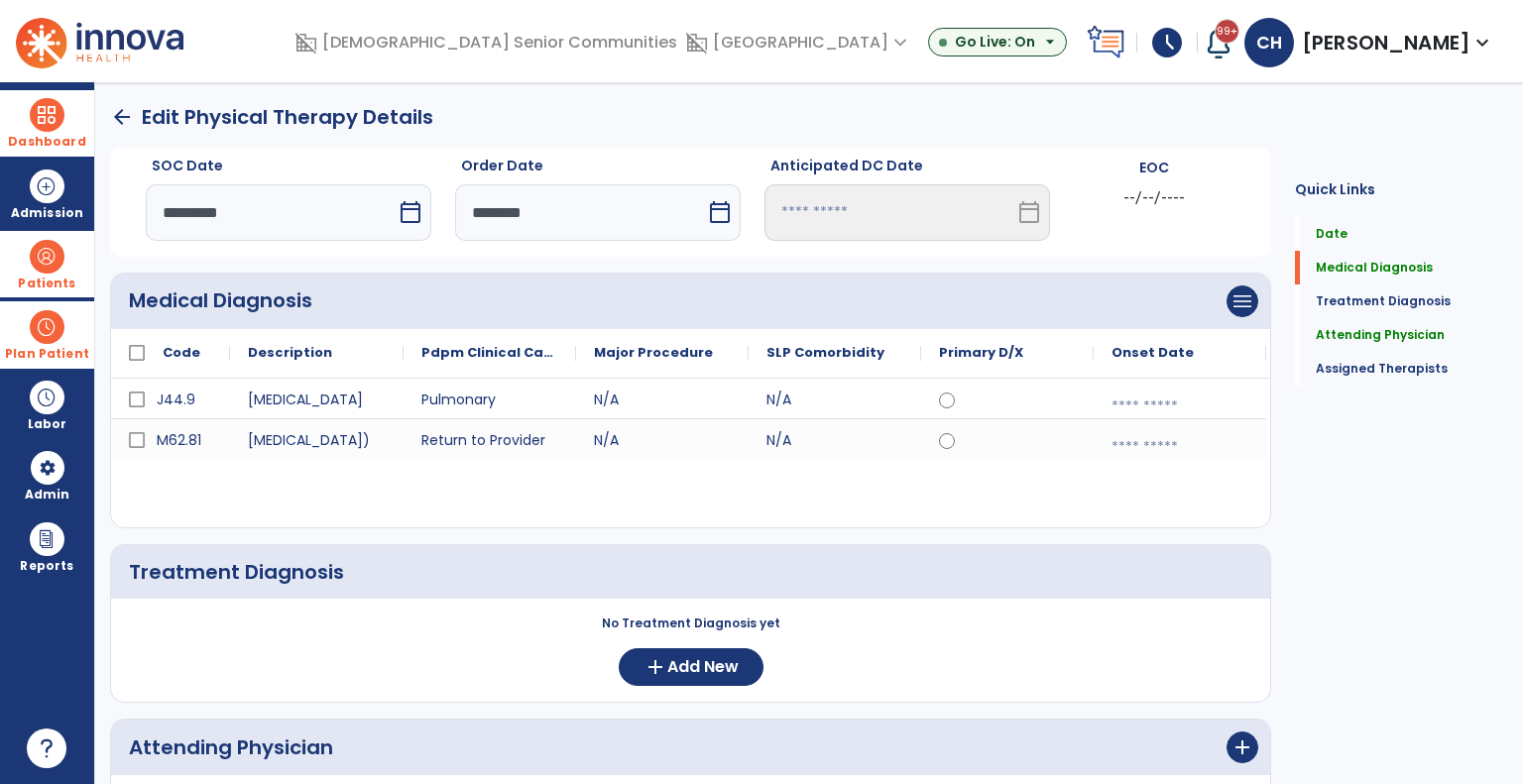 scroll, scrollTop: 499, scrollLeft: 0, axis: vertical 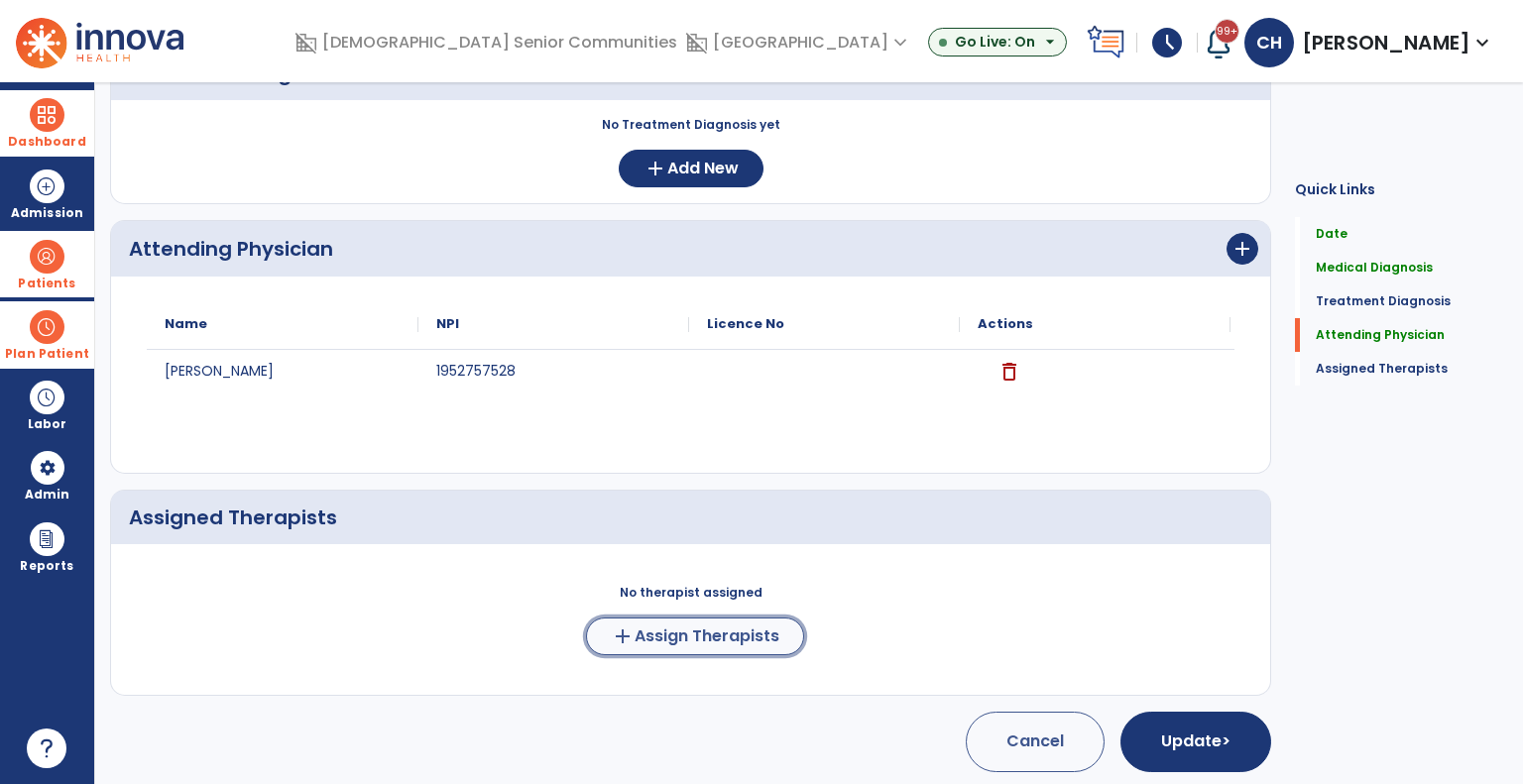 click on "add  Assign Therapists" 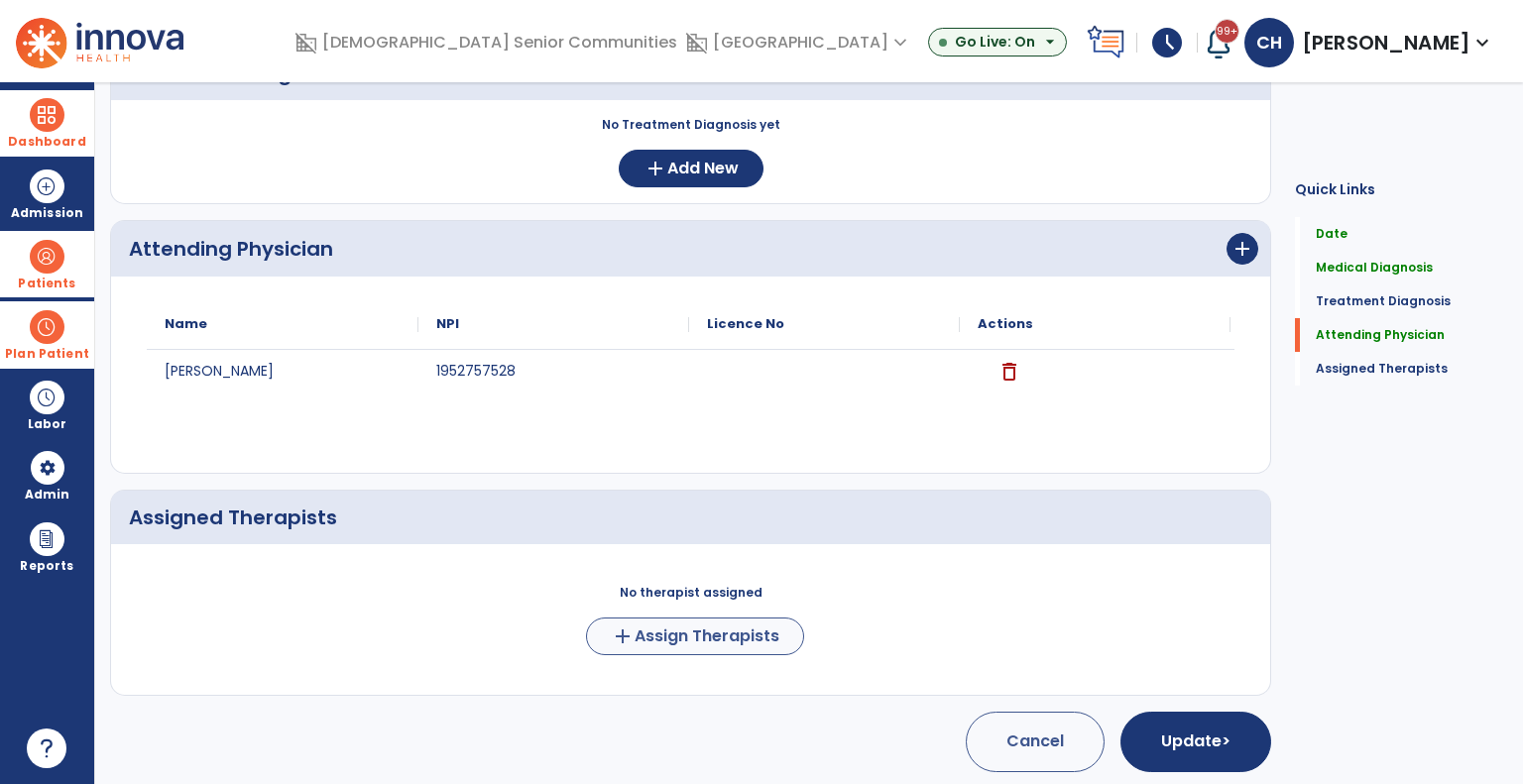 scroll, scrollTop: 496, scrollLeft: 0, axis: vertical 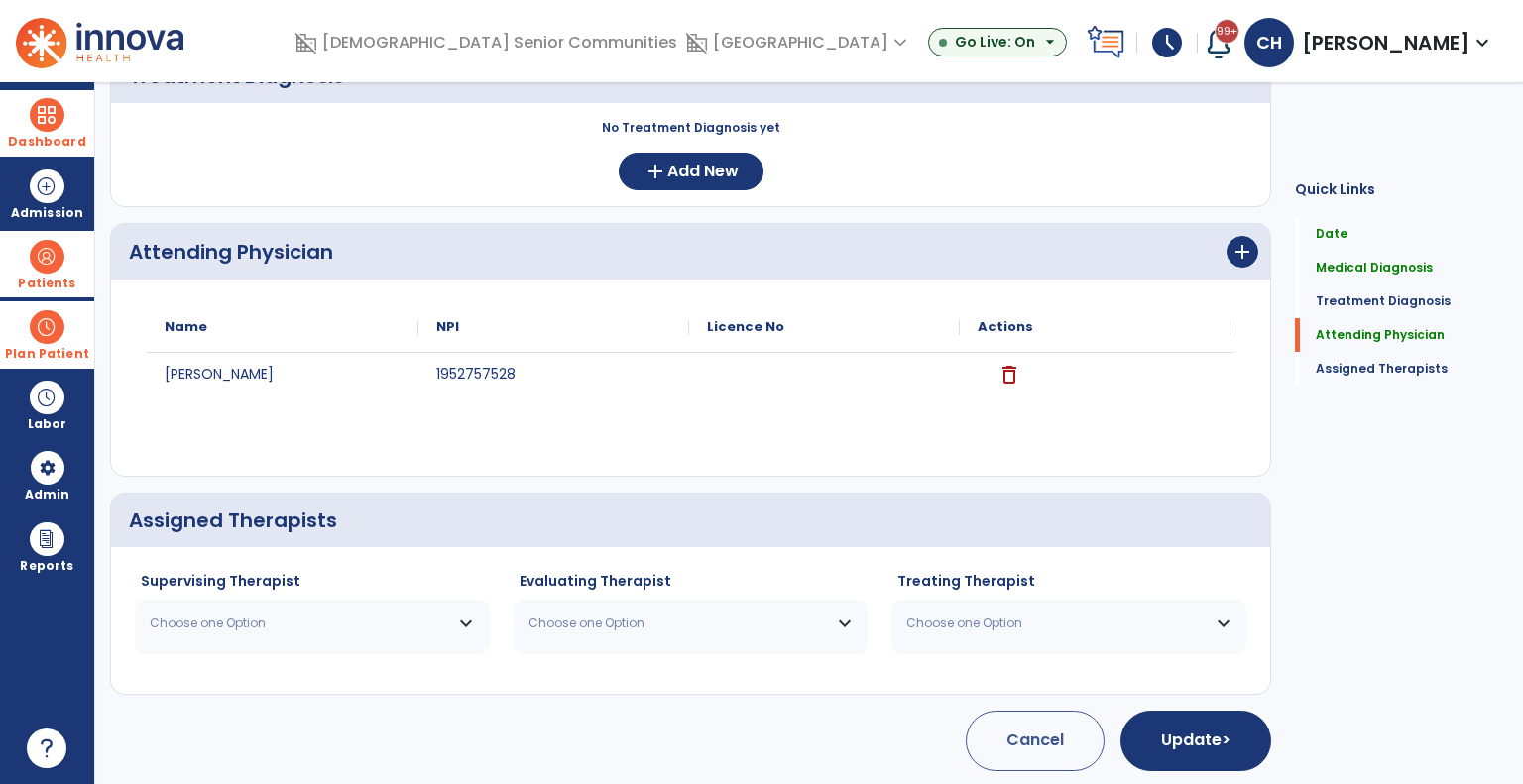click on "Choose one Option" at bounding box center (312, 623) 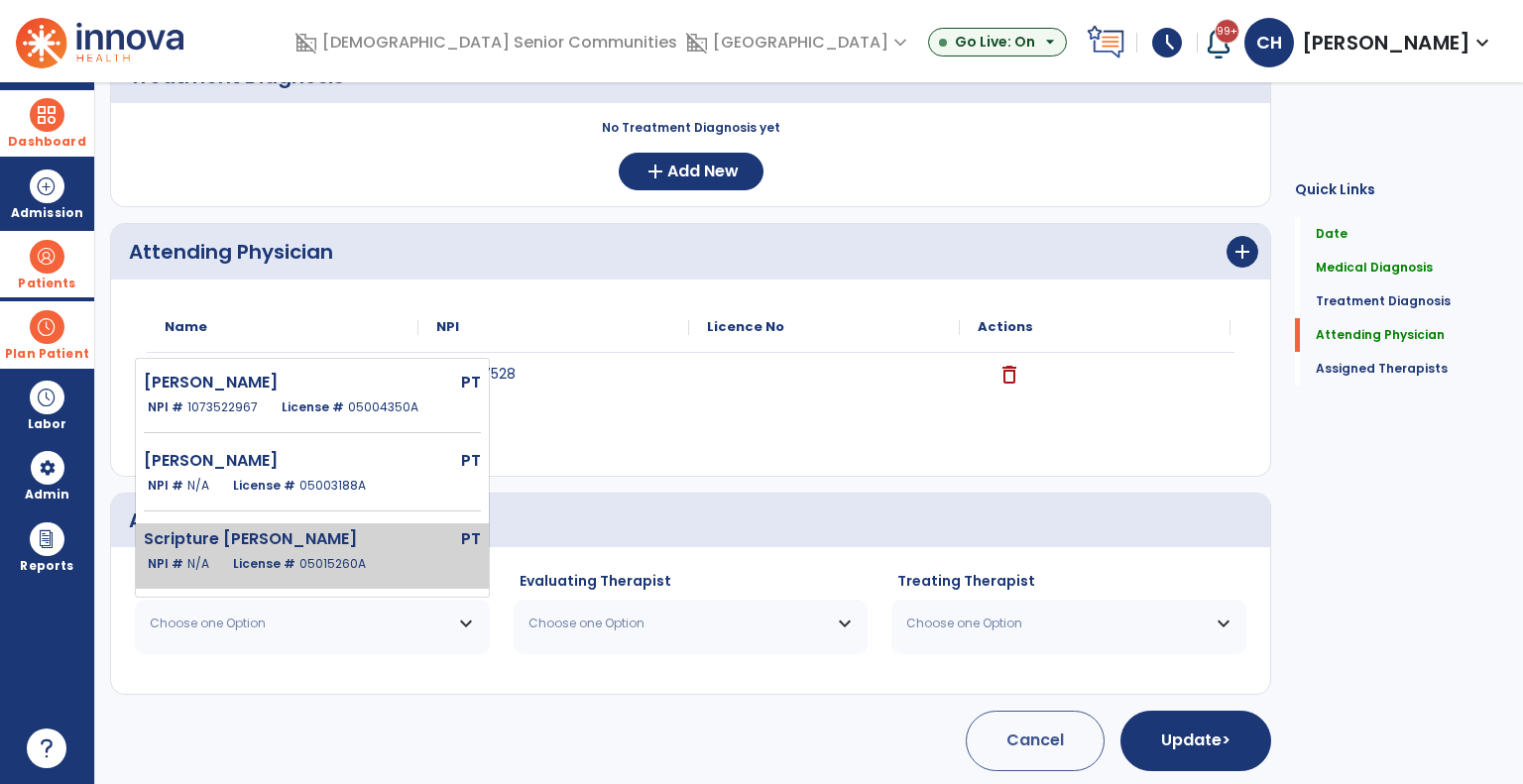 click on "05015260A" 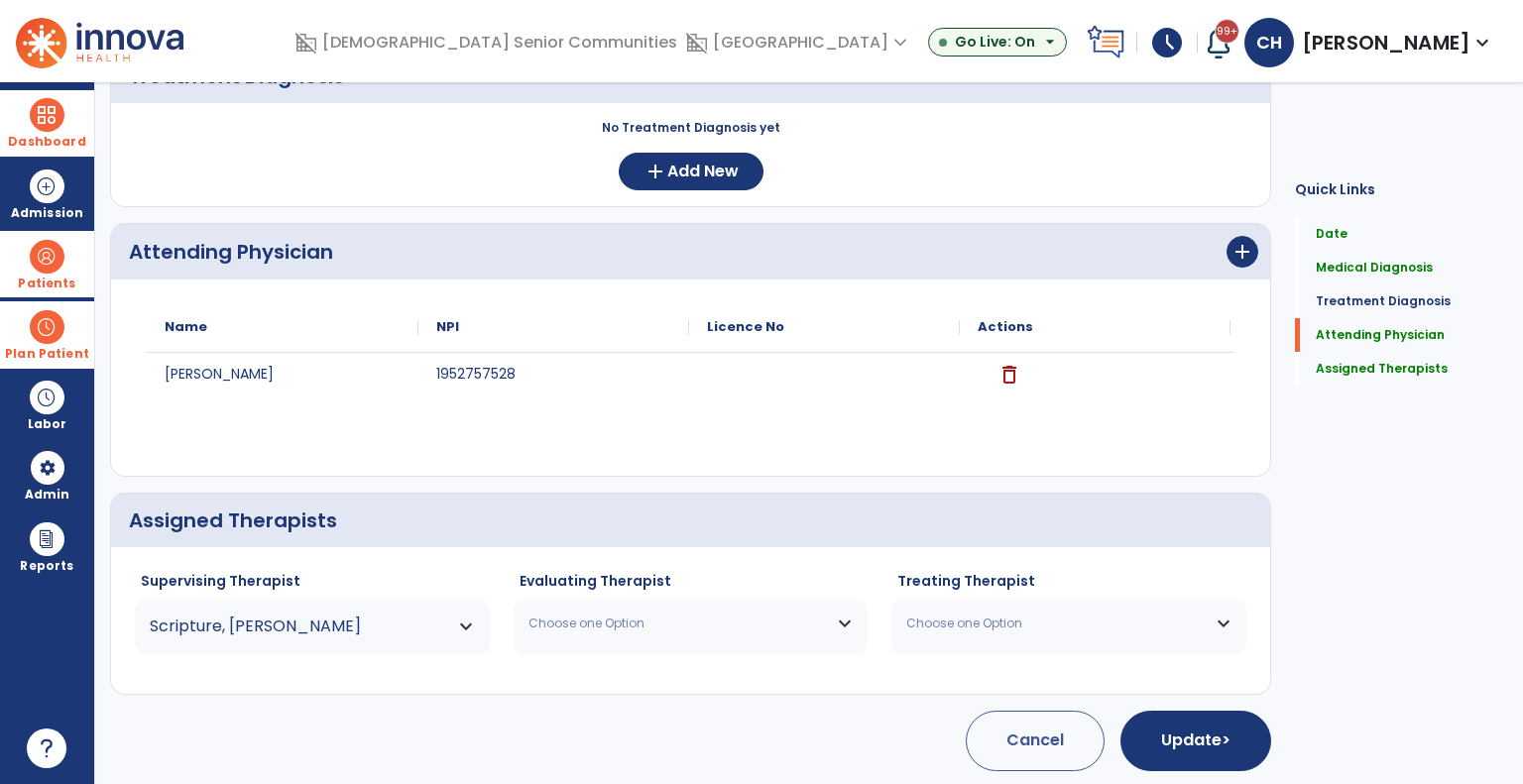 click on "Choose one Option Franklin Sam  PT   NPI #  1073522967  License #  05004350A Hendrich Sandra  PT   NPI #  N/A   License #  05003188A Scripture Dylan  PT   NPI #  N/A   License #  05015260A" 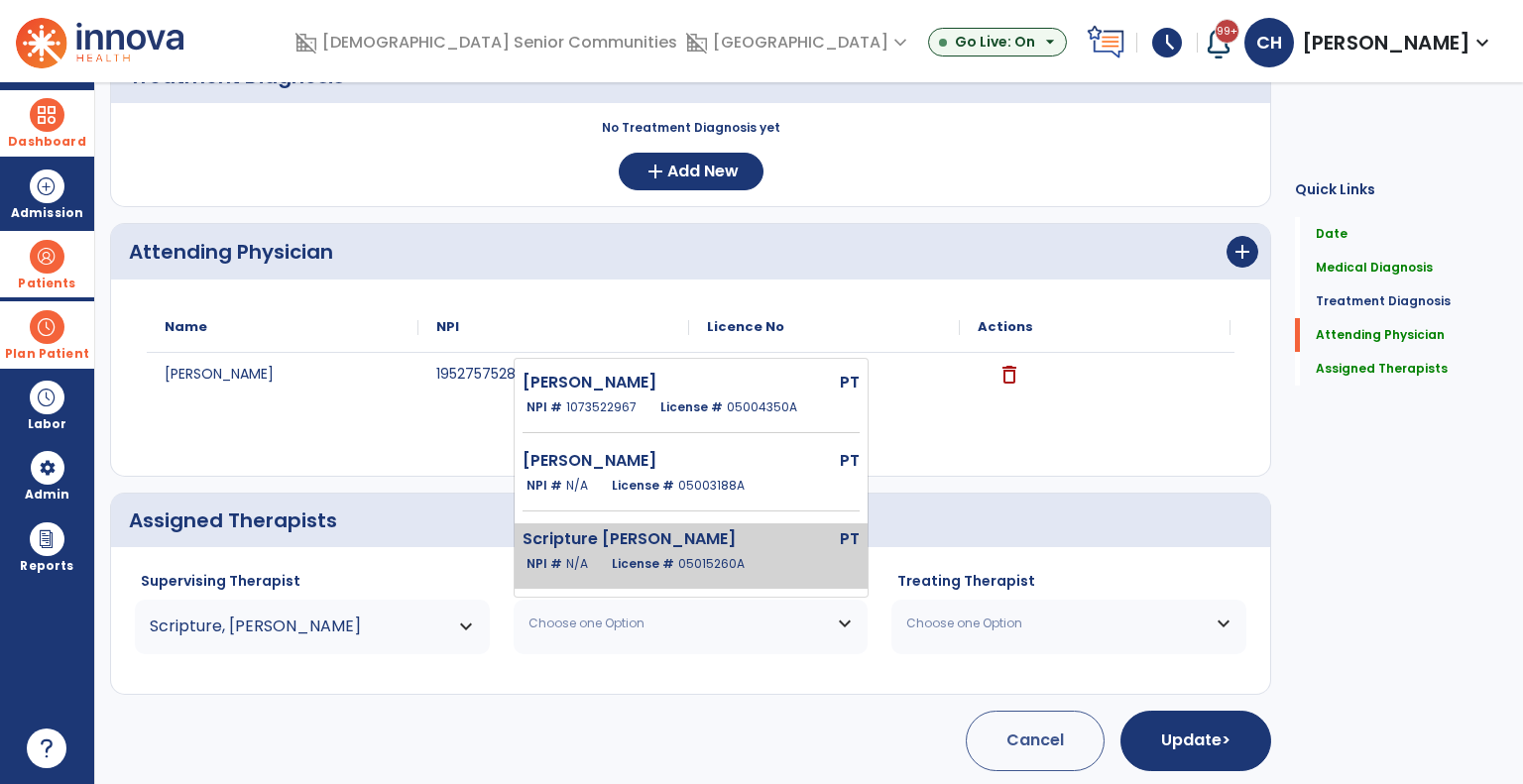 click on "Scripture Dylan" 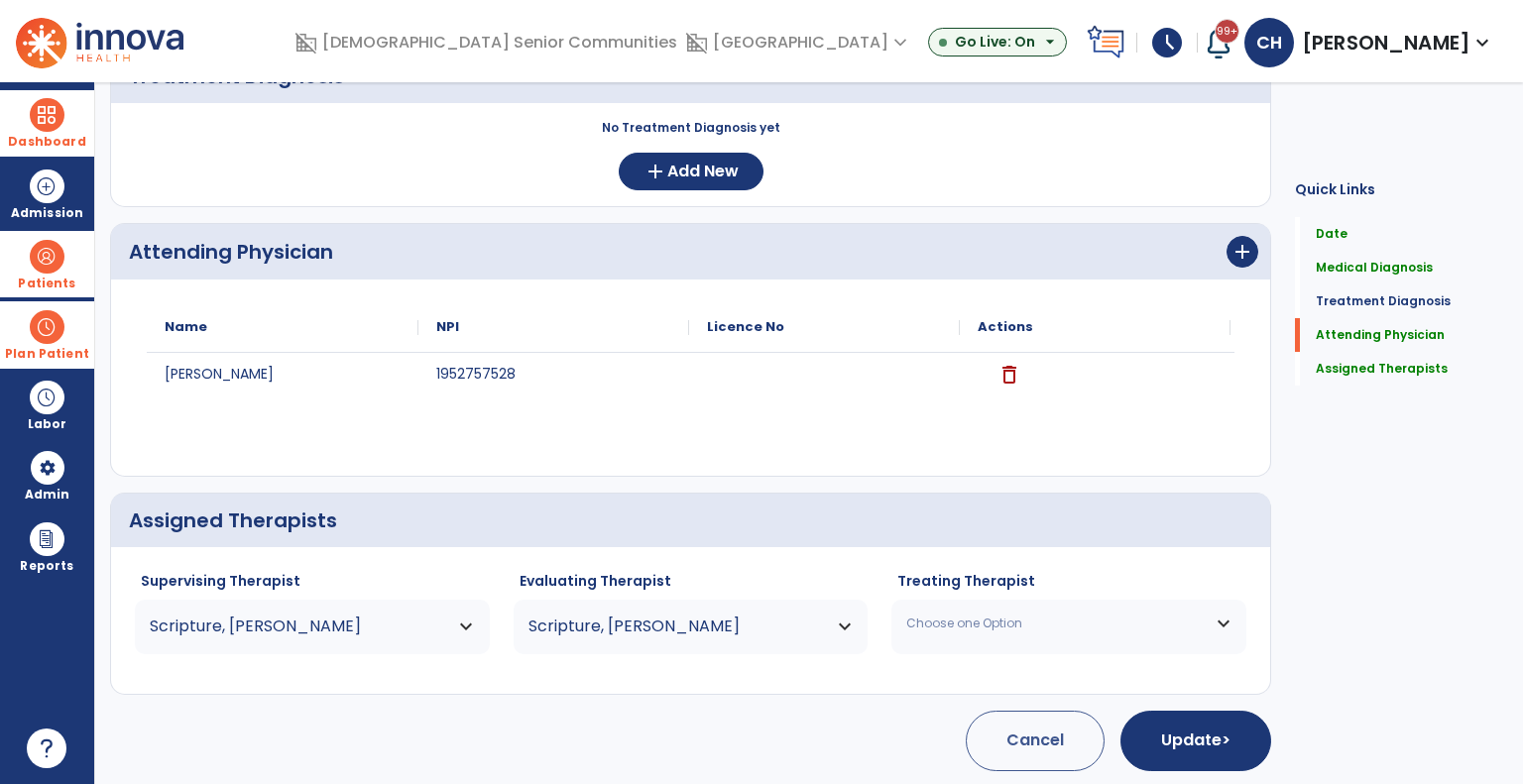 click on "Choose one Option Franklin Sam  PT   NPI #  1073522967  License #  05004350A Hendrich Sandra  PT   NPI #  N/A   License #  05003188A Huntington Courtney  PTA   NPI #  N/A   License #  06006393A May Kara  PTA   NPI #  N/A   License #  06005543A Phelps Lori  PTA   NPI #  N/A   License #  06003870A Scripture Dylan  PT   NPI #  N/A   License #  05015260A" 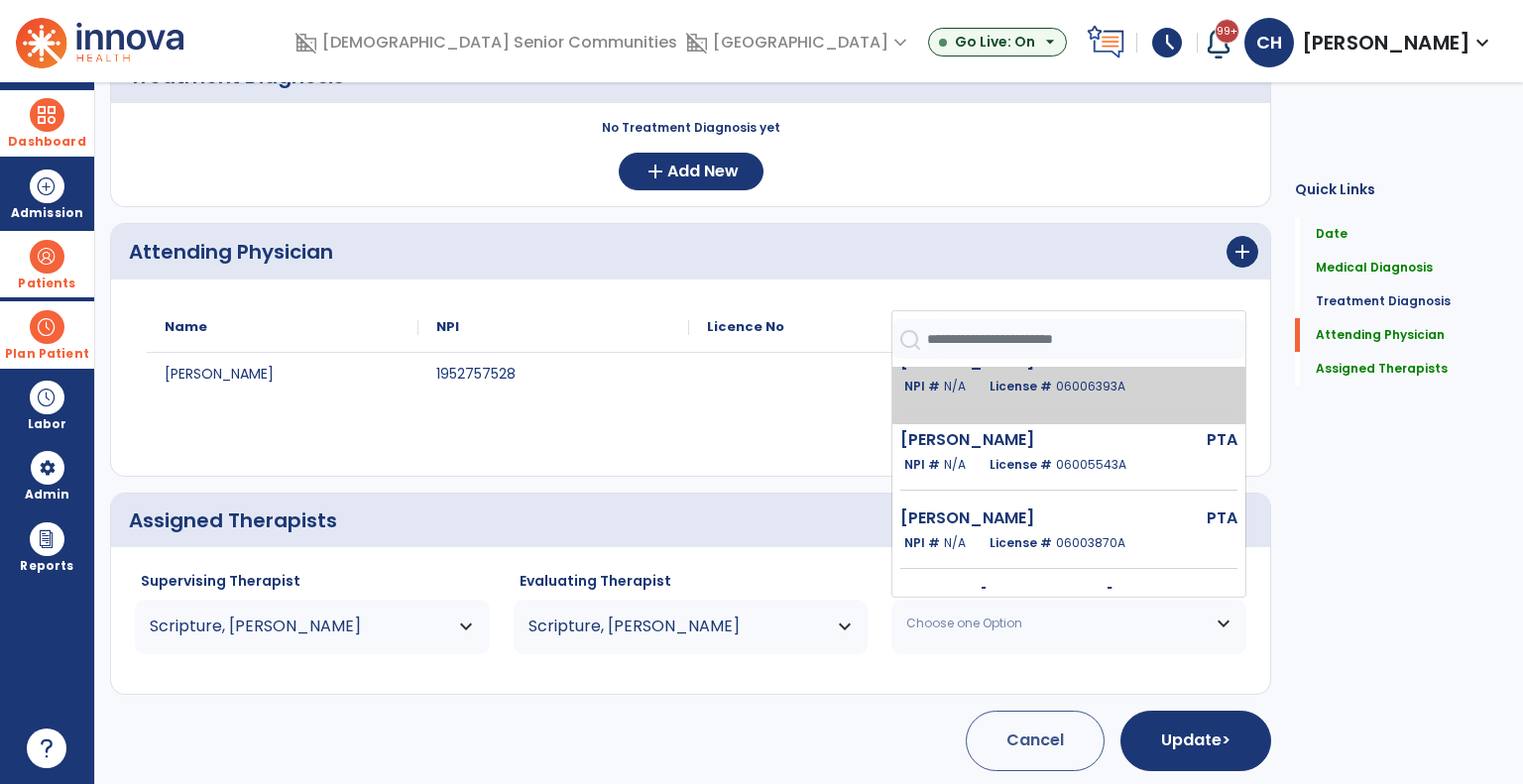 scroll, scrollTop: 198, scrollLeft: 0, axis: vertical 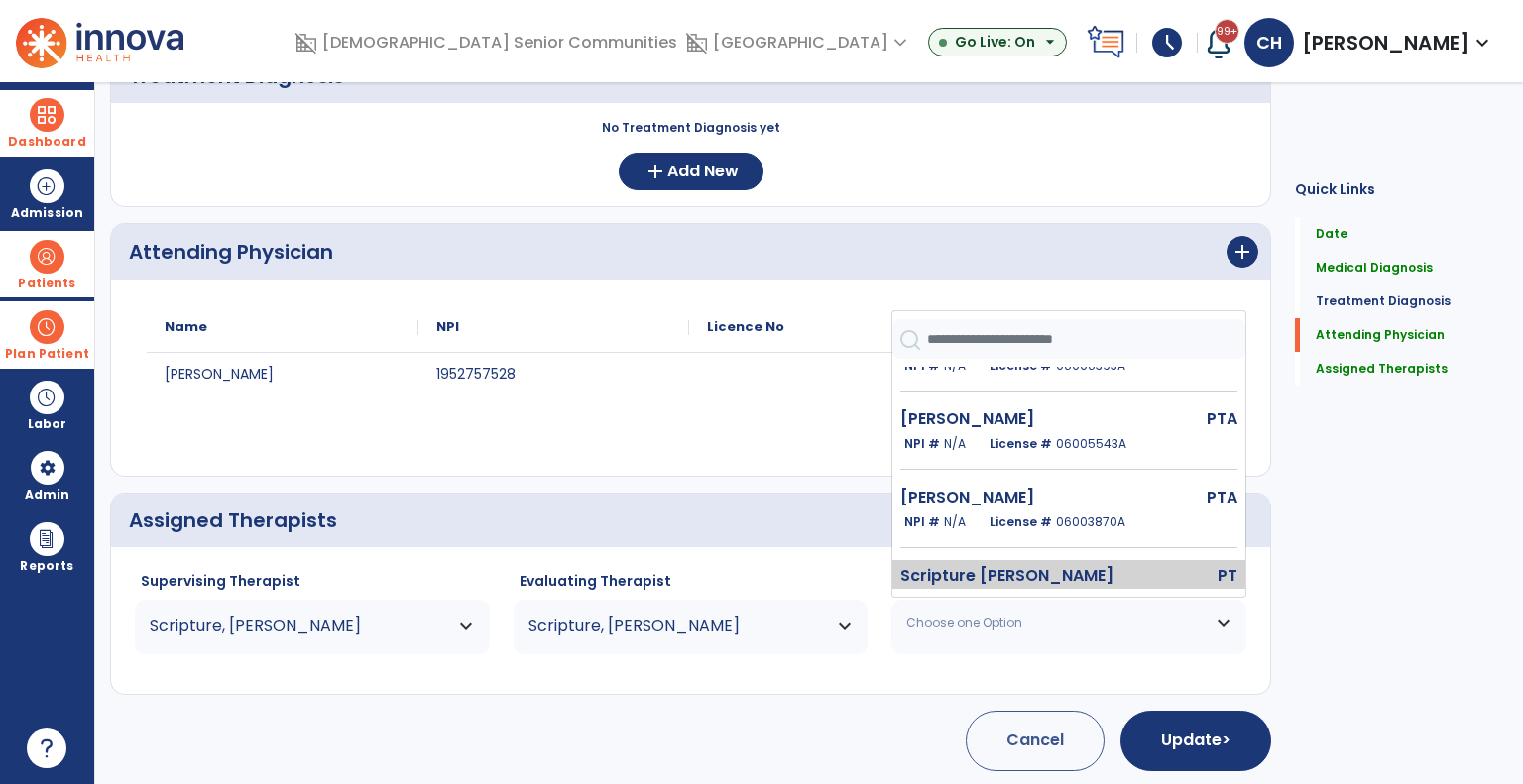 click on "Scripture Dylan" 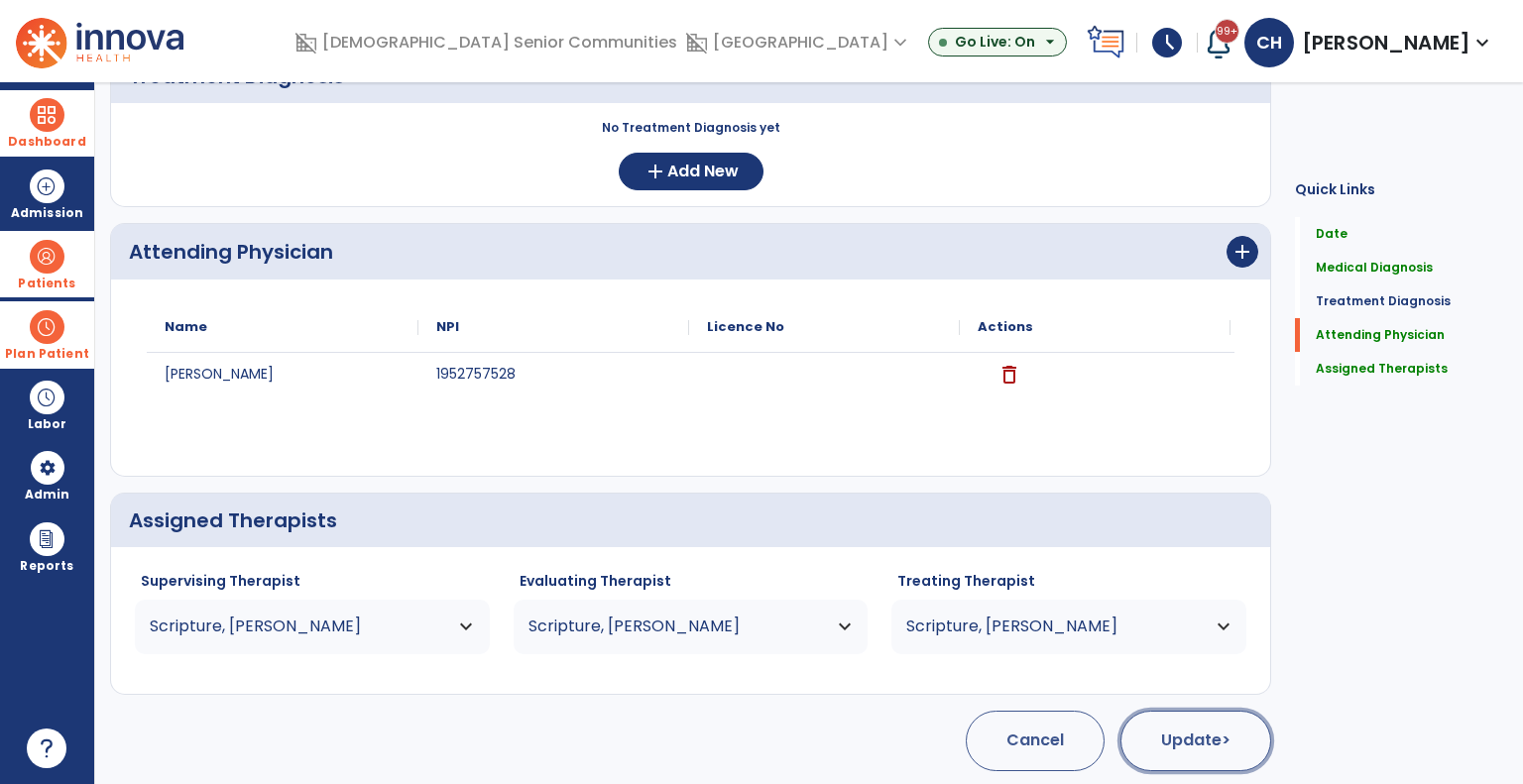 click on "Update  >" 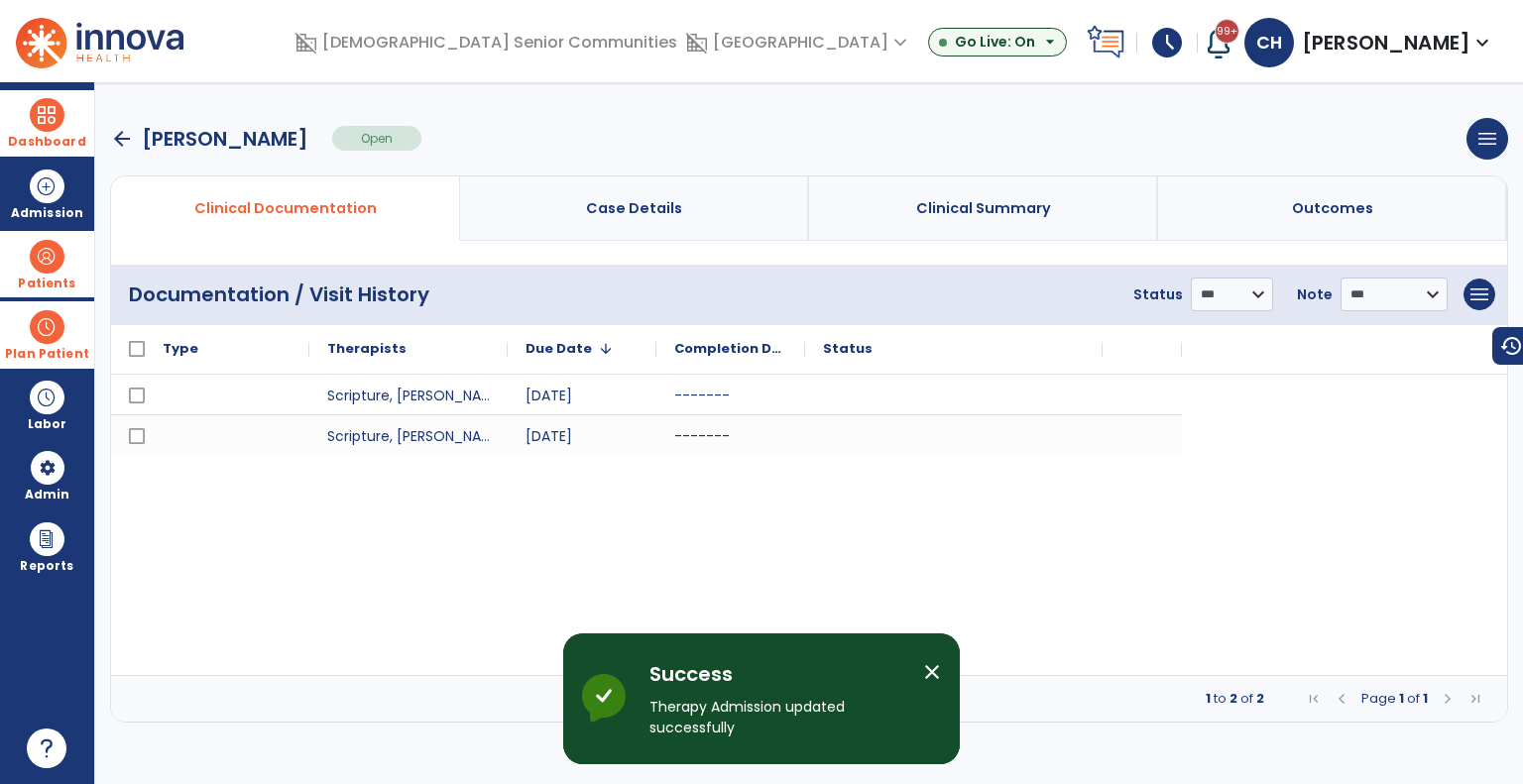 scroll, scrollTop: 0, scrollLeft: 0, axis: both 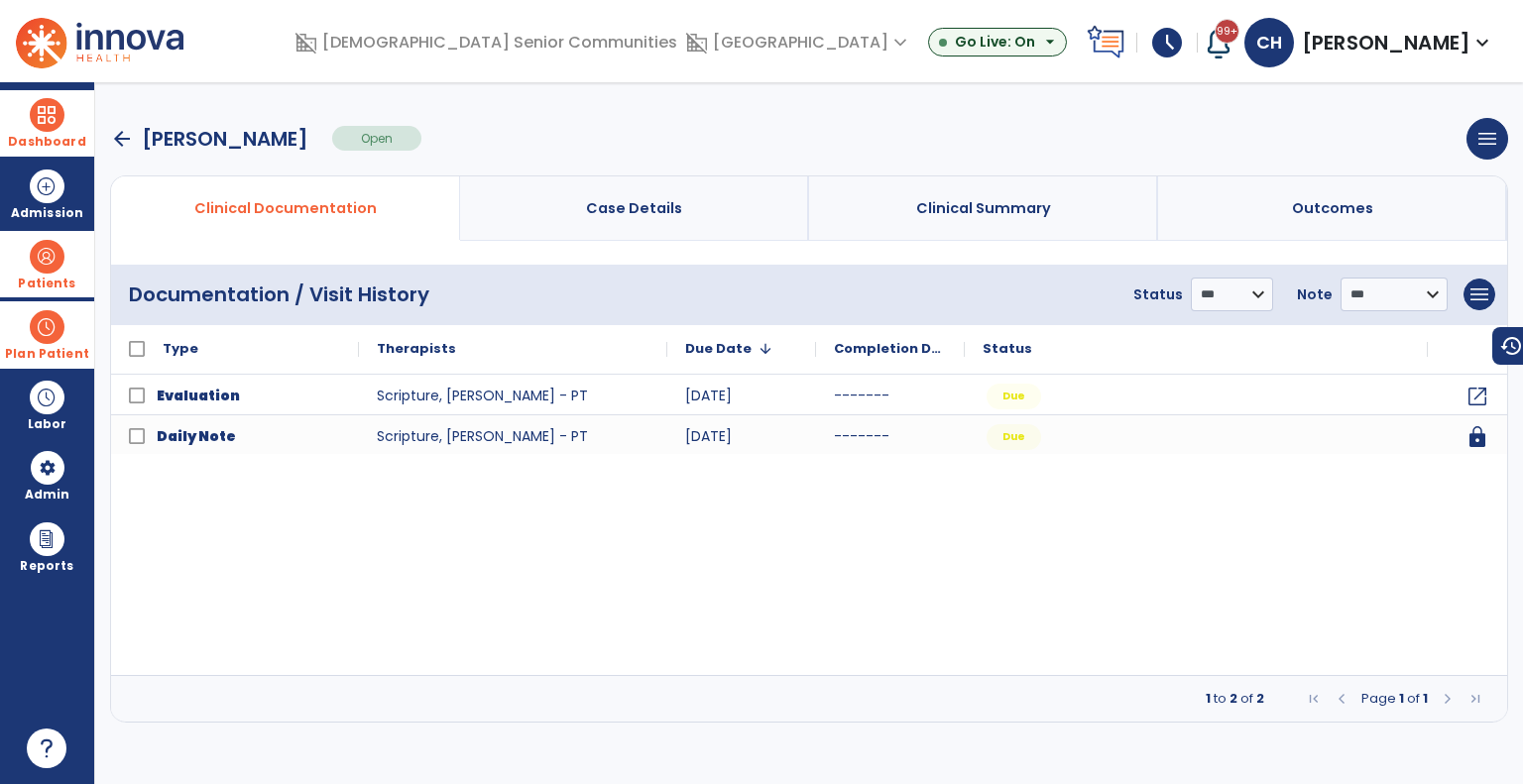 click on "arrow_back" at bounding box center [122, 139] 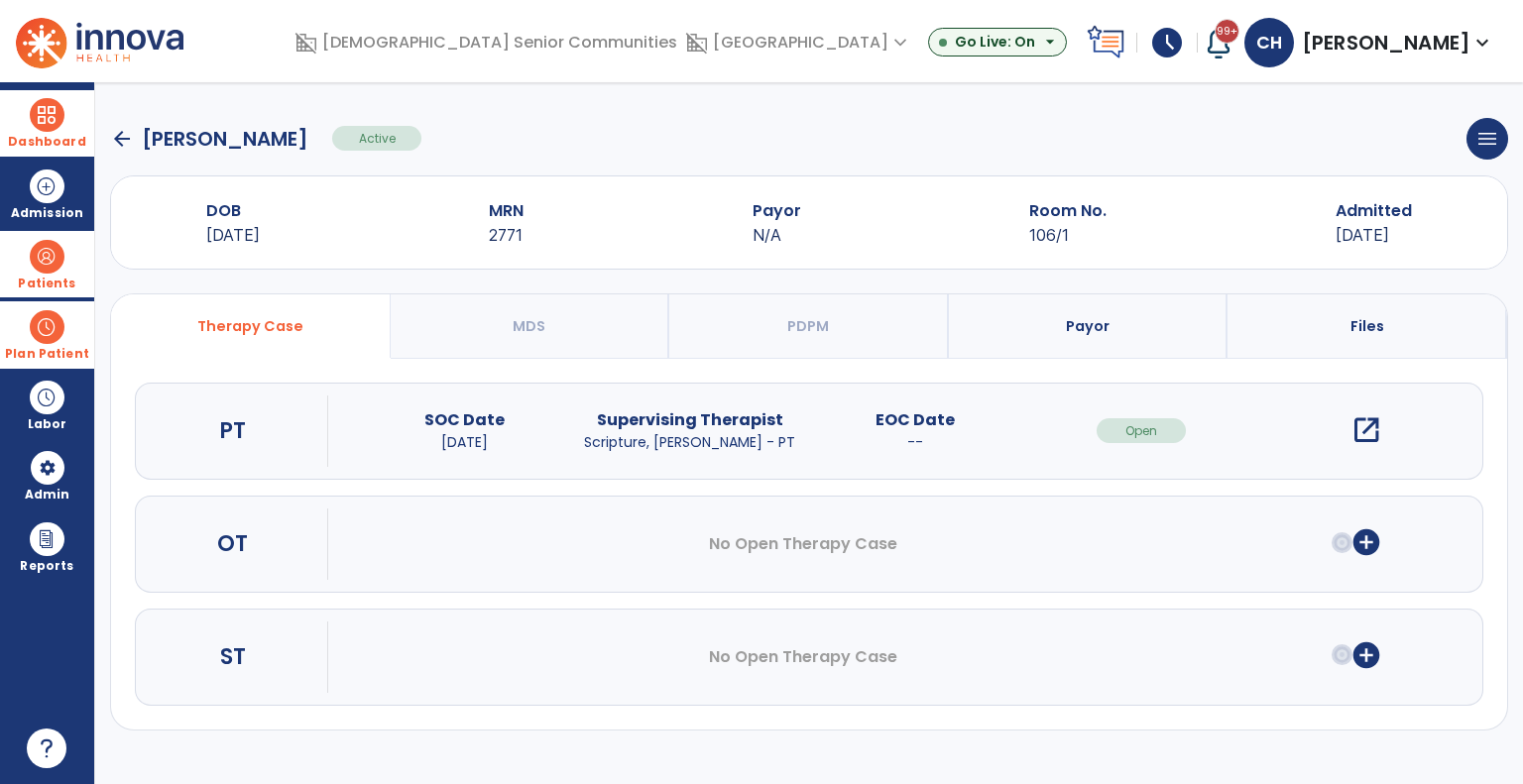 click on "add_circle" at bounding box center (1366, 542) 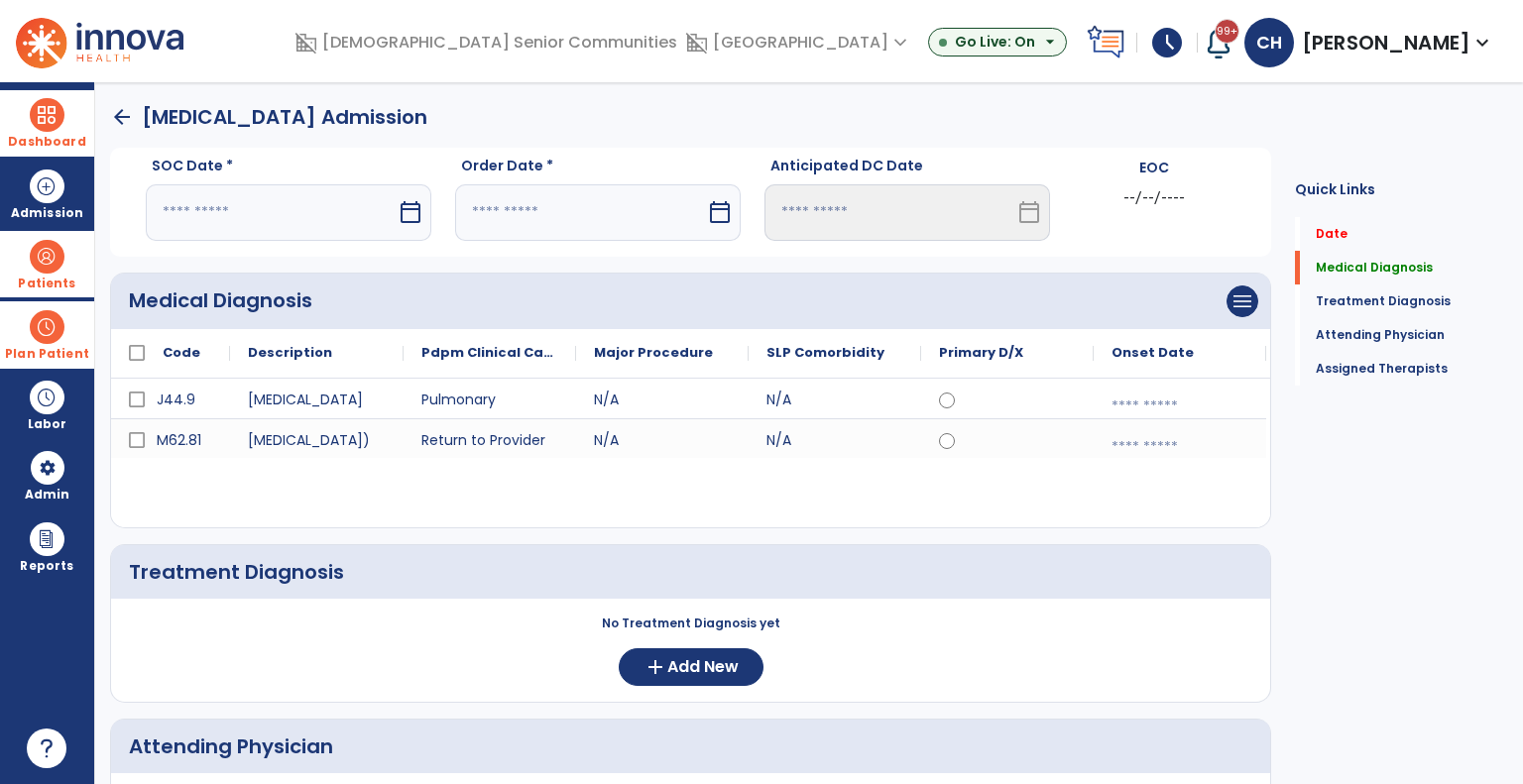 click on "calendar_today" at bounding box center (412, 212) 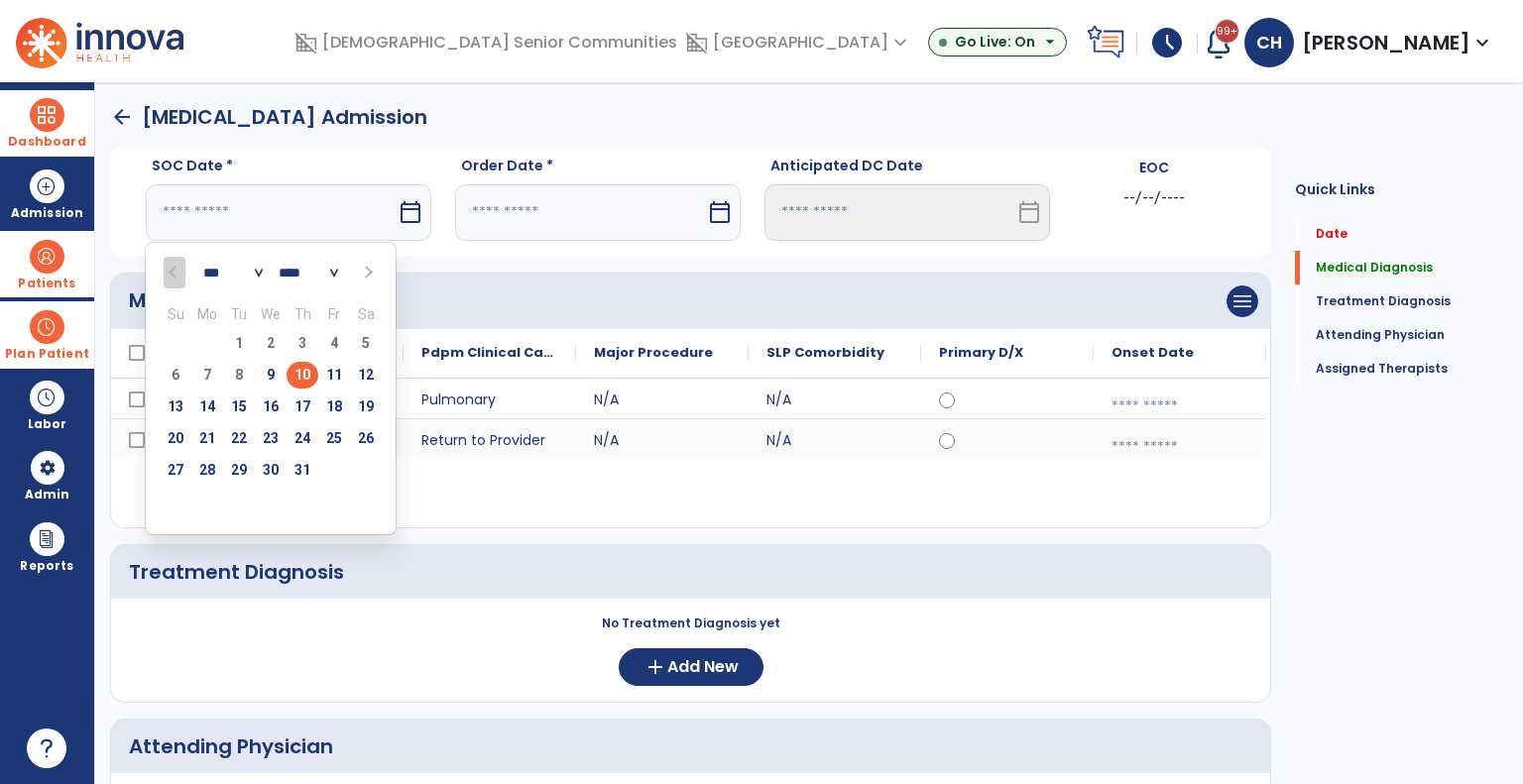 click on "10" at bounding box center (302, 375) 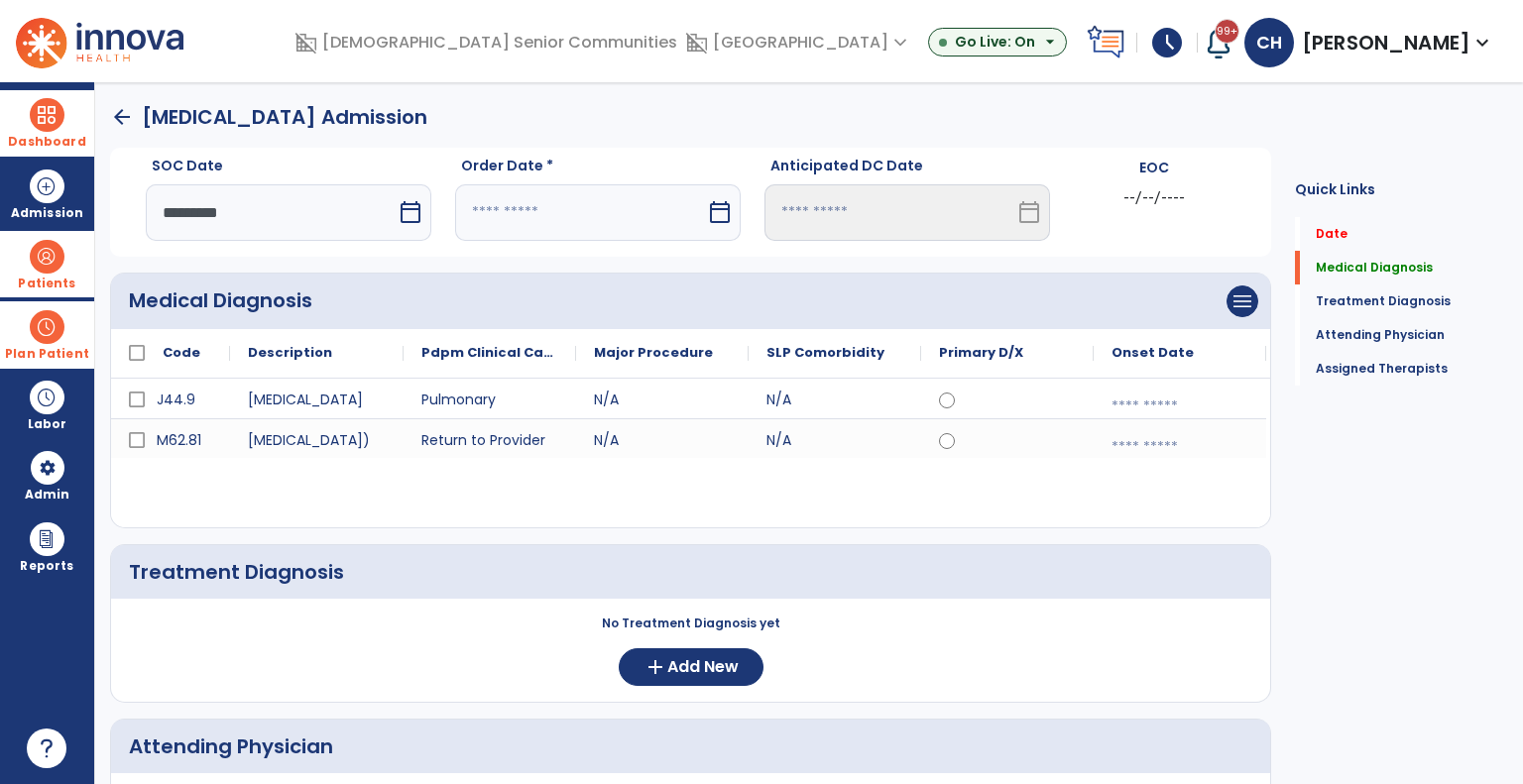 click on "calendar_today" at bounding box center (722, 212) 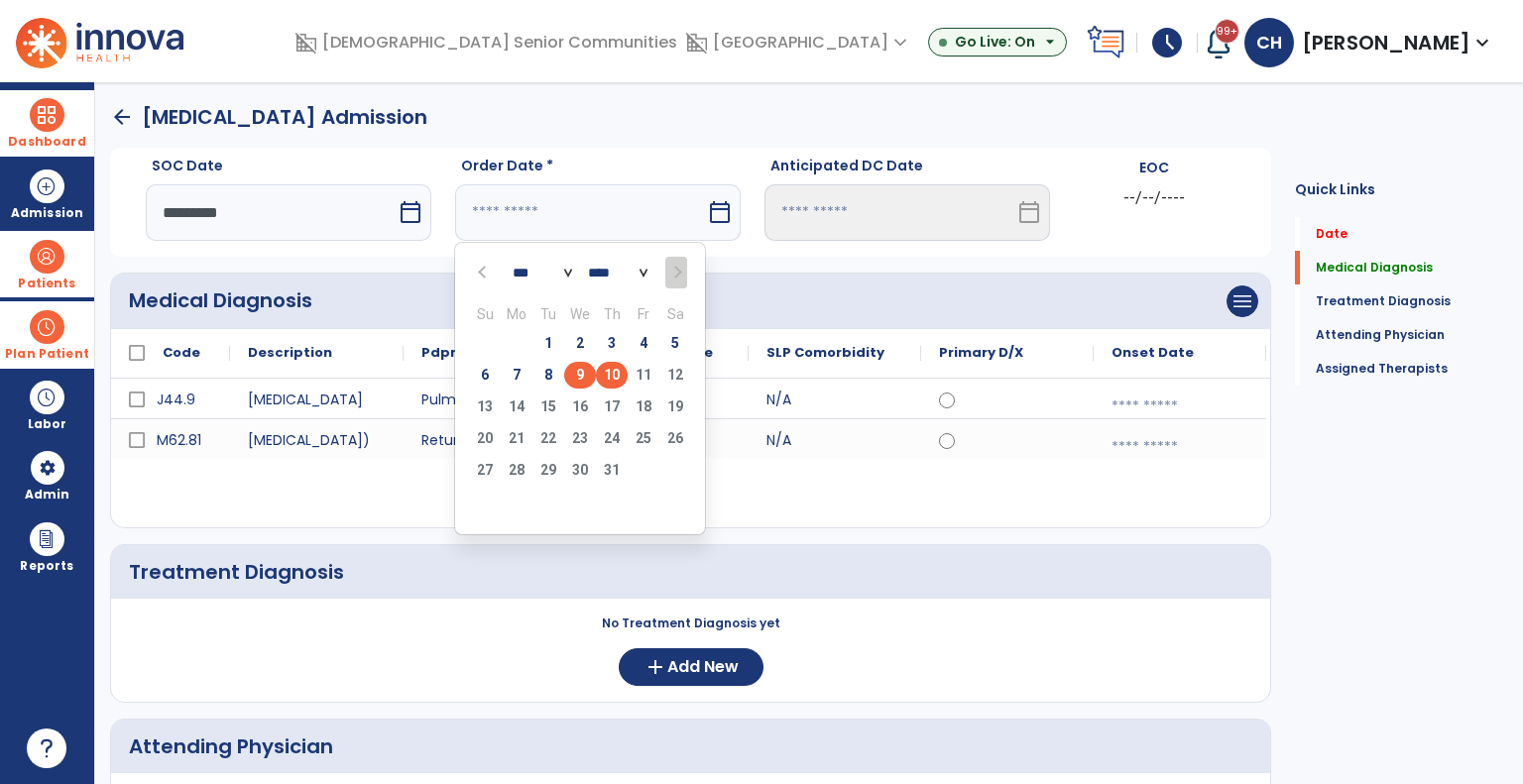 click on "9" at bounding box center (580, 375) 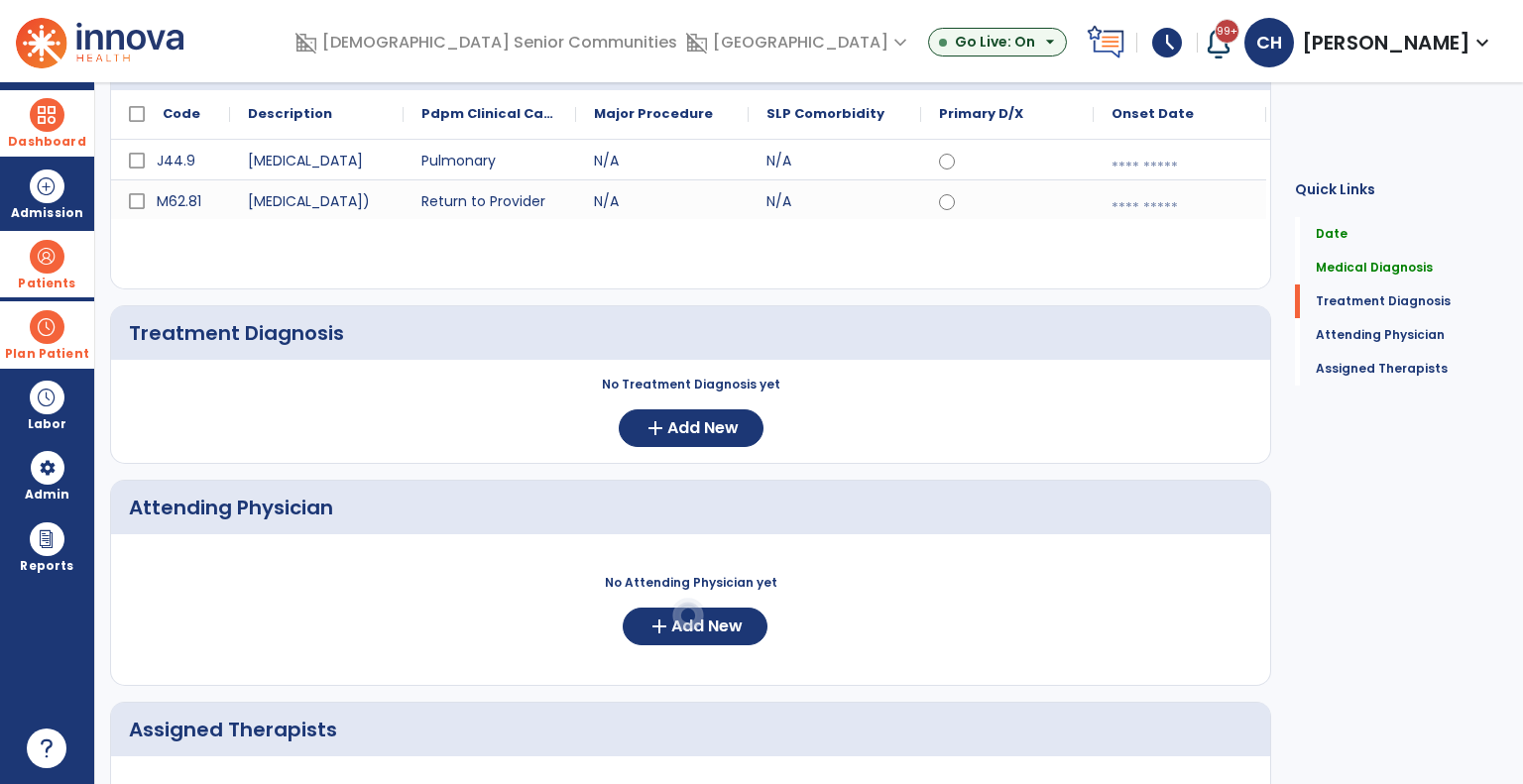 scroll, scrollTop: 297, scrollLeft: 0, axis: vertical 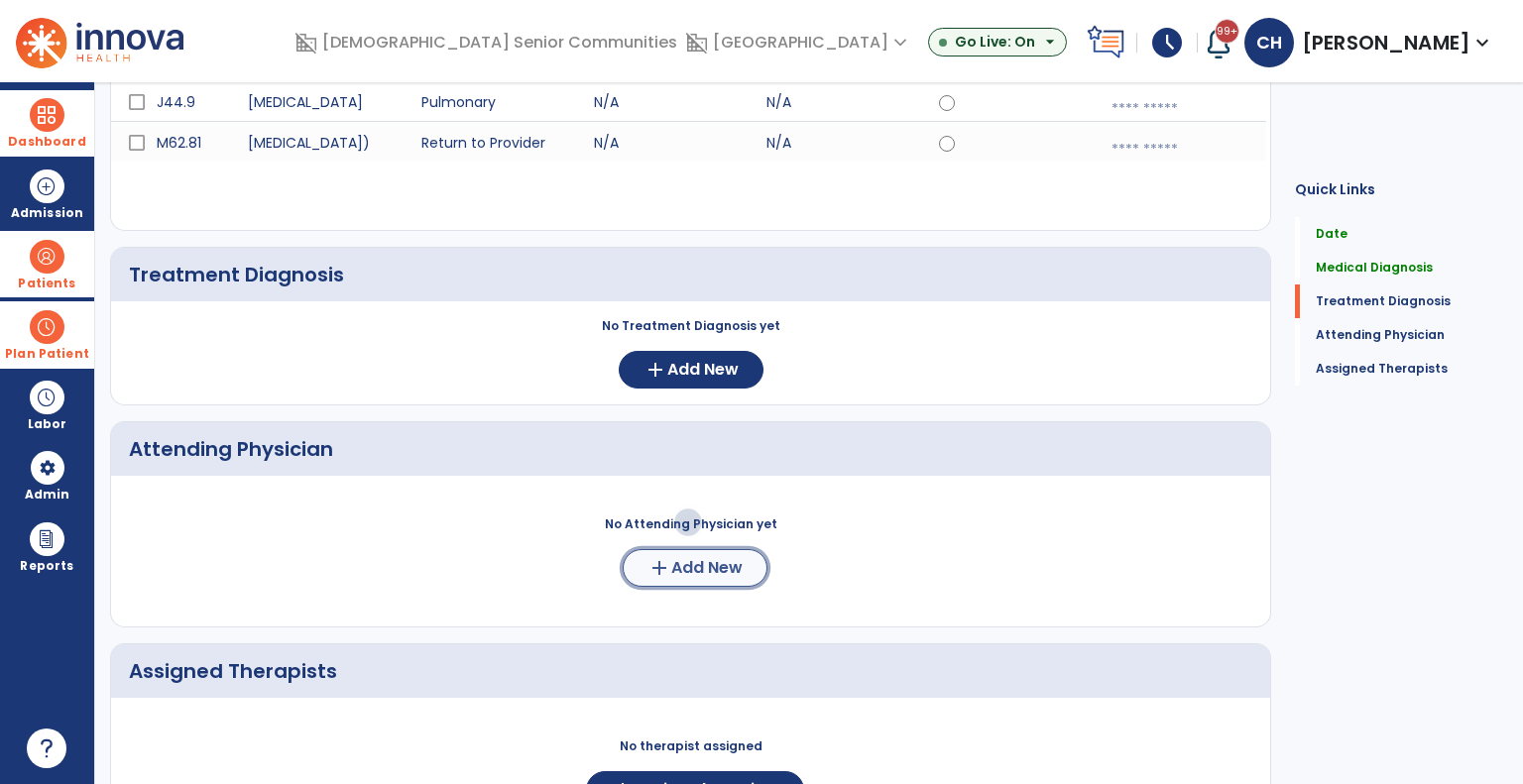 click on "add" 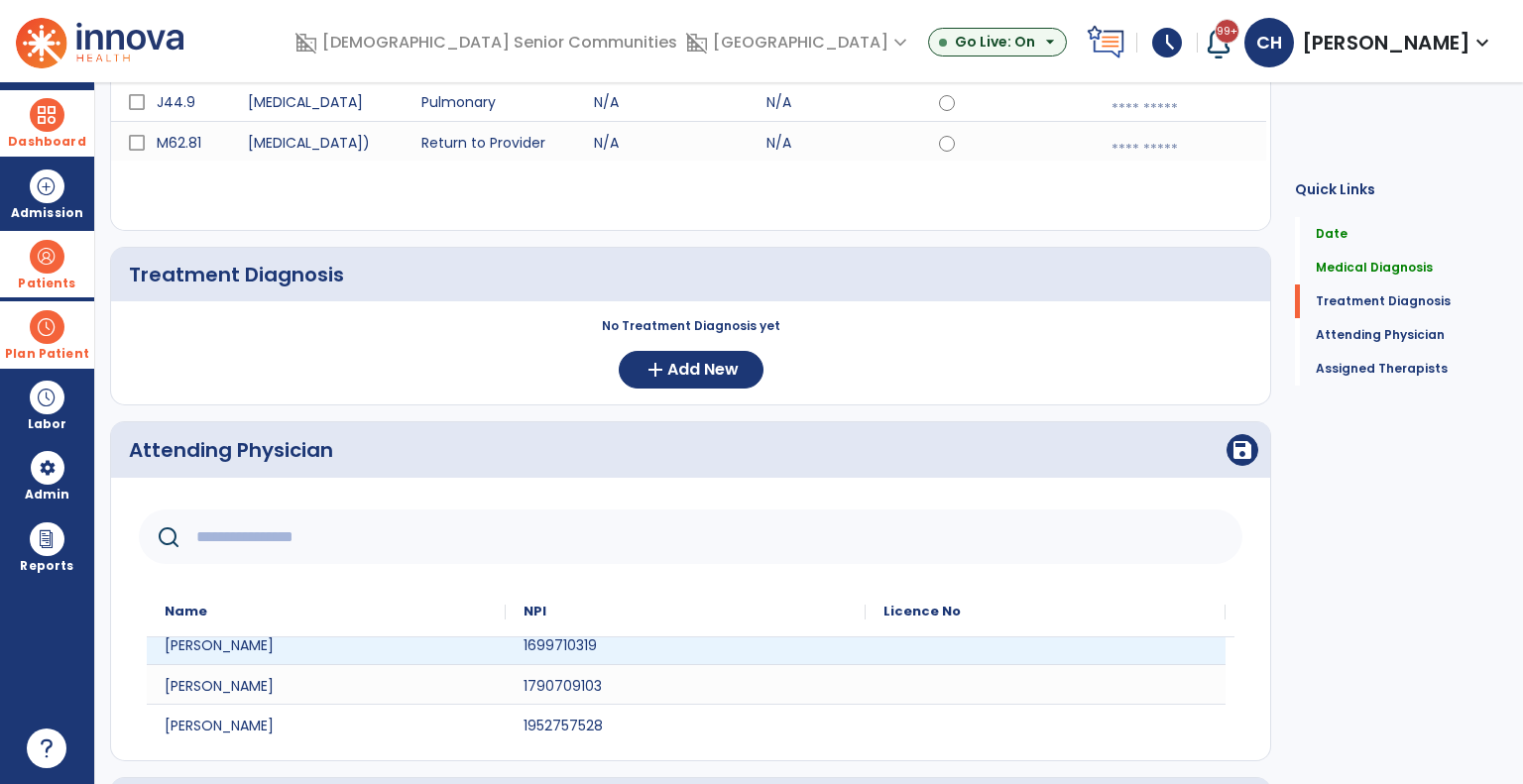 scroll, scrollTop: 20, scrollLeft: 0, axis: vertical 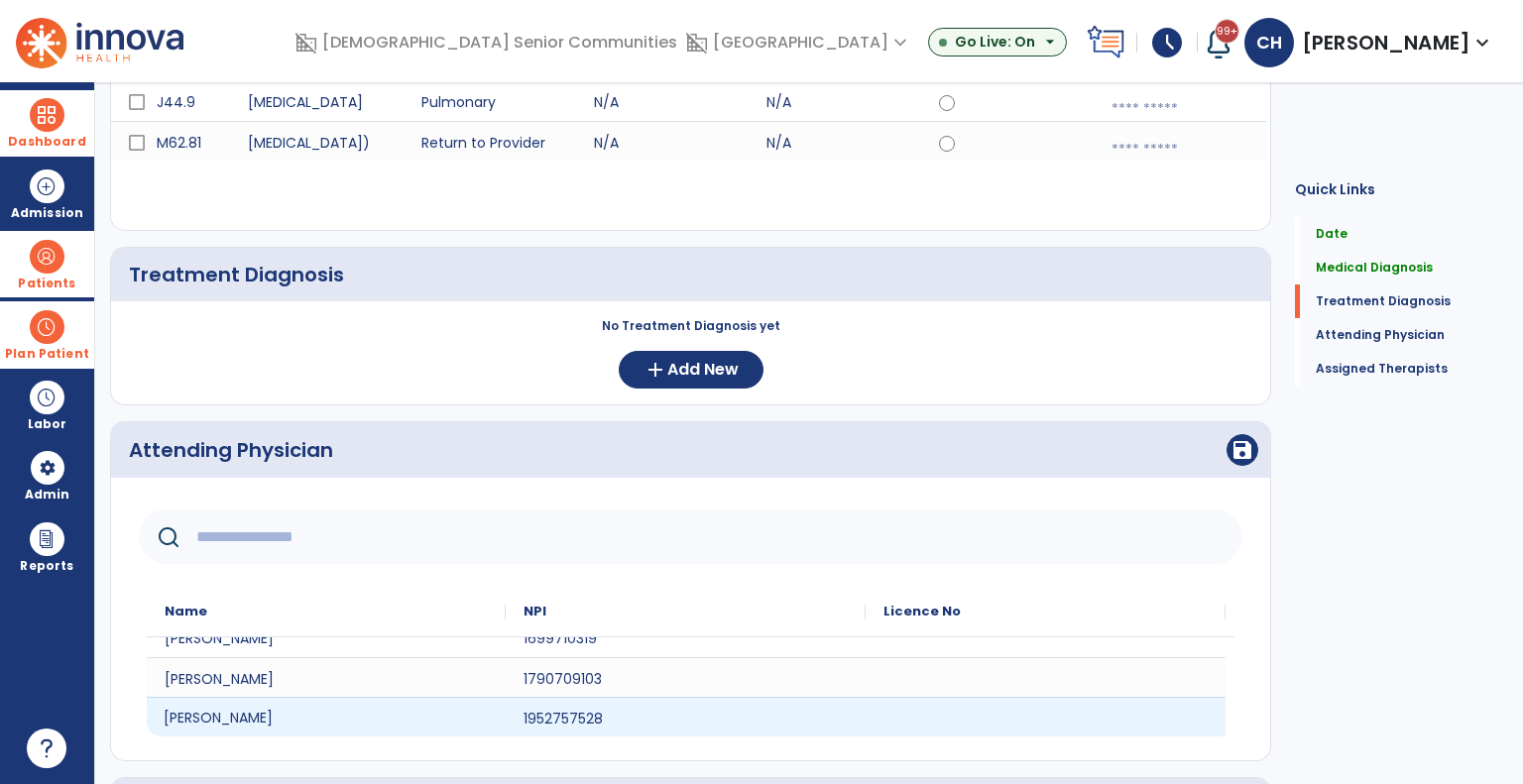 click on "Amanda Velez" 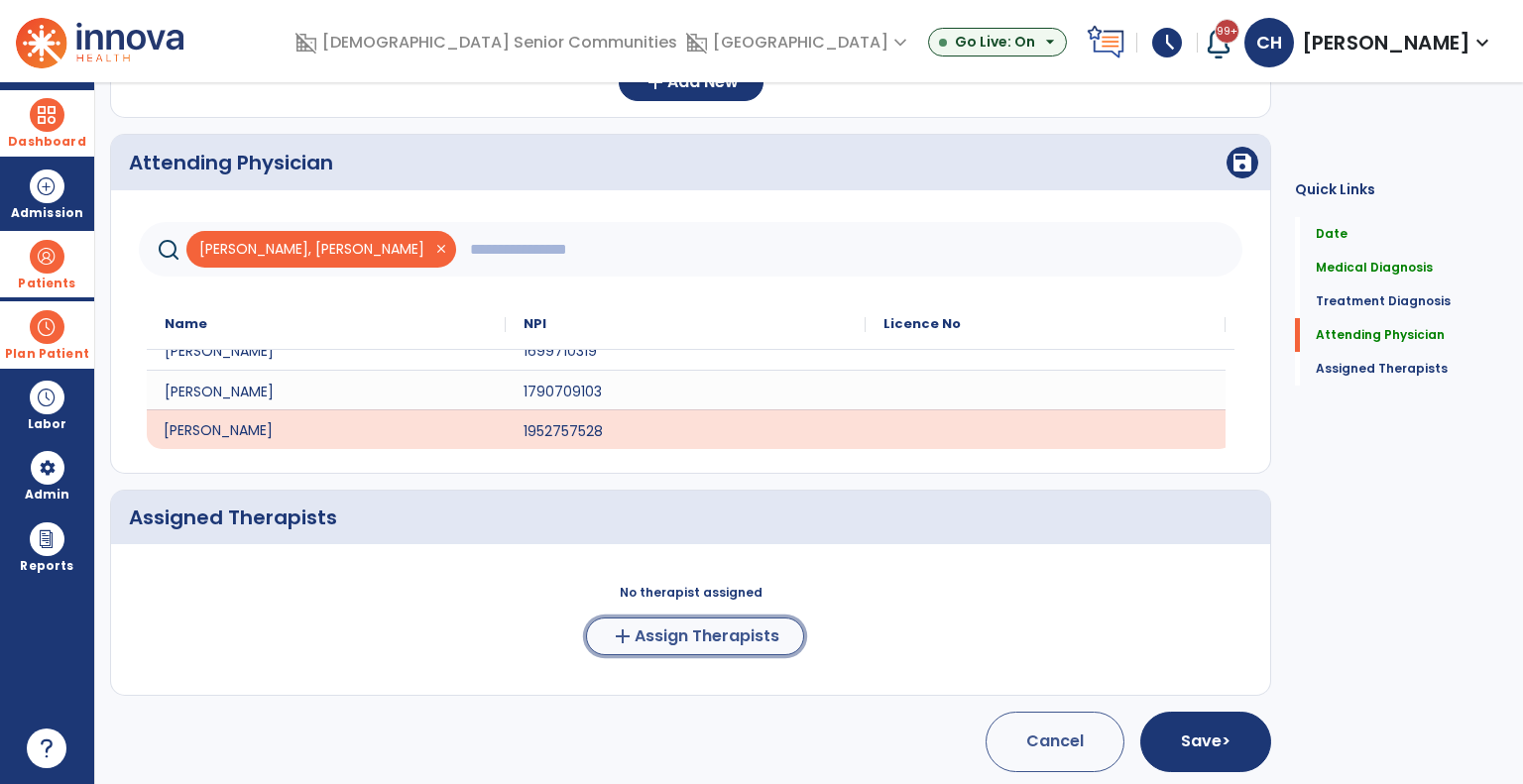 click on "Assign Therapists" 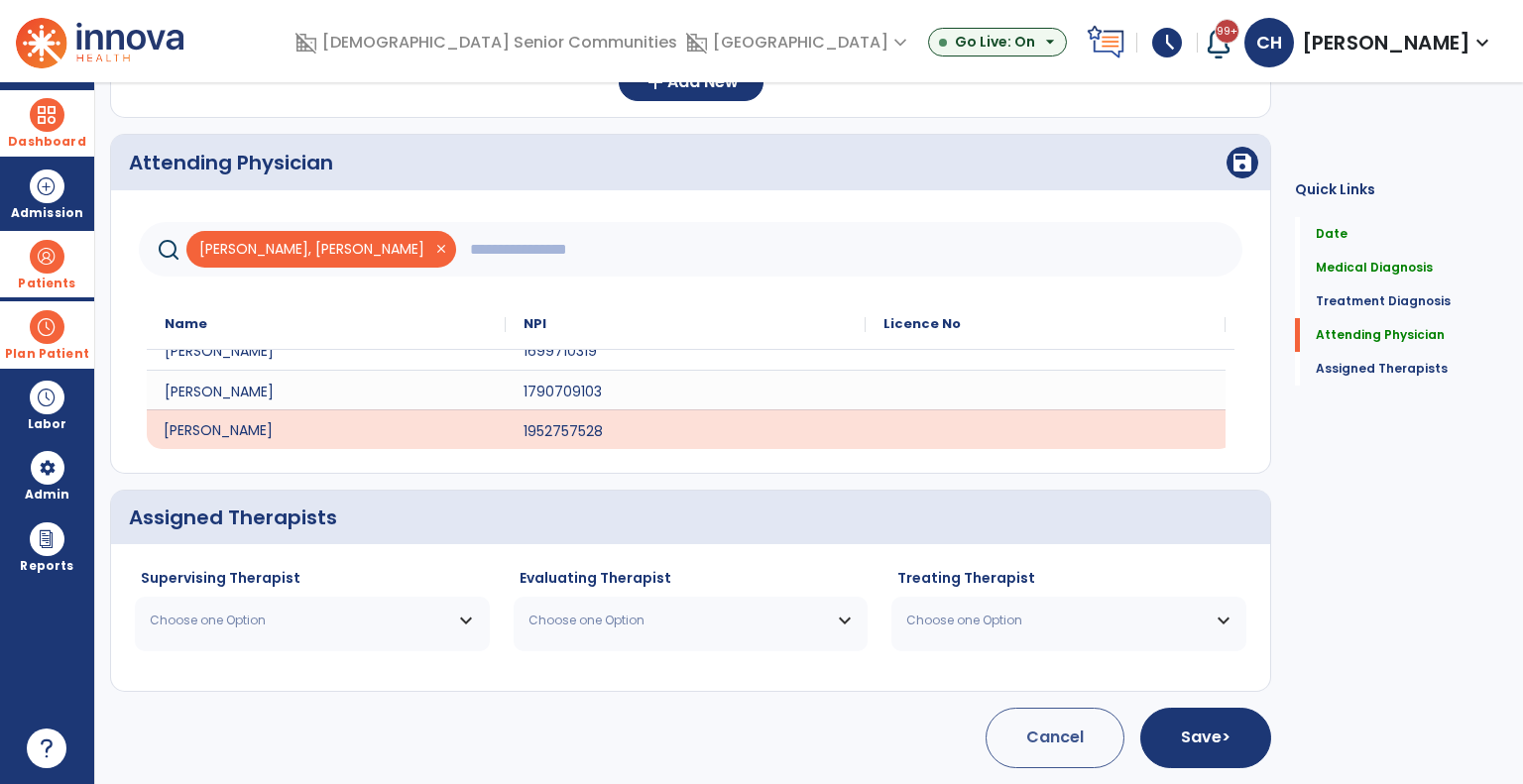 scroll, scrollTop: 582, scrollLeft: 0, axis: vertical 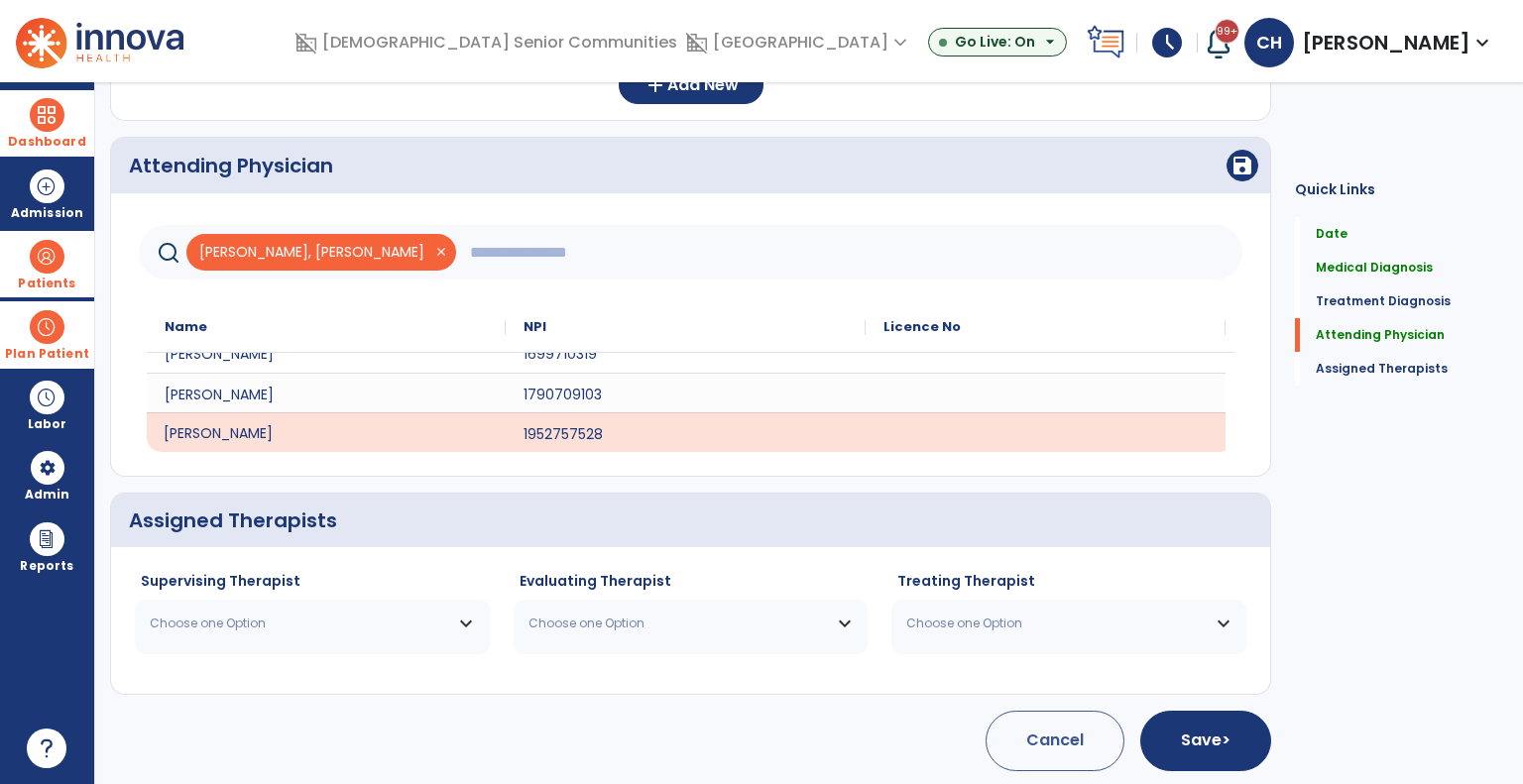 click on "Choose one Option" at bounding box center (299, 623) 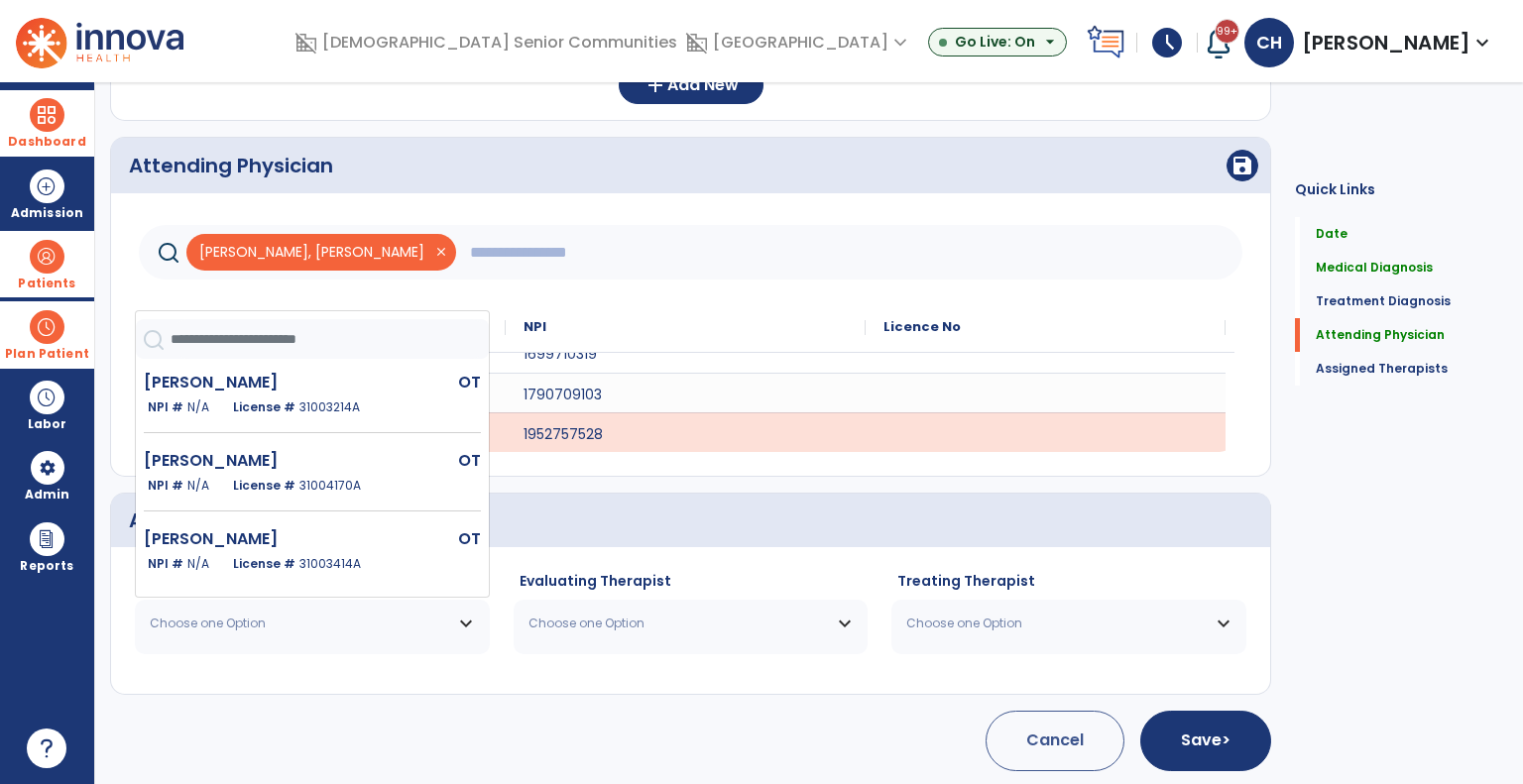 click on "Curry Amie  OT   NPI #  N/A   License #  31003414A" 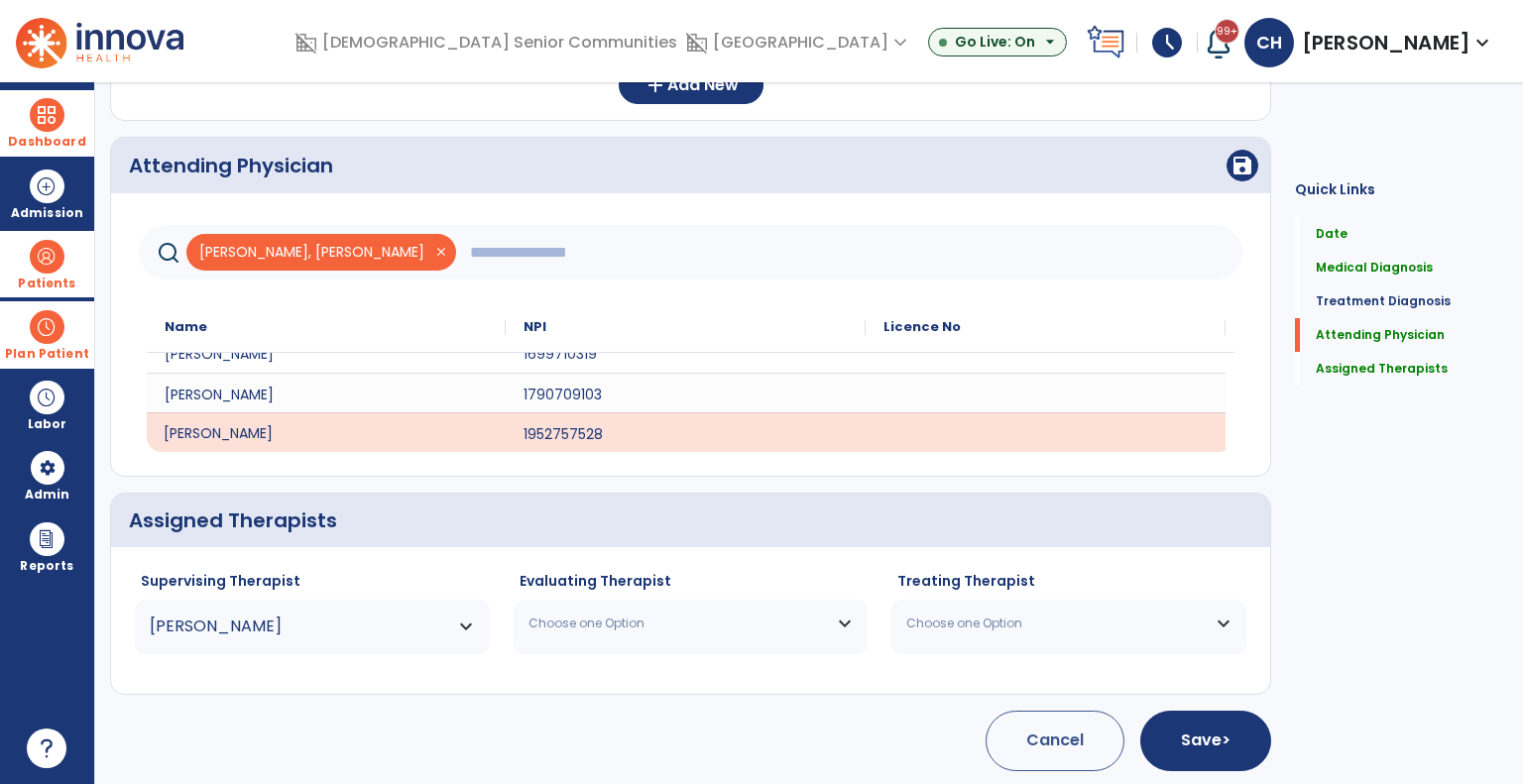 click on "Curry, Amie" at bounding box center (299, 626) 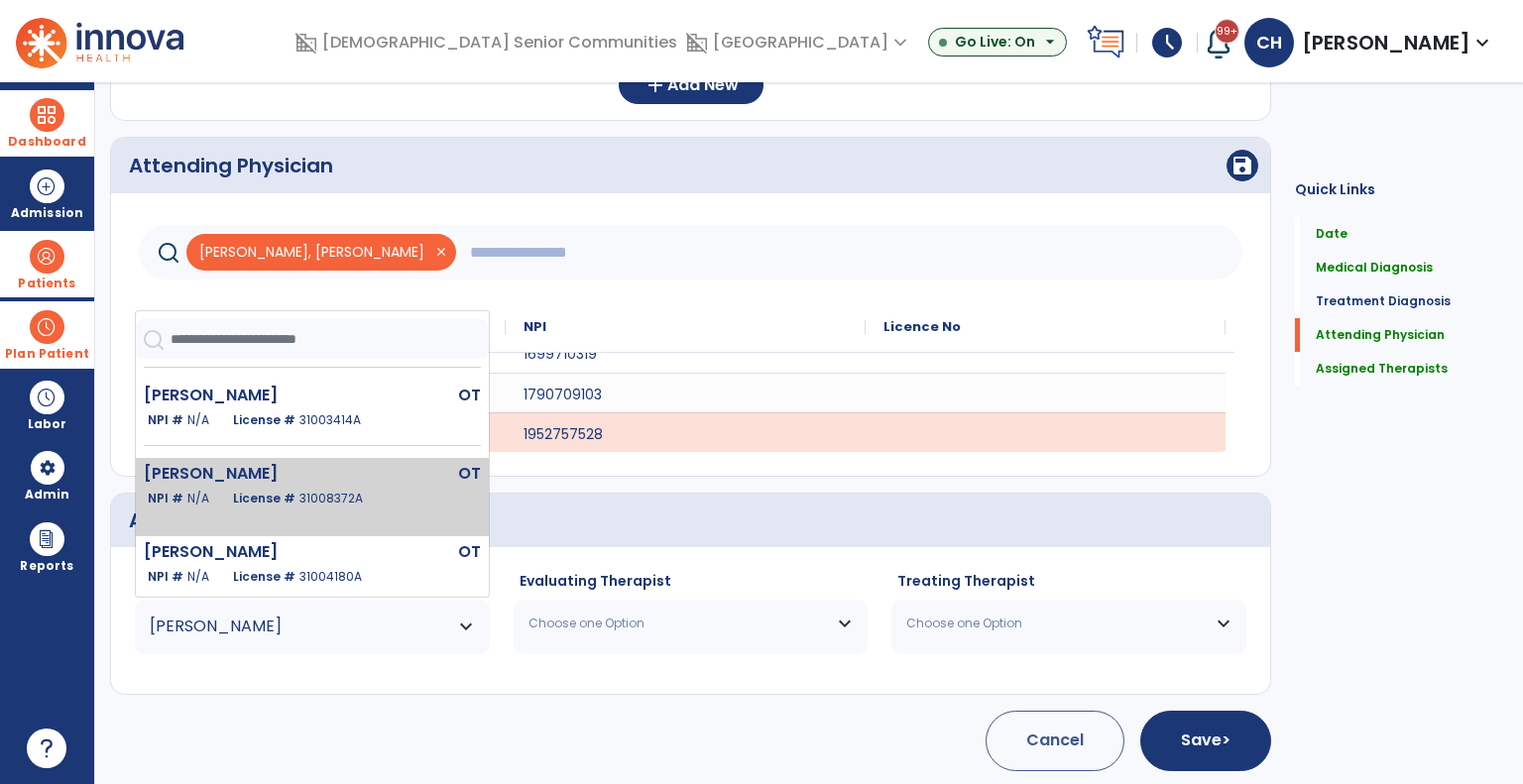scroll, scrollTop: 168, scrollLeft: 0, axis: vertical 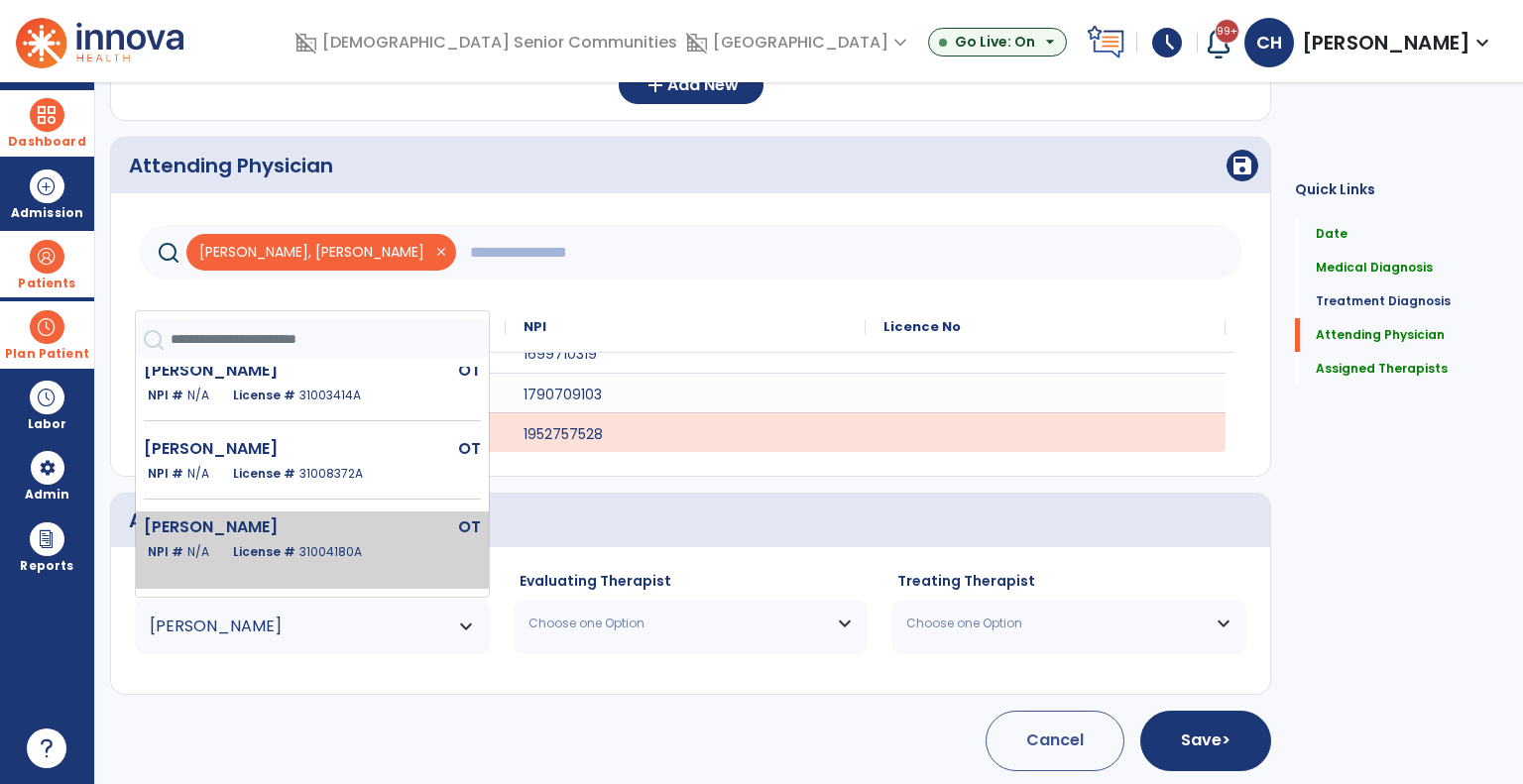 click on "Wiggins Shani" 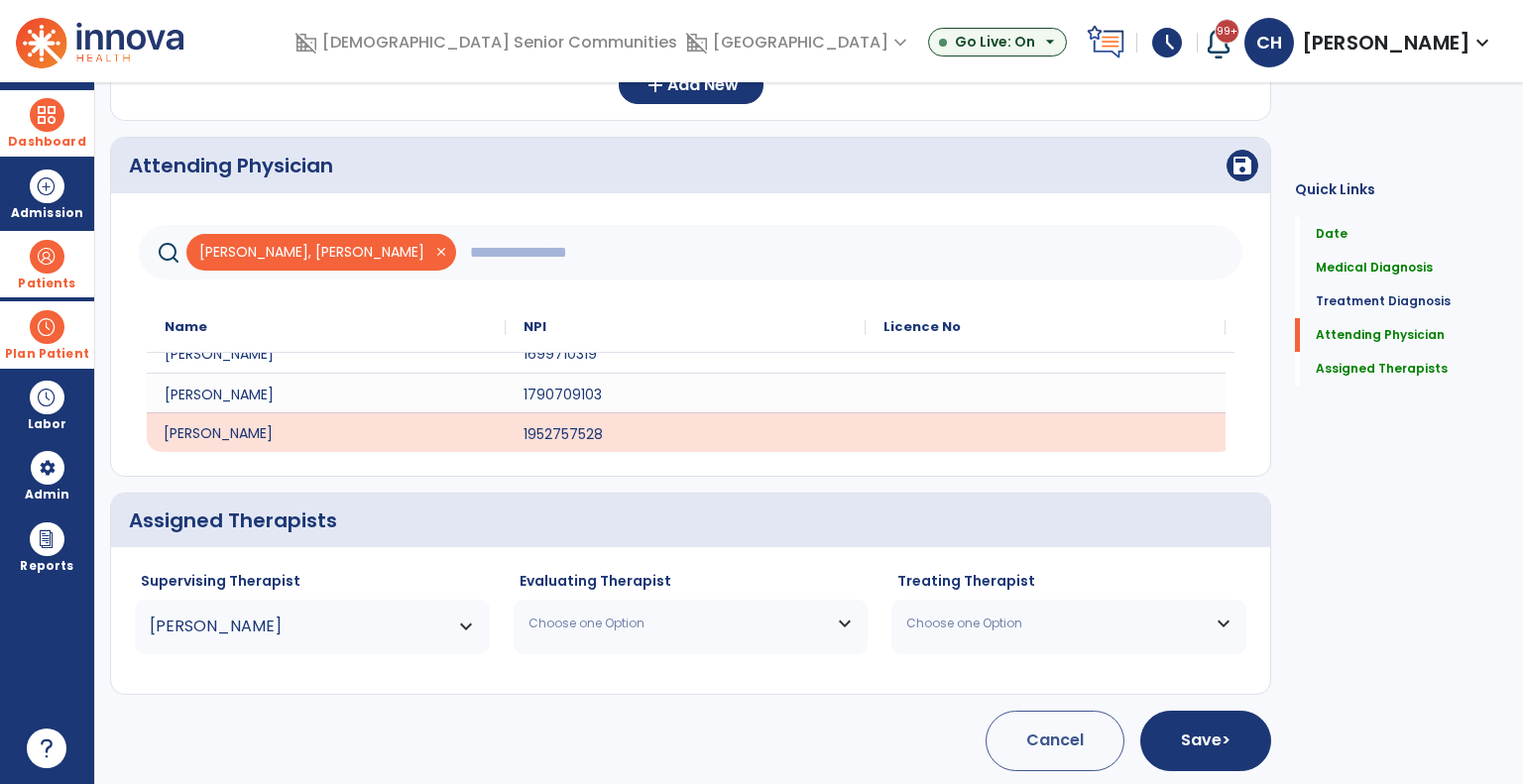 click on "Wiggins, Shani" at bounding box center (299, 626) 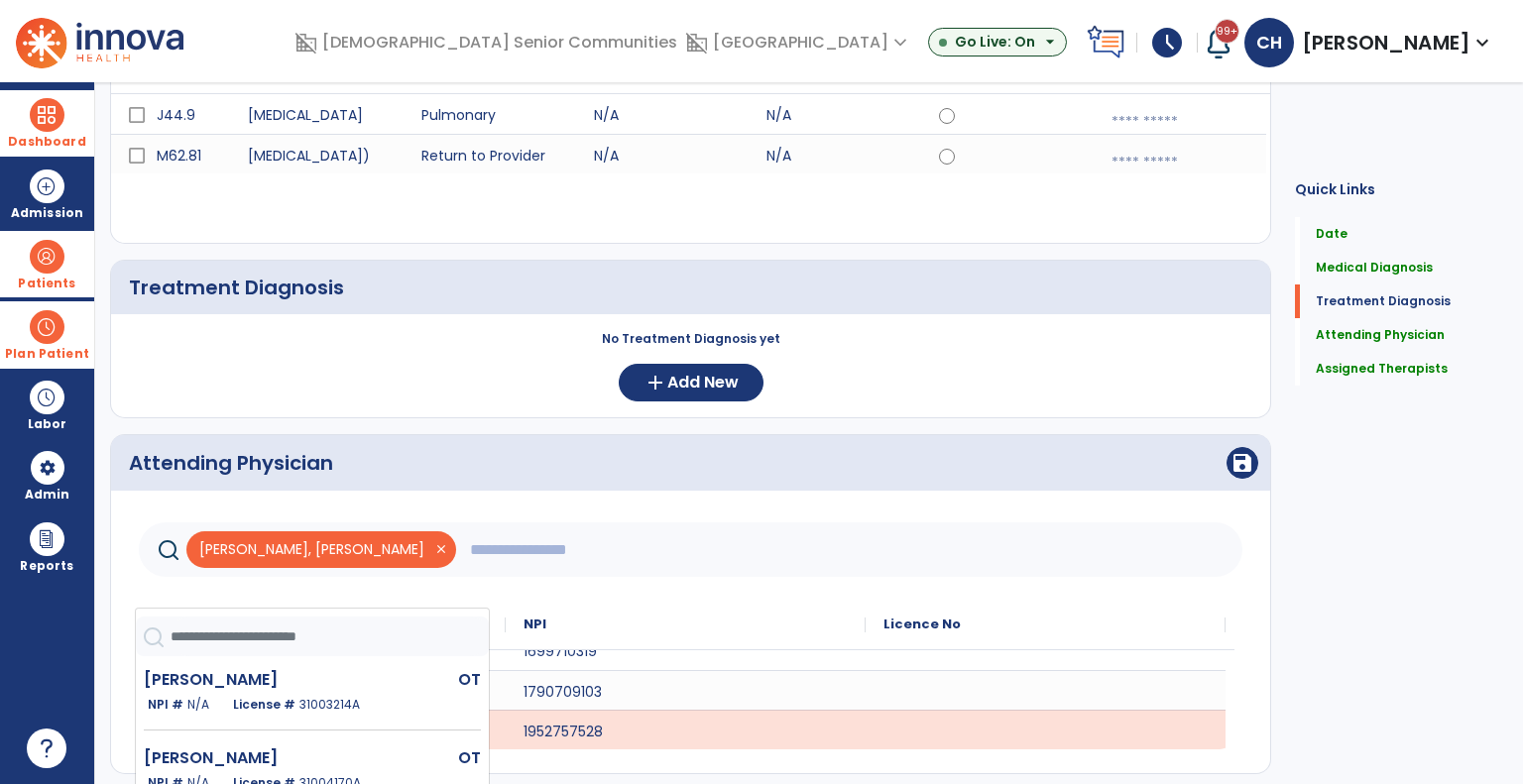scroll, scrollTop: 185, scrollLeft: 0, axis: vertical 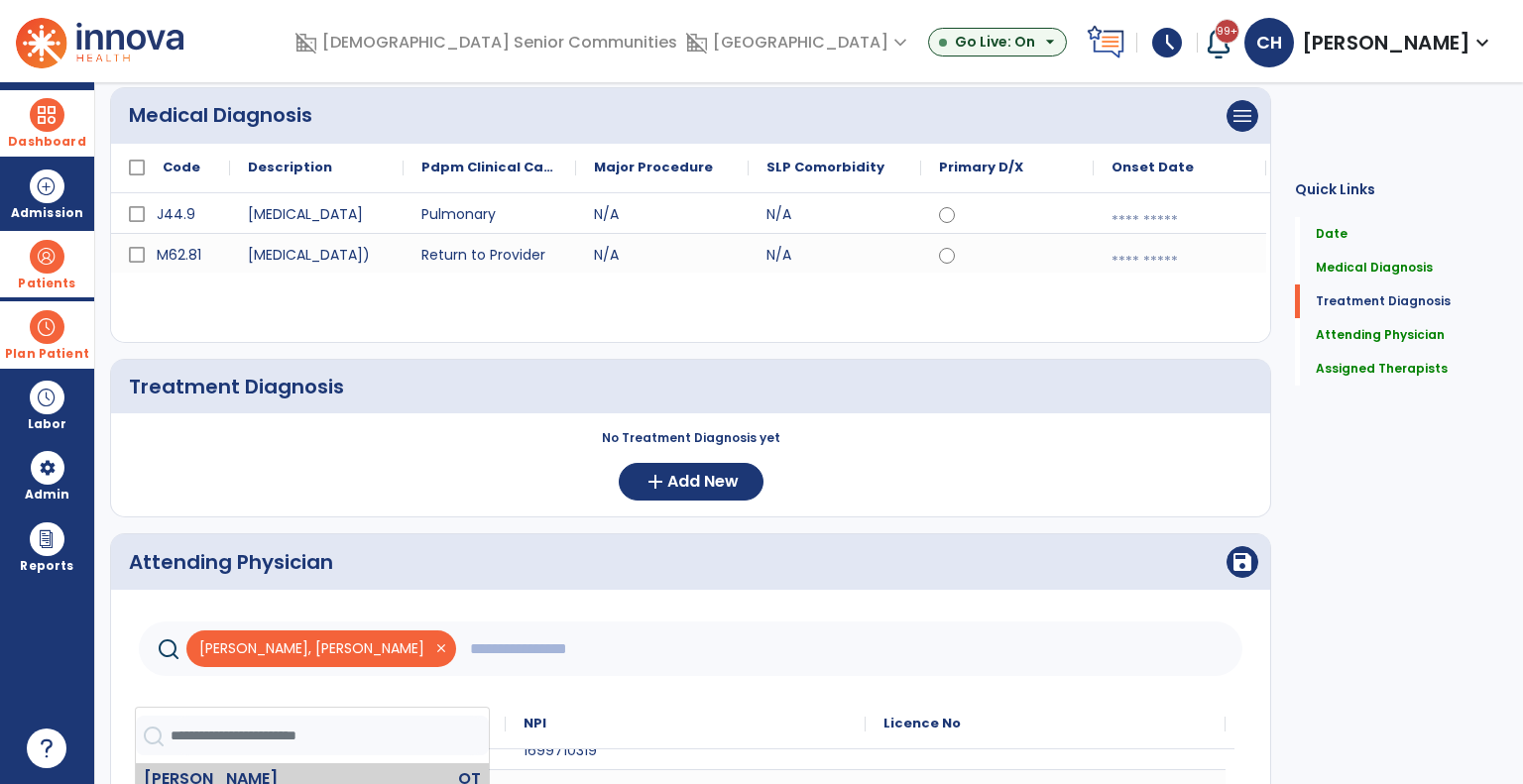 click on "Aldridge Jennifer" 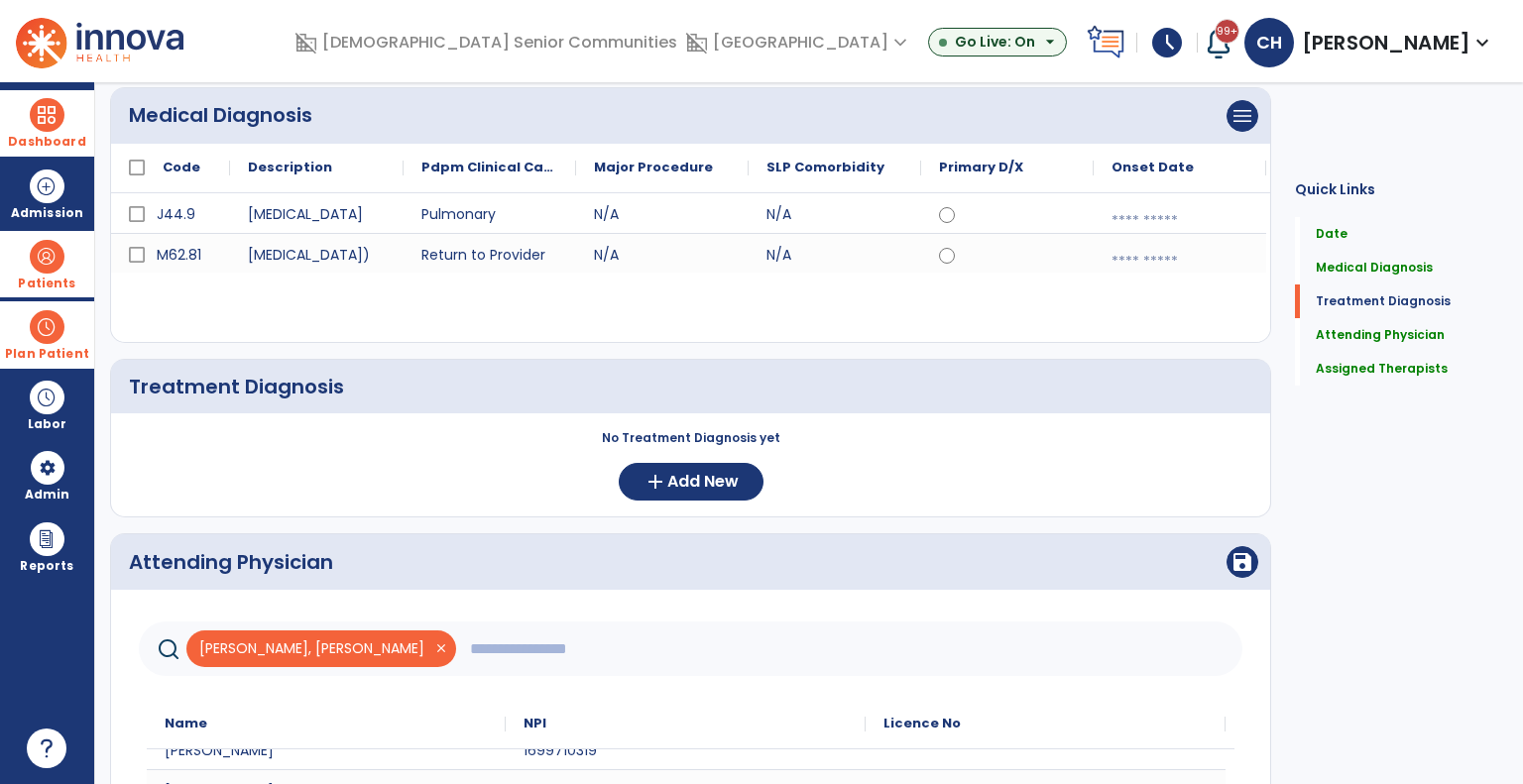 scroll, scrollTop: 582, scrollLeft: 0, axis: vertical 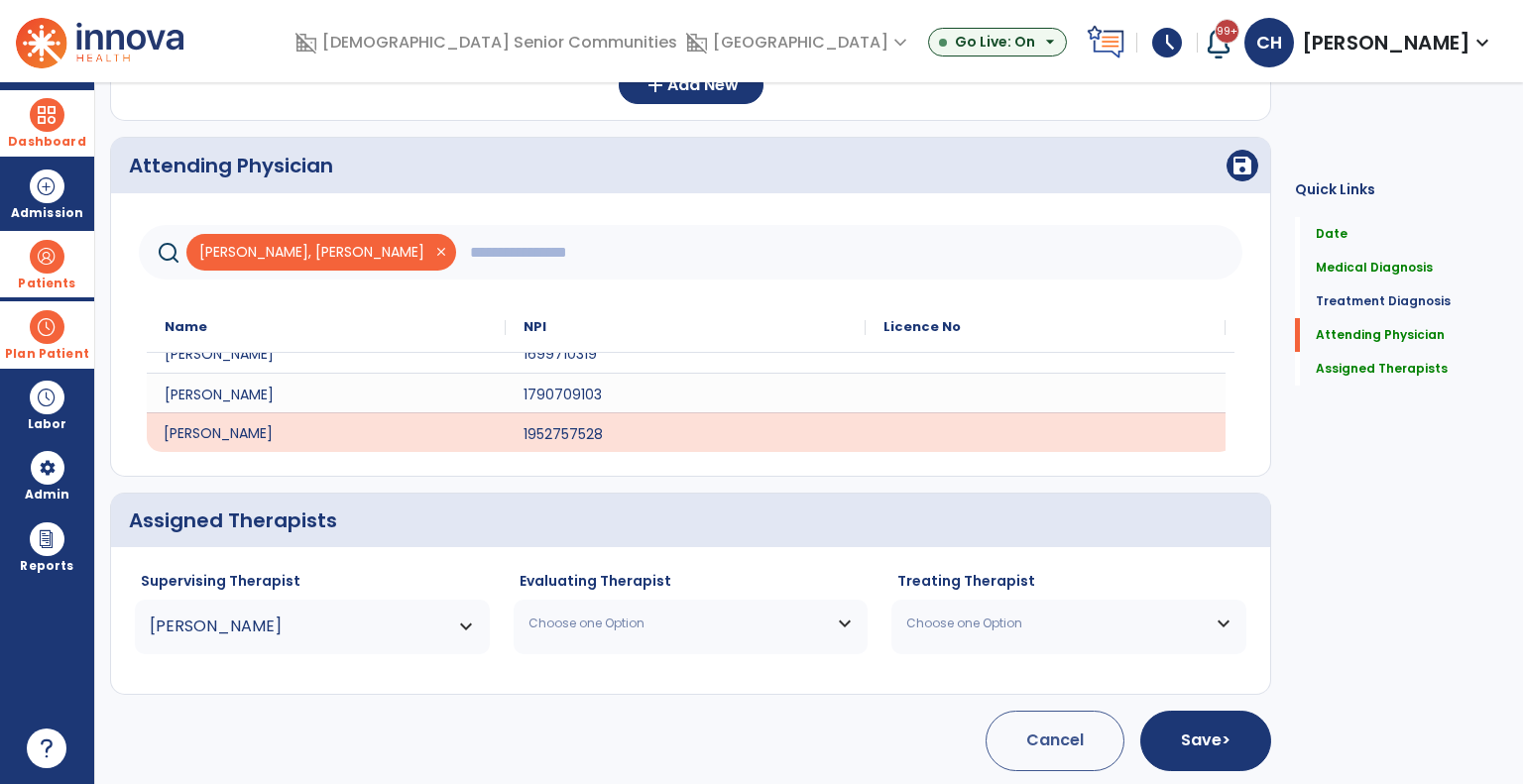 click on "Choose one Option" at bounding box center (691, 623) 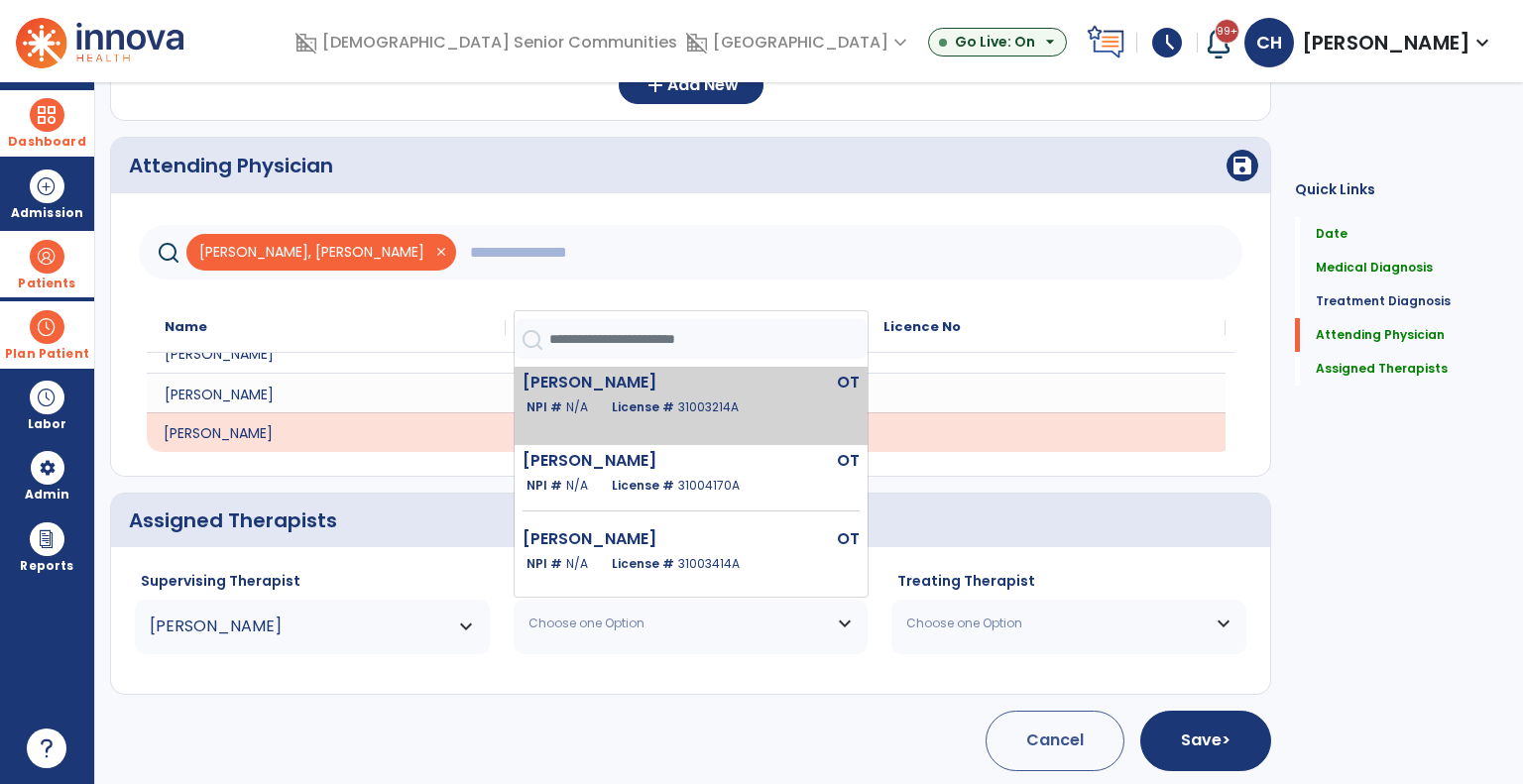 click on "Aldridge Jennifer  OT   NPI #  N/A   License #  31003214A" 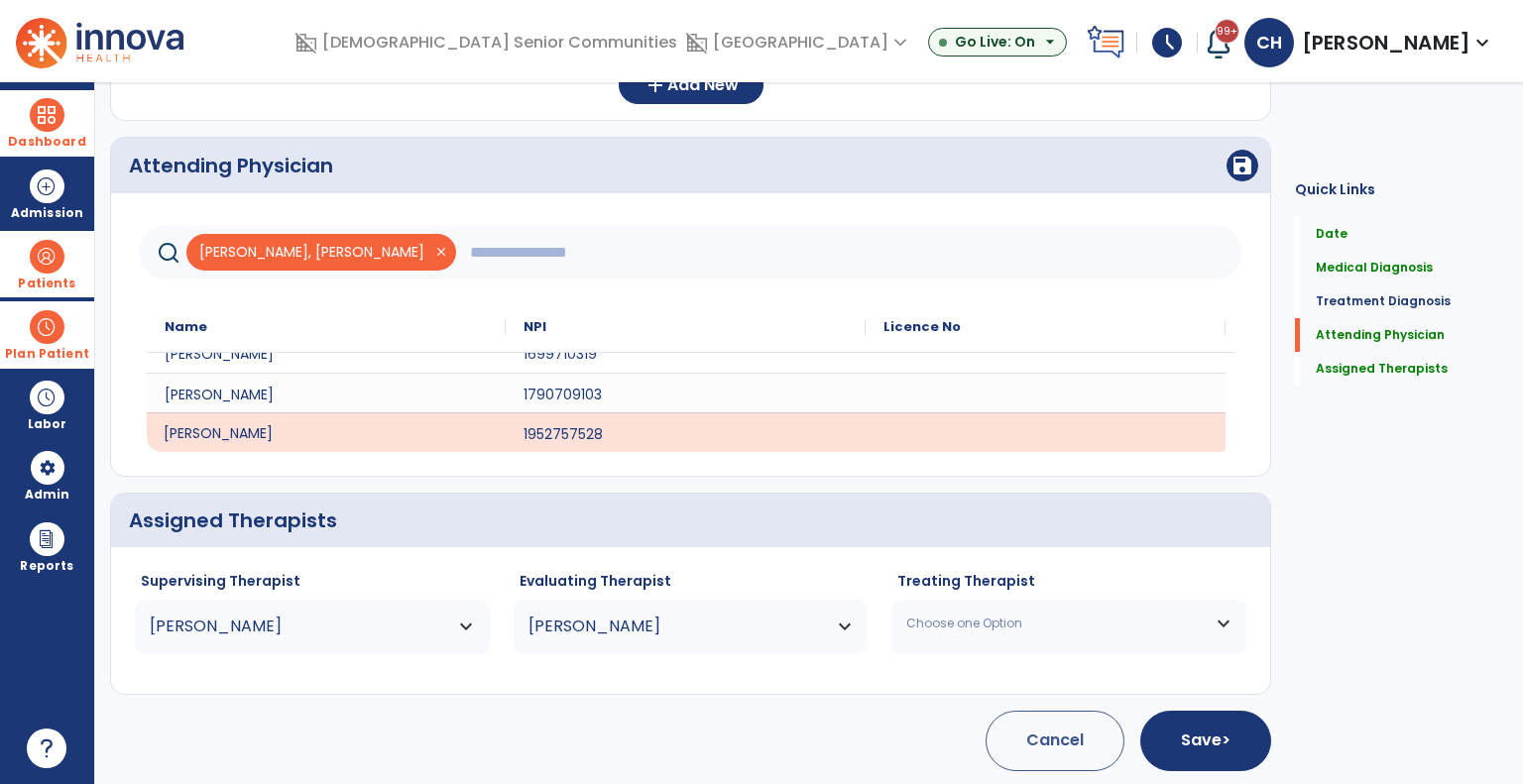 click on "Choose one Option" at bounding box center (1069, 623) 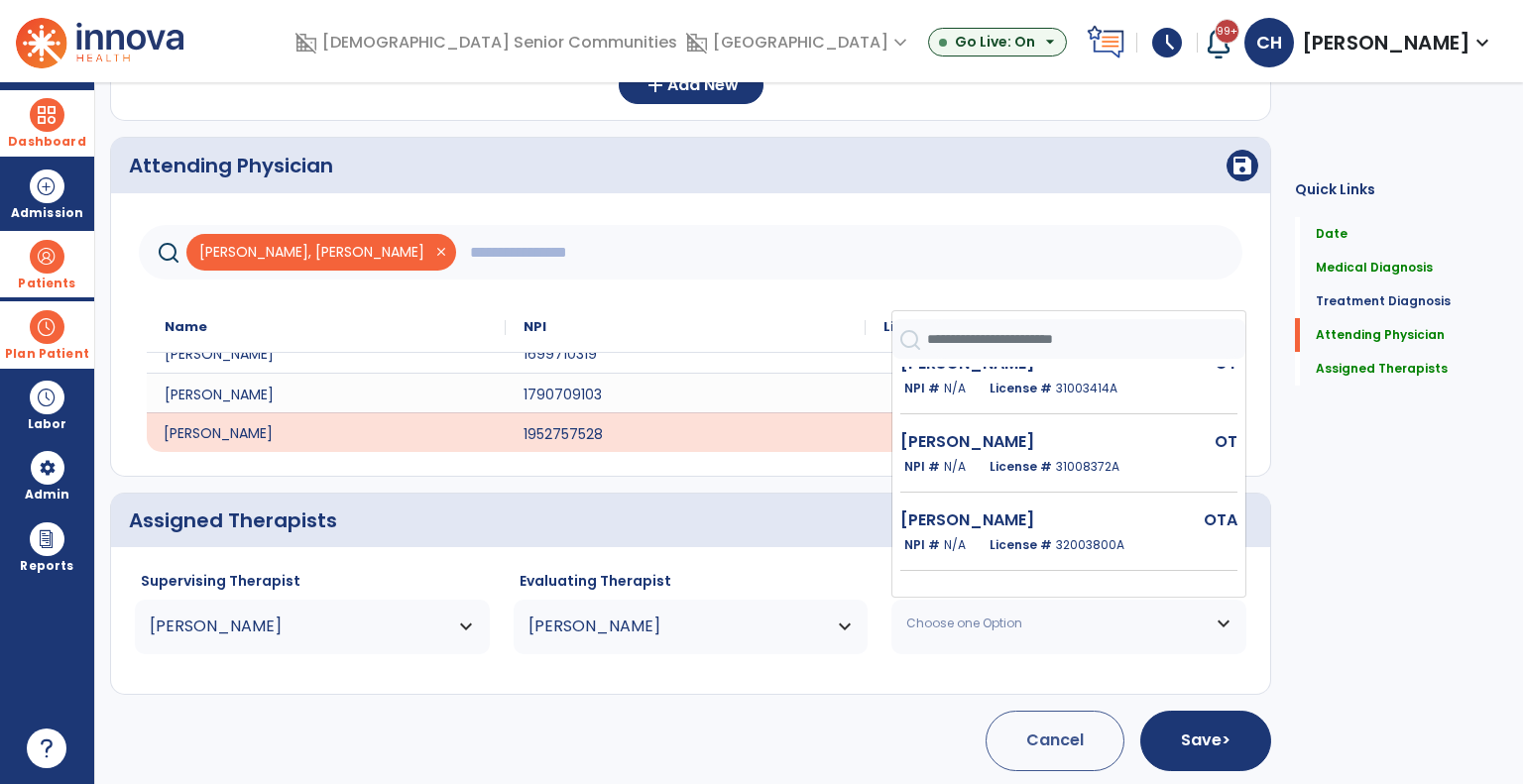 scroll, scrollTop: 198, scrollLeft: 0, axis: vertical 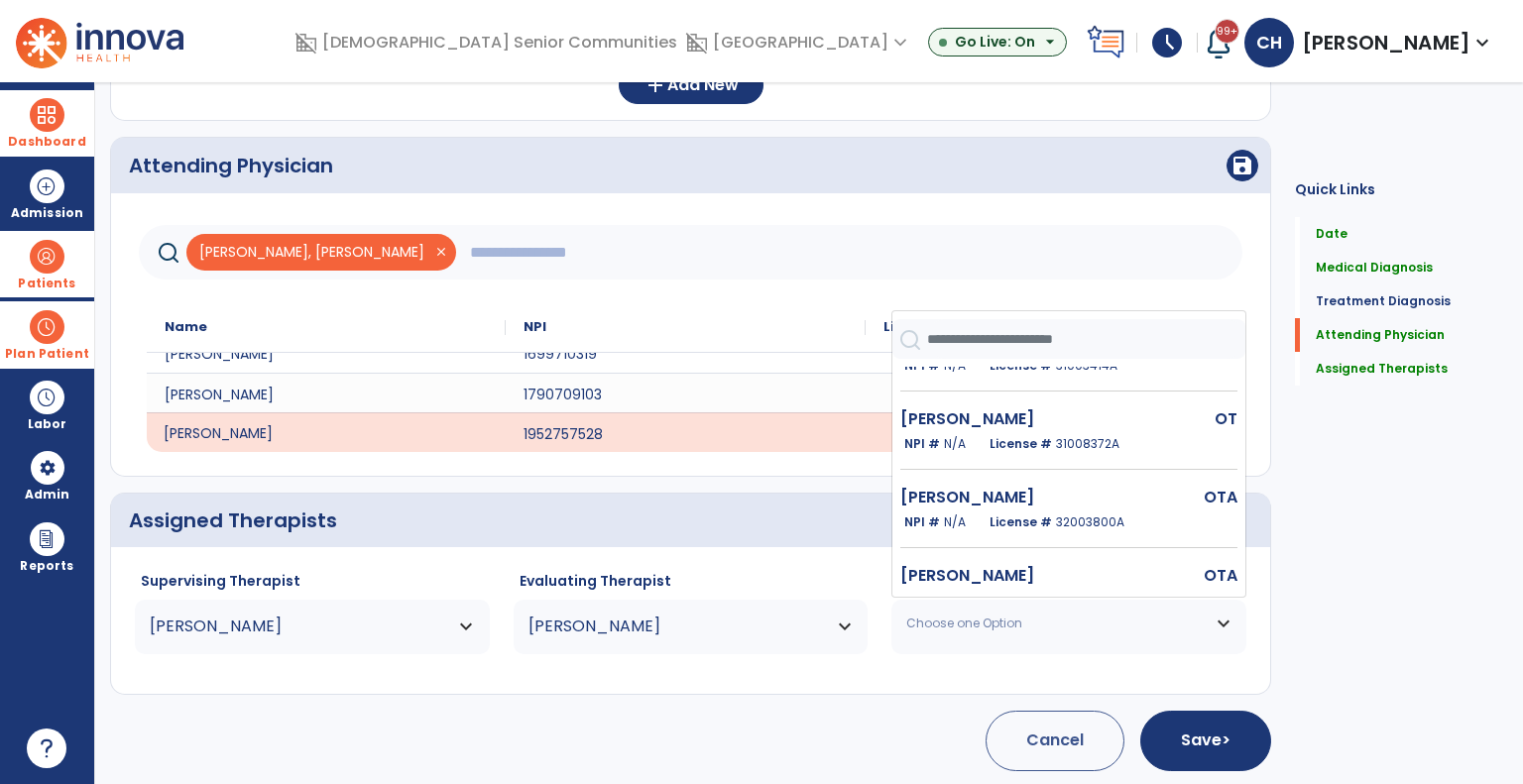 click on "N/A" 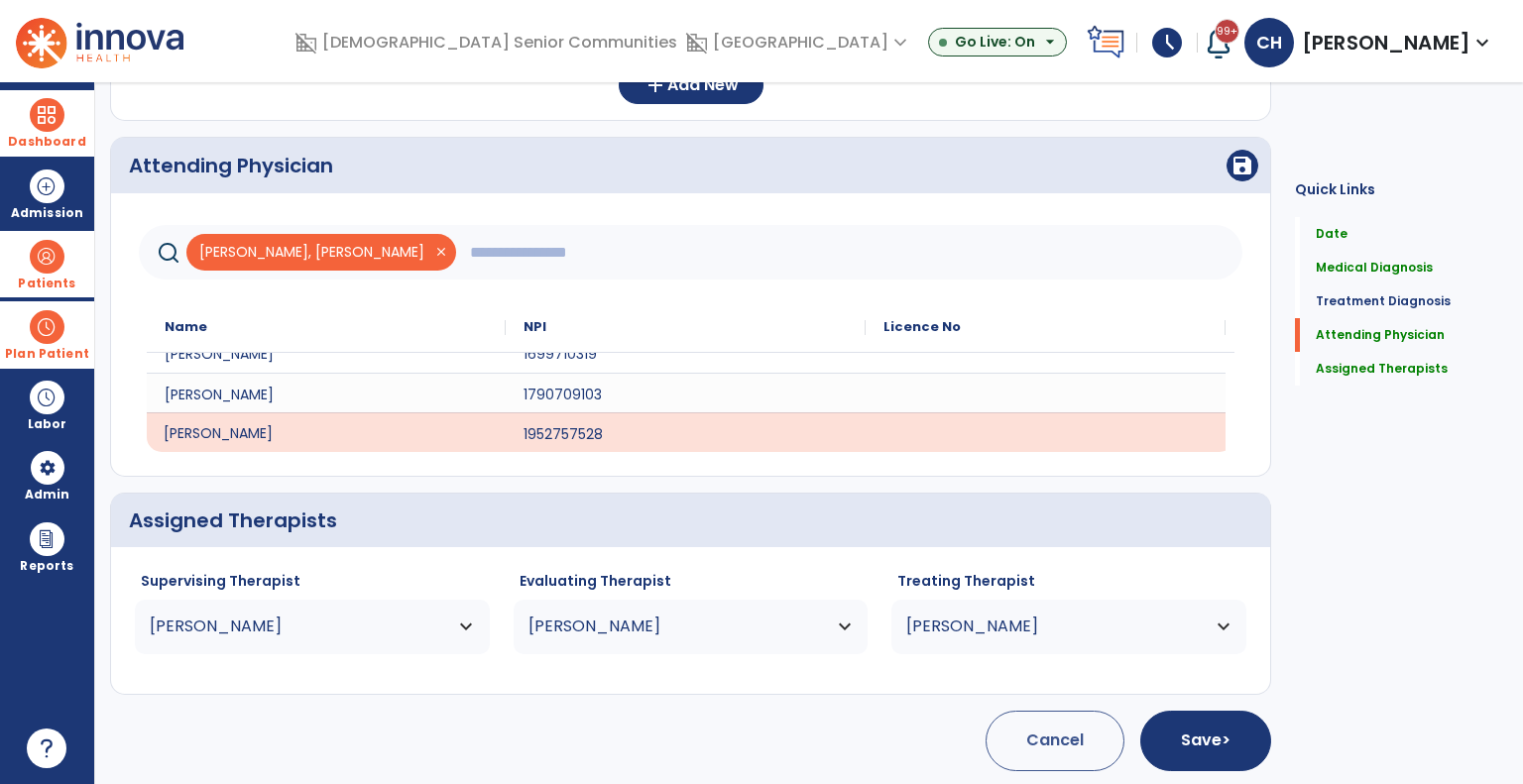 click on "arrow_back   Occupational Therapy Admission  SOC Date  *********  calendar_today  Order Date  ********  calendar_today  Anticipated DC Date   calendar_today  EOC --/--/---- Medical Diagnosis      menu   Add Medical Diagnosis   Delete Medical Diagnosis
Code
Description
J44.9 to" 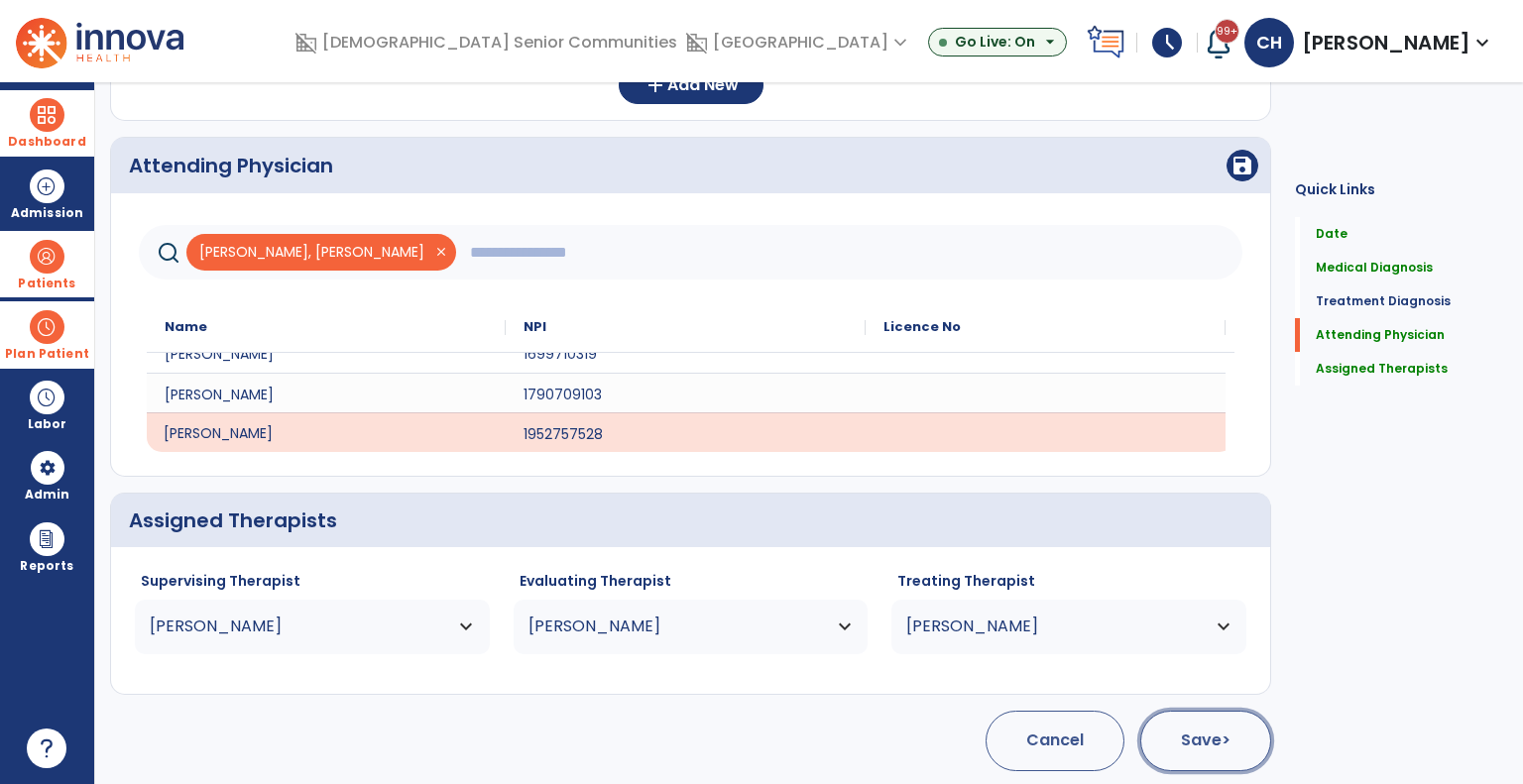 click on "Save  >" 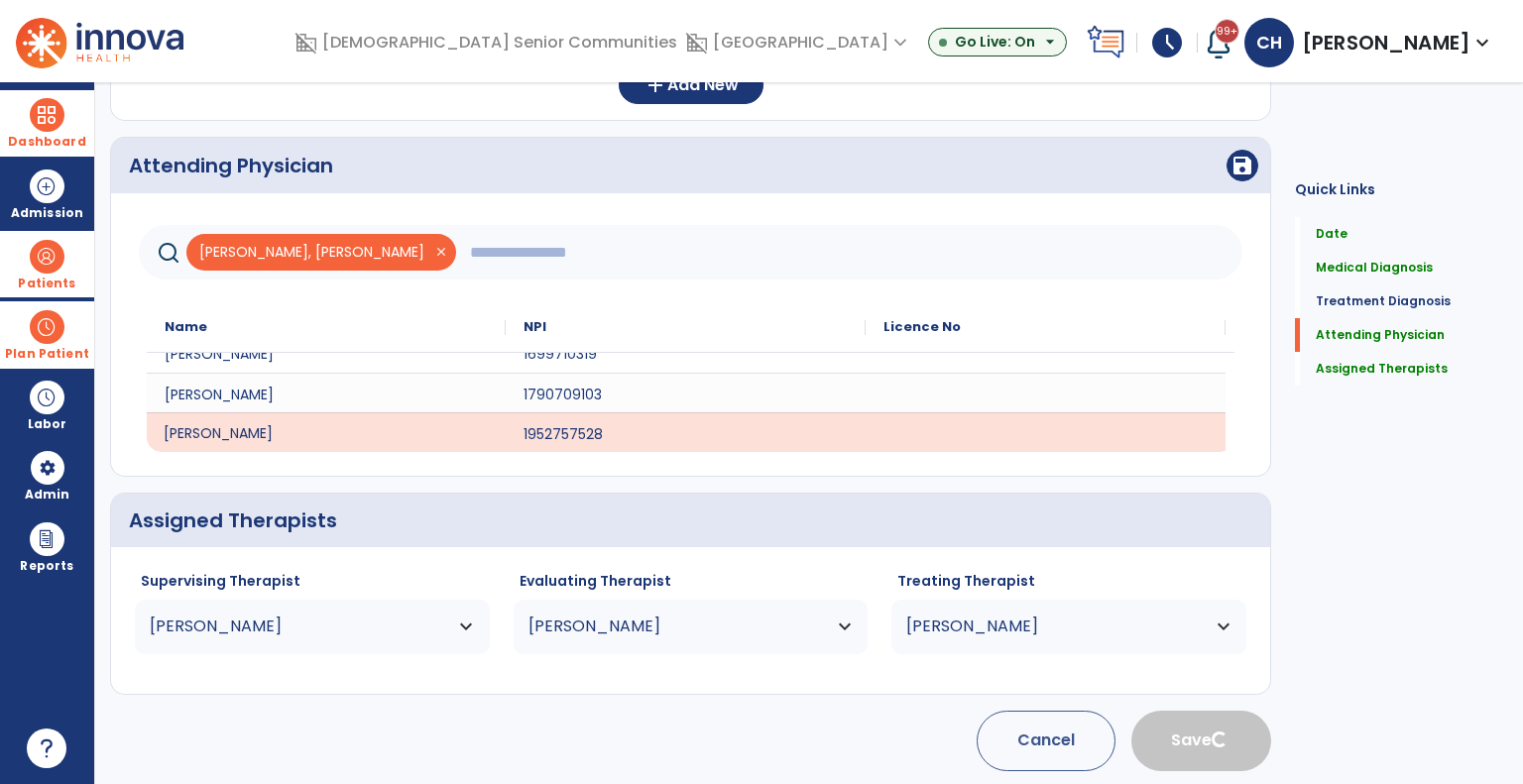 type 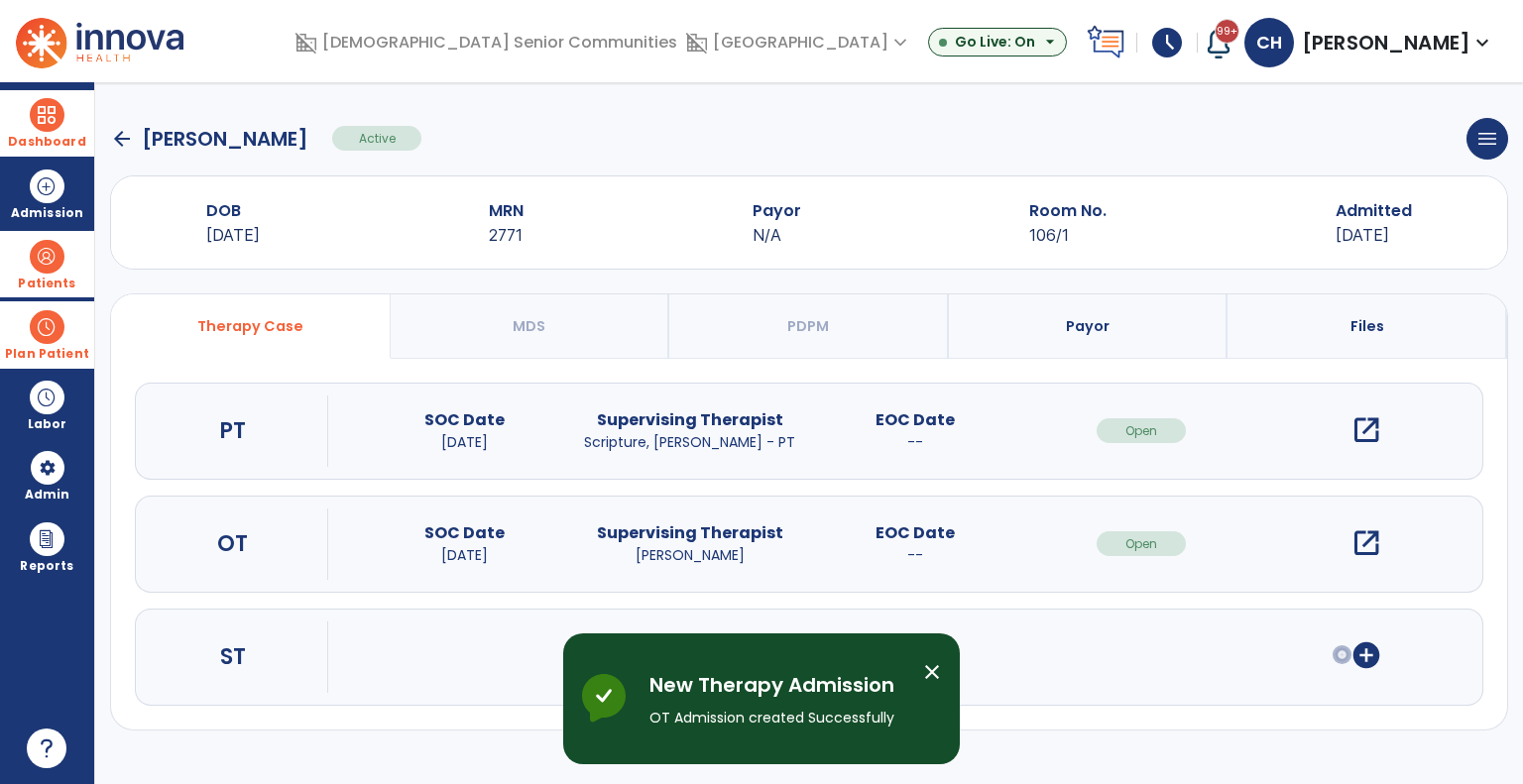 scroll, scrollTop: 0, scrollLeft: 0, axis: both 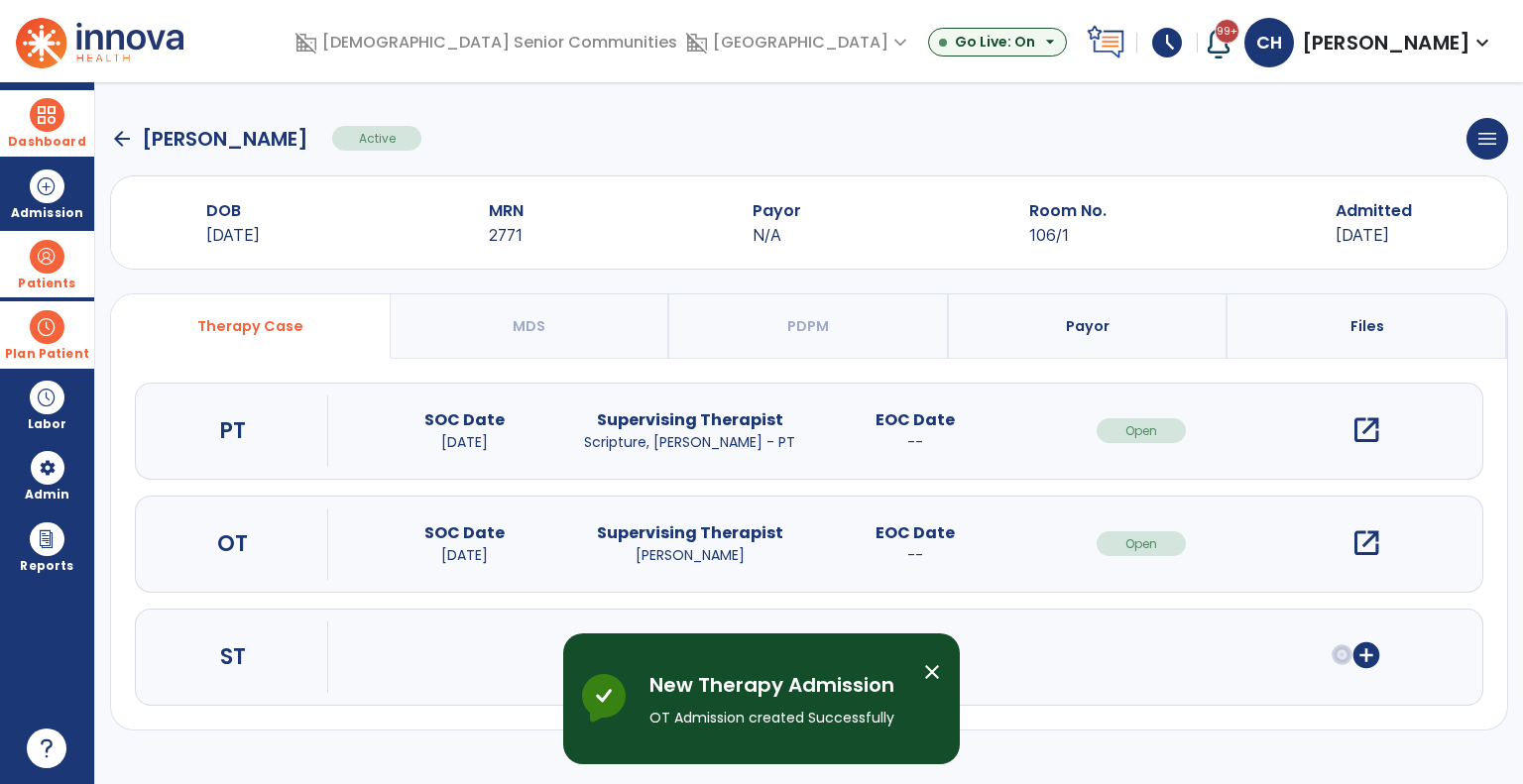 click on "New Therapy Admission OT Admission created Successfully  close   Innova Health  New Therapy Admission" at bounding box center (762, 699) 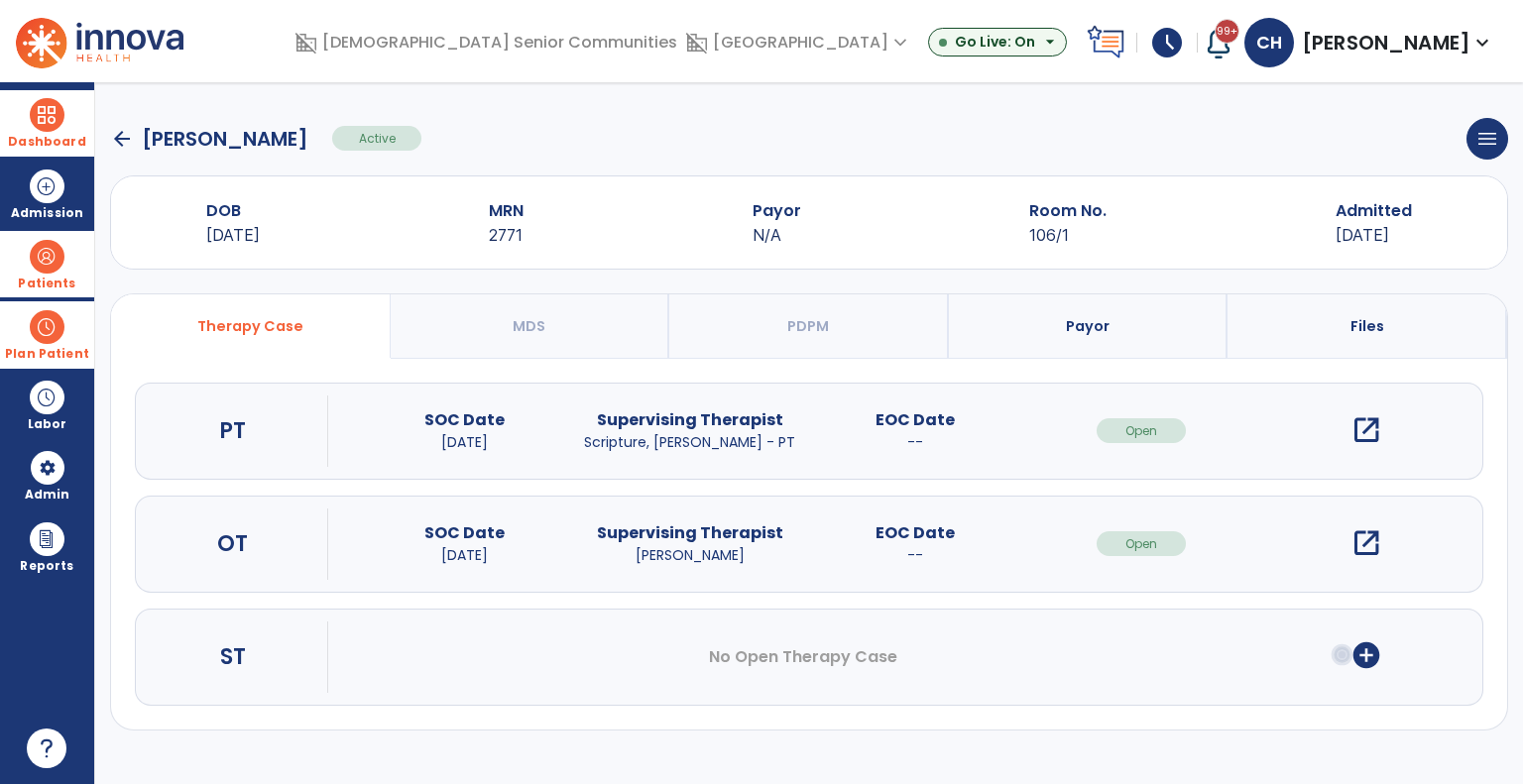 click on "Plan Patient" at bounding box center (47, 283) 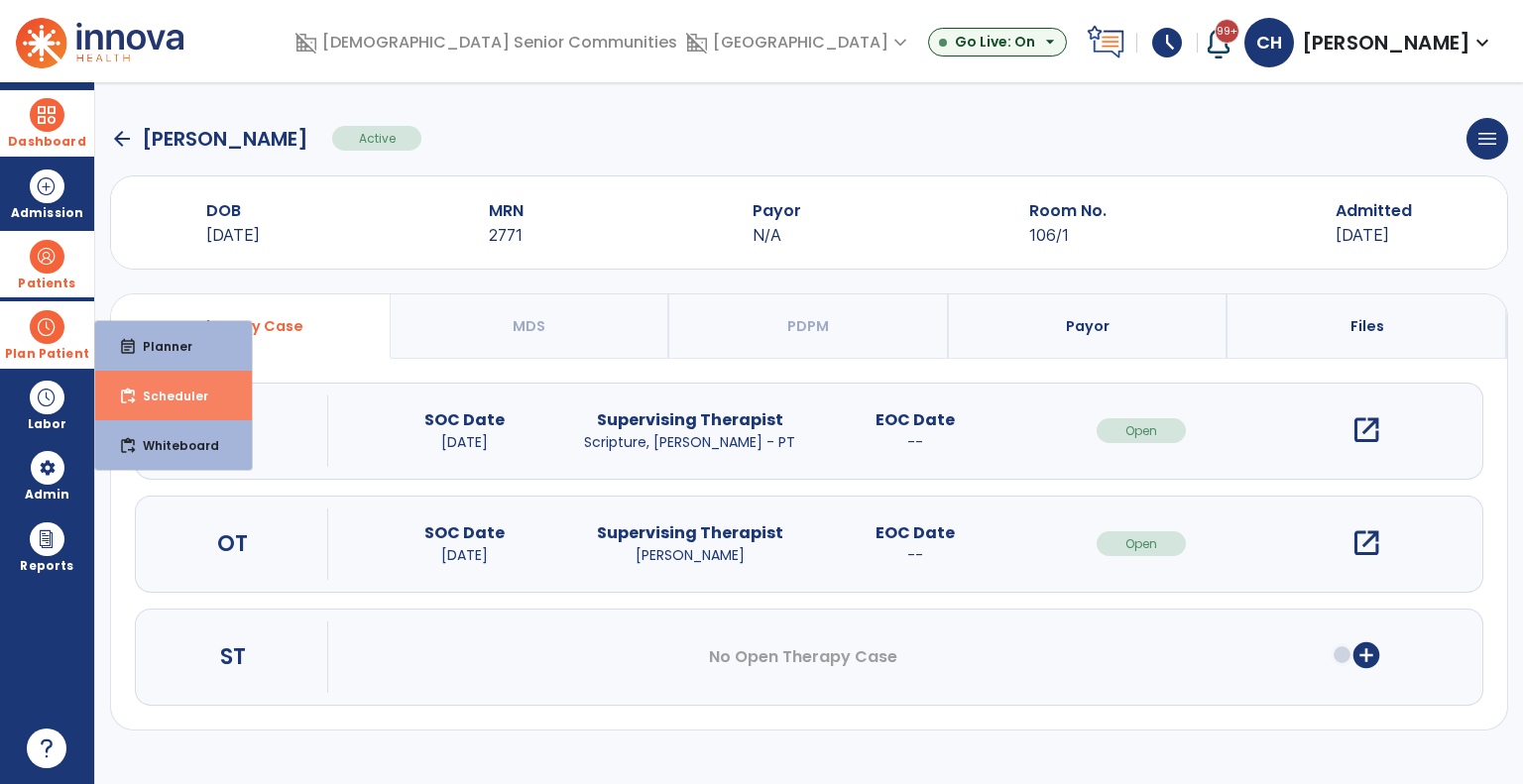 click on "Scheduler" at bounding box center [168, 395] 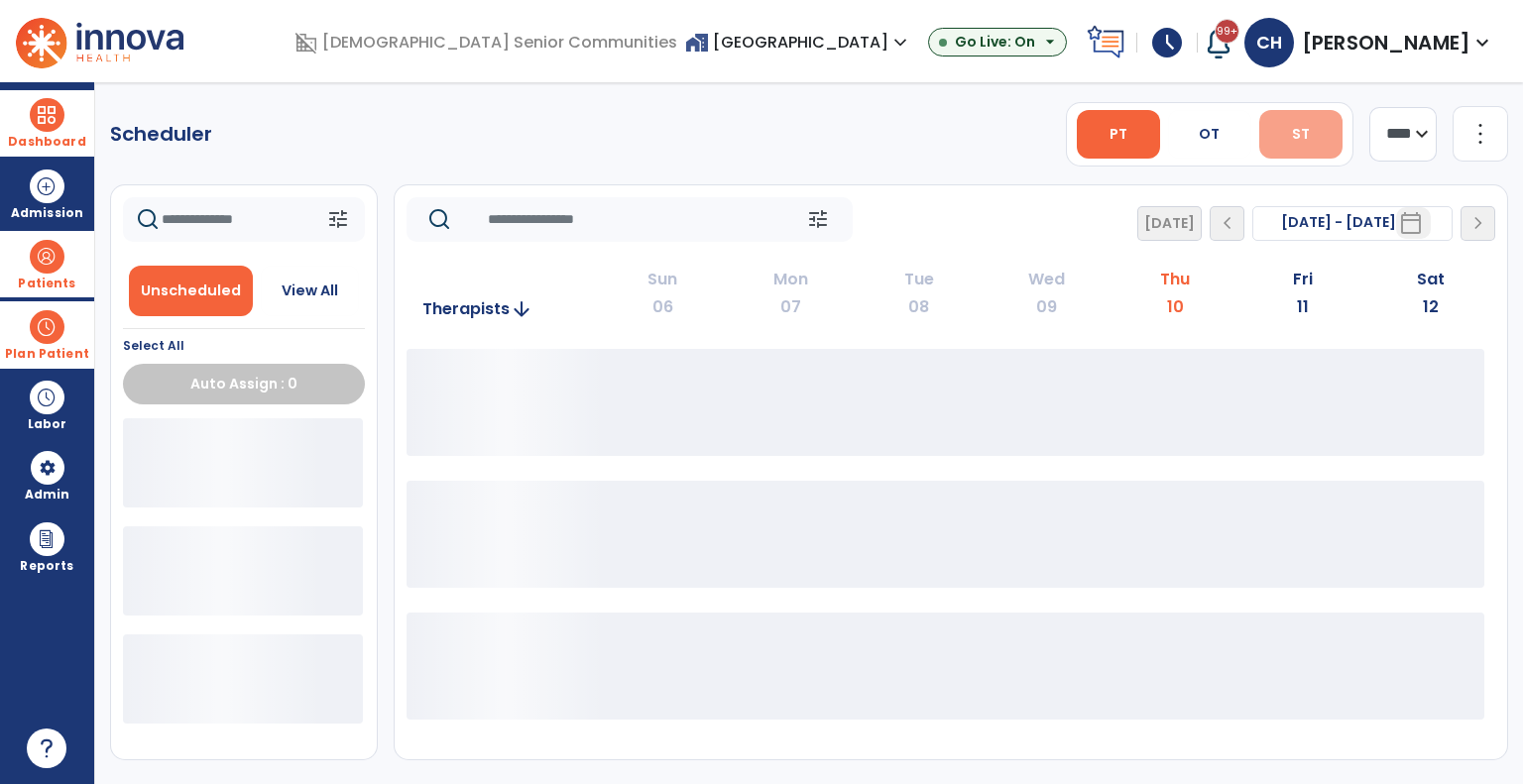 click on "ST" at bounding box center [1301, 134] 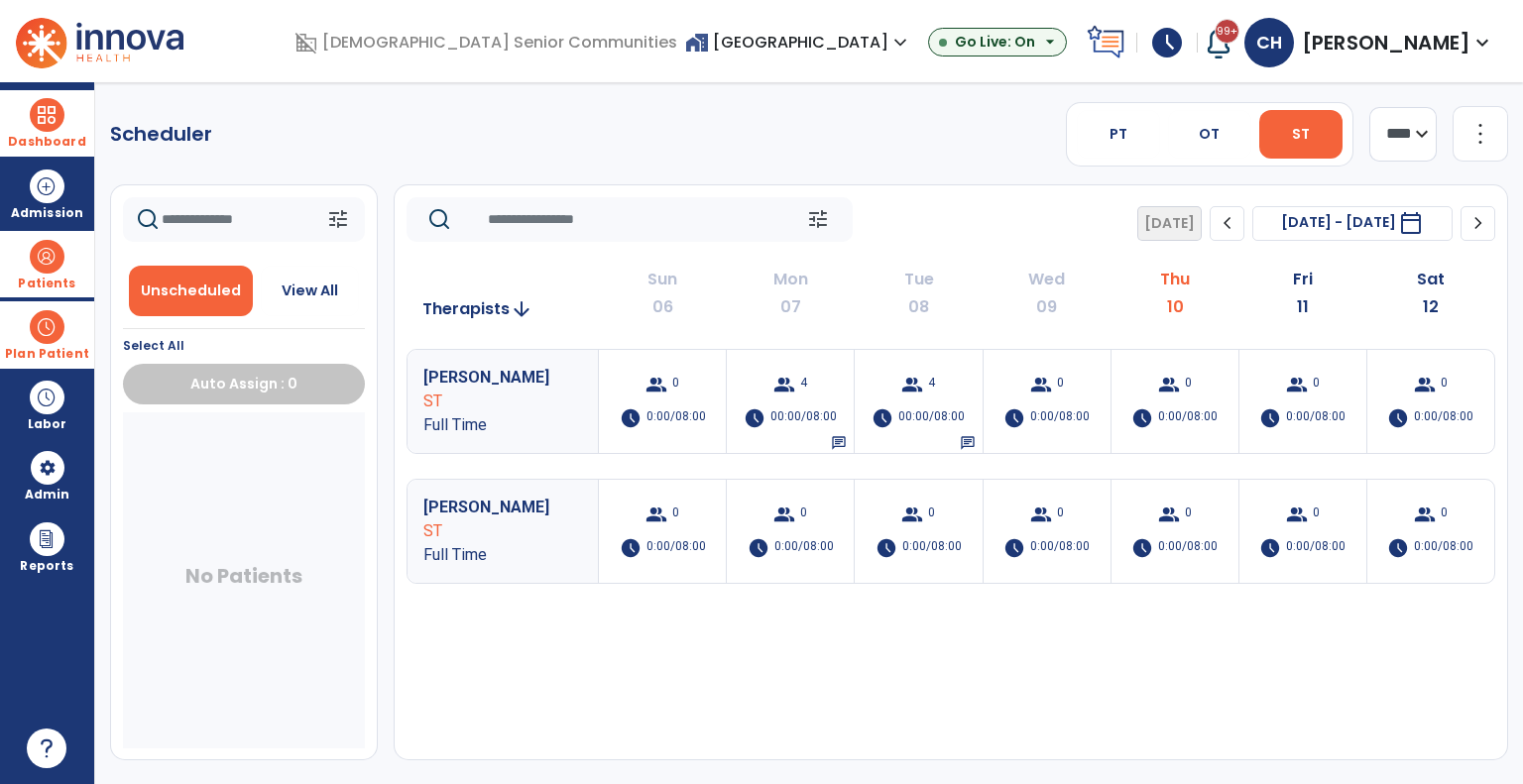 click on "chevron_right" 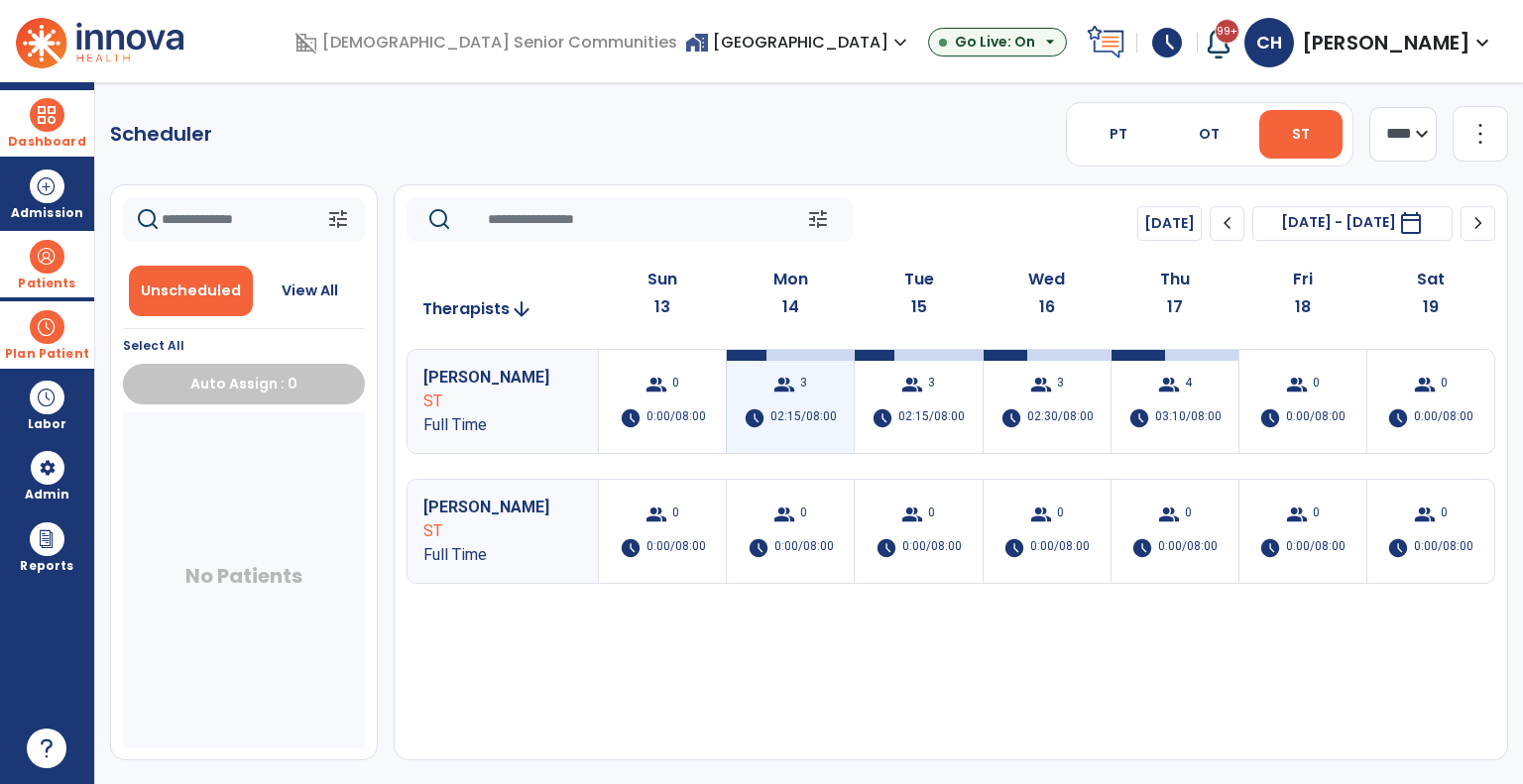 click on "group  3  schedule  02:15/08:00" at bounding box center (790, 401) 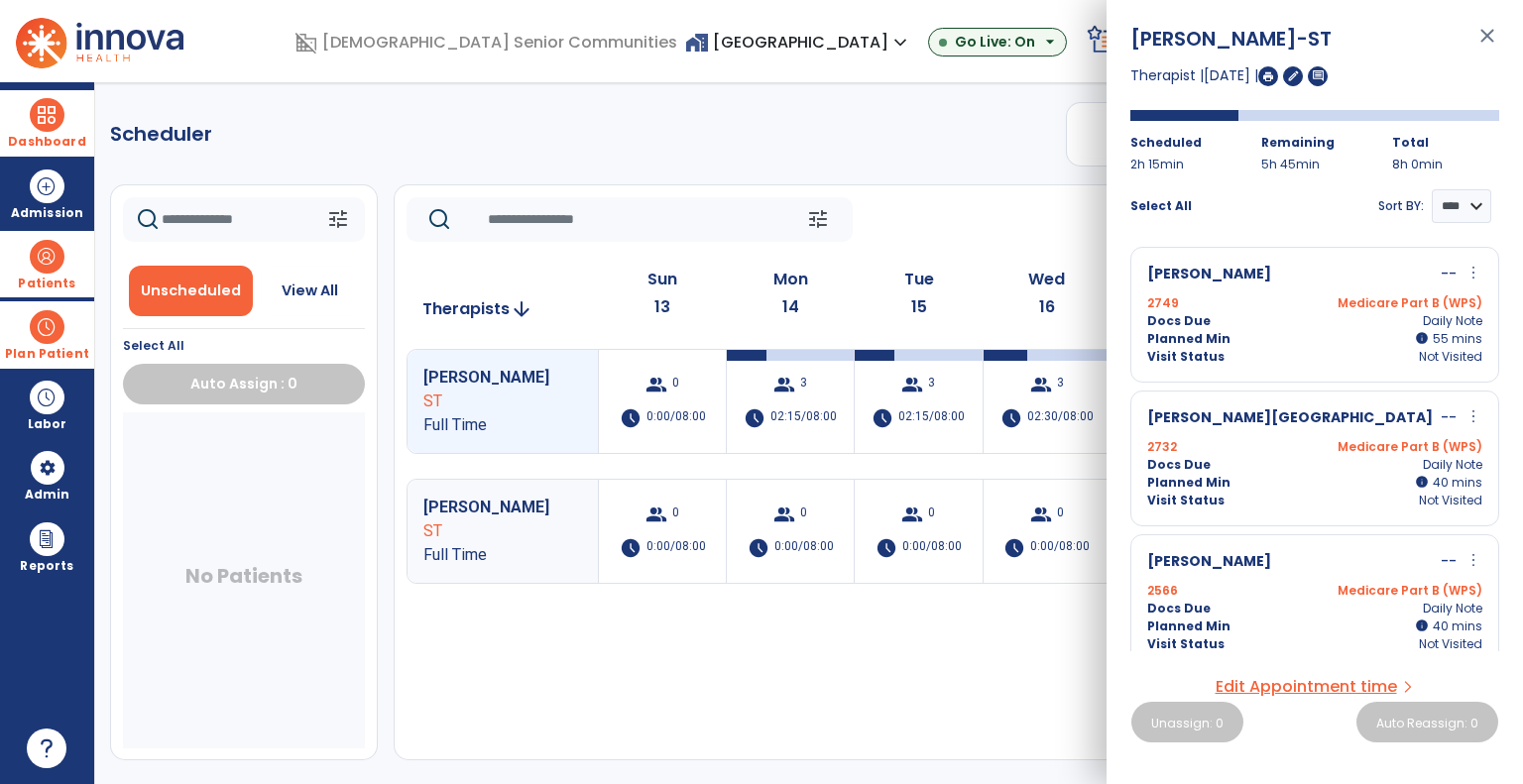 click on "Scheduler   PT   OT   ST  **** *** more_vert  Manage Labor   View All Therapists   Print   tune   Unscheduled   View All  Select All  Auto Assign : 0  No Patients  tune   Today  chevron_left Jul 13, 2025 - Jul 19, 2025  *********  calendar_today  chevron_right   Therapists  arrow_downward Sun  13  Mon  14  Tue  15  Wed  16  Thu  17  Fri  18  Sat  19  Muff, Sarah ST Full Time  group  0  schedule  0:00/08:00  group  3  schedule  02:15/08:00   group  3  schedule  02:15/08:00   group  3  schedule  02:30/08:00   group  4  schedule  03:10/08:00   group  0  schedule  0:00/08:00  group  0  schedule  0:00/08:00 Byl, Andrea ST Full Time  group  0  schedule  0:00/08:00  group  0  schedule  0:00/08:00  group  0  schedule  0:00/08:00  group  0  schedule  0:00/08:00  group  0  schedule  0:00/08:00  group  0  schedule  0:00/08:00  group  0  schedule  0:00/08:00" at bounding box center (809, 433) 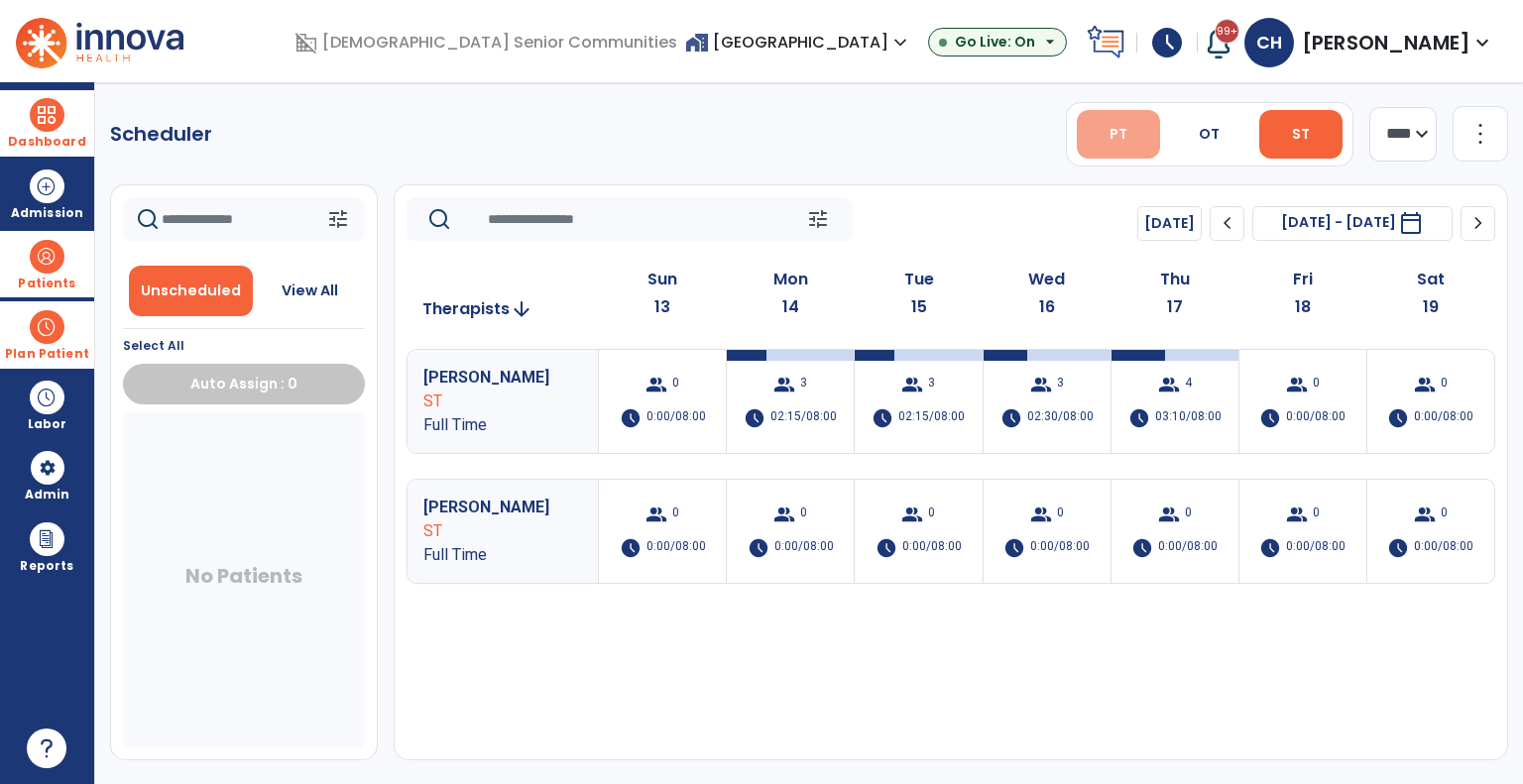 click on "PT" at bounding box center (1118, 134) 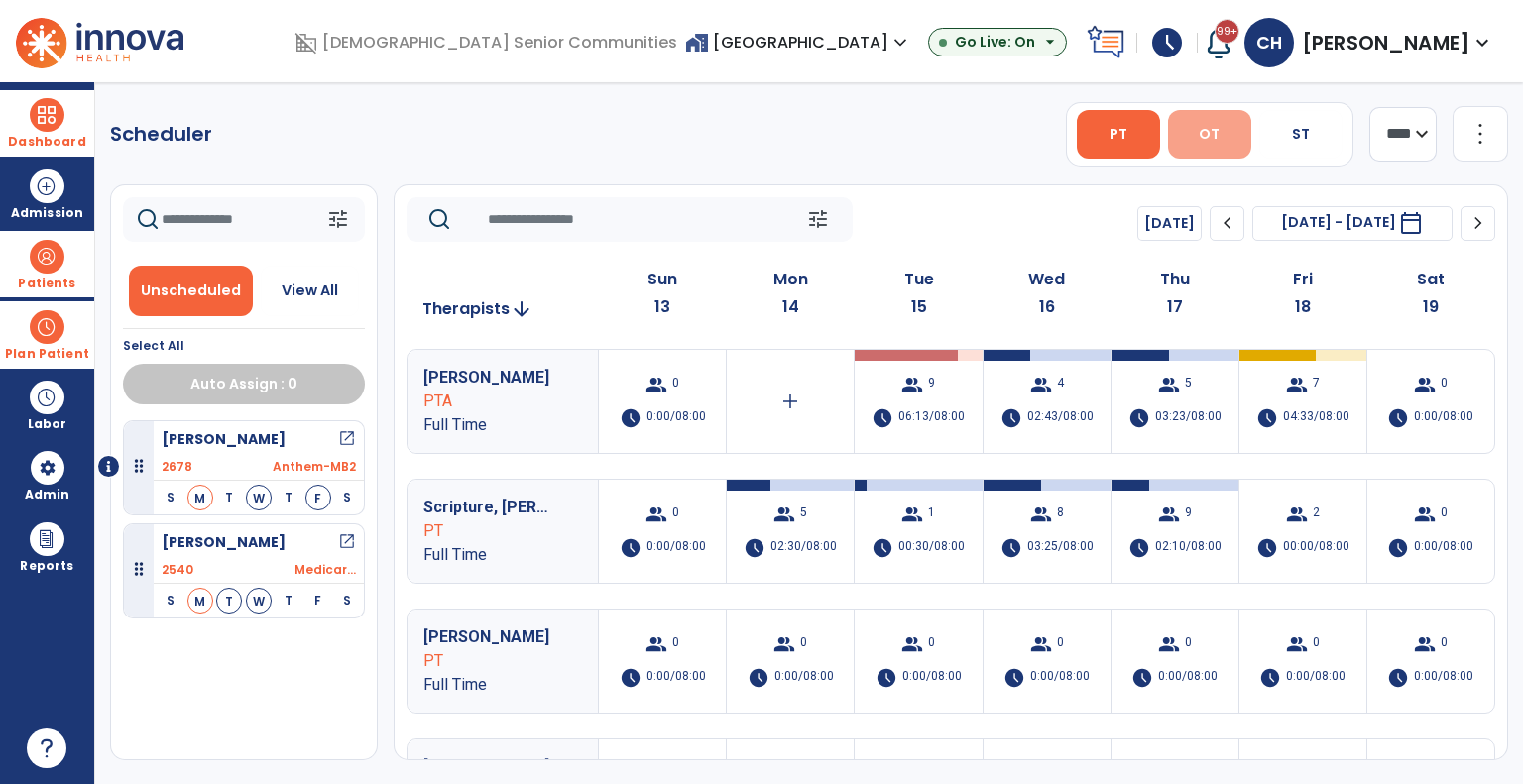 click on "OT" at bounding box center (1209, 134) 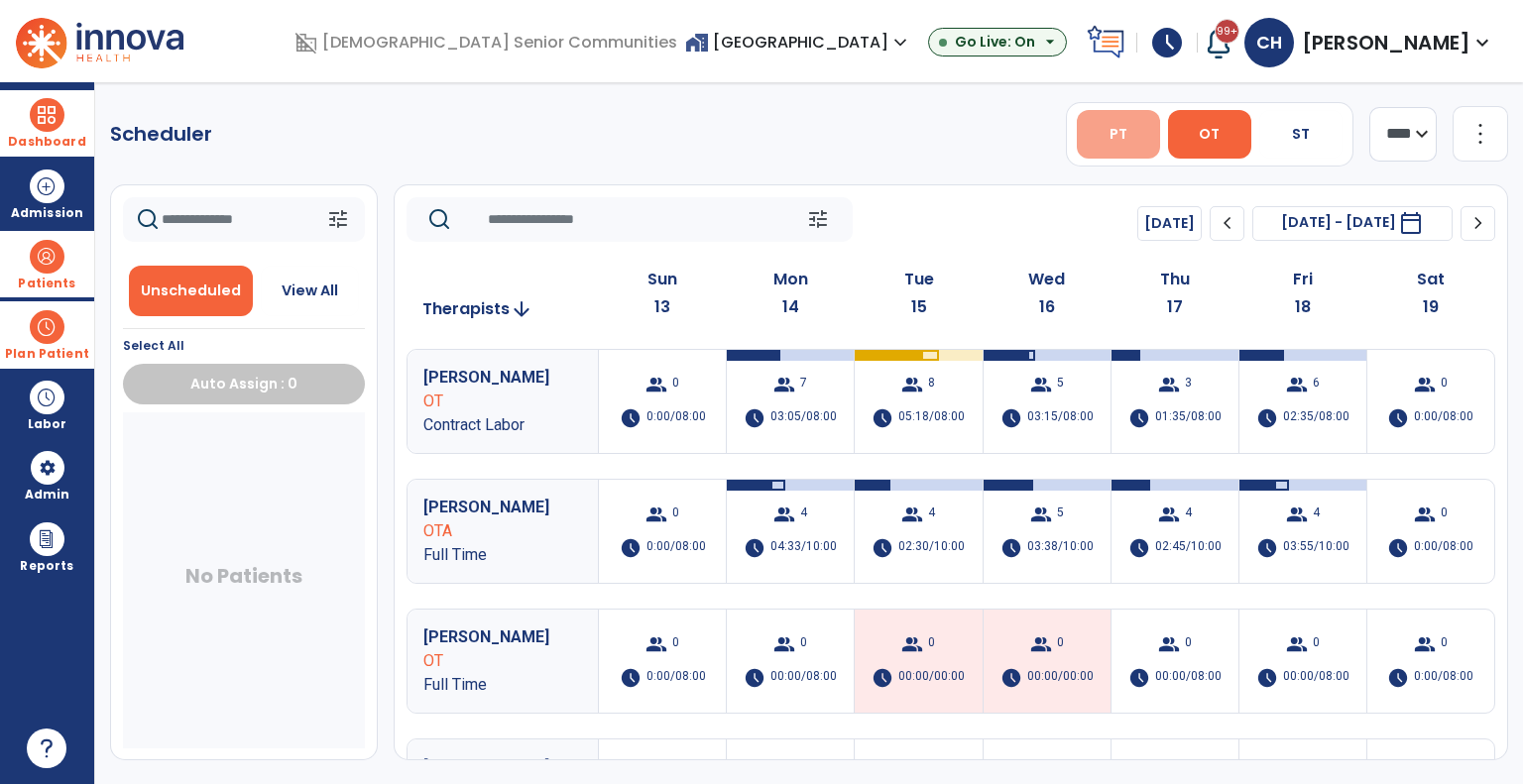 click on "PT" at bounding box center [1118, 134] 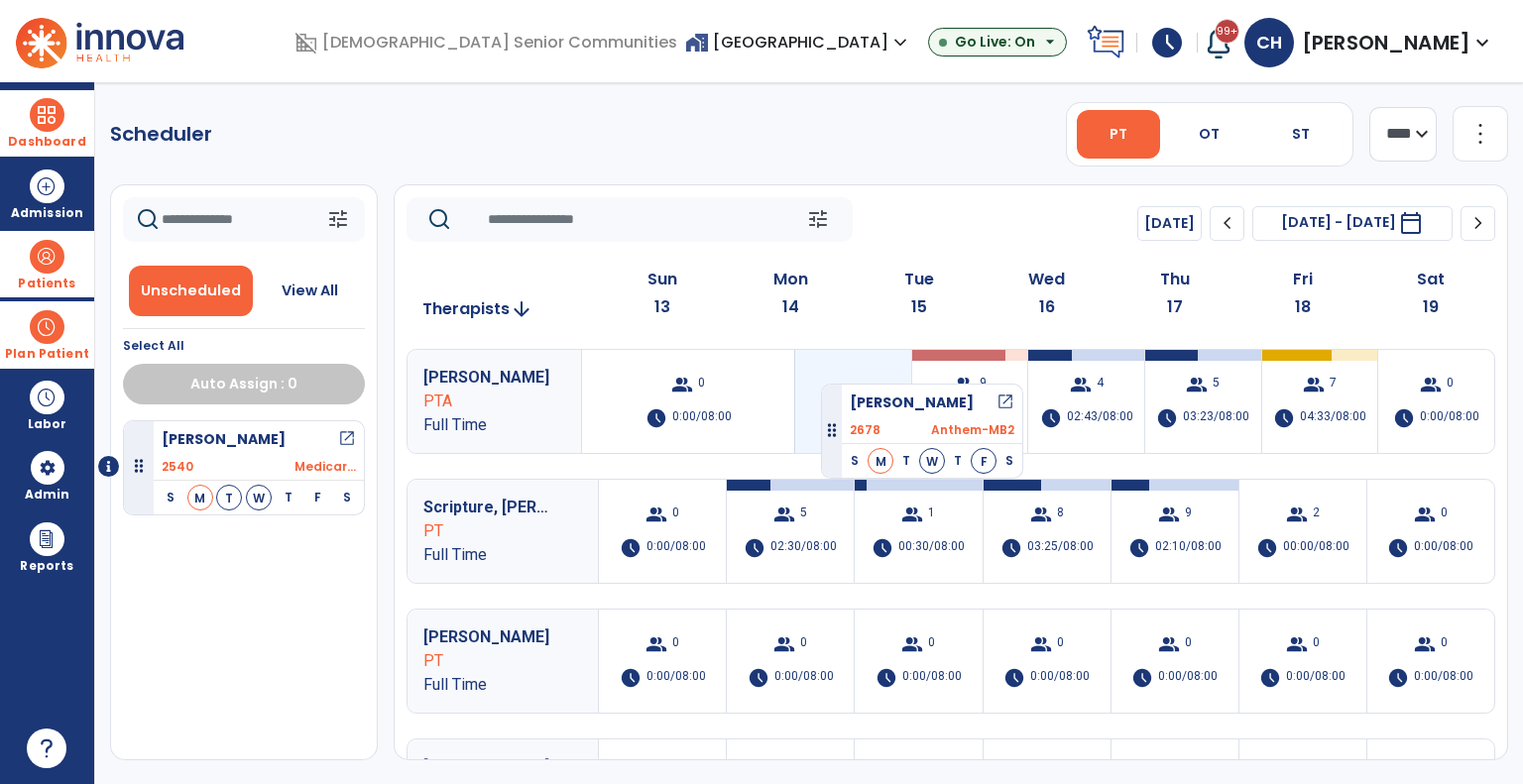 drag, startPoint x: 256, startPoint y: 459, endPoint x: 821, endPoint y: 374, distance: 571.35803 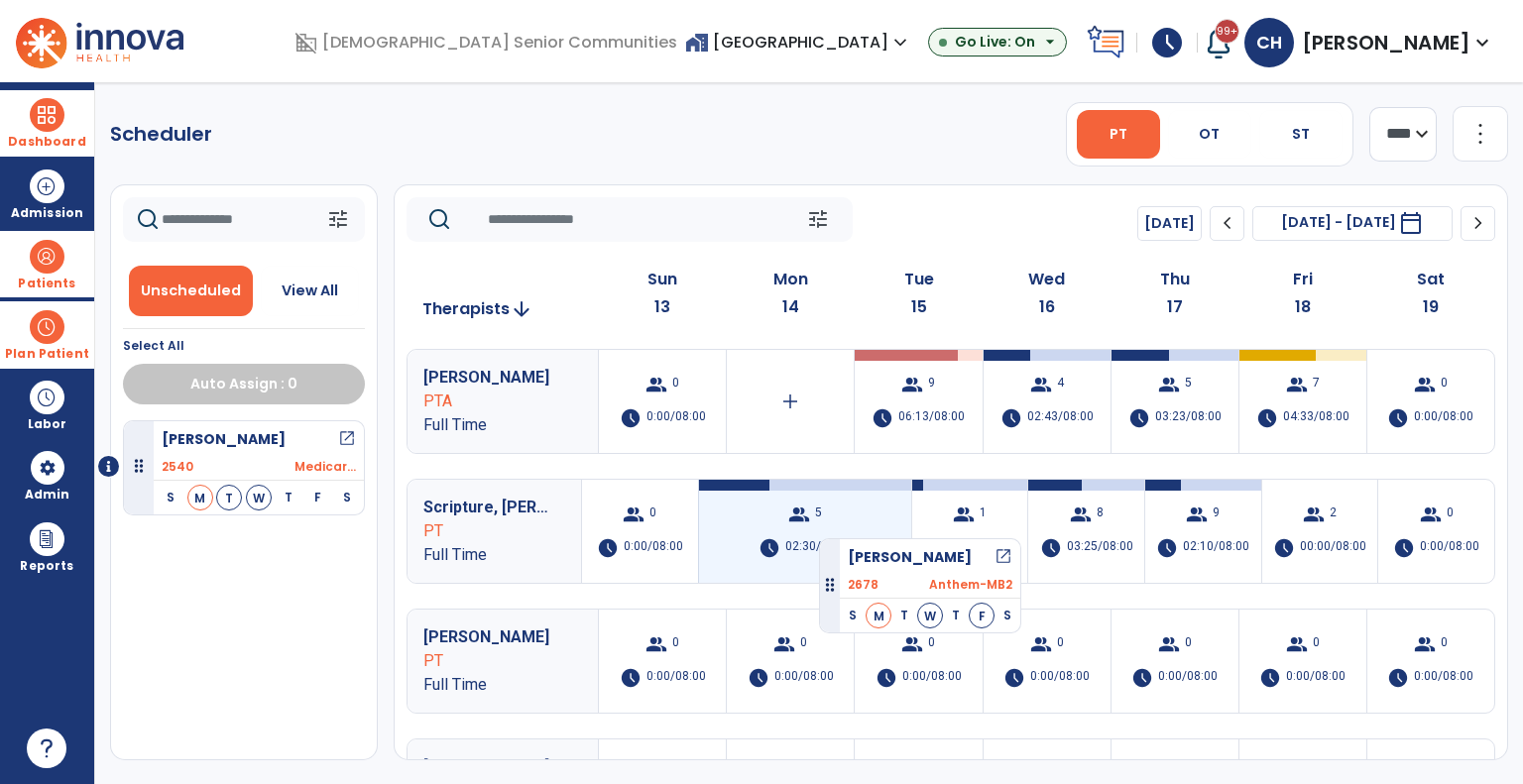 drag, startPoint x: 285, startPoint y: 475, endPoint x: 819, endPoint y: 530, distance: 536.8249 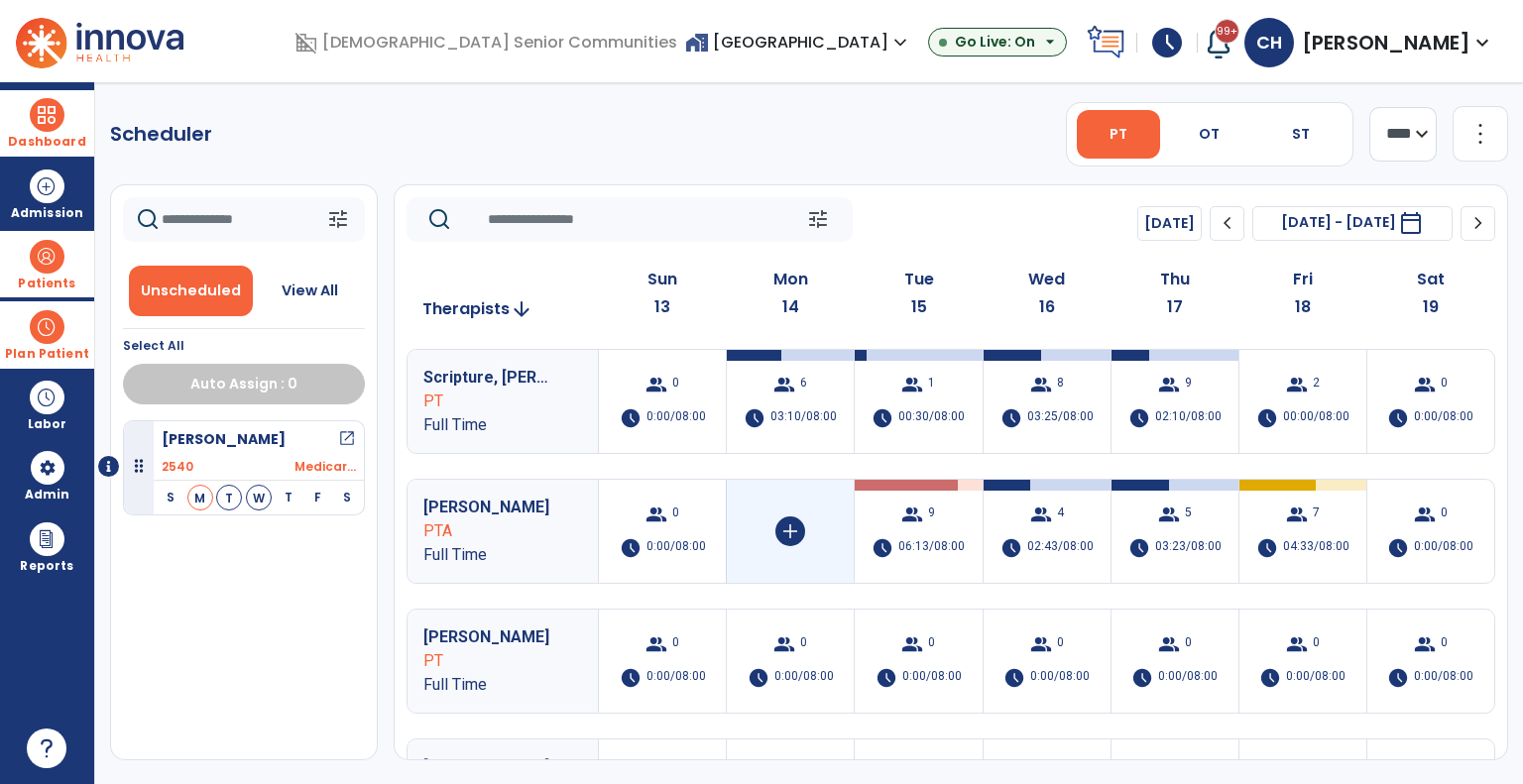 click on "add" 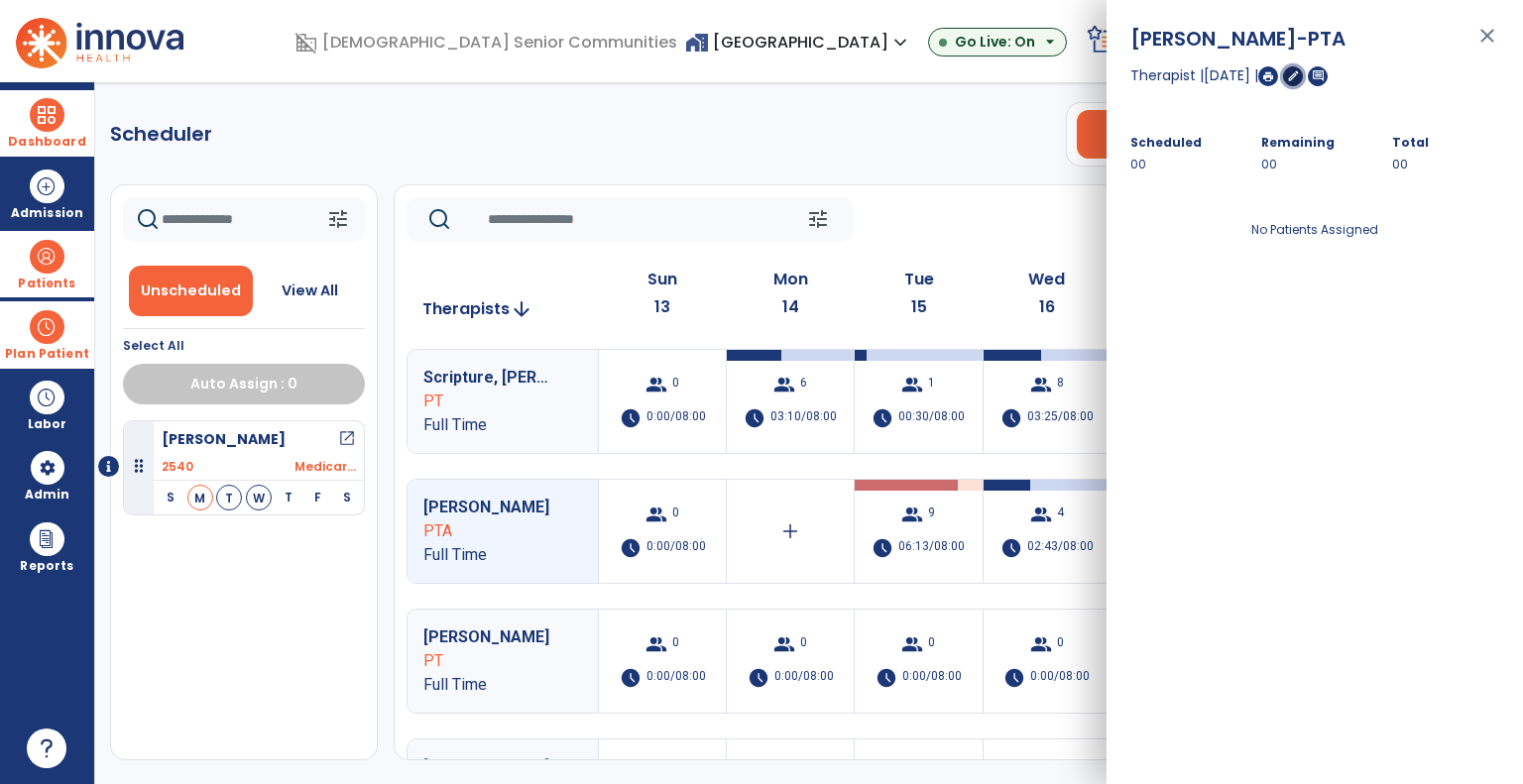 click on "edit" at bounding box center [1293, 75] 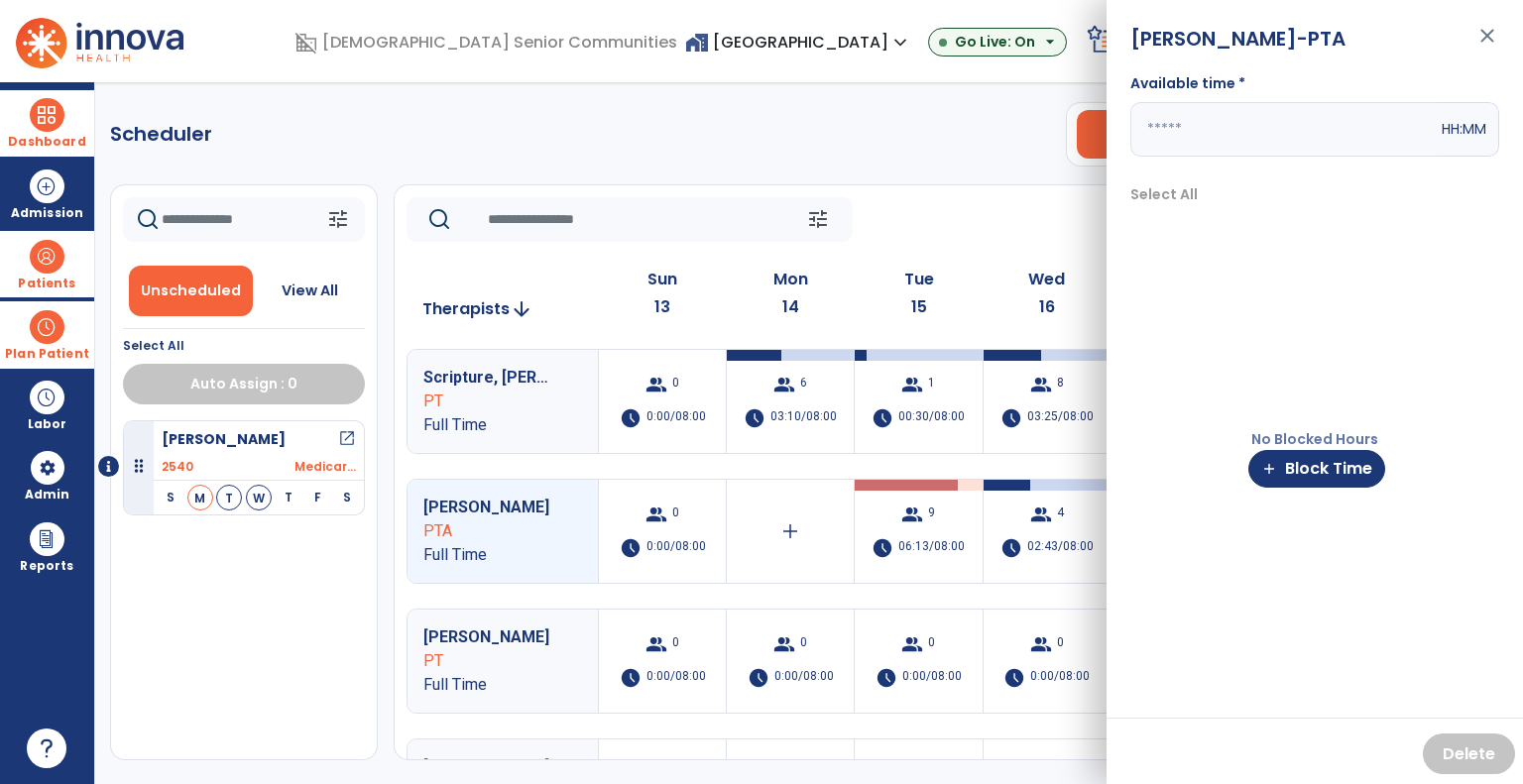 click at bounding box center [1284, 129] 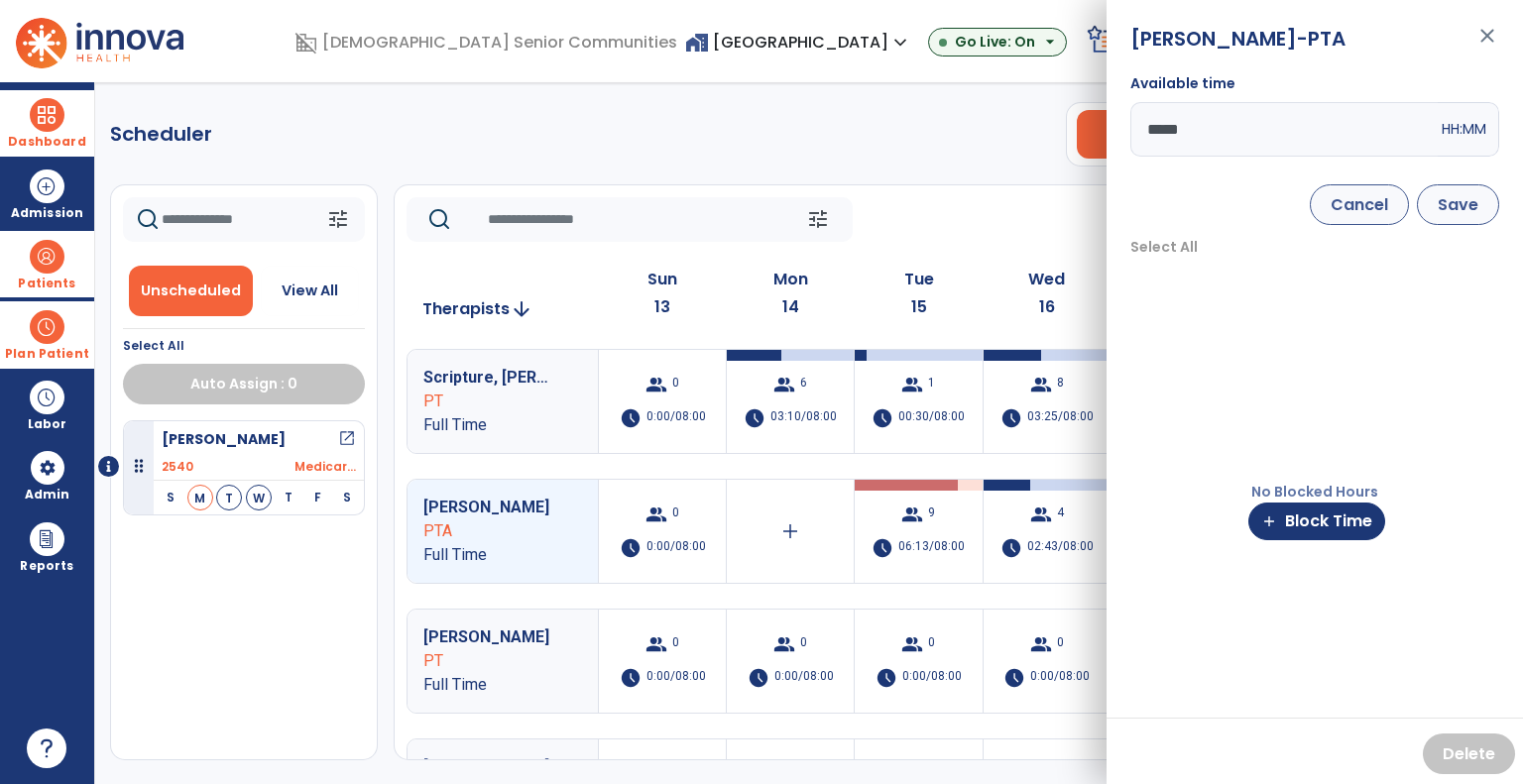 type on "*****" 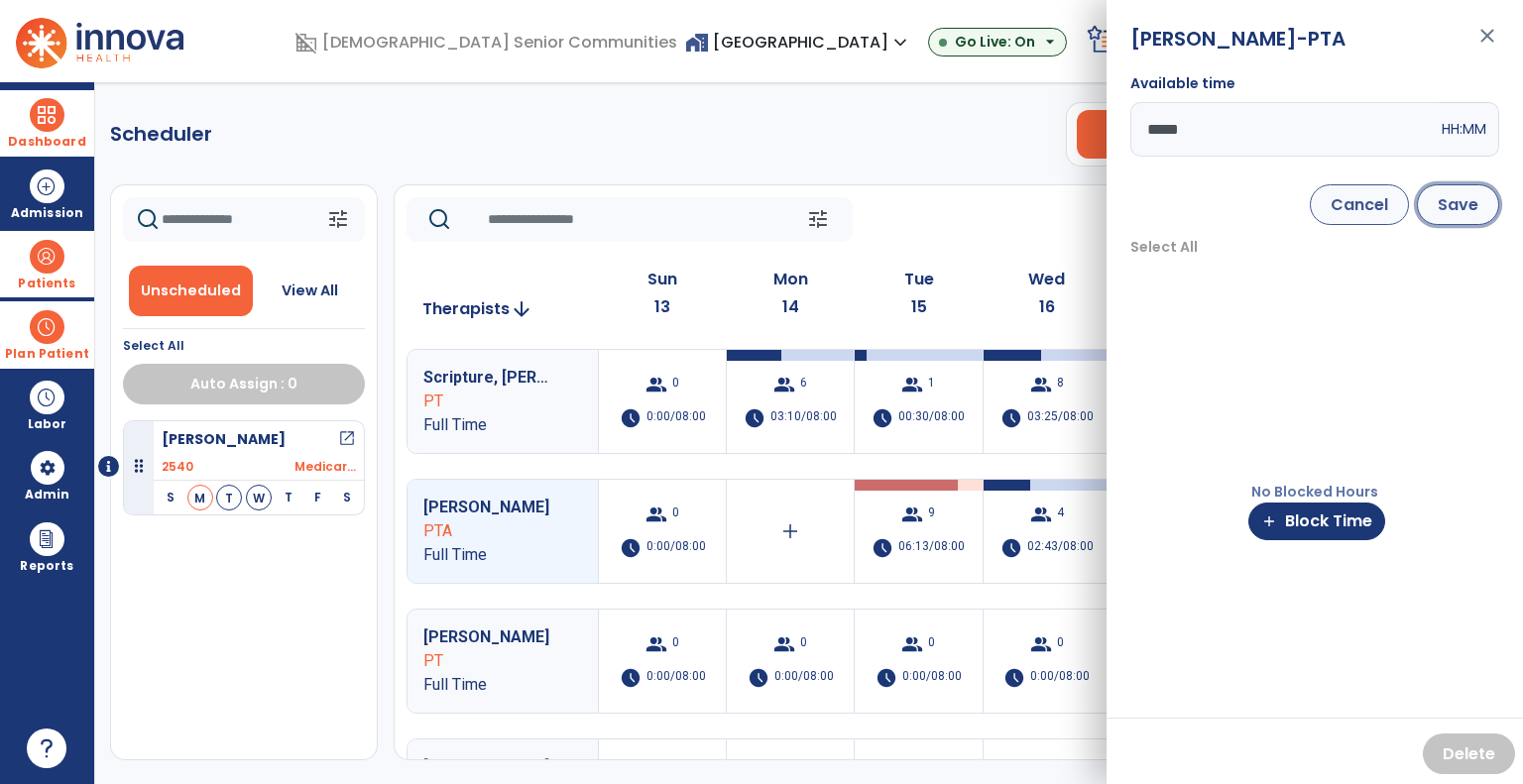 click on "Save" at bounding box center [1458, 204] 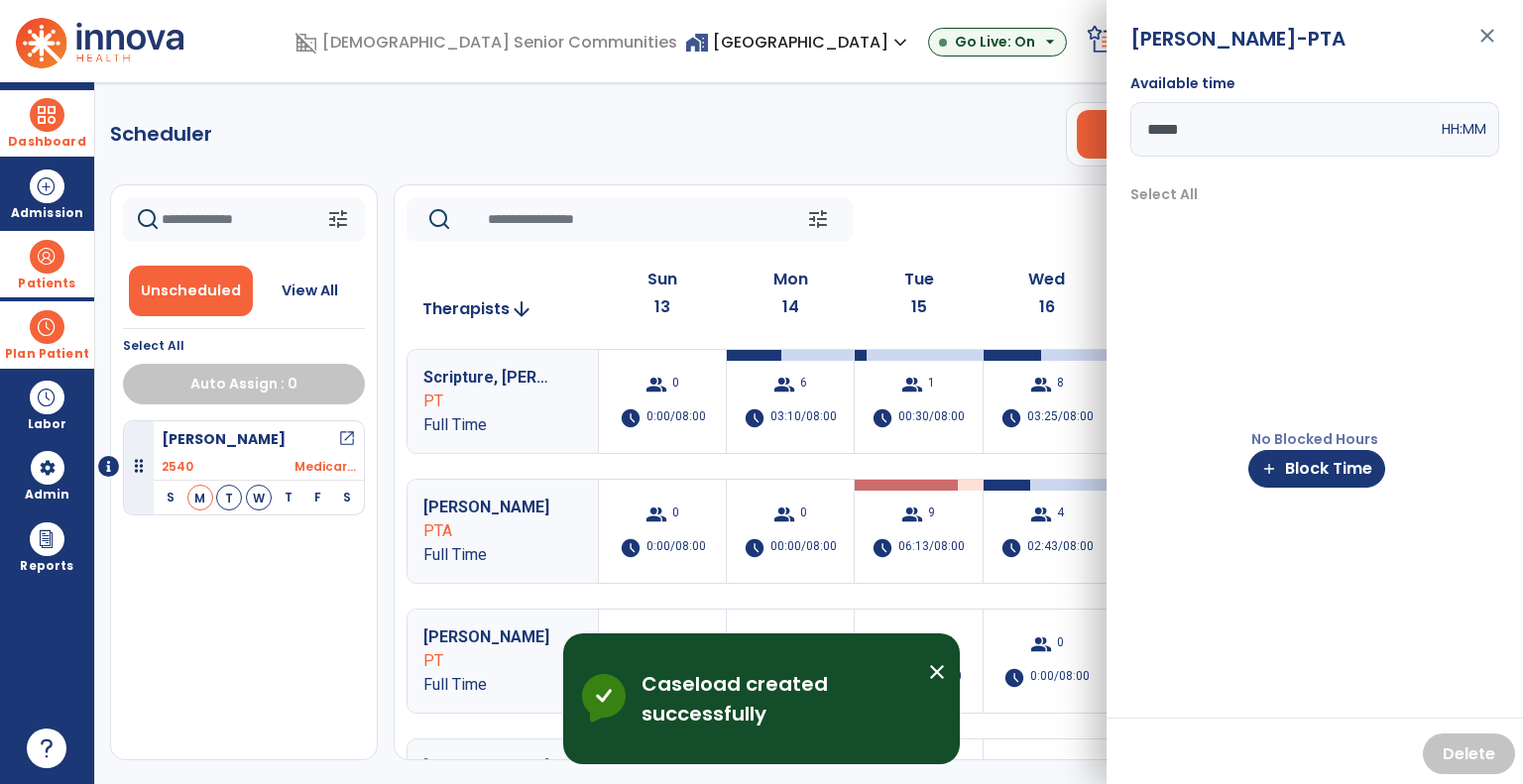 click on "tune   Today  chevron_left Jul 13, 2025 - Jul 19, 2025  *********  calendar_today  chevron_right" 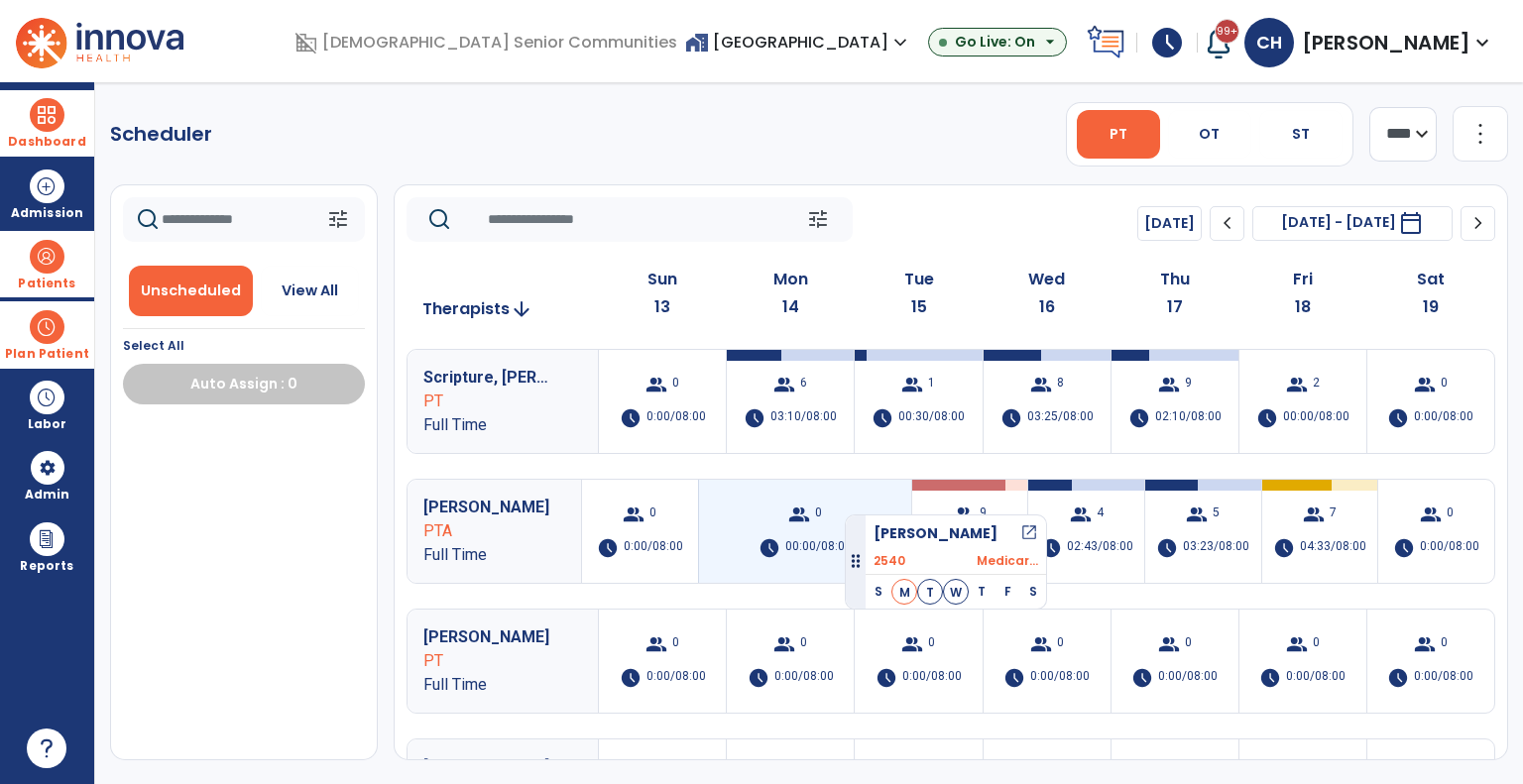 drag, startPoint x: 198, startPoint y: 463, endPoint x: 845, endPoint y: 506, distance: 648.427 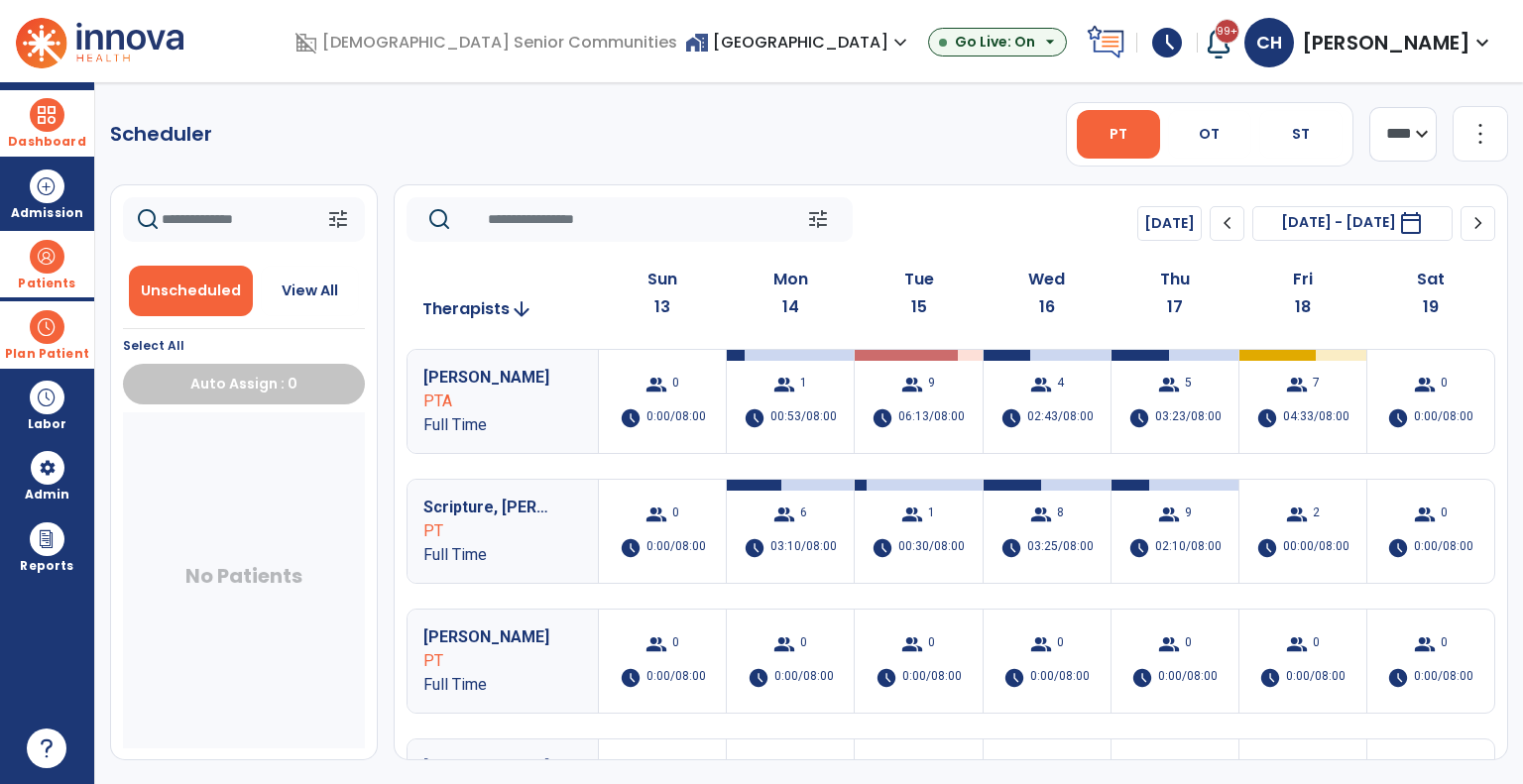 click on "tune   Today  chevron_left Jul 13, 2025 - Jul 19, 2025  *********  calendar_today  chevron_right" 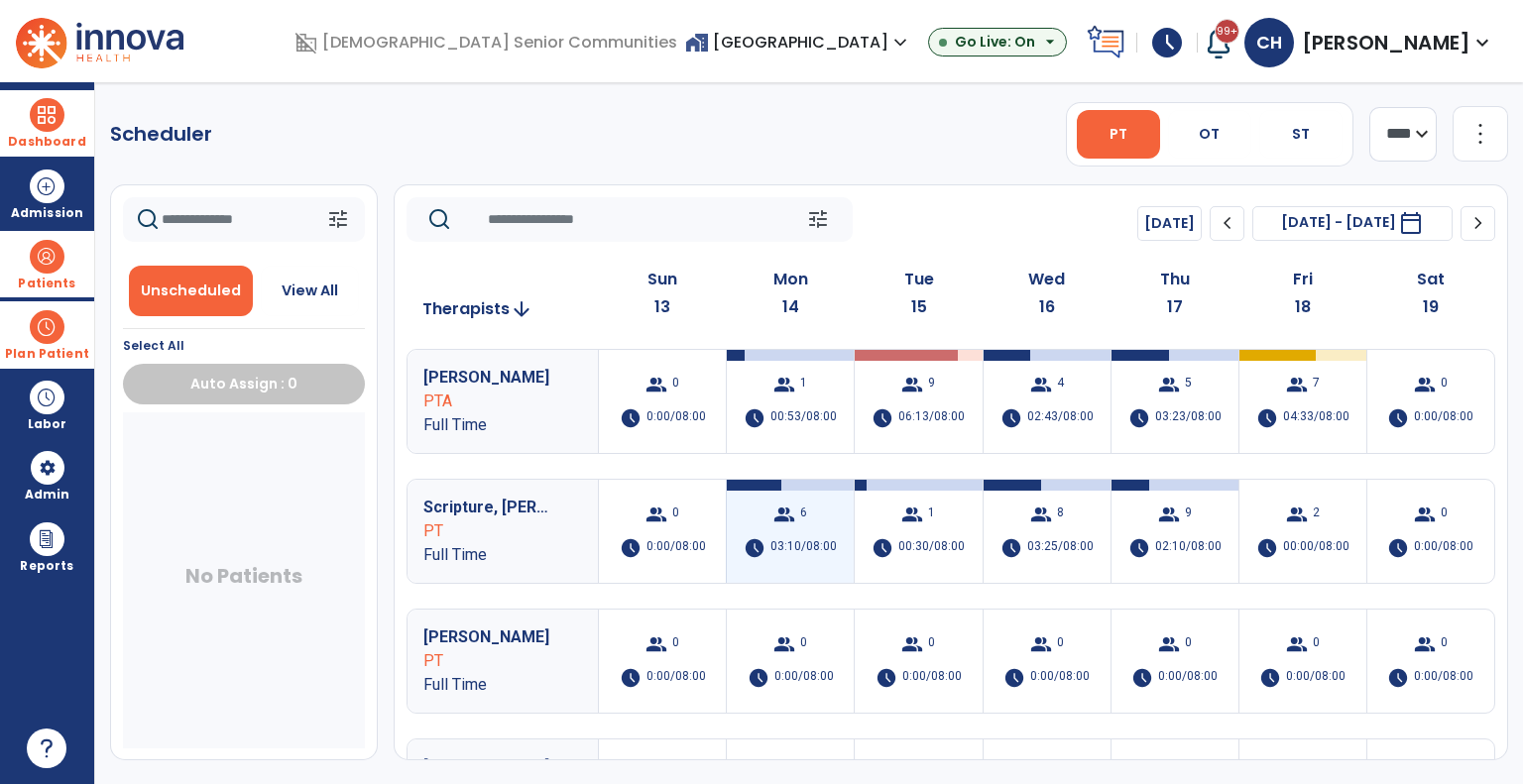 click on "03:10/08:00" at bounding box center (803, 548) 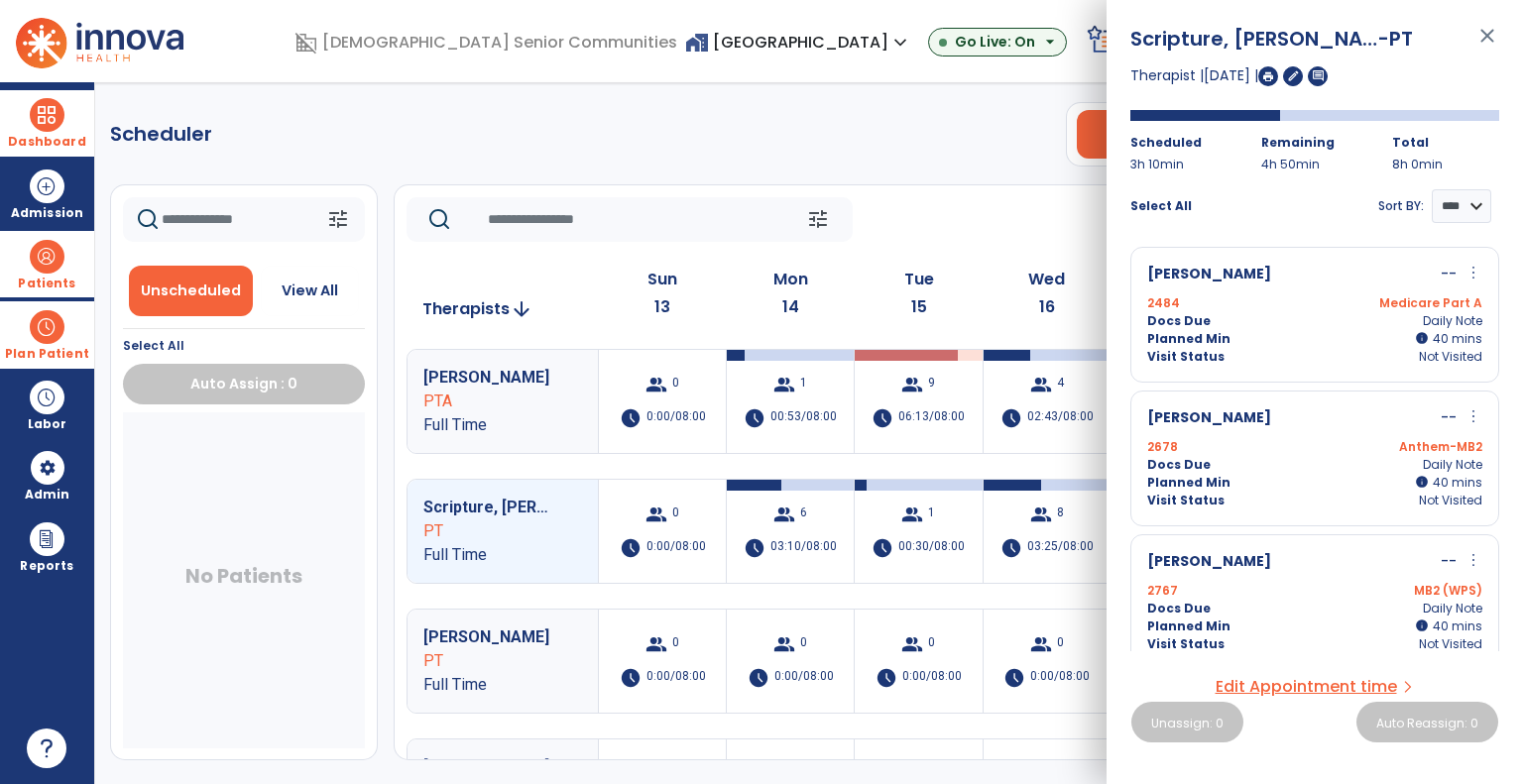 click on "more_vert" at bounding box center [1473, 416] 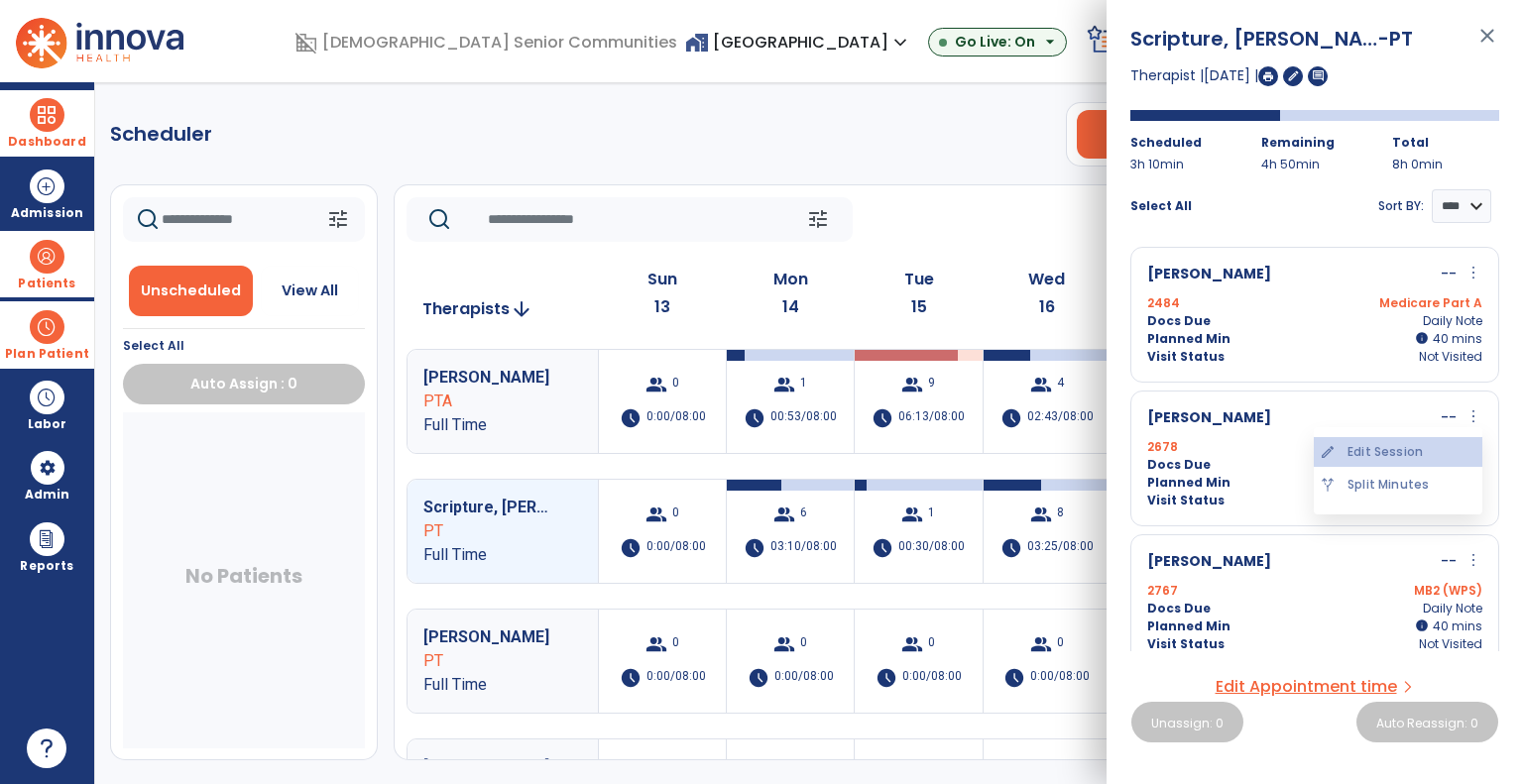 click on "edit   Edit Session" at bounding box center (1398, 452) 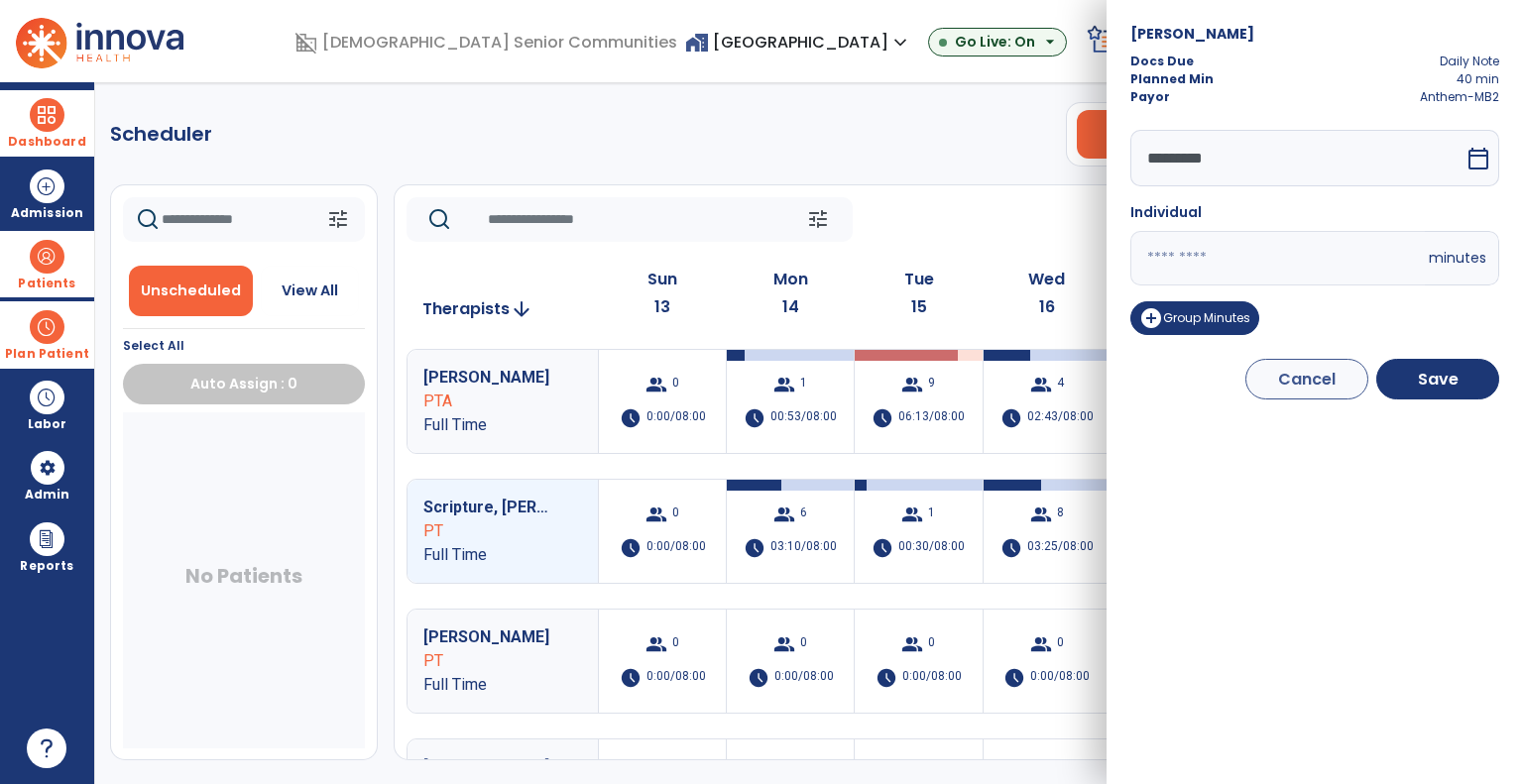 drag, startPoint x: 1095, startPoint y: 267, endPoint x: 957, endPoint y: 256, distance: 138.43771 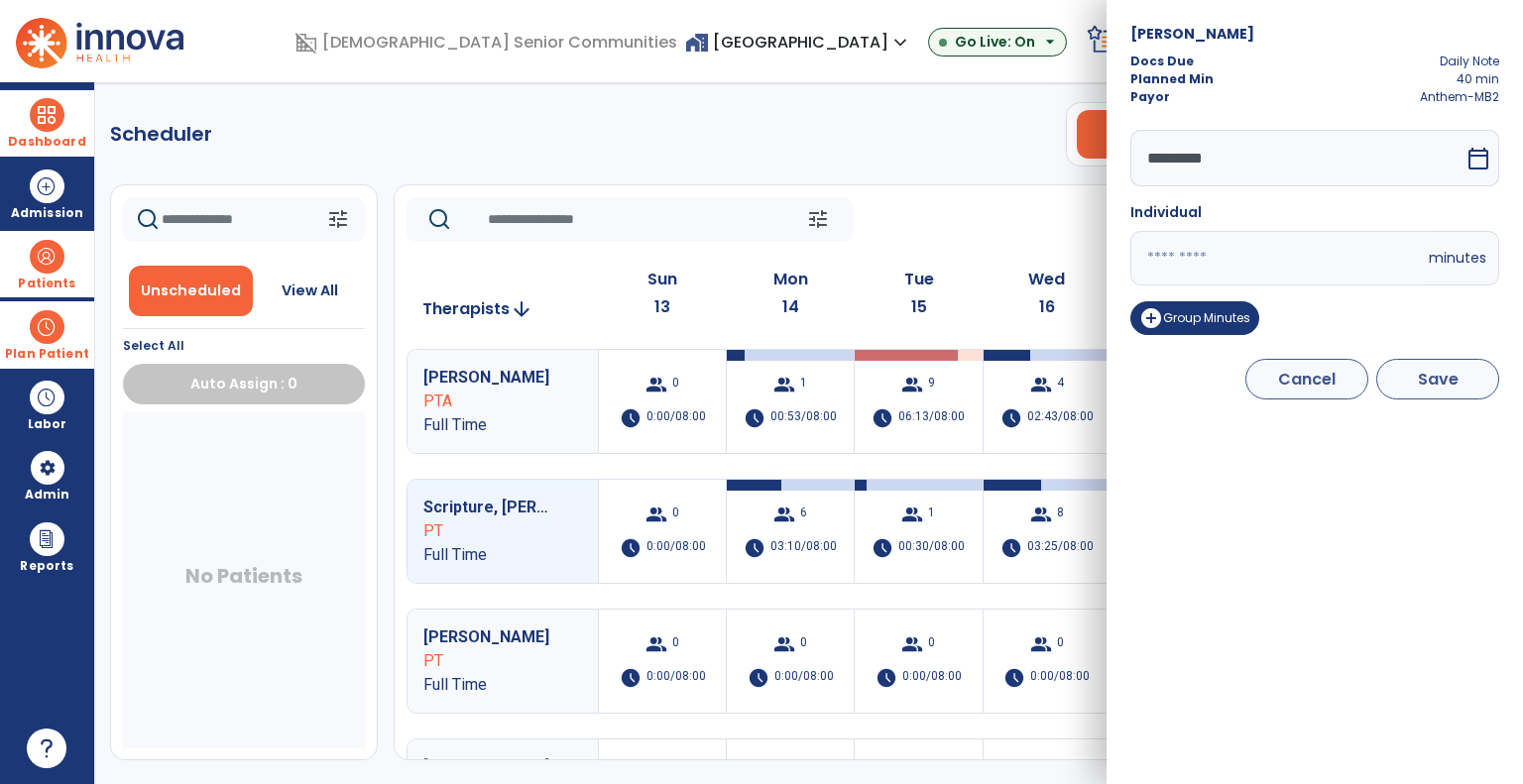 type on "**" 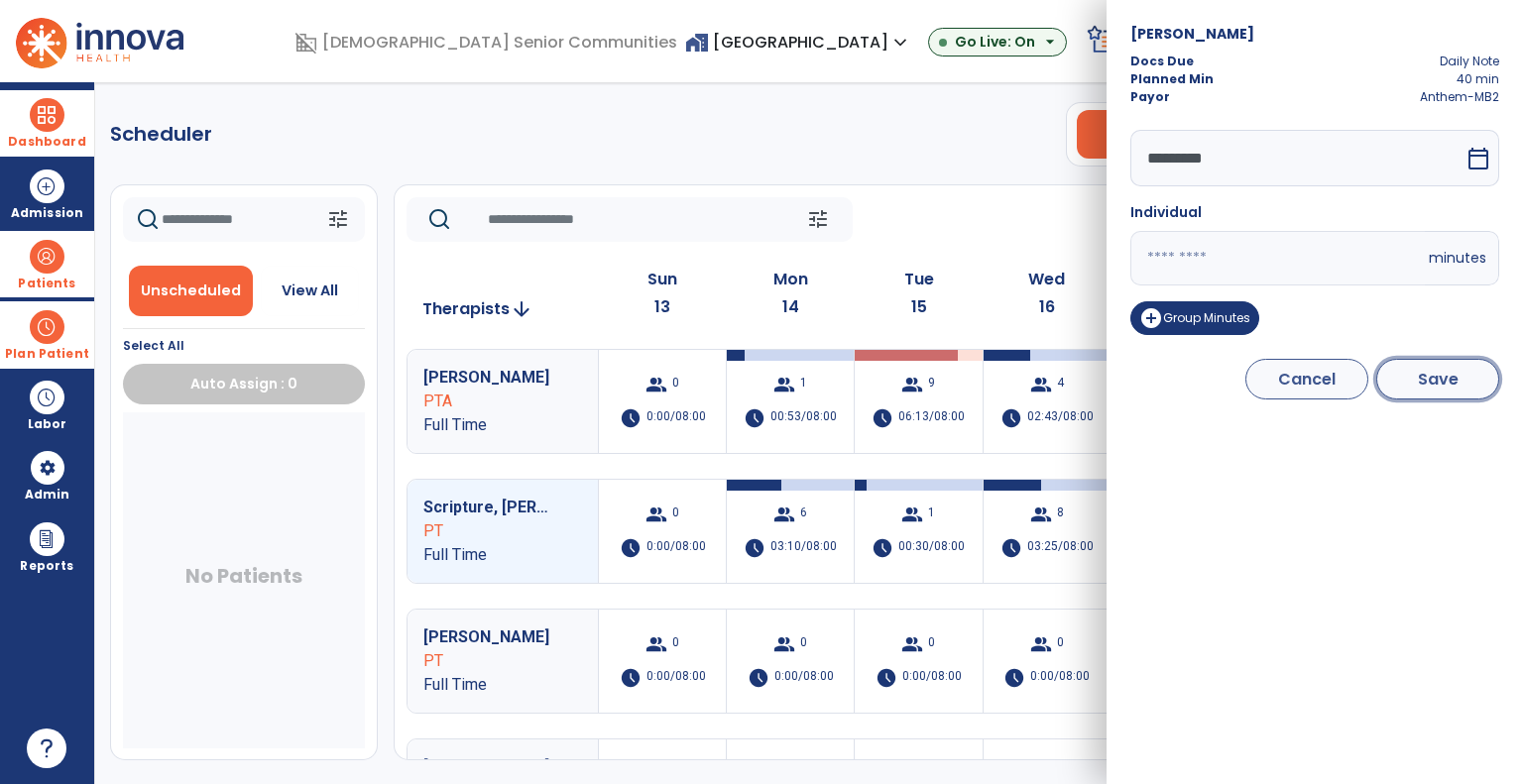 click on "Save" at bounding box center [1438, 379] 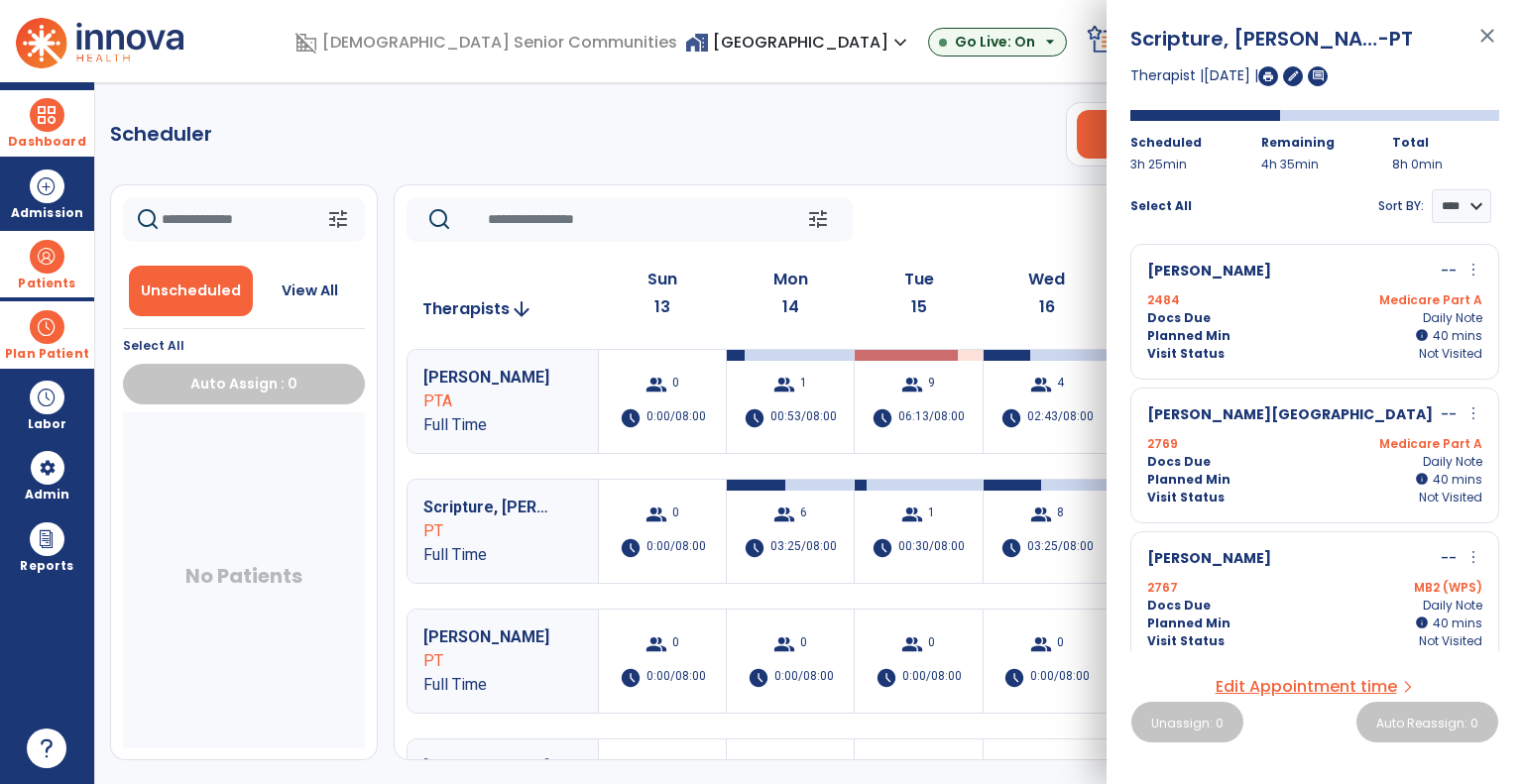 scroll, scrollTop: 0, scrollLeft: 0, axis: both 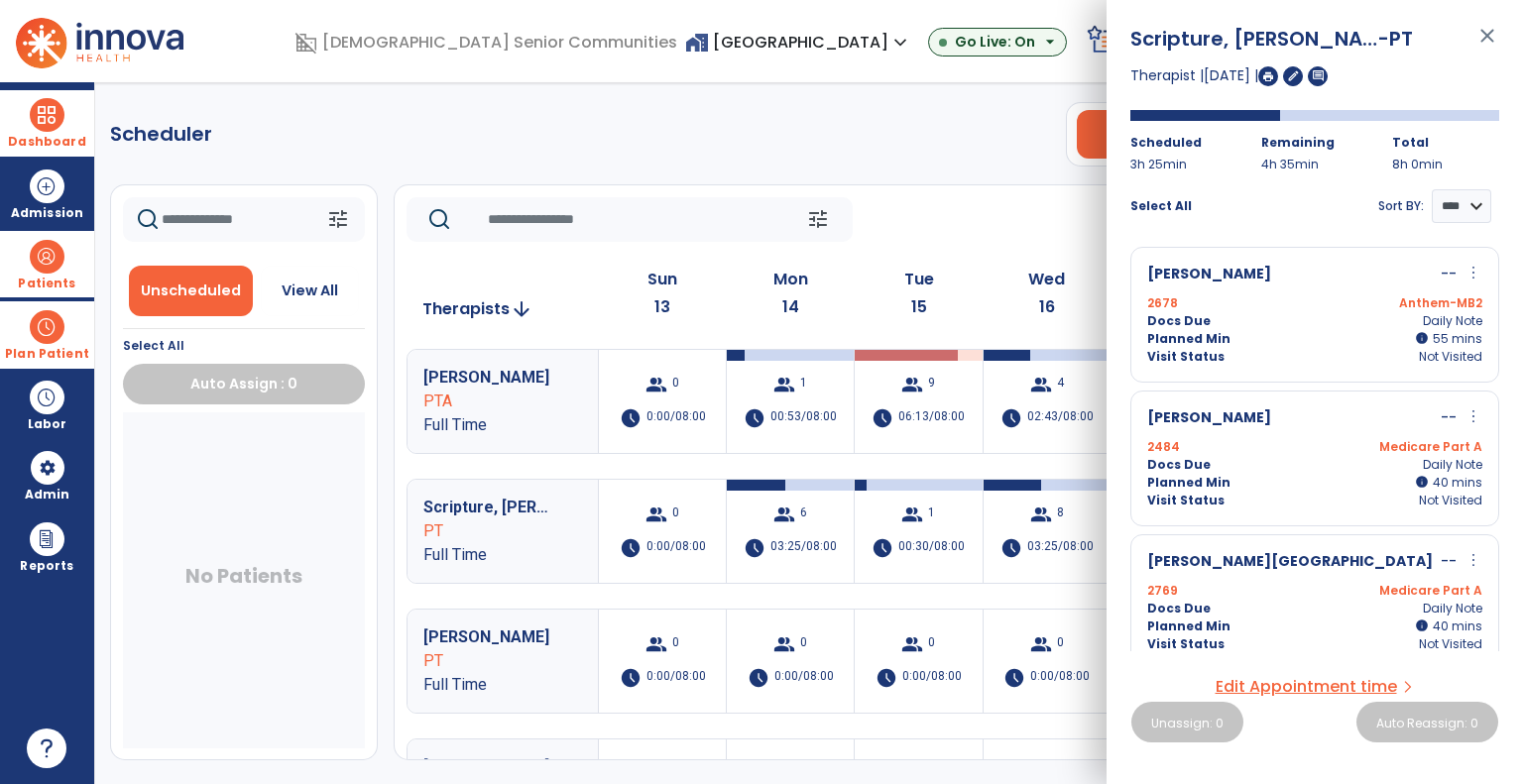 click on "tune   Today  chevron_left Jul 13, 2025 - Jul 19, 2025  *********  calendar_today  chevron_right" 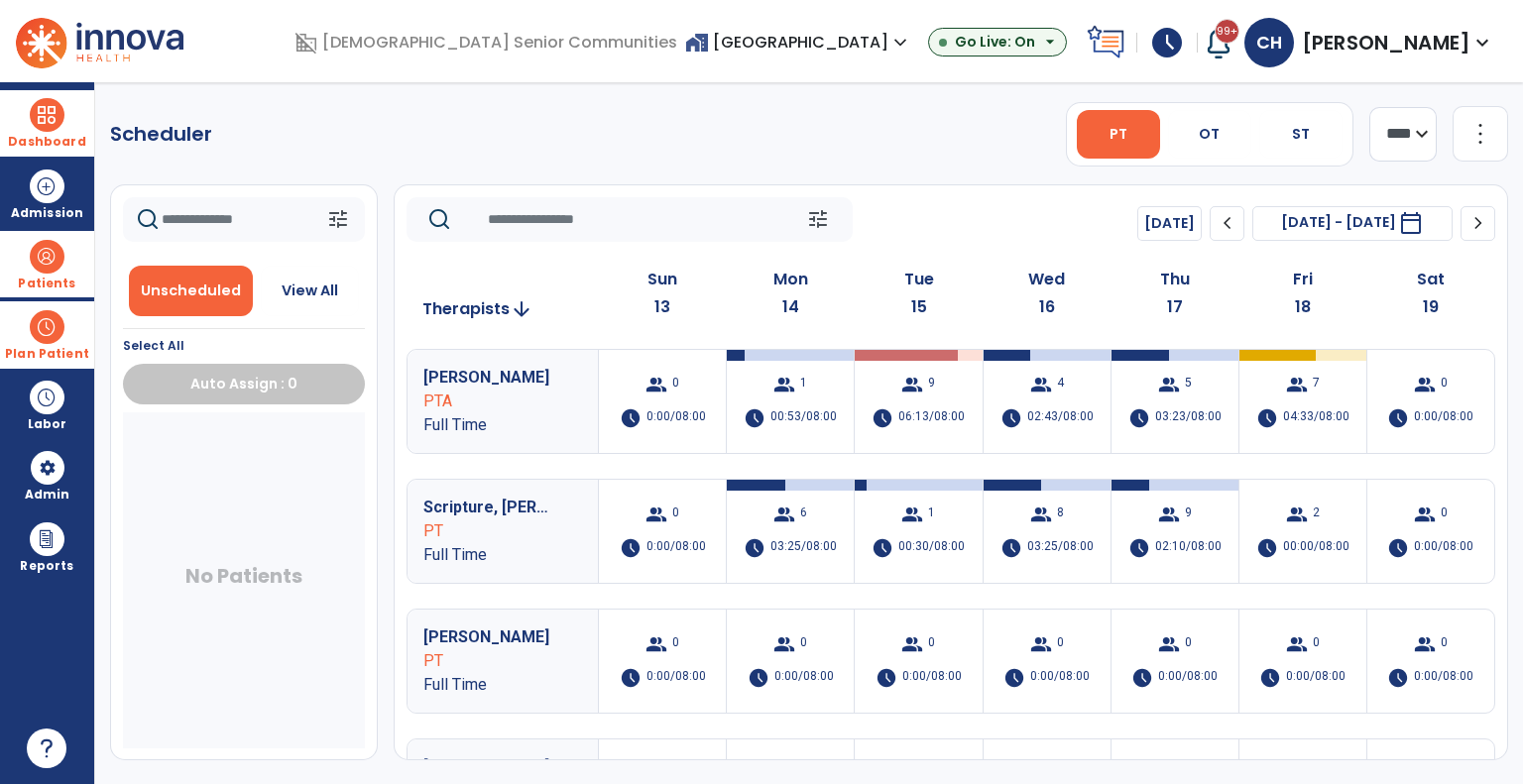 click on "chevron_left" 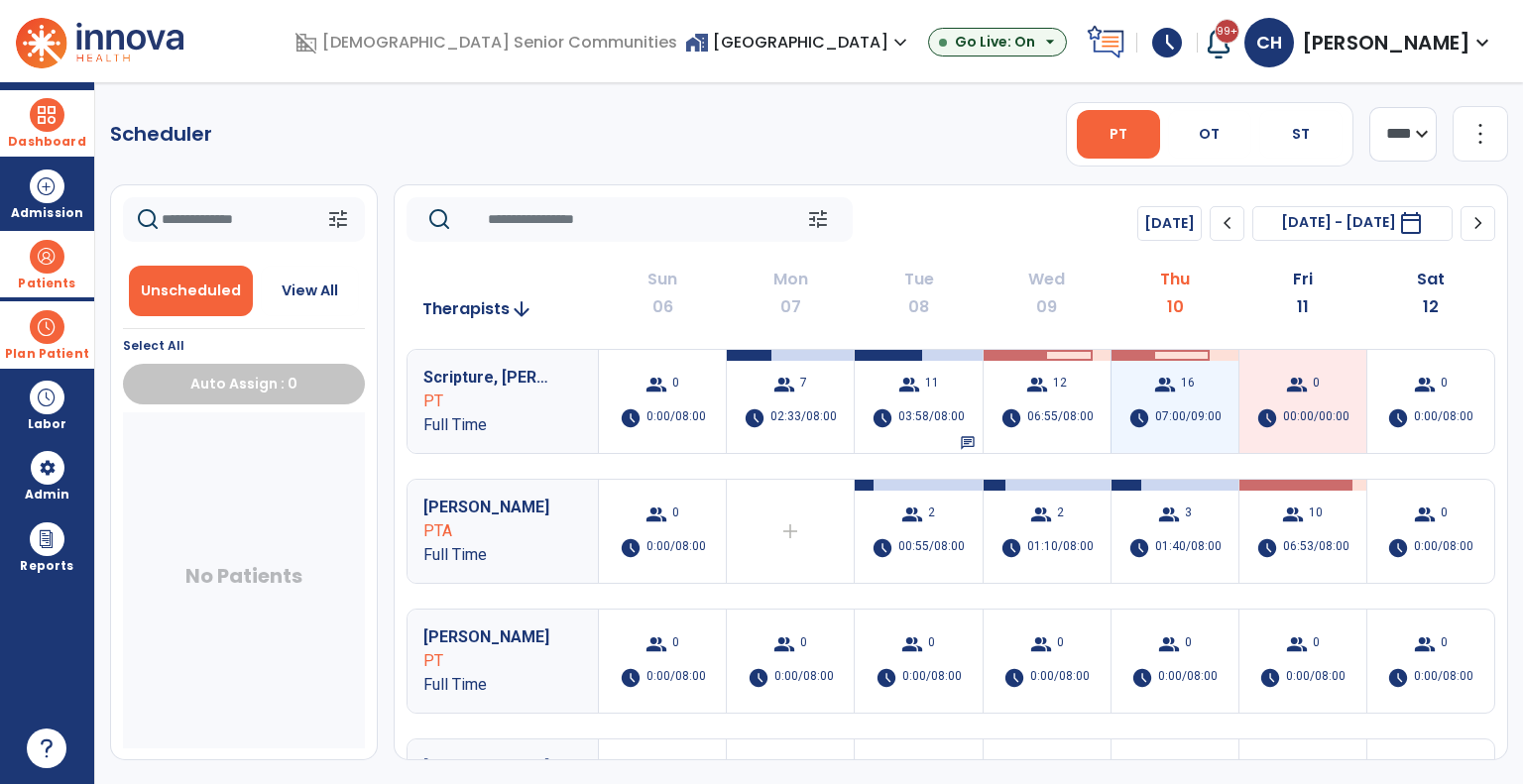 click on "07:00/09:00" at bounding box center (1188, 418) 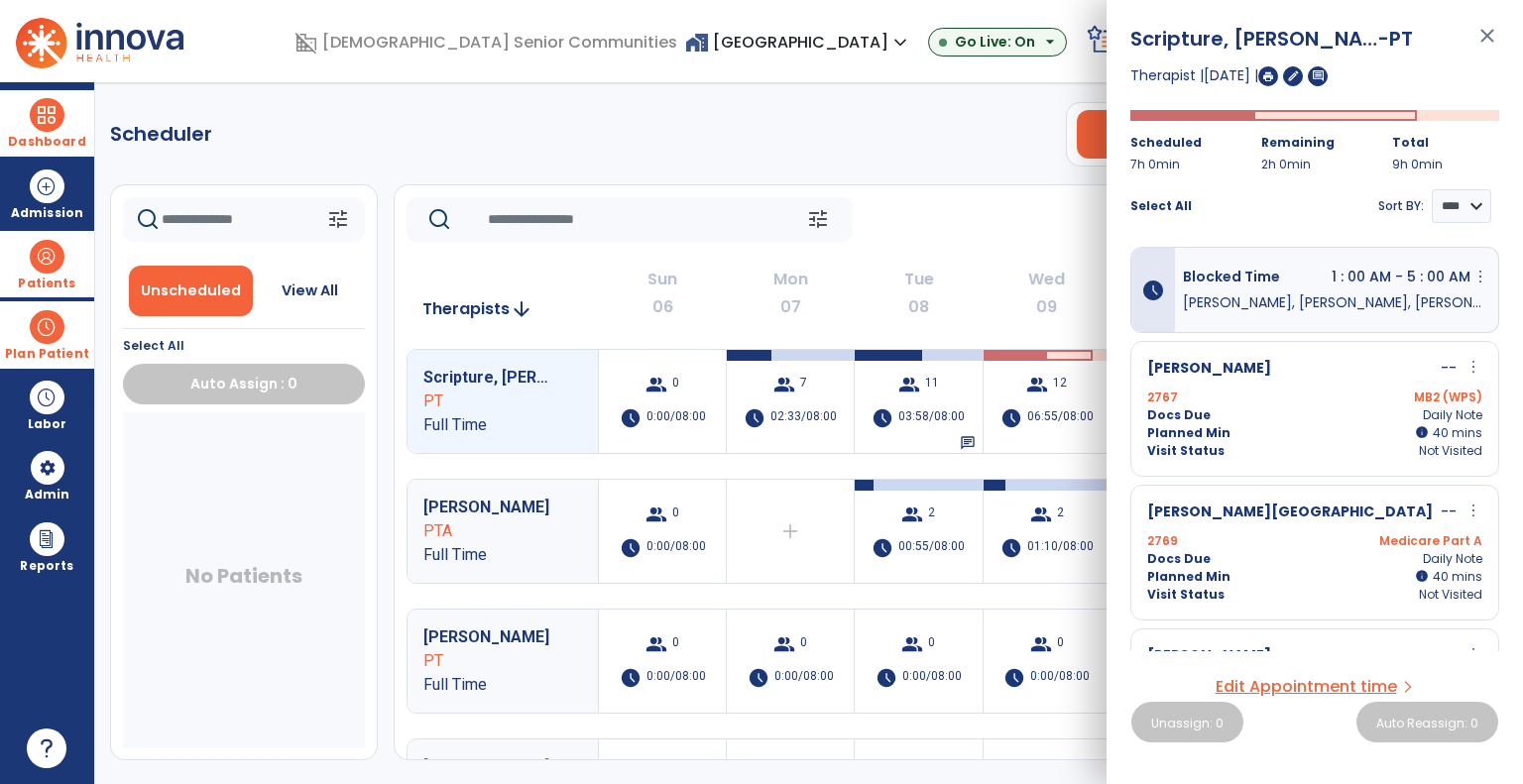 click on "Planned Min" at bounding box center (1189, 433) 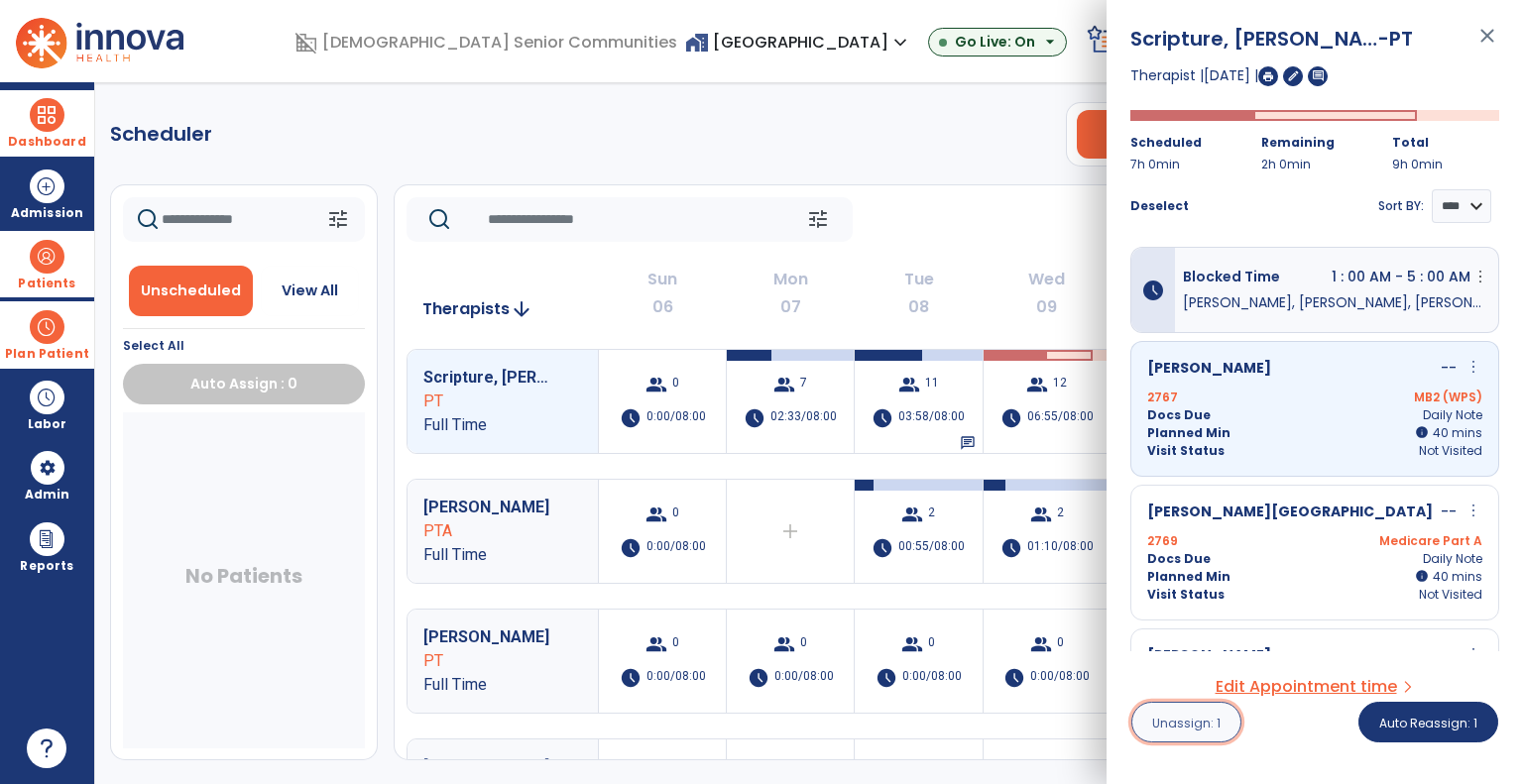 click on "Unassign: 1" at bounding box center [1186, 723] 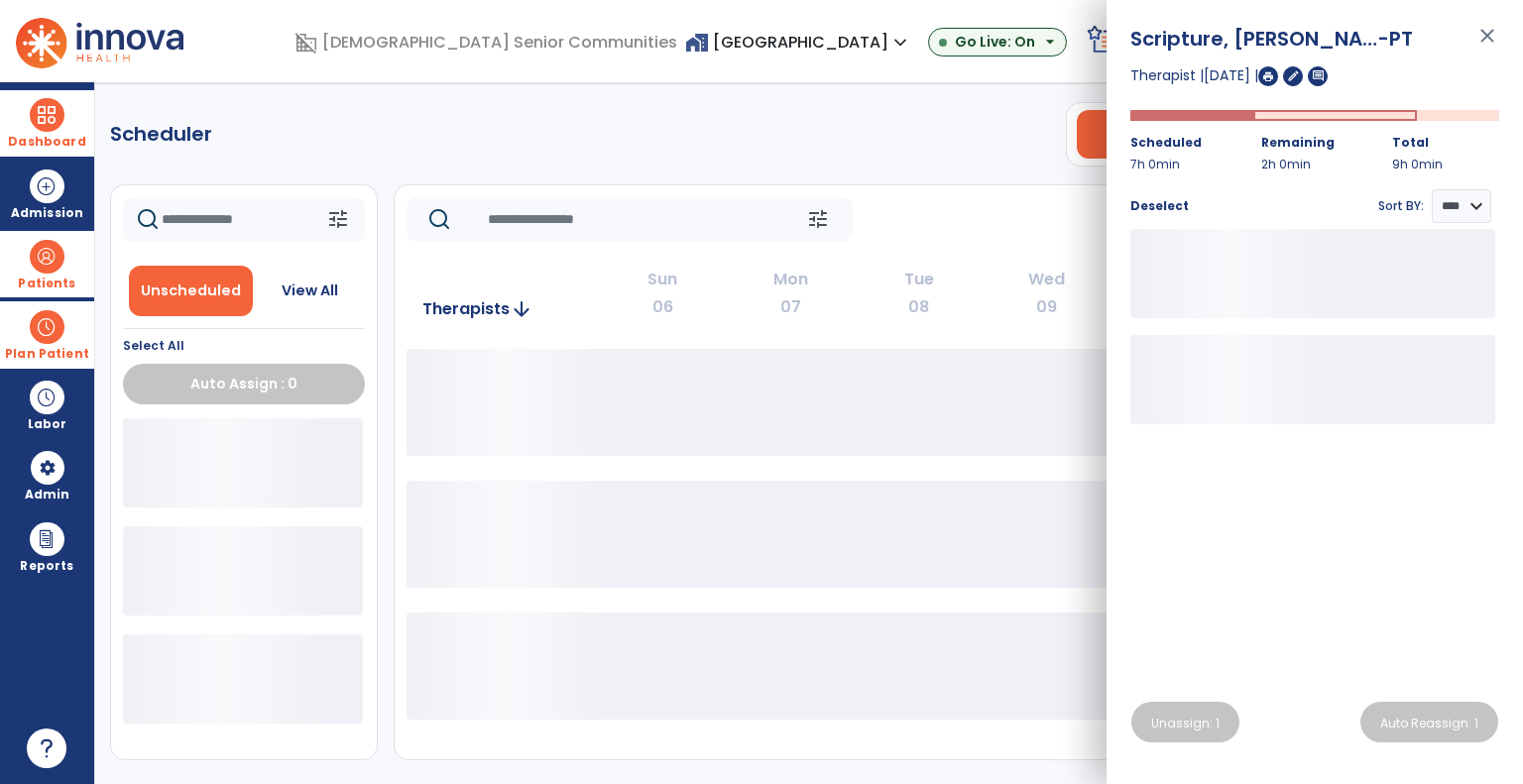 click on "tune   Today  chevron_left Jul 6, 2025 - Jul 12, 2025  ********  calendar_today  chevron_right" 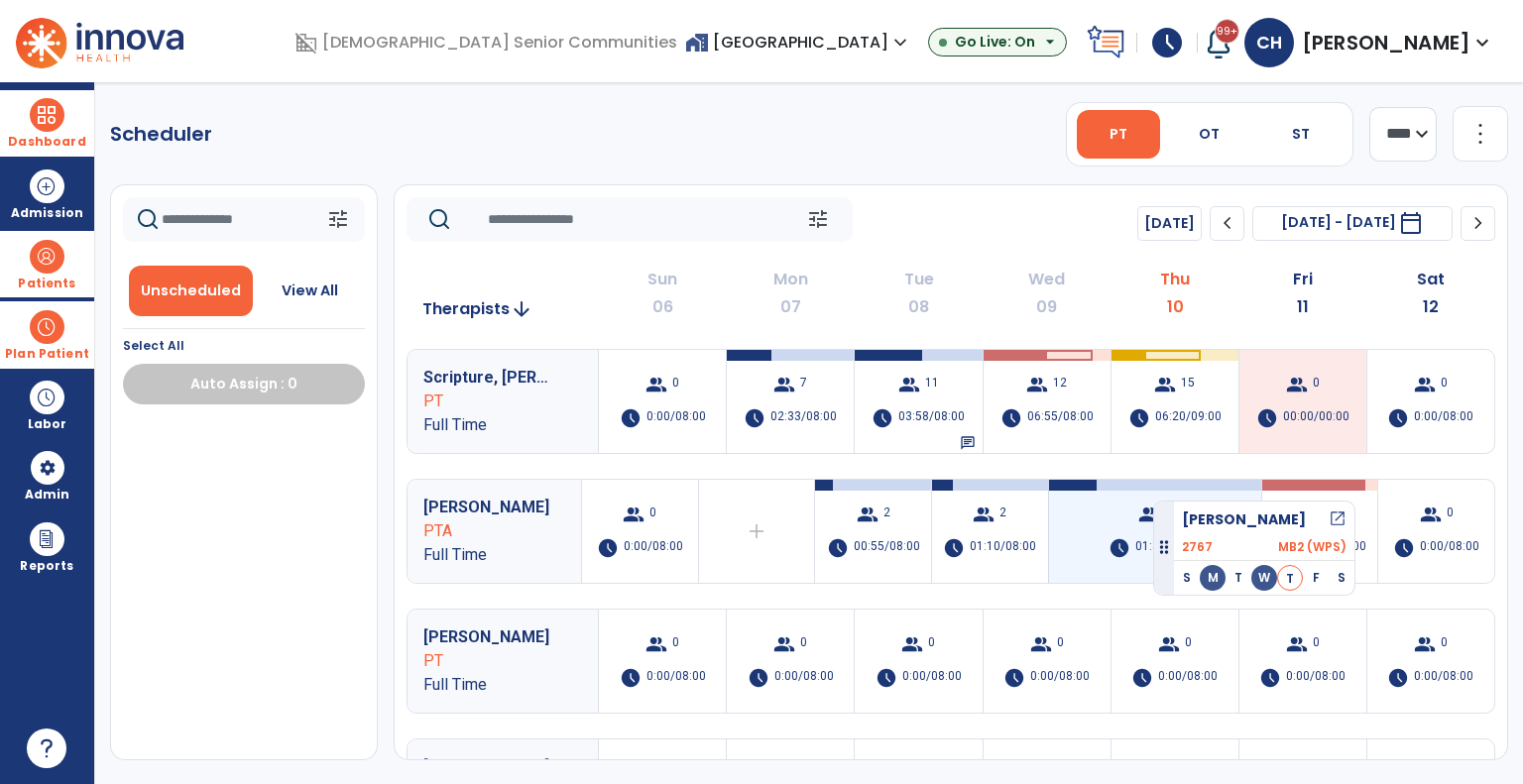 drag, startPoint x: 218, startPoint y: 451, endPoint x: 1153, endPoint y: 493, distance: 935.9428 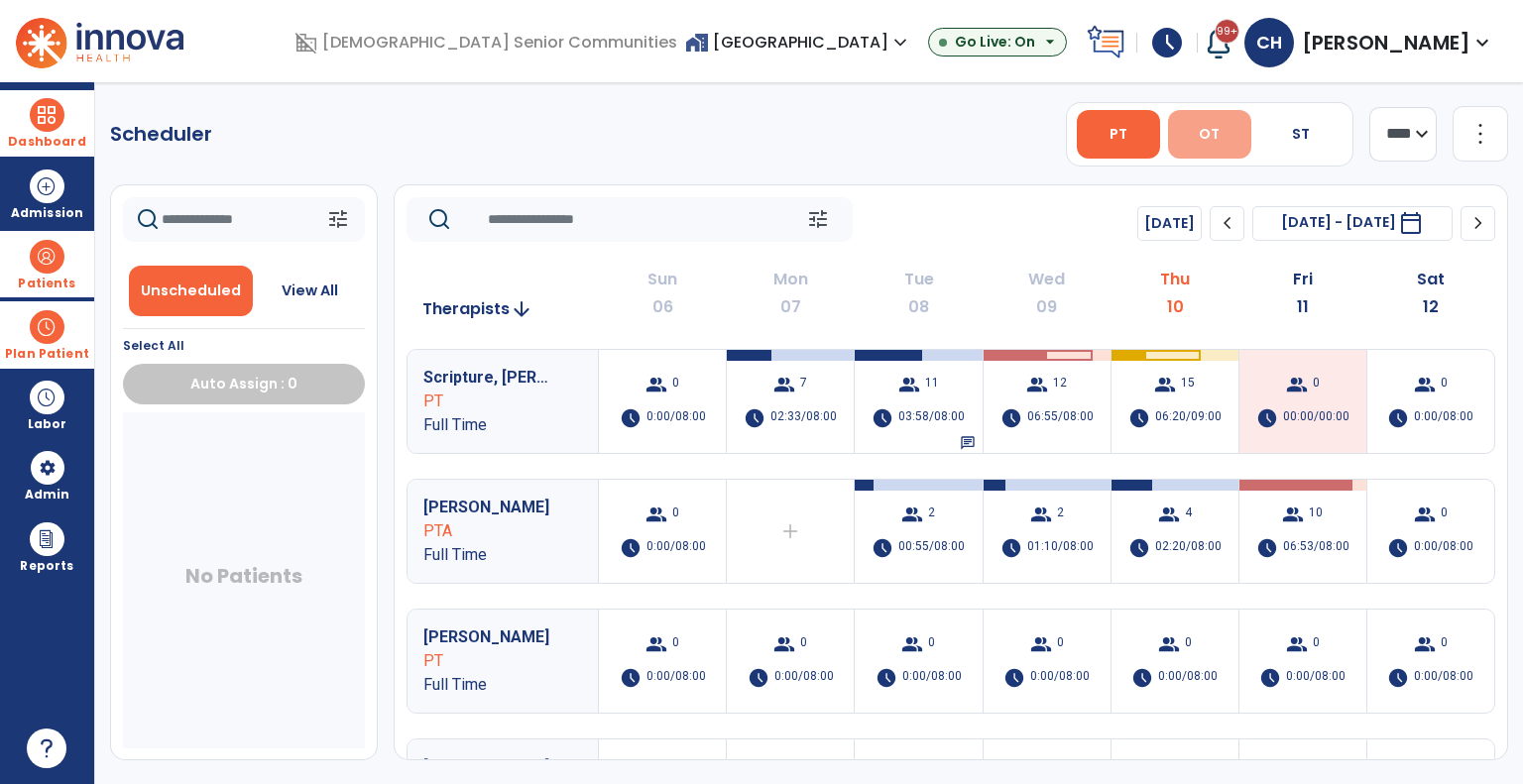click on "OT" at bounding box center (1210, 134) 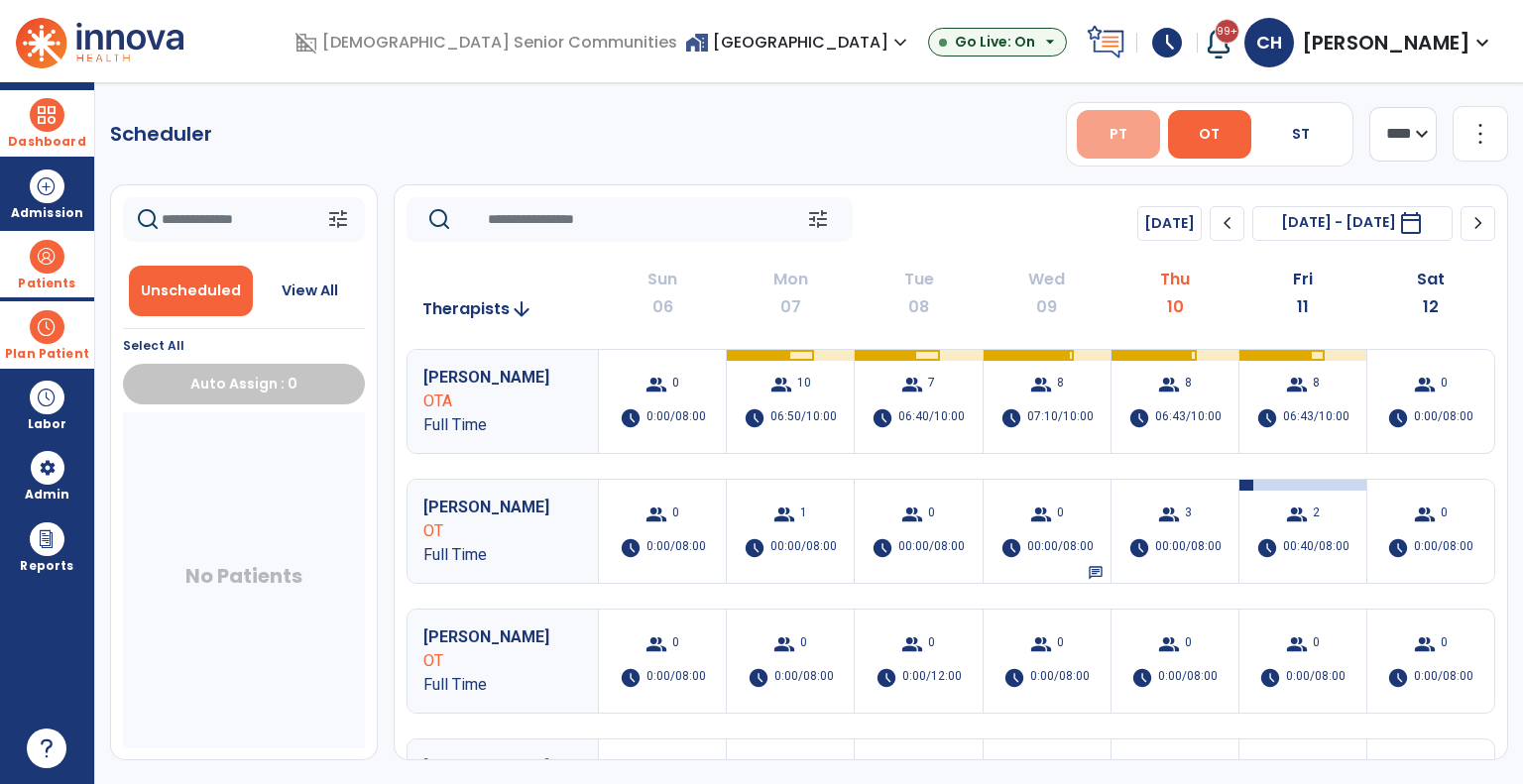 click on "PT" at bounding box center [1118, 134] 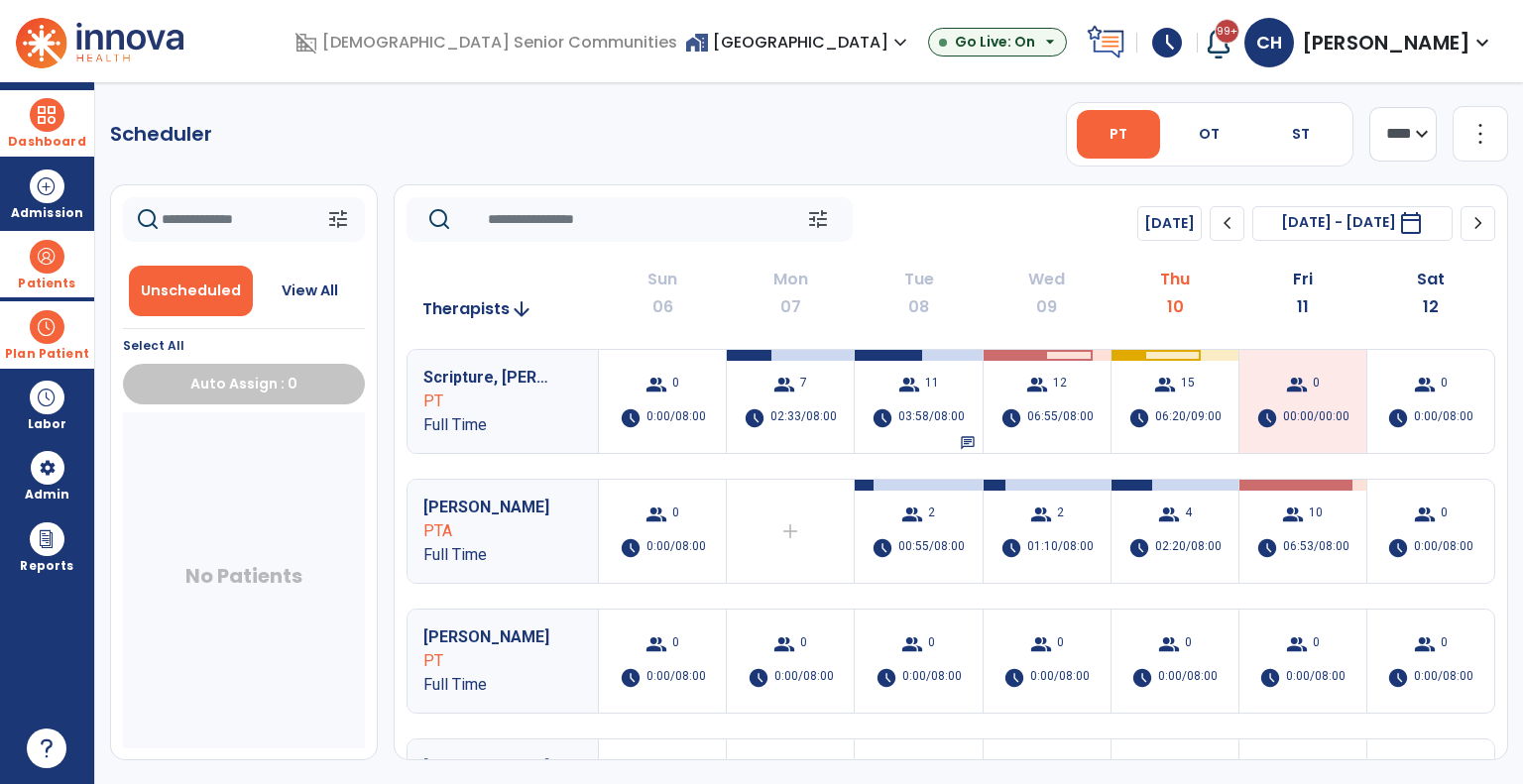 click on "chevron_right" 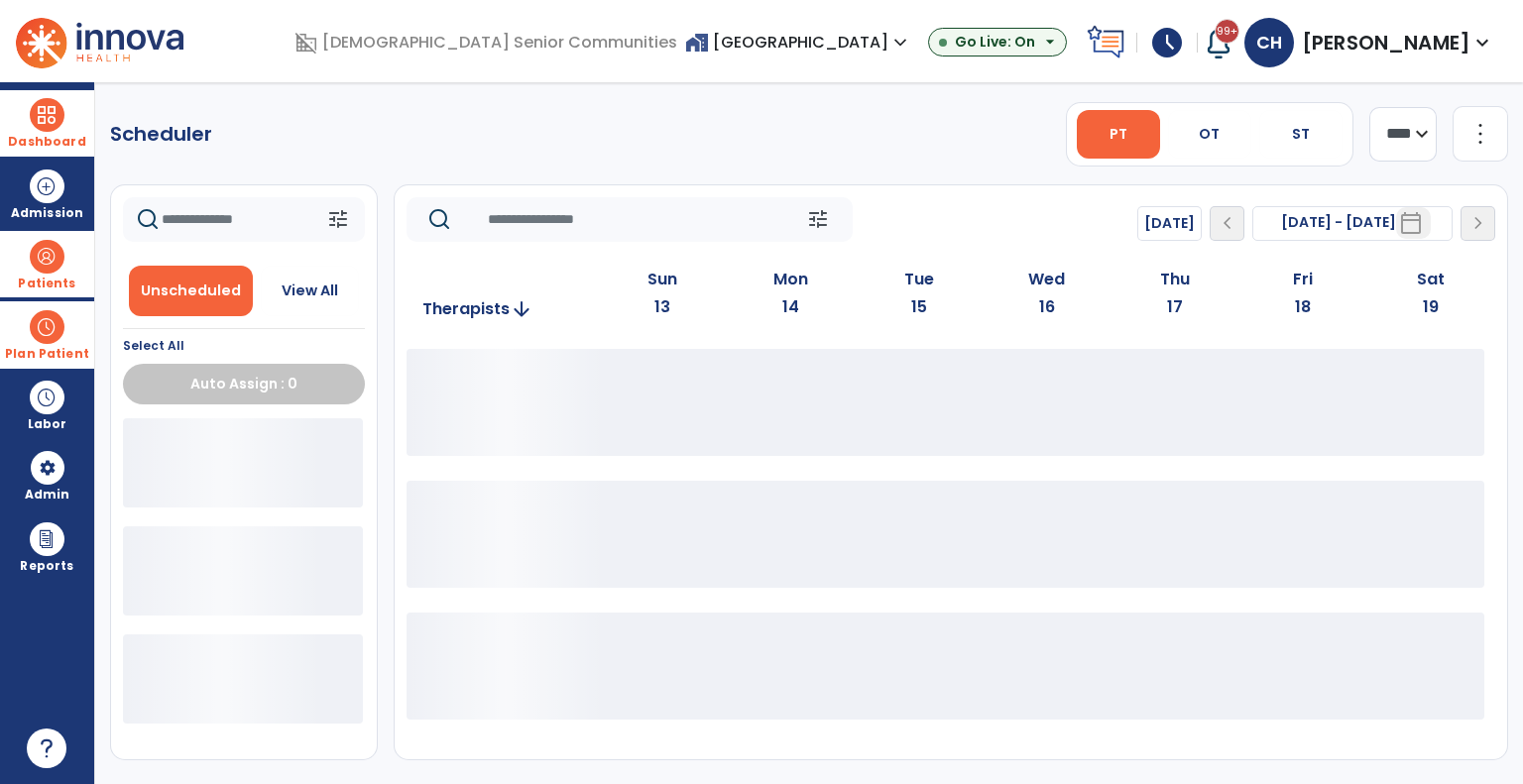 click on "home_work   Arbor Grove Village   expand_more   Arbor Grove Village   ASC-Sandbox   Hickory Creek at Greensburg  Go Live: On  arrow_drop_down" at bounding box center [881, 43] 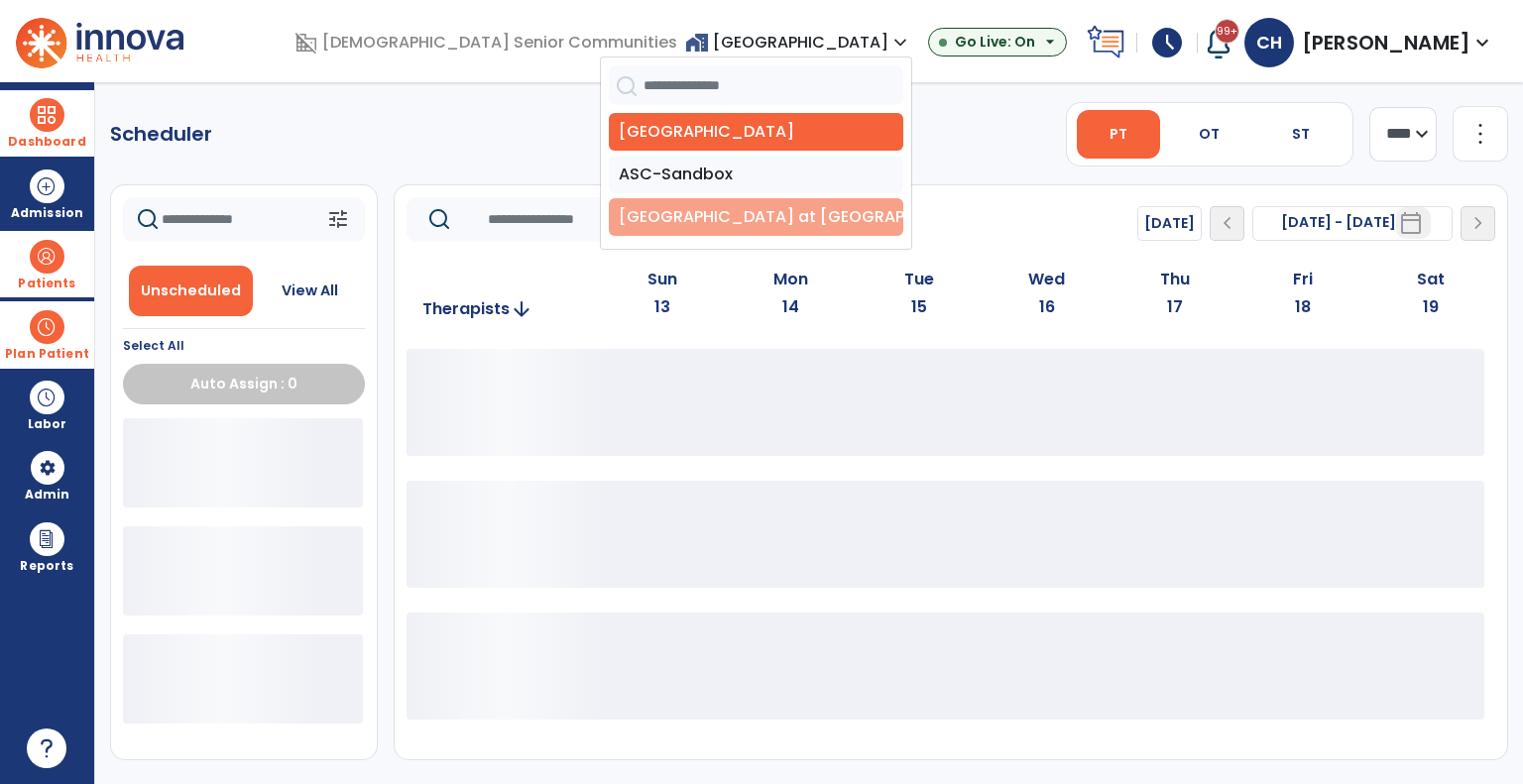 click on "[GEOGRAPHIC_DATA] at [GEOGRAPHIC_DATA]" at bounding box center [756, 217] 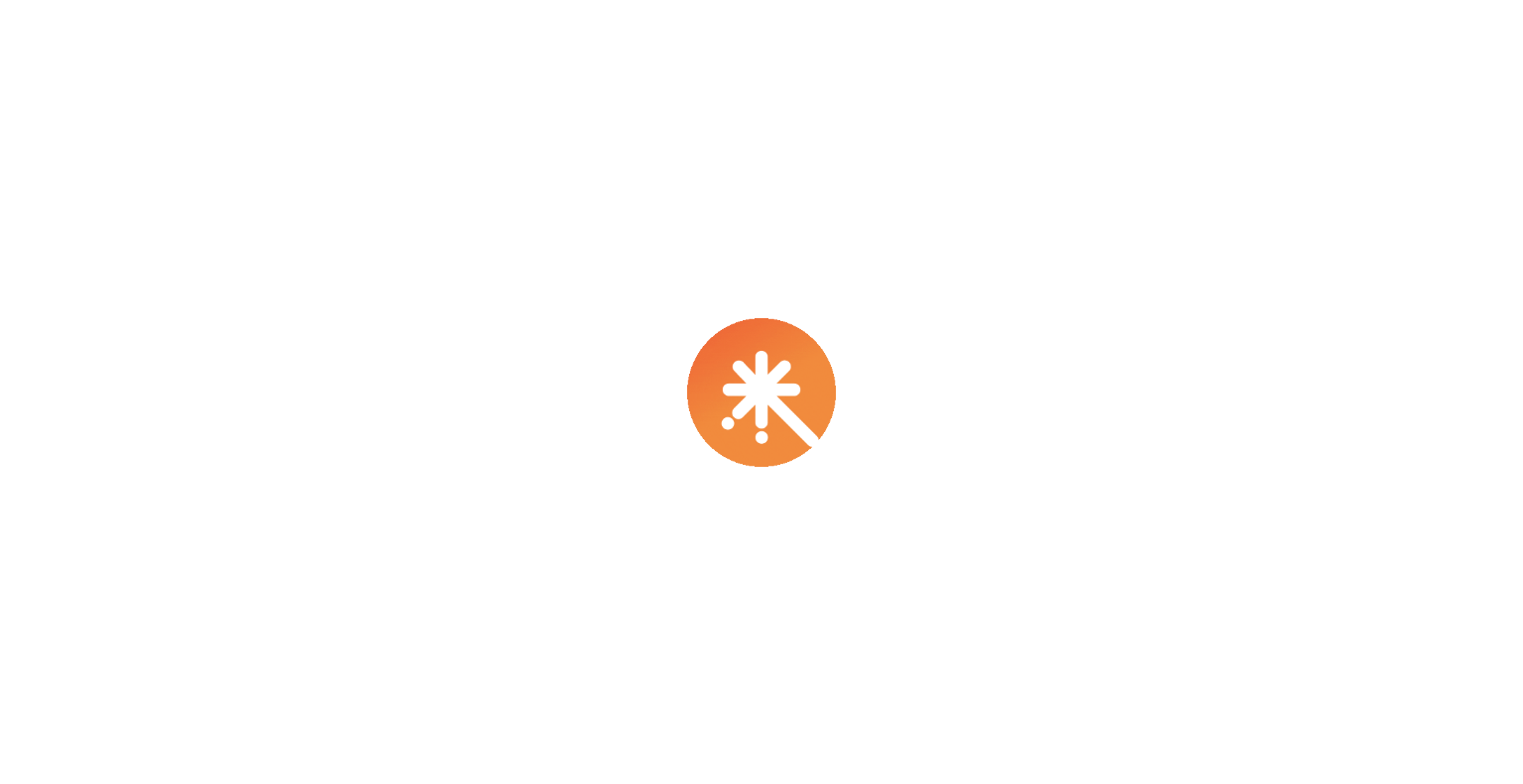 scroll, scrollTop: 0, scrollLeft: 0, axis: both 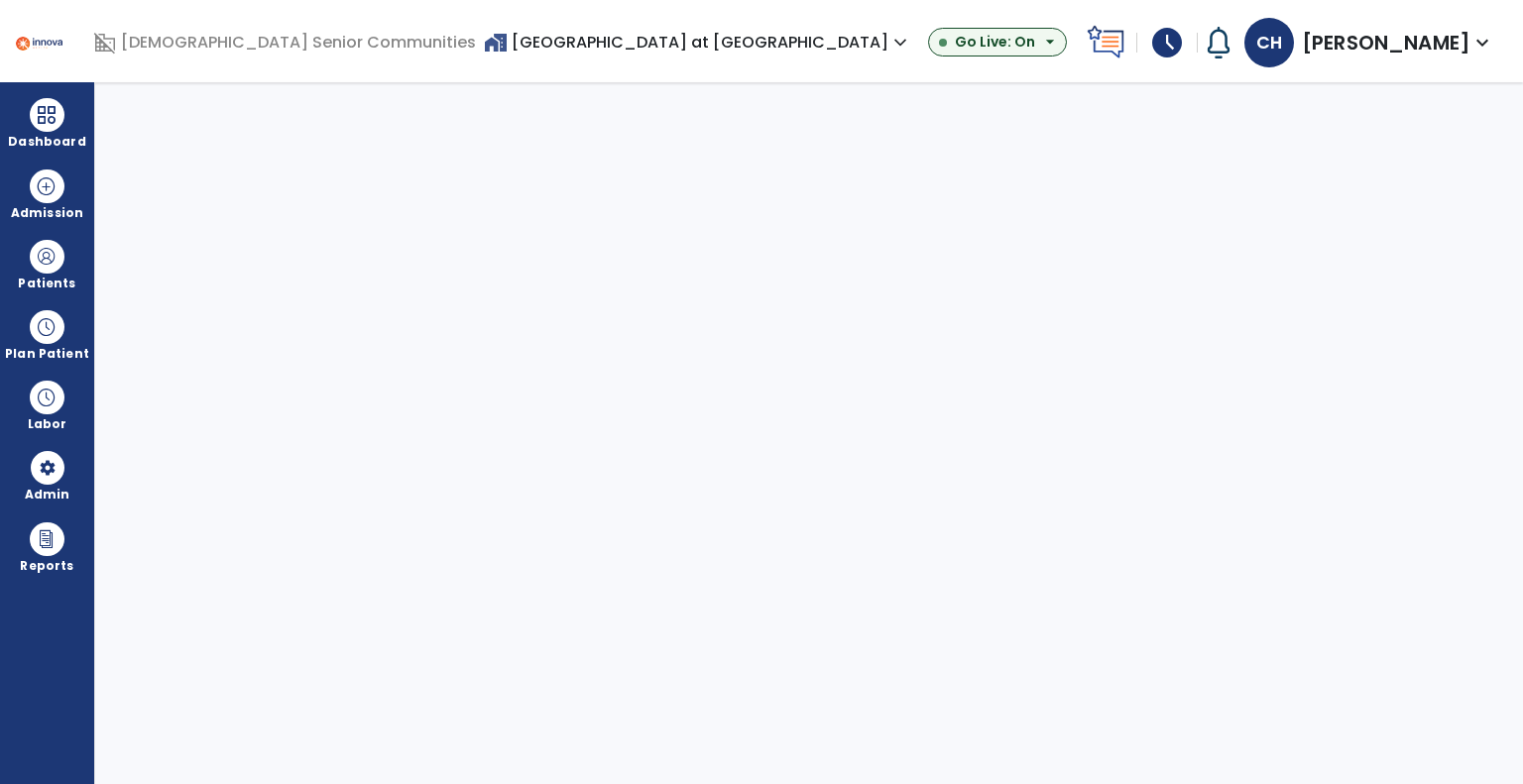 select on "***" 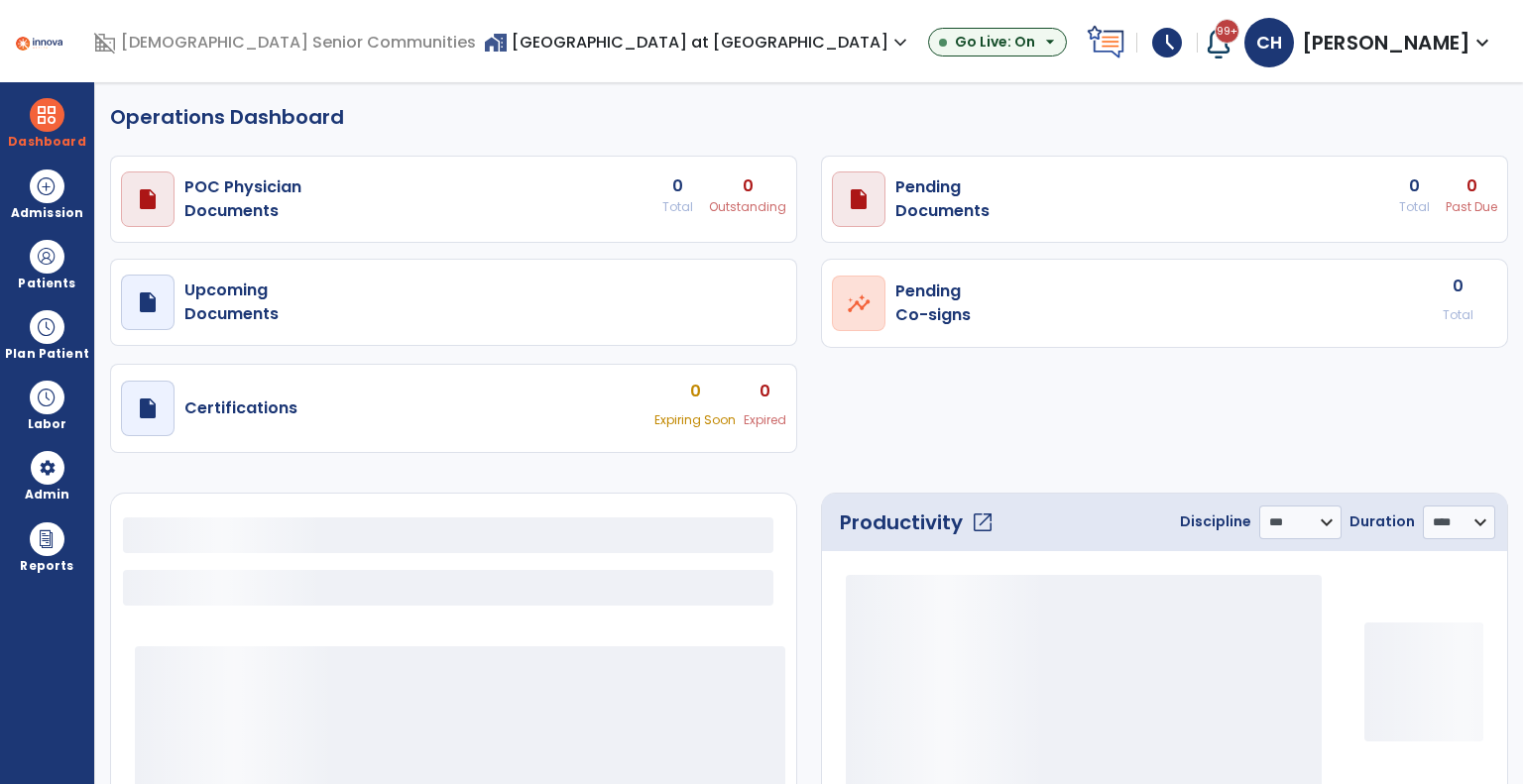select on "***" 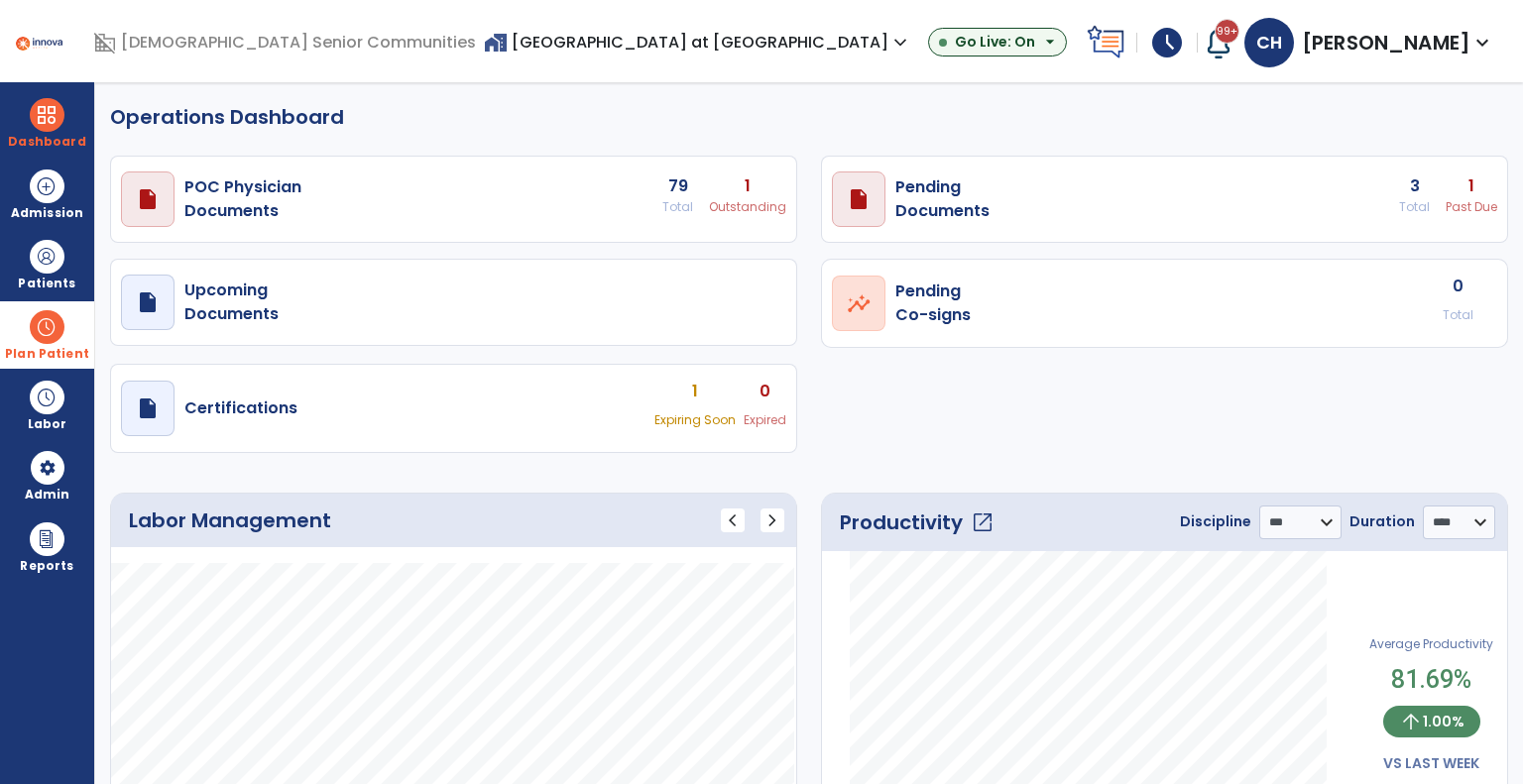 click on "Plan Patient" at bounding box center [47, 264] 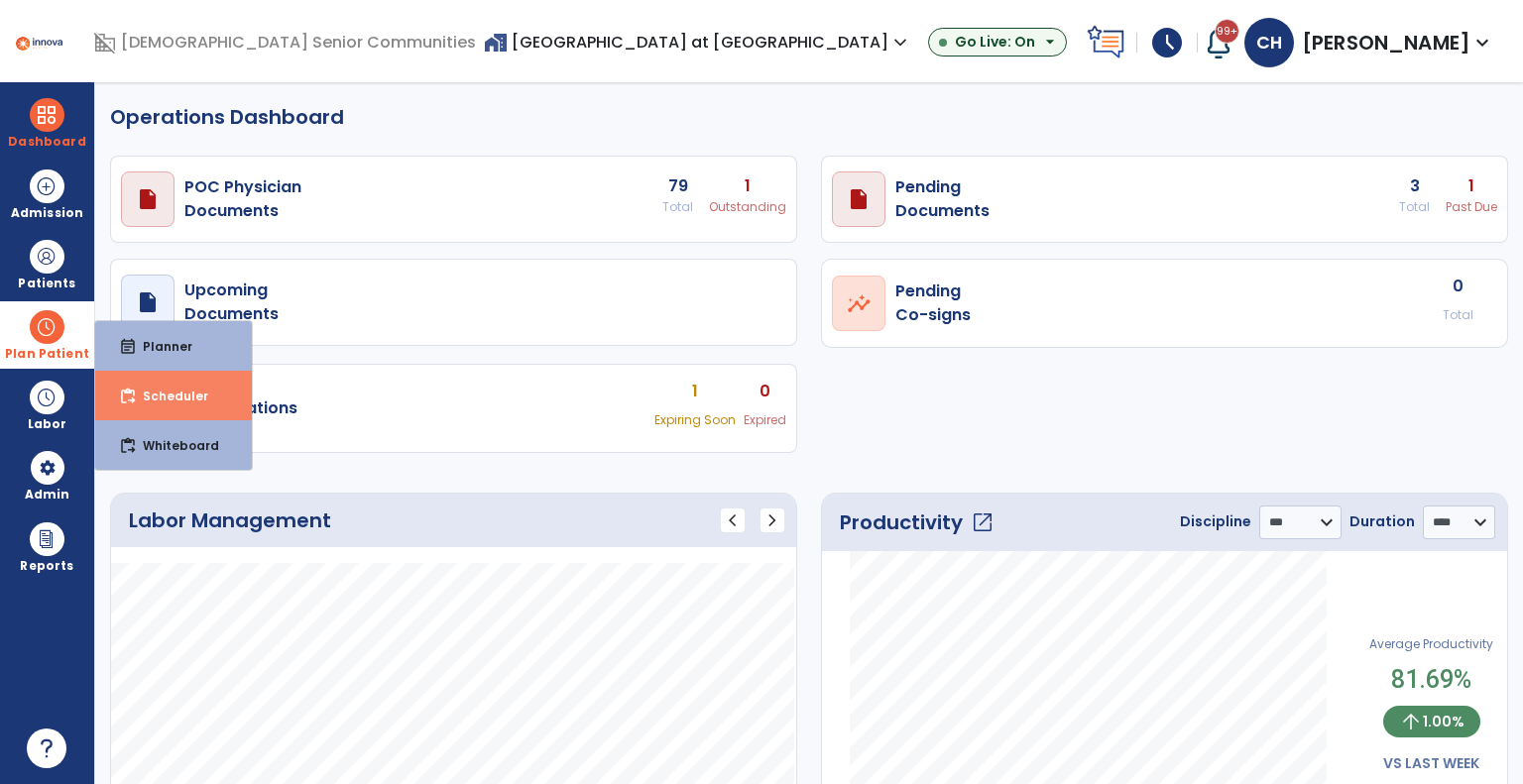 click on "content_paste_go  Scheduler" at bounding box center [174, 395] 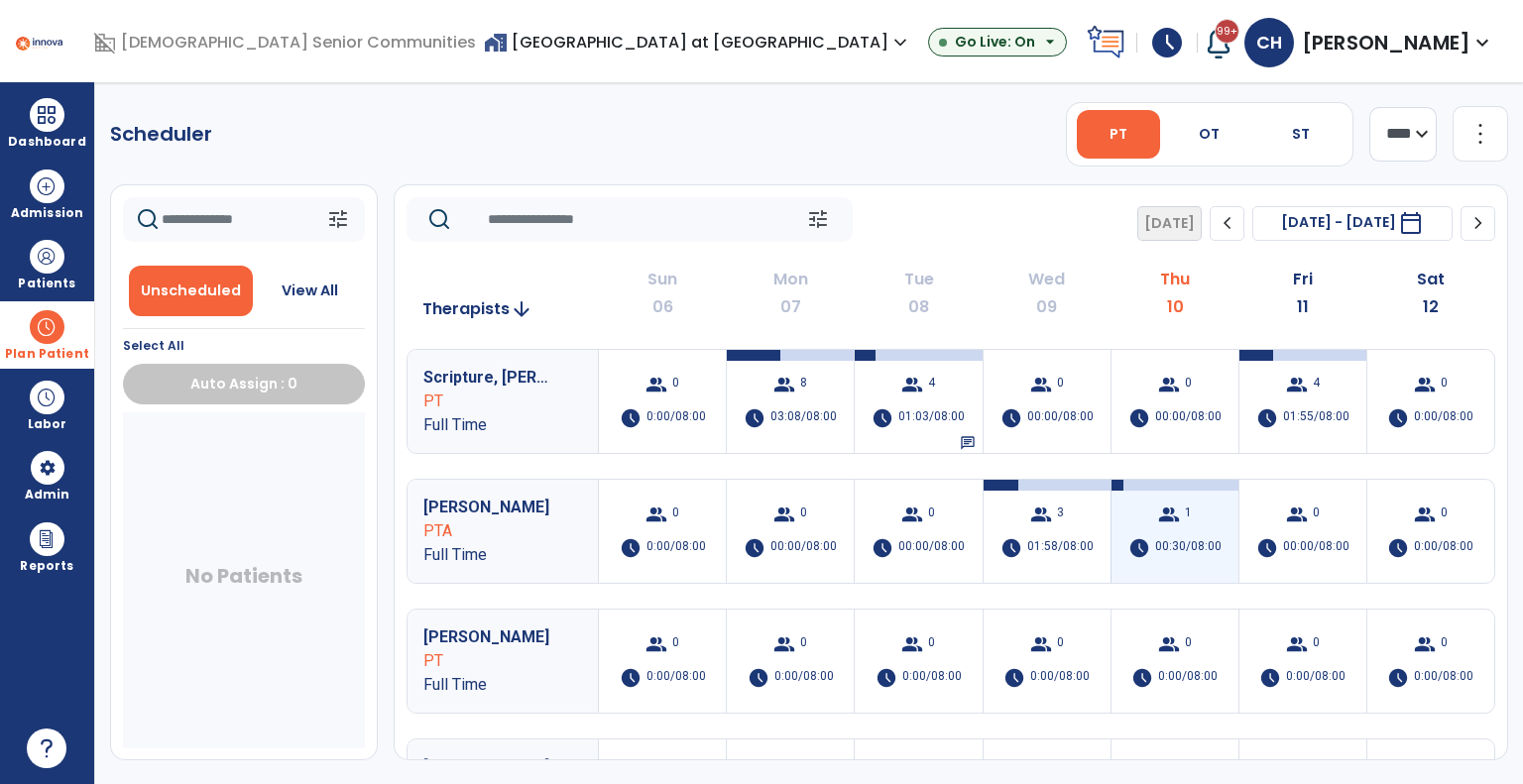 click on "group  1  schedule  00:30/08:00" at bounding box center (1175, 531) 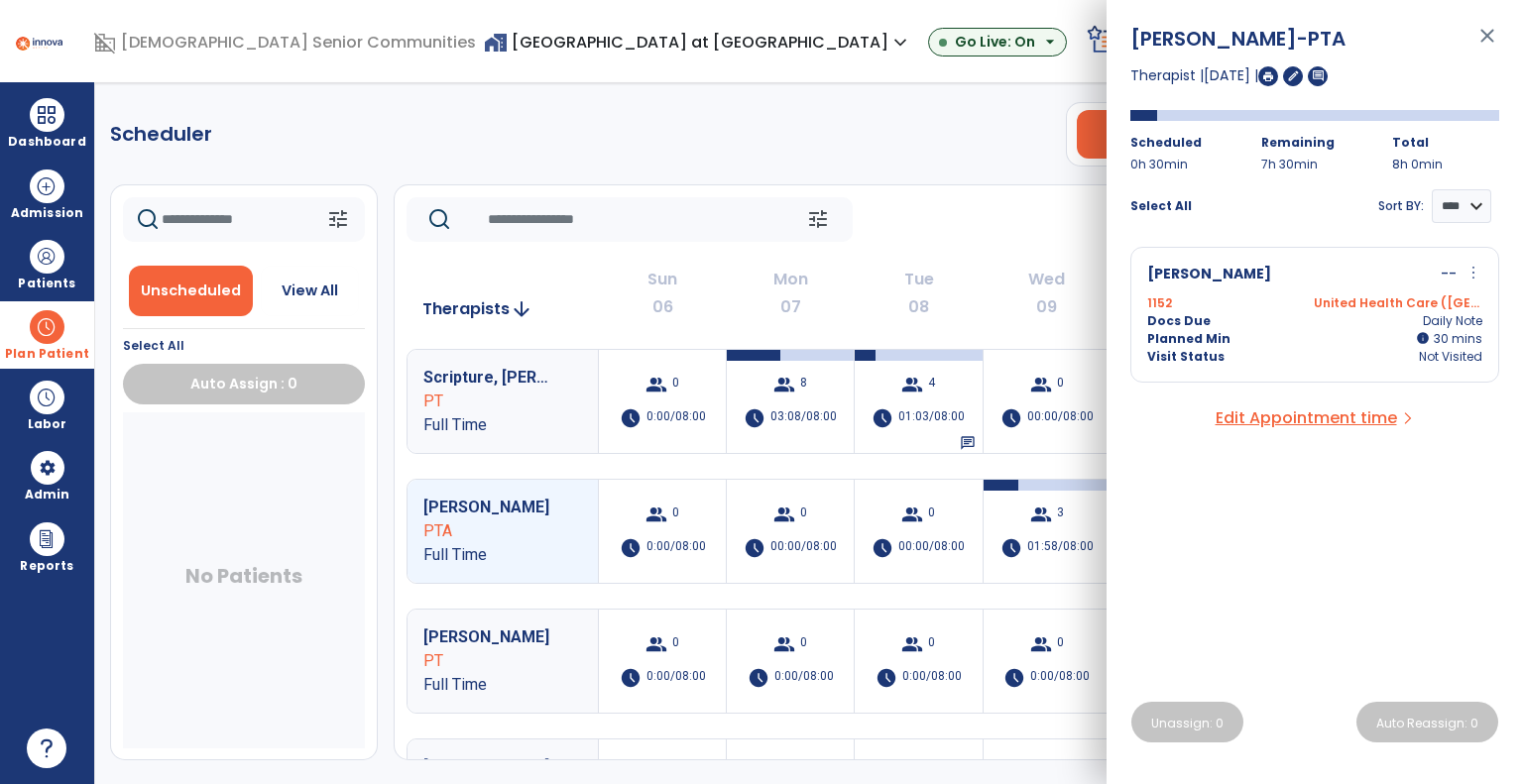 click on "[PERSON_NAME]   --  more_vert  edit   Edit Session   alt_route   Split Minutes  1152 United Health Care (MI)  Docs Due Daily Note   Planned Min  info   30 I 30 mins  Visit Status  Not Visited" at bounding box center (1315, 314) 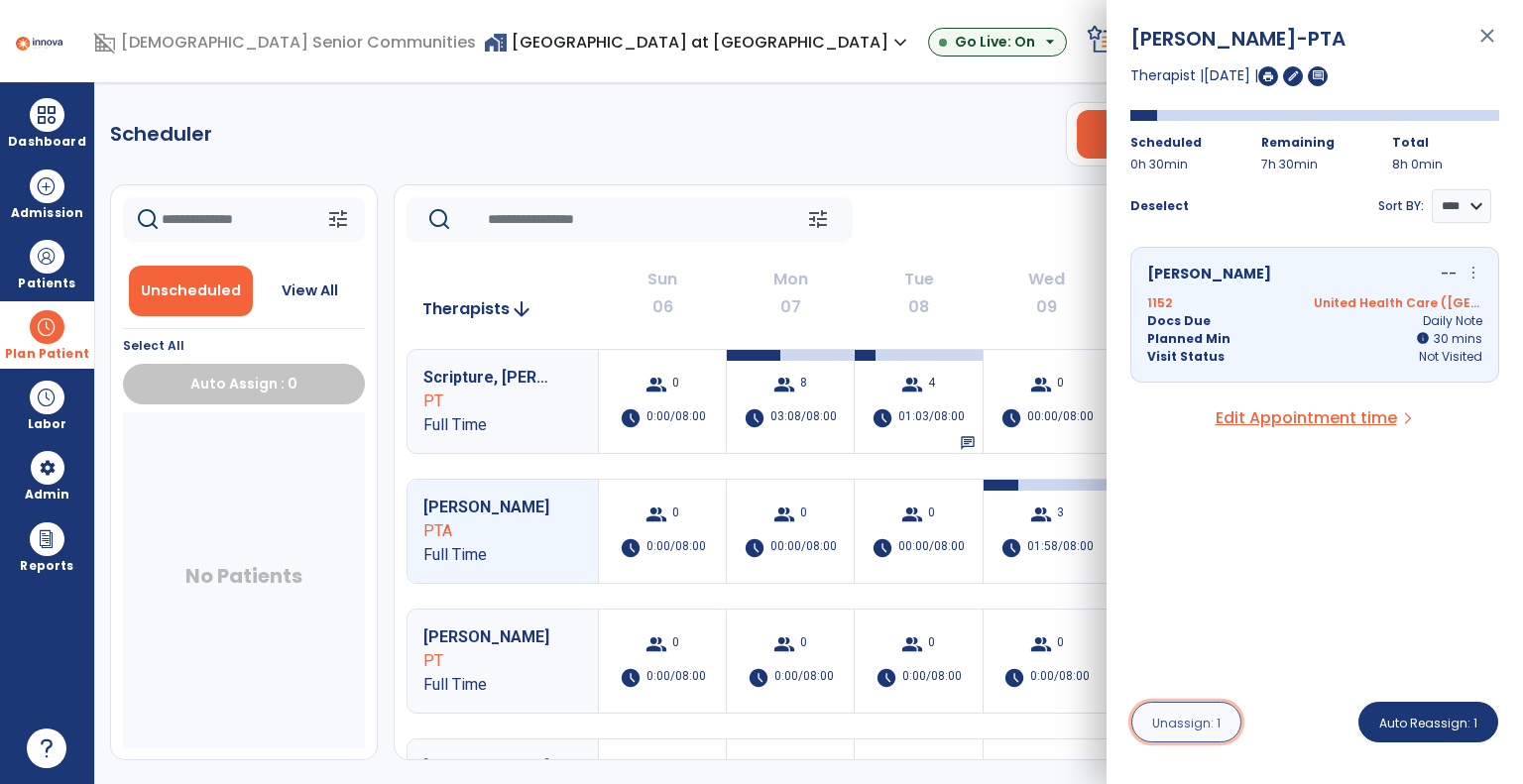 click on "Unassign: 1" at bounding box center [1186, 722] 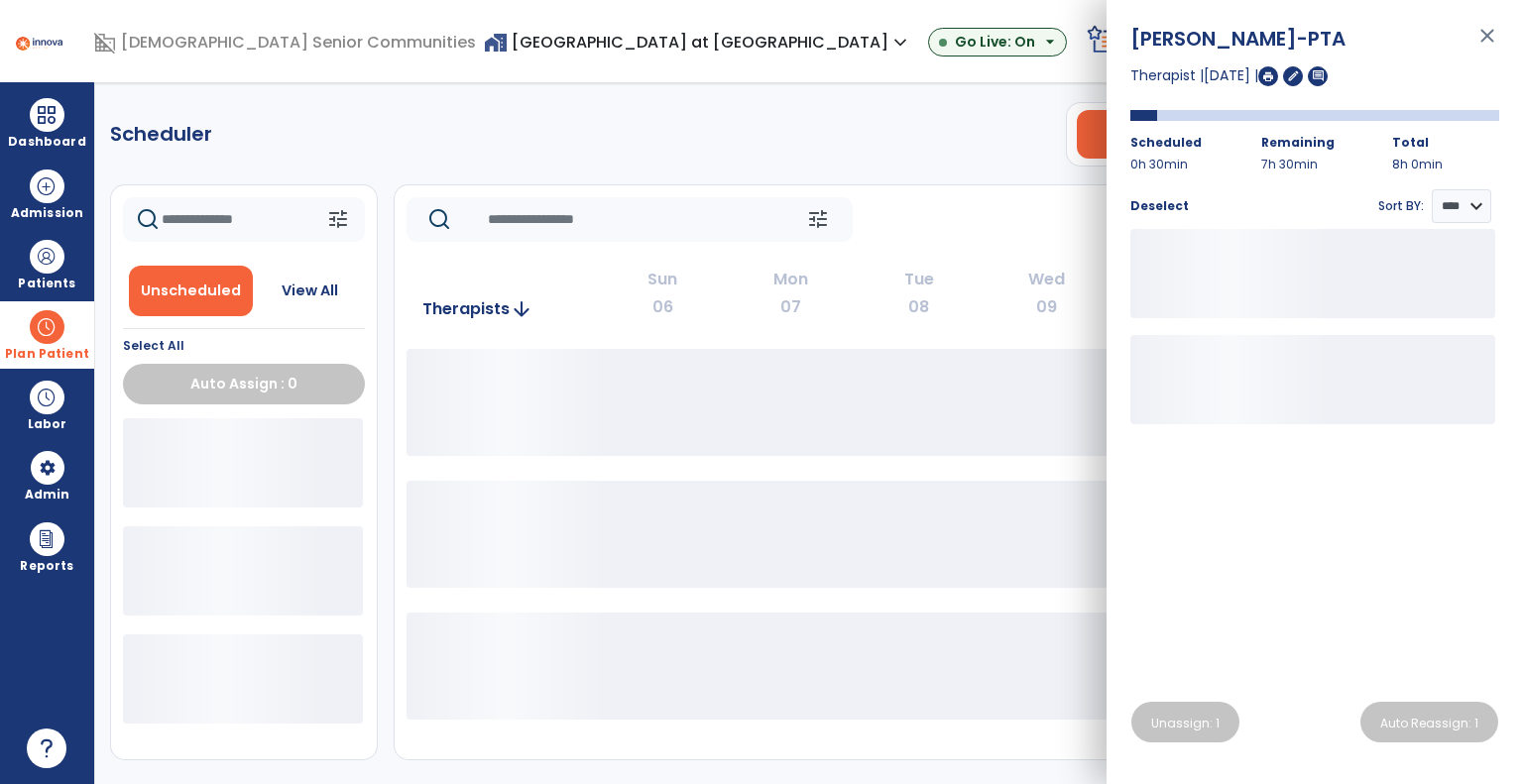 click on "tune   [DATE]  chevron_left [DATE] - [DATE]  *********  calendar_today  chevron_right" 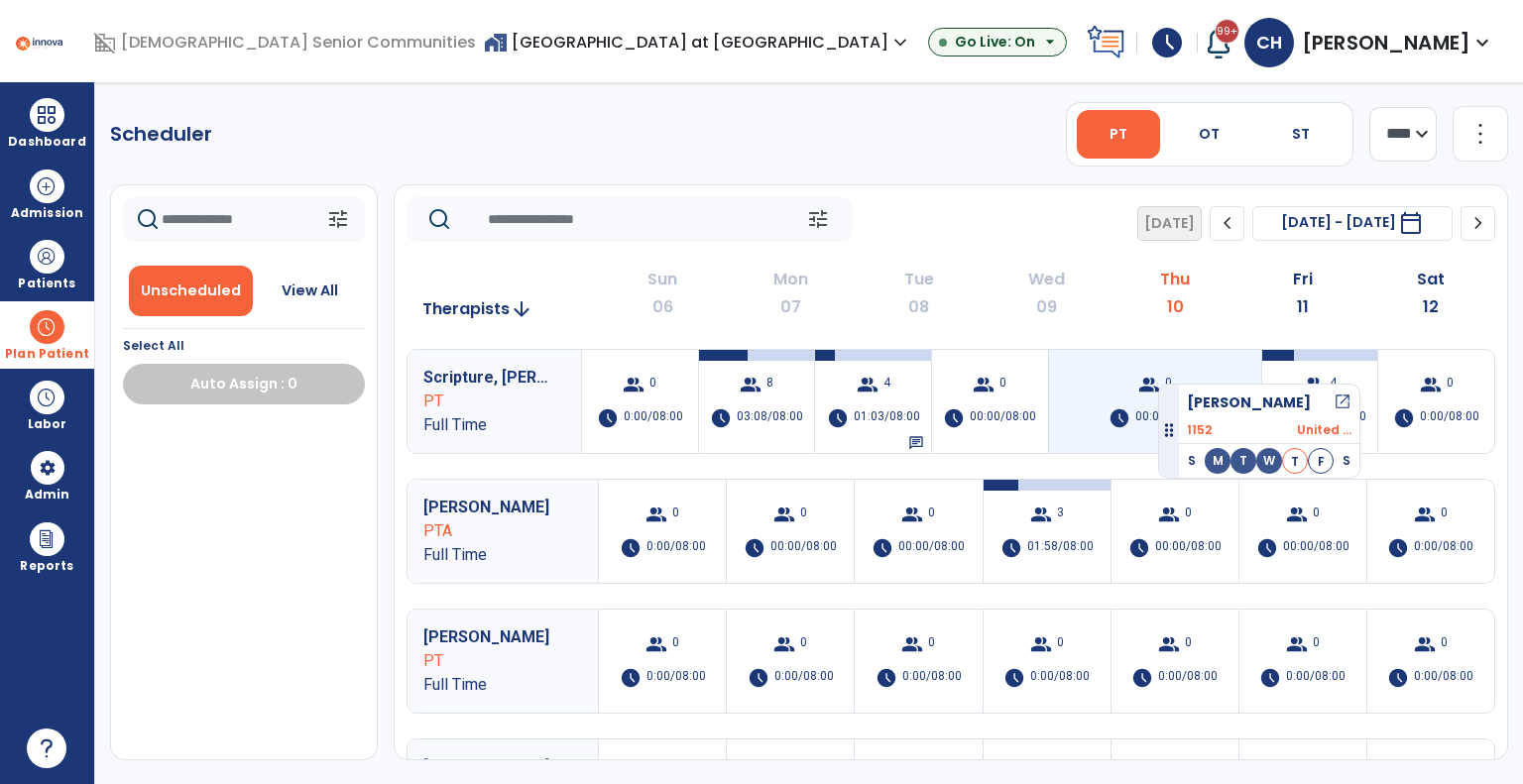 drag, startPoint x: 268, startPoint y: 475, endPoint x: 1158, endPoint y: 376, distance: 895.4893 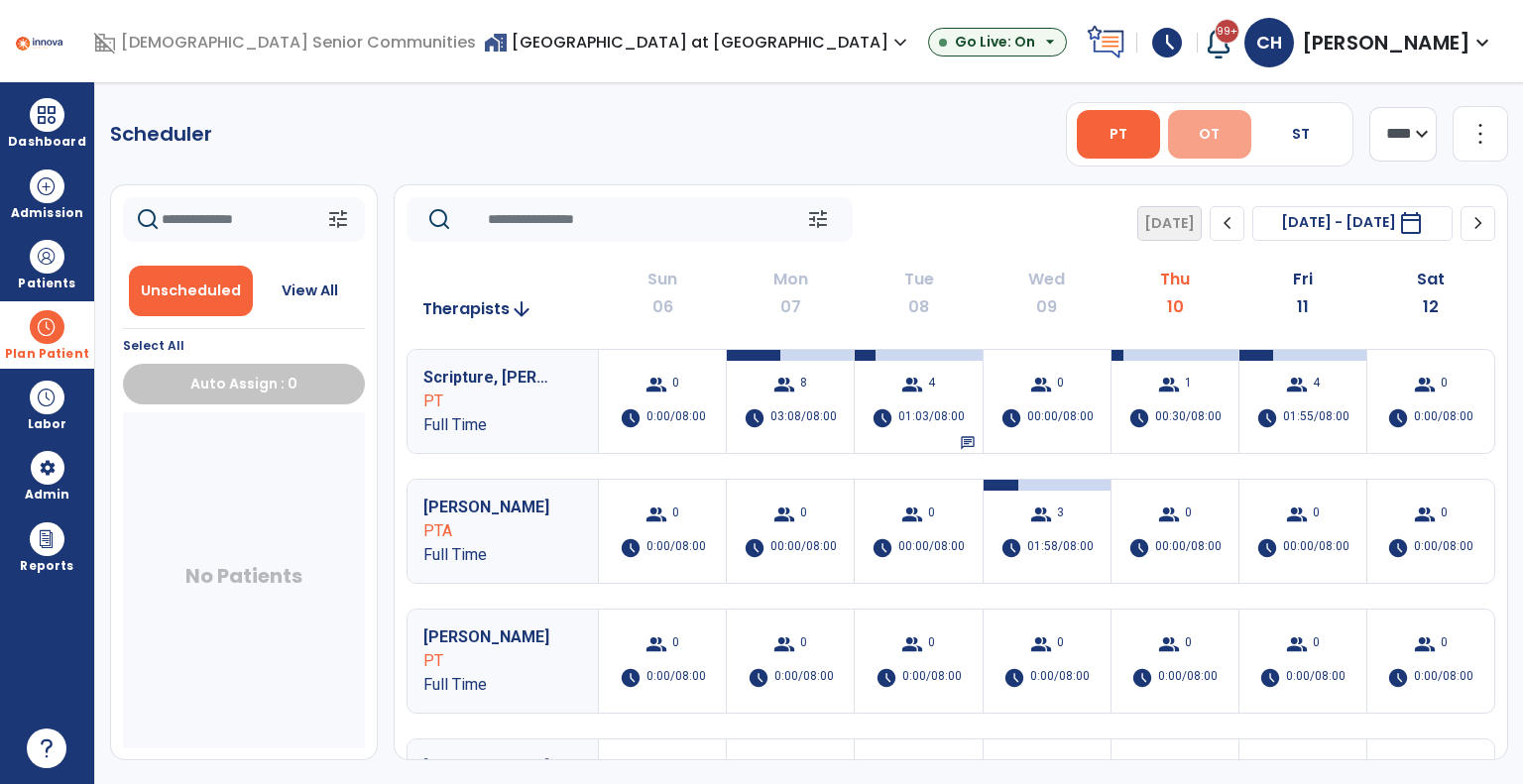 click on "OT" at bounding box center [1210, 134] 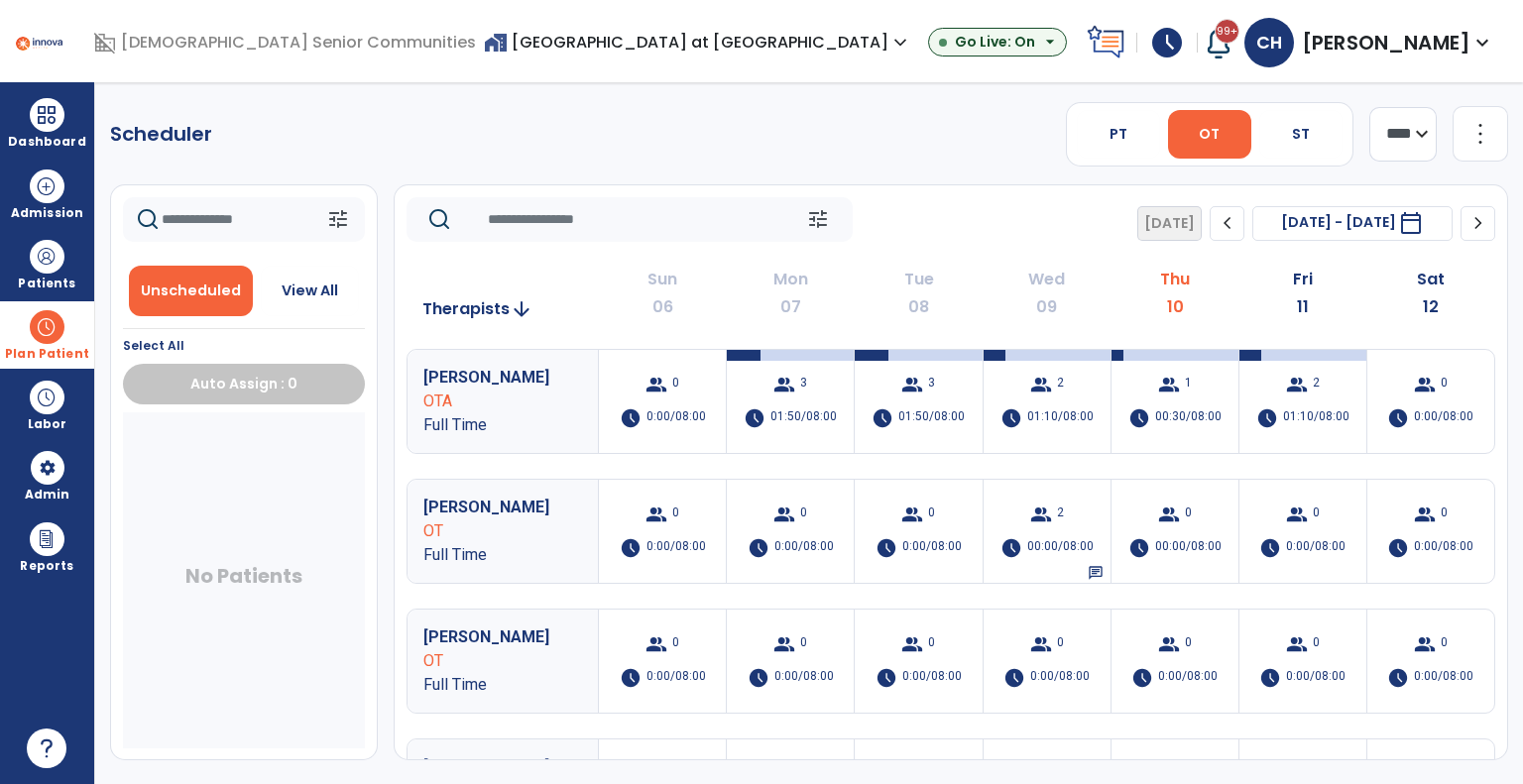 click on "home_work   [GEOGRAPHIC_DATA] at [GEOGRAPHIC_DATA]   expand_more   [GEOGRAPHIC_DATA]   [GEOGRAPHIC_DATA]-[GEOGRAPHIC_DATA] at [GEOGRAPHIC_DATA]  Go Live: On  arrow_drop_down" at bounding box center [781, 43] 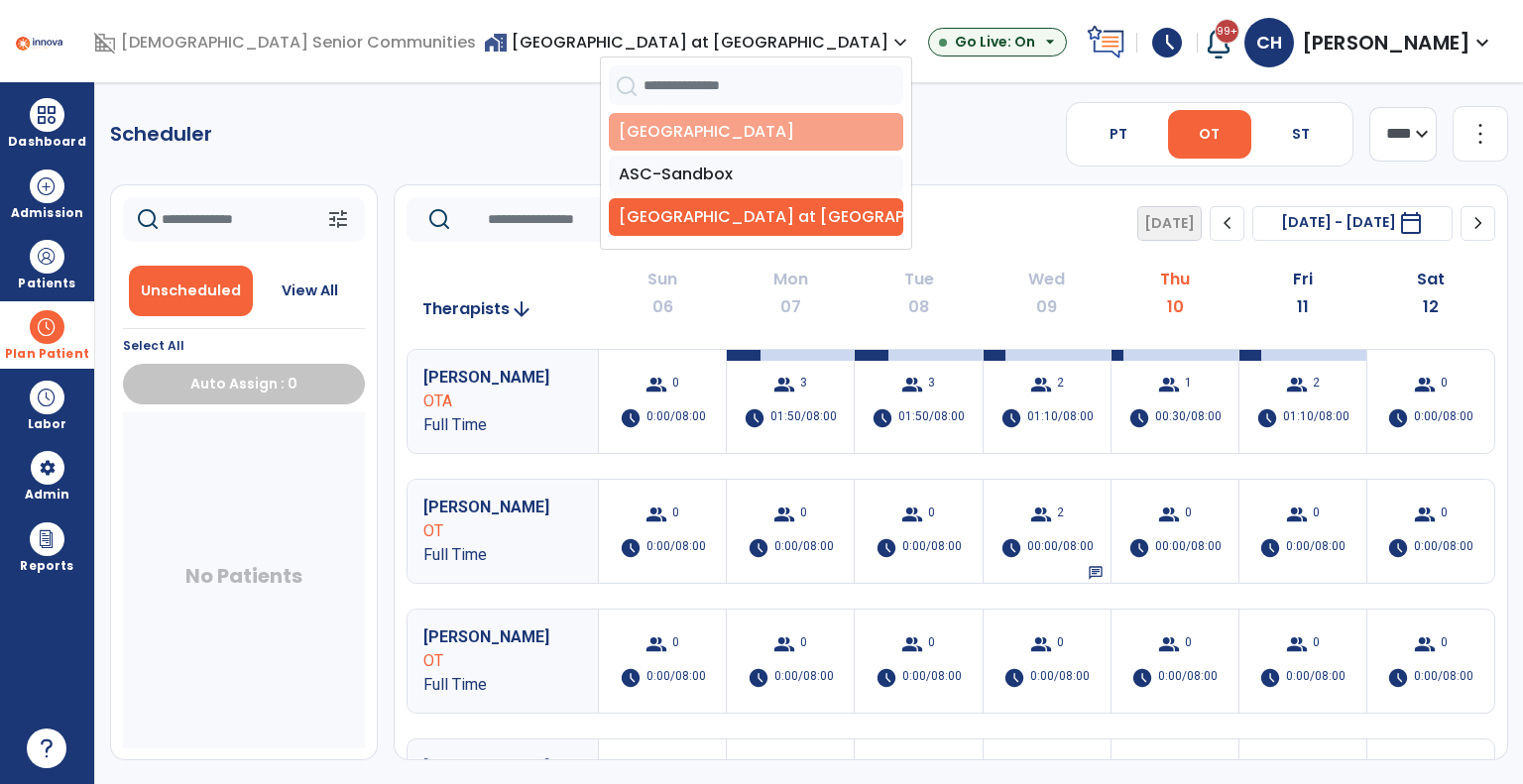 click on "[GEOGRAPHIC_DATA]" at bounding box center [756, 132] 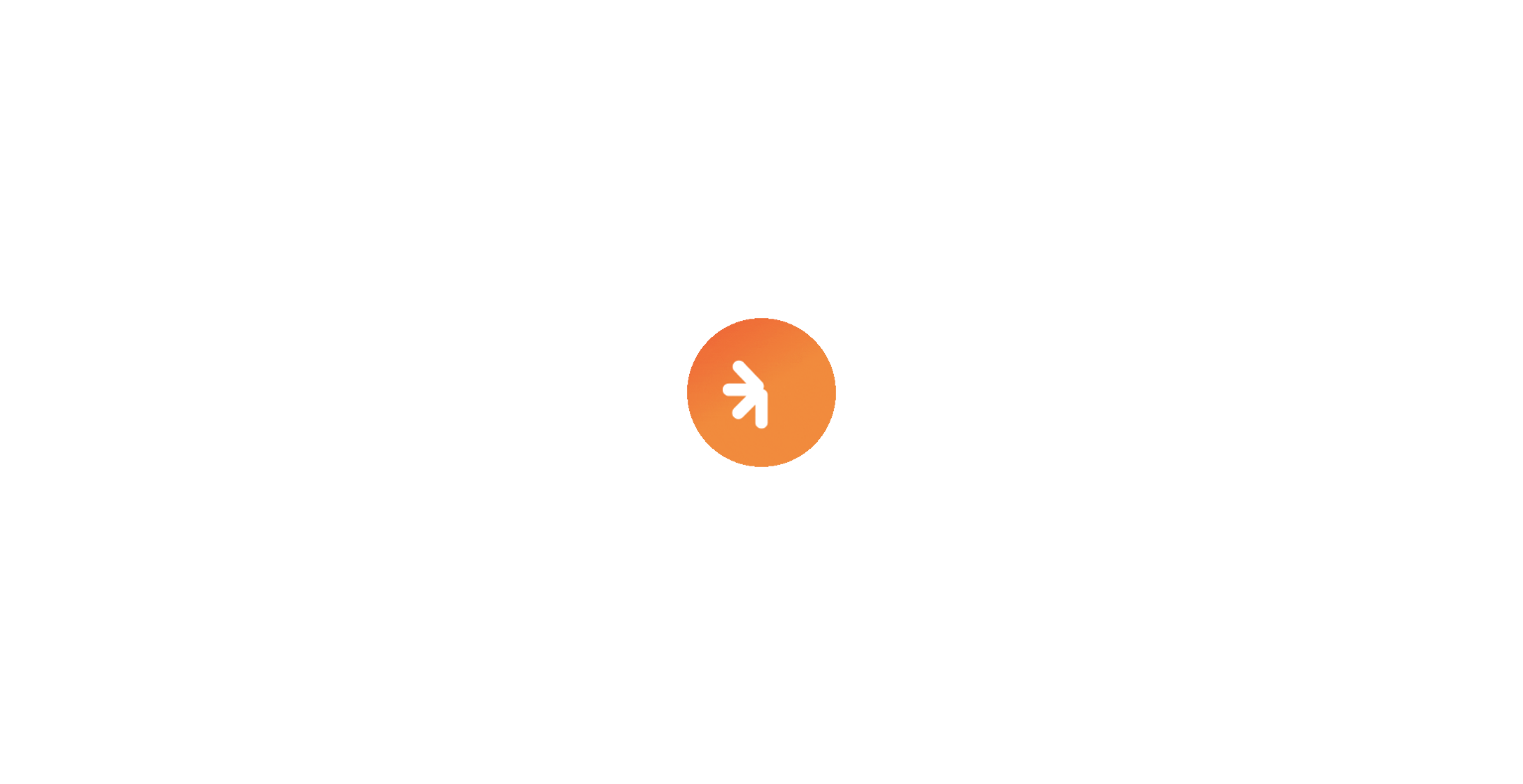 scroll, scrollTop: 0, scrollLeft: 0, axis: both 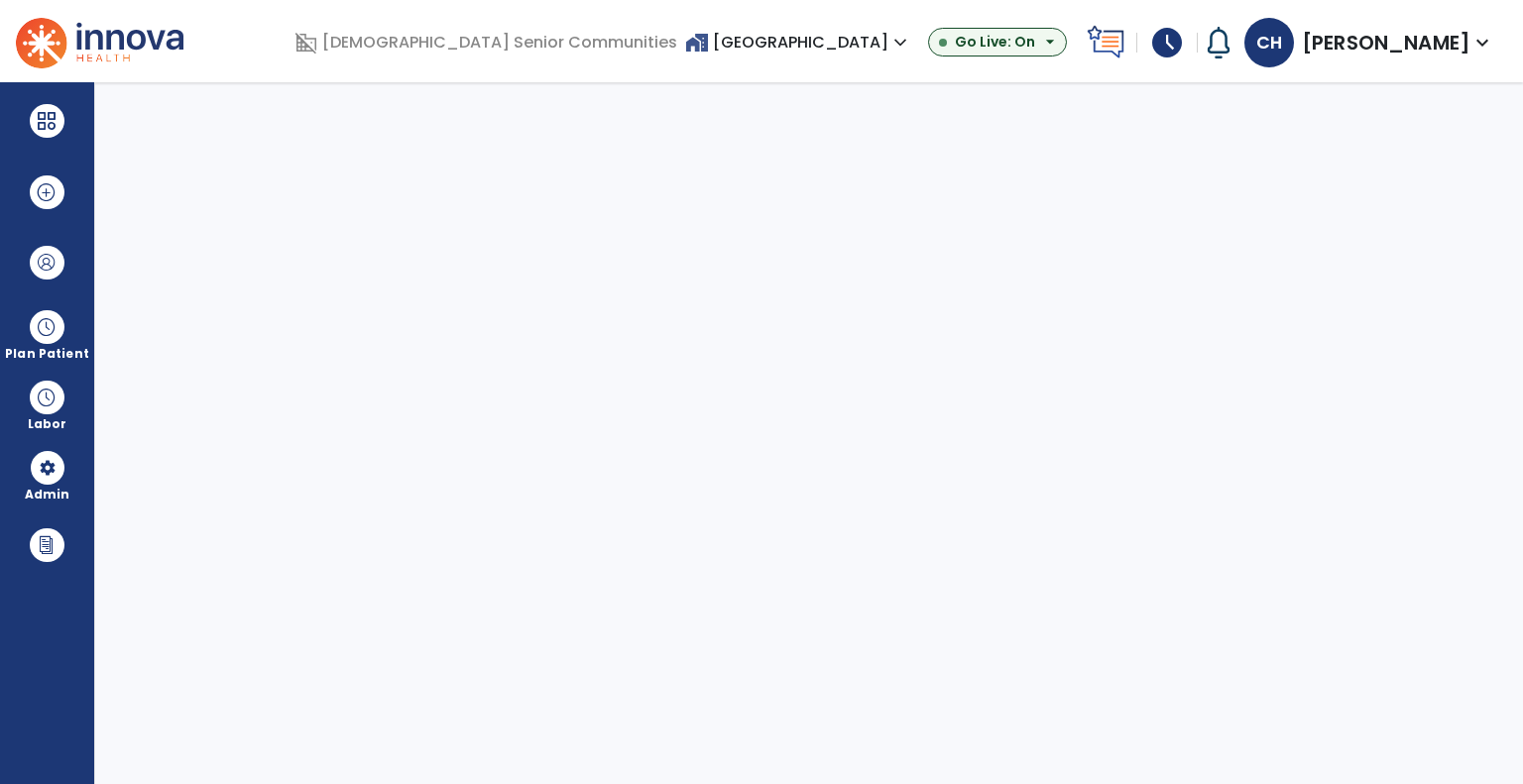 select on "***" 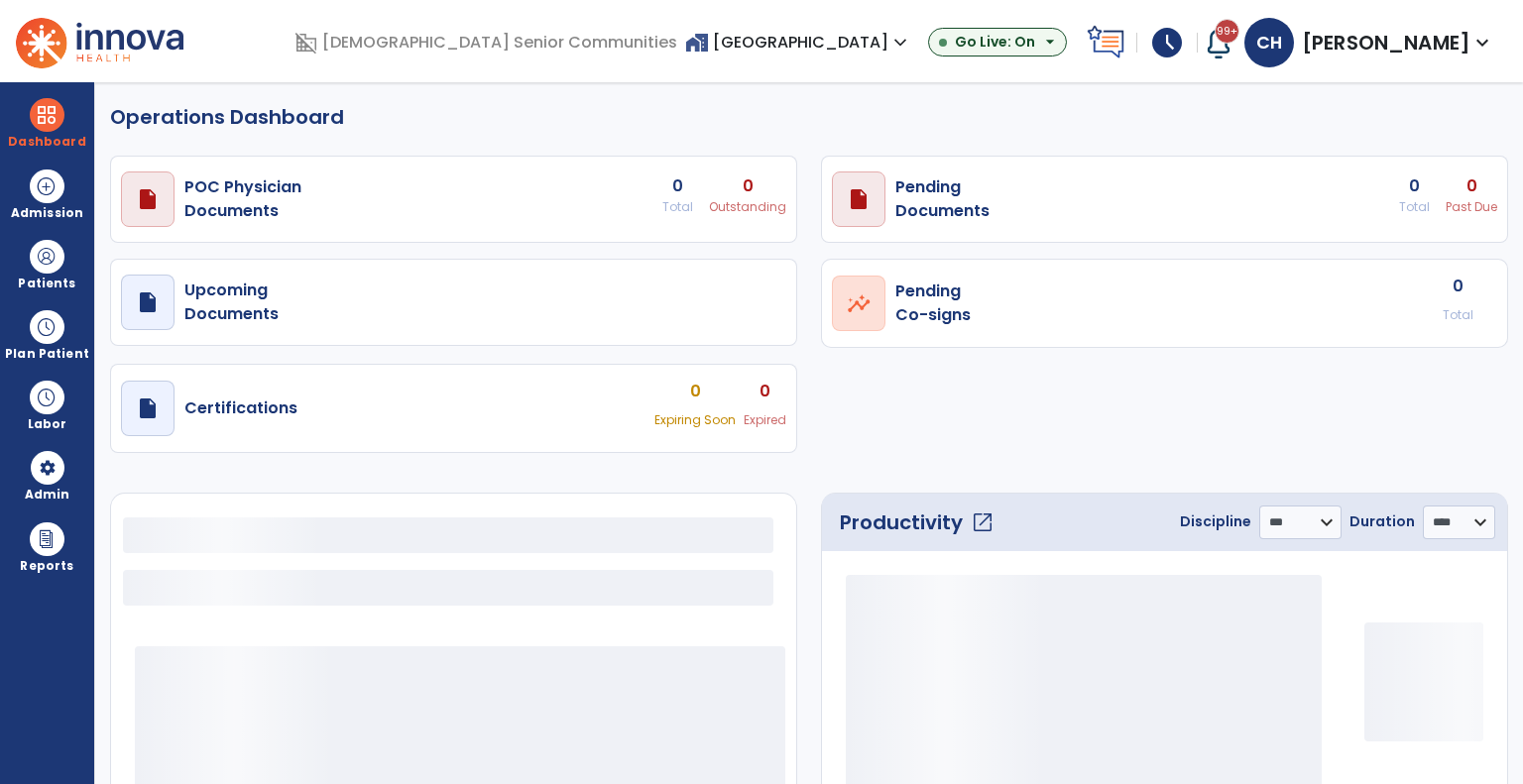 select on "***" 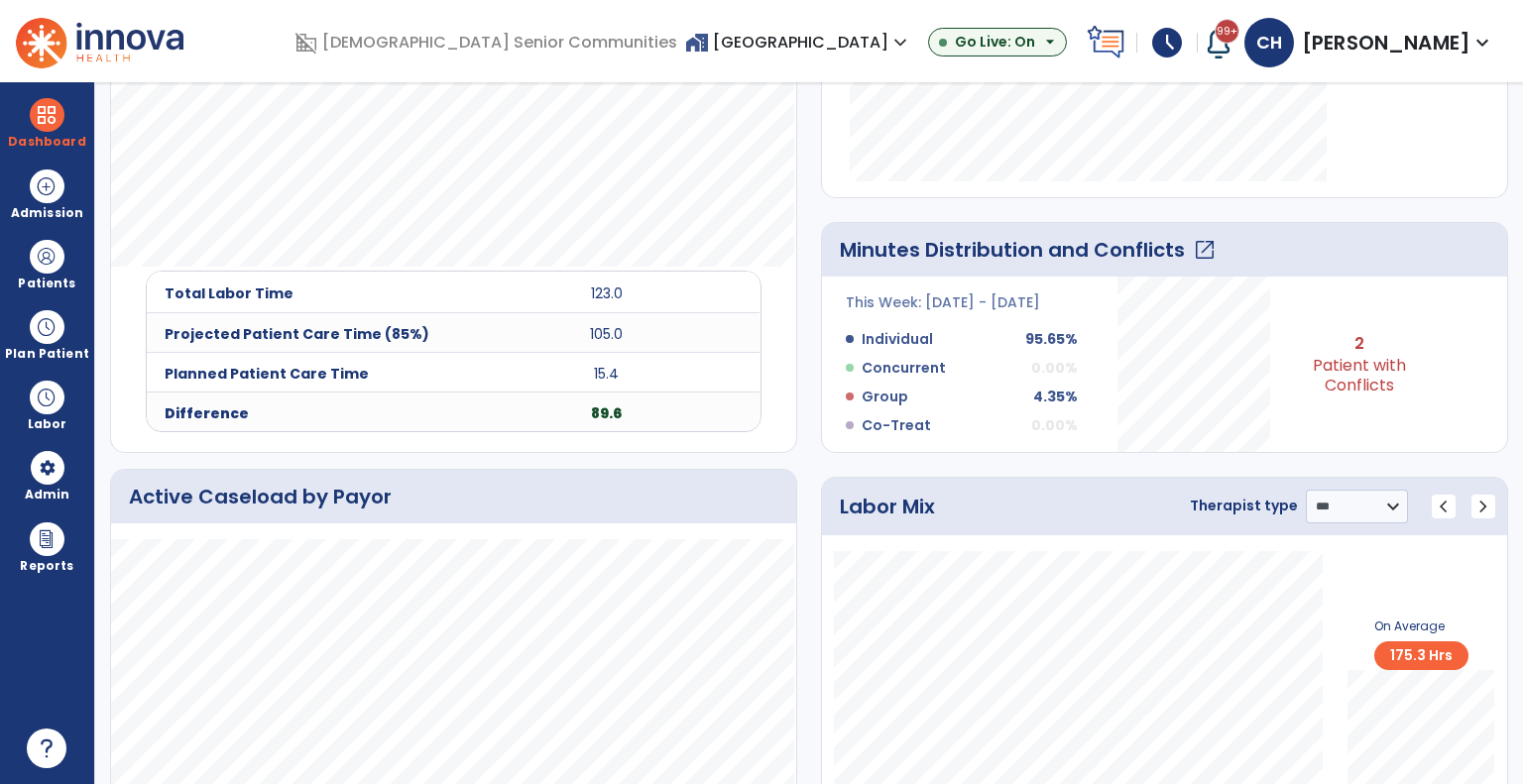 scroll, scrollTop: 0, scrollLeft: 0, axis: both 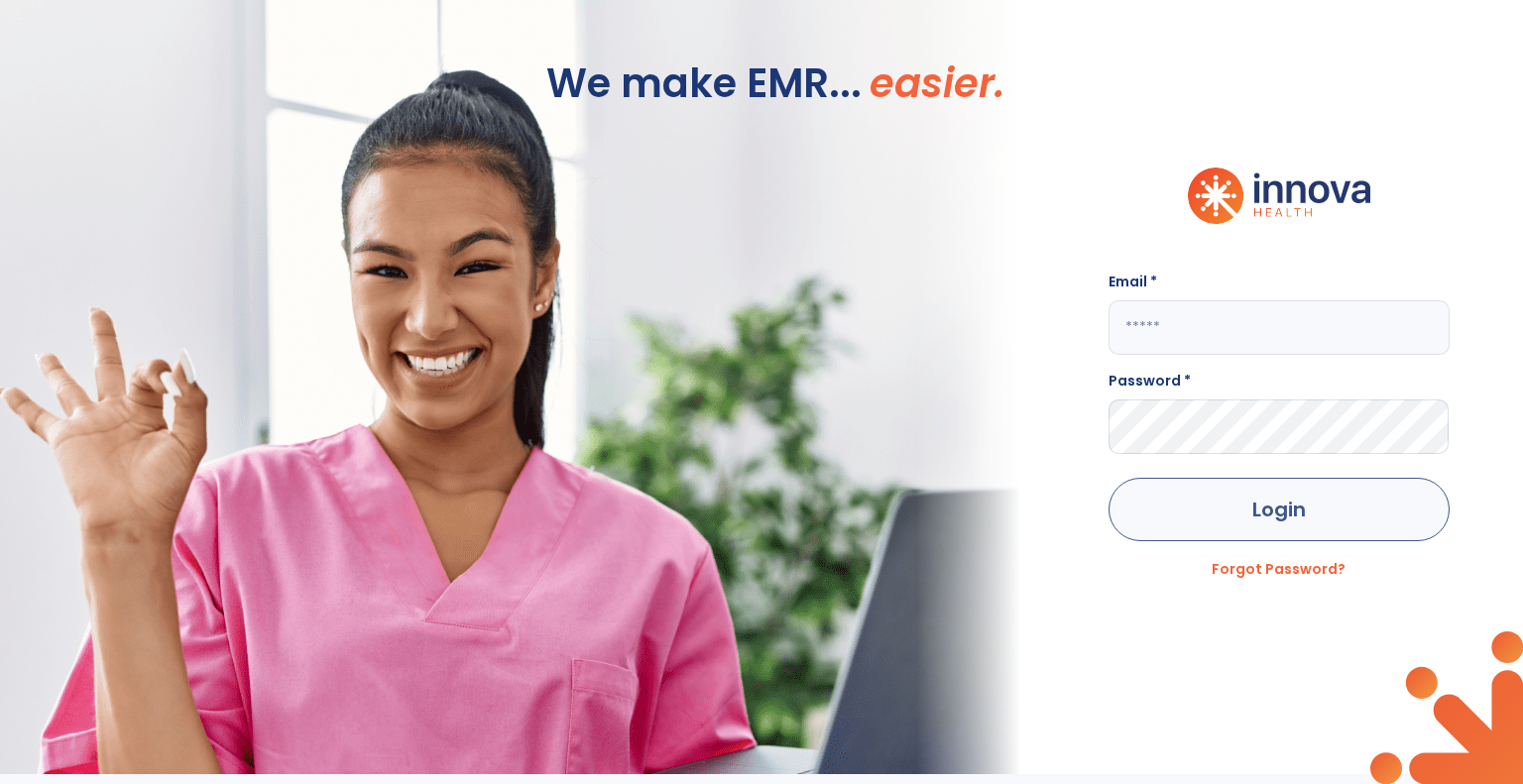 type on "**********" 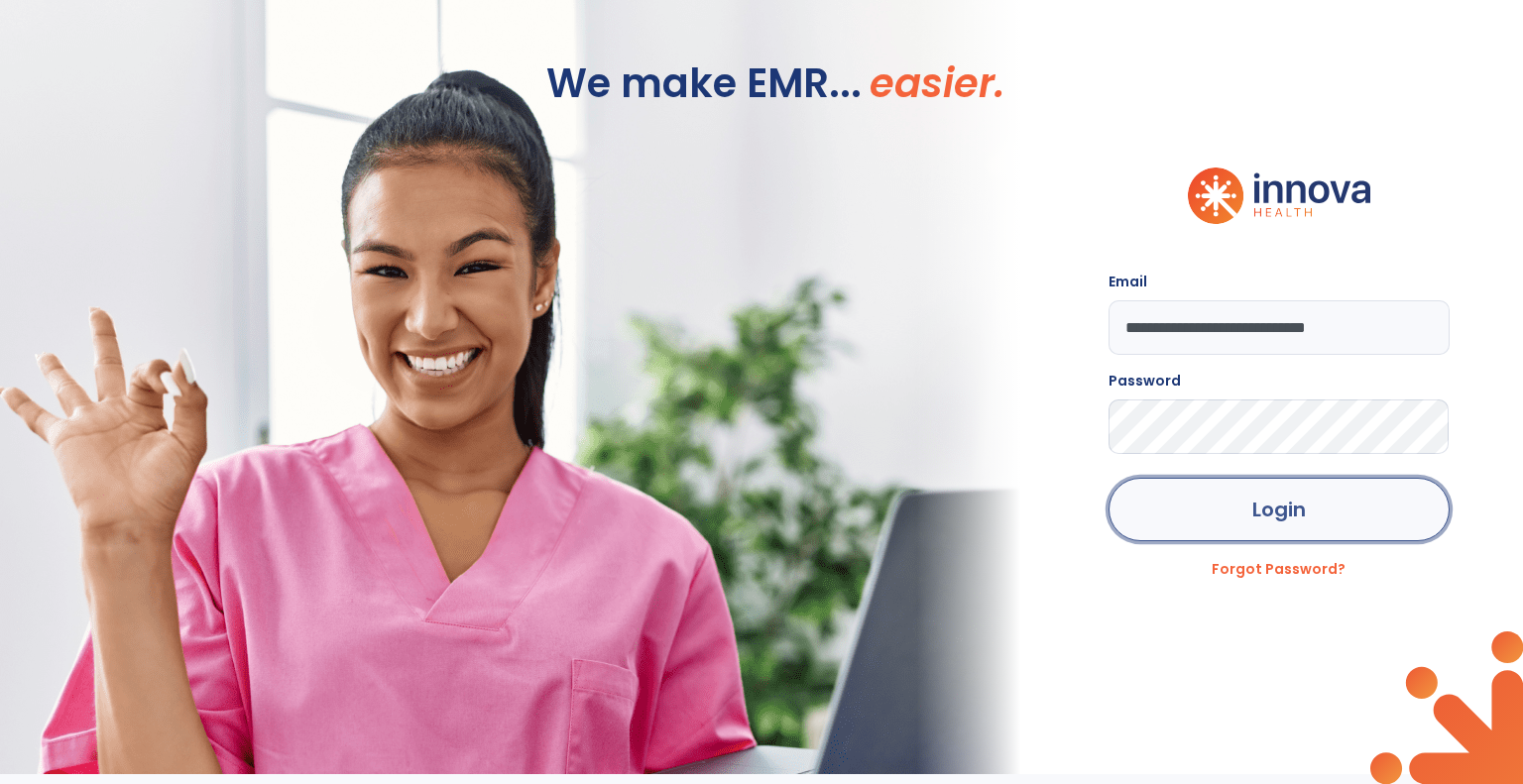 click on "Login" 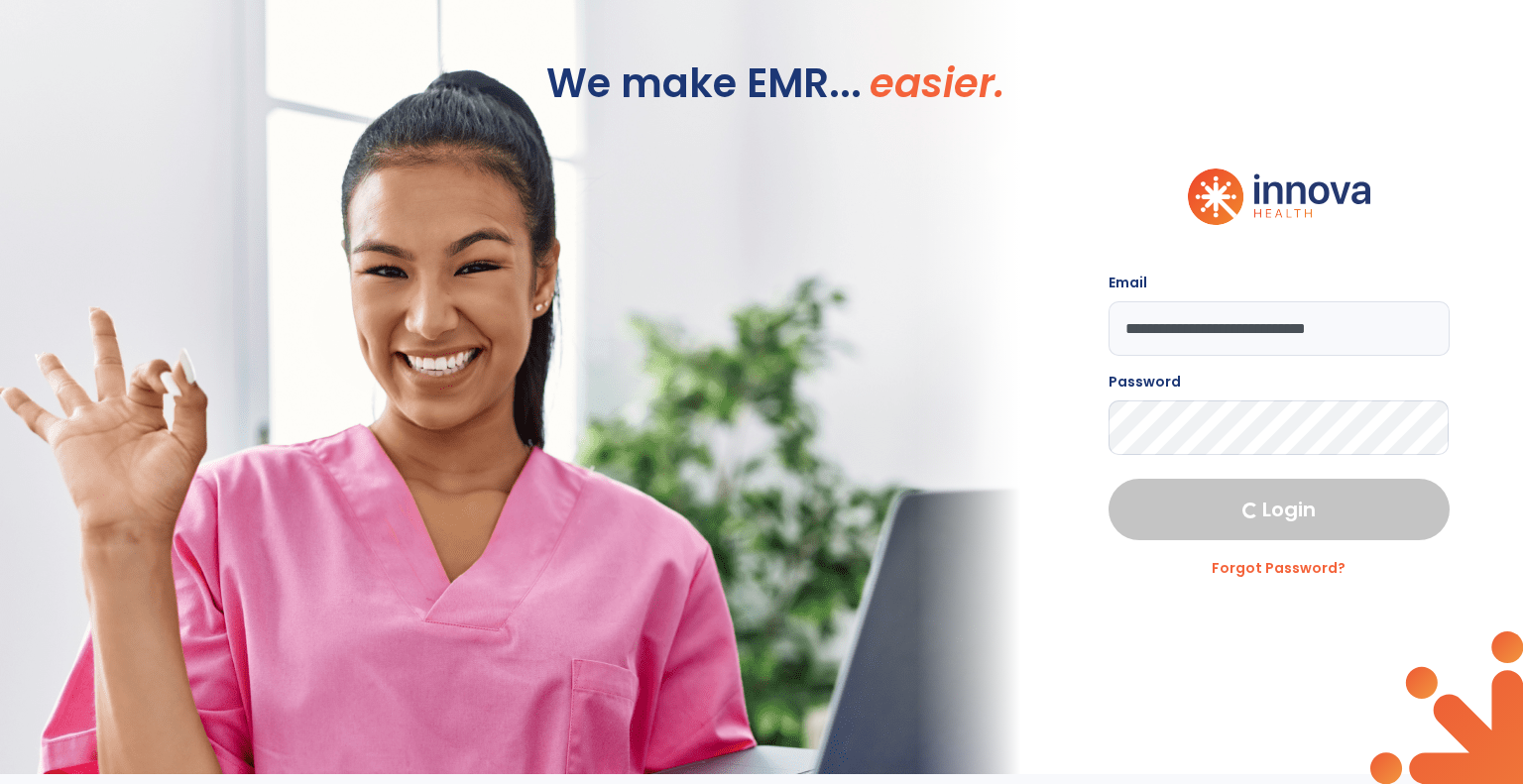 select on "***" 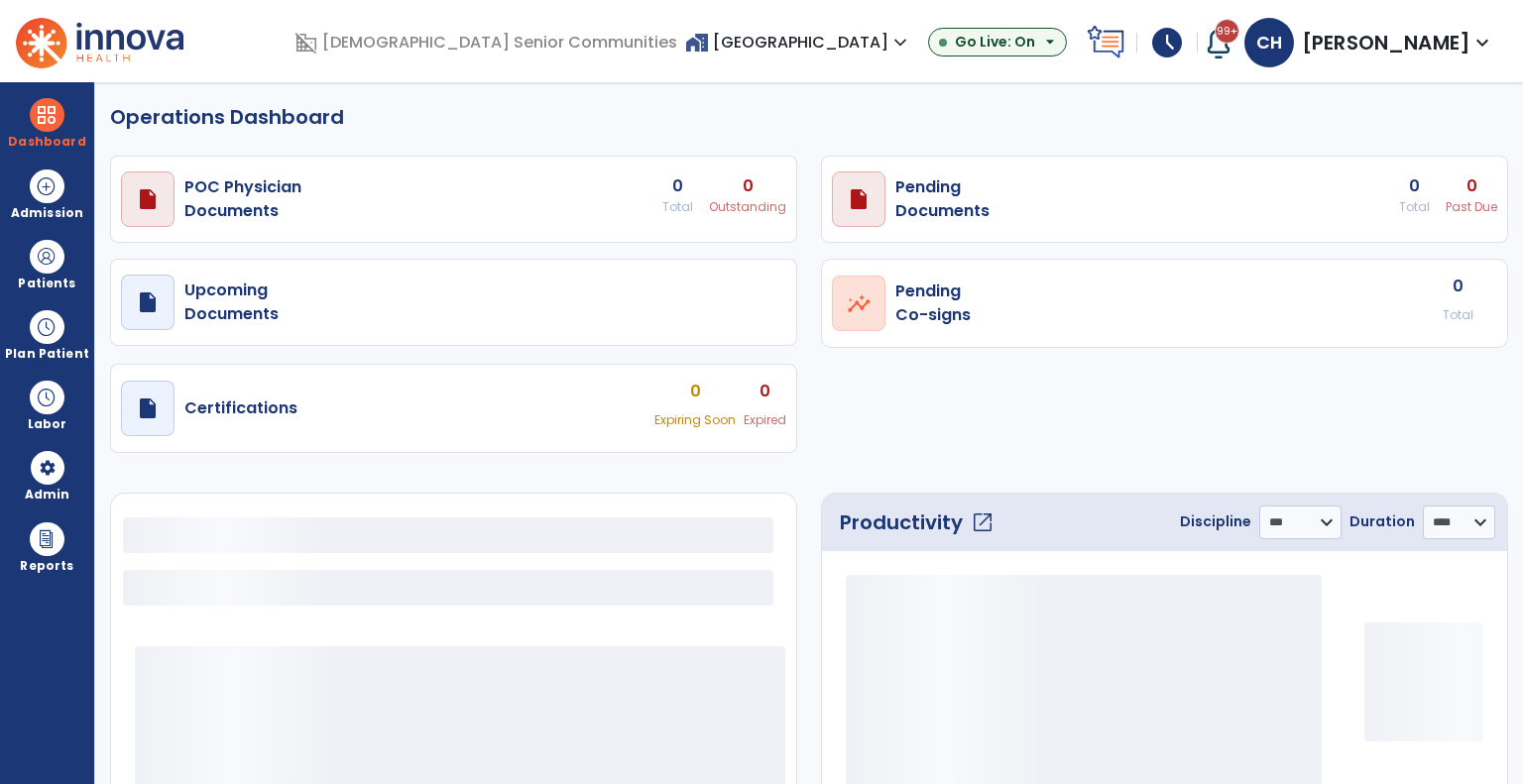 select on "***" 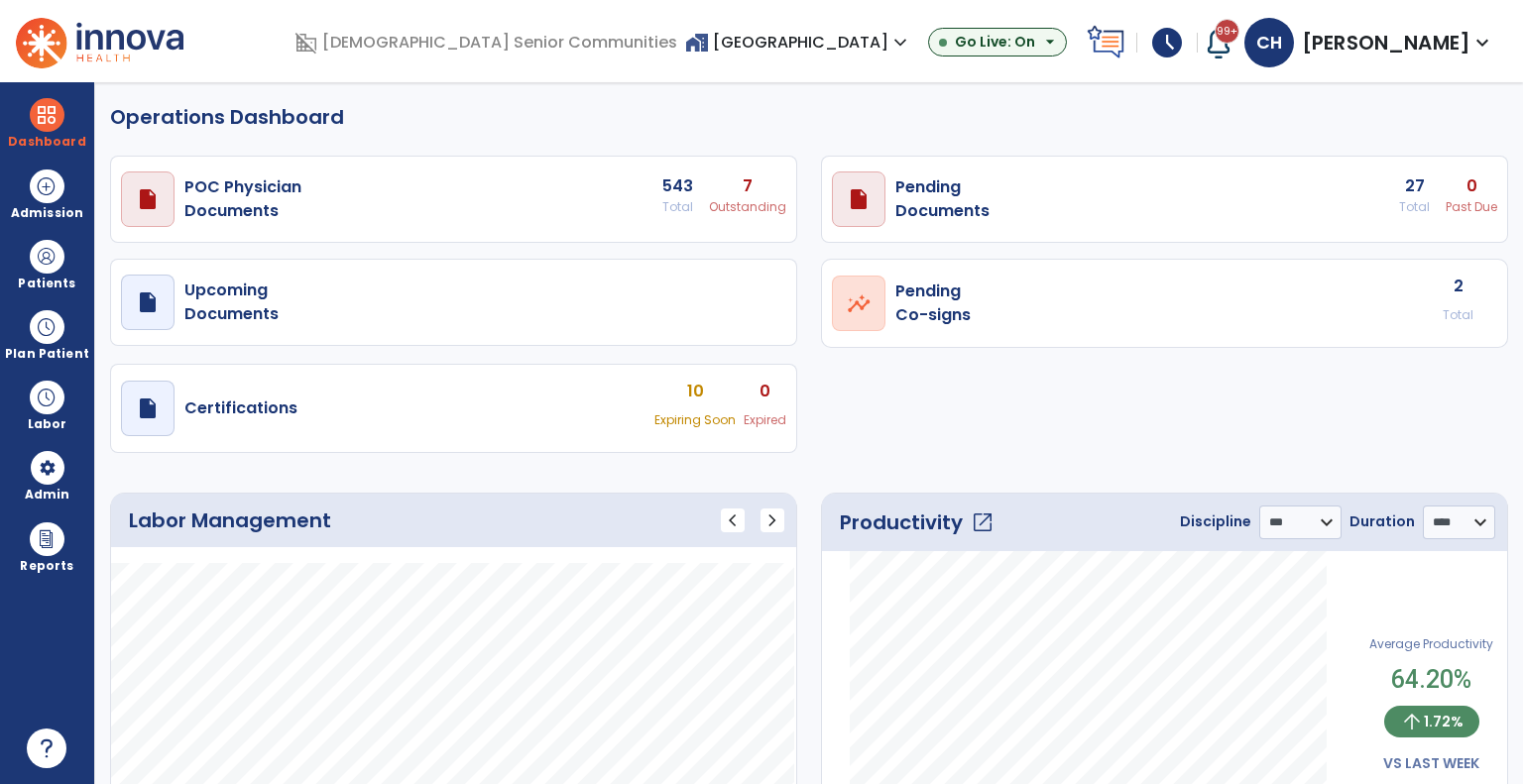 click on "Operations Dashboard" 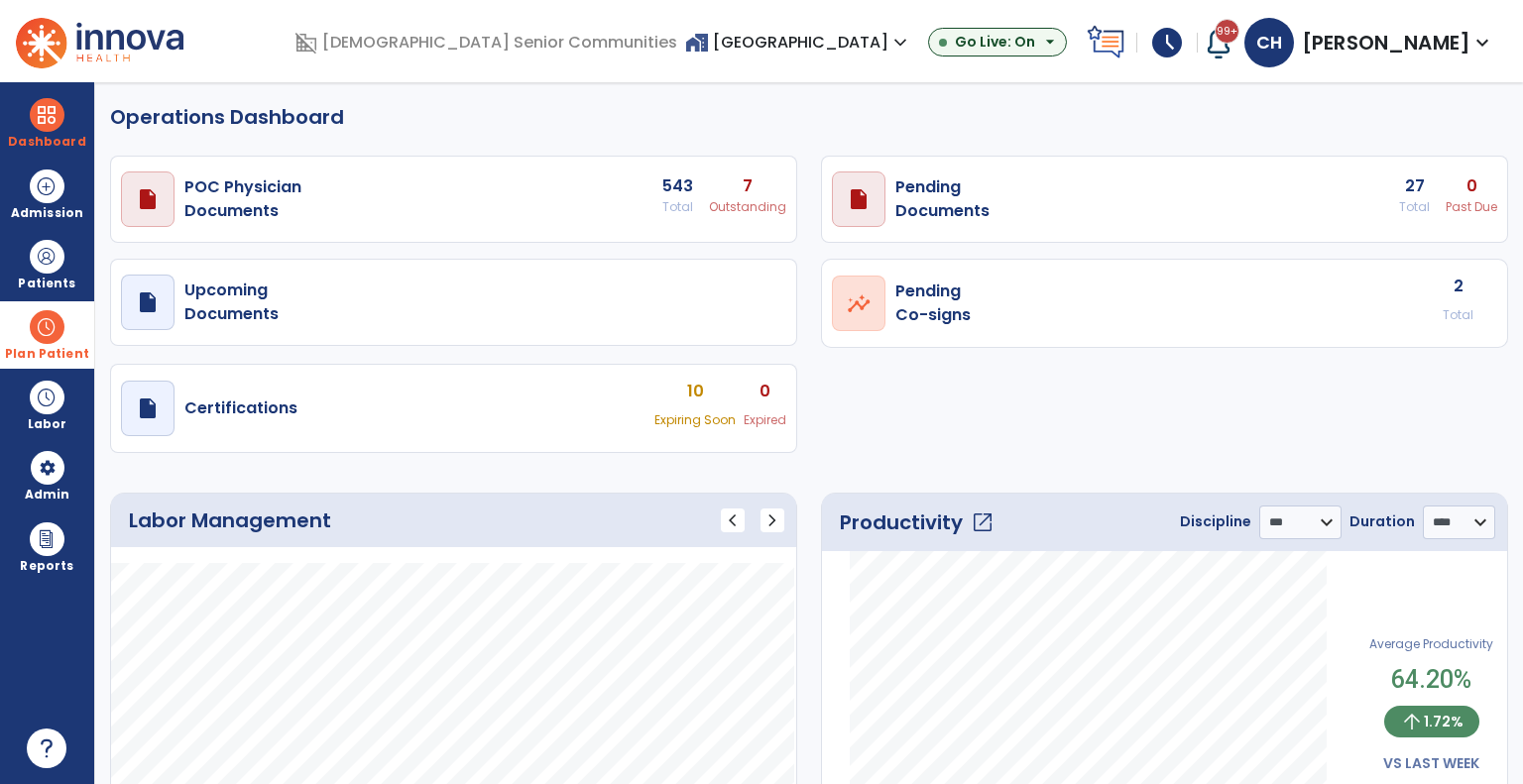 click on "Plan Patient" at bounding box center (47, 264) 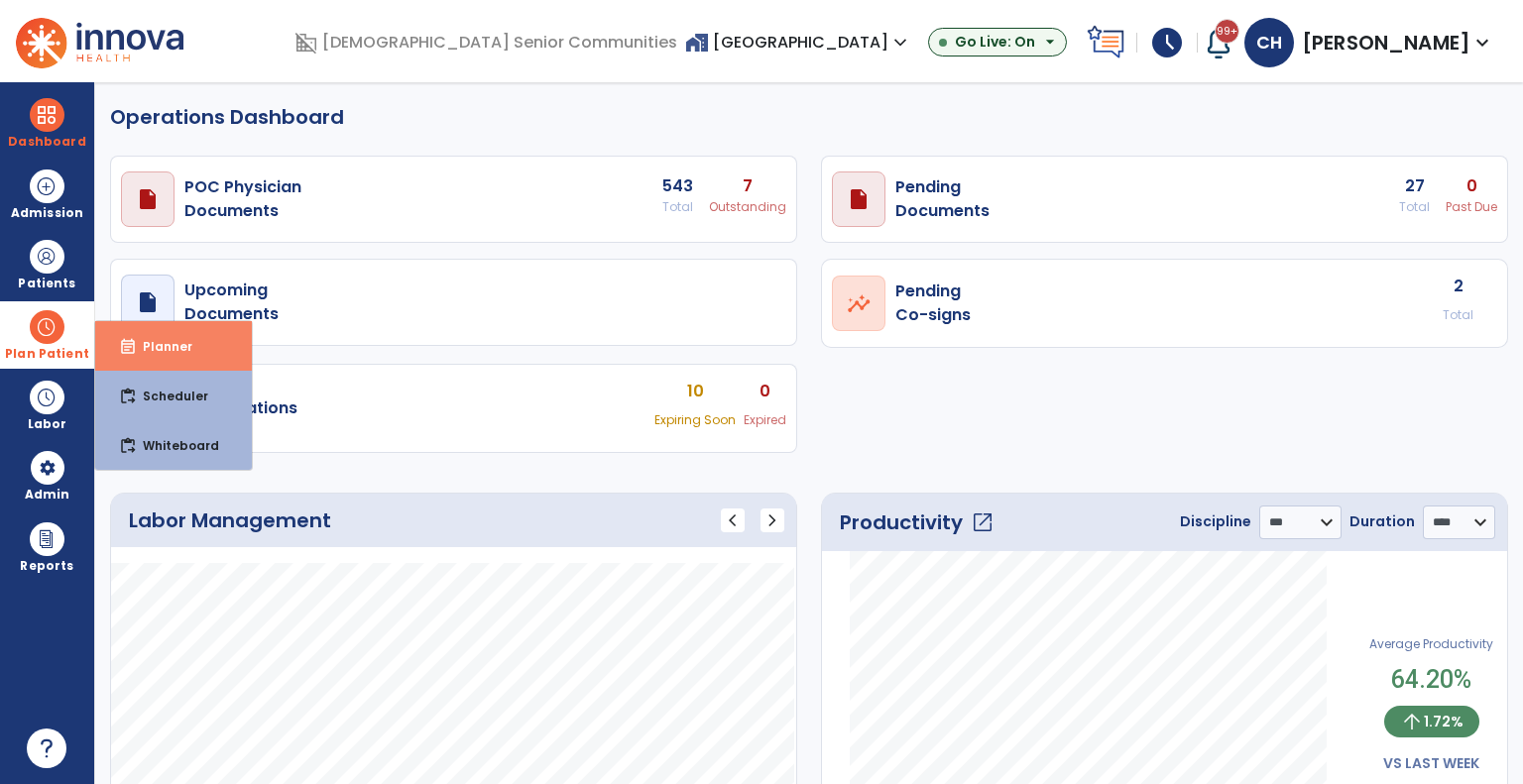 click on "event_note  Planner" at bounding box center (174, 346) 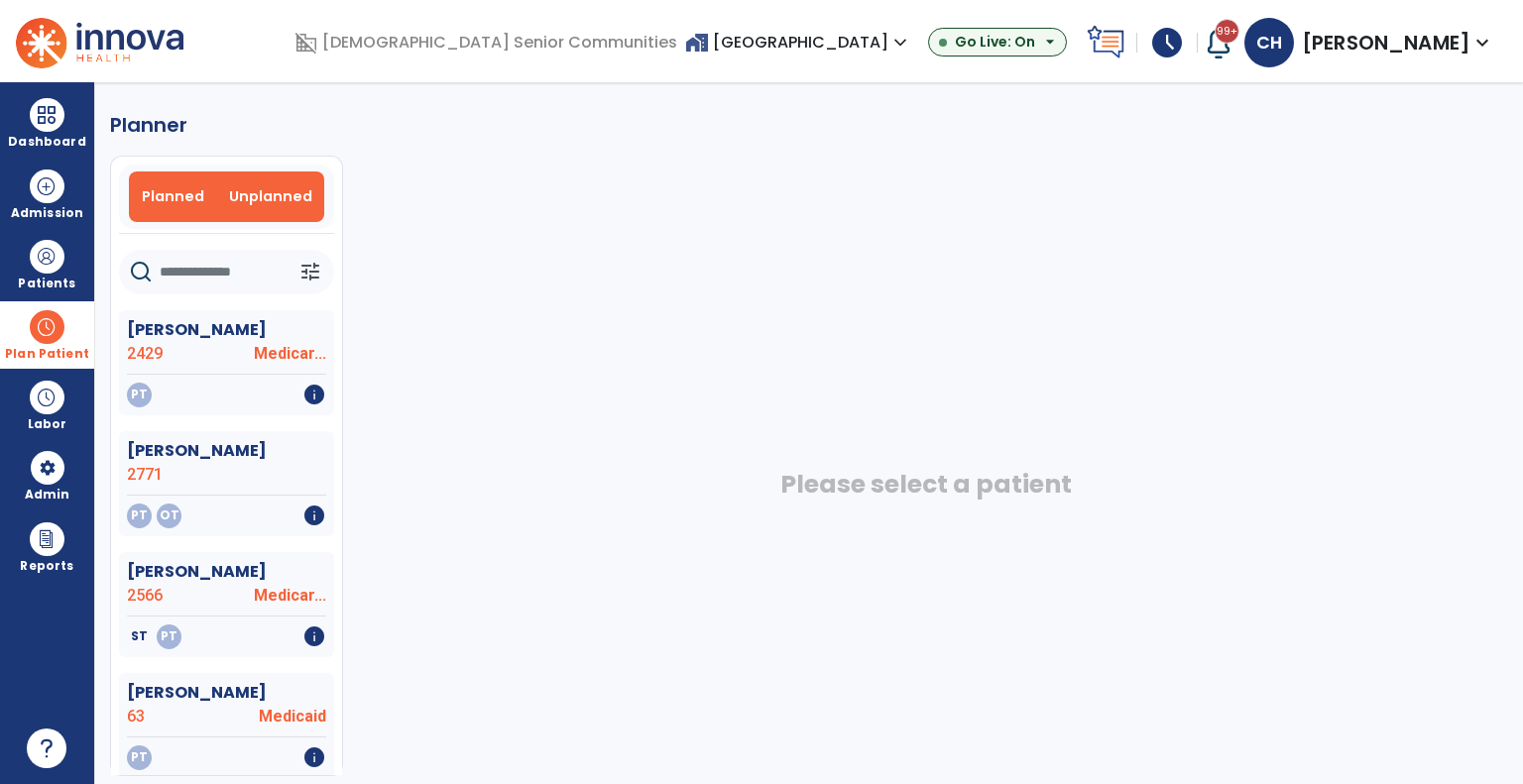 click on "Planned" at bounding box center [173, 196] 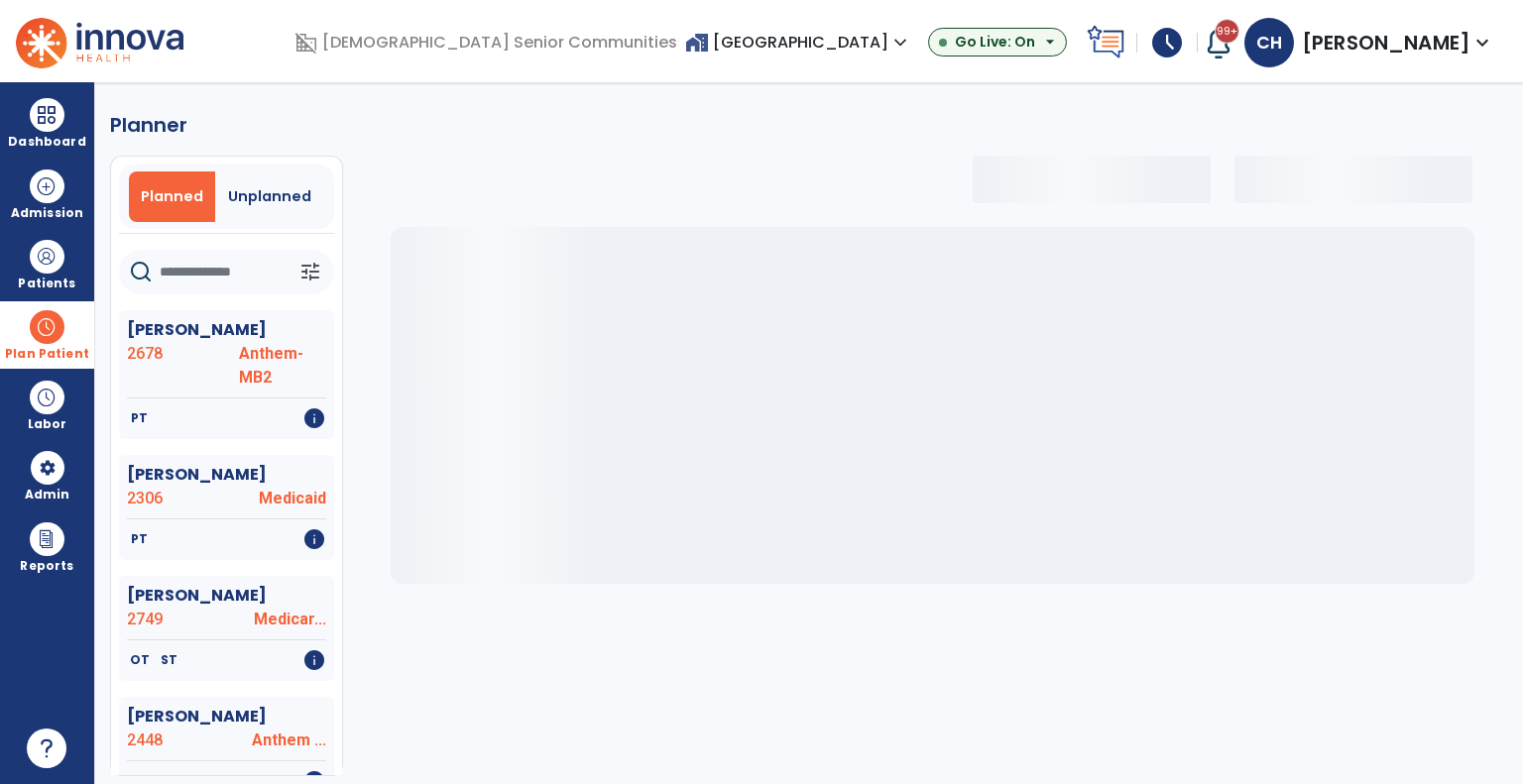 click 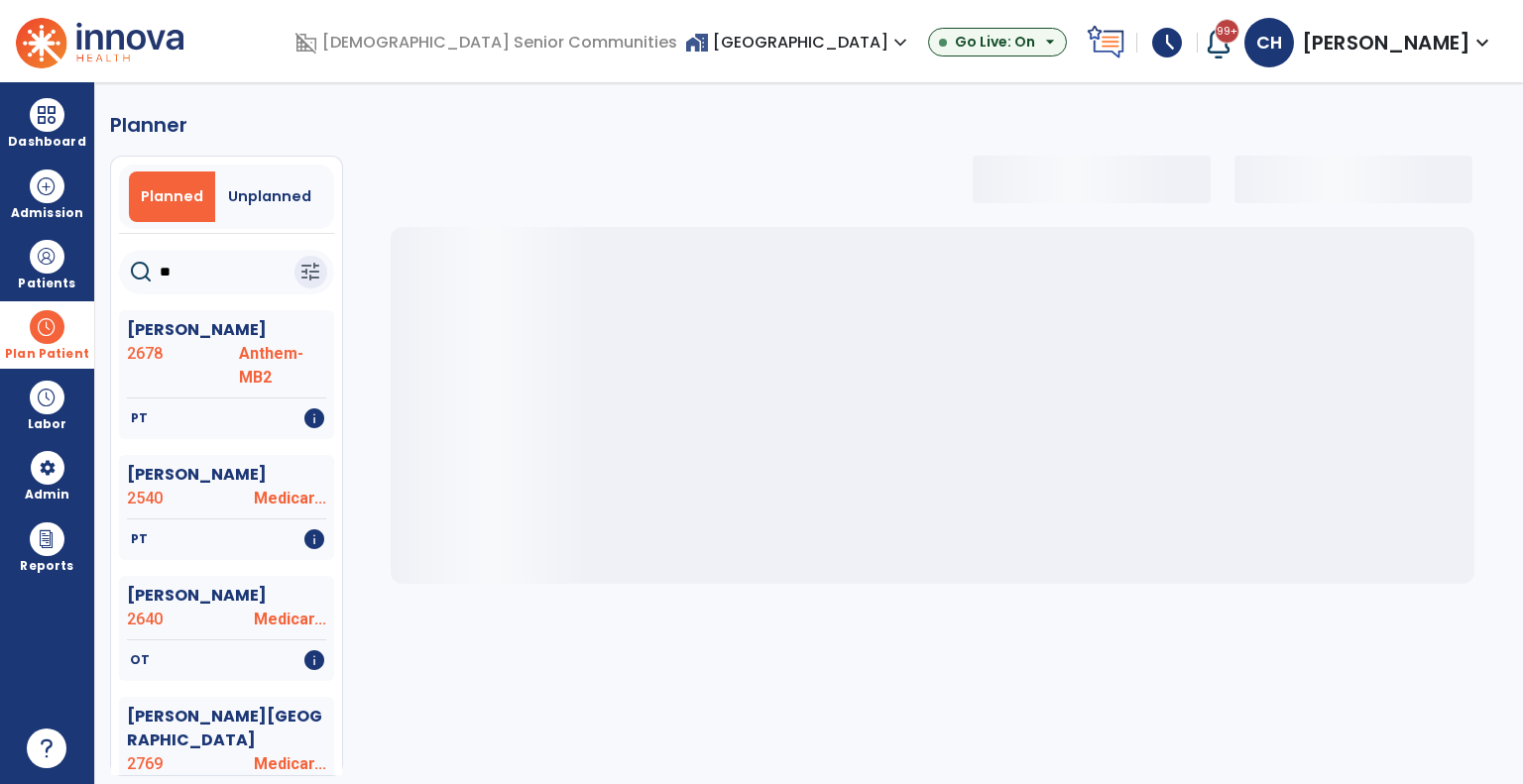 type on "***" 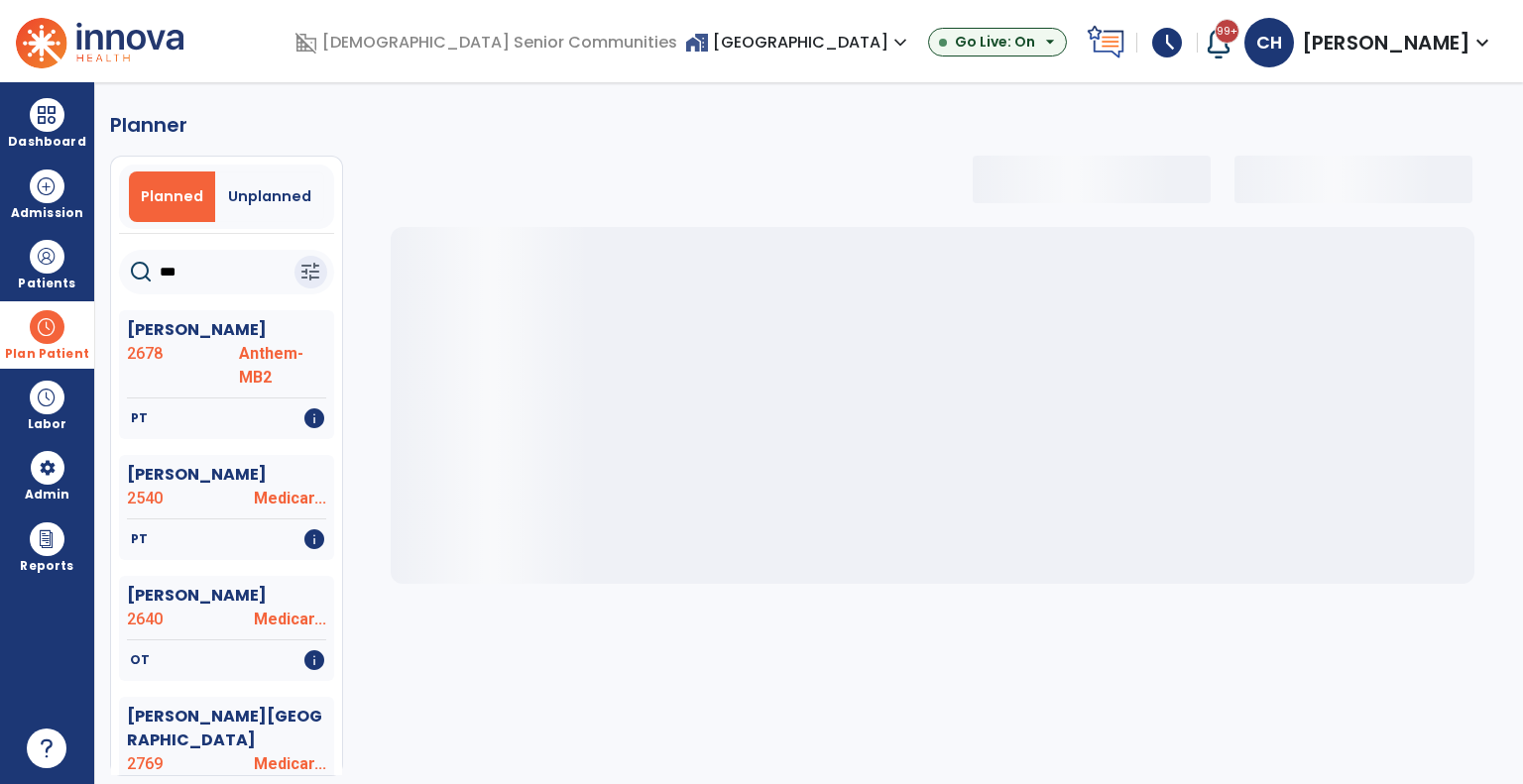 select on "***" 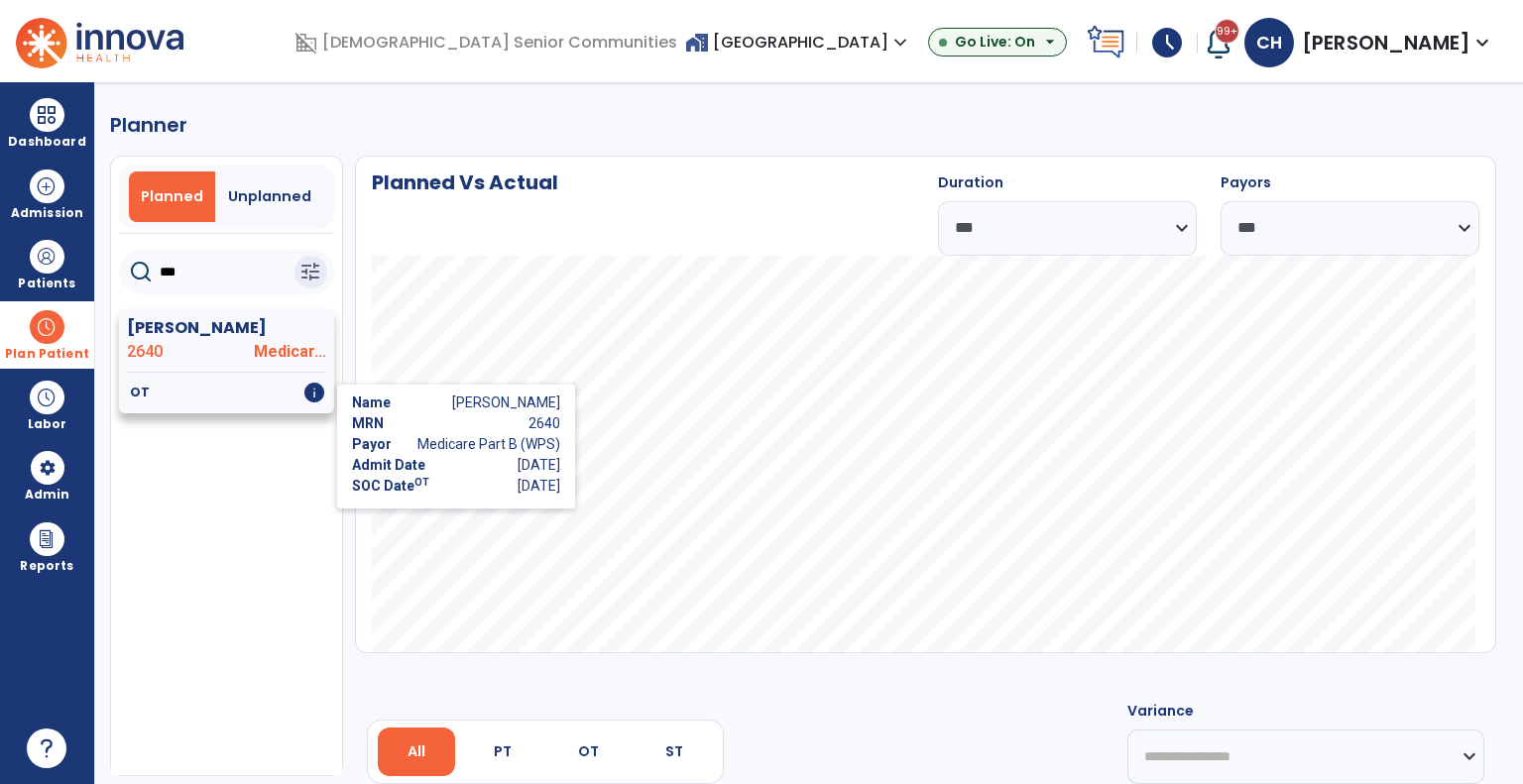 type on "***" 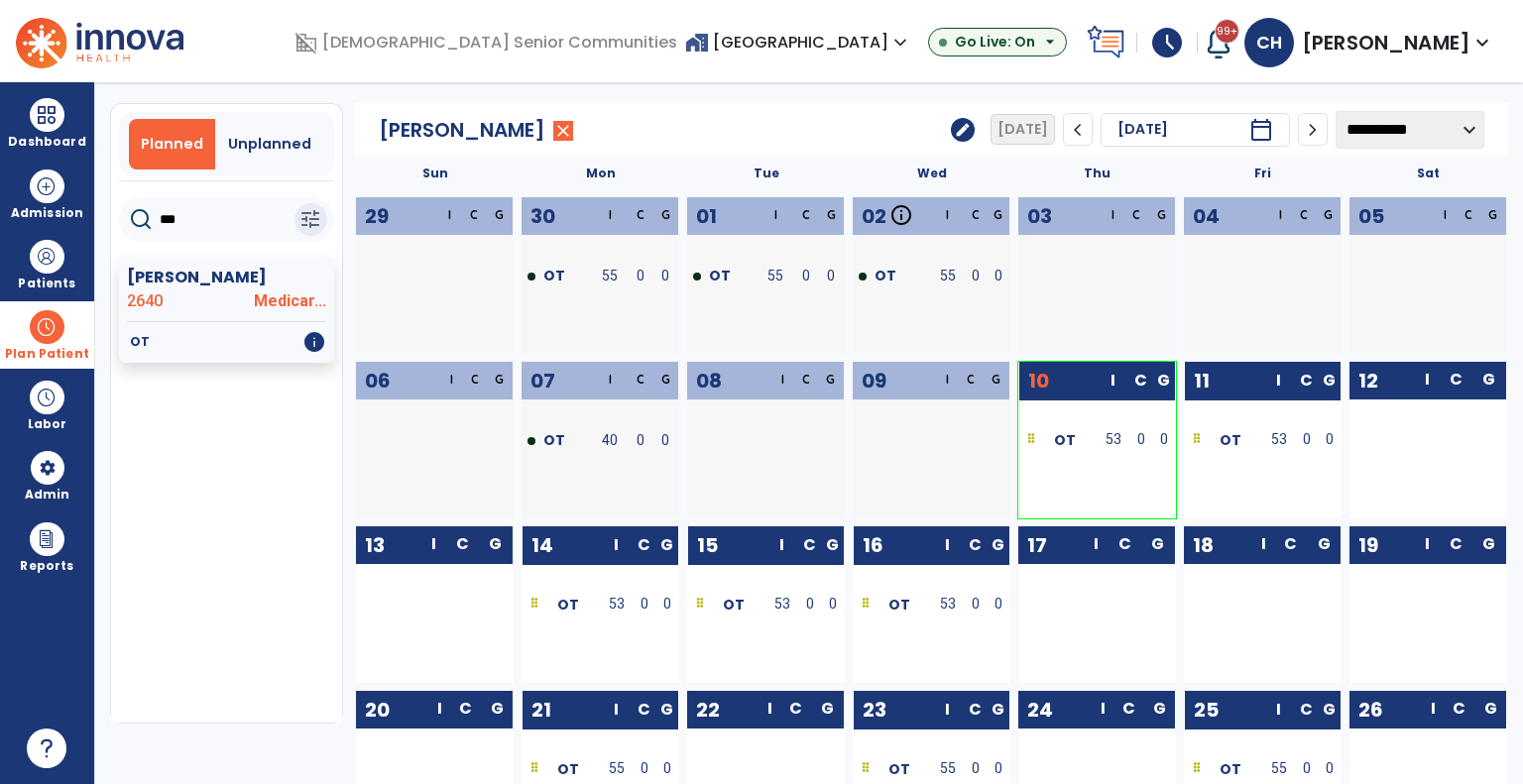 scroll, scrollTop: 0, scrollLeft: 0, axis: both 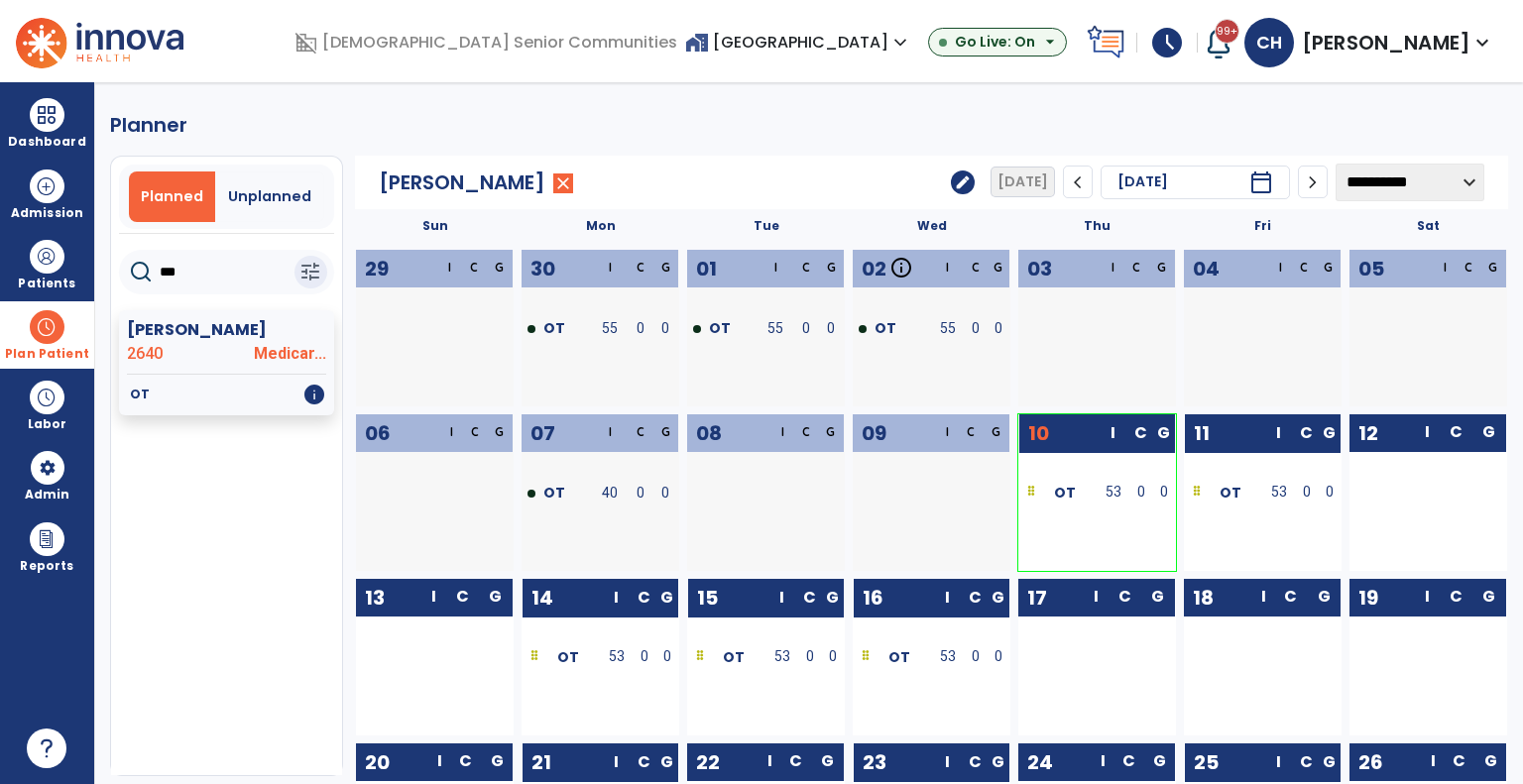 click at bounding box center [47, 327] 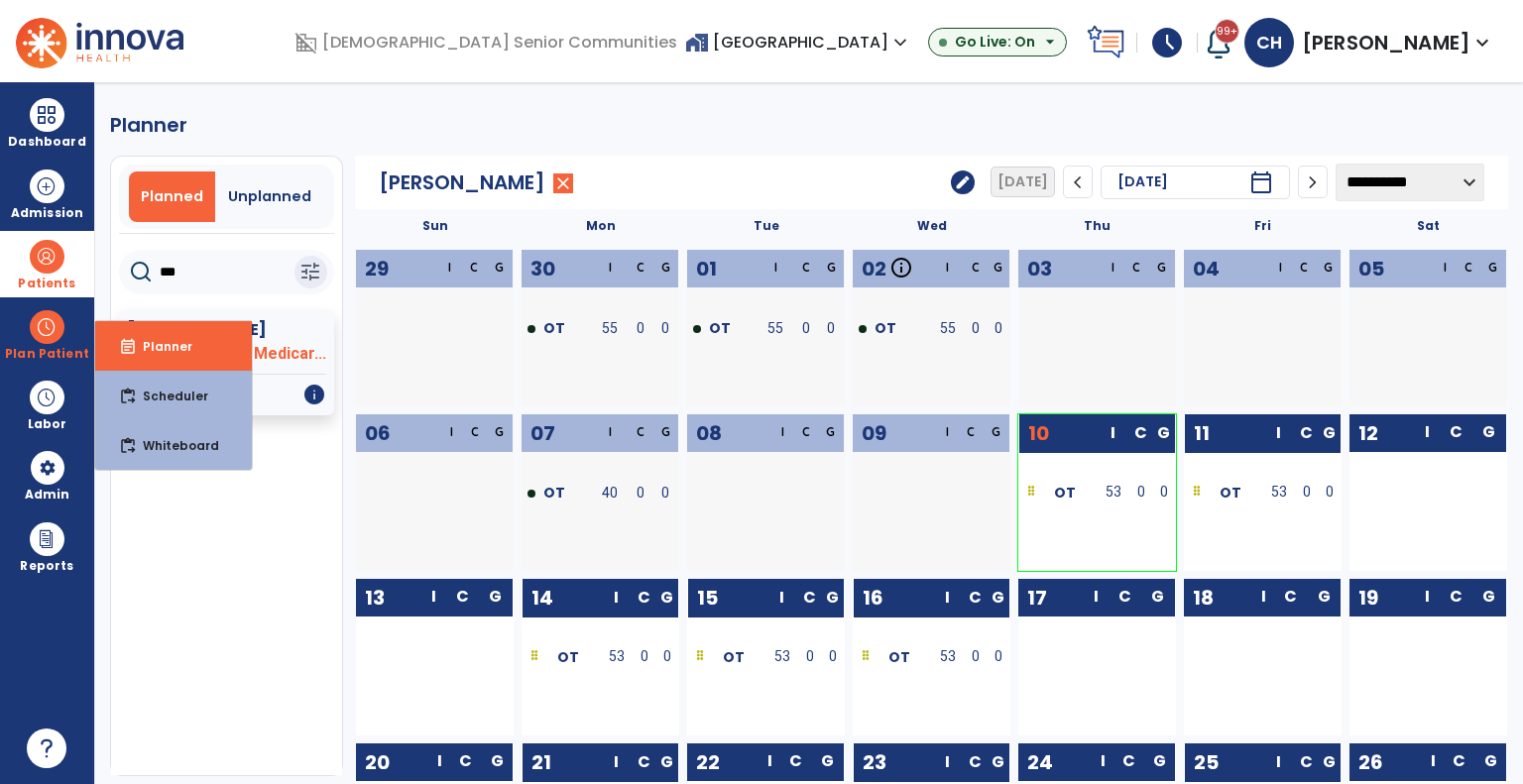 drag, startPoint x: 61, startPoint y: 273, endPoint x: 144, endPoint y: 287, distance: 84.17244 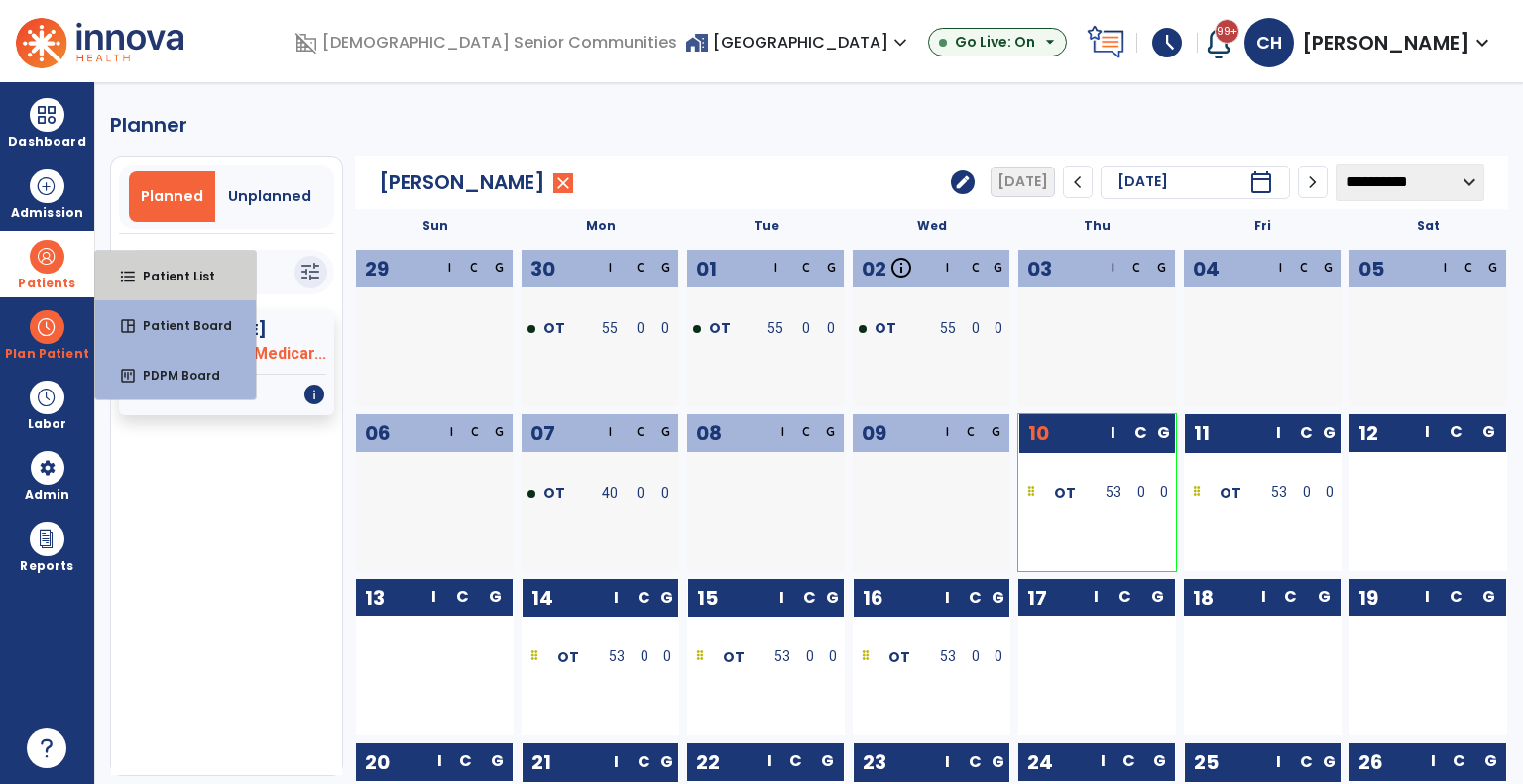 click on "format_list_bulleted  Patient List" at bounding box center (176, 276) 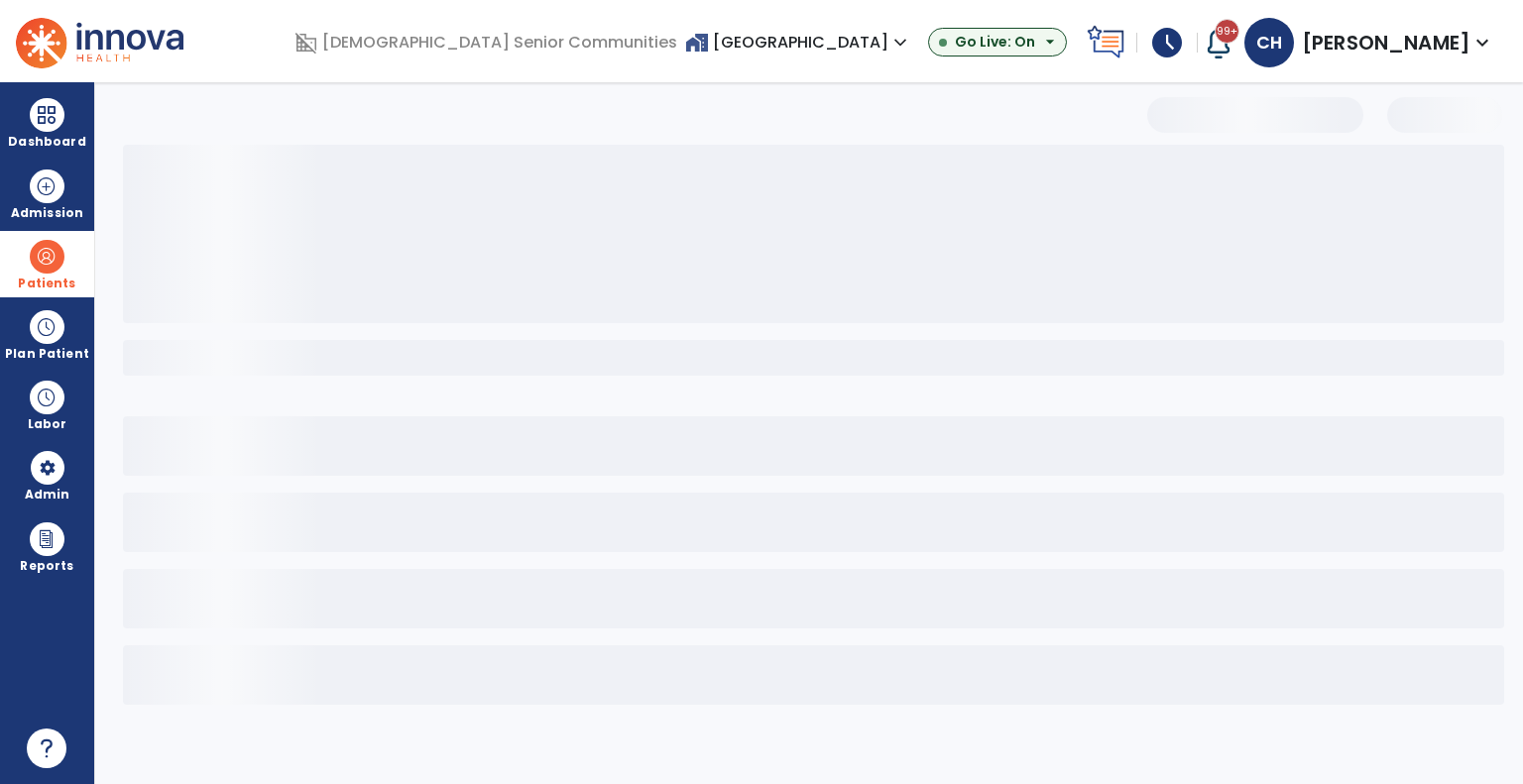 select on "***" 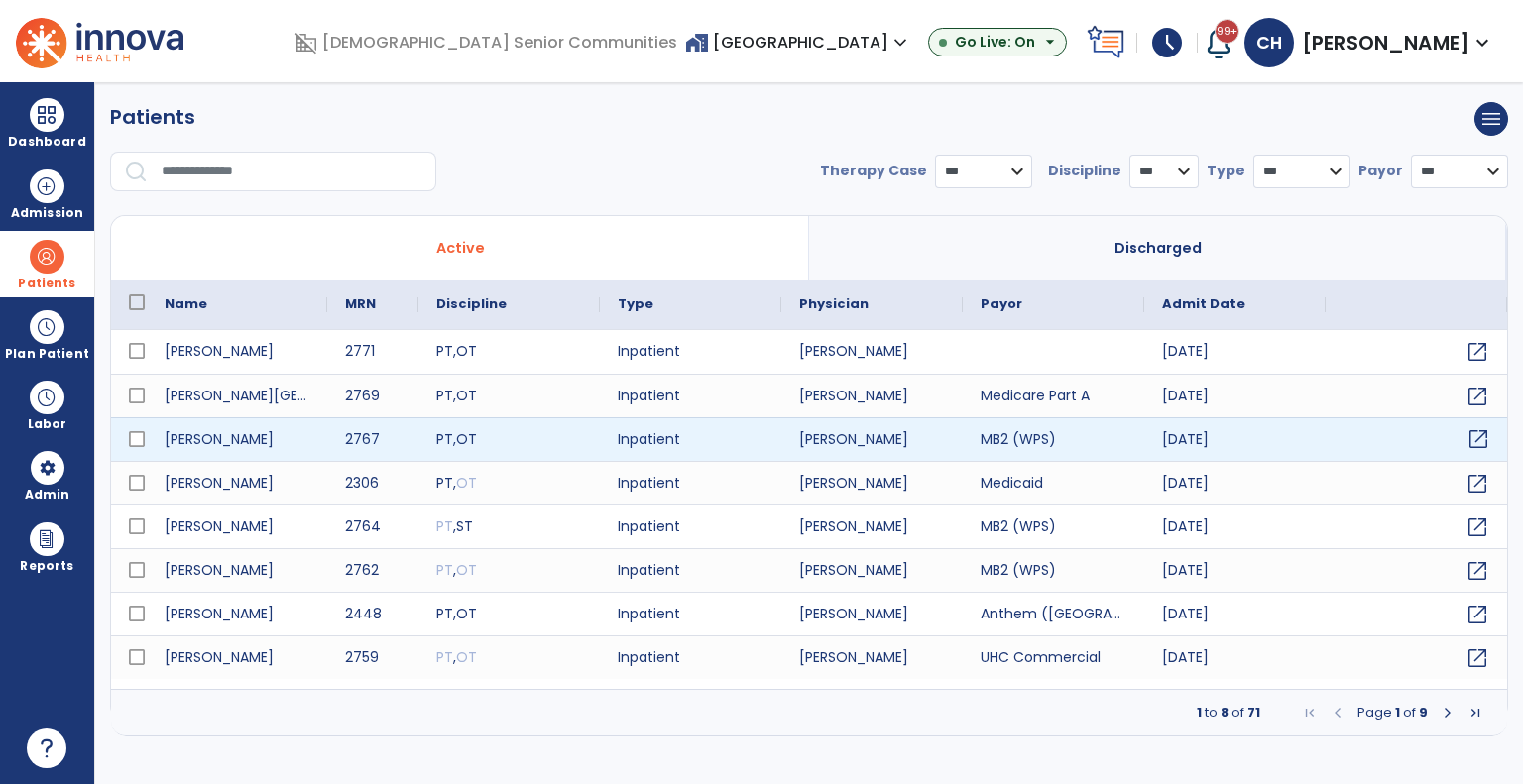 click on "open_in_new" at bounding box center [1478, 439] 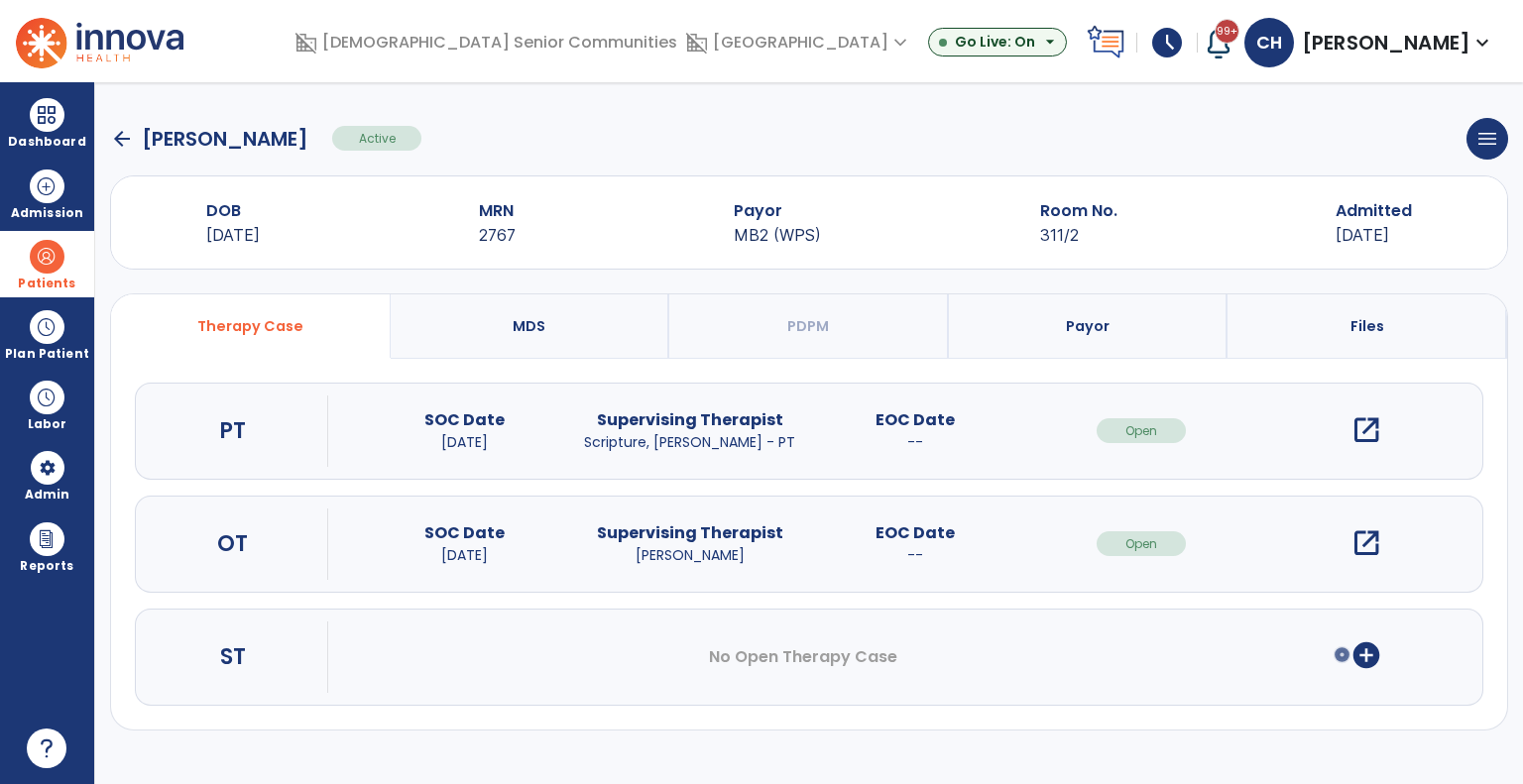 click on "open_in_new" at bounding box center (1366, 430) 